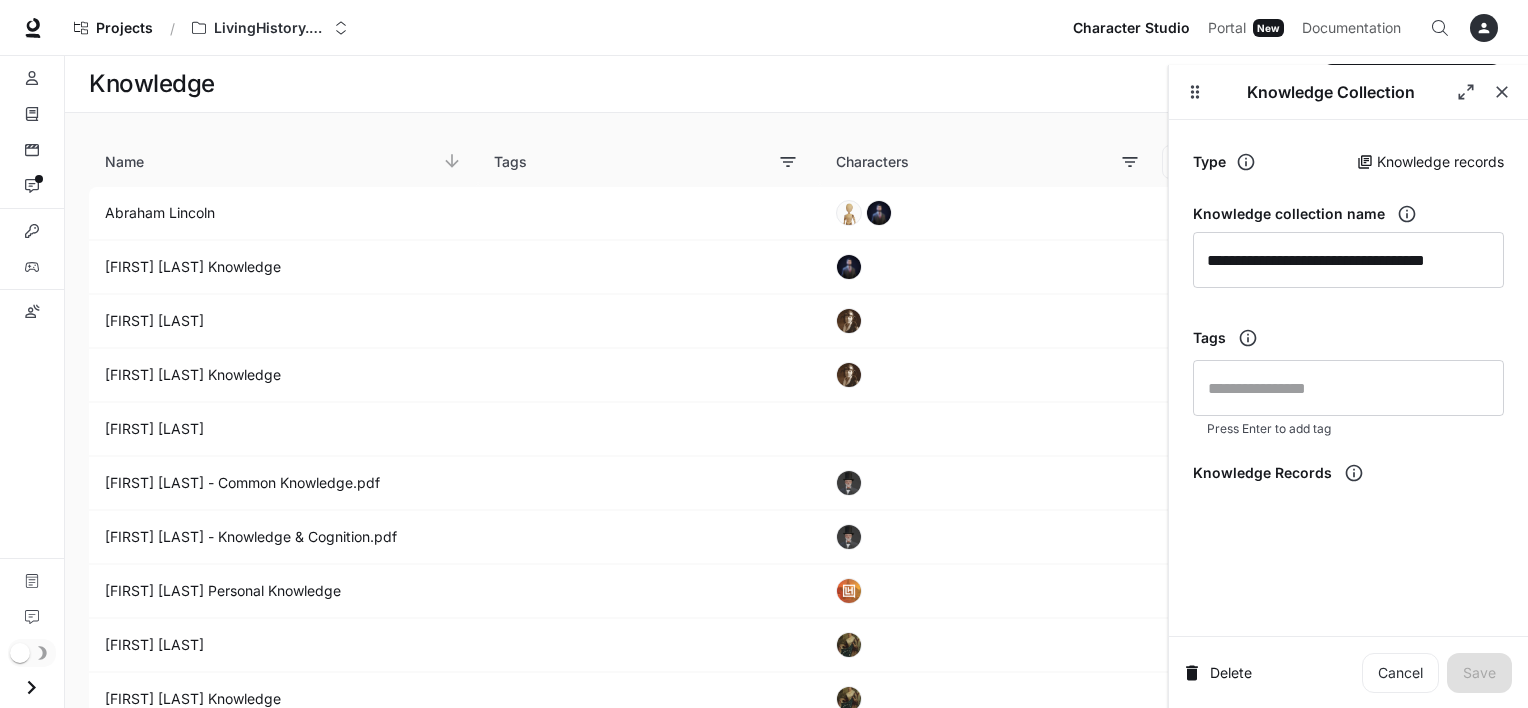 scroll, scrollTop: 0, scrollLeft: 0, axis: both 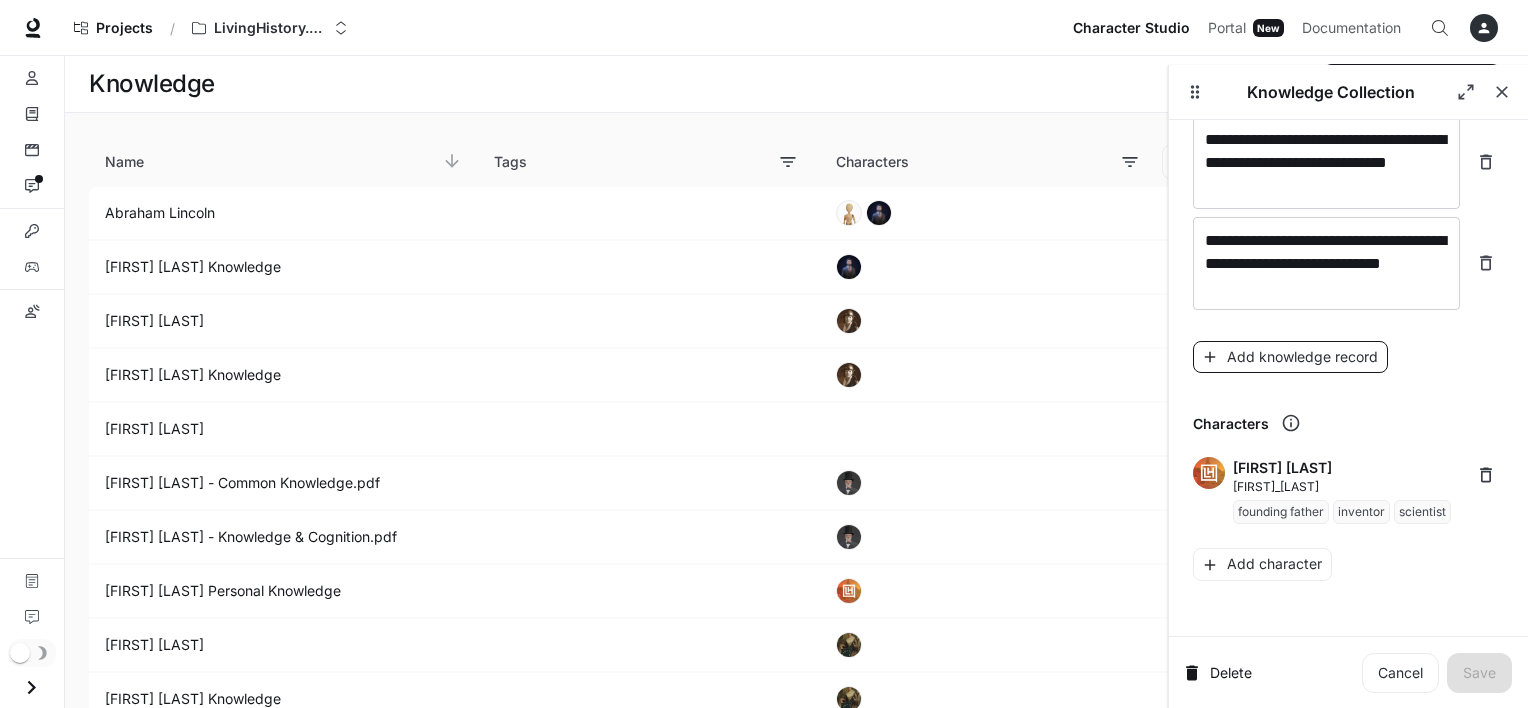 click on "Add knowledge record" at bounding box center (1290, 357) 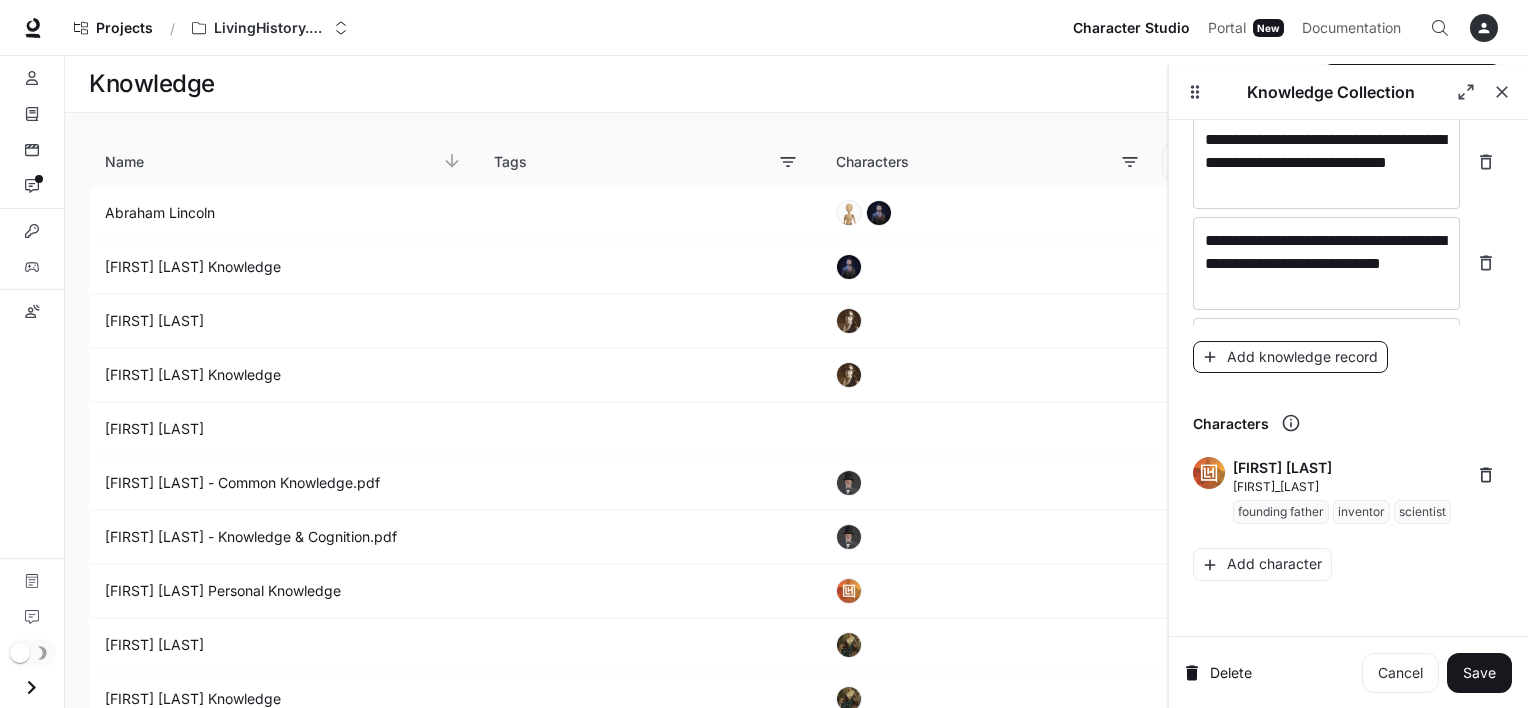 scroll, scrollTop: 14042, scrollLeft: 0, axis: vertical 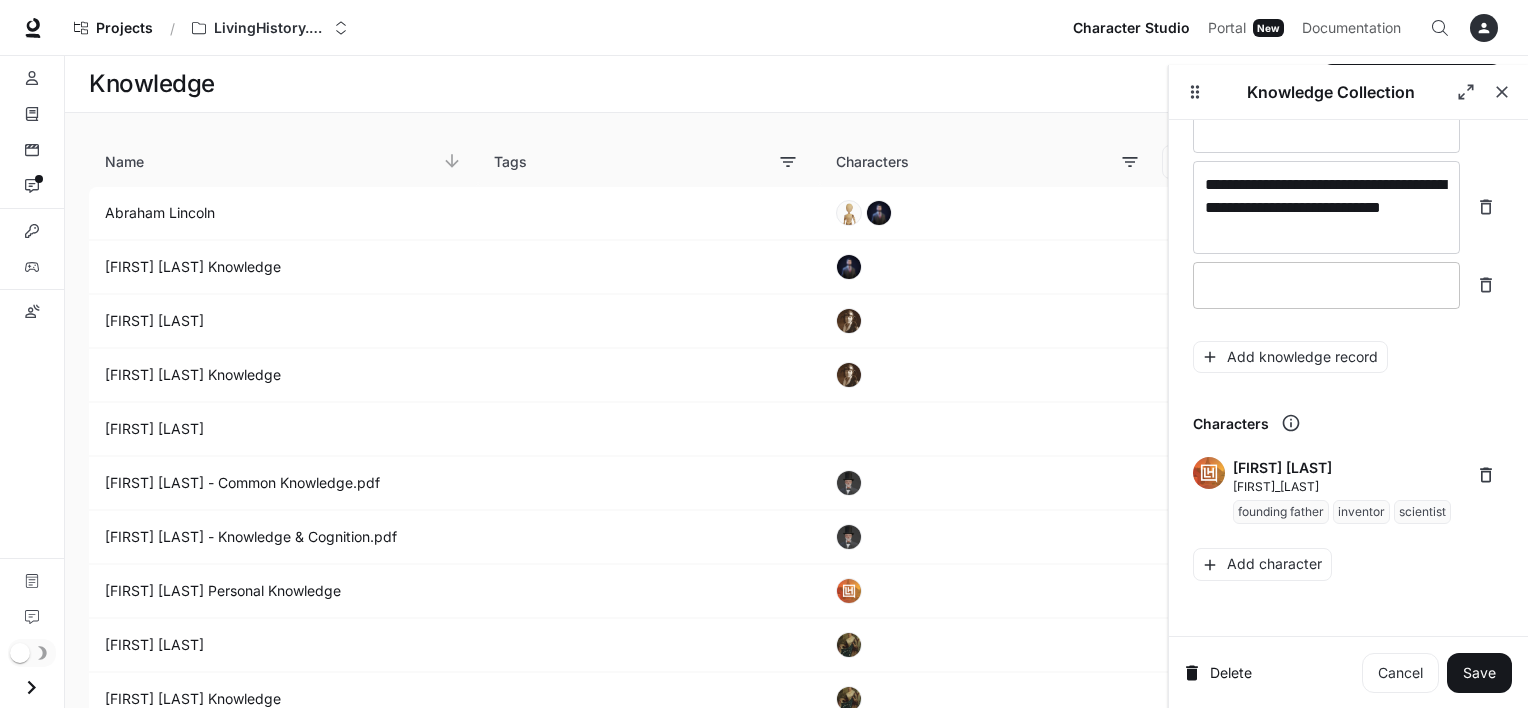 click at bounding box center [1326, 285] 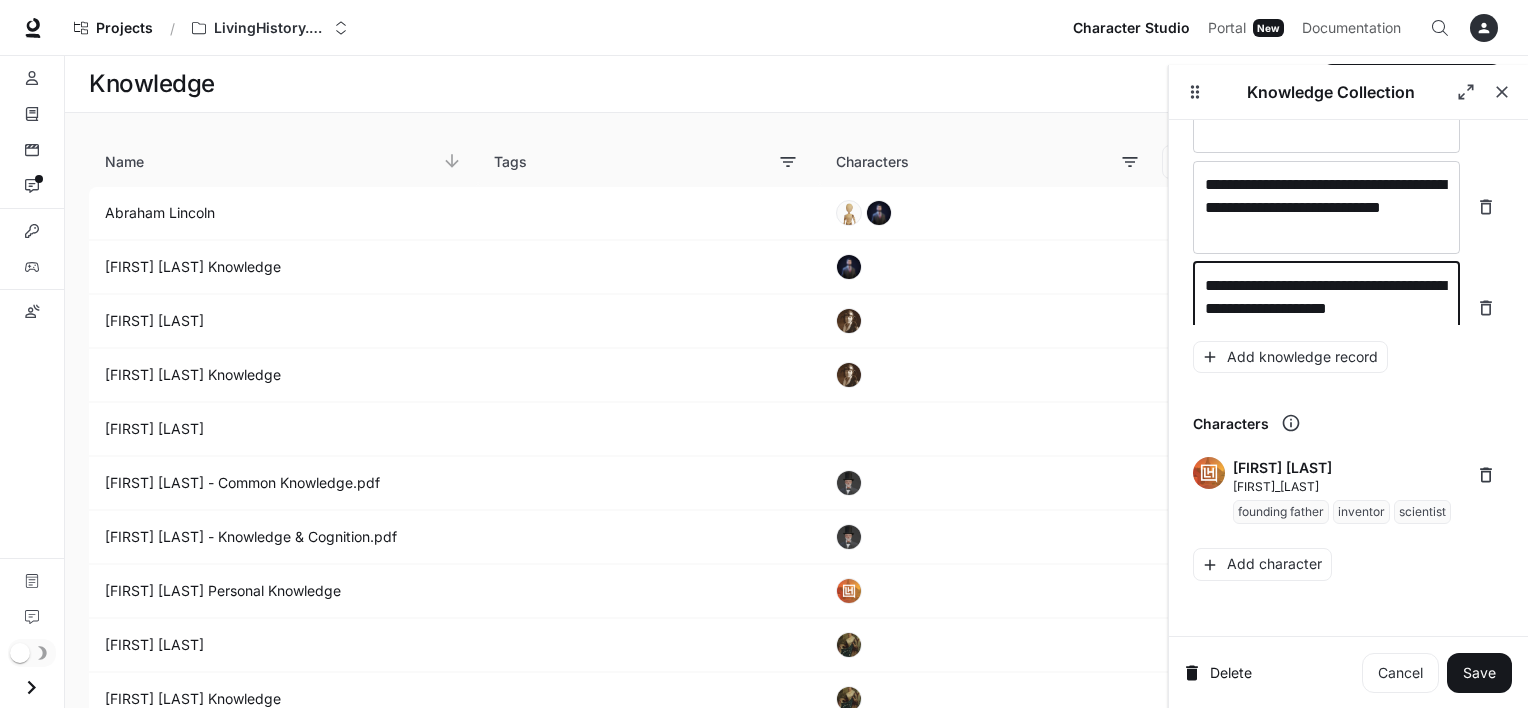 scroll, scrollTop: 14057, scrollLeft: 0, axis: vertical 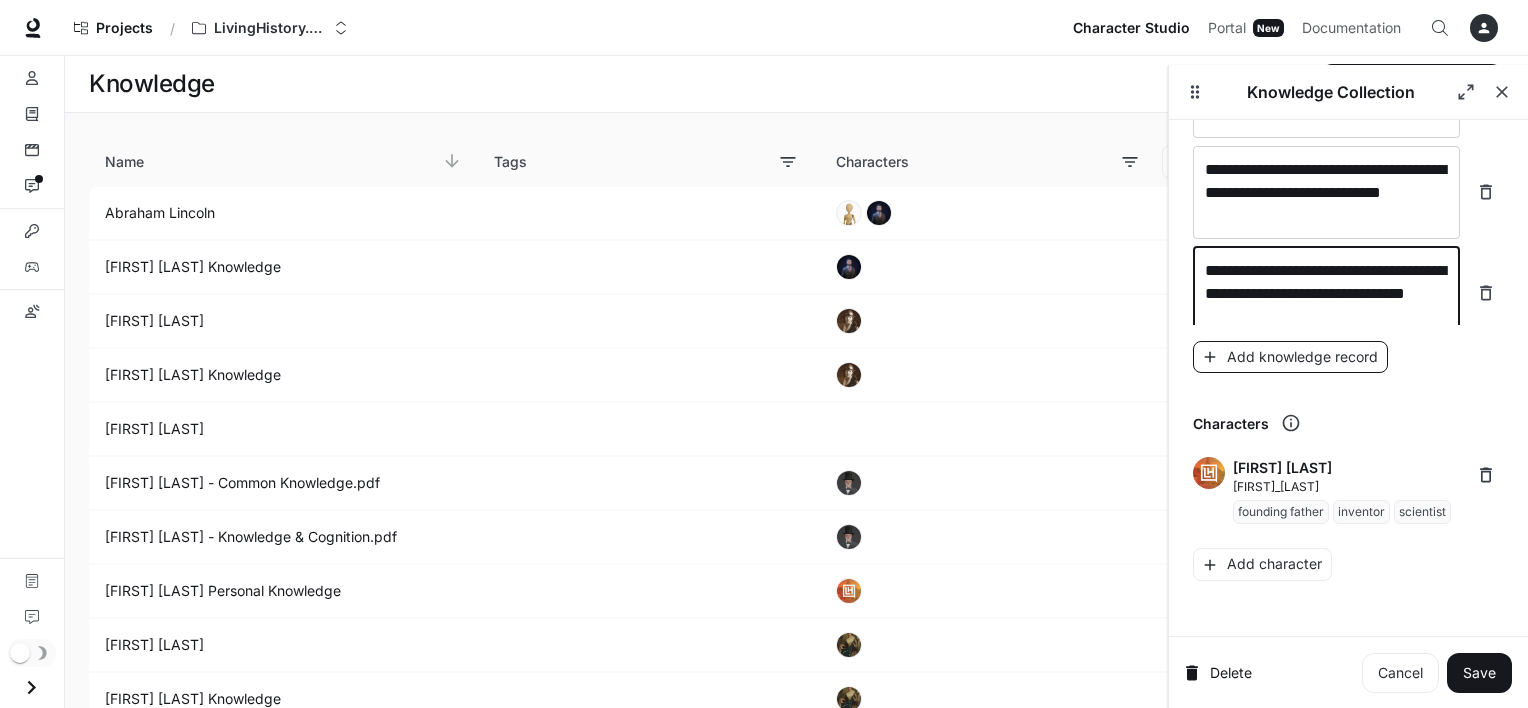 type on "**********" 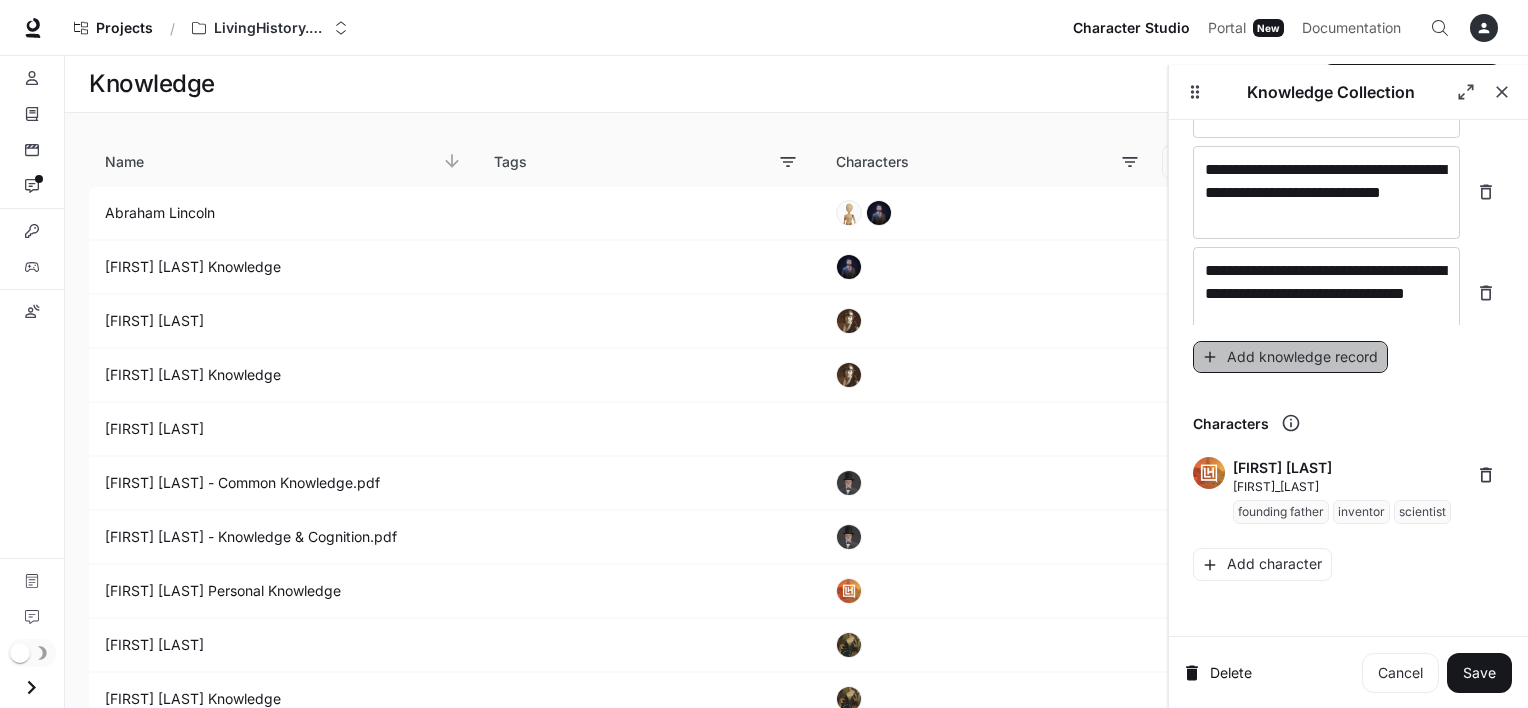 click on "Add knowledge record" at bounding box center [1290, 357] 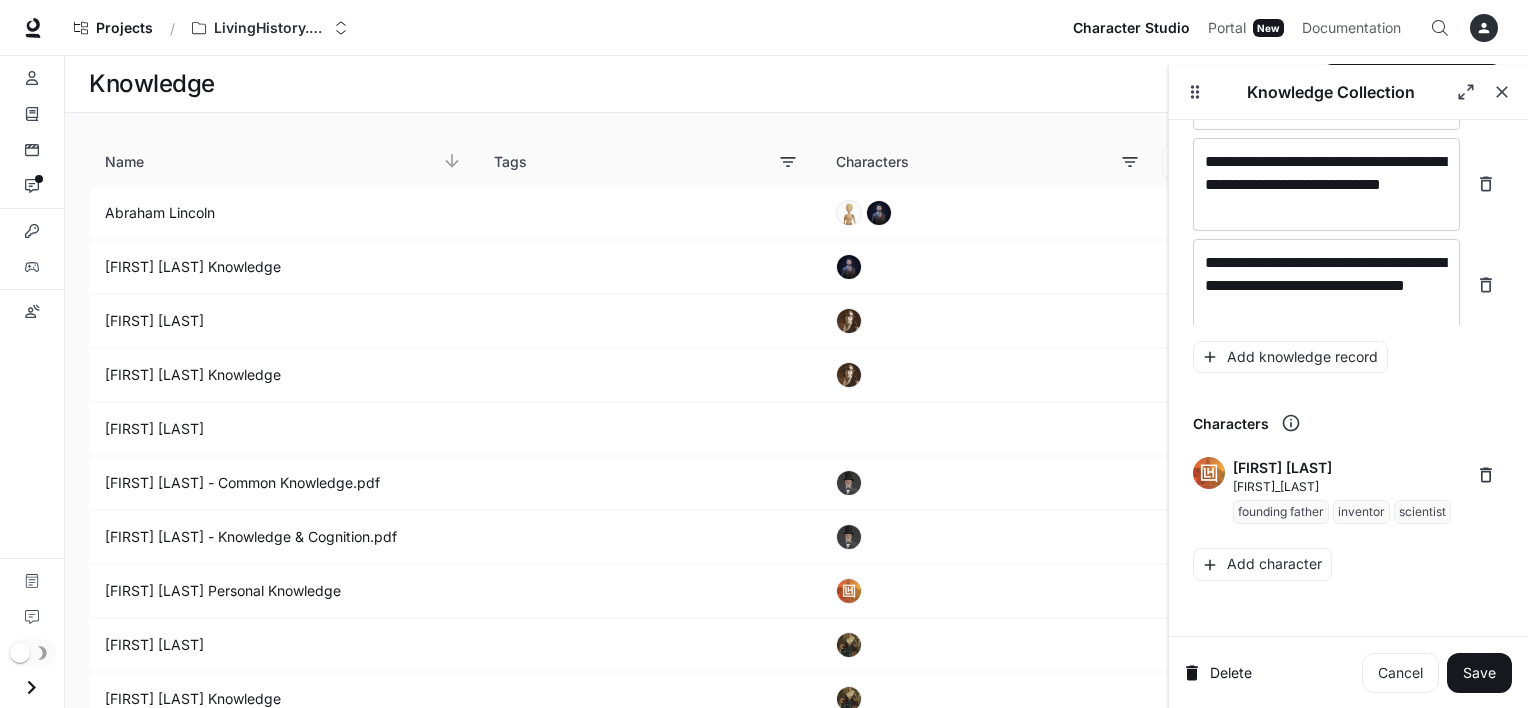 scroll, scrollTop: 14135, scrollLeft: 0, axis: vertical 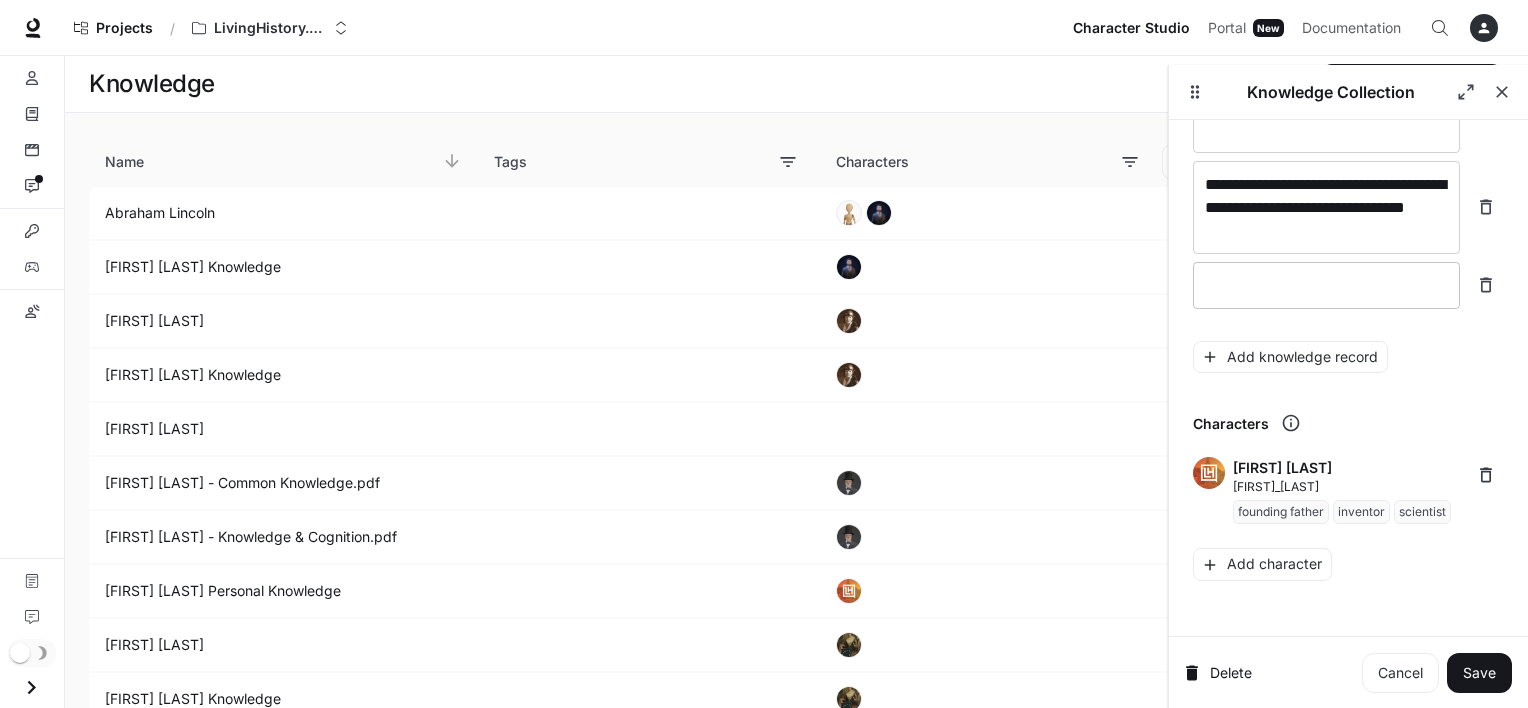 click on "* ​" at bounding box center [1326, 285] 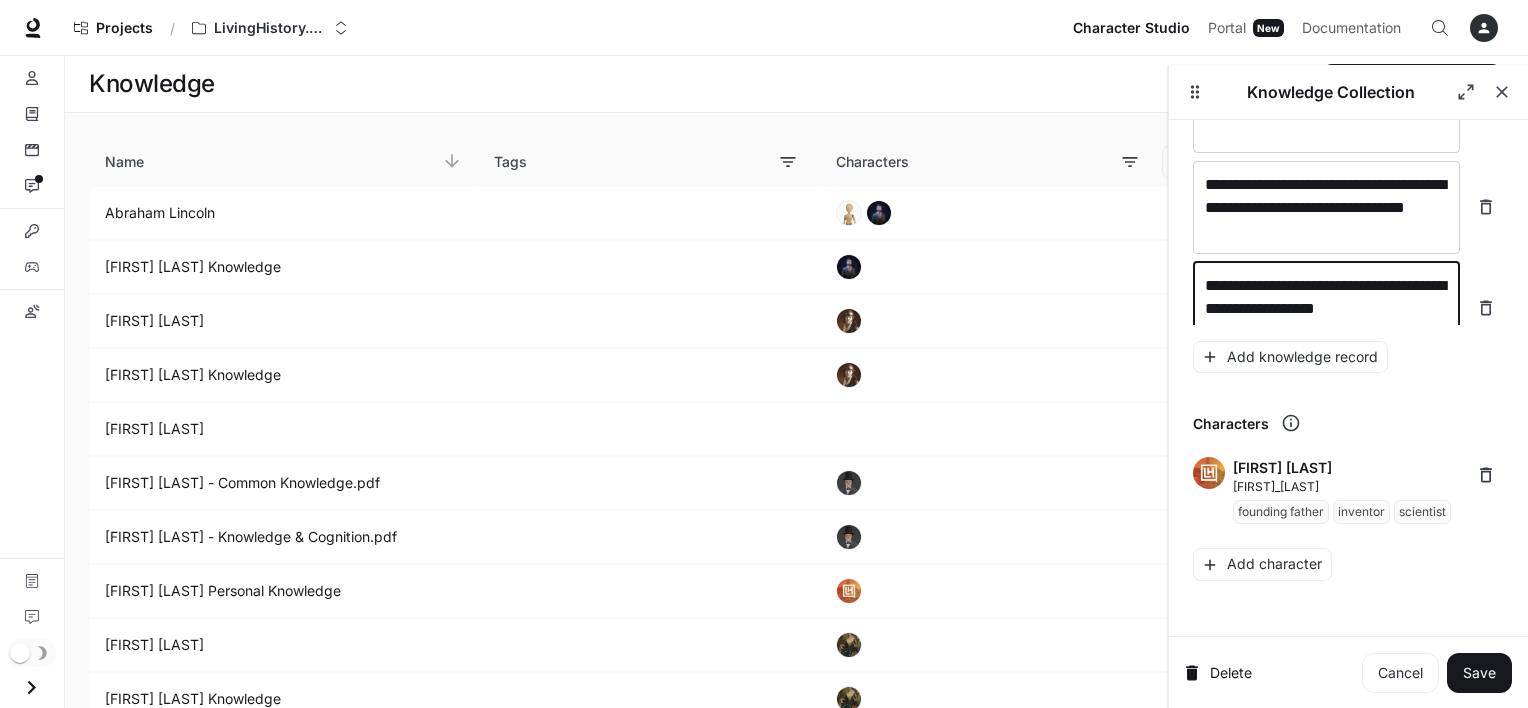 scroll, scrollTop: 14151, scrollLeft: 0, axis: vertical 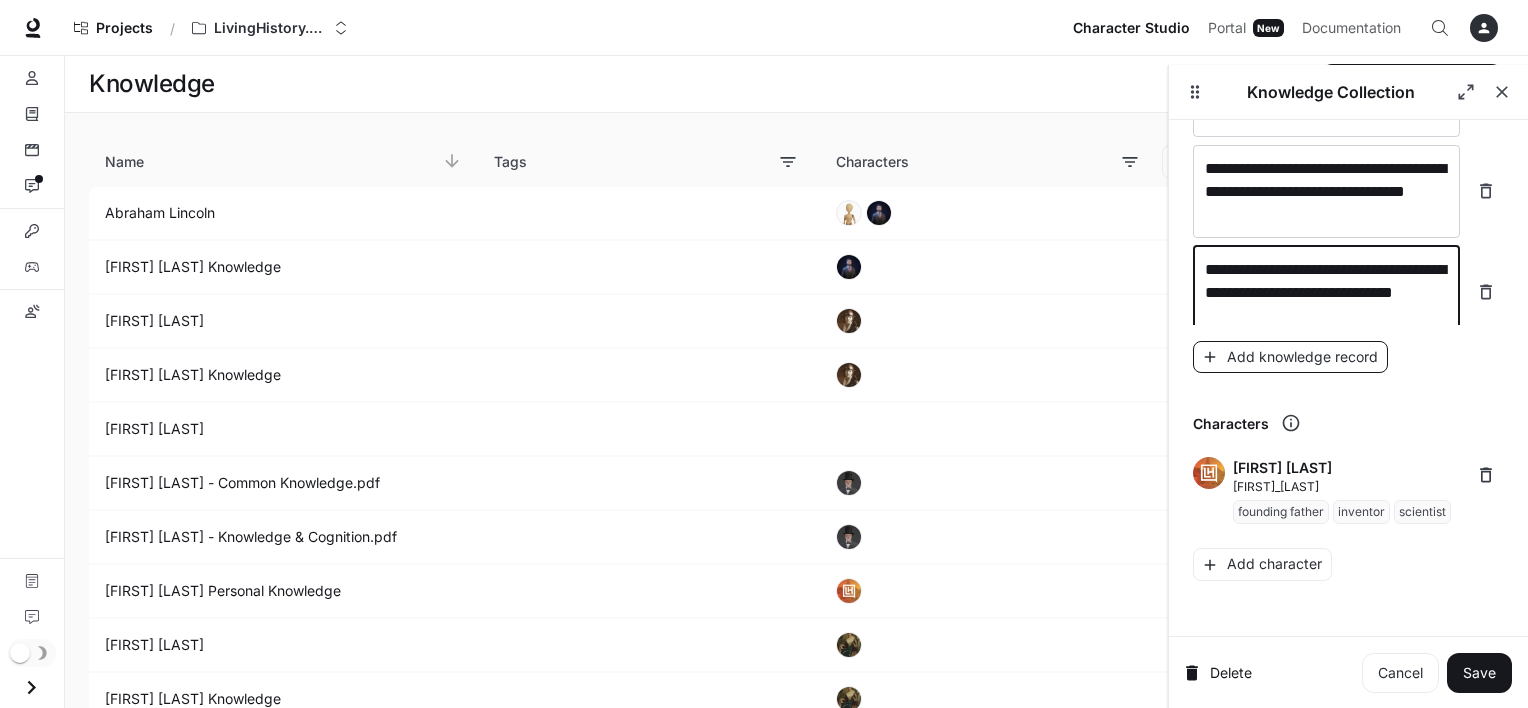 type on "**********" 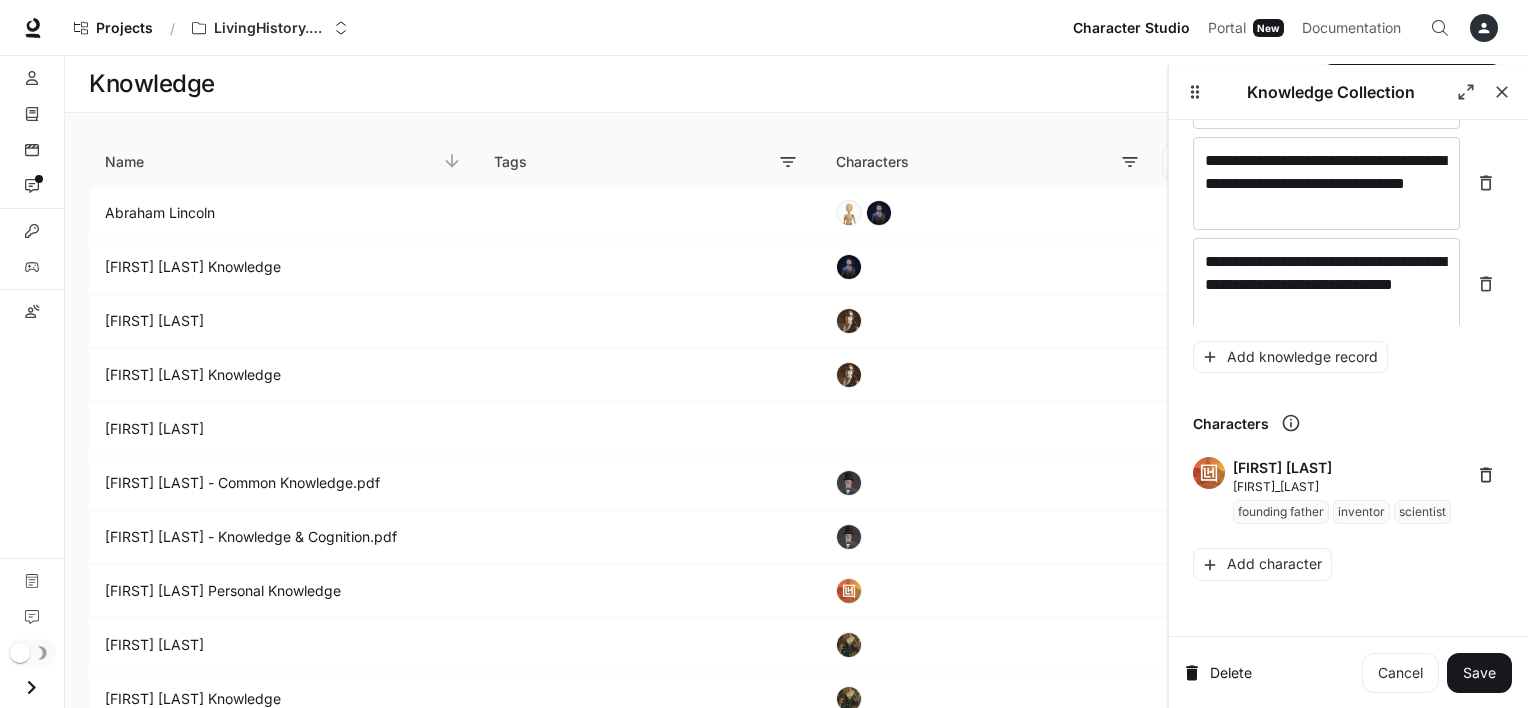 scroll, scrollTop: 14228, scrollLeft: 0, axis: vertical 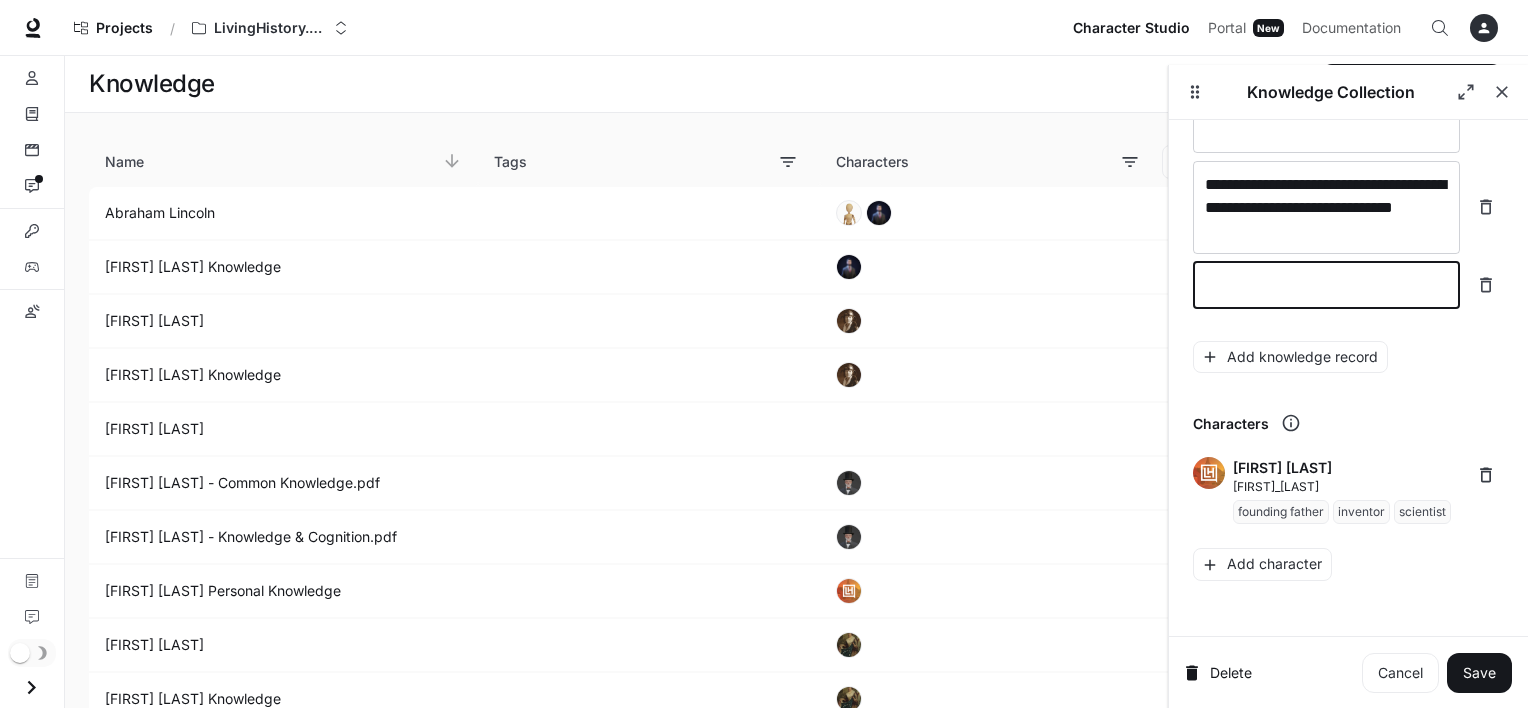 click at bounding box center [1326, 285] 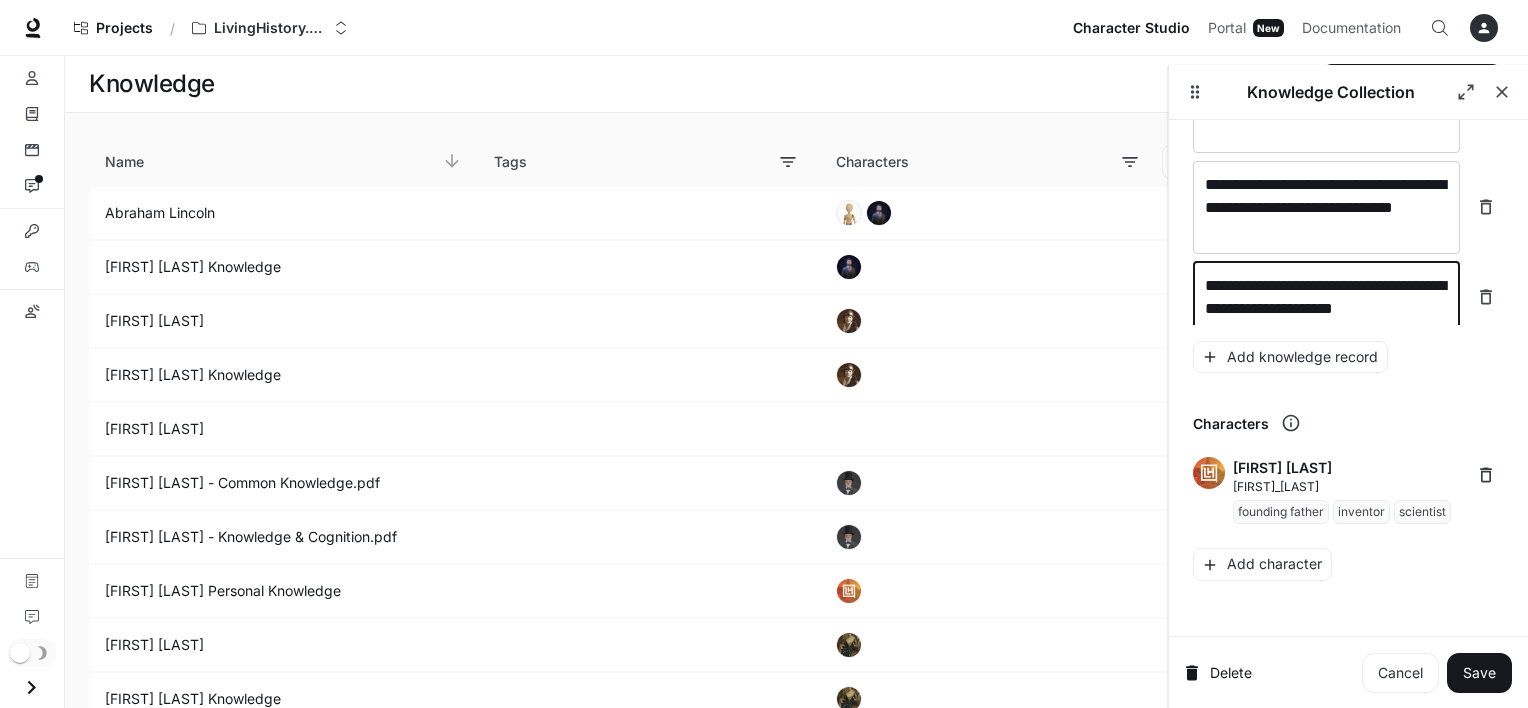 scroll, scrollTop: 14244, scrollLeft: 0, axis: vertical 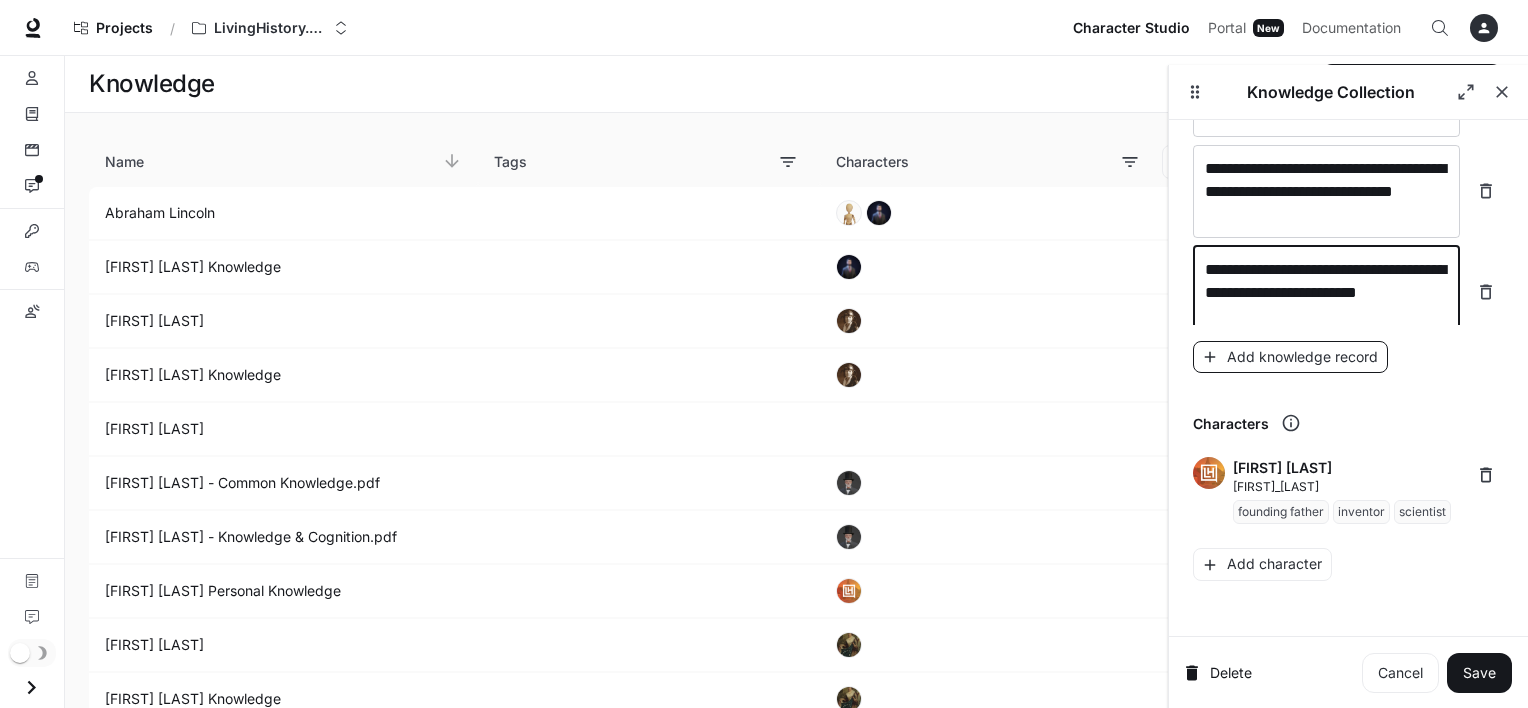type on "**********" 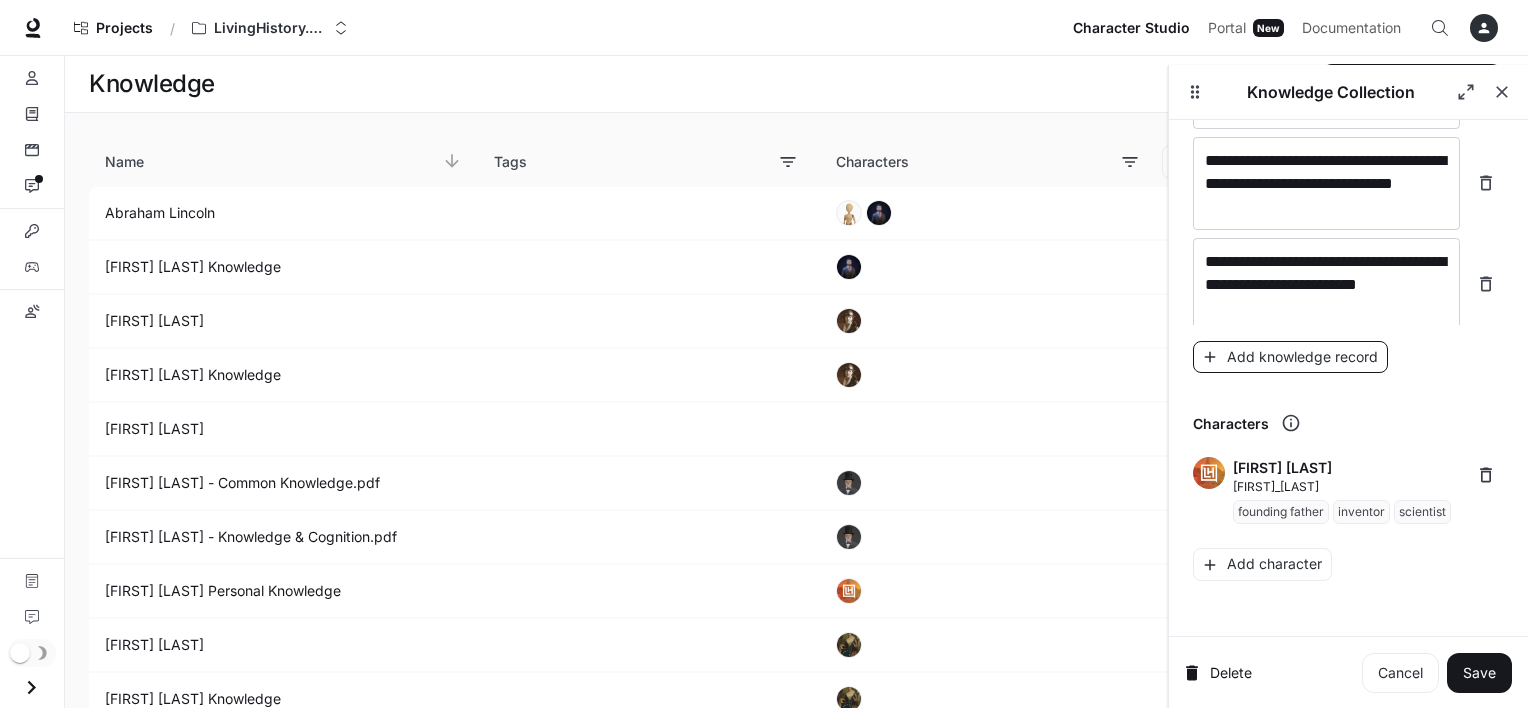 scroll, scrollTop: 14320, scrollLeft: 0, axis: vertical 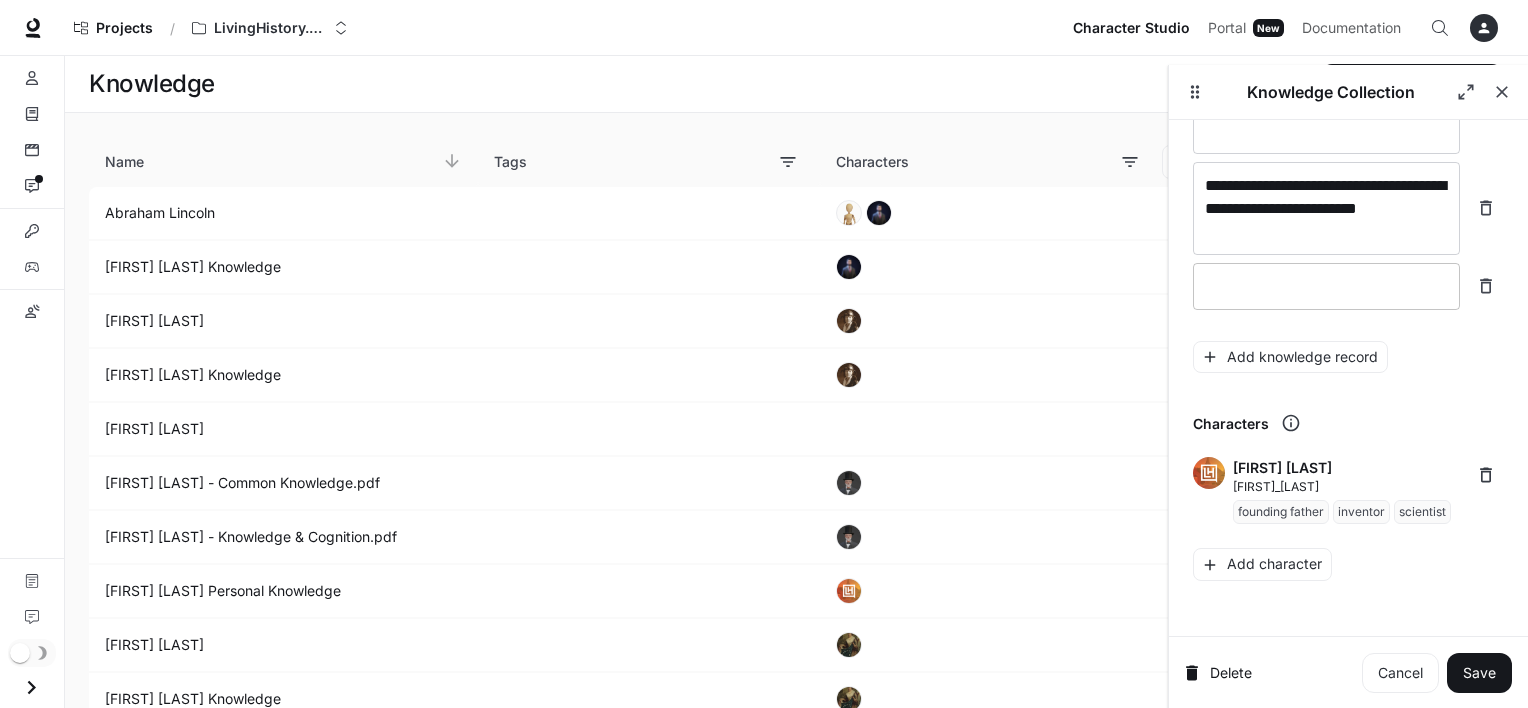 click at bounding box center [1326, 286] 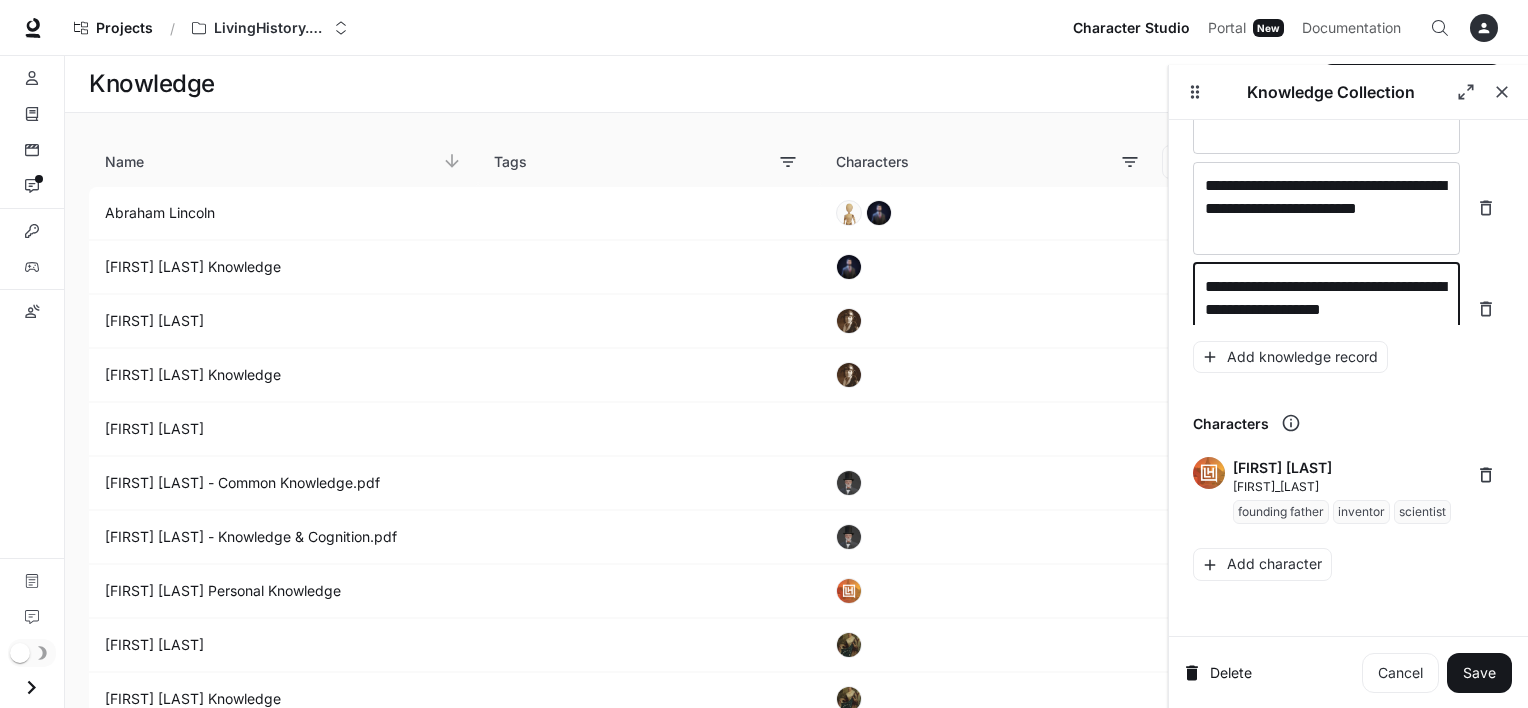 scroll, scrollTop: 14336, scrollLeft: 0, axis: vertical 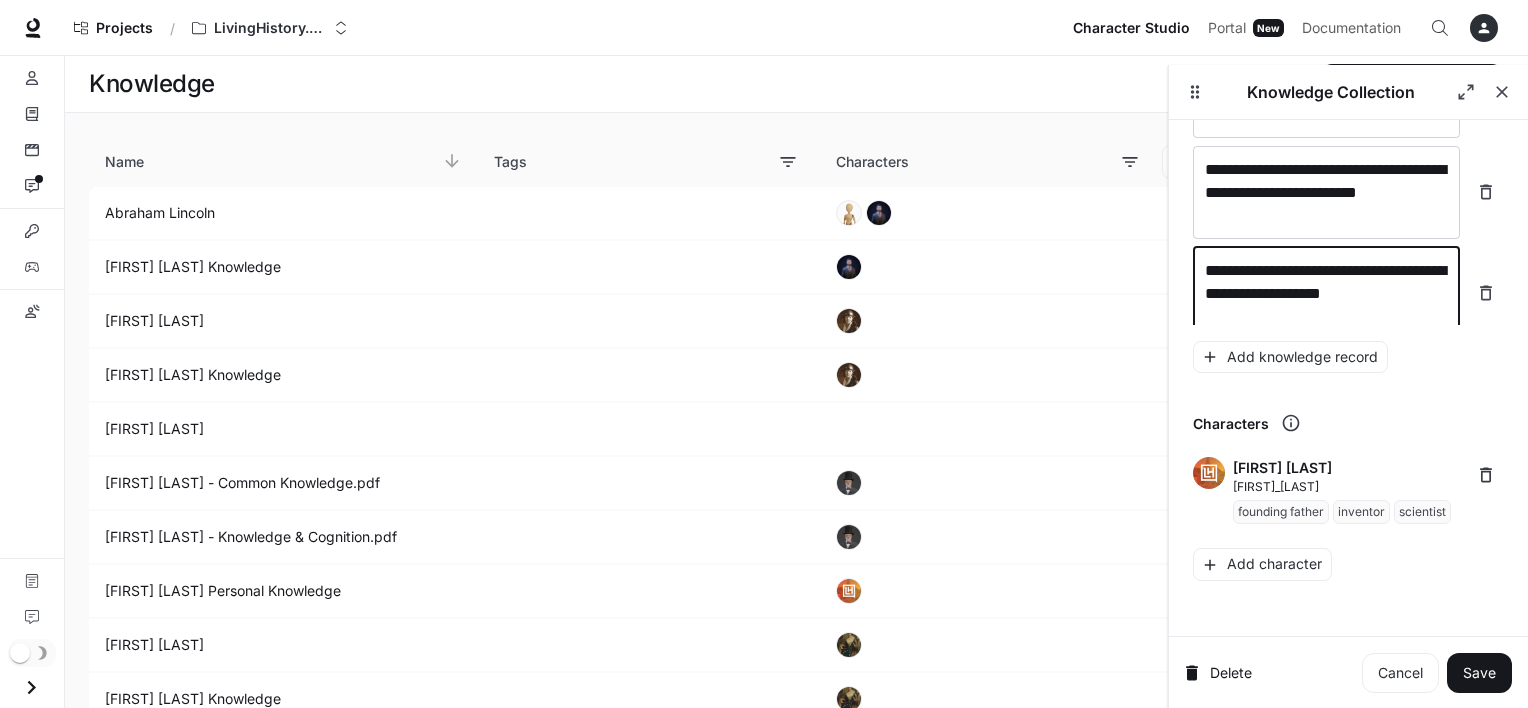 type on "**********" 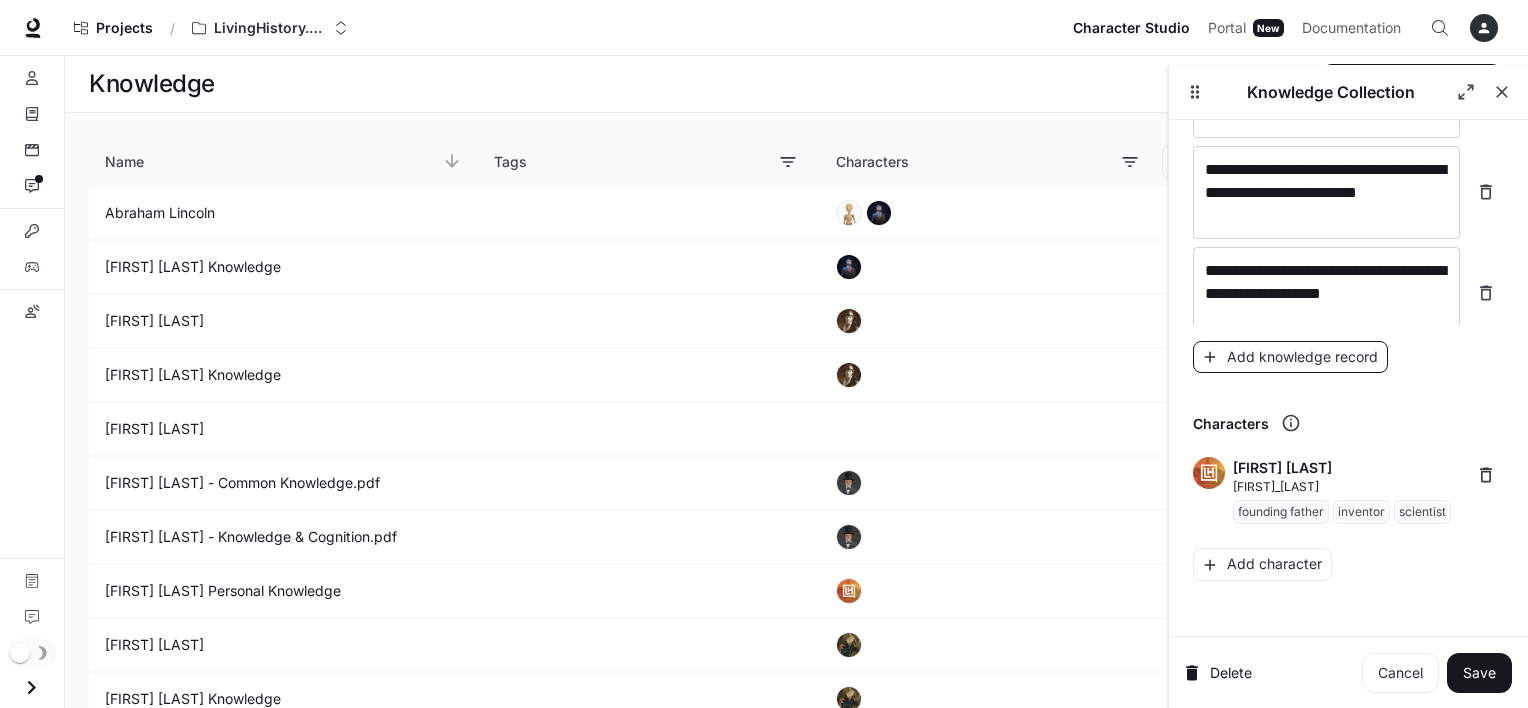 click on "Add knowledge record" at bounding box center (1290, 357) 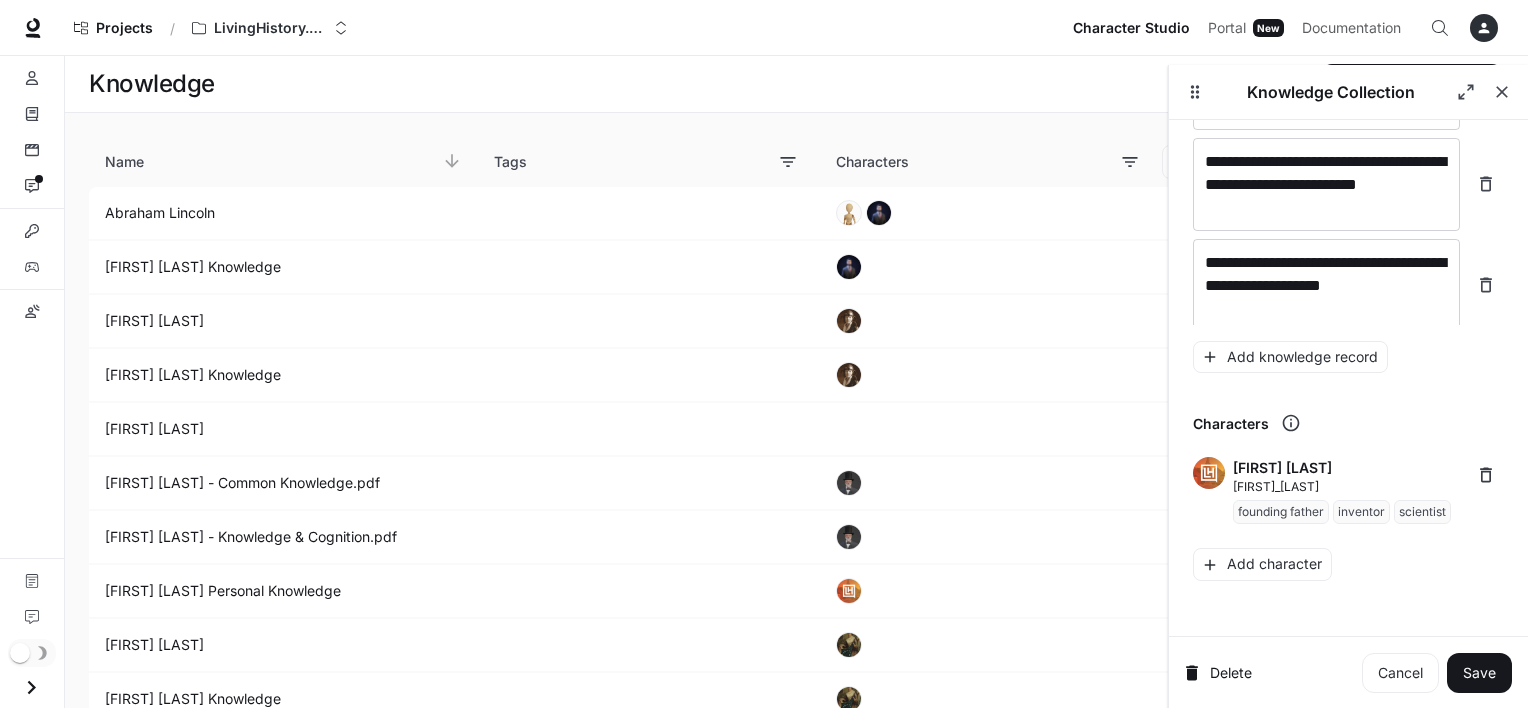 scroll, scrollTop: 14414, scrollLeft: 0, axis: vertical 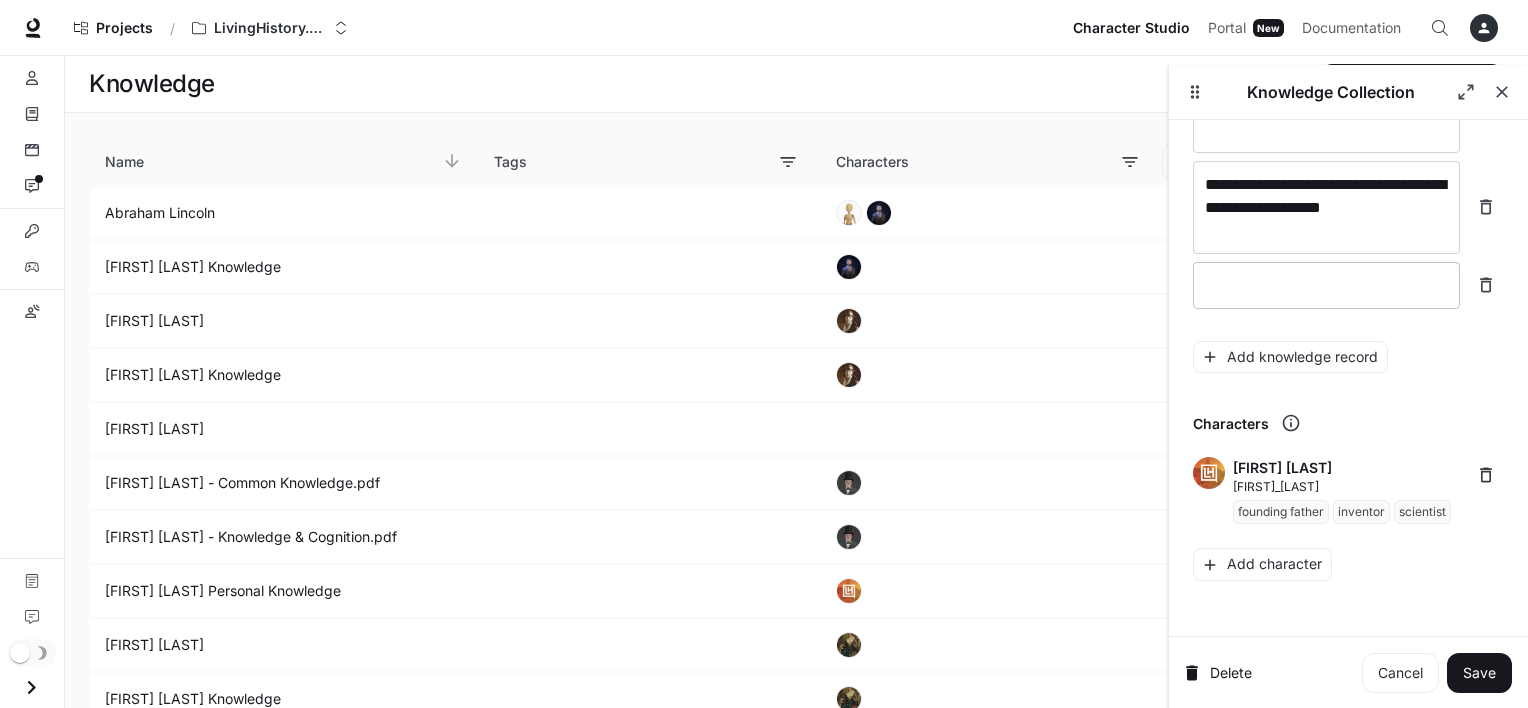 click on "* ​" at bounding box center (1326, 285) 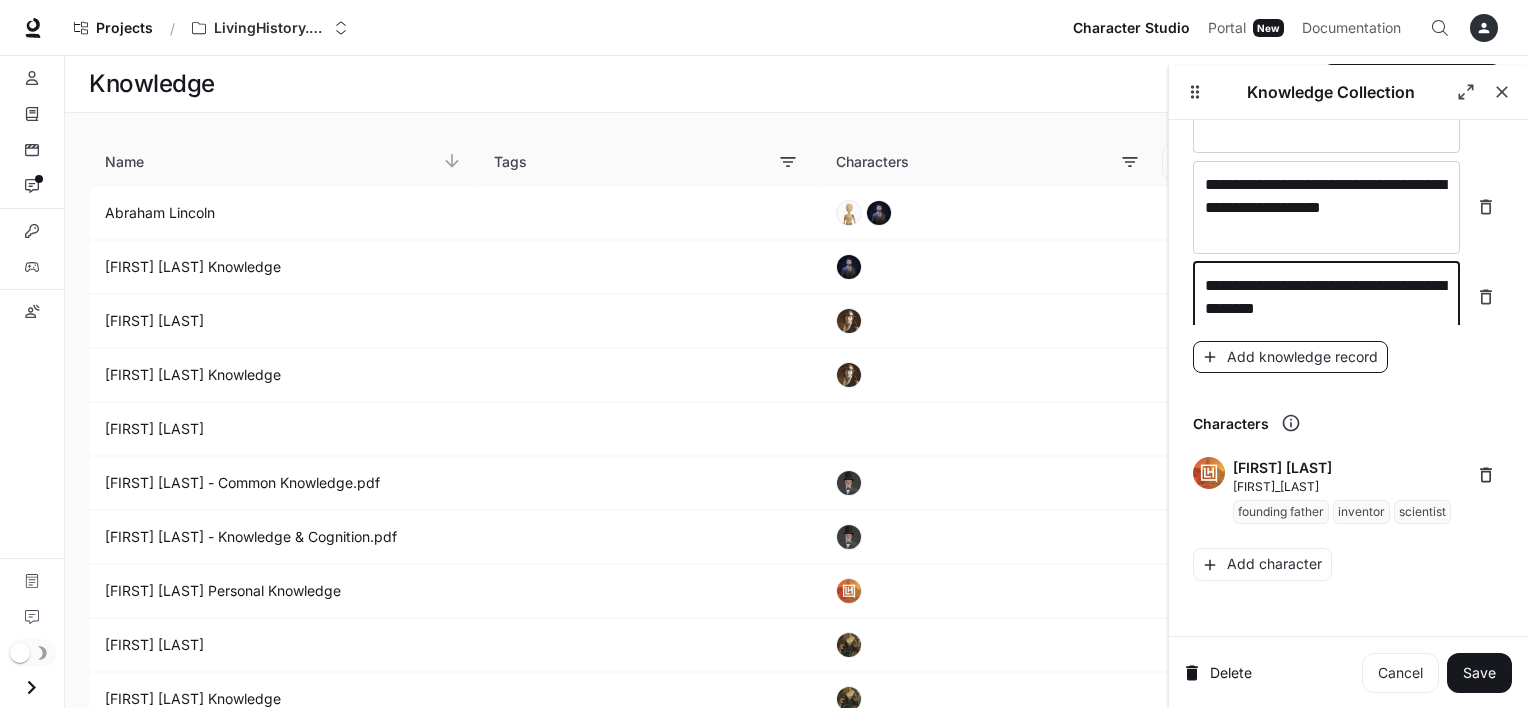 type on "**********" 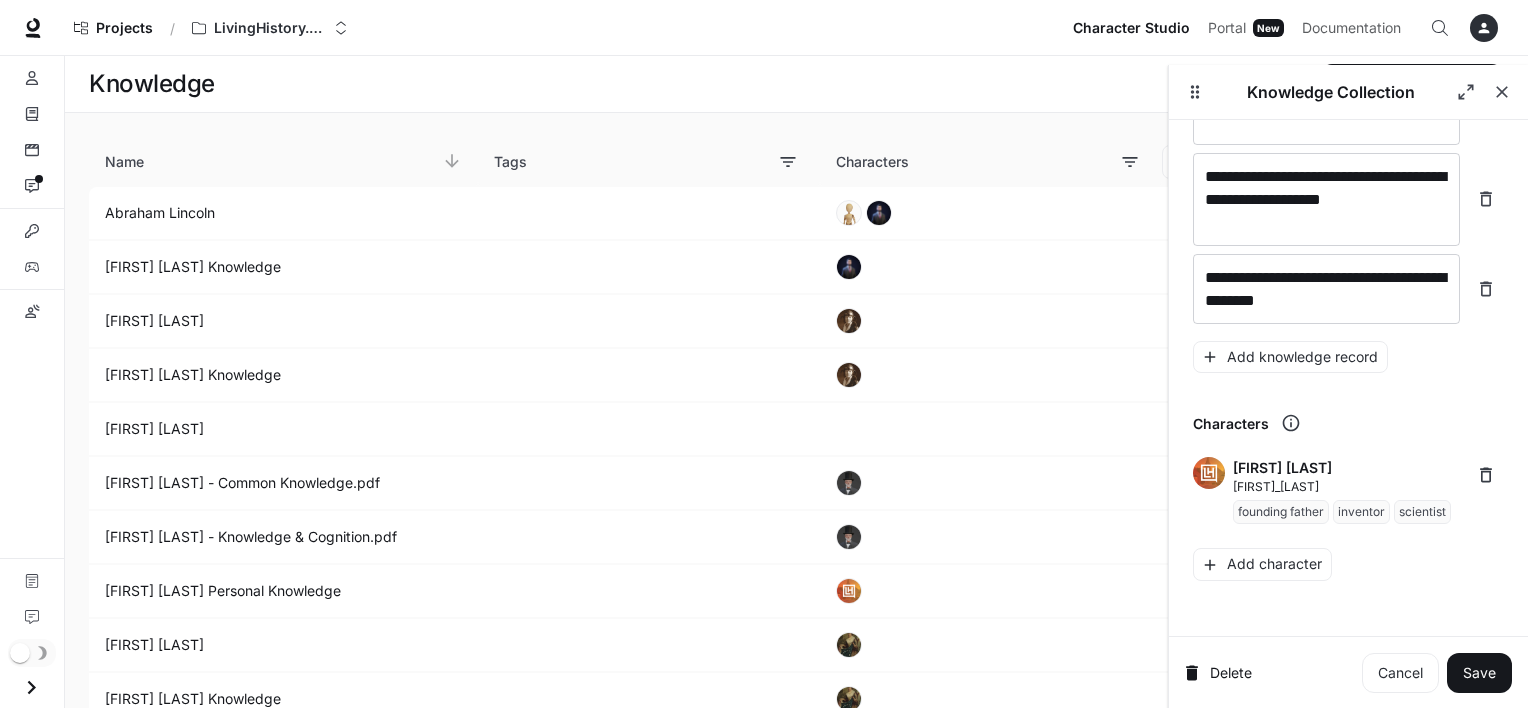 scroll, scrollTop: 14484, scrollLeft: 0, axis: vertical 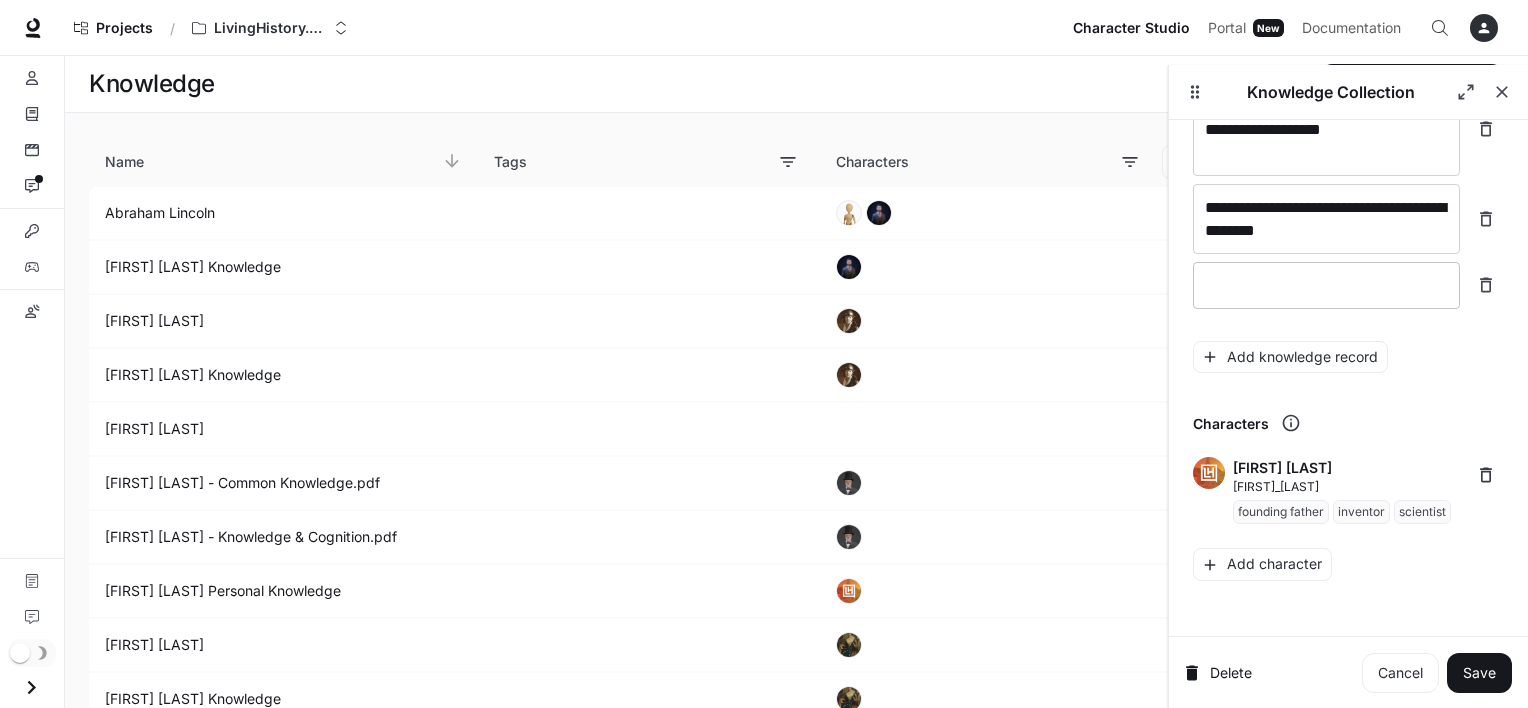 click on "* ​" at bounding box center (1326, 285) 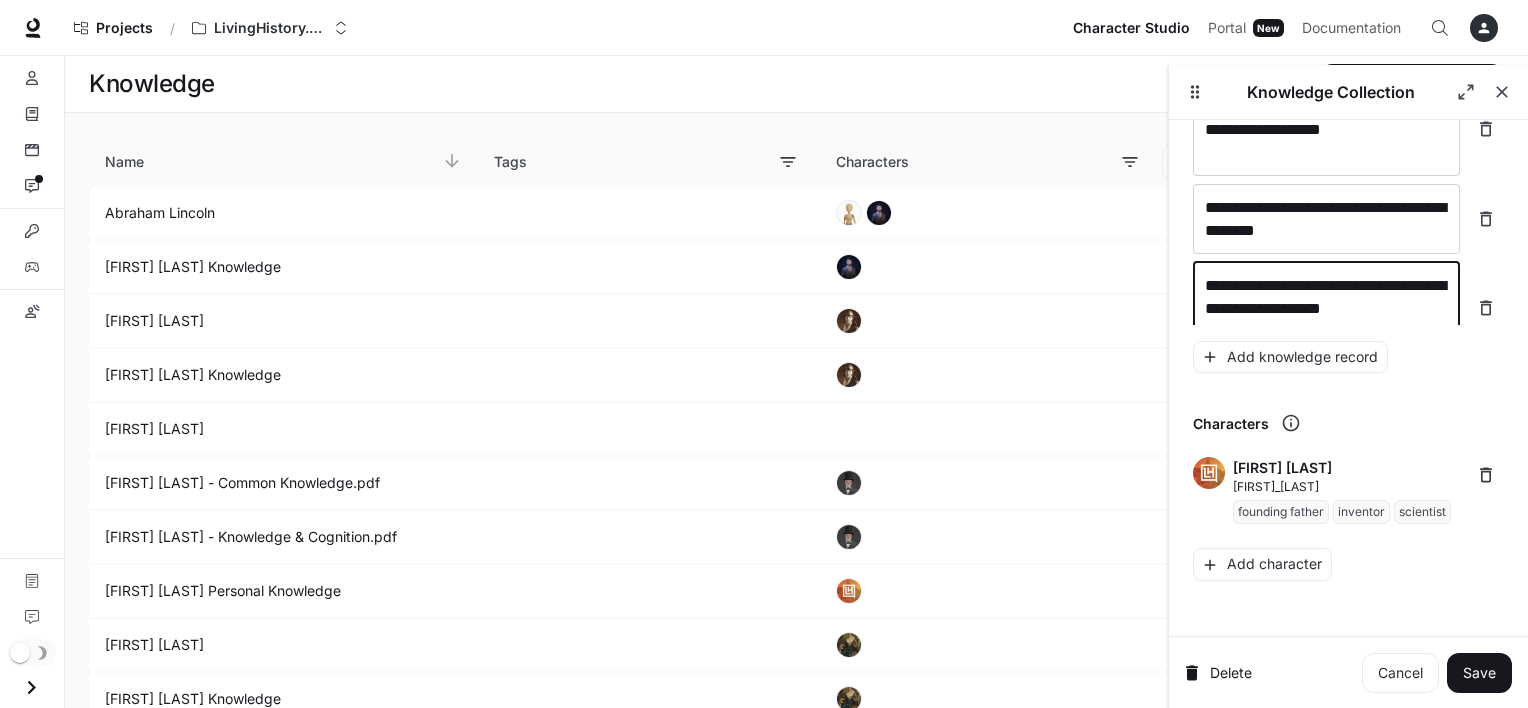 scroll, scrollTop: 14500, scrollLeft: 0, axis: vertical 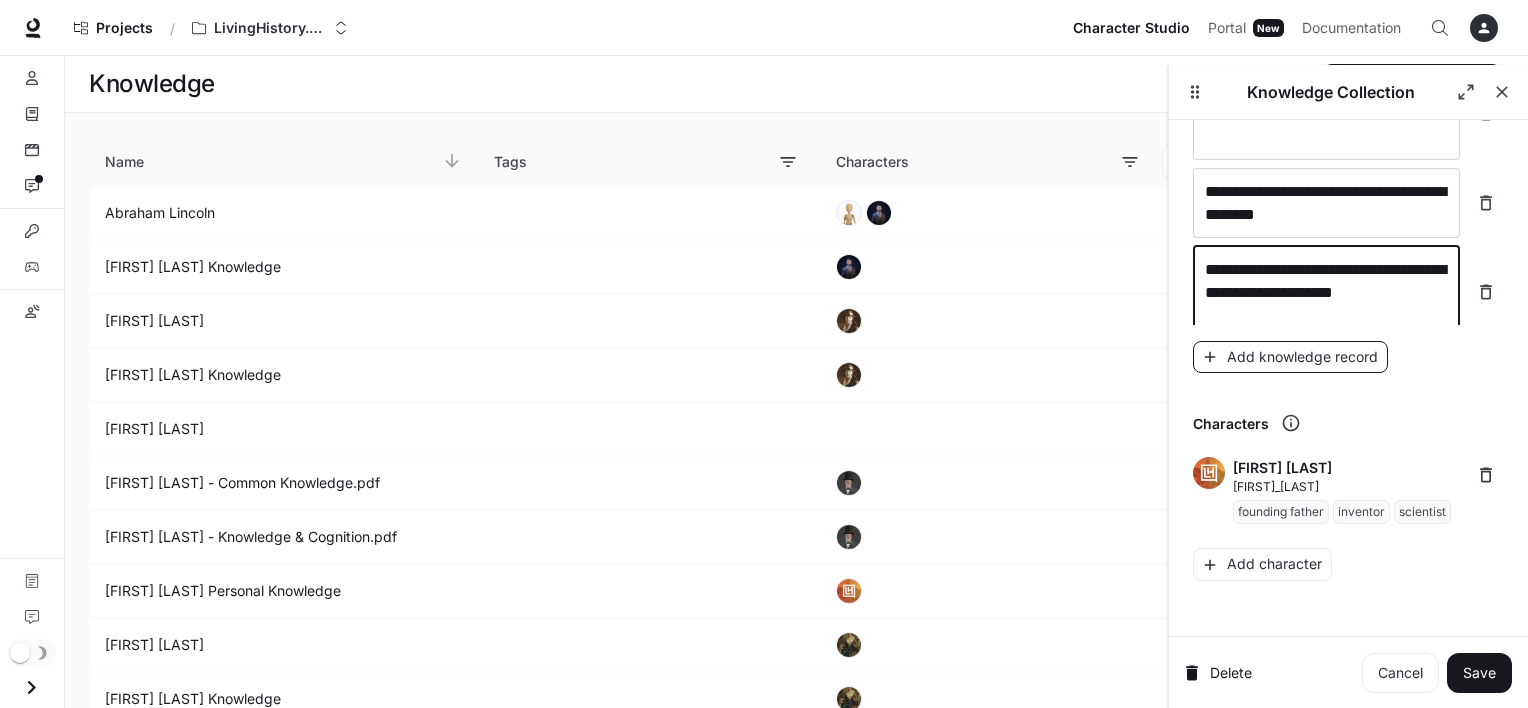 type on "**********" 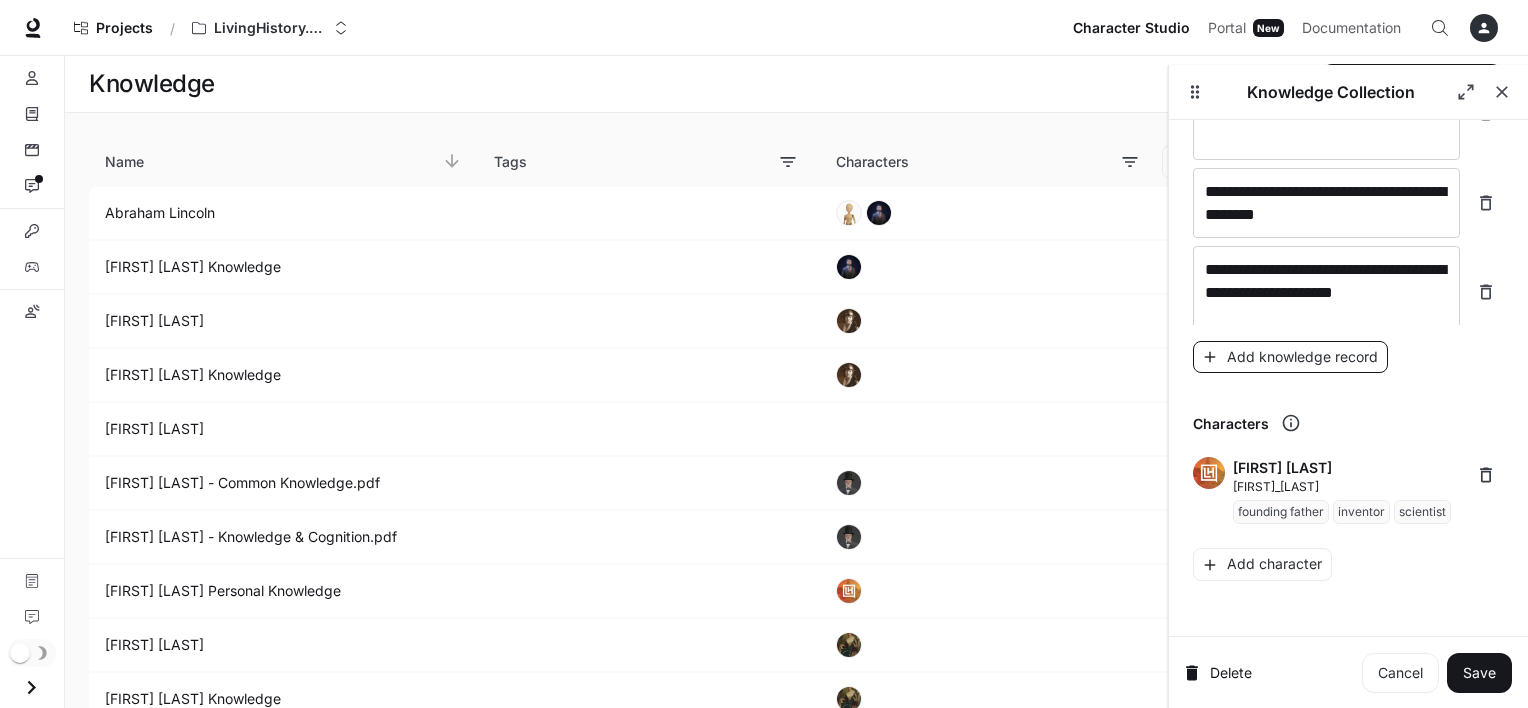 scroll, scrollTop: 14576, scrollLeft: 0, axis: vertical 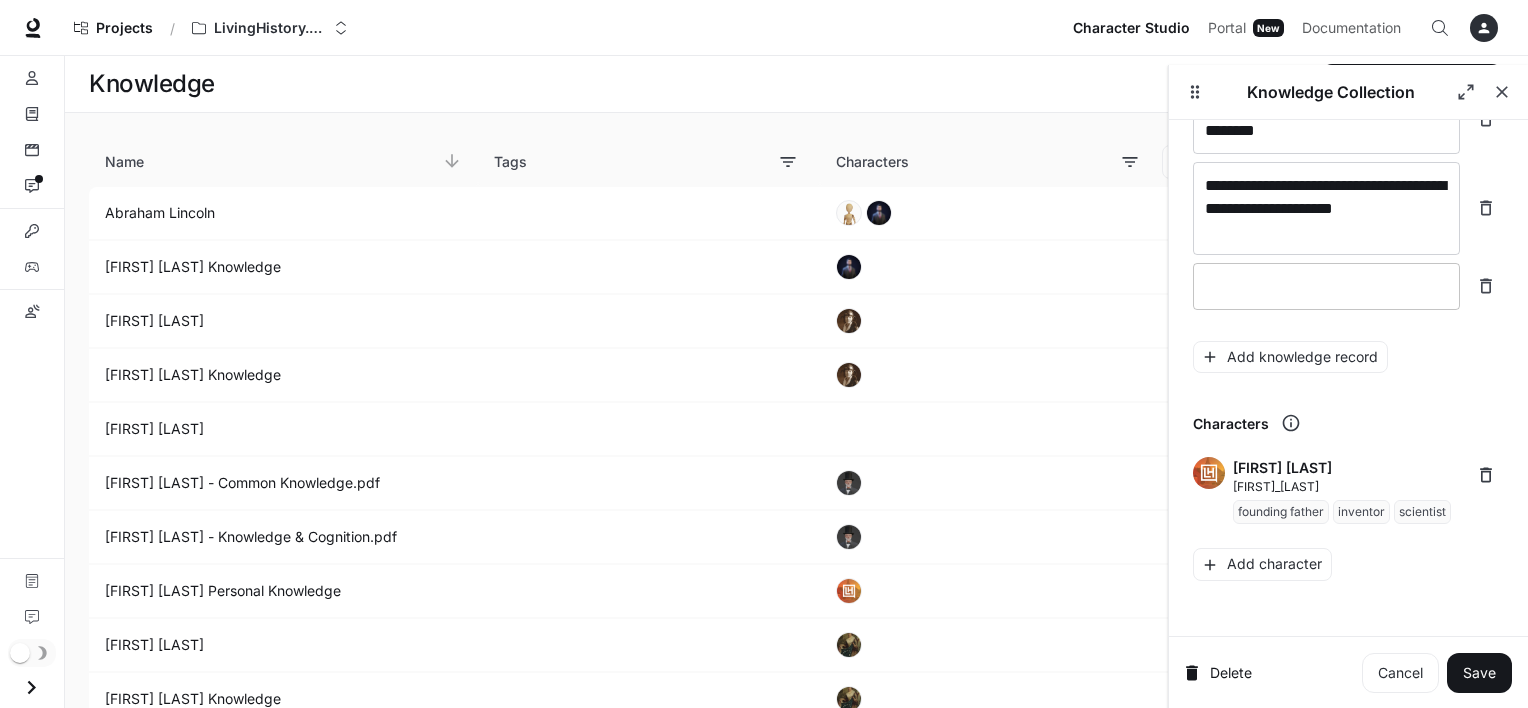 click at bounding box center (1326, 286) 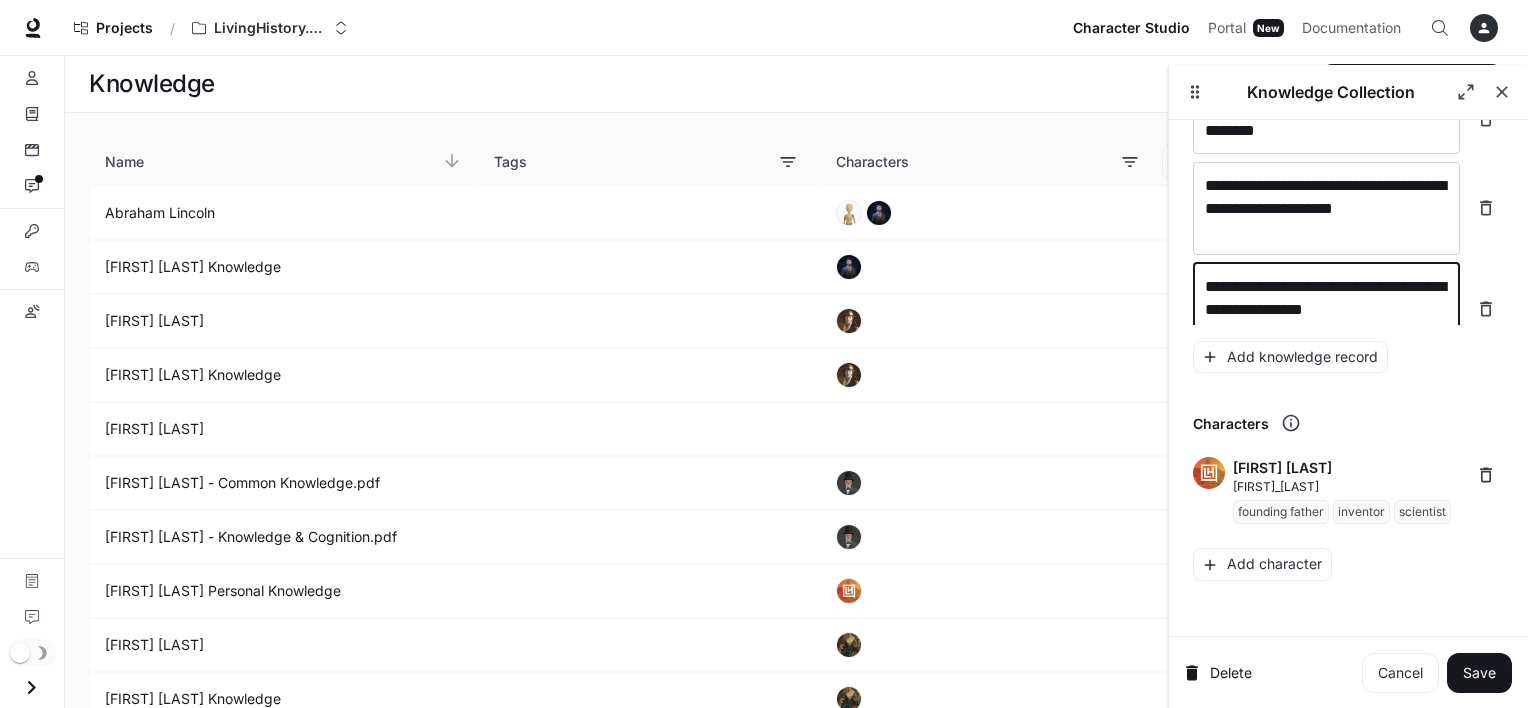 scroll, scrollTop: 14592, scrollLeft: 0, axis: vertical 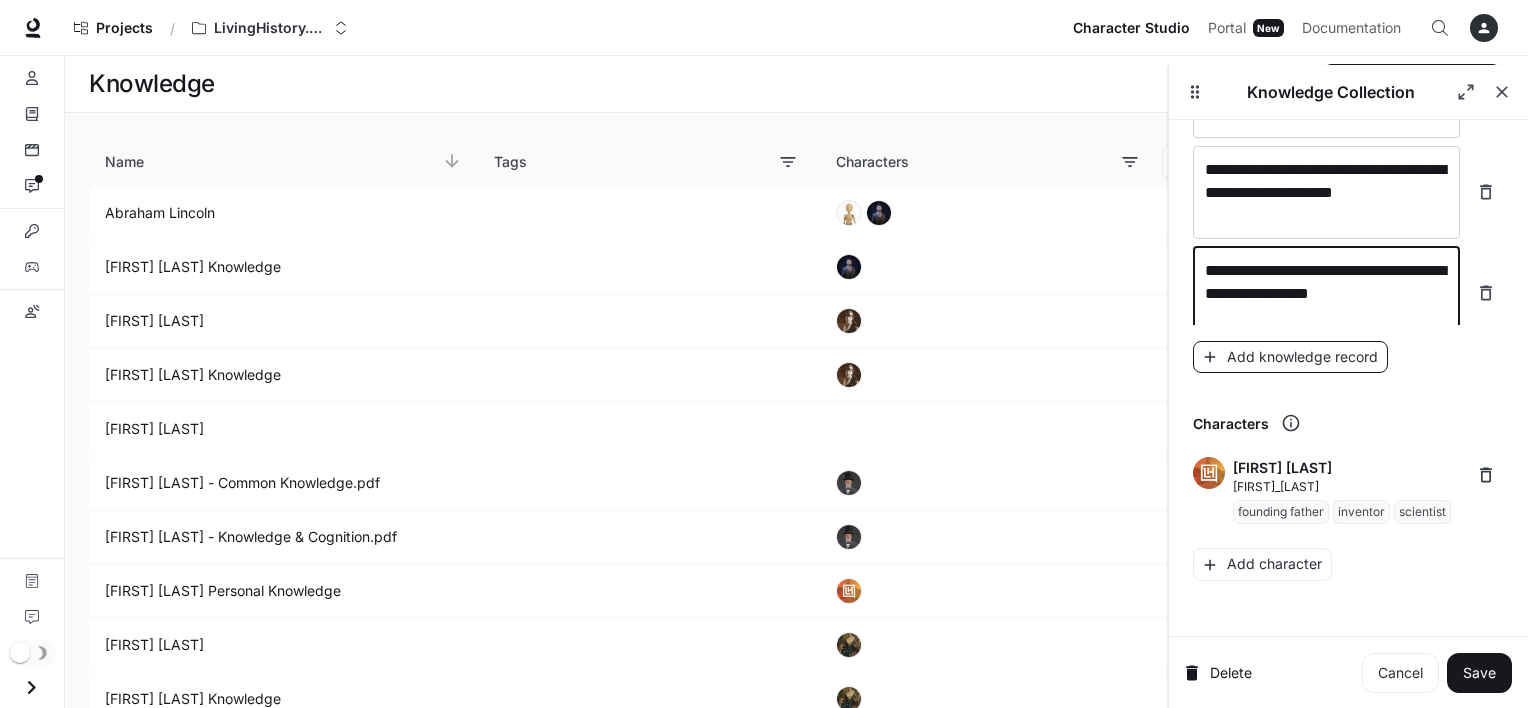 type on "**********" 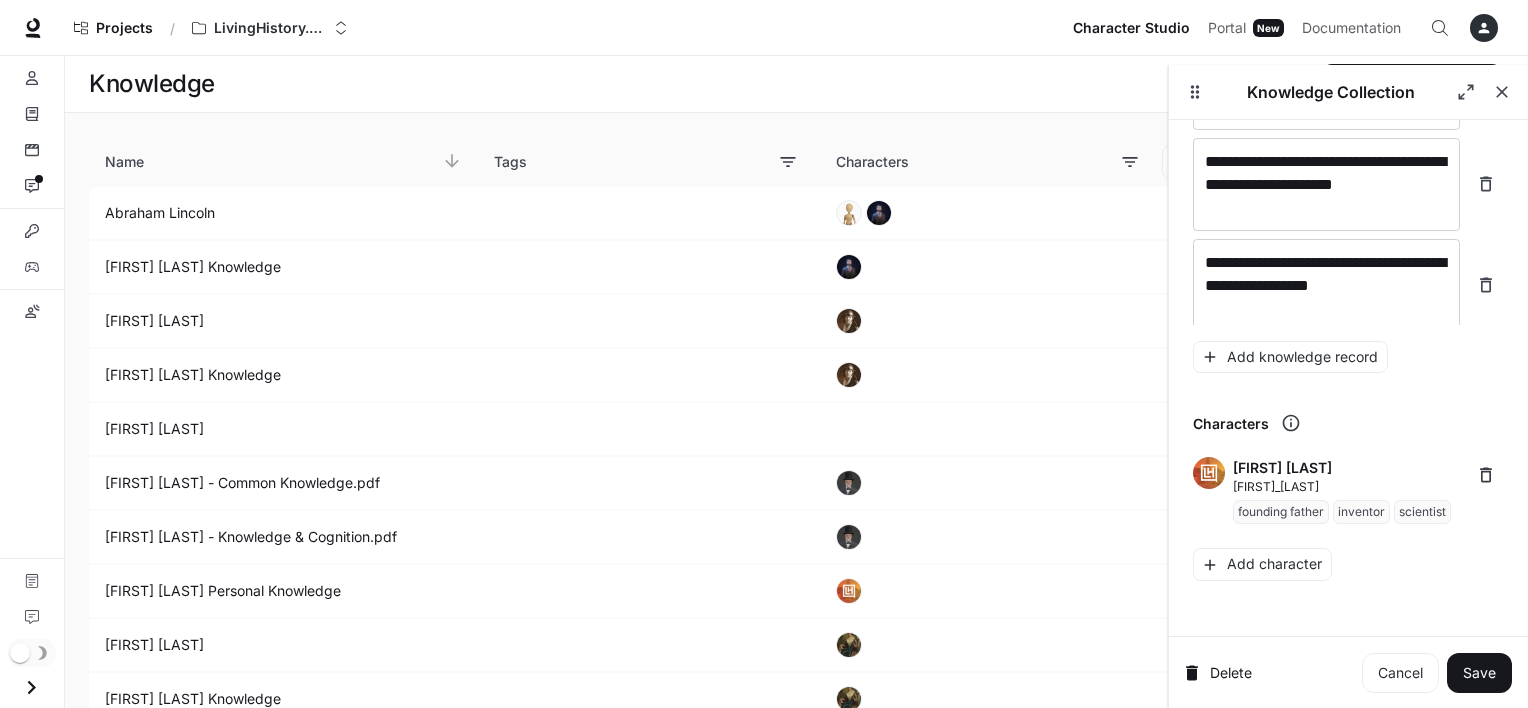 scroll, scrollTop: 14670, scrollLeft: 0, axis: vertical 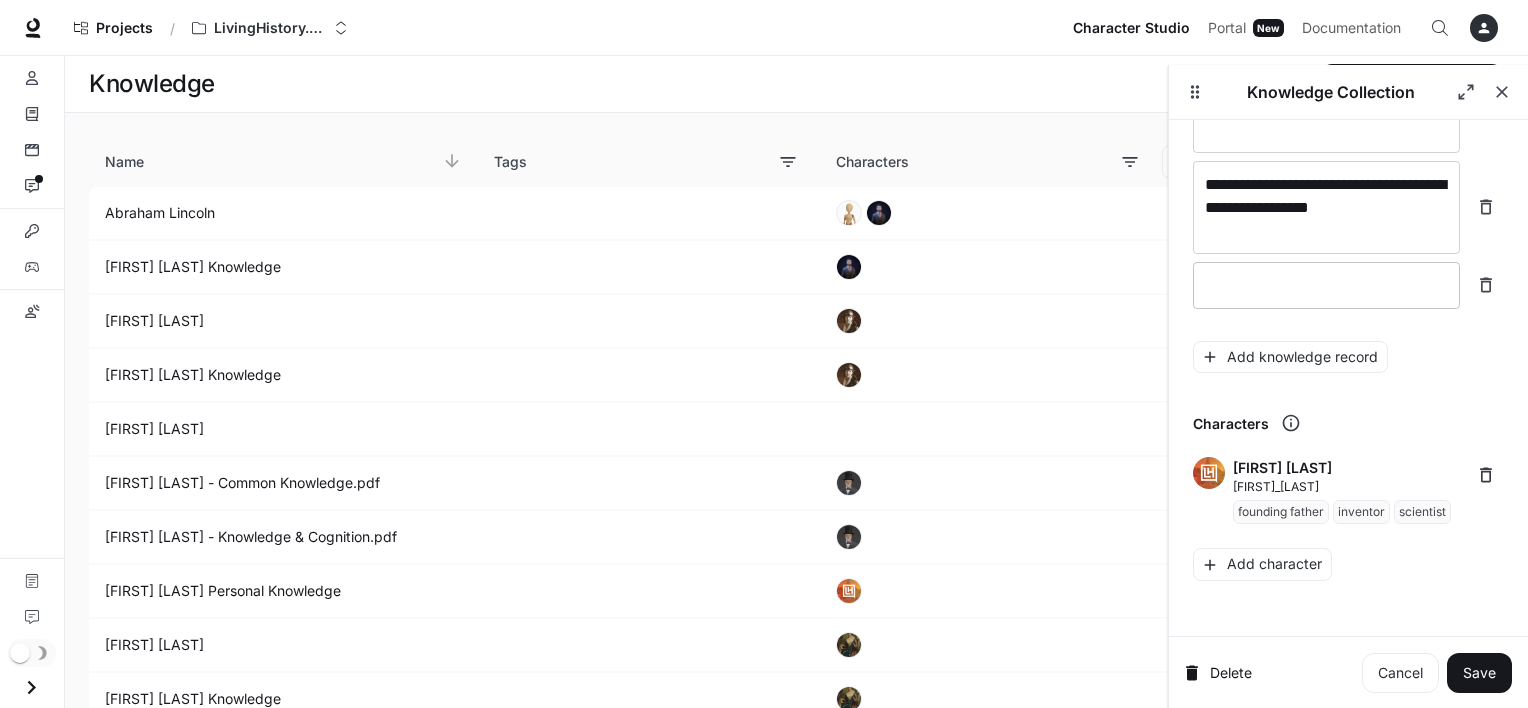click at bounding box center [1326, 285] 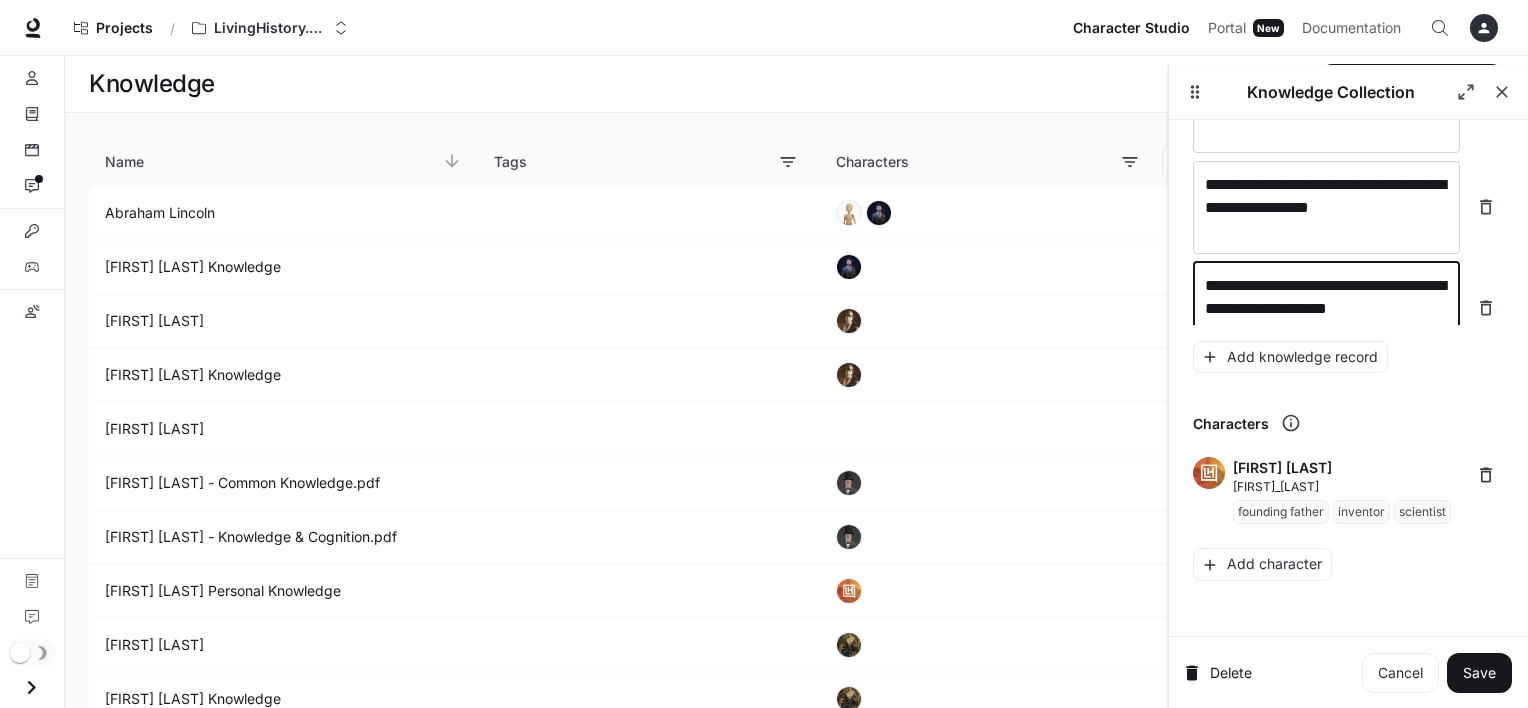 scroll, scrollTop: 14685, scrollLeft: 0, axis: vertical 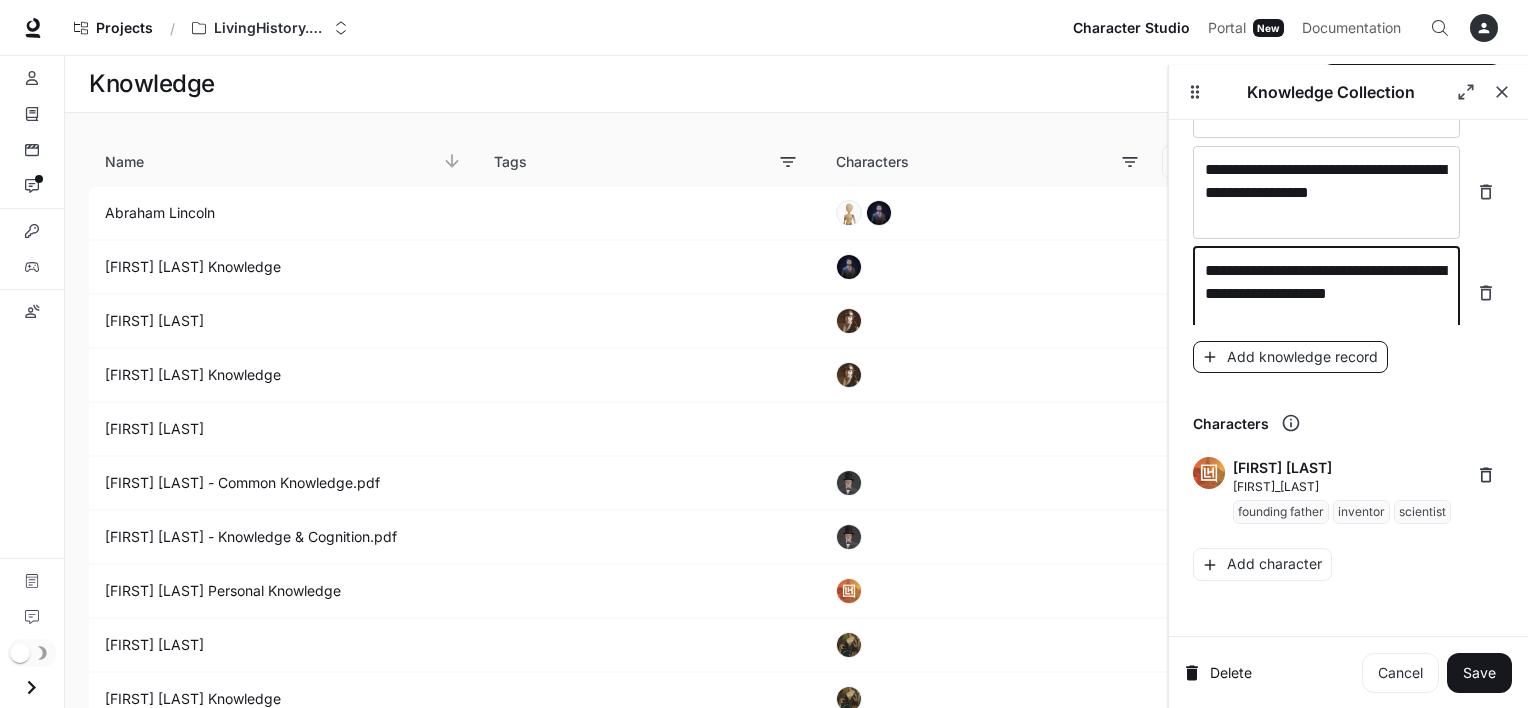 type on "**********" 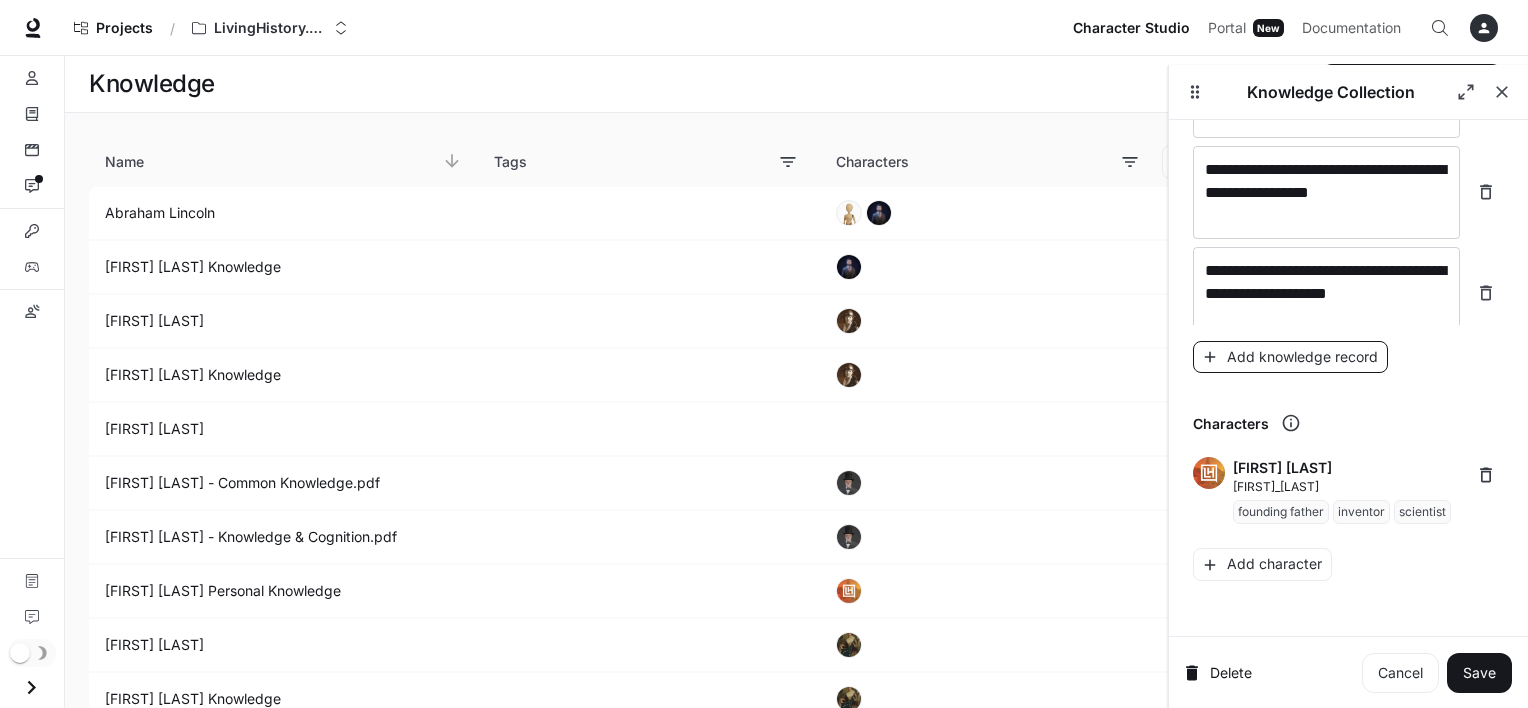 scroll, scrollTop: 14763, scrollLeft: 0, axis: vertical 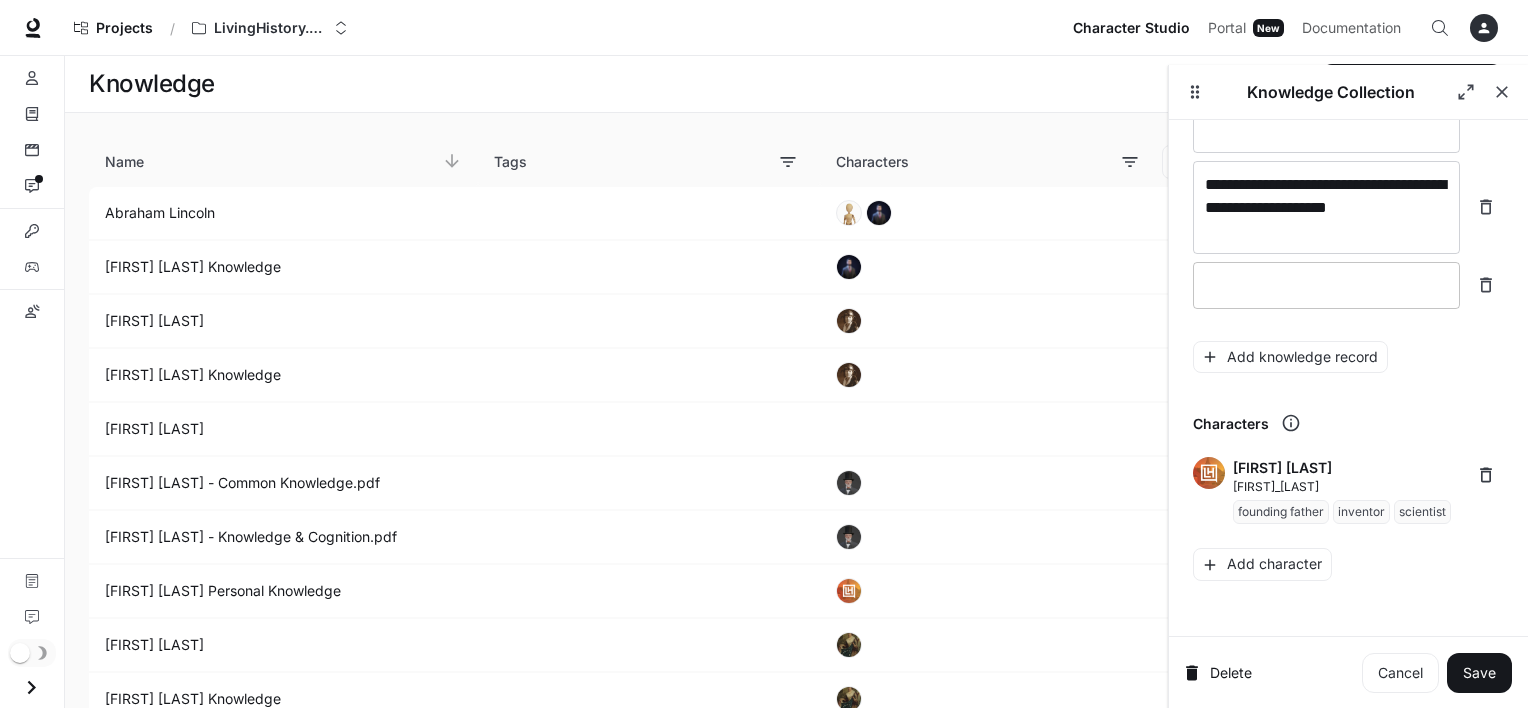 click at bounding box center [1326, 285] 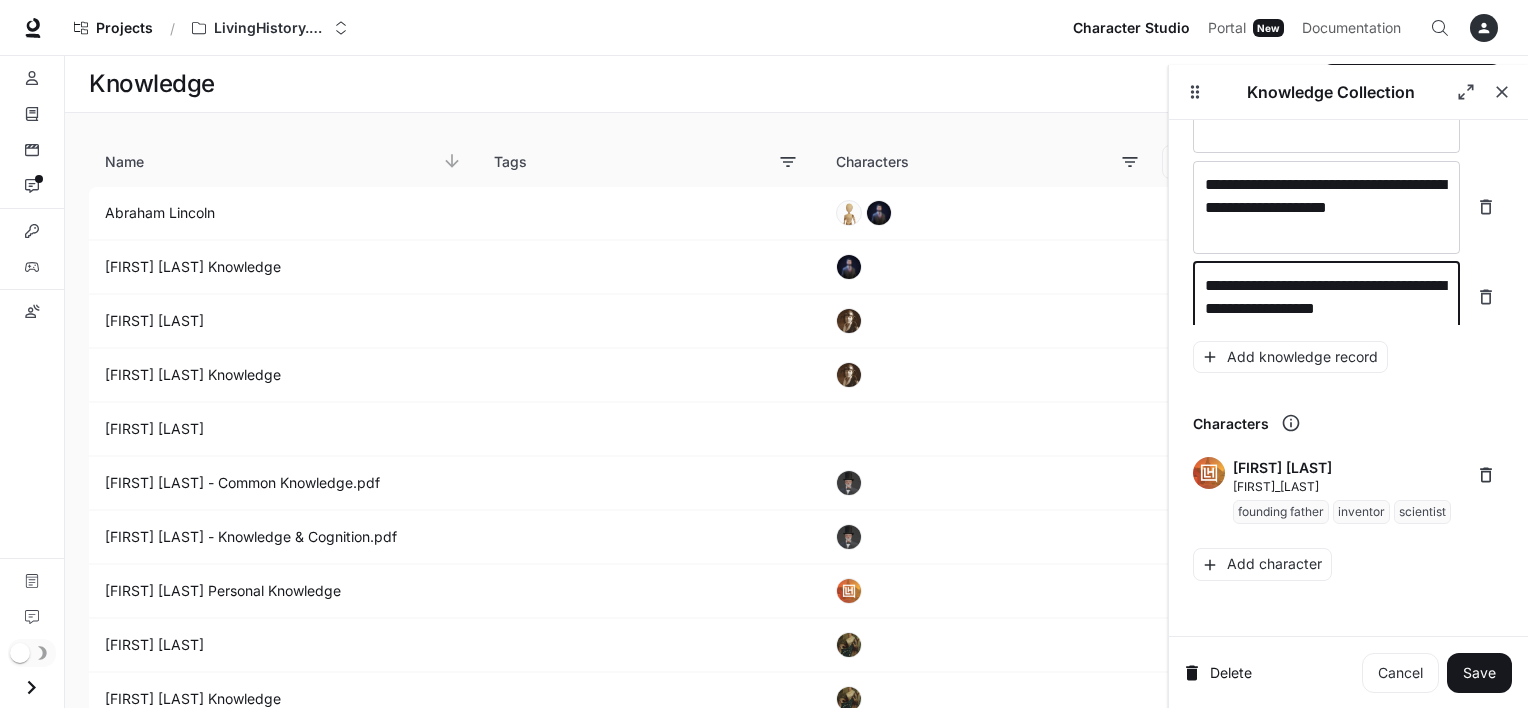 scroll, scrollTop: 14779, scrollLeft: 0, axis: vertical 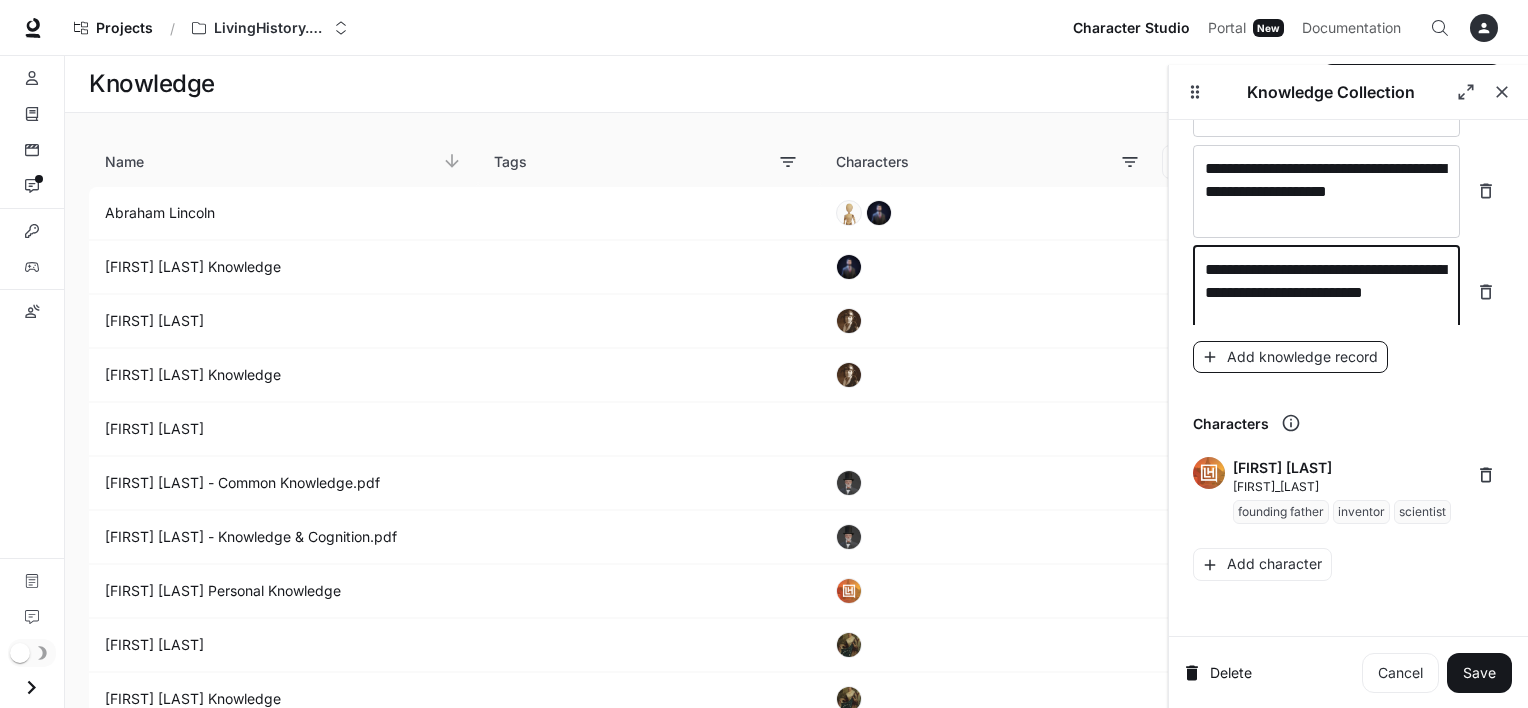 type on "**********" 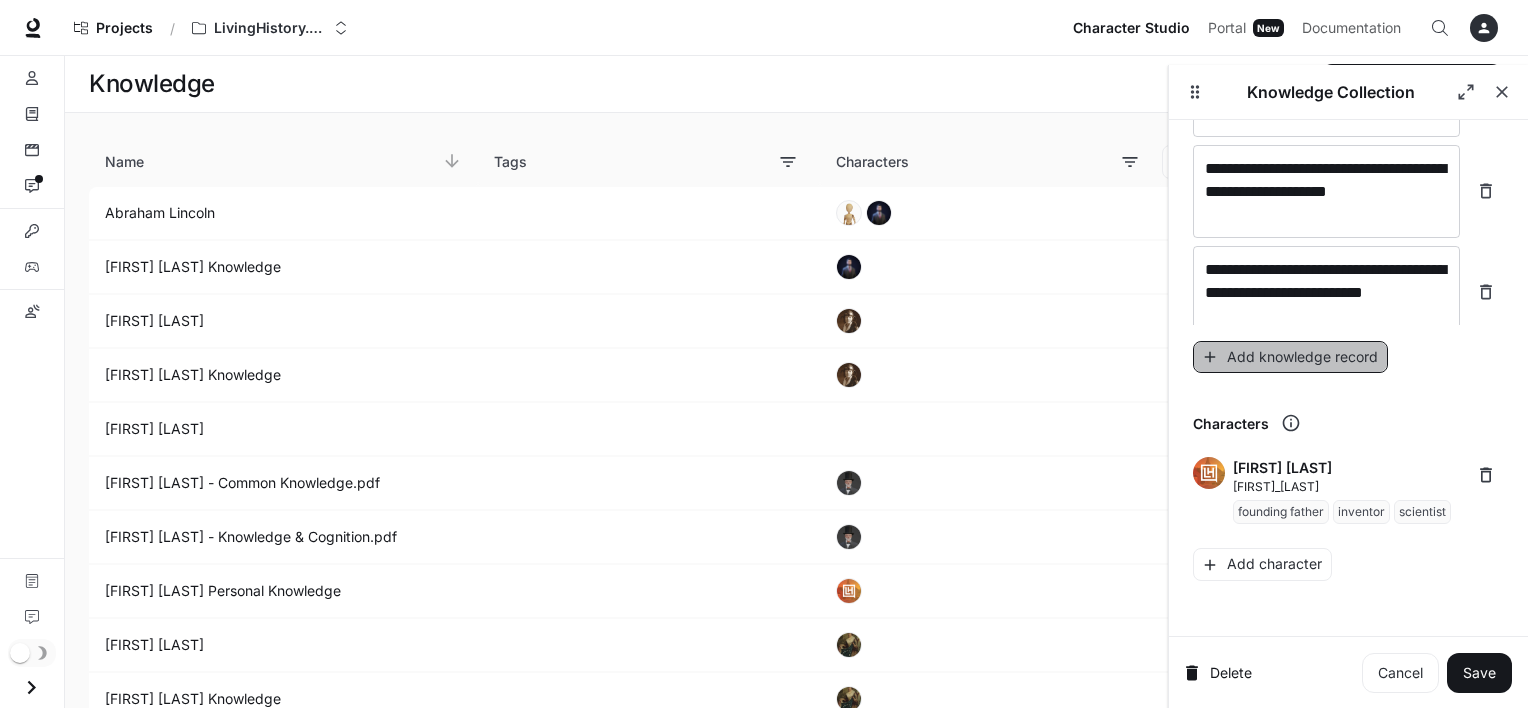 click on "Add knowledge record" at bounding box center [1290, 357] 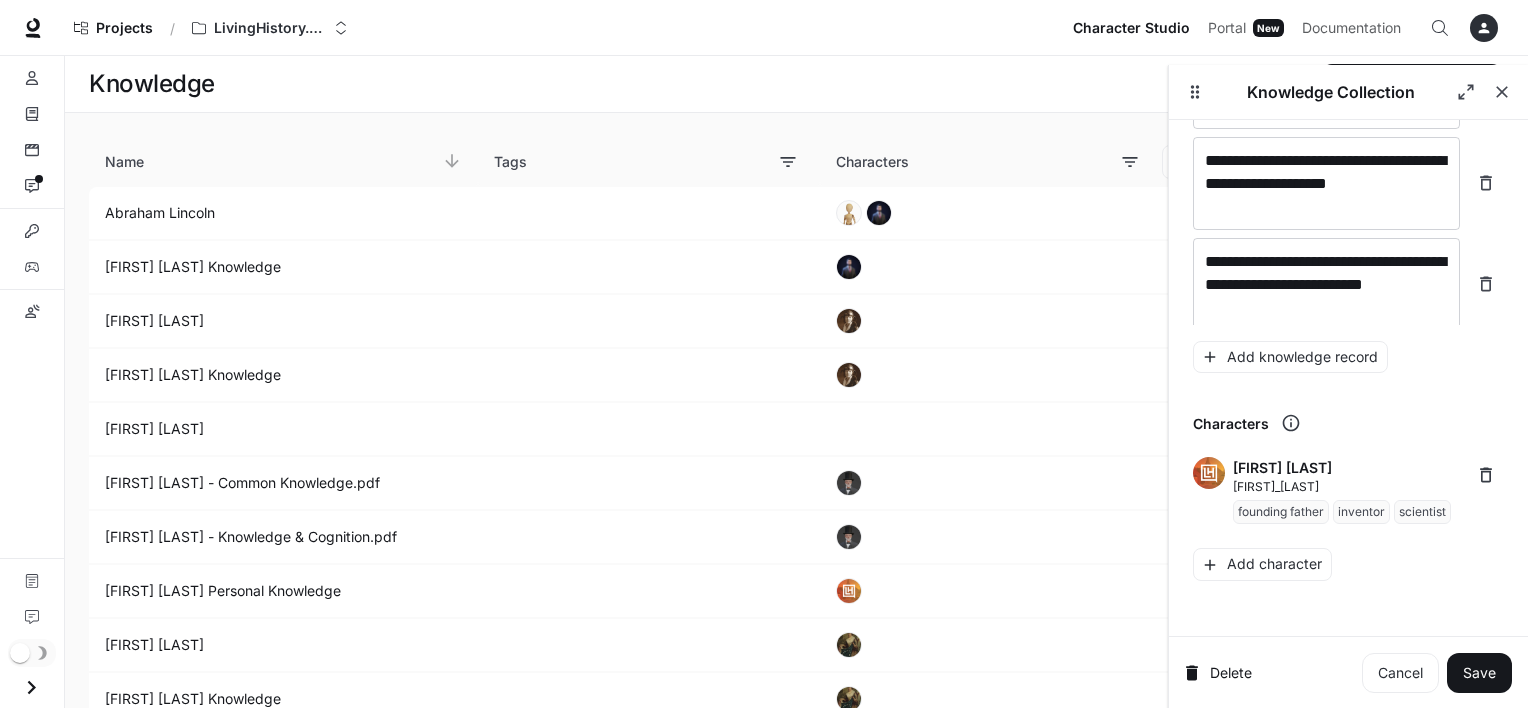 scroll, scrollTop: 14856, scrollLeft: 0, axis: vertical 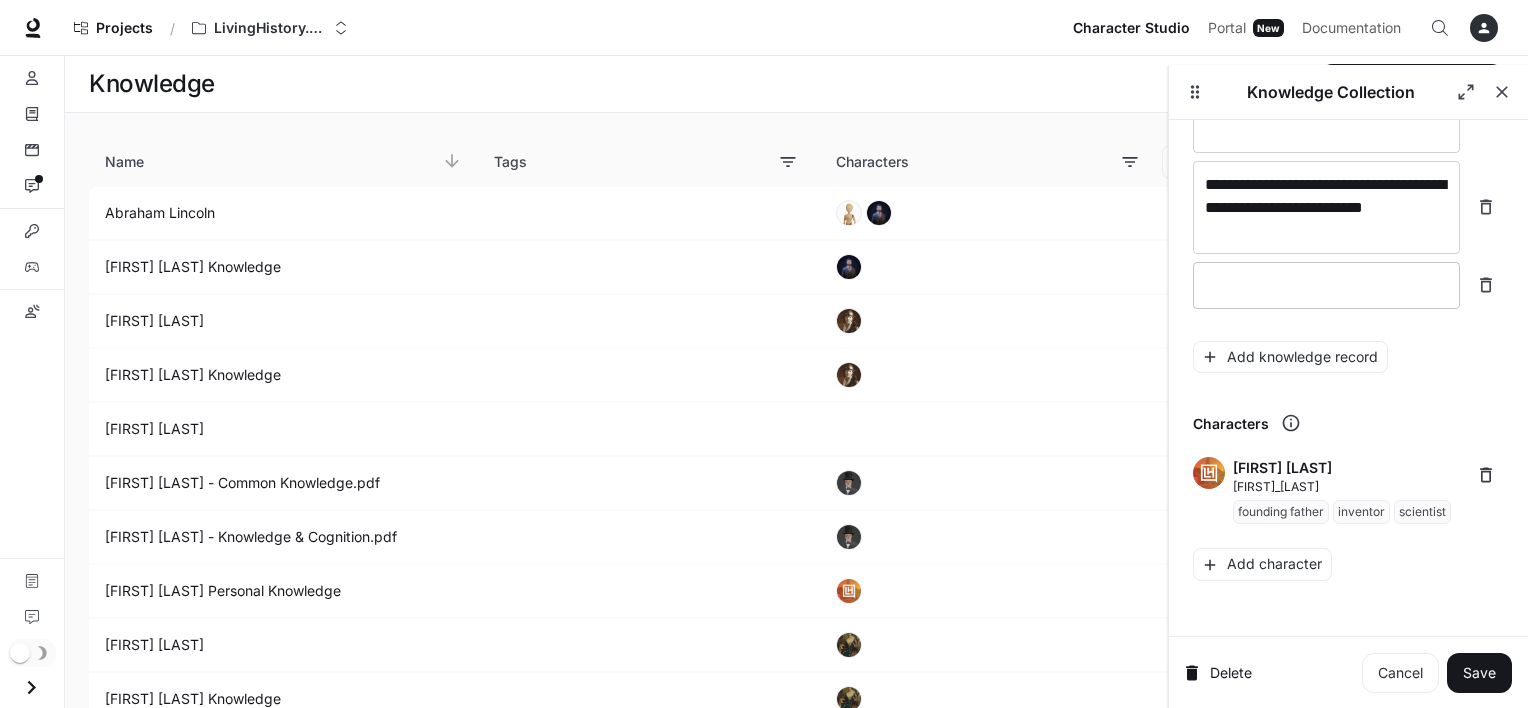 click at bounding box center (1326, 285) 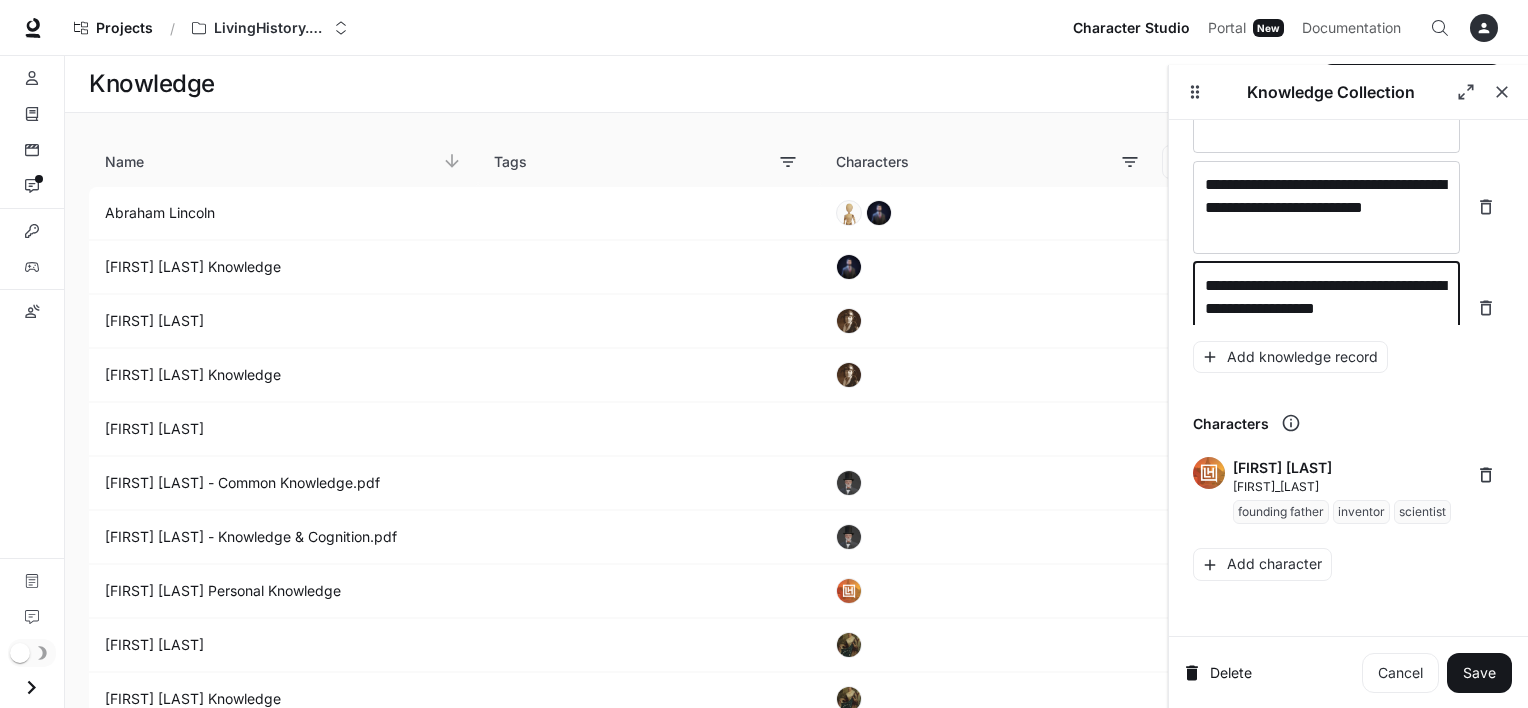scroll, scrollTop: 14872, scrollLeft: 0, axis: vertical 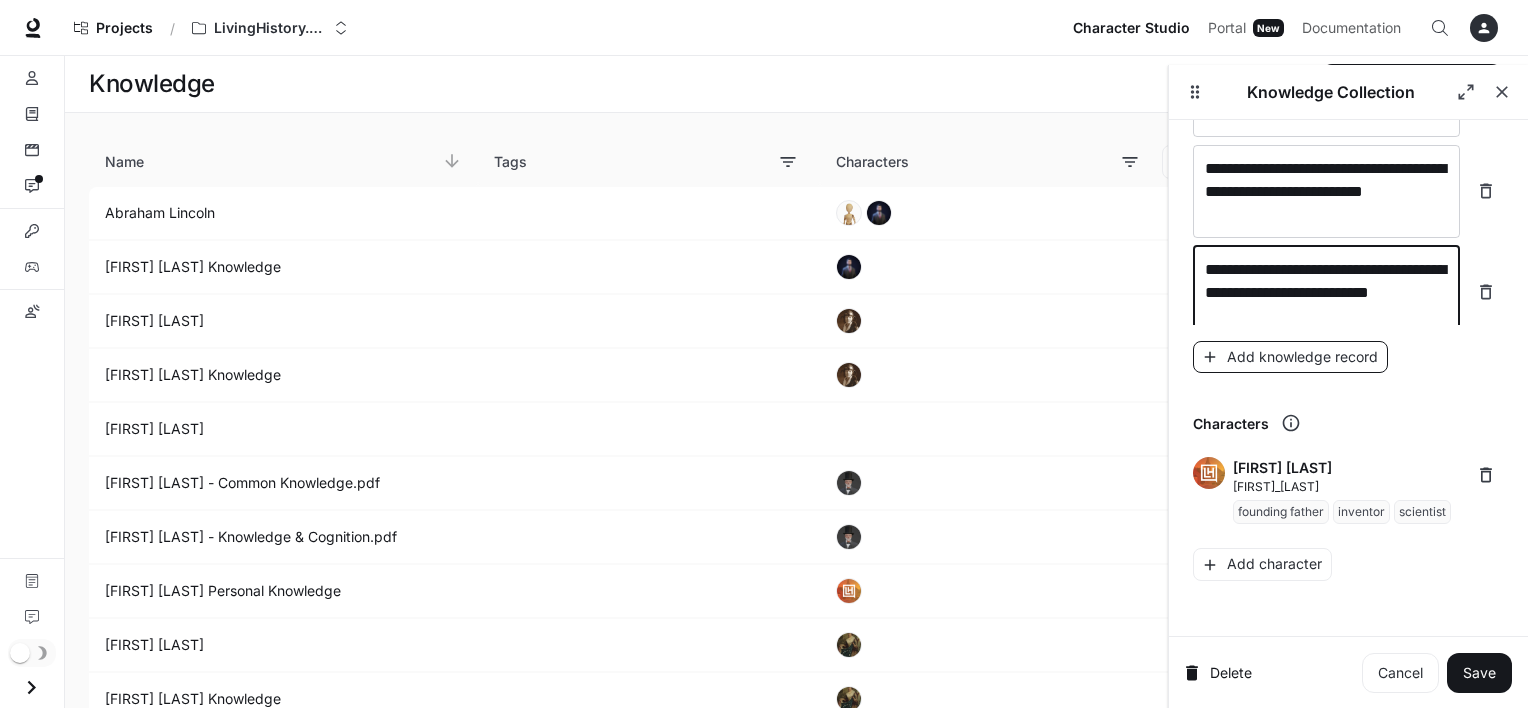 type on "**********" 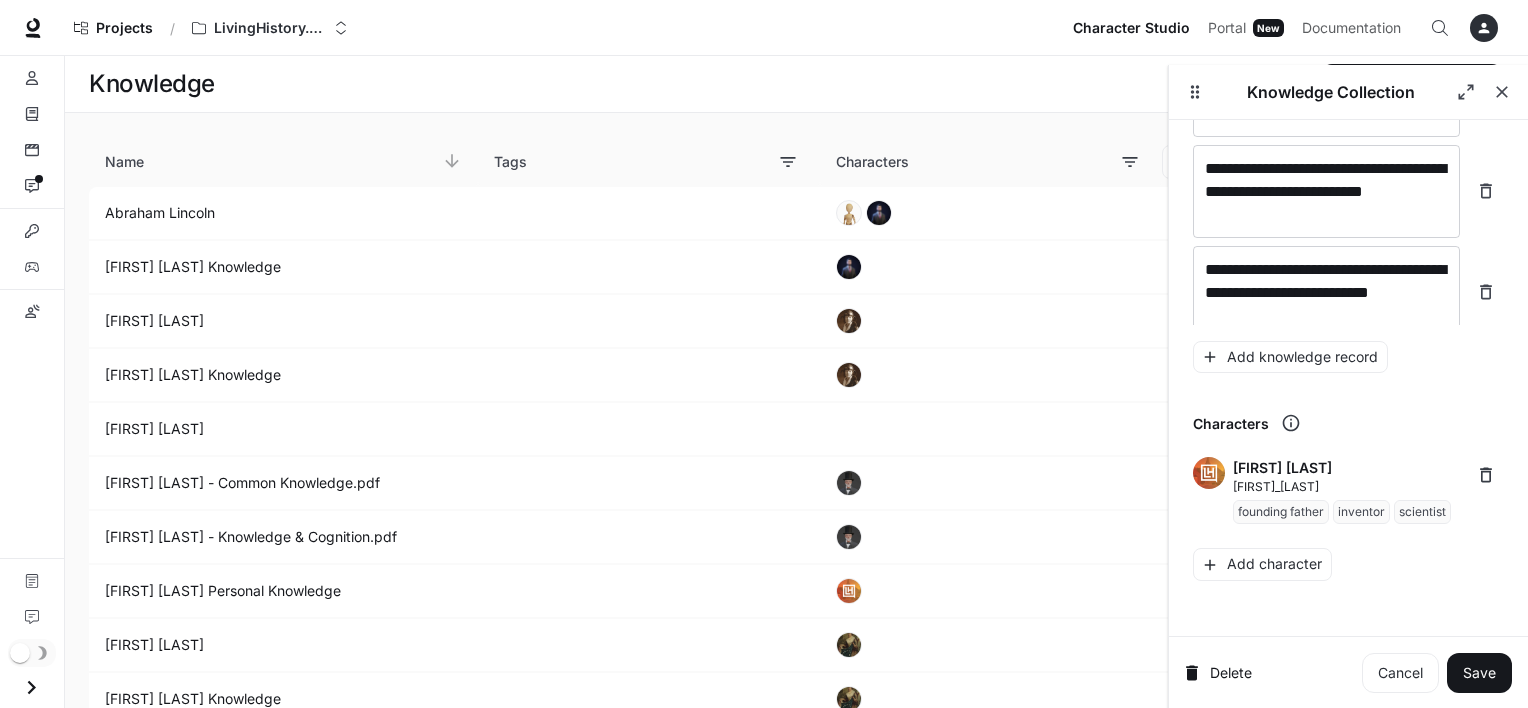 scroll, scrollTop: 14948, scrollLeft: 0, axis: vertical 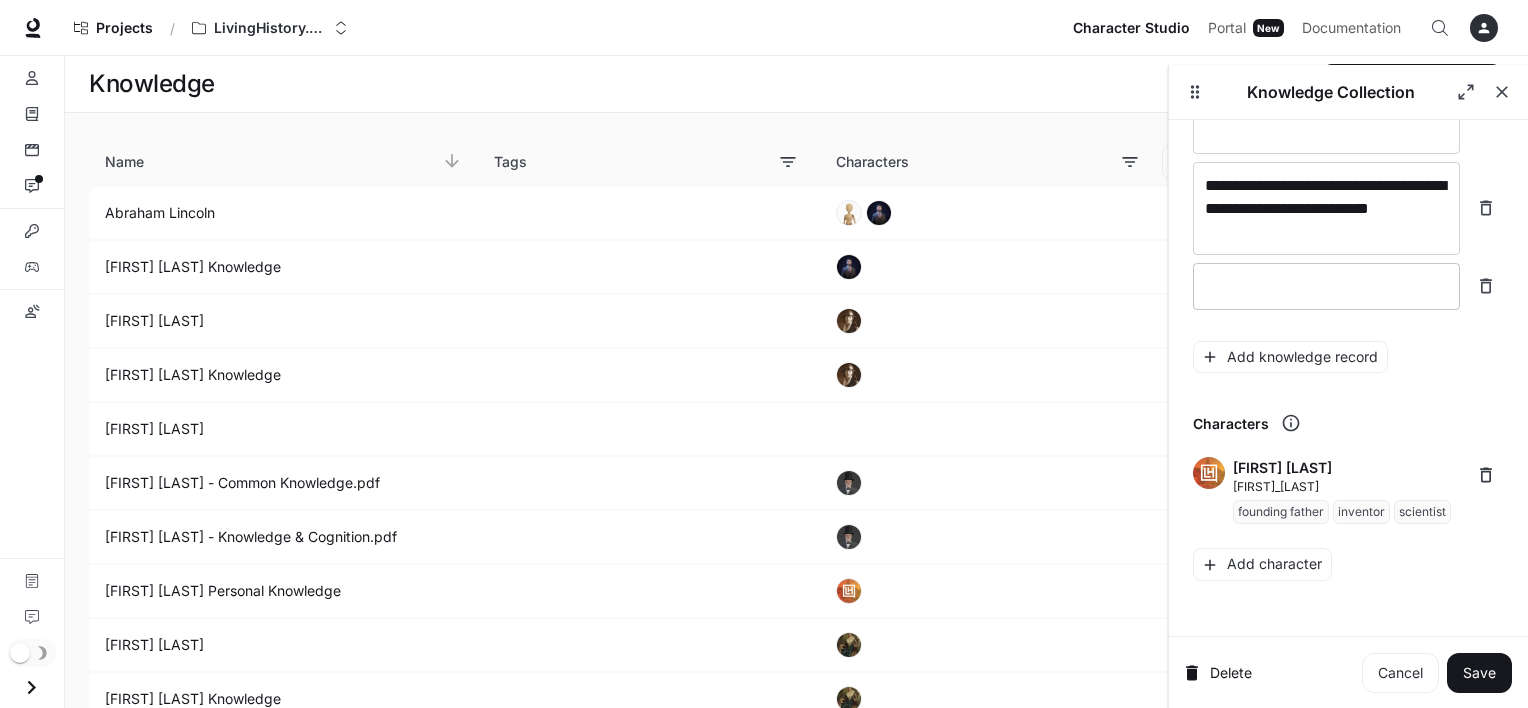 click at bounding box center (1326, 286) 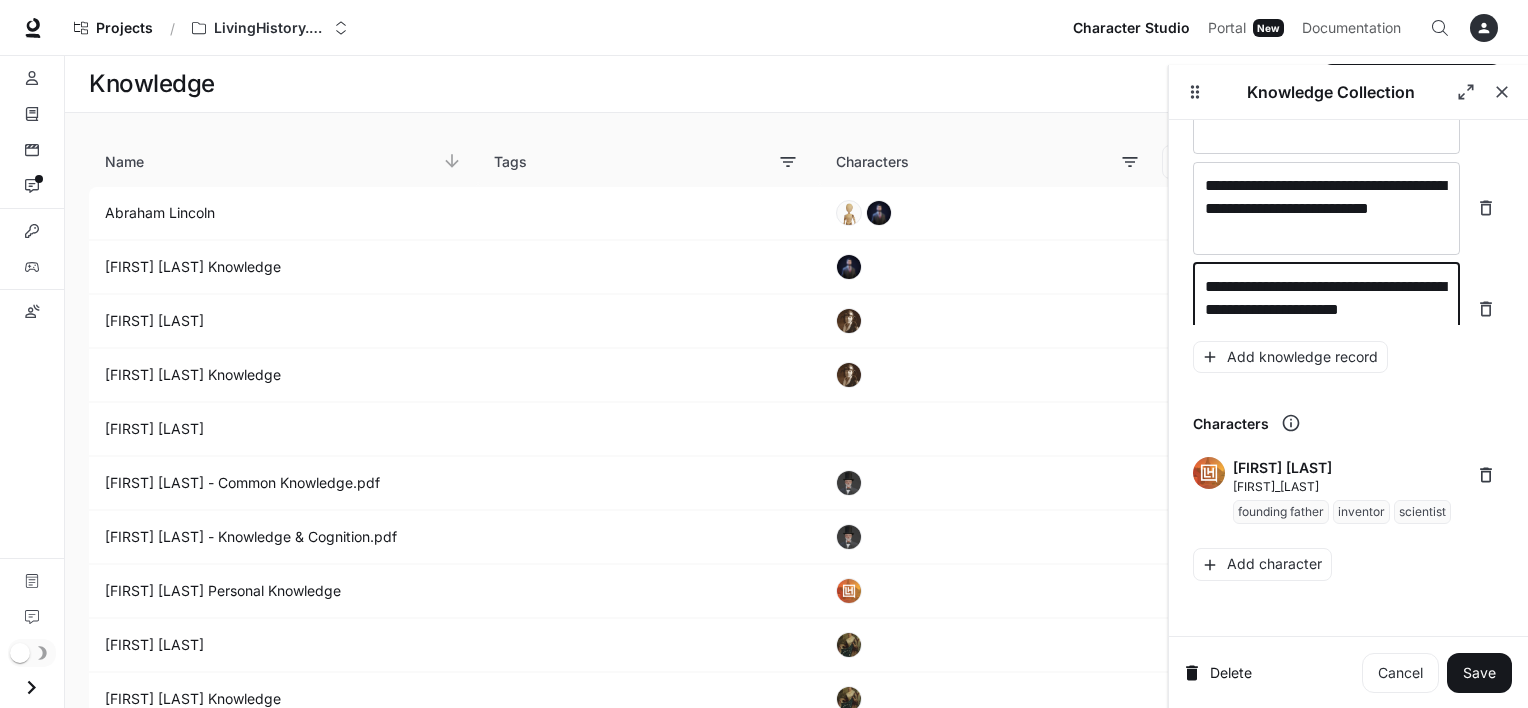 scroll, scrollTop: 14964, scrollLeft: 0, axis: vertical 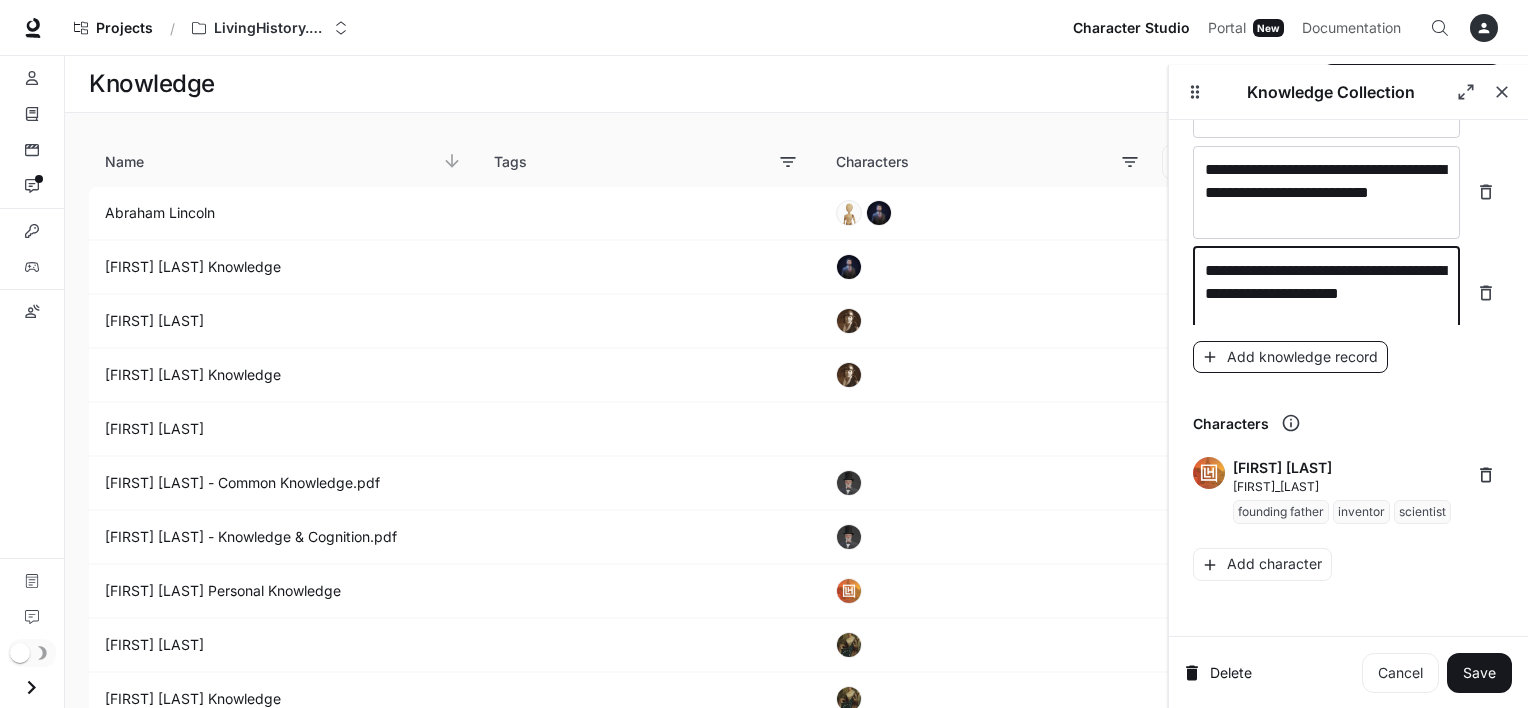 type on "**********" 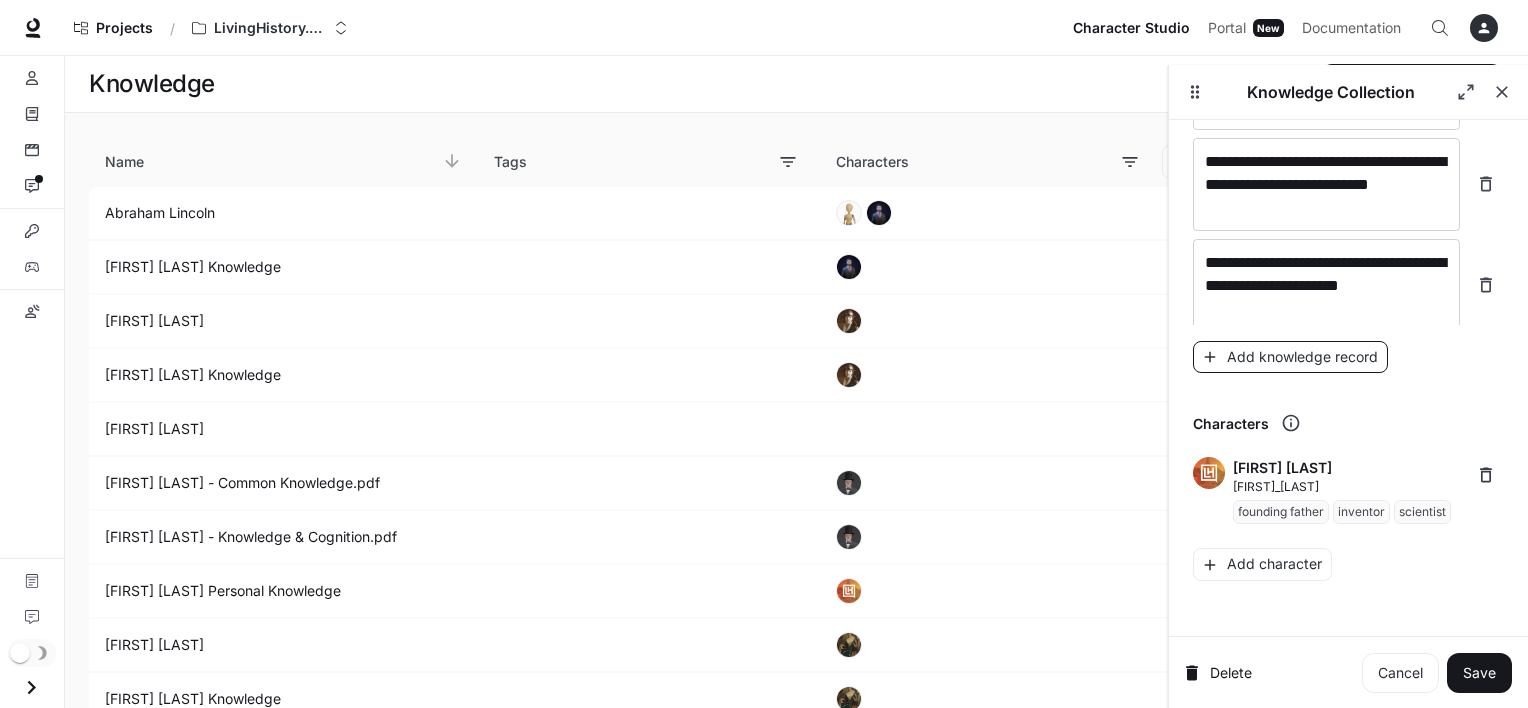 scroll, scrollTop: 15042, scrollLeft: 0, axis: vertical 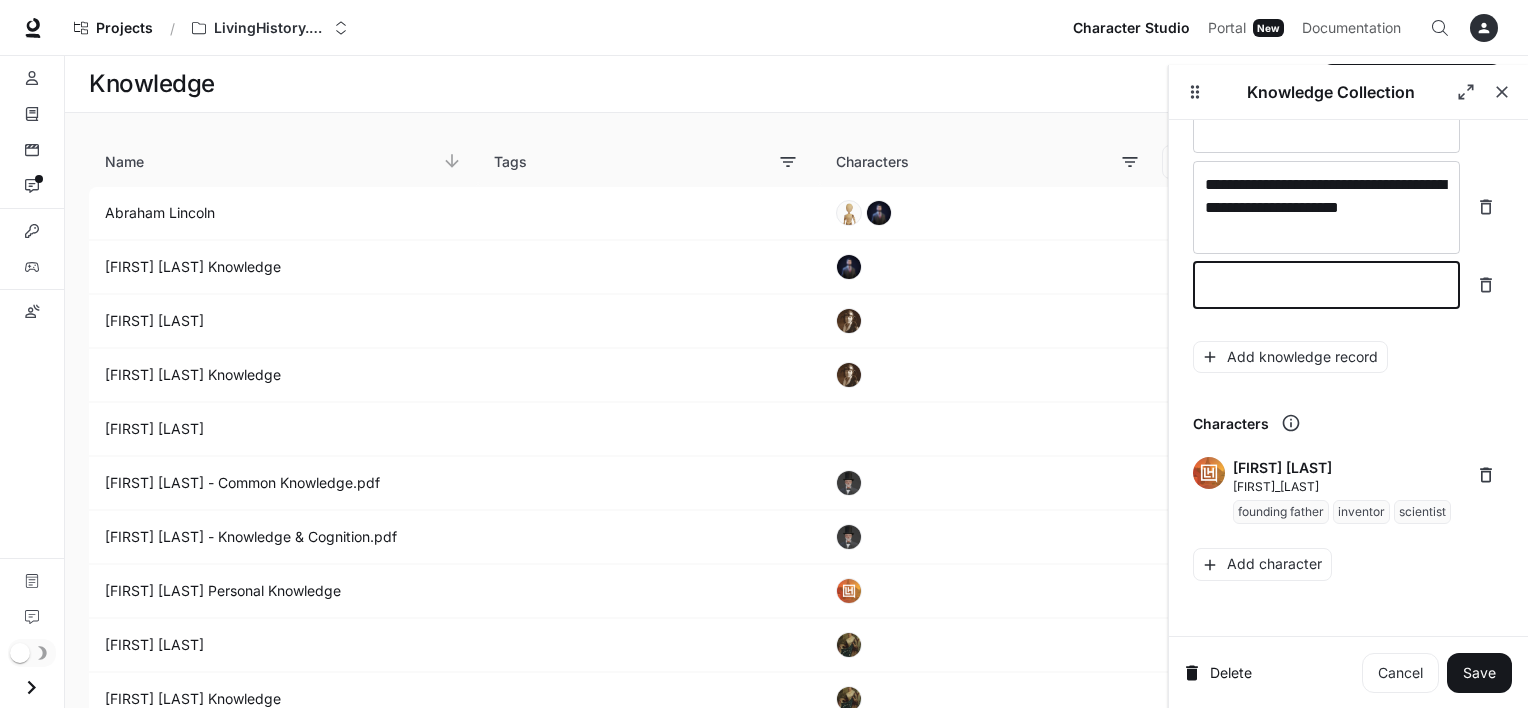 click at bounding box center [1326, 285] 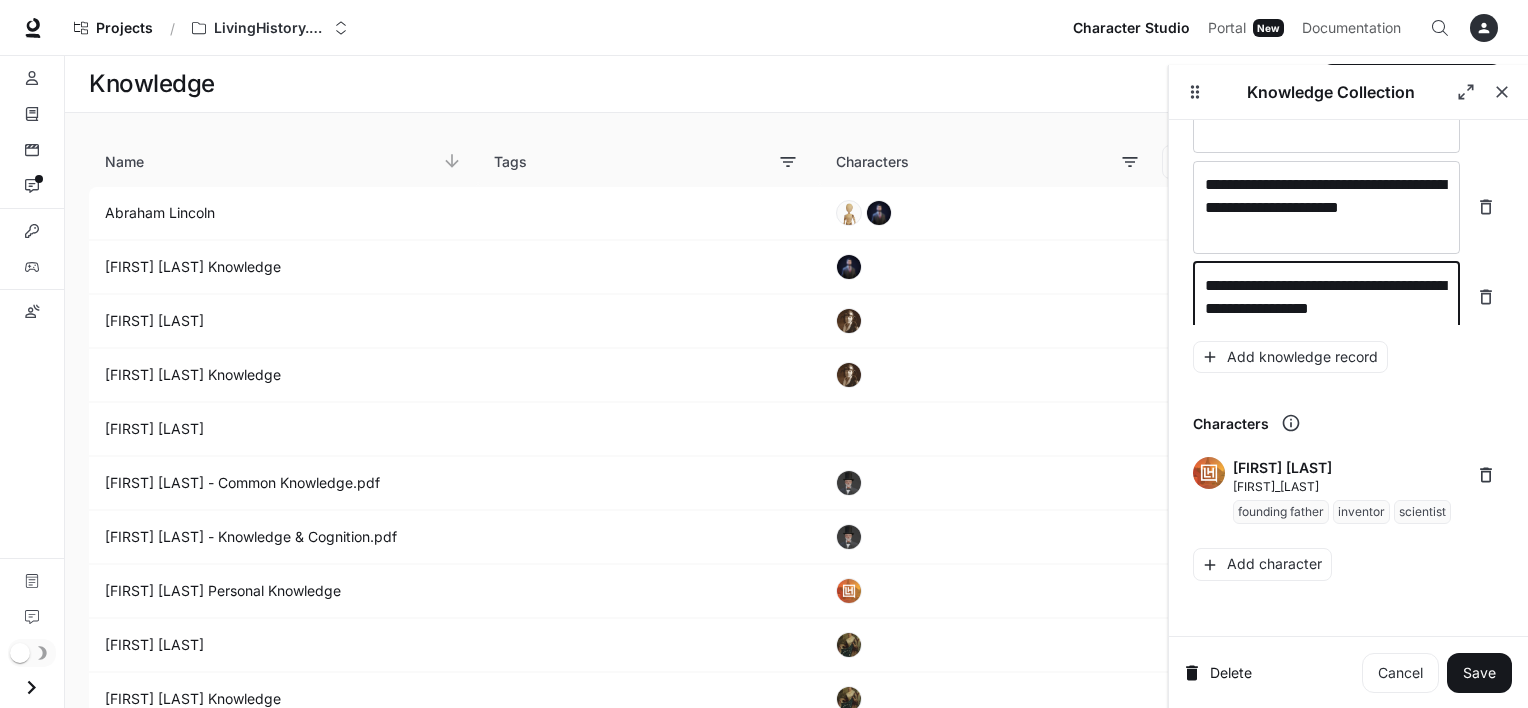 scroll, scrollTop: 15057, scrollLeft: 0, axis: vertical 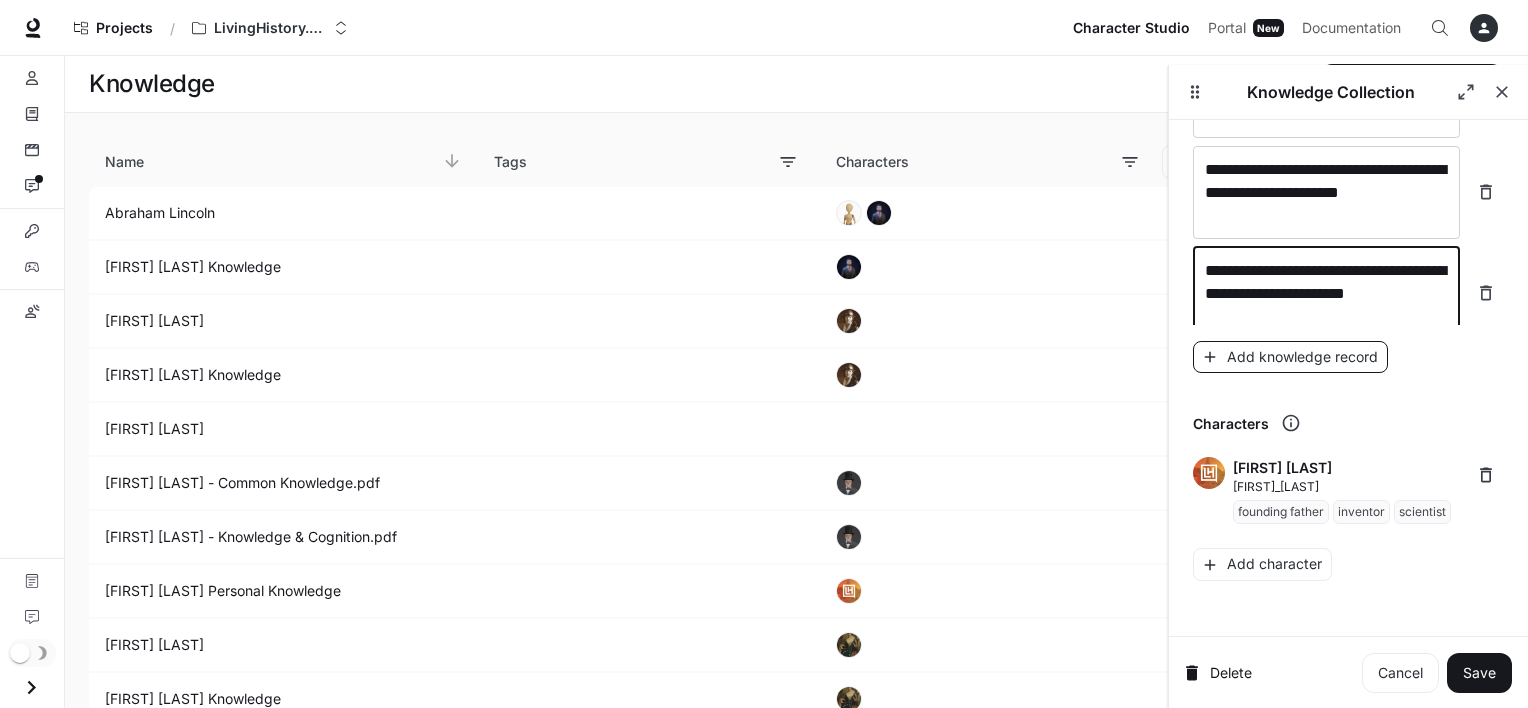 type on "**********" 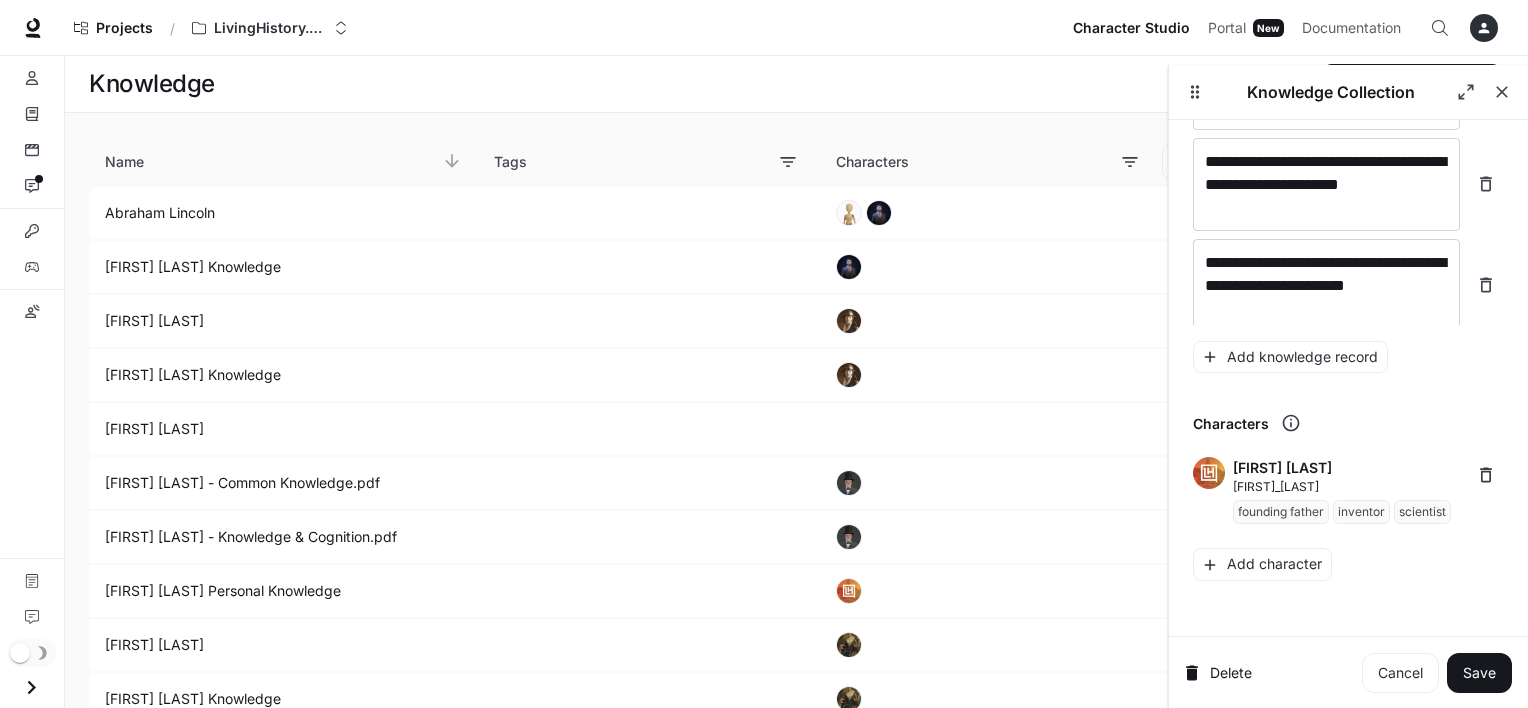 scroll, scrollTop: 15135, scrollLeft: 0, axis: vertical 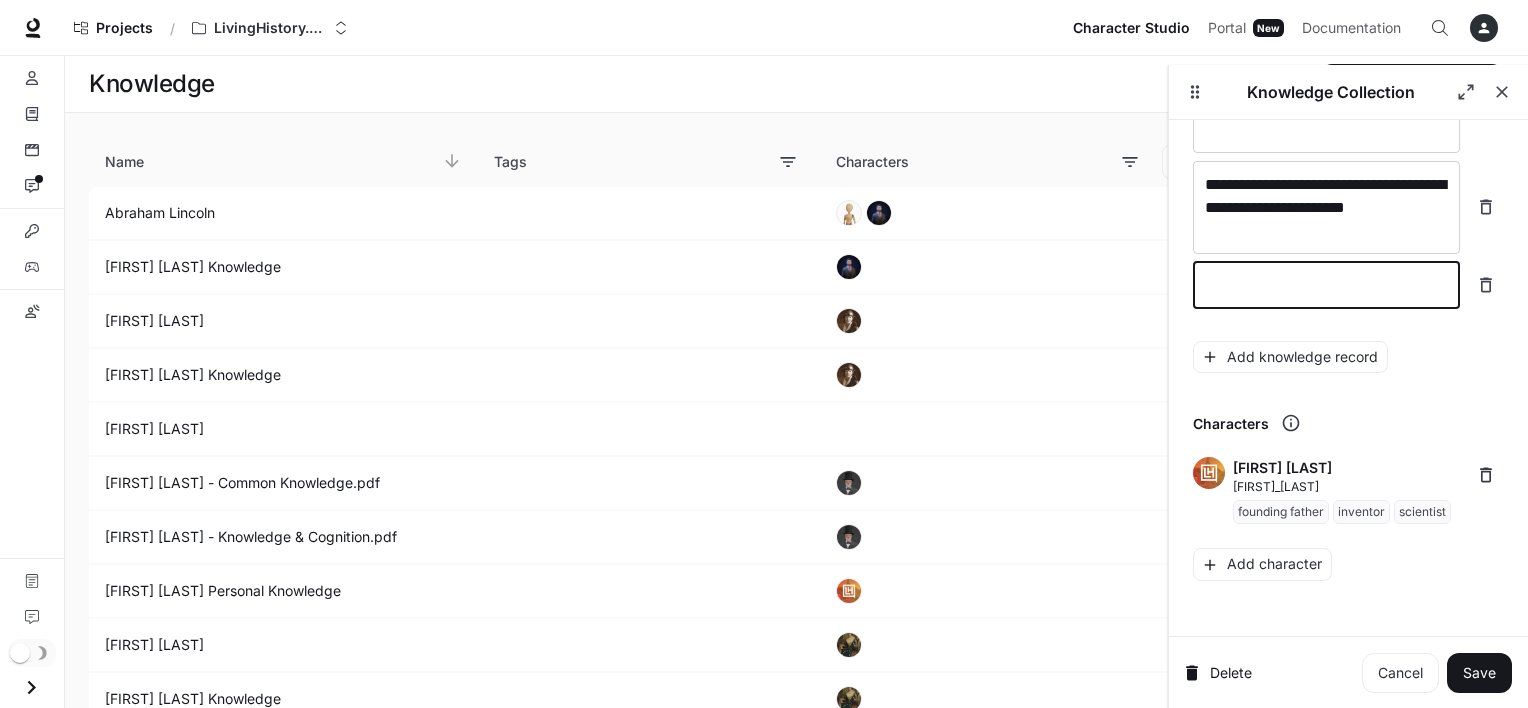 click at bounding box center (1326, 285) 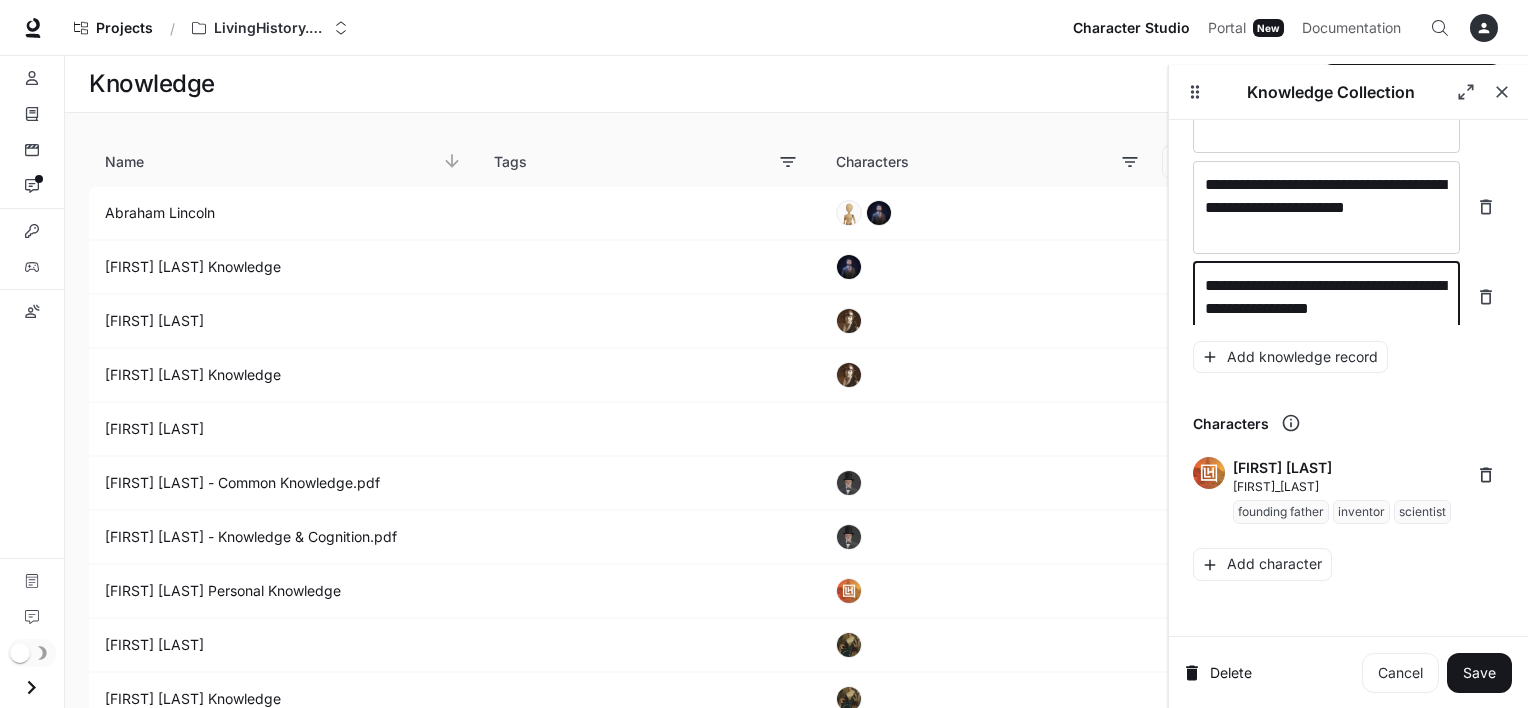 scroll, scrollTop: 15151, scrollLeft: 0, axis: vertical 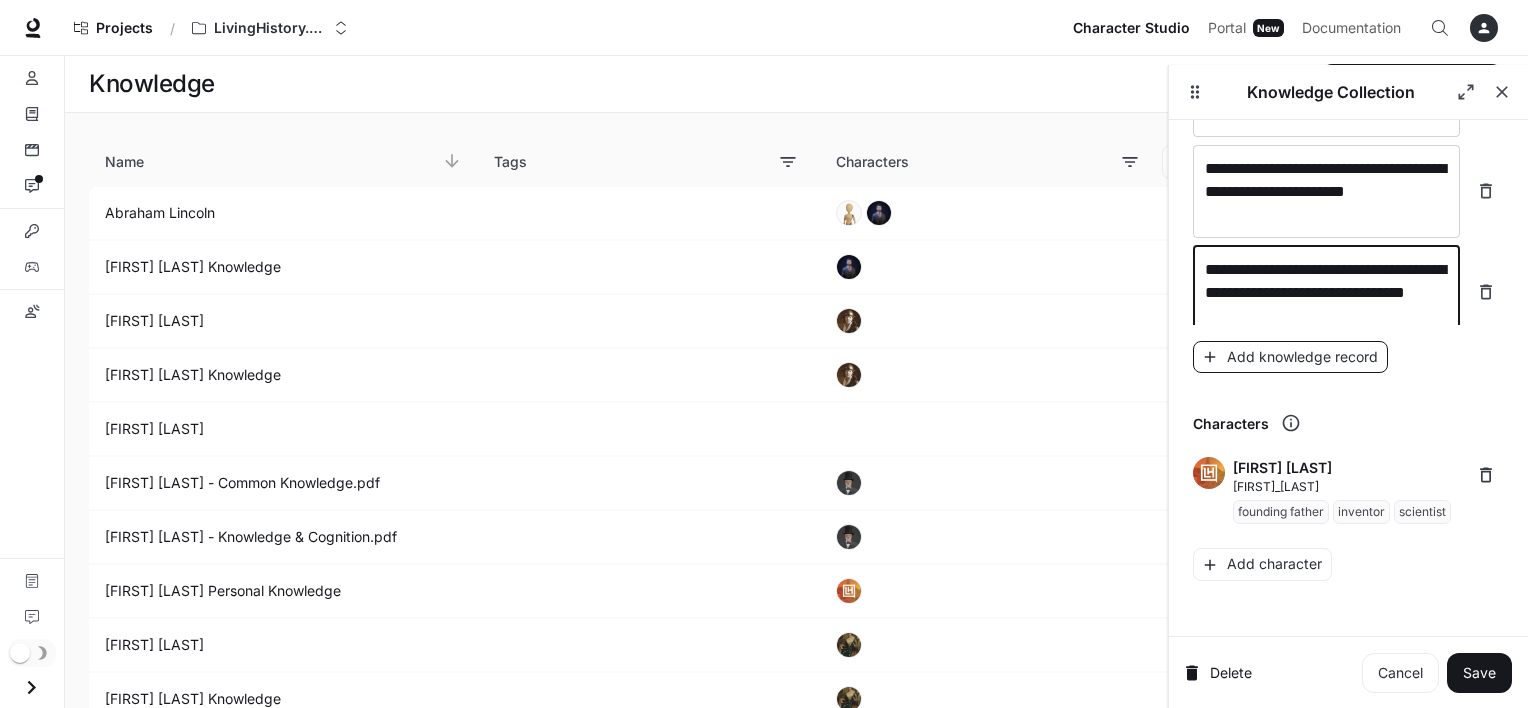 type on "**********" 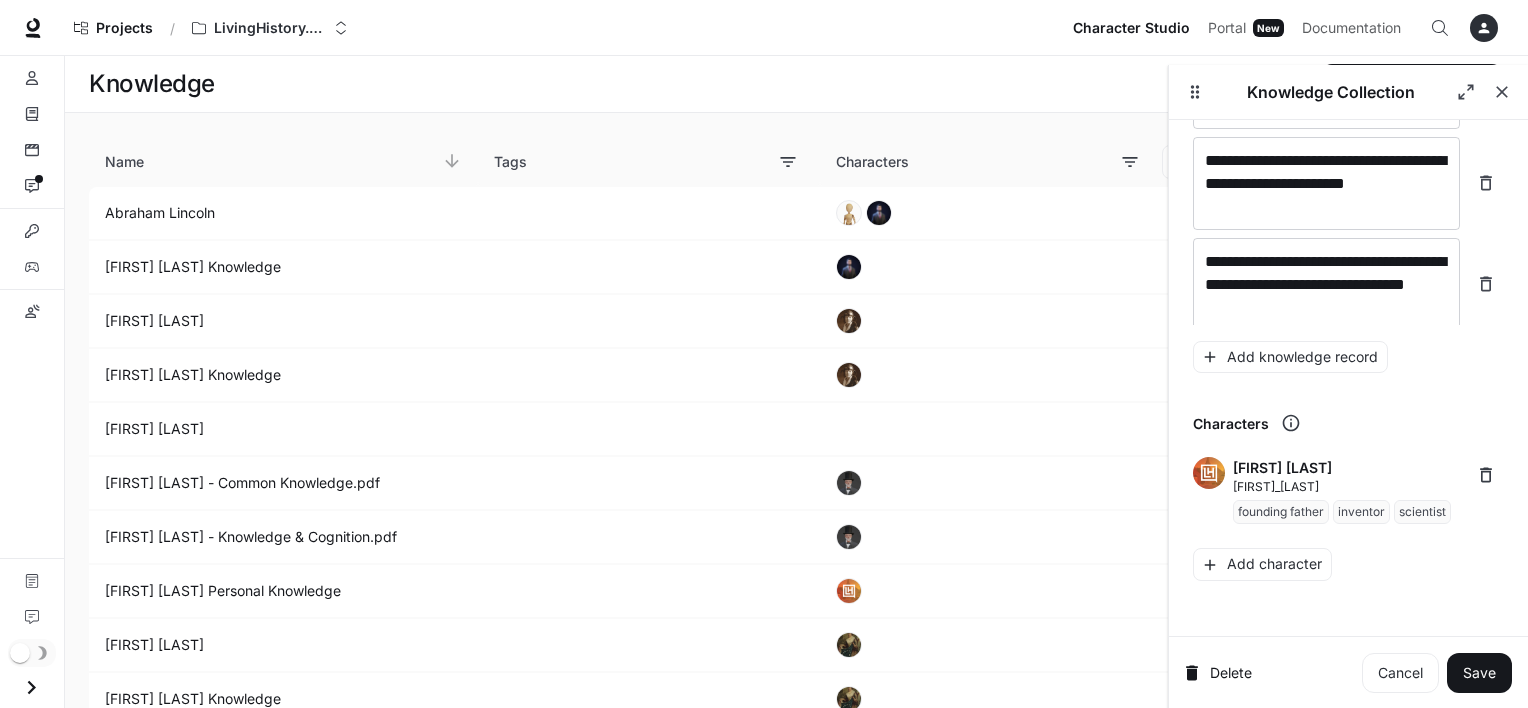 scroll, scrollTop: 15228, scrollLeft: 0, axis: vertical 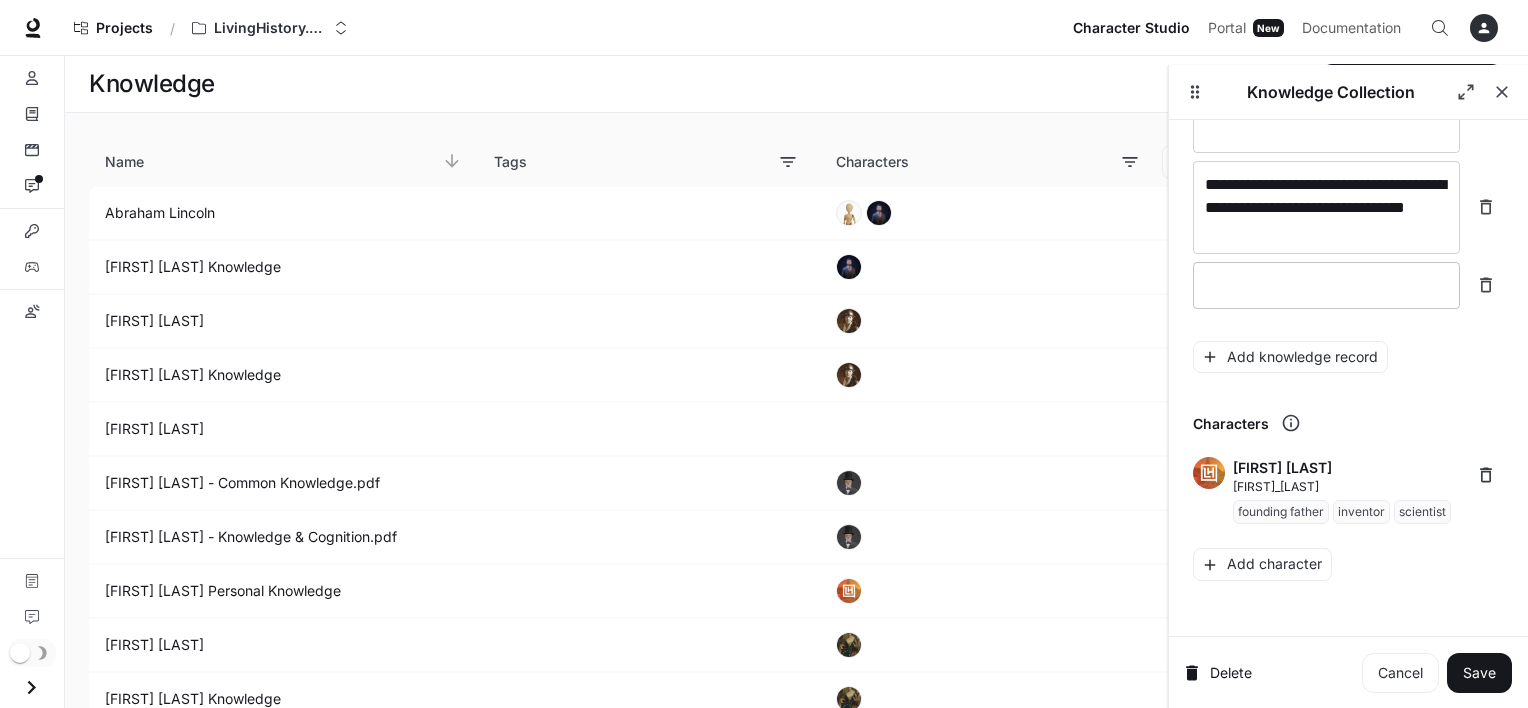 click on "* ​" at bounding box center (1326, 285) 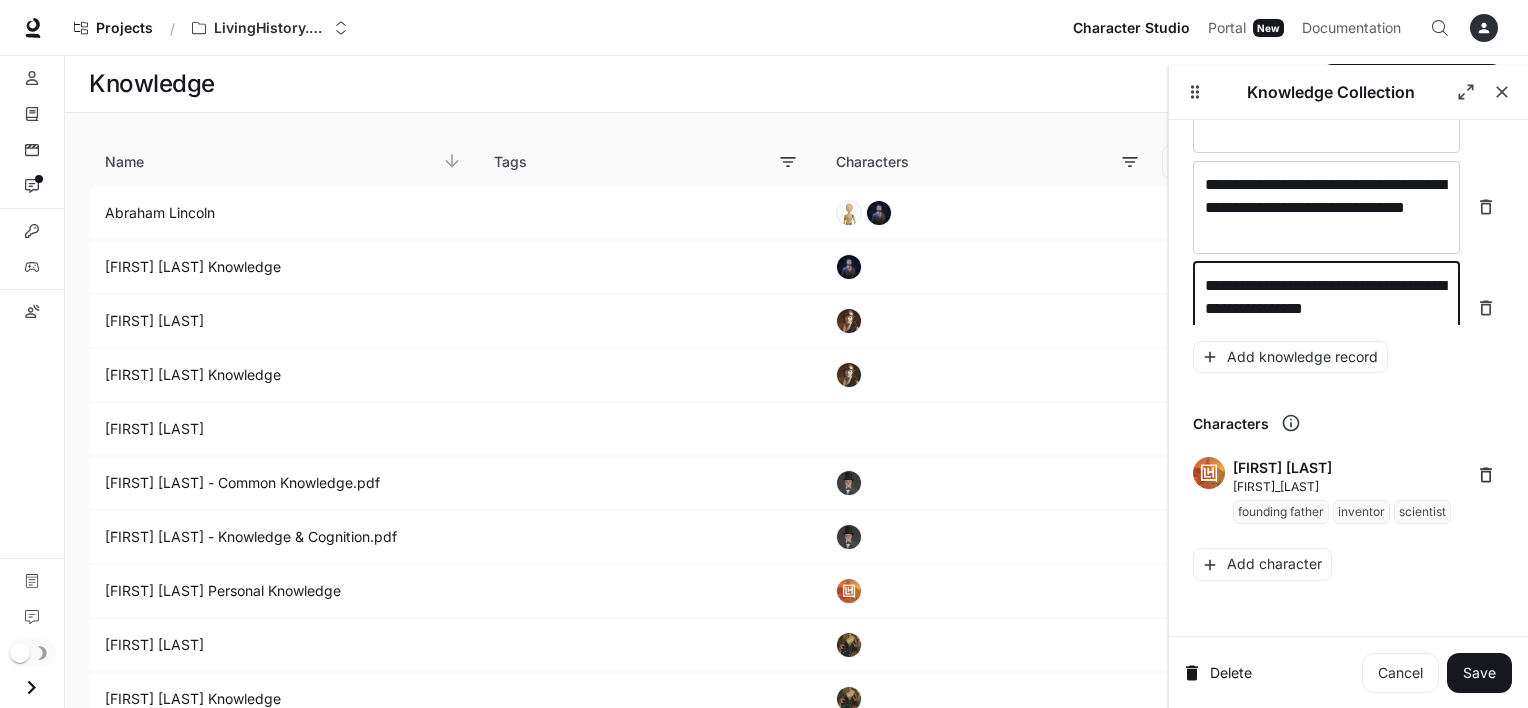 scroll, scrollTop: 15244, scrollLeft: 0, axis: vertical 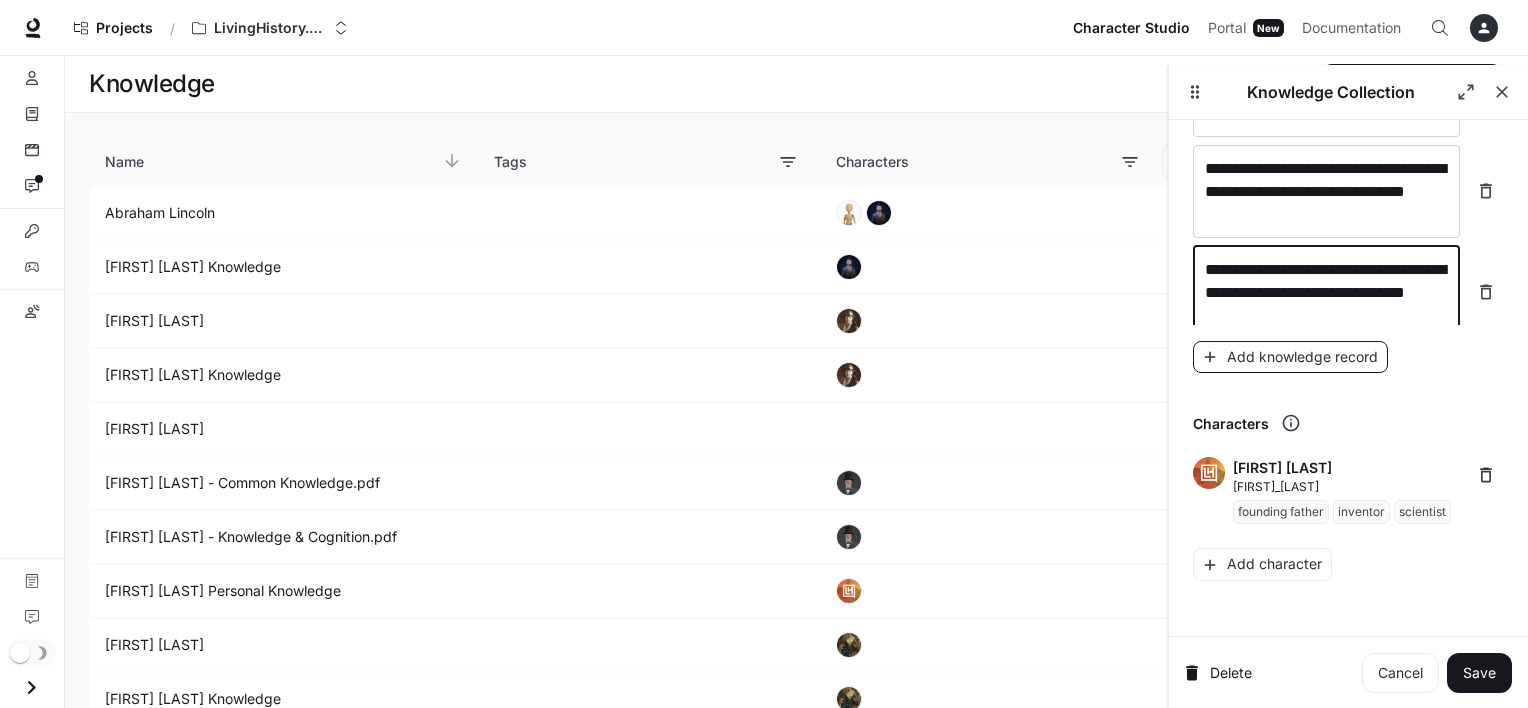 type on "**********" 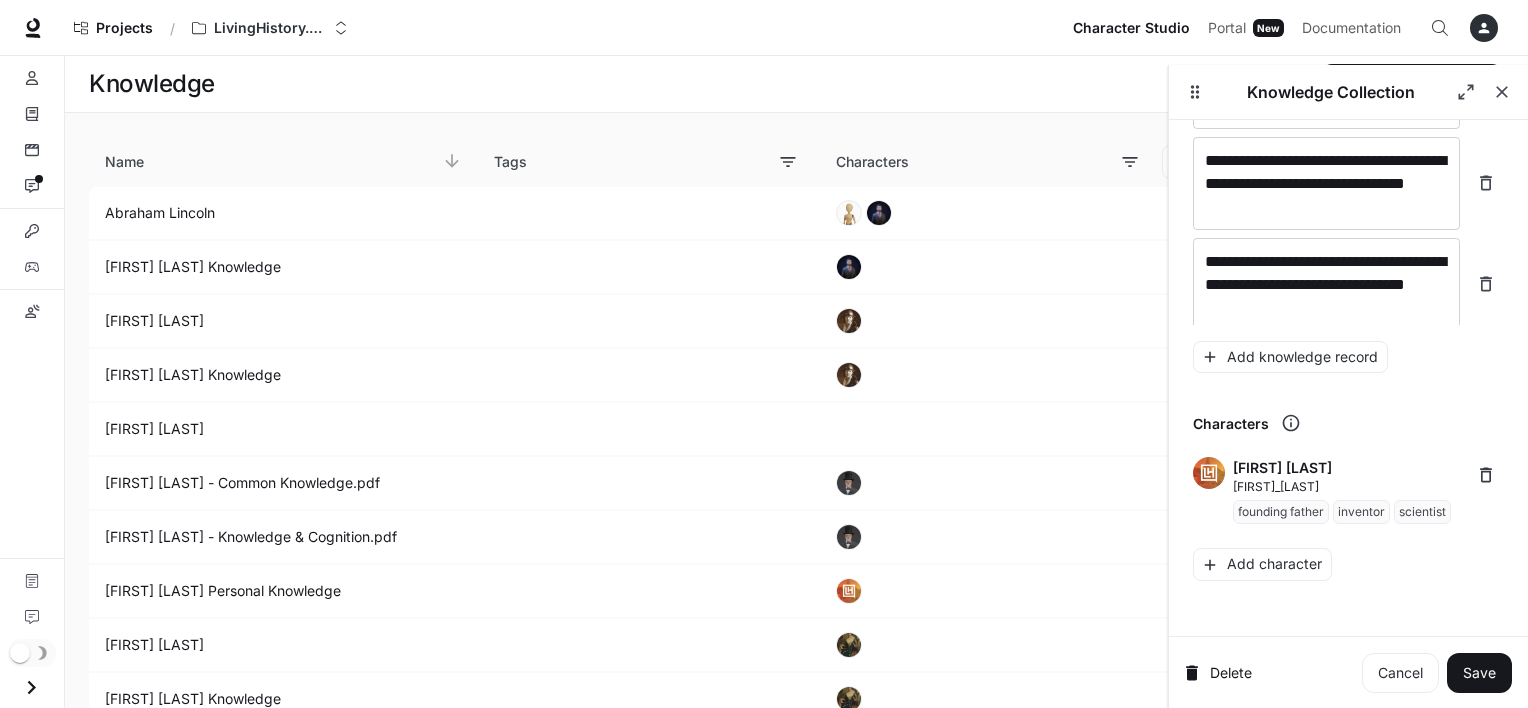 scroll, scrollTop: 15320, scrollLeft: 0, axis: vertical 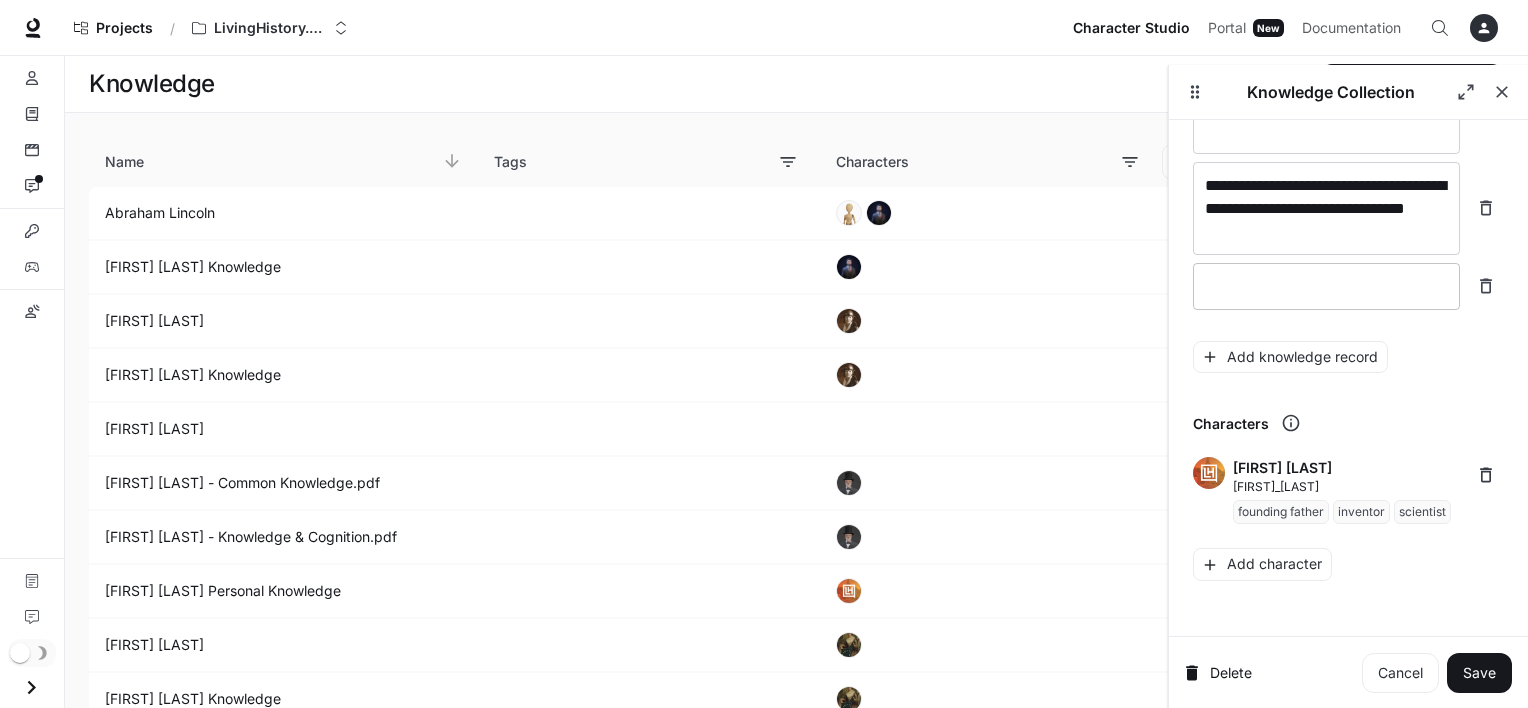 click at bounding box center [1326, 286] 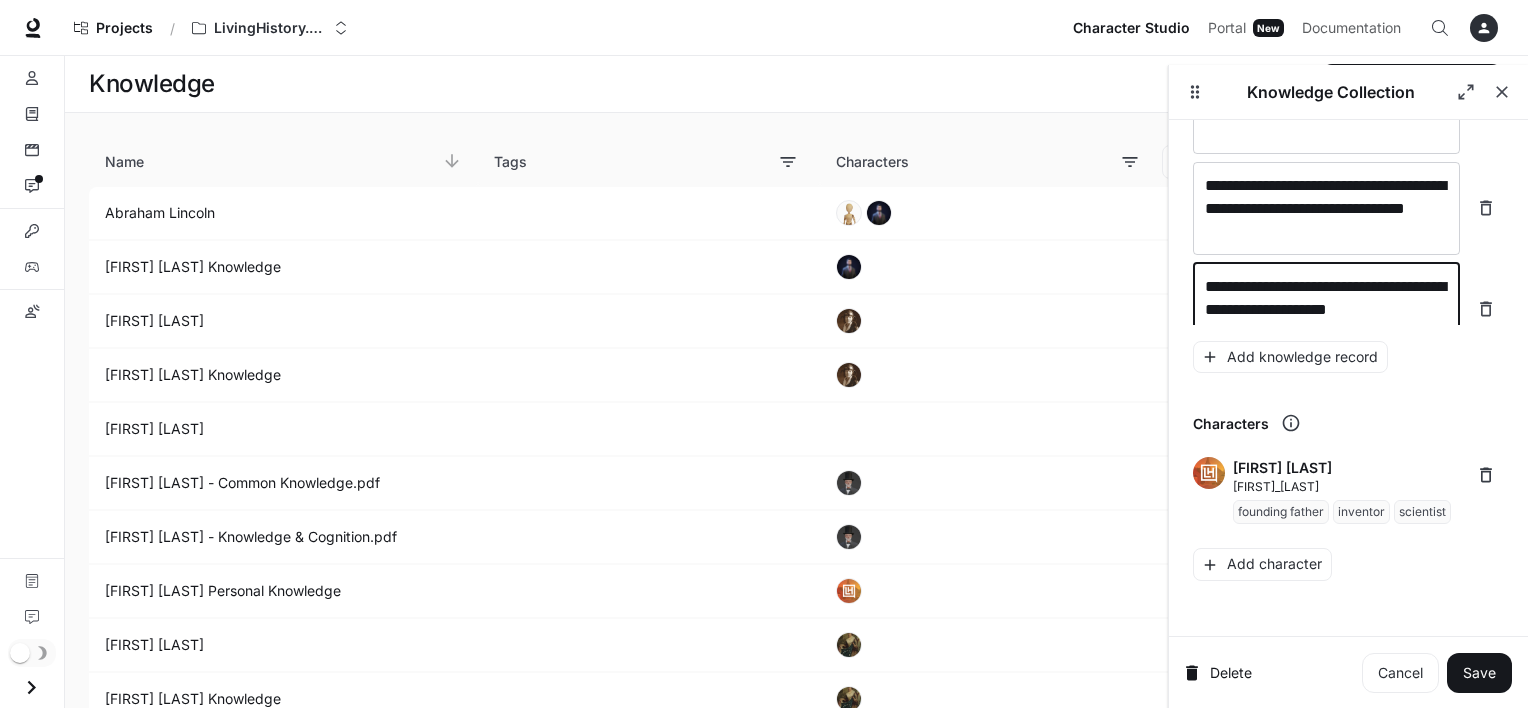 scroll, scrollTop: 15336, scrollLeft: 0, axis: vertical 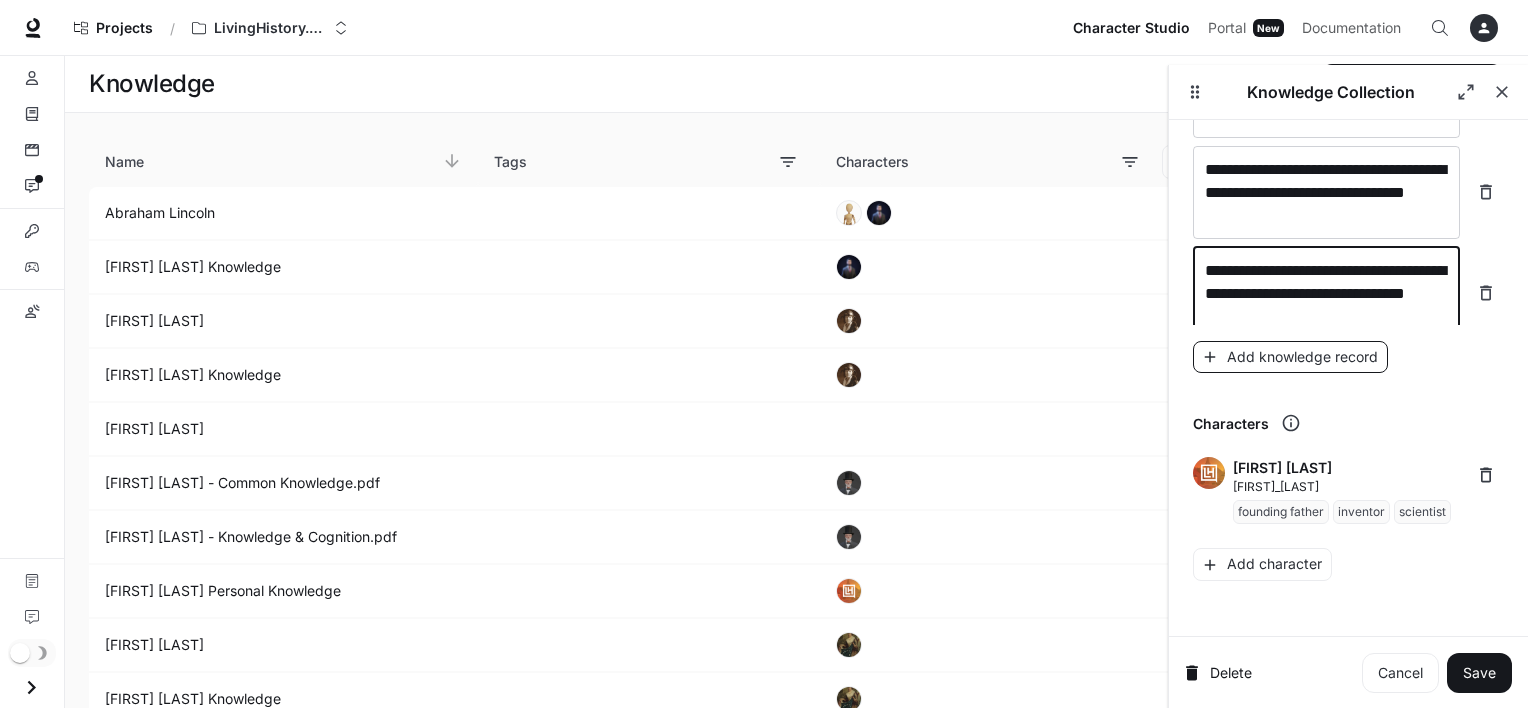 type on "**********" 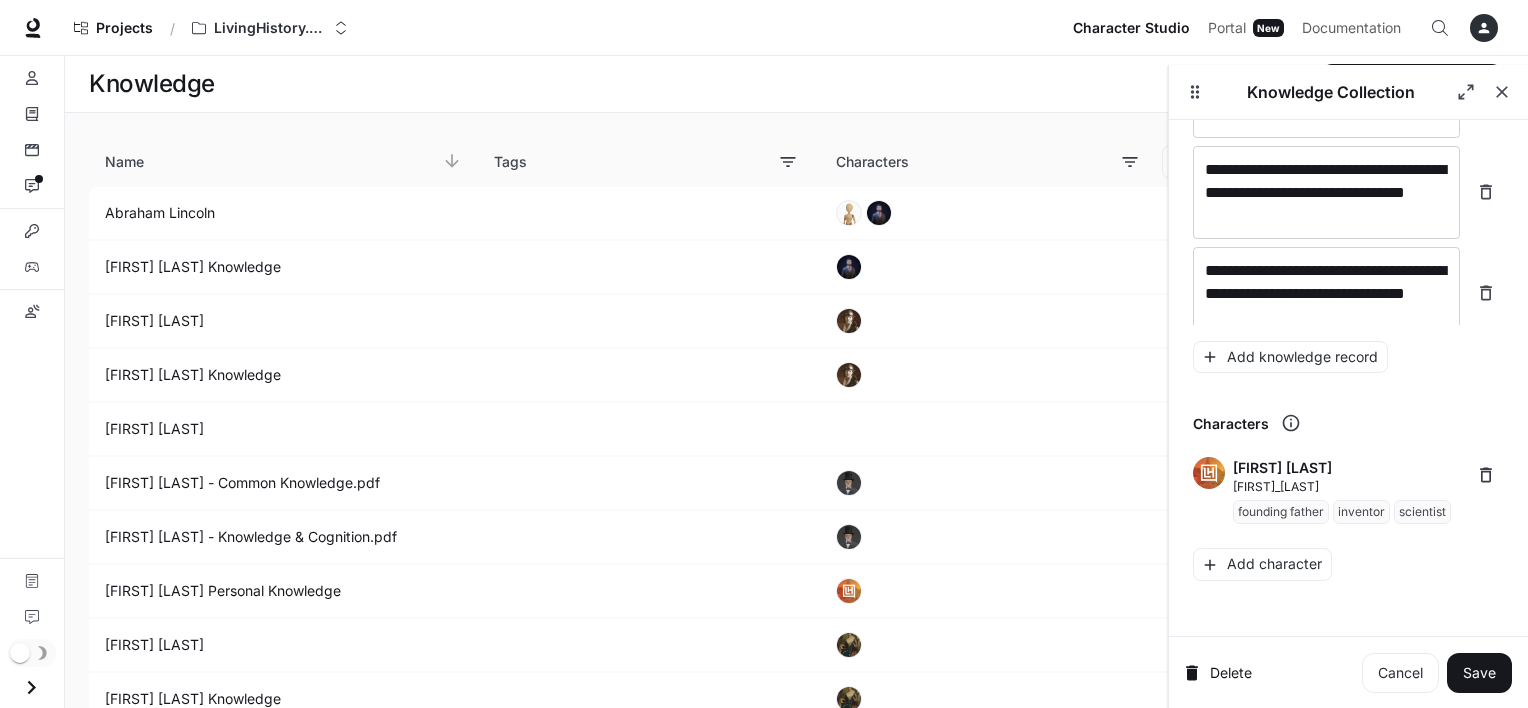 scroll, scrollTop: 15414, scrollLeft: 0, axis: vertical 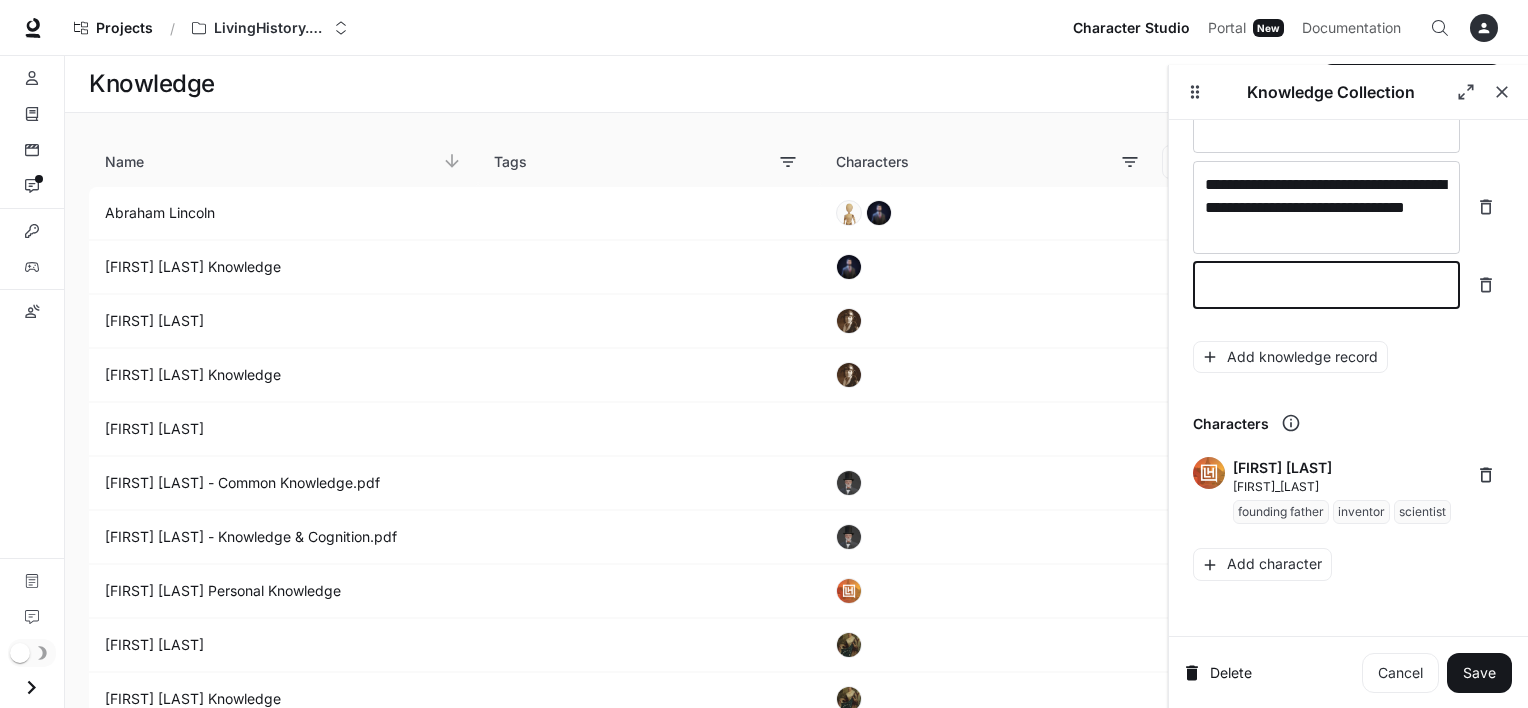 click at bounding box center (1326, 285) 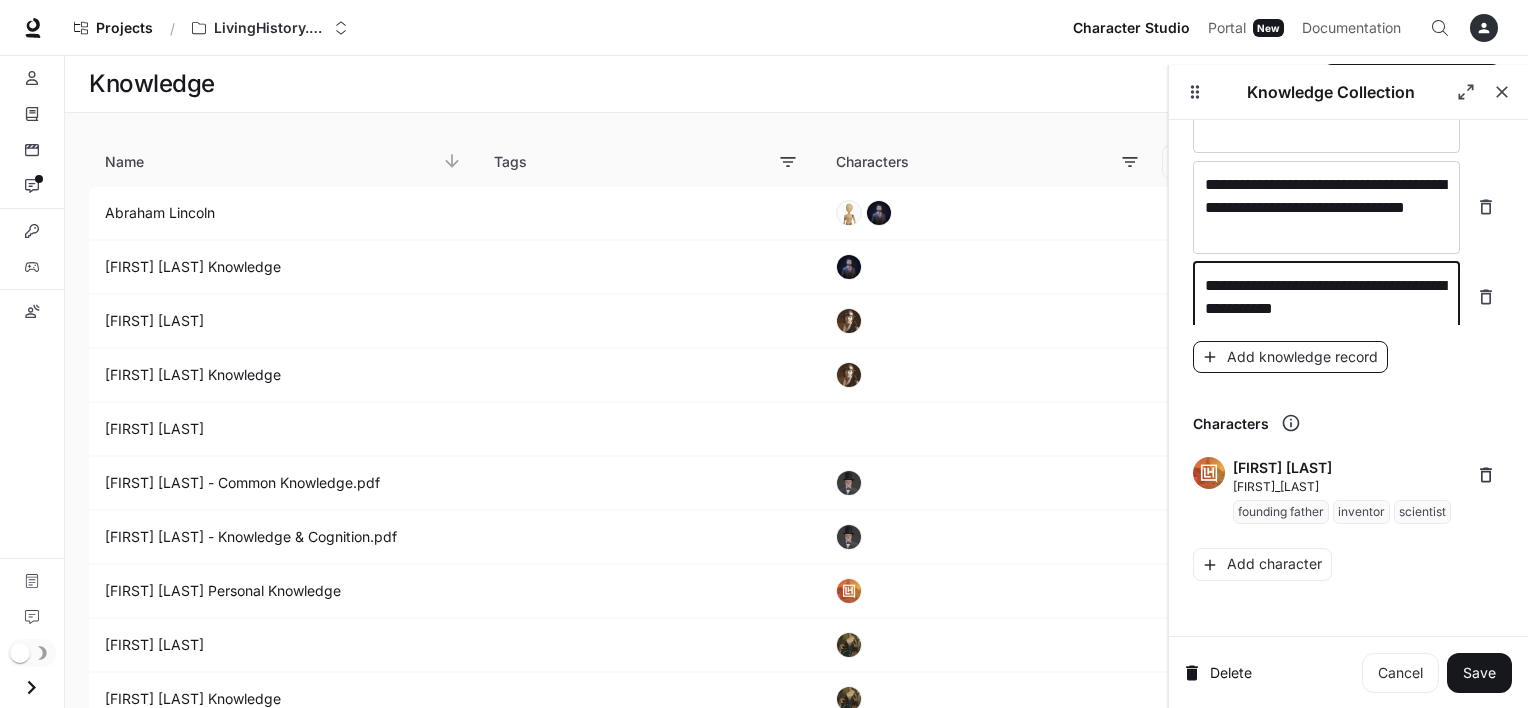 type on "**********" 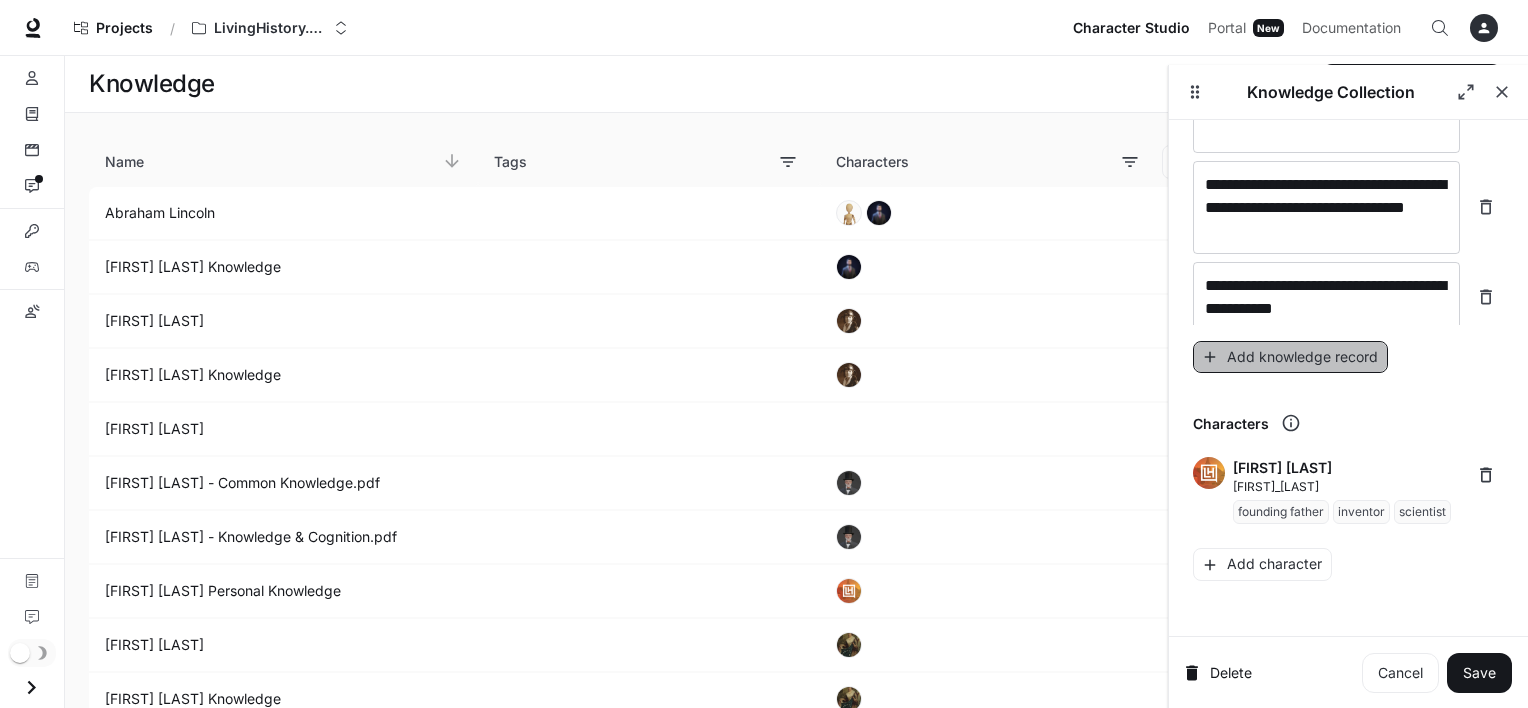click on "Add knowledge record" at bounding box center [1290, 357] 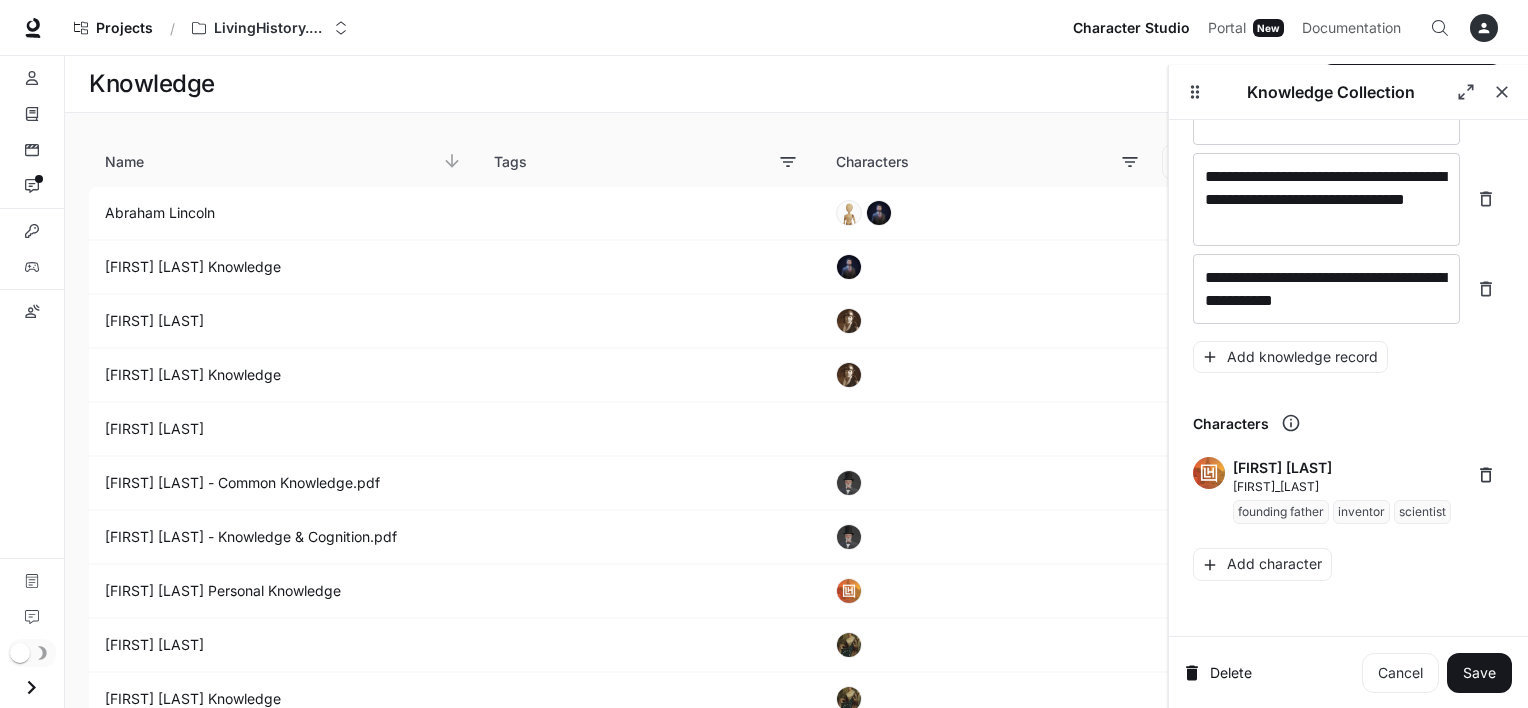scroll, scrollTop: 15484, scrollLeft: 0, axis: vertical 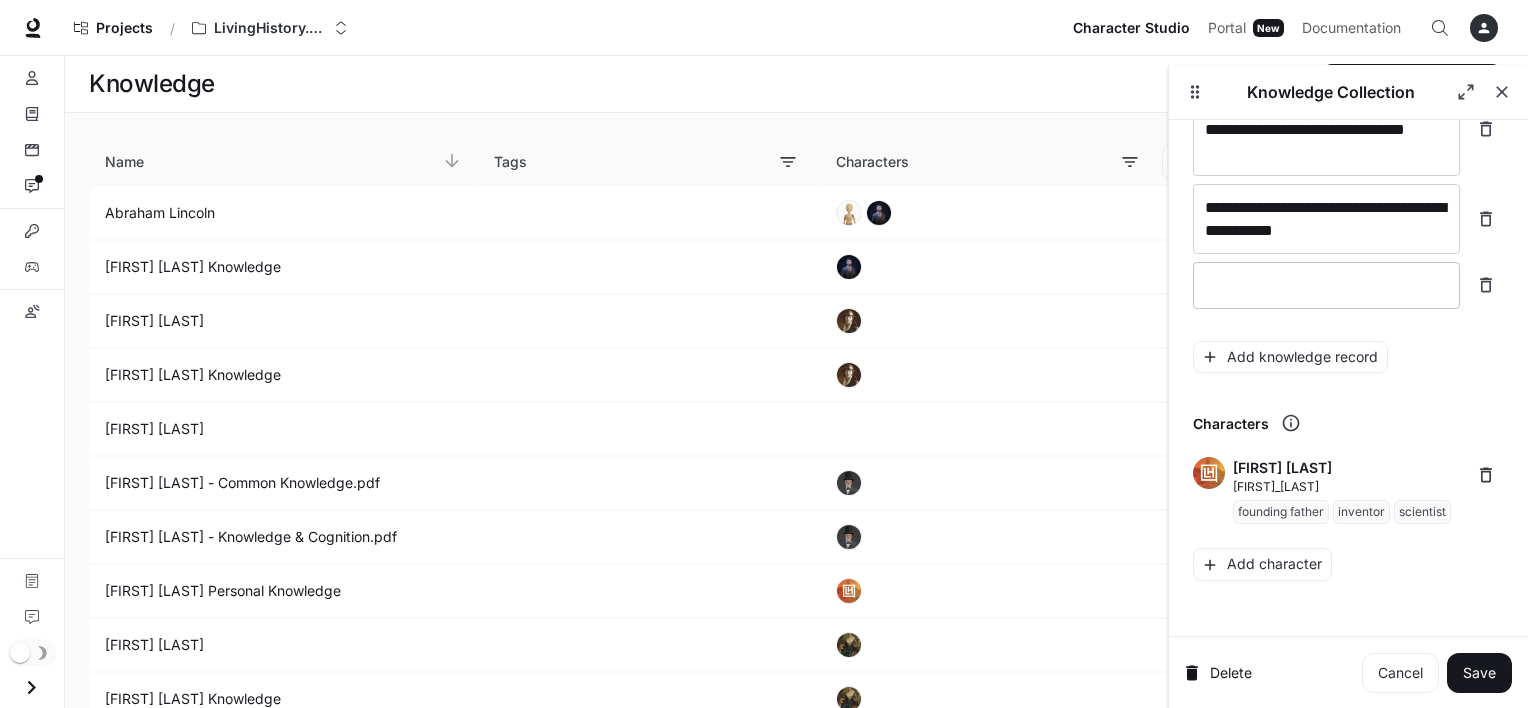 click at bounding box center [1326, 285] 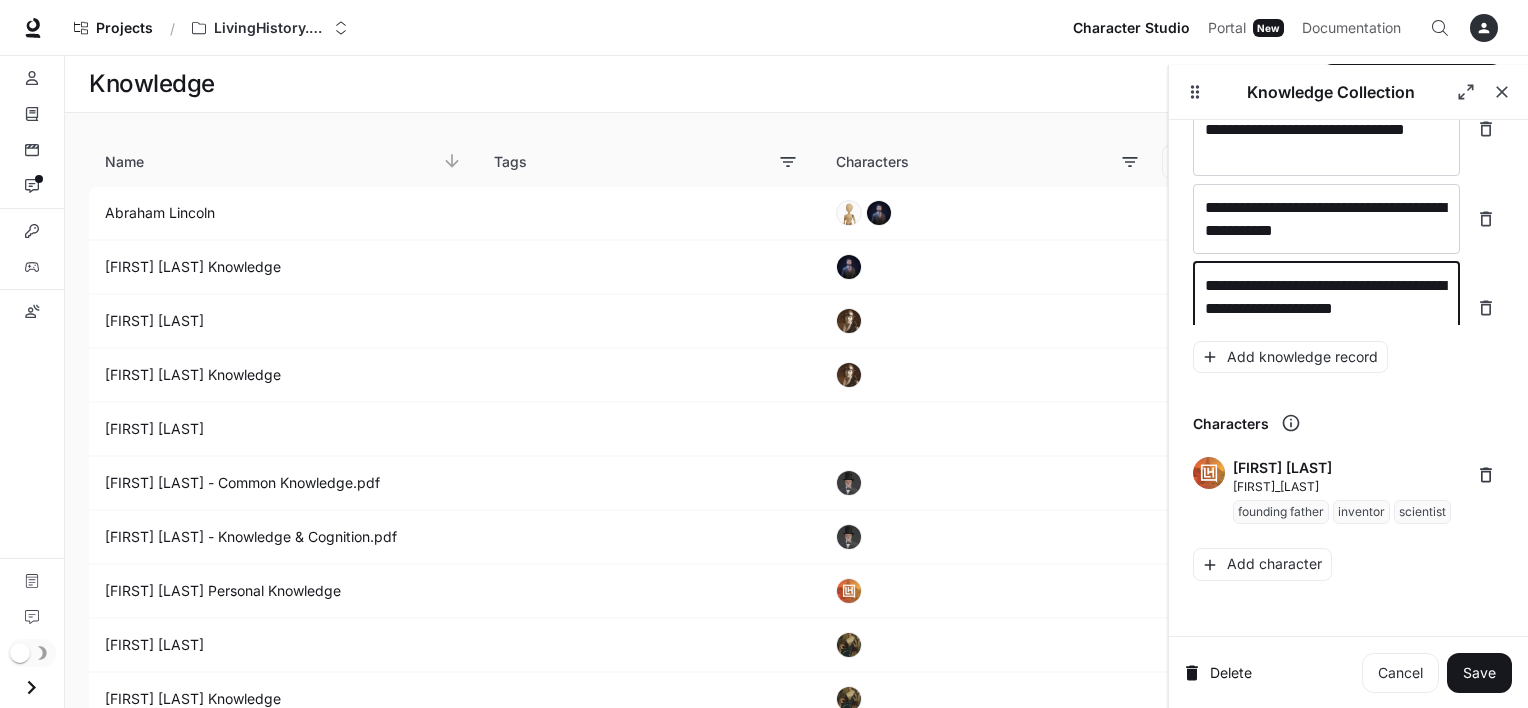 scroll, scrollTop: 15500, scrollLeft: 0, axis: vertical 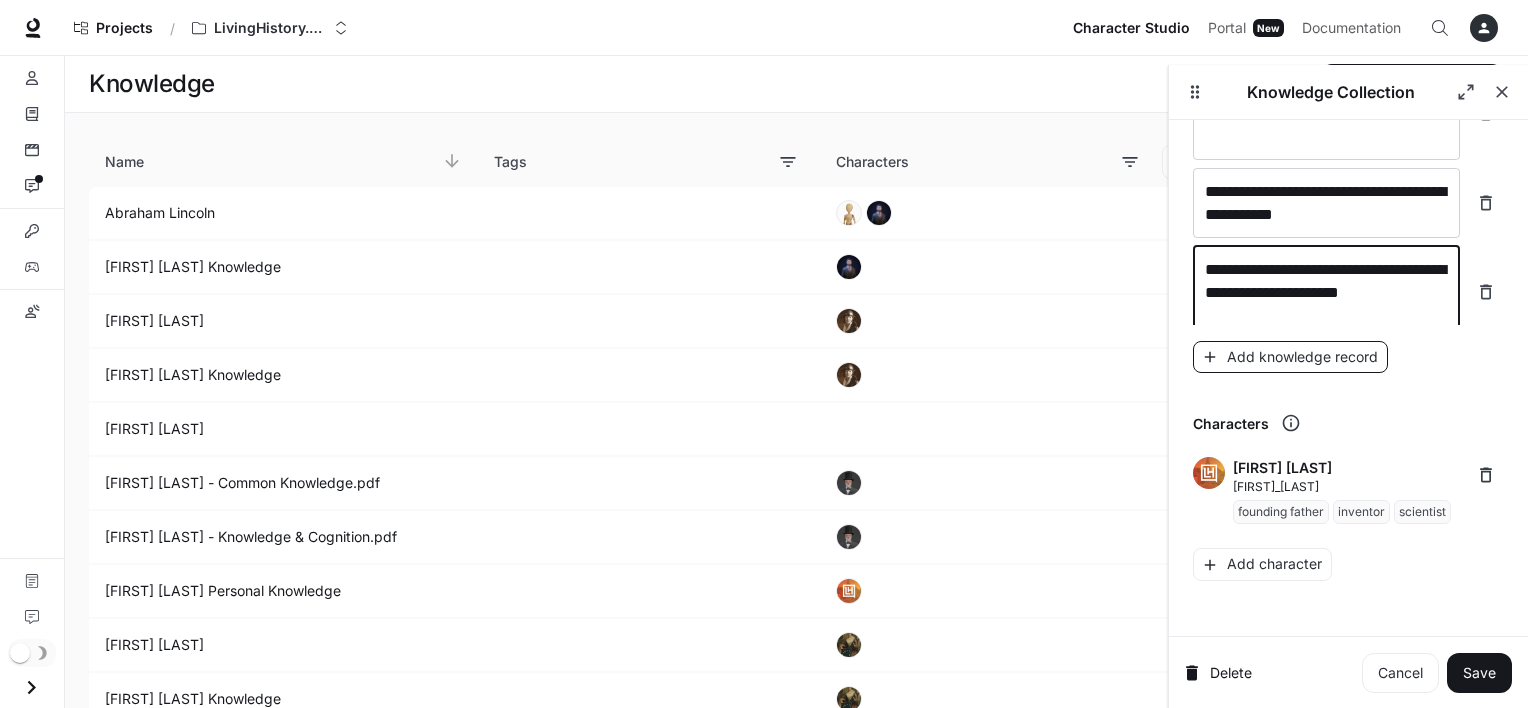 type on "**********" 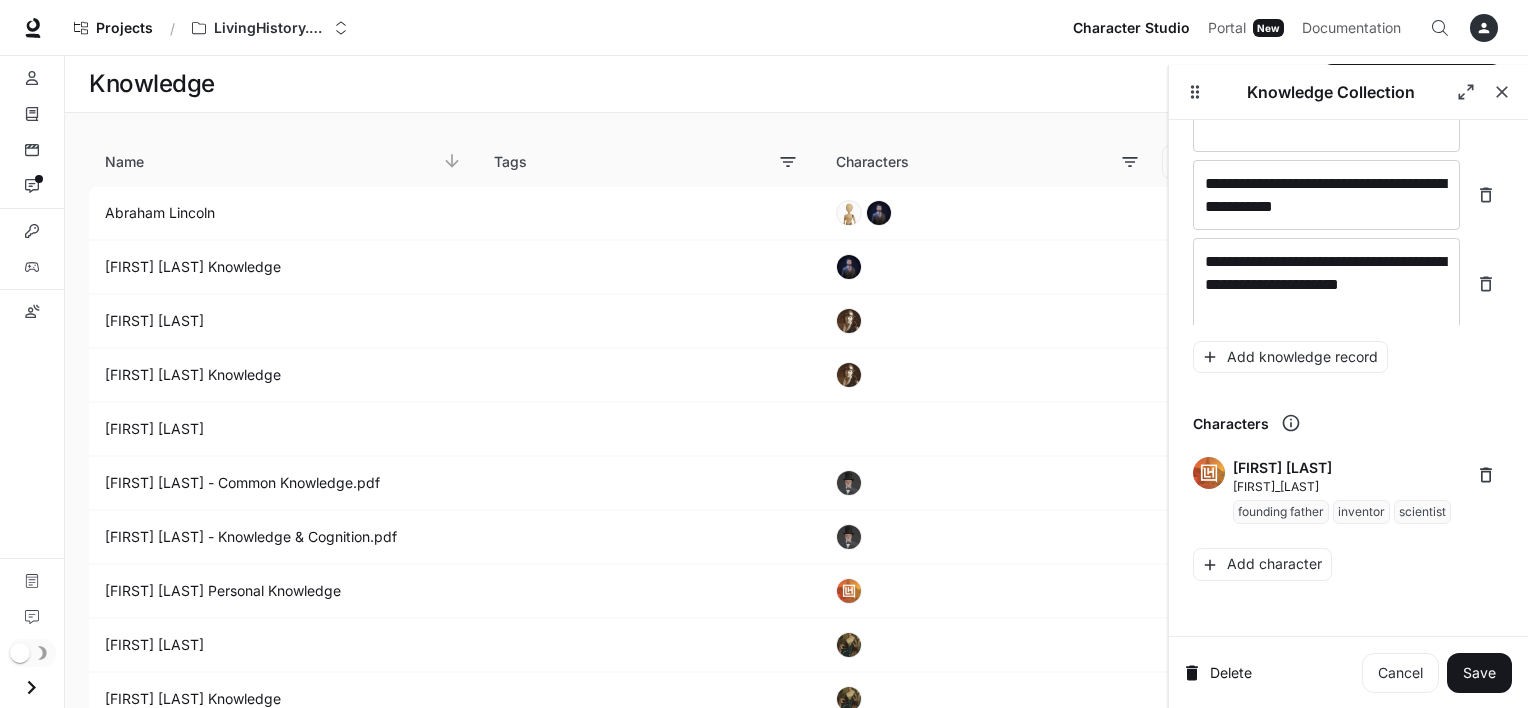 scroll, scrollTop: 15576, scrollLeft: 0, axis: vertical 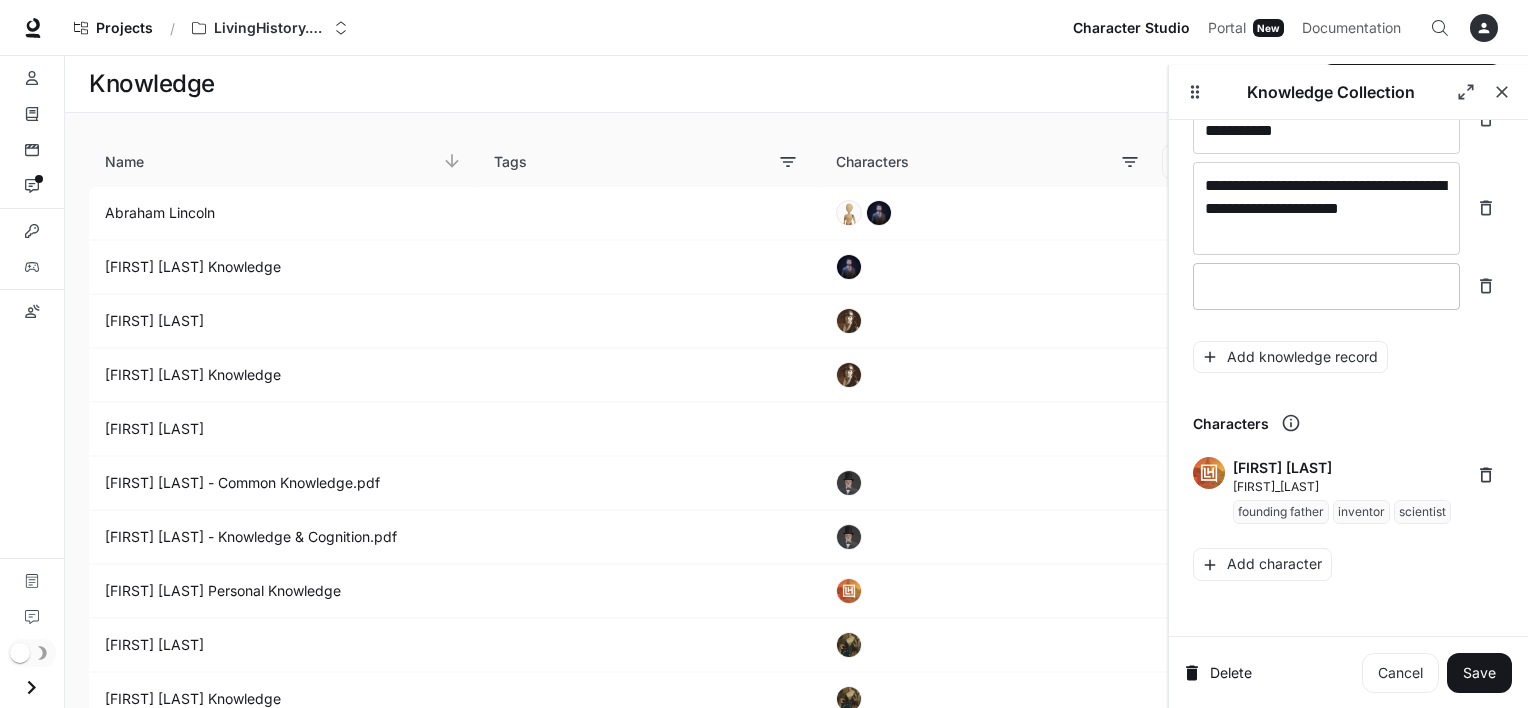 click at bounding box center (1326, 286) 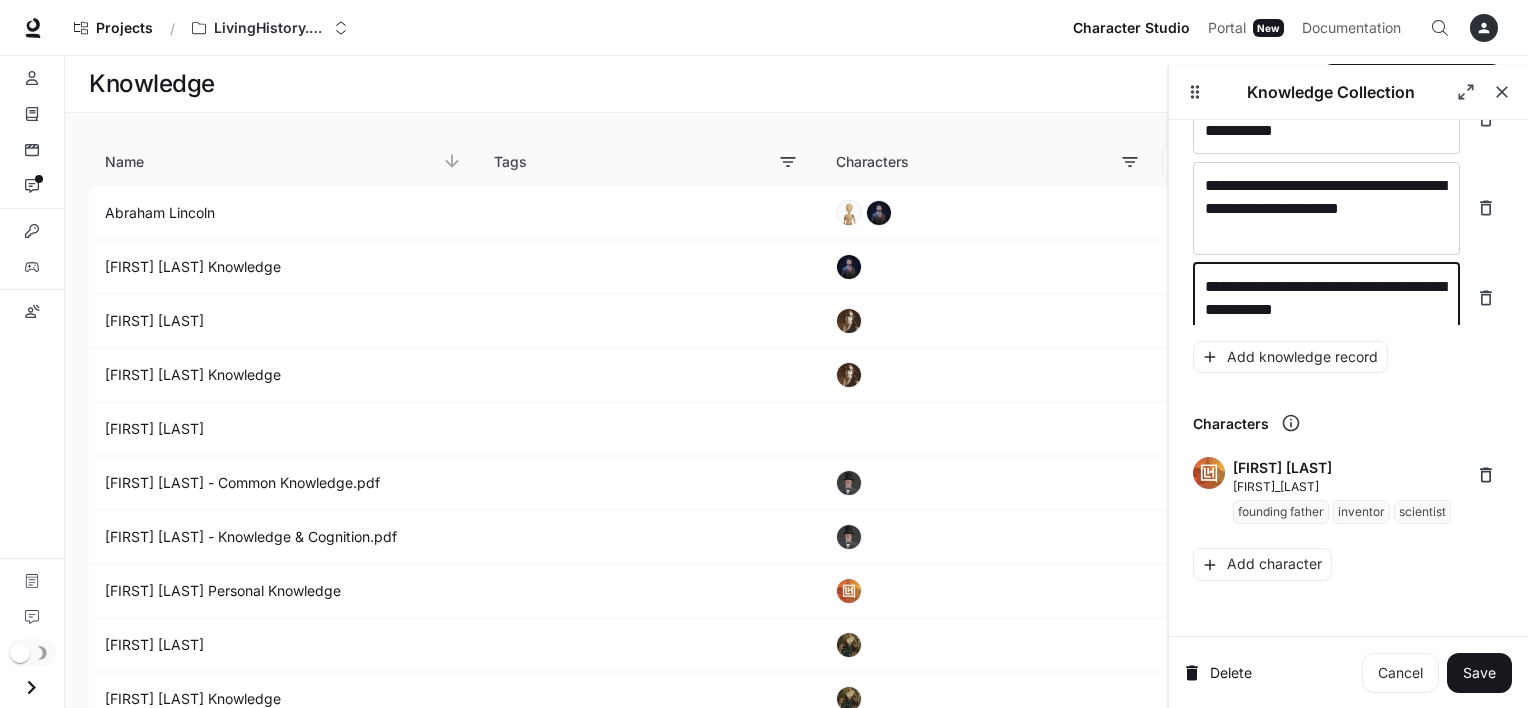 scroll, scrollTop: 15592, scrollLeft: 0, axis: vertical 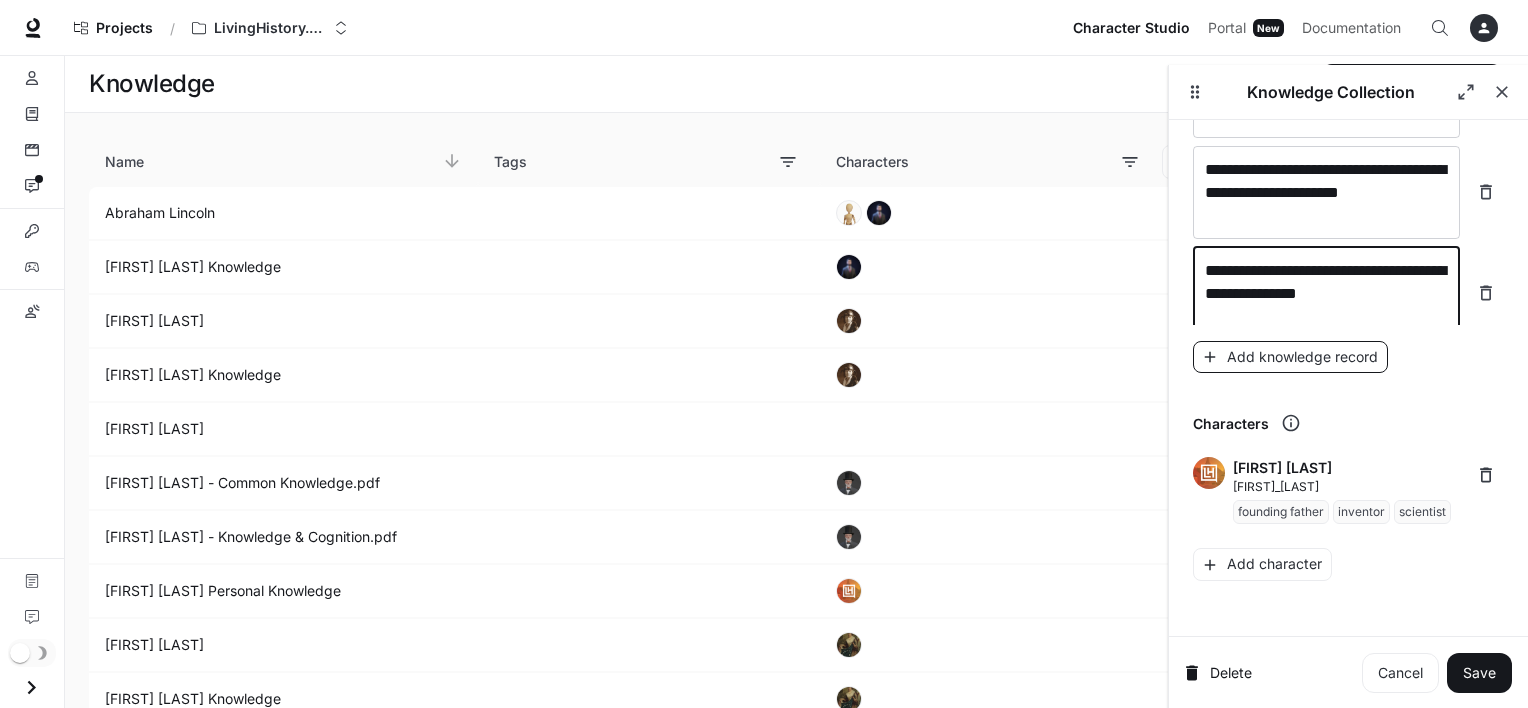 type on "**********" 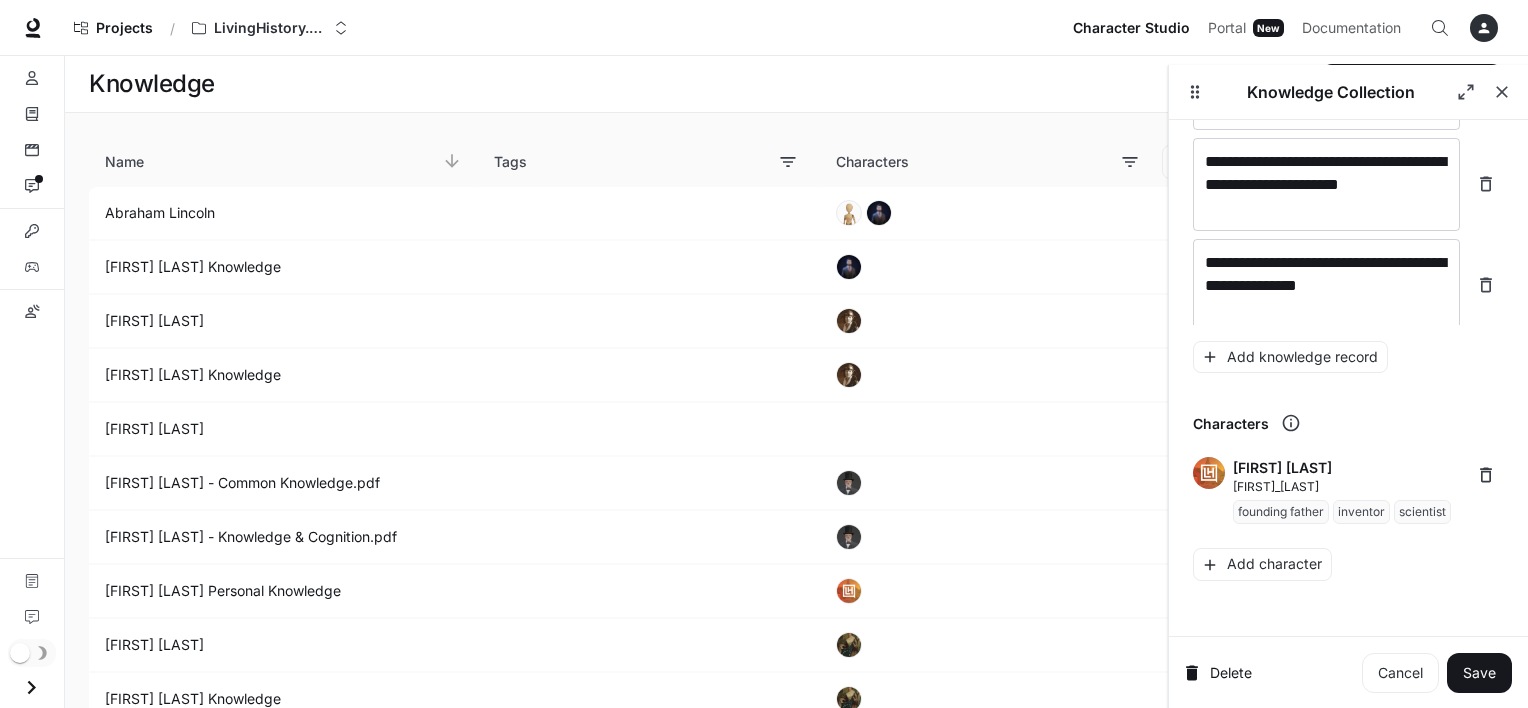 scroll, scrollTop: 15670, scrollLeft: 0, axis: vertical 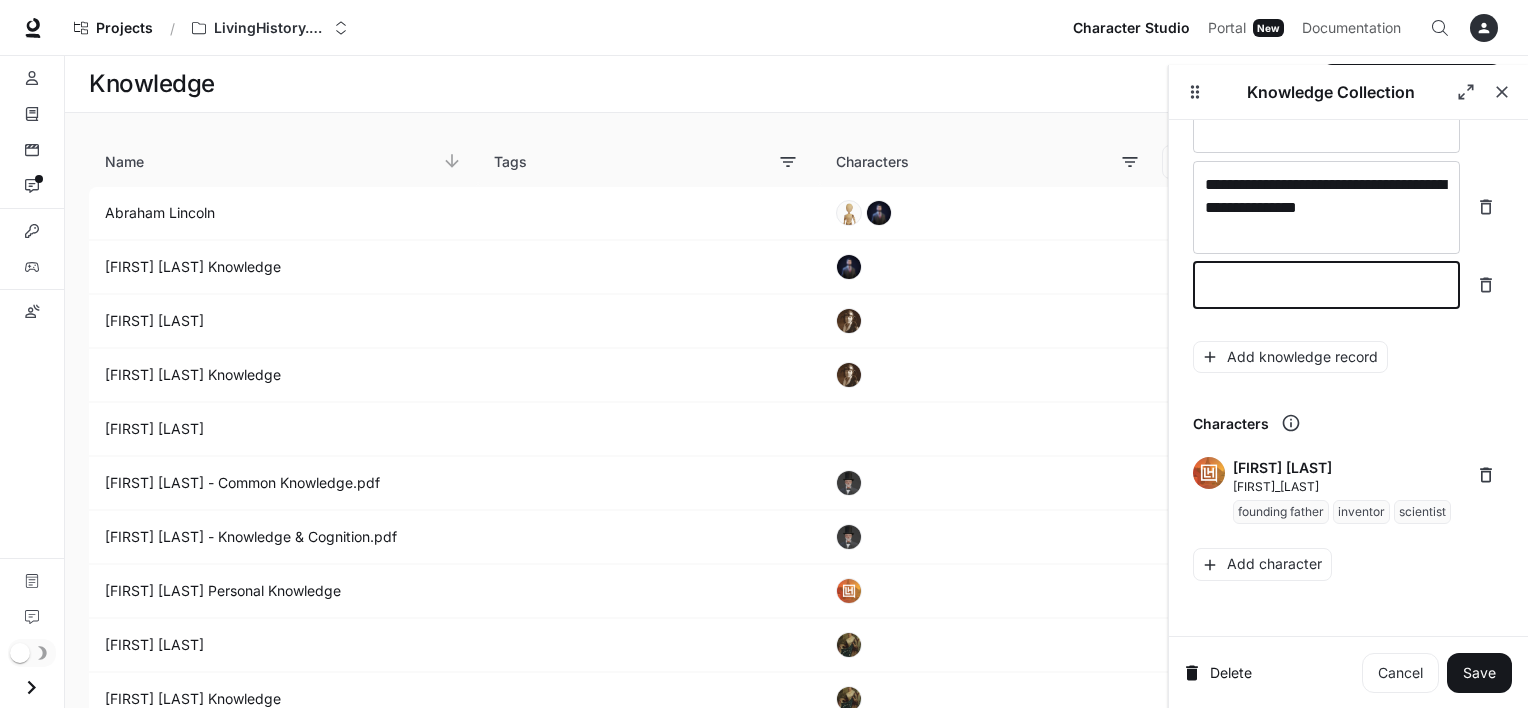 click at bounding box center [1326, 285] 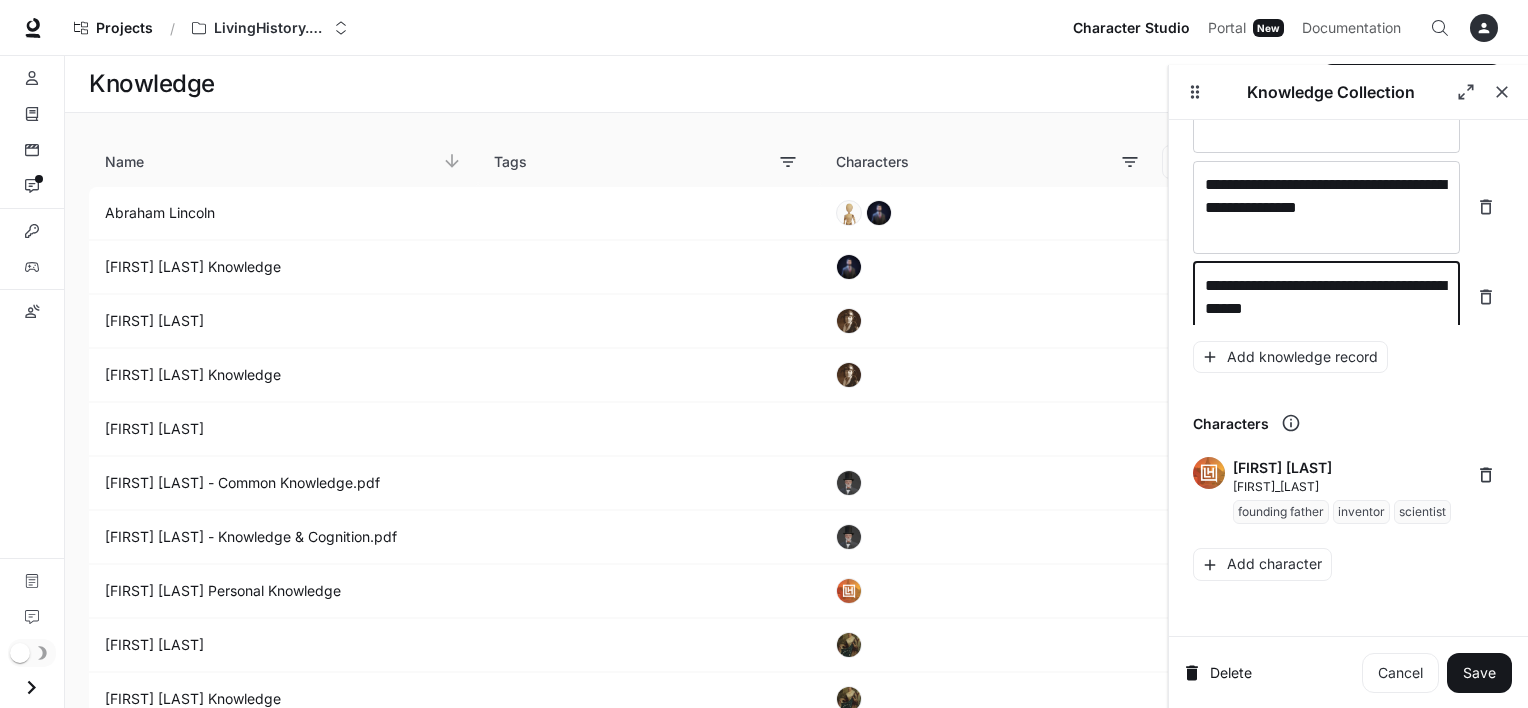 scroll, scrollTop: 15685, scrollLeft: 0, axis: vertical 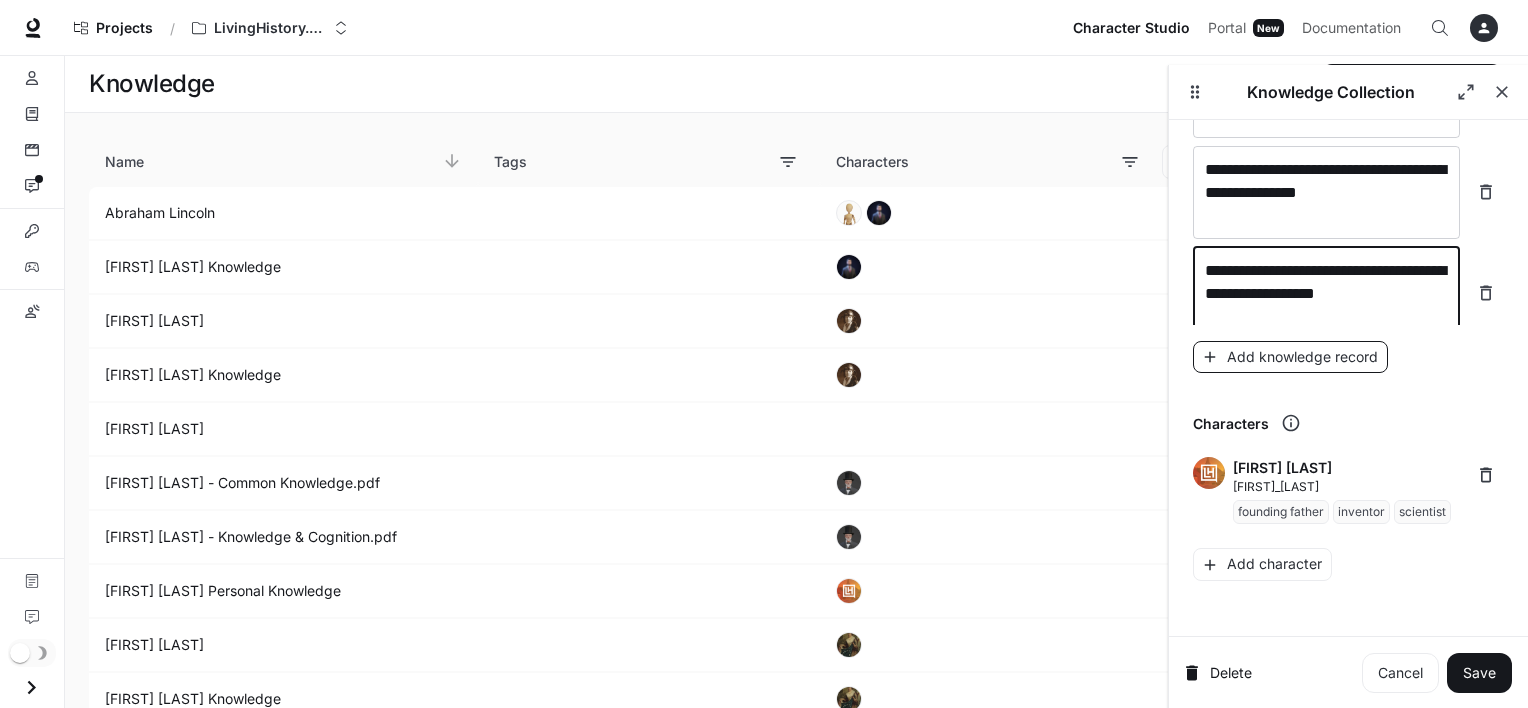 type on "**********" 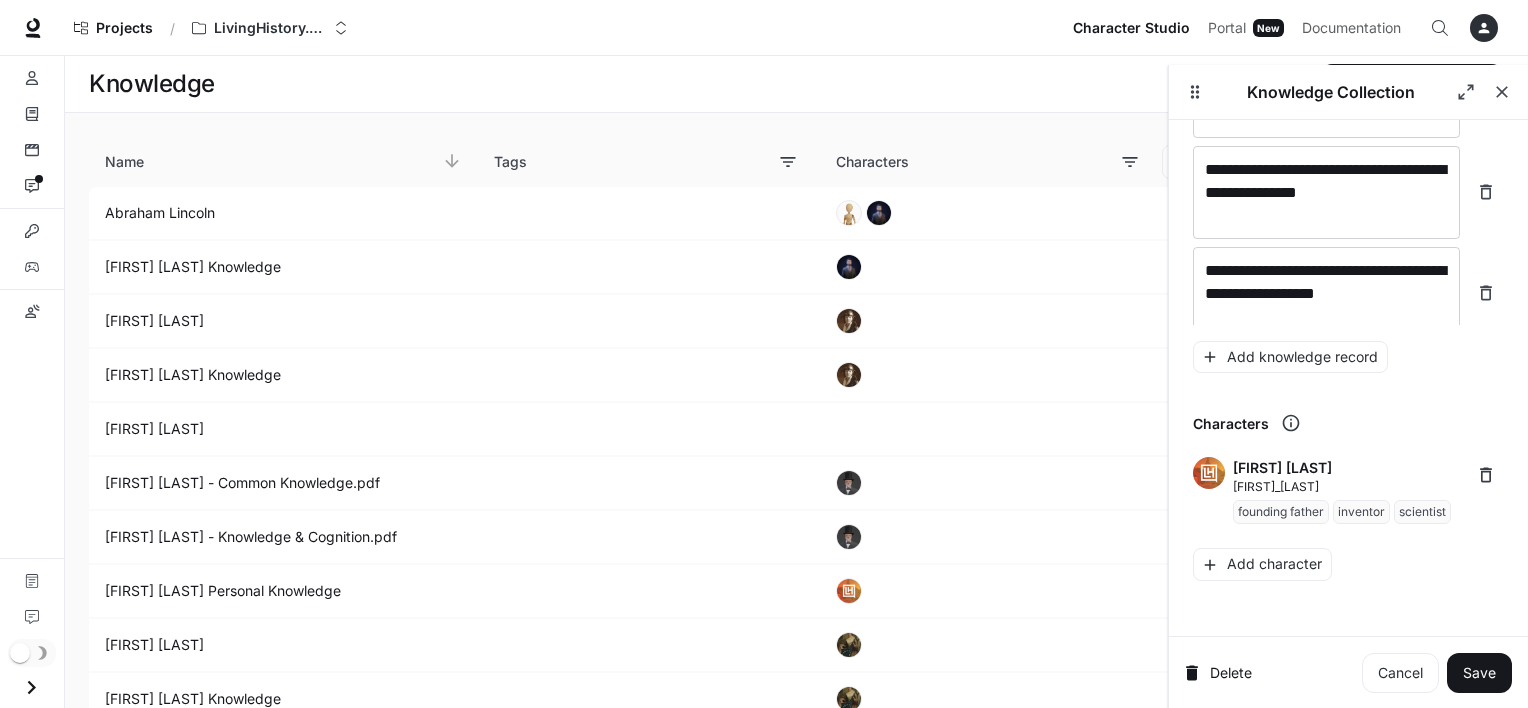 scroll, scrollTop: 15763, scrollLeft: 0, axis: vertical 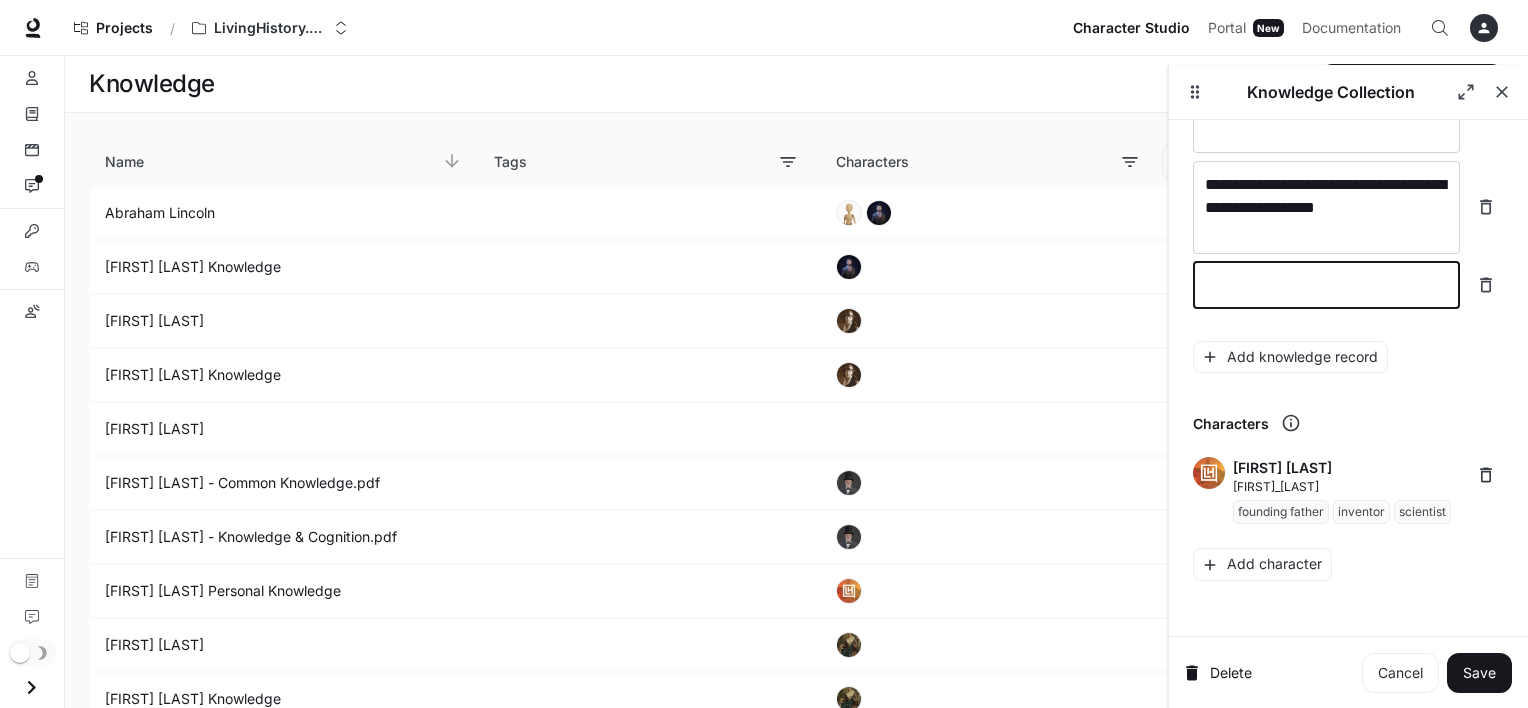 click at bounding box center (1326, 285) 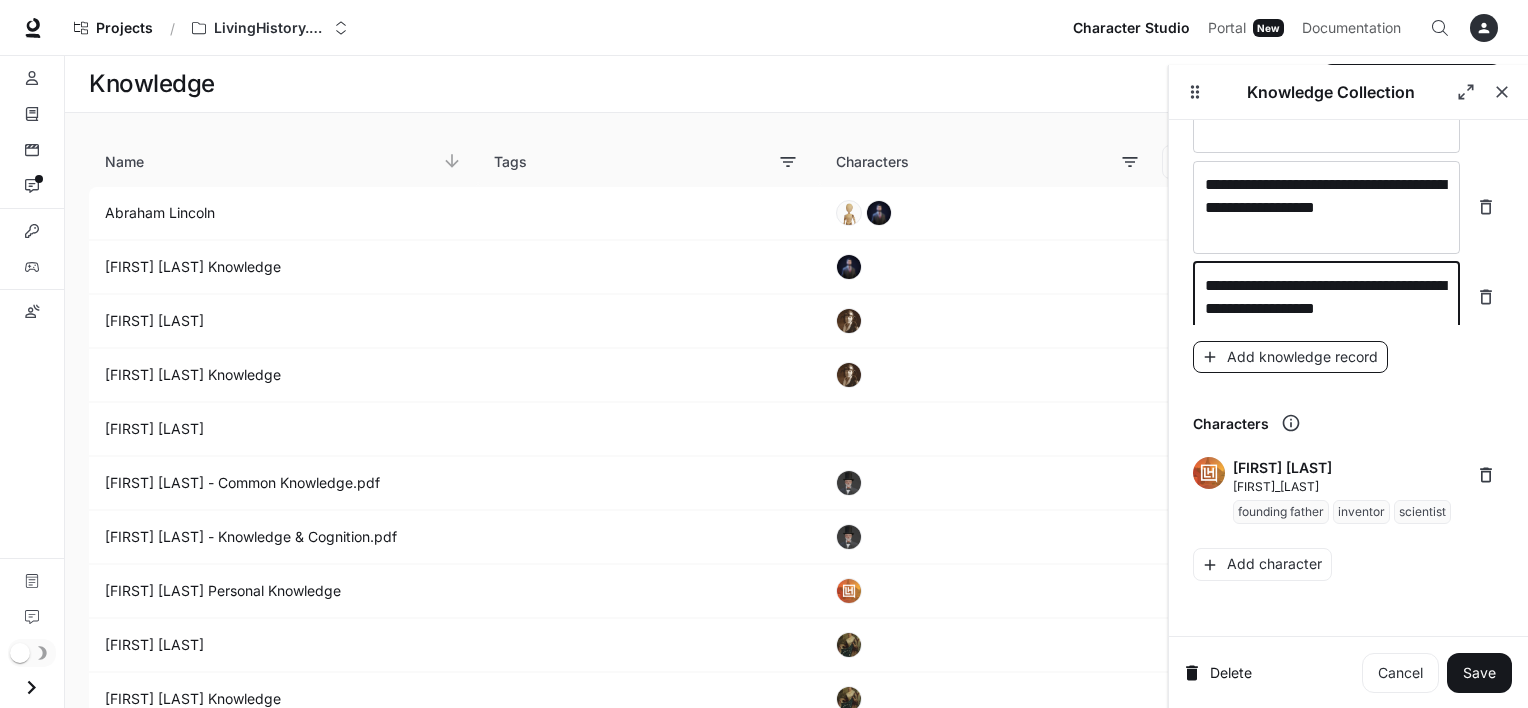 type on "**********" 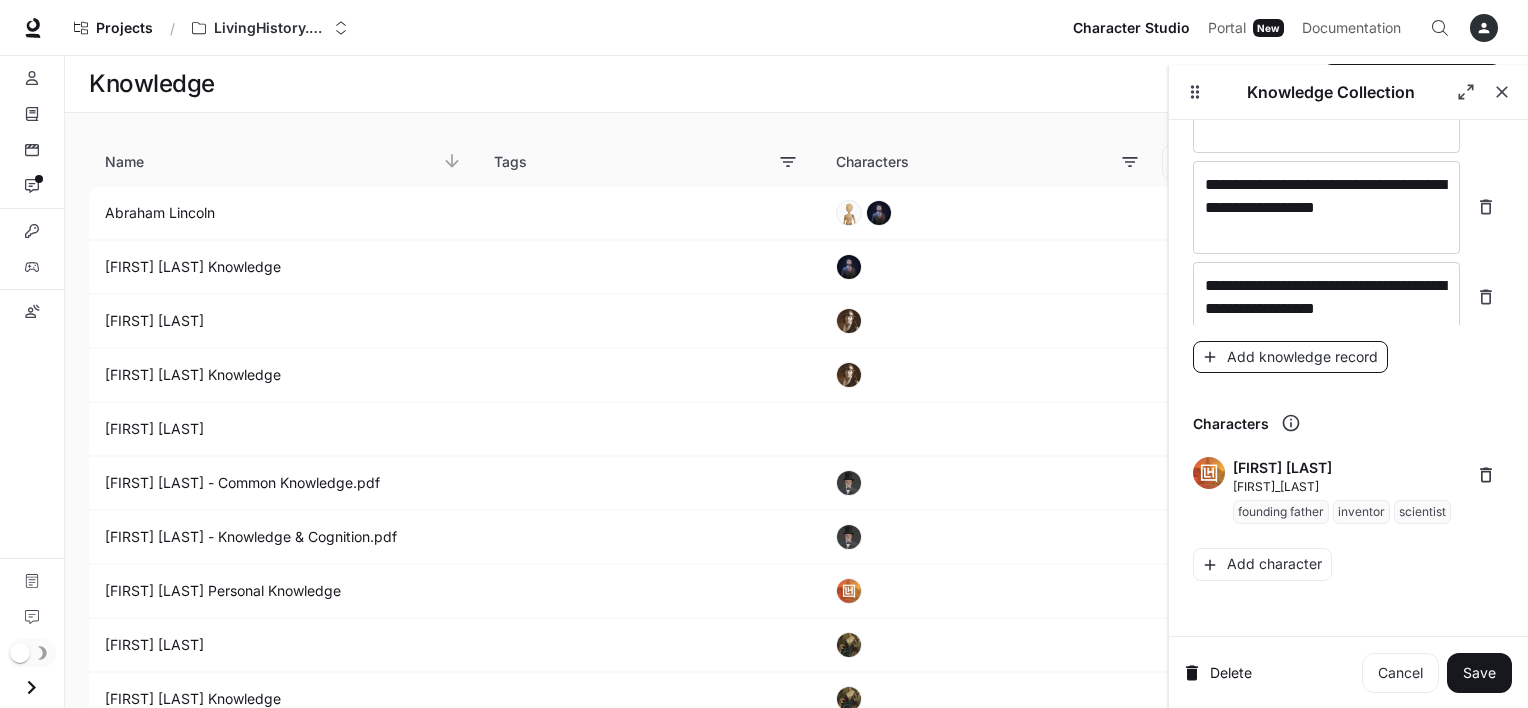 scroll, scrollTop: 15832, scrollLeft: 0, axis: vertical 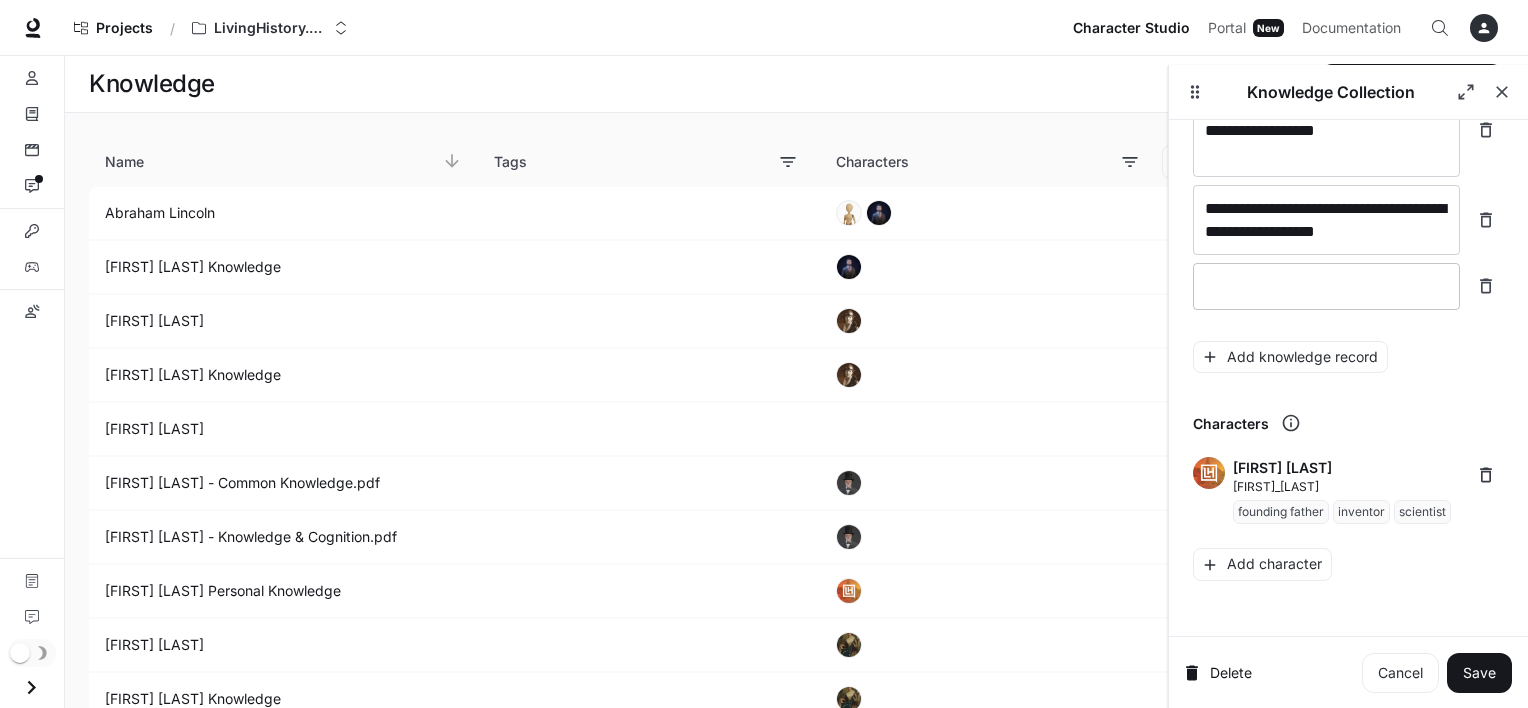 click at bounding box center [1326, 286] 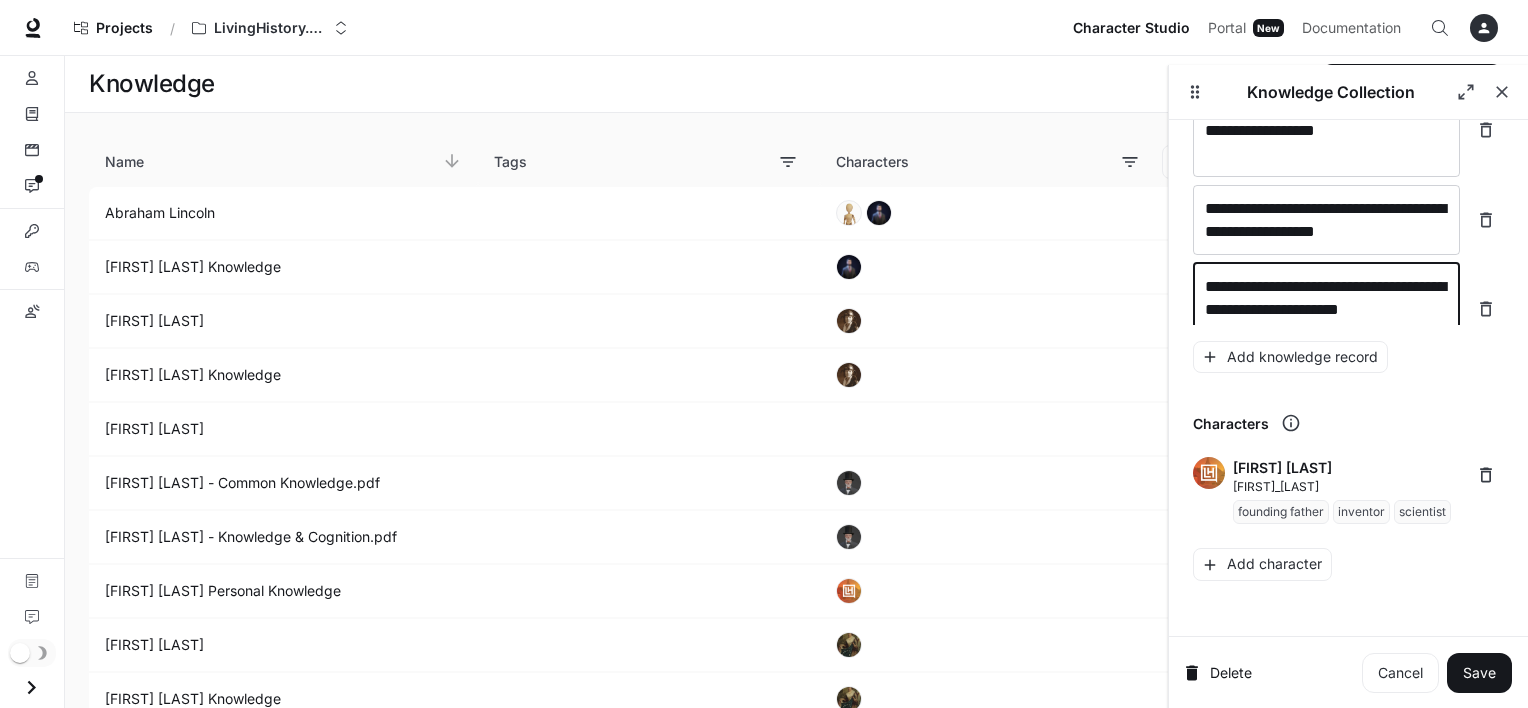 scroll, scrollTop: 15848, scrollLeft: 0, axis: vertical 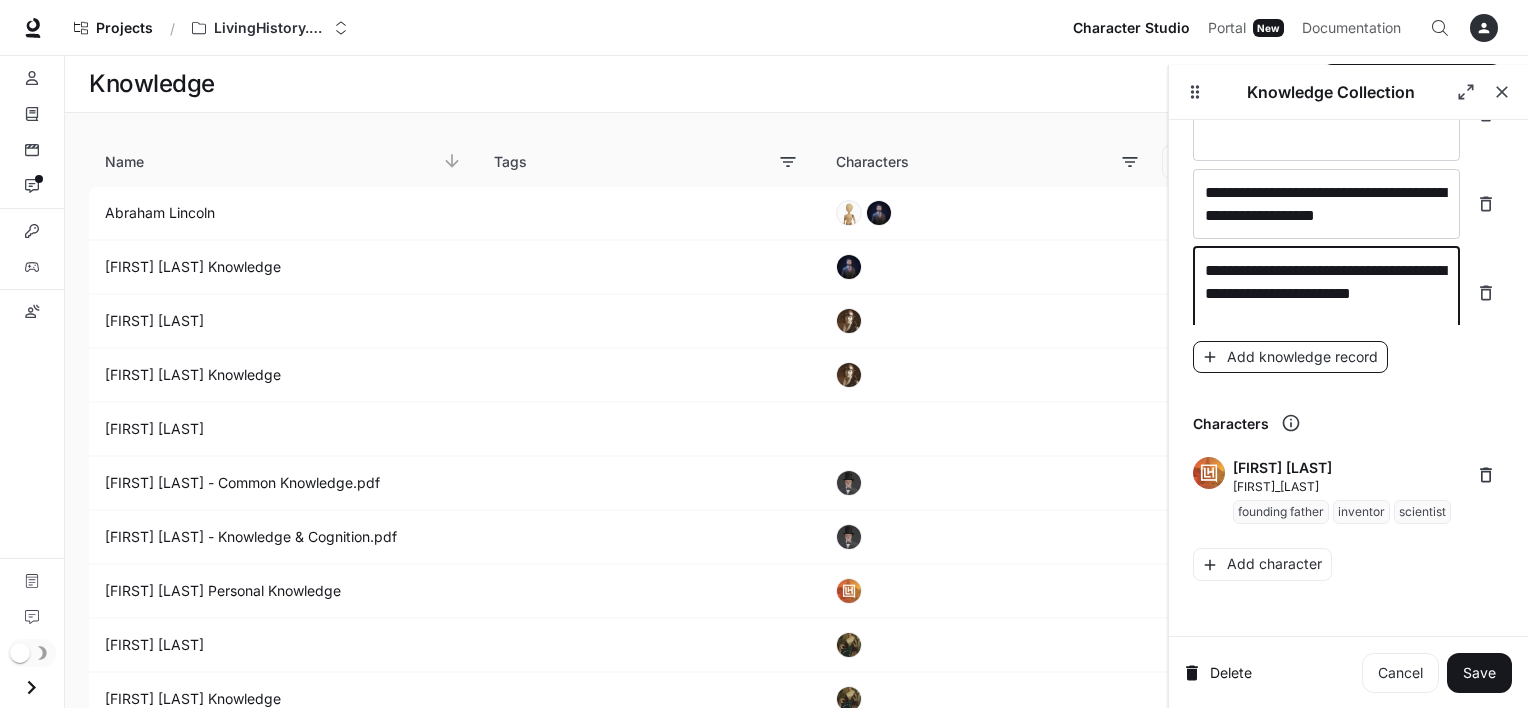type on "**********" 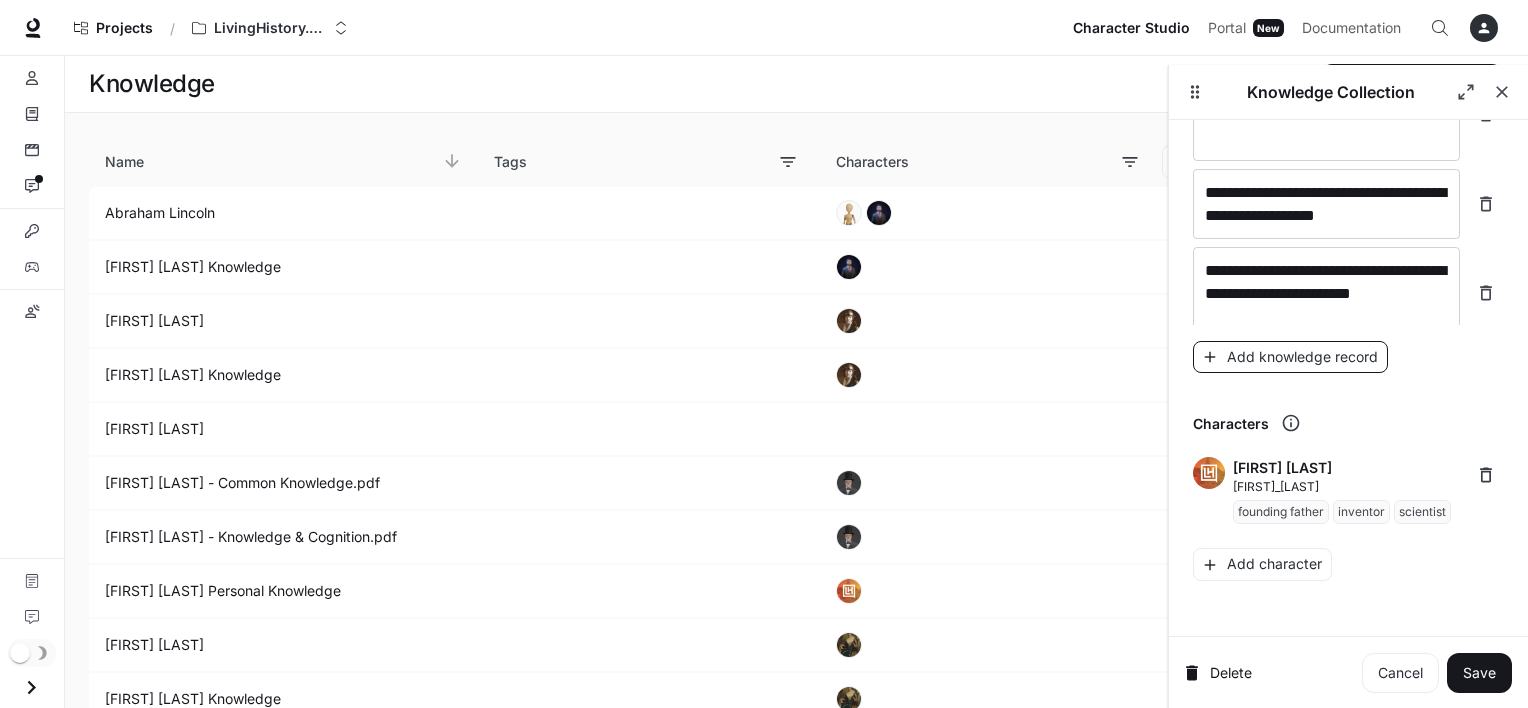 scroll, scrollTop: 15926, scrollLeft: 0, axis: vertical 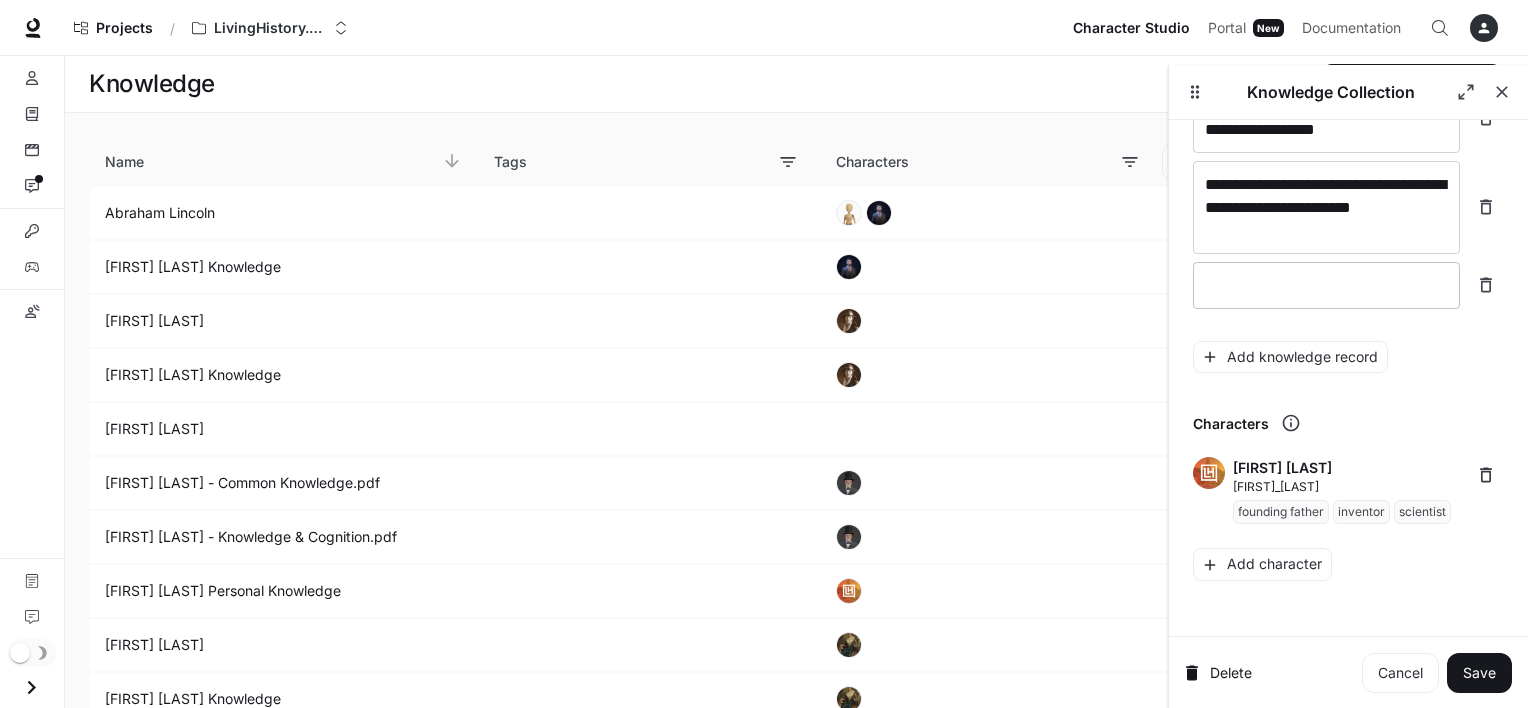 click at bounding box center (1326, 285) 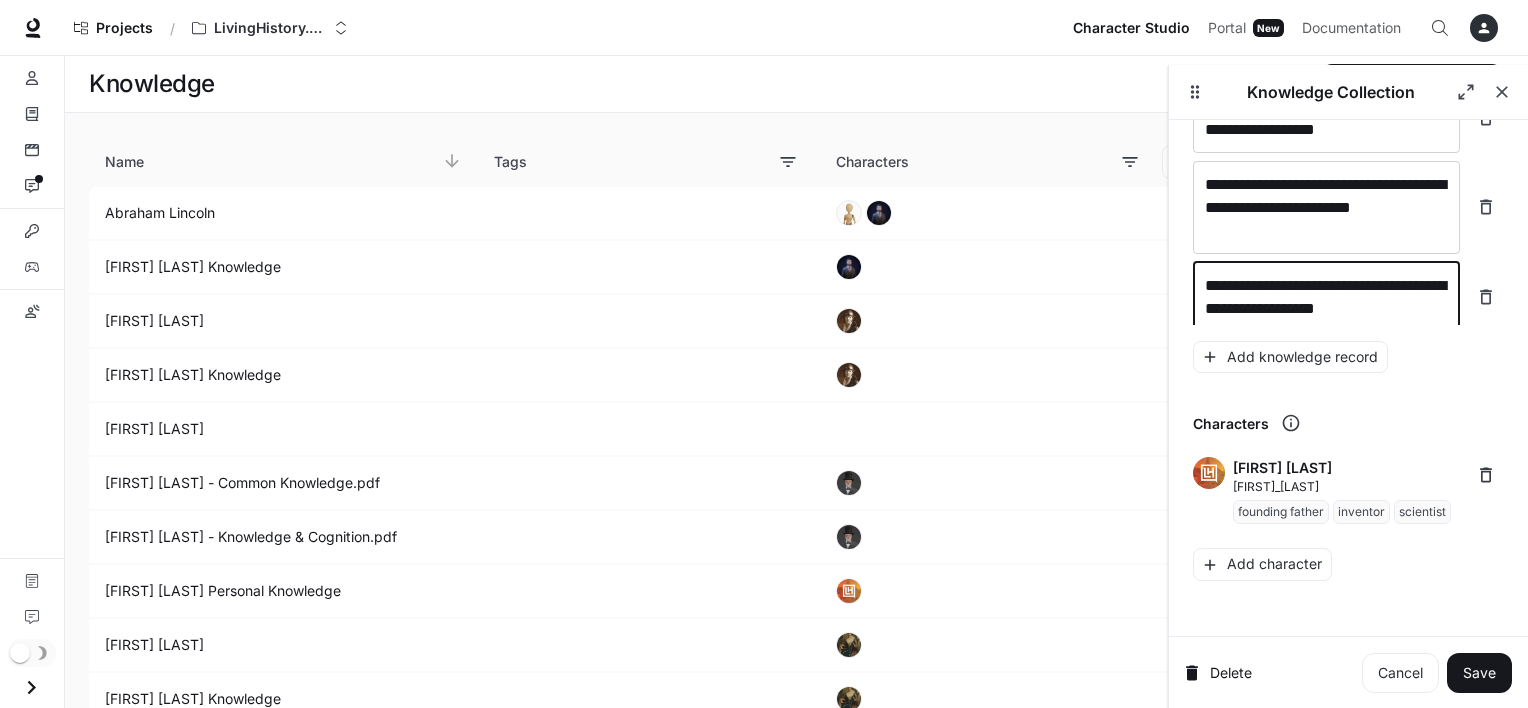 scroll, scrollTop: 15941, scrollLeft: 0, axis: vertical 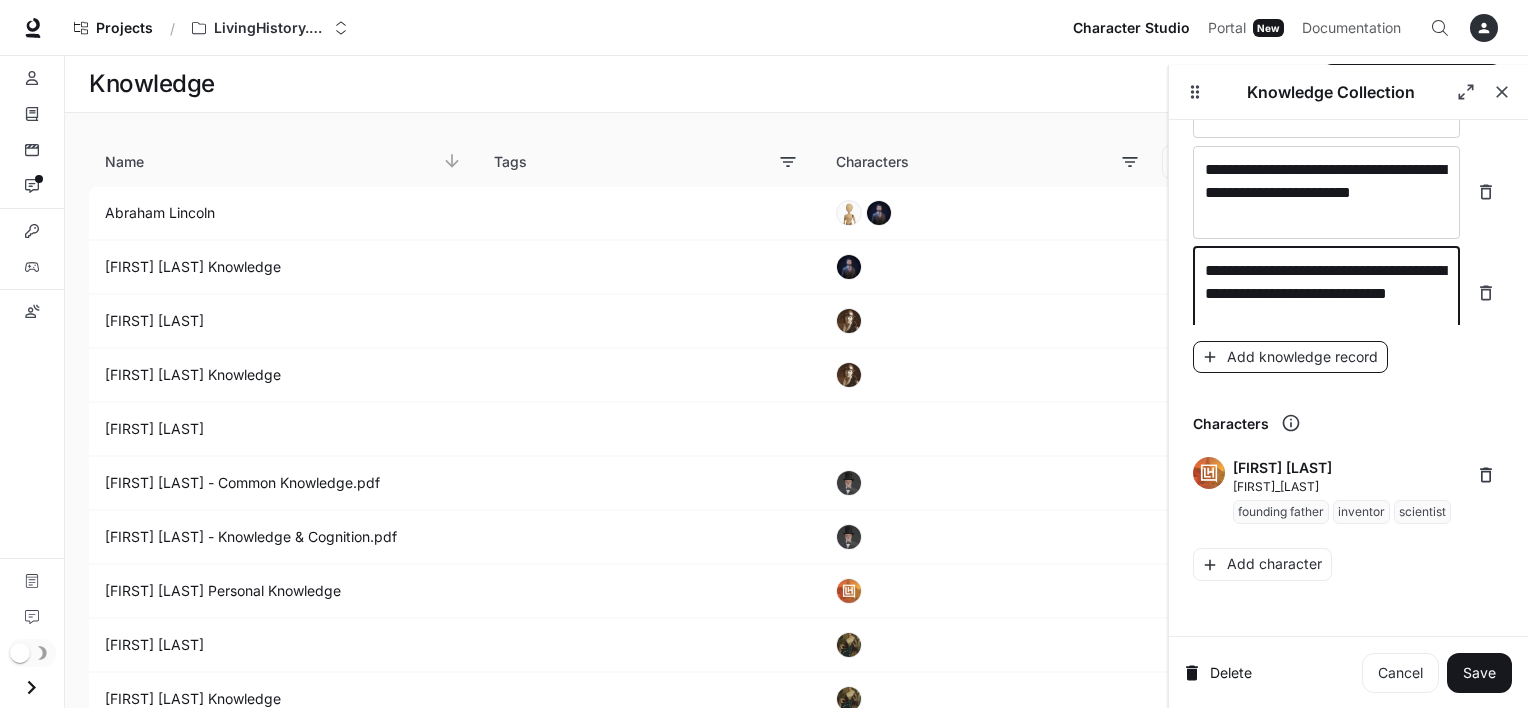 type on "**********" 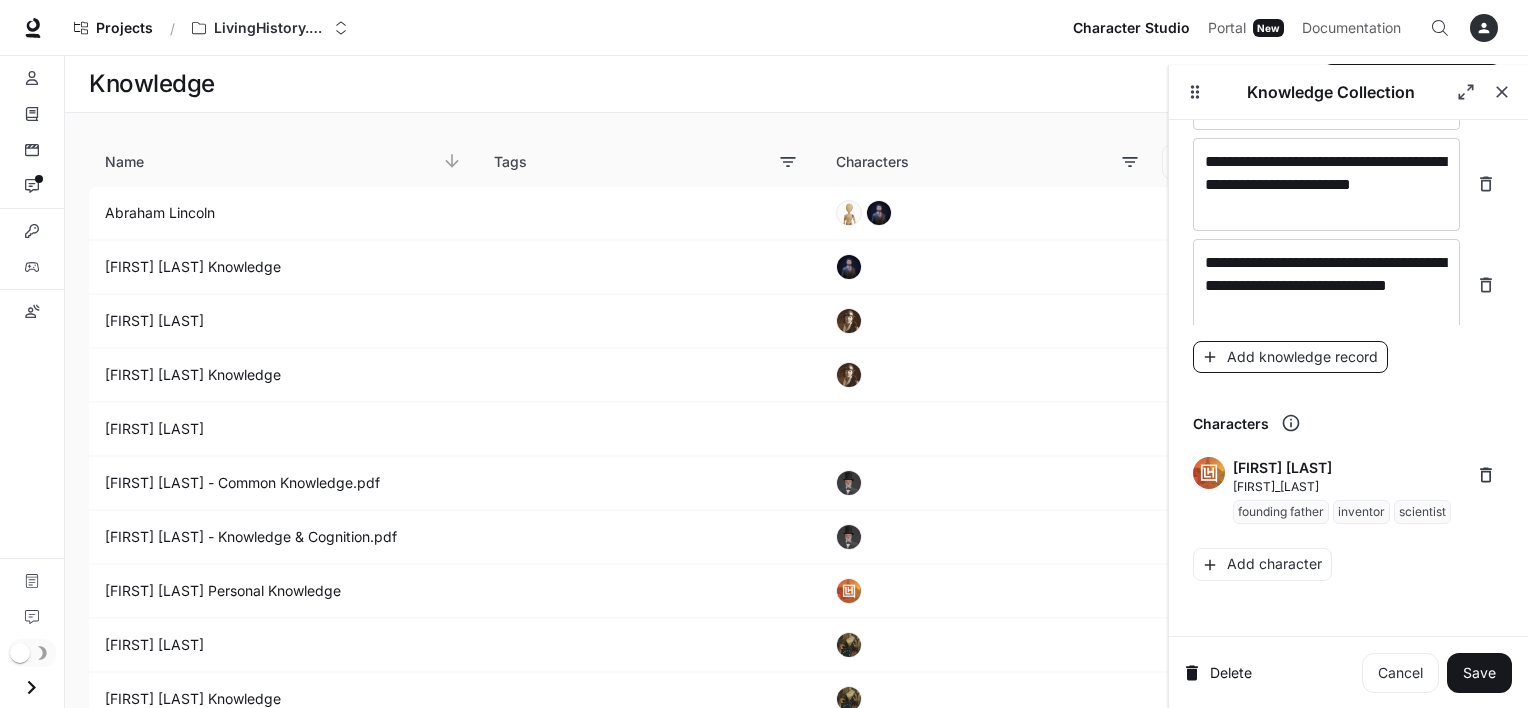 scroll, scrollTop: 16019, scrollLeft: 0, axis: vertical 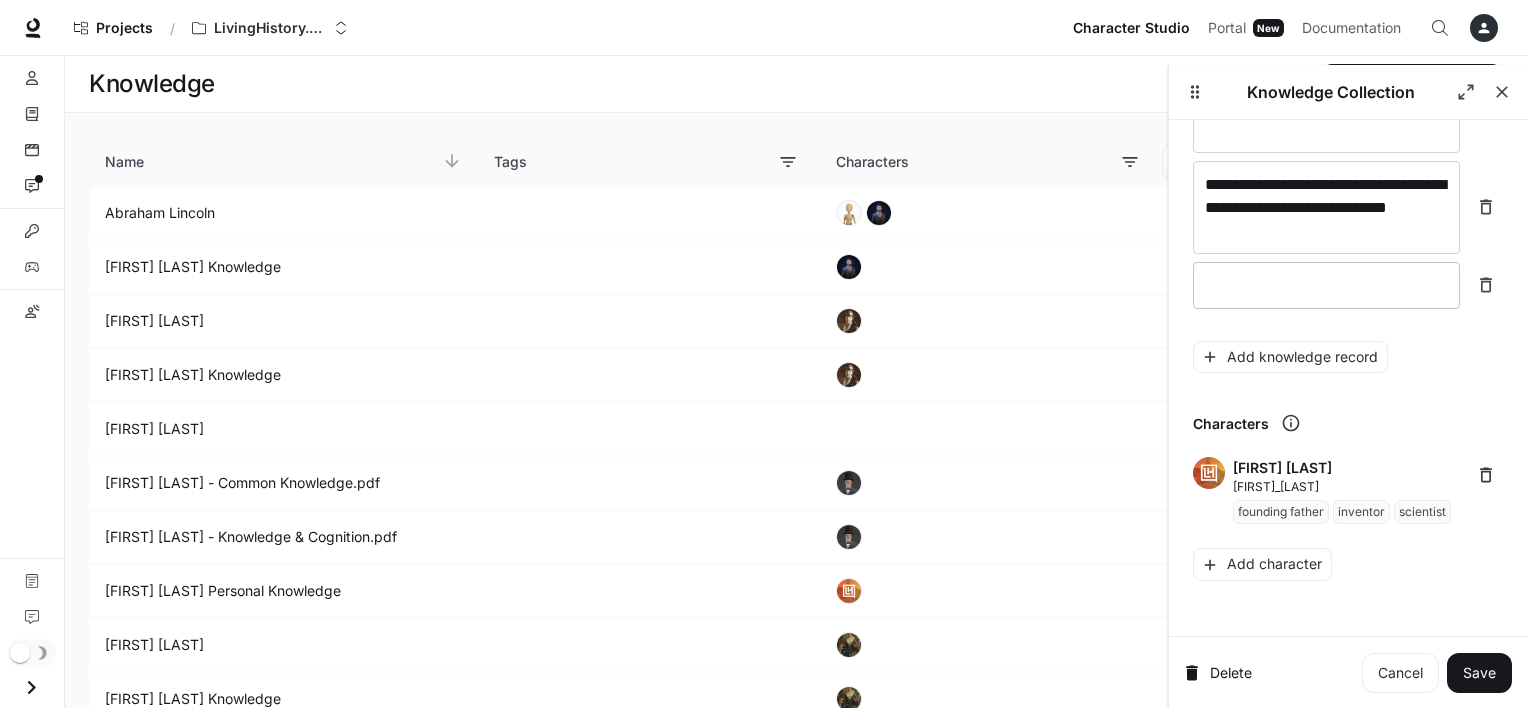 click at bounding box center [1326, 285] 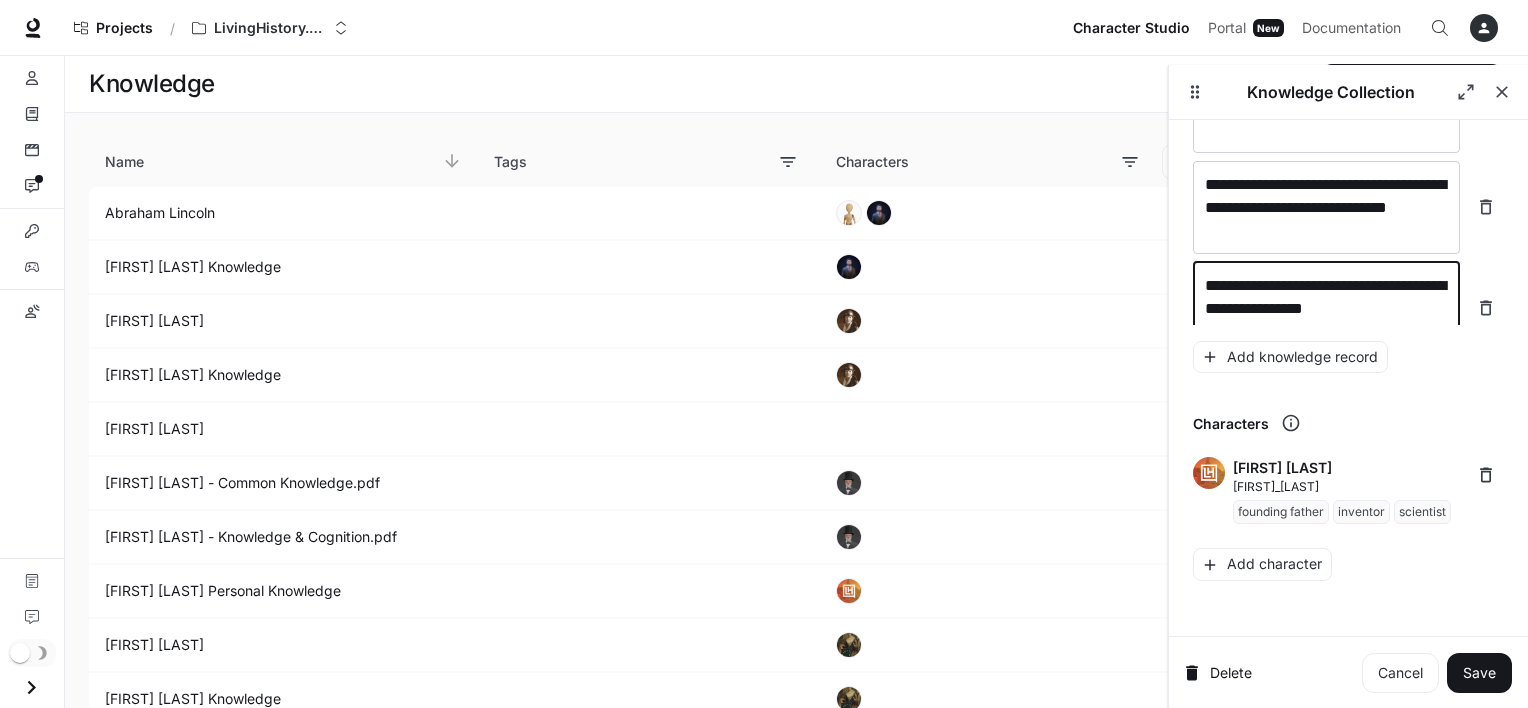 scroll, scrollTop: 16035, scrollLeft: 0, axis: vertical 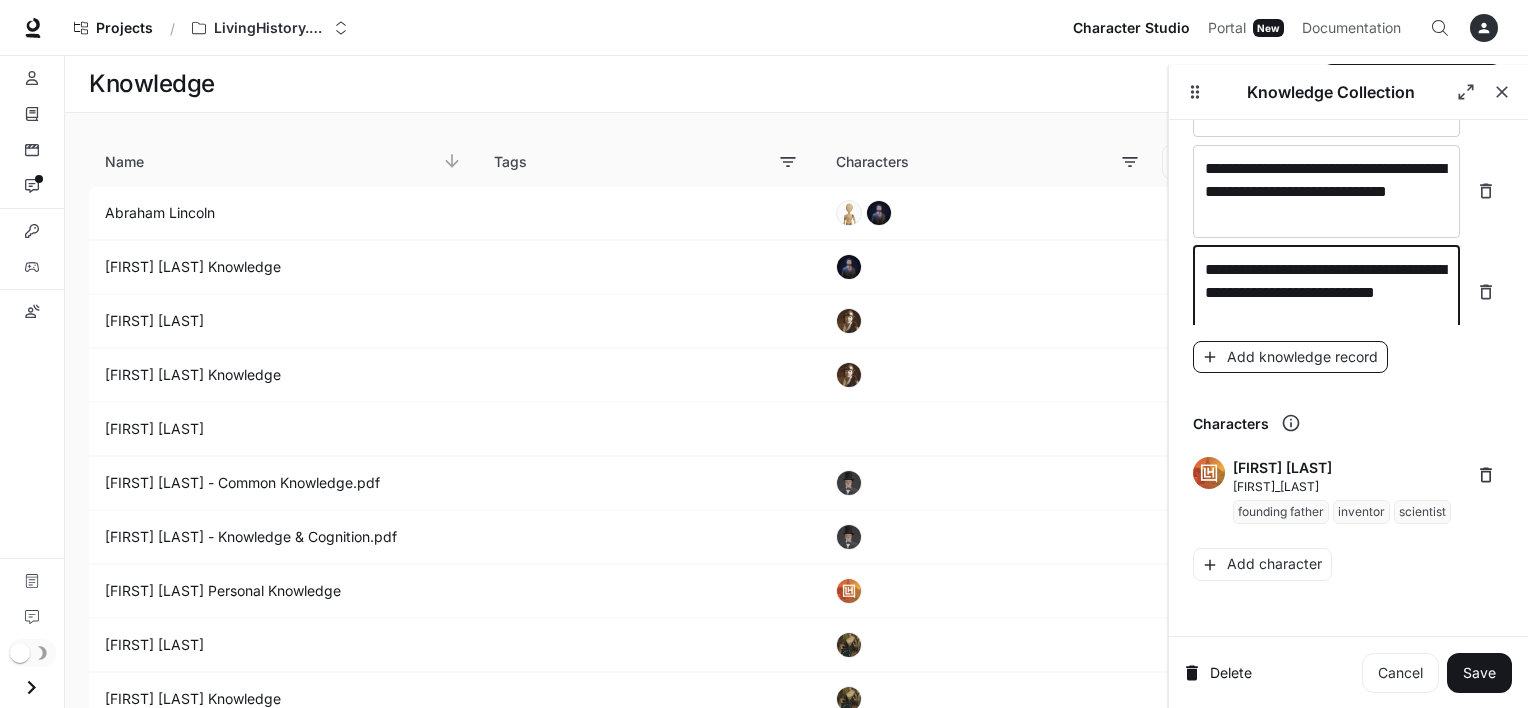 type on "**********" 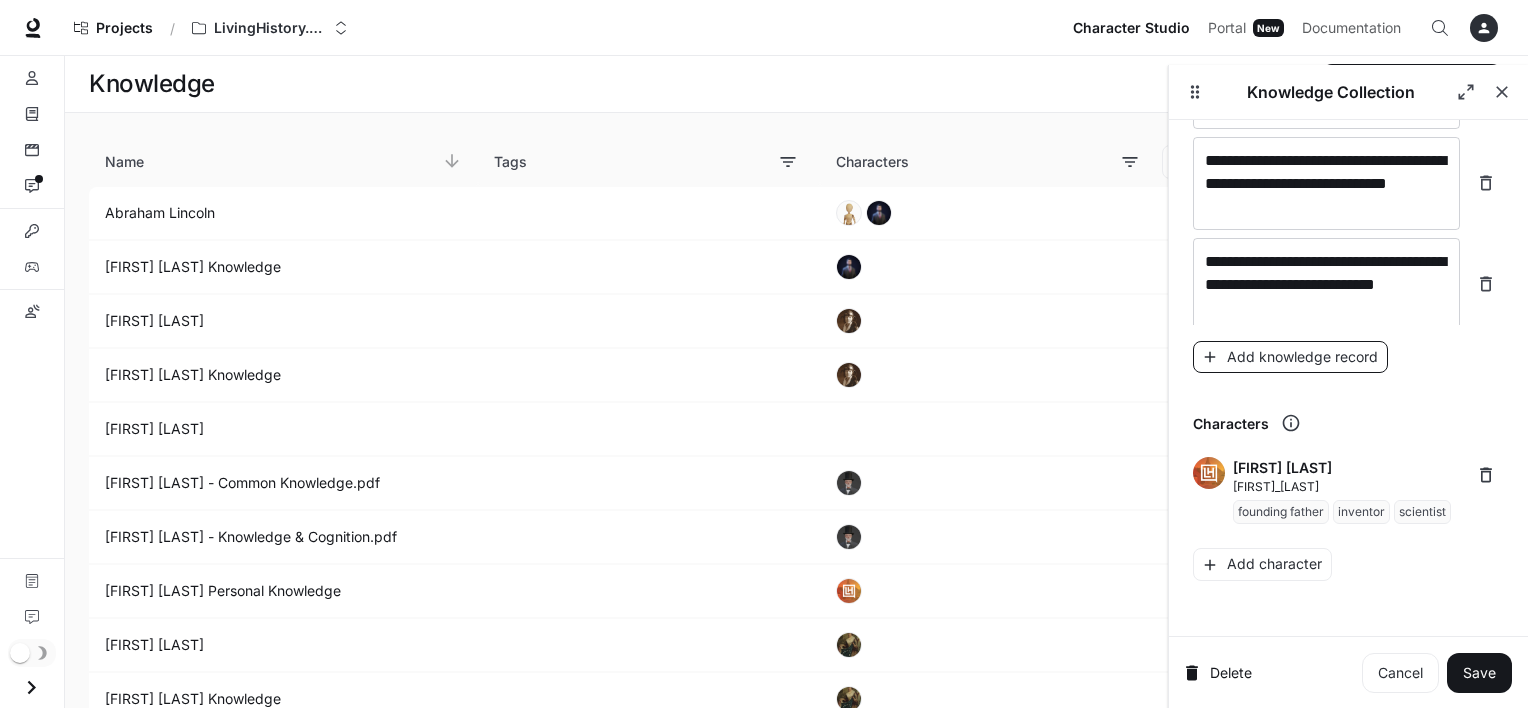 scroll, scrollTop: 16112, scrollLeft: 0, axis: vertical 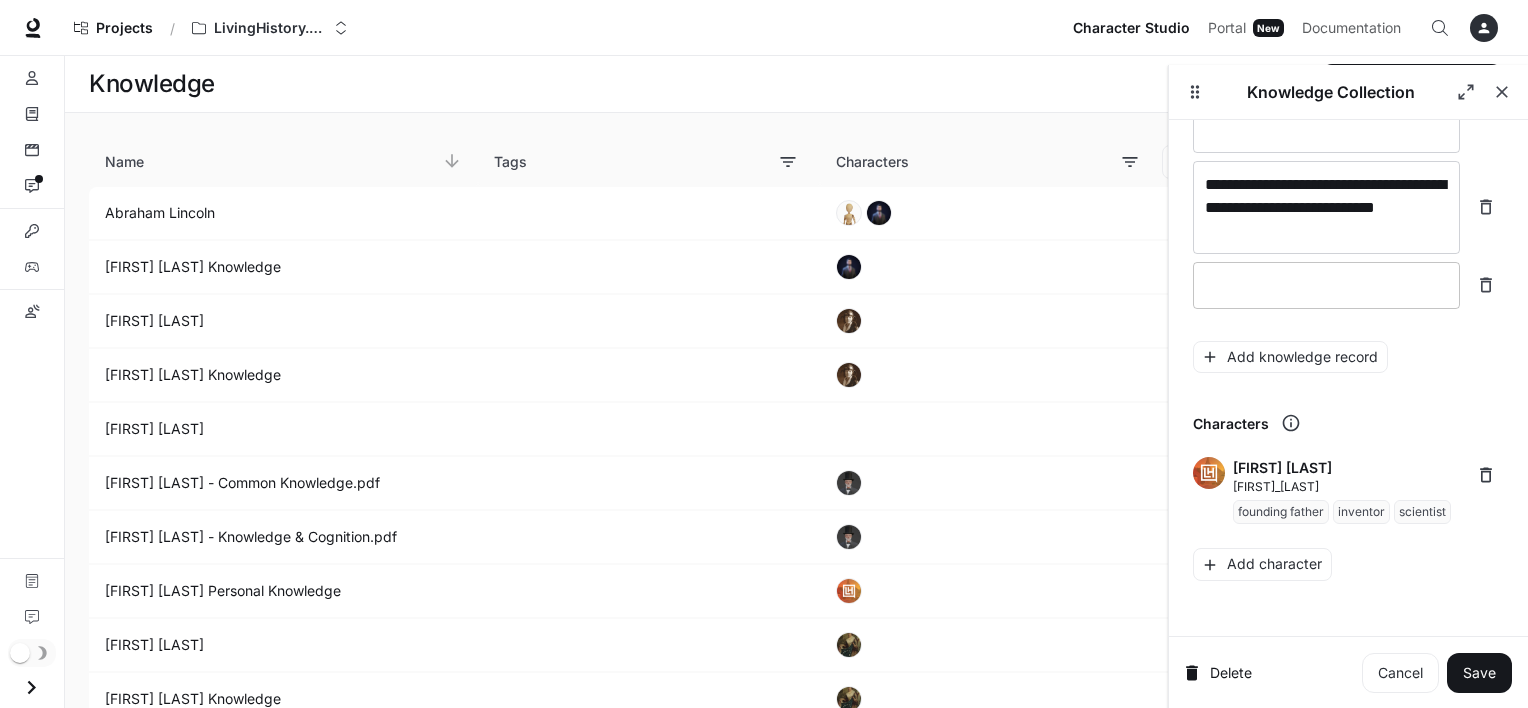click on "* ​" at bounding box center (1326, 285) 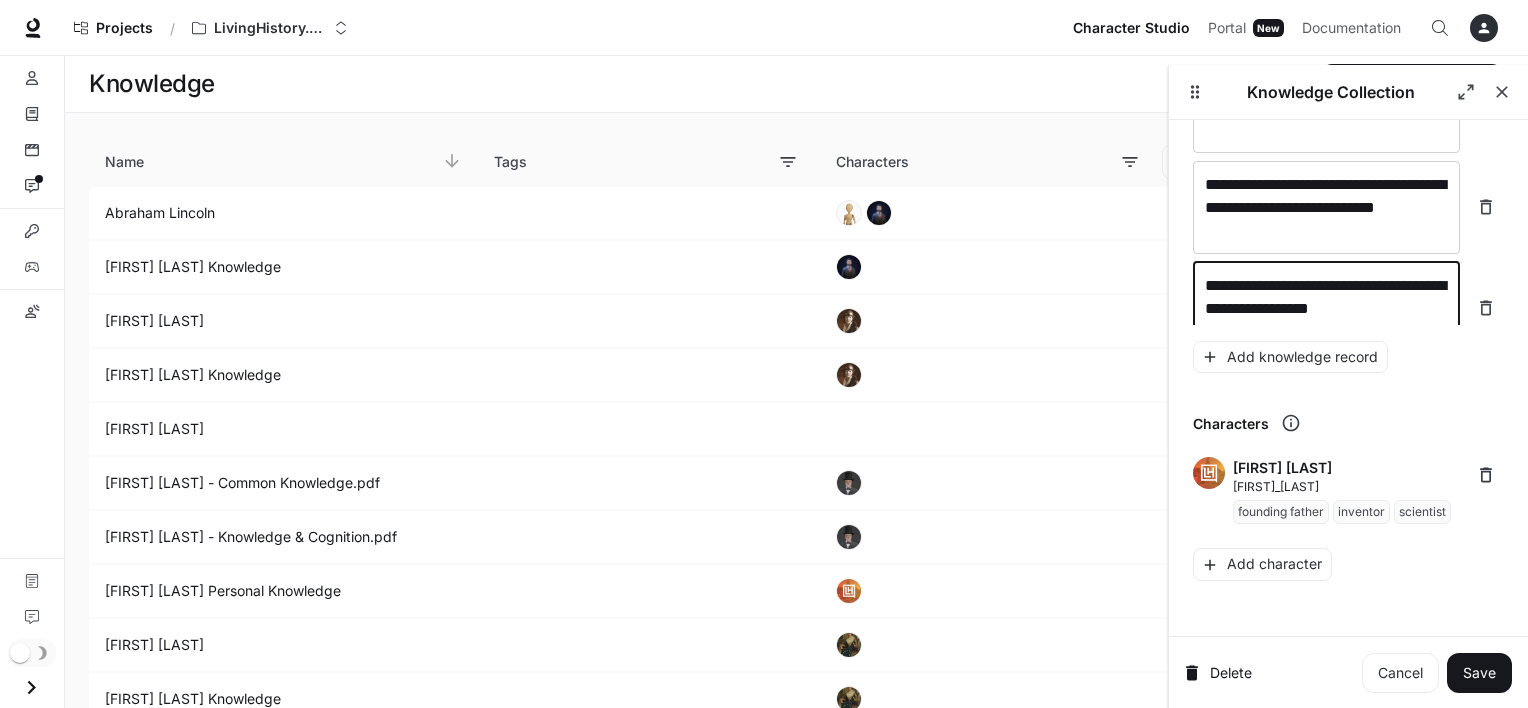 scroll, scrollTop: 16128, scrollLeft: 0, axis: vertical 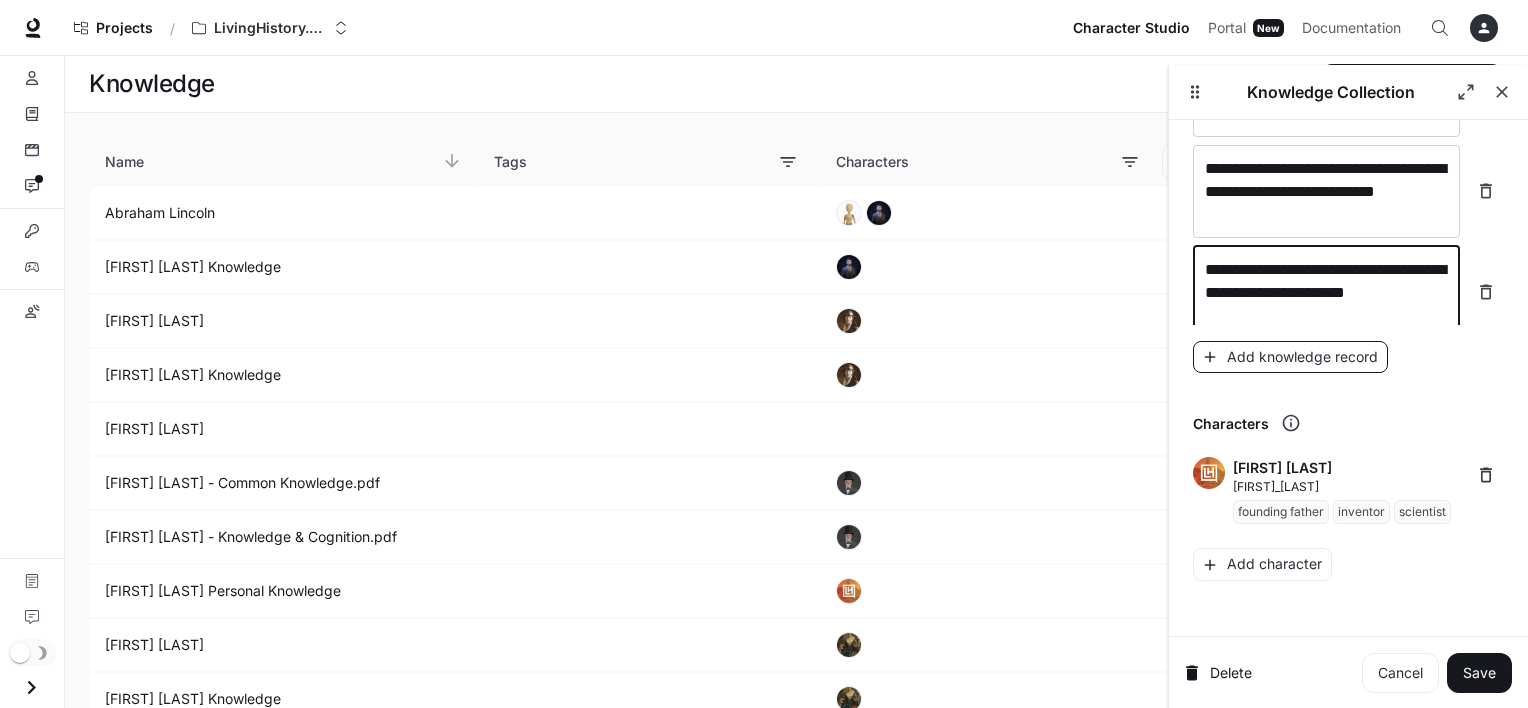 type on "**********" 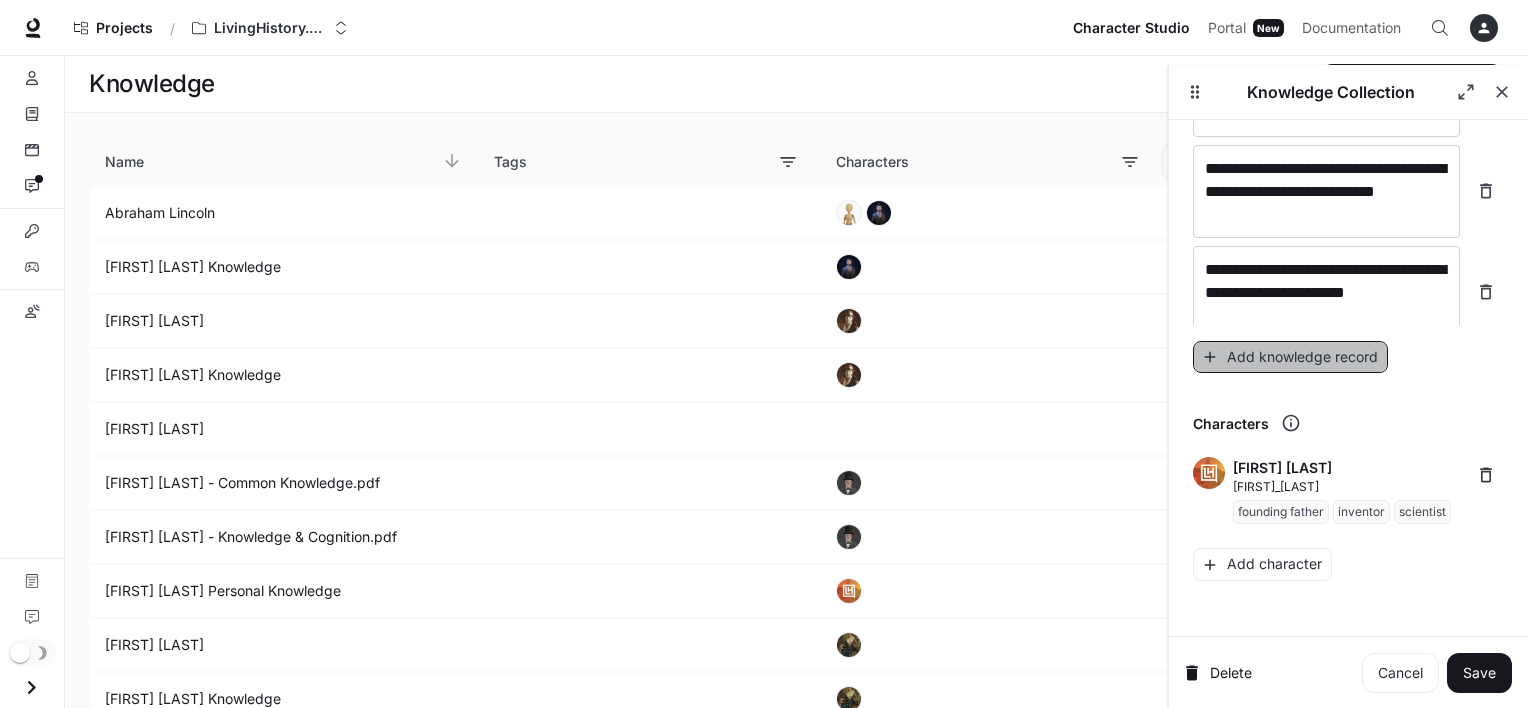 click on "Add knowledge record" at bounding box center (1290, 357) 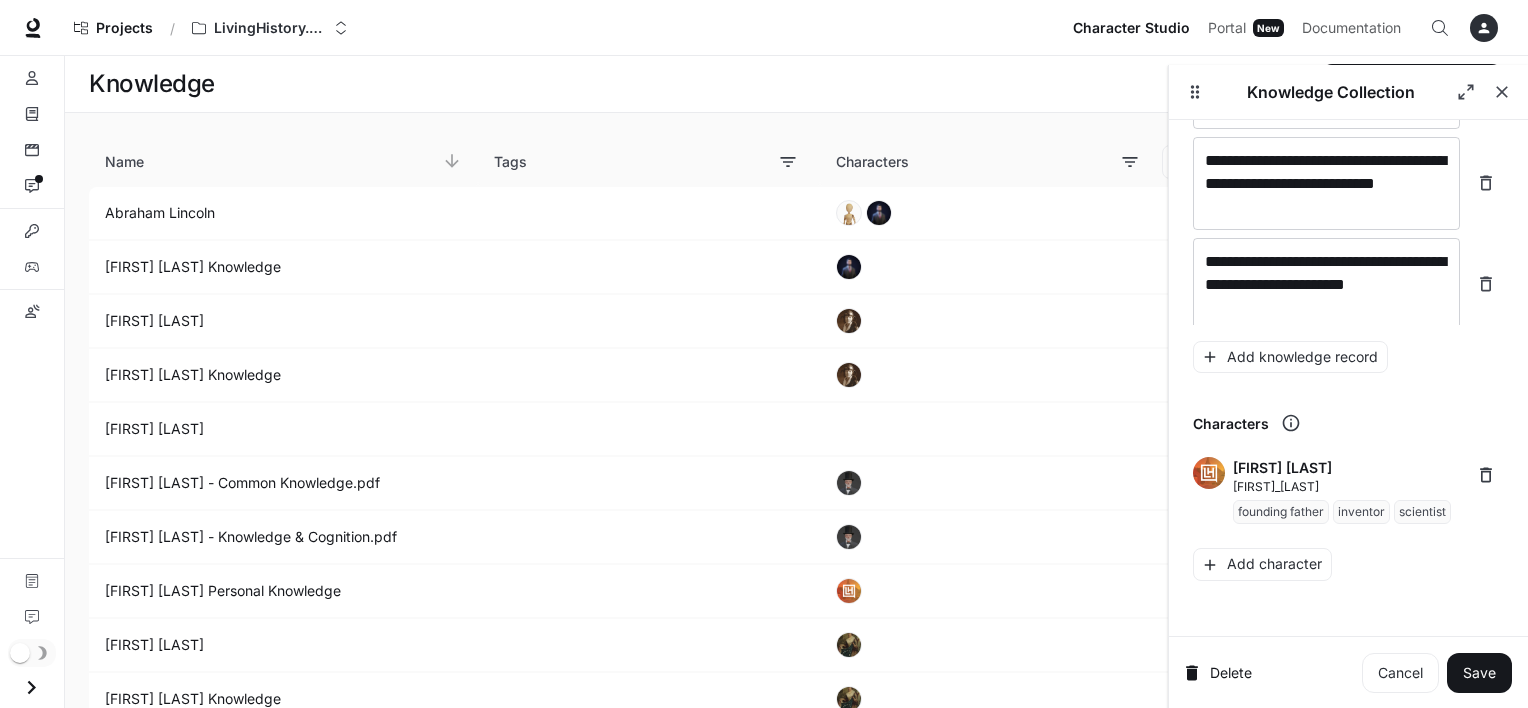 scroll, scrollTop: 16204, scrollLeft: 0, axis: vertical 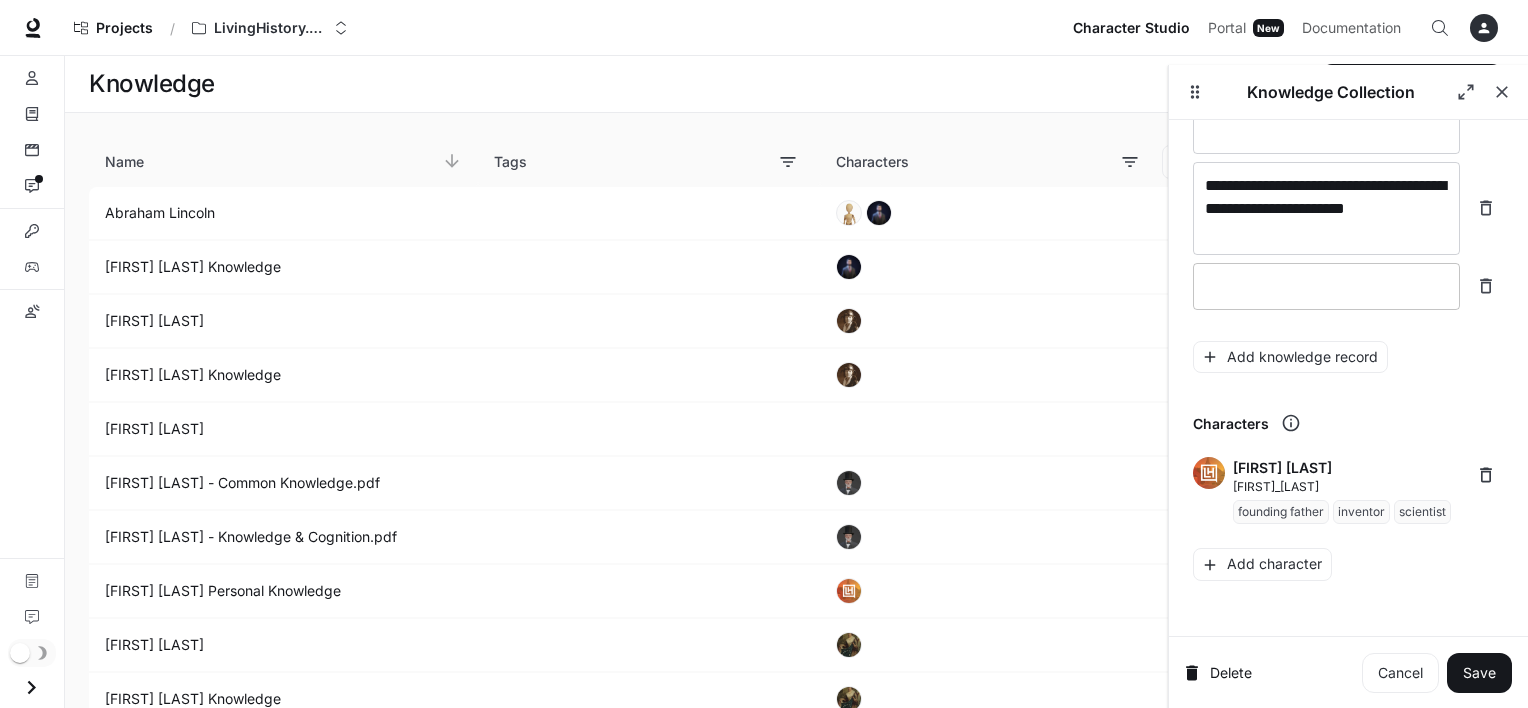 click at bounding box center (1326, 286) 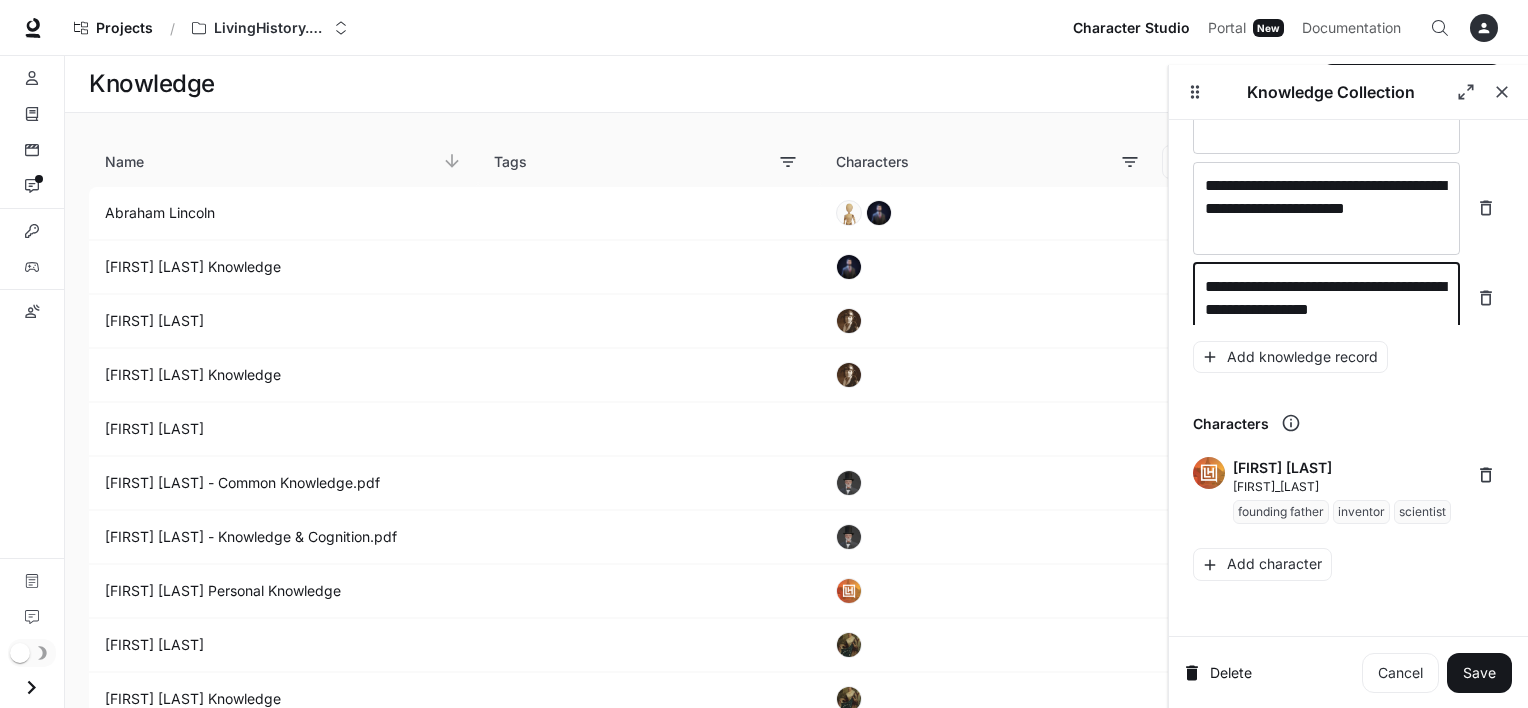 scroll, scrollTop: 16220, scrollLeft: 0, axis: vertical 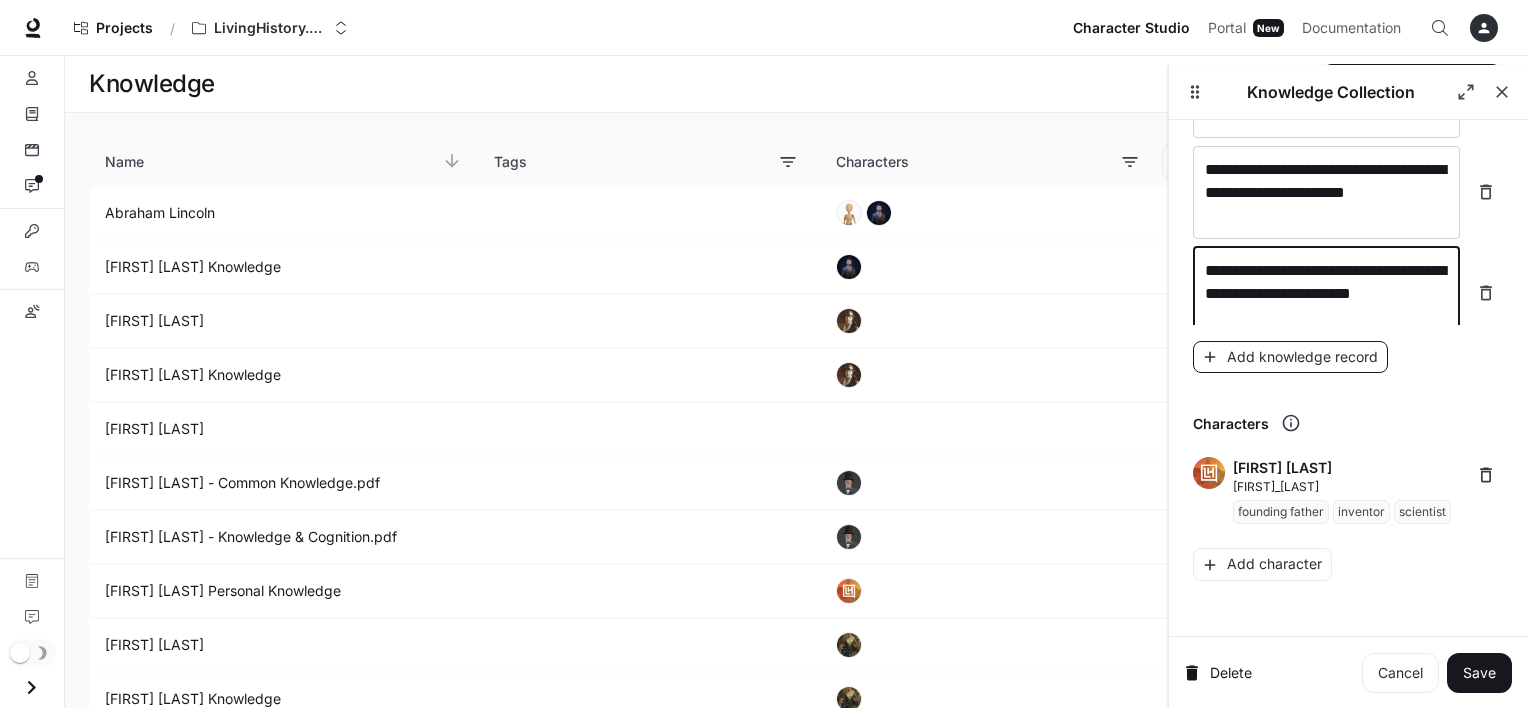 type on "**********" 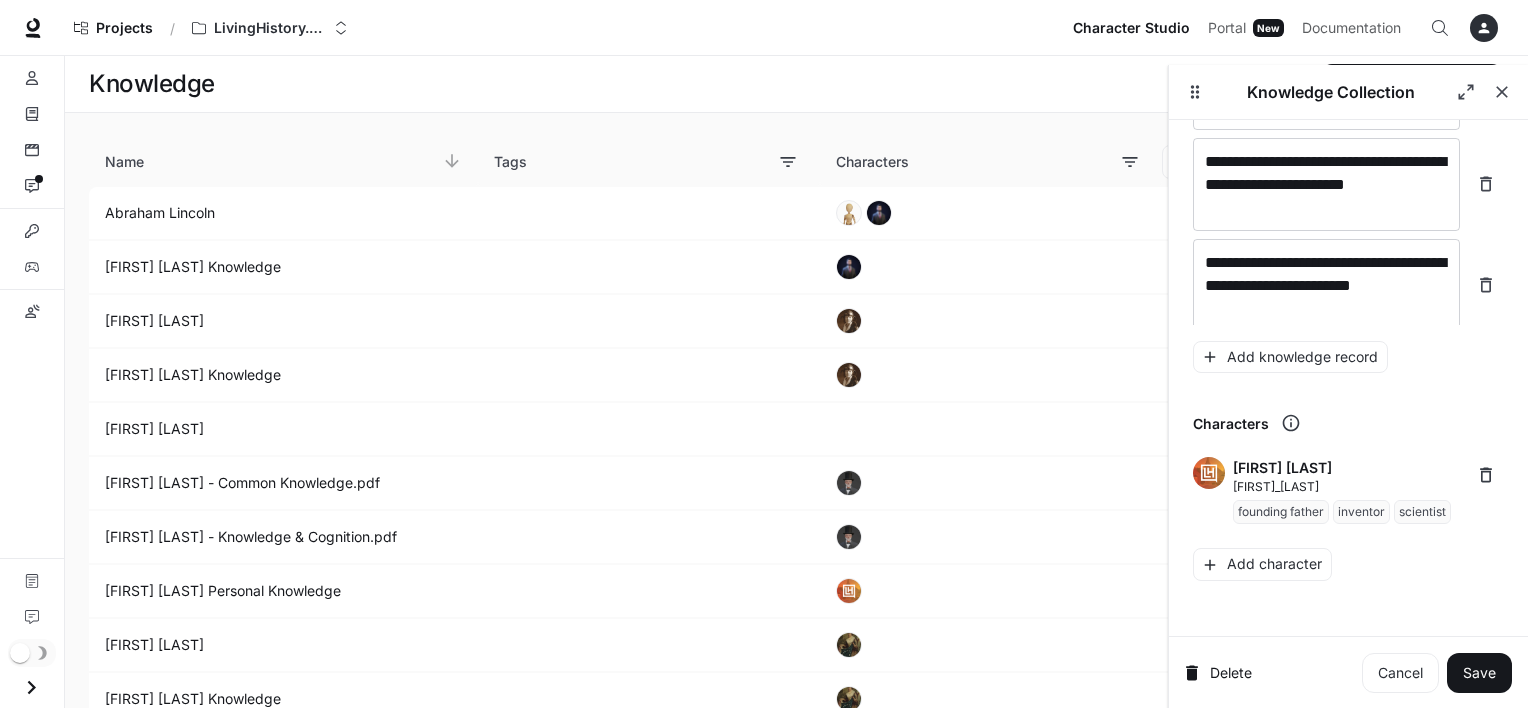 scroll, scrollTop: 16298, scrollLeft: 0, axis: vertical 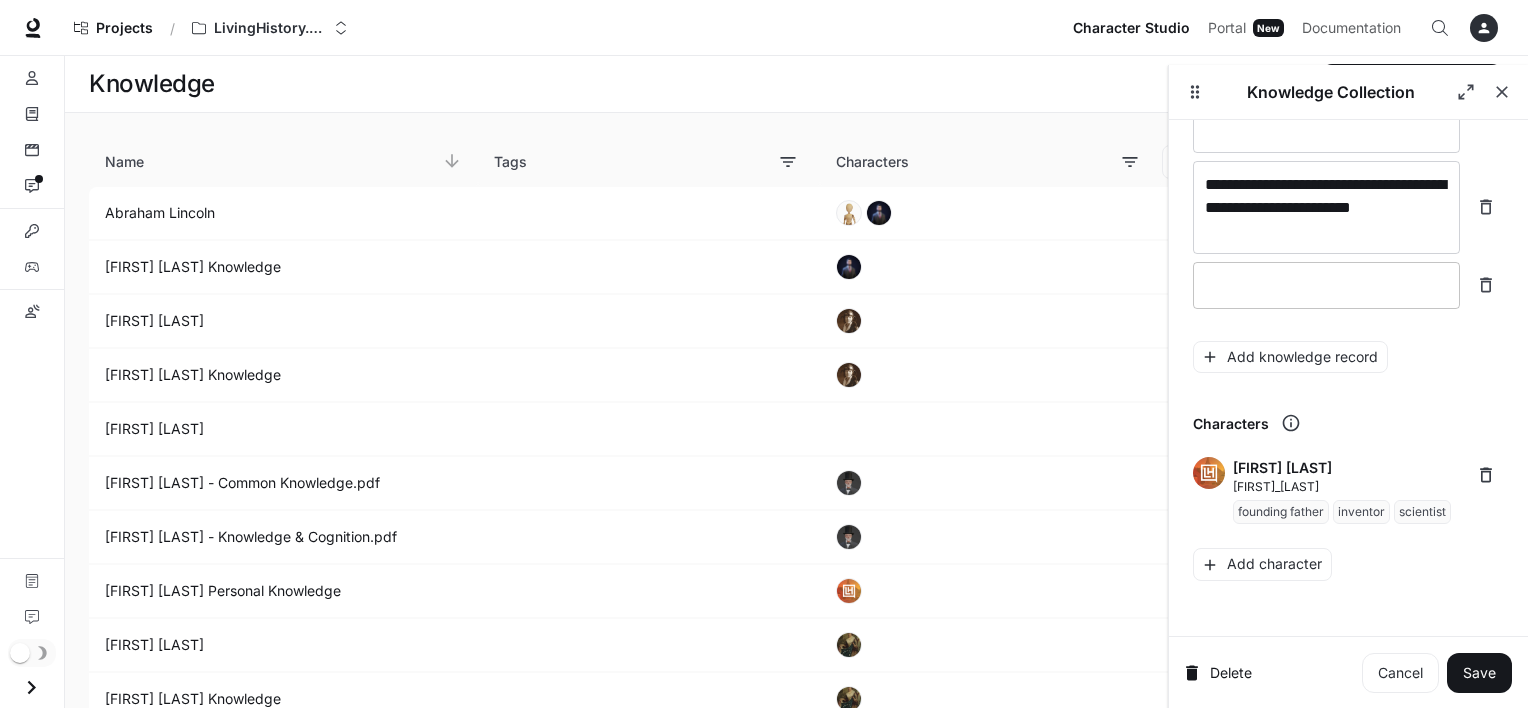 click on "* ​" at bounding box center [1326, 285] 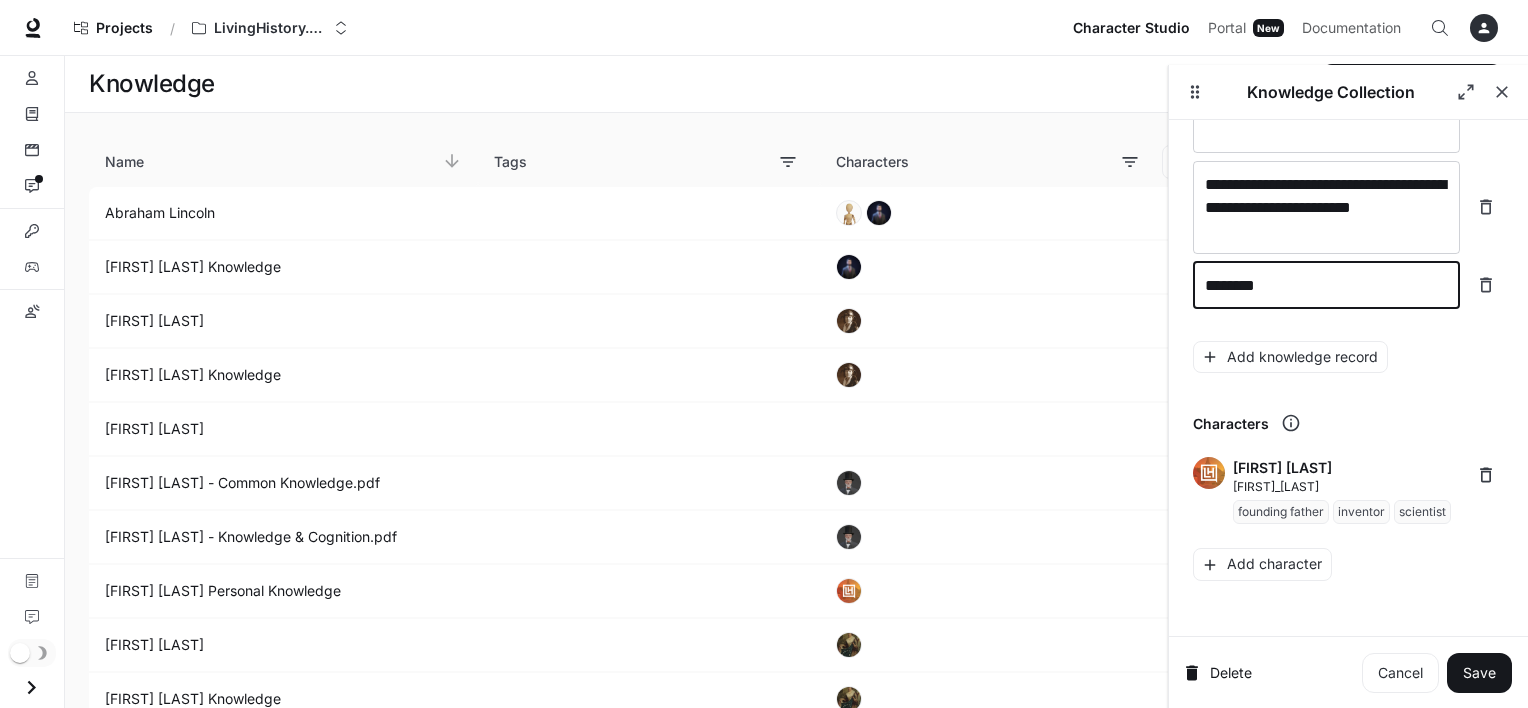 type on "********" 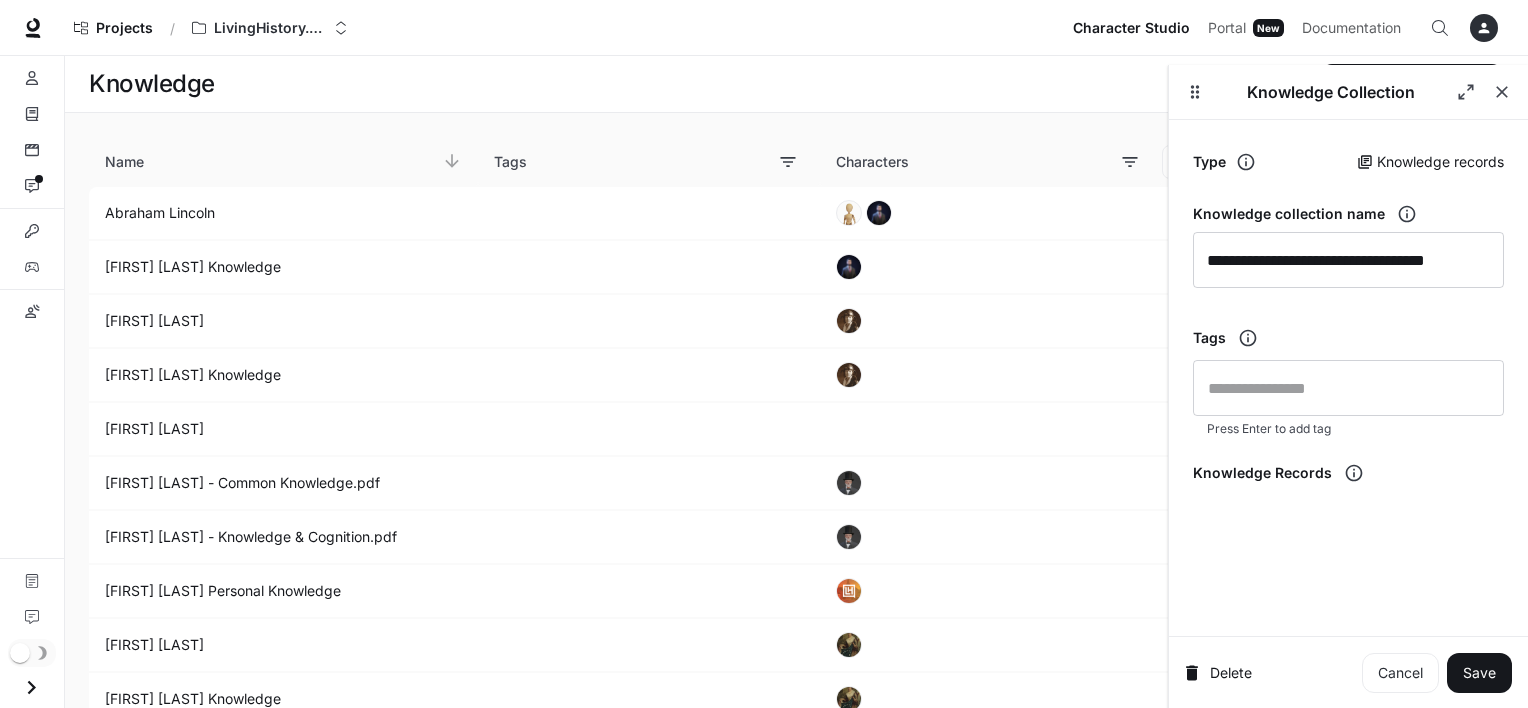 scroll, scrollTop: 0, scrollLeft: 0, axis: both 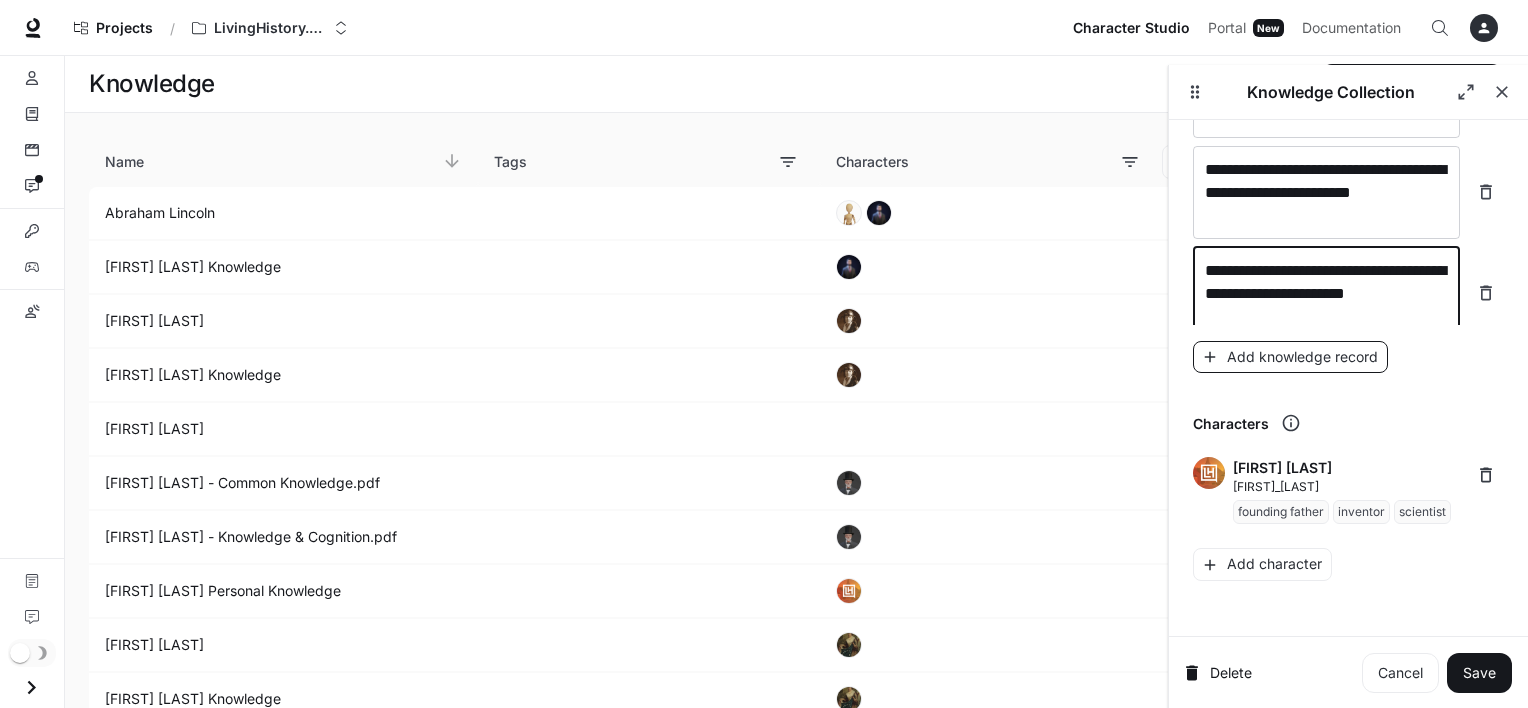type on "**********" 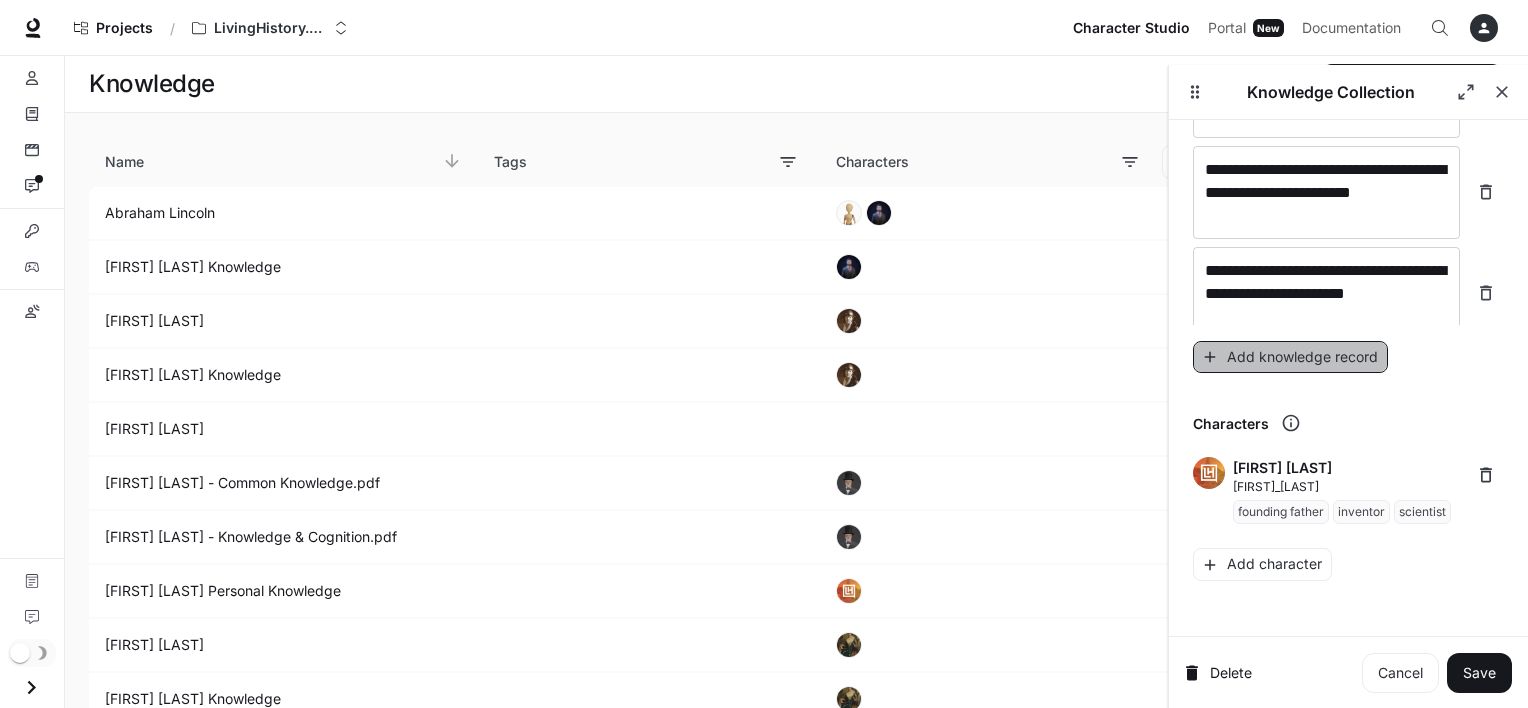 click on "Add knowledge record" at bounding box center (1290, 357) 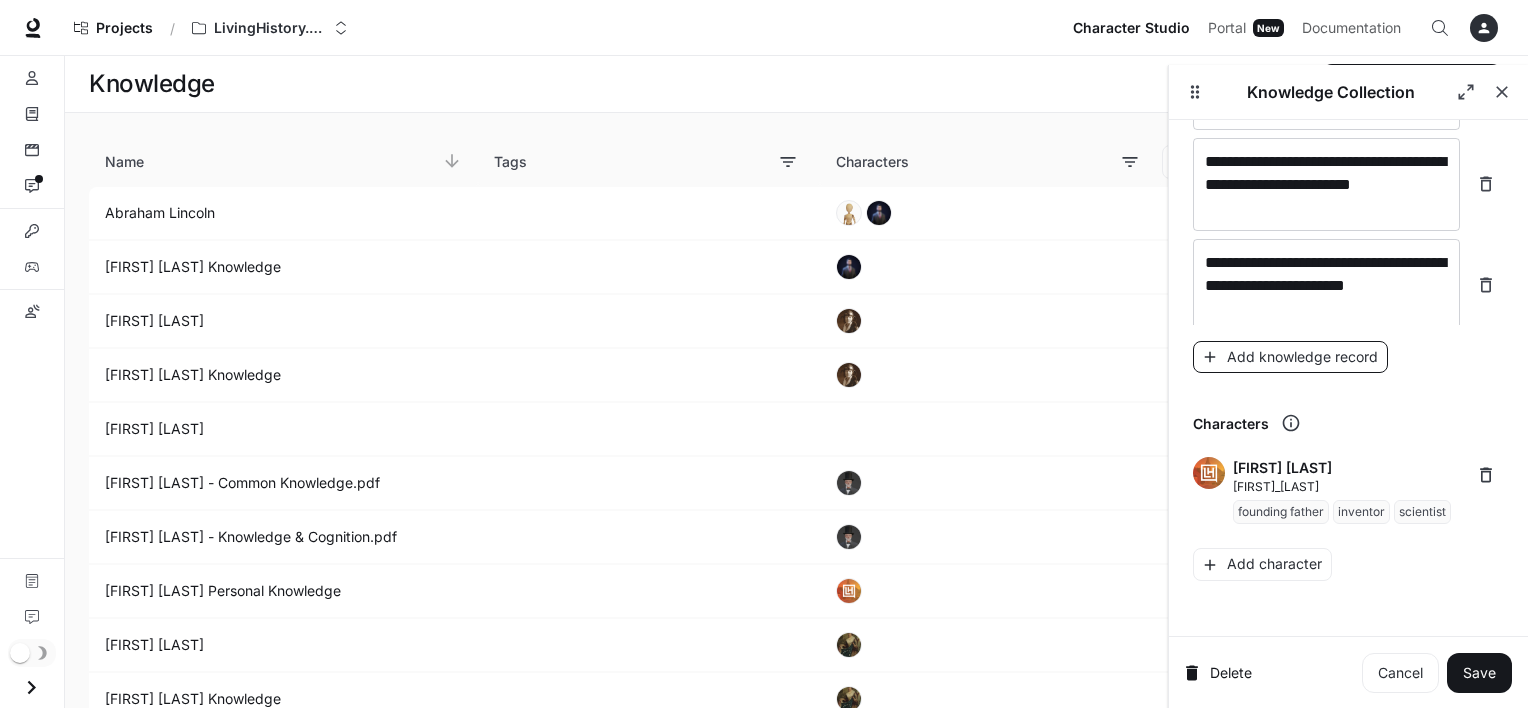 scroll, scrollTop: 16391, scrollLeft: 0, axis: vertical 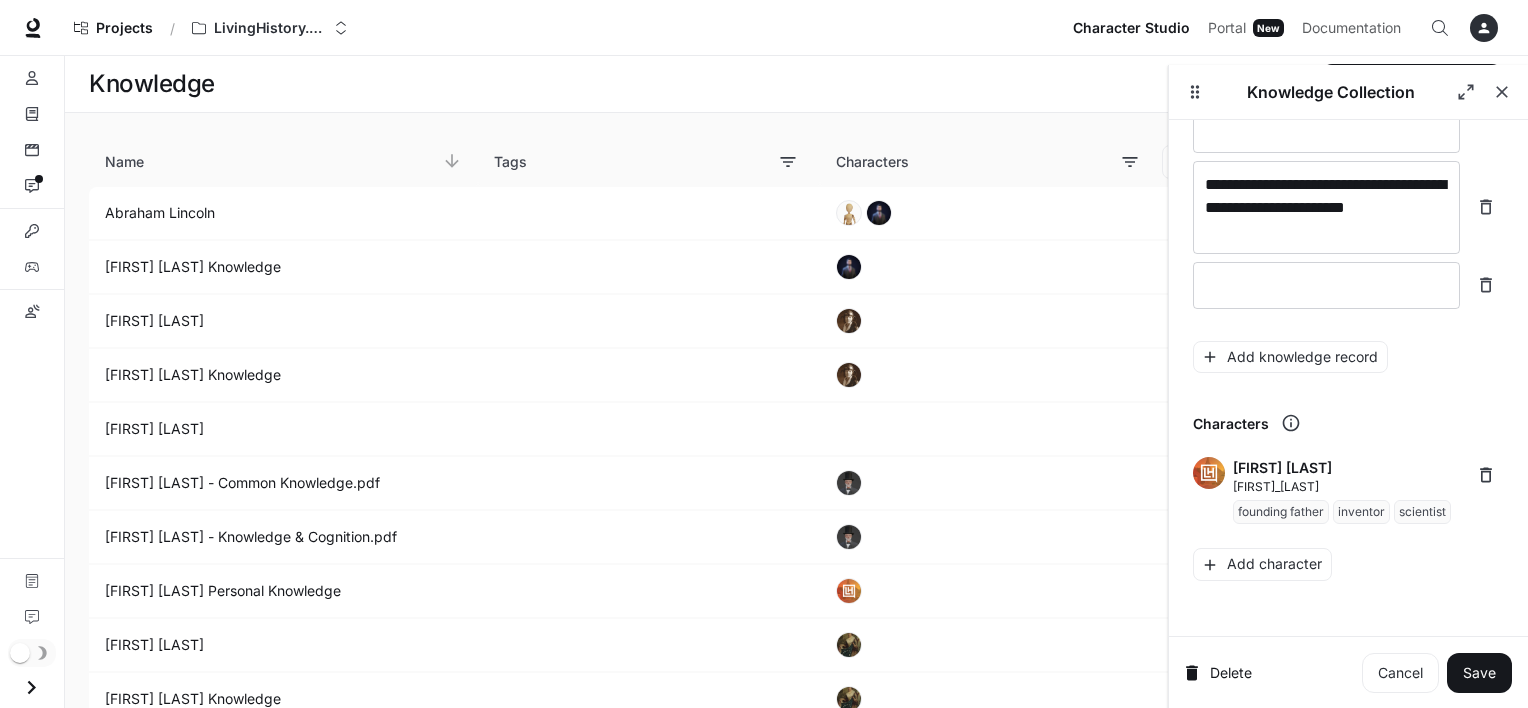 click on "* ​" at bounding box center [1326, 285] 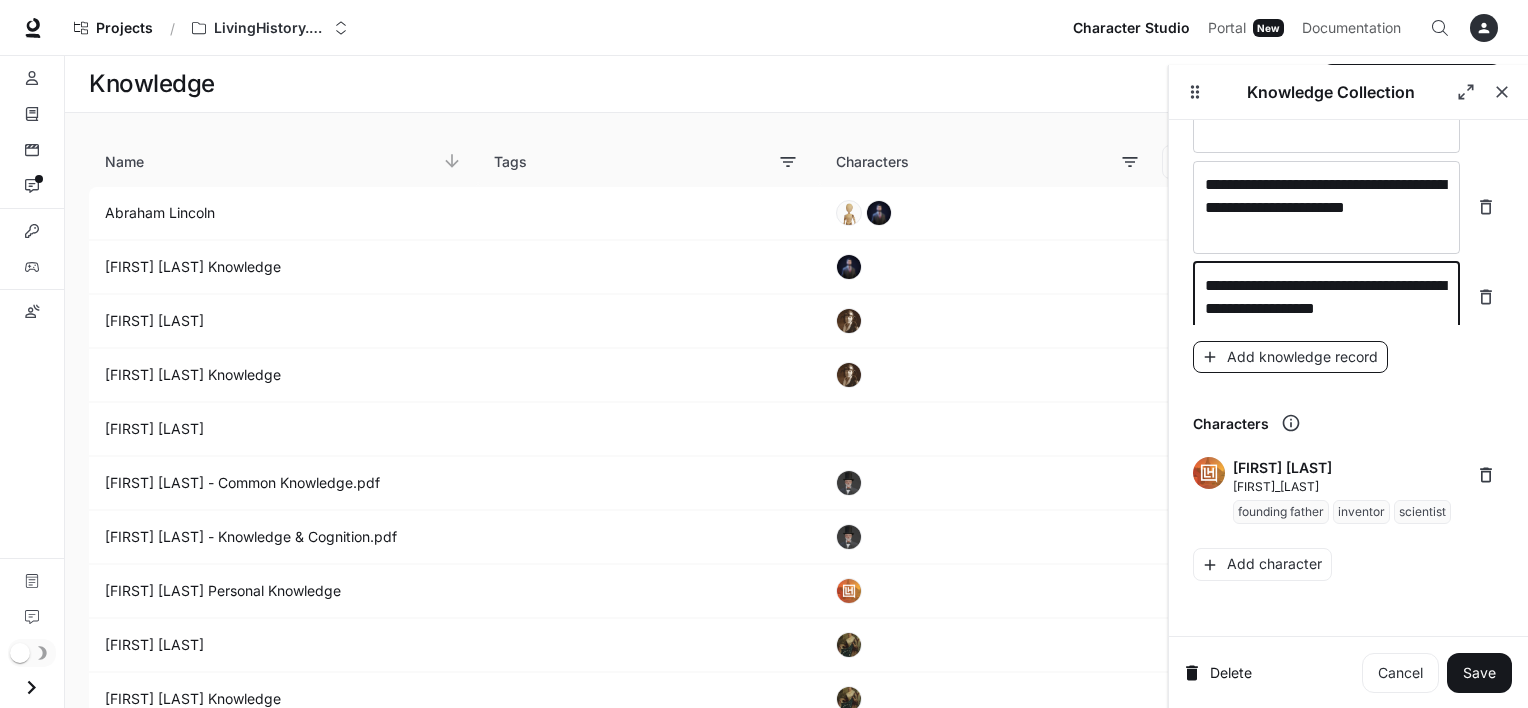type on "**********" 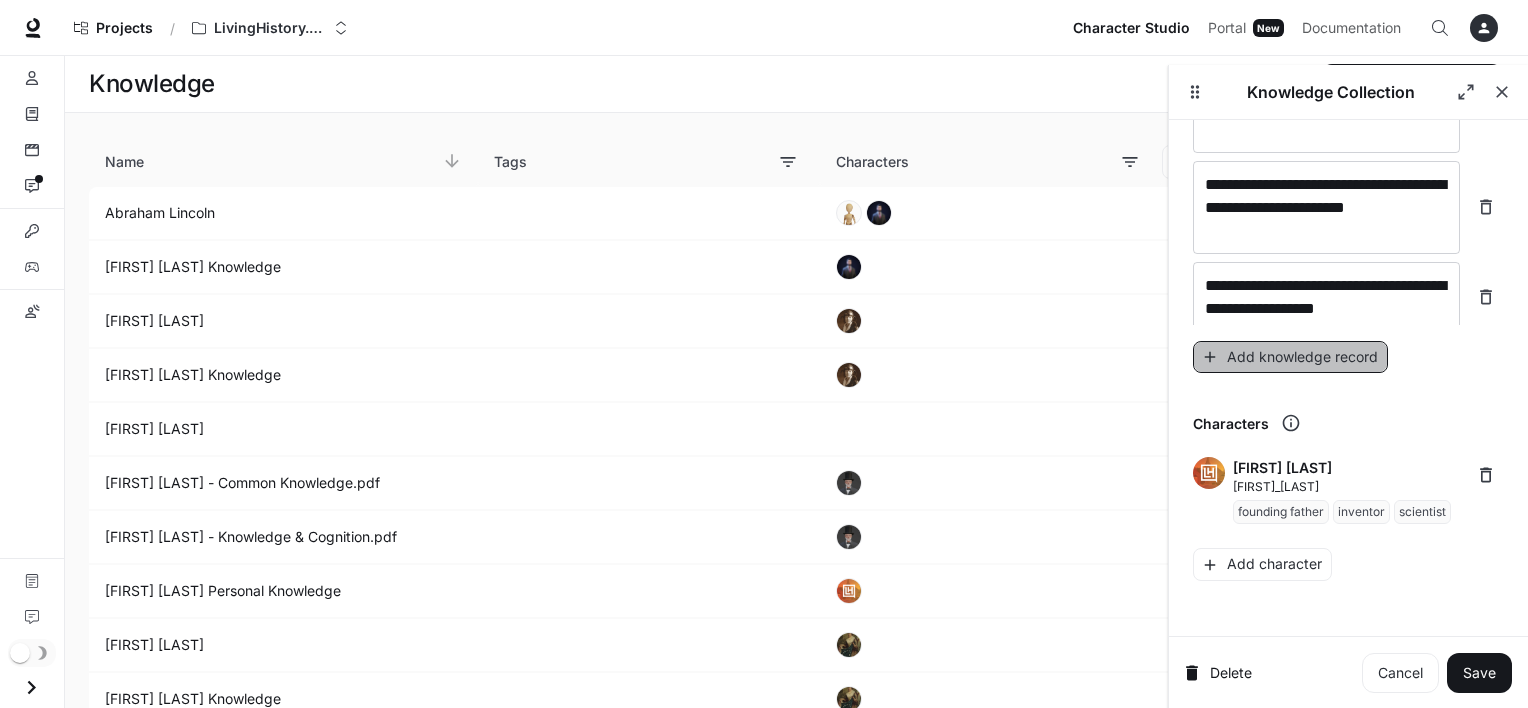 click on "Add knowledge record" at bounding box center (1290, 357) 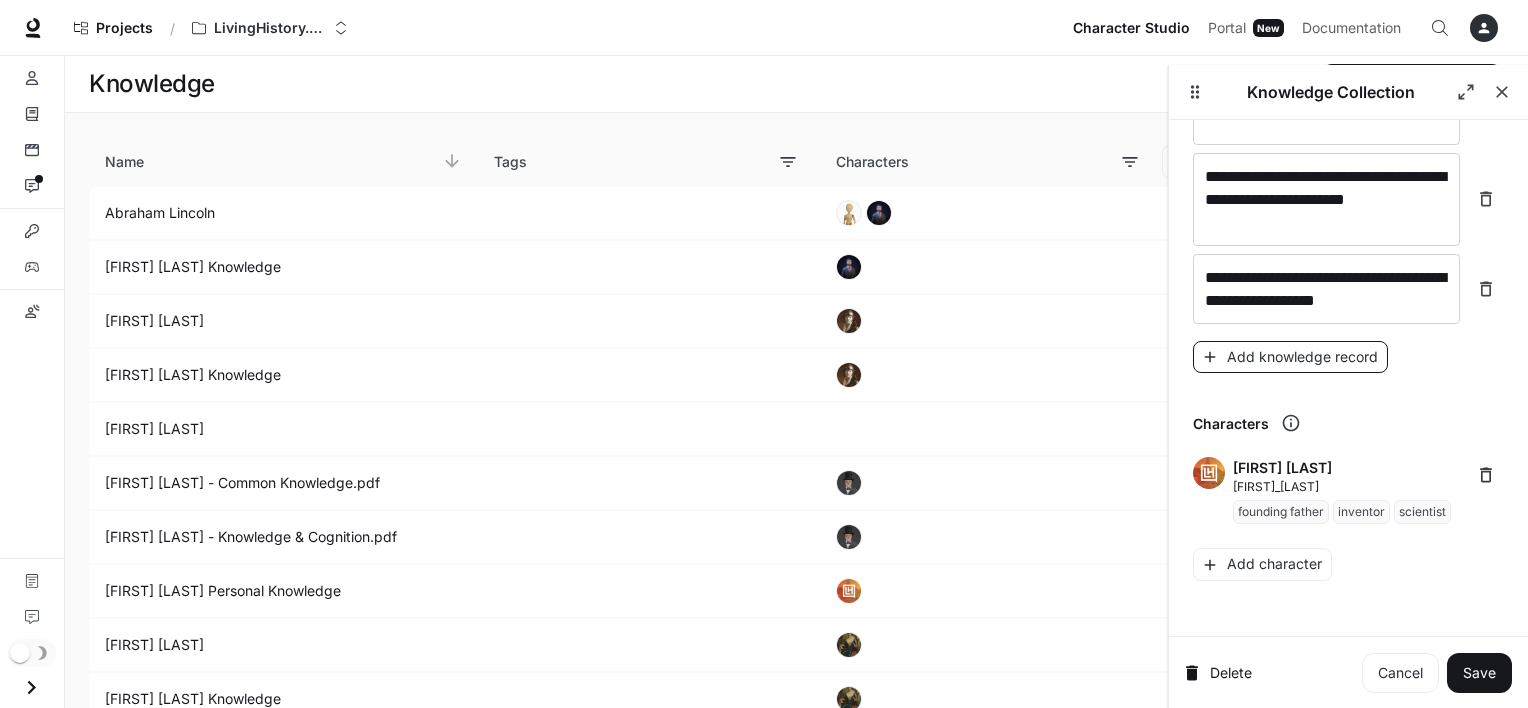 scroll, scrollTop: 16460, scrollLeft: 0, axis: vertical 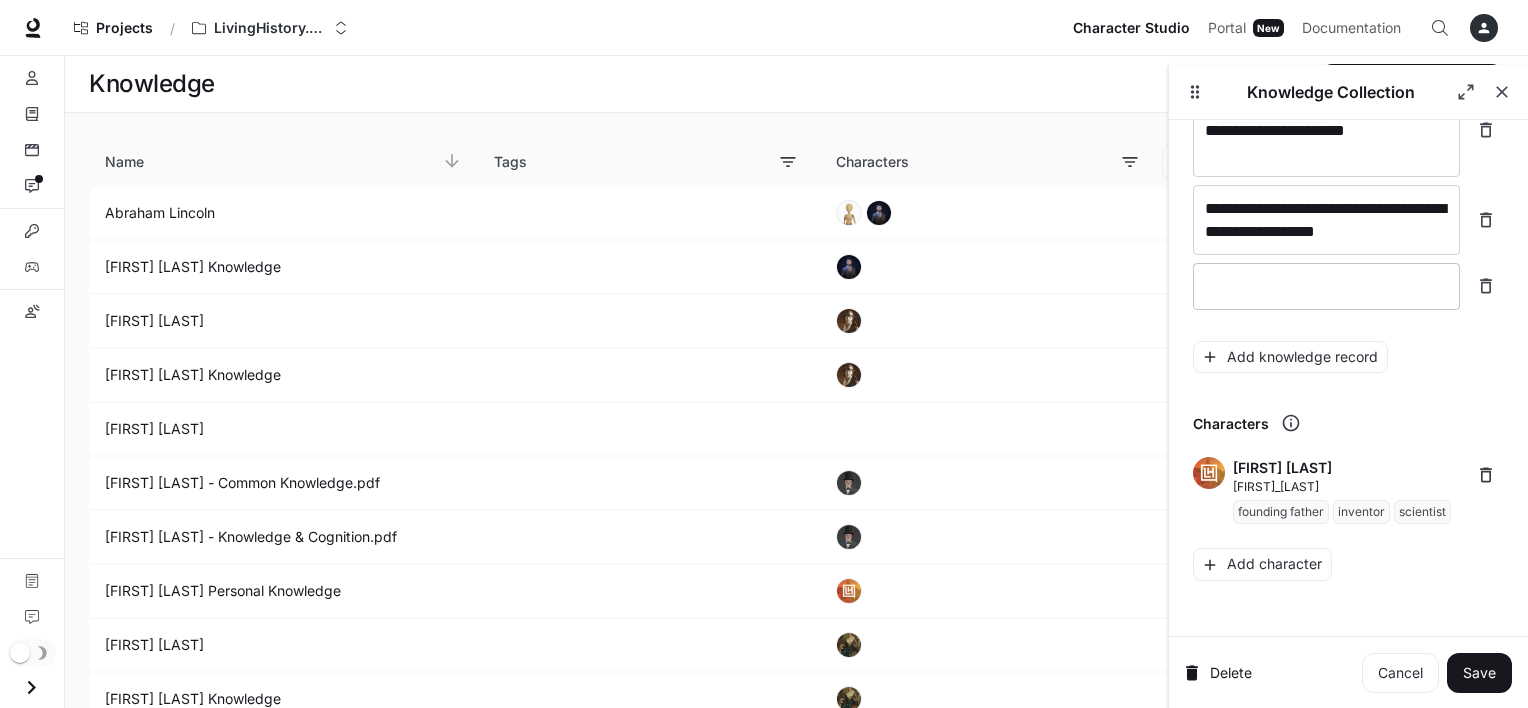 click at bounding box center [1326, 286] 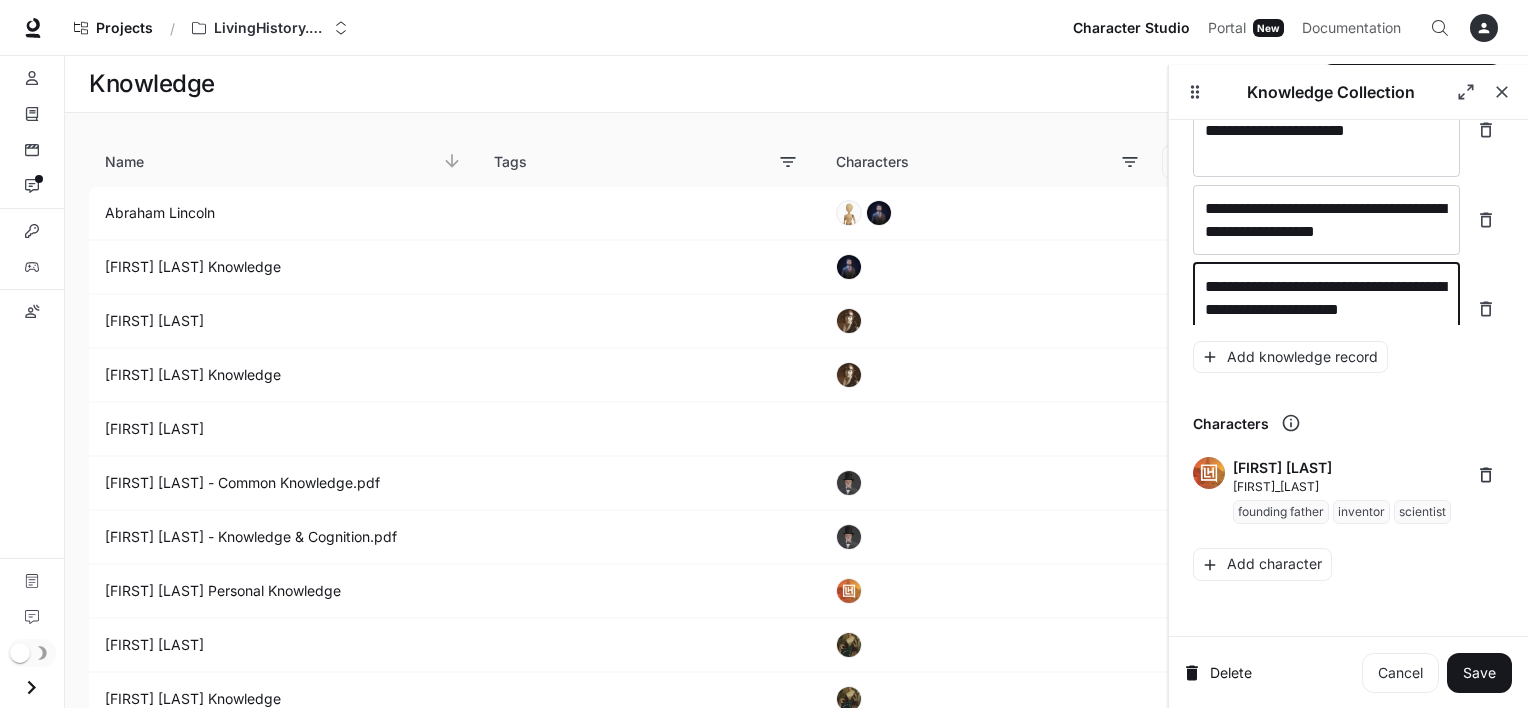 scroll, scrollTop: 16476, scrollLeft: 0, axis: vertical 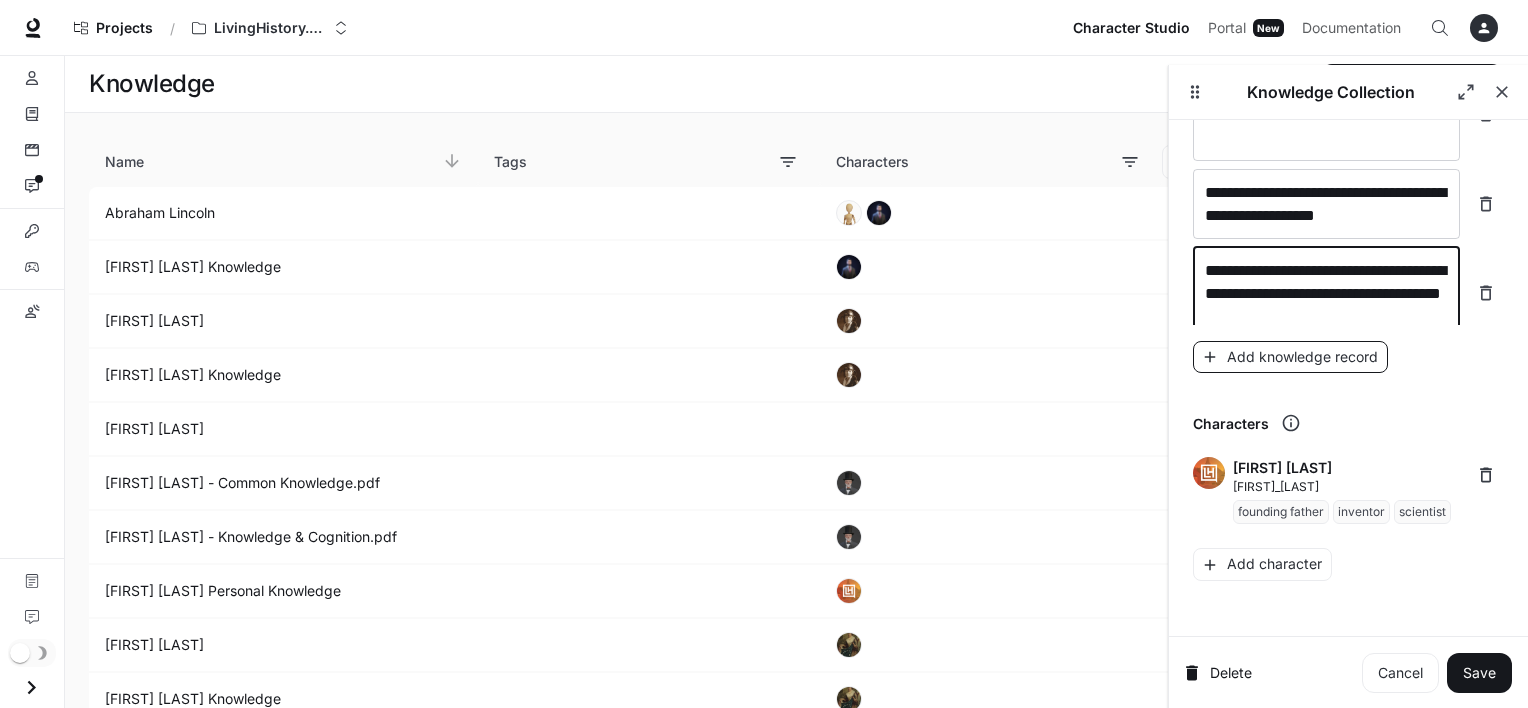 type on "**********" 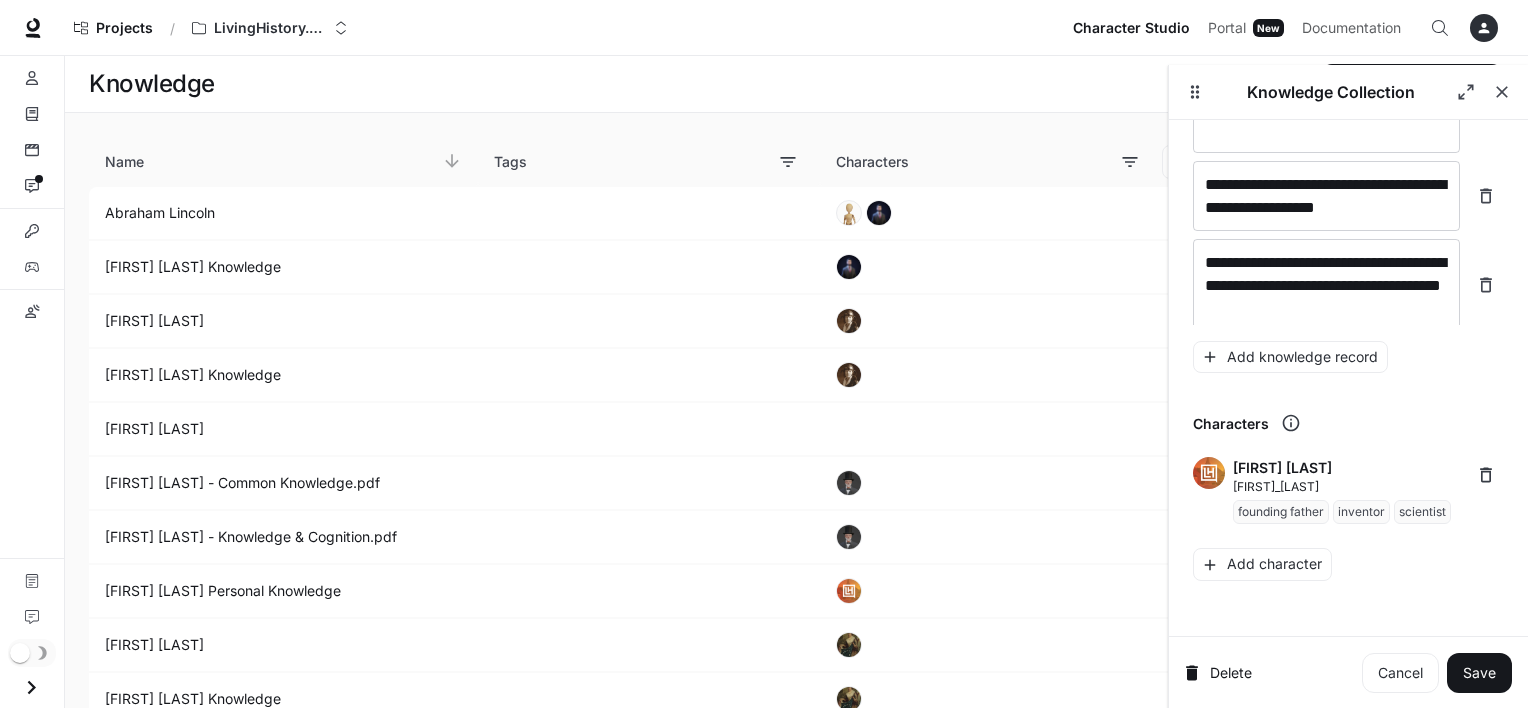 scroll, scrollTop: 16554, scrollLeft: 0, axis: vertical 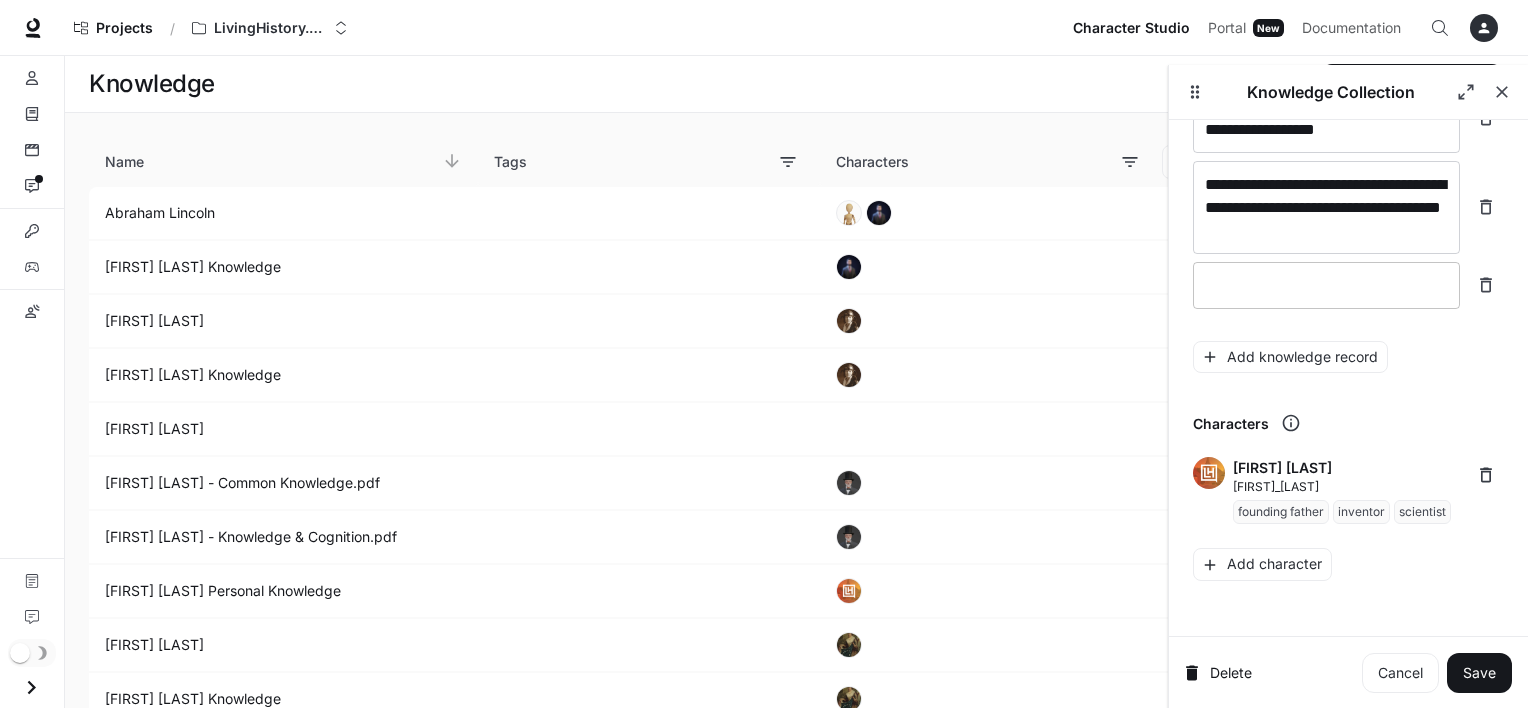 click at bounding box center (1326, 285) 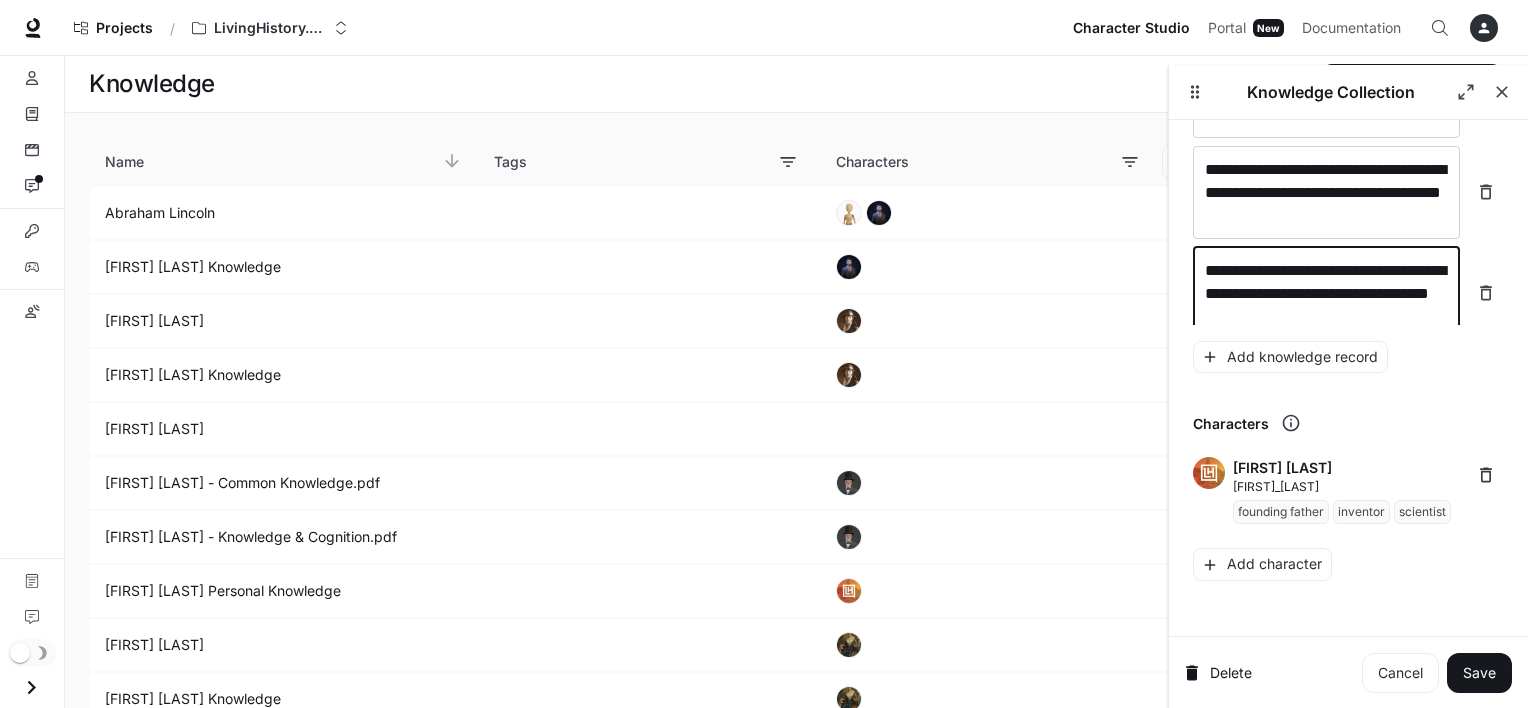 scroll, scrollTop: 16592, scrollLeft: 0, axis: vertical 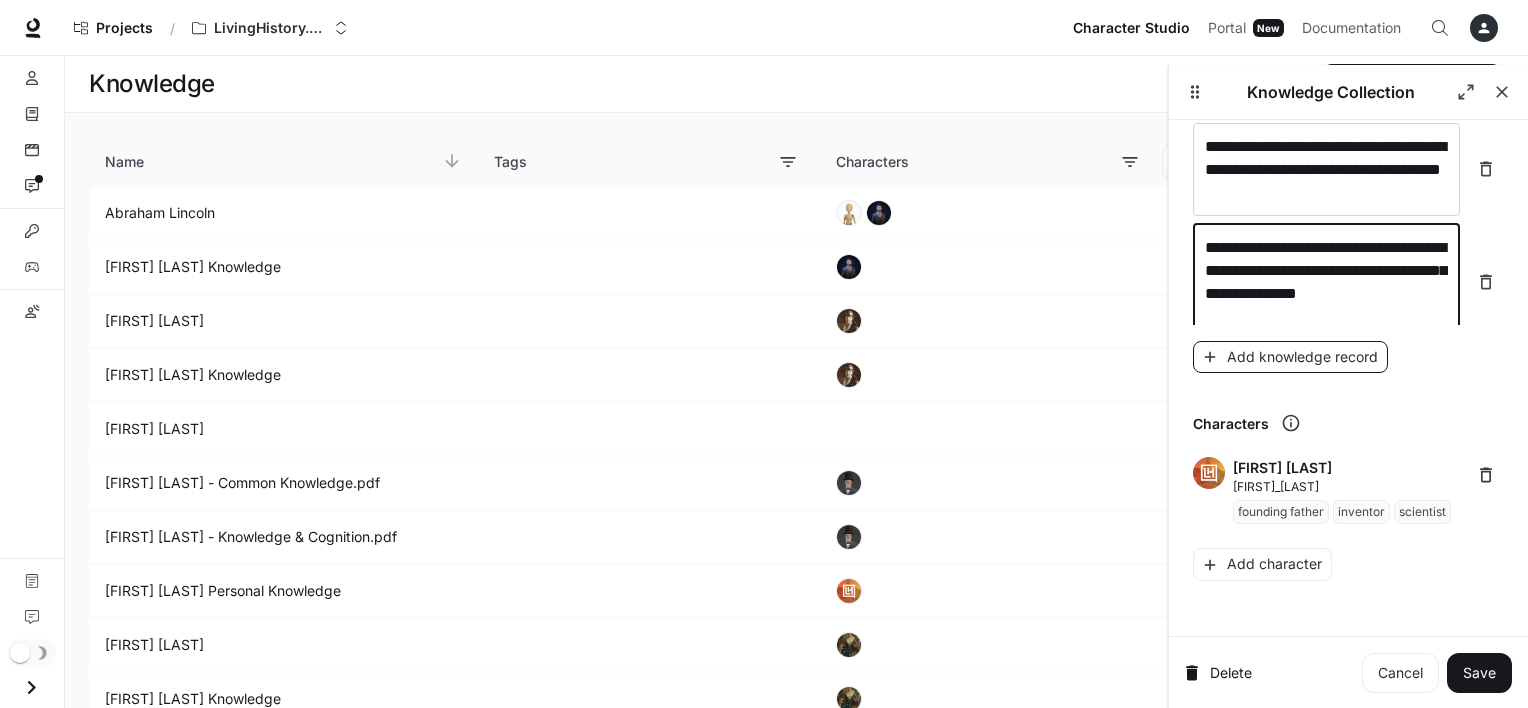 type on "**********" 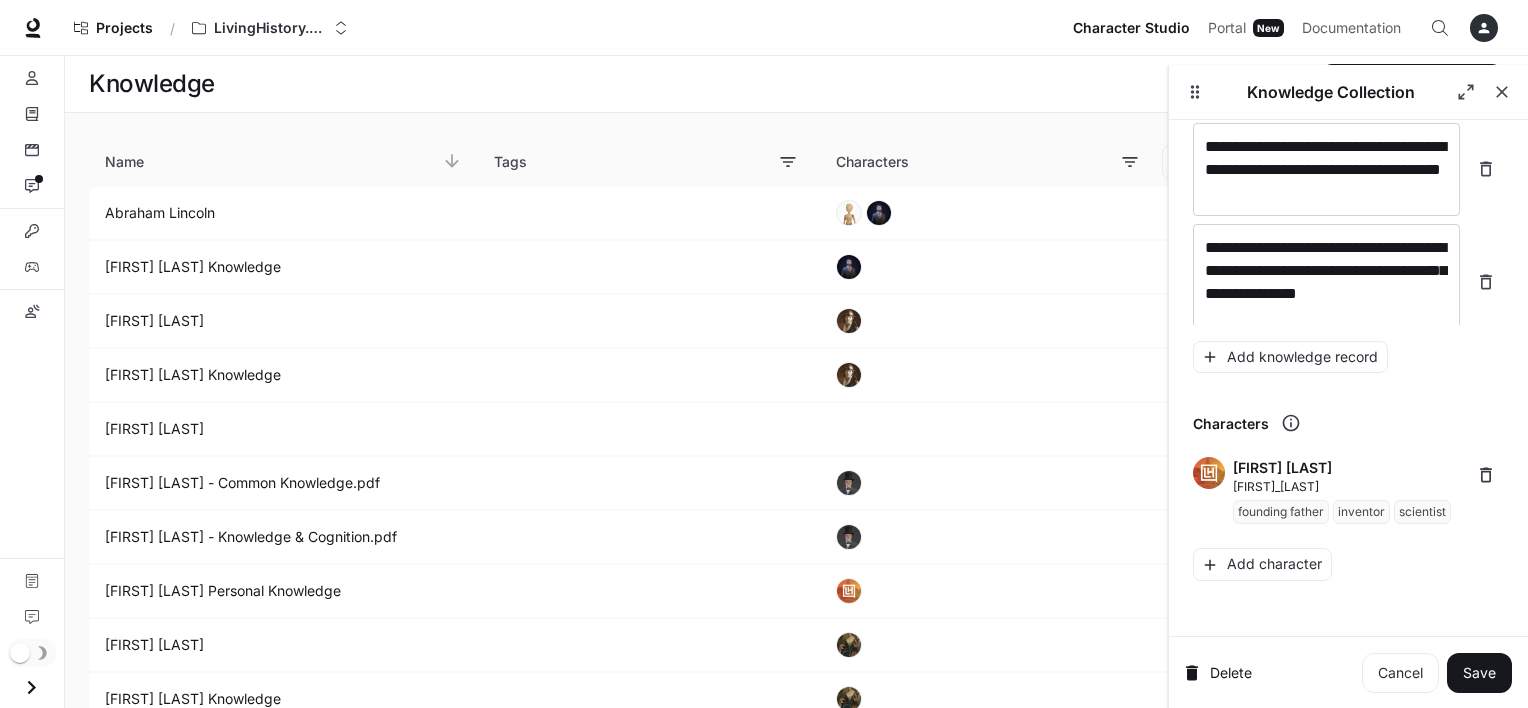 scroll, scrollTop: 16670, scrollLeft: 0, axis: vertical 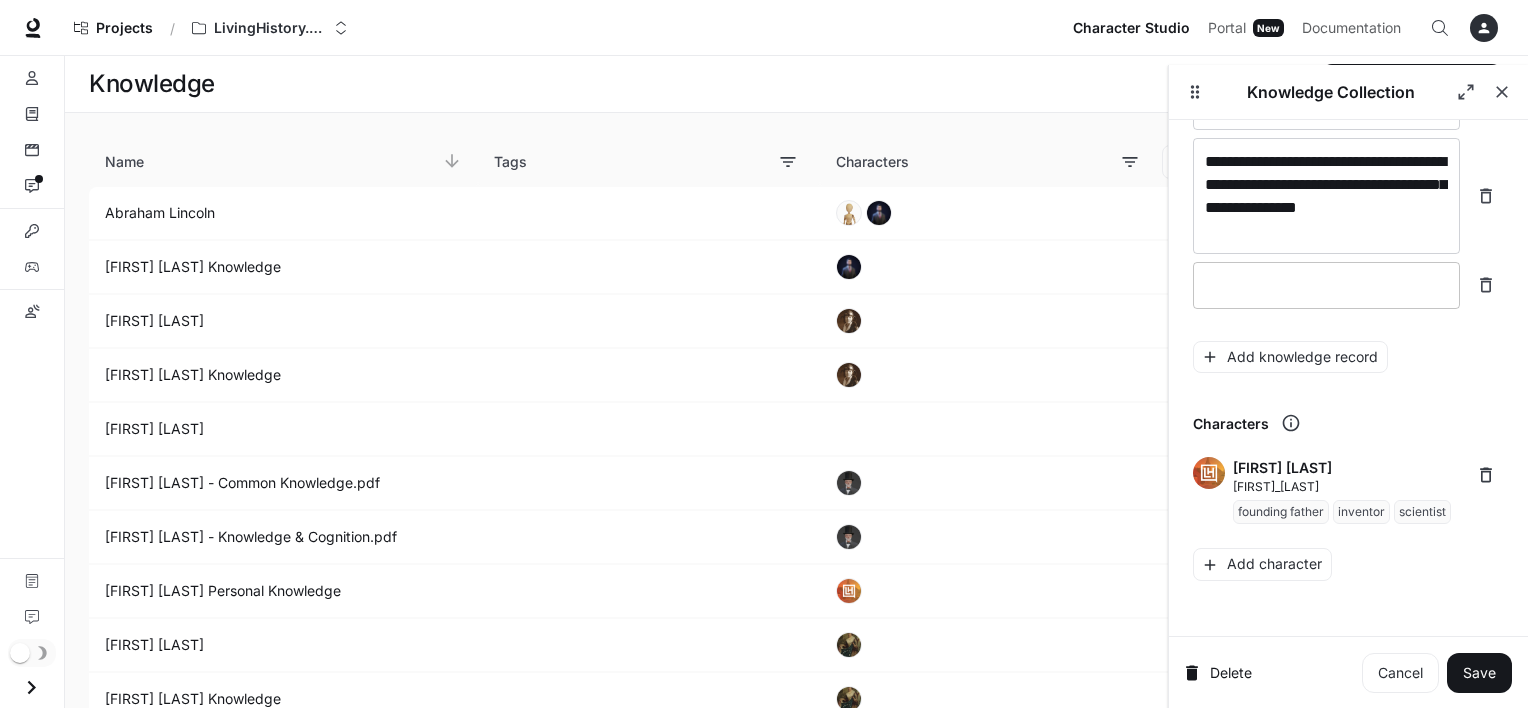 click at bounding box center [1326, 285] 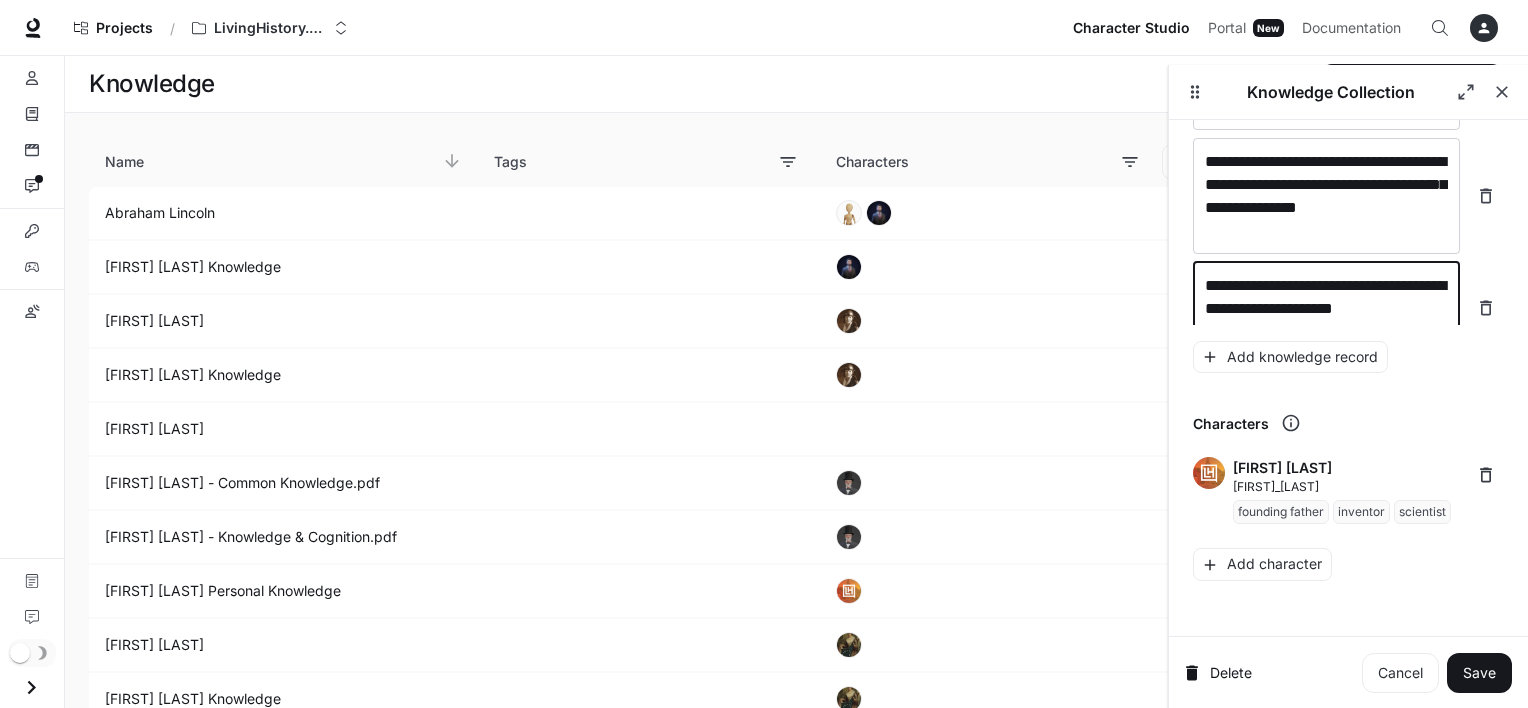 scroll, scrollTop: 16685, scrollLeft: 0, axis: vertical 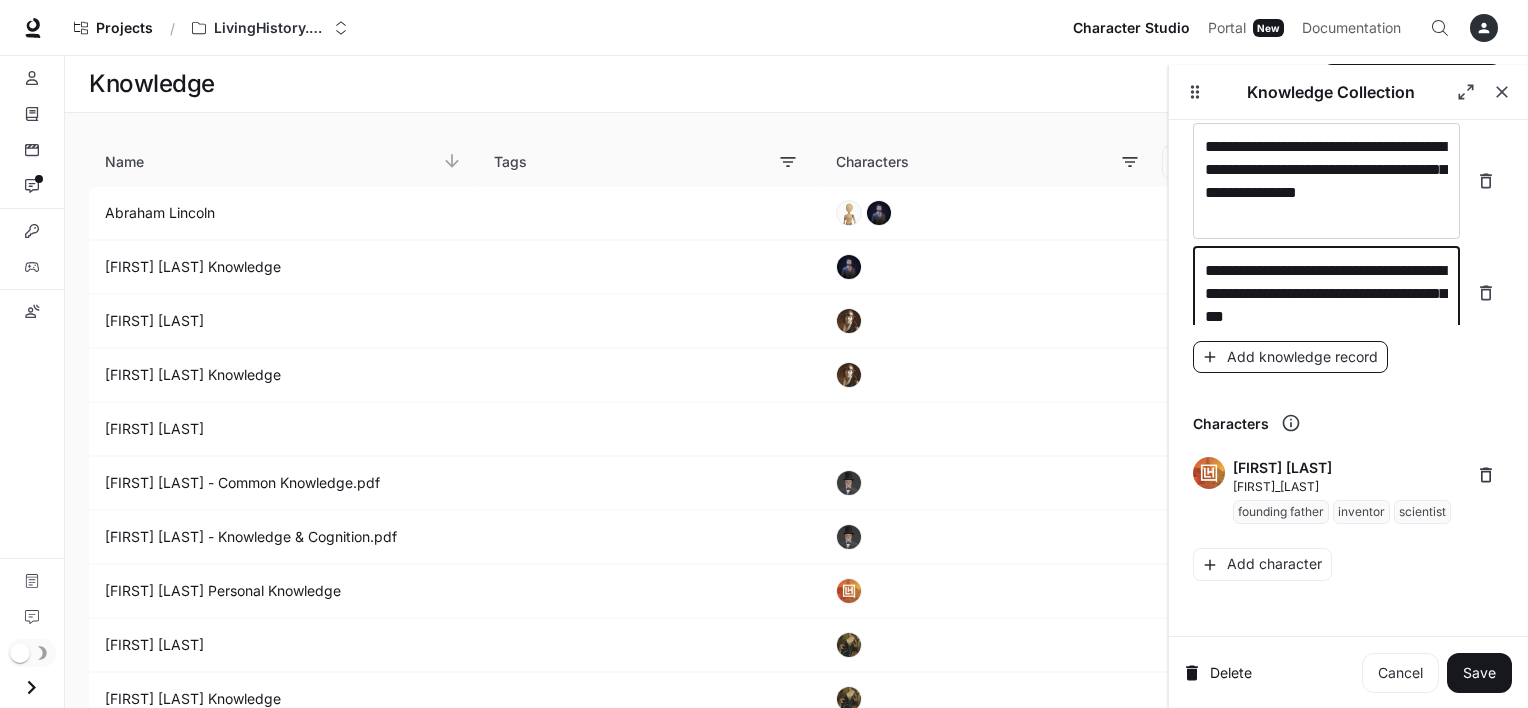 type on "**********" 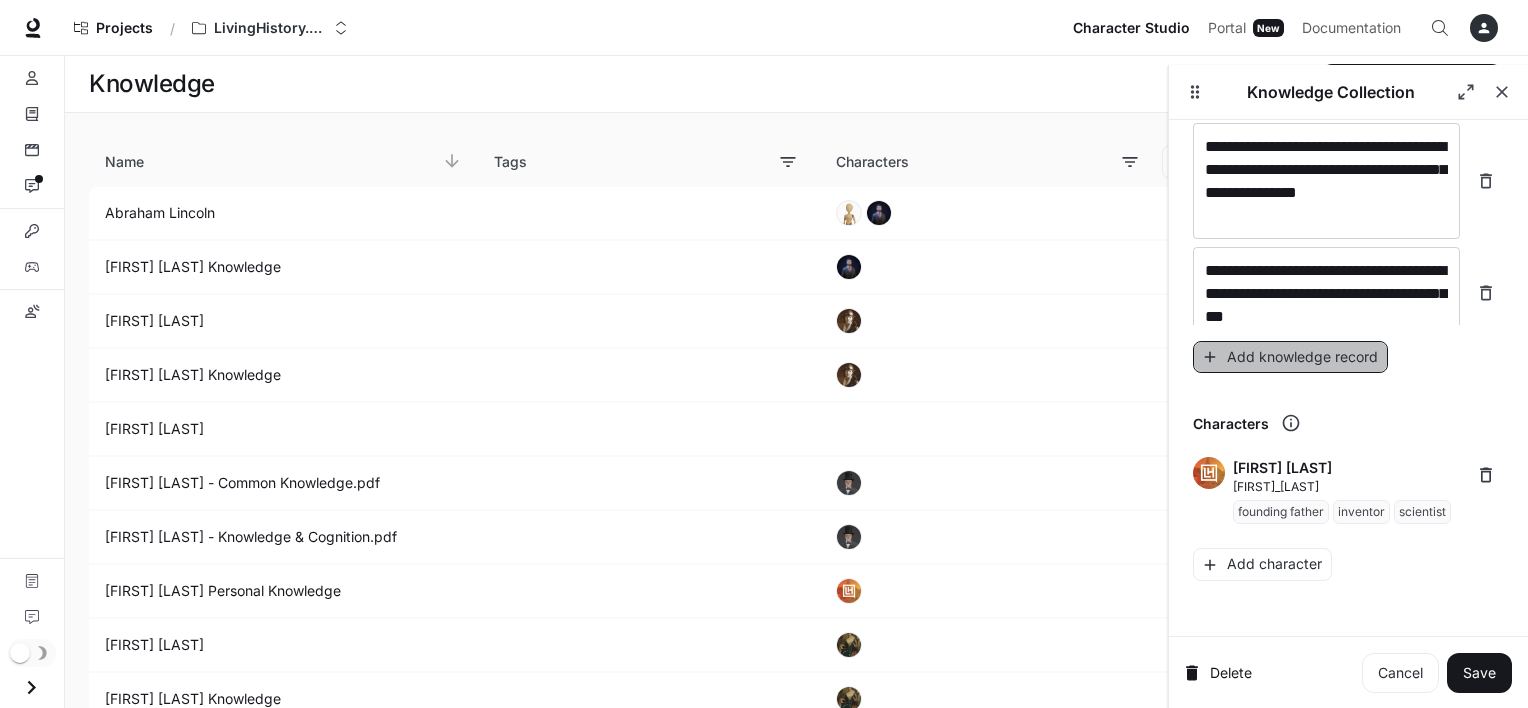click on "Add knowledge record" at bounding box center [1290, 357] 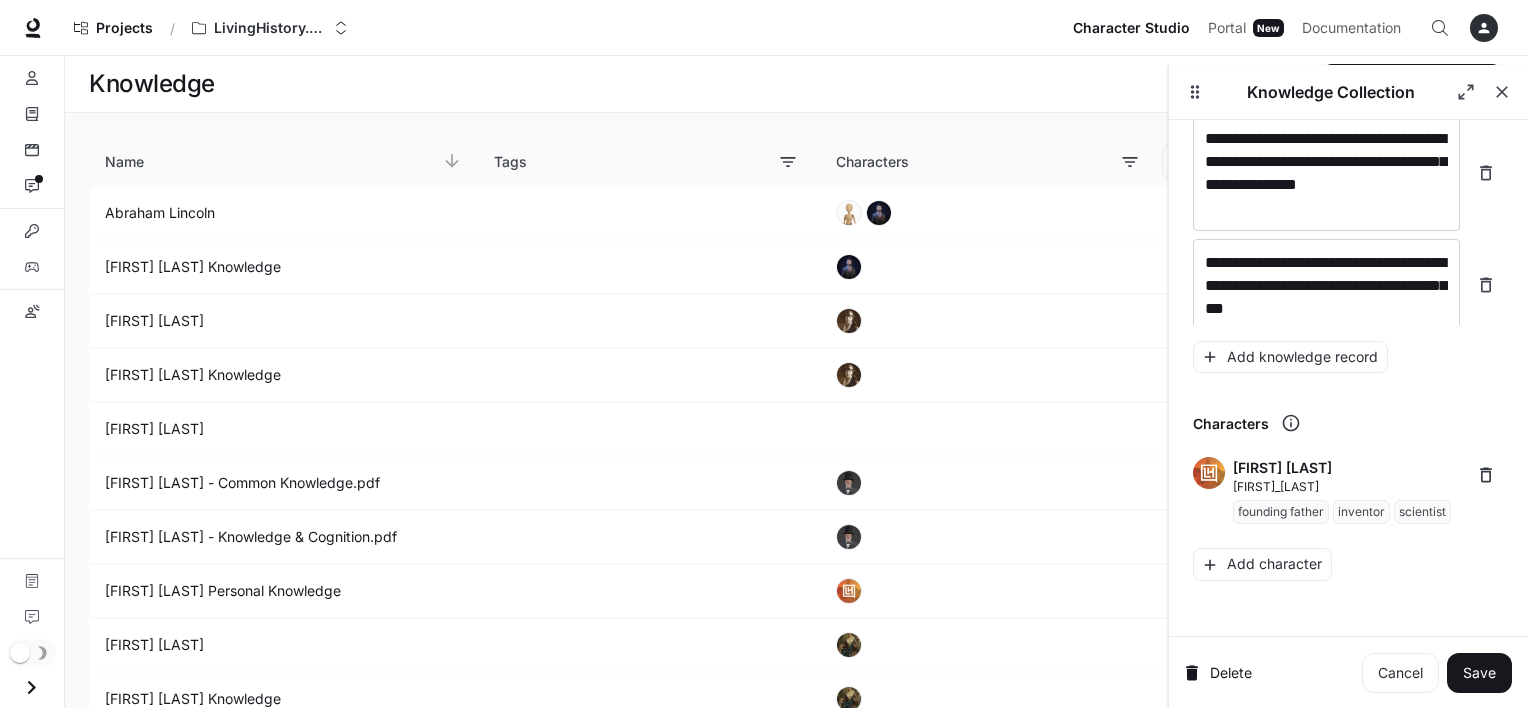 scroll, scrollTop: 16755, scrollLeft: 0, axis: vertical 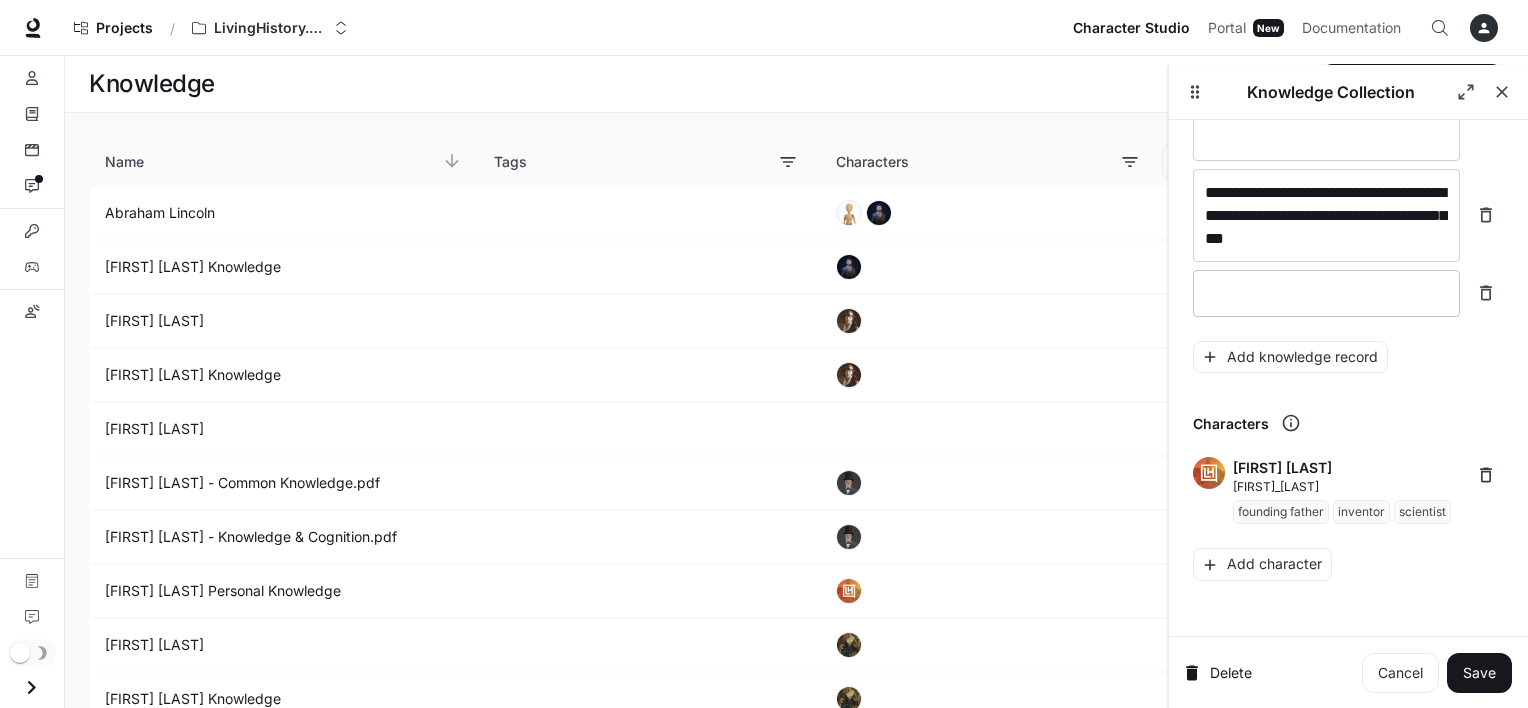 click at bounding box center (1326, 293) 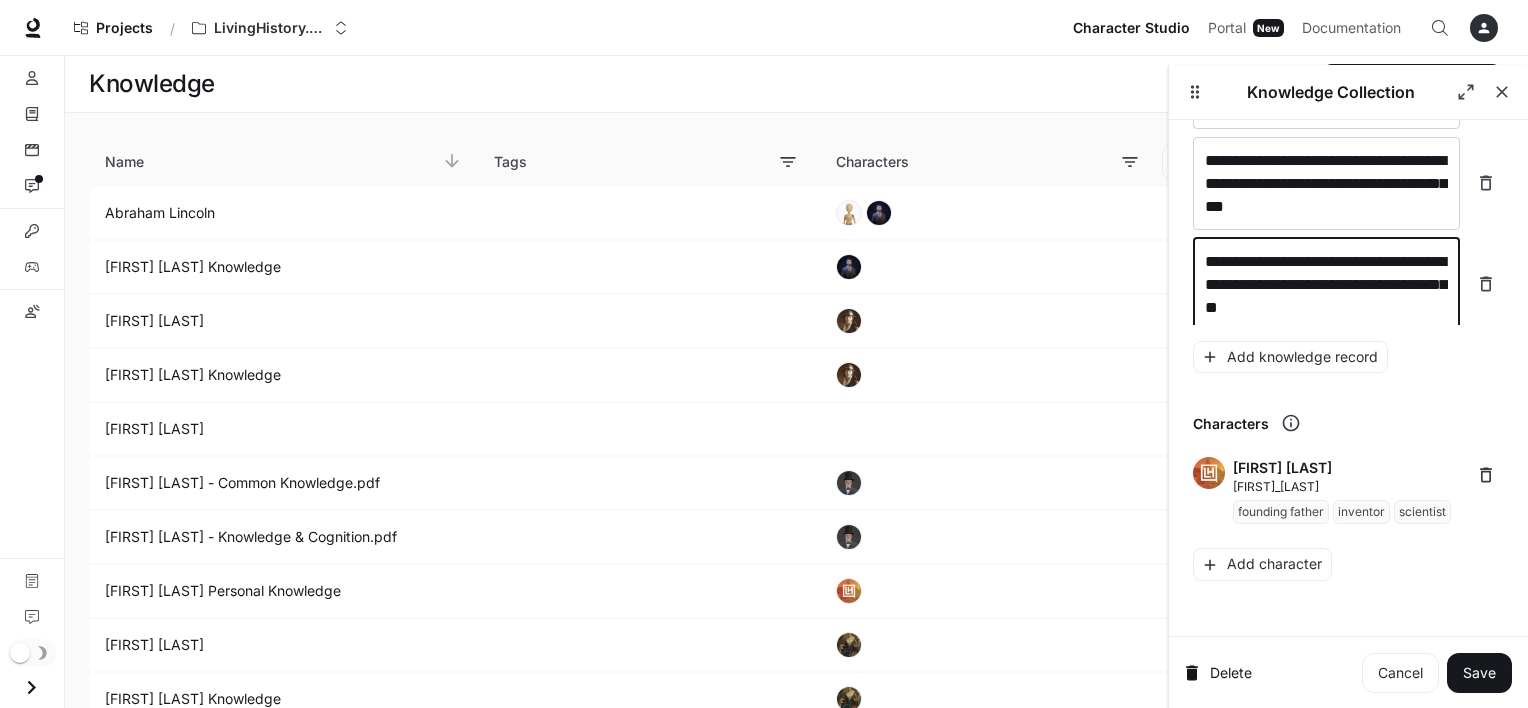 scroll, scrollTop: 16793, scrollLeft: 0, axis: vertical 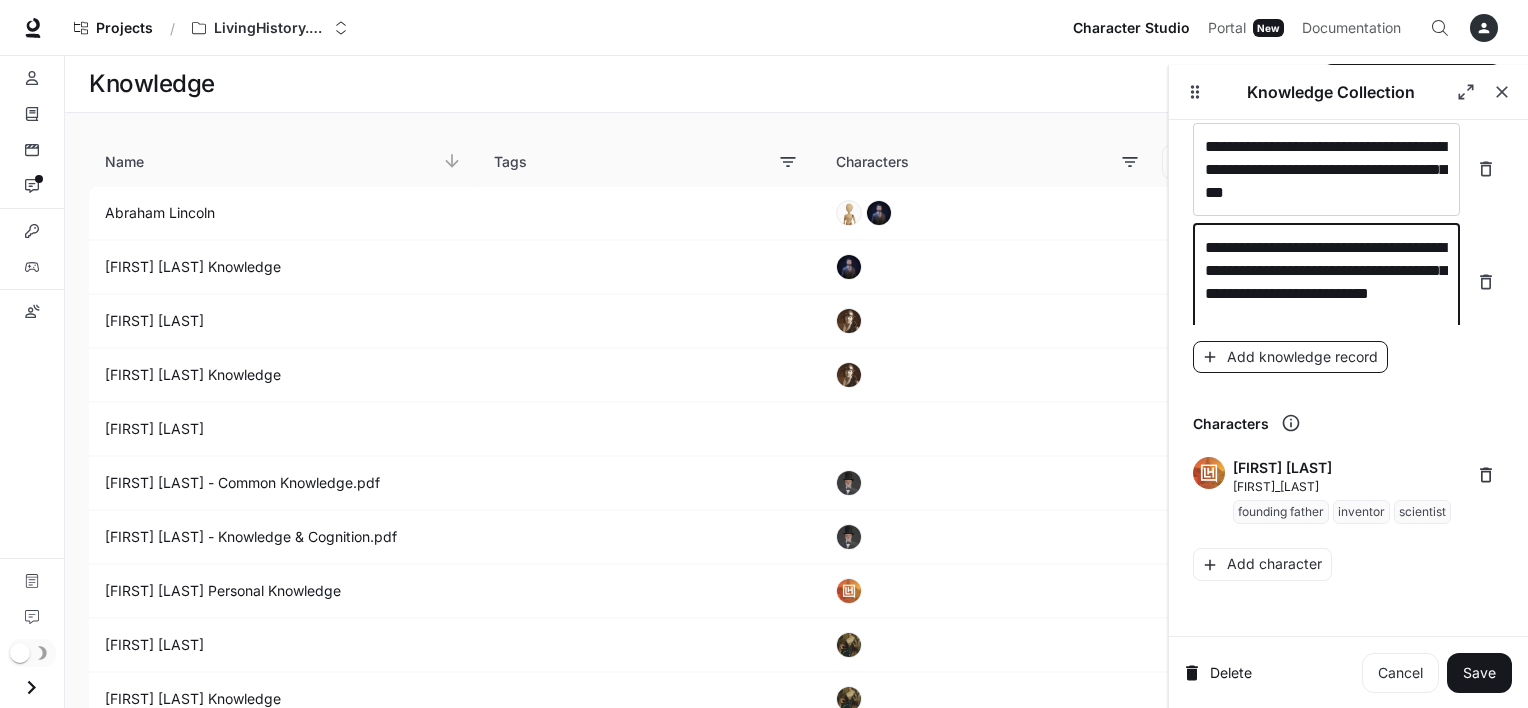 type on "**********" 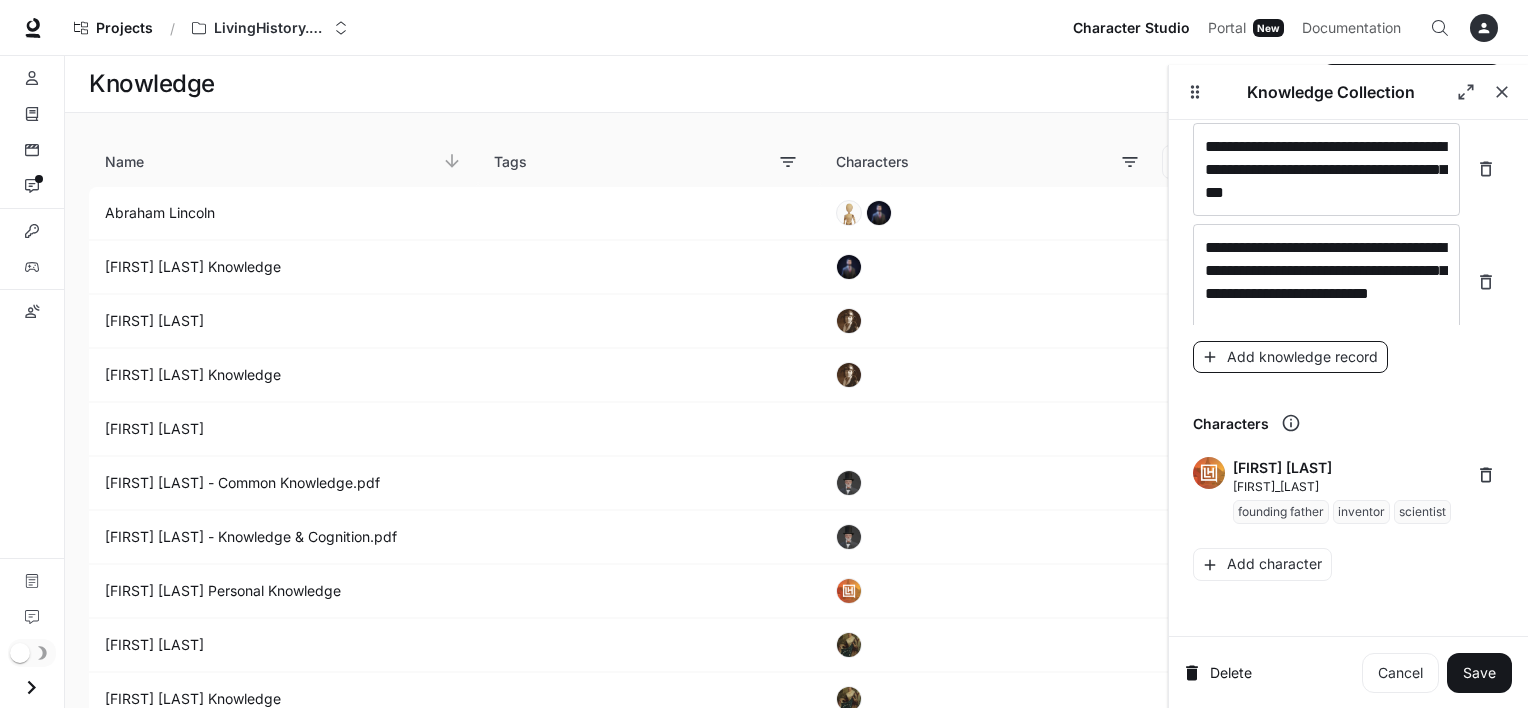 scroll, scrollTop: 16871, scrollLeft: 0, axis: vertical 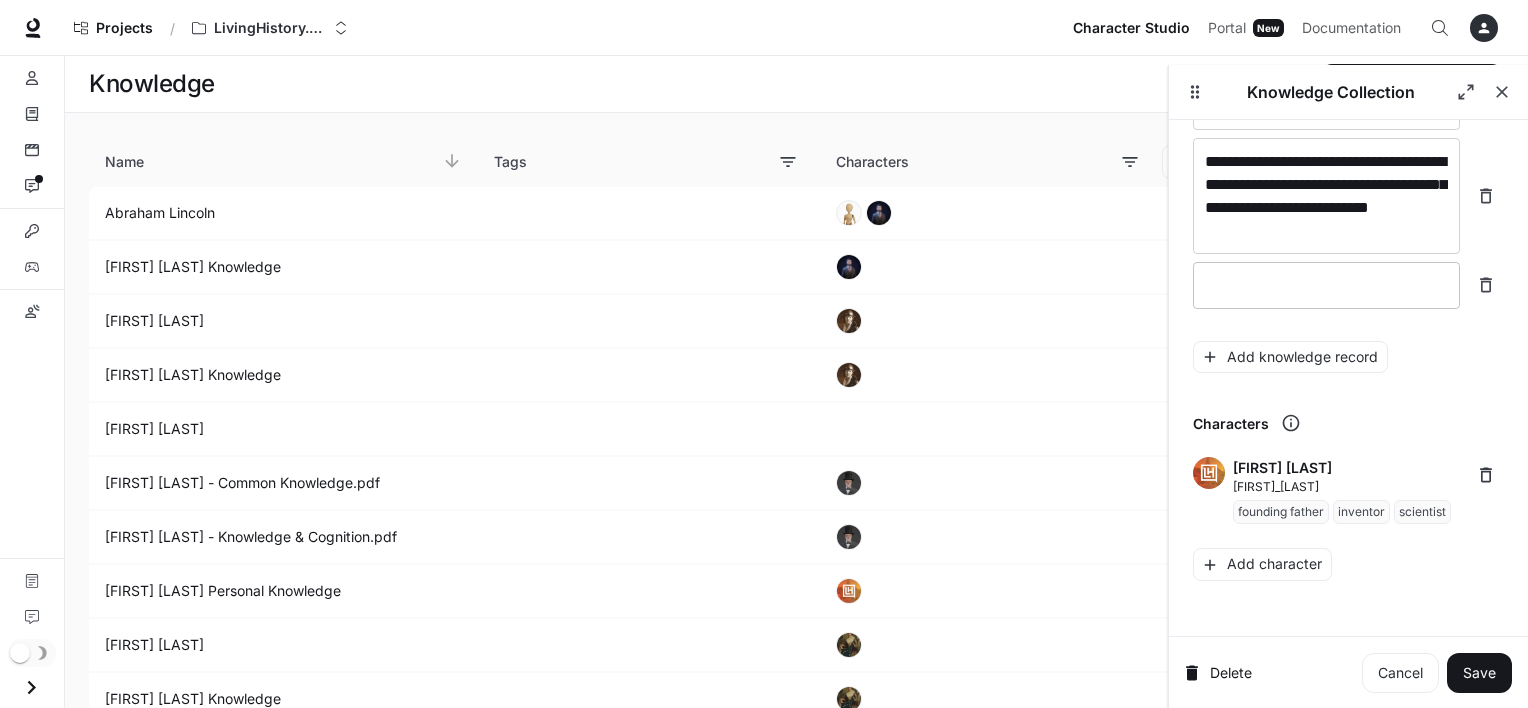 click at bounding box center (1326, 285) 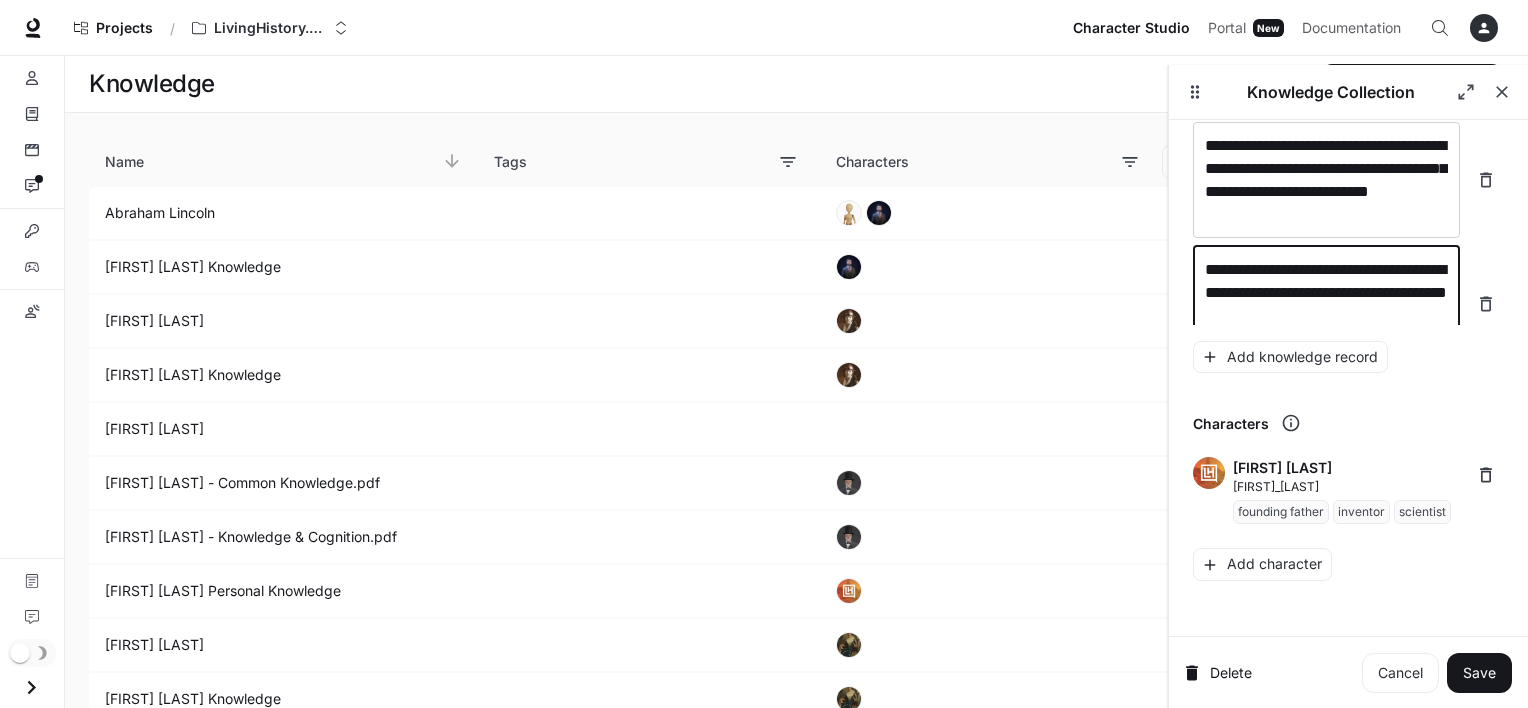 scroll, scrollTop: 16909, scrollLeft: 0, axis: vertical 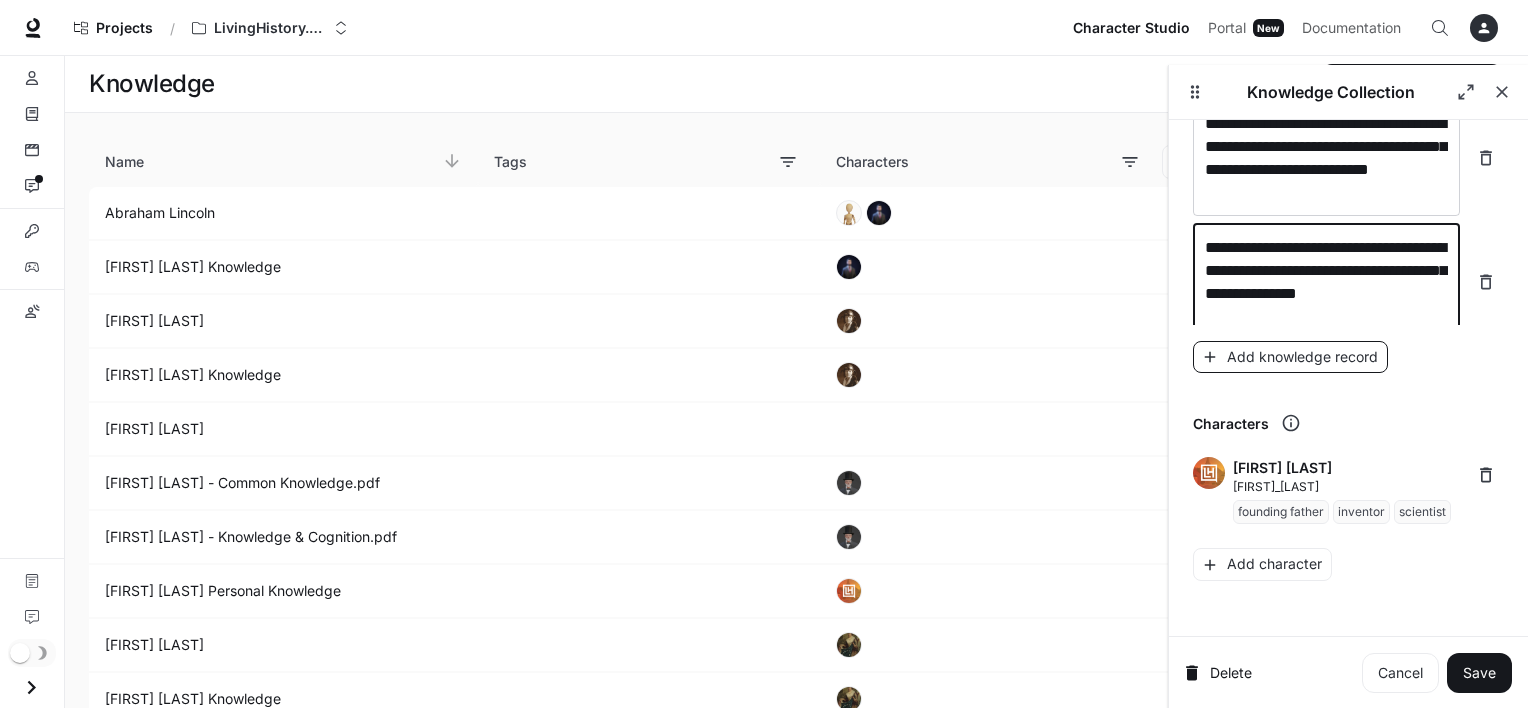 type on "**********" 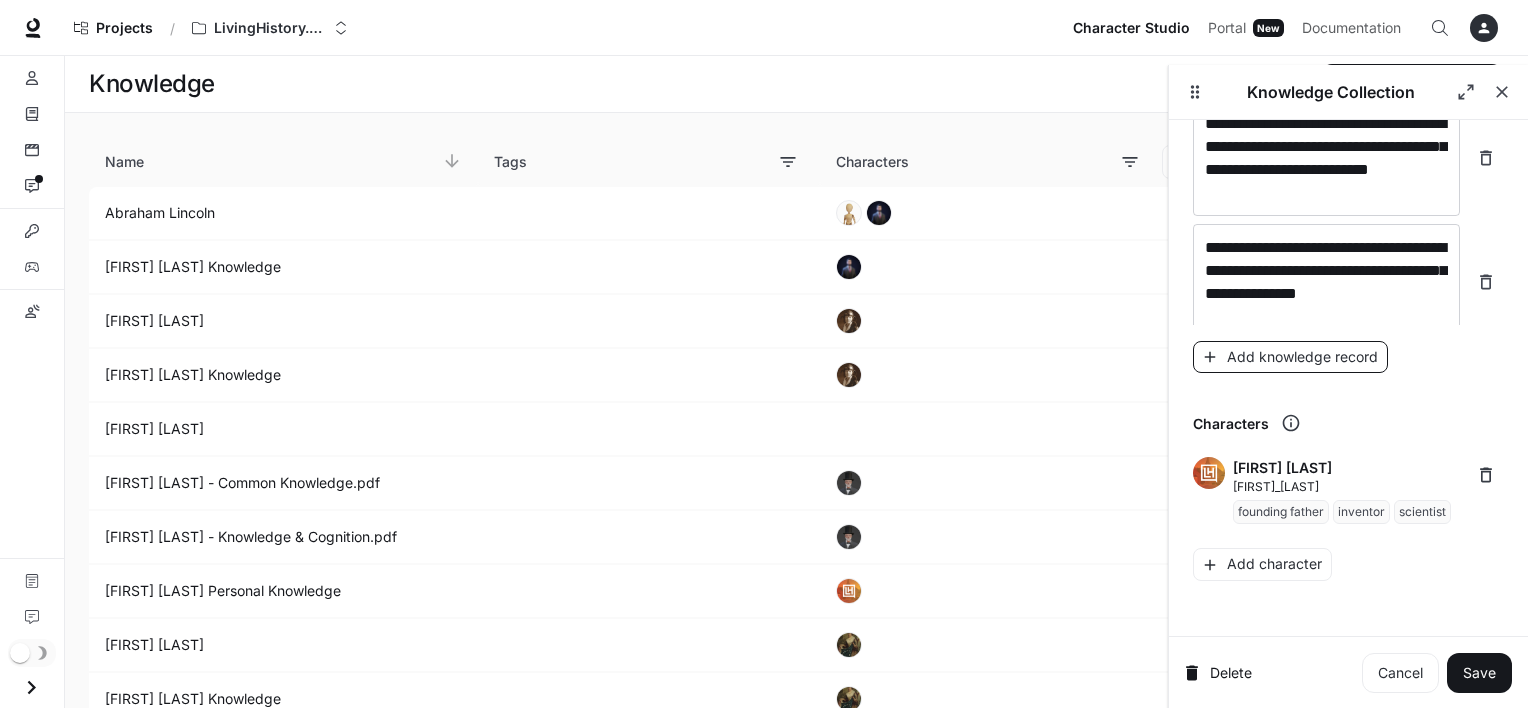 scroll, scrollTop: 16987, scrollLeft: 0, axis: vertical 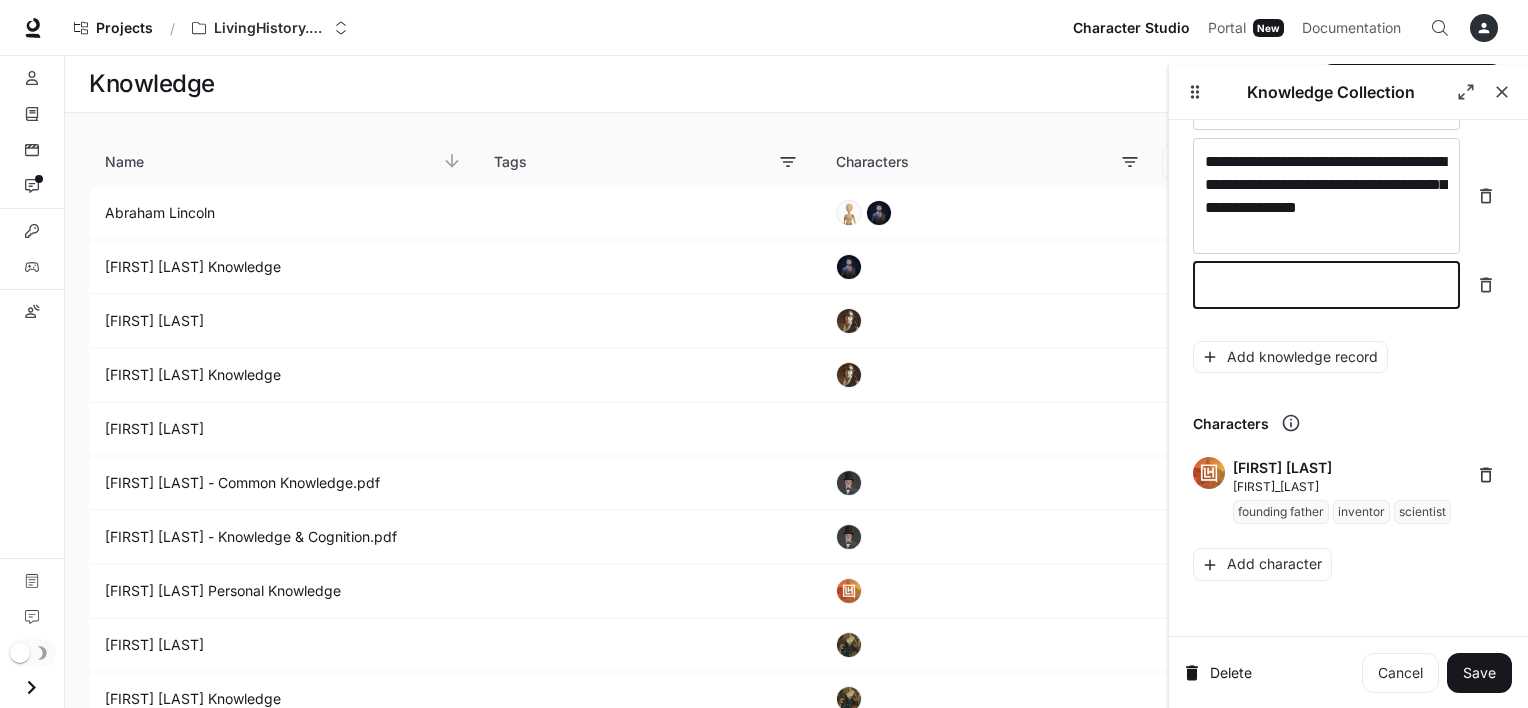click at bounding box center (1326, 285) 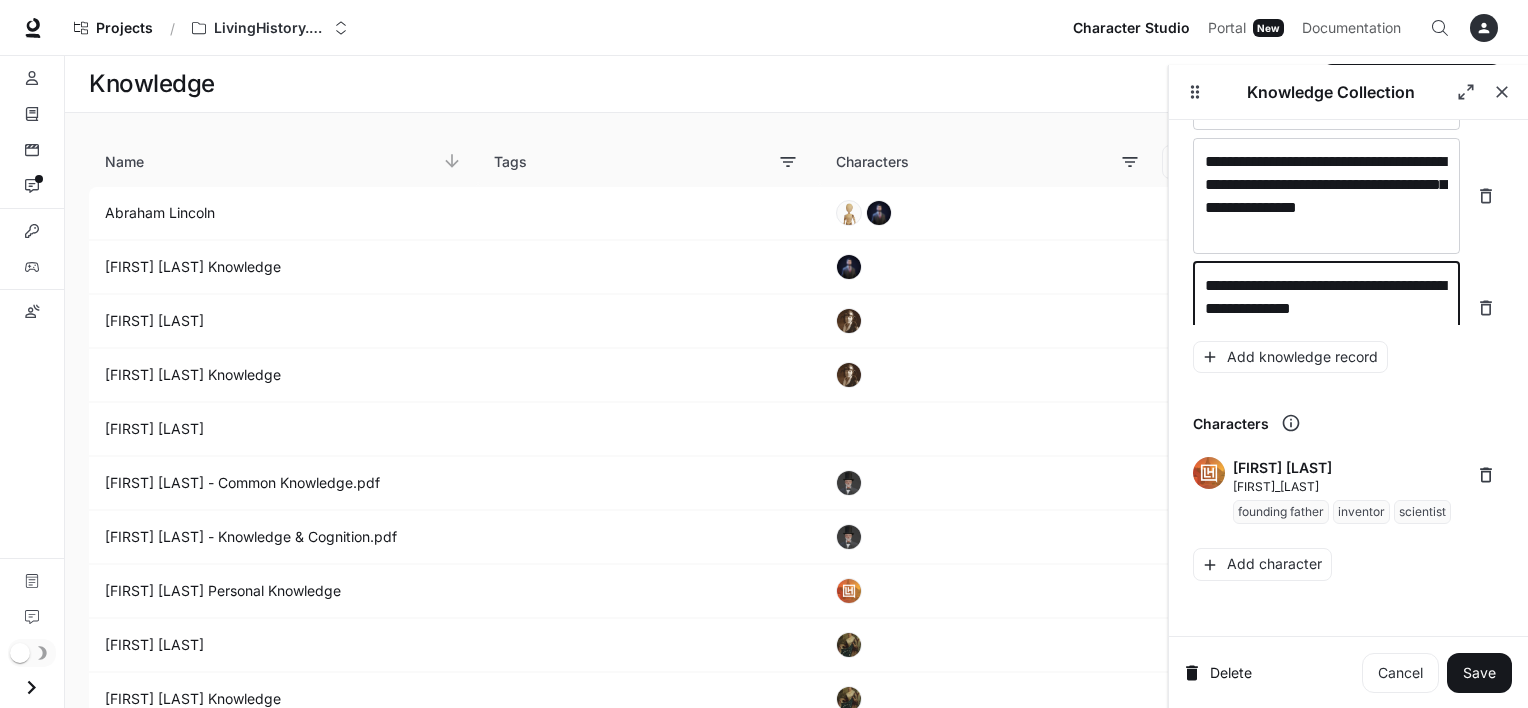 scroll, scrollTop: 17003, scrollLeft: 0, axis: vertical 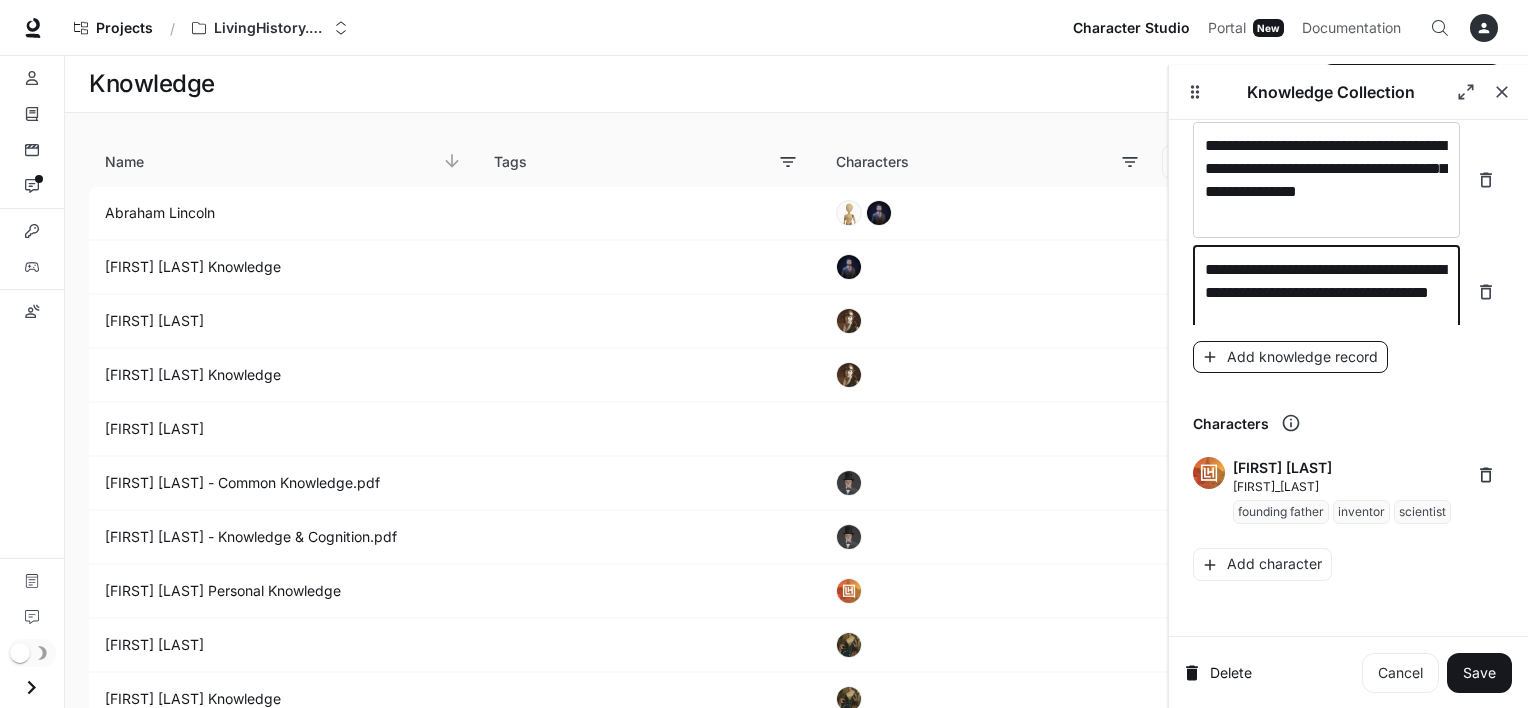 type on "**********" 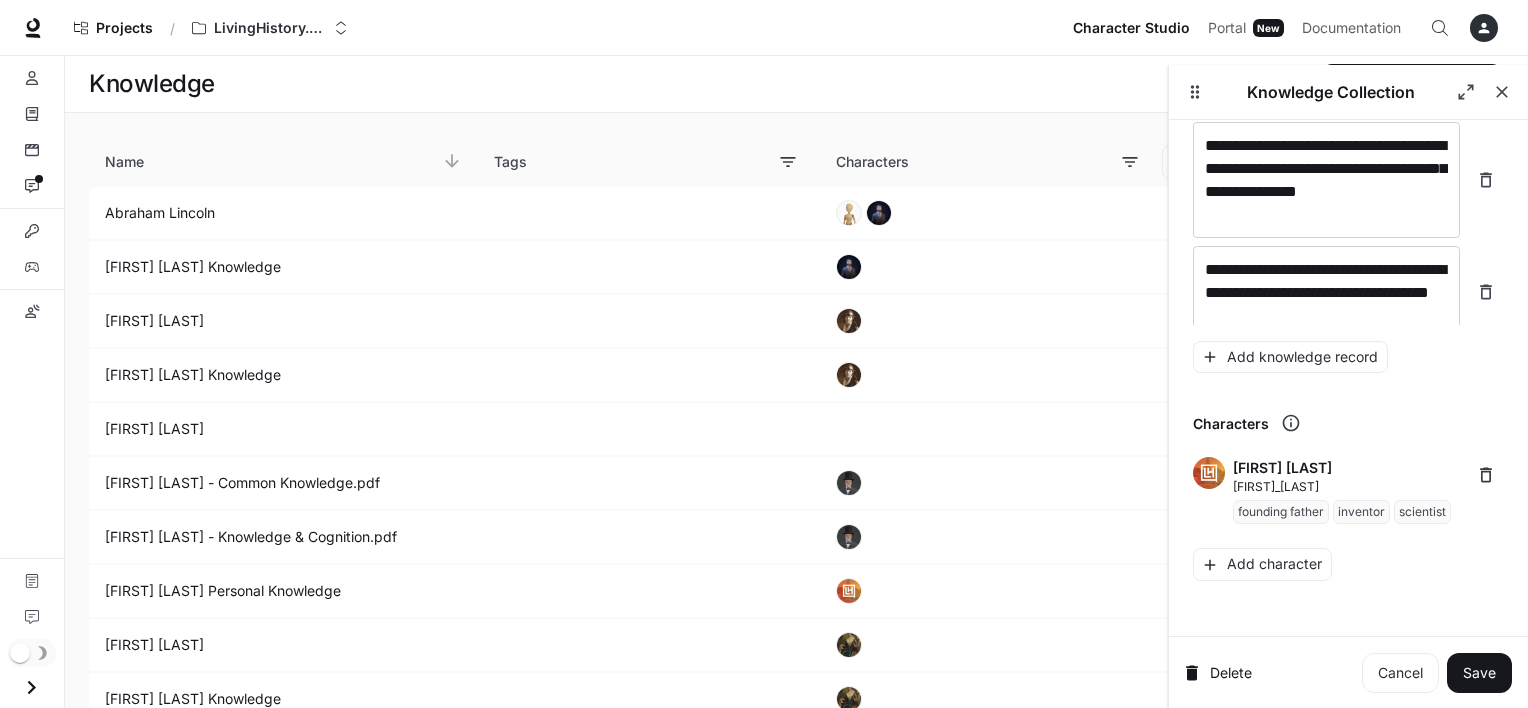 scroll, scrollTop: 17080, scrollLeft: 0, axis: vertical 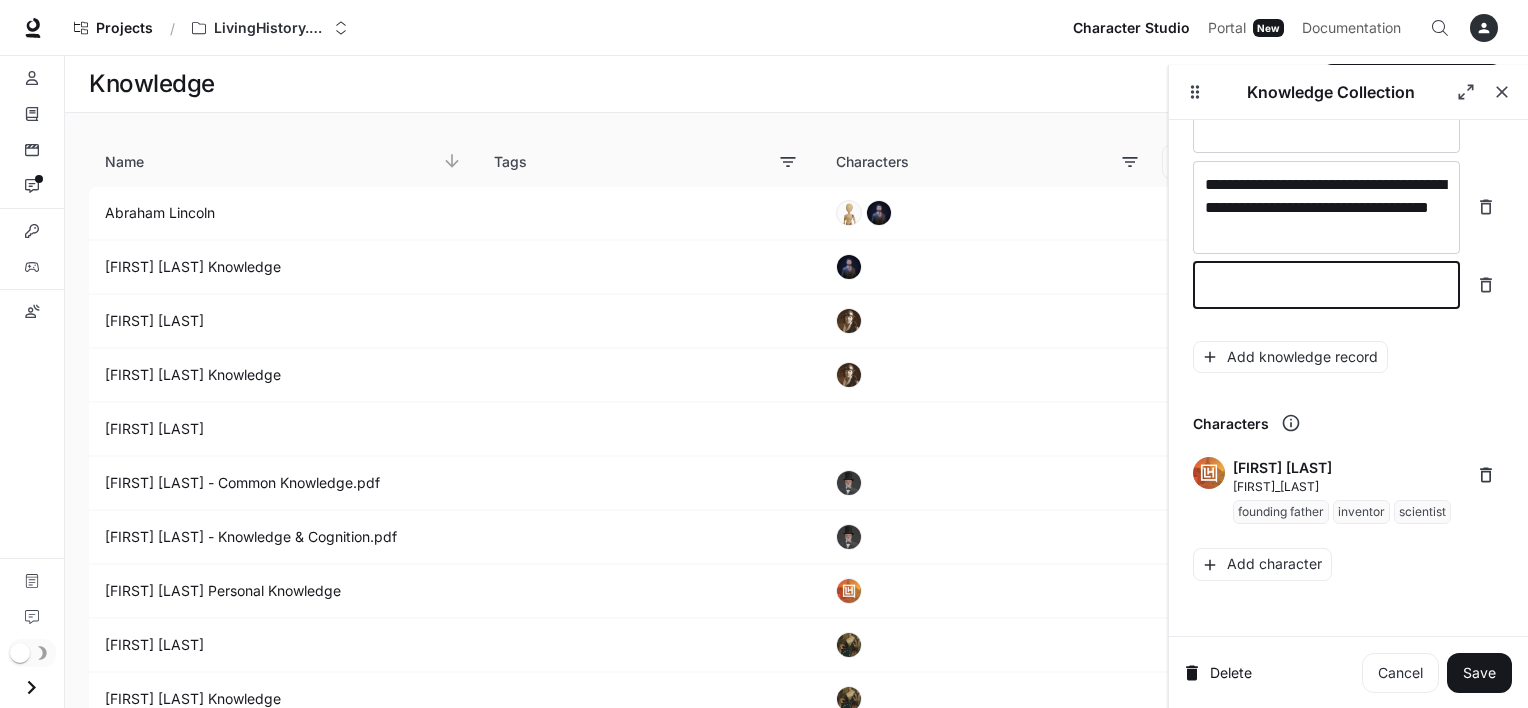 click at bounding box center [1326, 285] 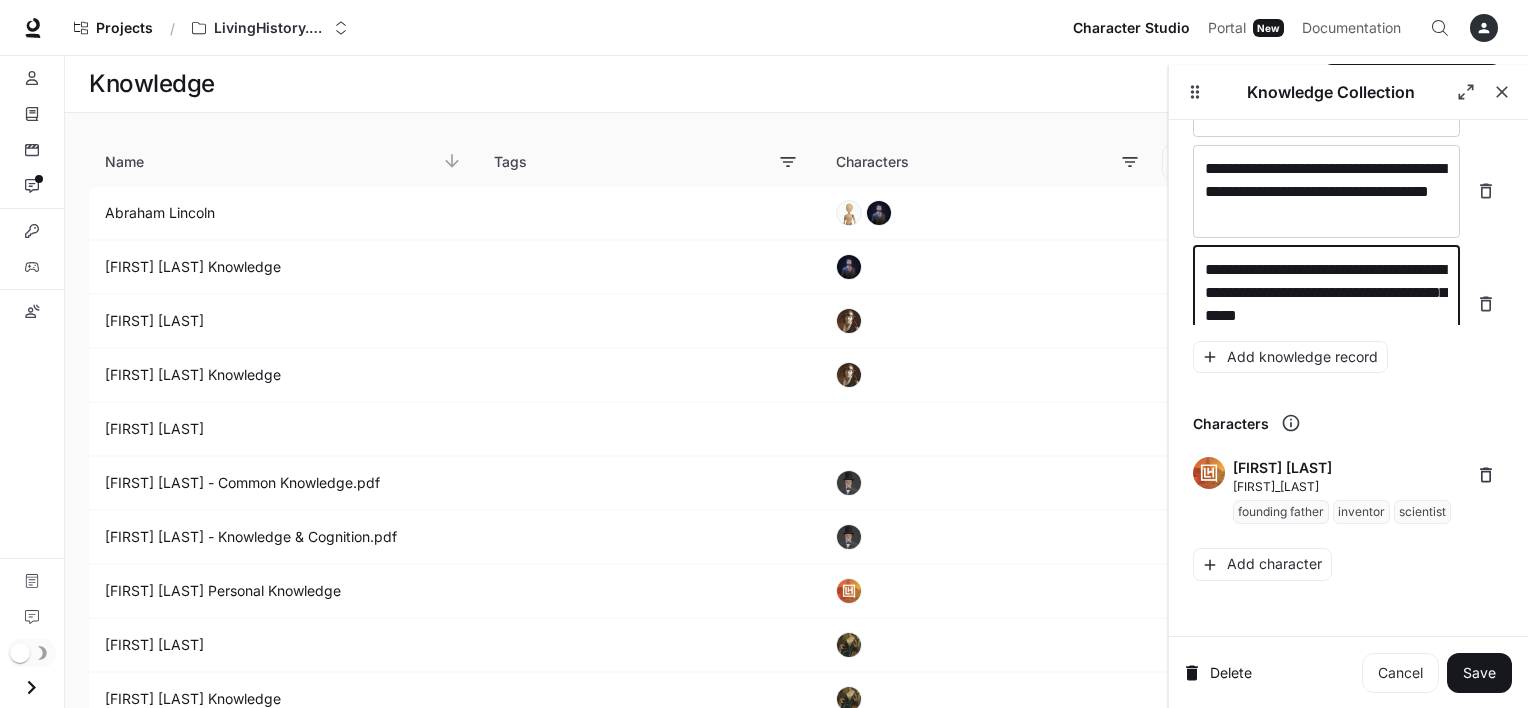 scroll, scrollTop: 17119, scrollLeft: 0, axis: vertical 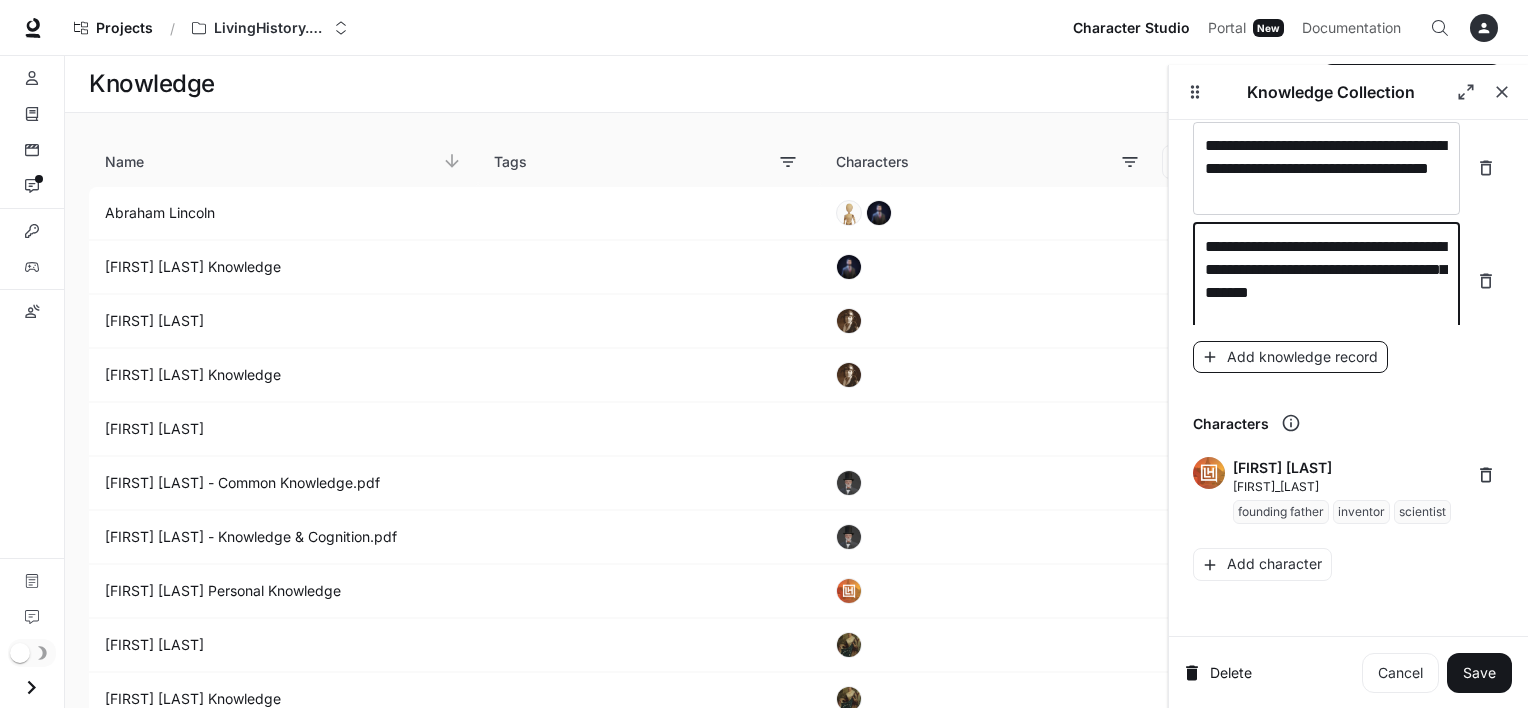 type on "**********" 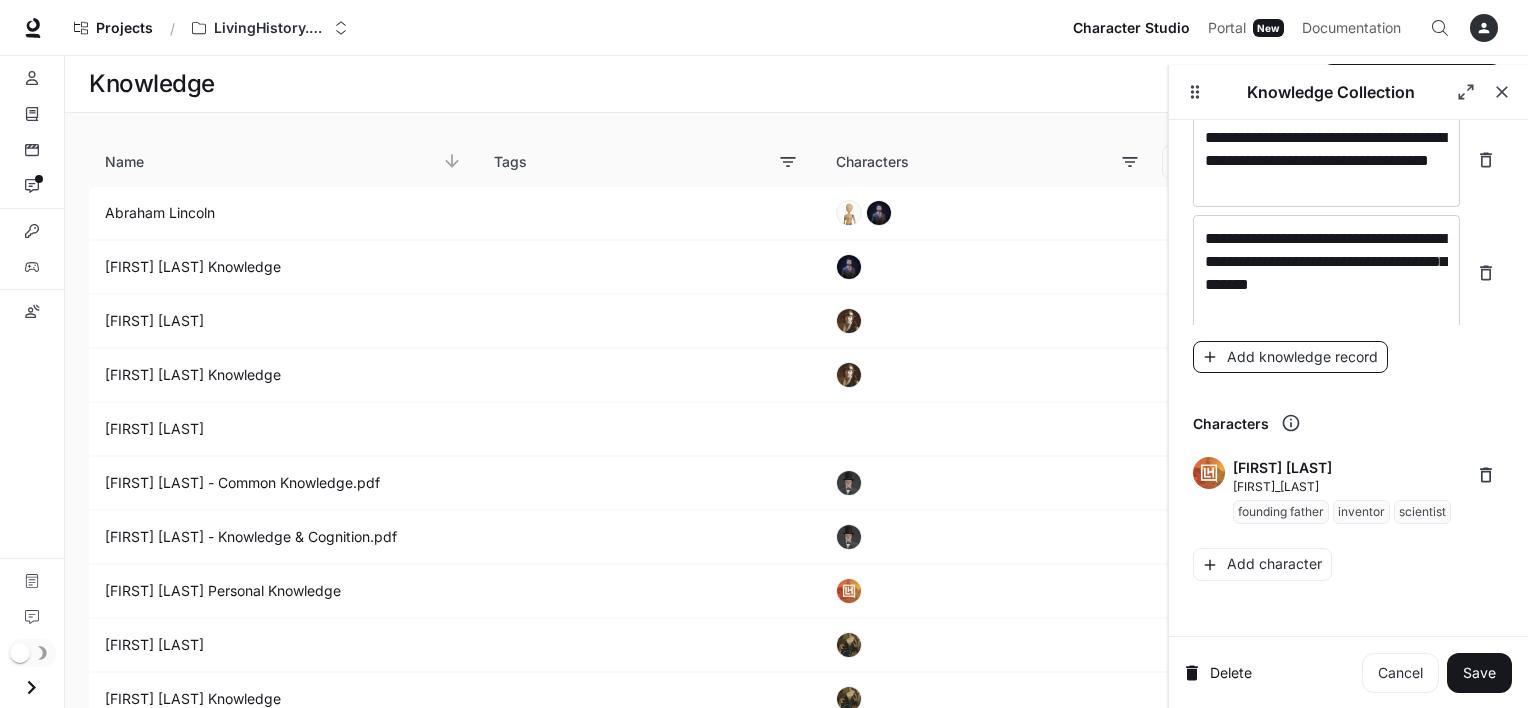 scroll, scrollTop: 17196, scrollLeft: 0, axis: vertical 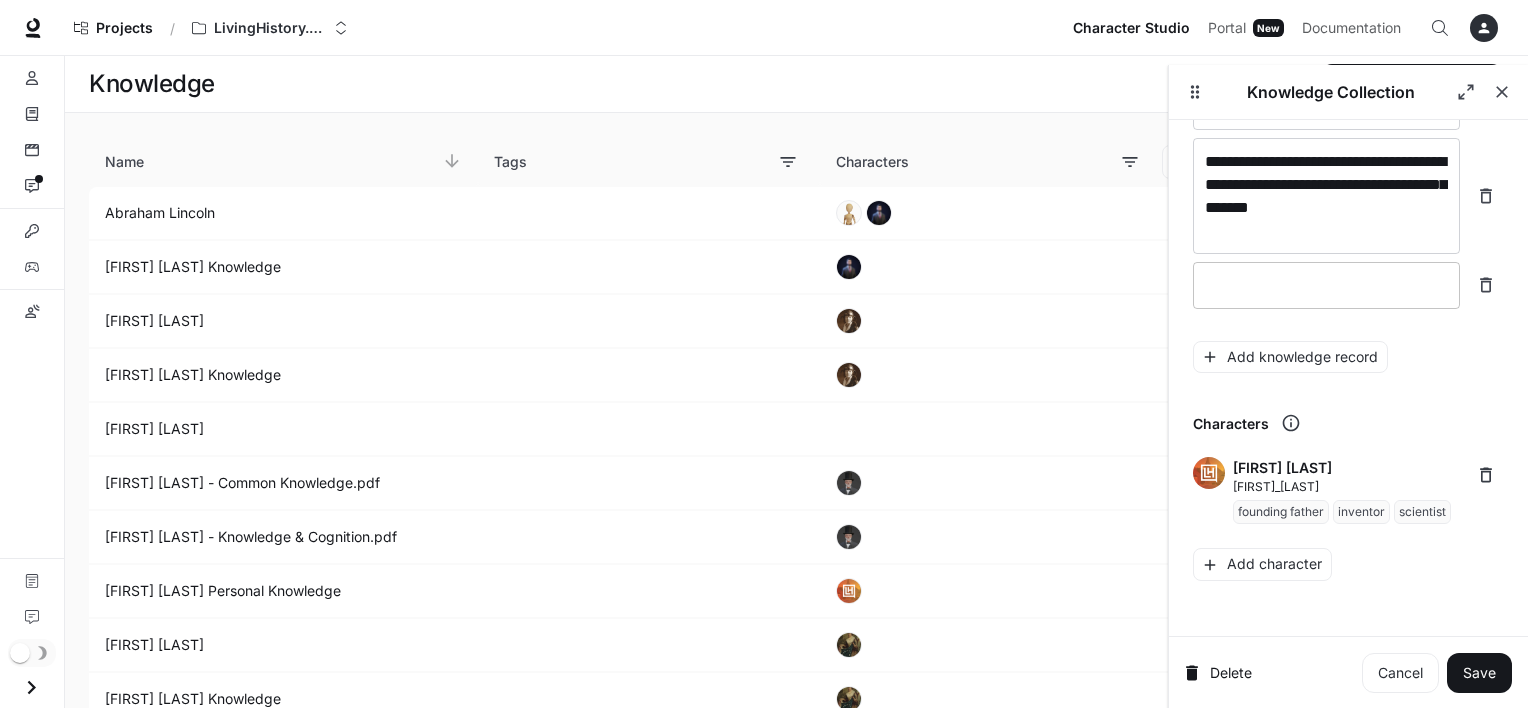 click on "* ​" at bounding box center [1326, 285] 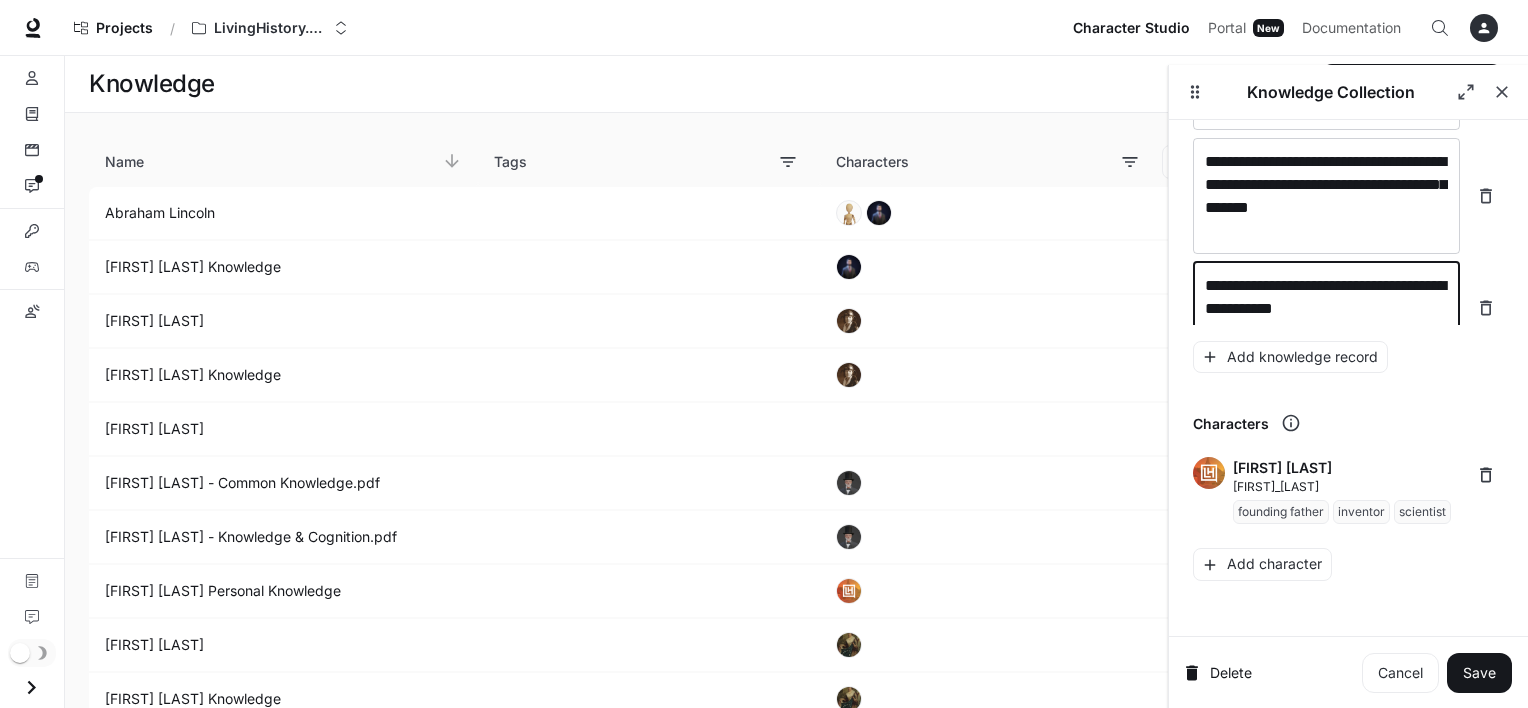 scroll, scrollTop: 17212, scrollLeft: 0, axis: vertical 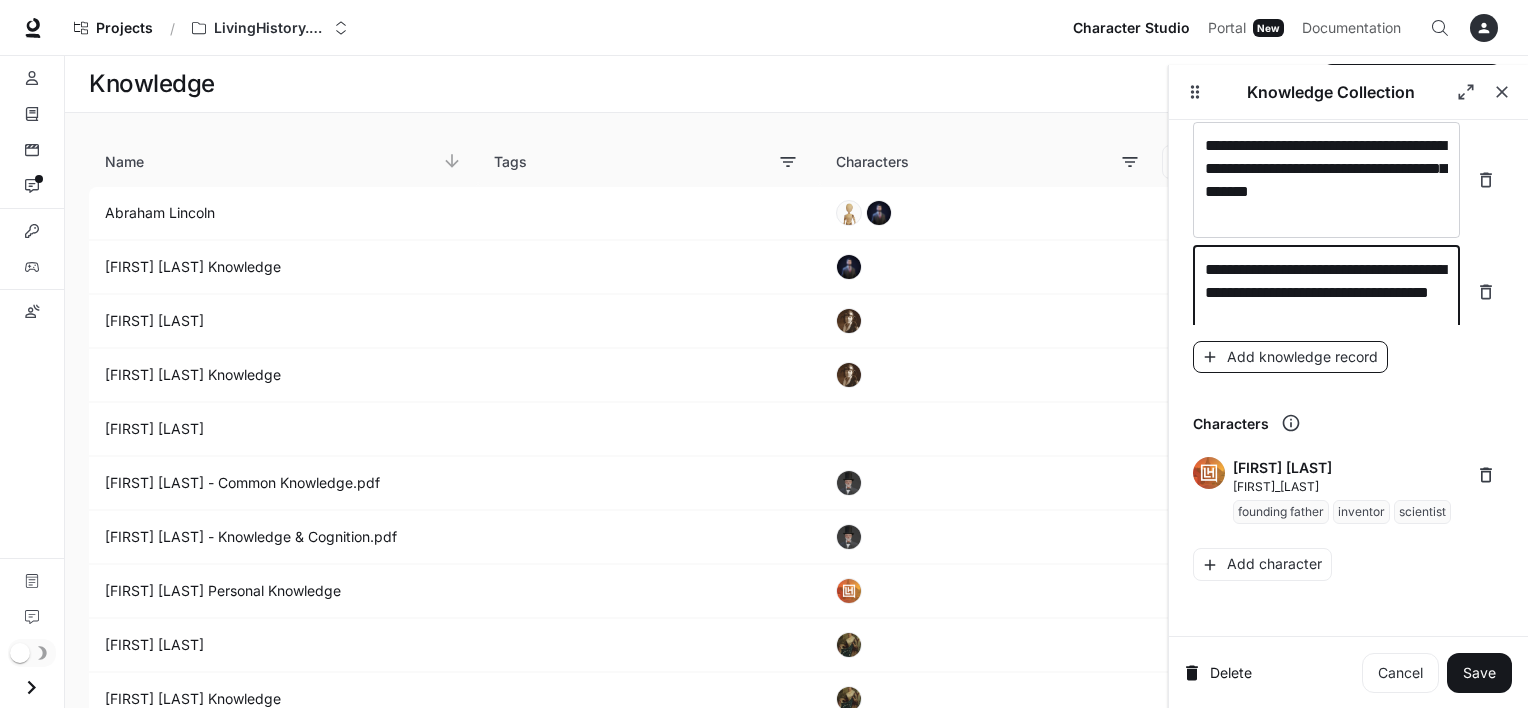 type on "**********" 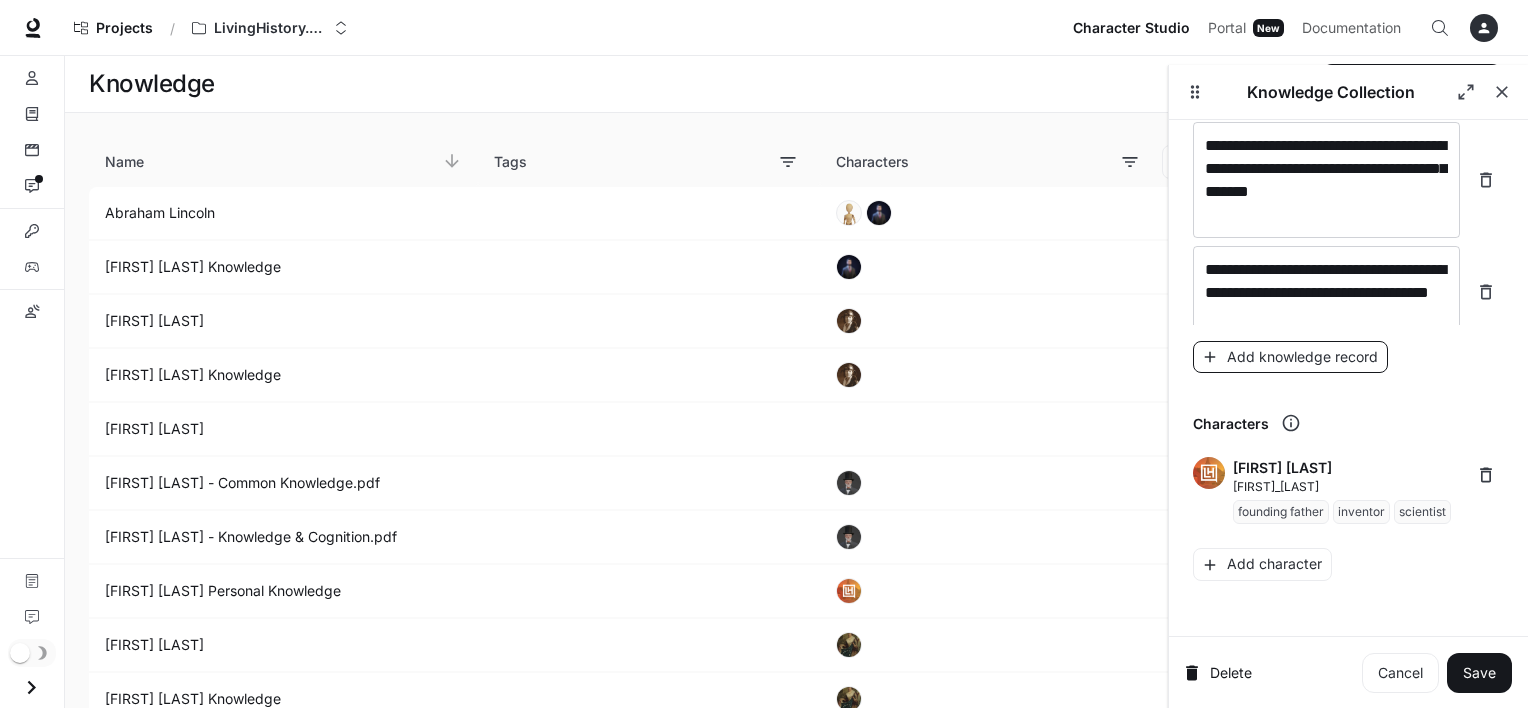 scroll, scrollTop: 17251, scrollLeft: 0, axis: vertical 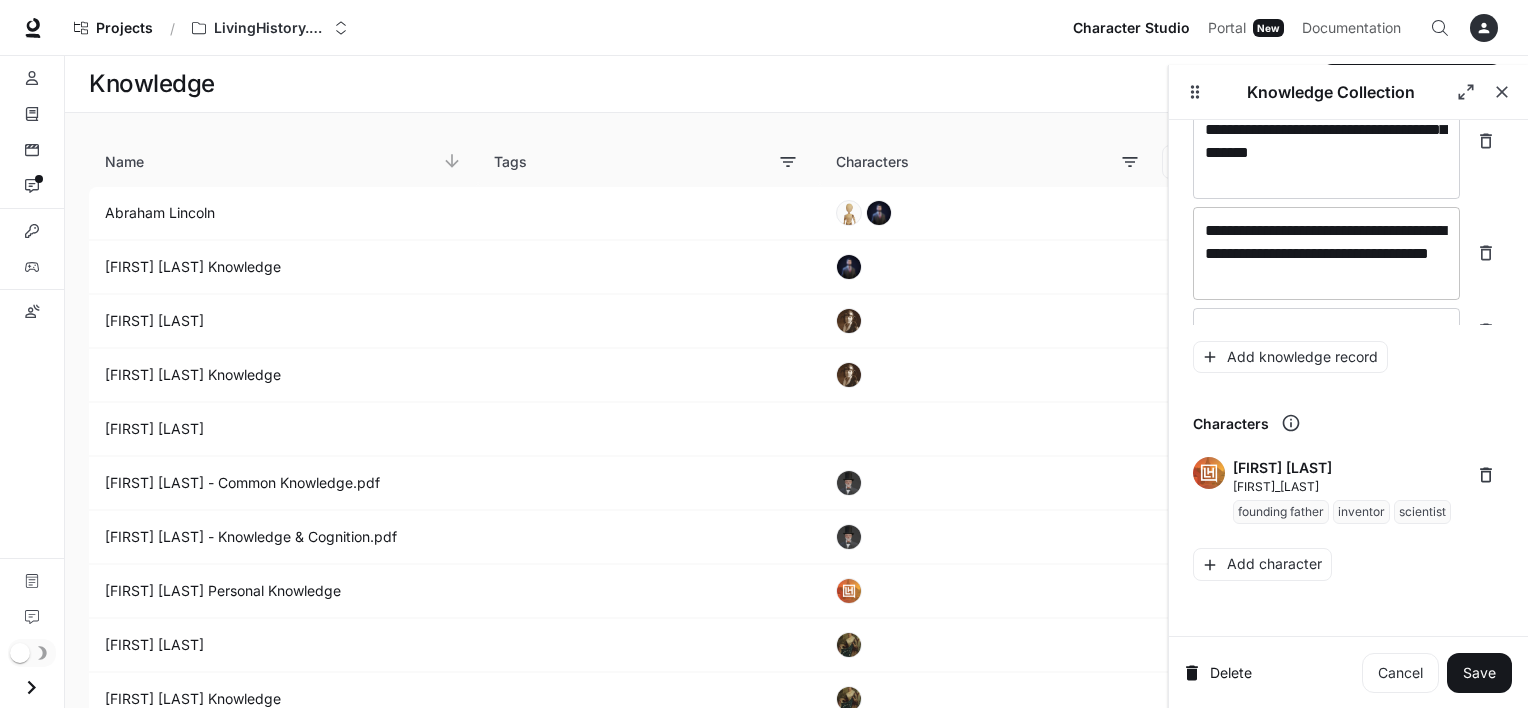 click on "**********" at bounding box center [1326, 253] 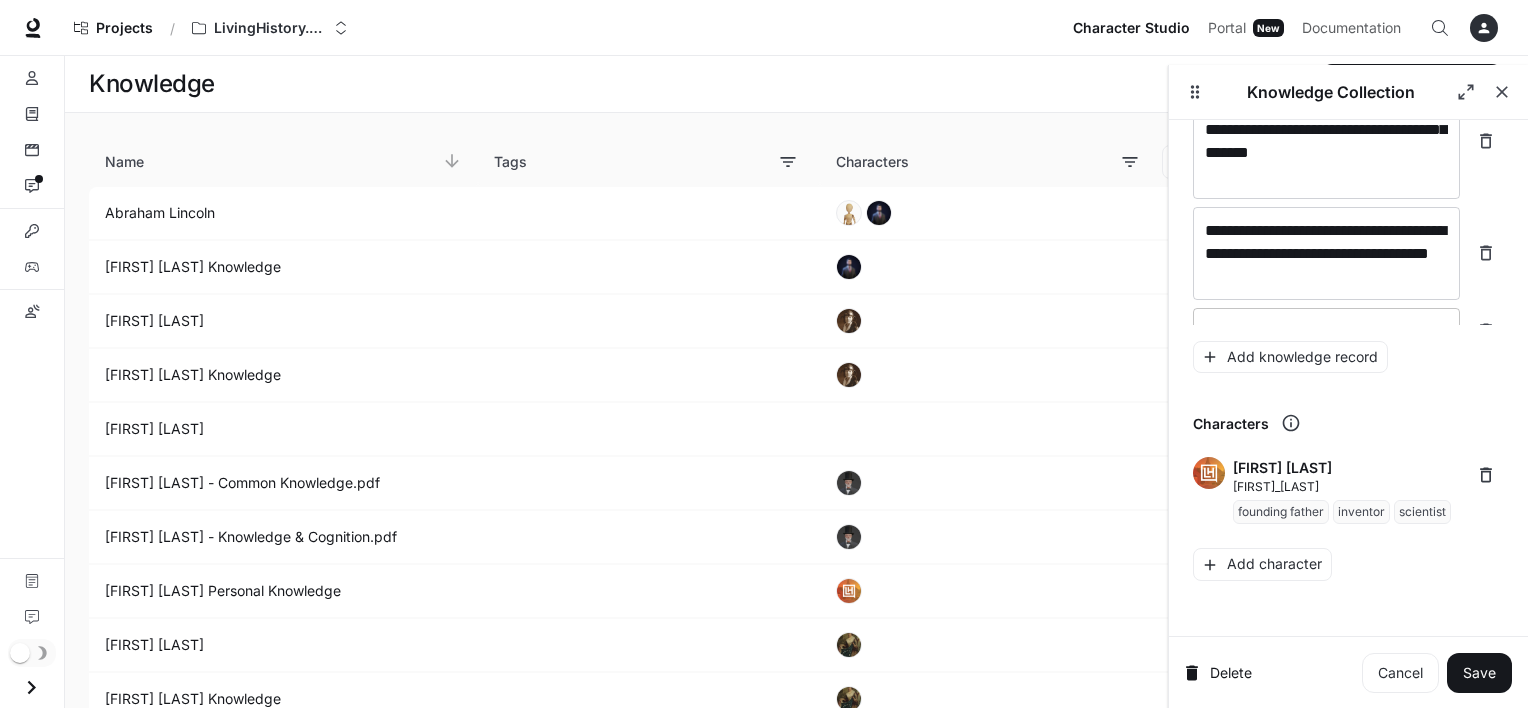 click on "* ​" at bounding box center [1326, 331] 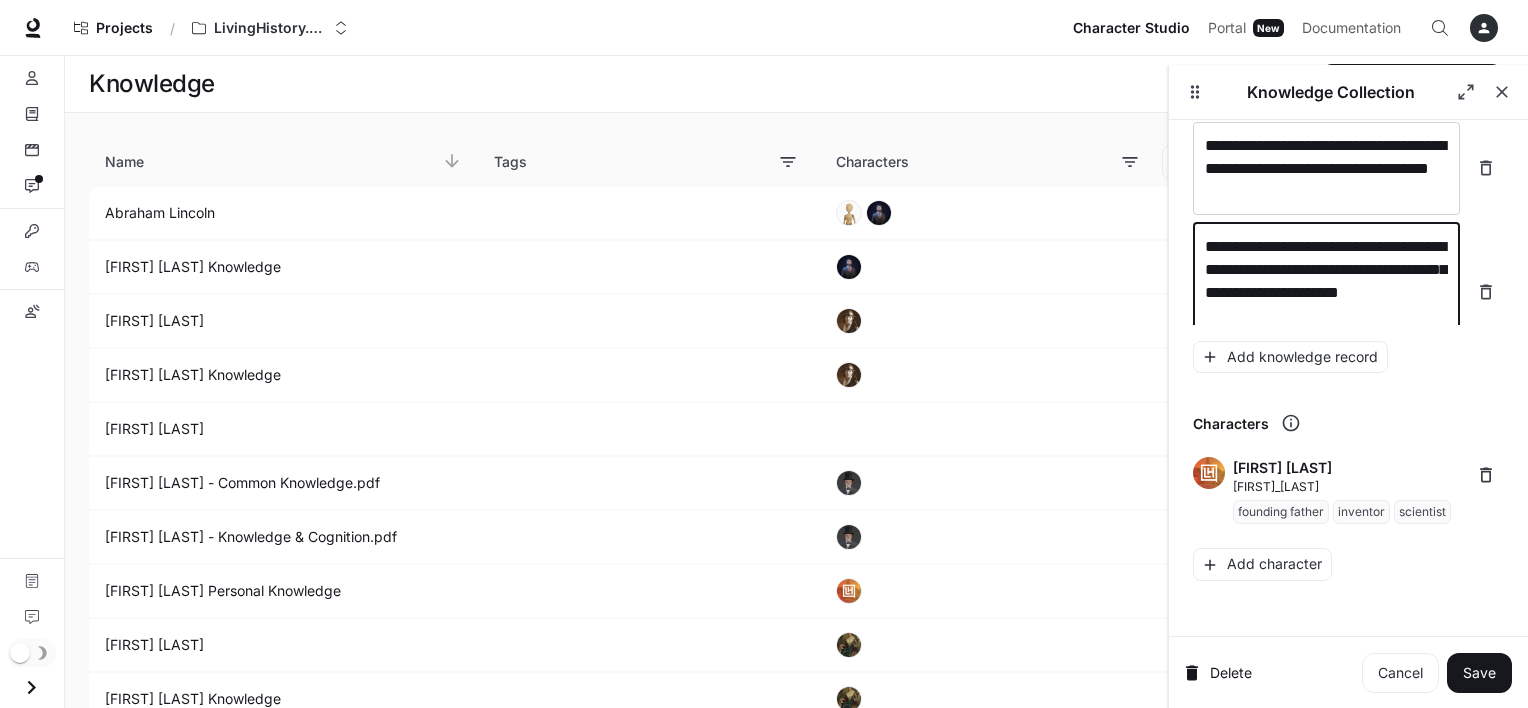 scroll, scrollTop: 17351, scrollLeft: 0, axis: vertical 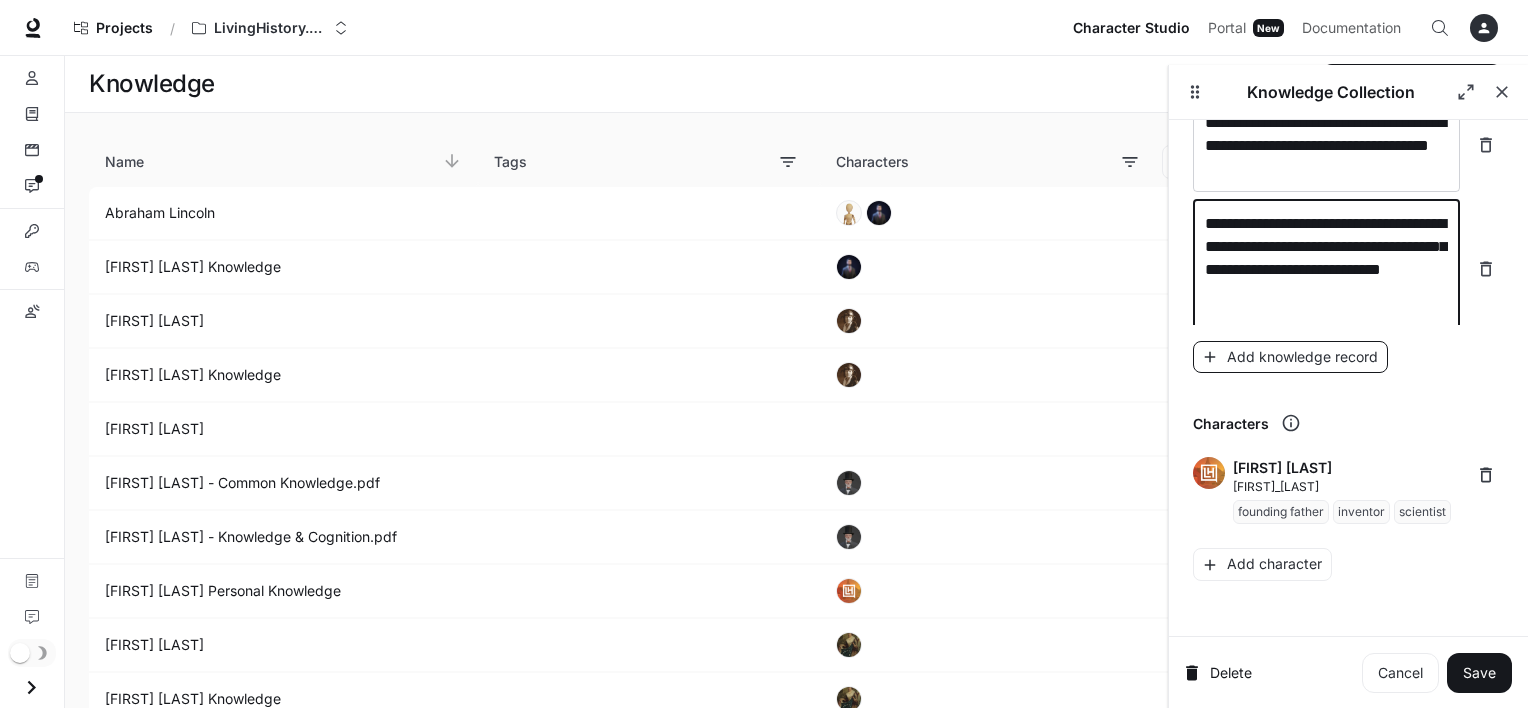 type on "**********" 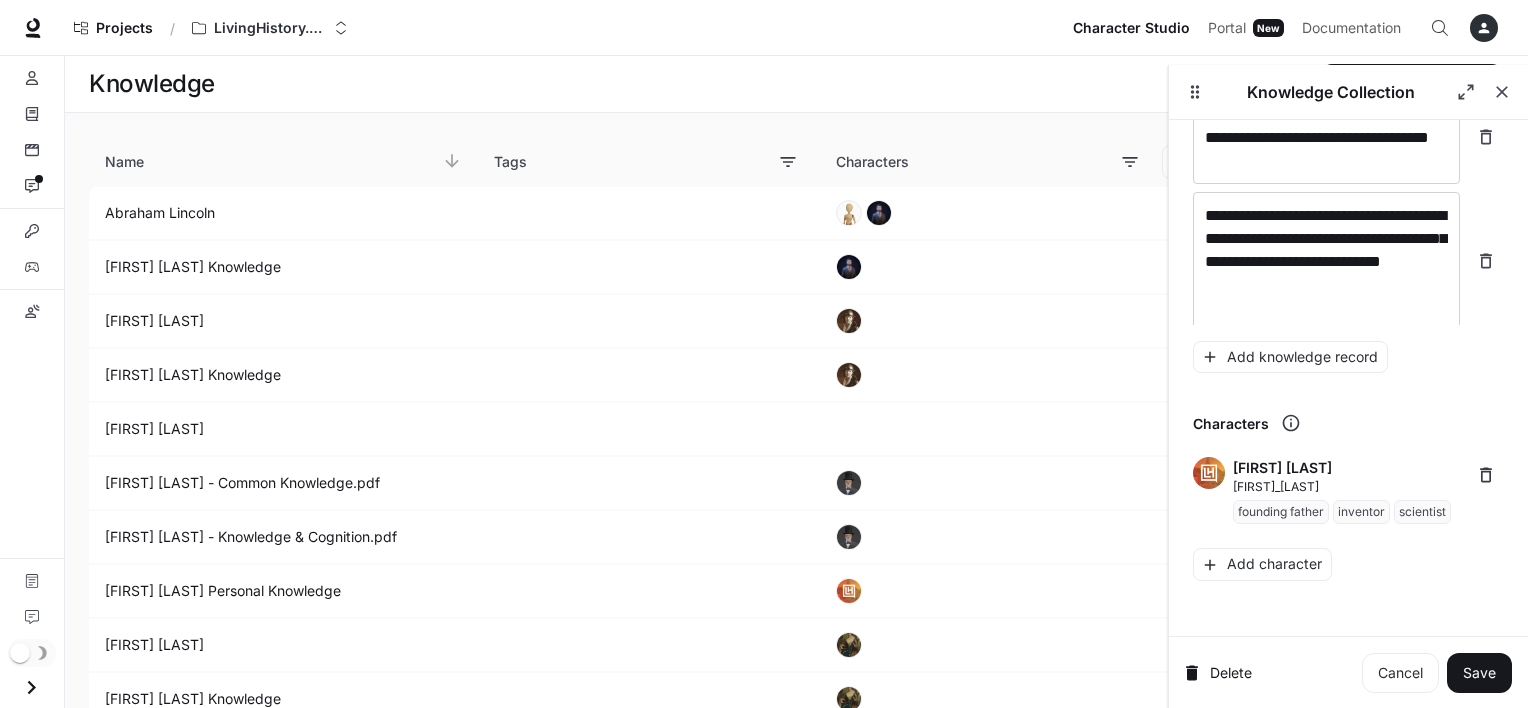 scroll, scrollTop: 17428, scrollLeft: 0, axis: vertical 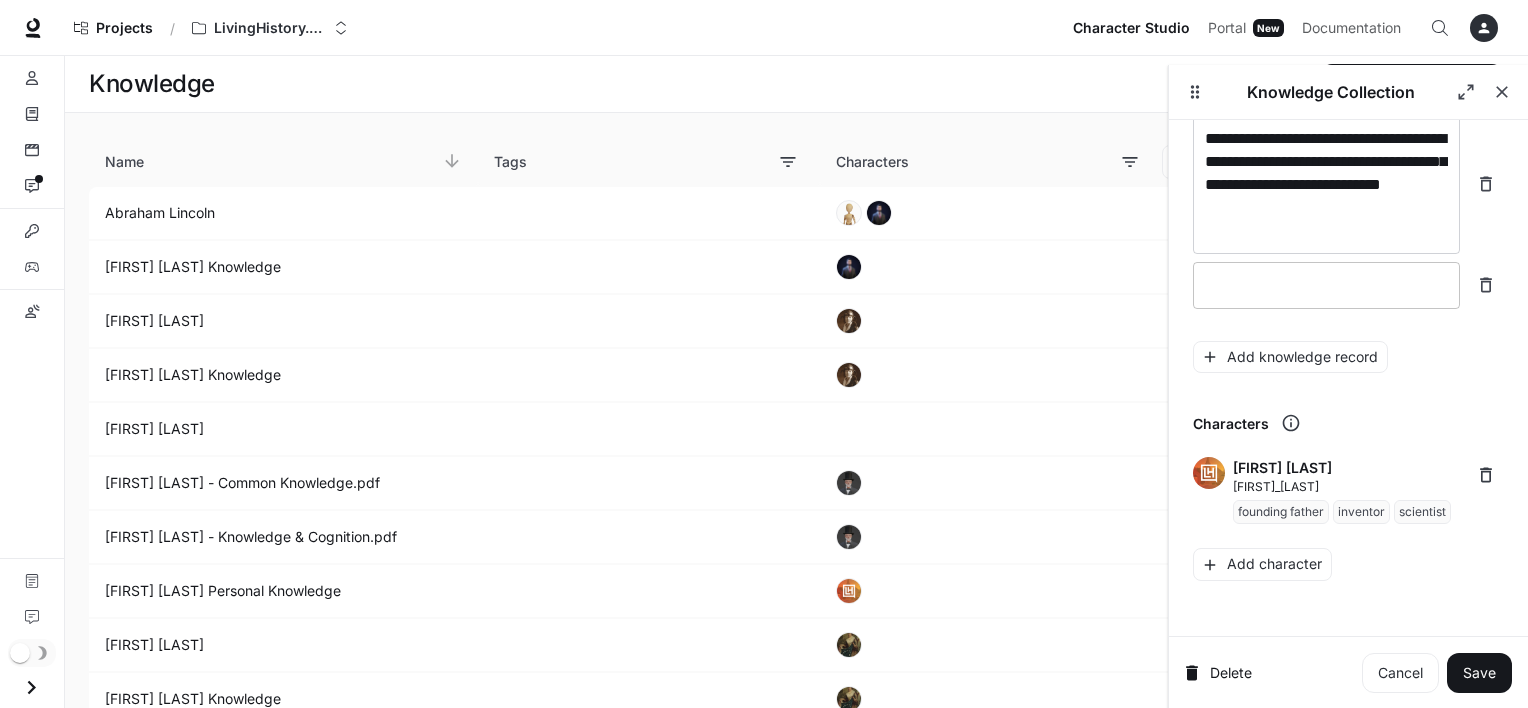 click at bounding box center [1326, 285] 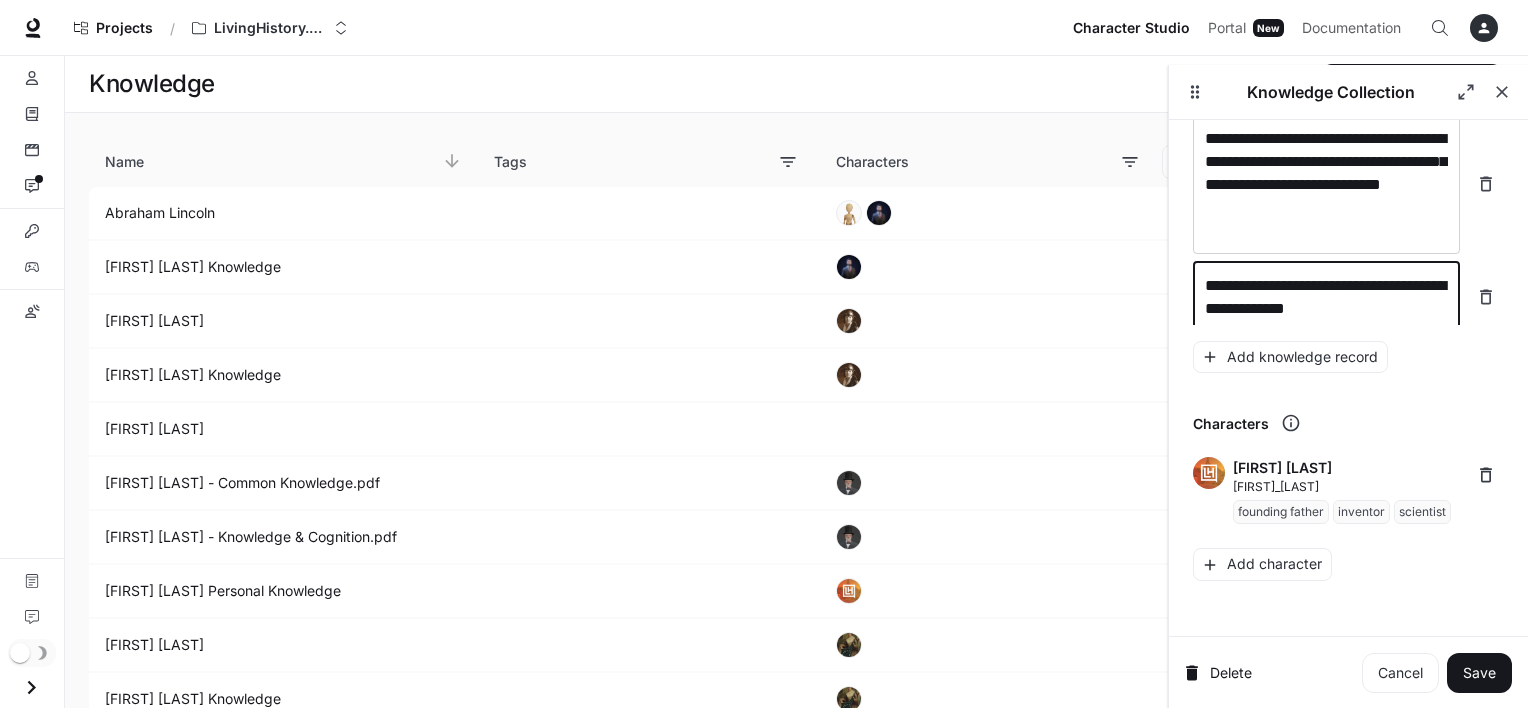 scroll, scrollTop: 17444, scrollLeft: 0, axis: vertical 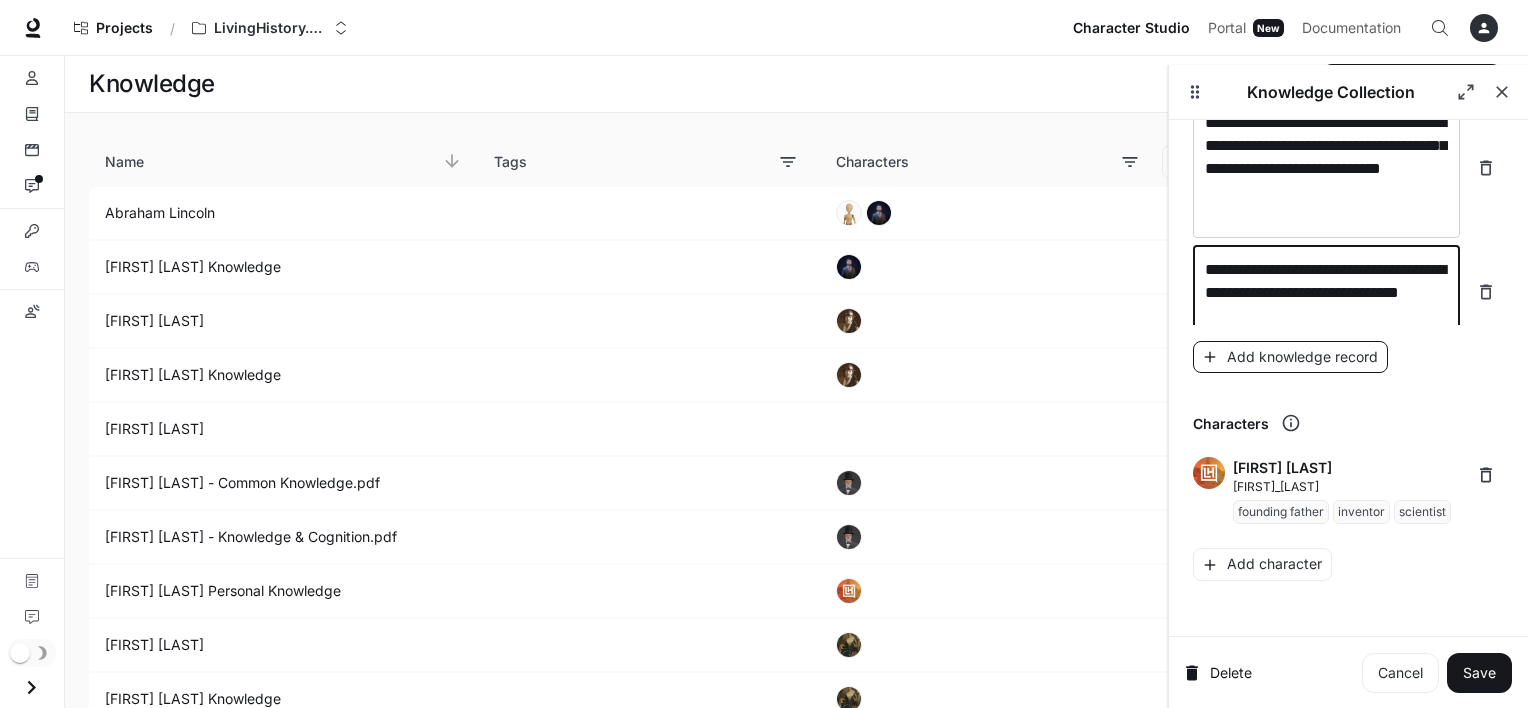 type on "**********" 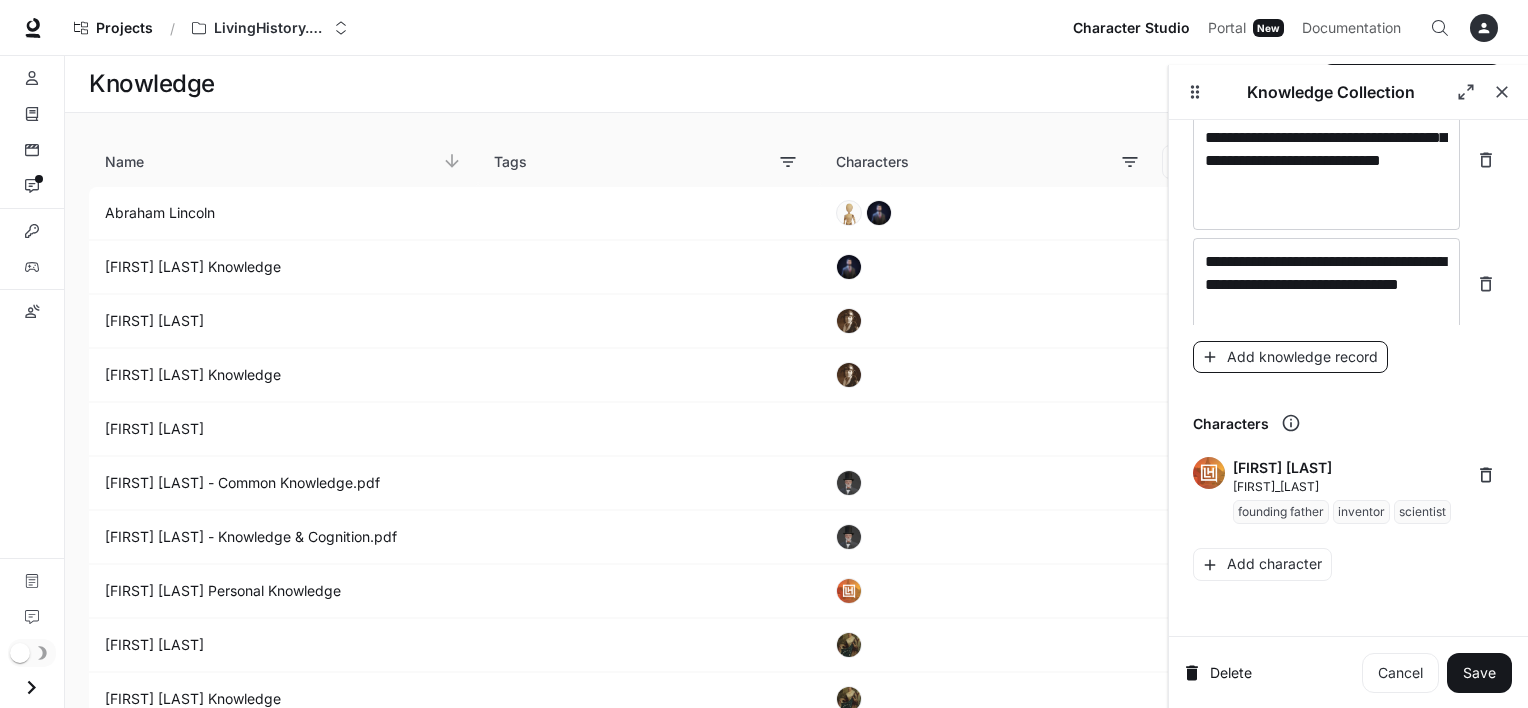 scroll, scrollTop: 17520, scrollLeft: 0, axis: vertical 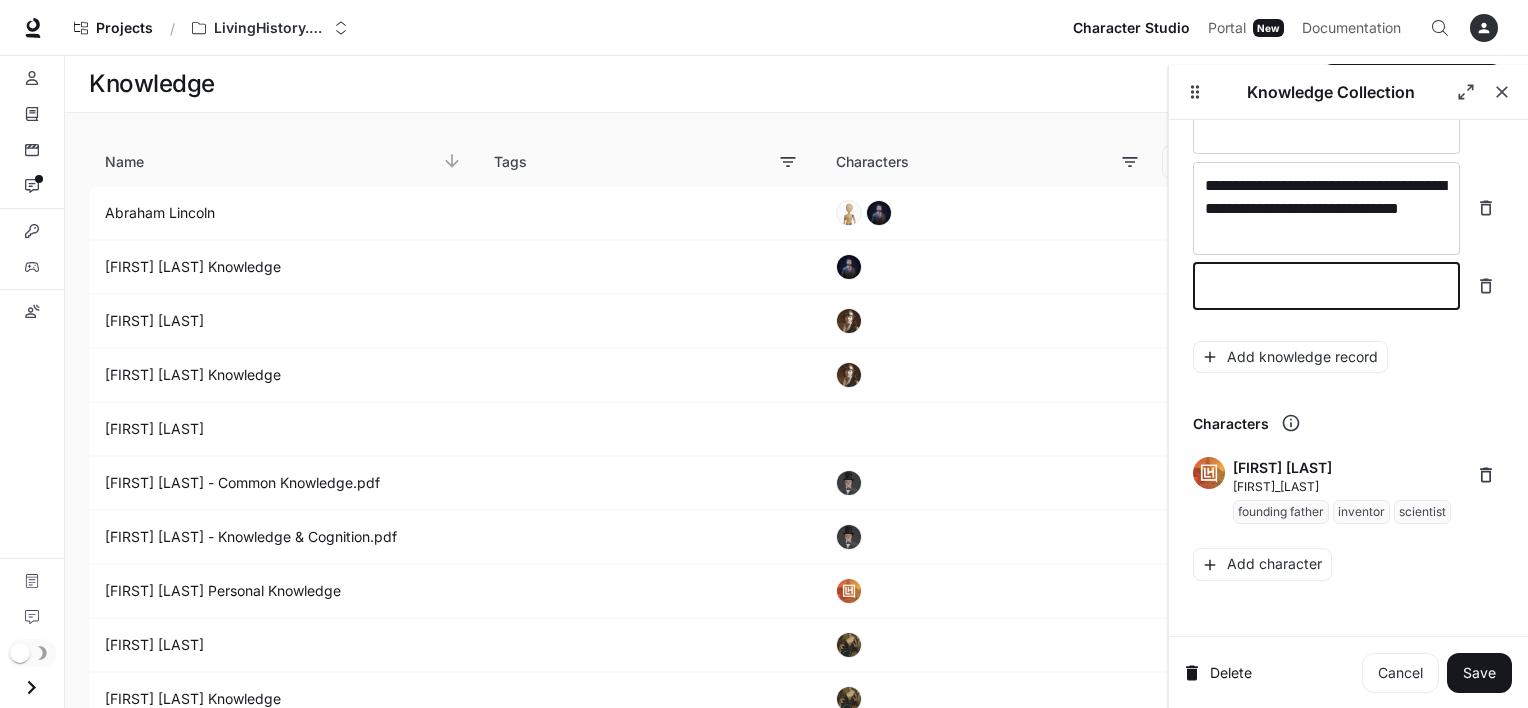 click at bounding box center (1326, 286) 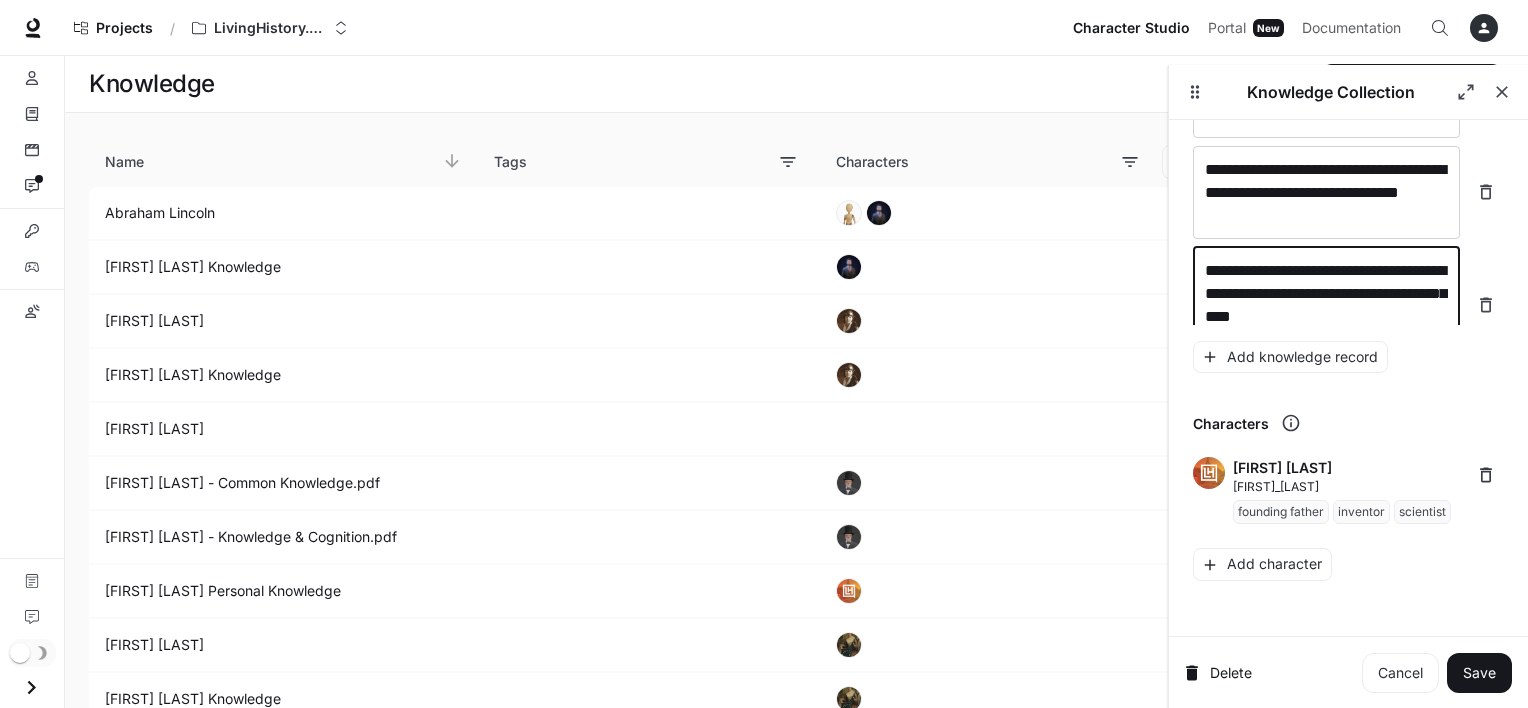 scroll, scrollTop: 17560, scrollLeft: 0, axis: vertical 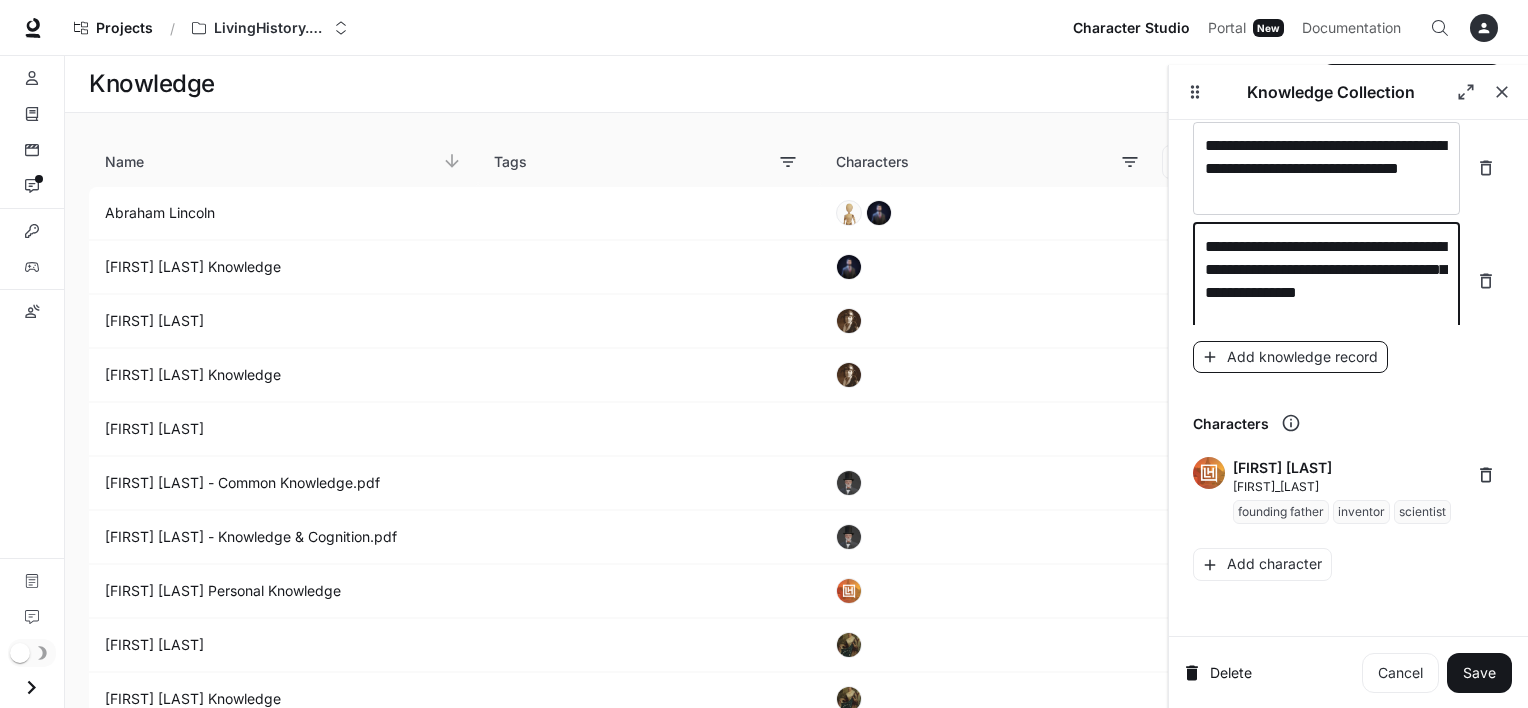 type on "**********" 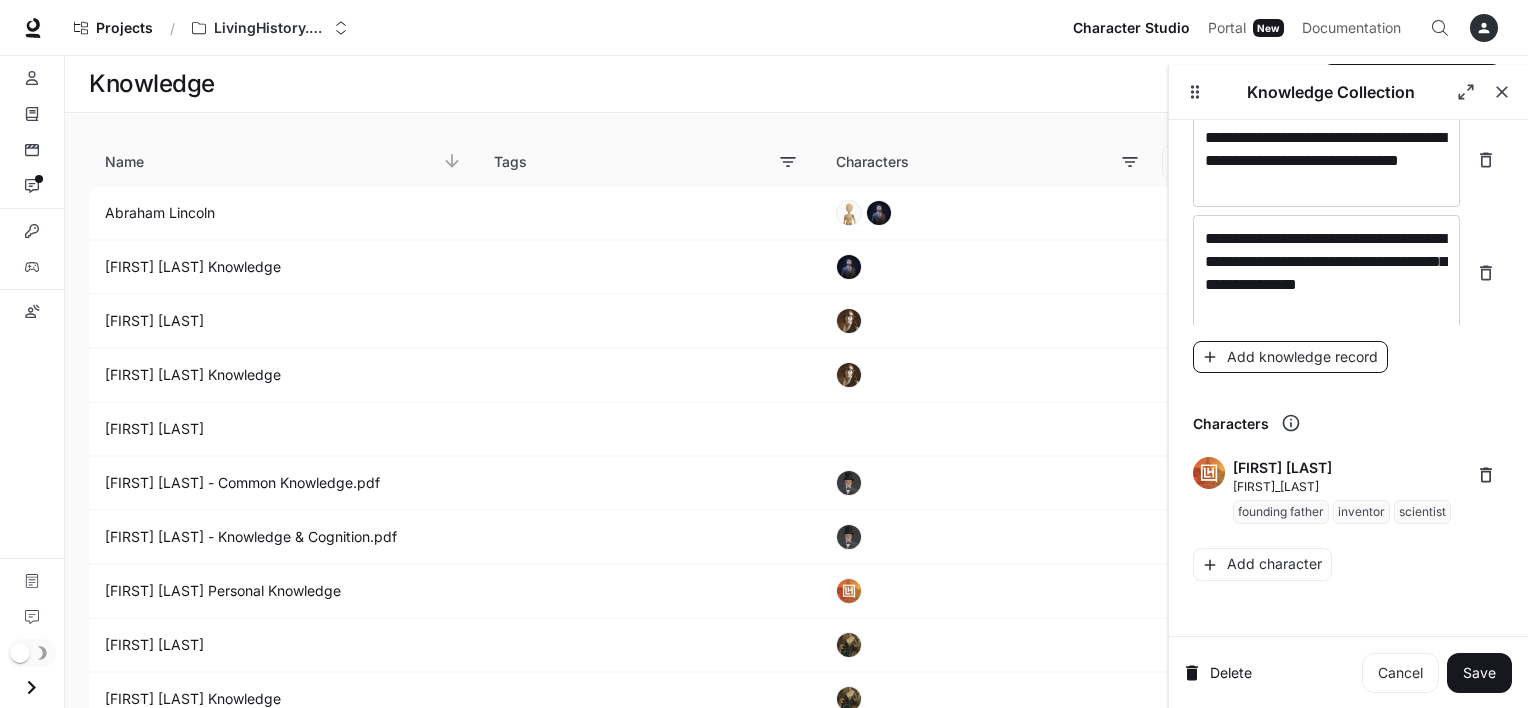 scroll, scrollTop: 17636, scrollLeft: 0, axis: vertical 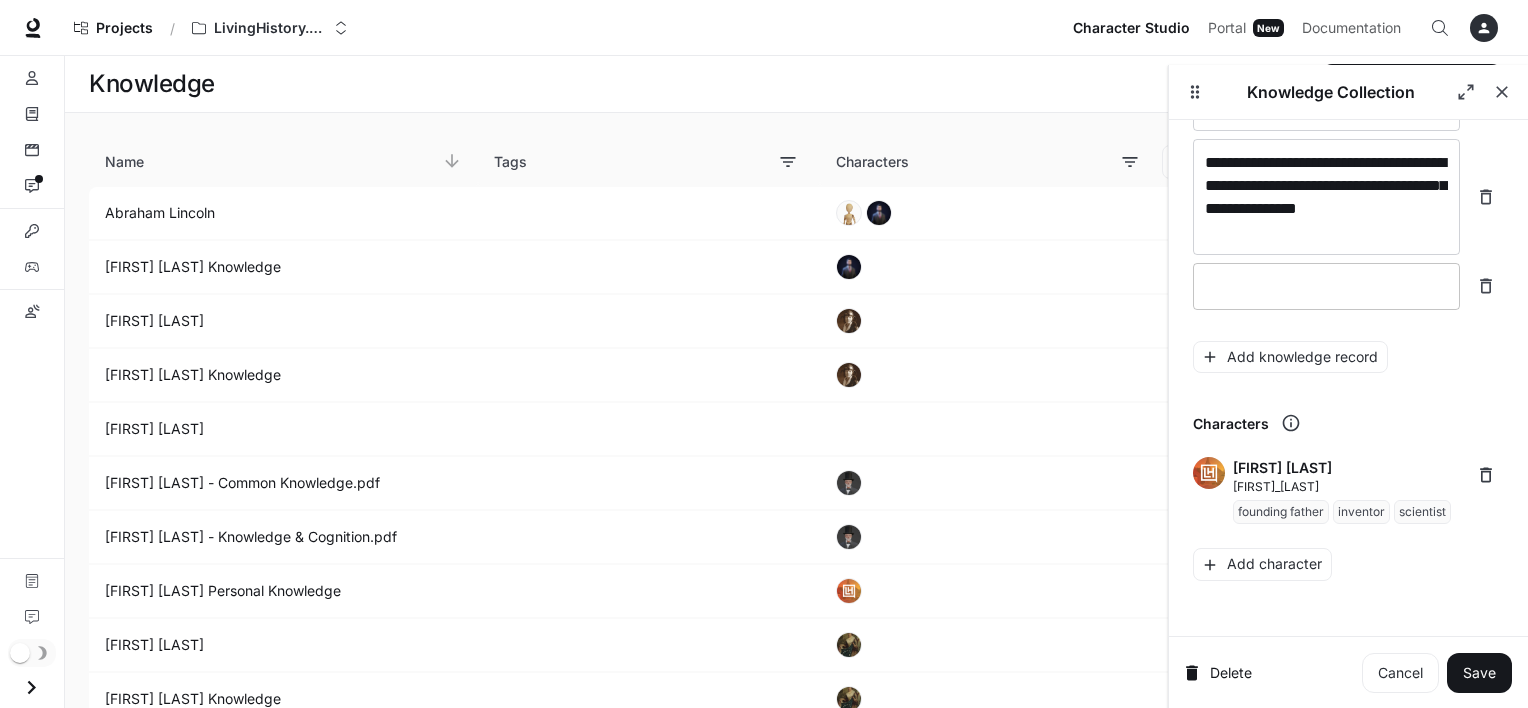 click at bounding box center (1326, 286) 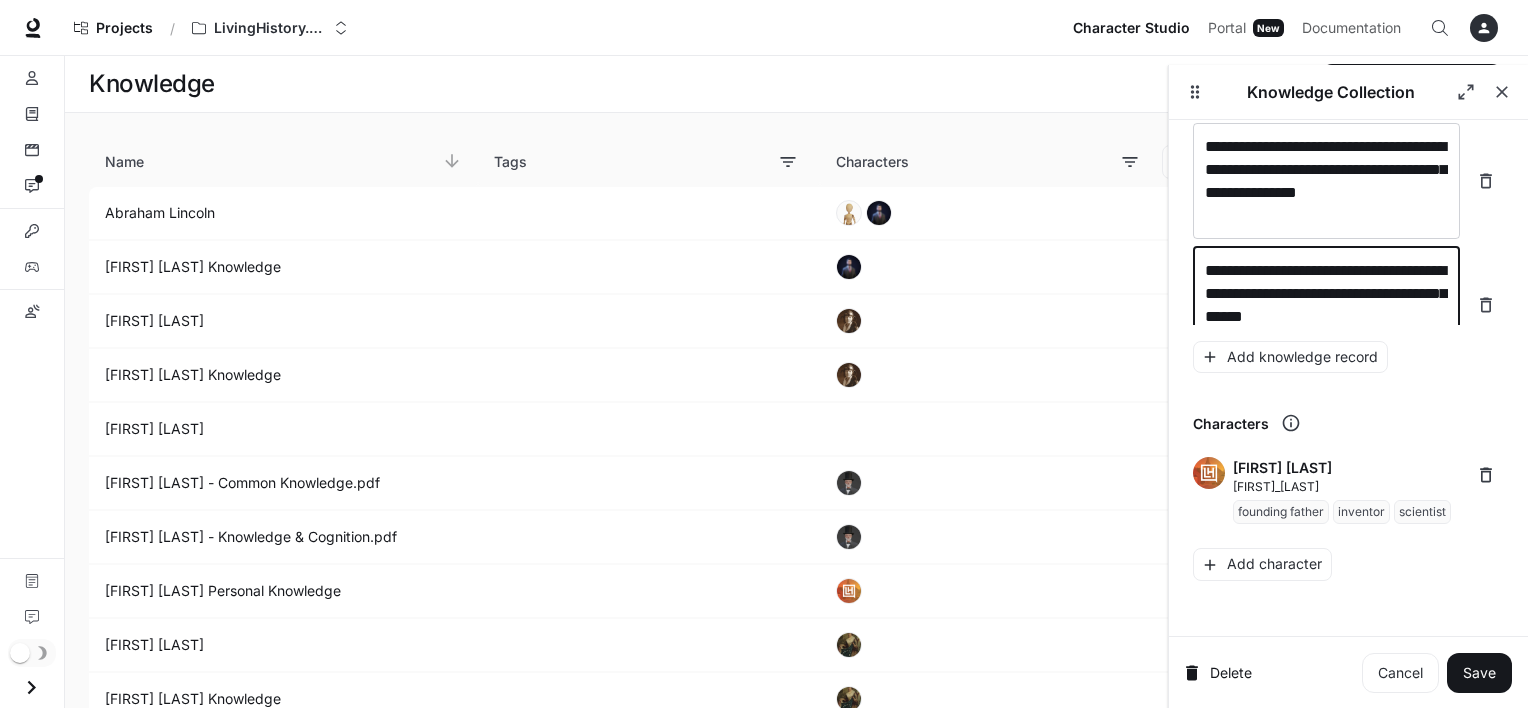 scroll, scrollTop: 17676, scrollLeft: 0, axis: vertical 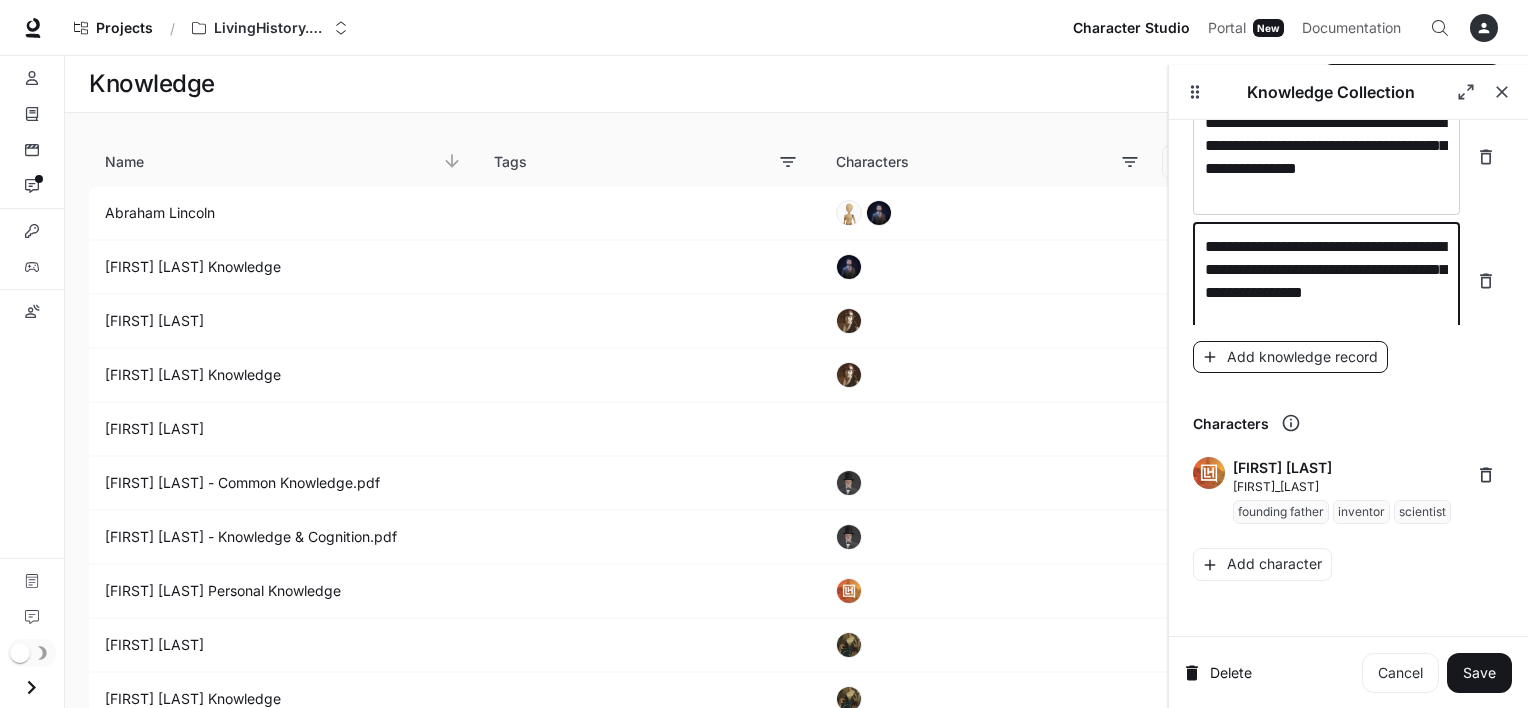 type on "**********" 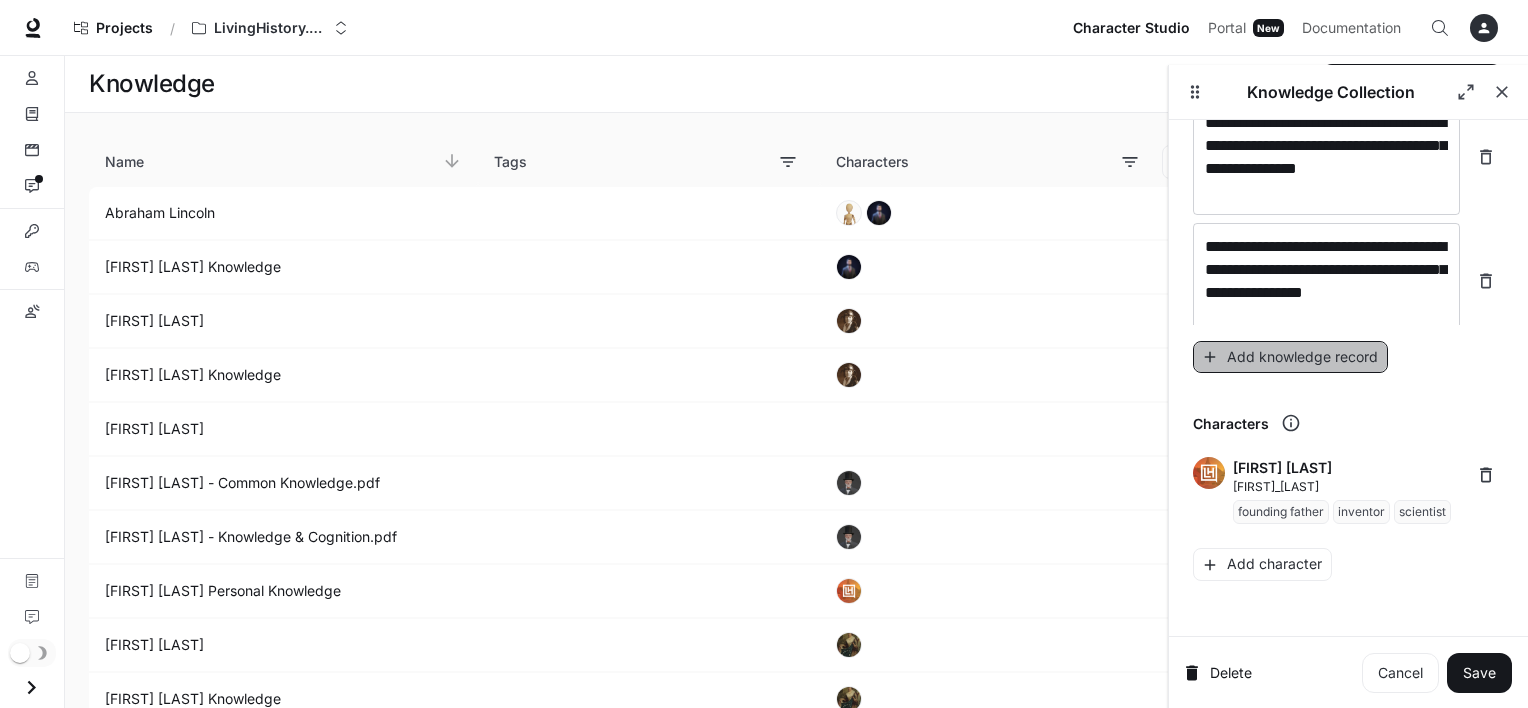 click on "Add knowledge record" at bounding box center (1290, 357) 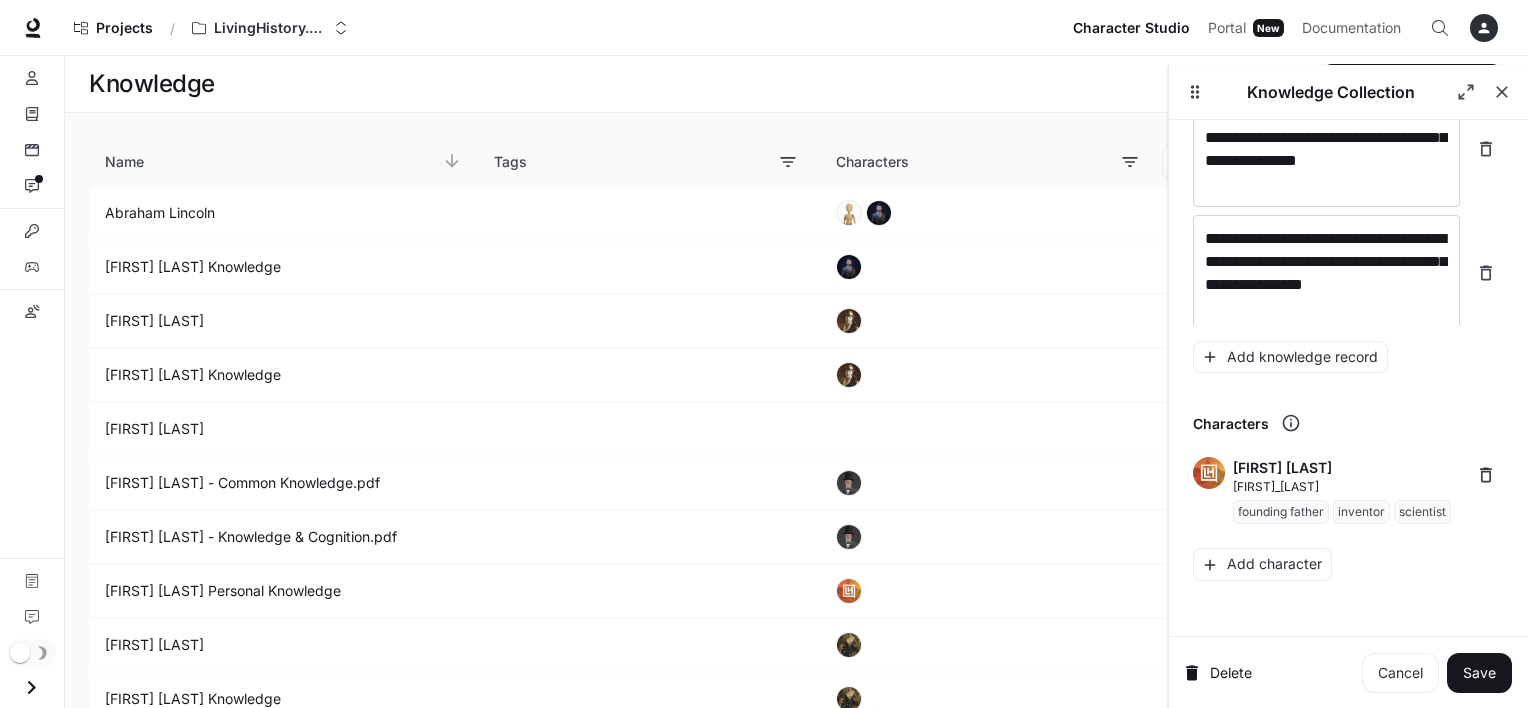 scroll, scrollTop: 17752, scrollLeft: 0, axis: vertical 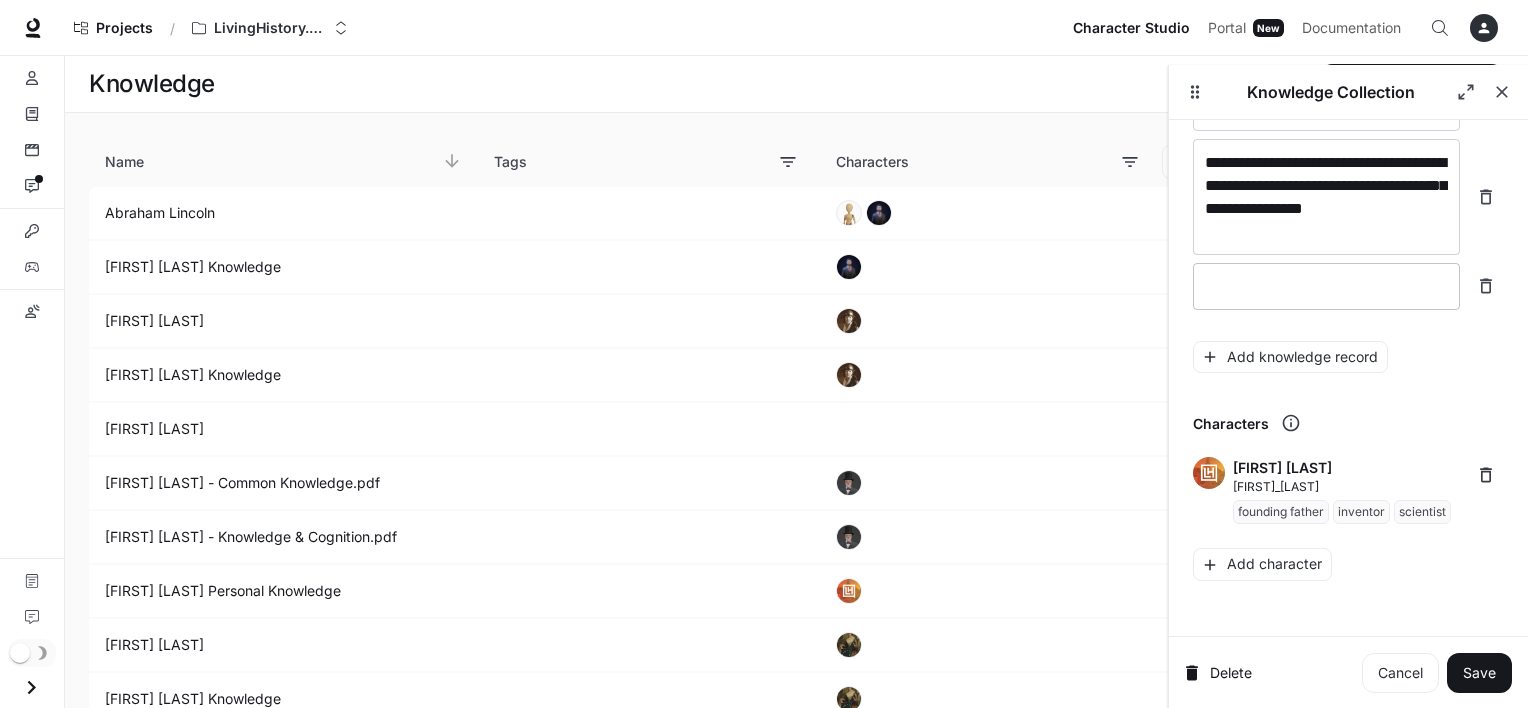 click at bounding box center [1326, 286] 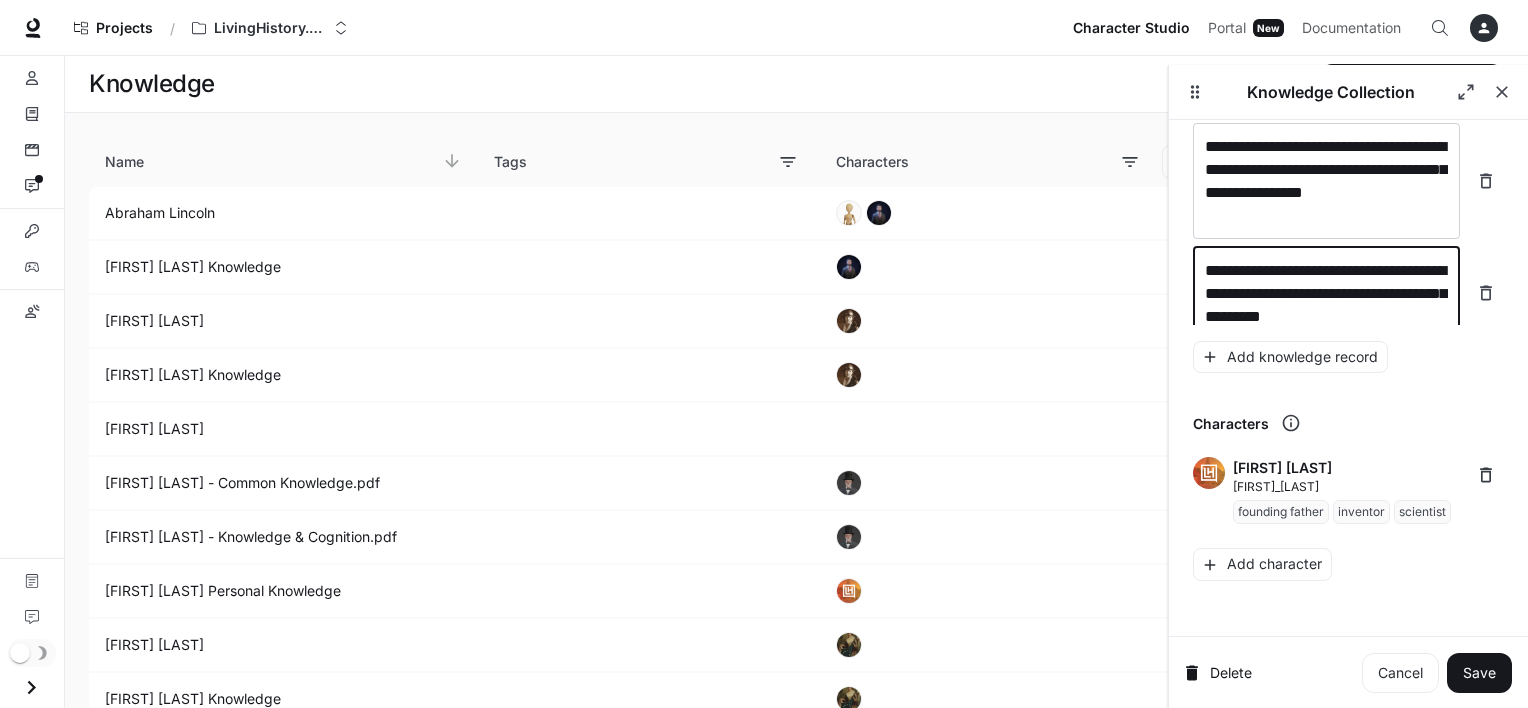scroll, scrollTop: 17792, scrollLeft: 0, axis: vertical 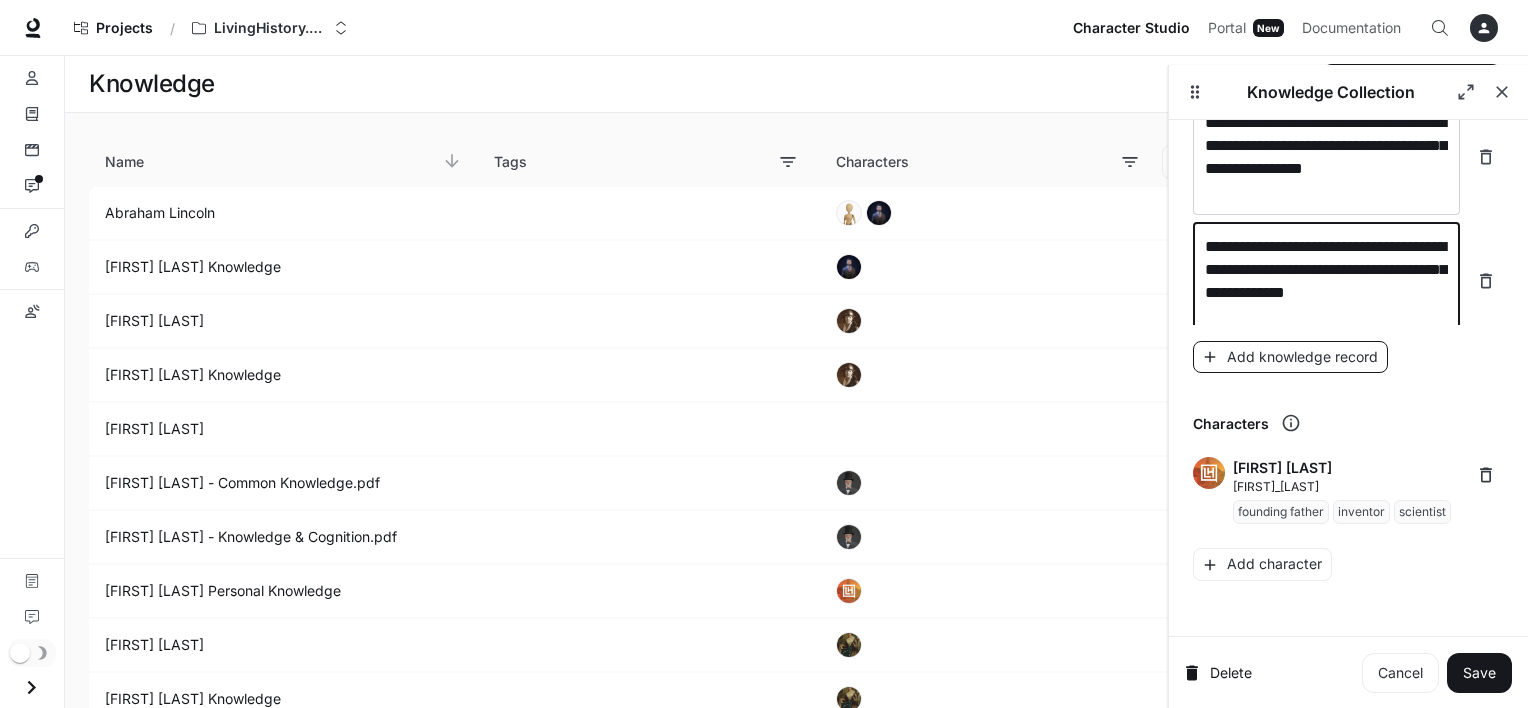 type on "**********" 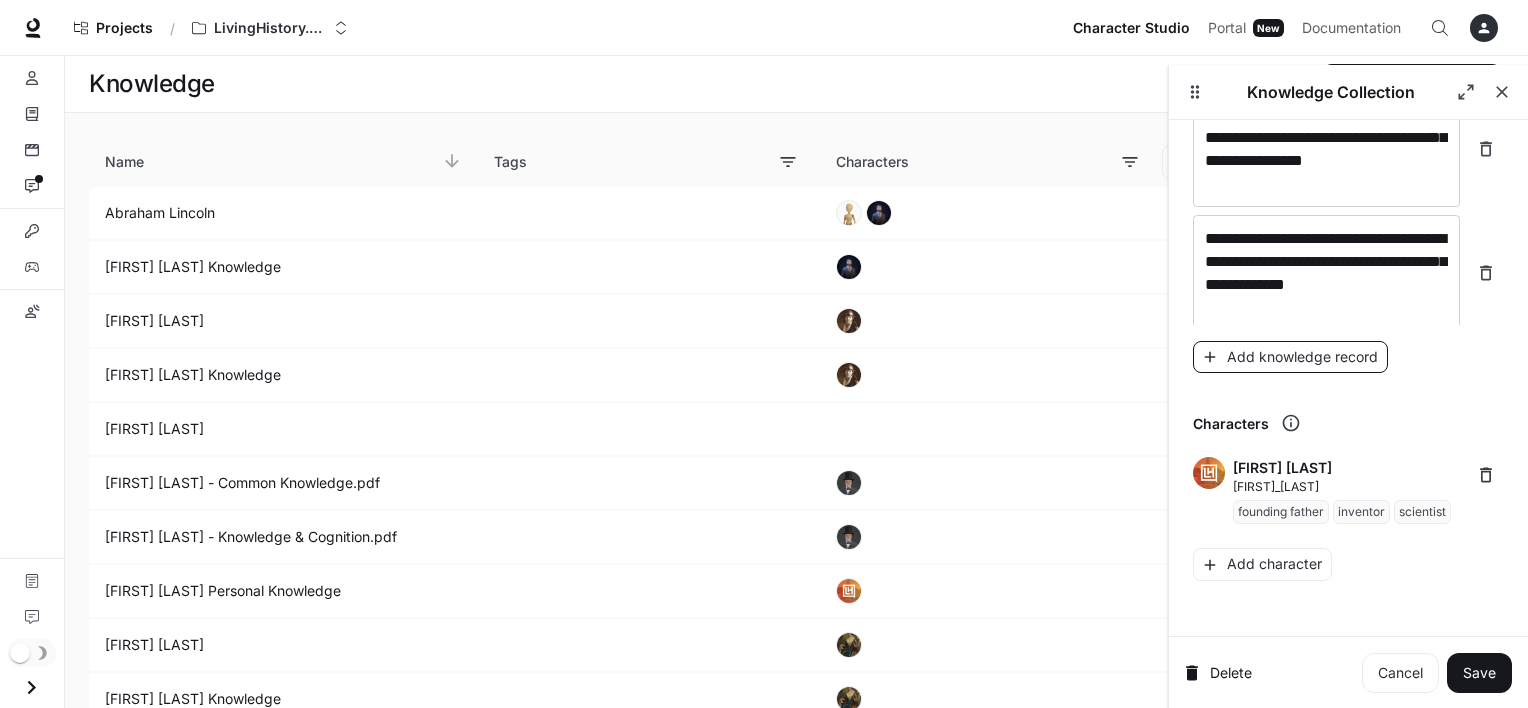 scroll, scrollTop: 17868, scrollLeft: 0, axis: vertical 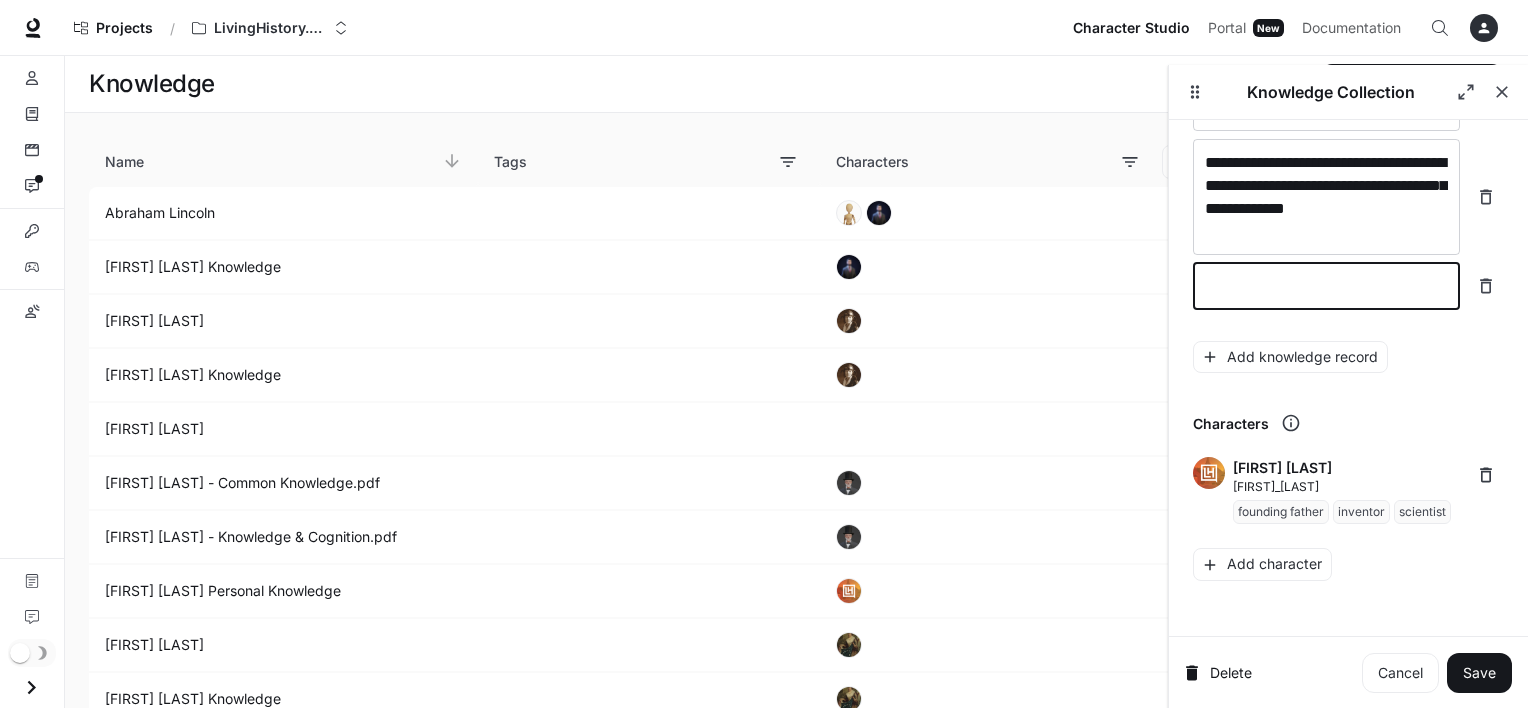 click at bounding box center [1326, 286] 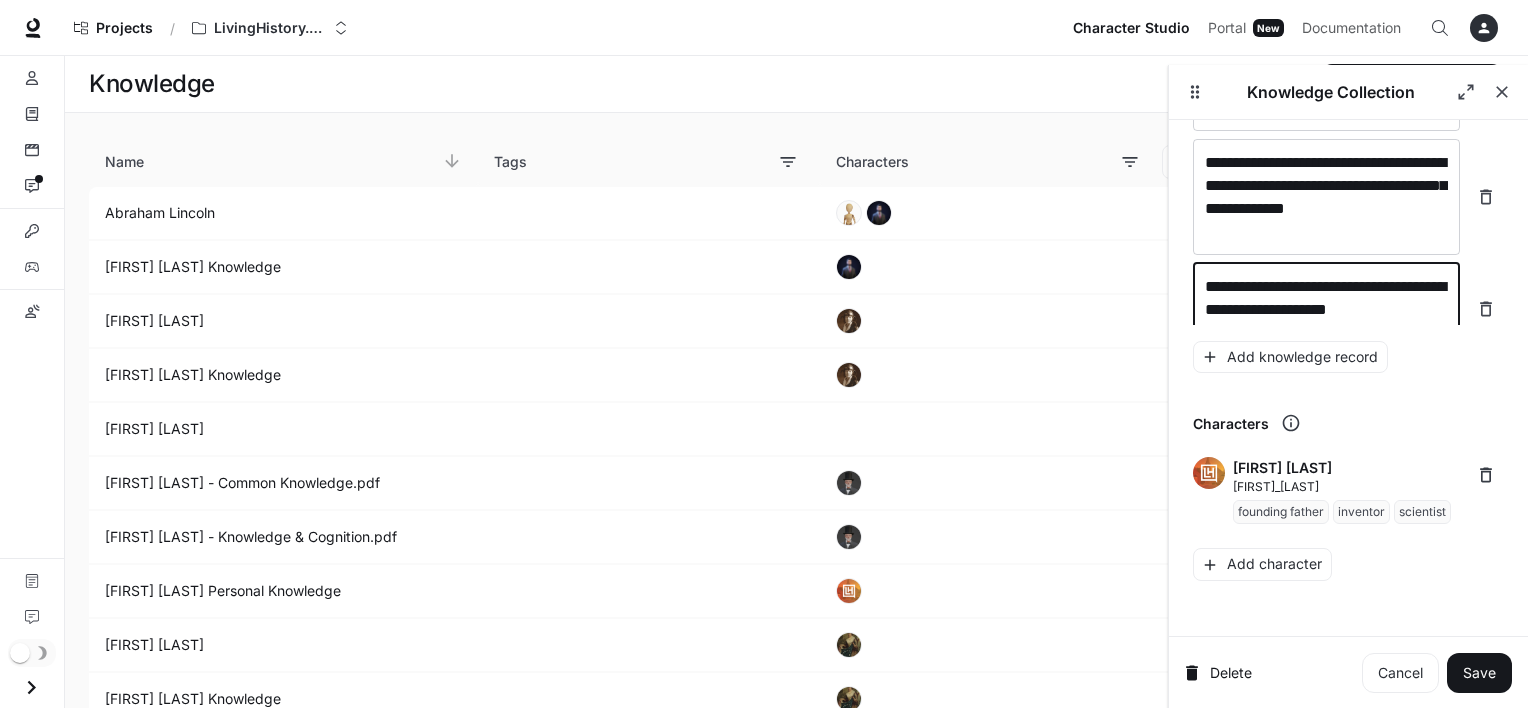 scroll, scrollTop: 17884, scrollLeft: 0, axis: vertical 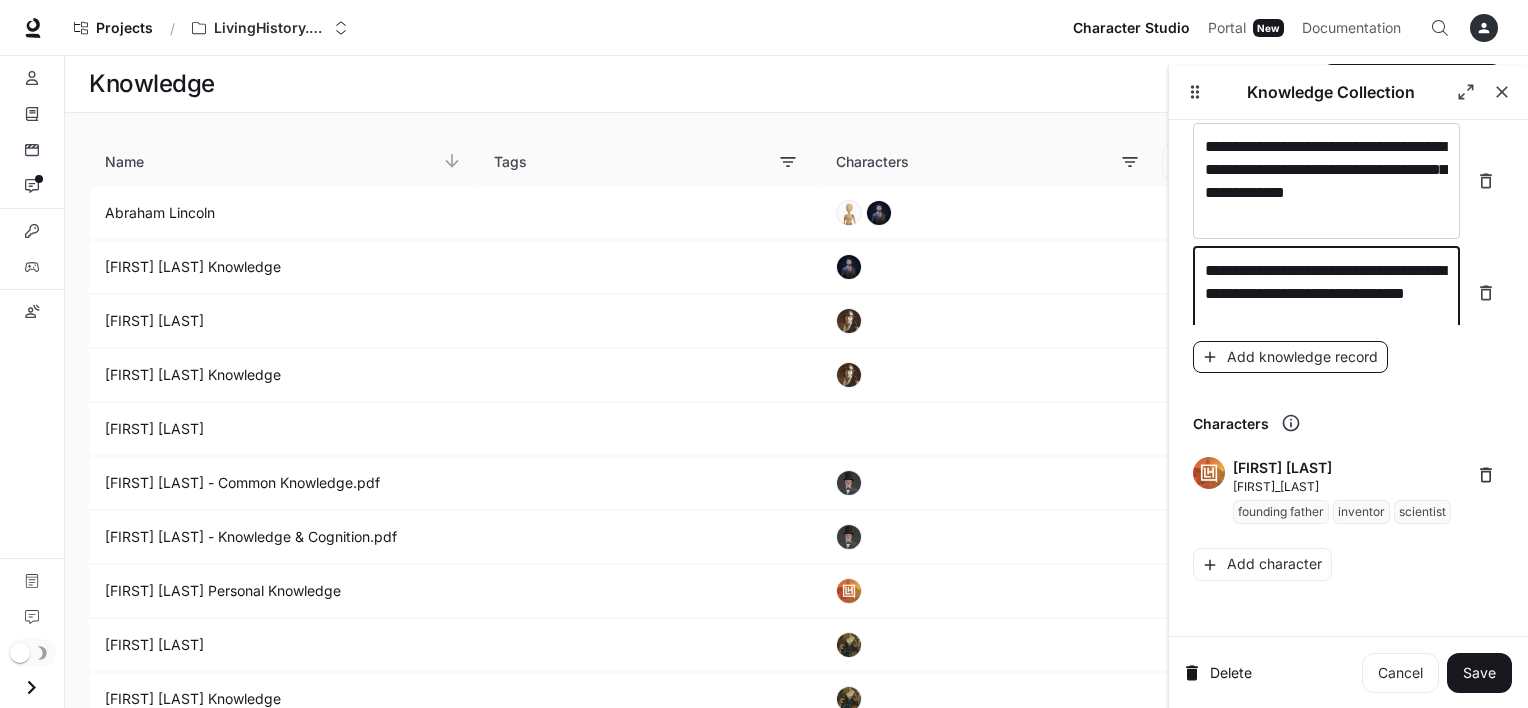 type on "**********" 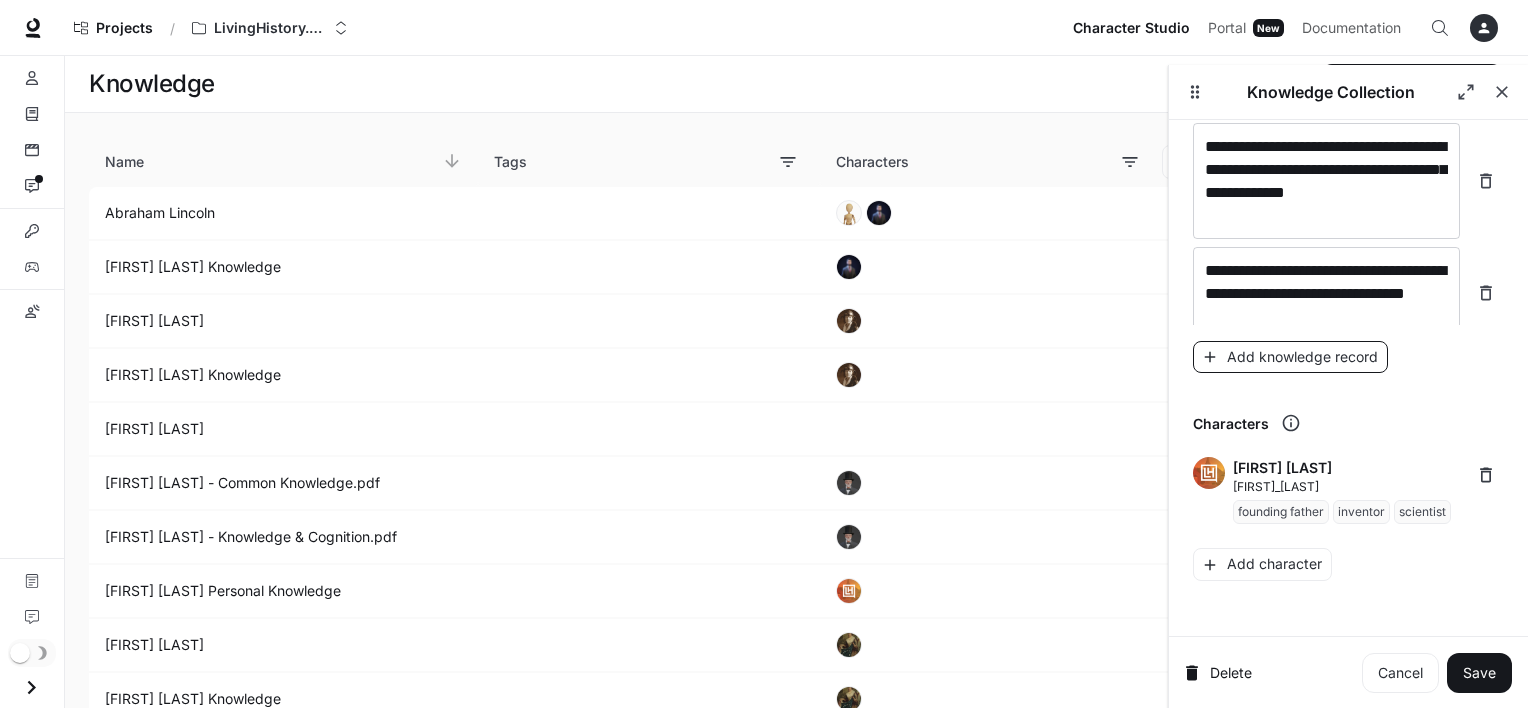 scroll, scrollTop: 17962, scrollLeft: 0, axis: vertical 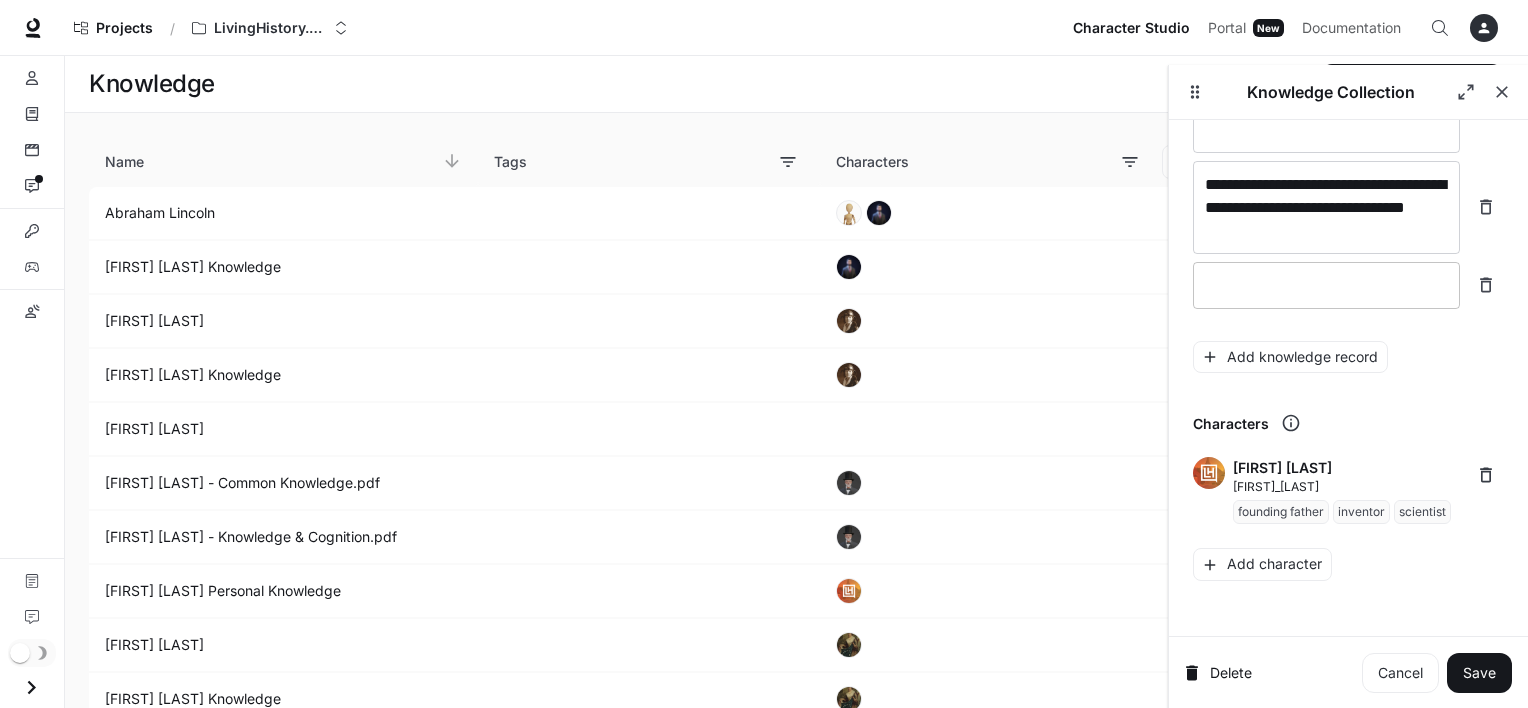 click on "* ​" at bounding box center (1326, 285) 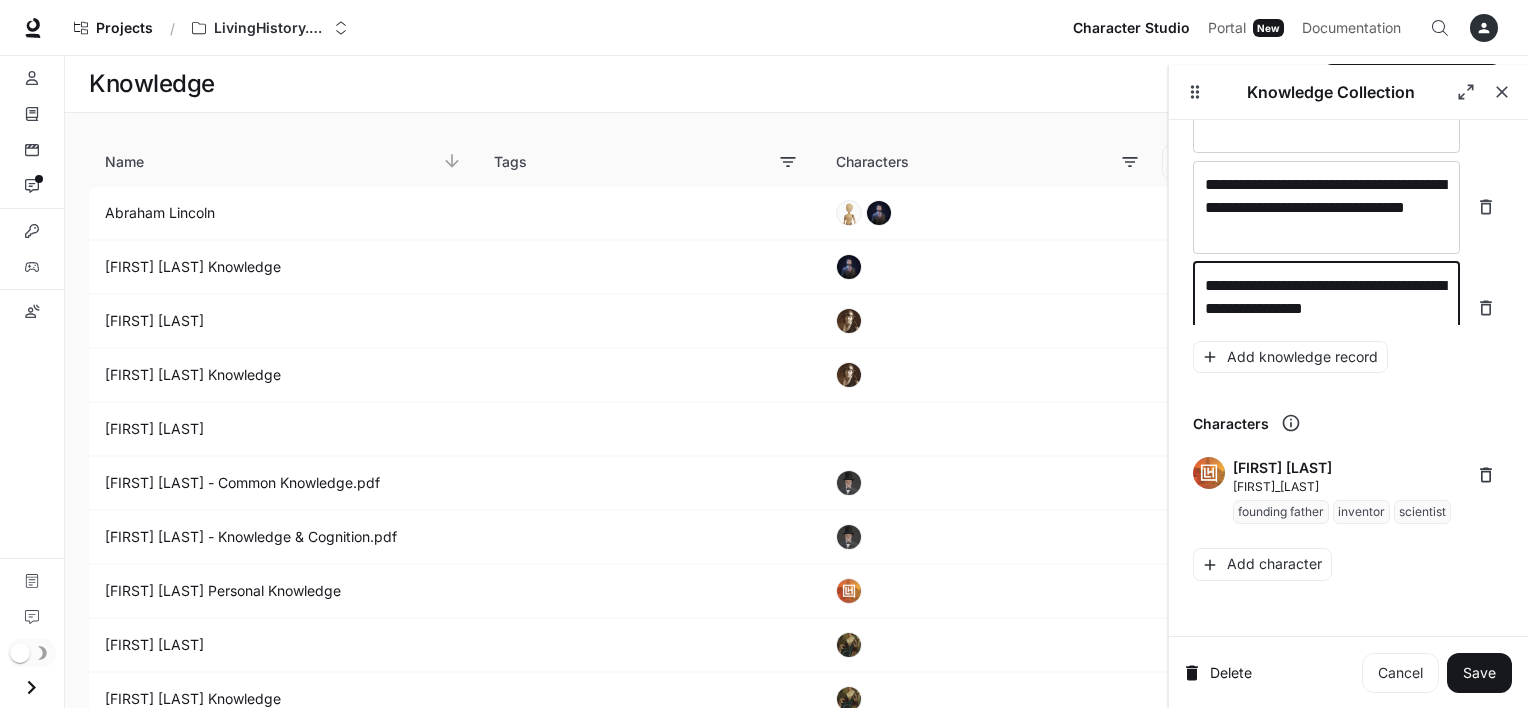 scroll, scrollTop: 17977, scrollLeft: 0, axis: vertical 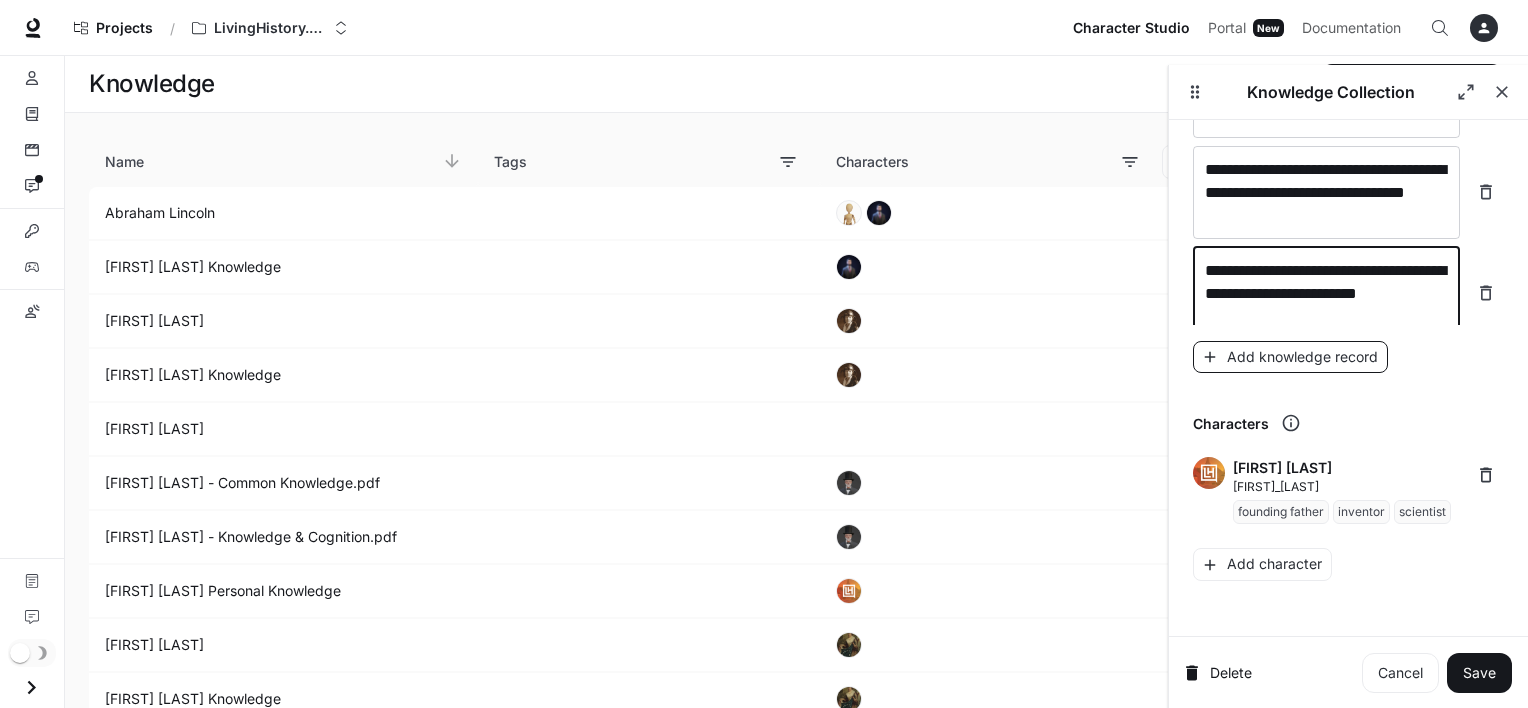 type on "**********" 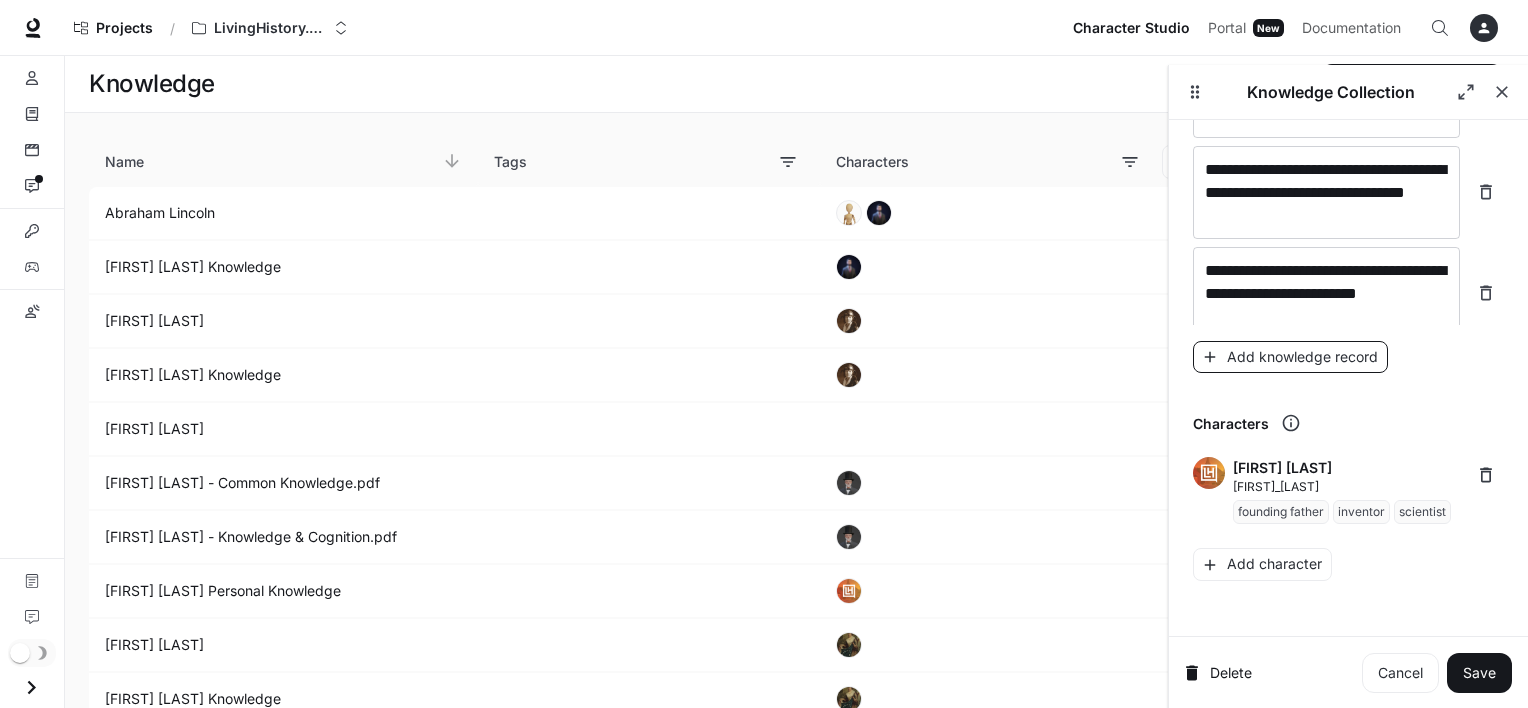 scroll, scrollTop: 18016, scrollLeft: 0, axis: vertical 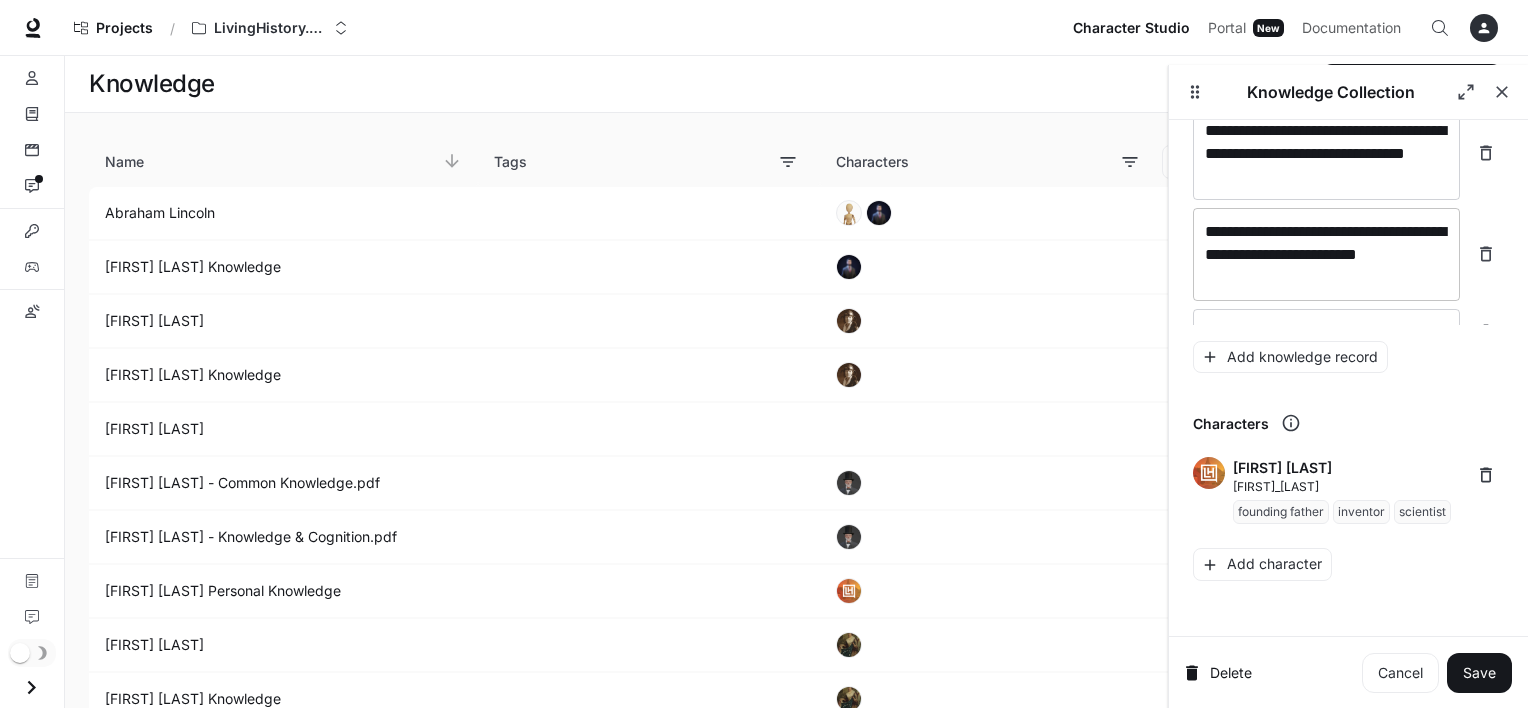 click on "**********" at bounding box center (1326, 254) 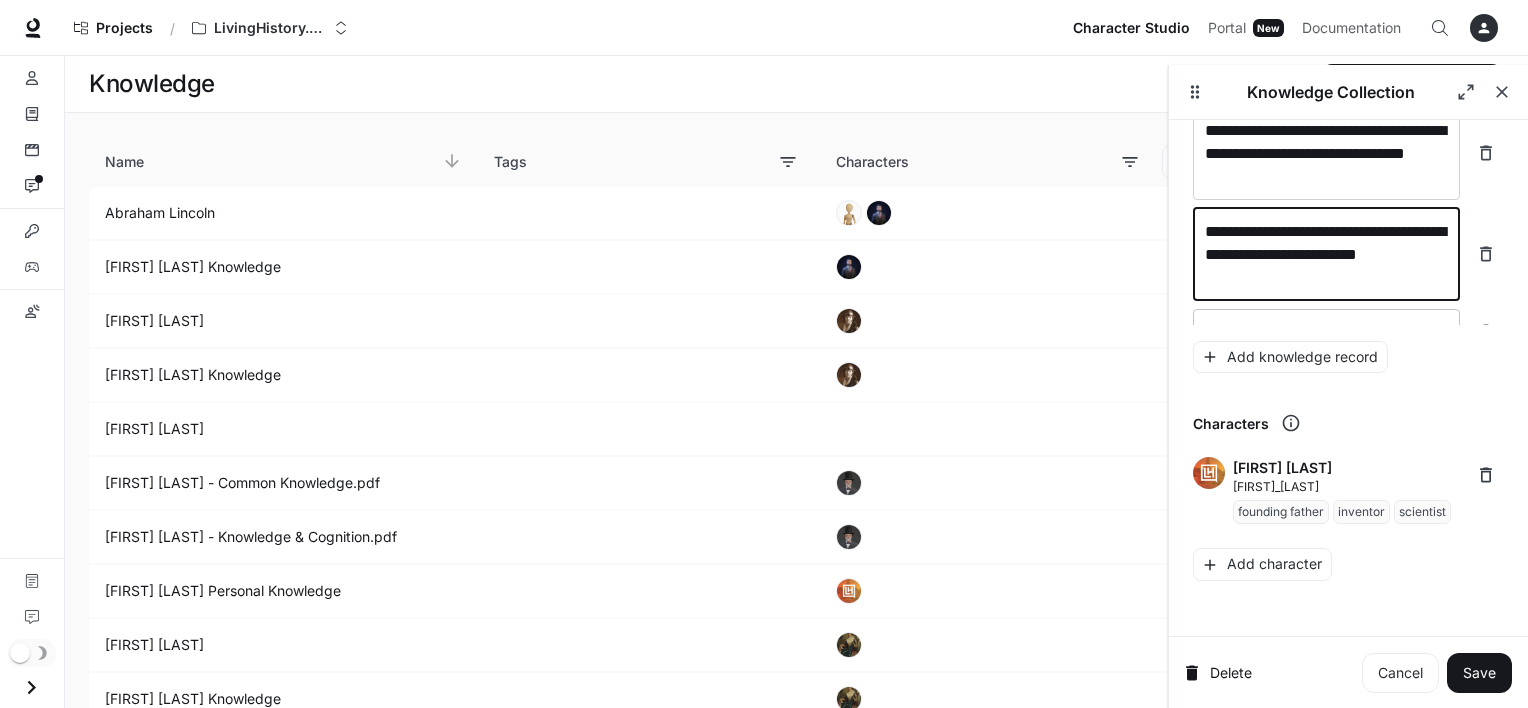 click on "* ​" at bounding box center [1326, 332] 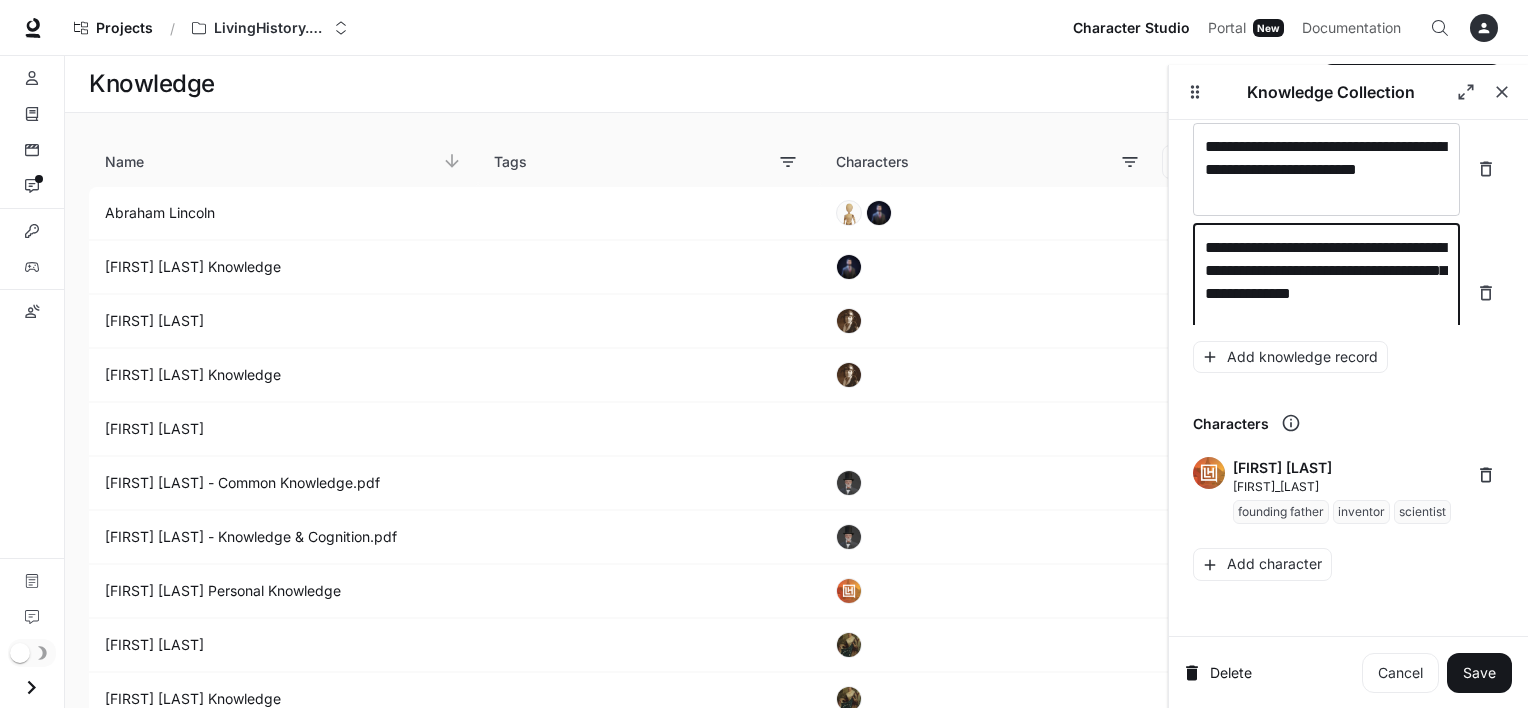 scroll, scrollTop: 18116, scrollLeft: 0, axis: vertical 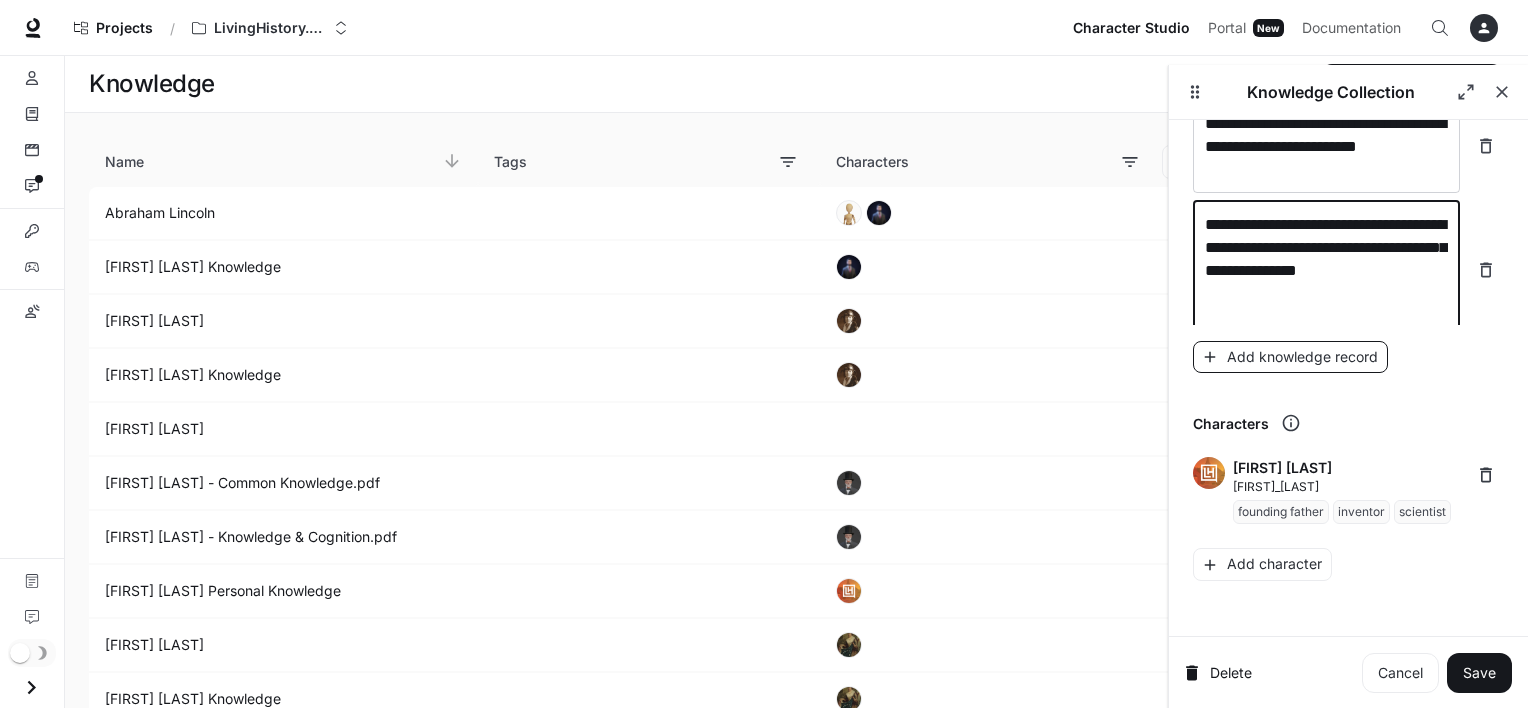 type on "**********" 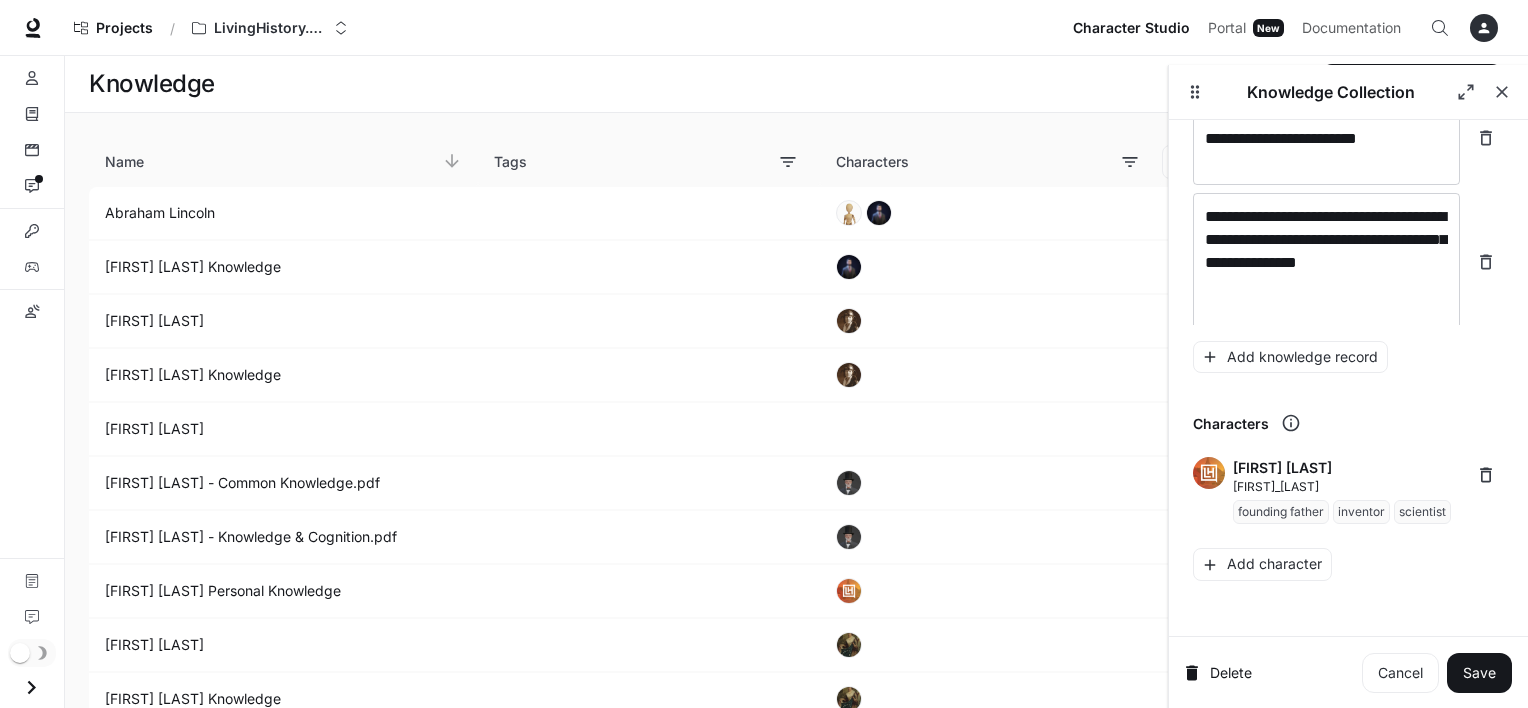 scroll, scrollTop: 18194, scrollLeft: 0, axis: vertical 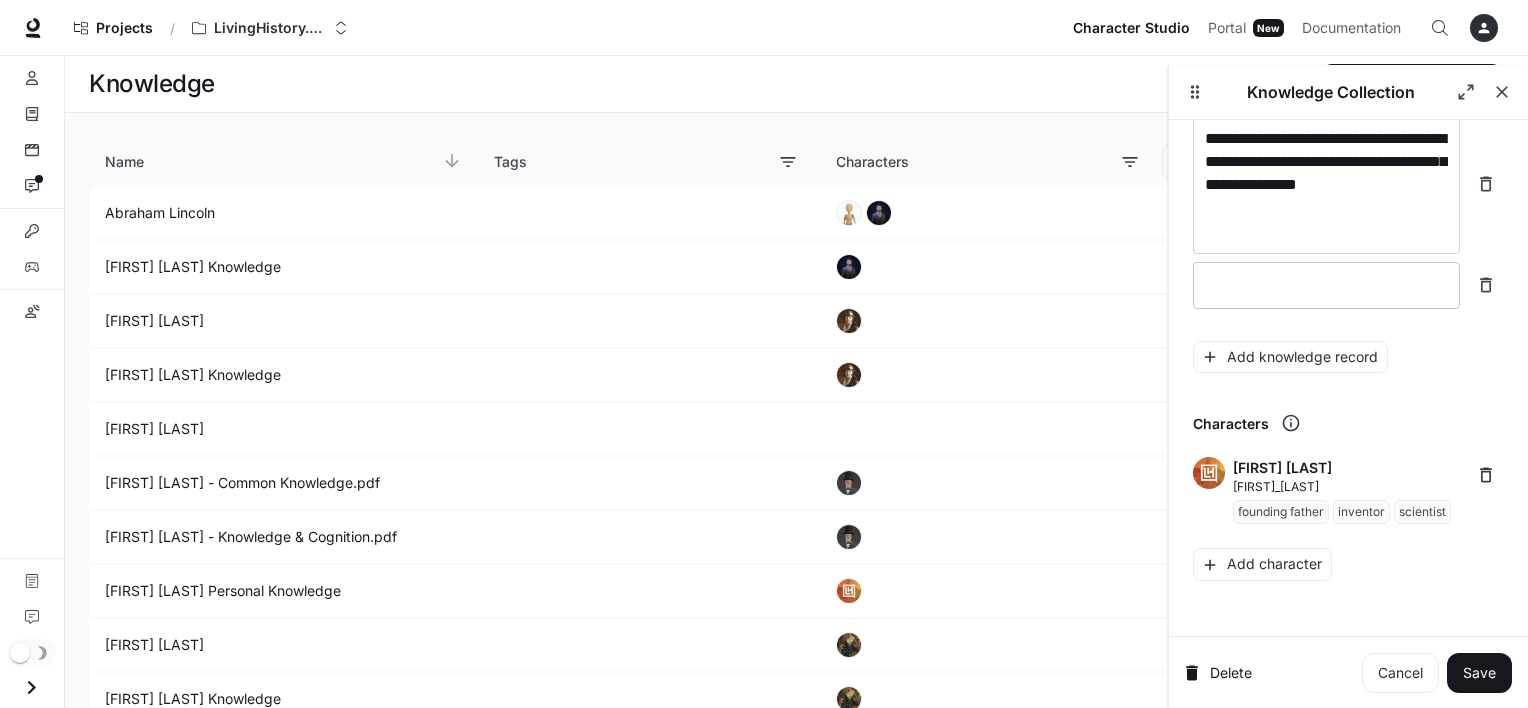 click at bounding box center [1326, 285] 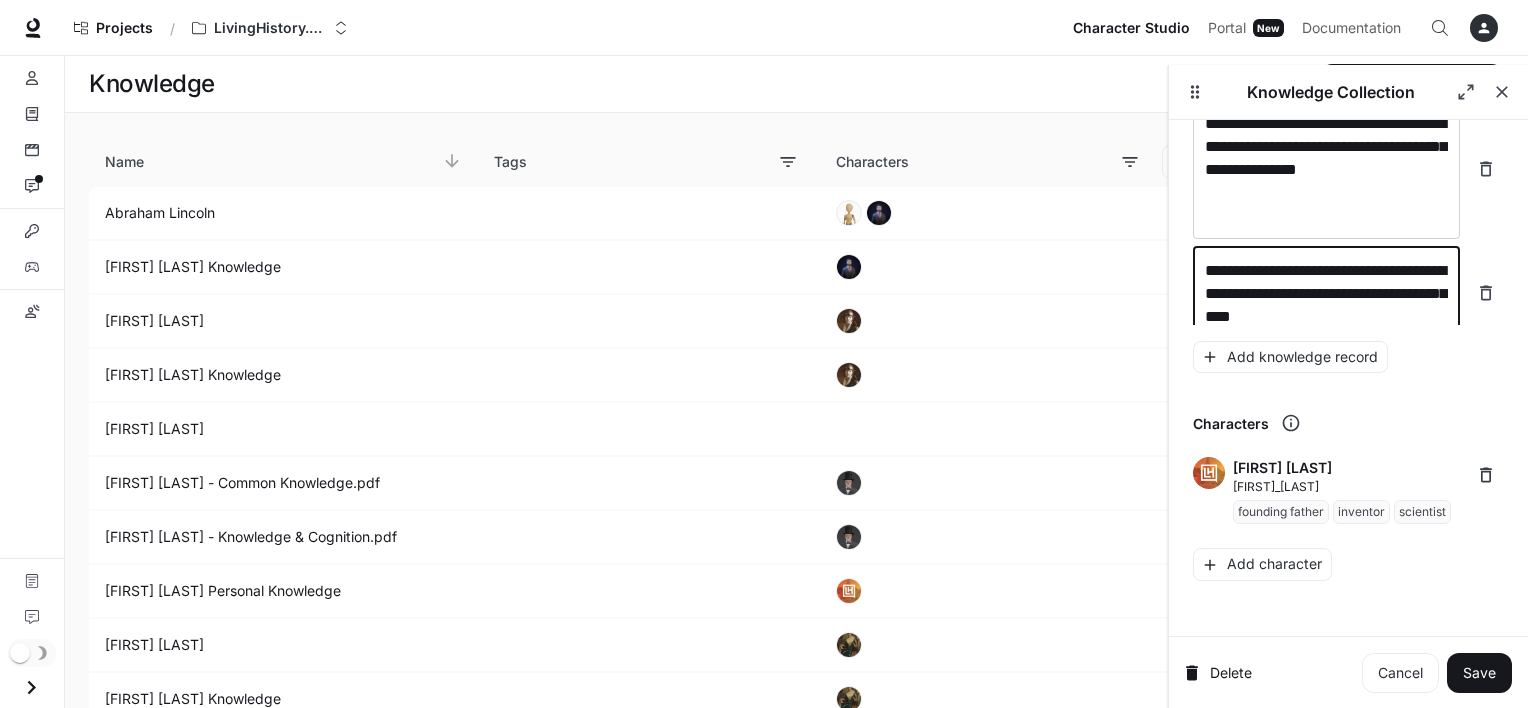 scroll, scrollTop: 18232, scrollLeft: 0, axis: vertical 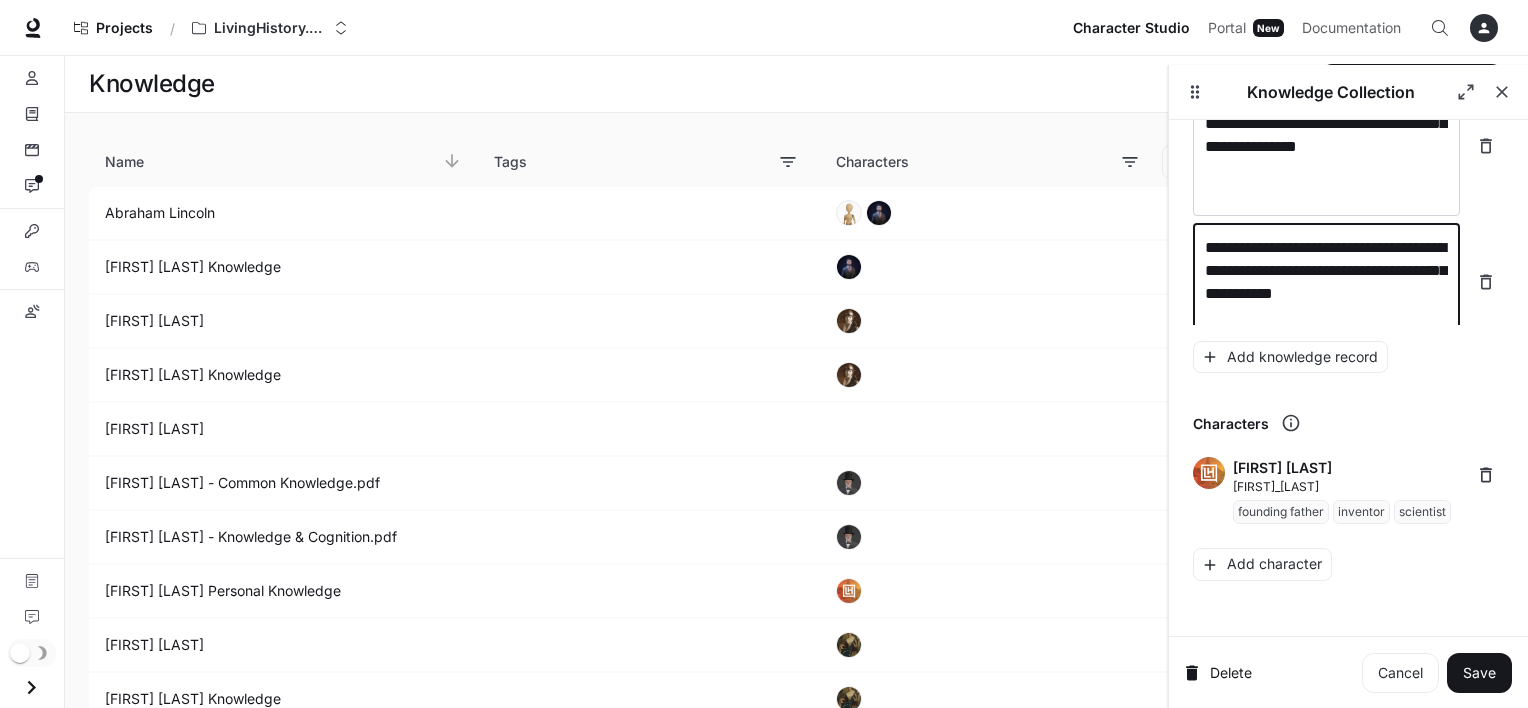 type on "**********" 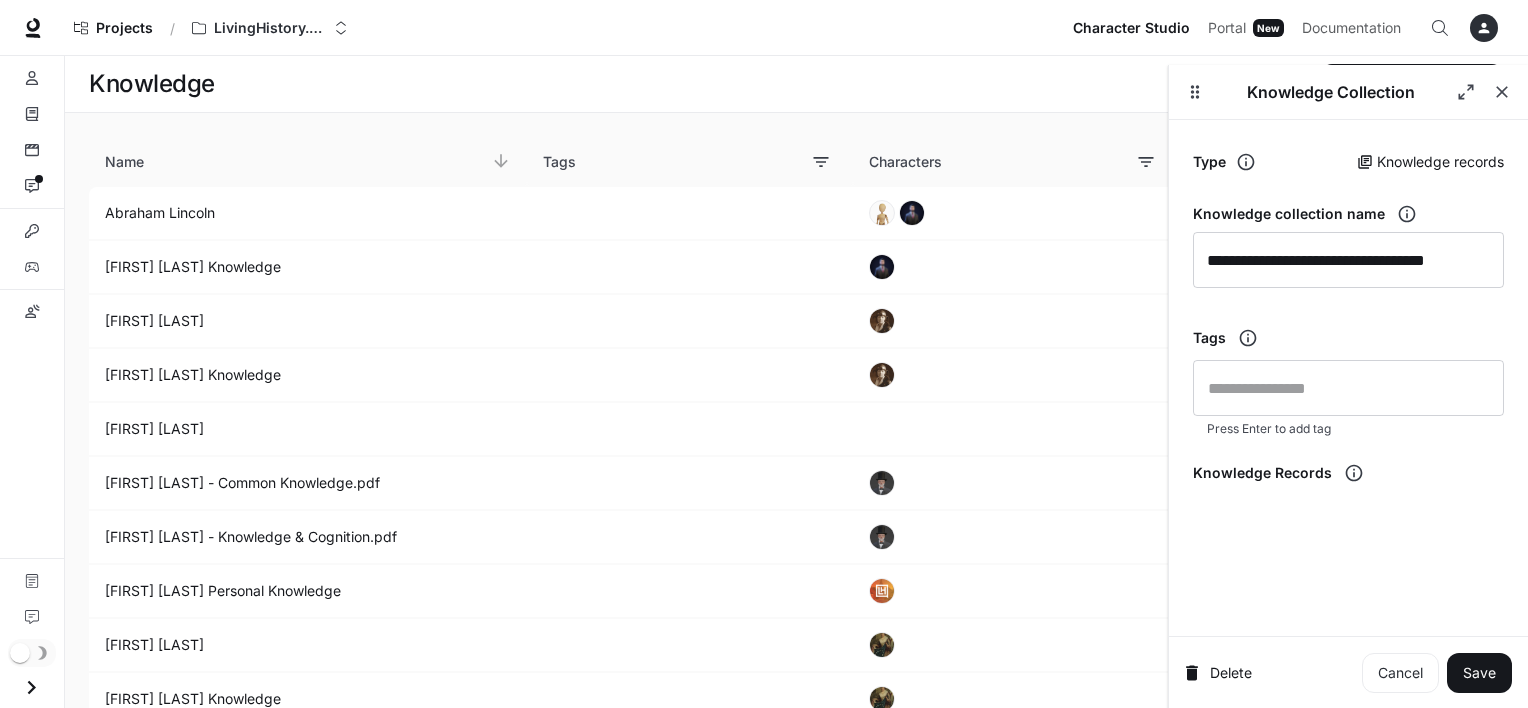 scroll, scrollTop: 0, scrollLeft: 0, axis: both 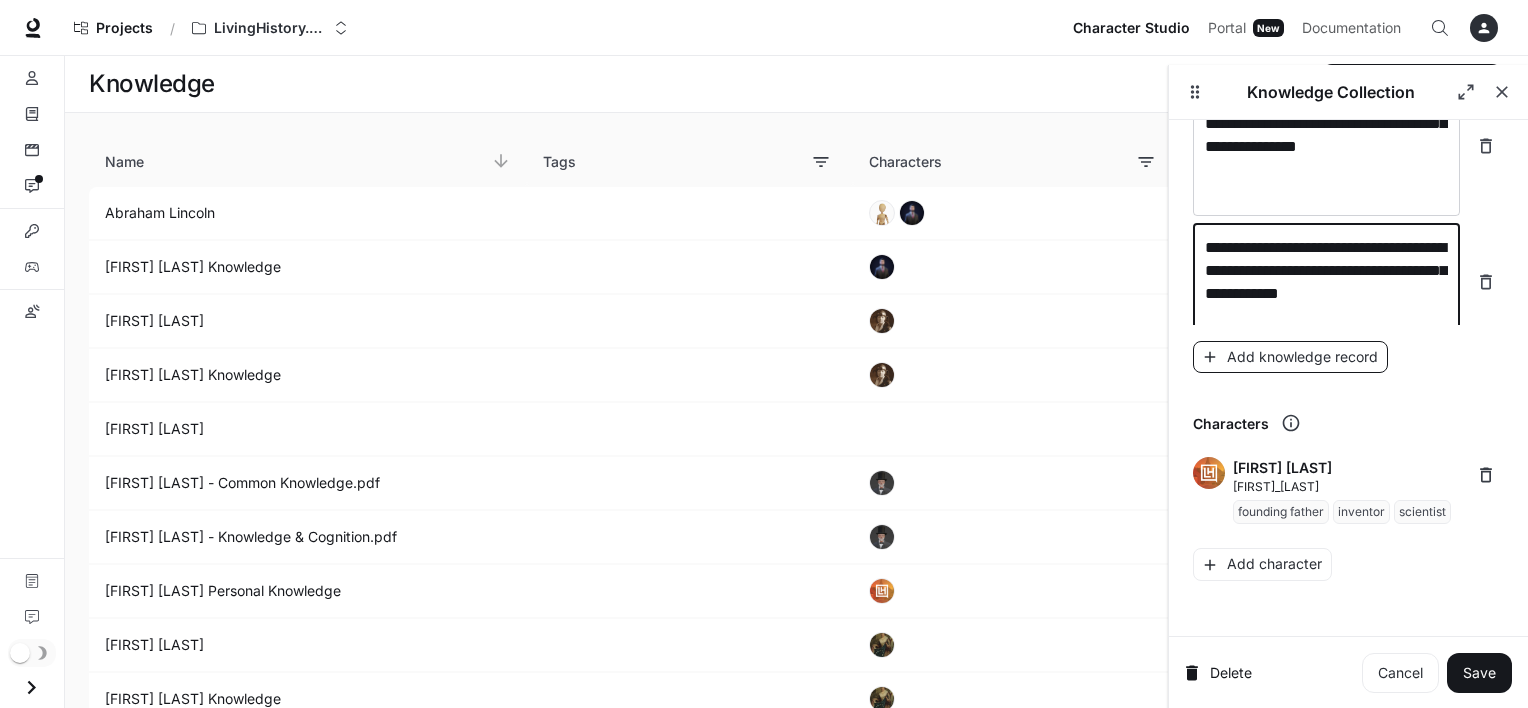 type on "**********" 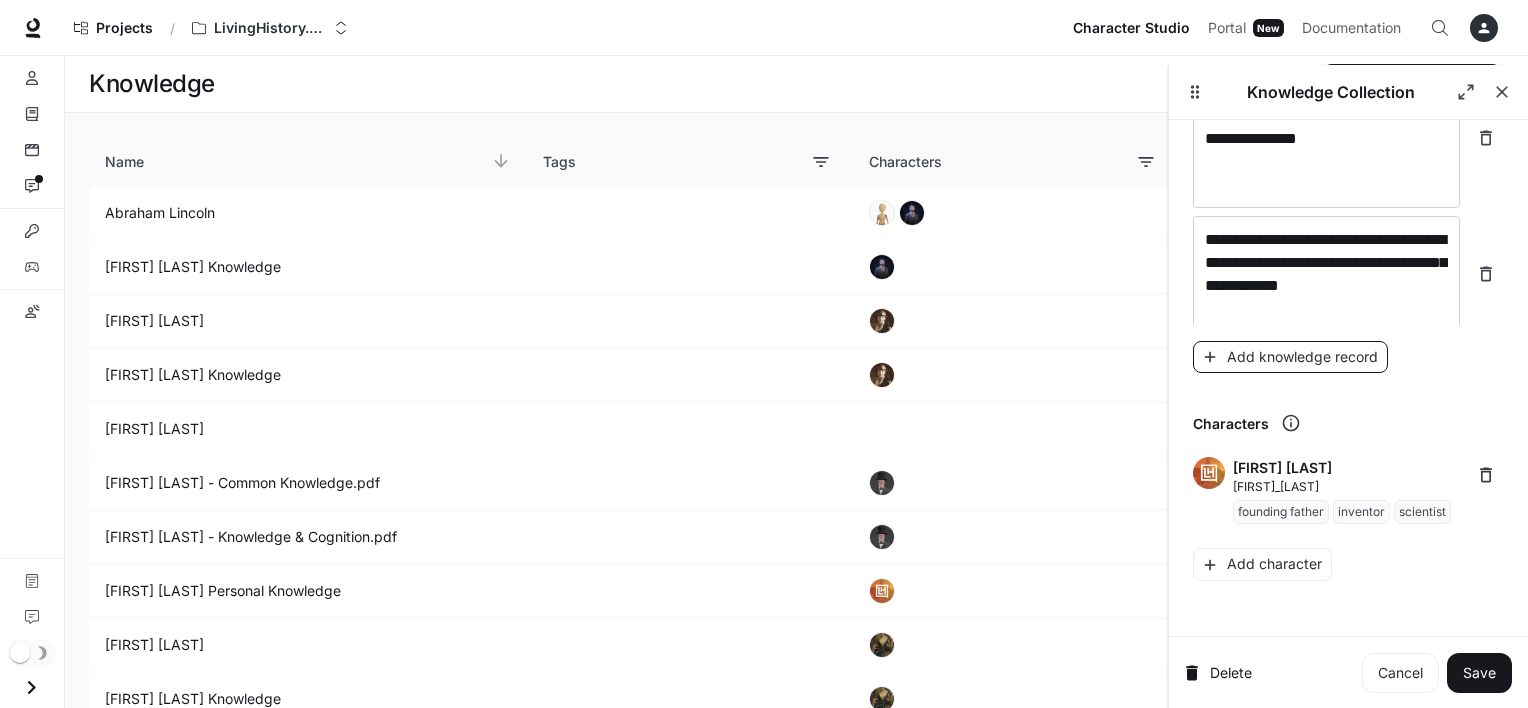 scroll, scrollTop: 18310, scrollLeft: 0, axis: vertical 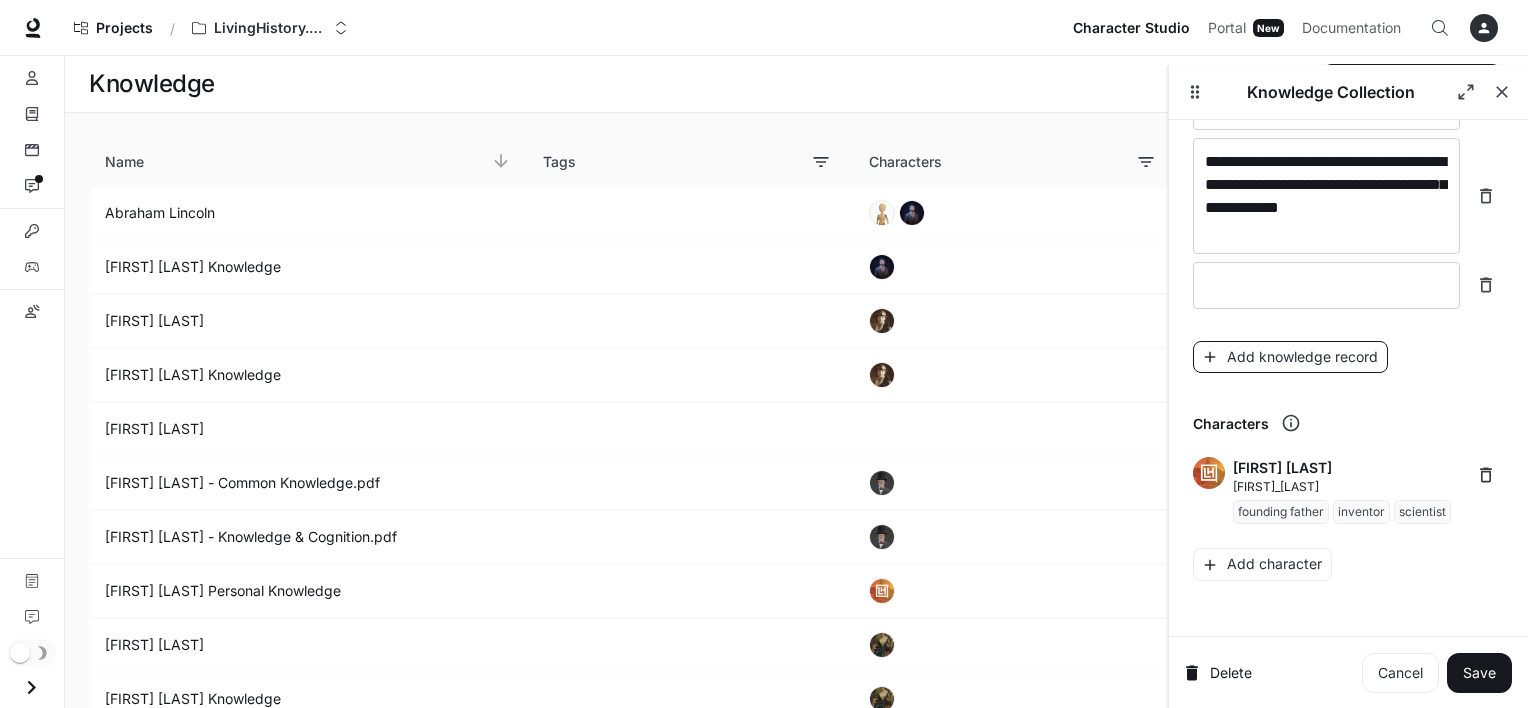 type 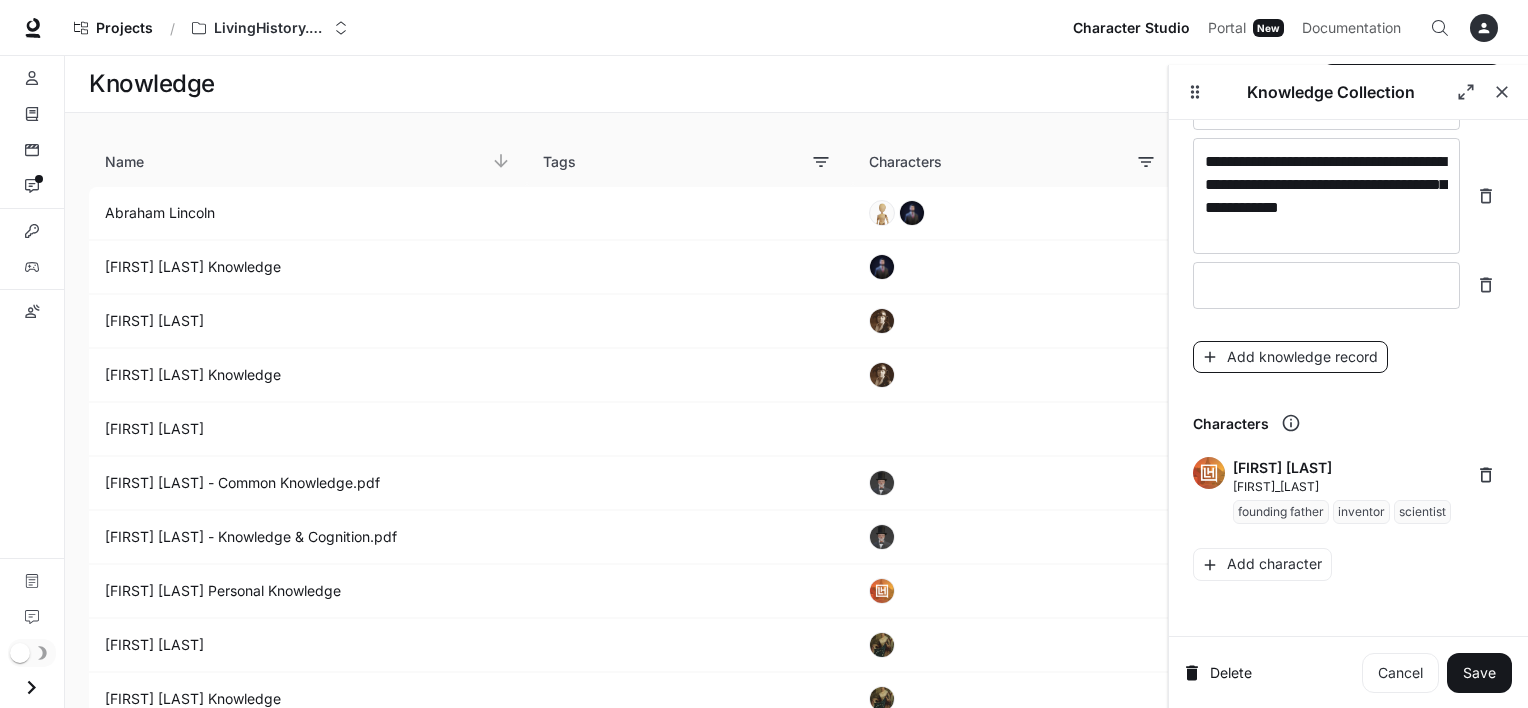 click on "Add knowledge record" at bounding box center [1290, 357] 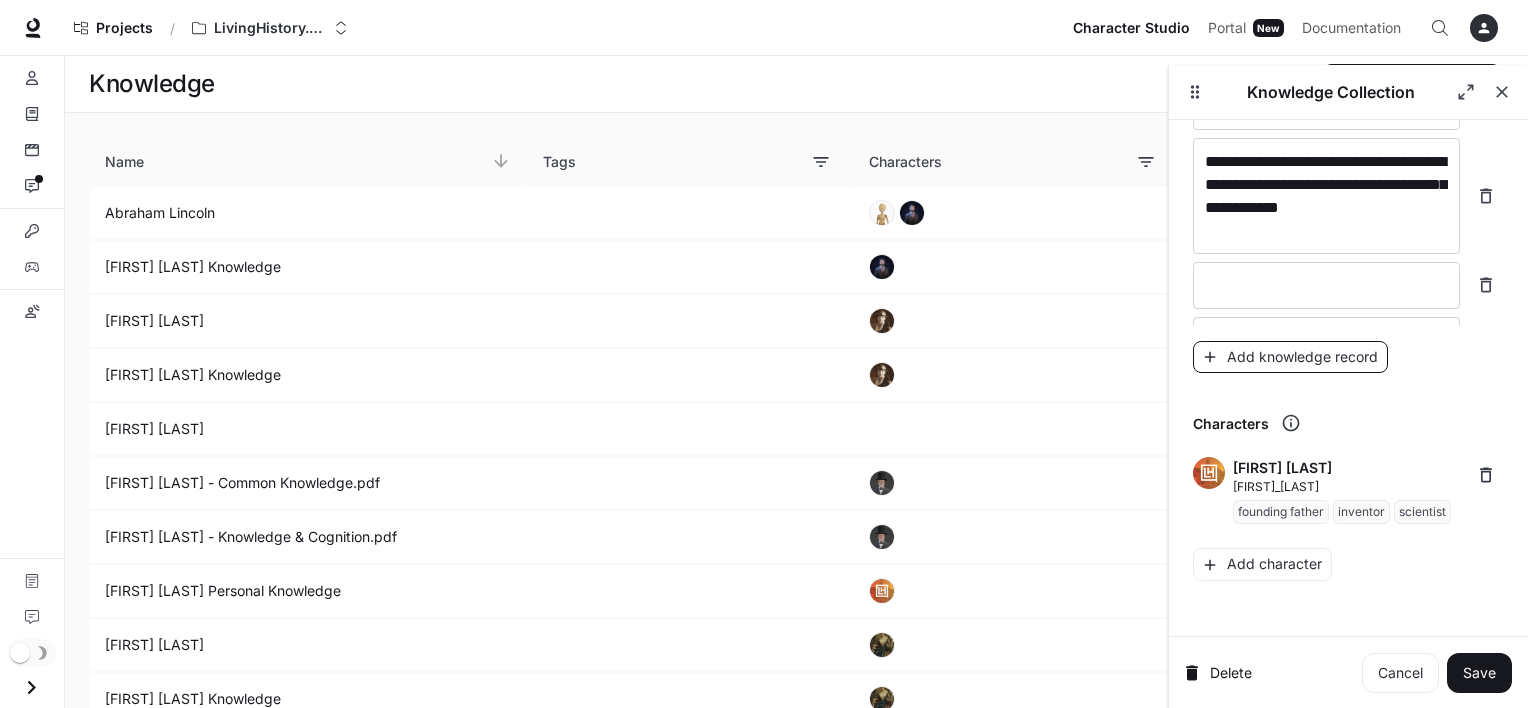 scroll, scrollTop: 18342, scrollLeft: 0, axis: vertical 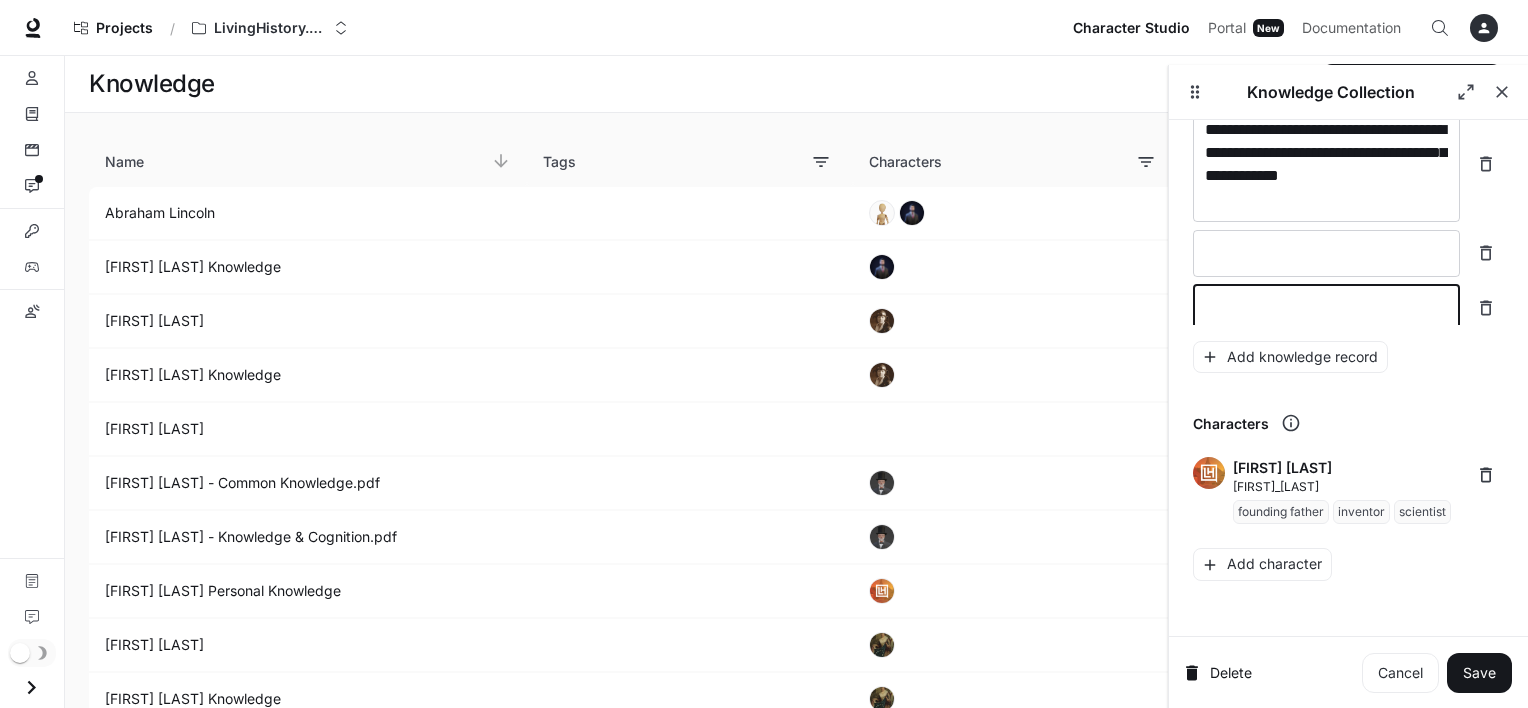 click at bounding box center (1326, 308) 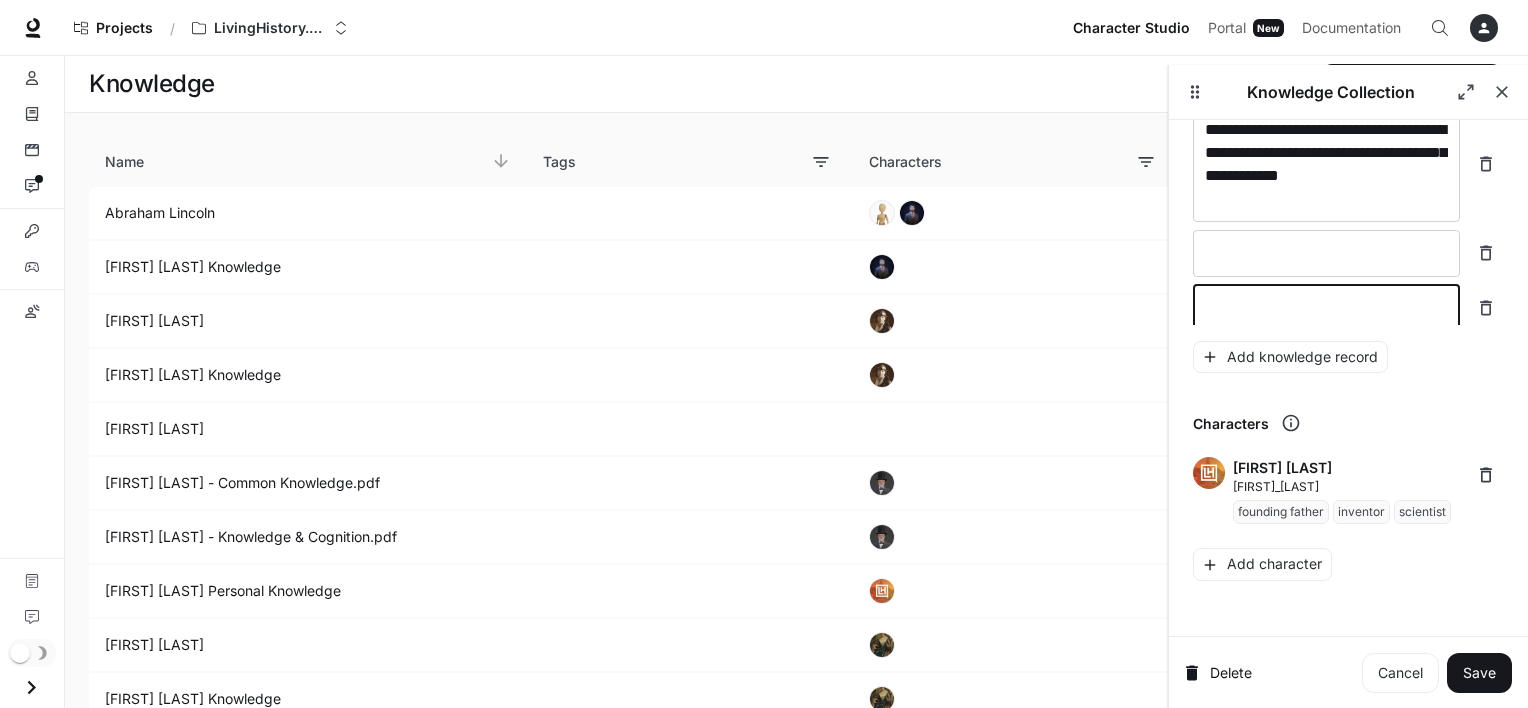 click 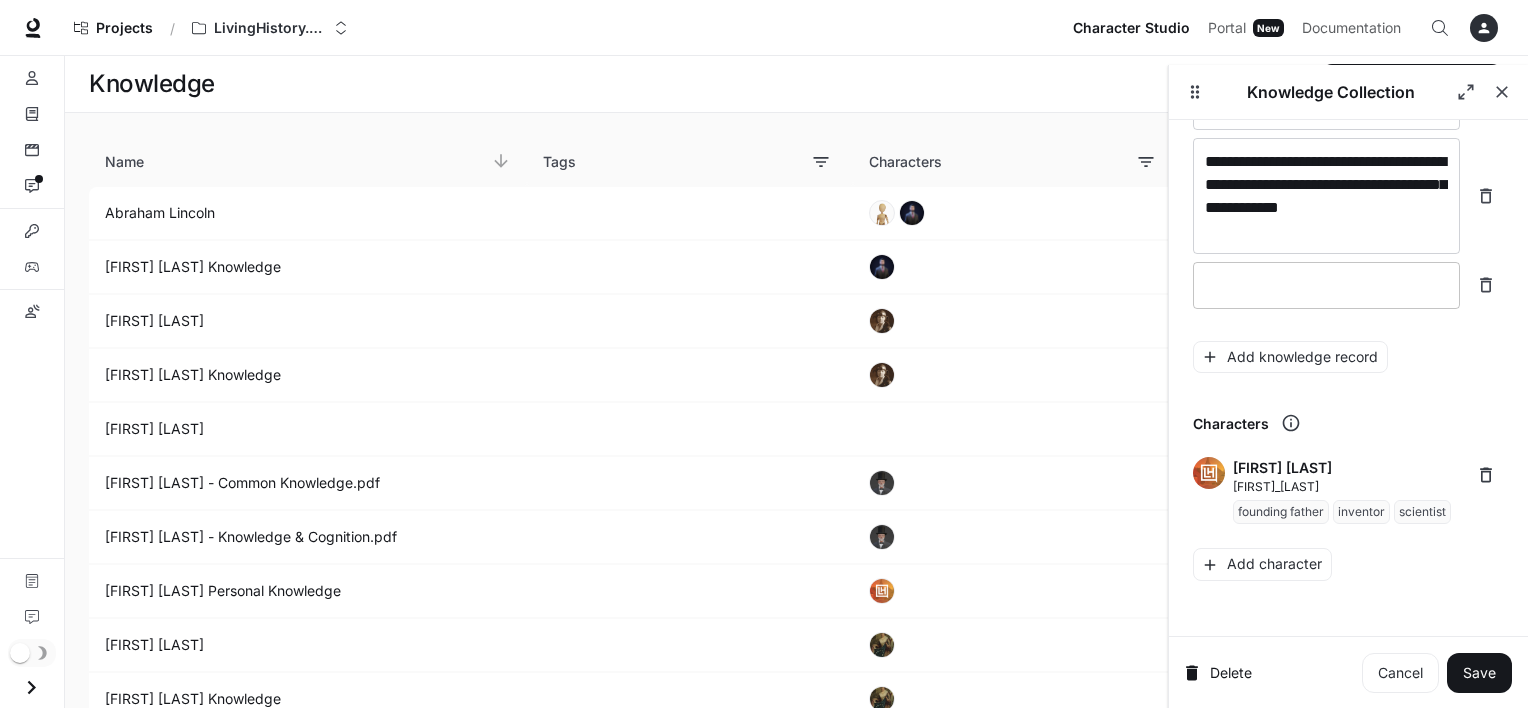 scroll, scrollTop: 18310, scrollLeft: 0, axis: vertical 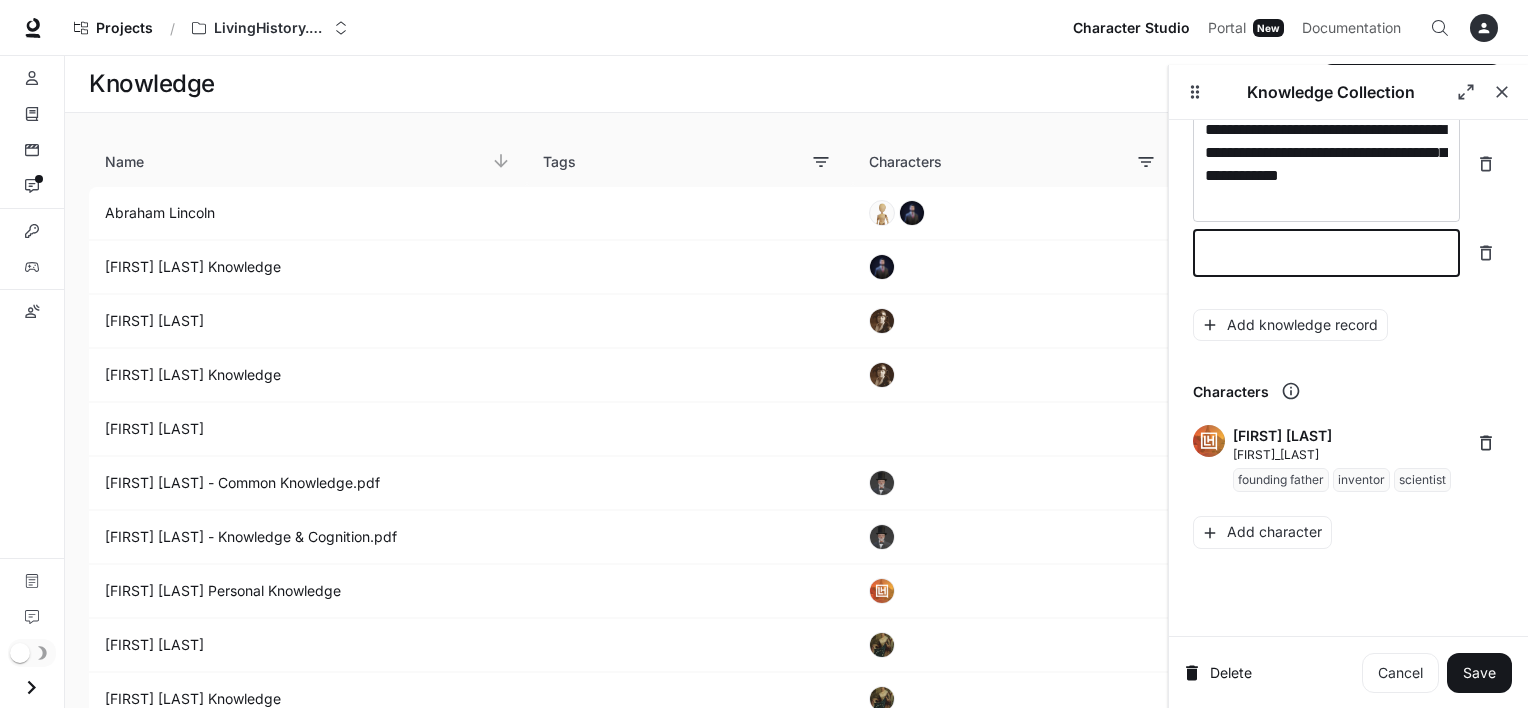 click at bounding box center [1326, 253] 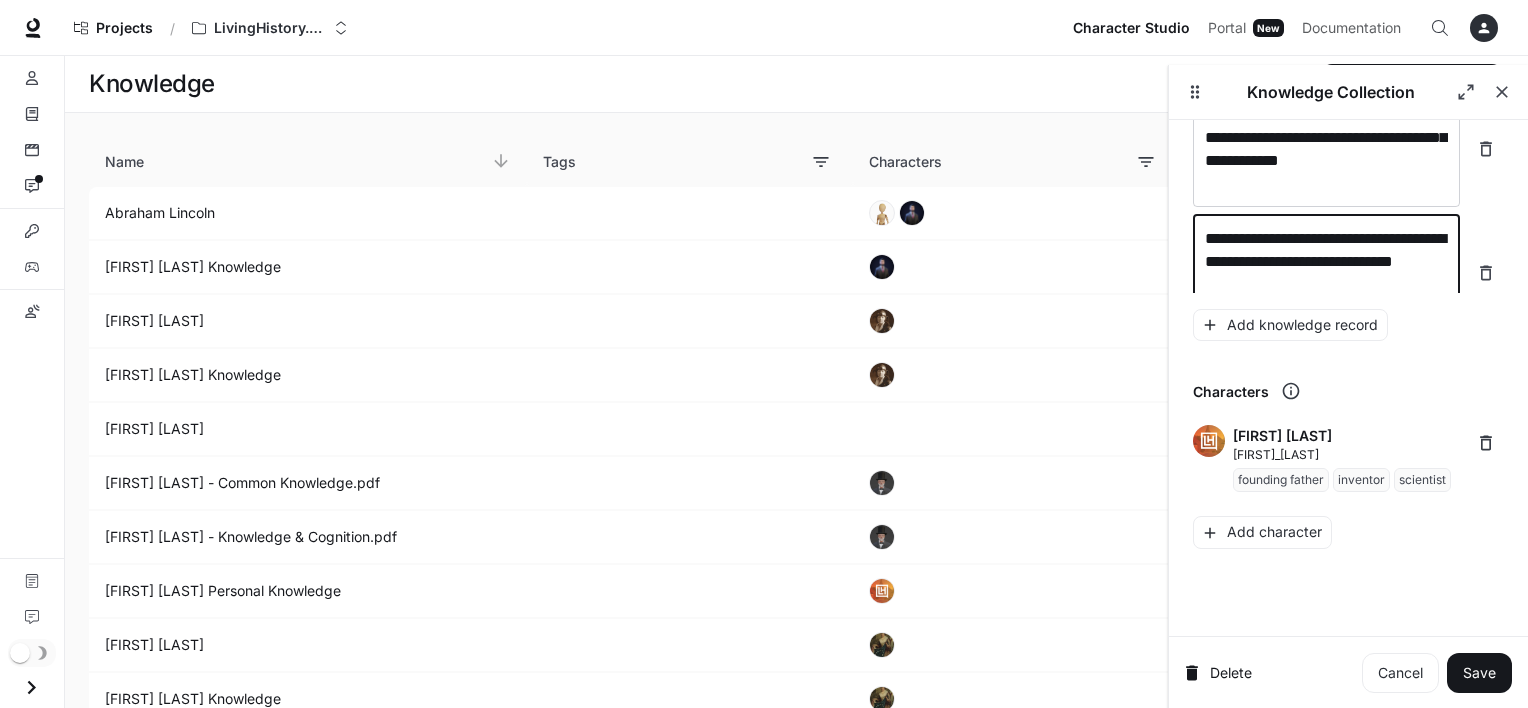 scroll, scrollTop: 18348, scrollLeft: 0, axis: vertical 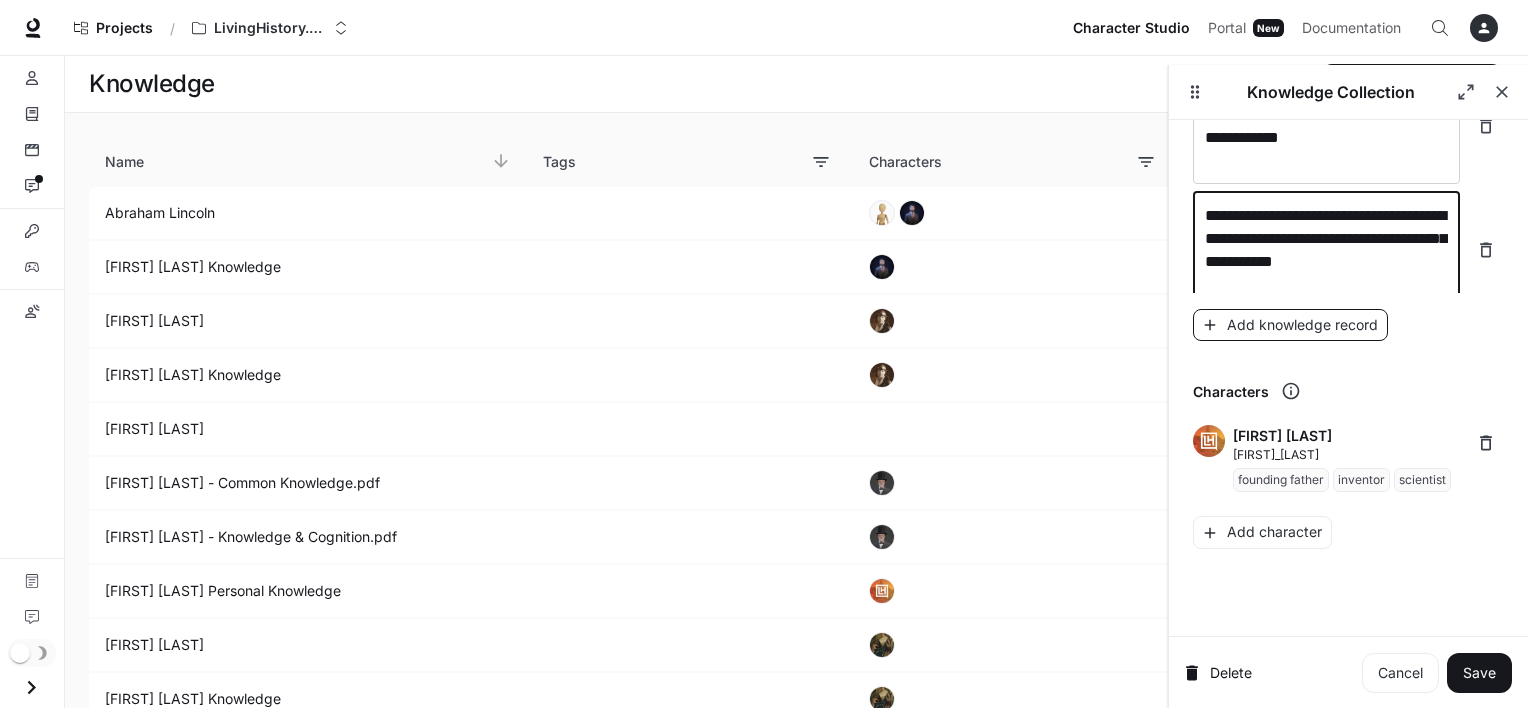 type on "**********" 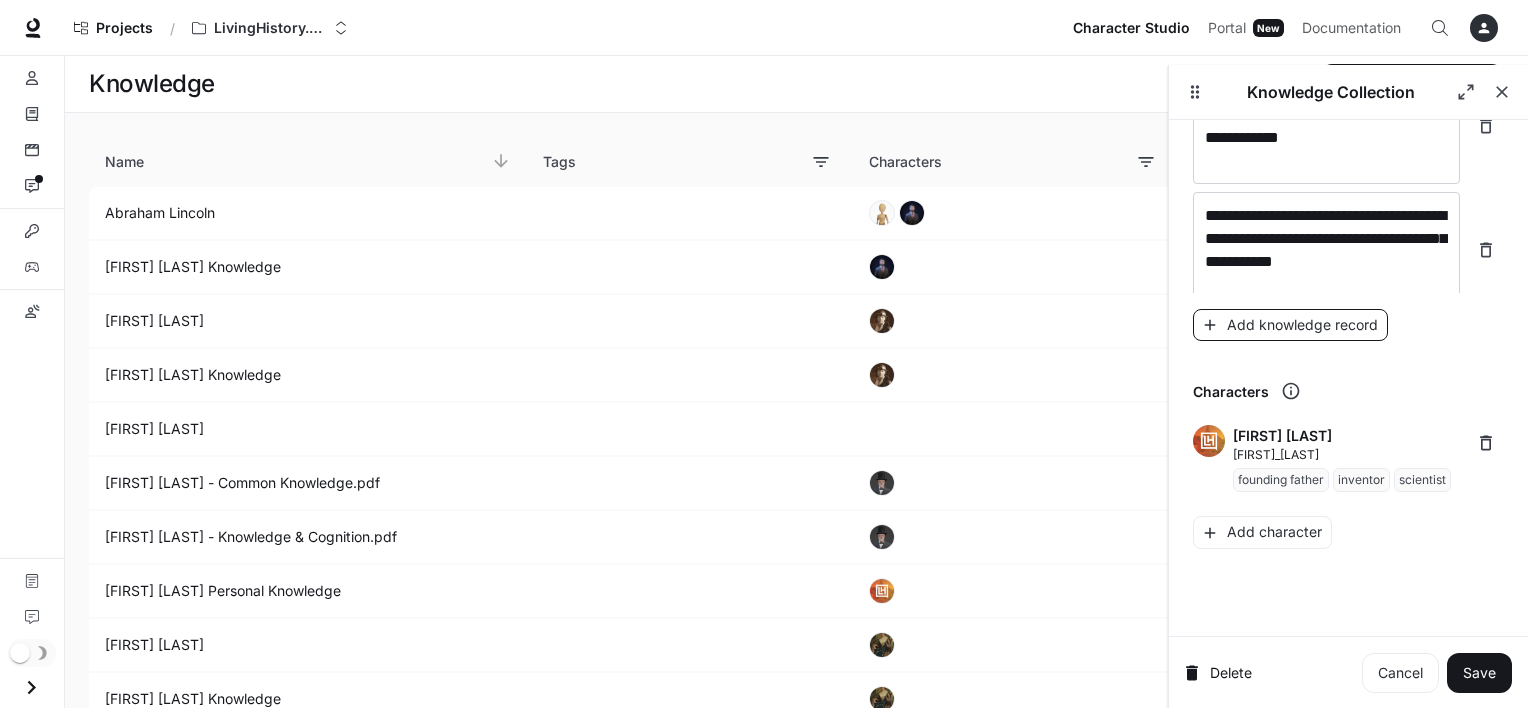 scroll, scrollTop: 18426, scrollLeft: 0, axis: vertical 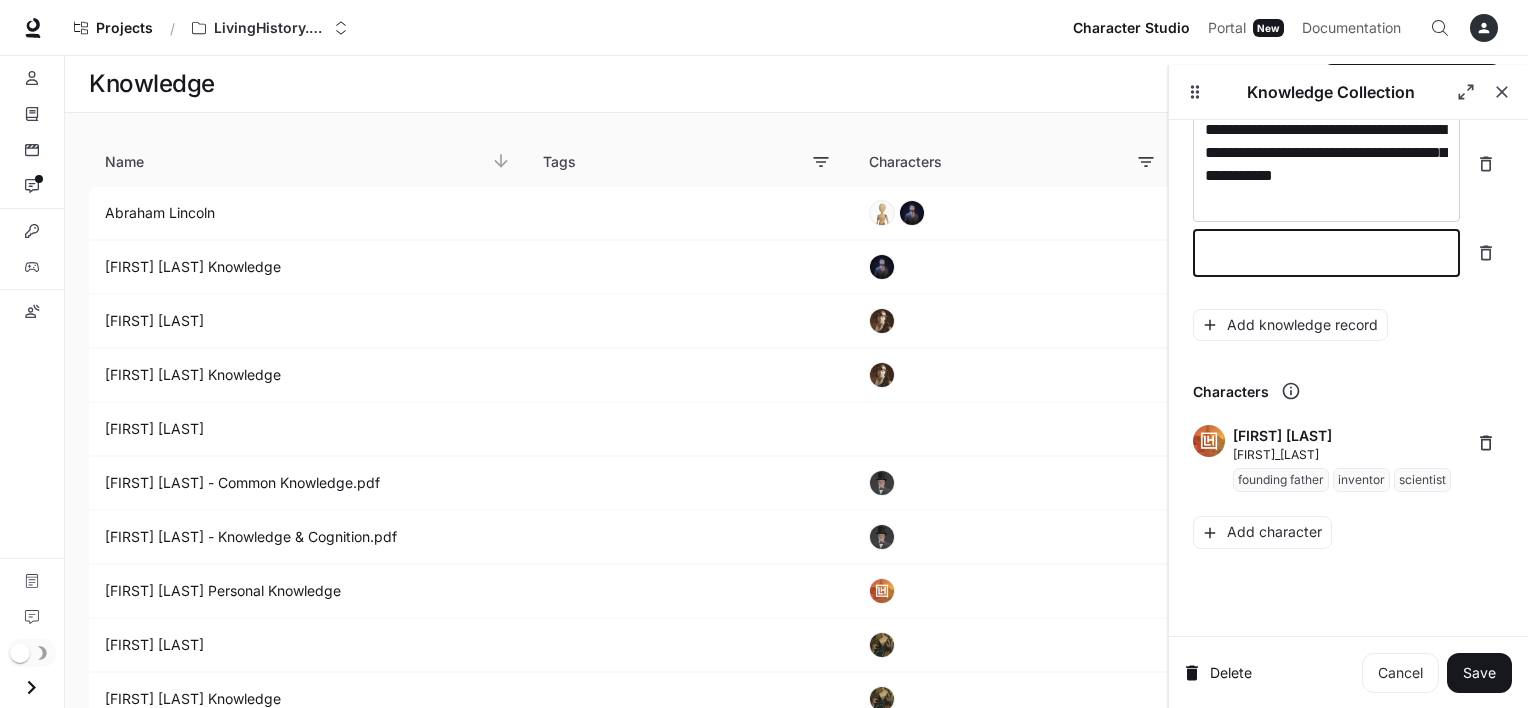 click at bounding box center (1326, 253) 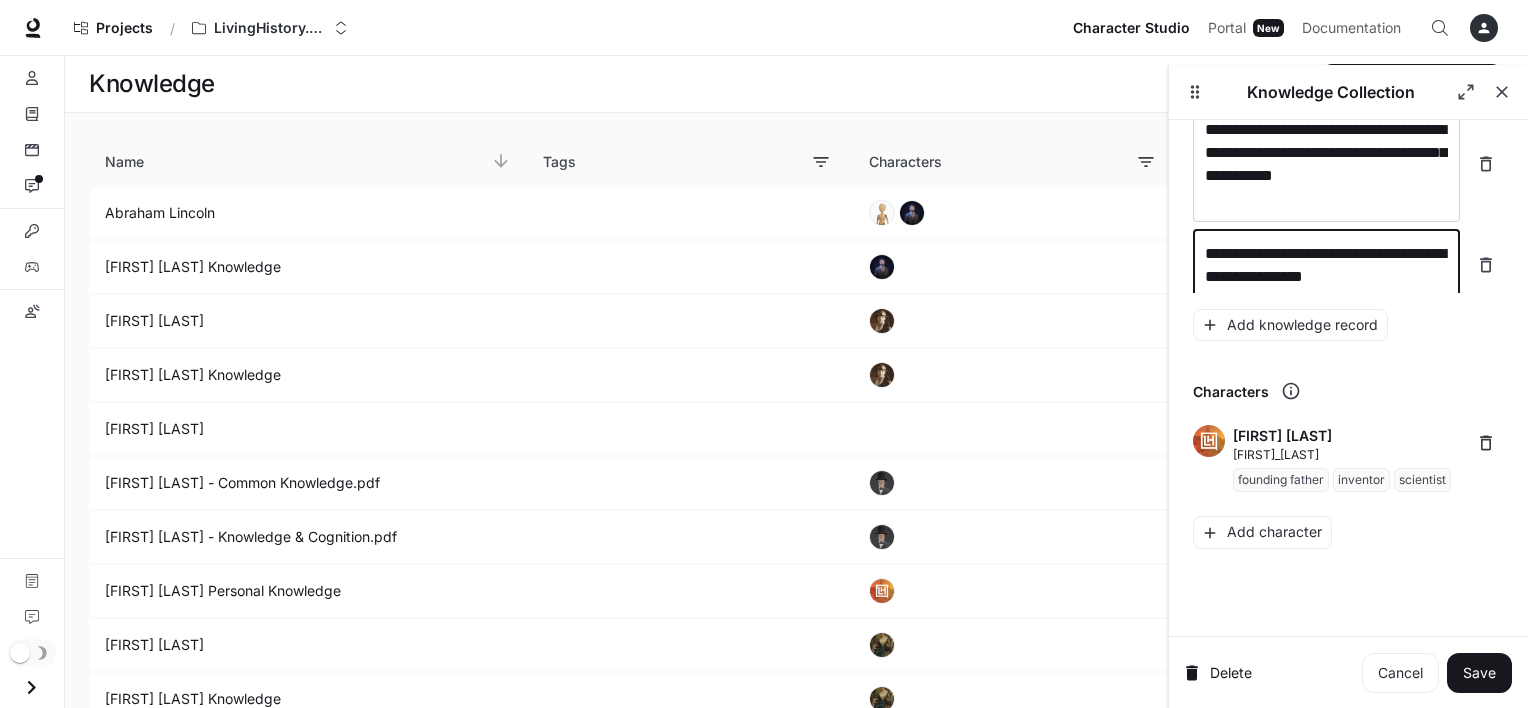 scroll, scrollTop: 18441, scrollLeft: 0, axis: vertical 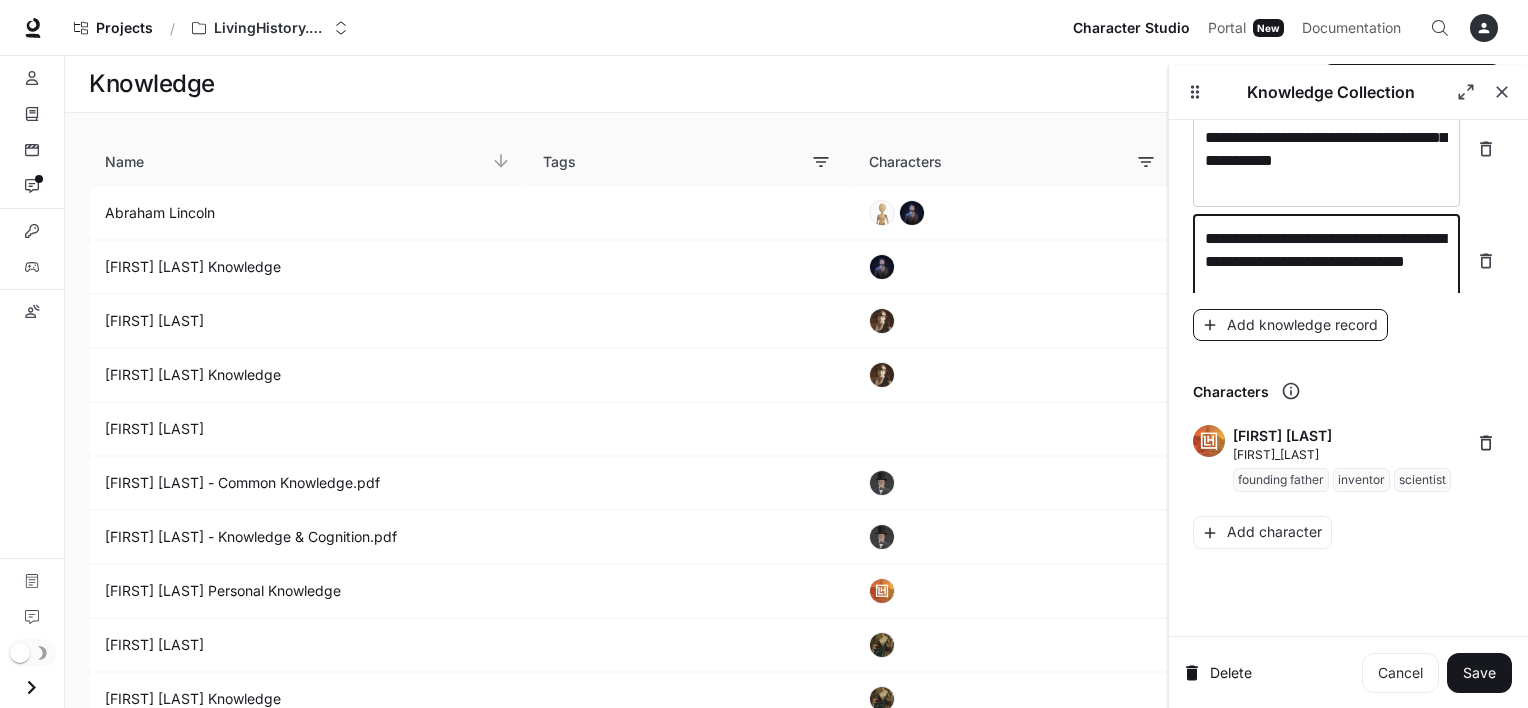 type on "**********" 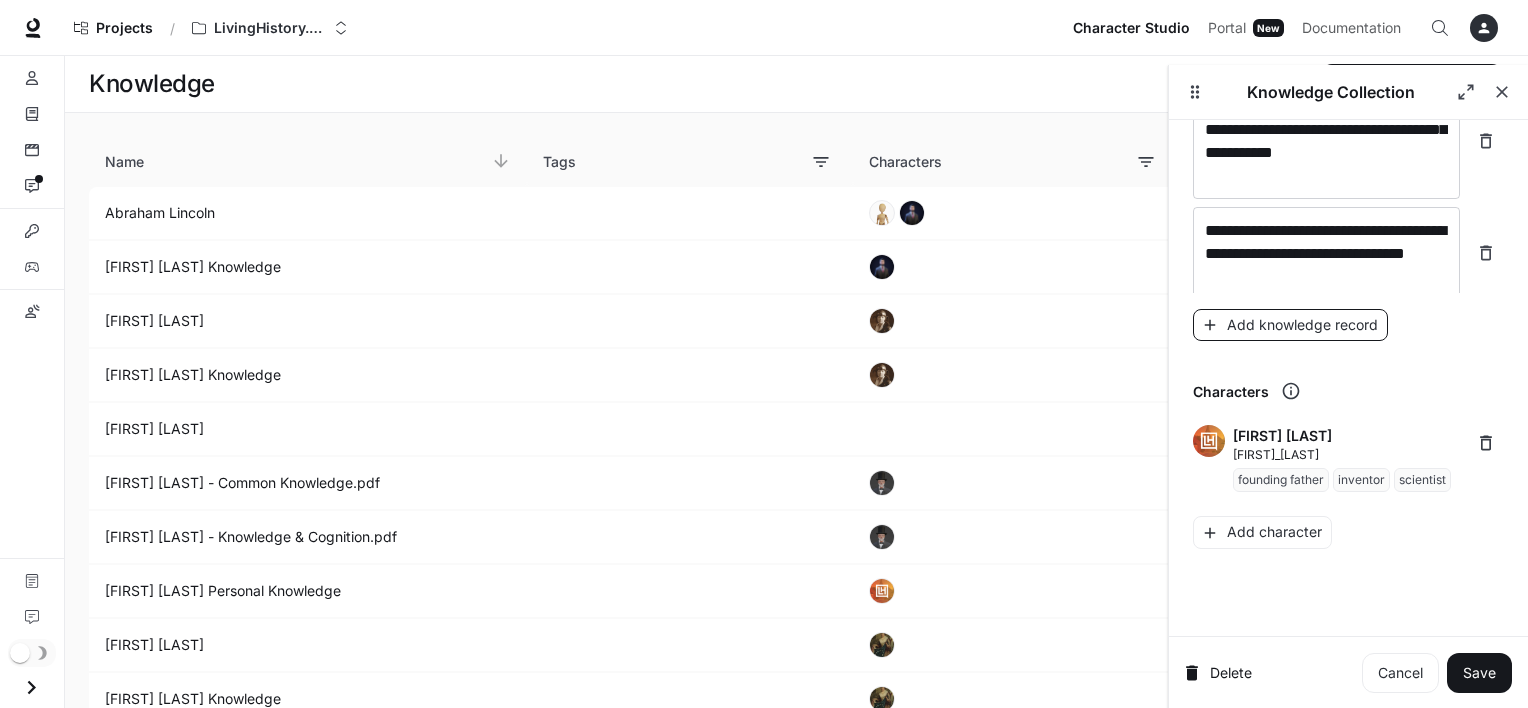 scroll, scrollTop: 18519, scrollLeft: 0, axis: vertical 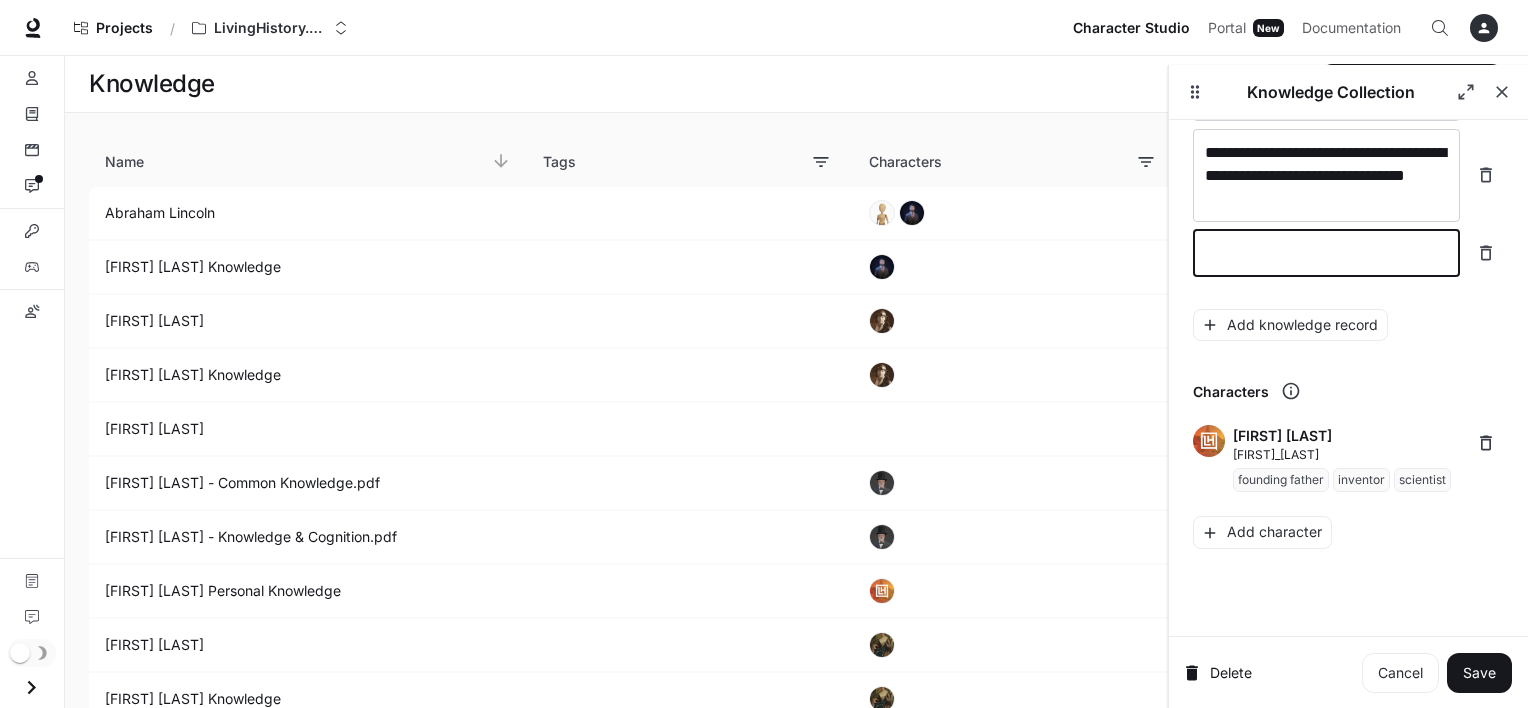 click at bounding box center (1326, 253) 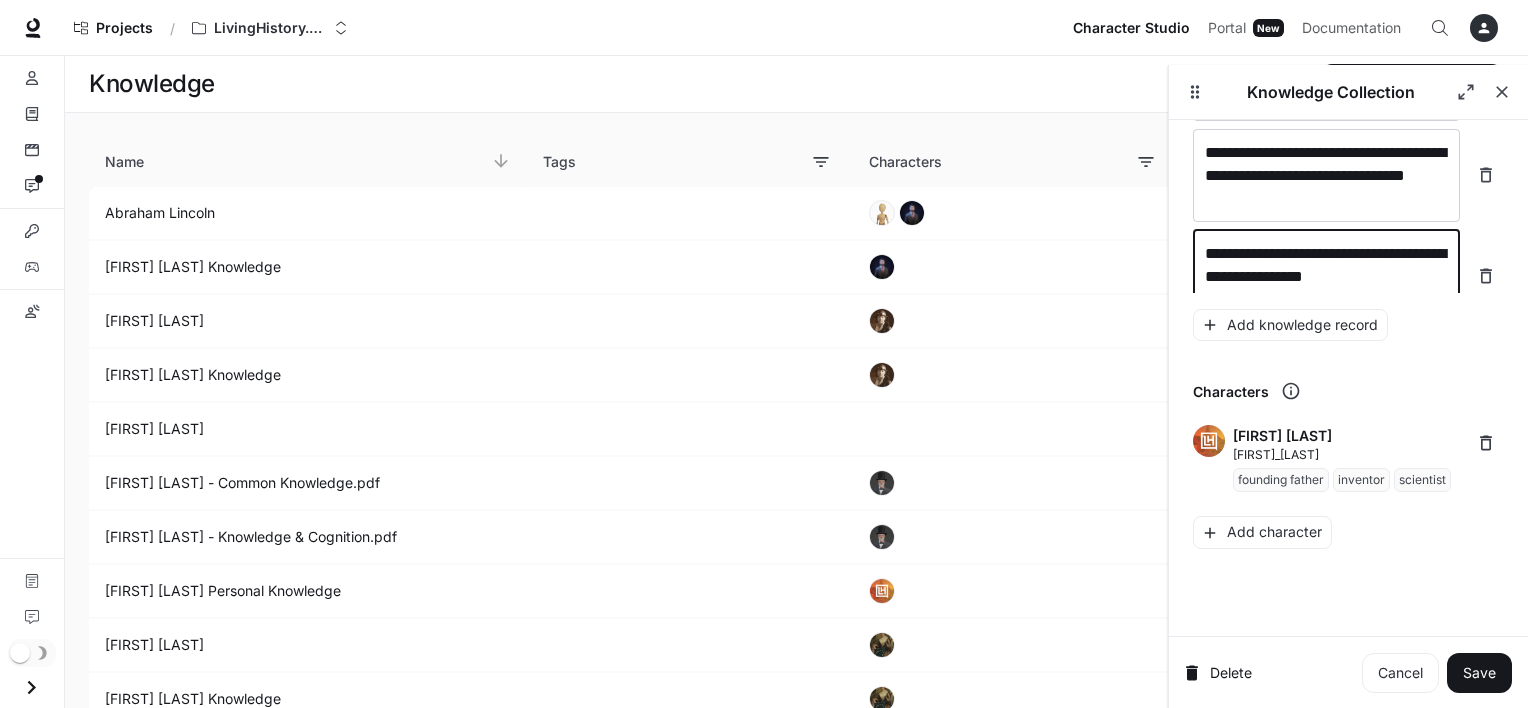 scroll, scrollTop: 18535, scrollLeft: 0, axis: vertical 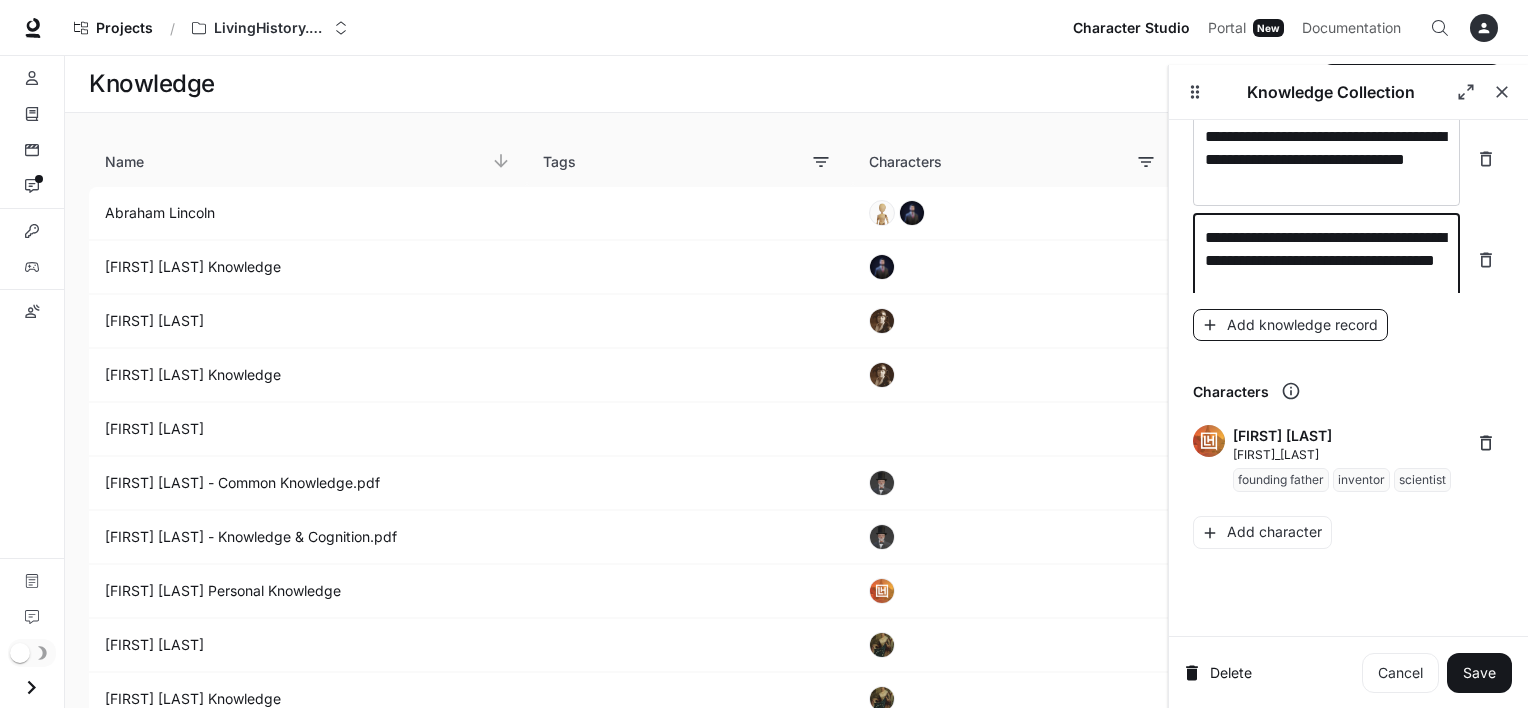 type on "**********" 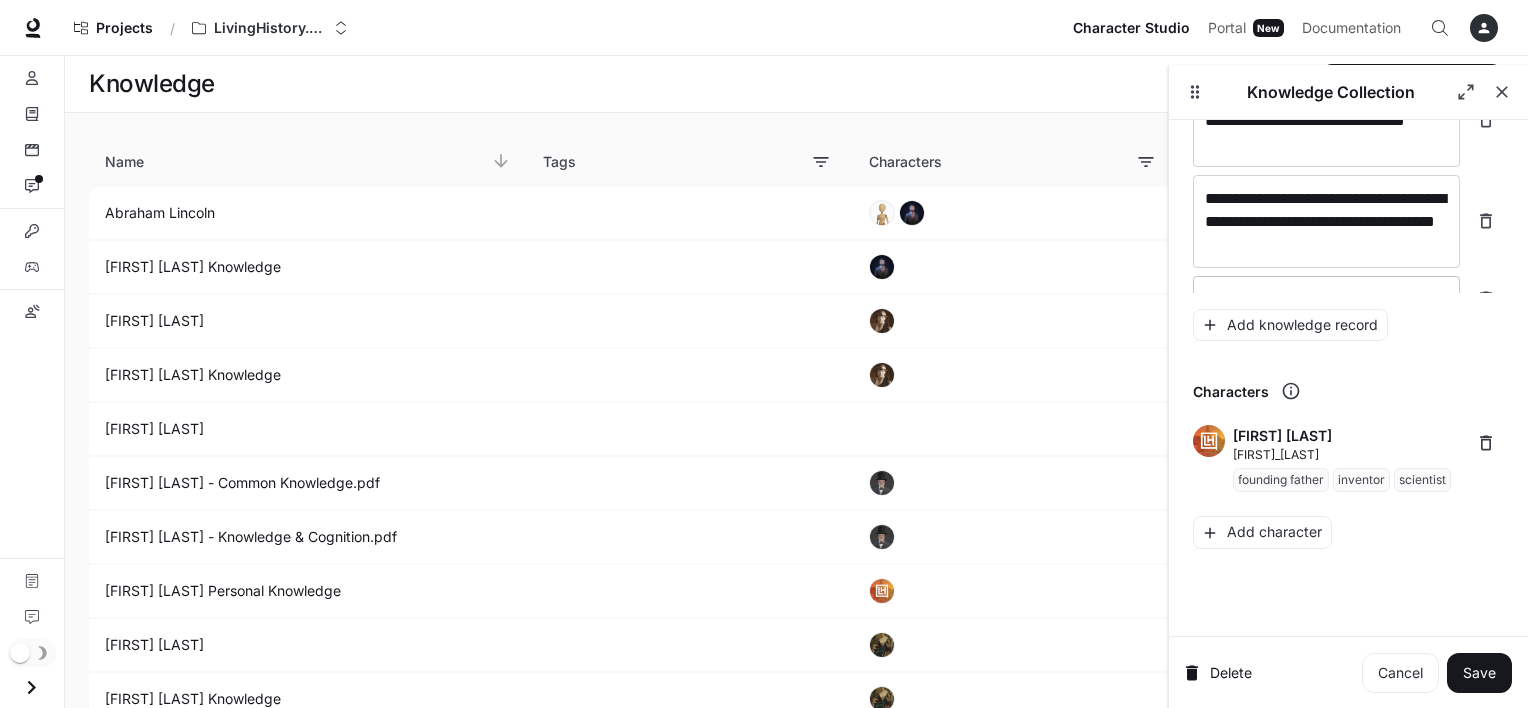 click on "* ​" at bounding box center (1326, 299) 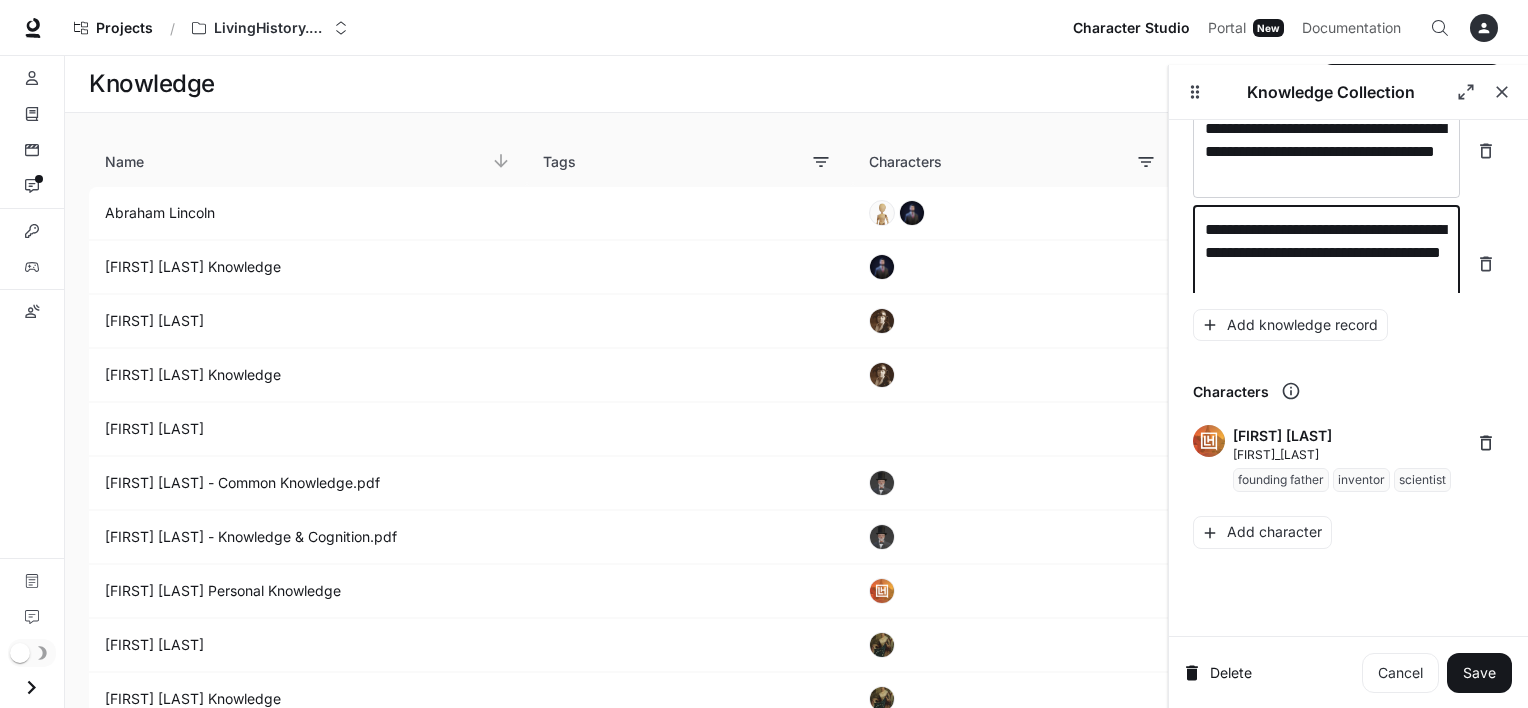 scroll, scrollTop: 18651, scrollLeft: 0, axis: vertical 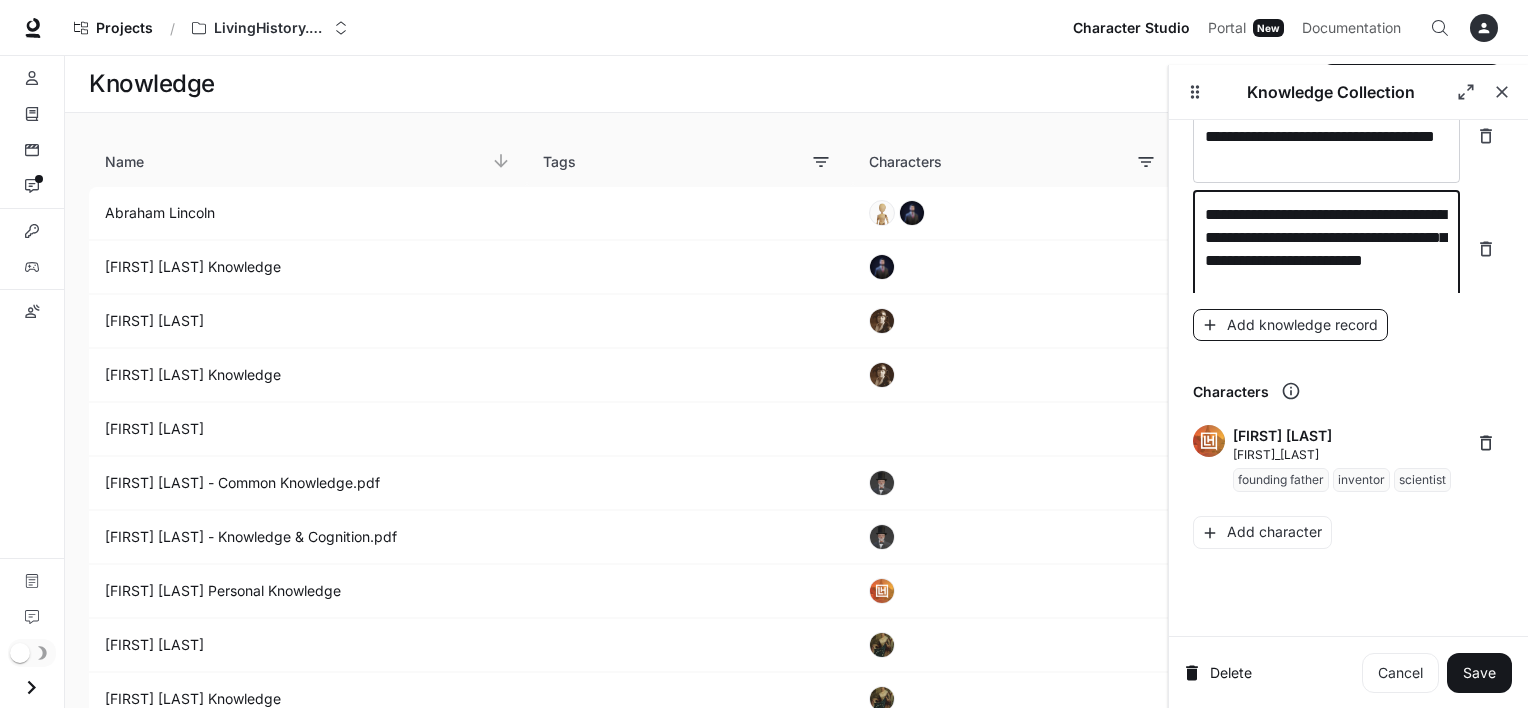 type on "**********" 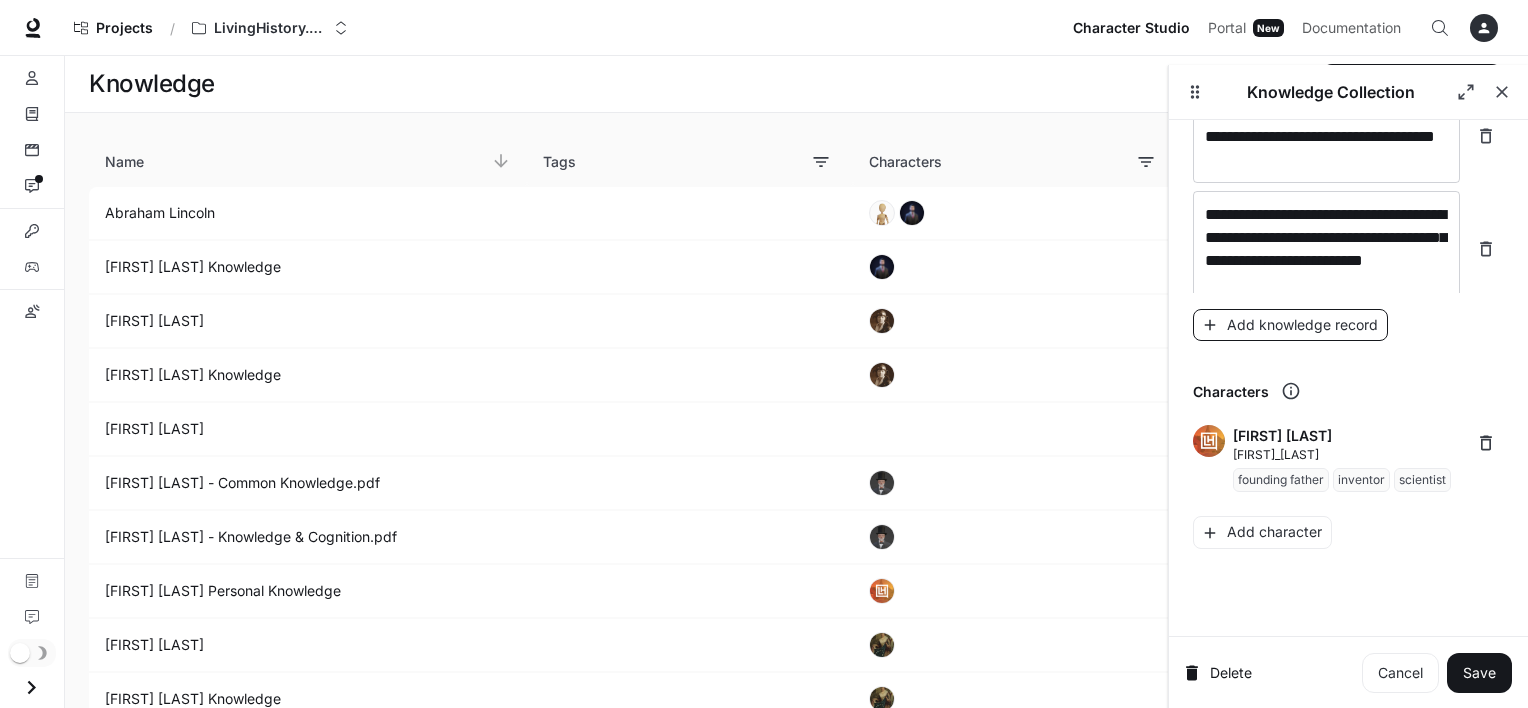 scroll, scrollTop: 18690, scrollLeft: 0, axis: vertical 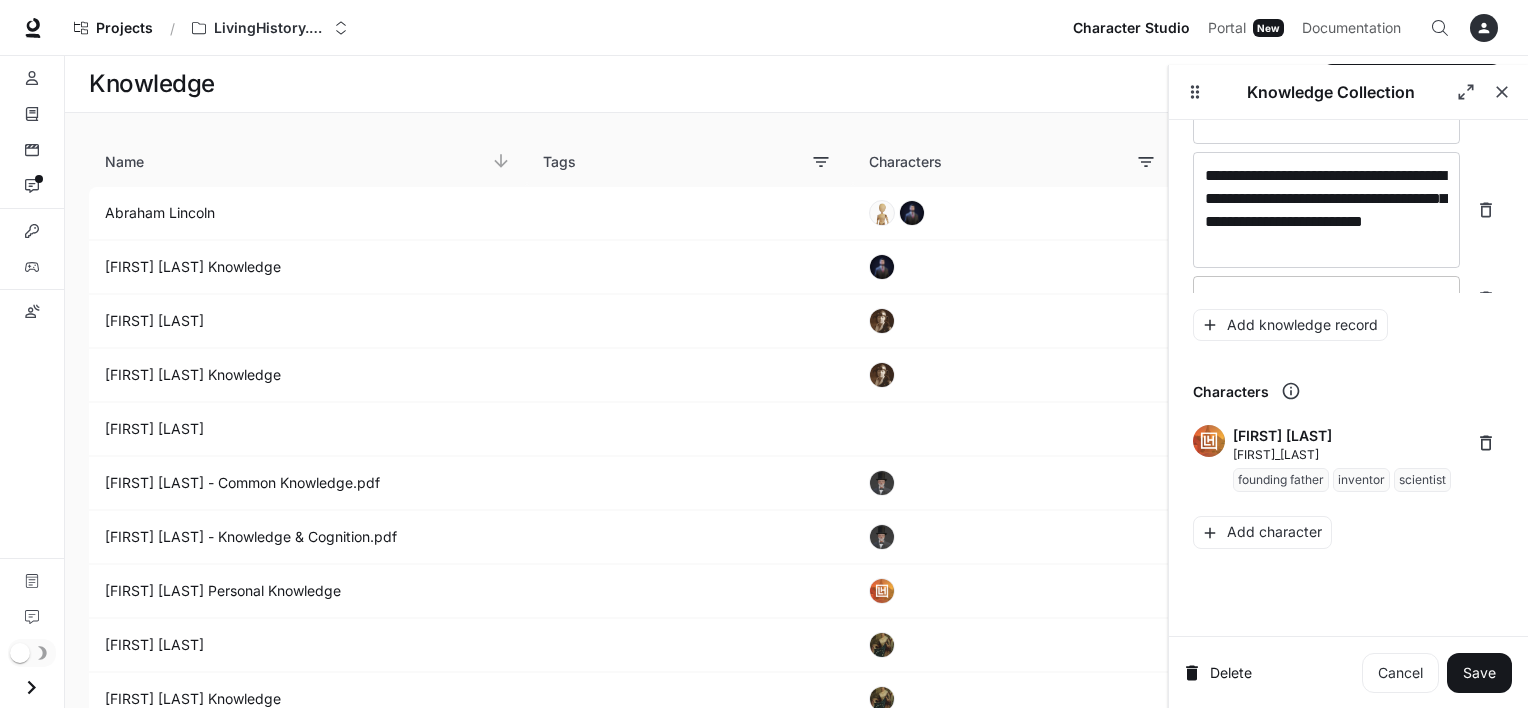 click at bounding box center [1326, 299] 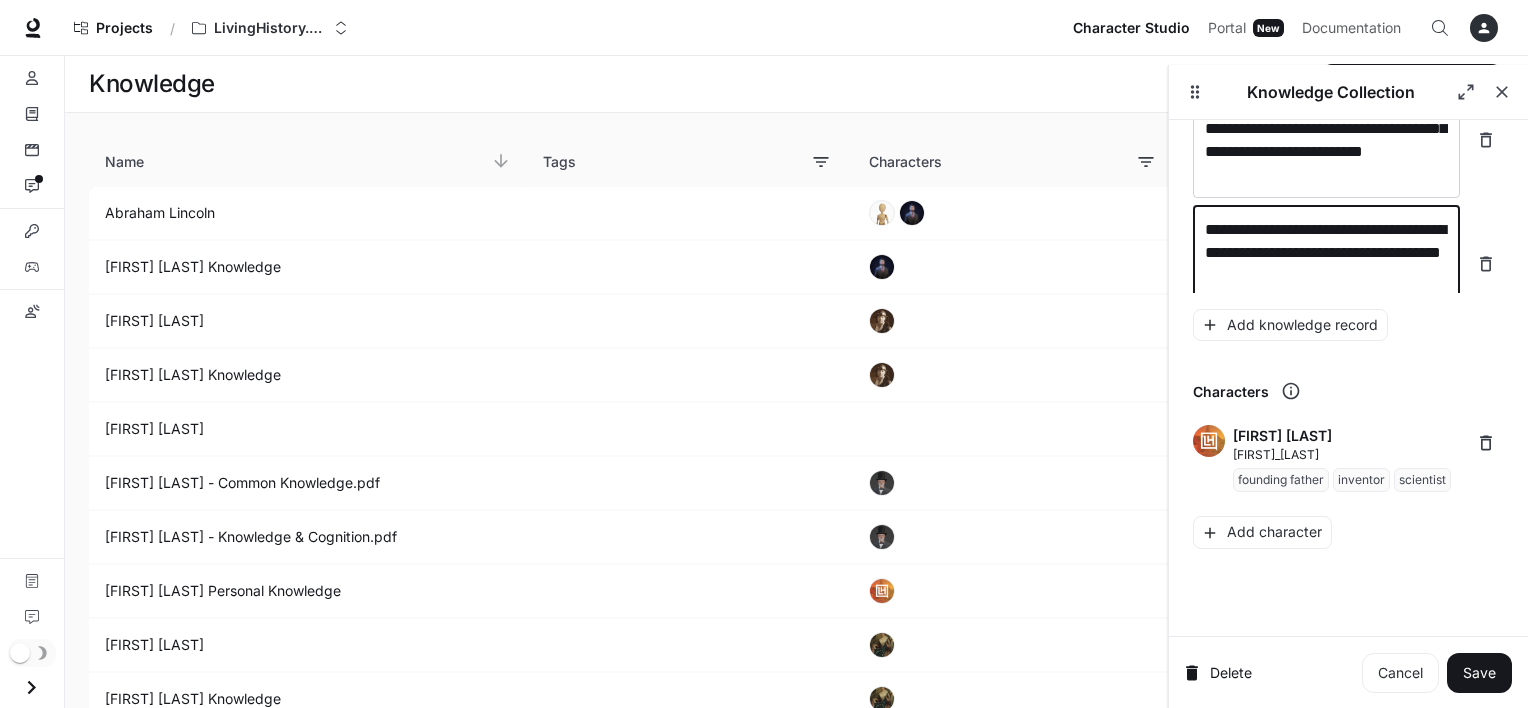 scroll, scrollTop: 18767, scrollLeft: 0, axis: vertical 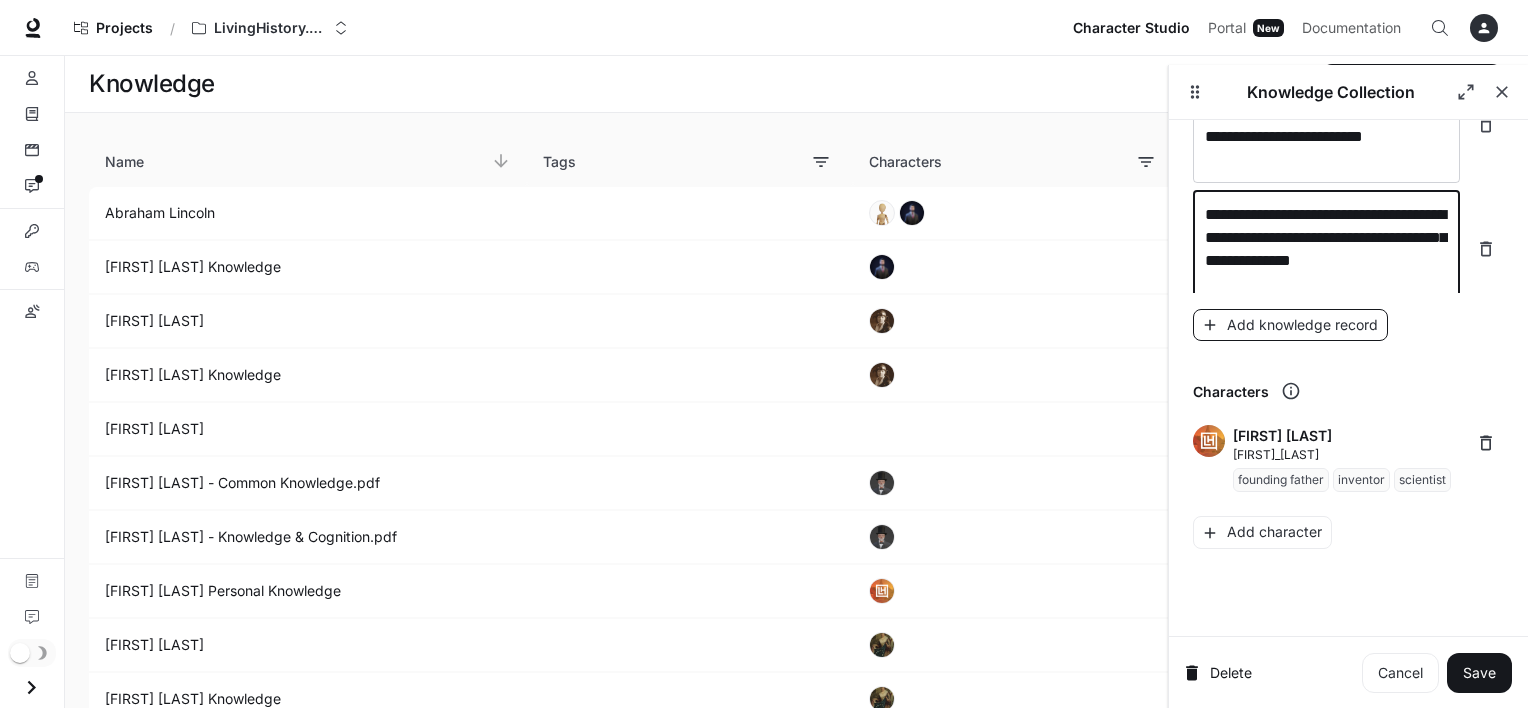 type on "**********" 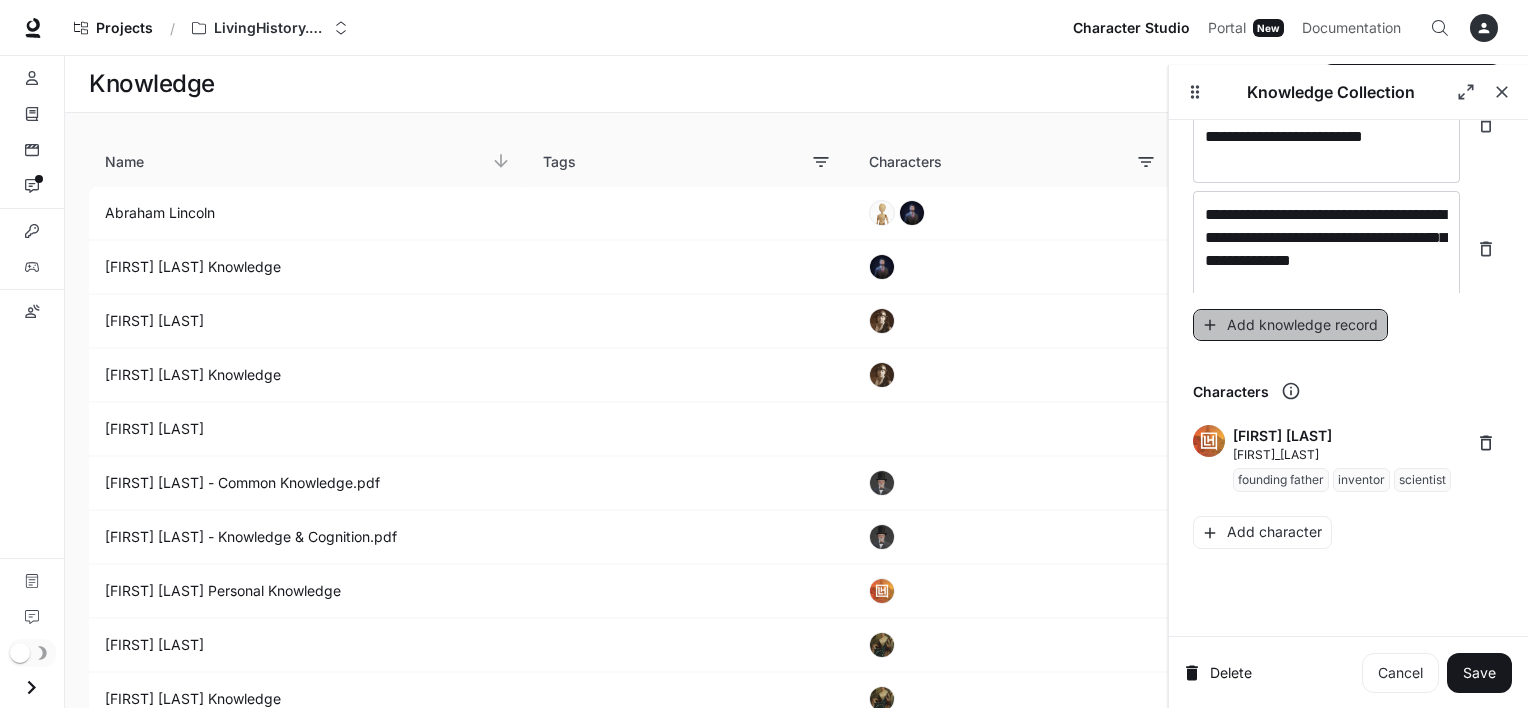 click on "Add knowledge record" at bounding box center [1290, 325] 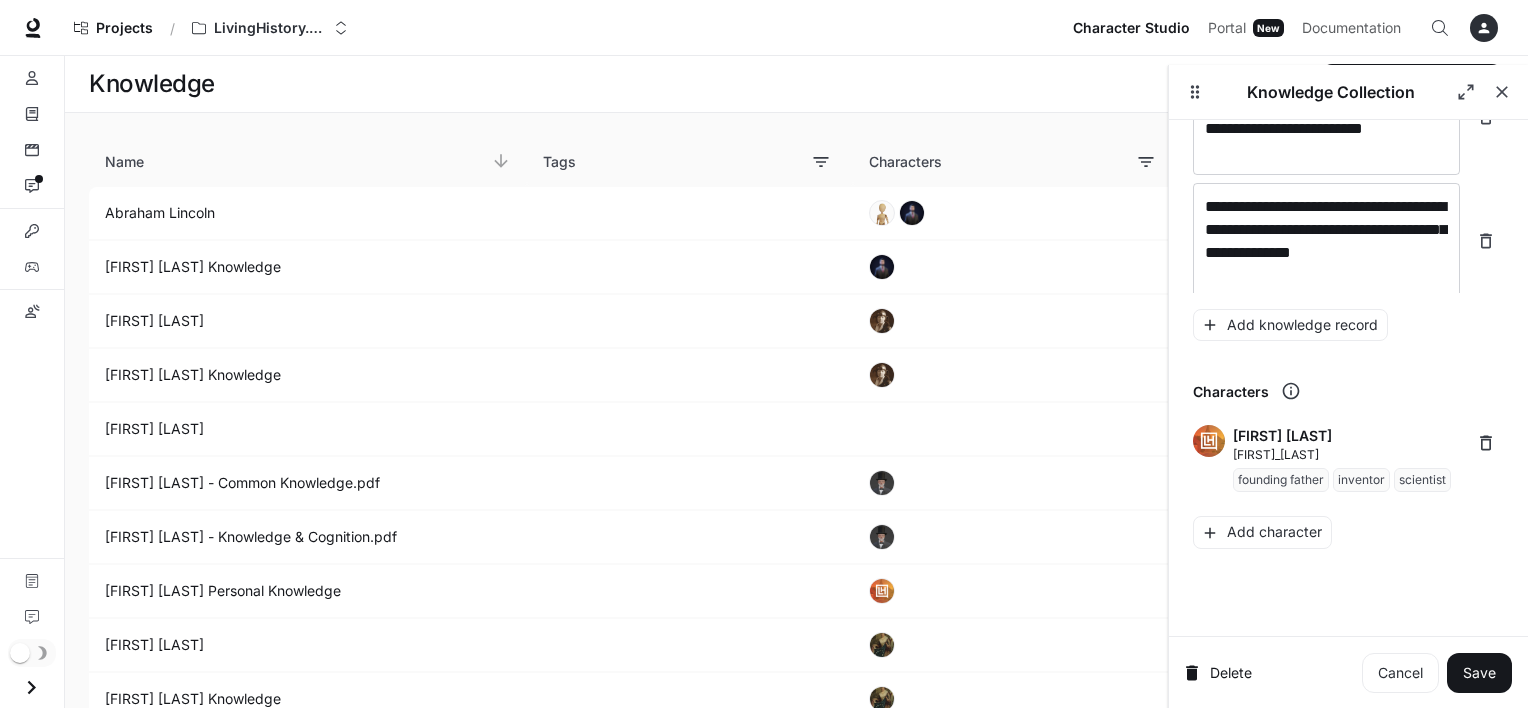 scroll, scrollTop: 18844, scrollLeft: 0, axis: vertical 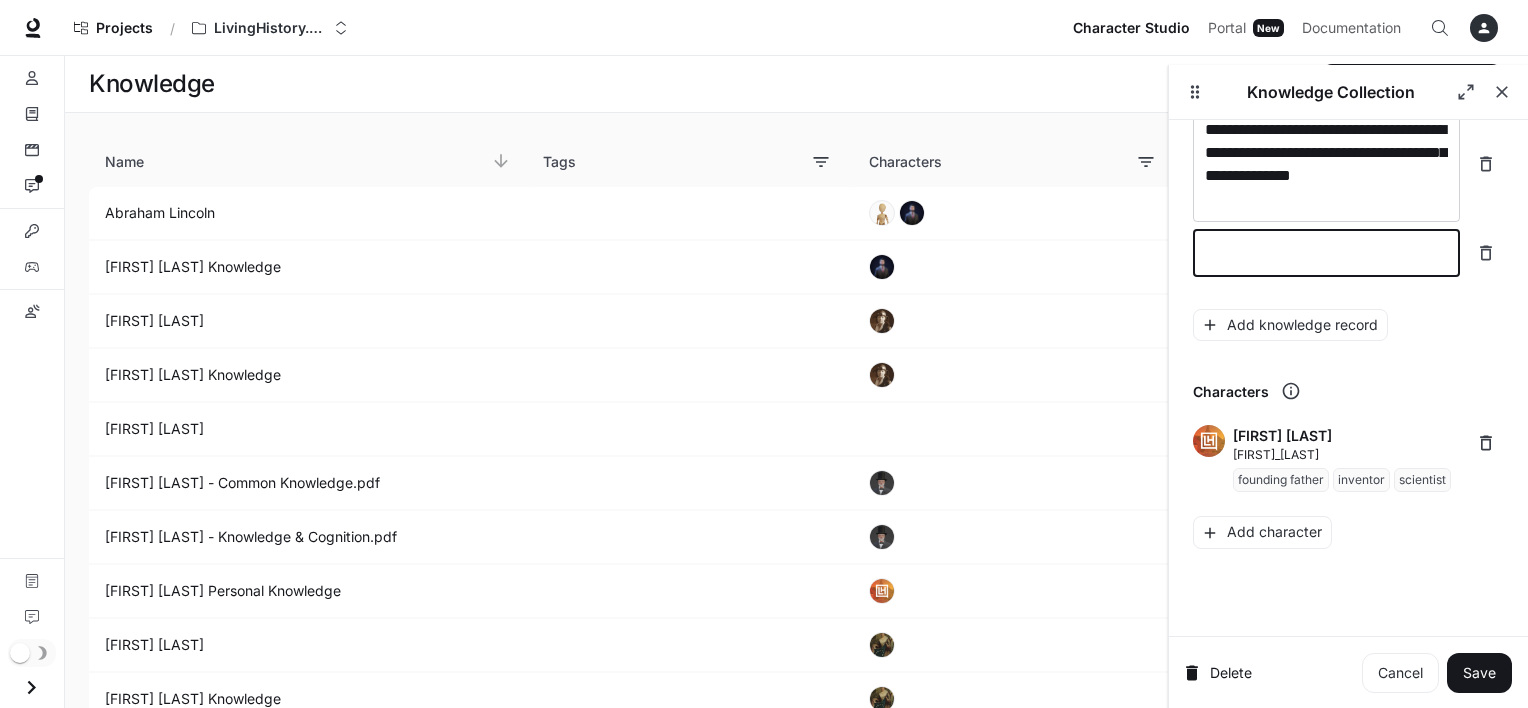 click at bounding box center (1326, 253) 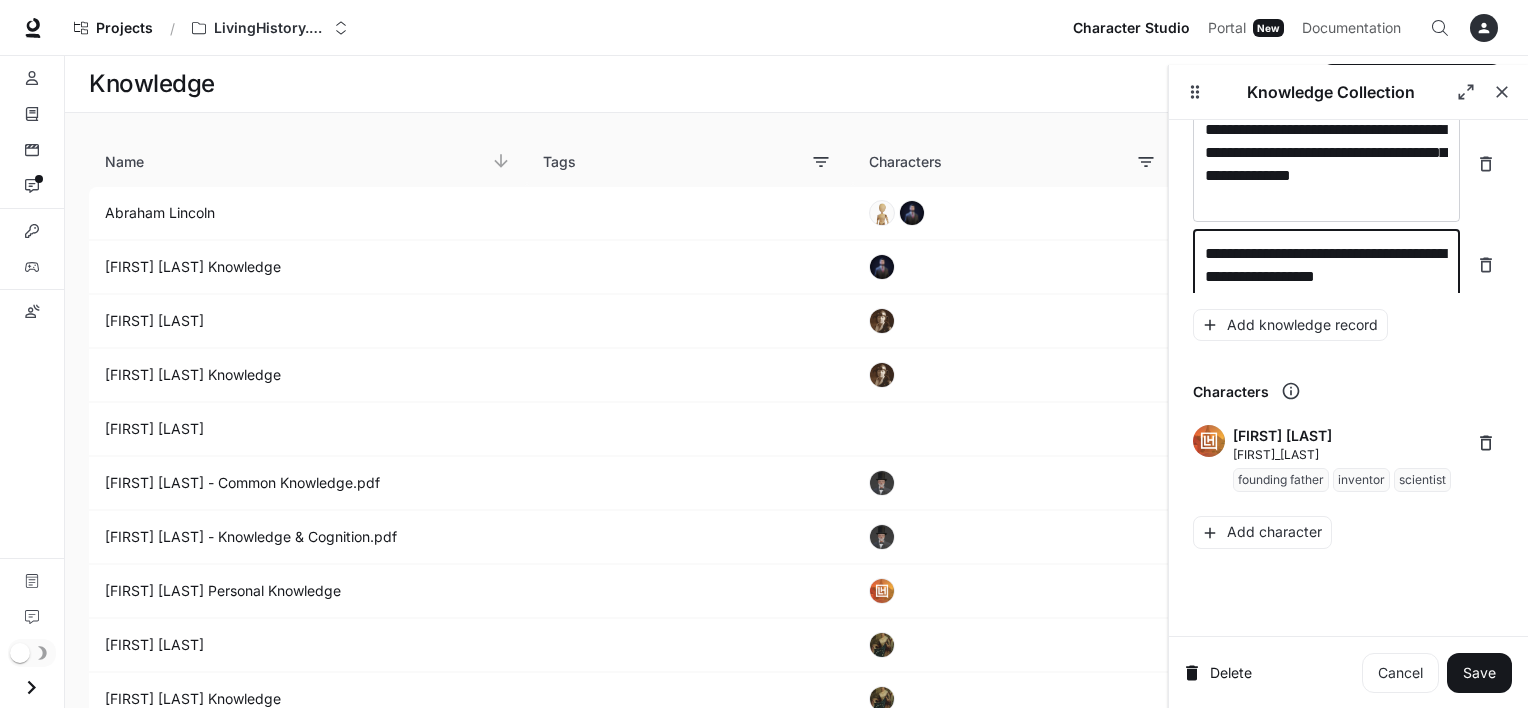 scroll, scrollTop: 18860, scrollLeft: 0, axis: vertical 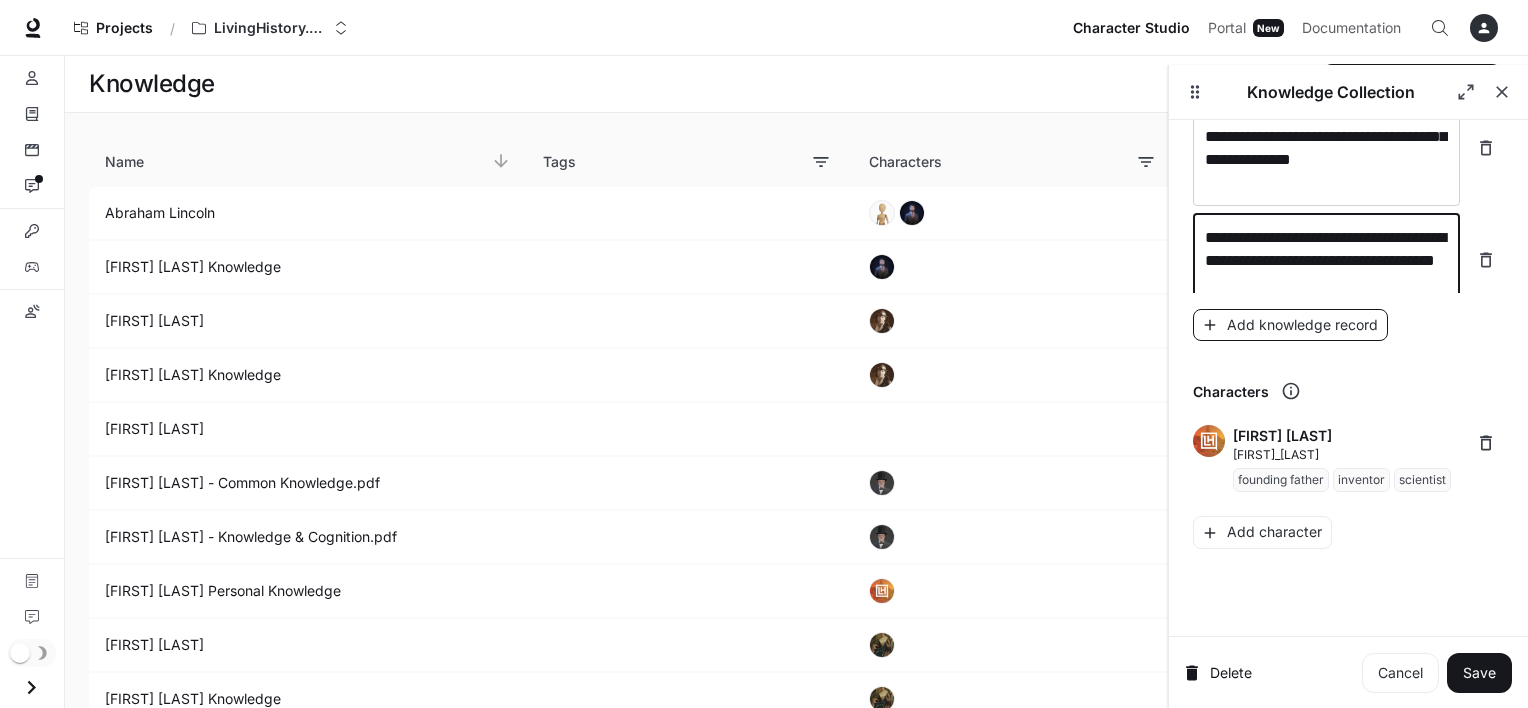 type on "**********" 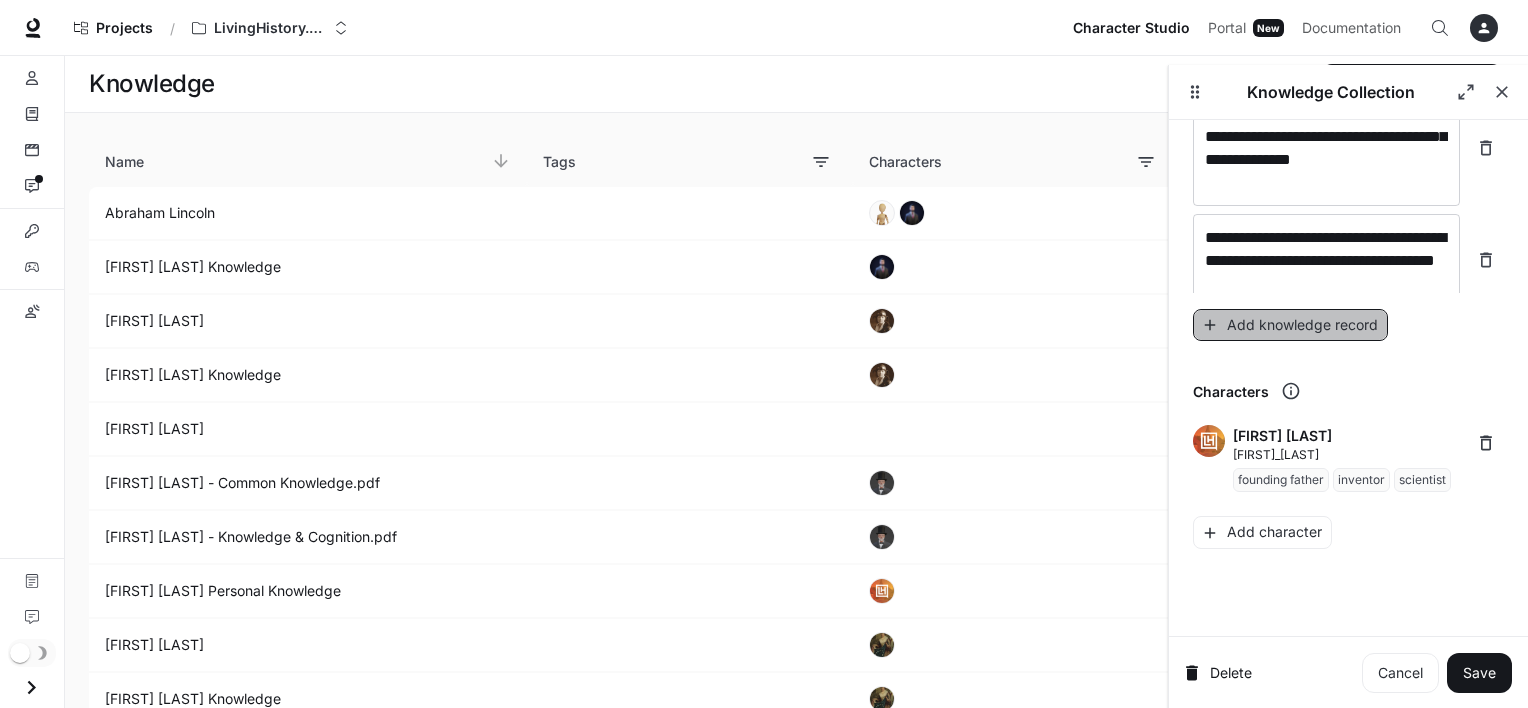 click on "Add knowledge record" at bounding box center (1290, 325) 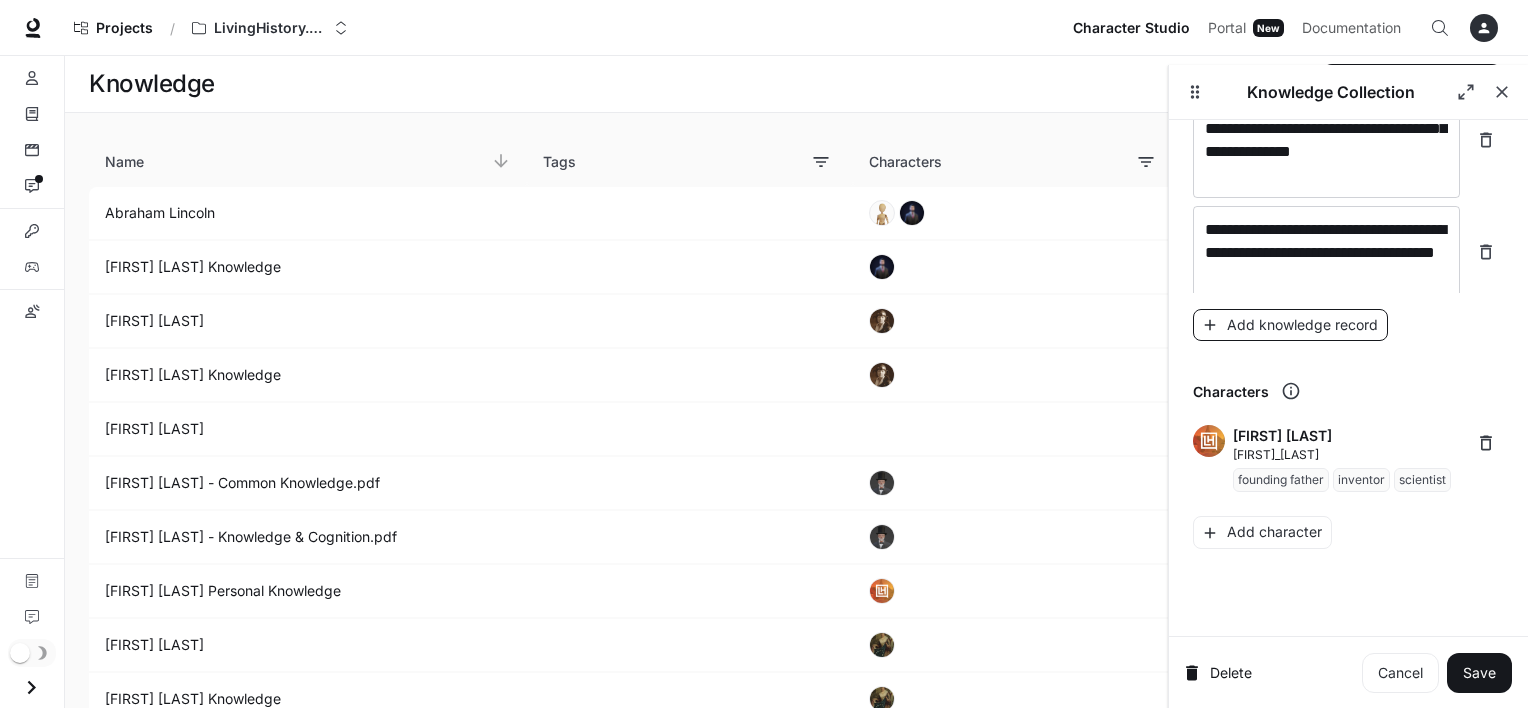 scroll, scrollTop: 18936, scrollLeft: 0, axis: vertical 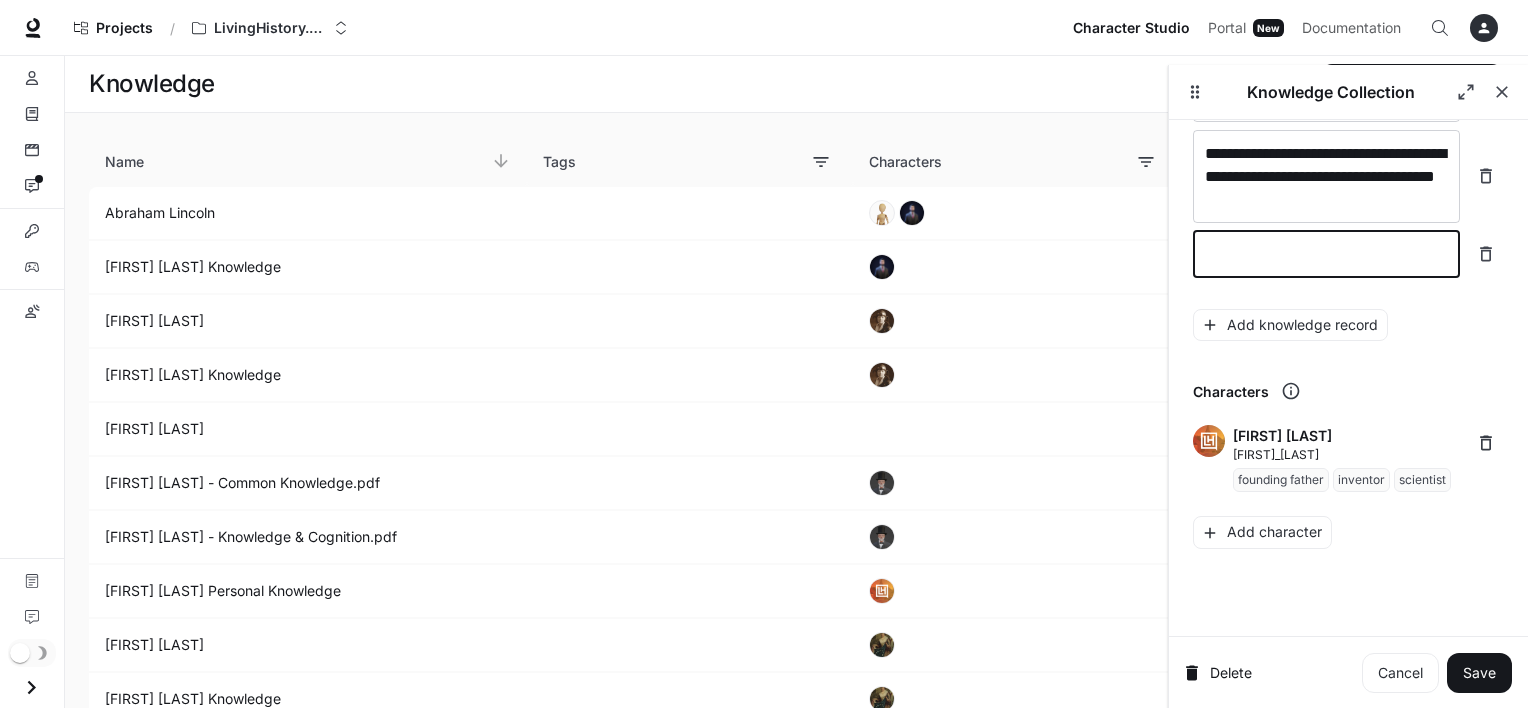 click at bounding box center [1326, 254] 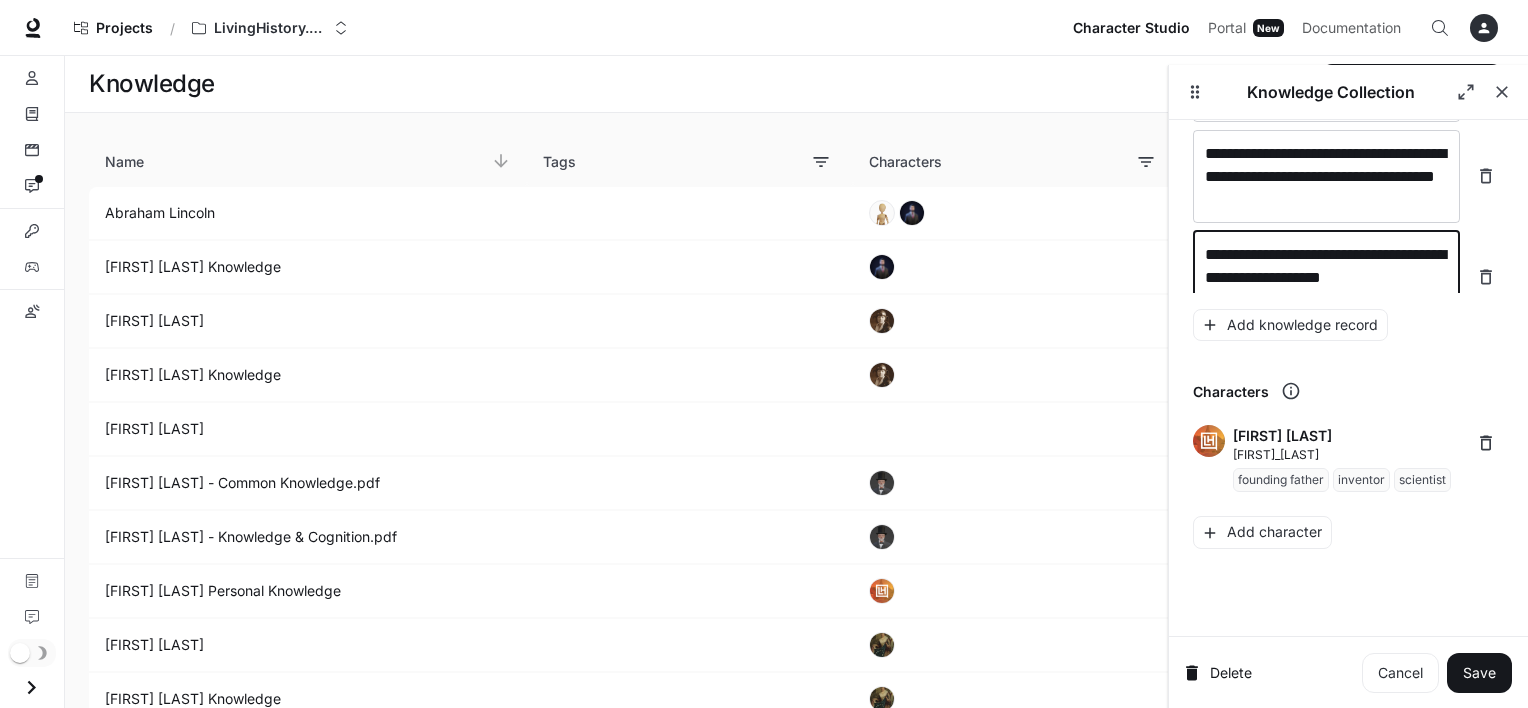 scroll, scrollTop: 18952, scrollLeft: 0, axis: vertical 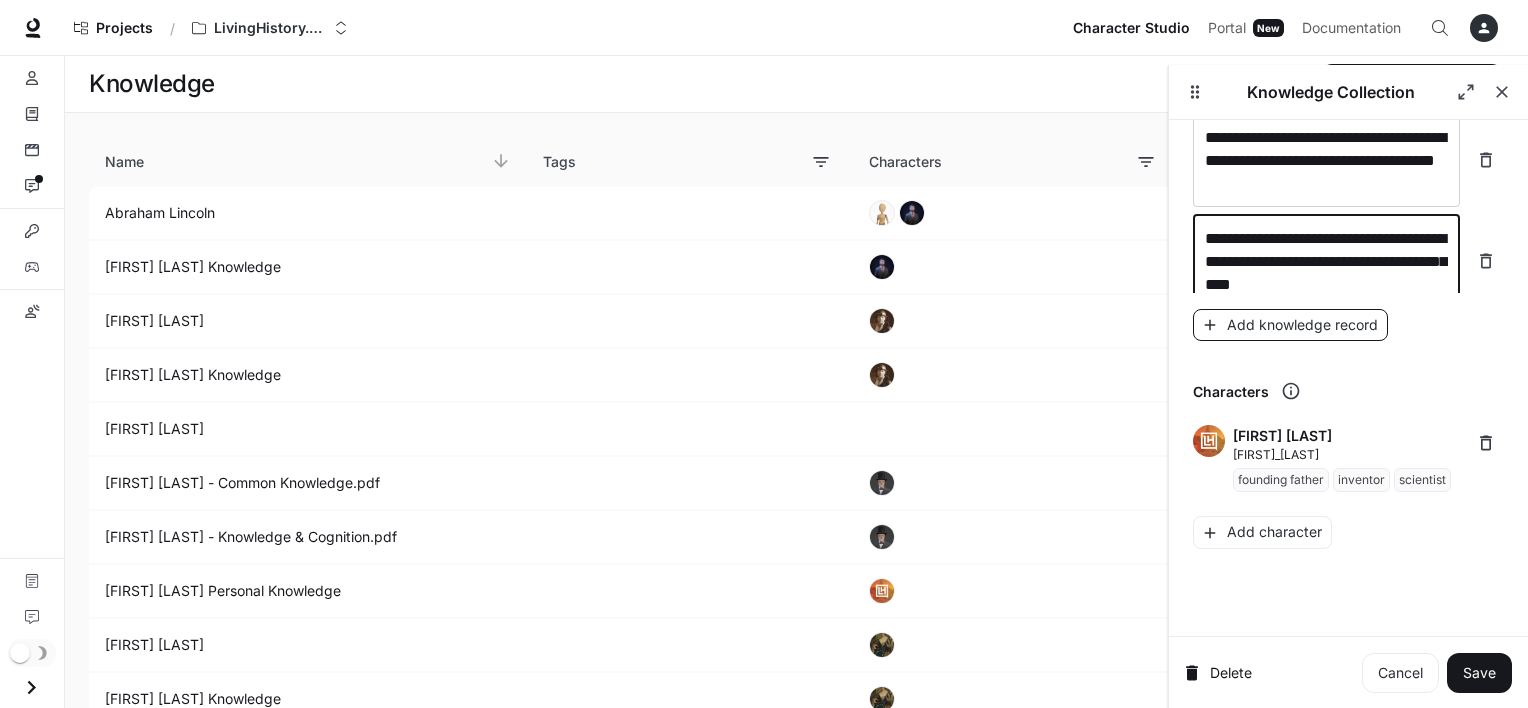 type on "**********" 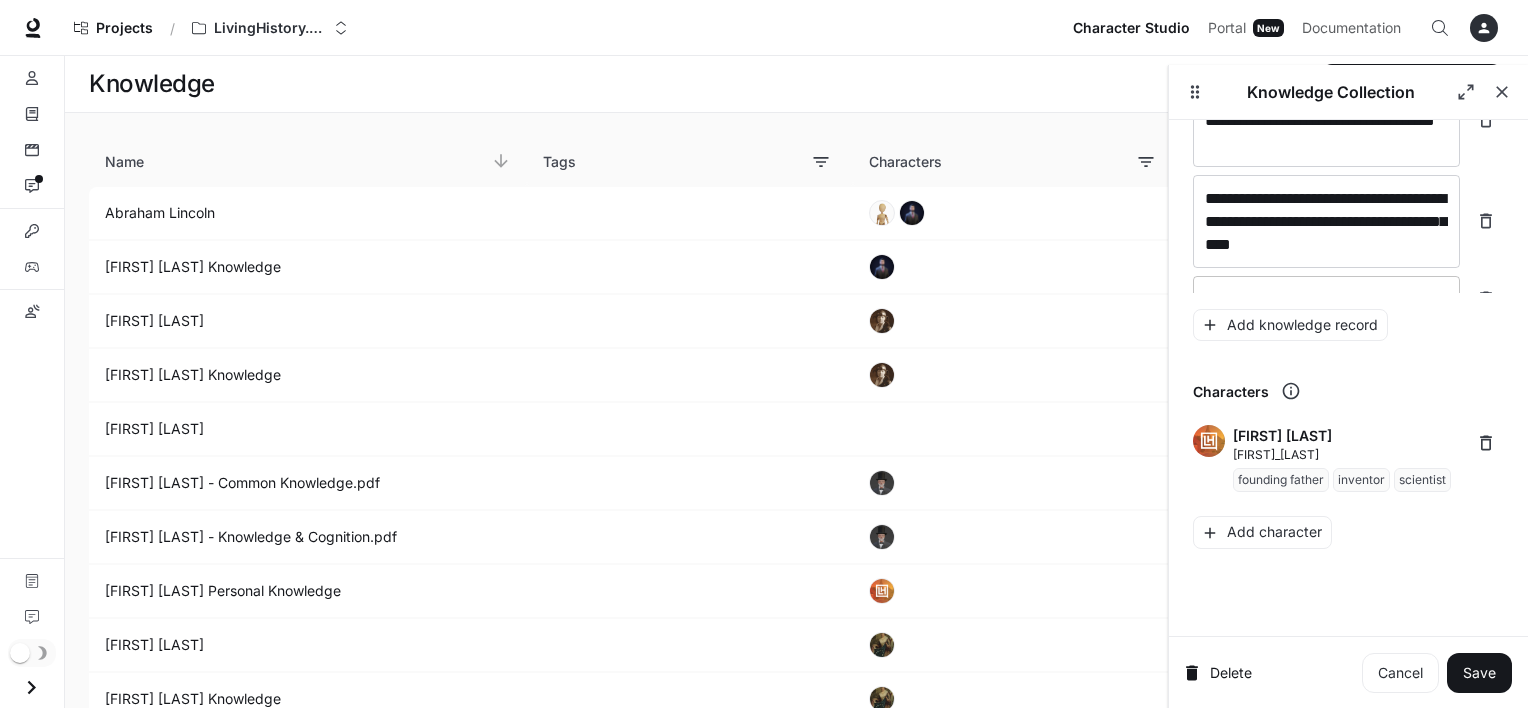 click on "* ​" at bounding box center (1326, 299) 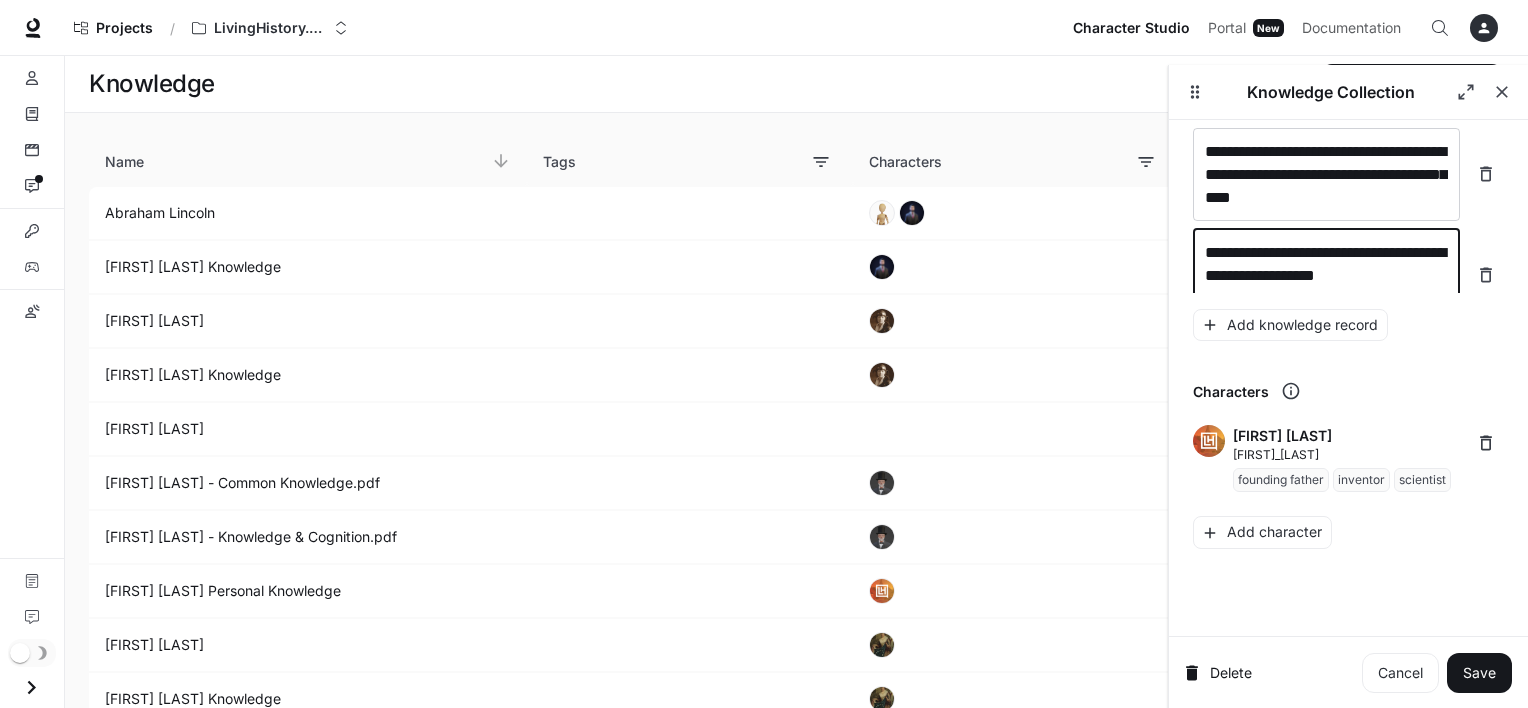 scroll, scrollTop: 19053, scrollLeft: 0, axis: vertical 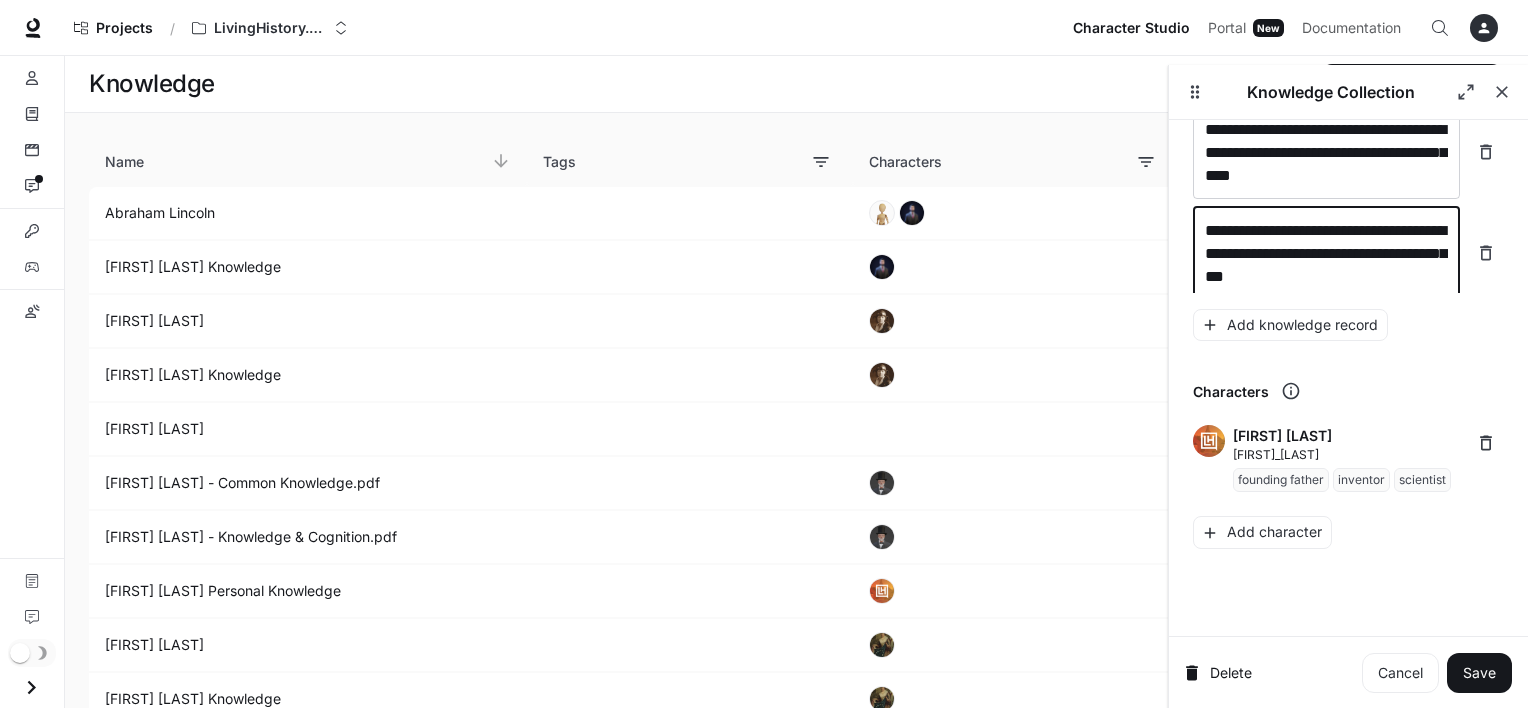 type on "**********" 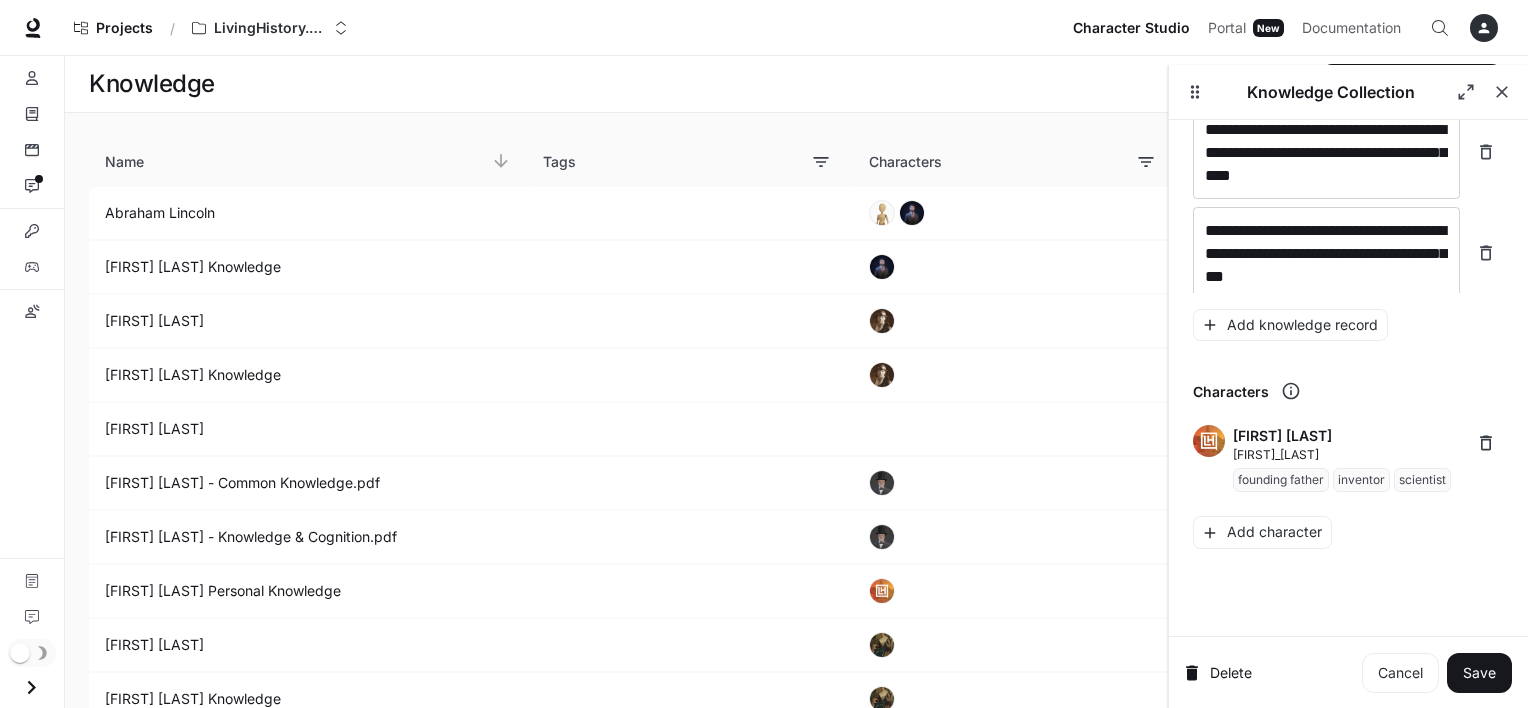 click on "**********" at bounding box center (1348, 405) 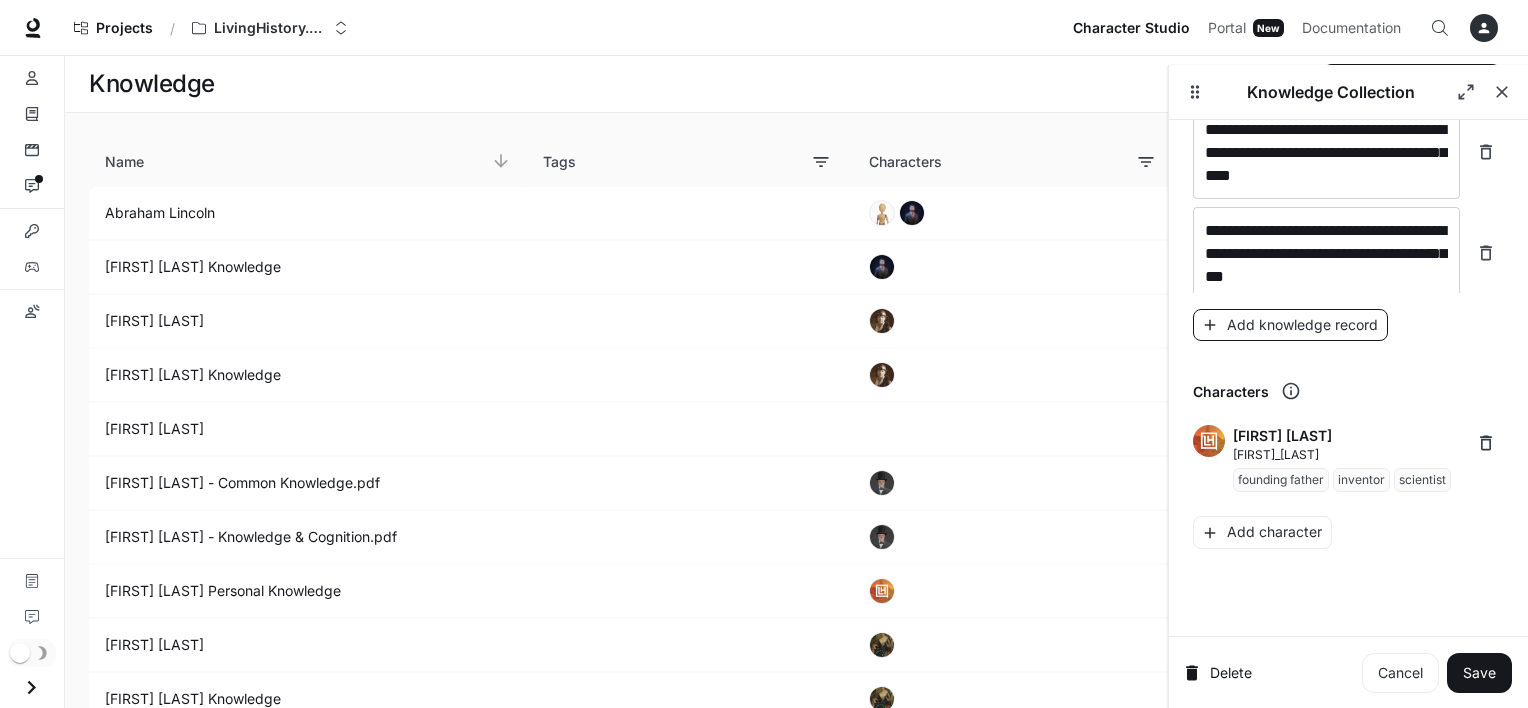 click on "Add knowledge record" at bounding box center (1290, 325) 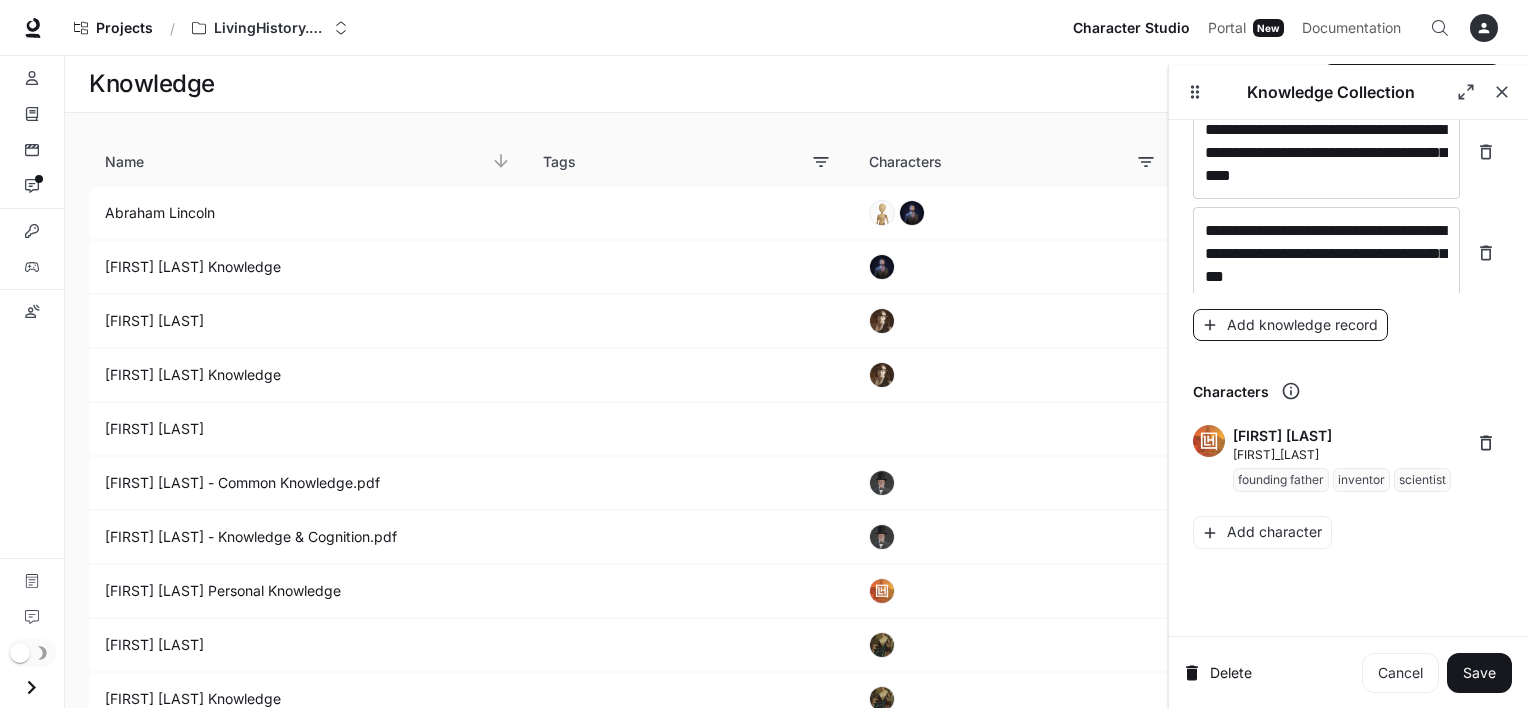 scroll, scrollTop: 19131, scrollLeft: 0, axis: vertical 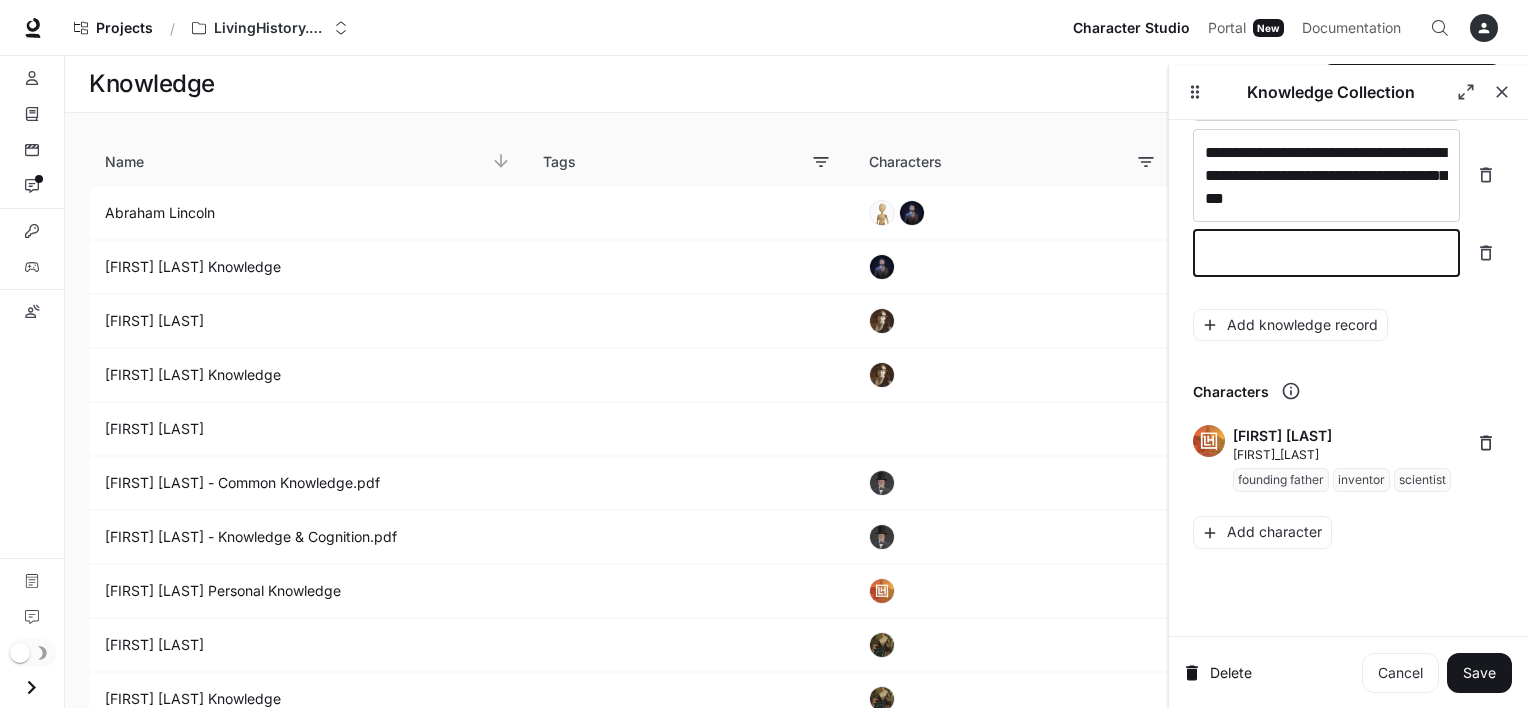 click at bounding box center [1326, 253] 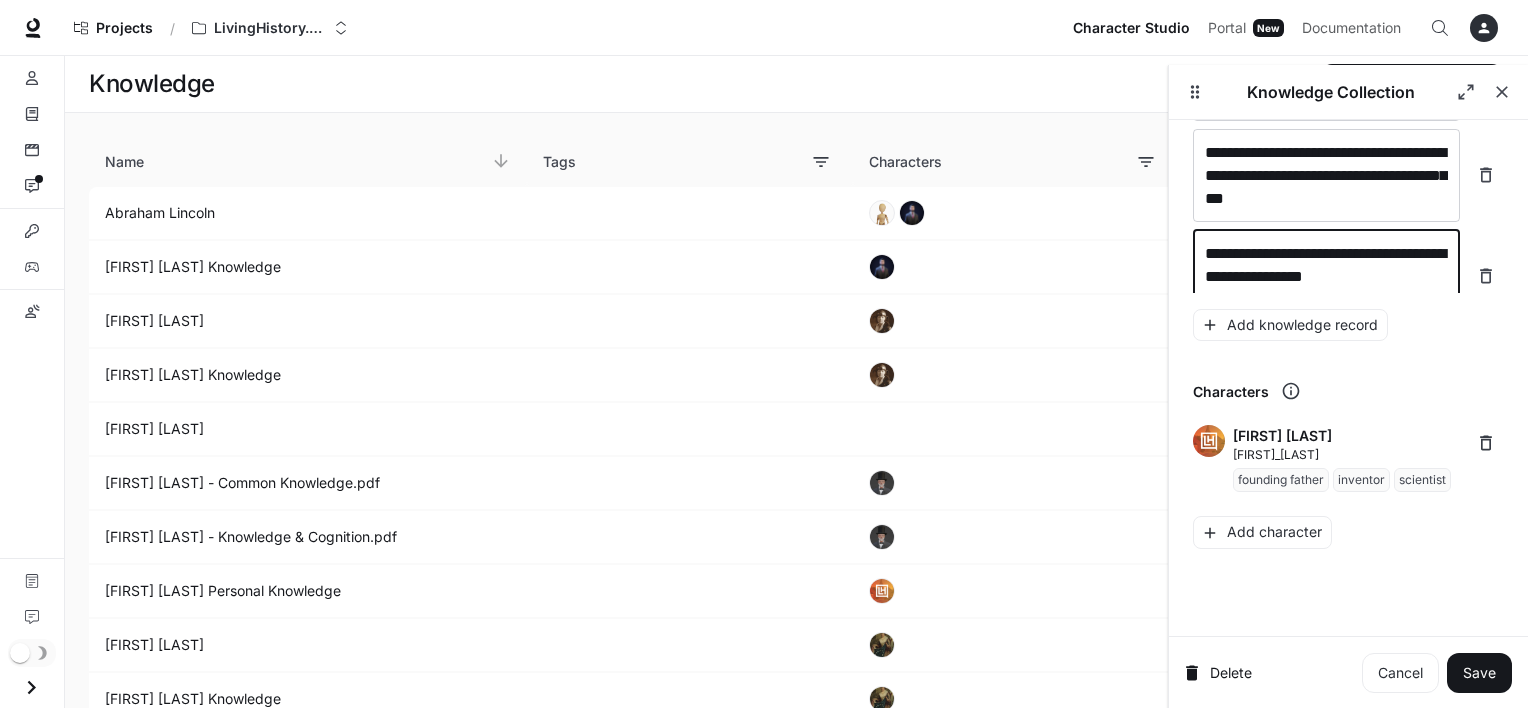 scroll, scrollTop: 19147, scrollLeft: 0, axis: vertical 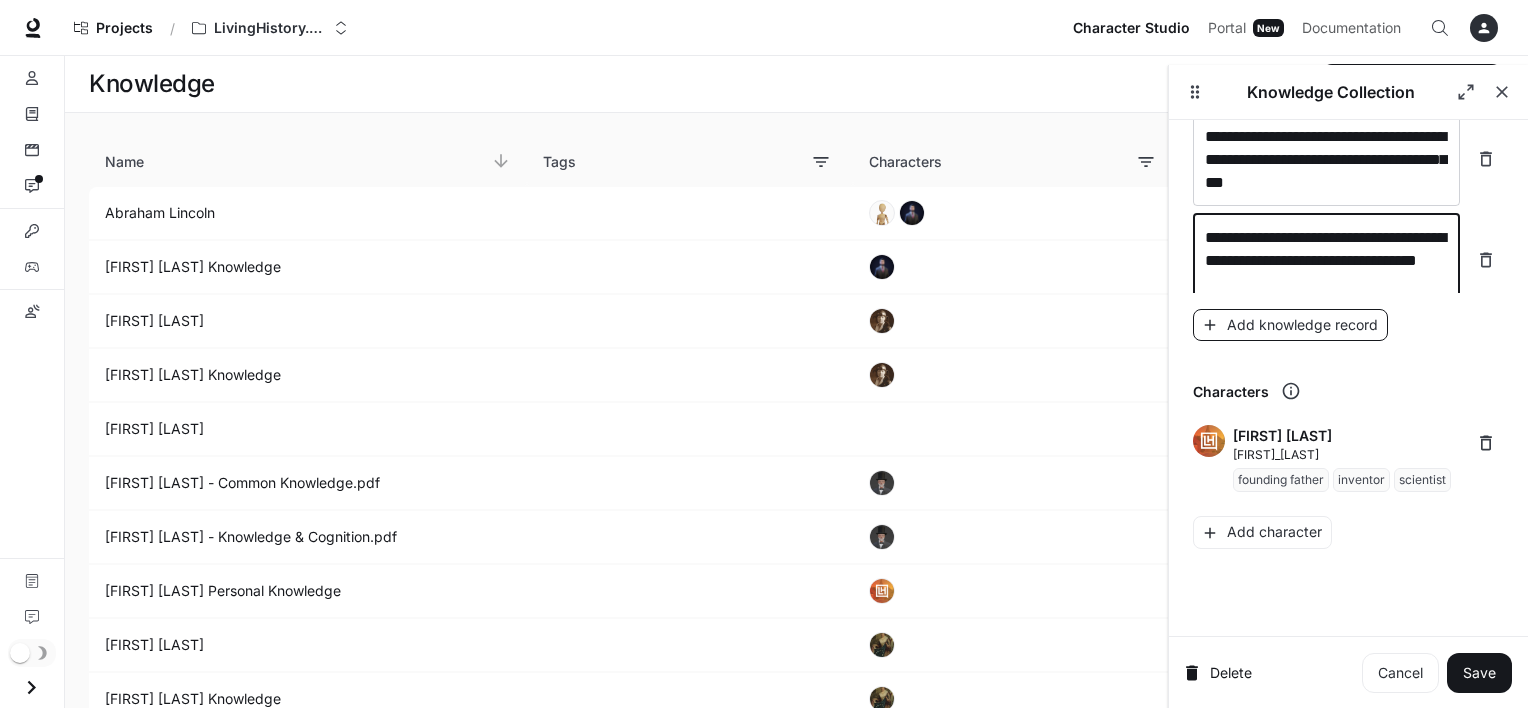 type on "**********" 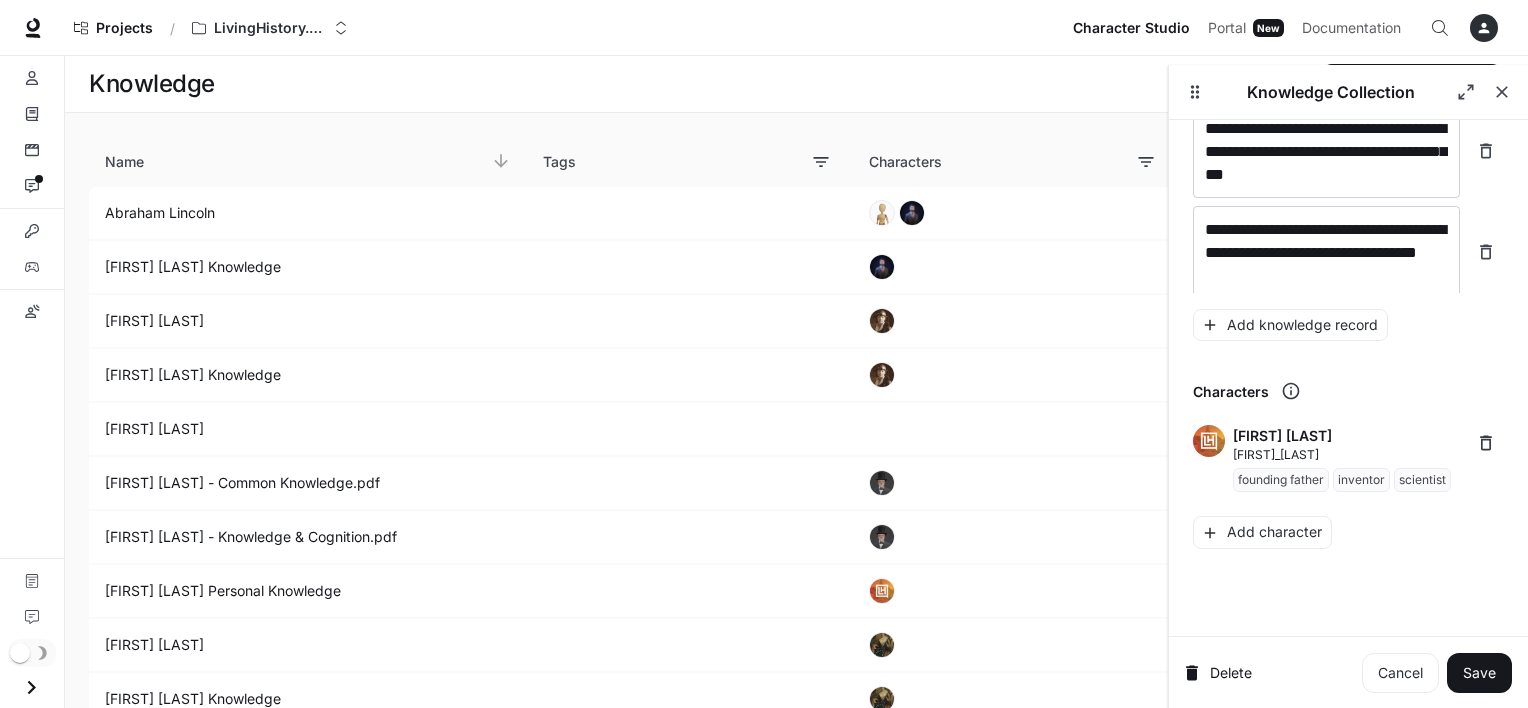 scroll, scrollTop: 19224, scrollLeft: 0, axis: vertical 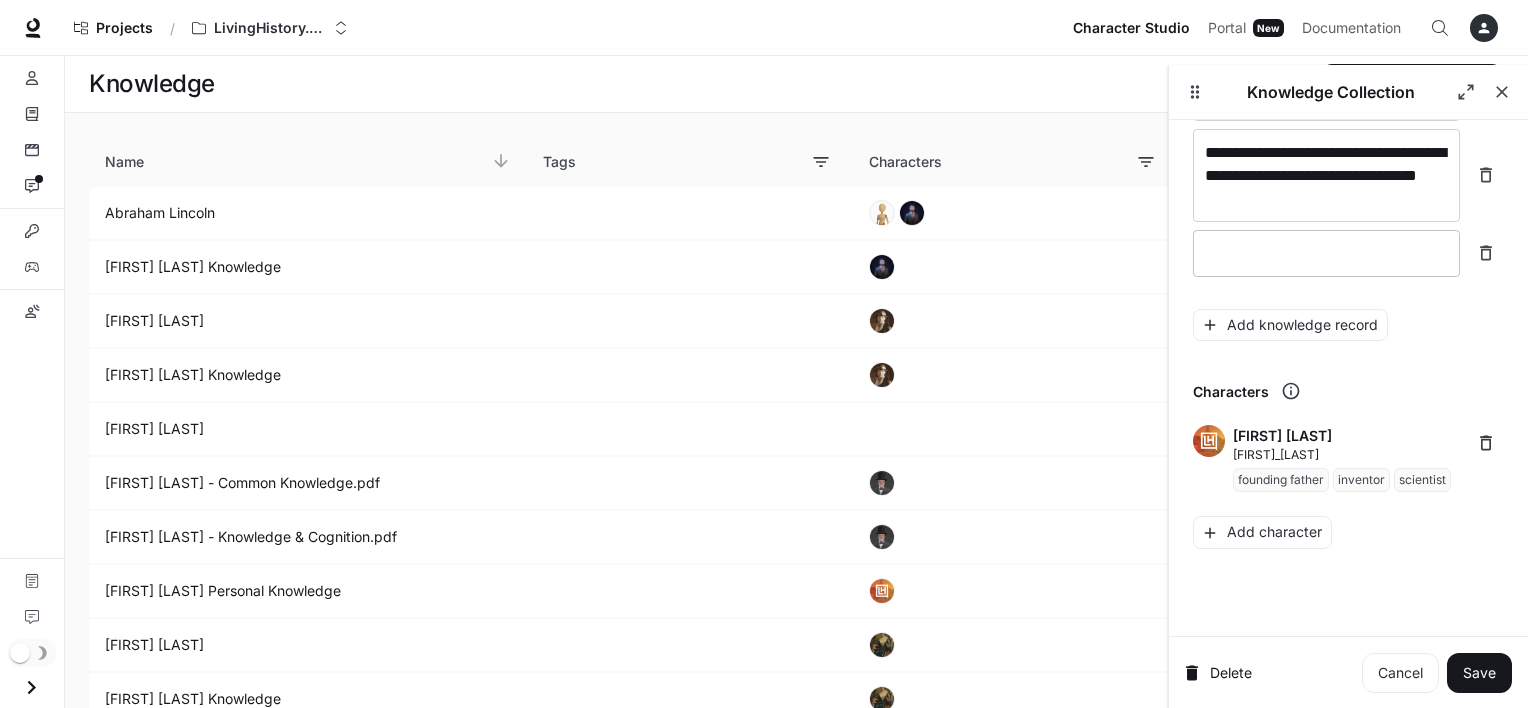 click on "* ​" at bounding box center [1326, 253] 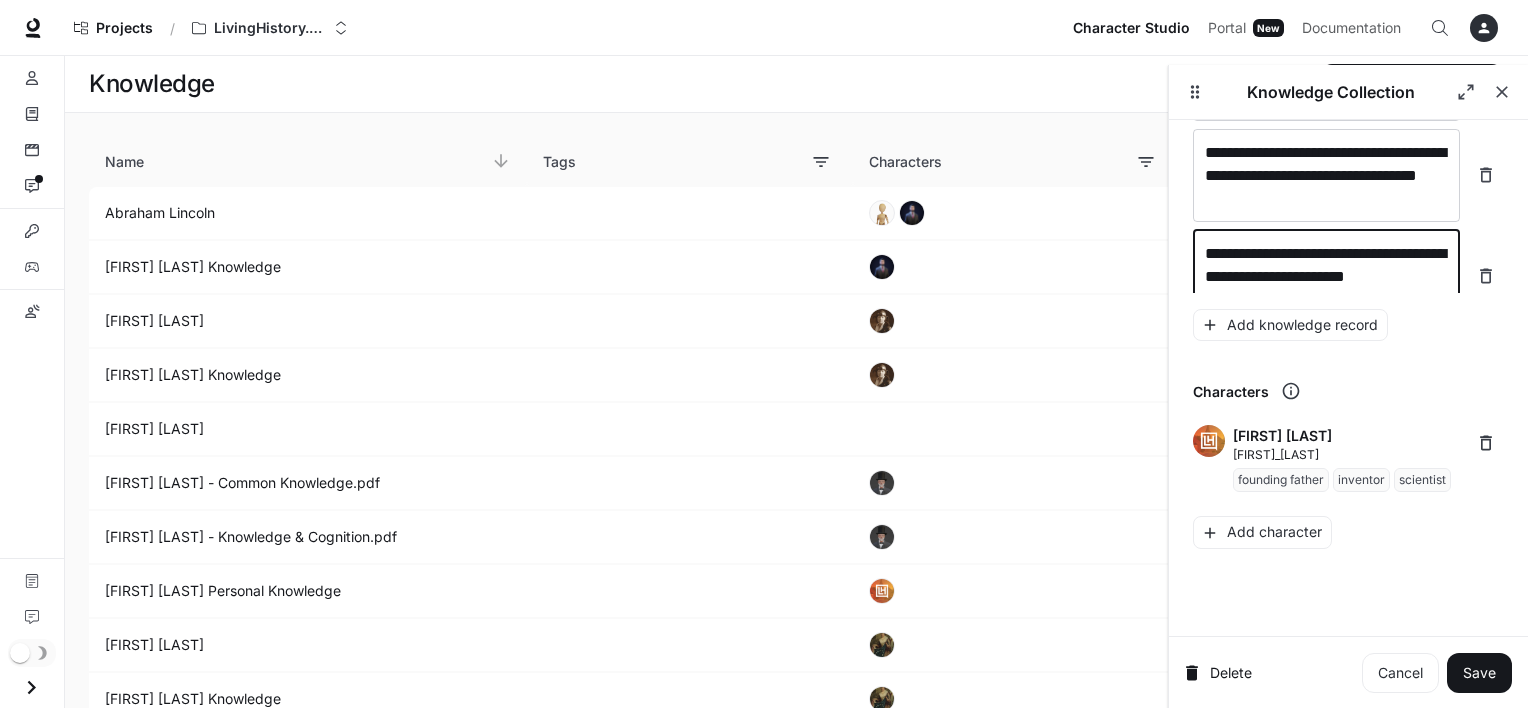 scroll, scrollTop: 19240, scrollLeft: 0, axis: vertical 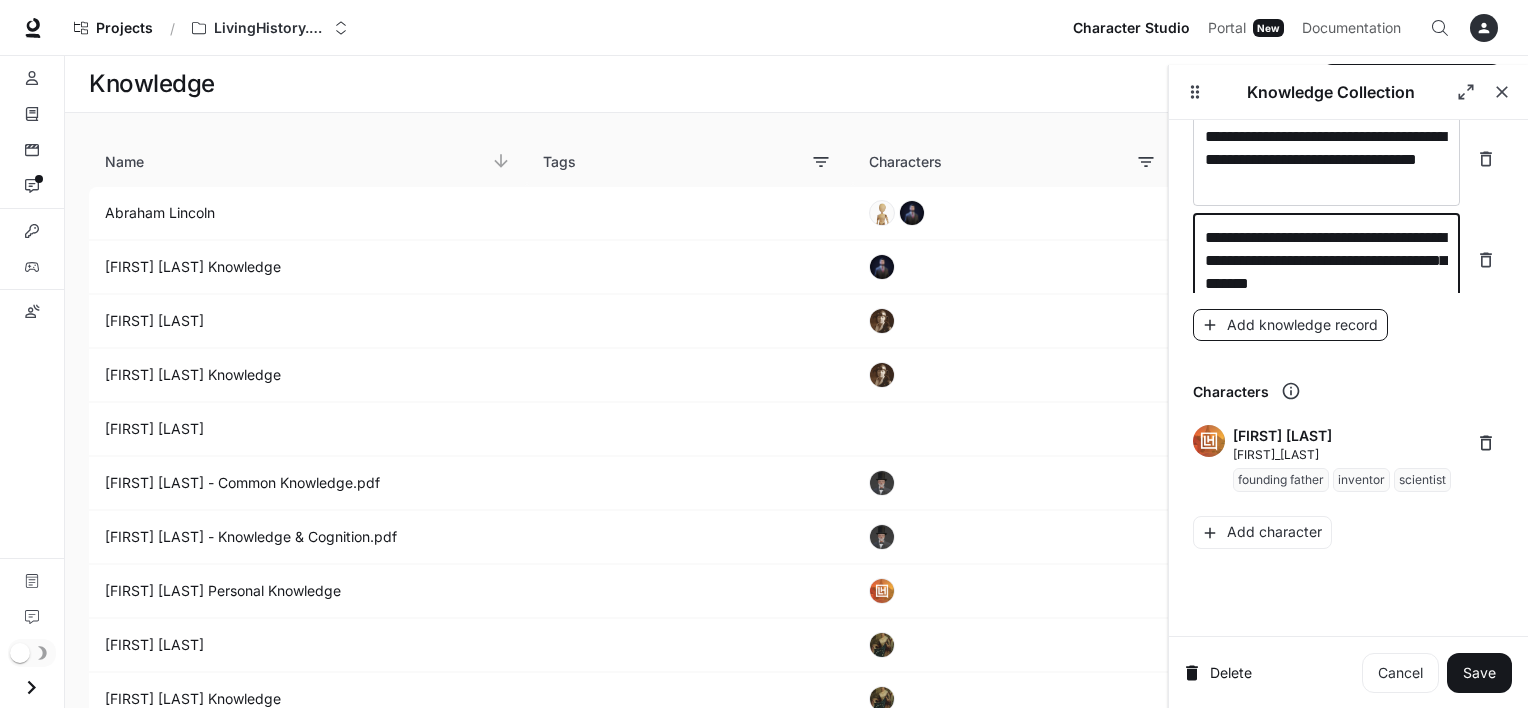 type on "**********" 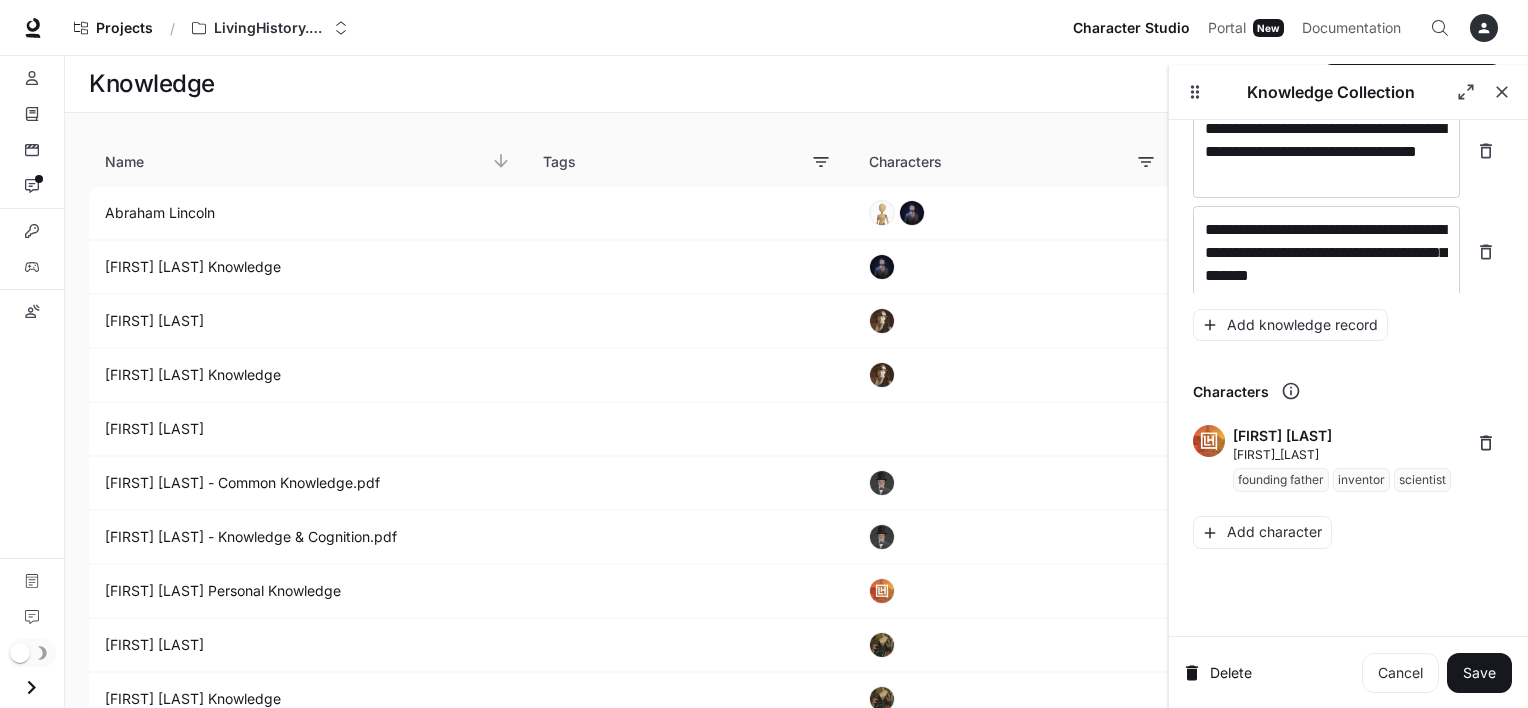 scroll, scrollTop: 19316, scrollLeft: 0, axis: vertical 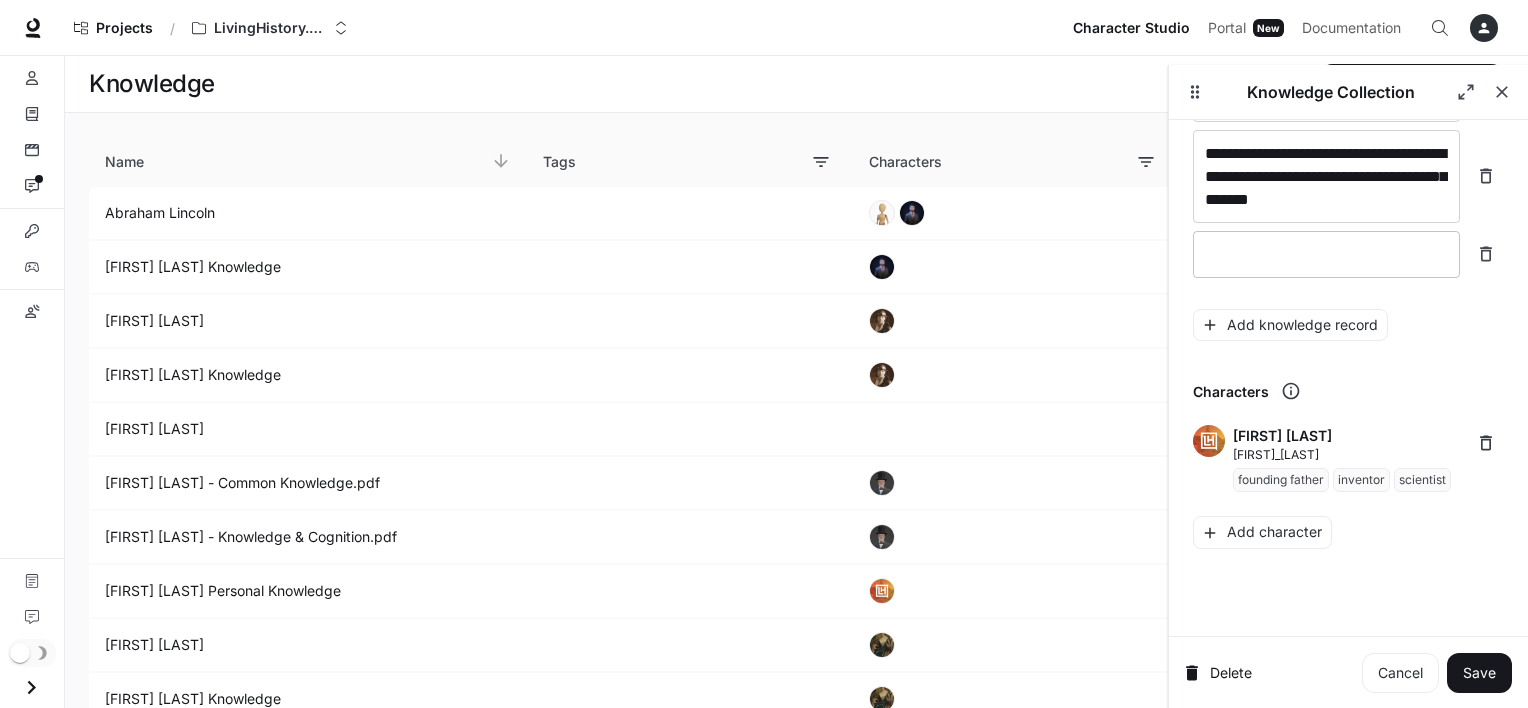 click on "* ​" at bounding box center (1326, 254) 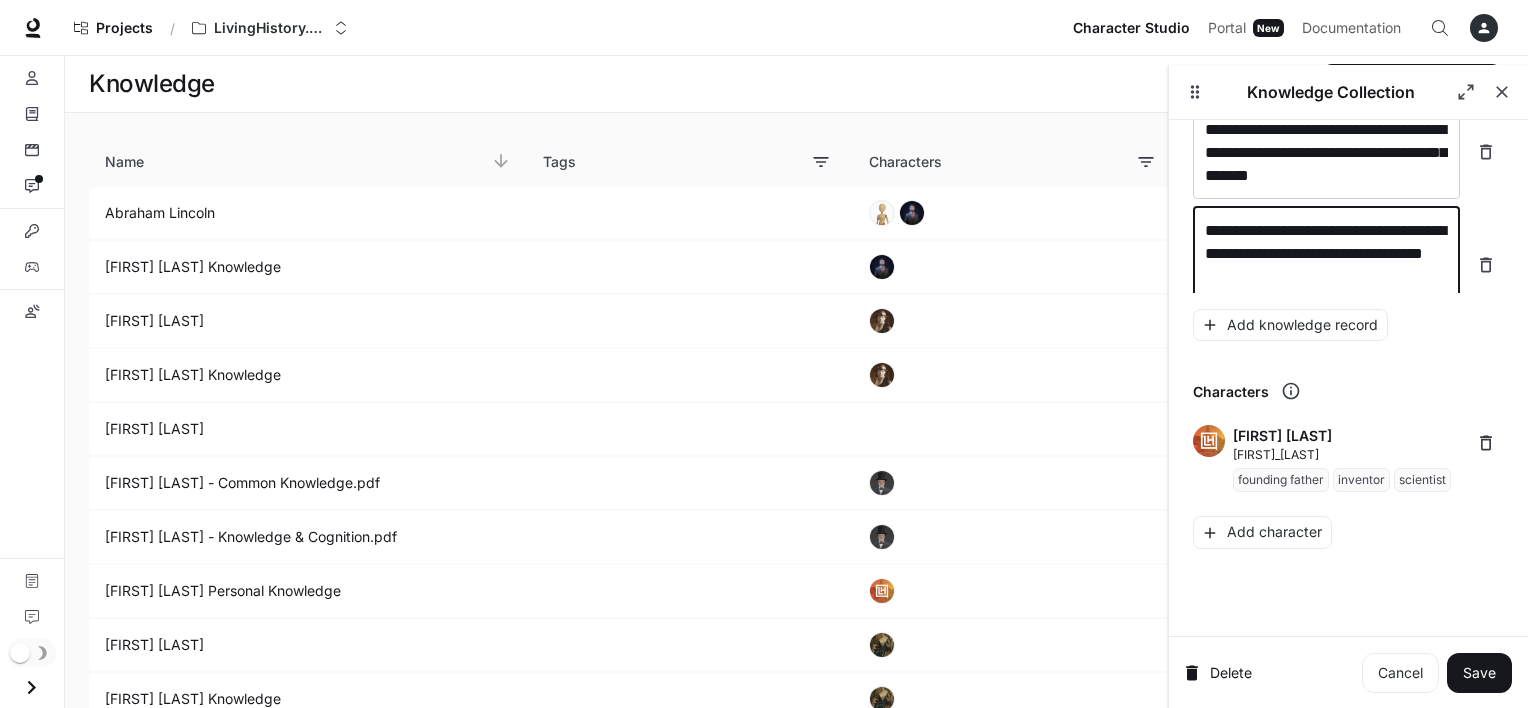 scroll, scrollTop: 19356, scrollLeft: 0, axis: vertical 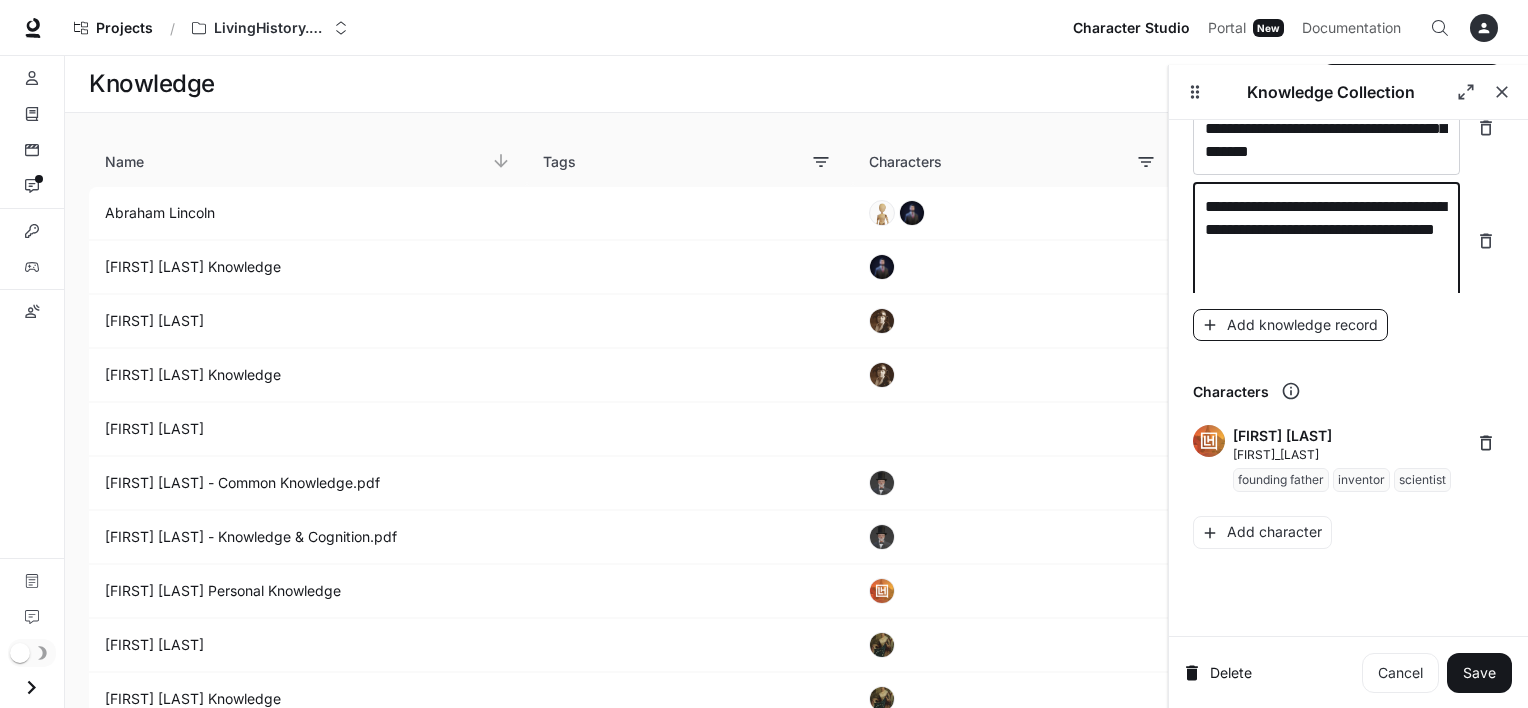 type on "**********" 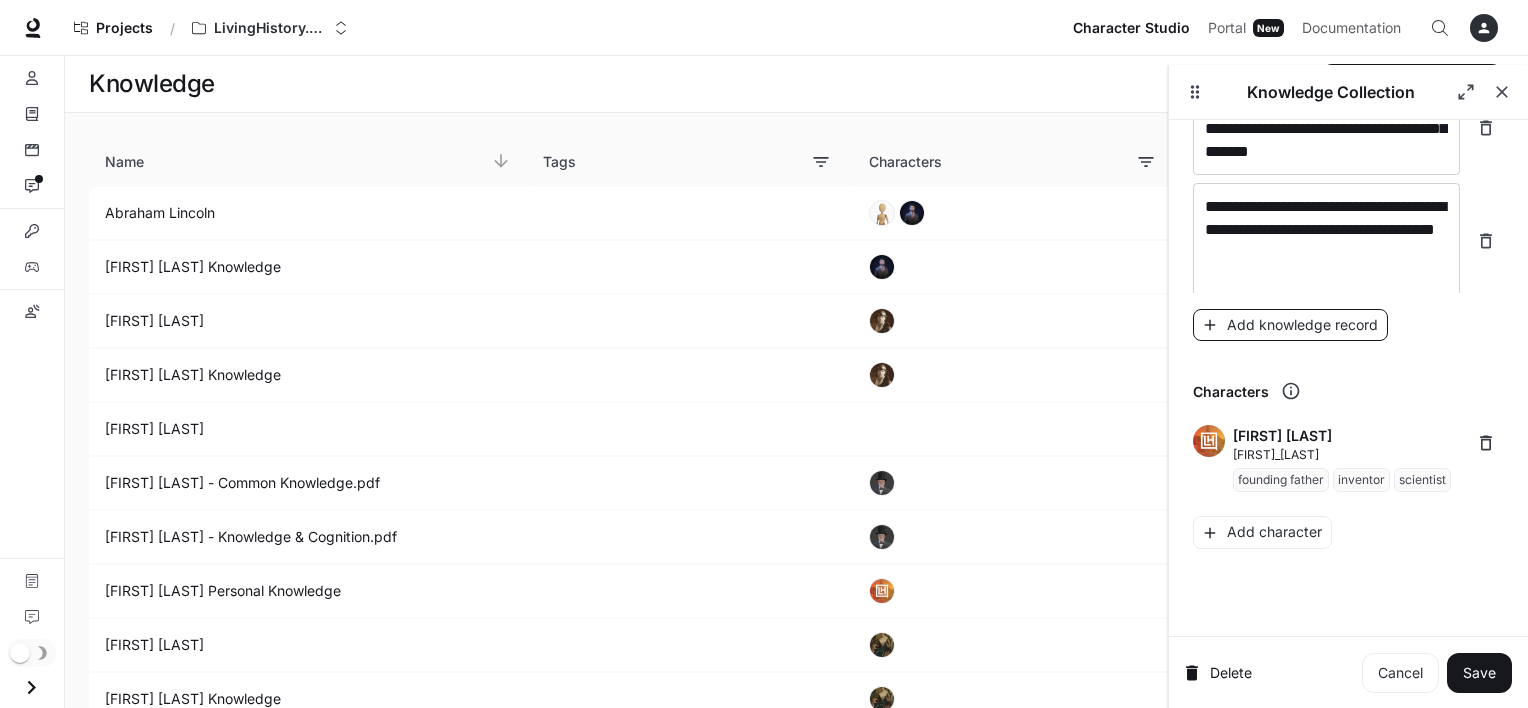scroll, scrollTop: 19410, scrollLeft: 0, axis: vertical 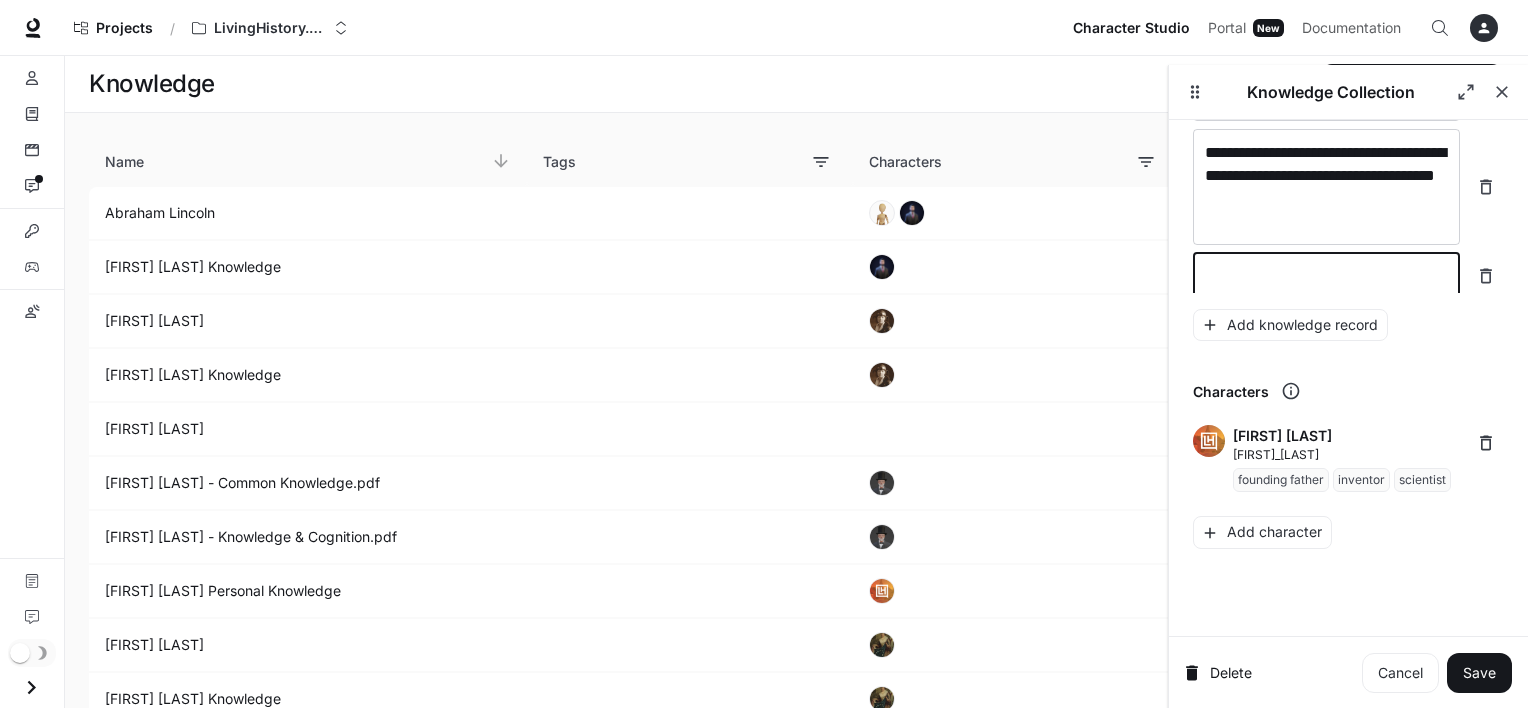 click at bounding box center [1326, 276] 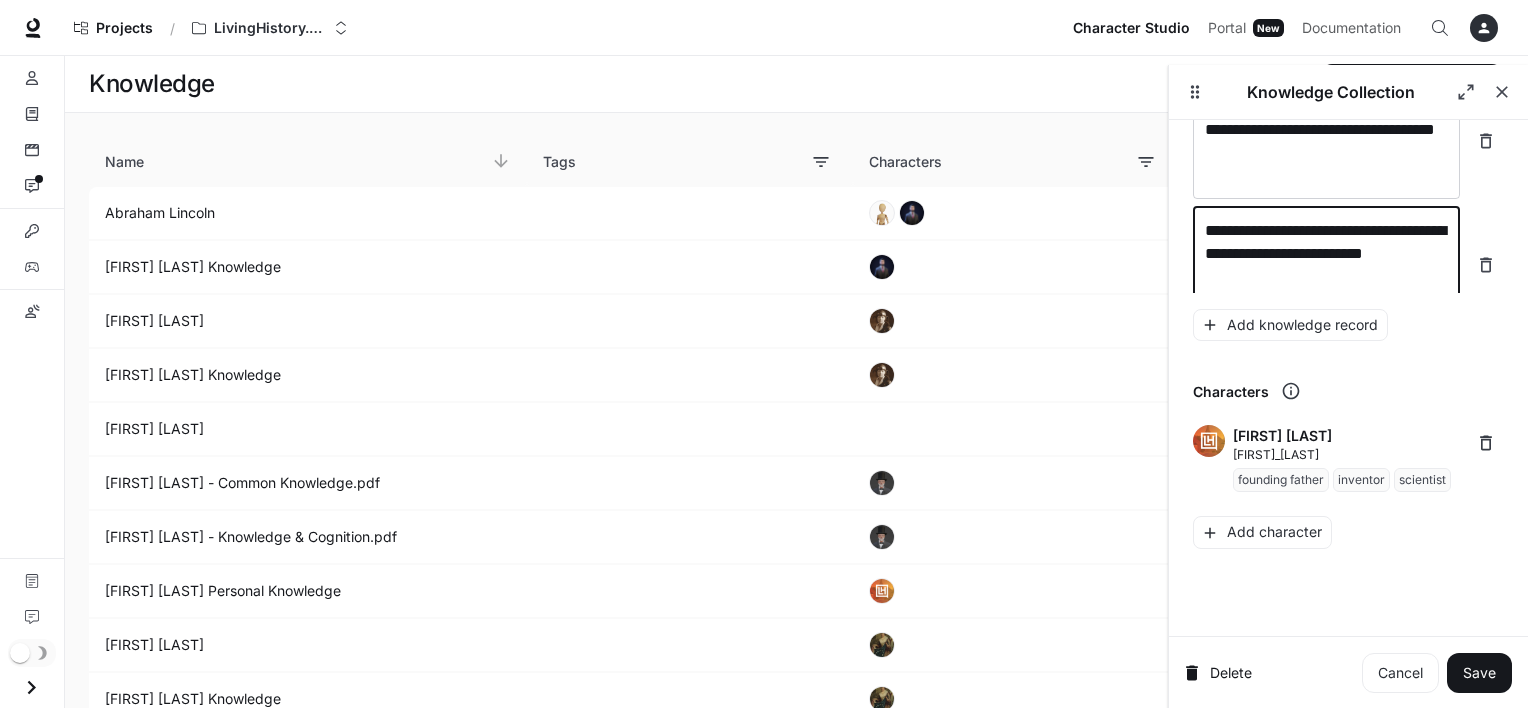 scroll, scrollTop: 19464, scrollLeft: 0, axis: vertical 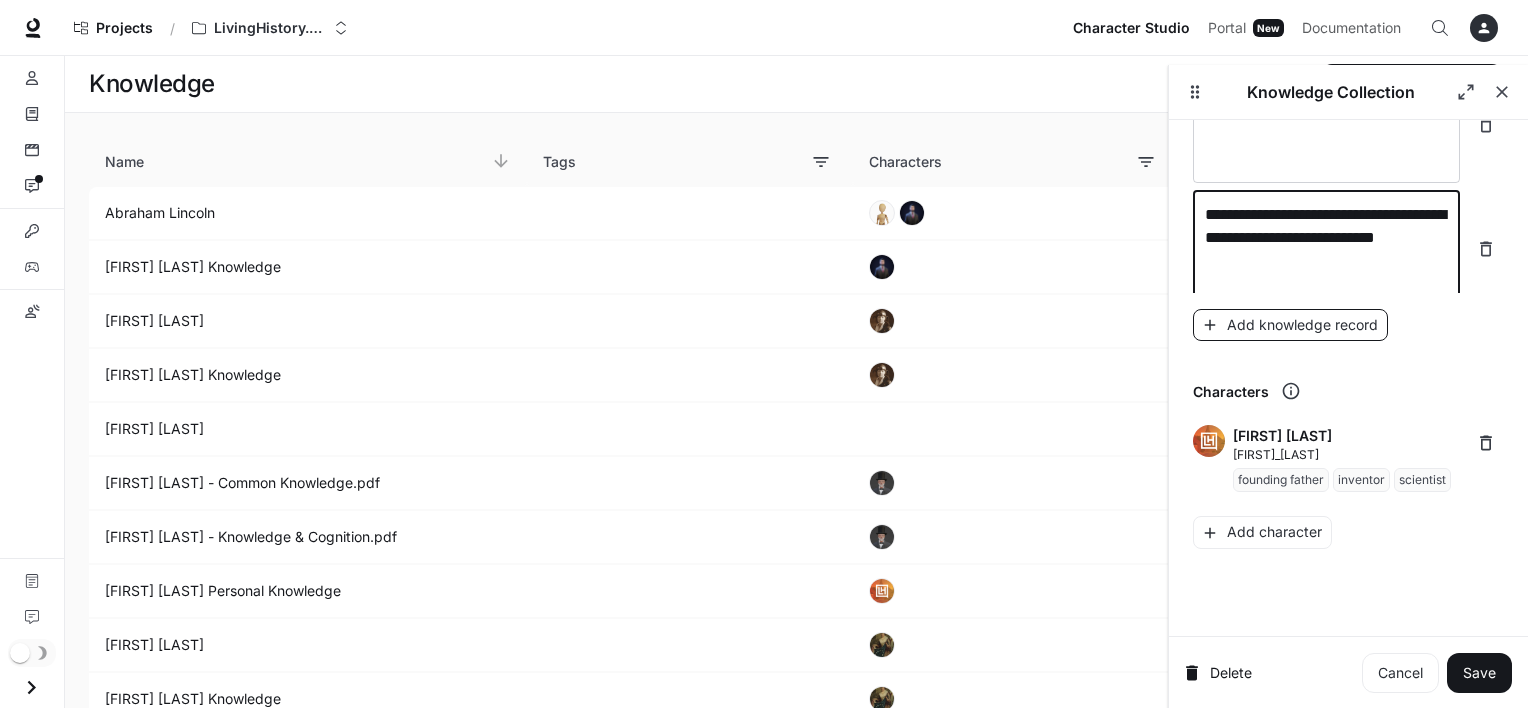 type on "**********" 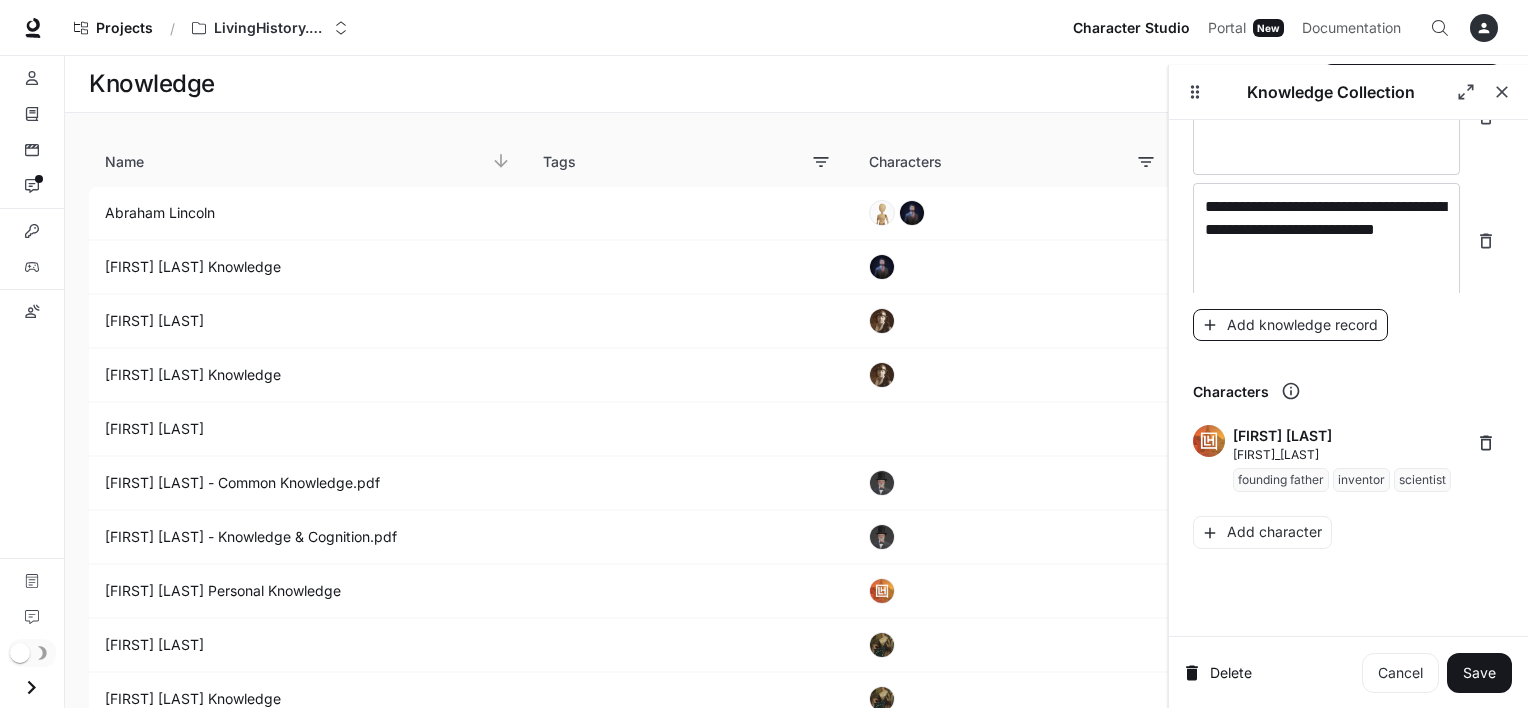 scroll, scrollTop: 19540, scrollLeft: 0, axis: vertical 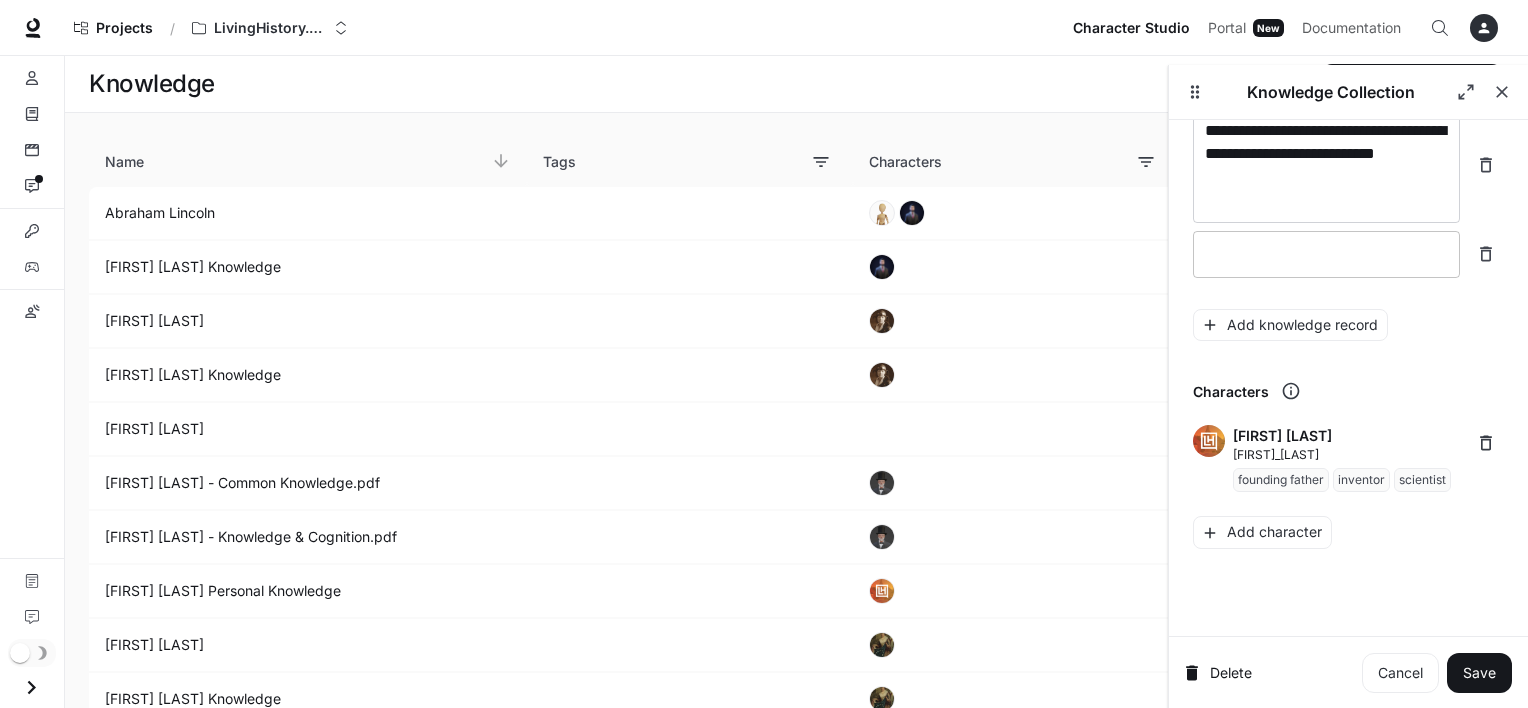 click on "* ​" at bounding box center [1326, 254] 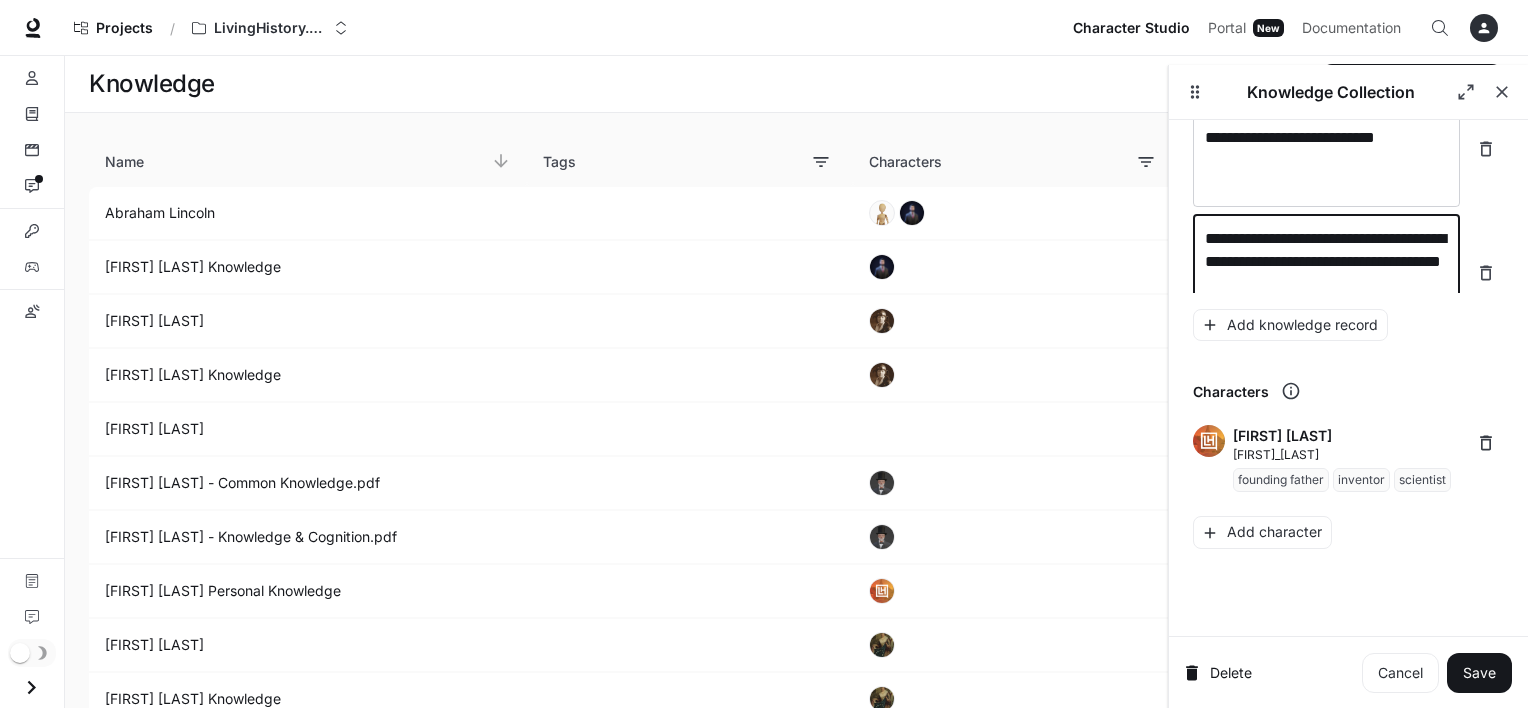scroll, scrollTop: 19580, scrollLeft: 0, axis: vertical 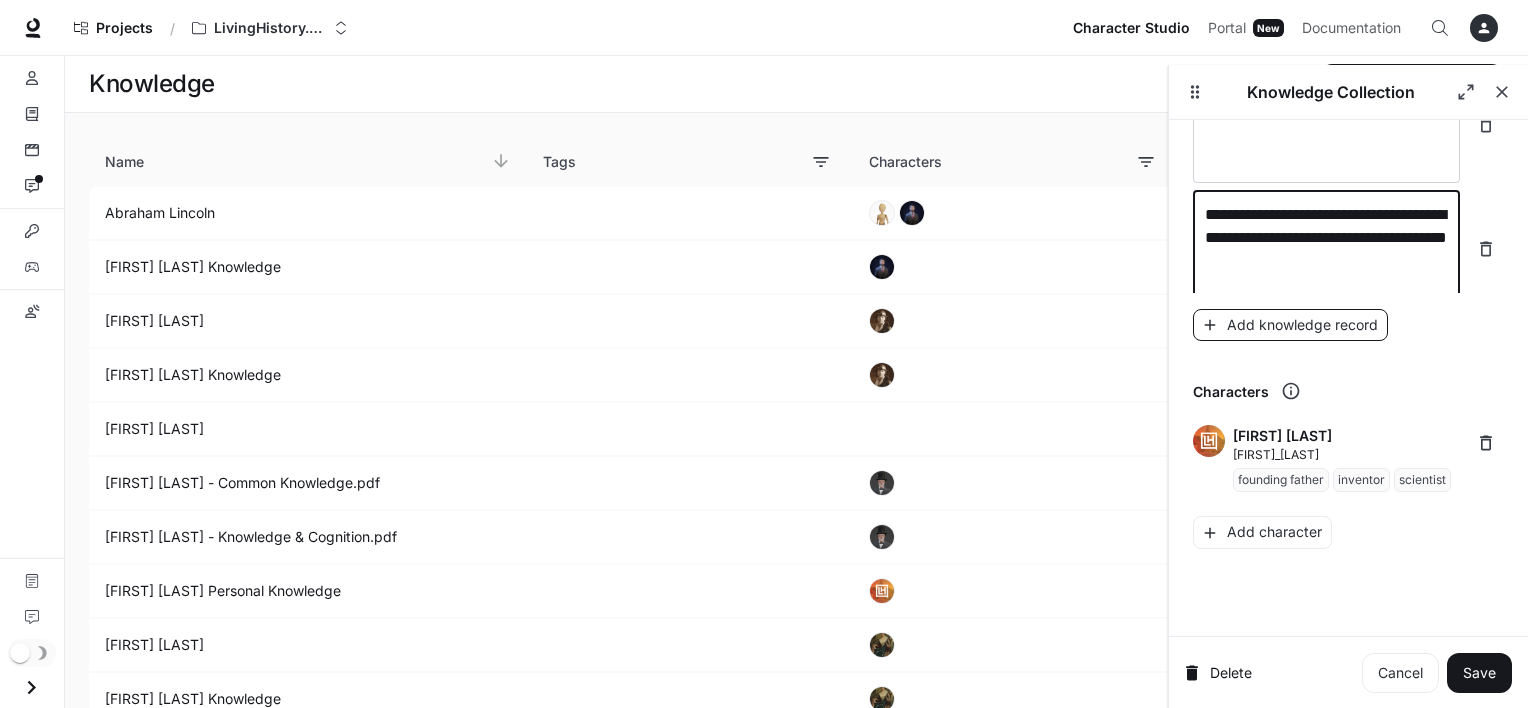 type on "**********" 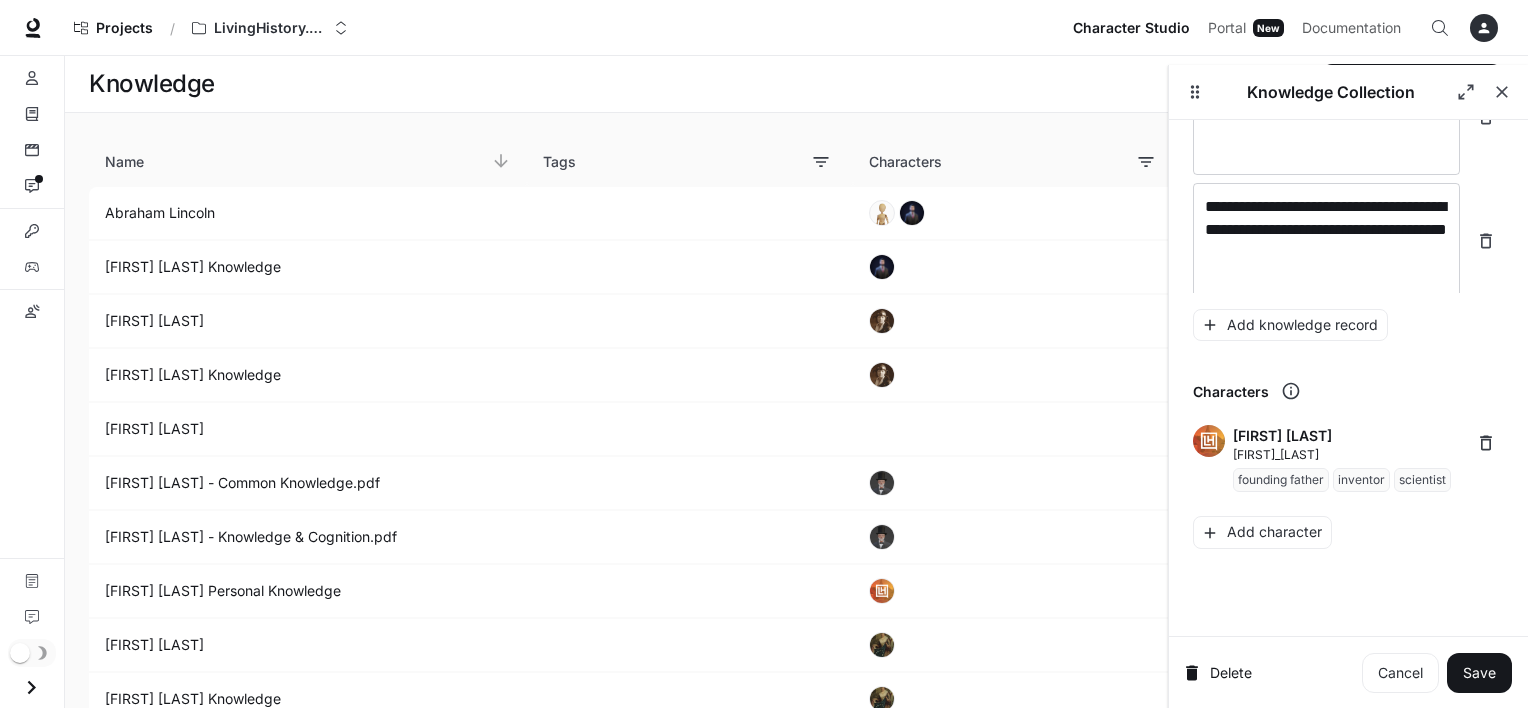 scroll, scrollTop: 19656, scrollLeft: 0, axis: vertical 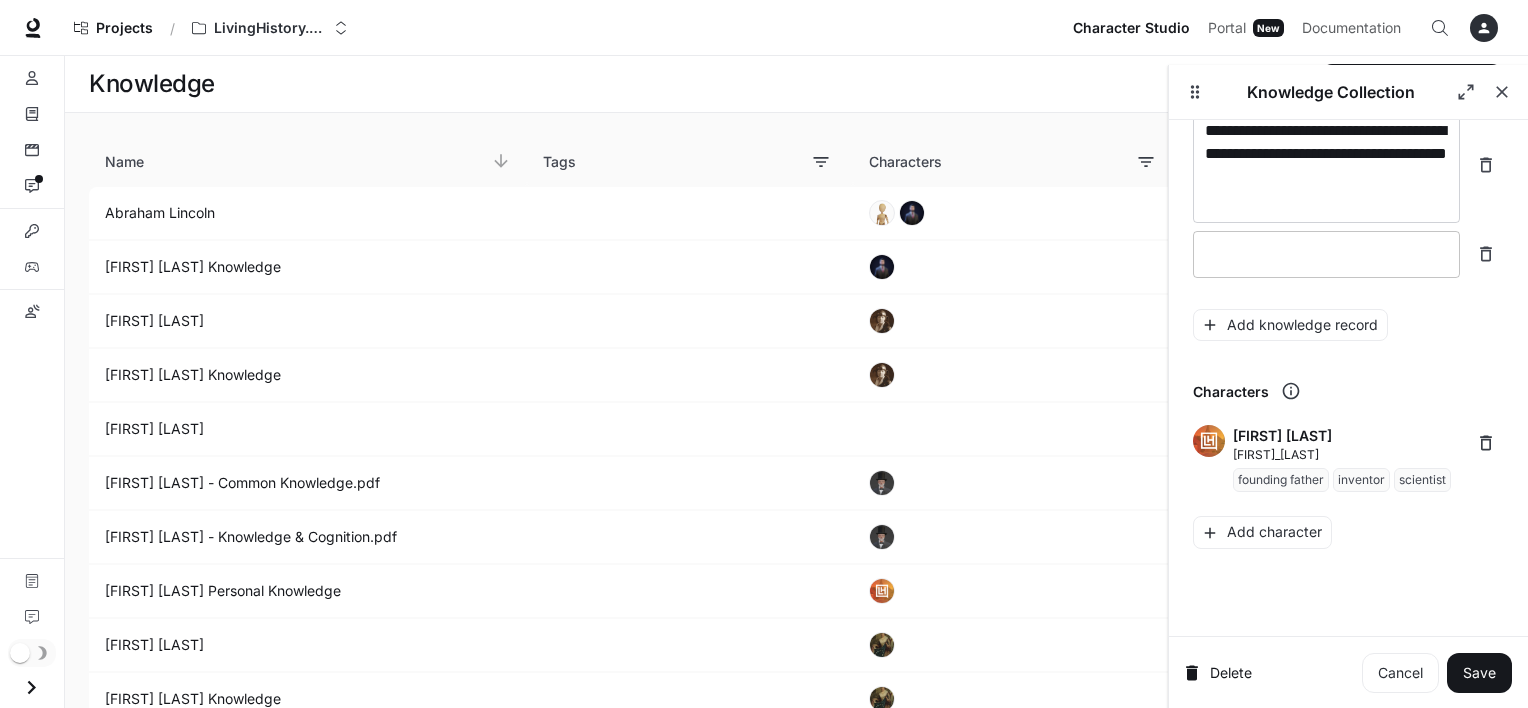 click on "* ​" at bounding box center [1326, 254] 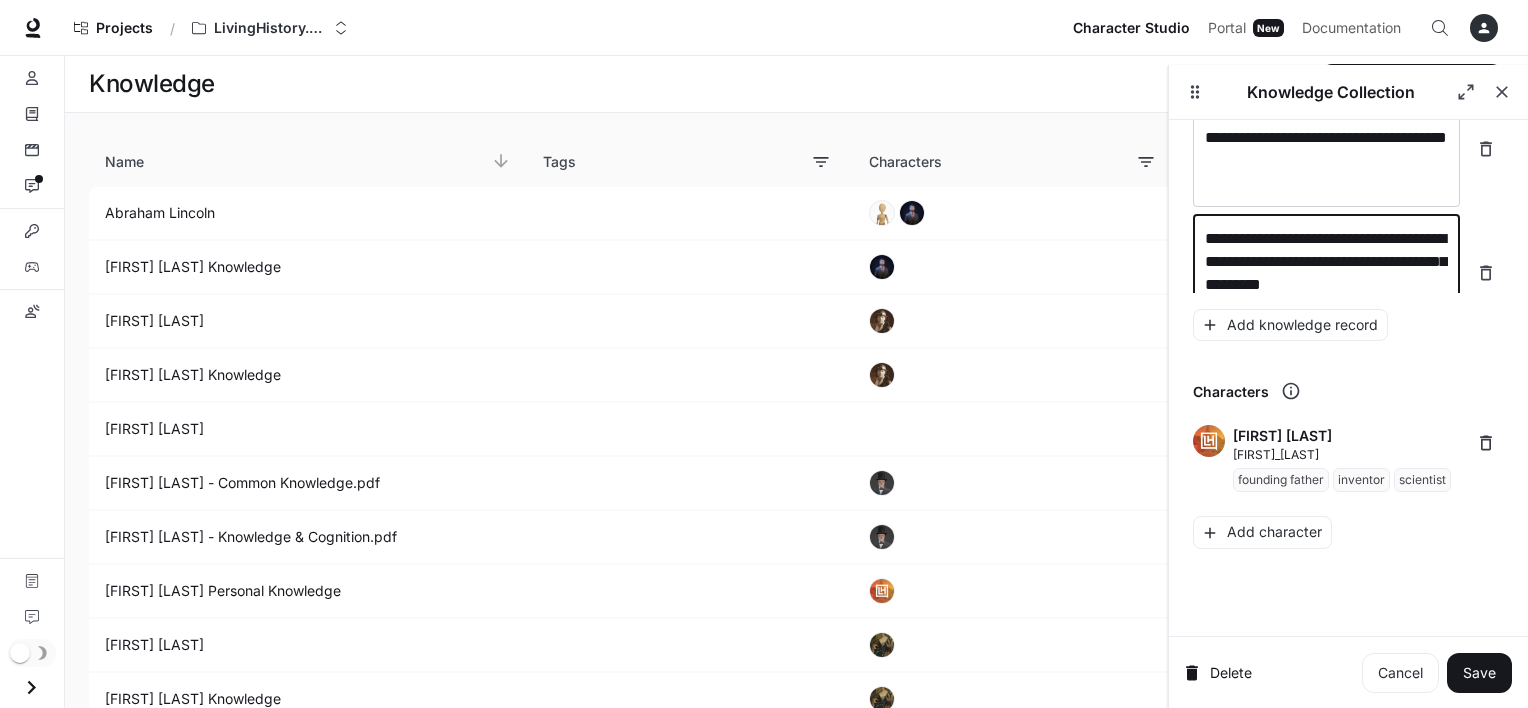 scroll, scrollTop: 19696, scrollLeft: 0, axis: vertical 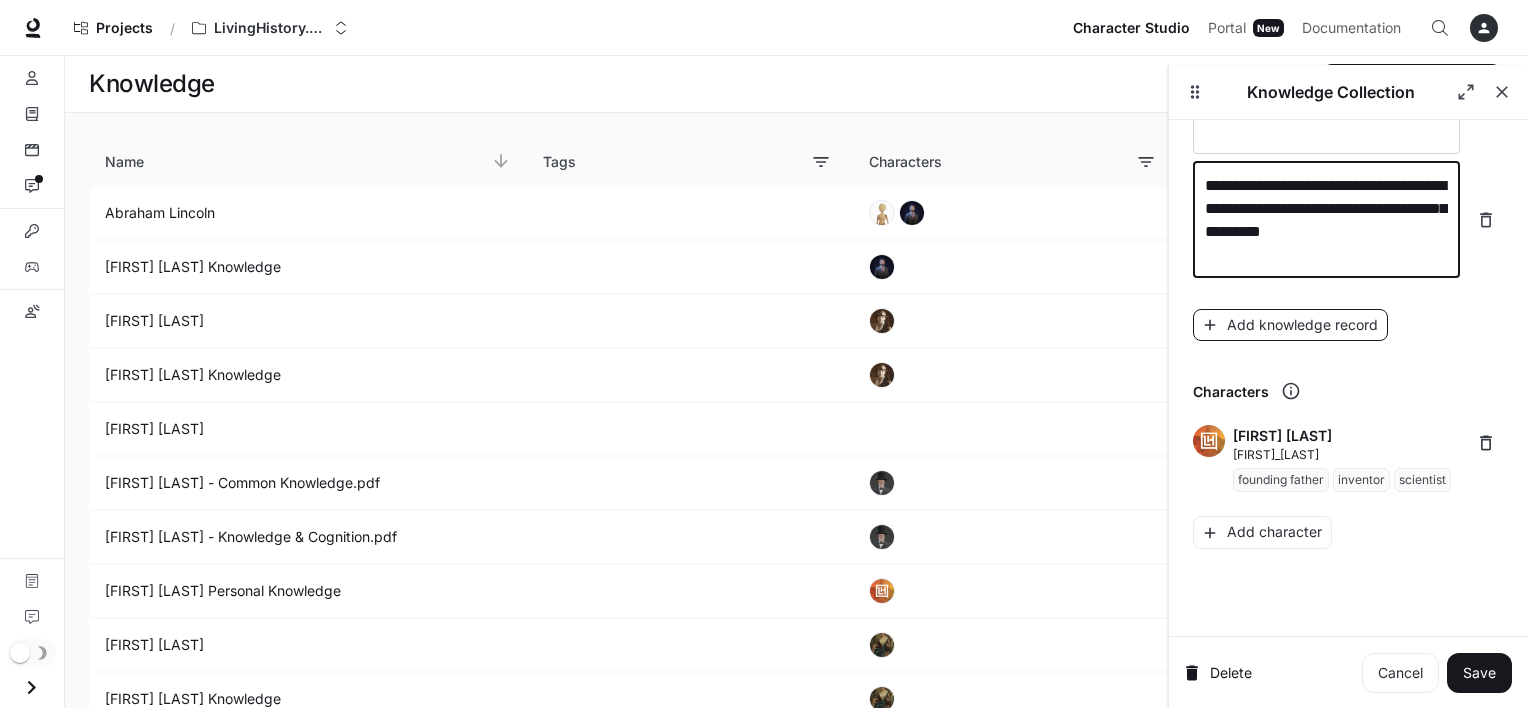 type on "**********" 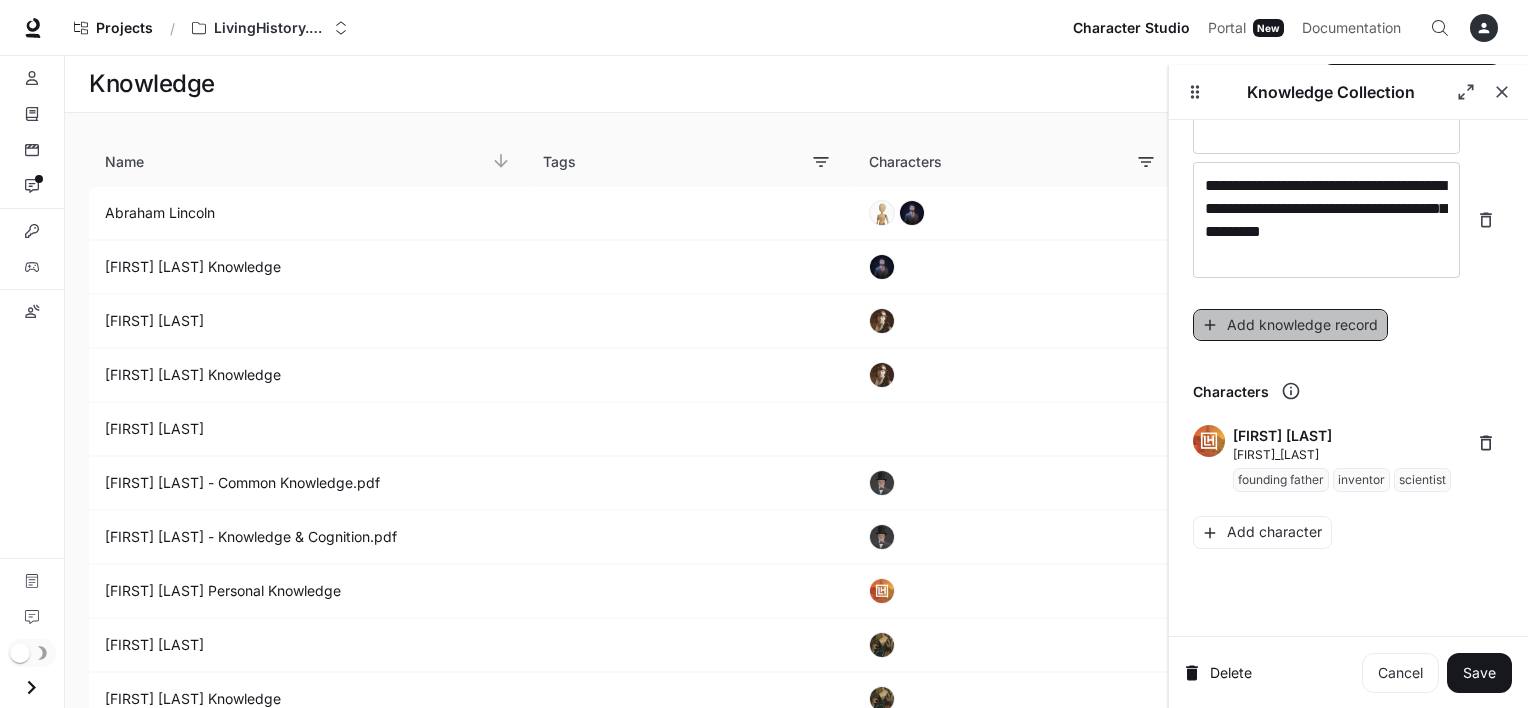 click on "Add knowledge record" at bounding box center (1290, 325) 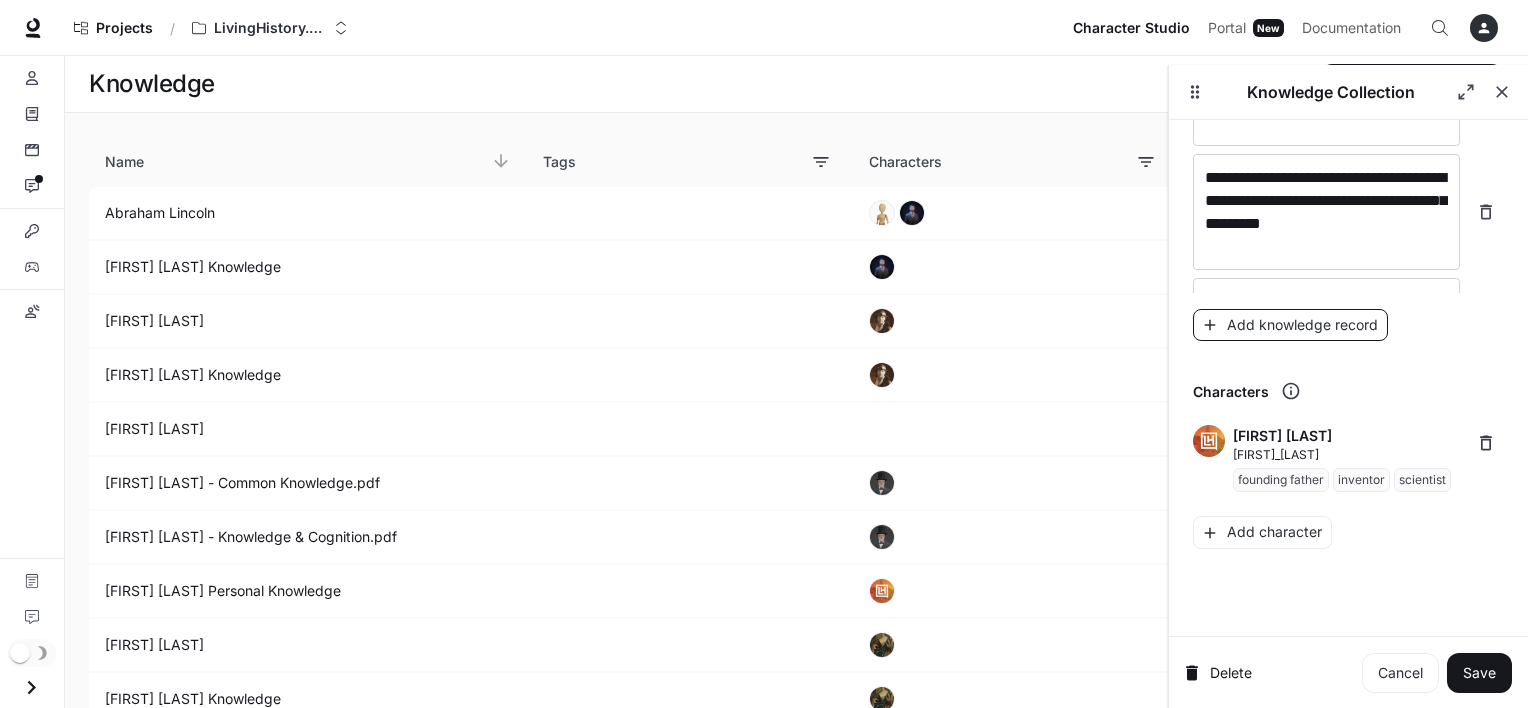 scroll, scrollTop: 19772, scrollLeft: 0, axis: vertical 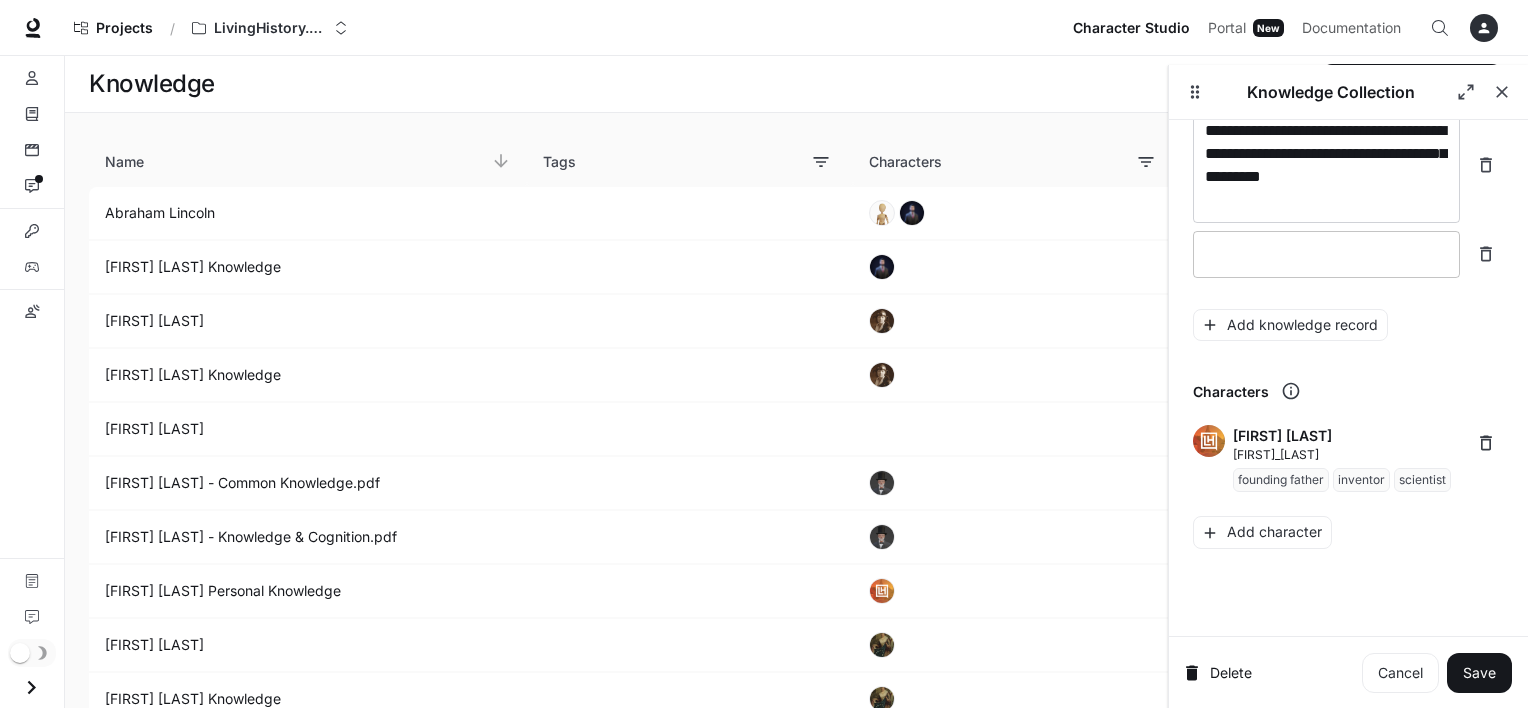 click on "* ​" at bounding box center (1326, 254) 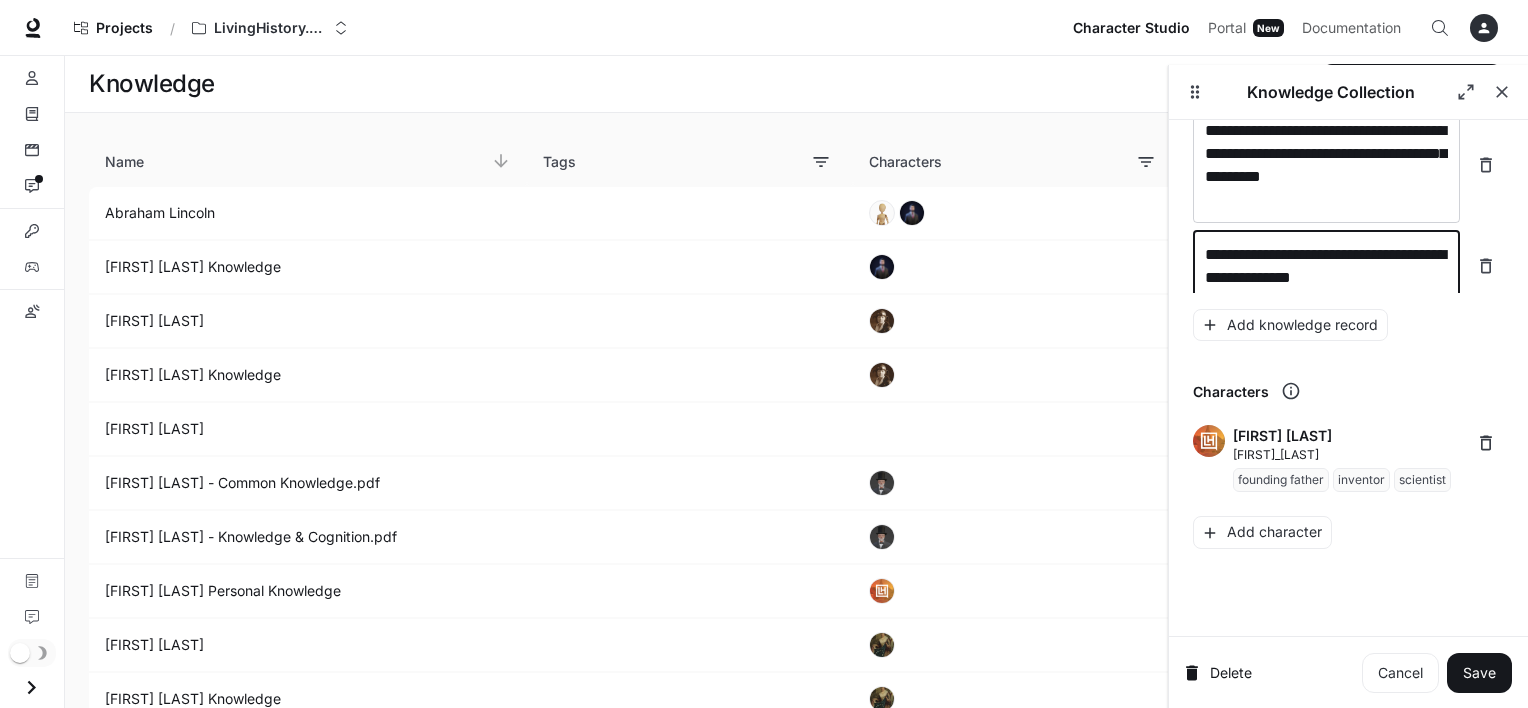 scroll, scrollTop: 19788, scrollLeft: 0, axis: vertical 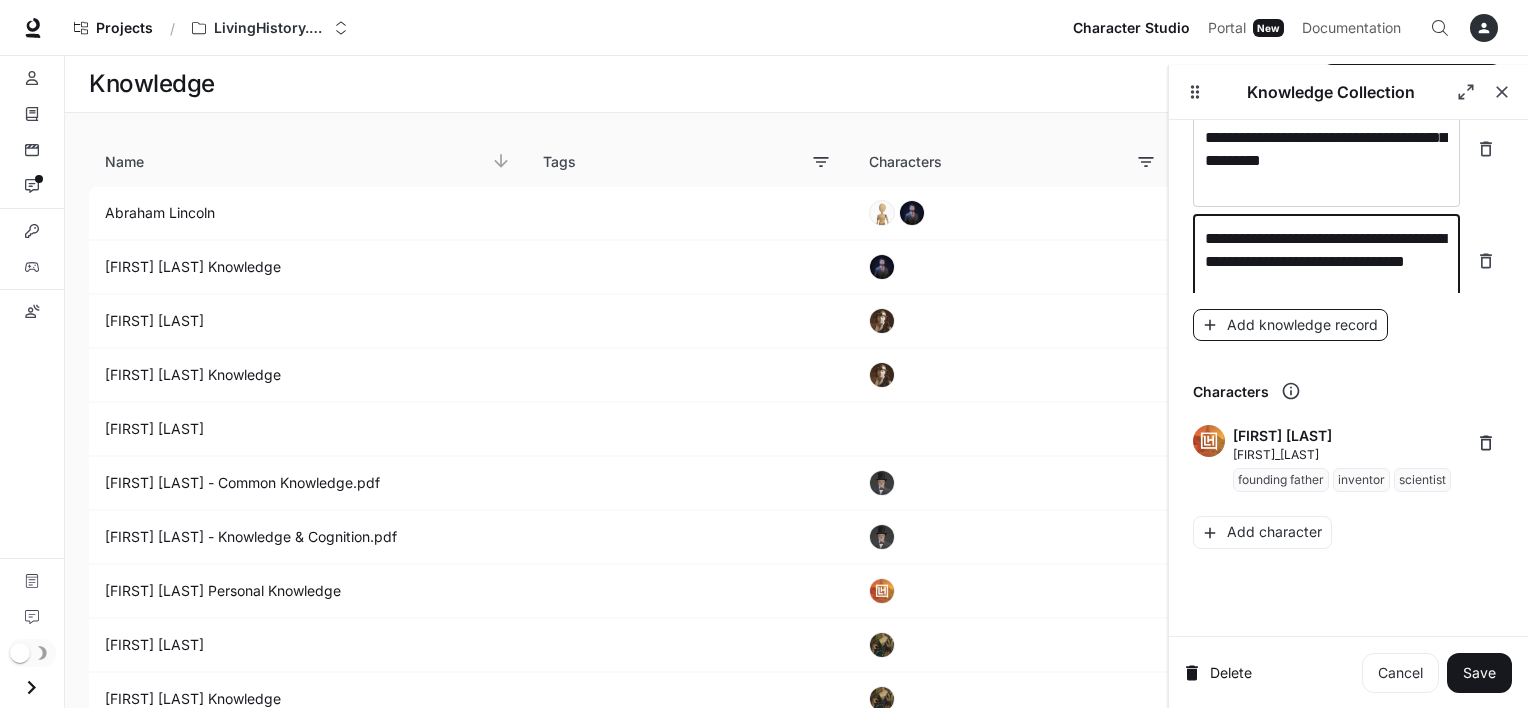 type on "**********" 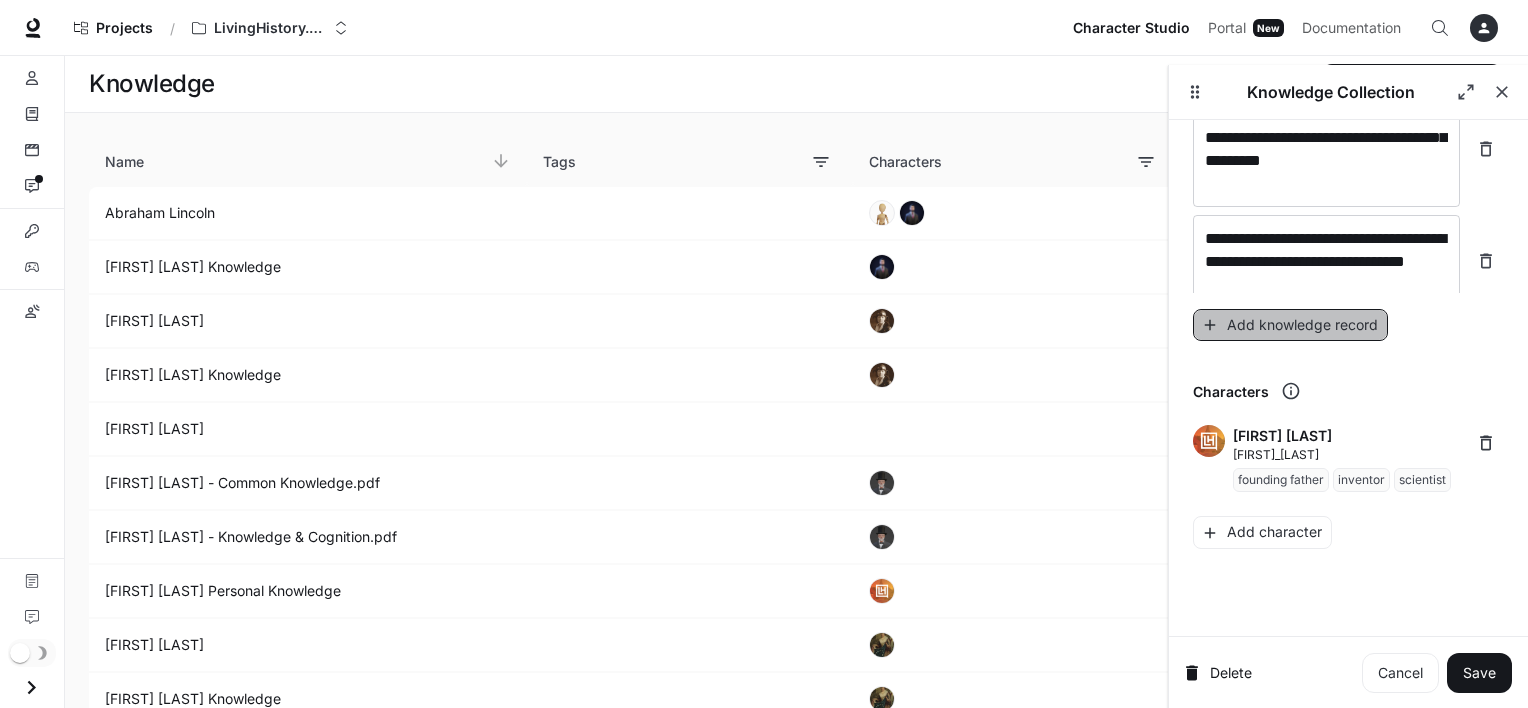 click on "Add knowledge record" at bounding box center [1290, 325] 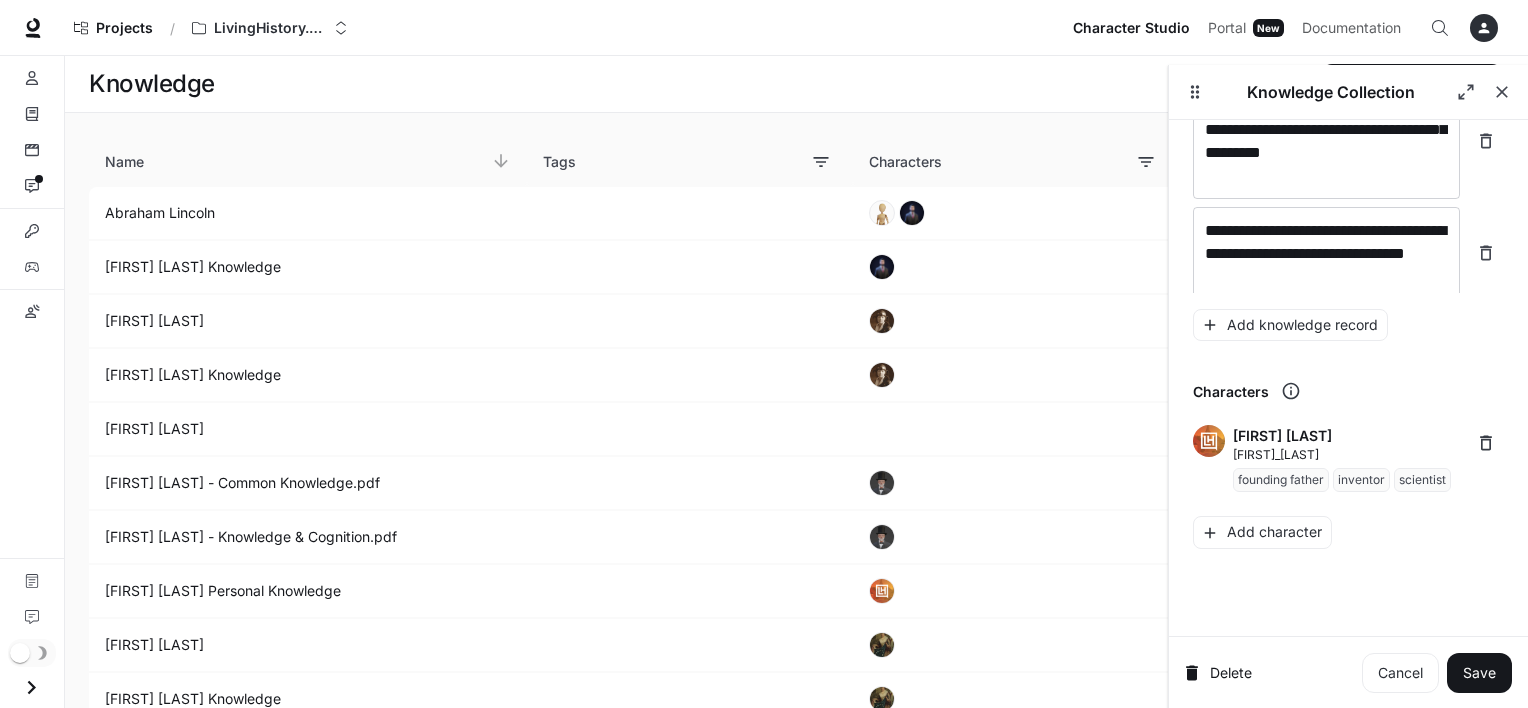 scroll, scrollTop: 19866, scrollLeft: 0, axis: vertical 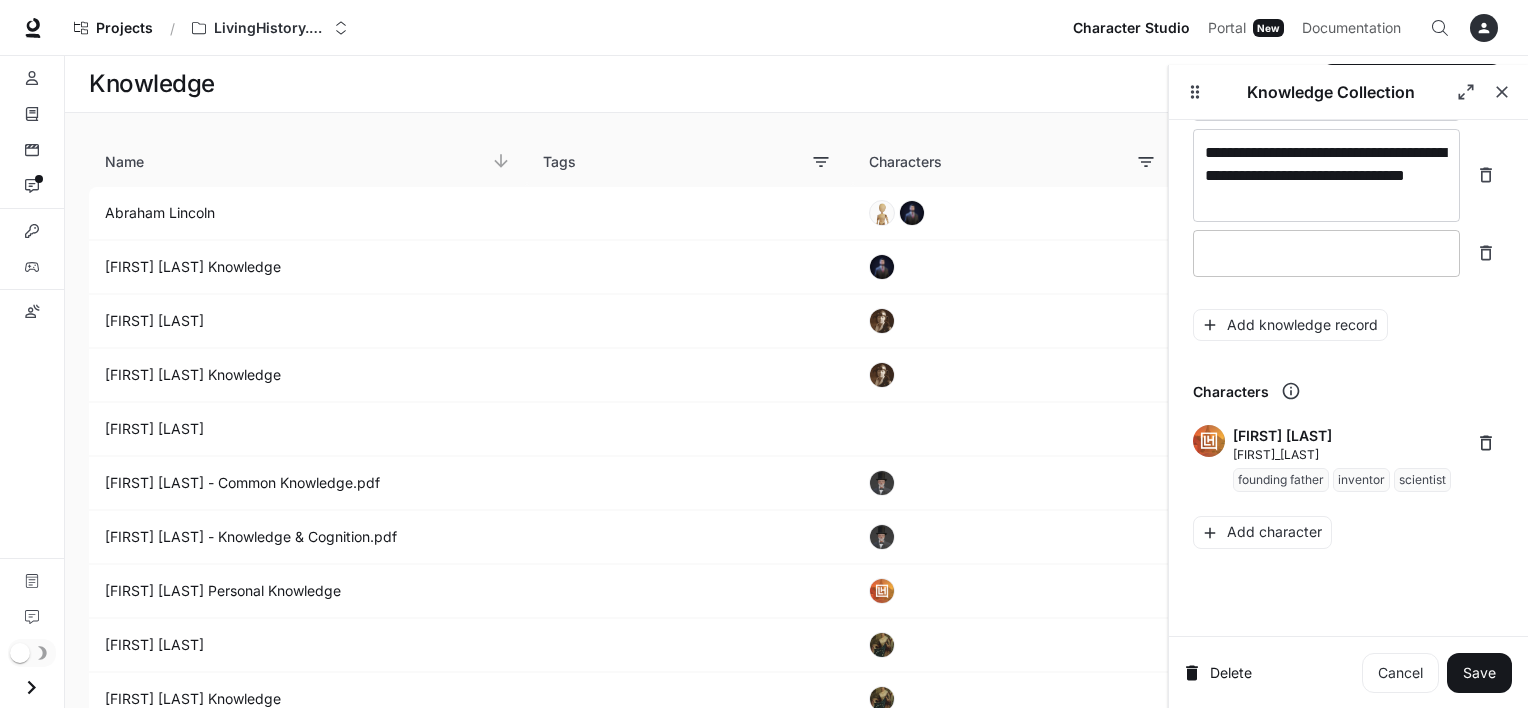 click at bounding box center (1326, 253) 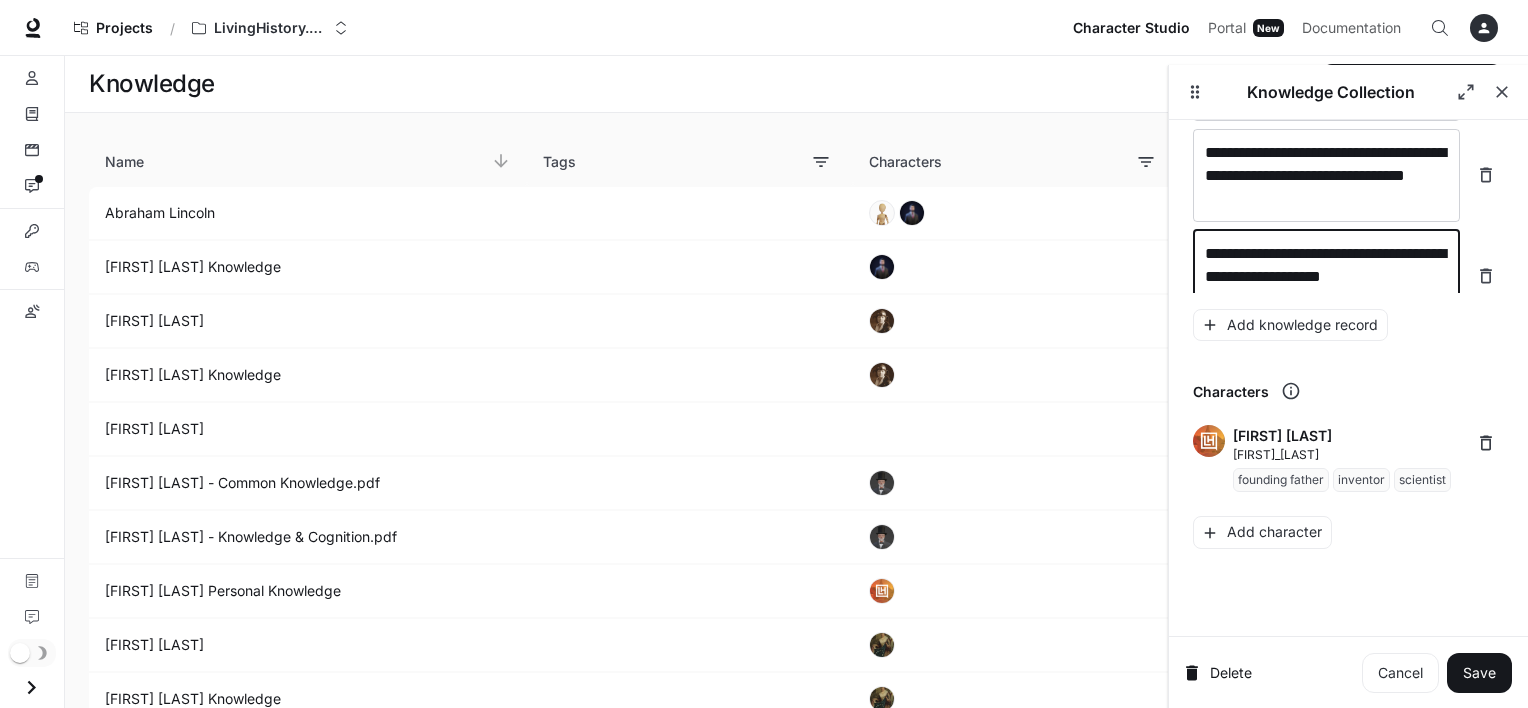 scroll, scrollTop: 19881, scrollLeft: 0, axis: vertical 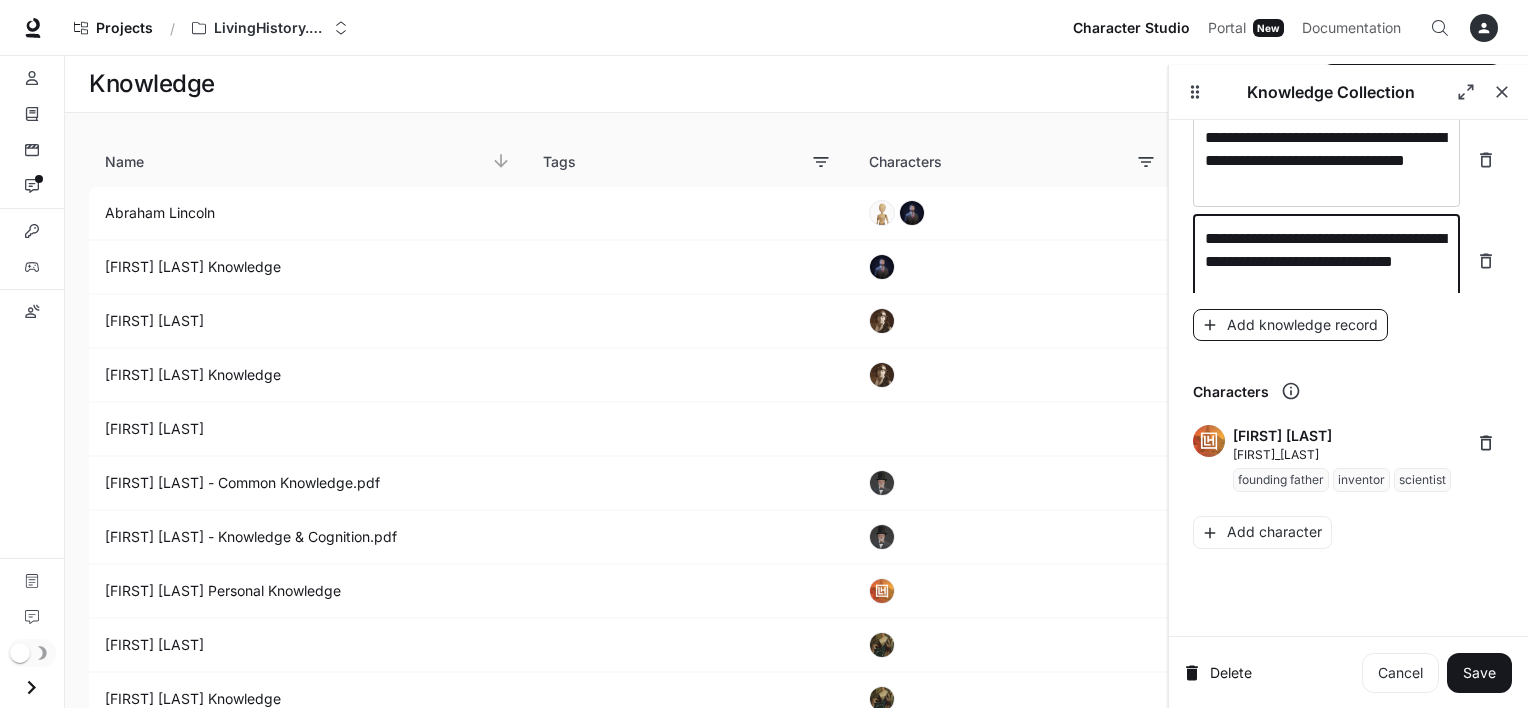 type on "**********" 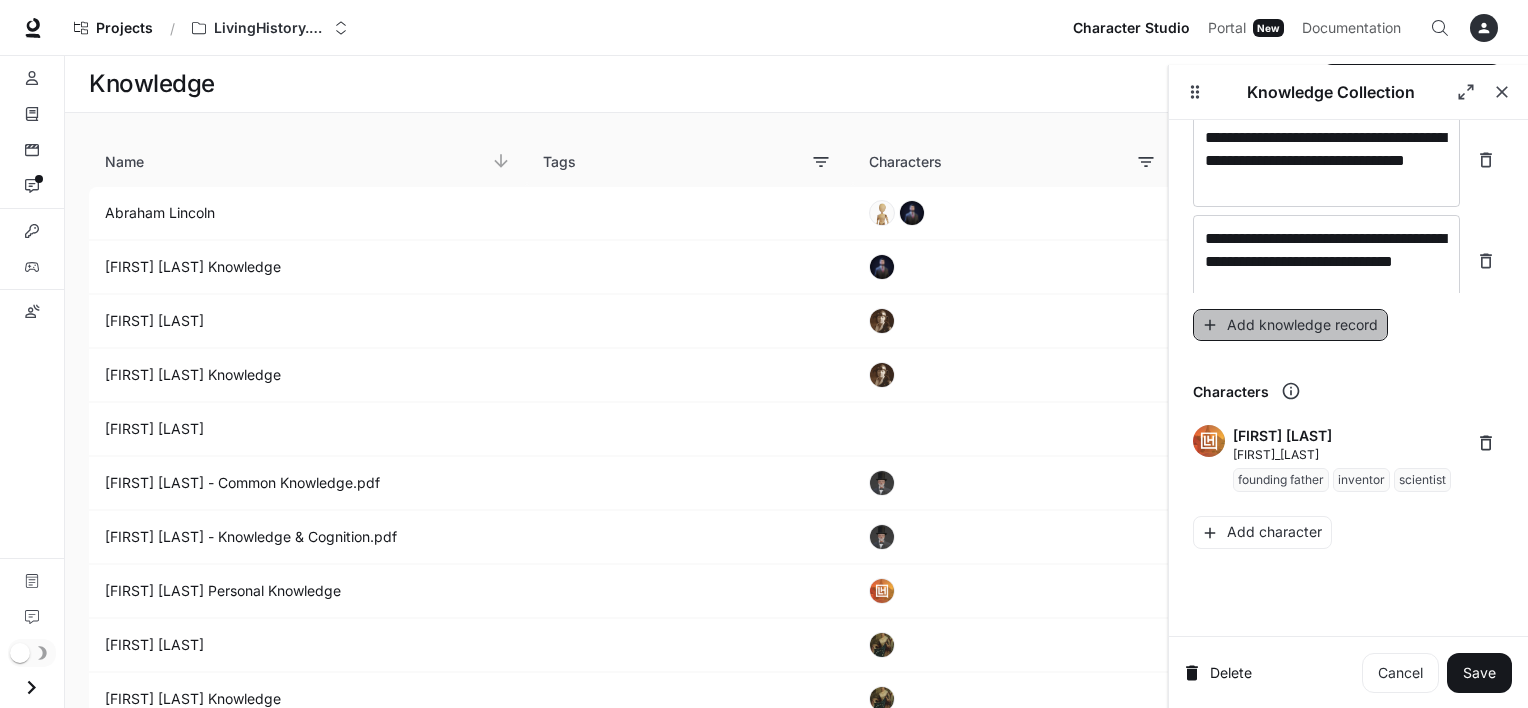 click on "Add knowledge record" at bounding box center (1290, 325) 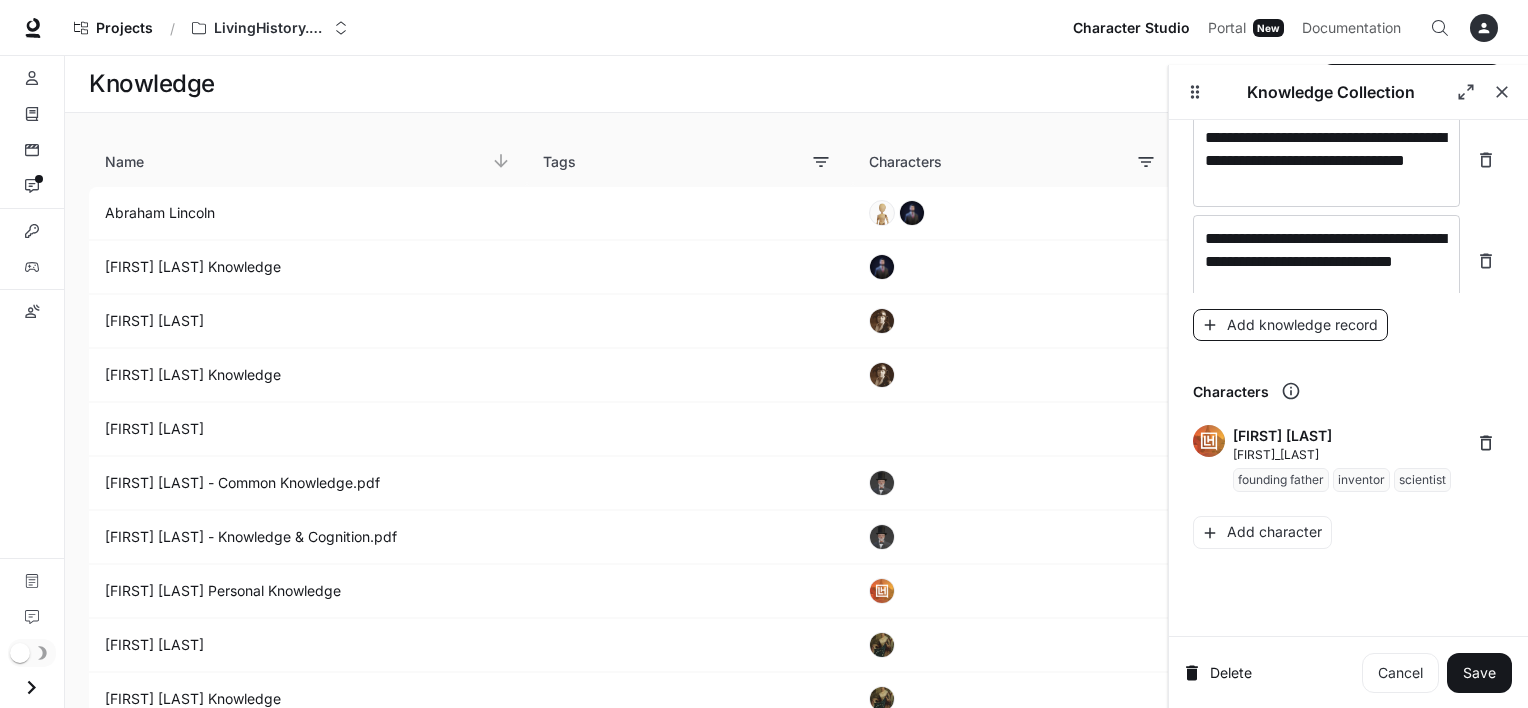 scroll, scrollTop: 19920, scrollLeft: 0, axis: vertical 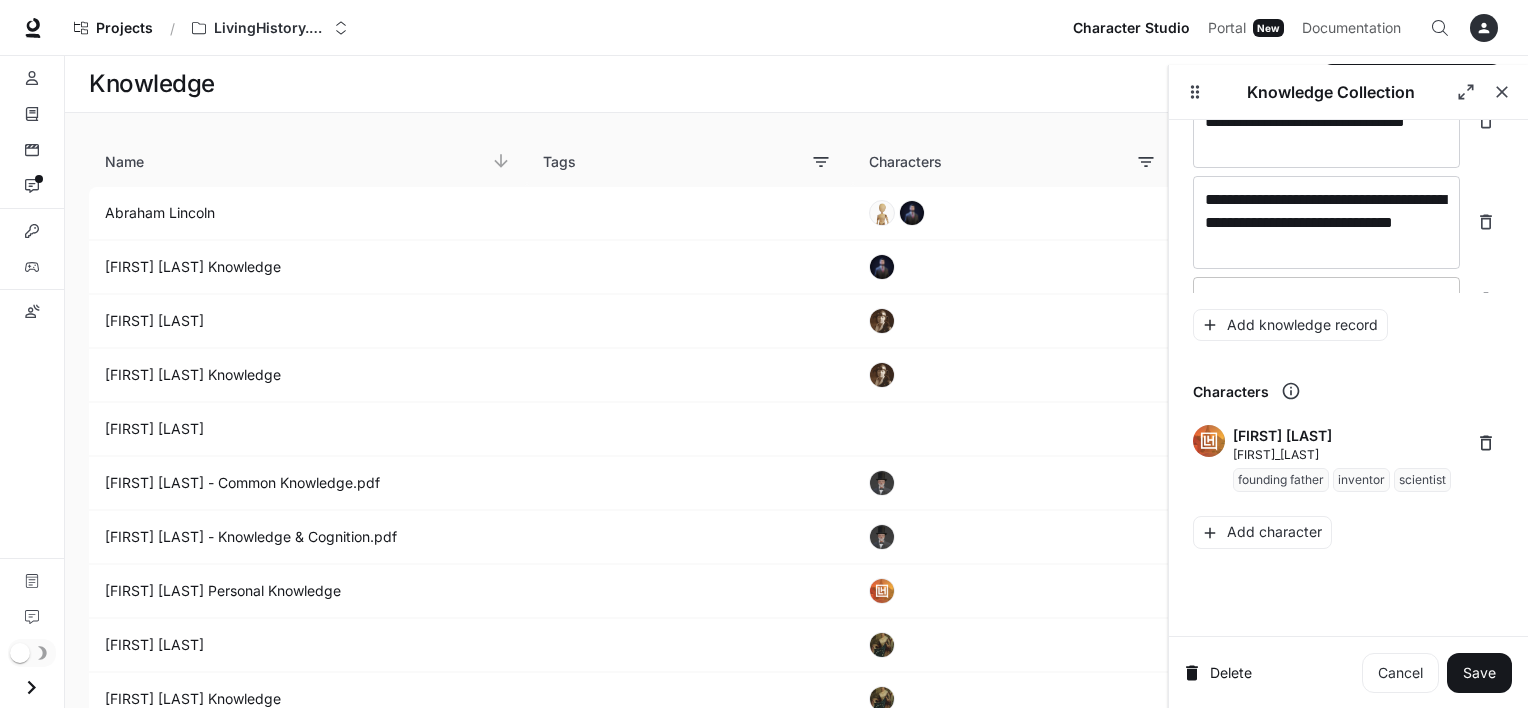click at bounding box center (1326, 300) 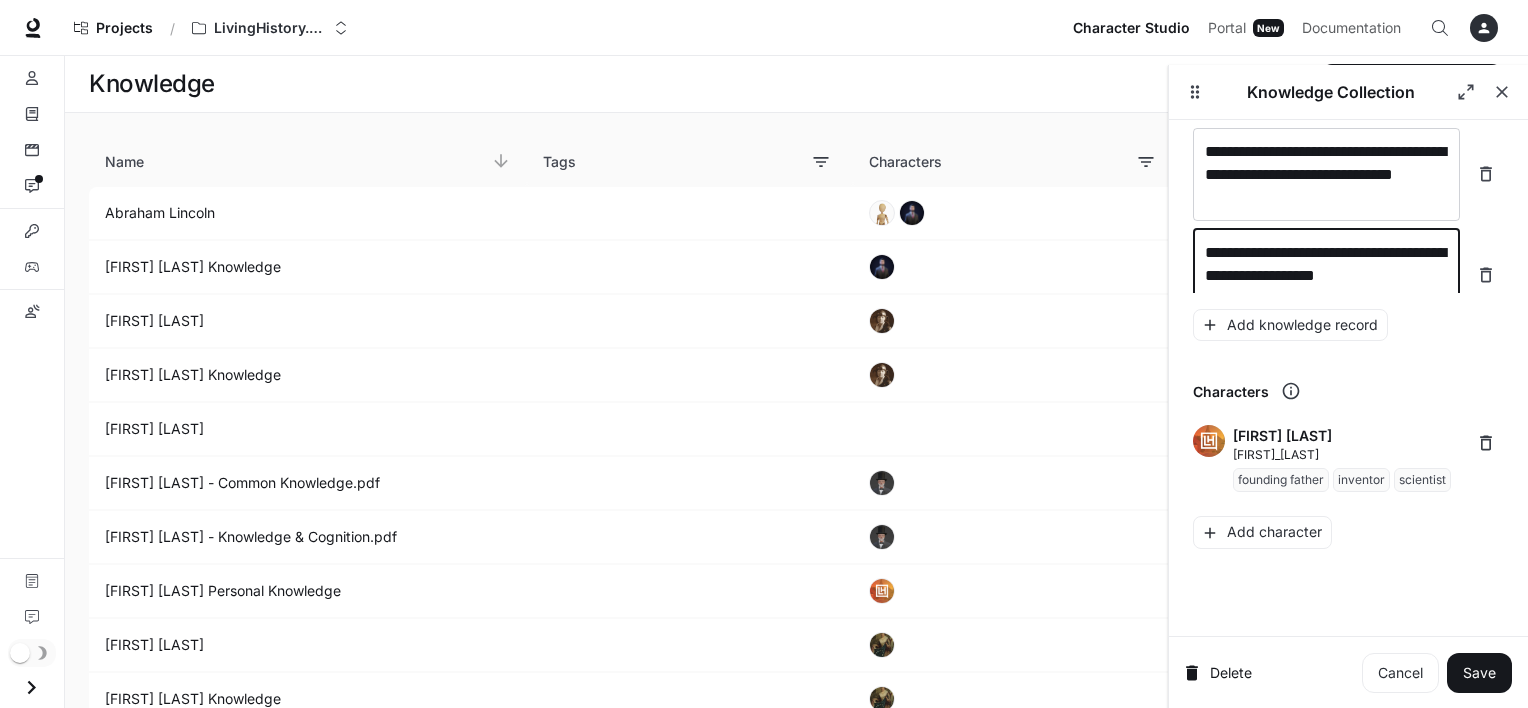 scroll, scrollTop: 19983, scrollLeft: 0, axis: vertical 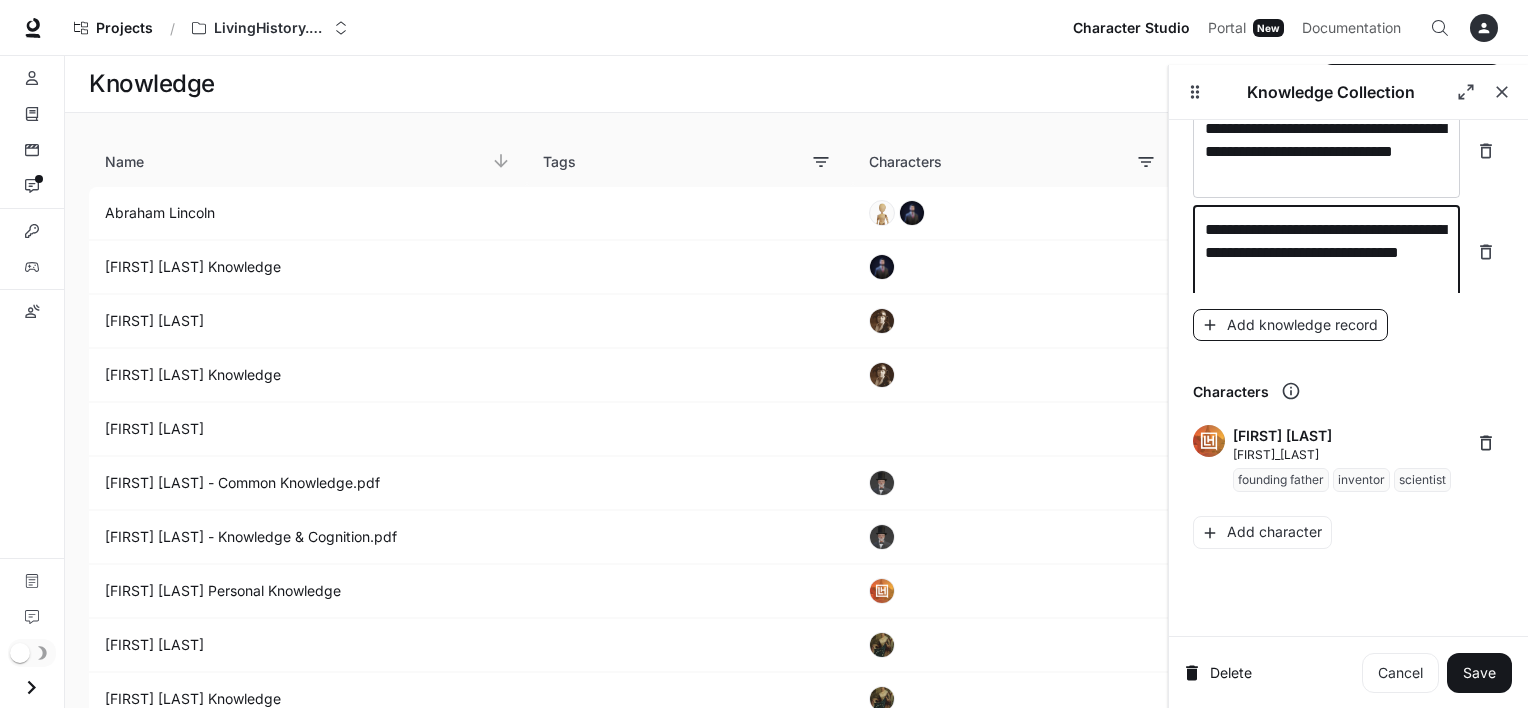 type on "**********" 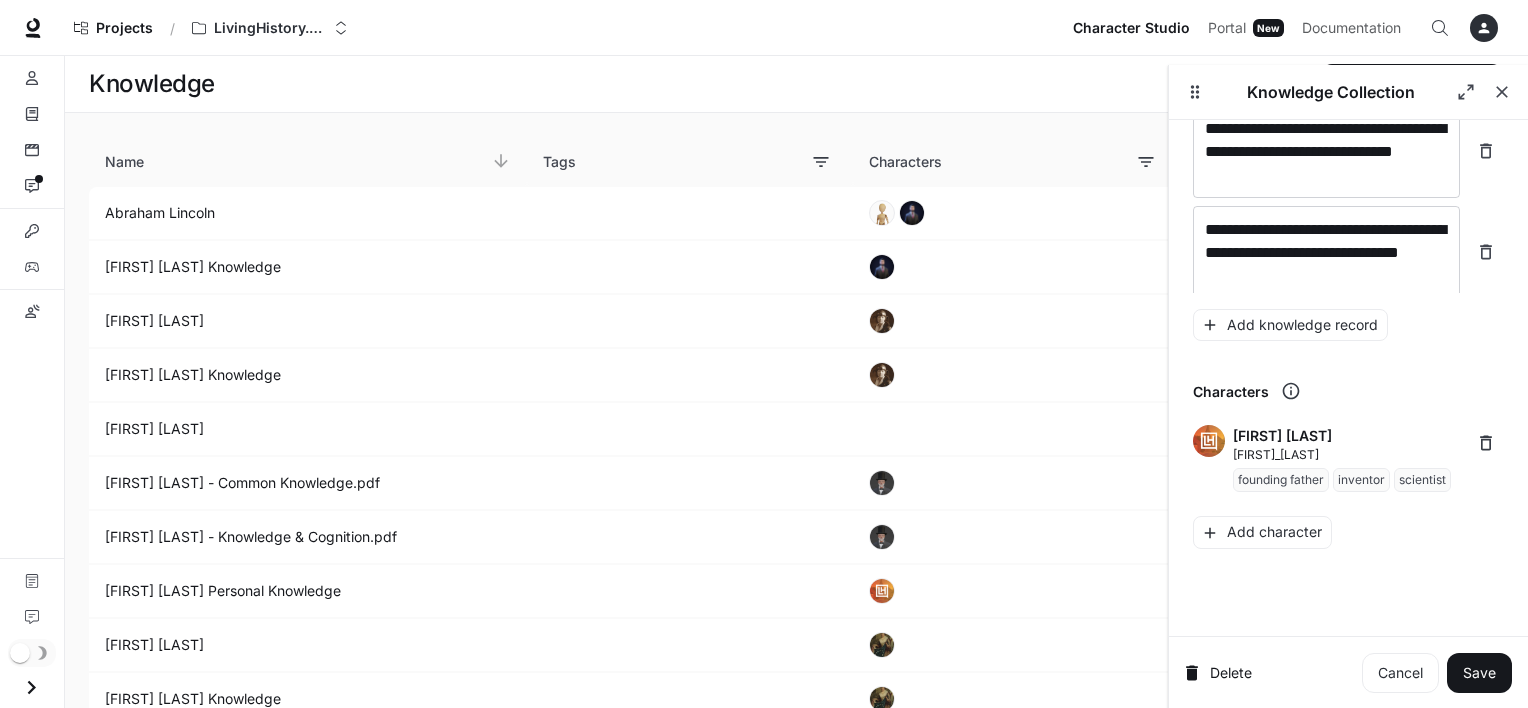scroll, scrollTop: 20060, scrollLeft: 0, axis: vertical 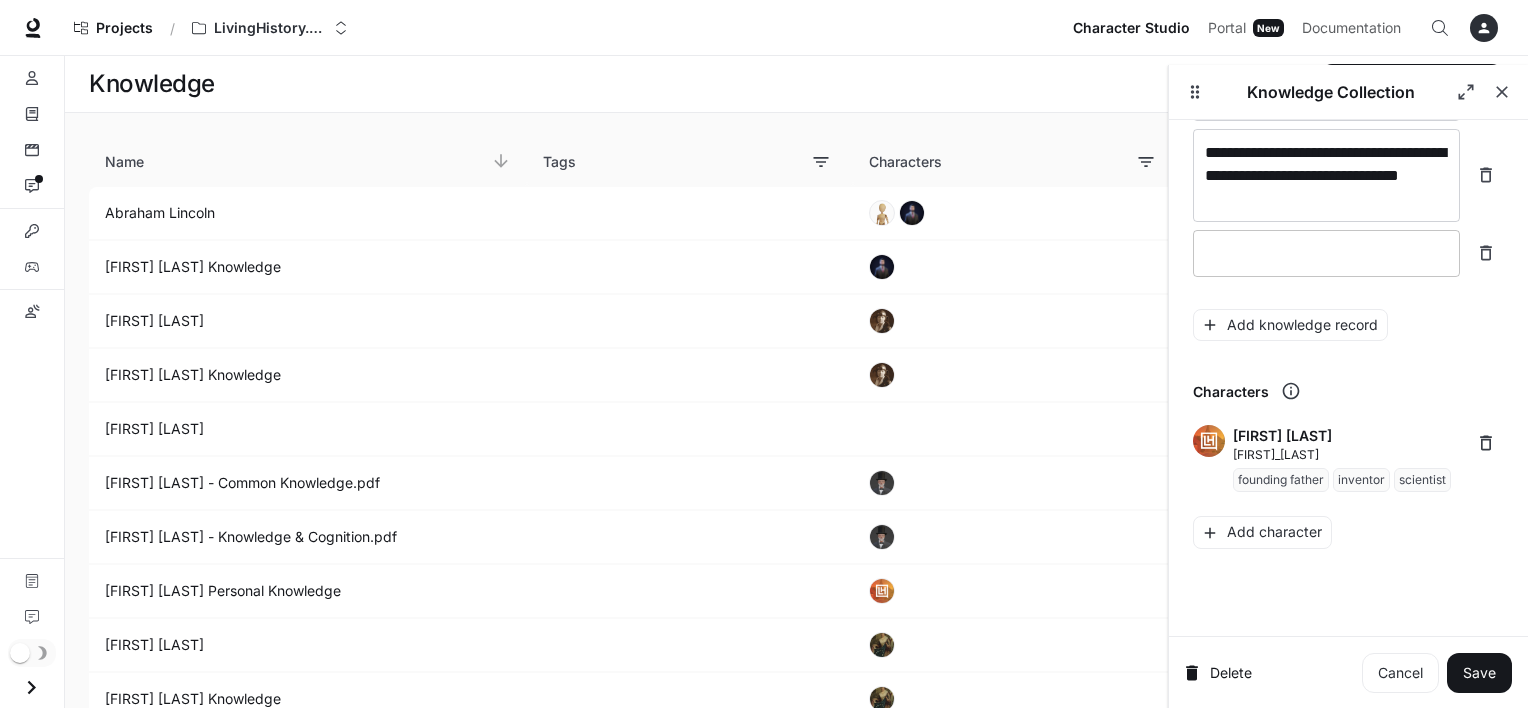 click at bounding box center (1326, 253) 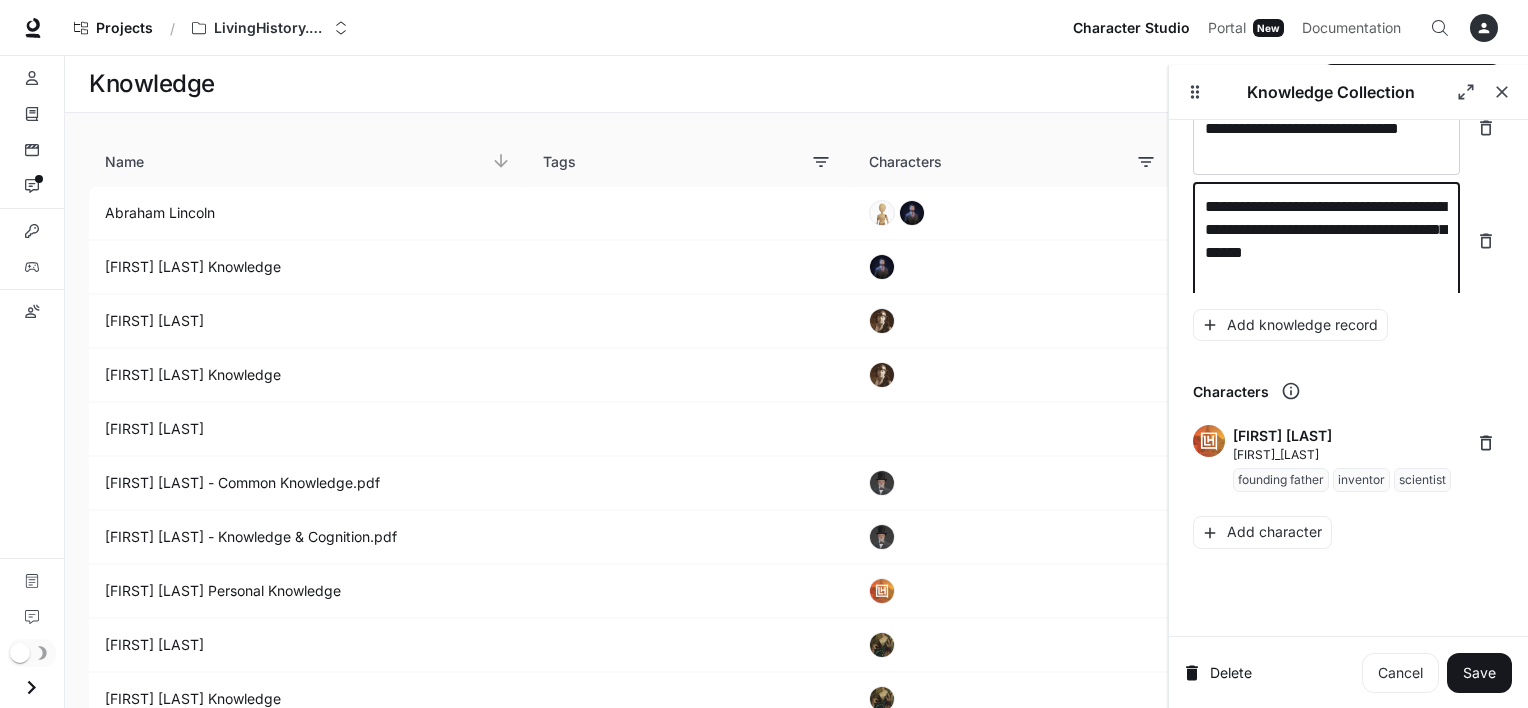 scroll, scrollTop: 20060, scrollLeft: 0, axis: vertical 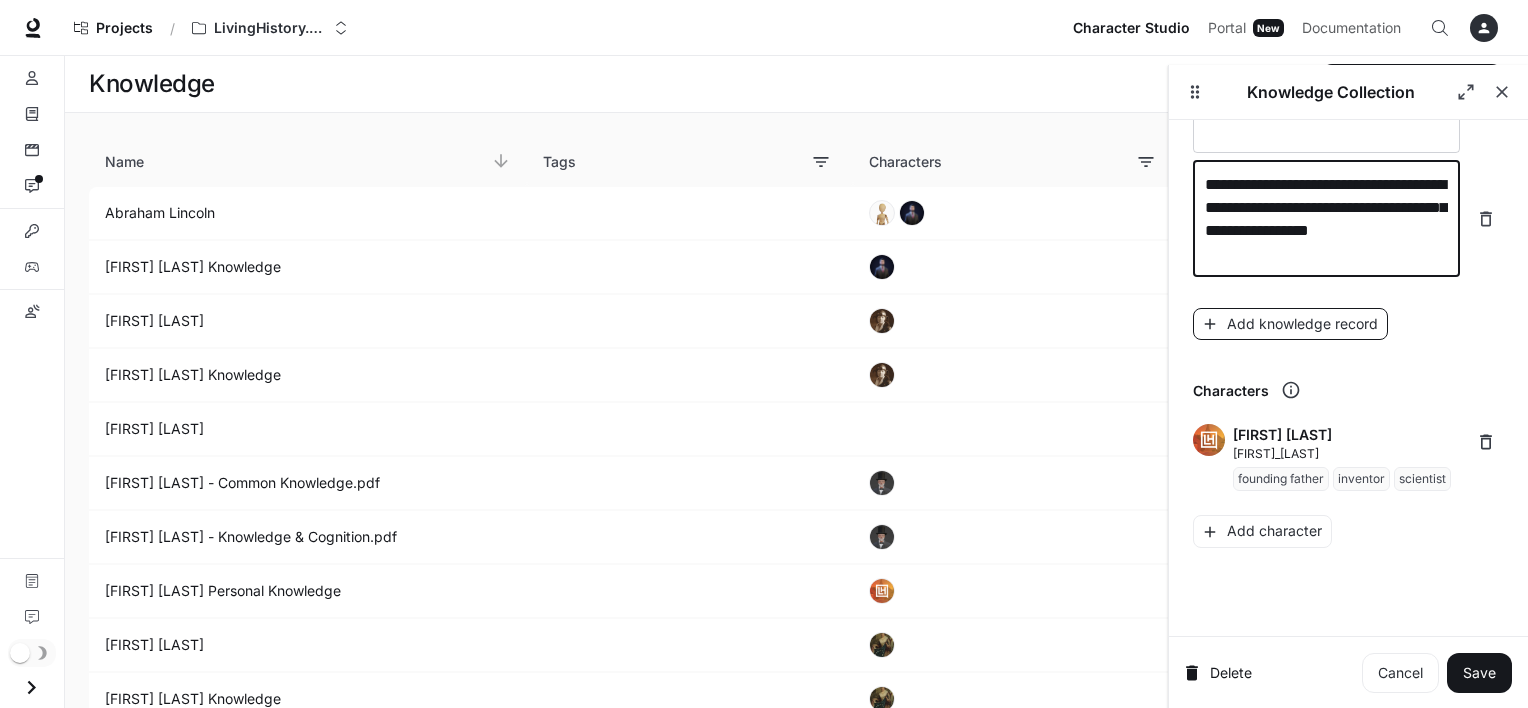 type on "**********" 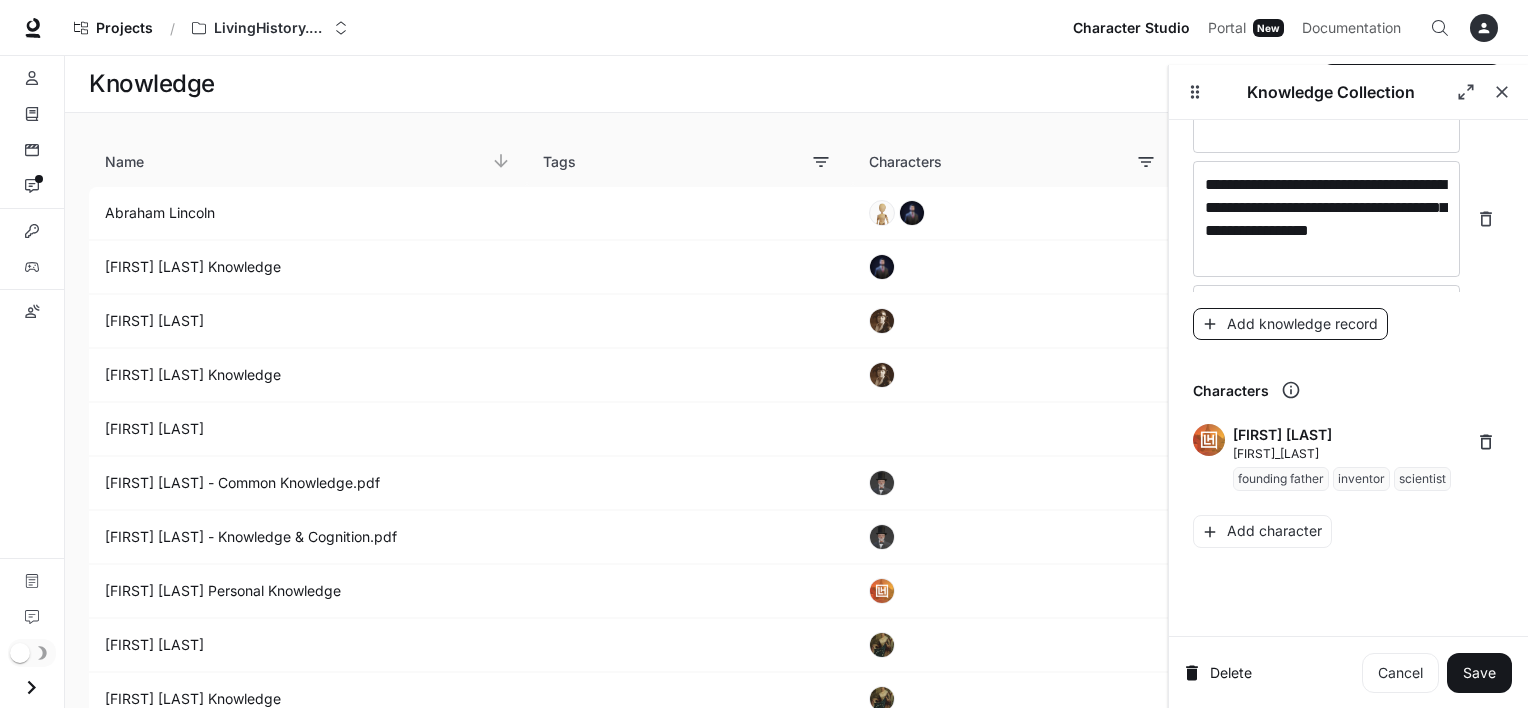 scroll, scrollTop: 20152, scrollLeft: 0, axis: vertical 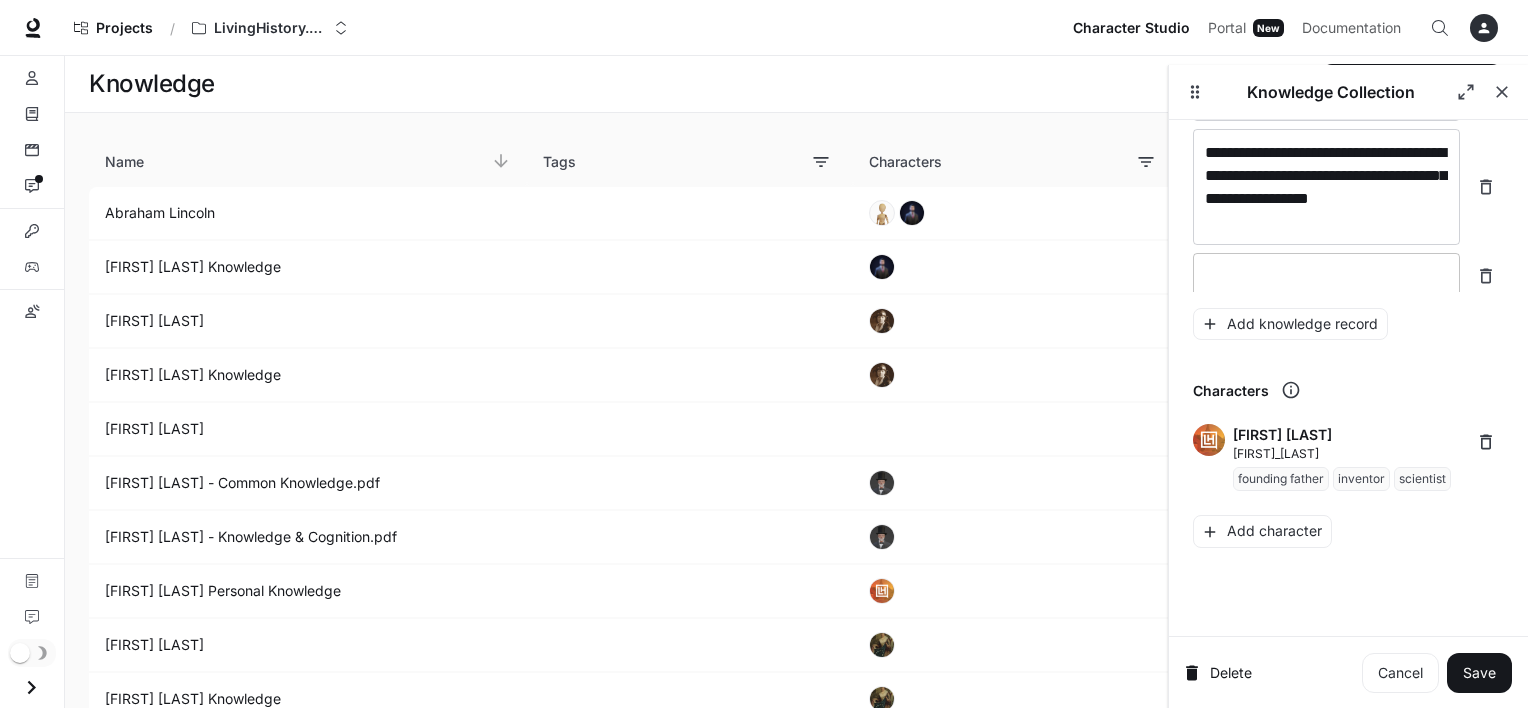 click at bounding box center [1326, 276] 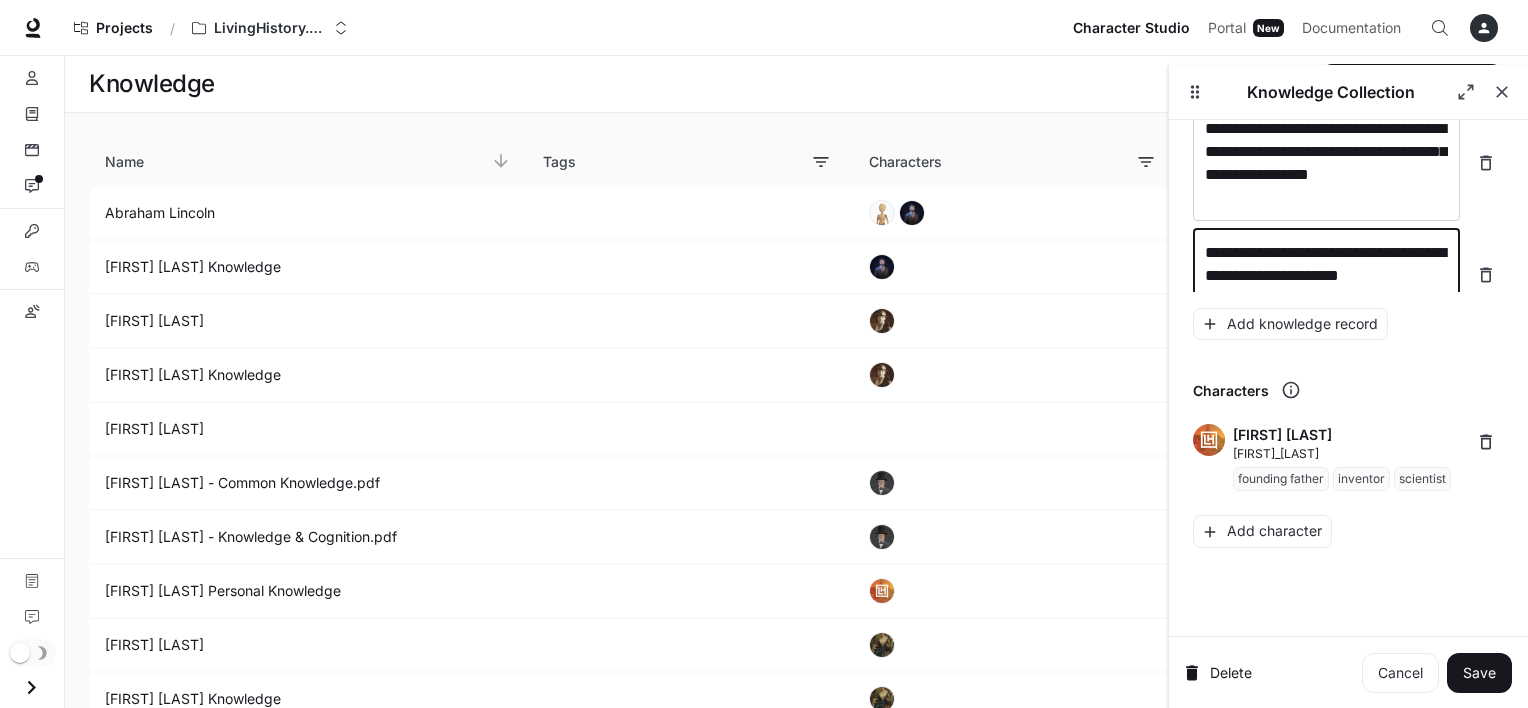 scroll, scrollTop: 20192, scrollLeft: 0, axis: vertical 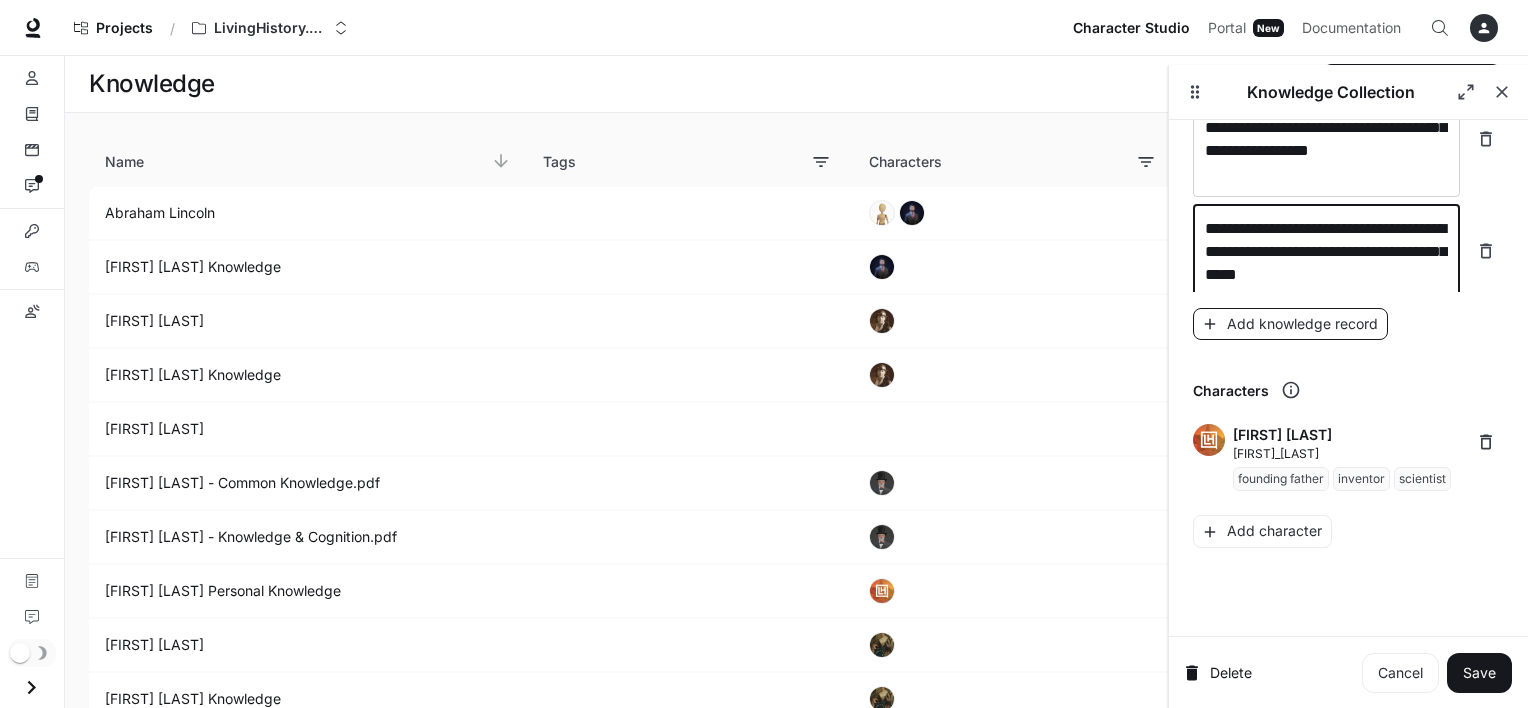 type on "**********" 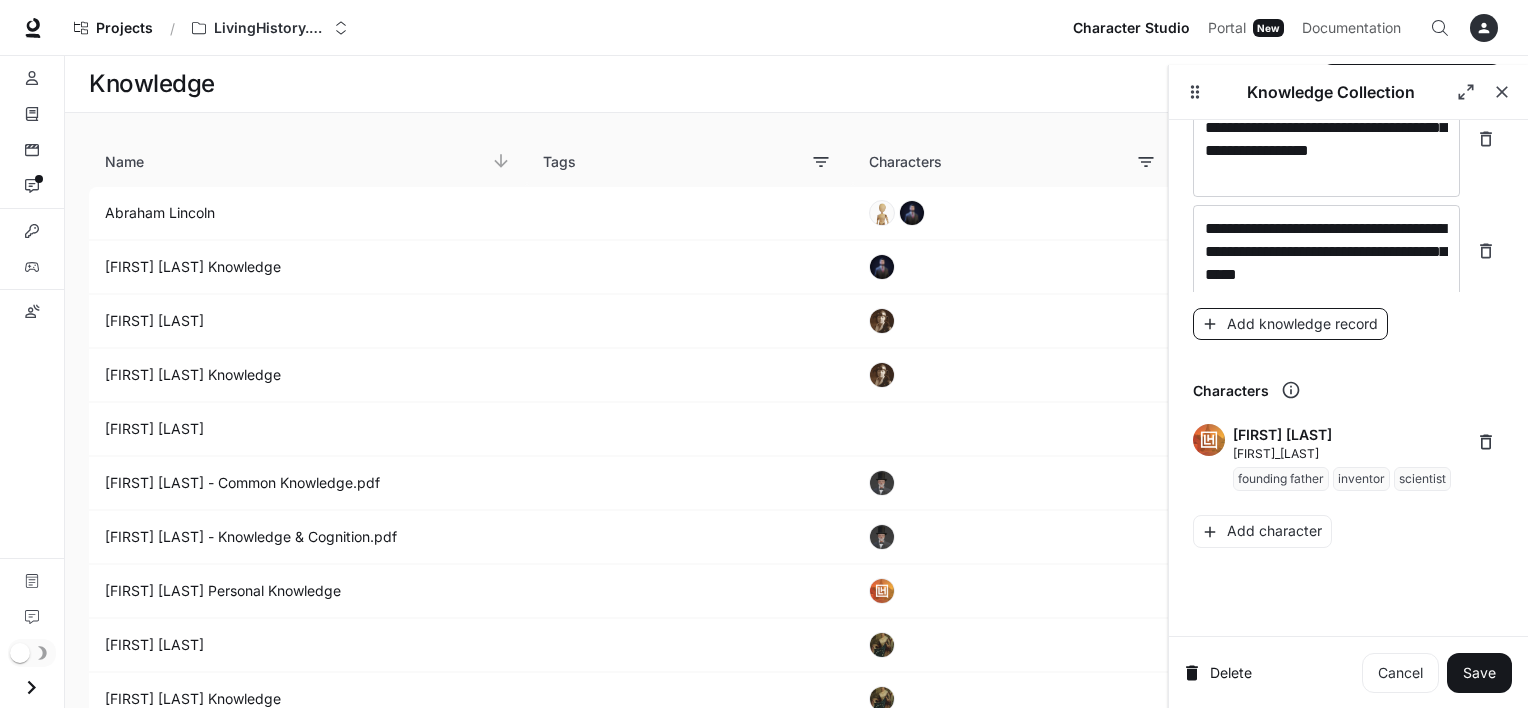 scroll, scrollTop: 20246, scrollLeft: 0, axis: vertical 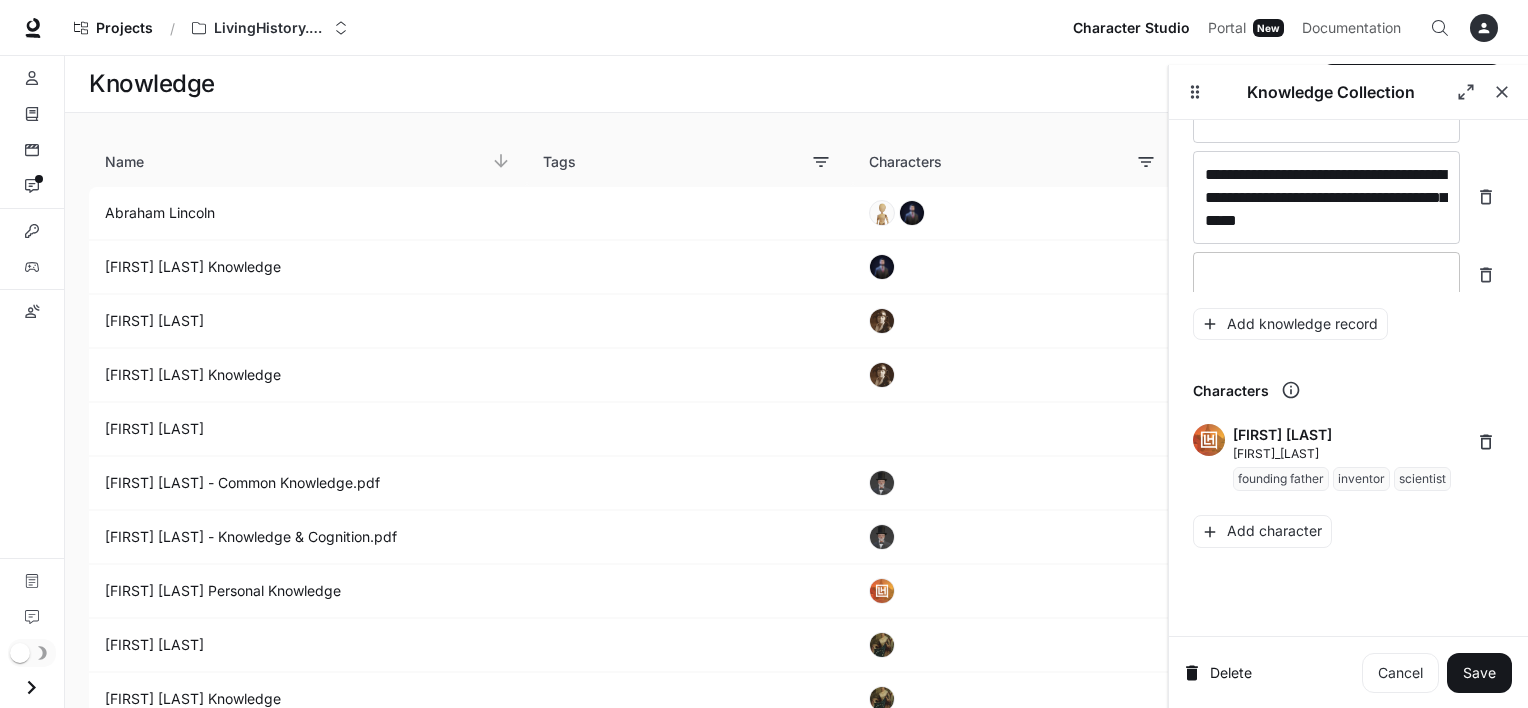 click at bounding box center (1326, 275) 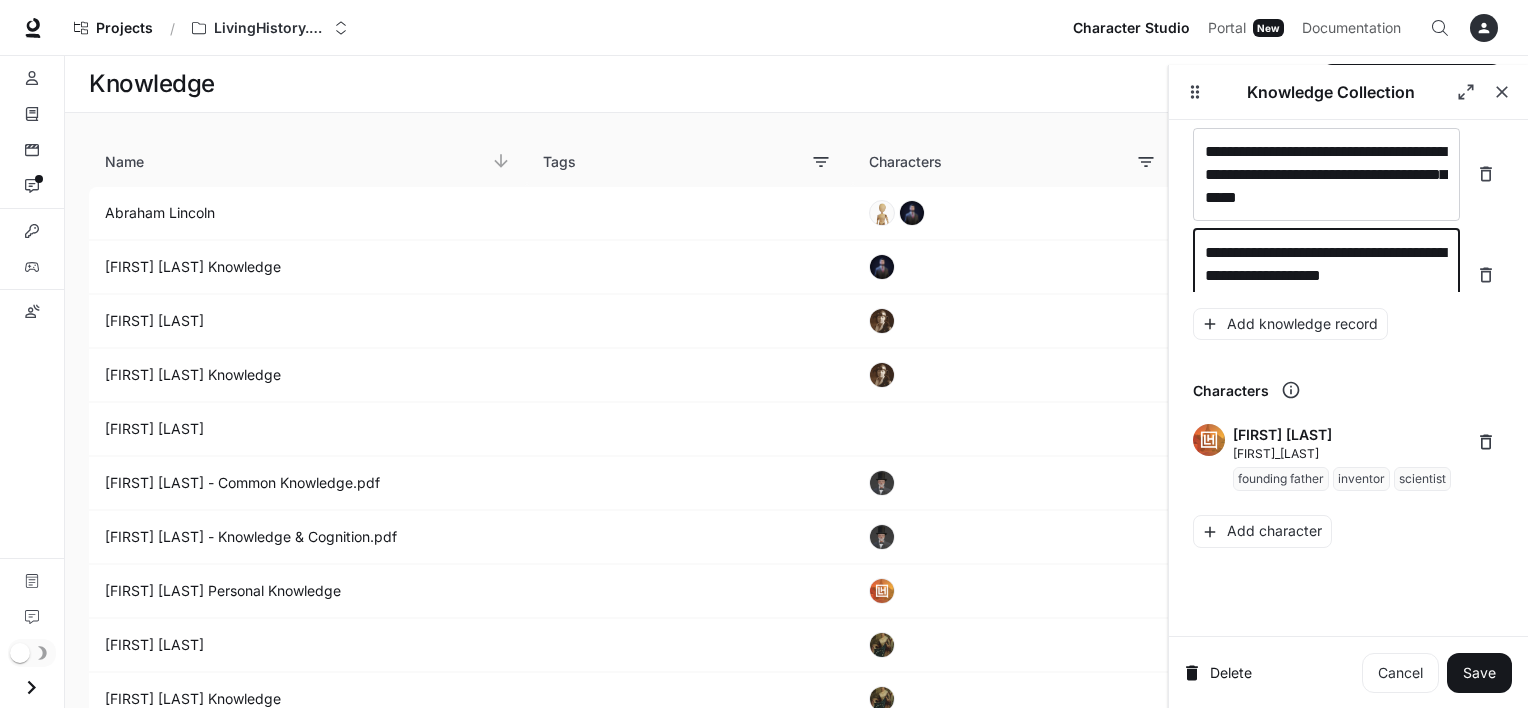 scroll, scrollTop: 20284, scrollLeft: 0, axis: vertical 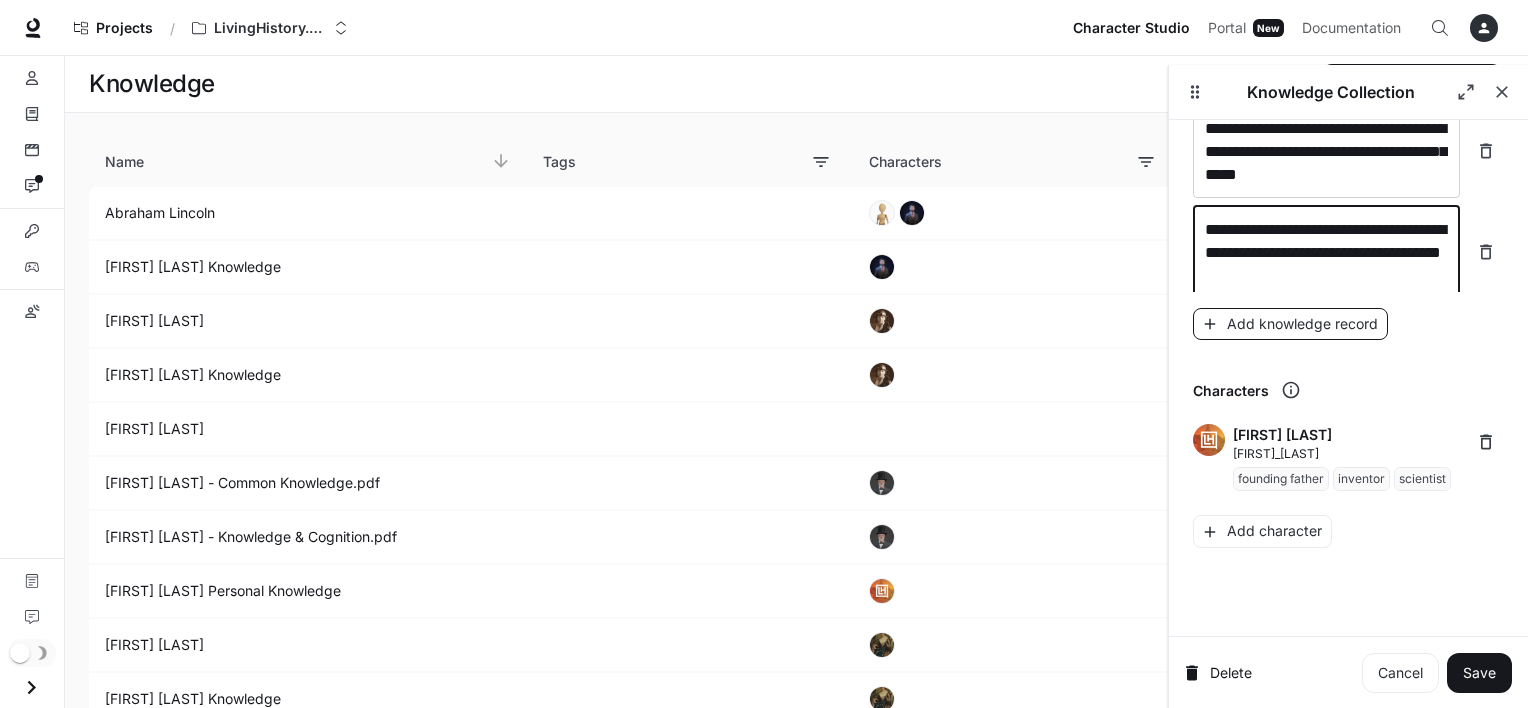 type on "**********" 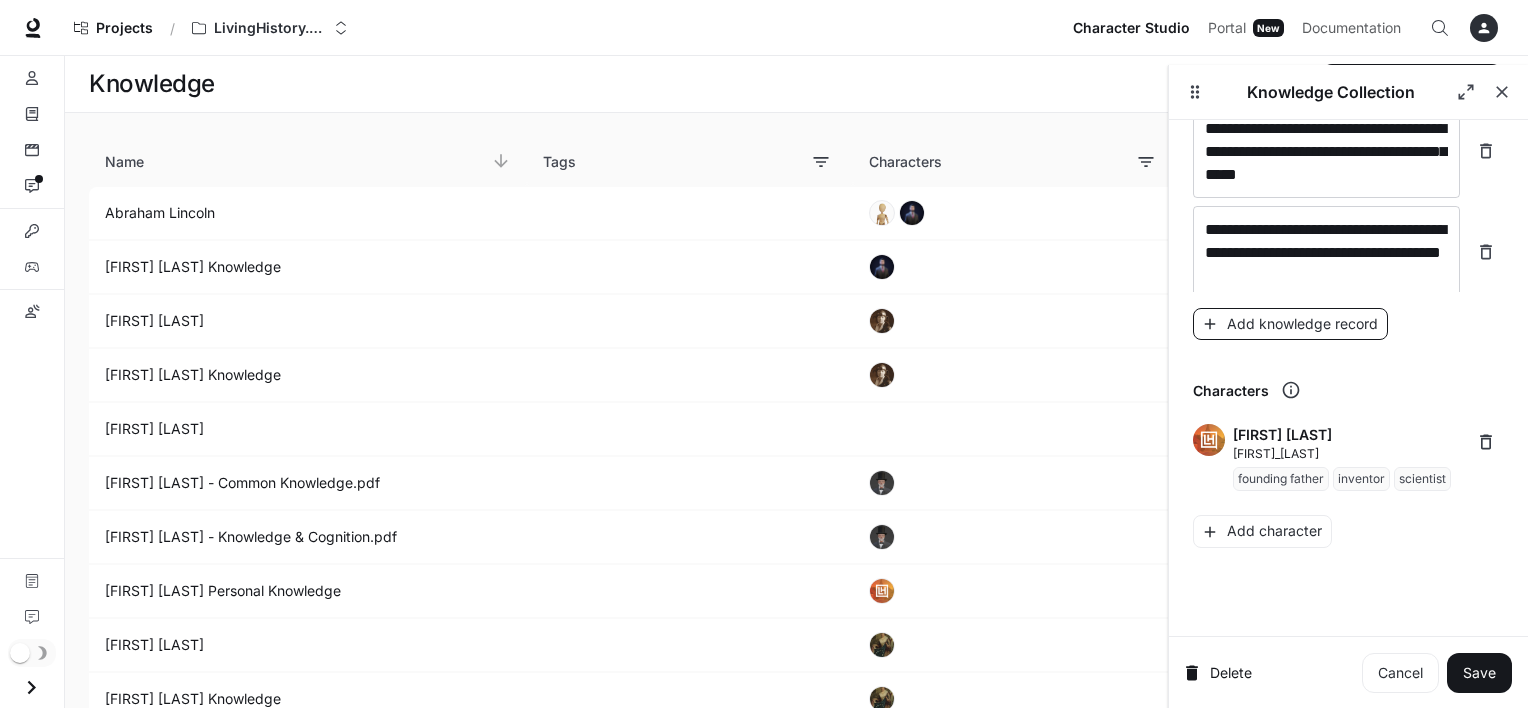 scroll, scrollTop: 20339, scrollLeft: 0, axis: vertical 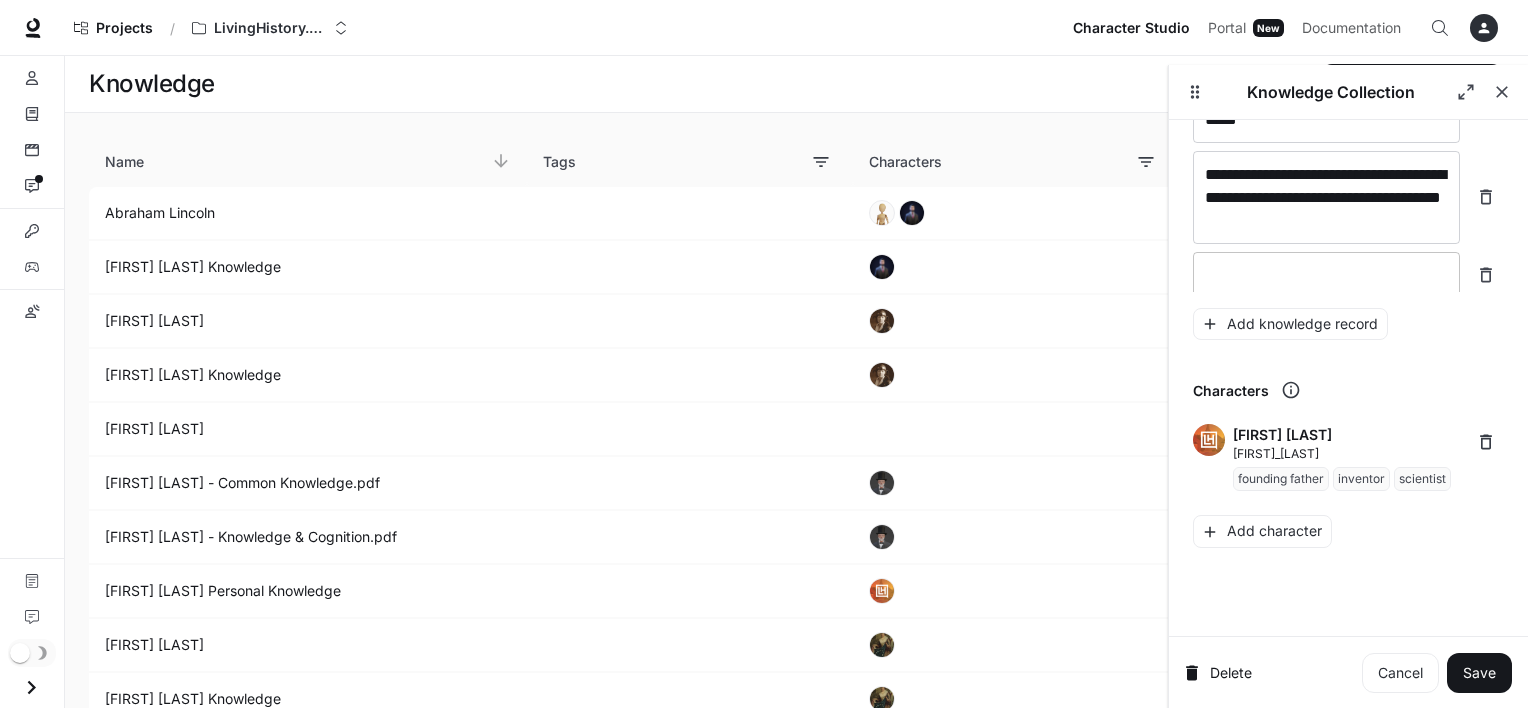 click on "* ​" at bounding box center (1326, 275) 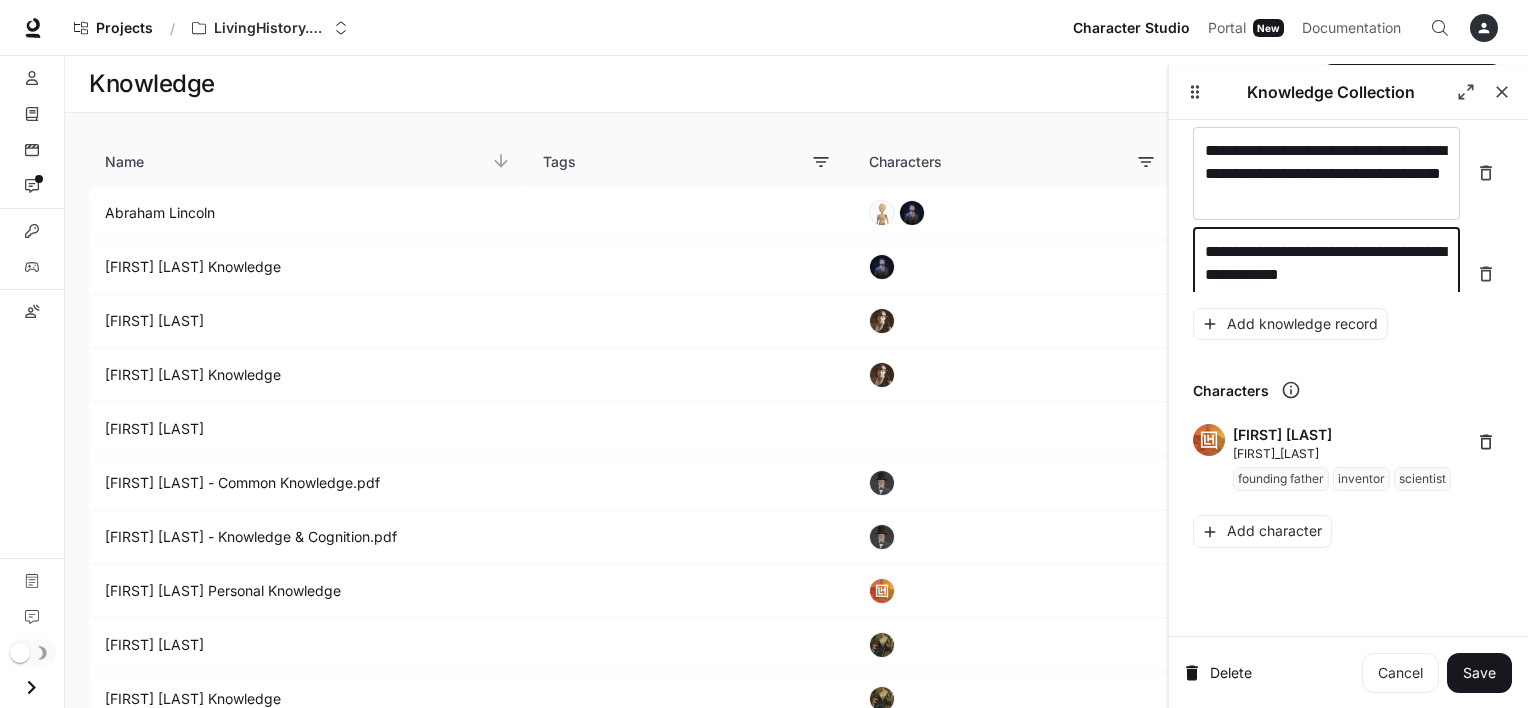scroll, scrollTop: 20377, scrollLeft: 0, axis: vertical 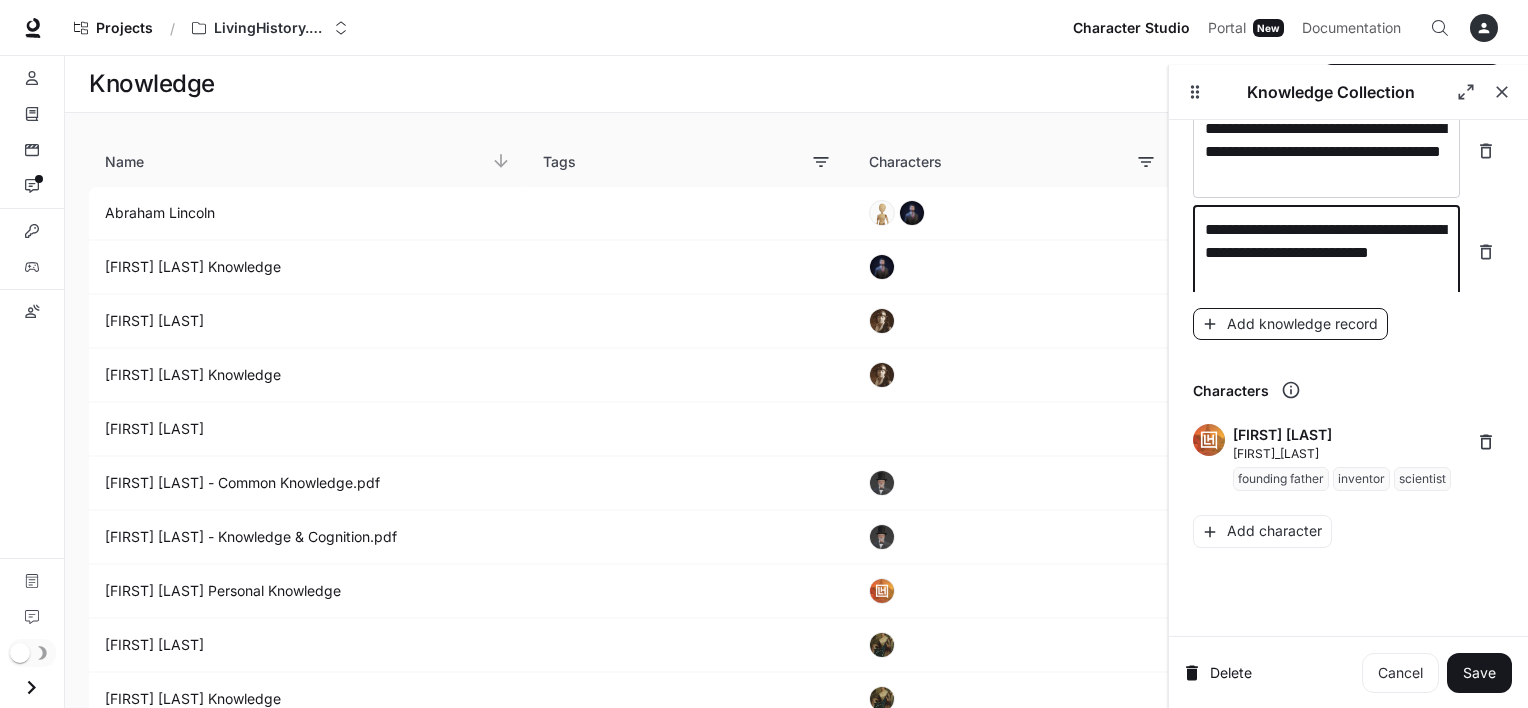 type on "**********" 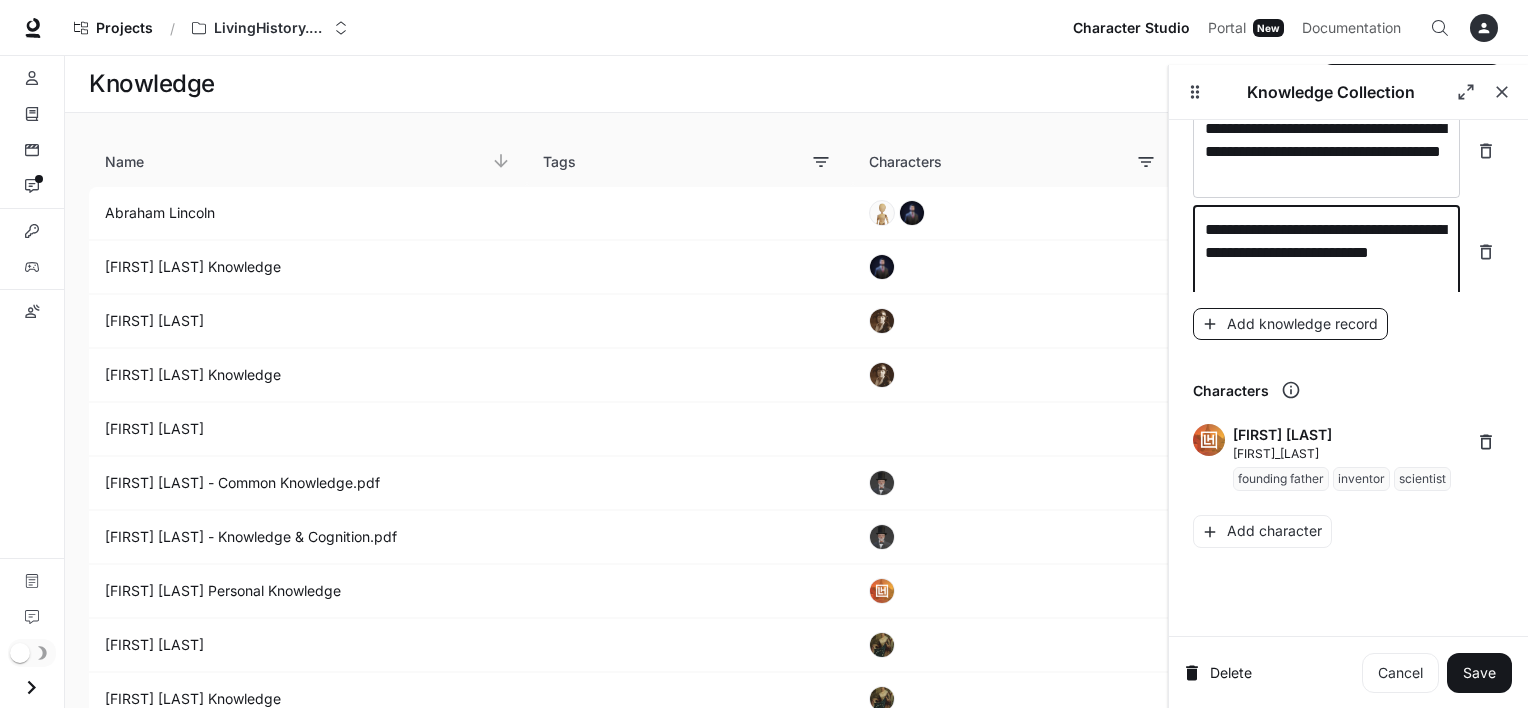 click on "Add knowledge record" at bounding box center (1290, 324) 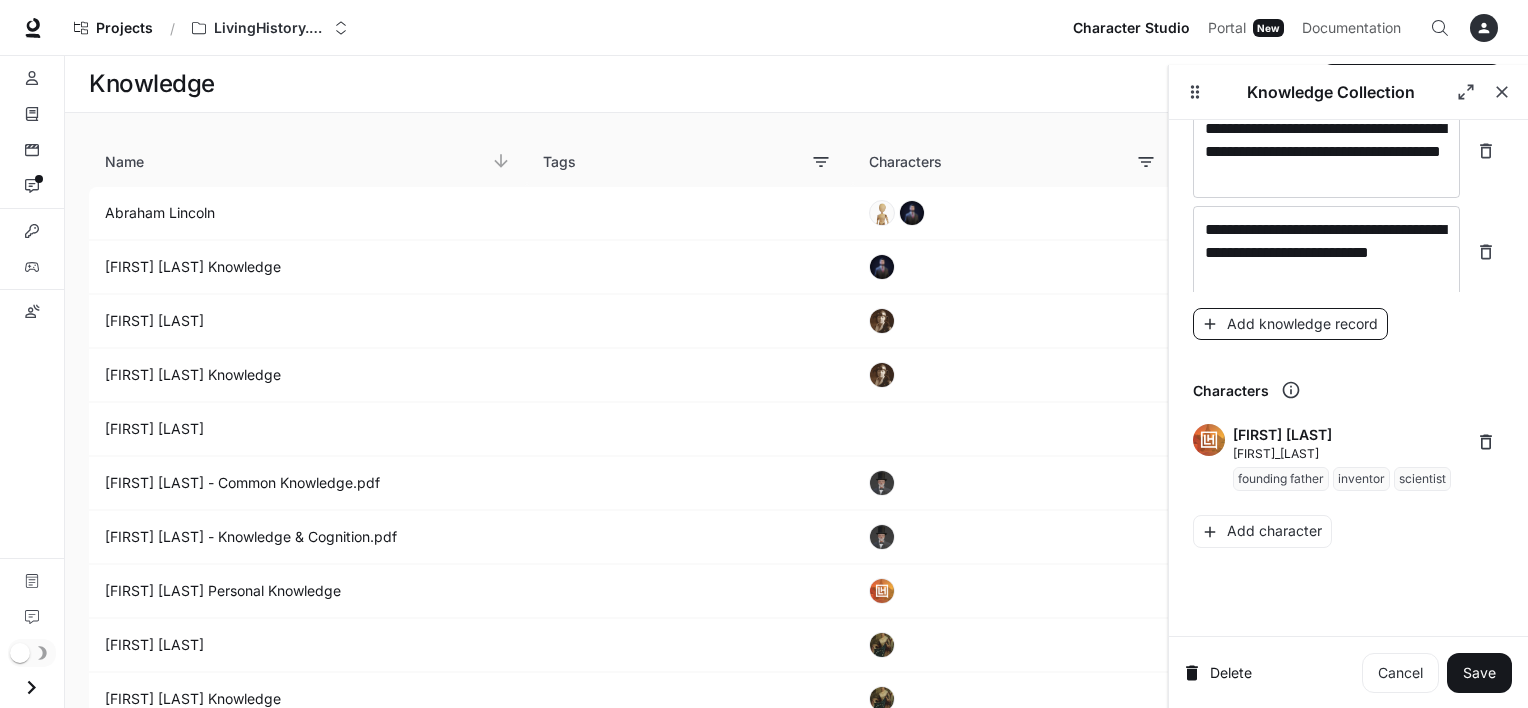 scroll, scrollTop: 20455, scrollLeft: 0, axis: vertical 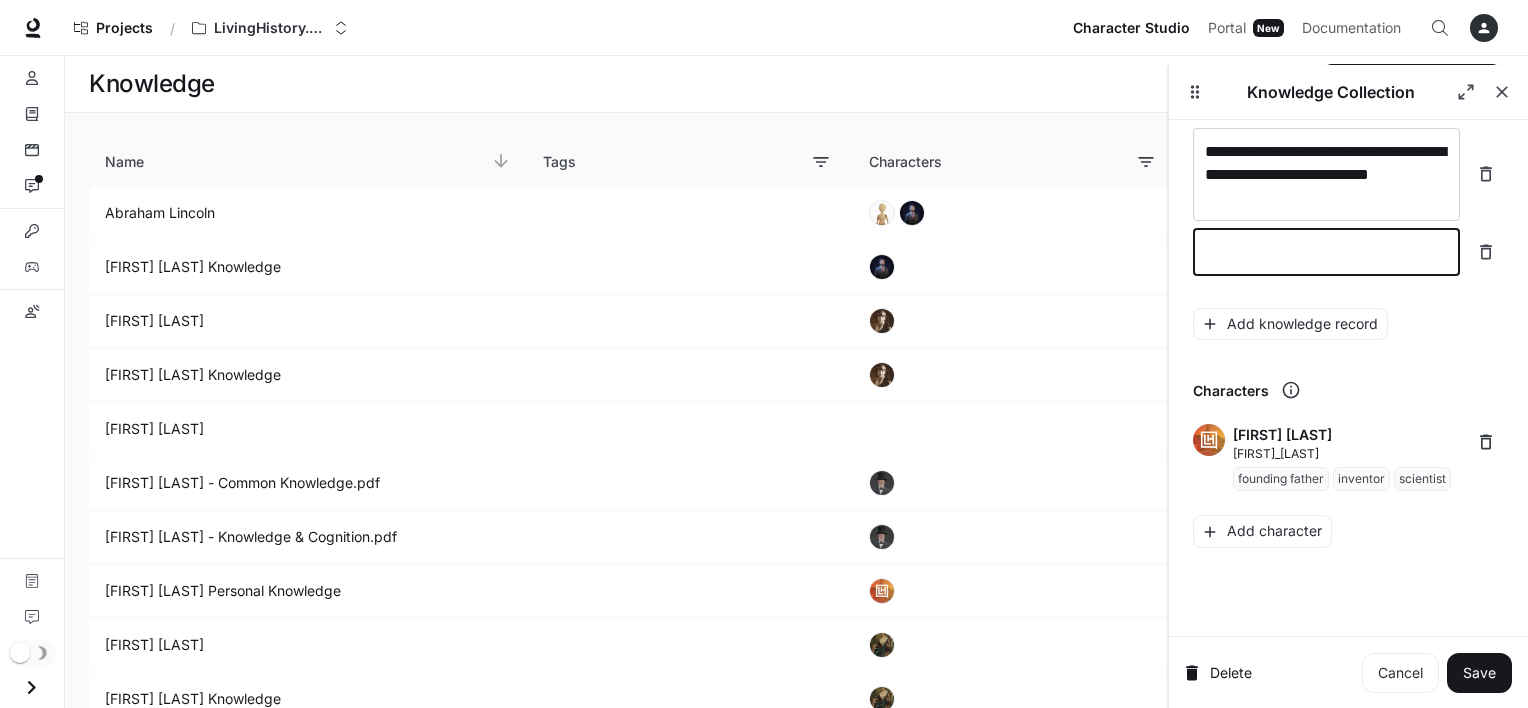 click at bounding box center [1326, 252] 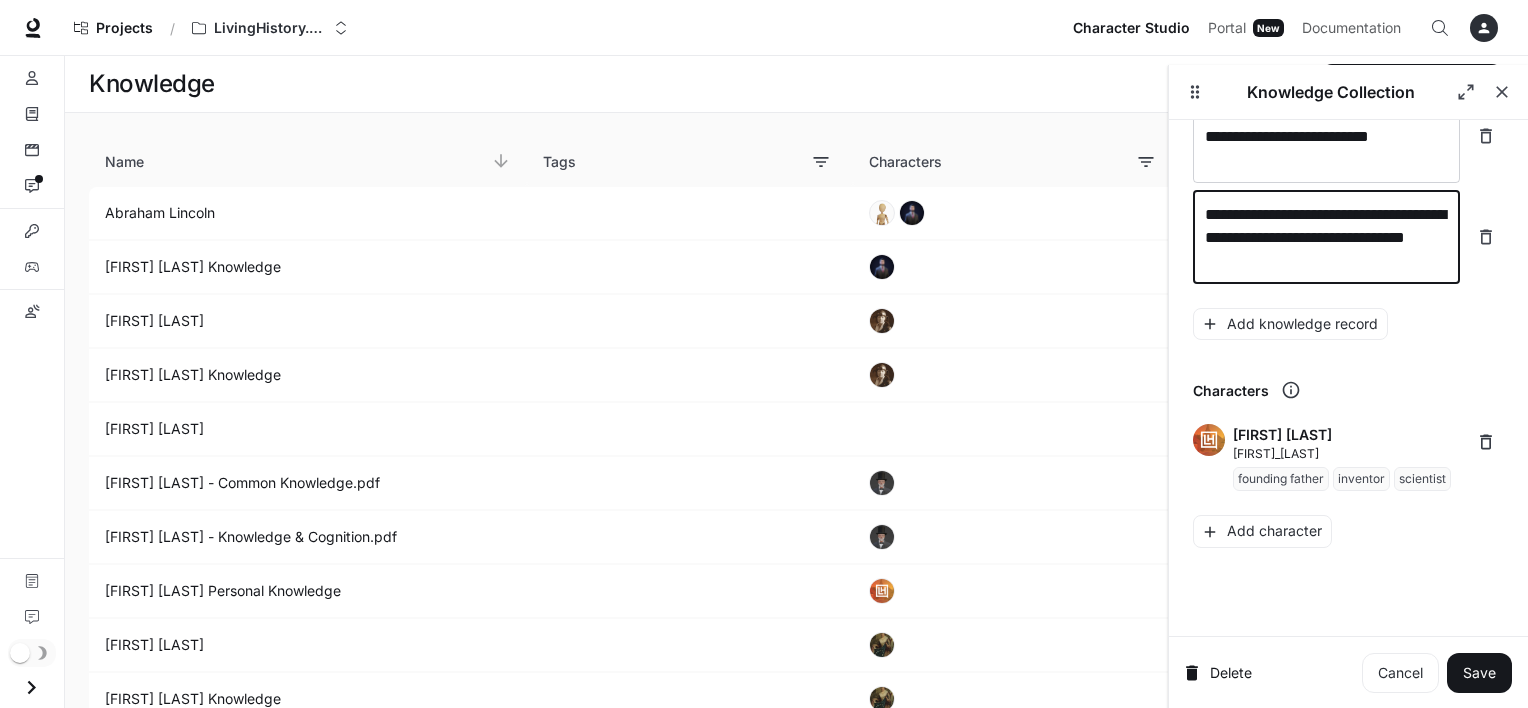 scroll, scrollTop: 20471, scrollLeft: 0, axis: vertical 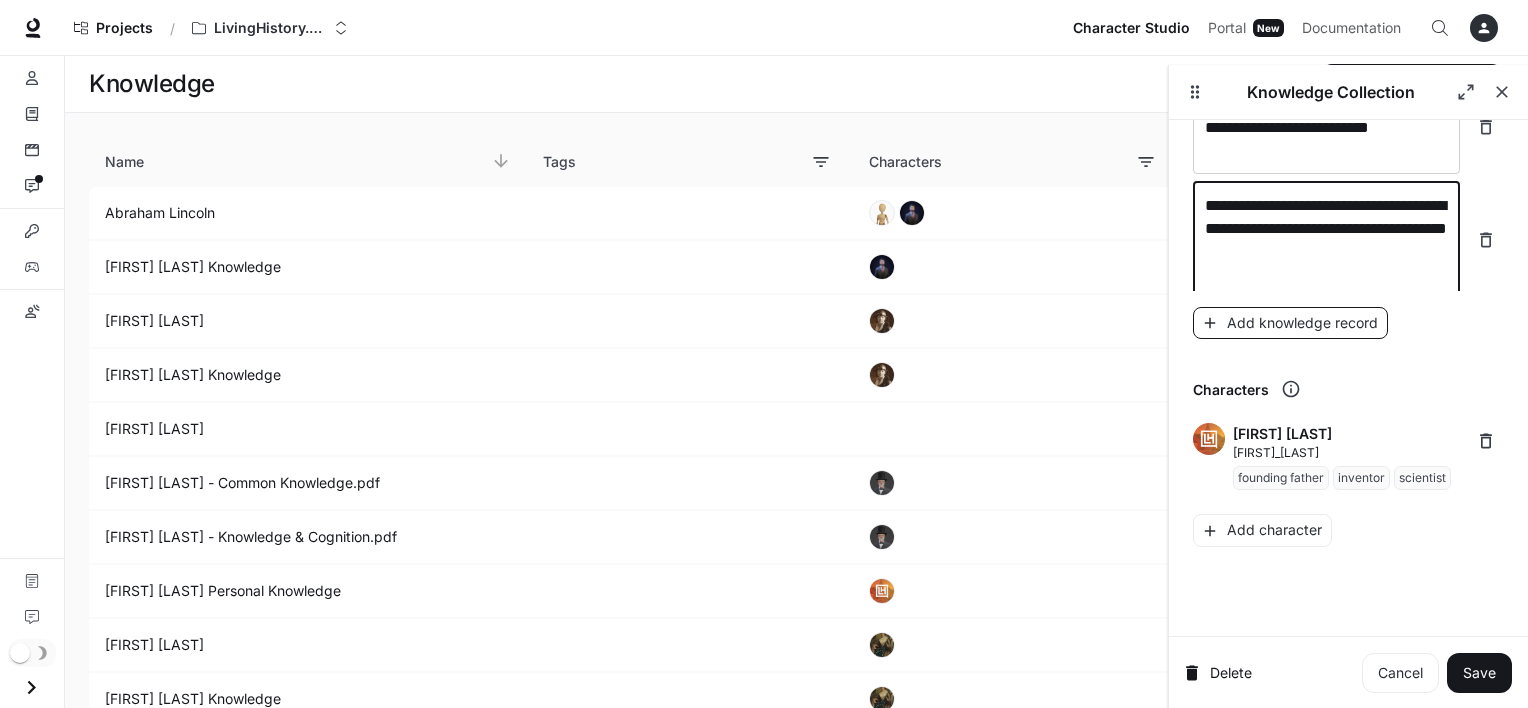 type on "**********" 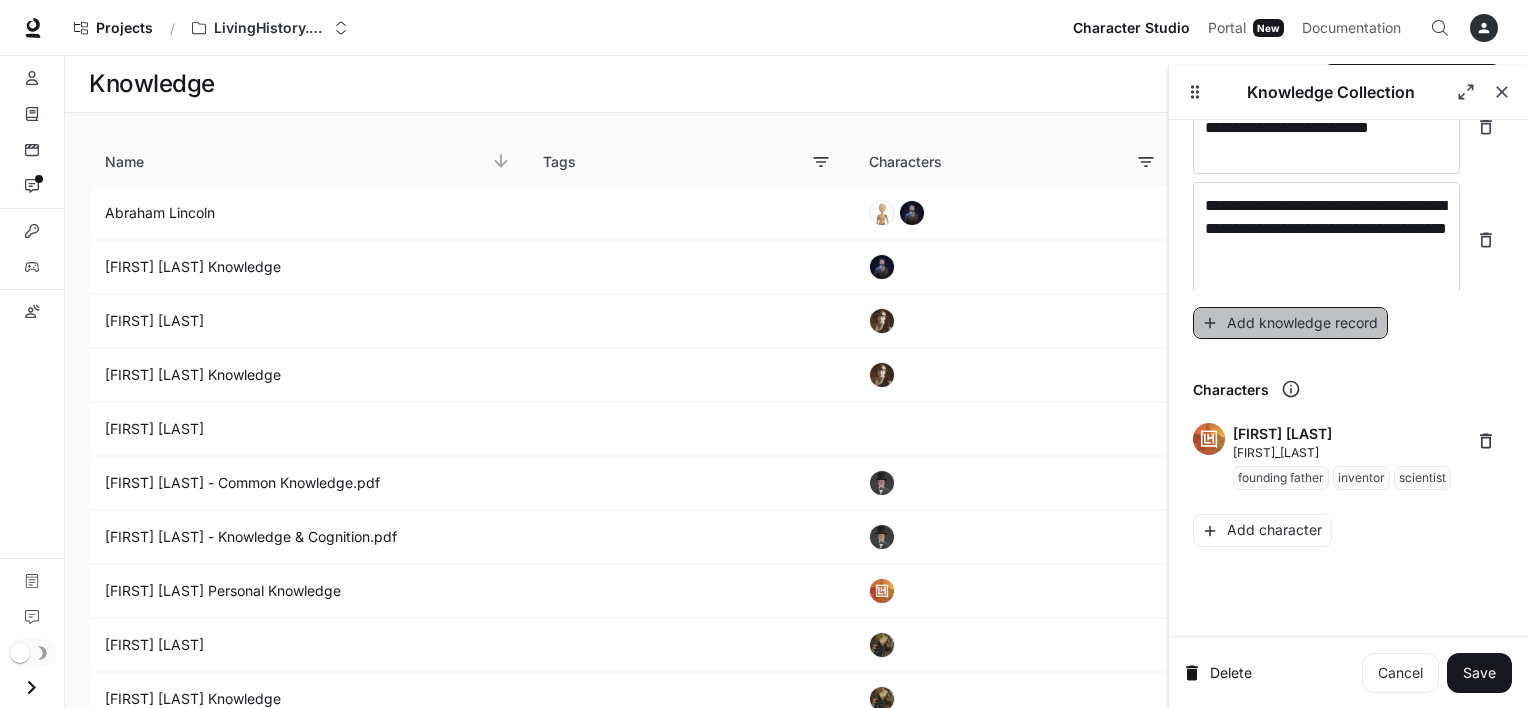 click on "Add knowledge record" at bounding box center [1290, 323] 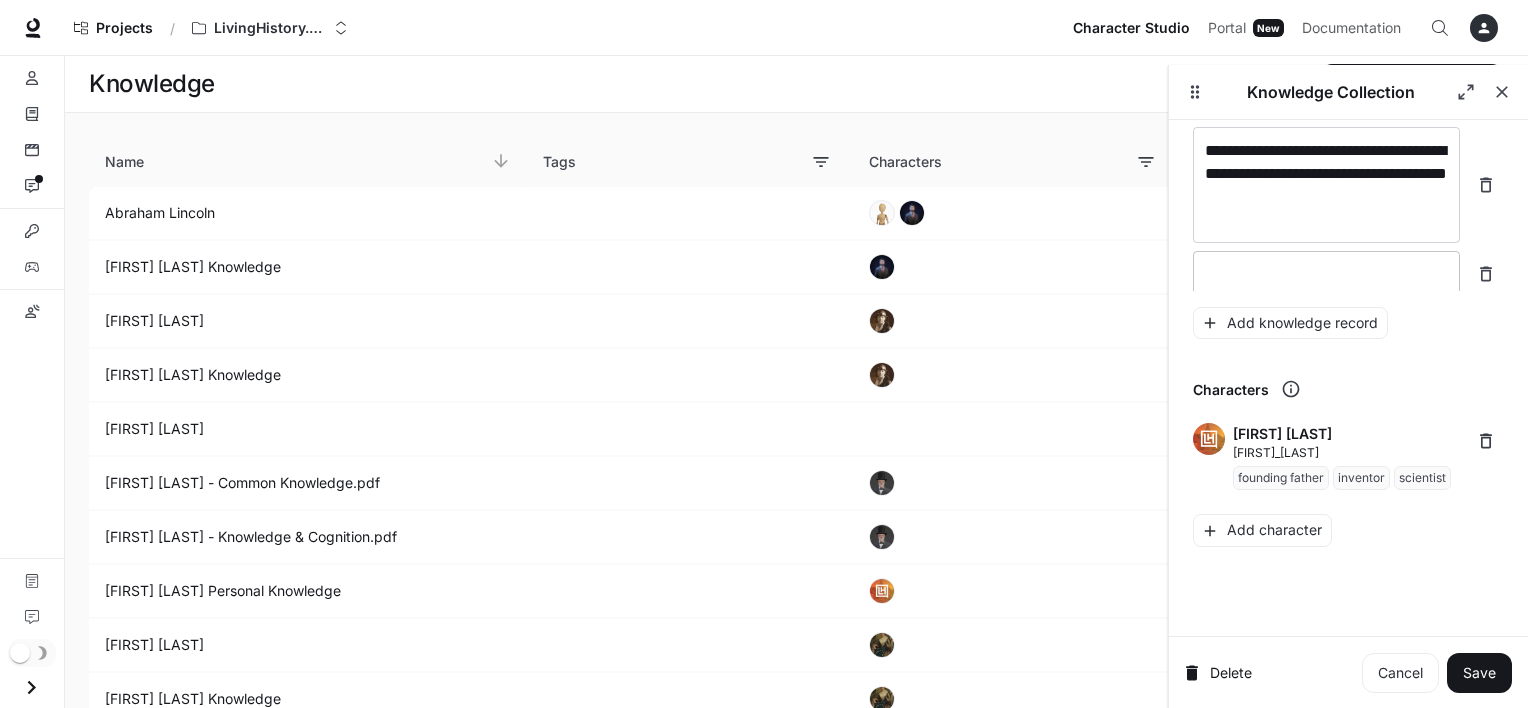 click at bounding box center (1326, 274) 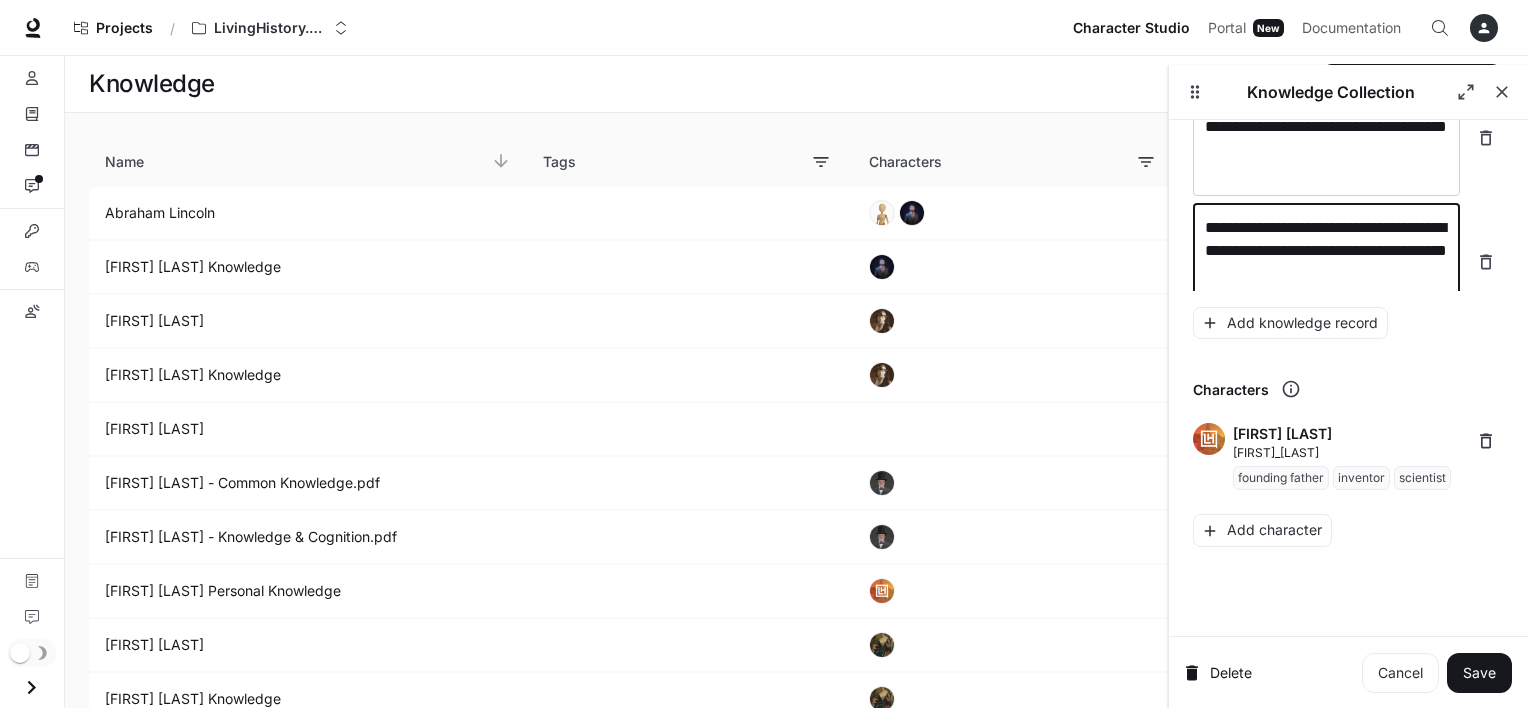 scroll, scrollTop: 20601, scrollLeft: 0, axis: vertical 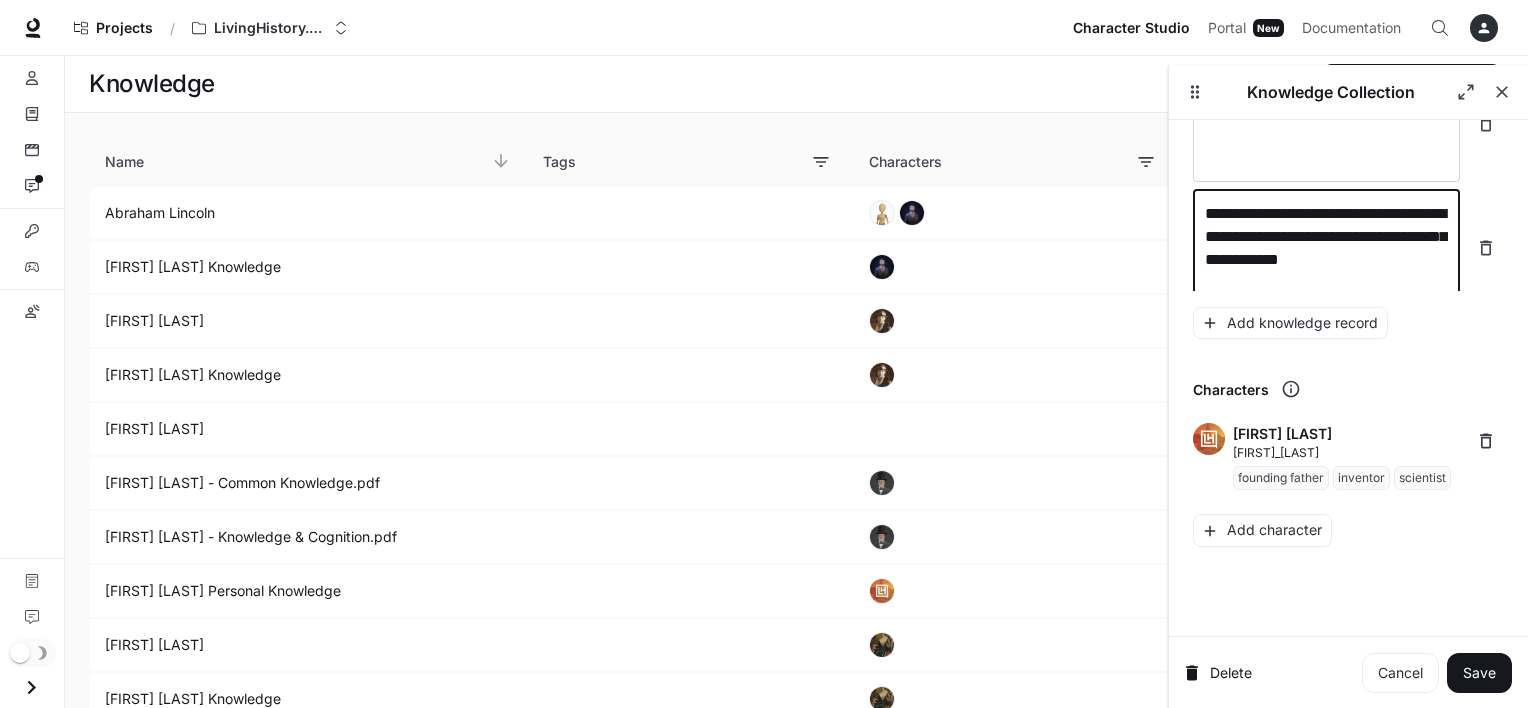 type on "**********" 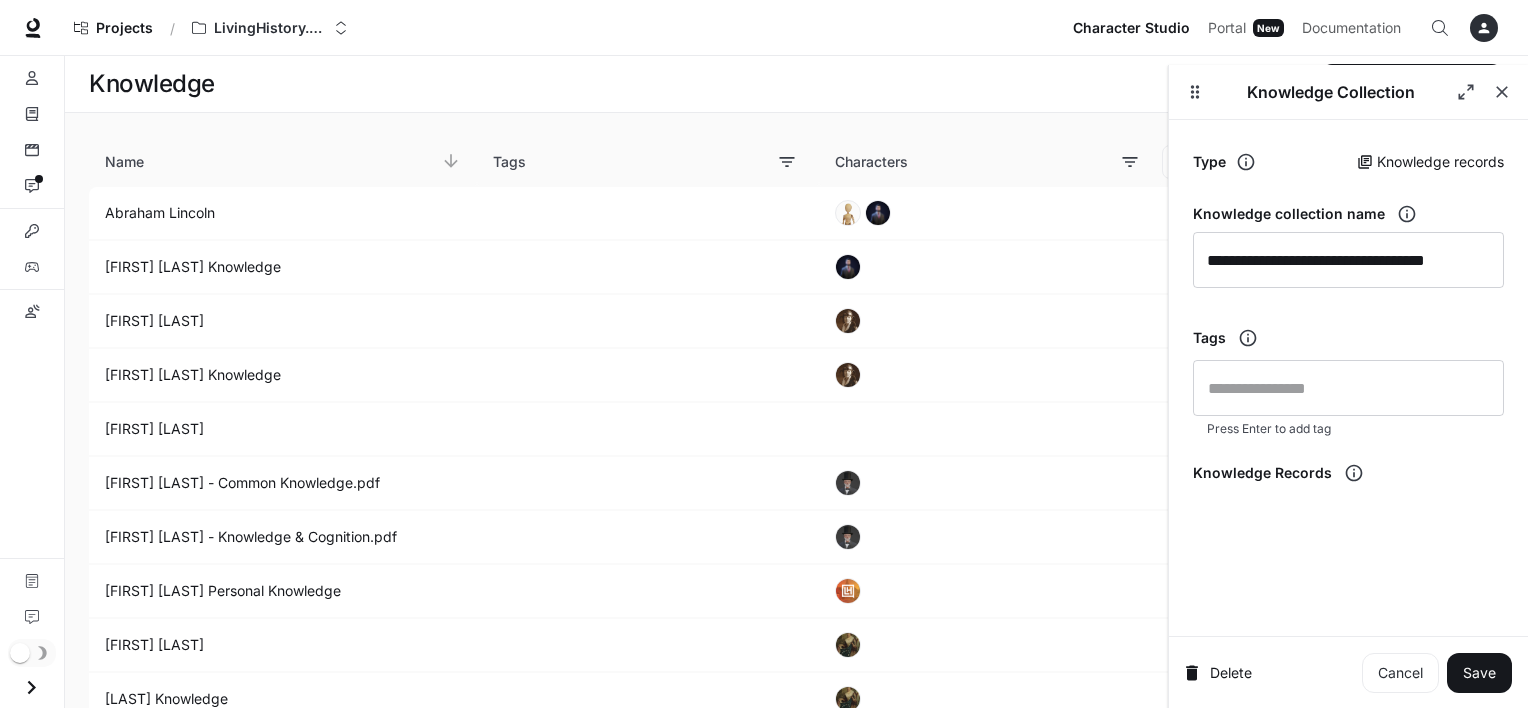 scroll, scrollTop: 0, scrollLeft: 0, axis: both 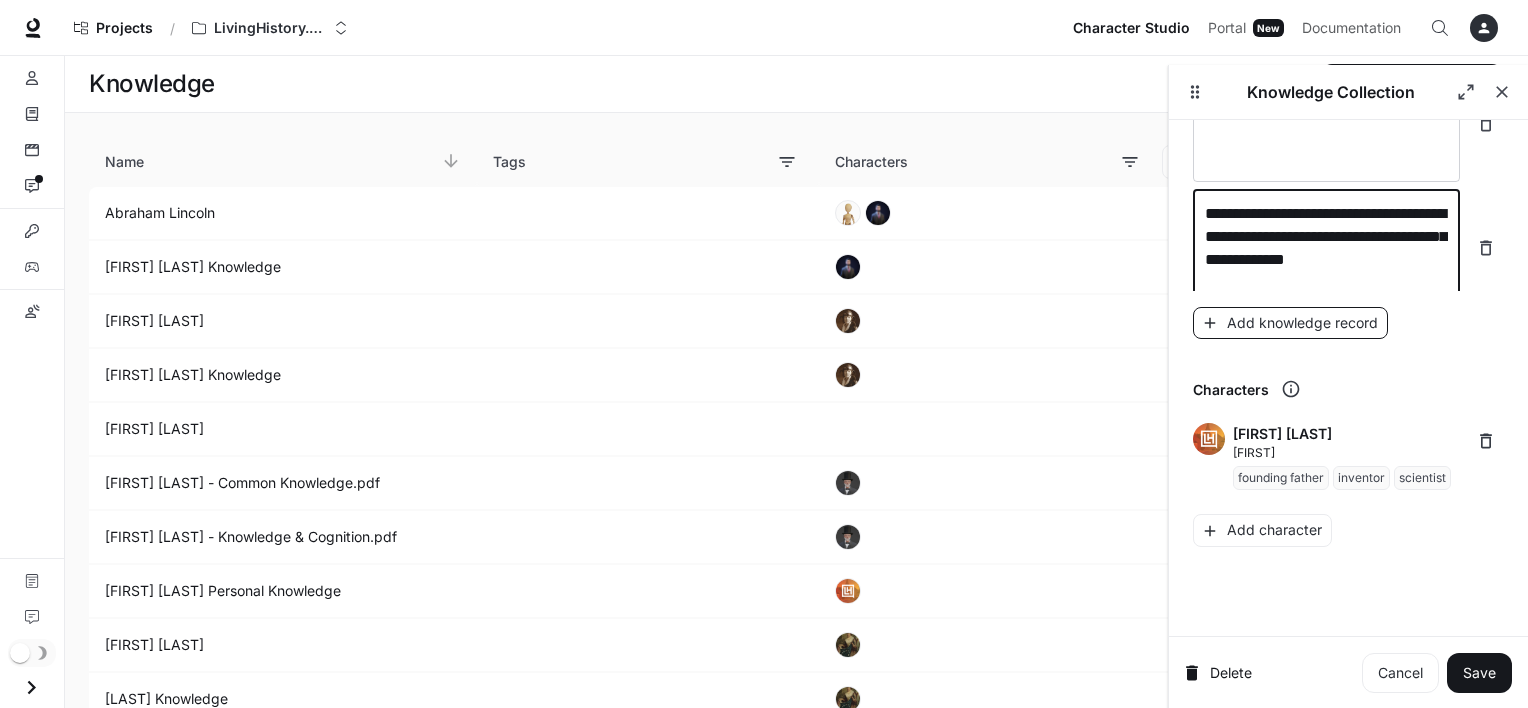 type on "**********" 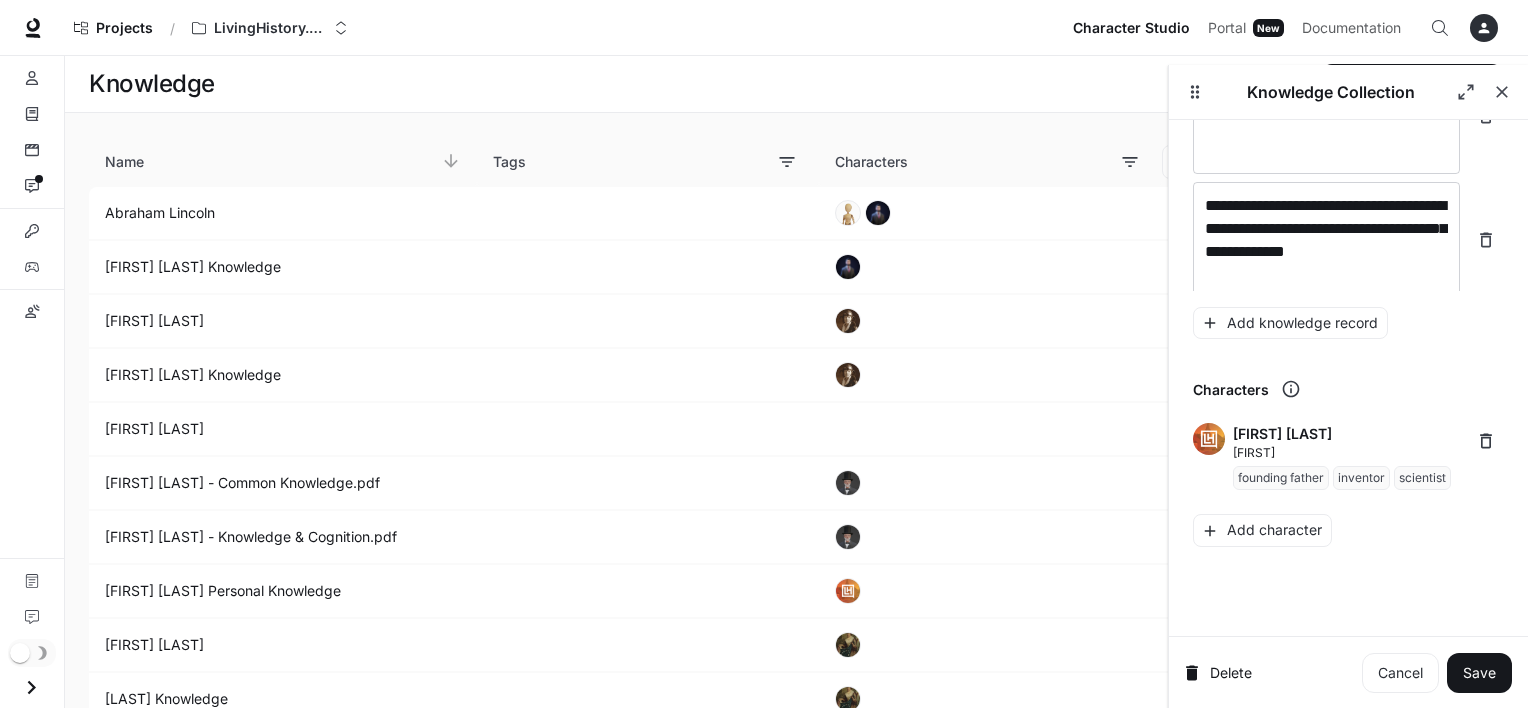 scroll, scrollTop: 20679, scrollLeft: 0, axis: vertical 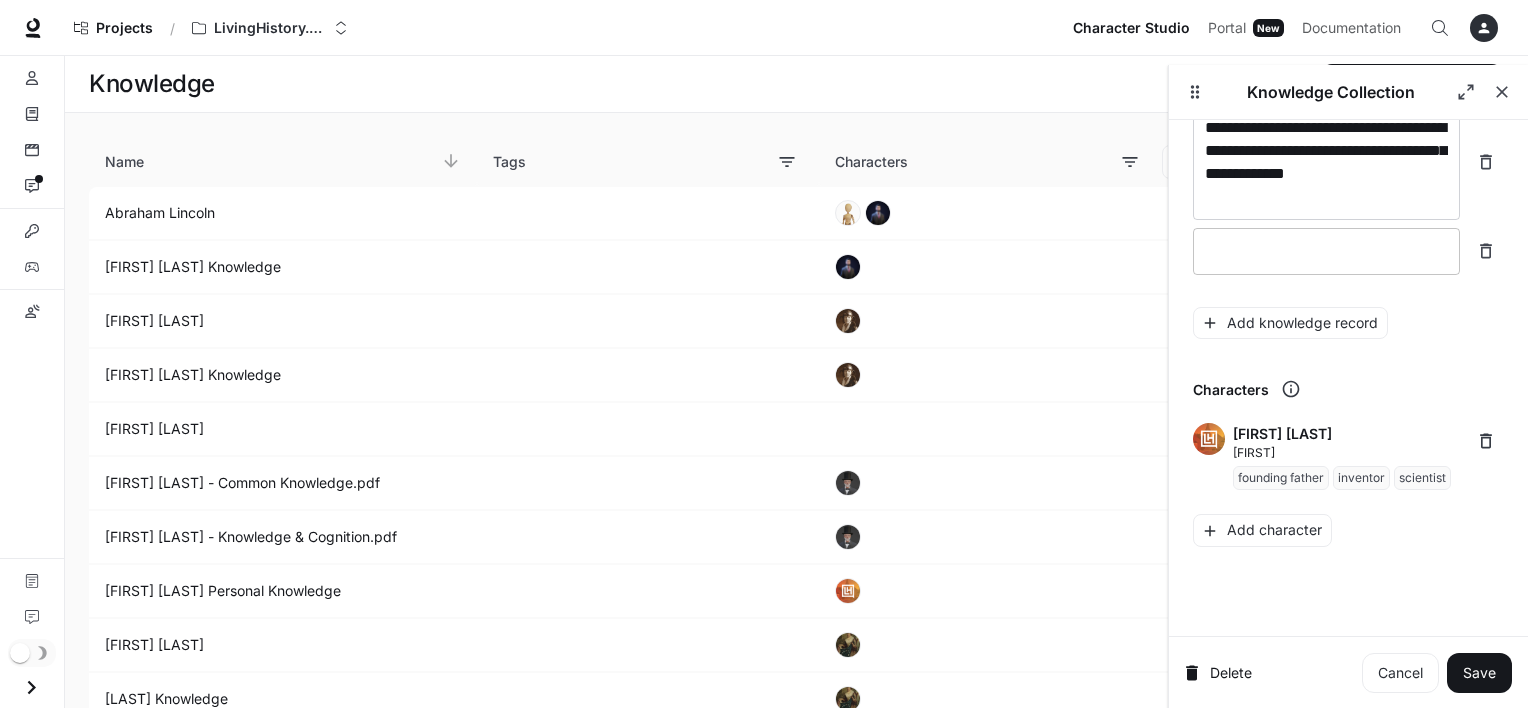 click on "* ​" at bounding box center (1326, 251) 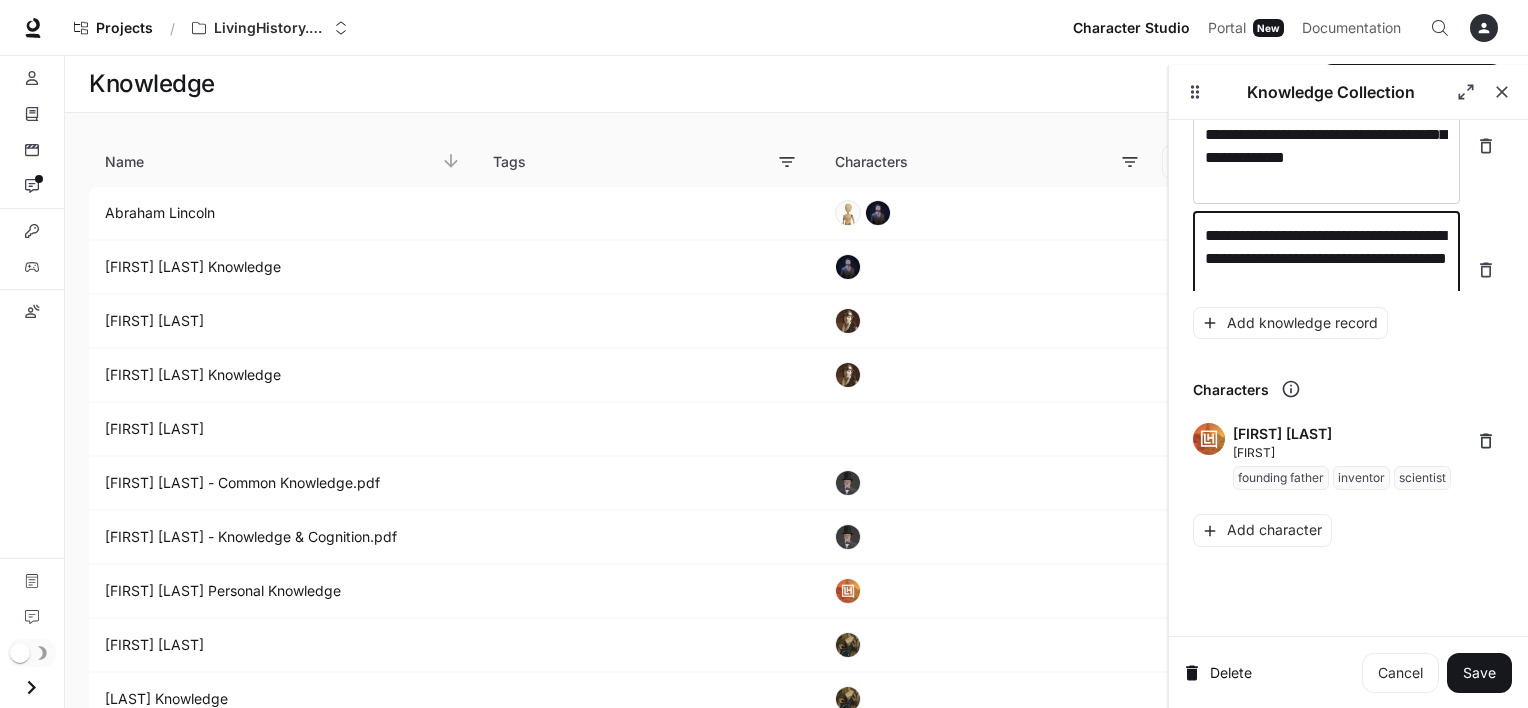 scroll, scrollTop: 20717, scrollLeft: 0, axis: vertical 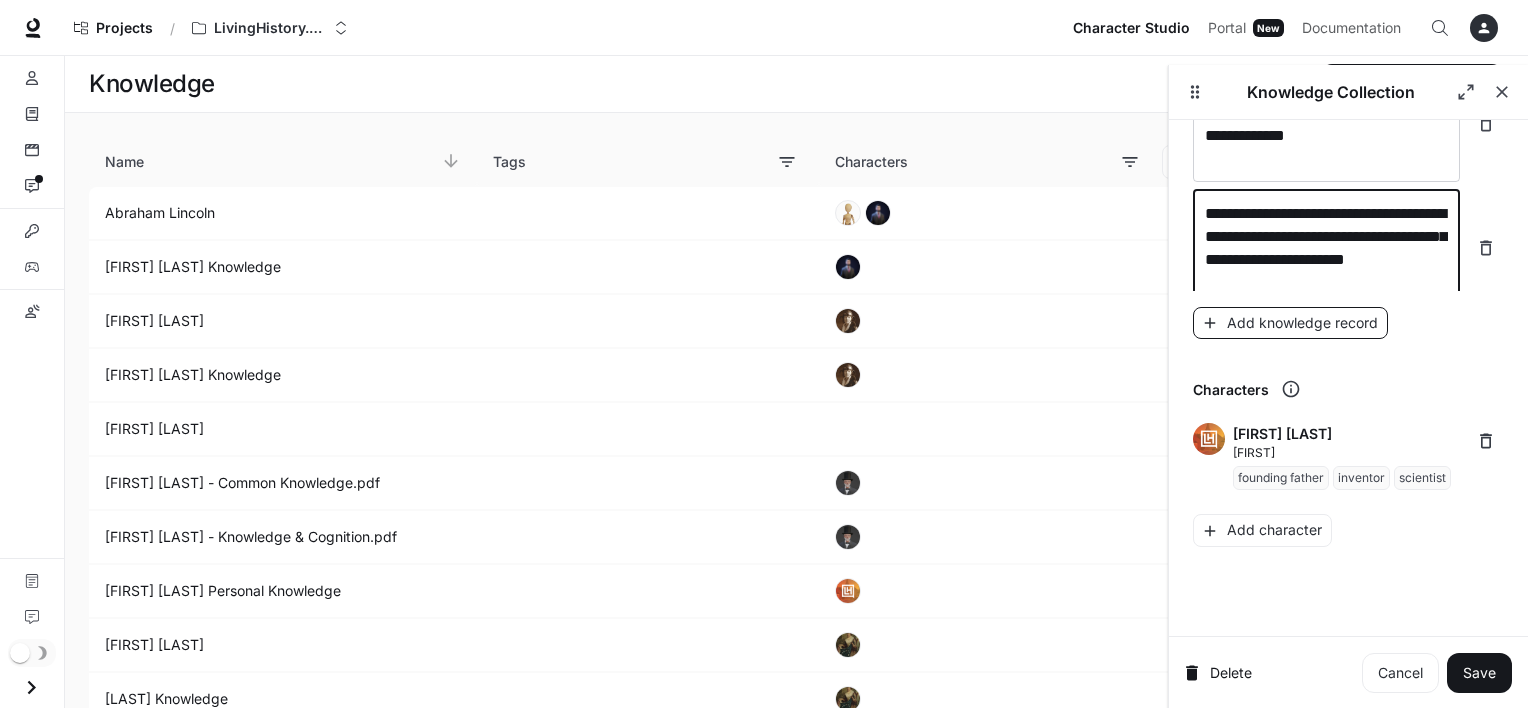type on "**********" 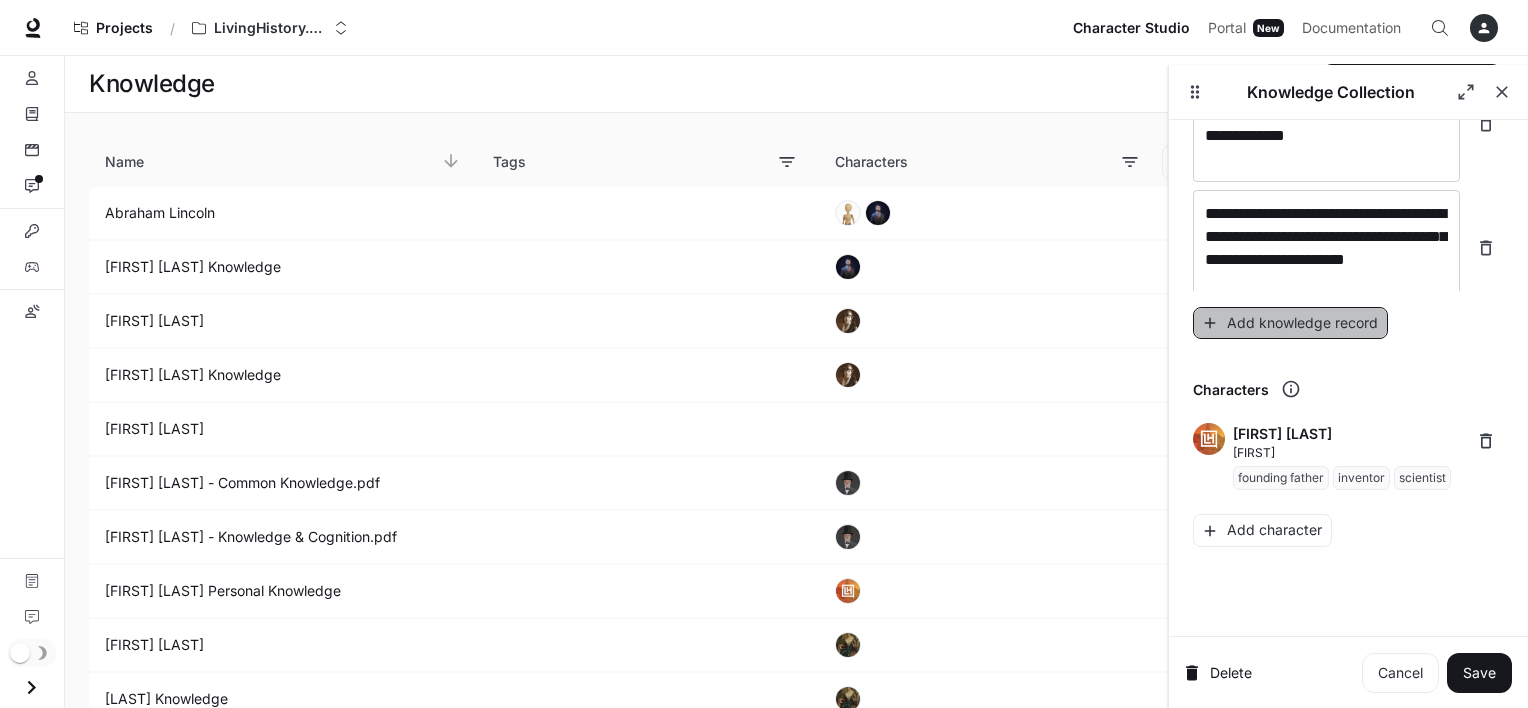 click on "Add knowledge record" at bounding box center (1290, 323) 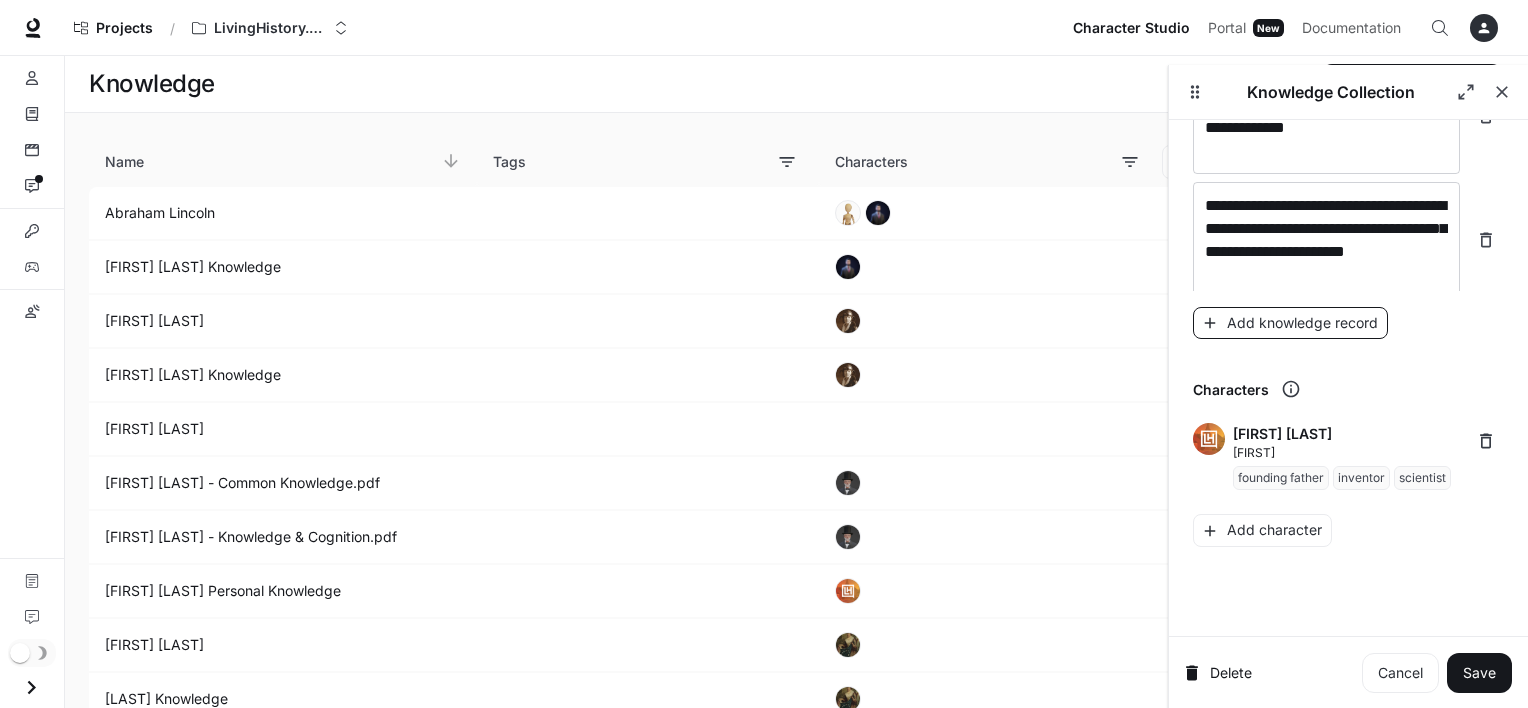 scroll, scrollTop: 20795, scrollLeft: 0, axis: vertical 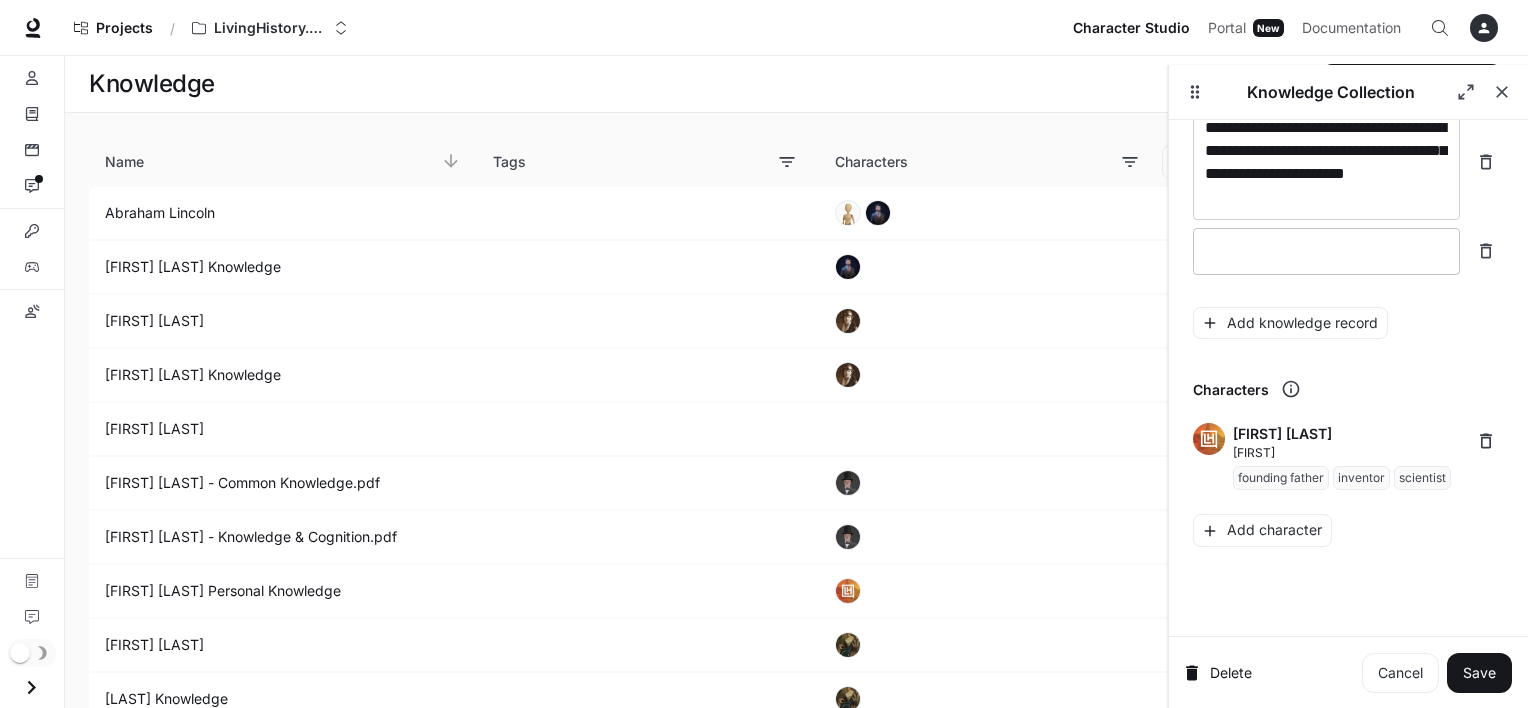 click at bounding box center [1326, 251] 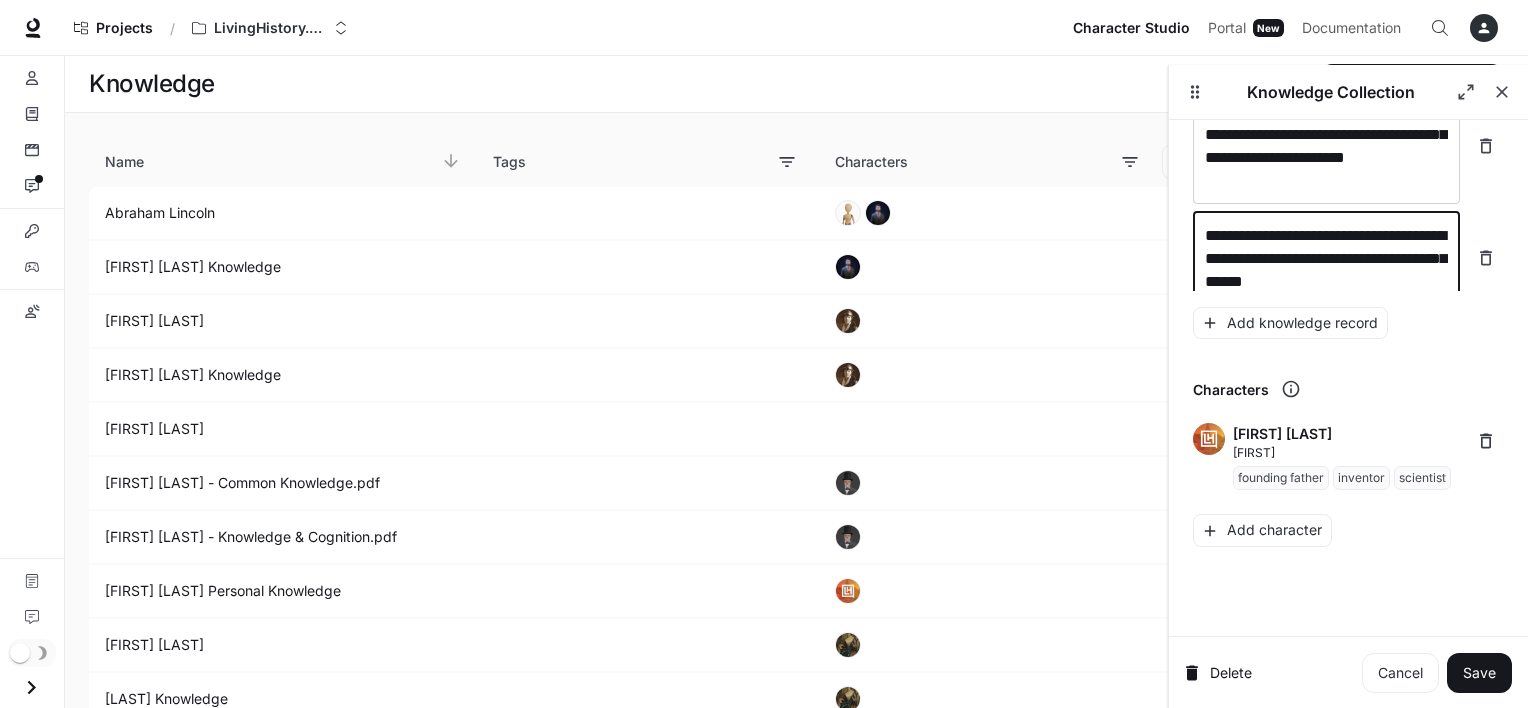 scroll, scrollTop: 20833, scrollLeft: 0, axis: vertical 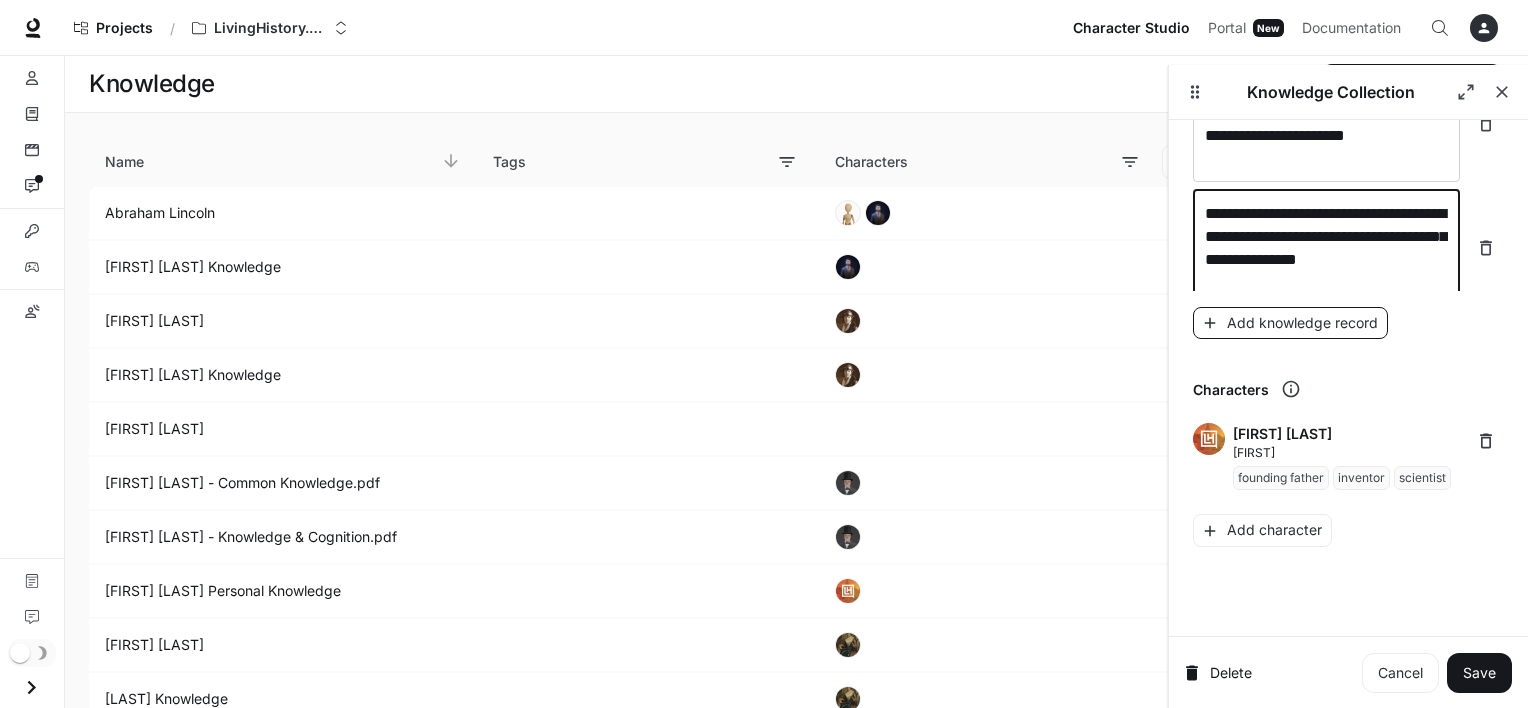 type on "**********" 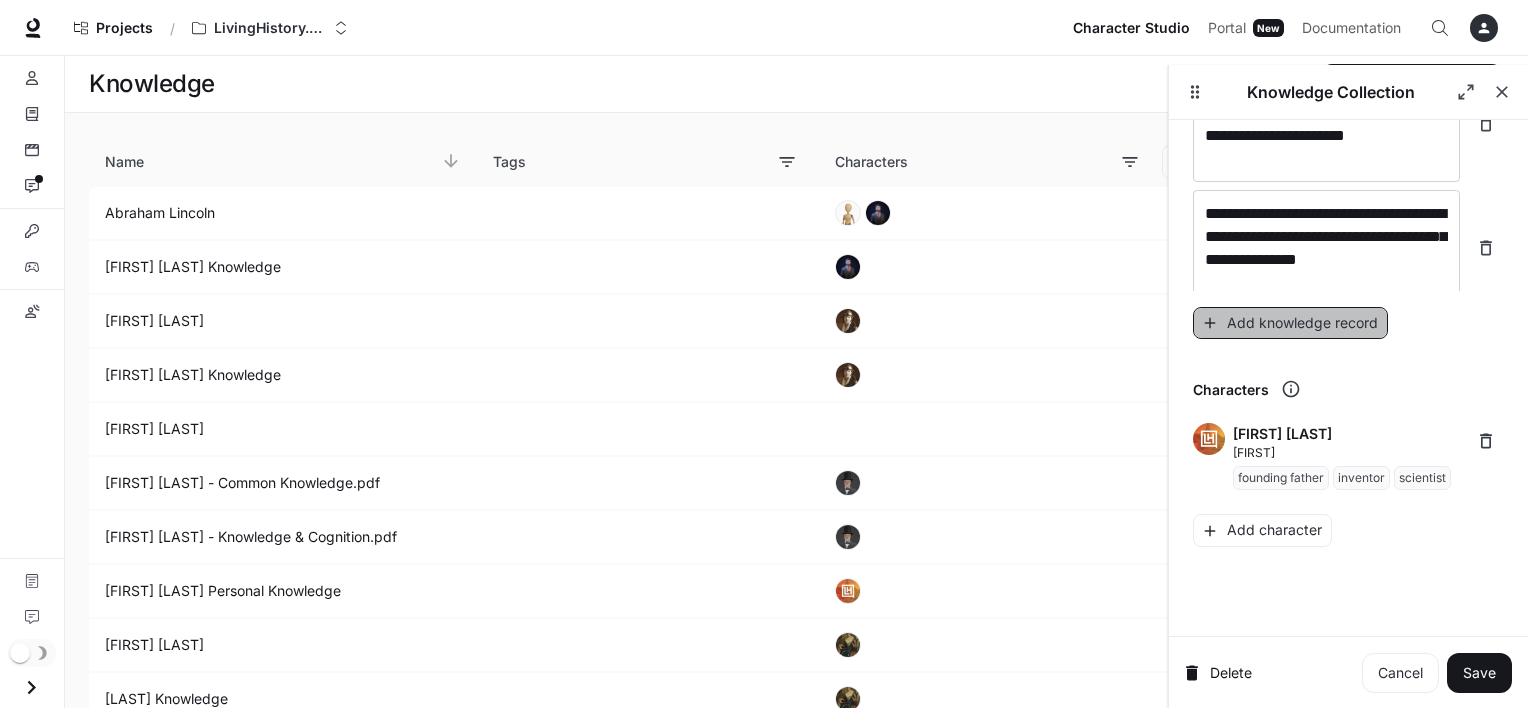 click on "Add knowledge record" at bounding box center [1290, 323] 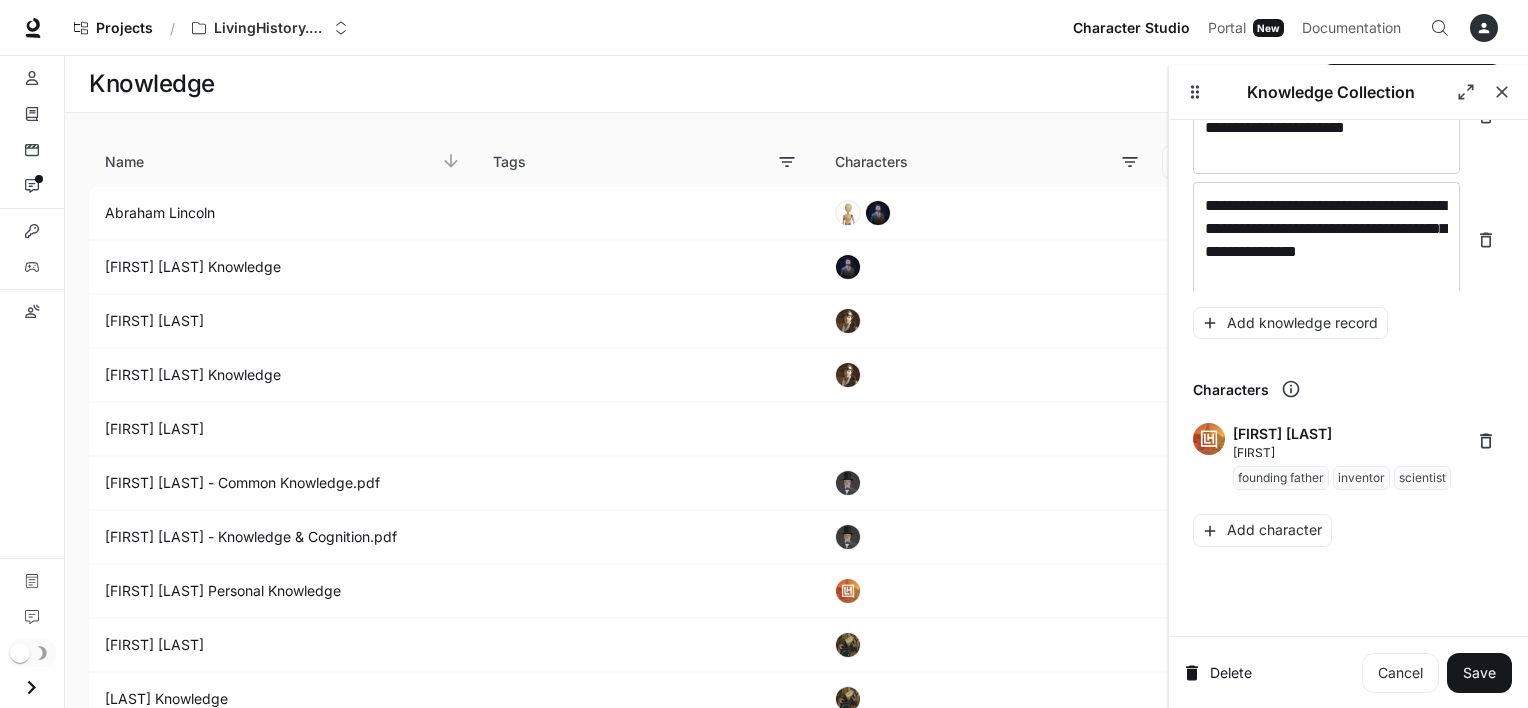 scroll, scrollTop: 20911, scrollLeft: 0, axis: vertical 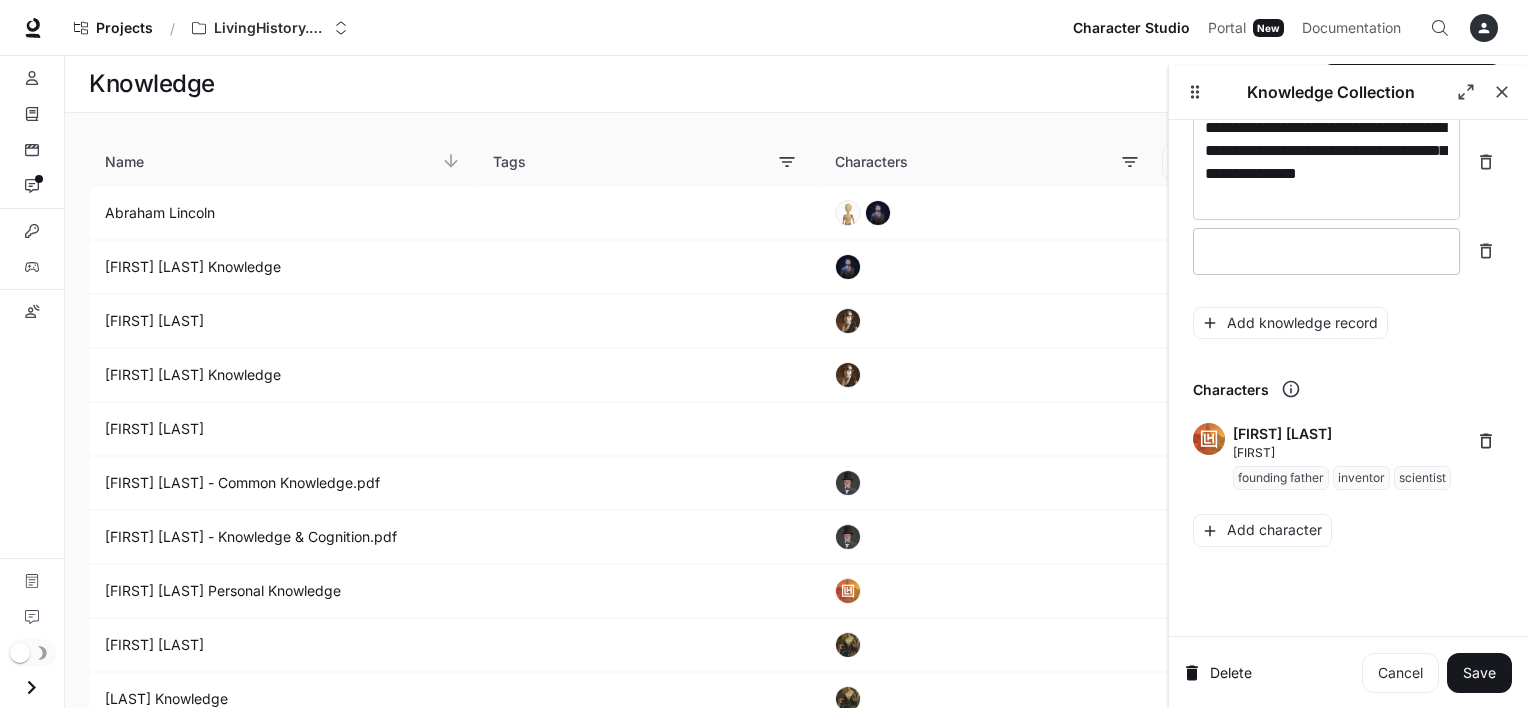 click on "* ​" at bounding box center (1326, 251) 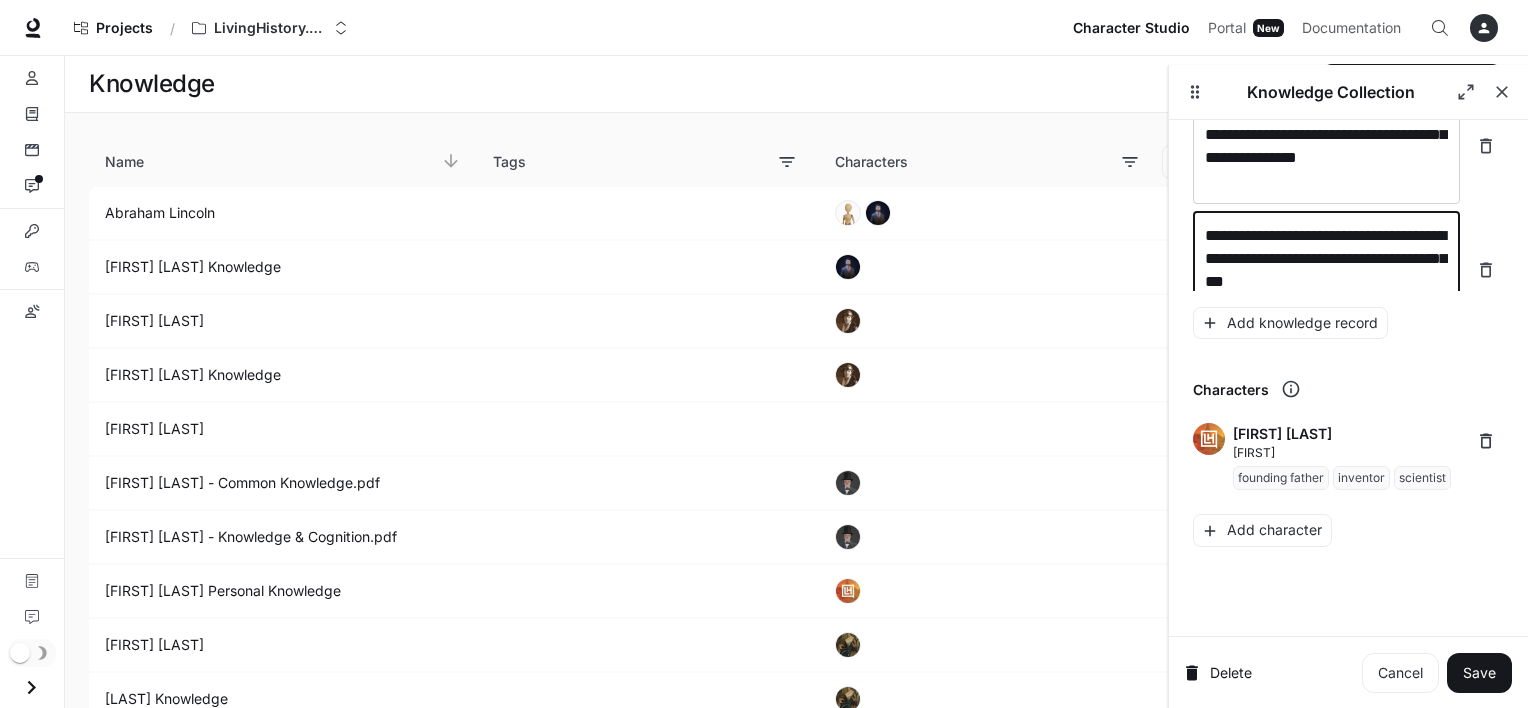 scroll, scrollTop: 20949, scrollLeft: 0, axis: vertical 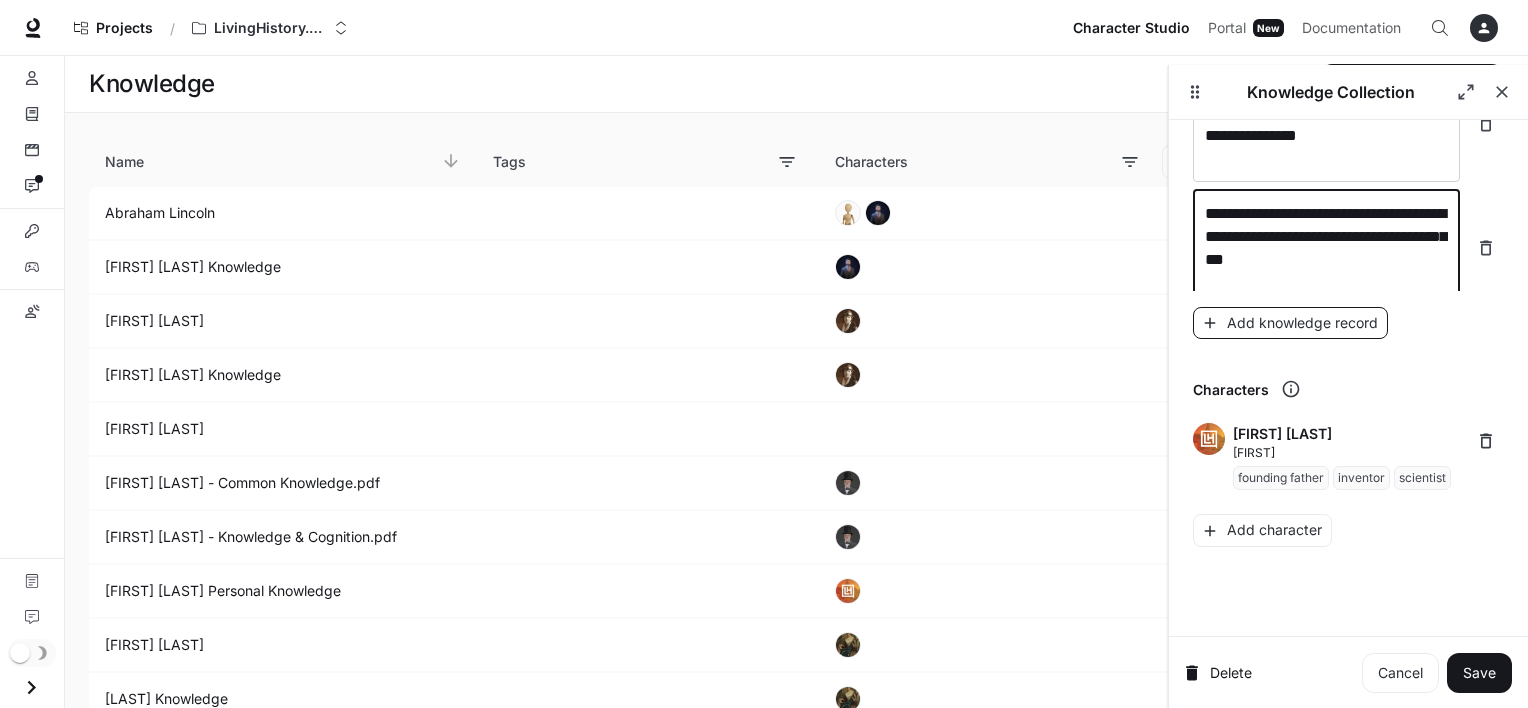 type on "**********" 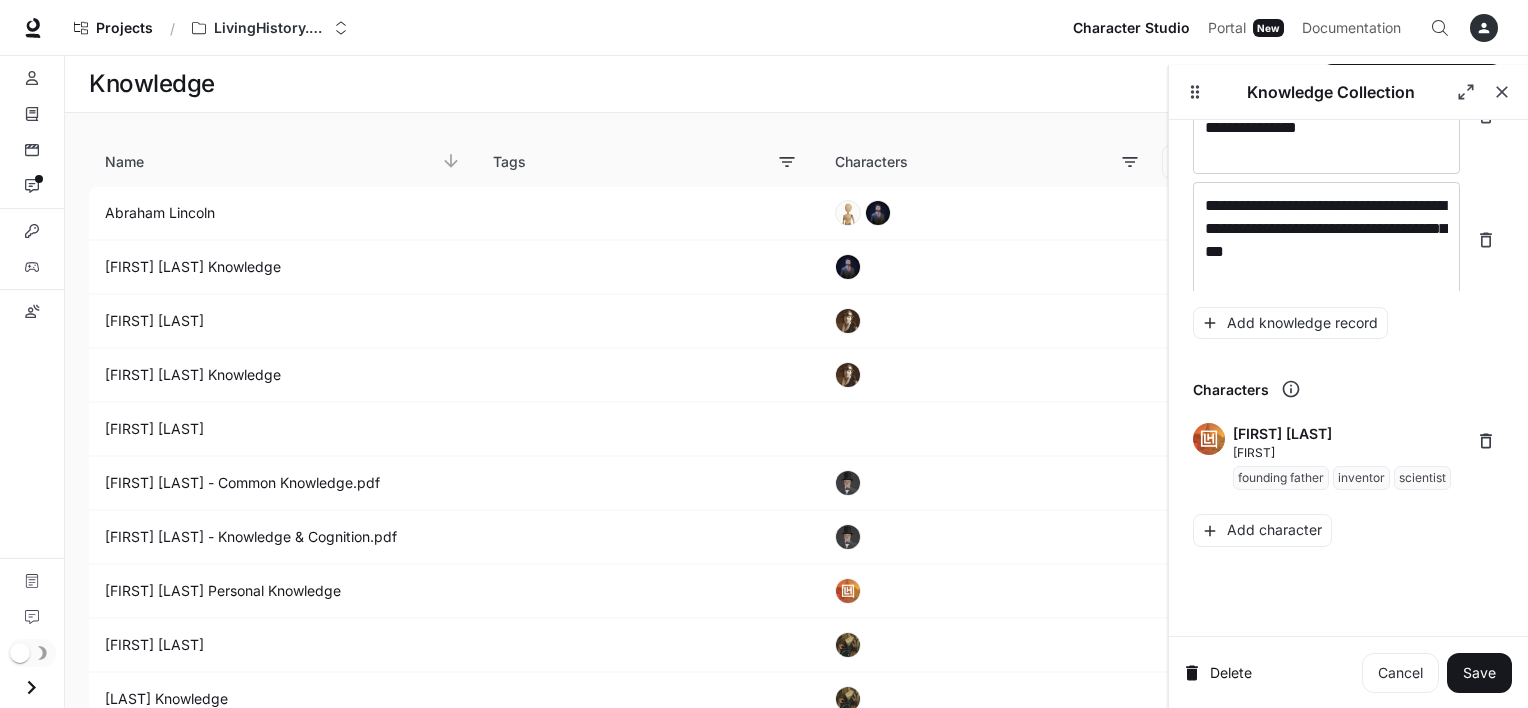 scroll, scrollTop: 21027, scrollLeft: 0, axis: vertical 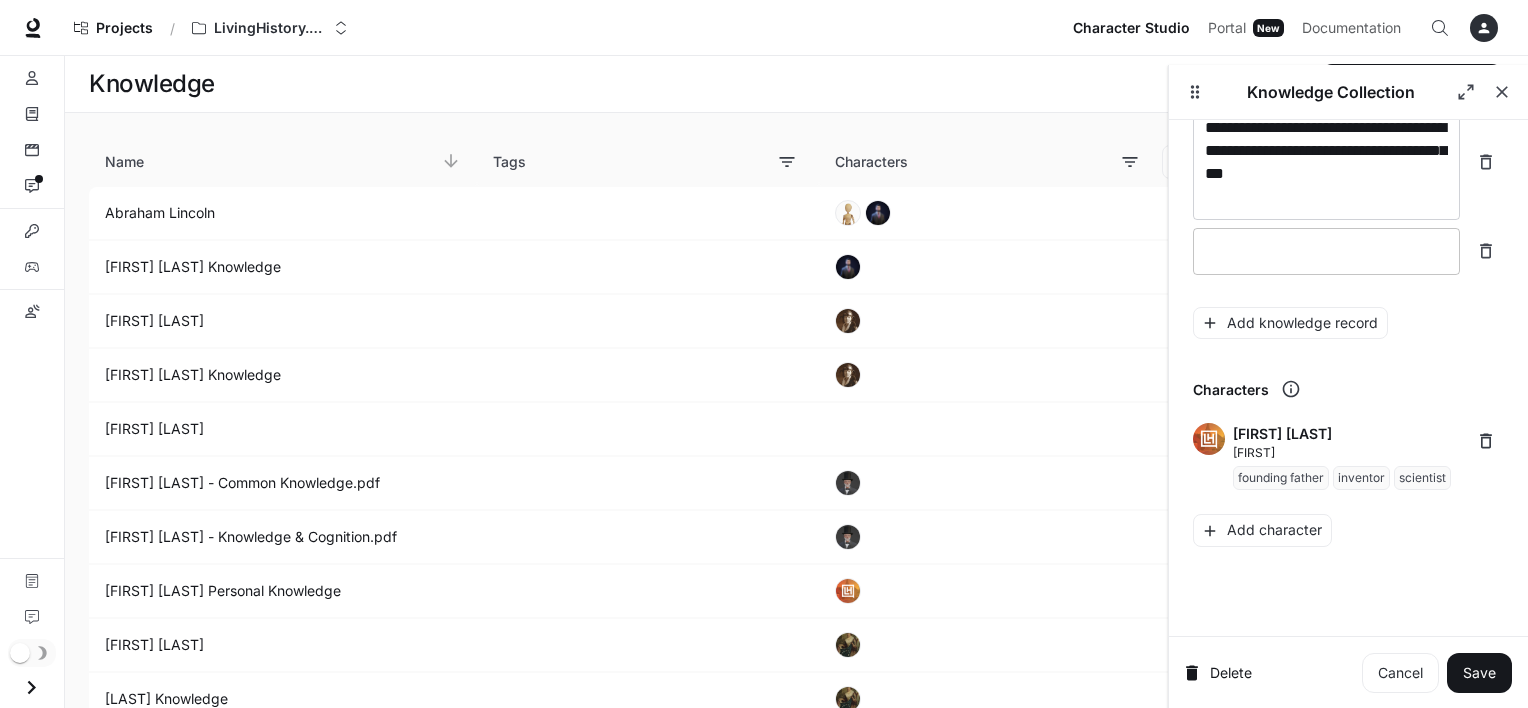 click on "* ​" at bounding box center [1326, 251] 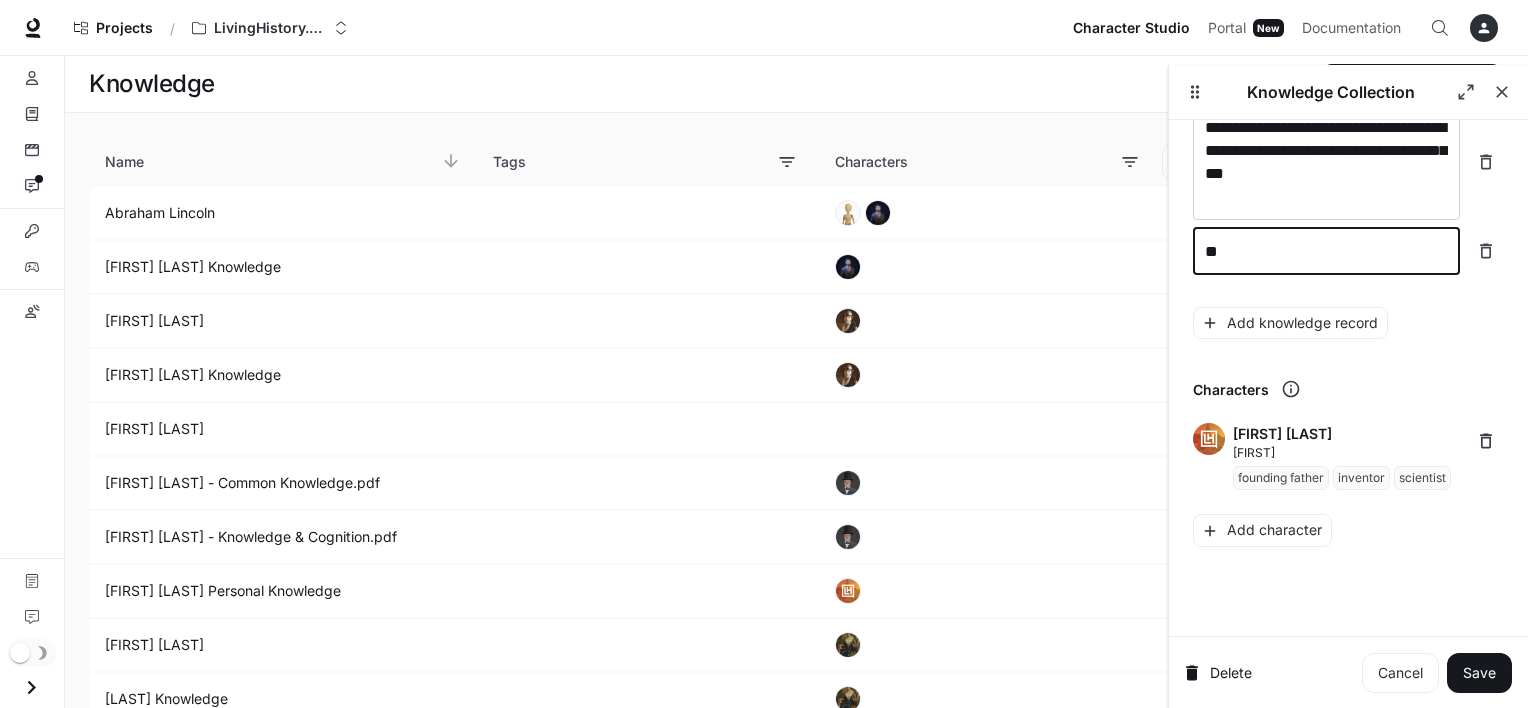 type on "*" 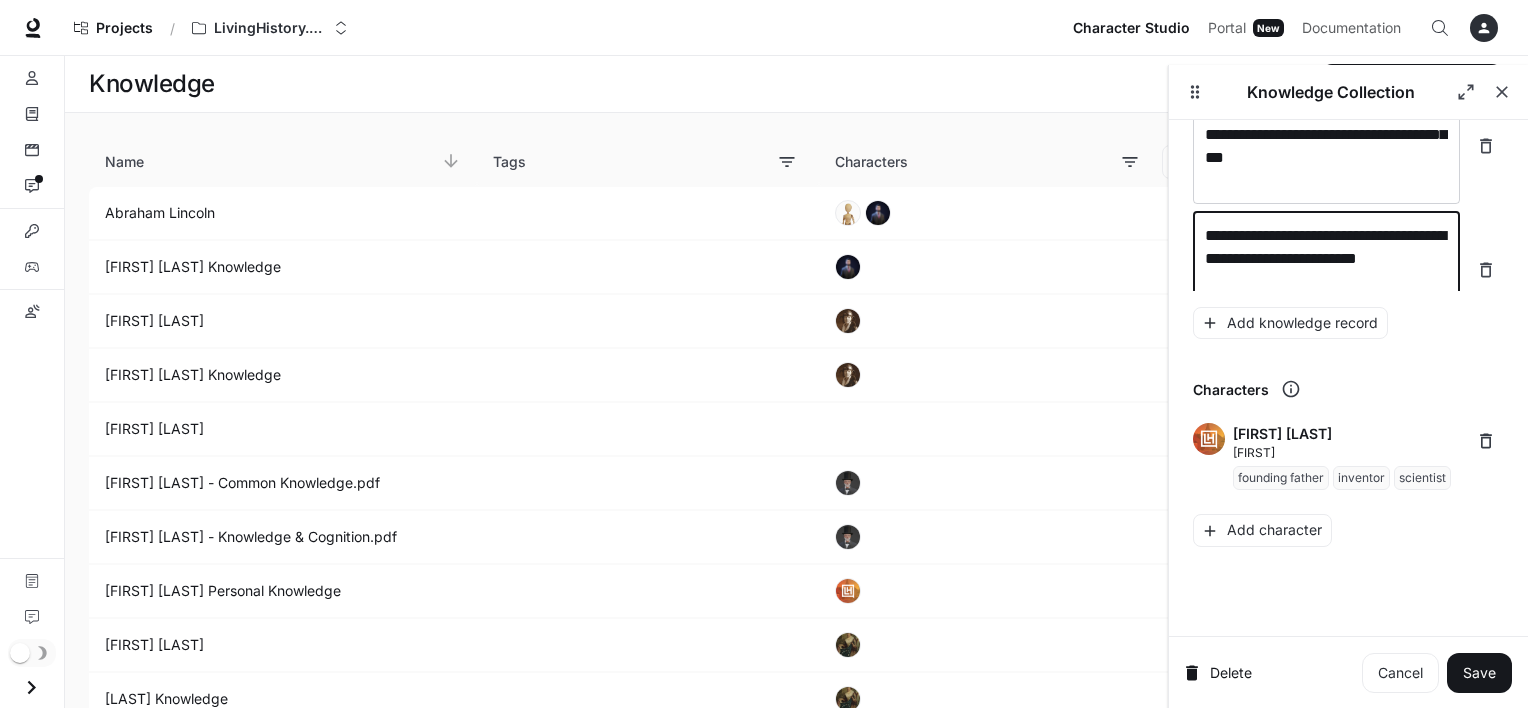 scroll, scrollTop: 21065, scrollLeft: 0, axis: vertical 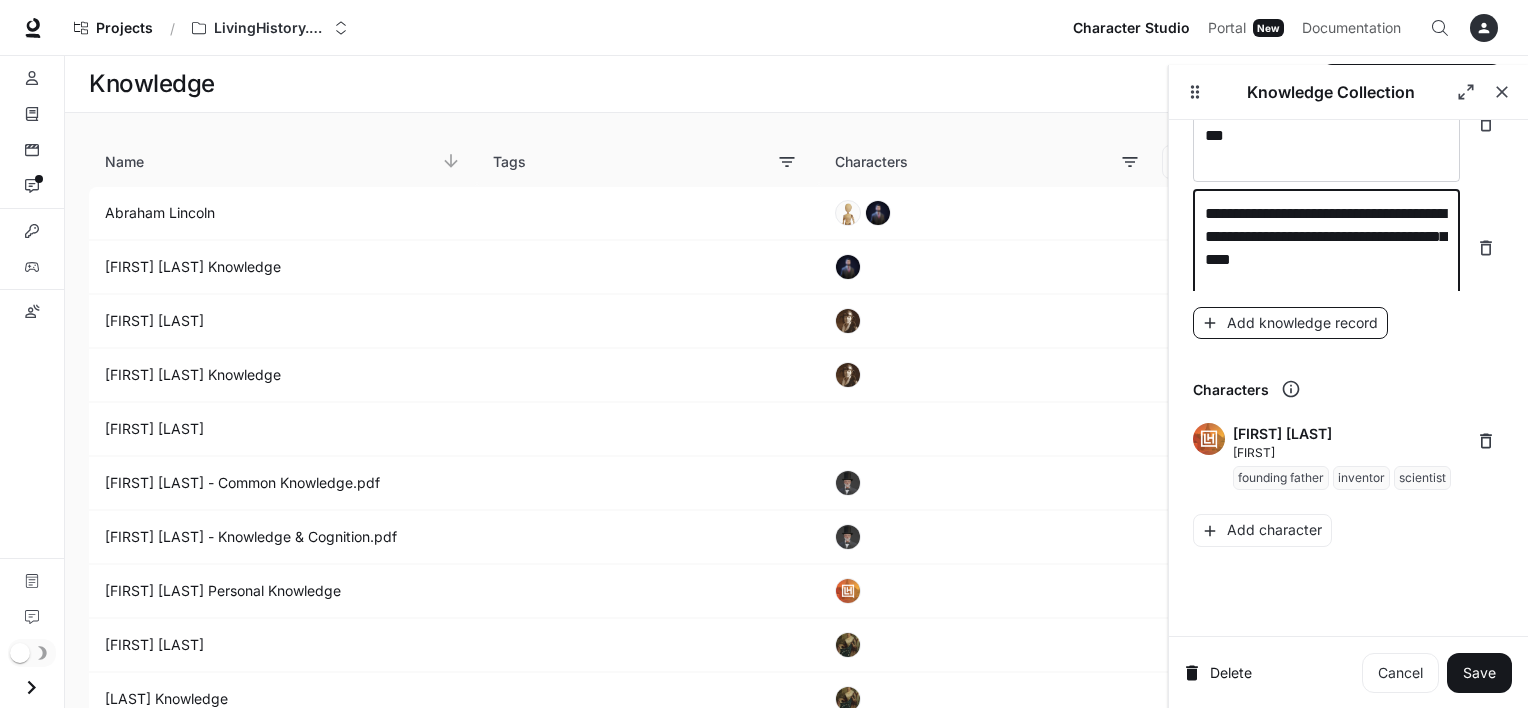 type on "**********" 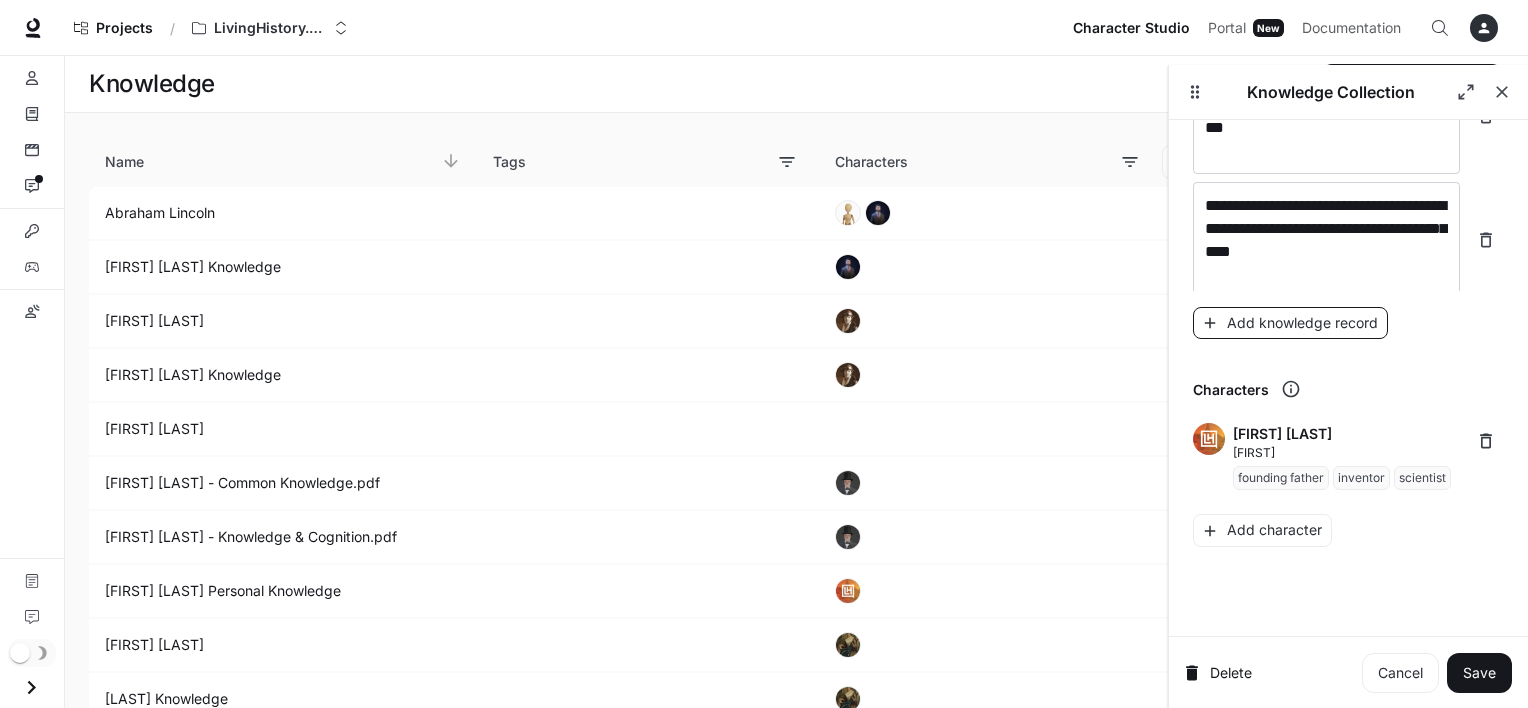 scroll, scrollTop: 21143, scrollLeft: 0, axis: vertical 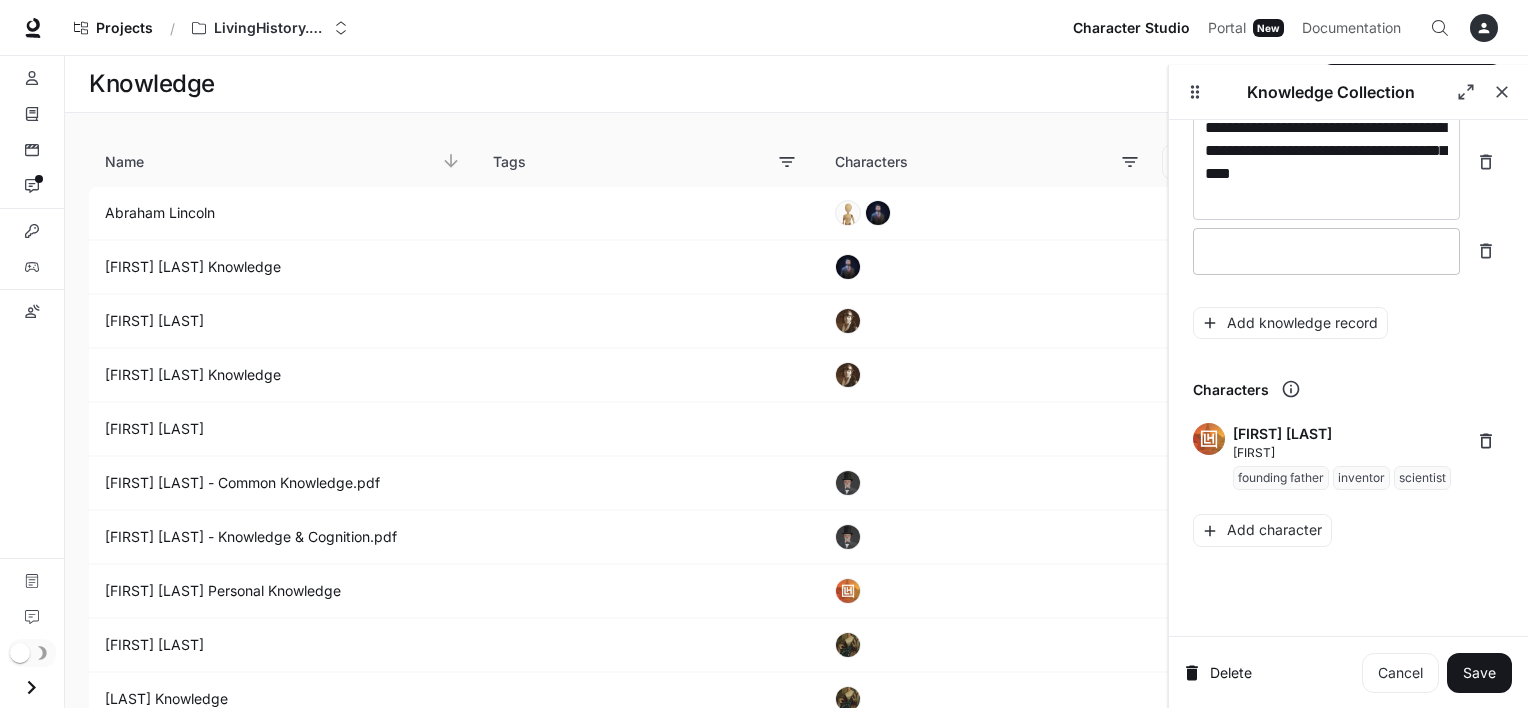 click at bounding box center [1326, 251] 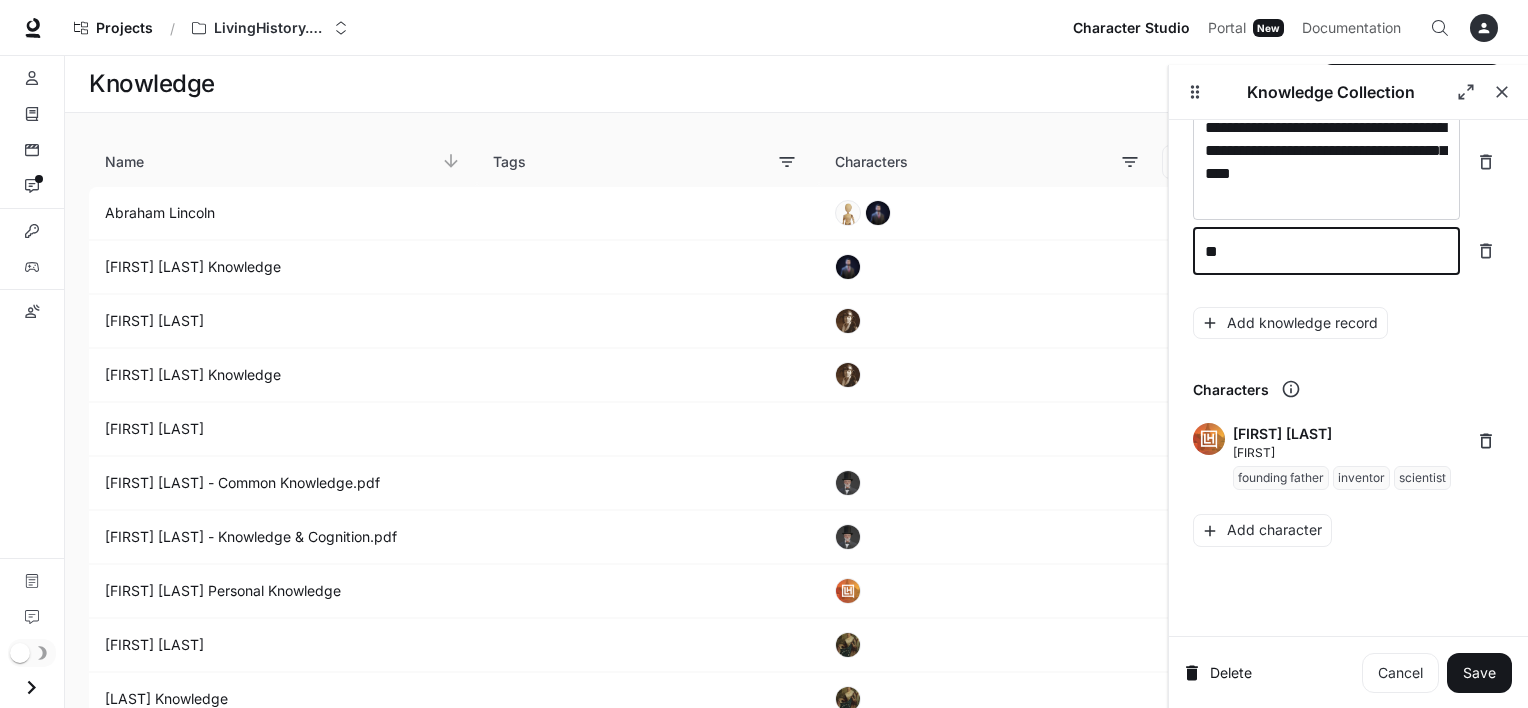 type on "*" 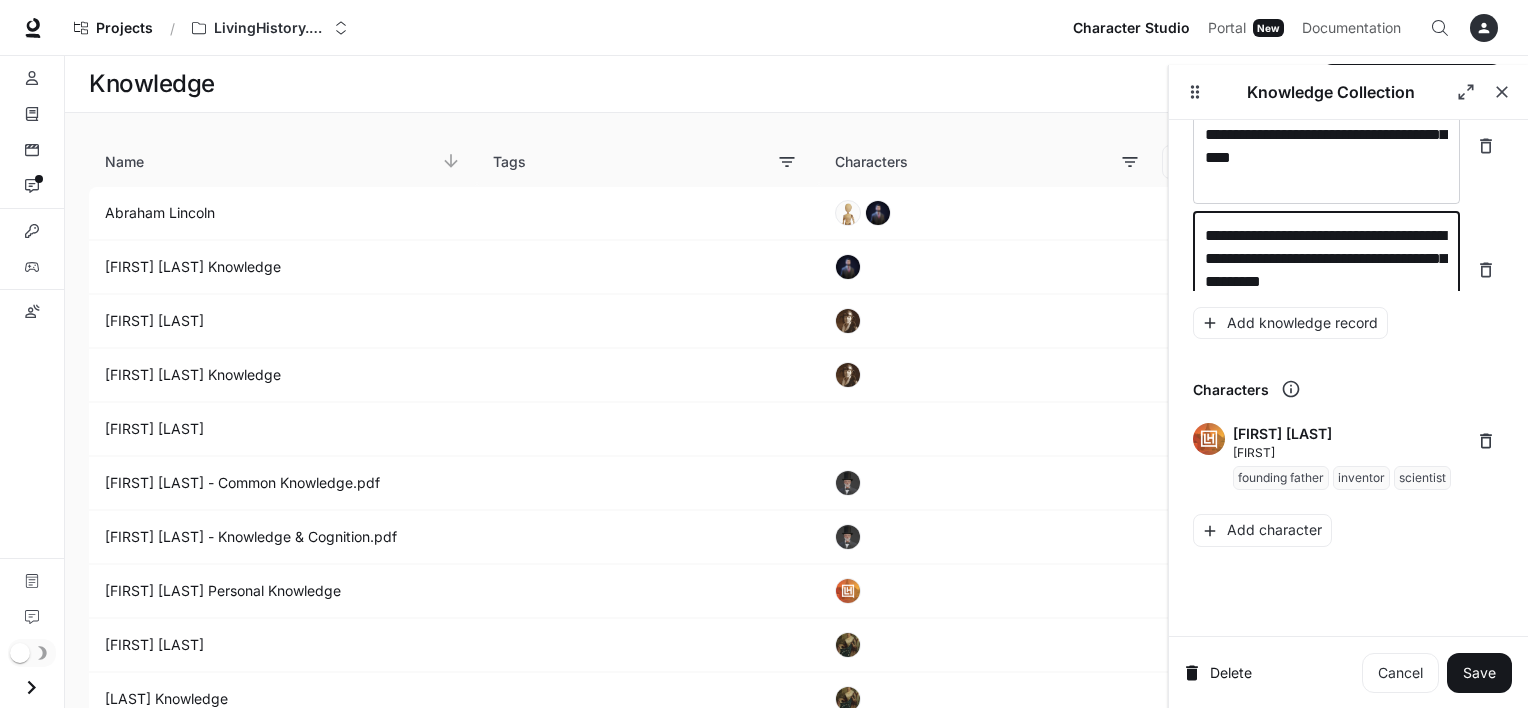 scroll, scrollTop: 21181, scrollLeft: 0, axis: vertical 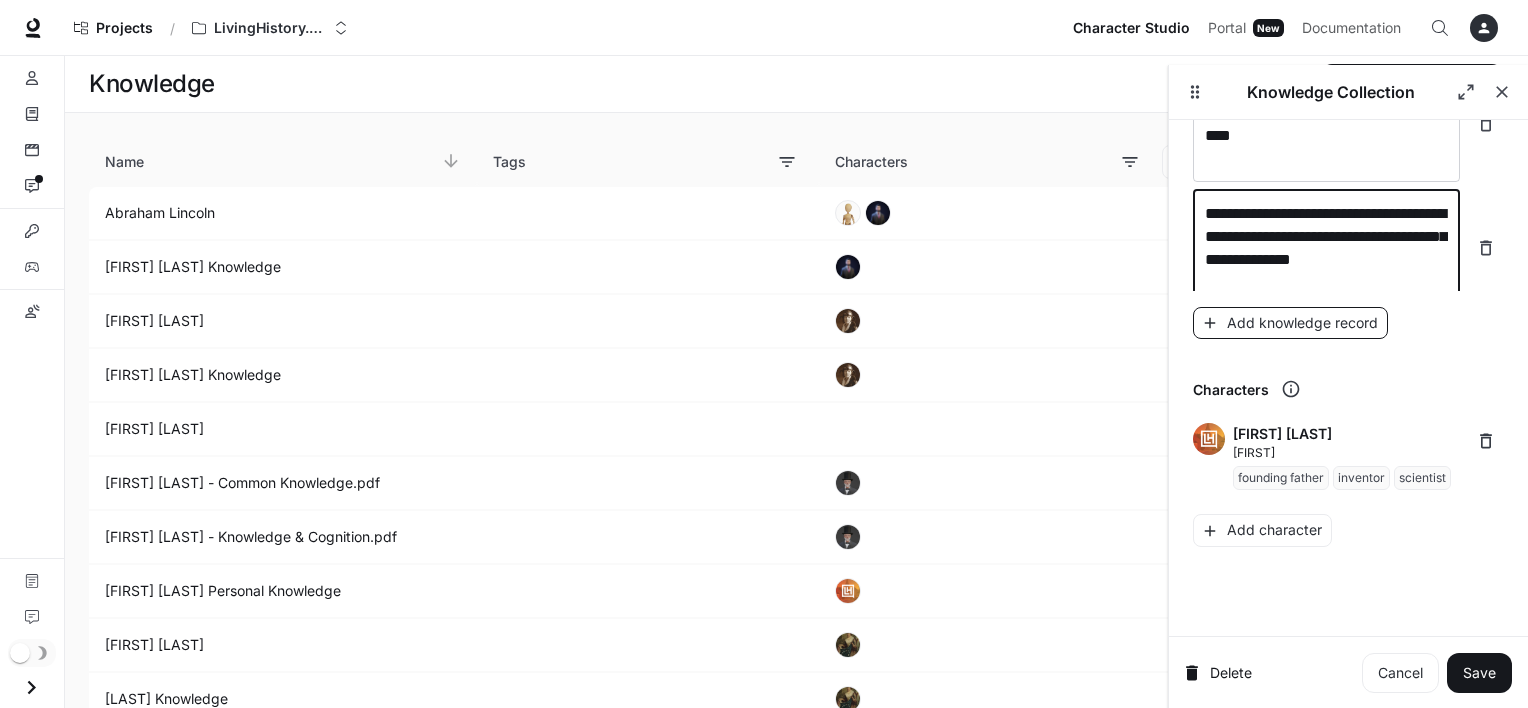type on "**********" 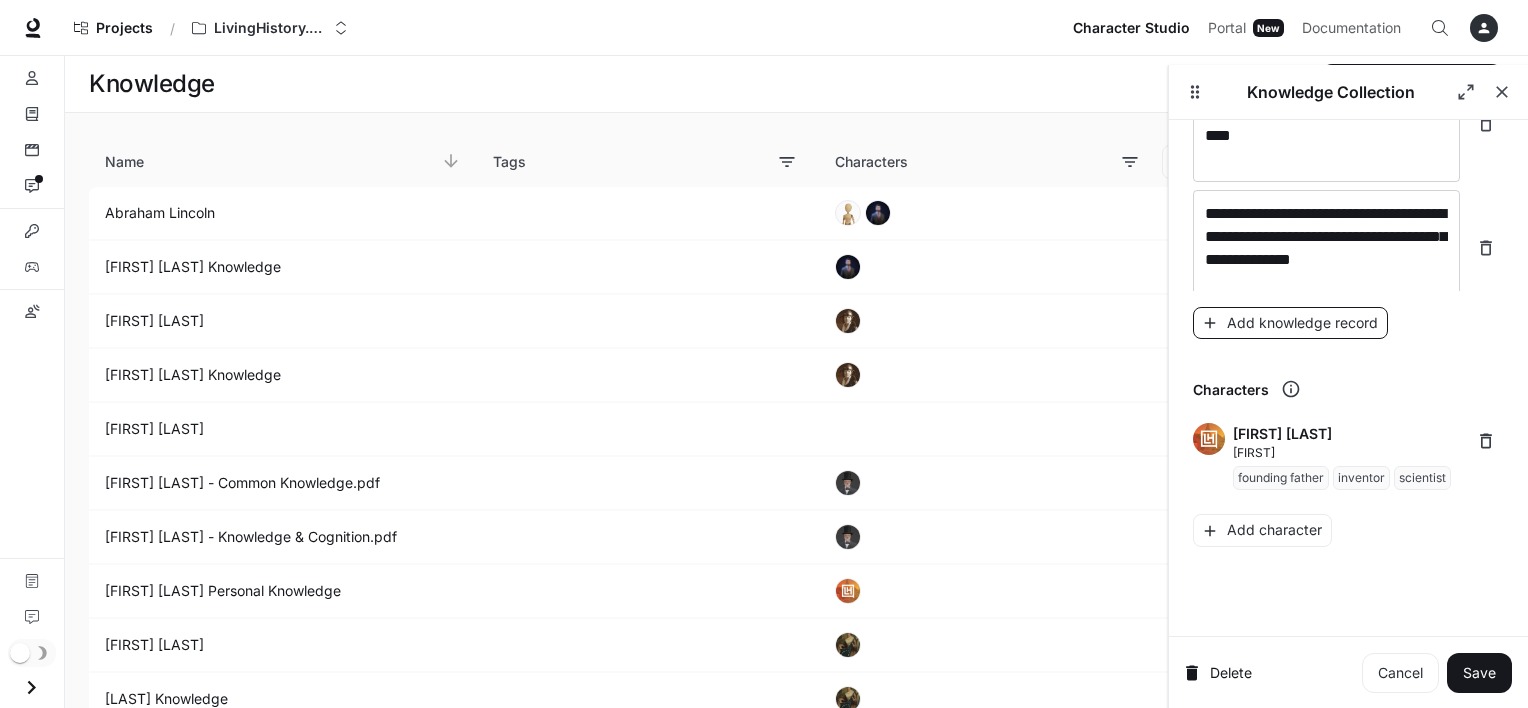 scroll, scrollTop: 21259, scrollLeft: 0, axis: vertical 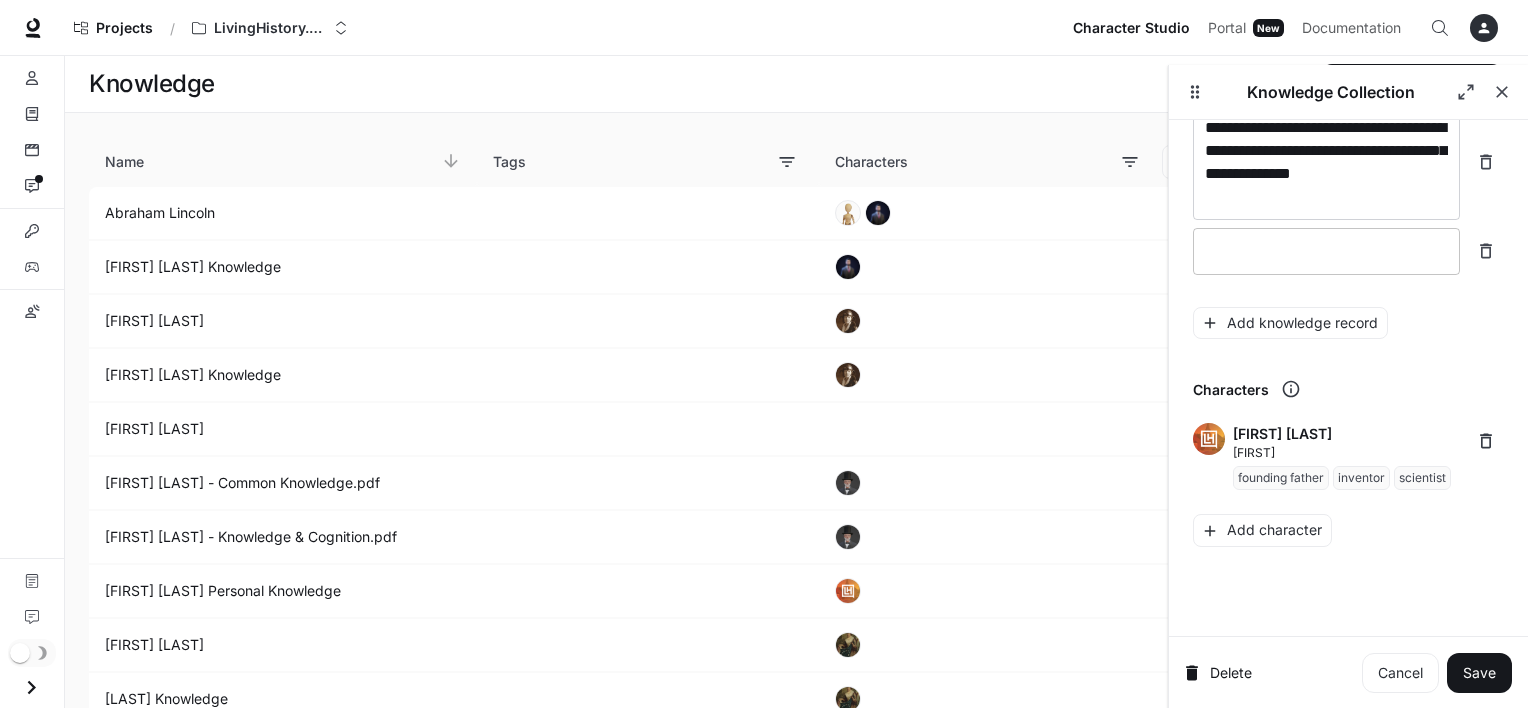 click at bounding box center (1326, 251) 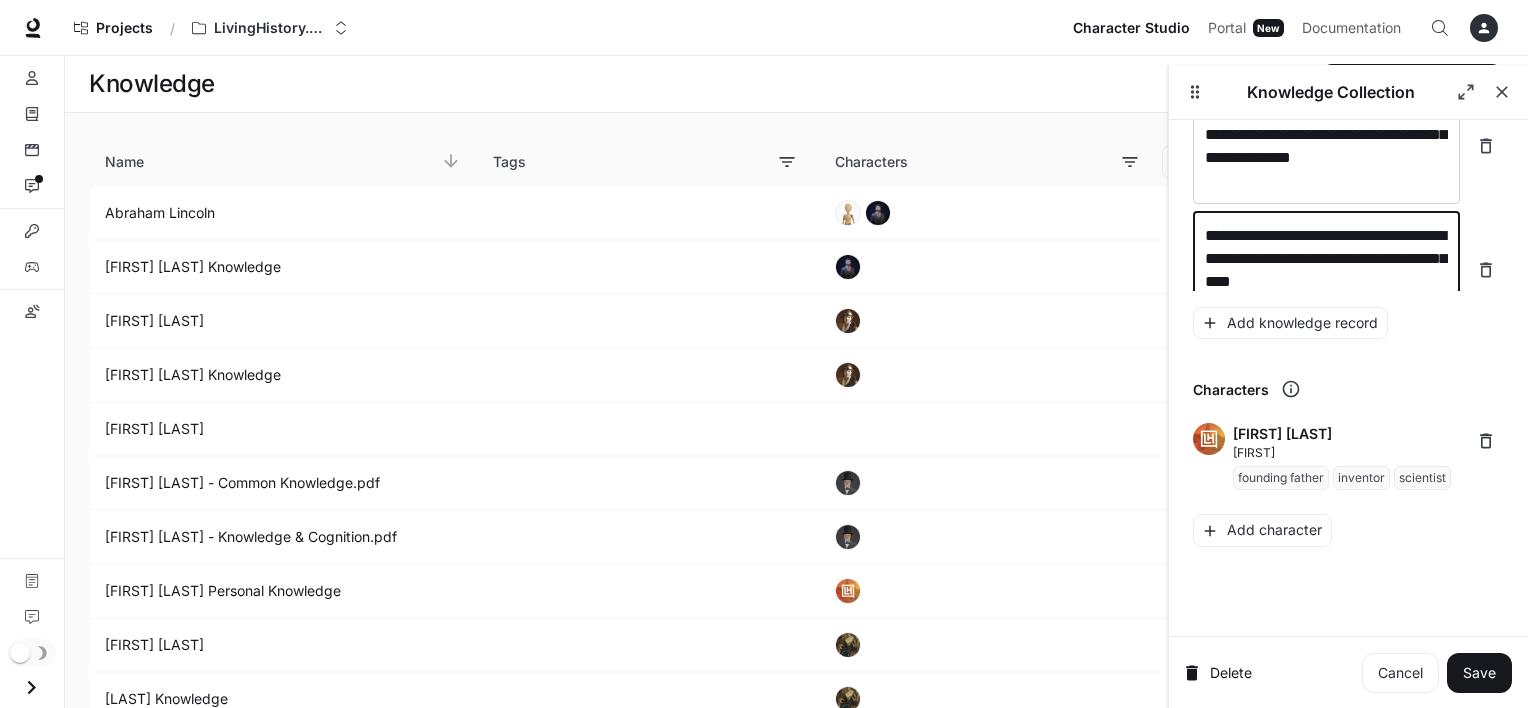 scroll, scrollTop: 21297, scrollLeft: 0, axis: vertical 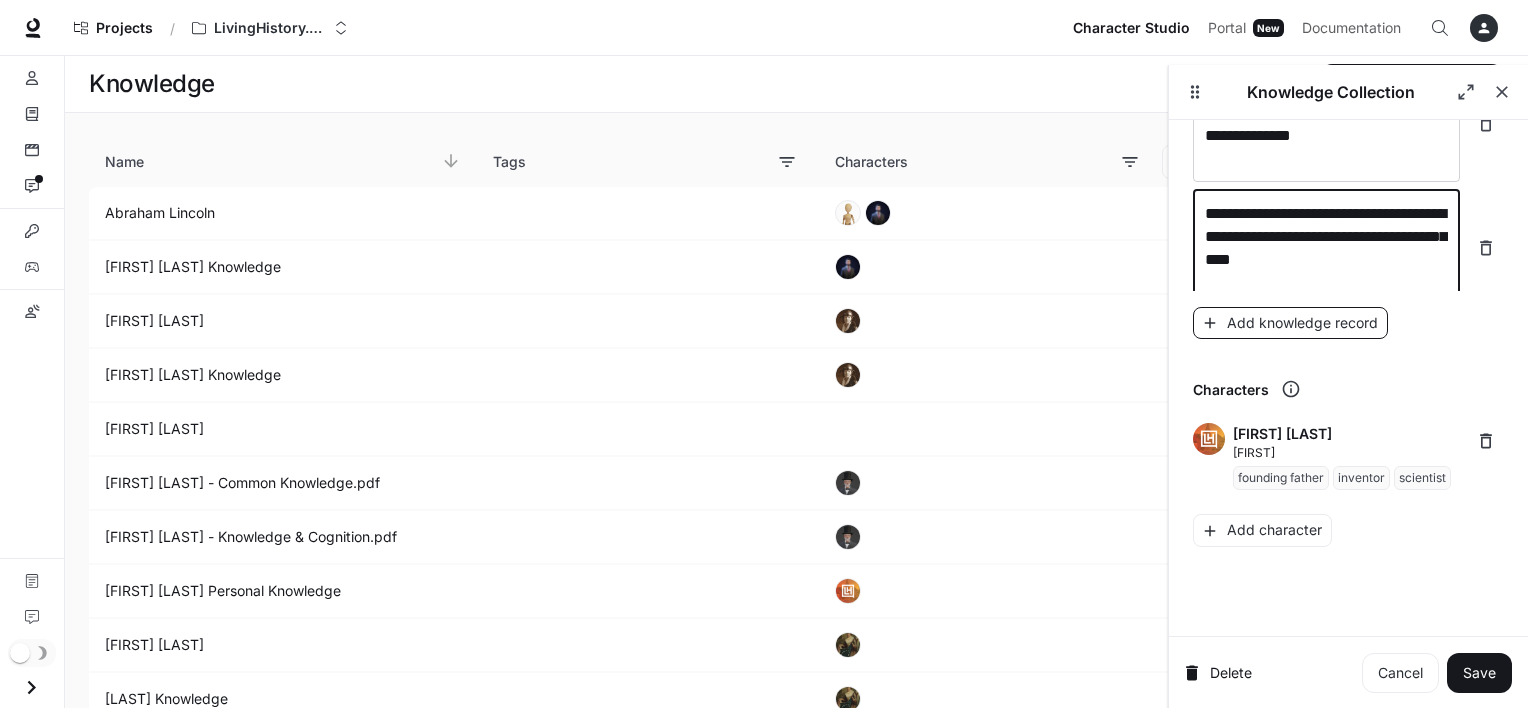 type on "**********" 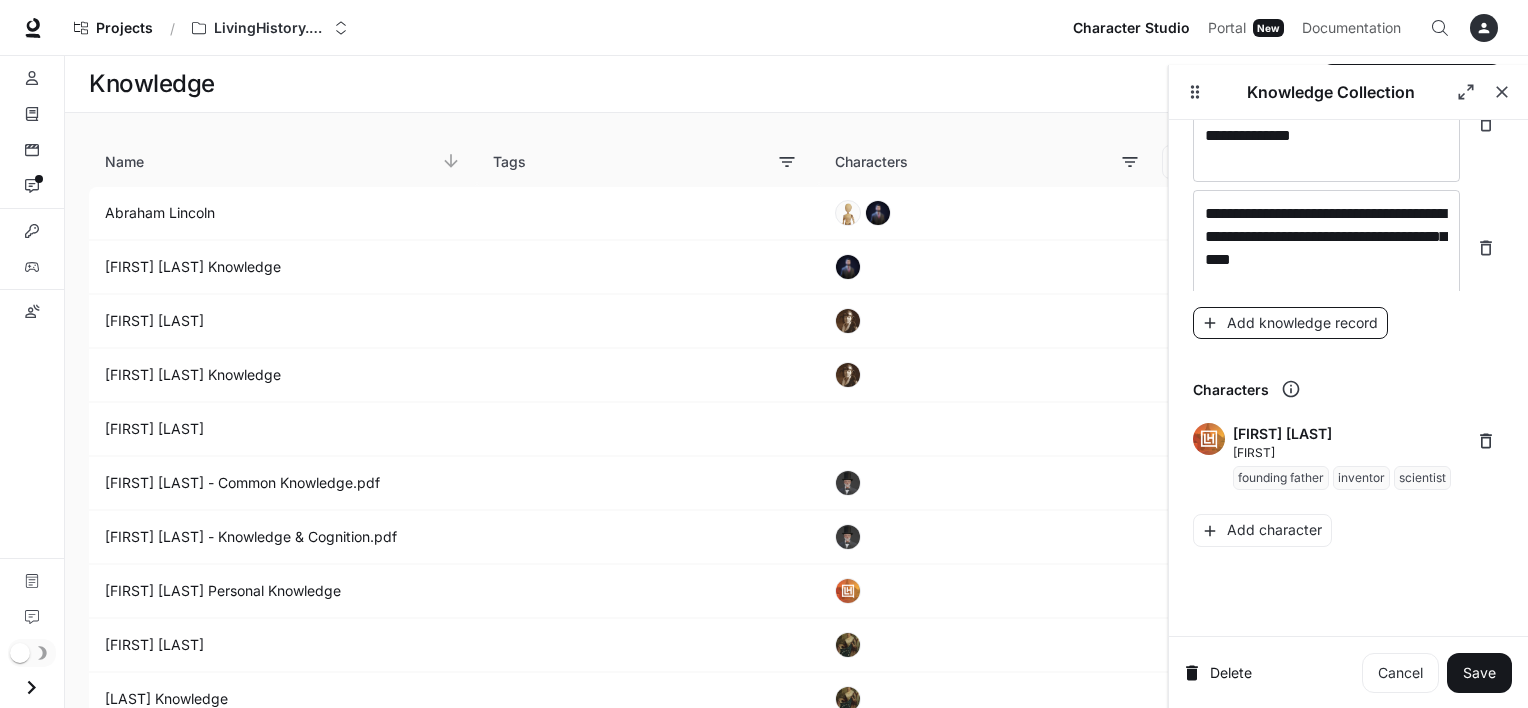 scroll, scrollTop: 21375, scrollLeft: 0, axis: vertical 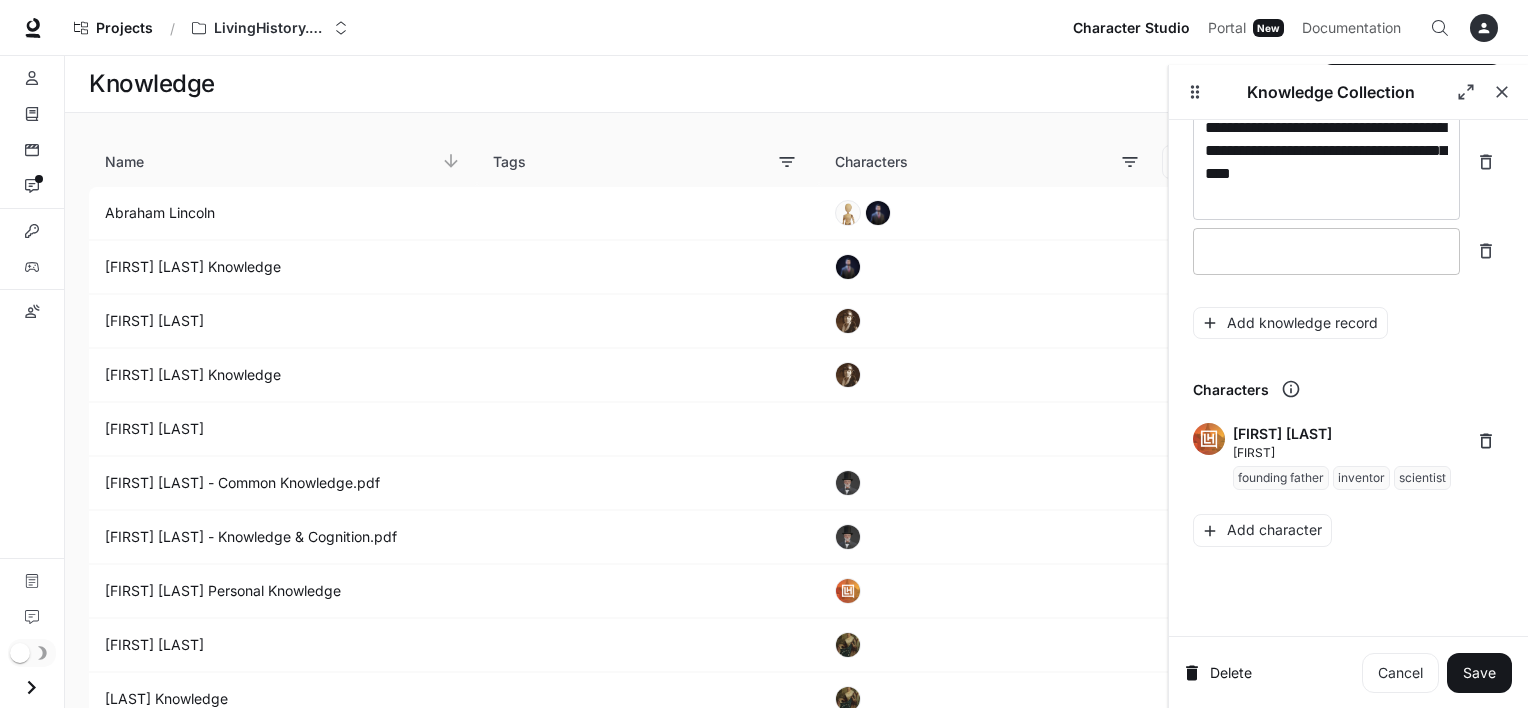 click on "* ​" at bounding box center [1326, 251] 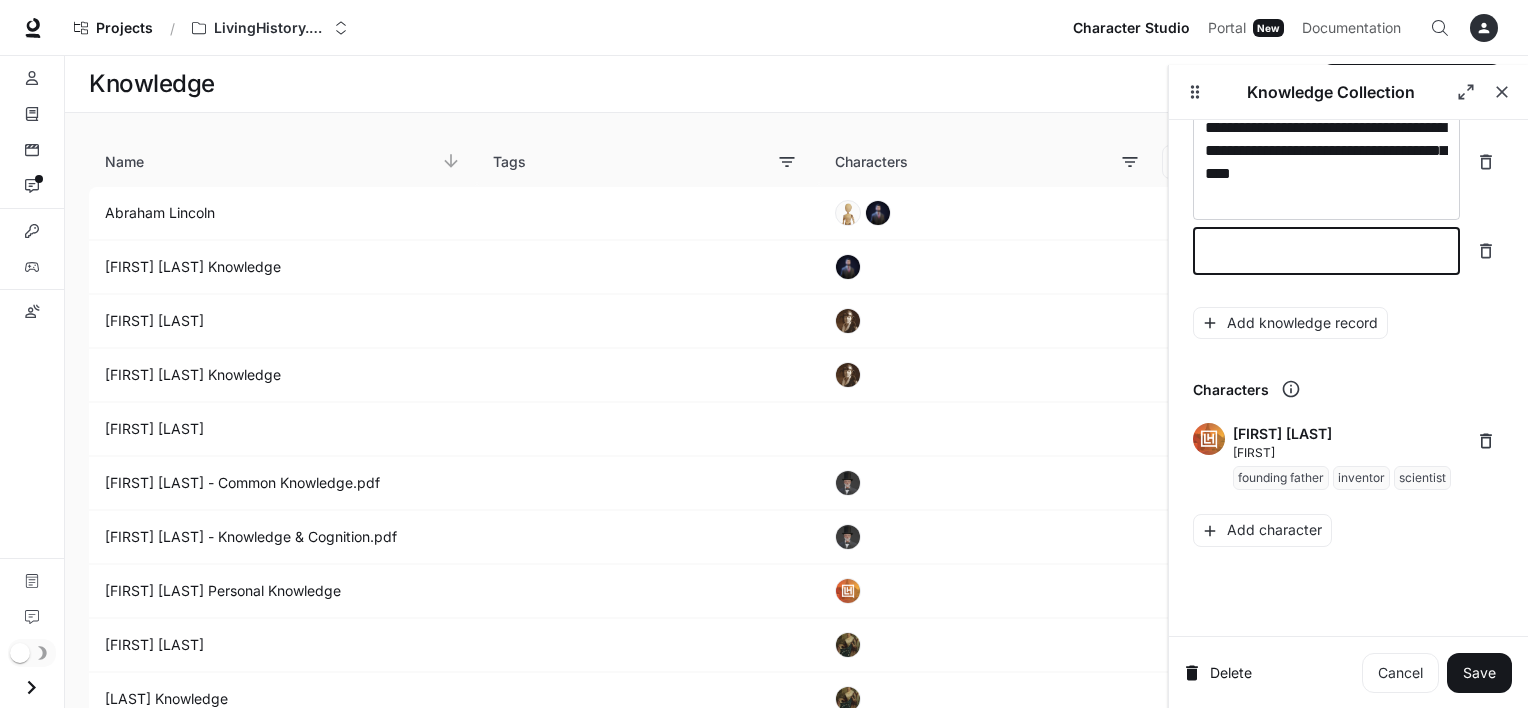 type on "*" 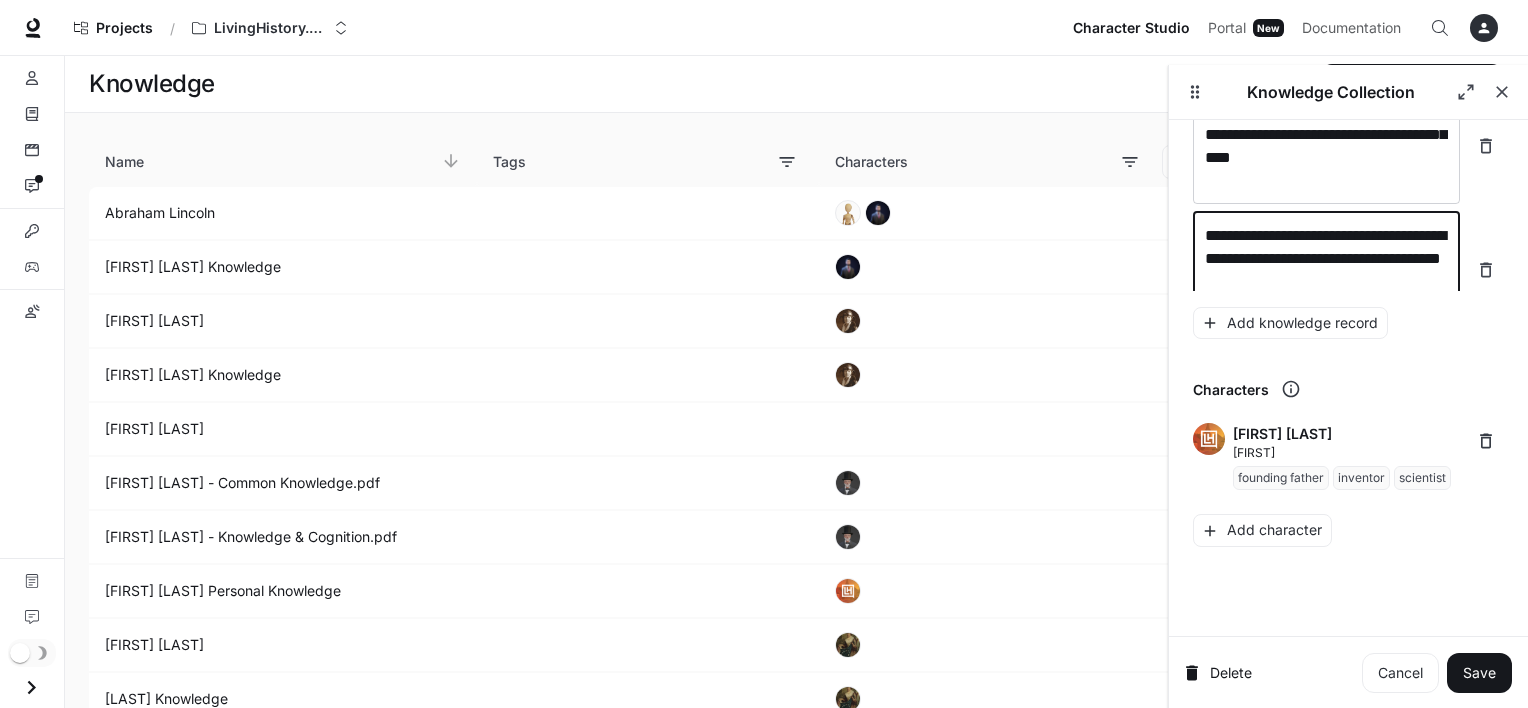 scroll, scrollTop: 21413, scrollLeft: 0, axis: vertical 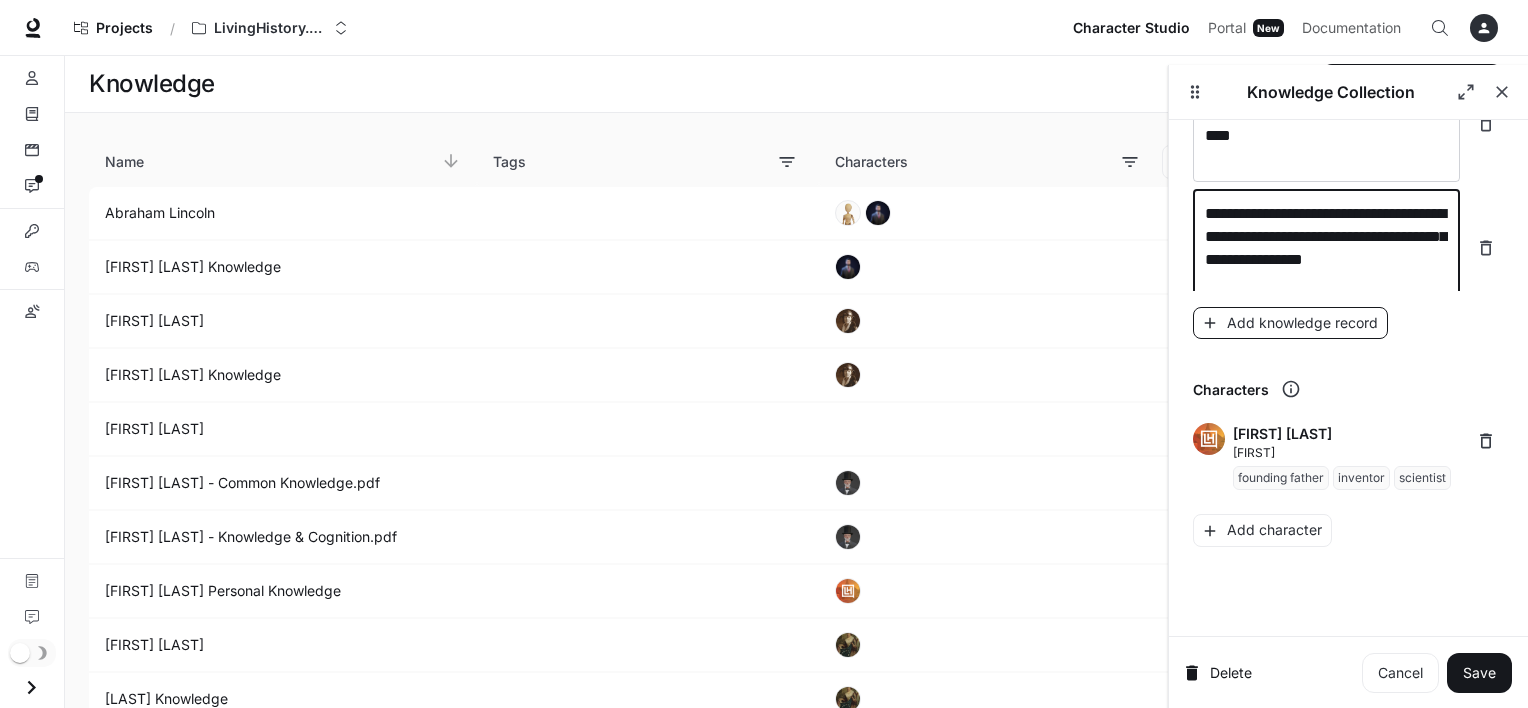 type on "**********" 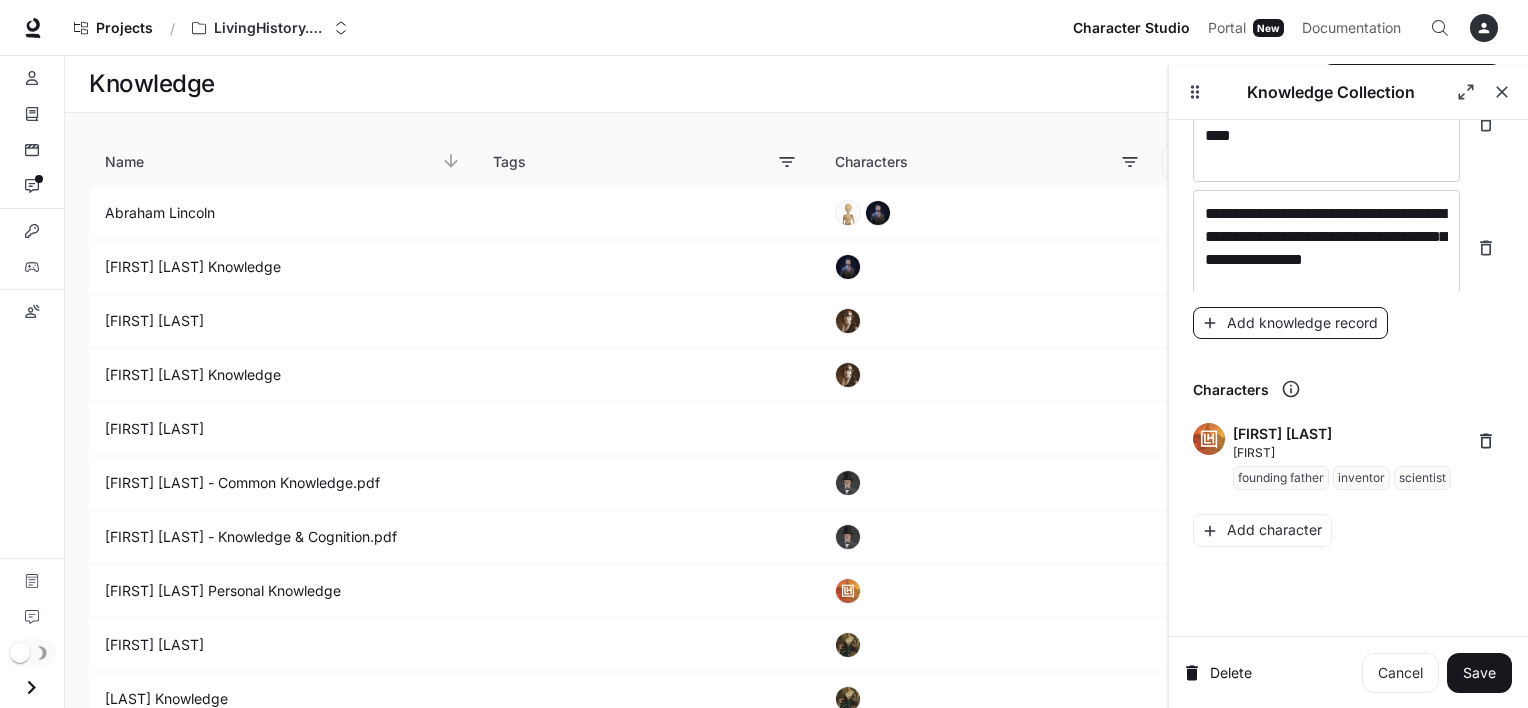 scroll, scrollTop: 21491, scrollLeft: 0, axis: vertical 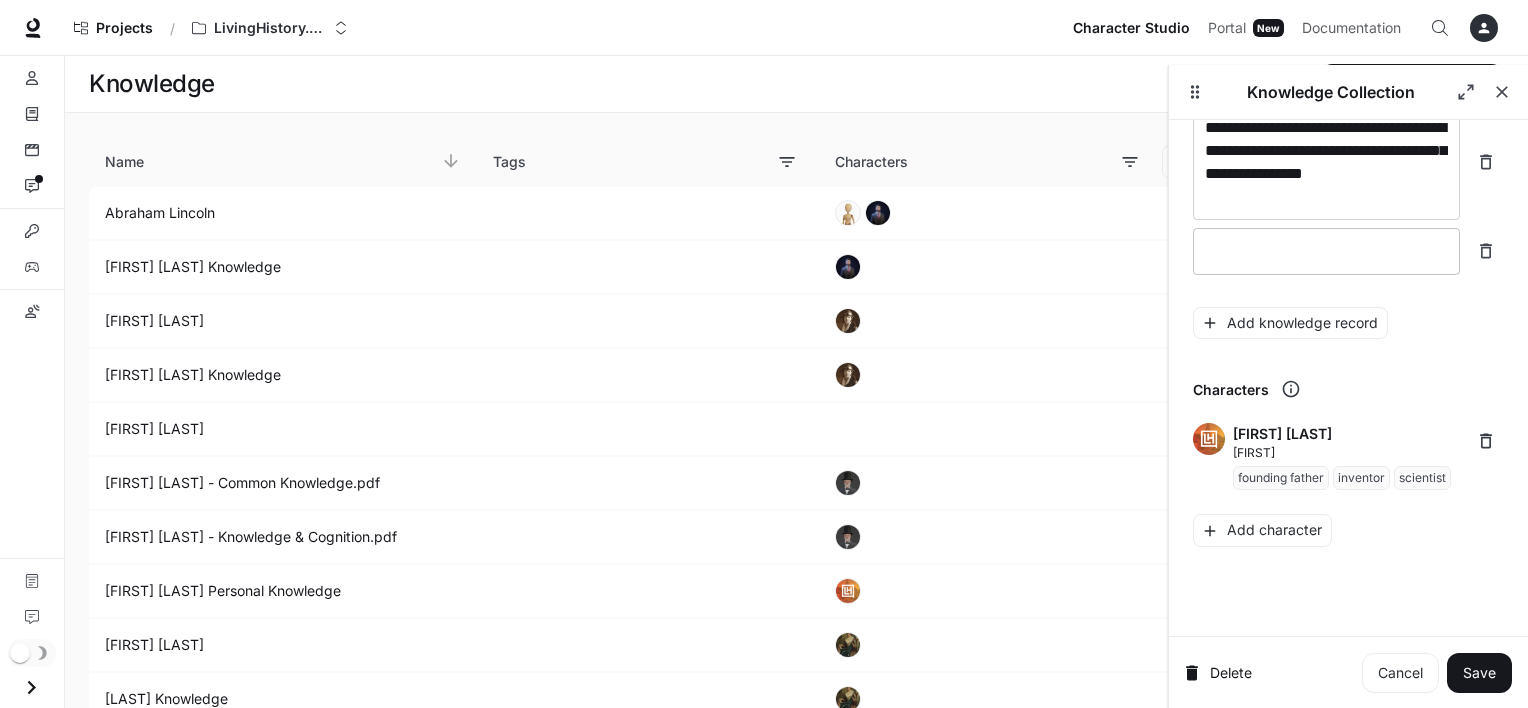 click on "* ​" at bounding box center [1326, 251] 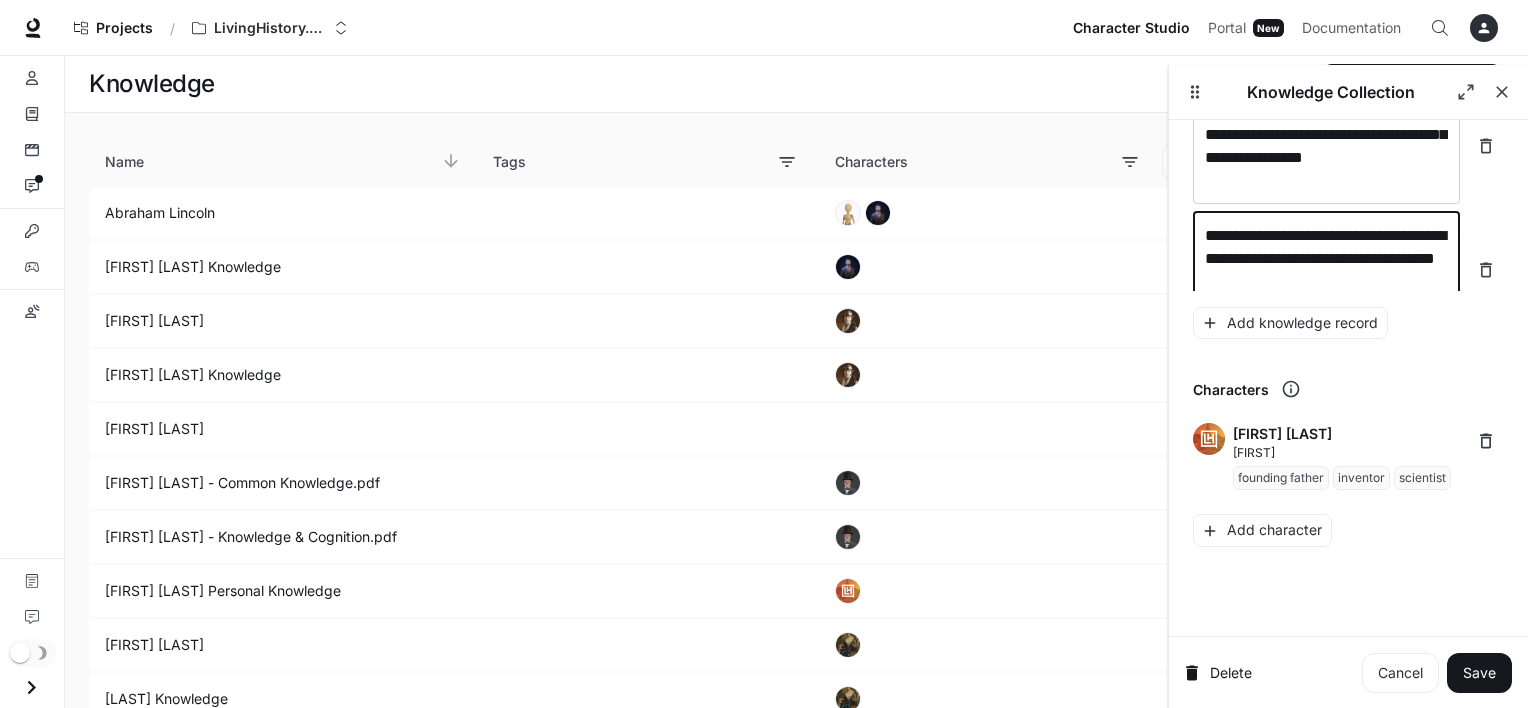scroll, scrollTop: 21529, scrollLeft: 0, axis: vertical 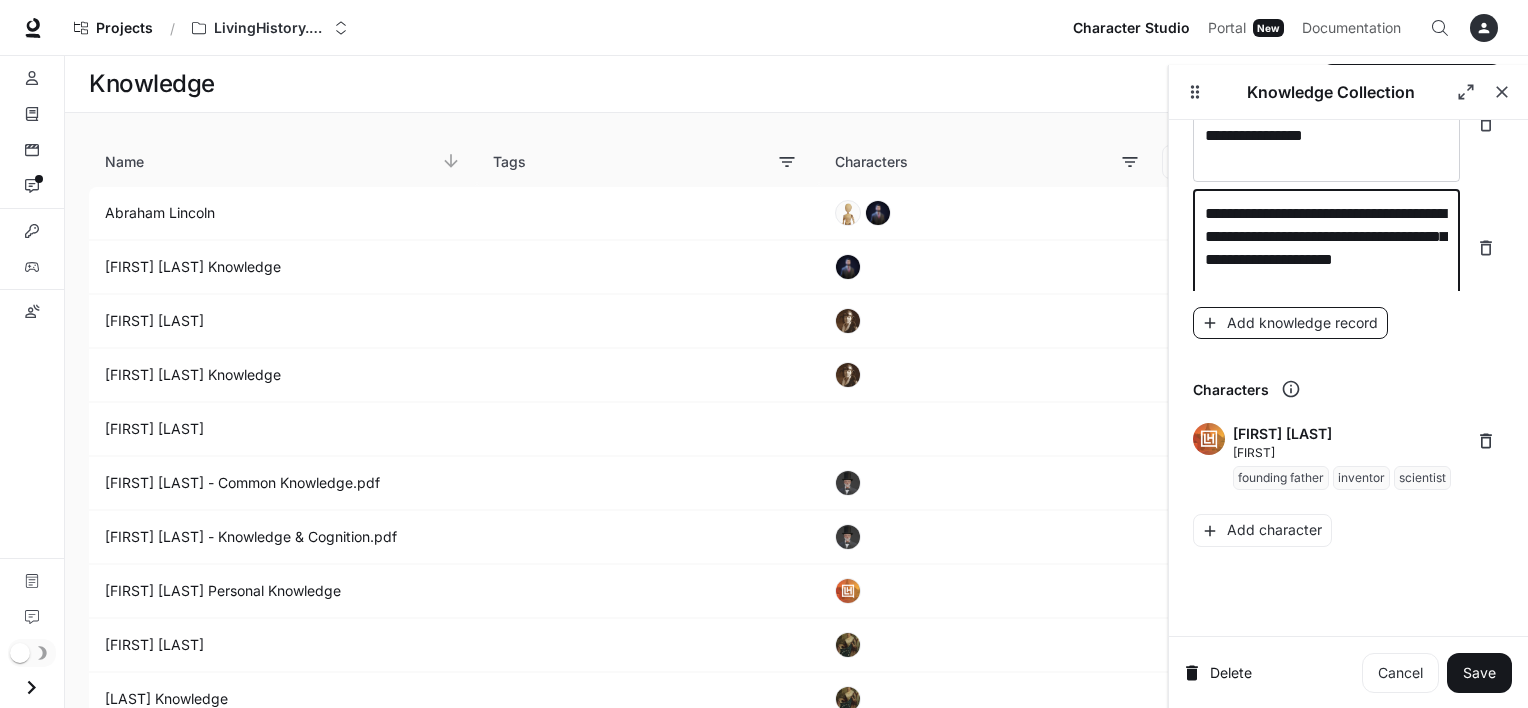 type on "**********" 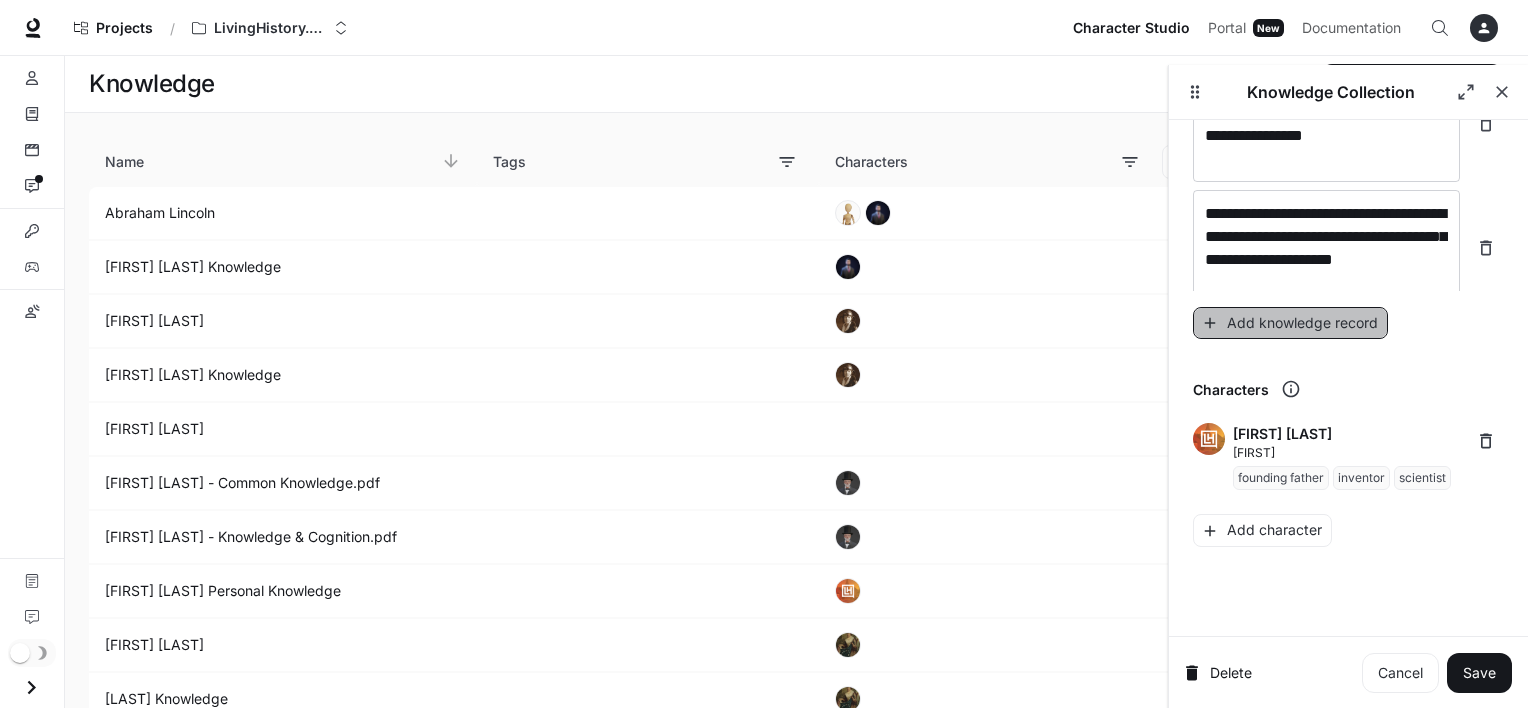 click on "Add knowledge record" at bounding box center [1290, 323] 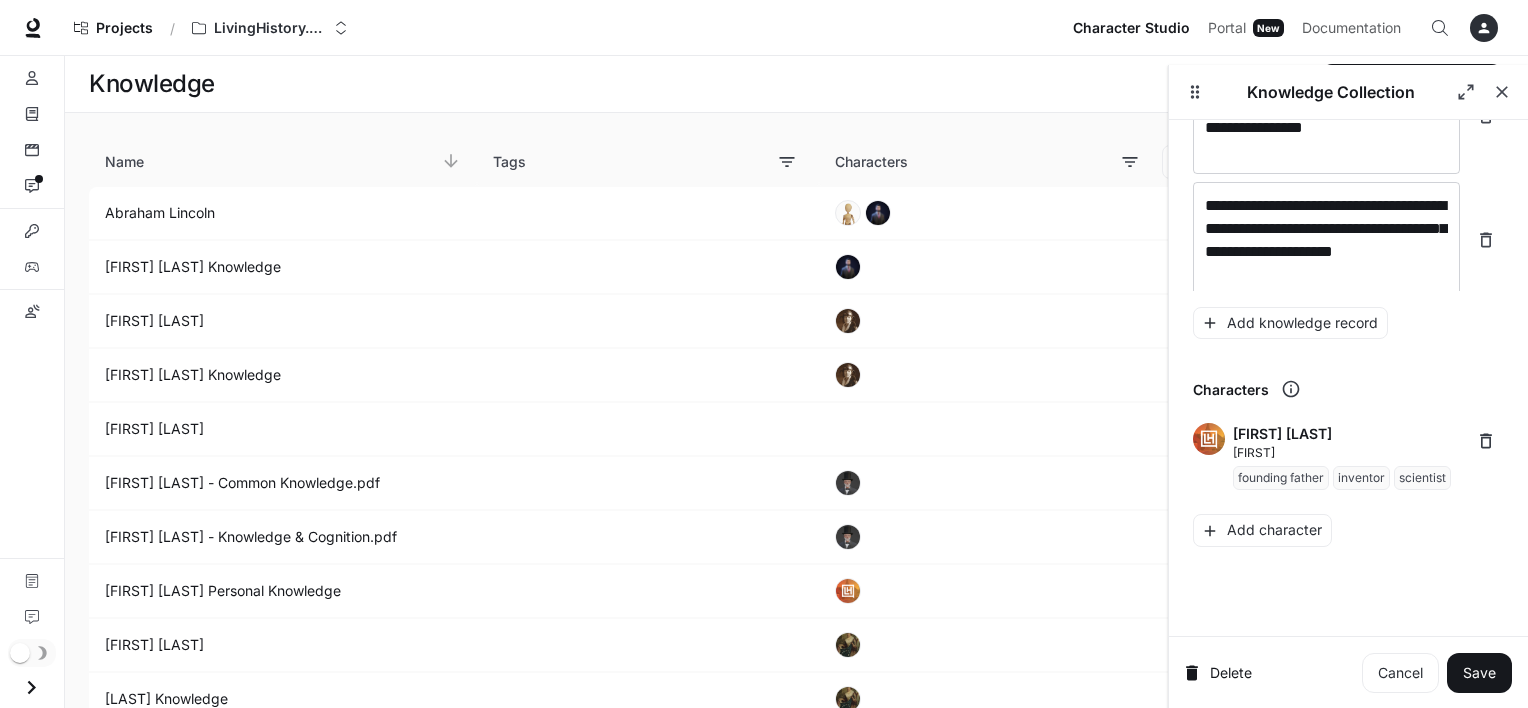 scroll, scrollTop: 21607, scrollLeft: 0, axis: vertical 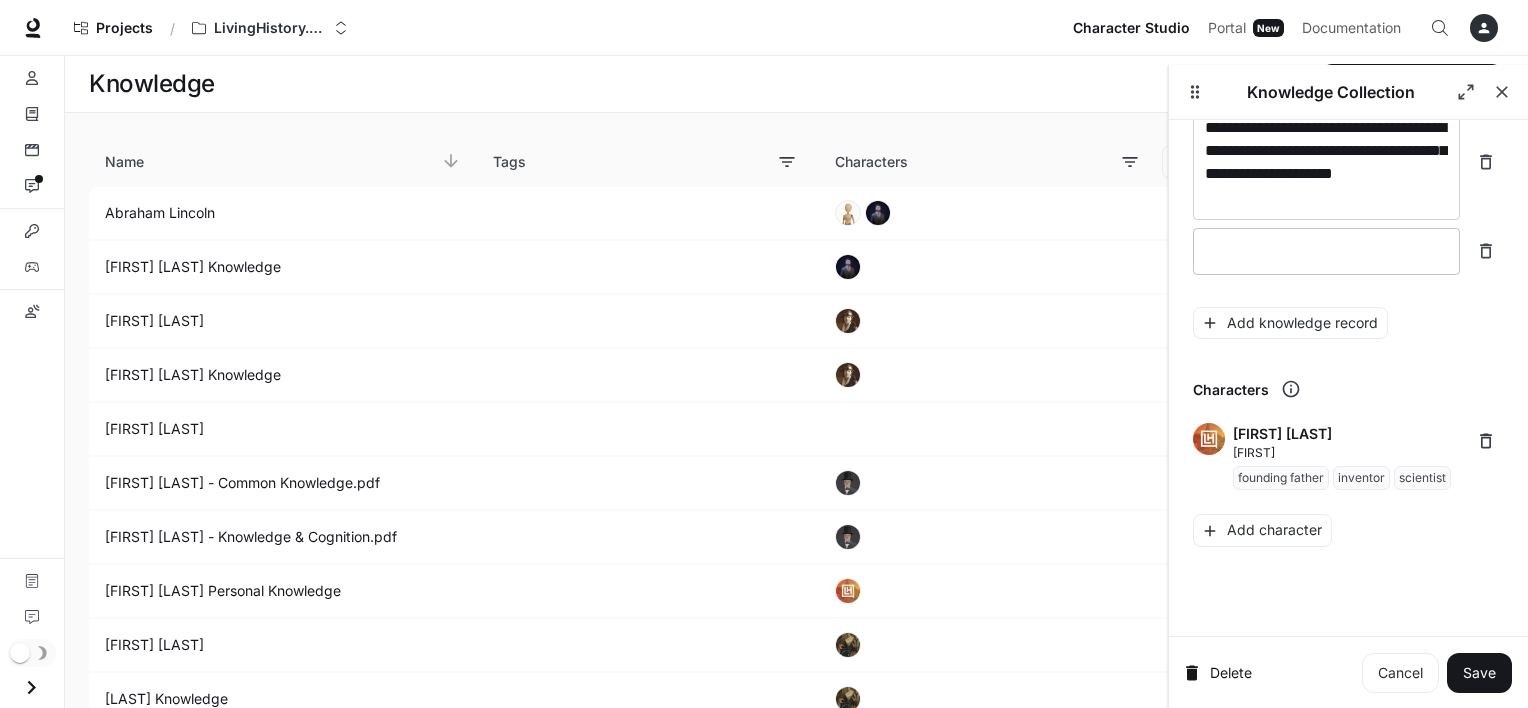 click on "* ​" at bounding box center [1326, 251] 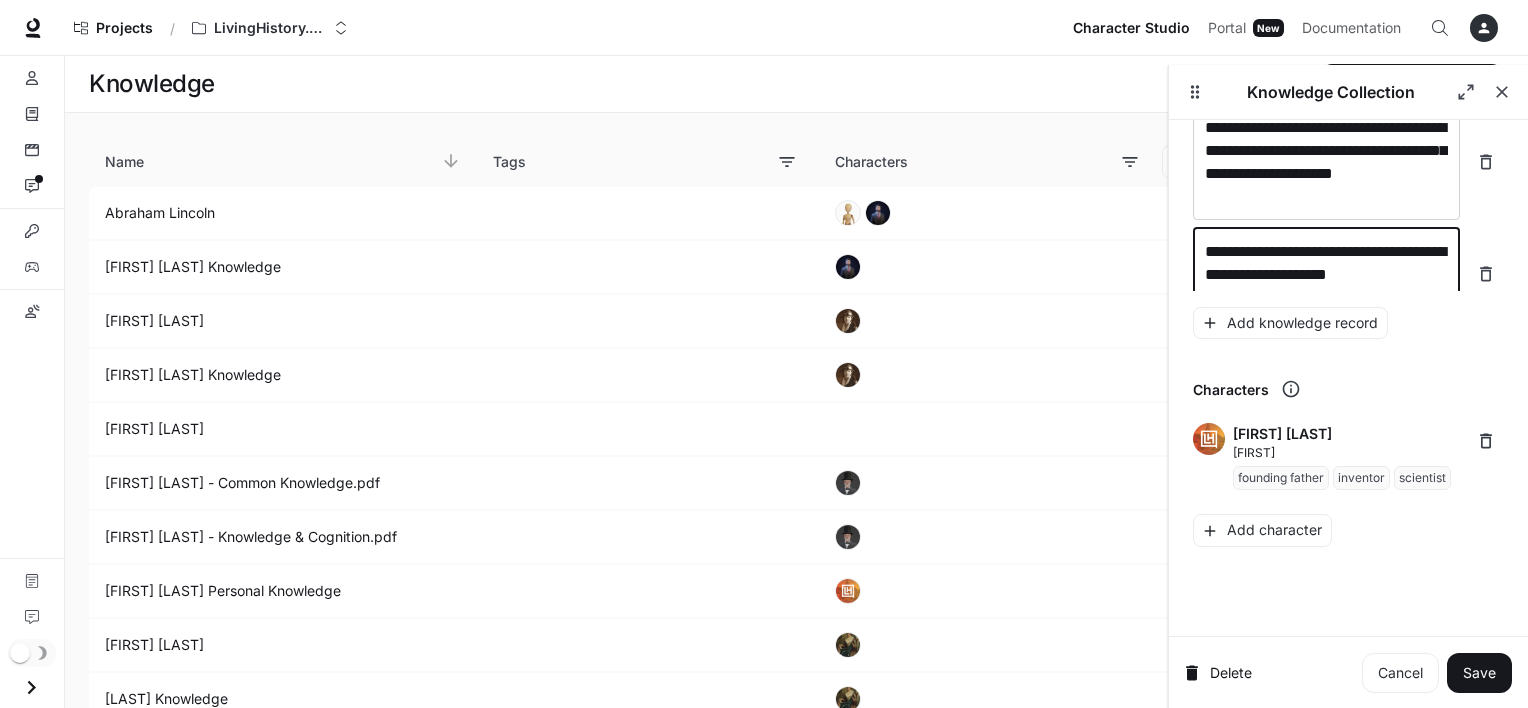 scroll, scrollTop: 21623, scrollLeft: 0, axis: vertical 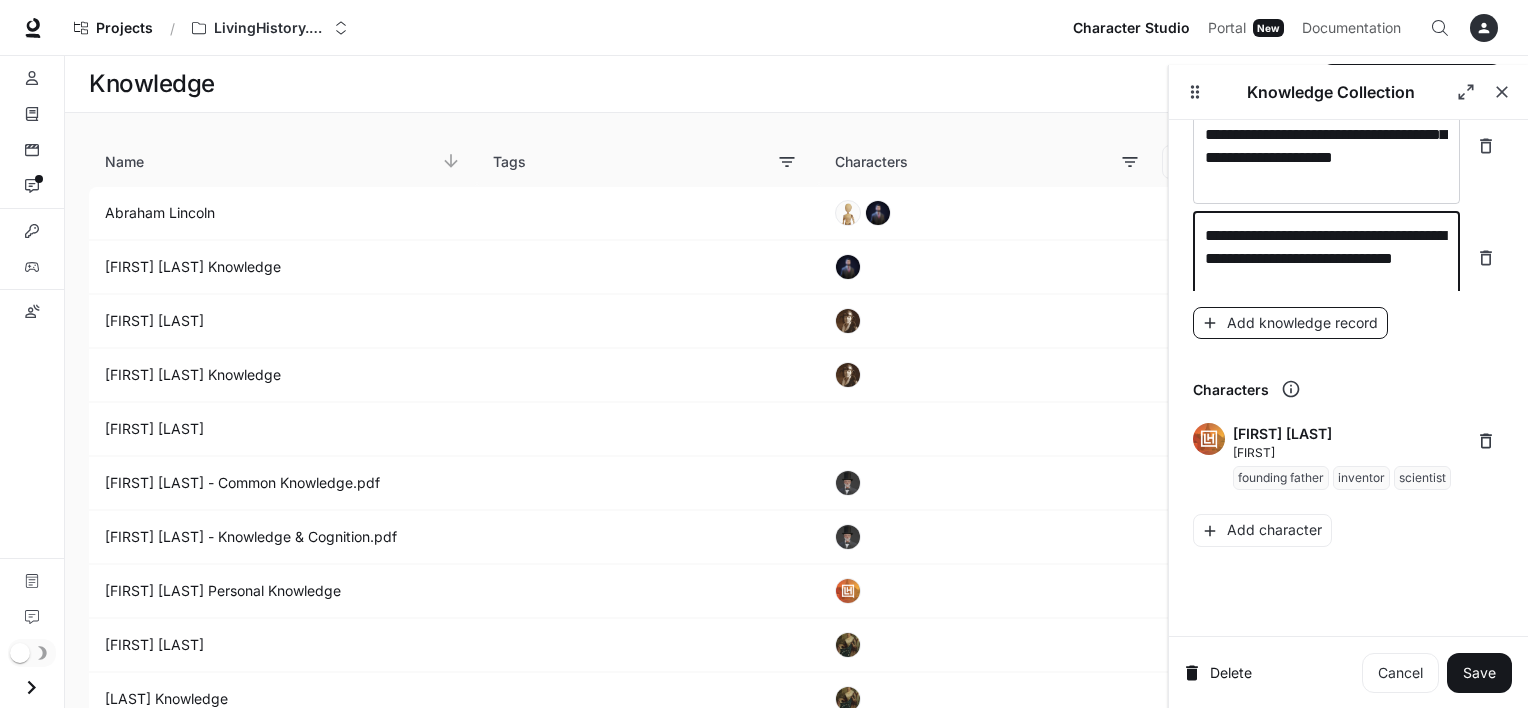 type on "**********" 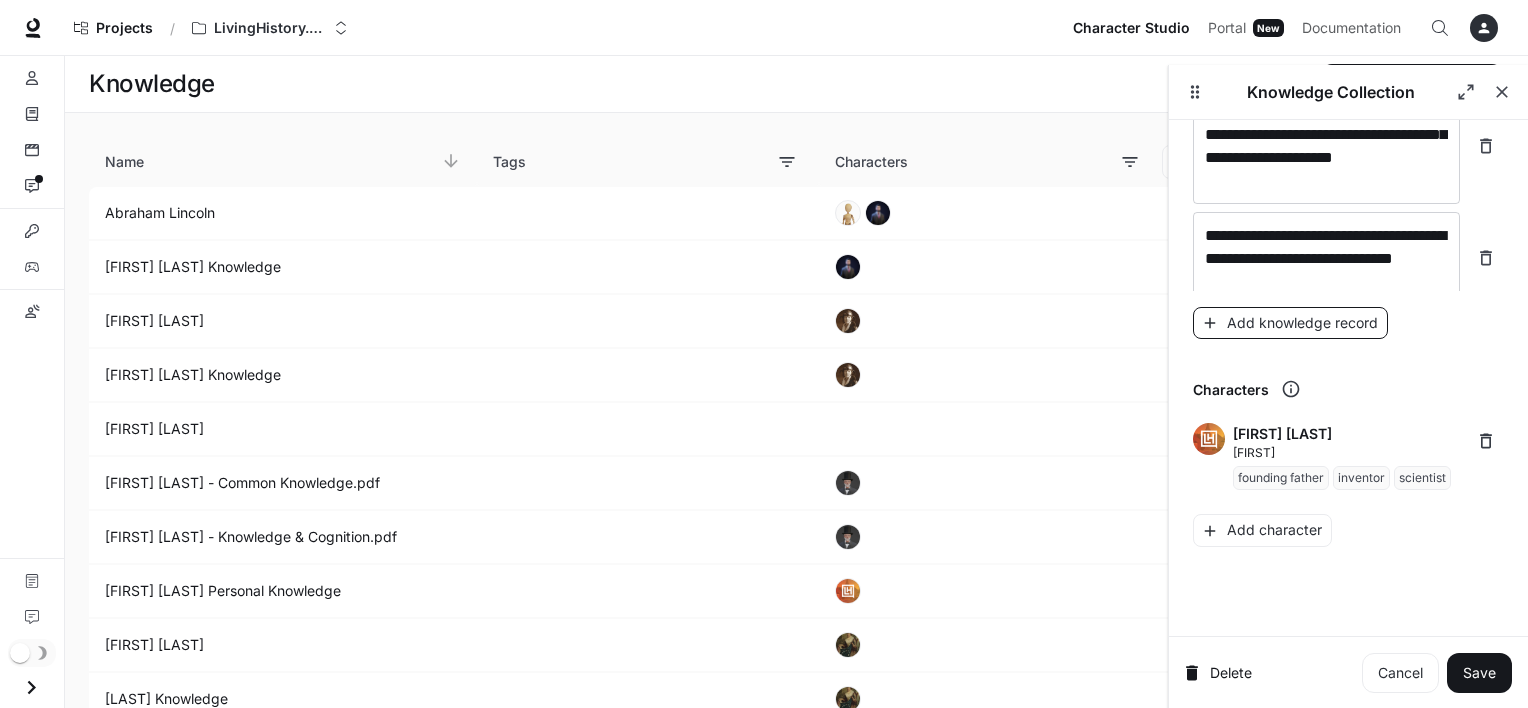 scroll, scrollTop: 21700, scrollLeft: 0, axis: vertical 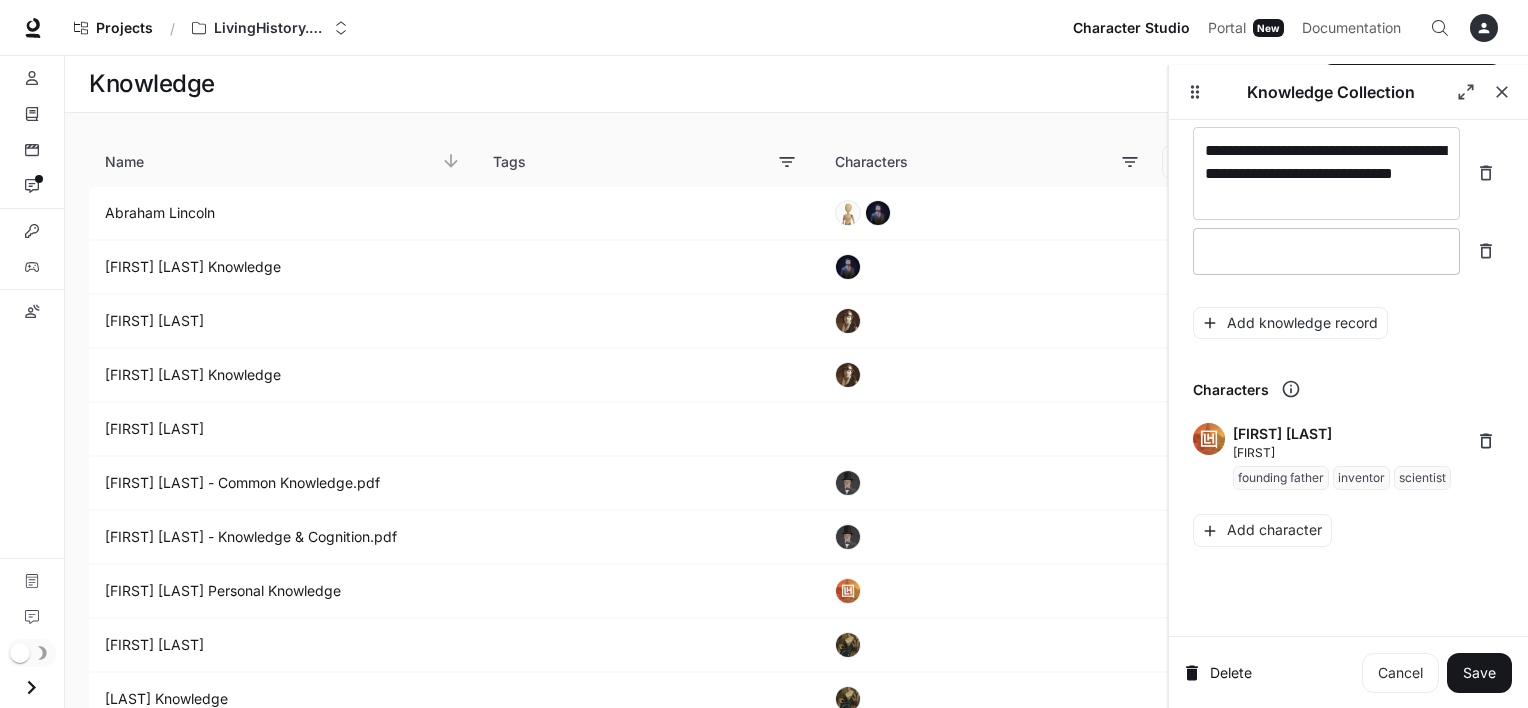click on "* ​" at bounding box center [1326, 251] 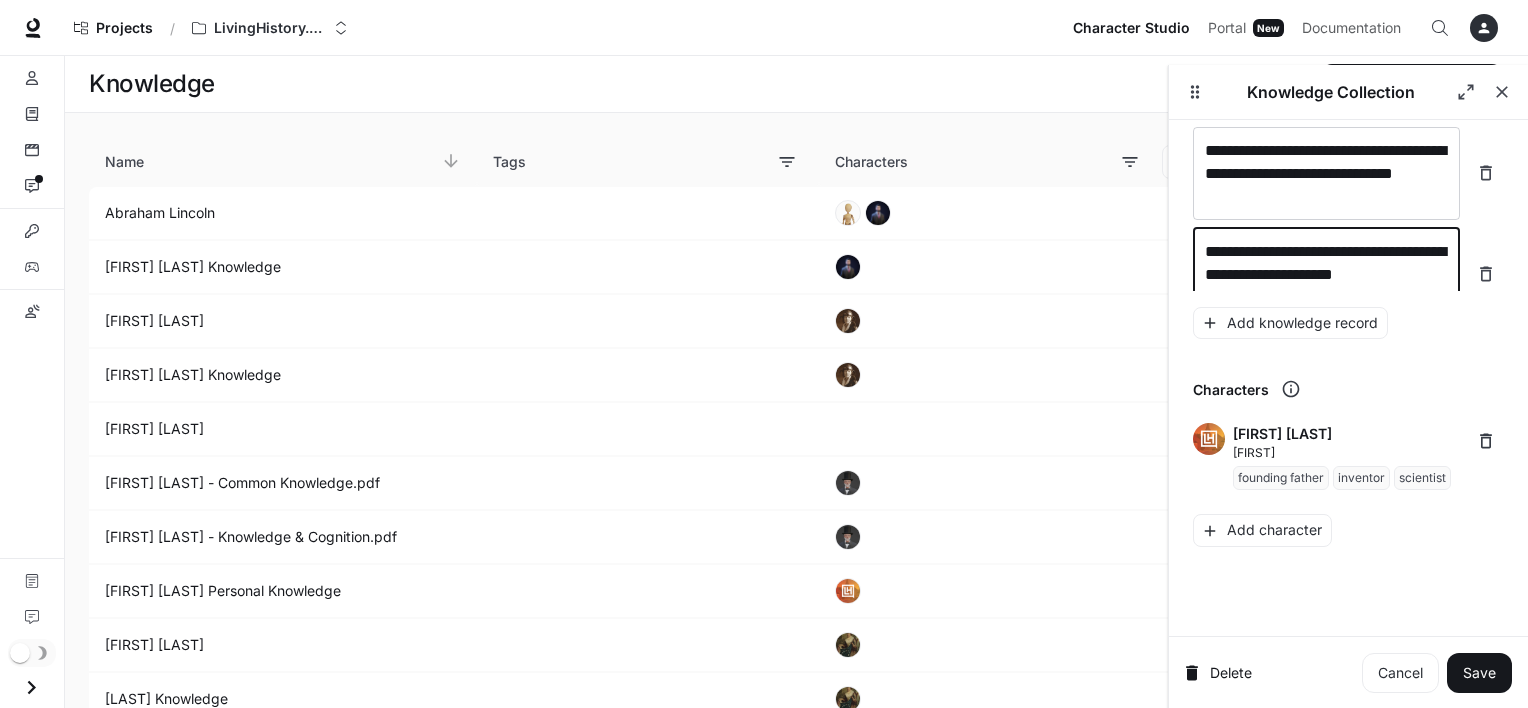 scroll, scrollTop: 21716, scrollLeft: 0, axis: vertical 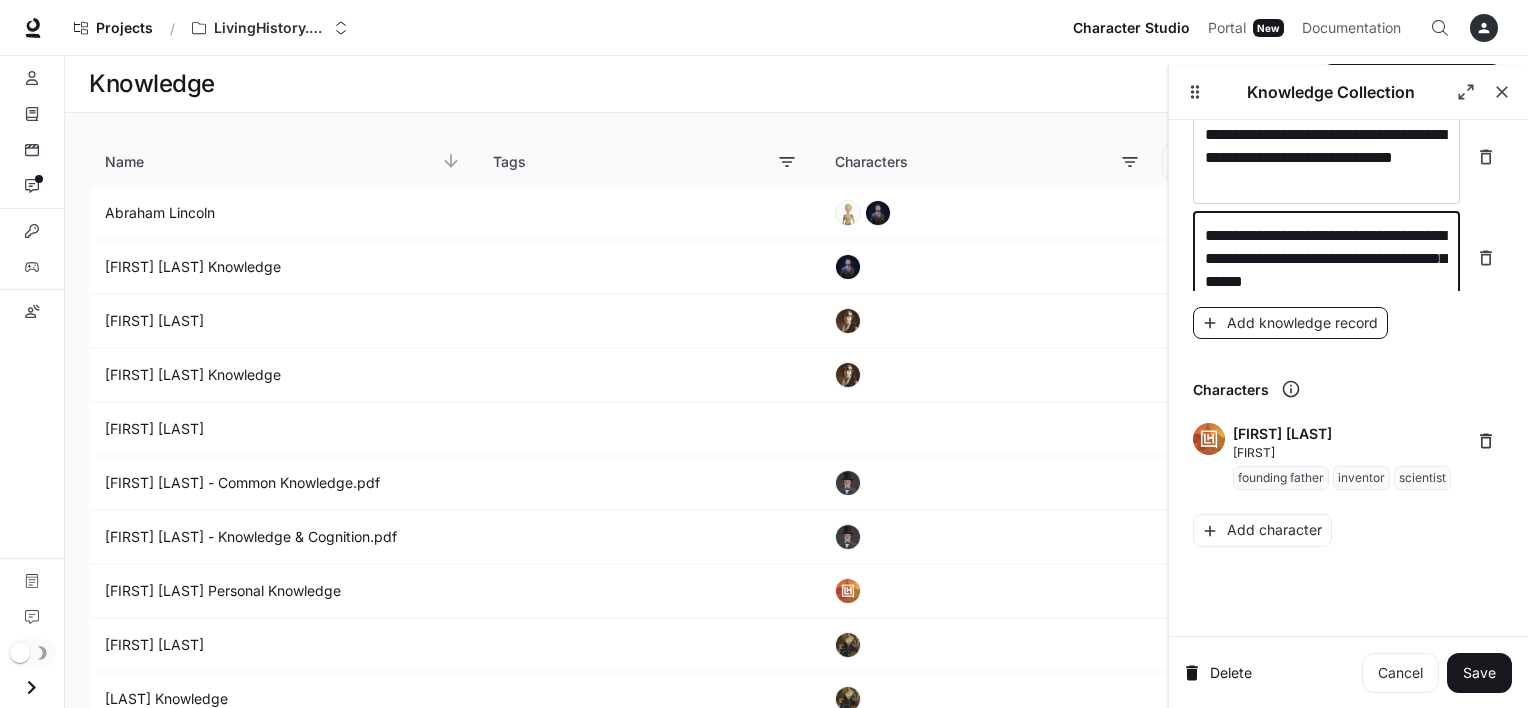 type on "**********" 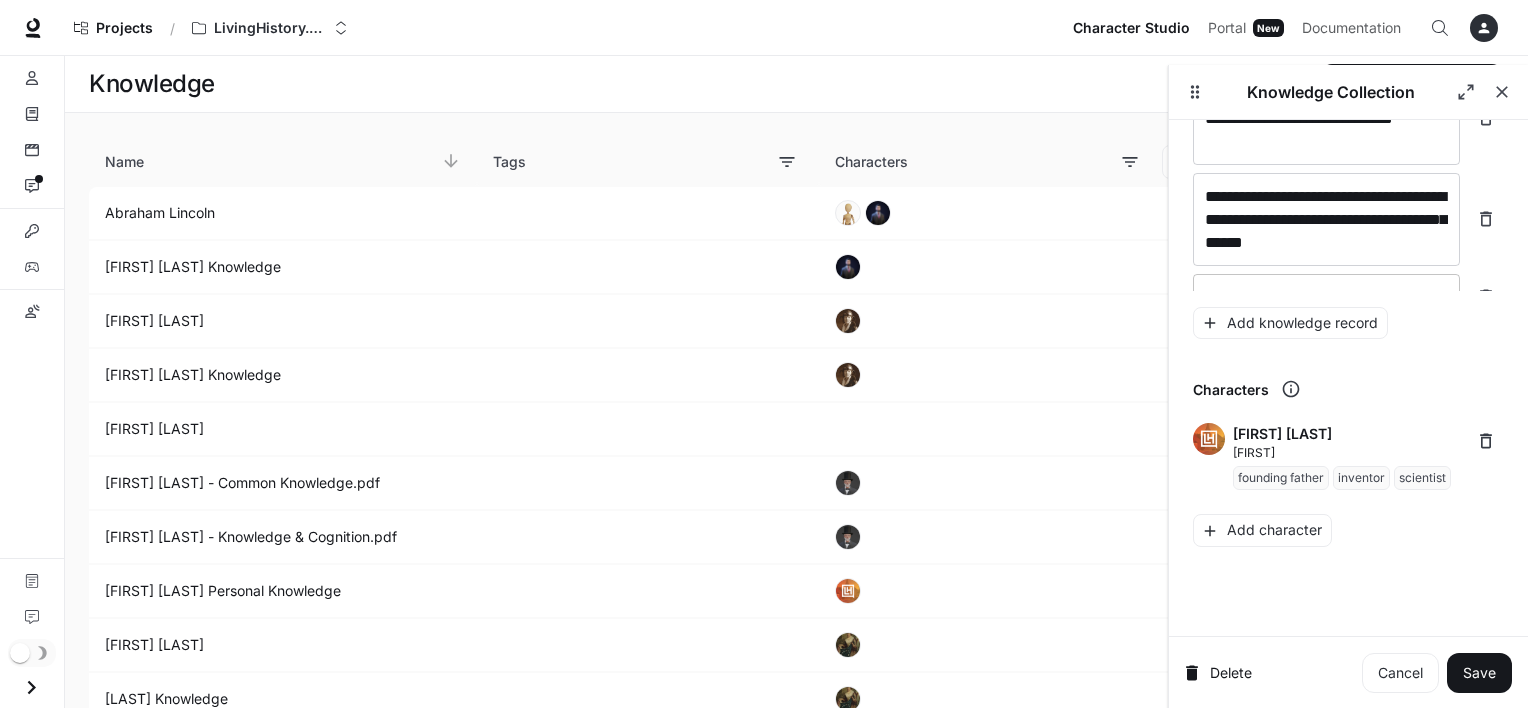 click on "* ​" at bounding box center [1326, 297] 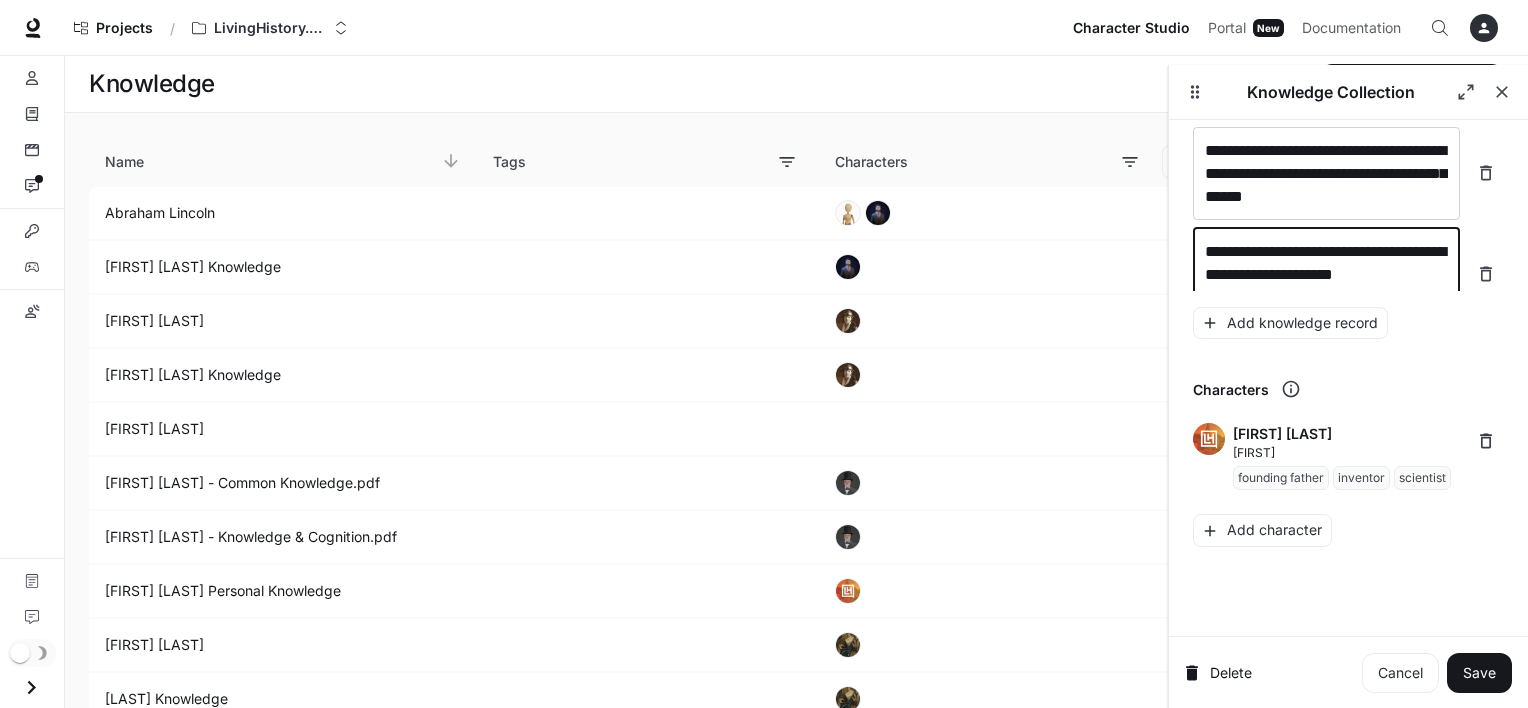 scroll, scrollTop: 21816, scrollLeft: 0, axis: vertical 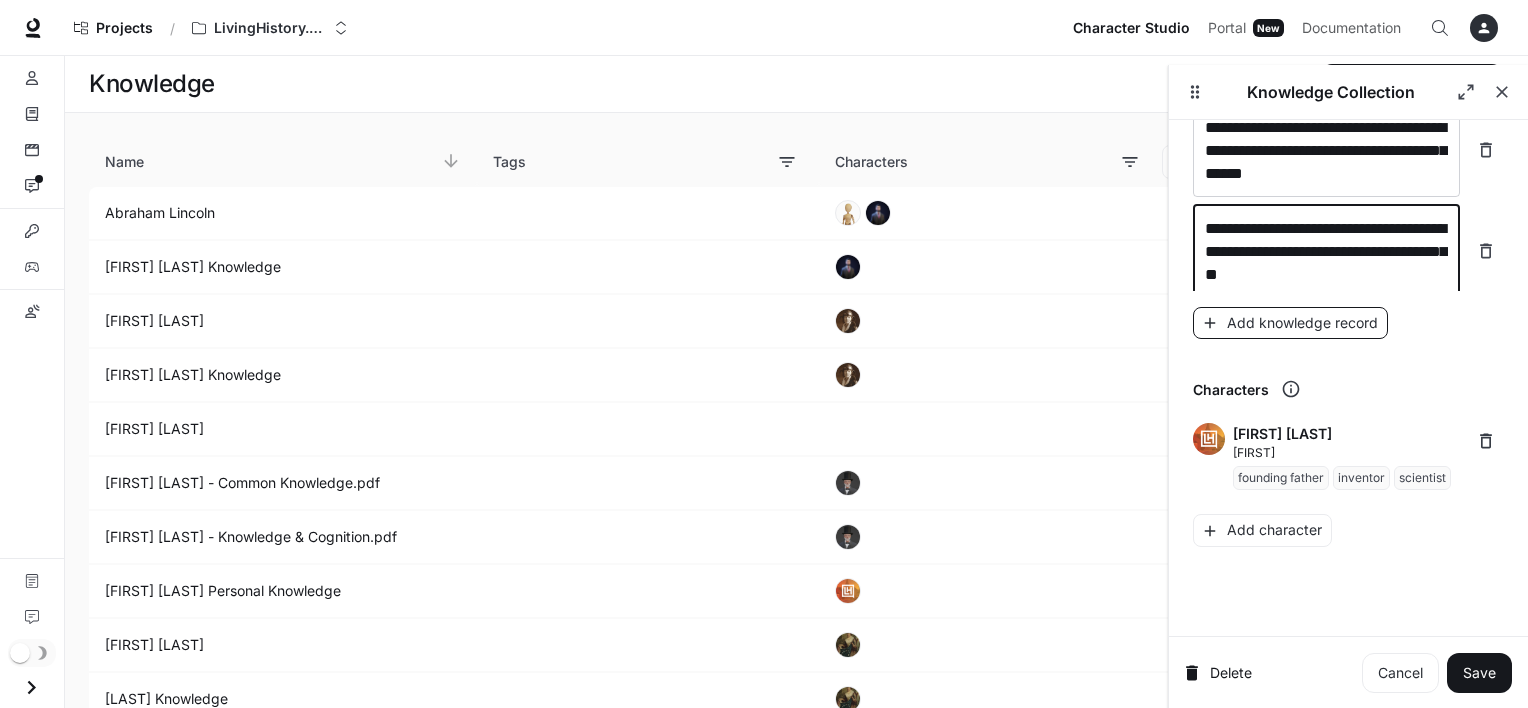 type on "**********" 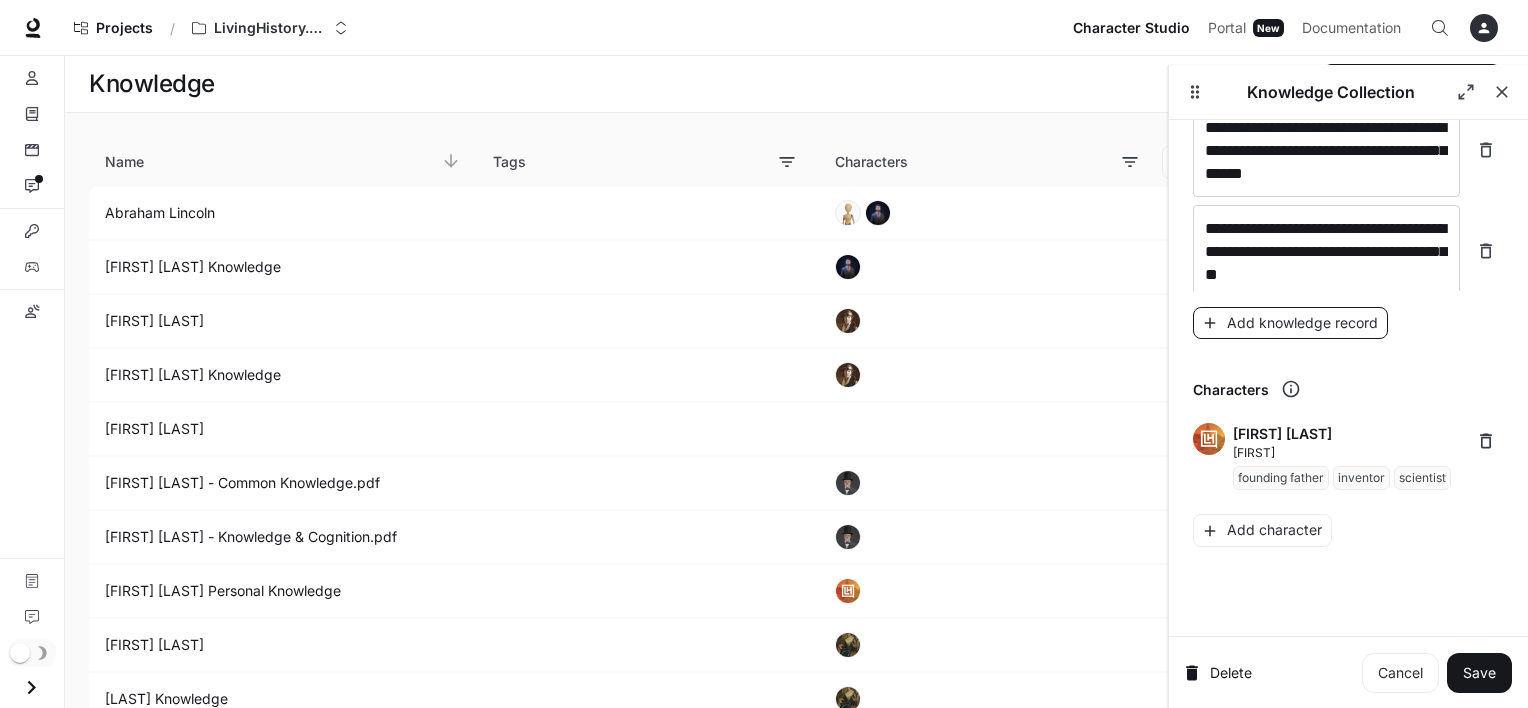 scroll, scrollTop: 21894, scrollLeft: 0, axis: vertical 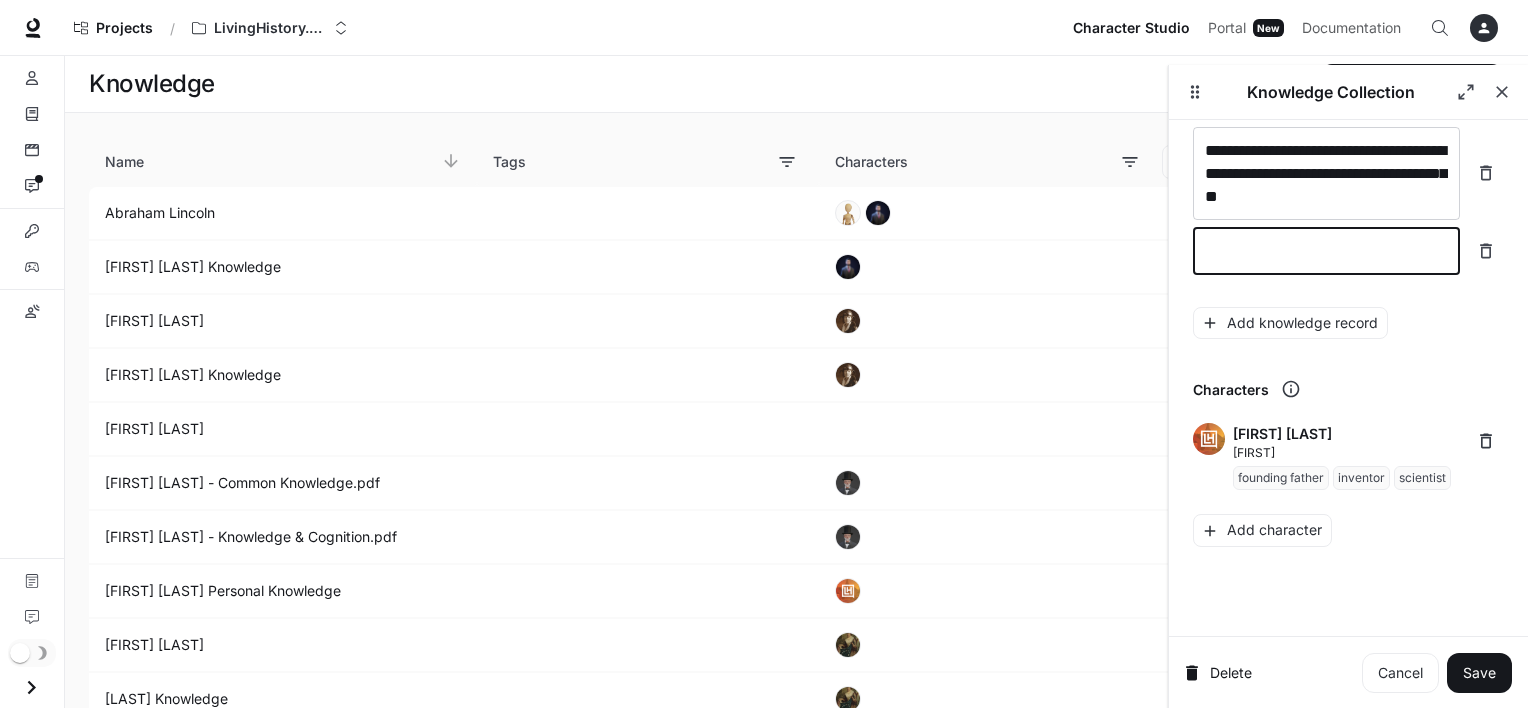 click at bounding box center [1326, 251] 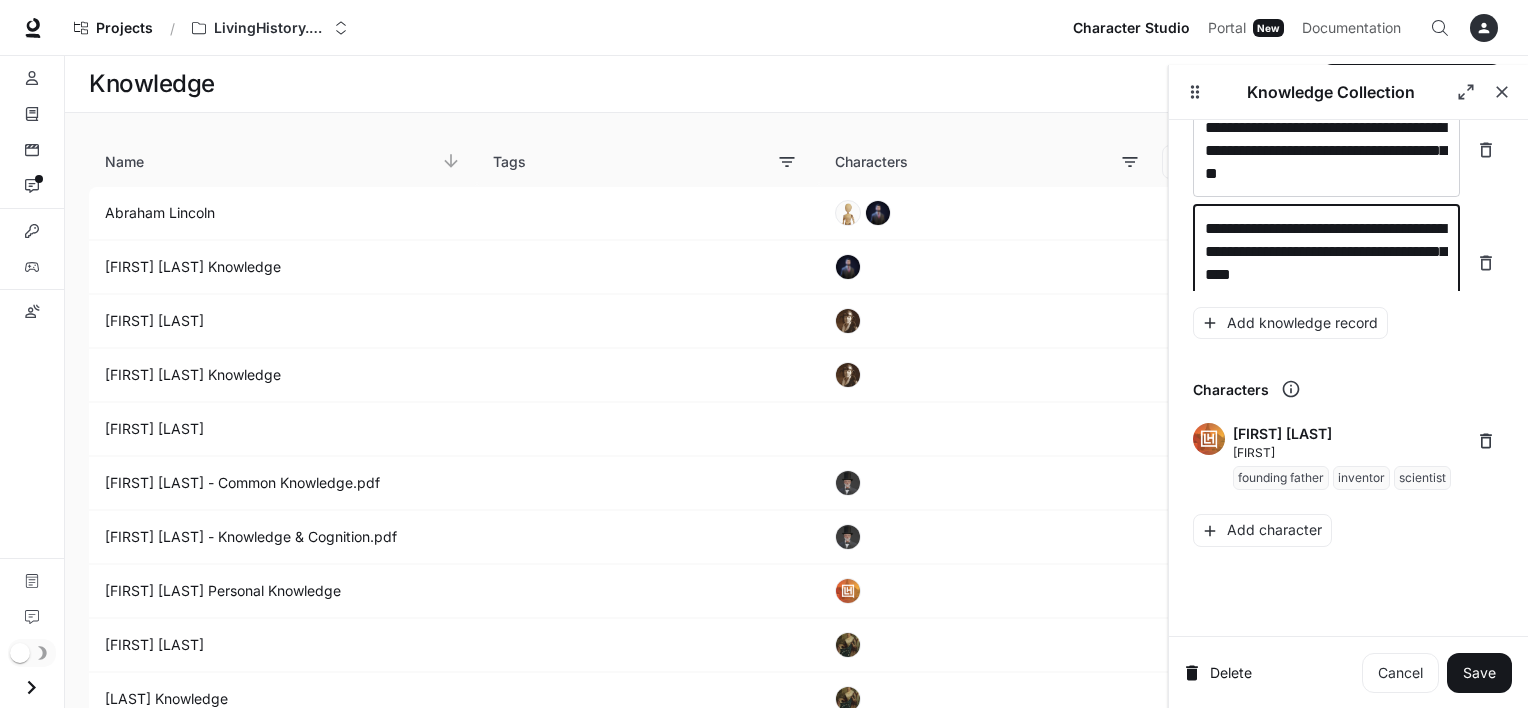 scroll, scrollTop: 21932, scrollLeft: 0, axis: vertical 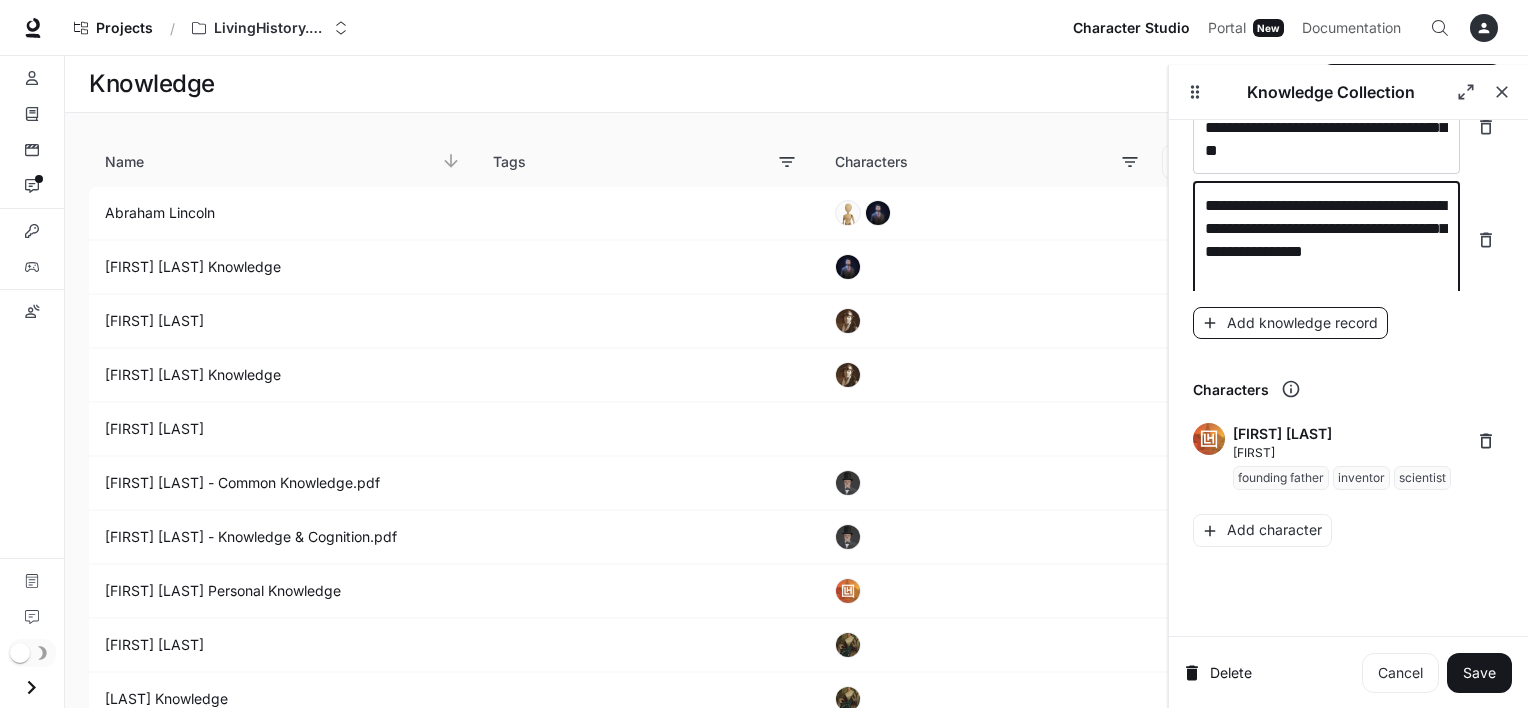 type on "**********" 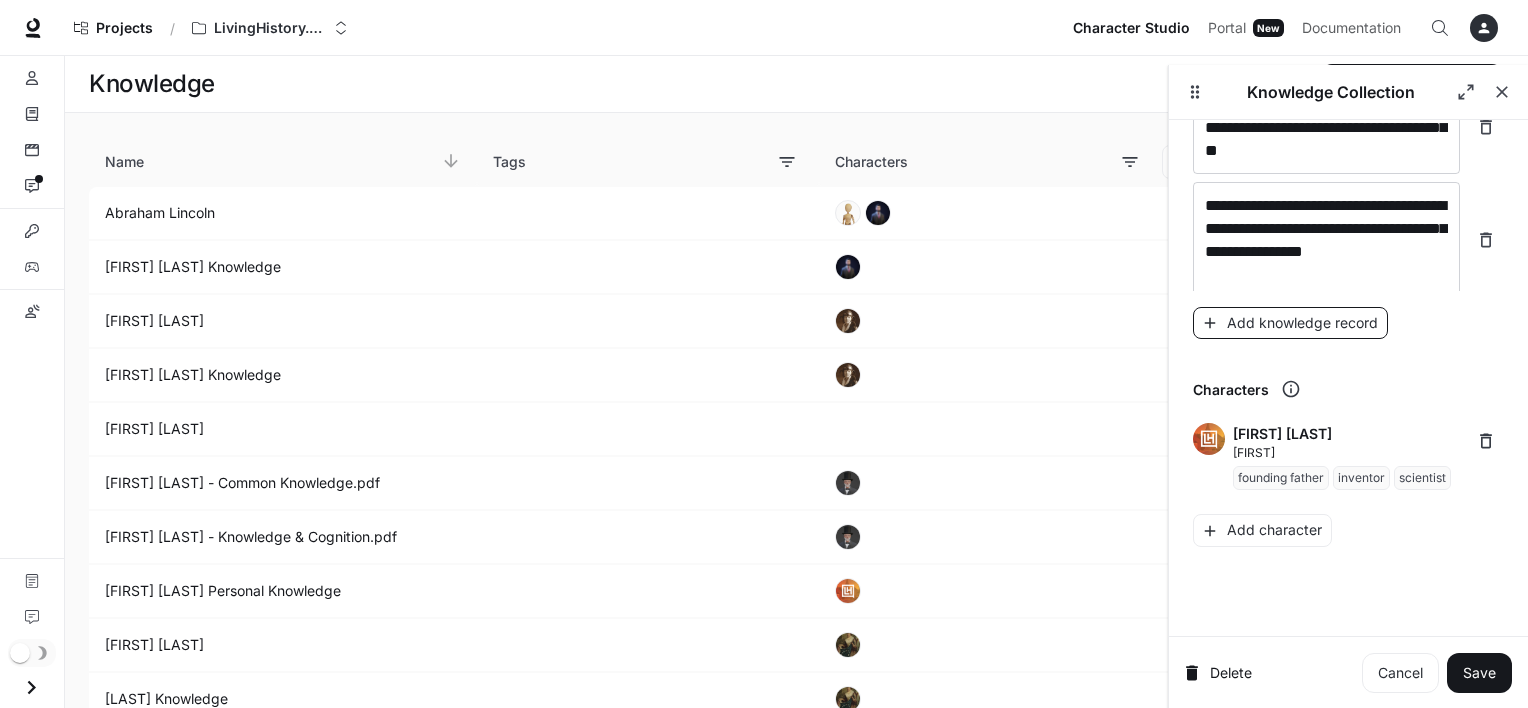 scroll, scrollTop: 21987, scrollLeft: 0, axis: vertical 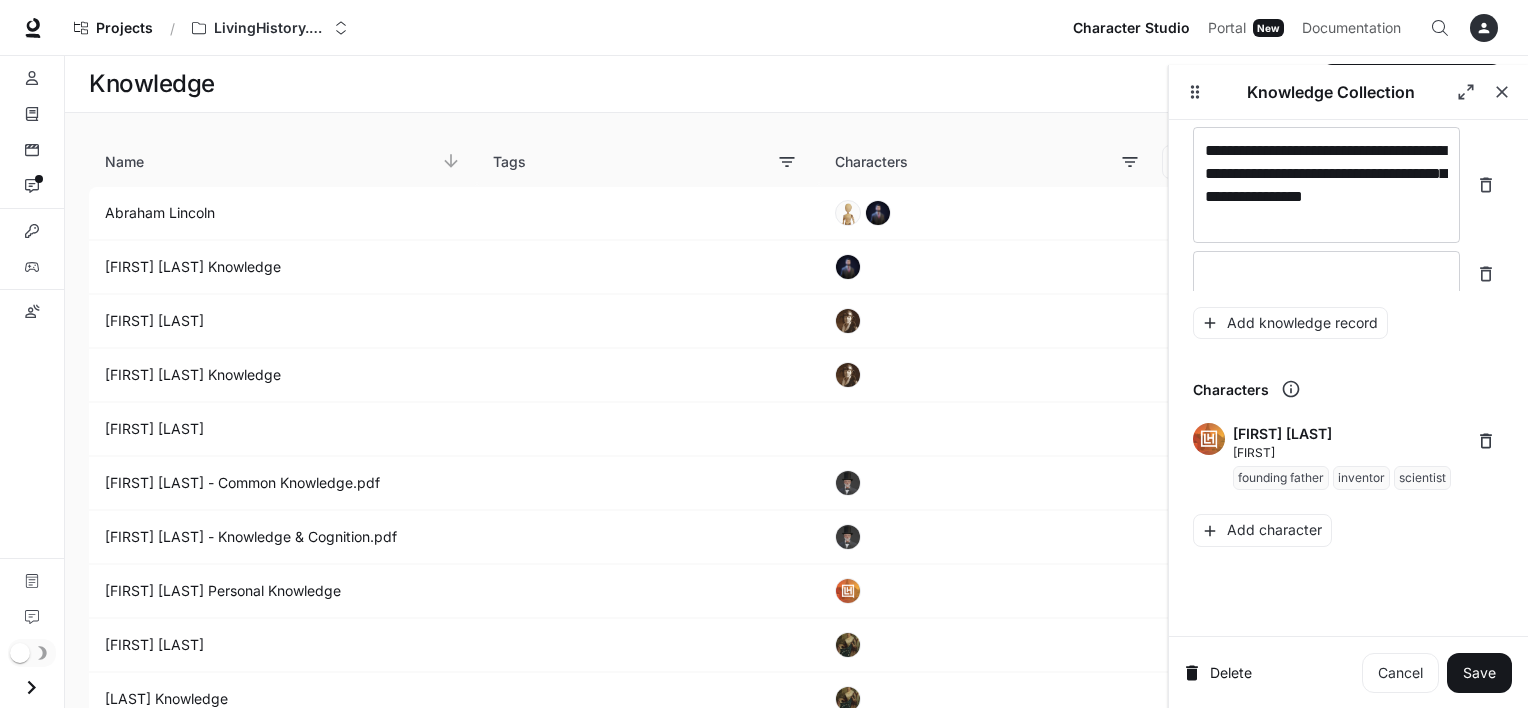 click on "**********" at bounding box center [1348, -10899] 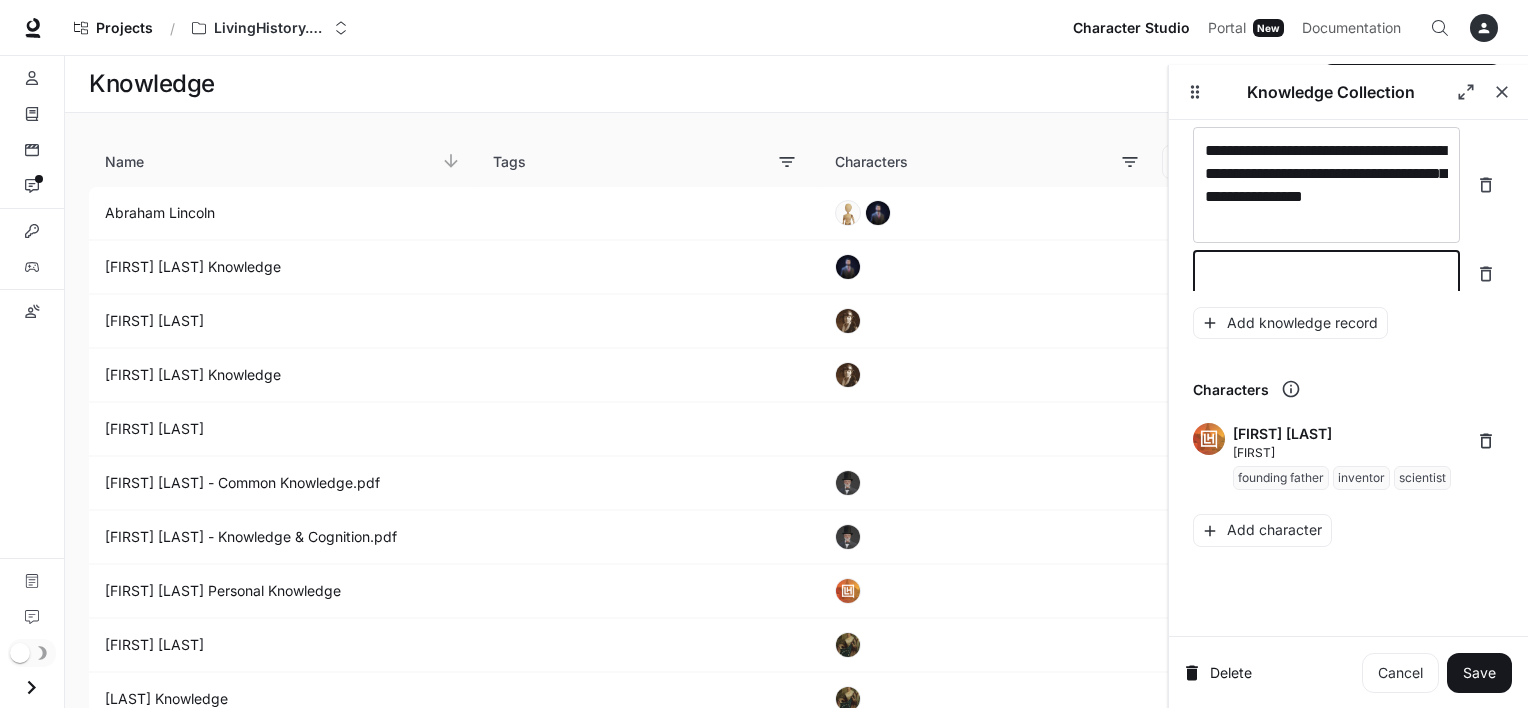 click at bounding box center [1326, 274] 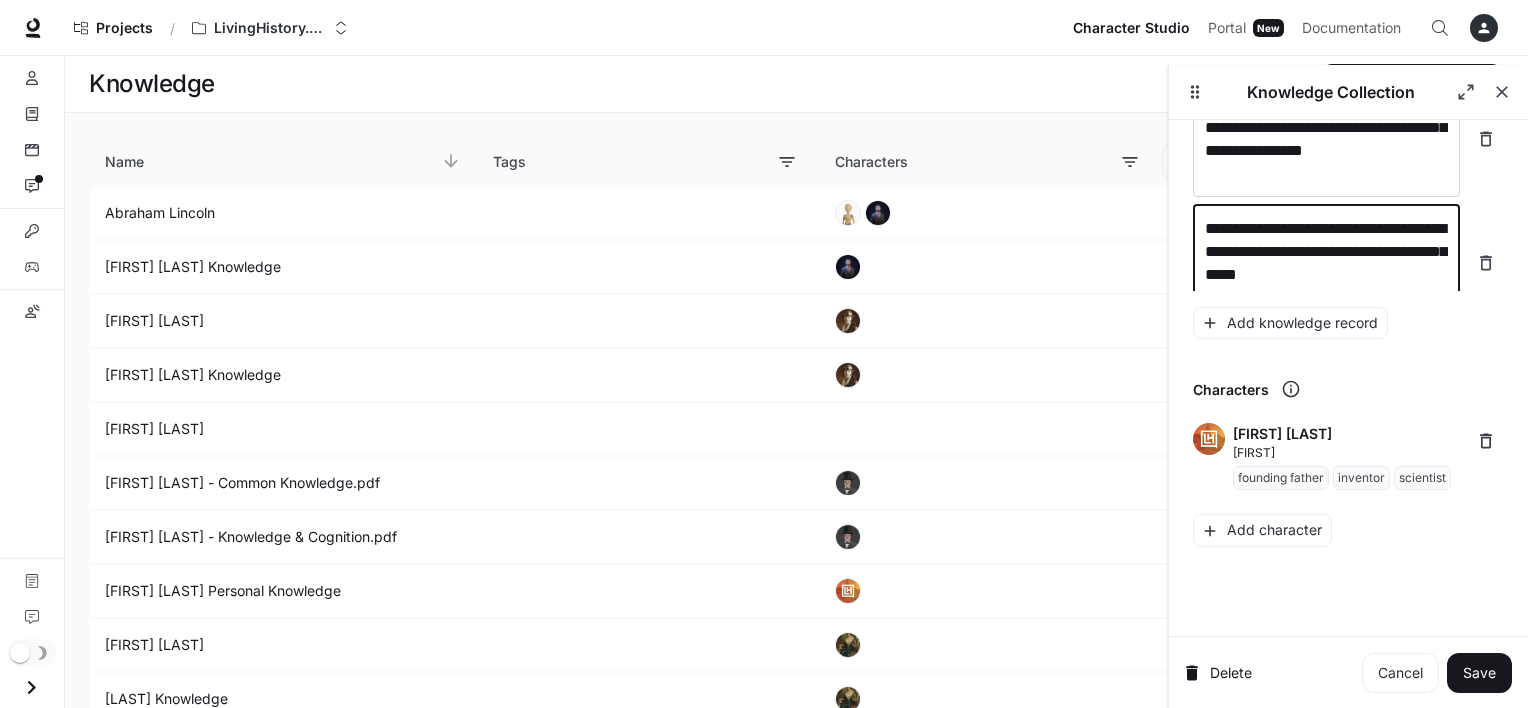 scroll, scrollTop: 22040, scrollLeft: 0, axis: vertical 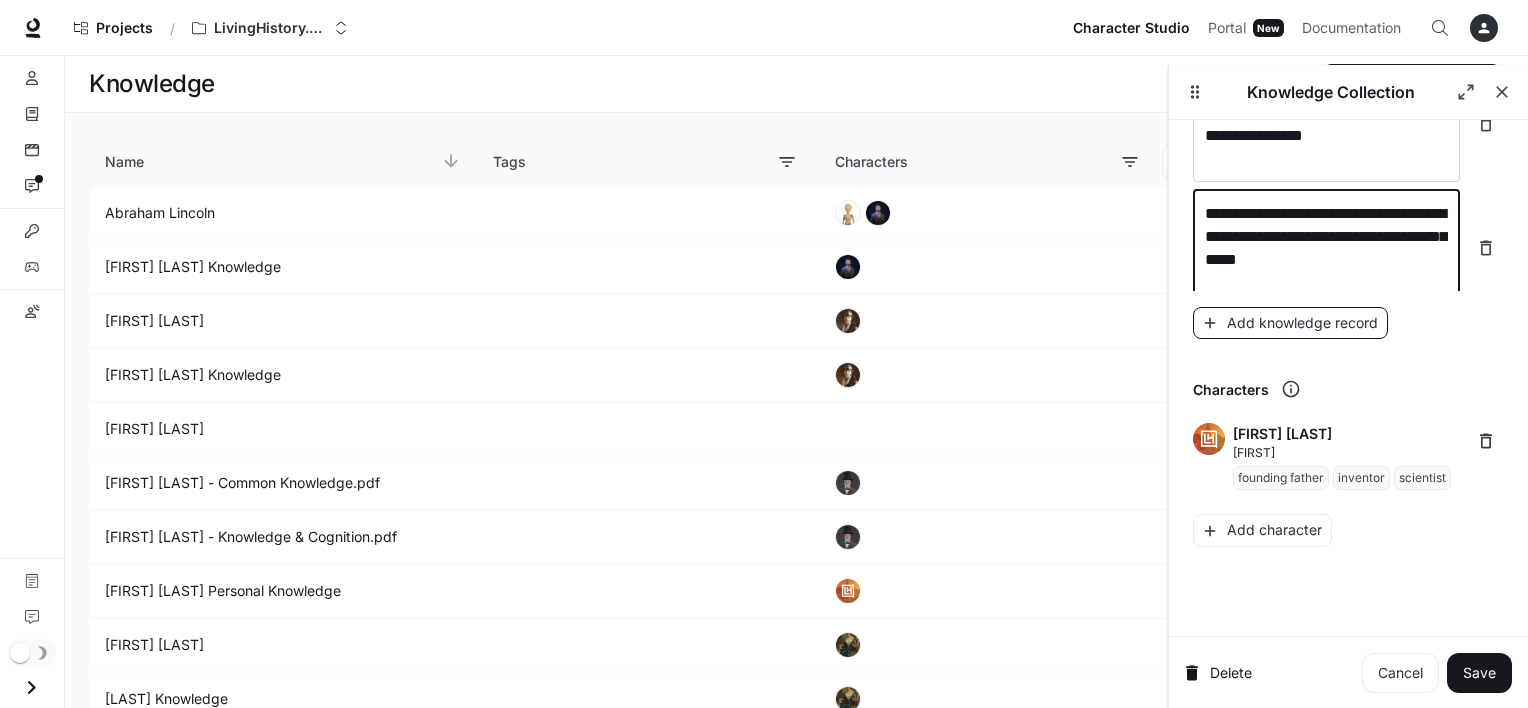 type on "**********" 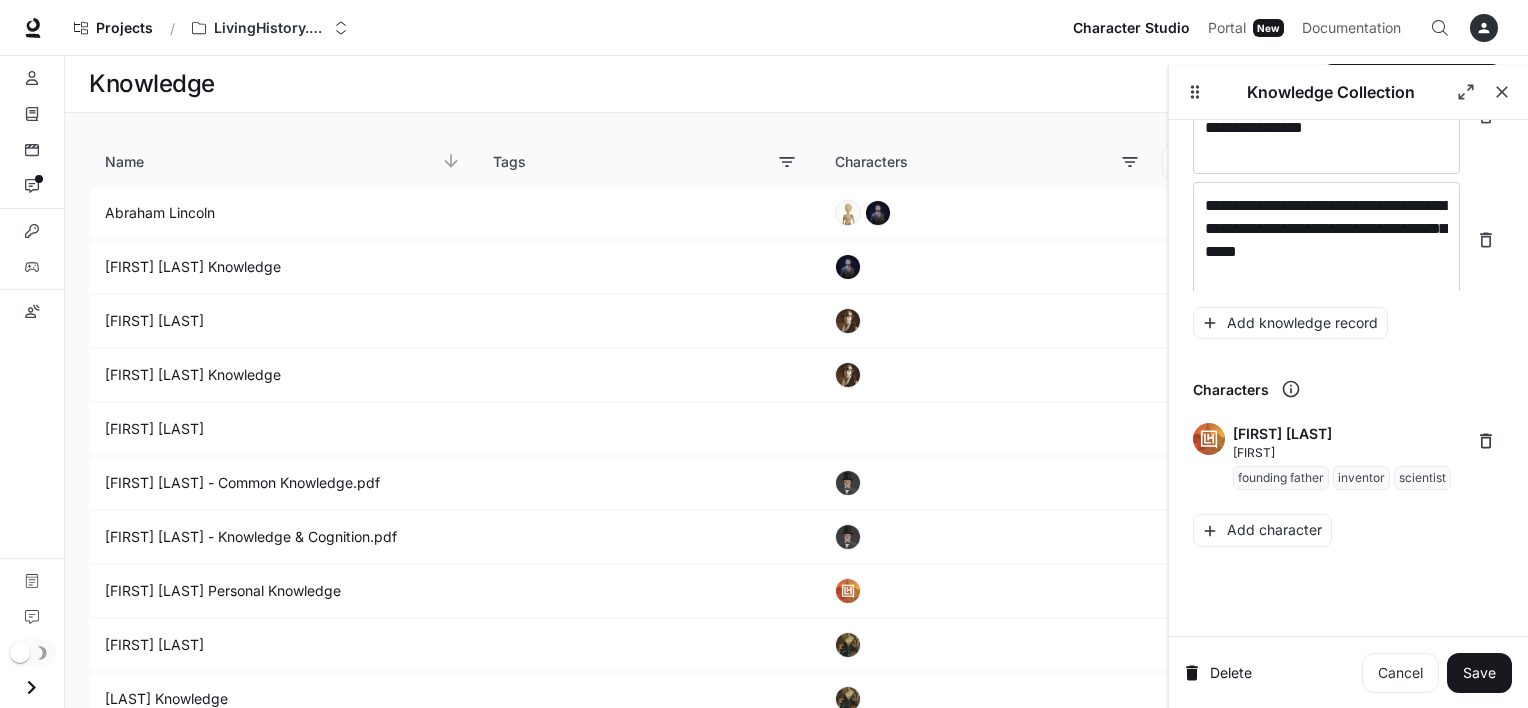 scroll, scrollTop: 22118, scrollLeft: 0, axis: vertical 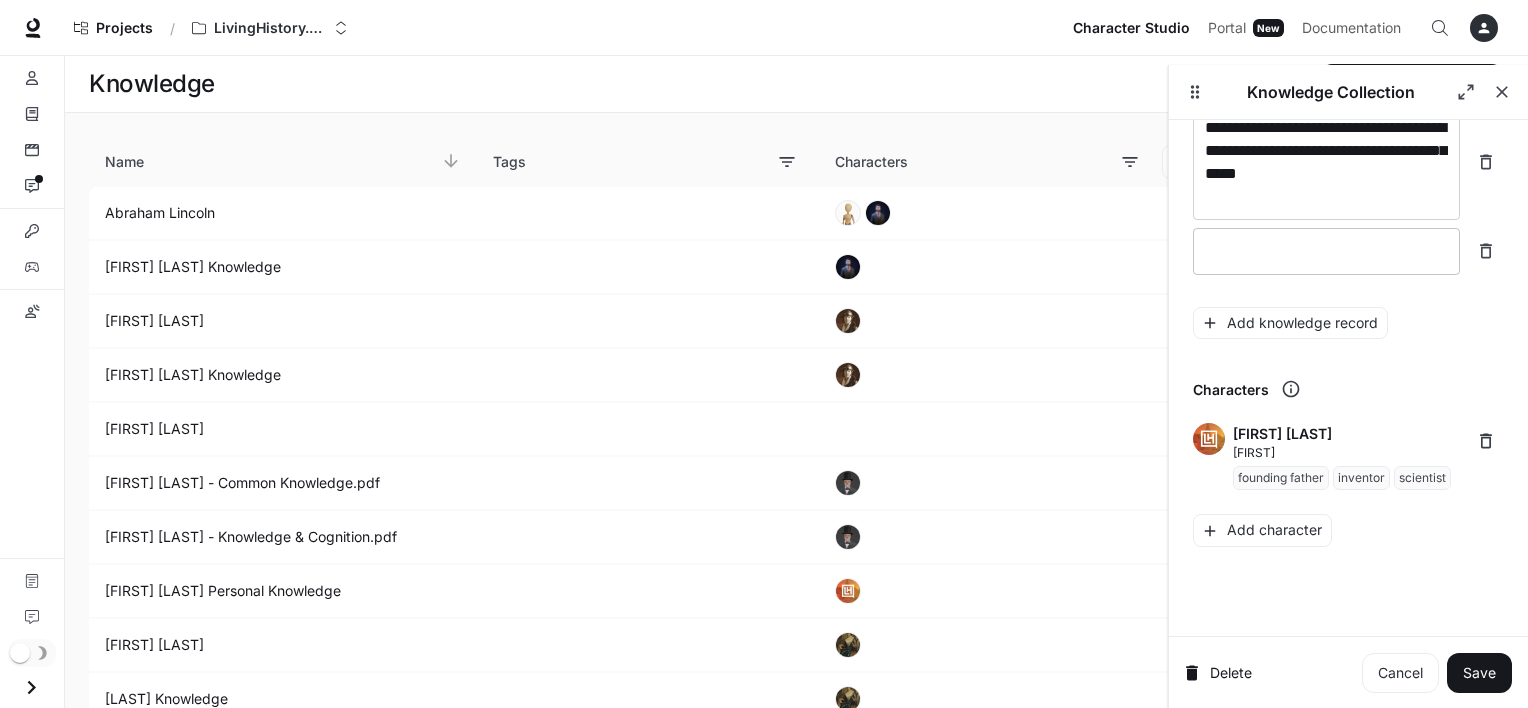 click on "* ​" at bounding box center (1326, 251) 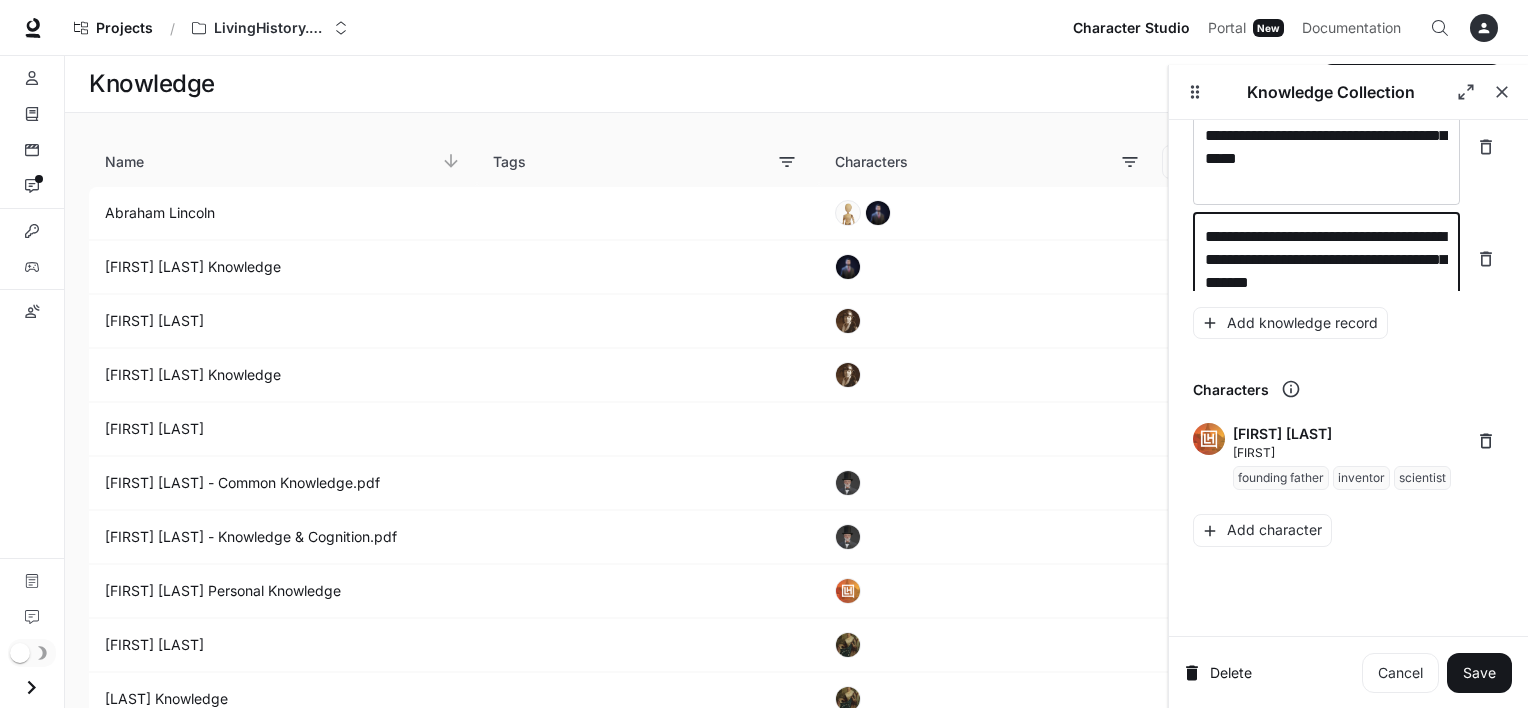 scroll, scrollTop: 22156, scrollLeft: 0, axis: vertical 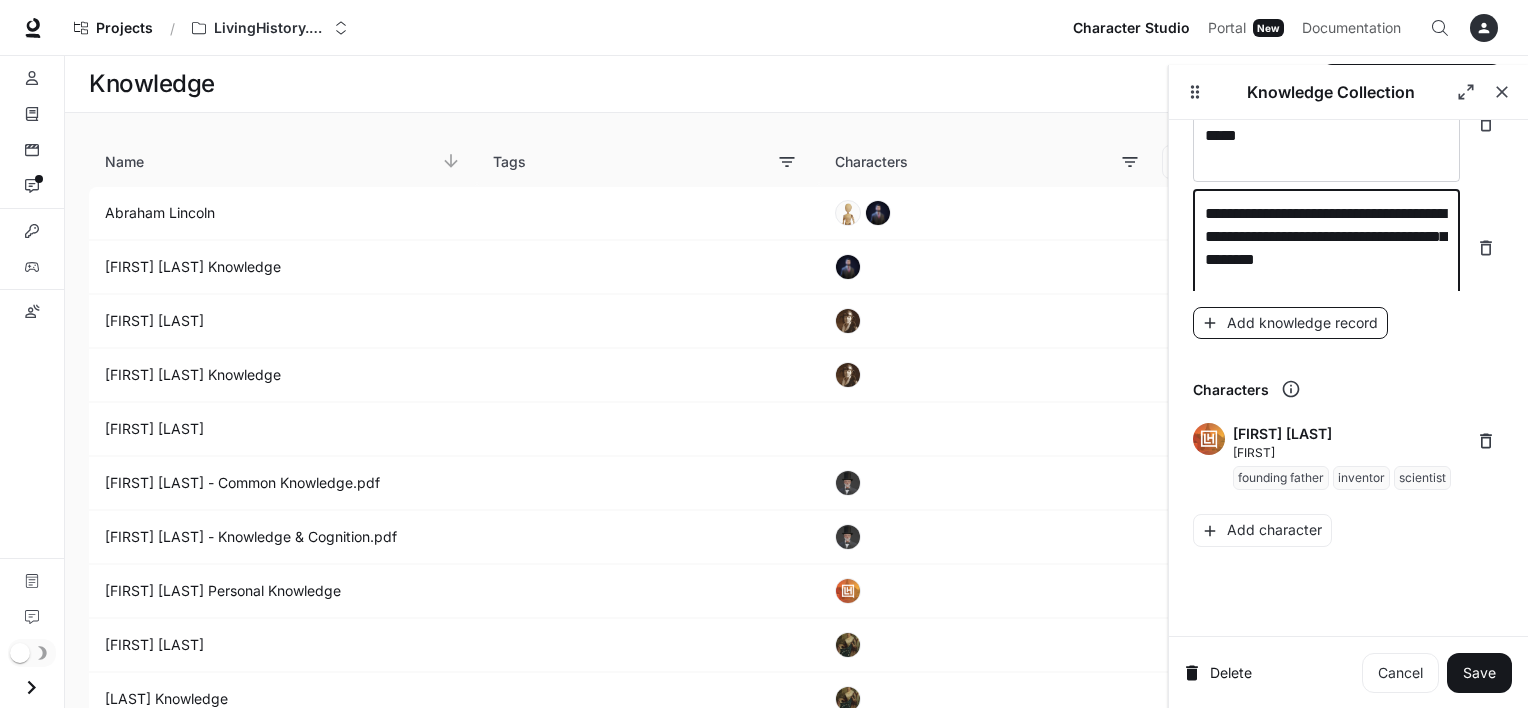type on "**********" 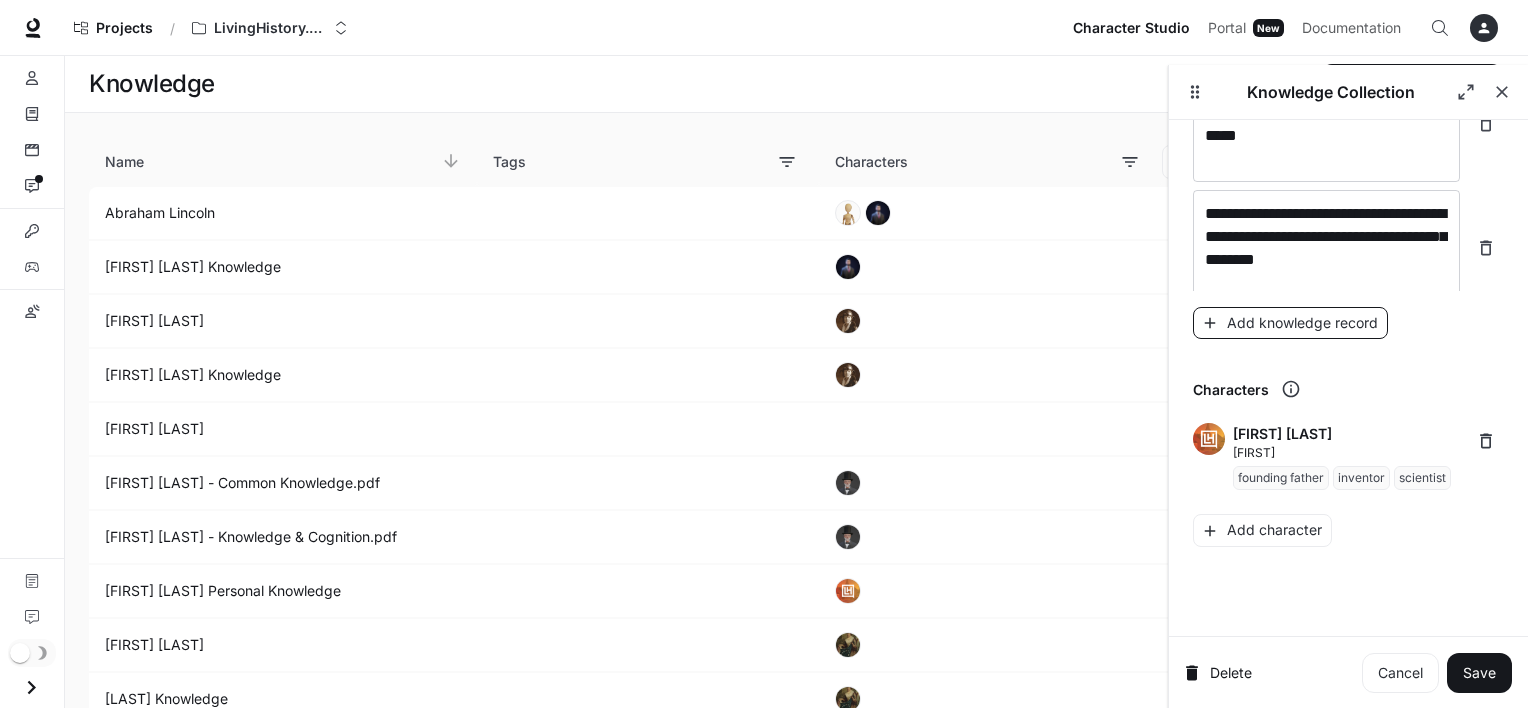 scroll, scrollTop: 22234, scrollLeft: 0, axis: vertical 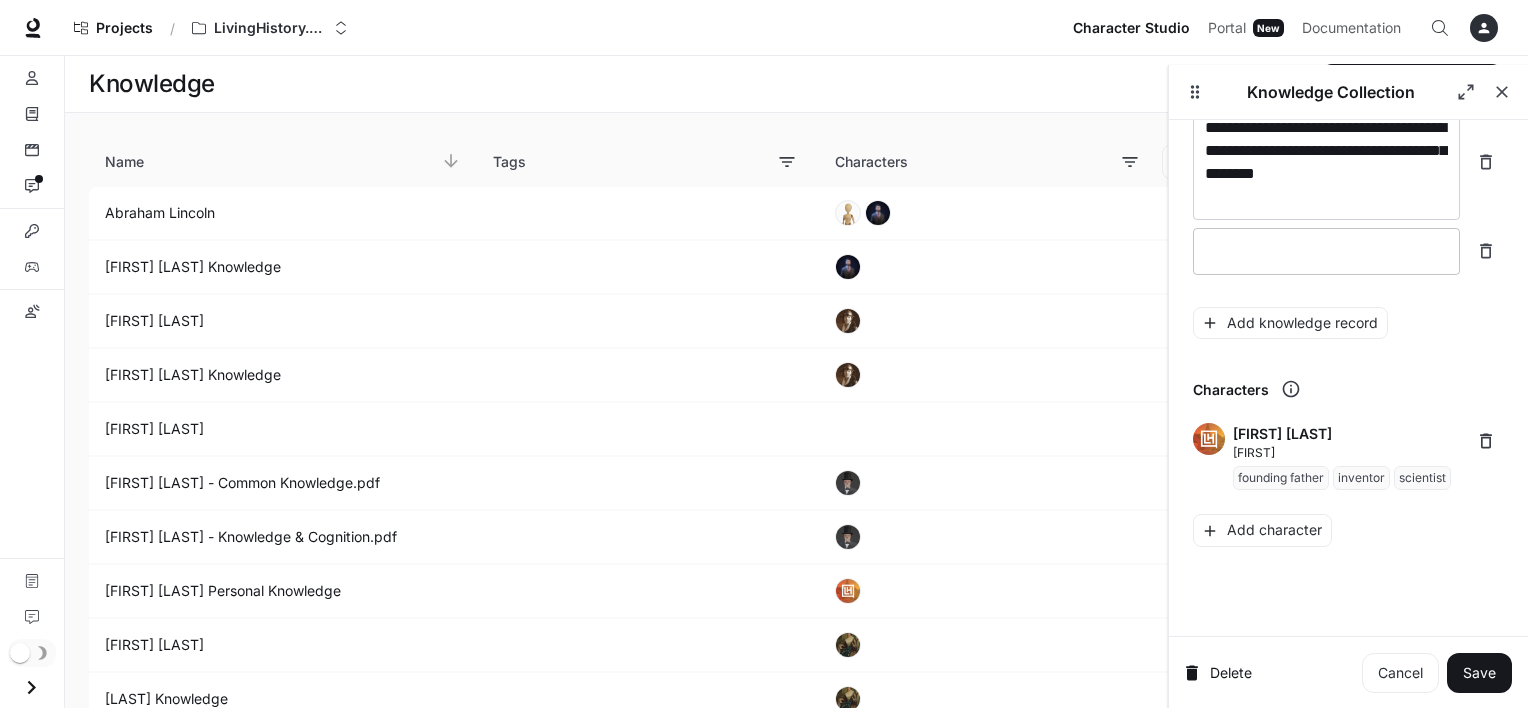 click on "* ​" at bounding box center [1326, 251] 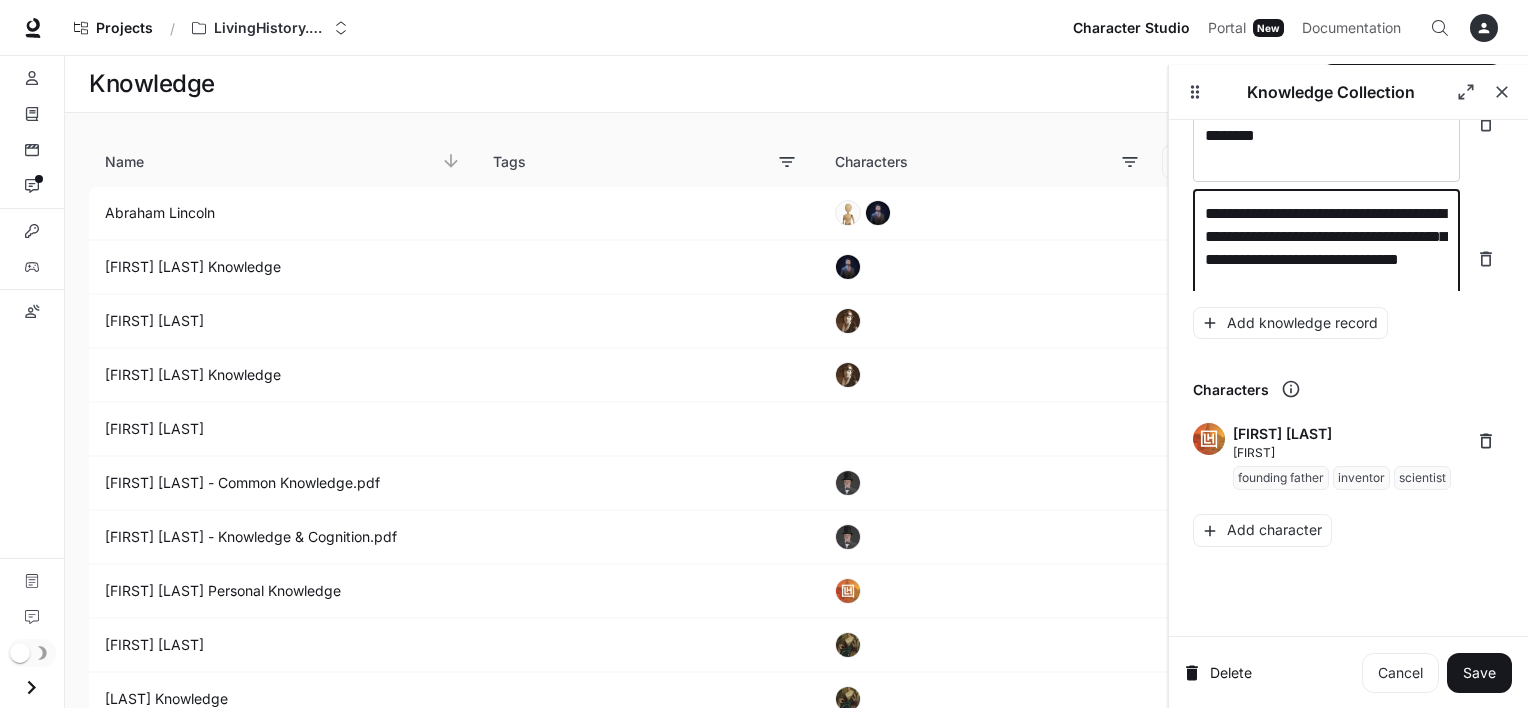 scroll, scrollTop: 22296, scrollLeft: 0, axis: vertical 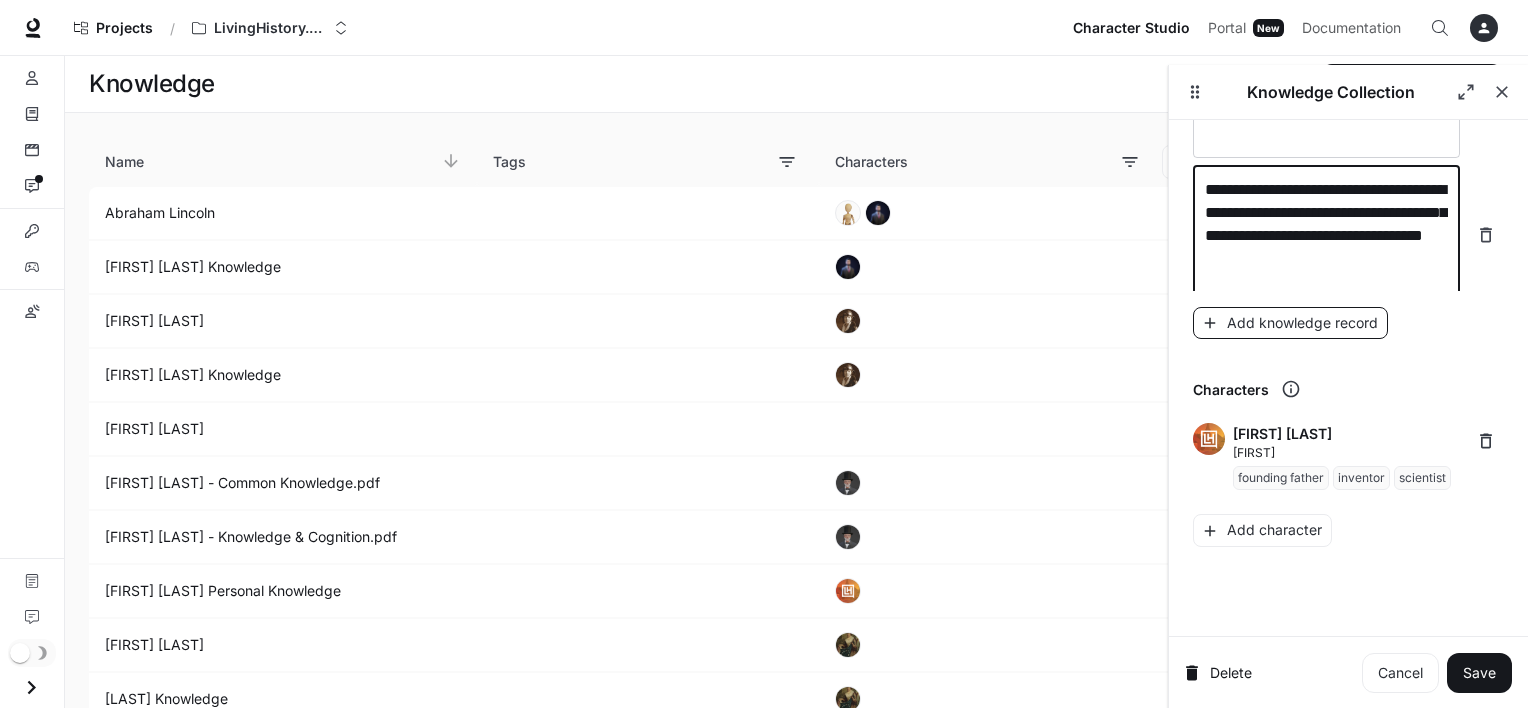 type on "**********" 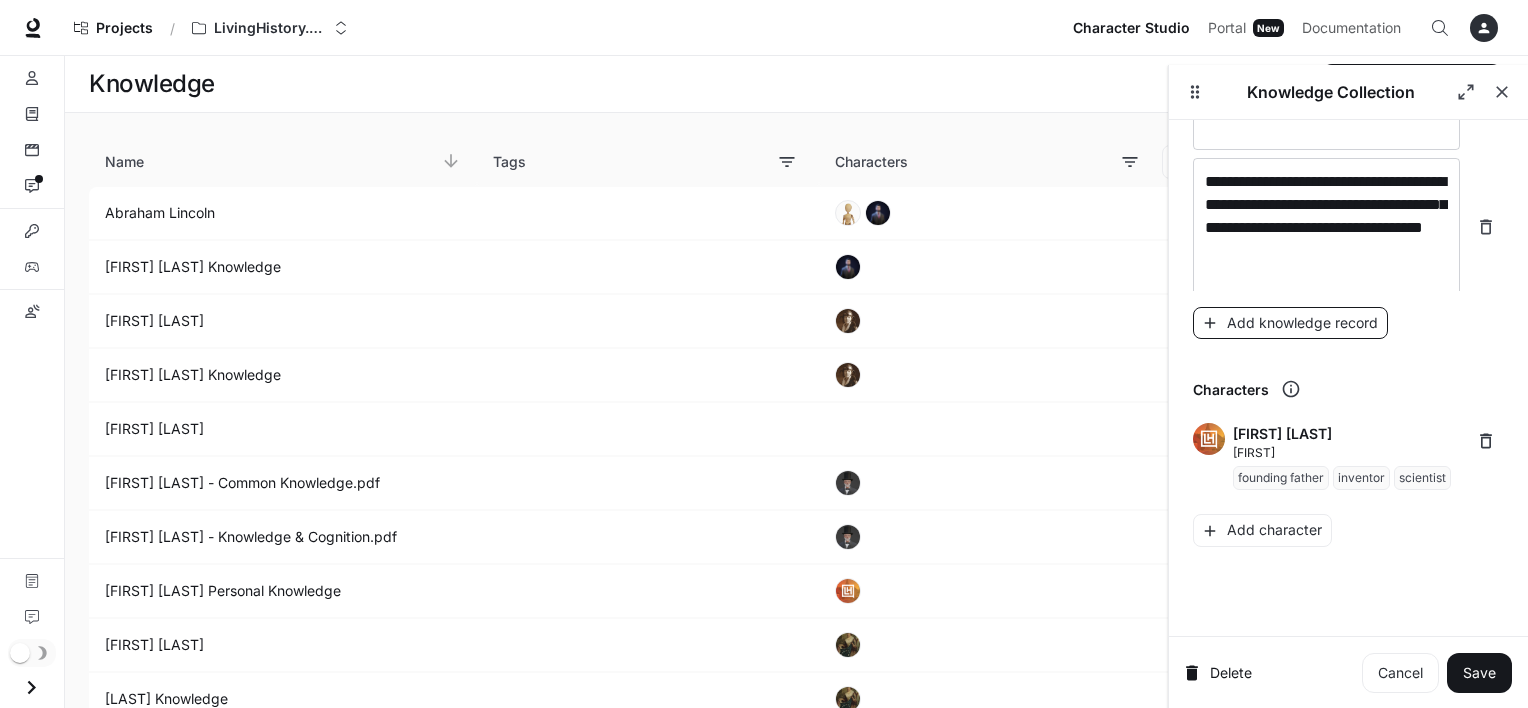 scroll, scrollTop: 22372, scrollLeft: 0, axis: vertical 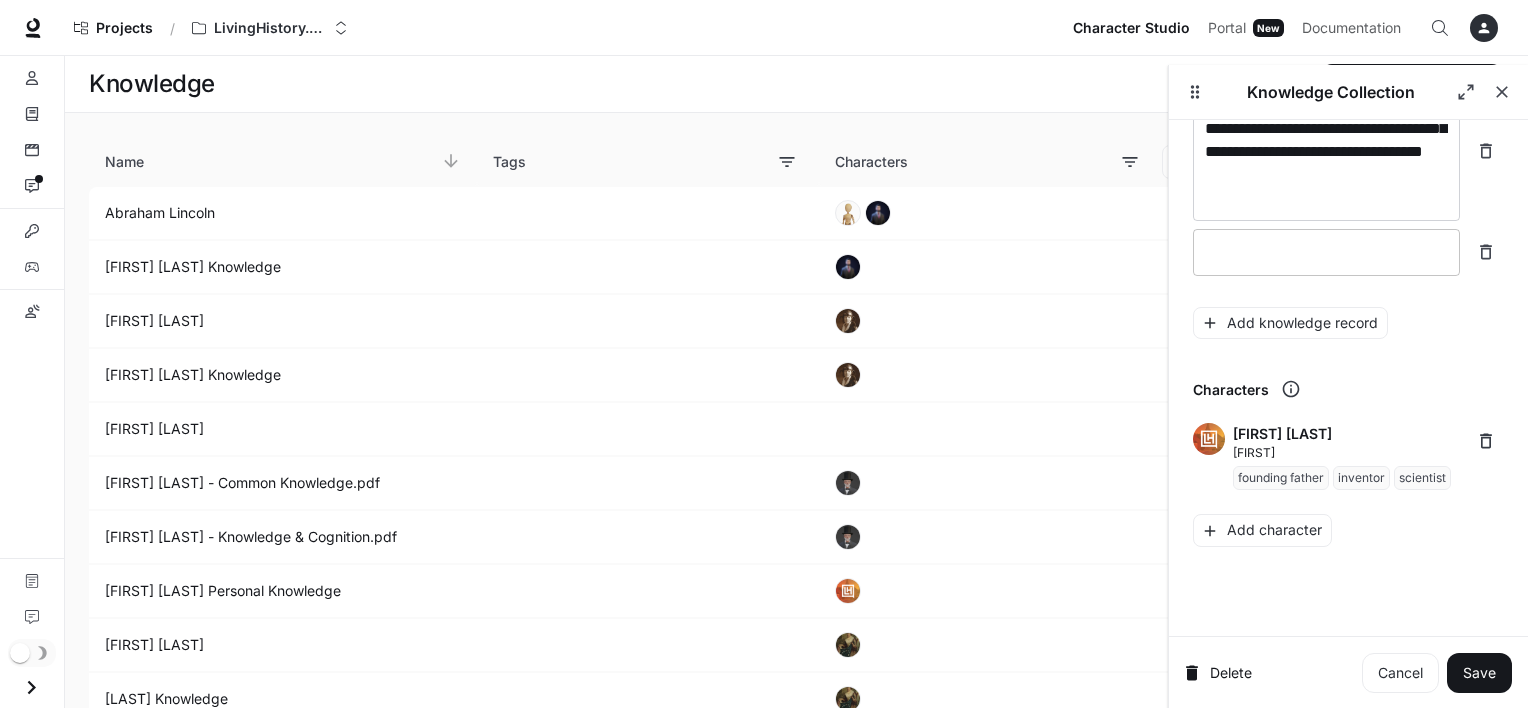 click at bounding box center (1326, 252) 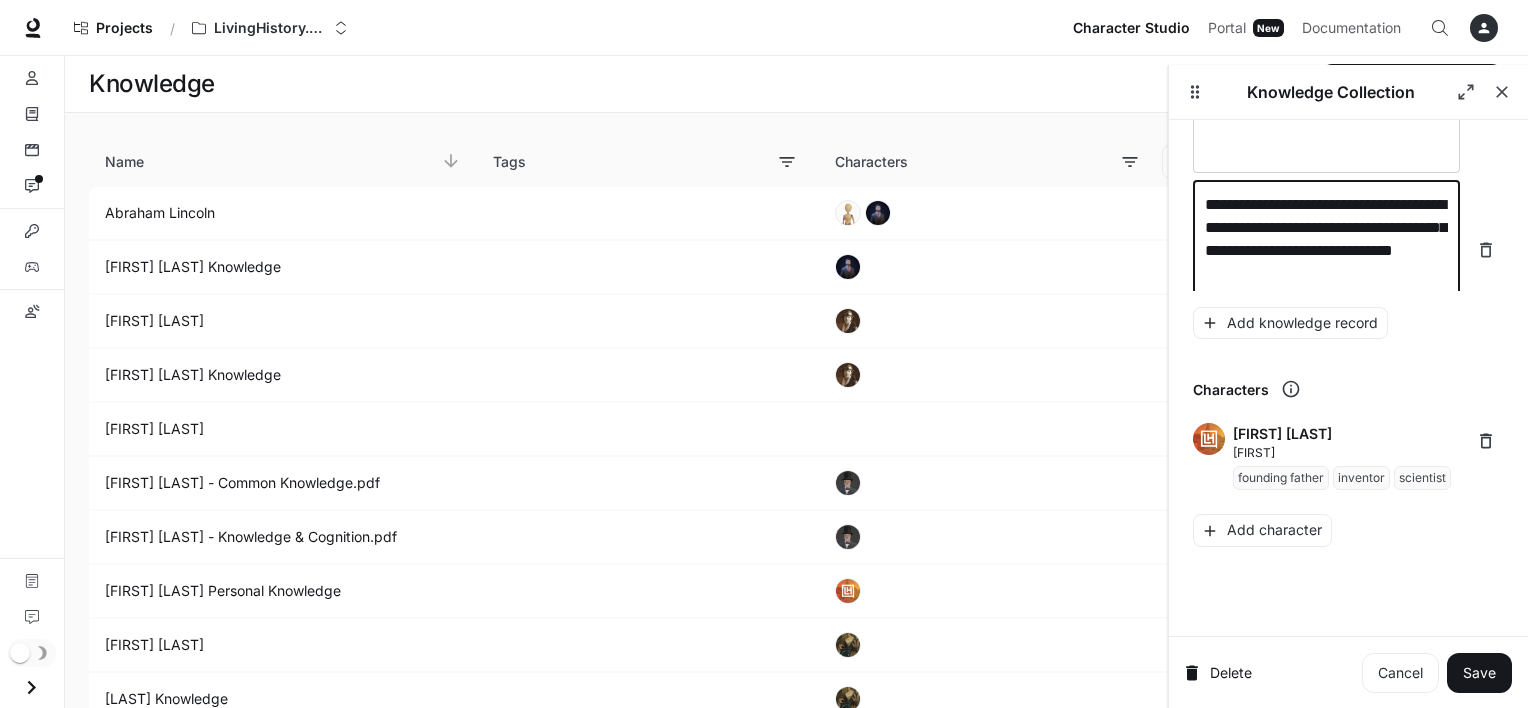 scroll, scrollTop: 22435, scrollLeft: 0, axis: vertical 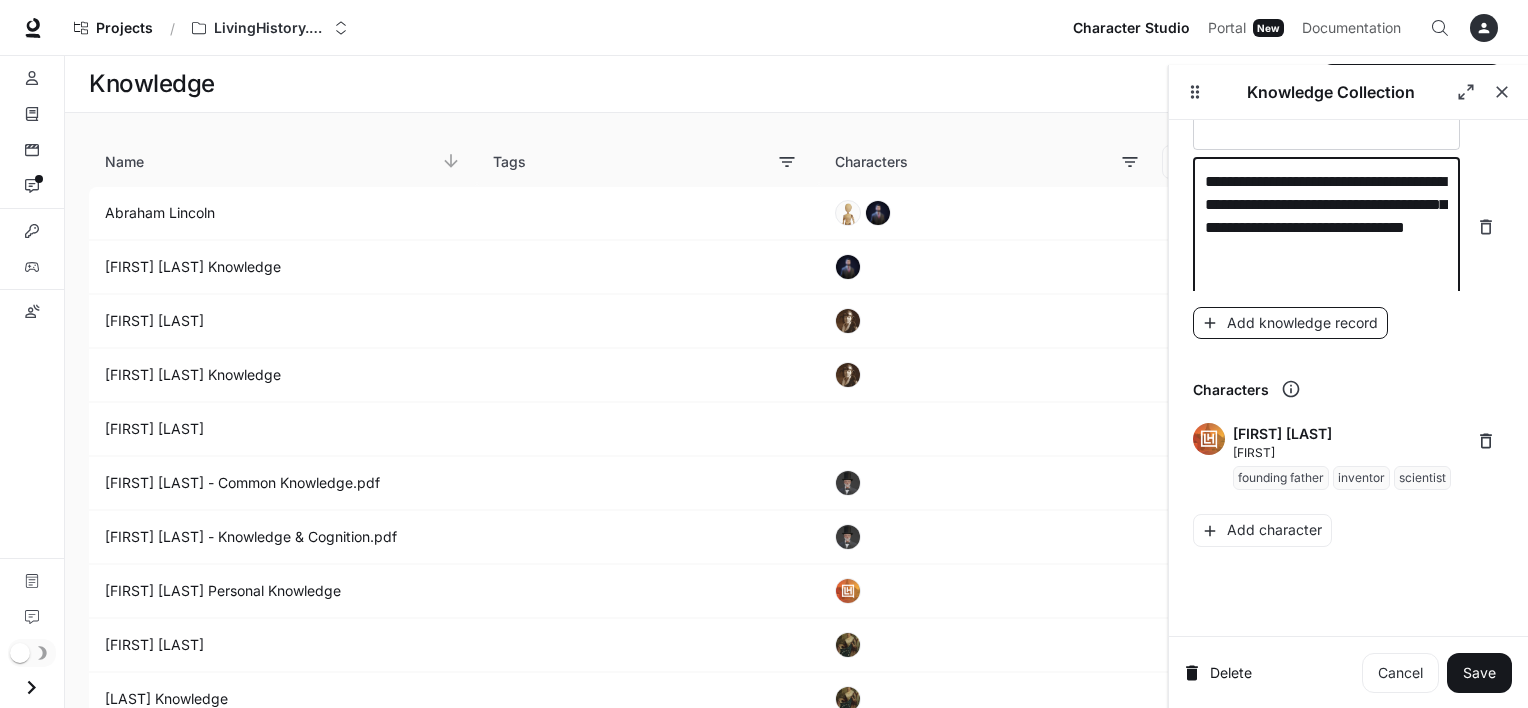 type on "**********" 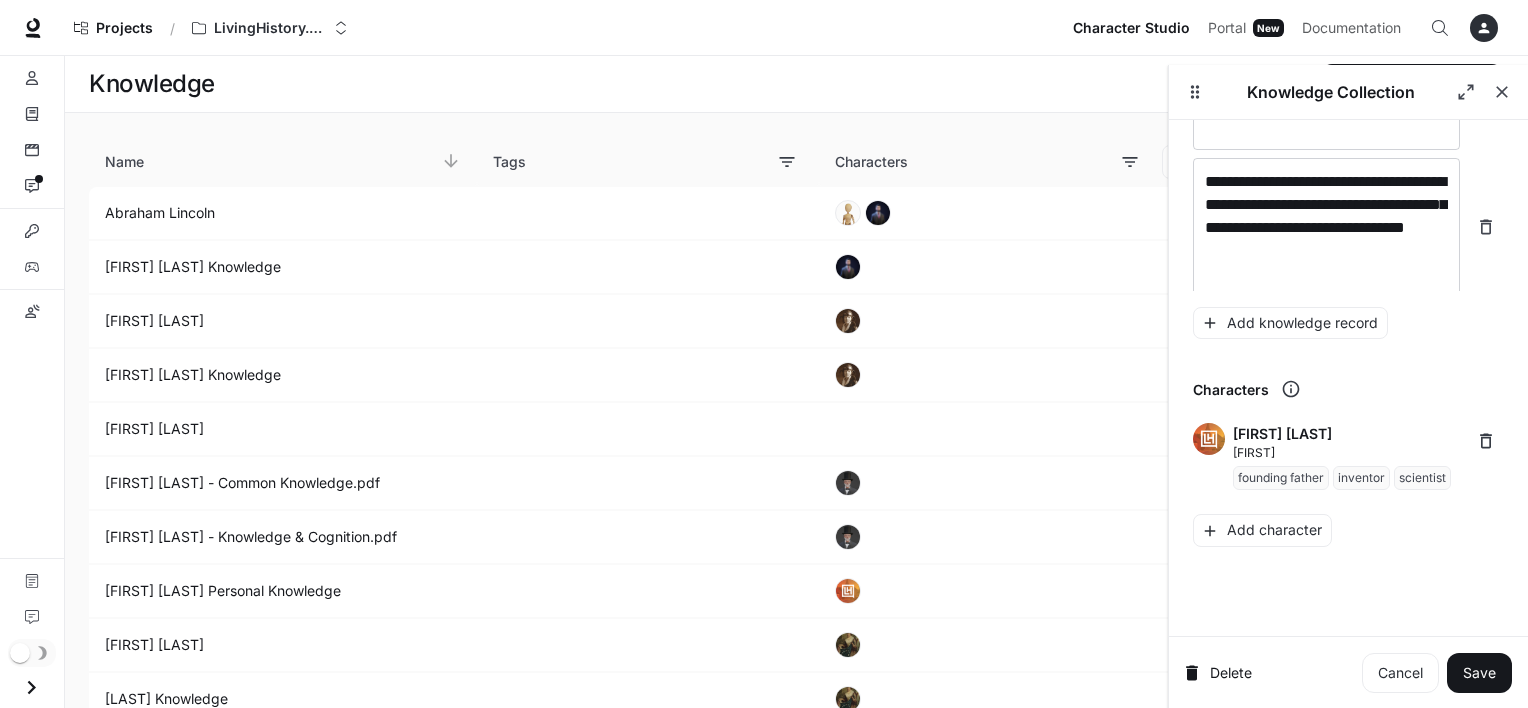 scroll, scrollTop: 22512, scrollLeft: 0, axis: vertical 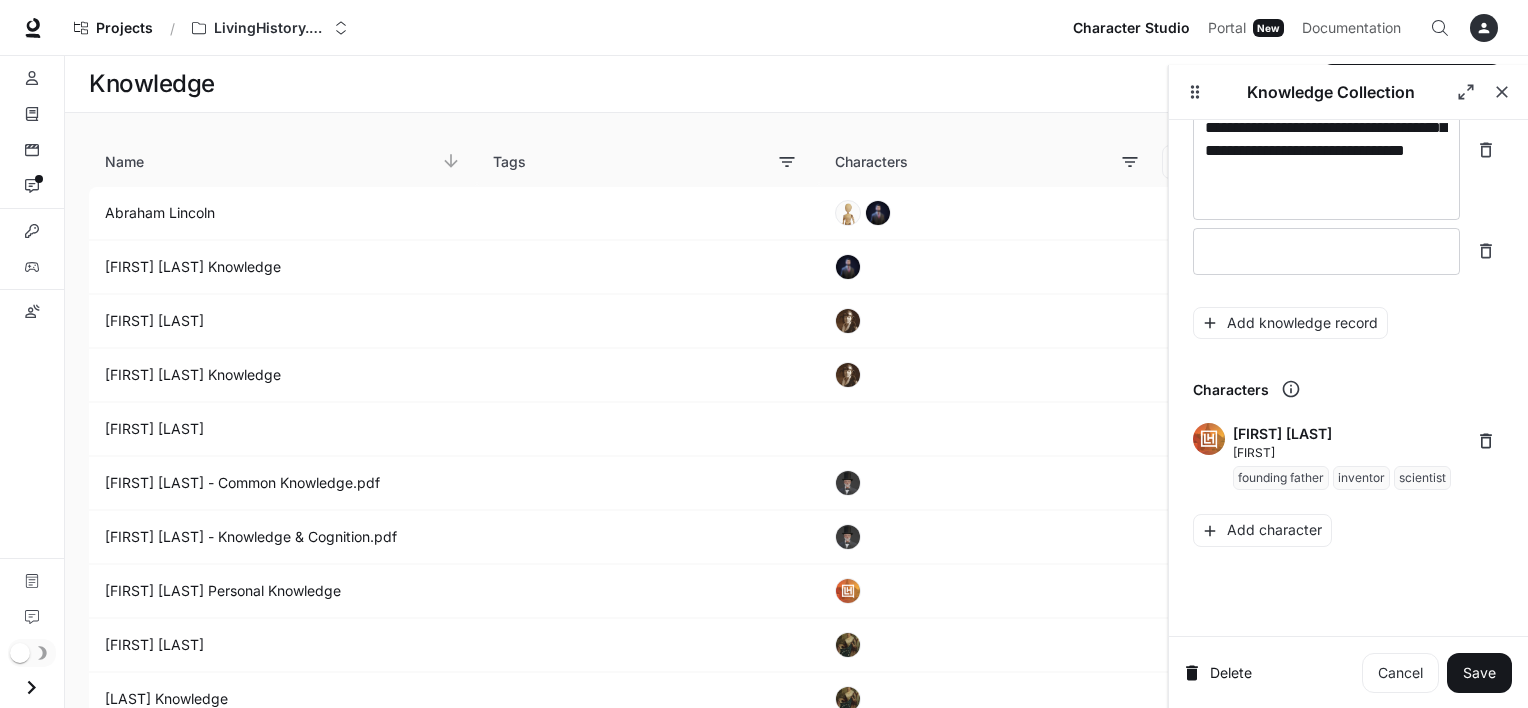 click on "**********" at bounding box center (1348, 91) 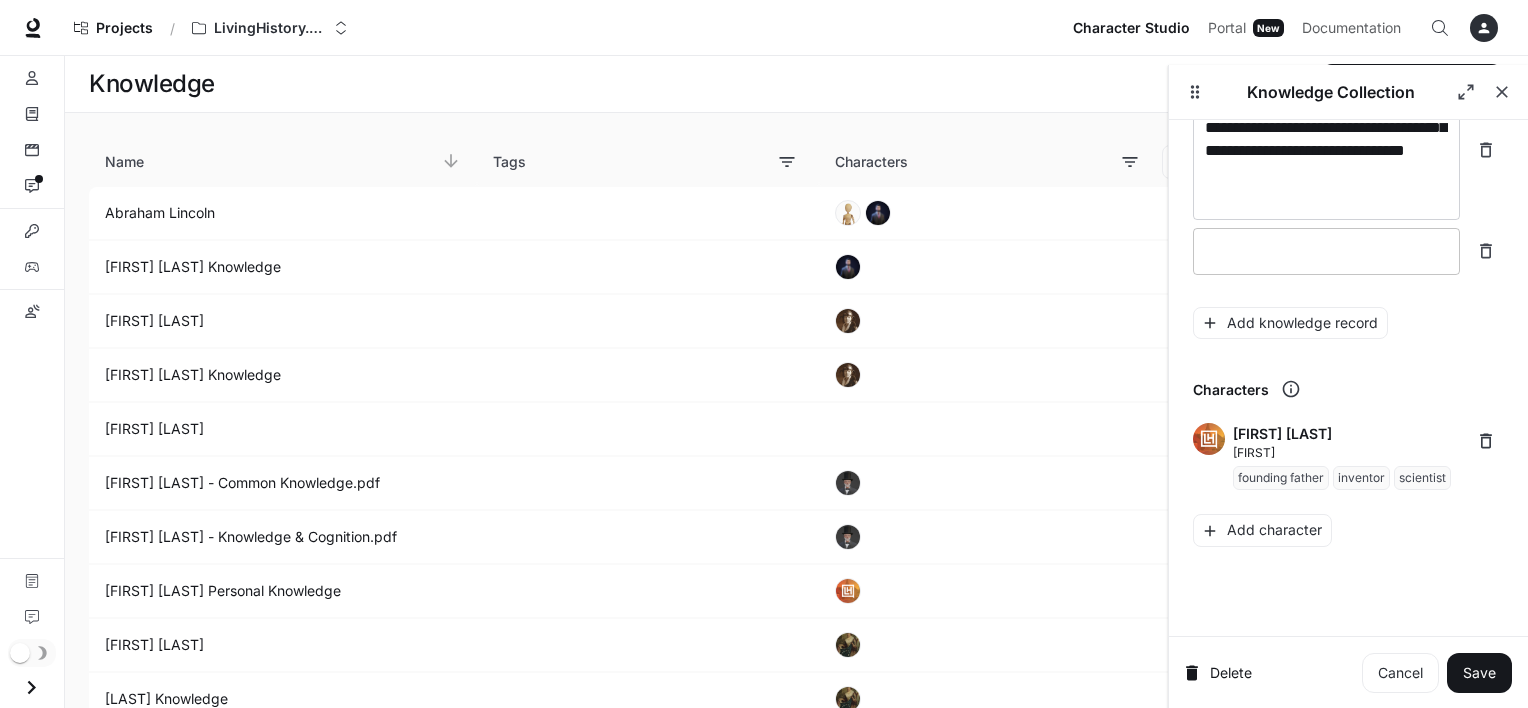 click on "* ​" at bounding box center (1326, 251) 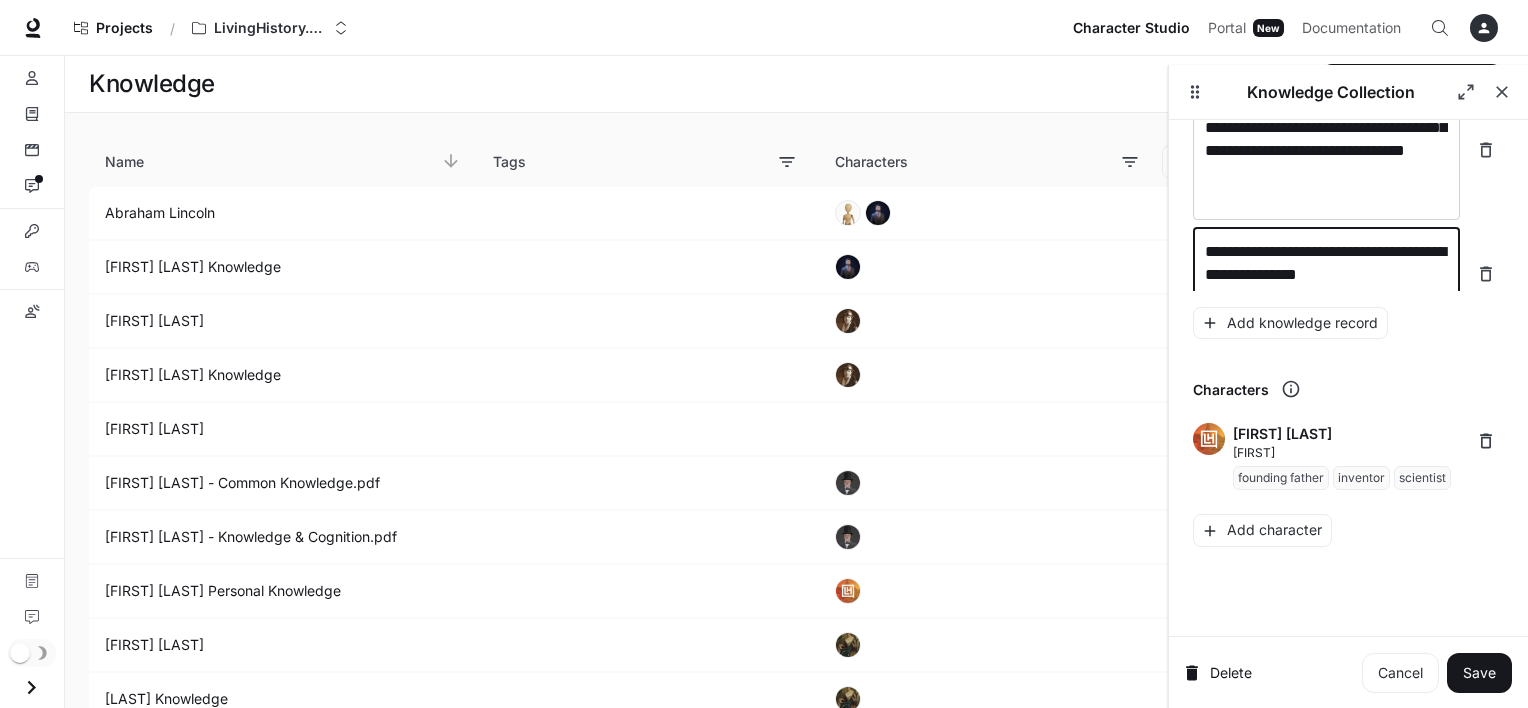 scroll, scrollTop: 22528, scrollLeft: 0, axis: vertical 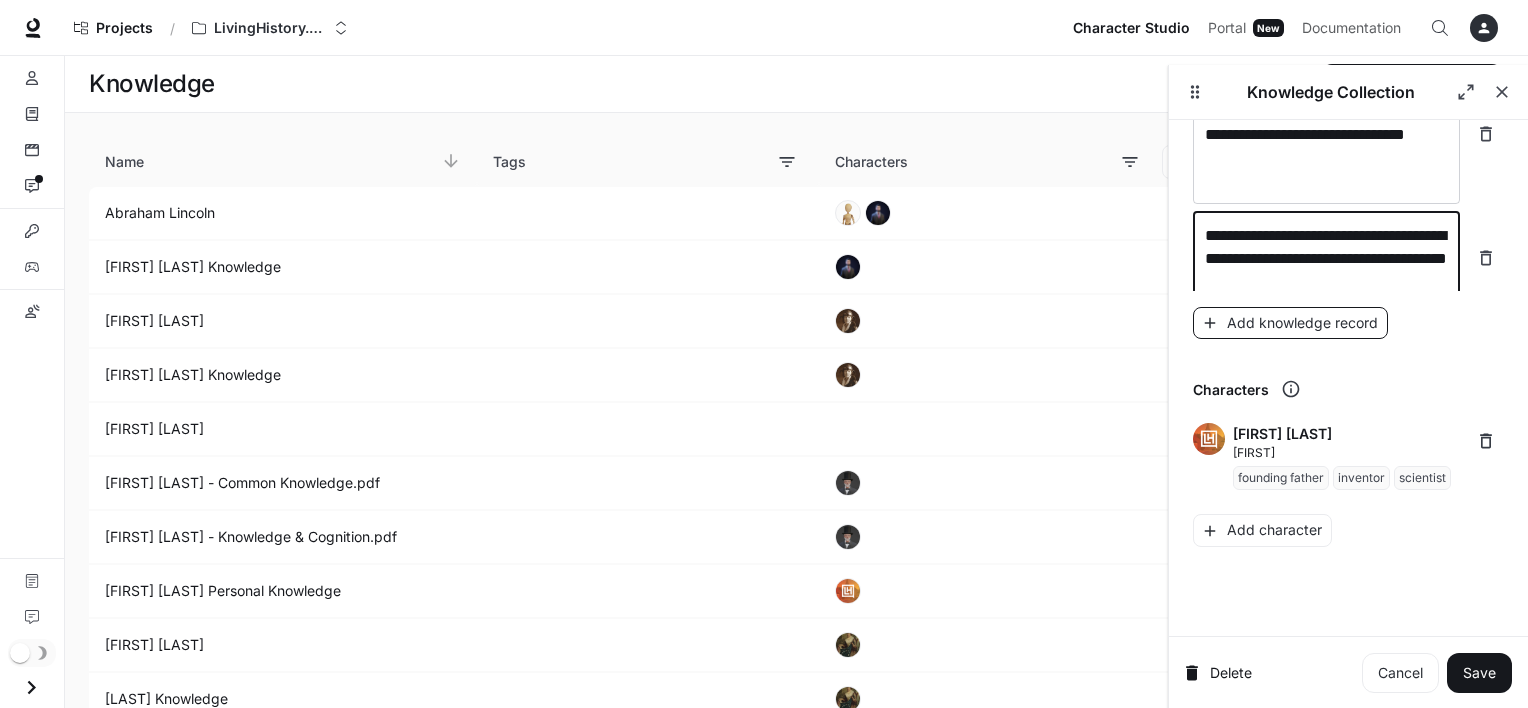 type on "**********" 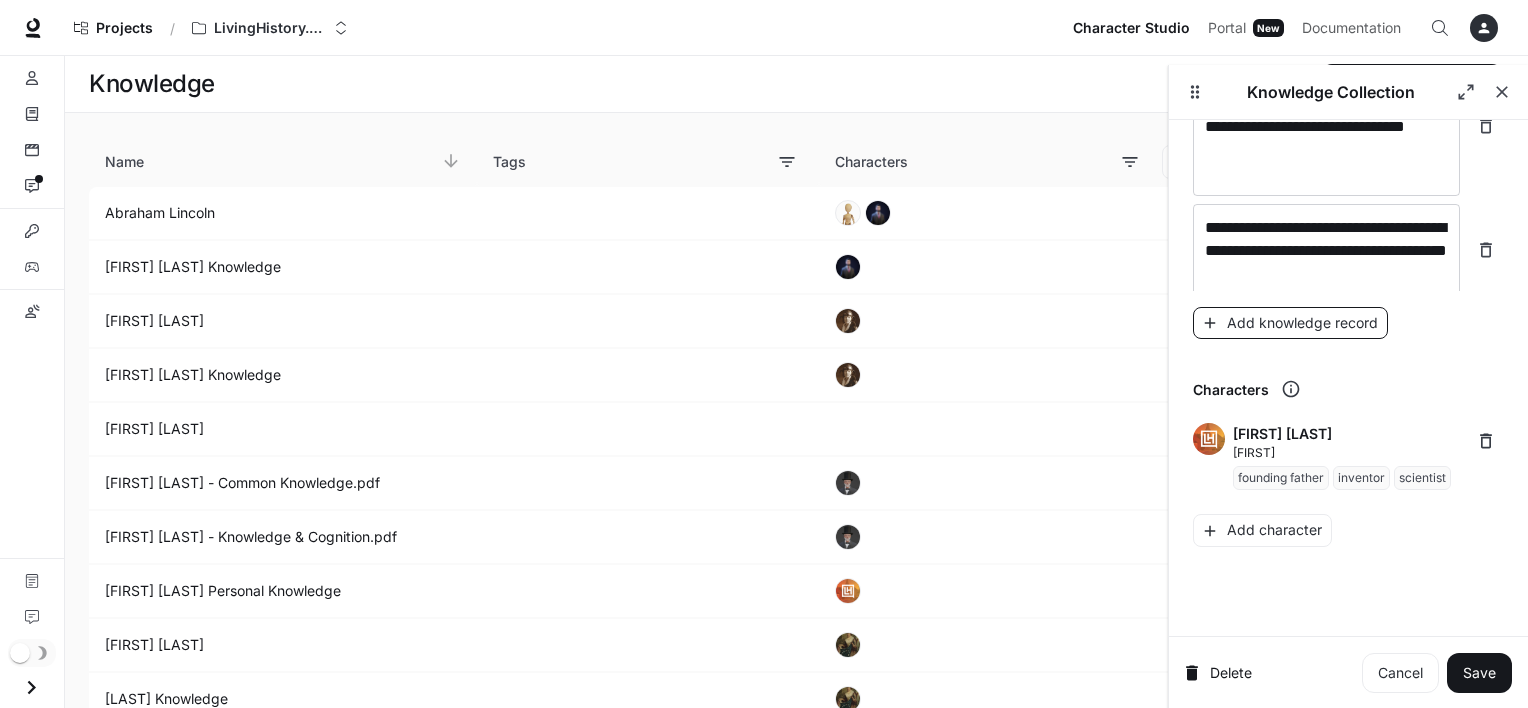 scroll, scrollTop: 22604, scrollLeft: 0, axis: vertical 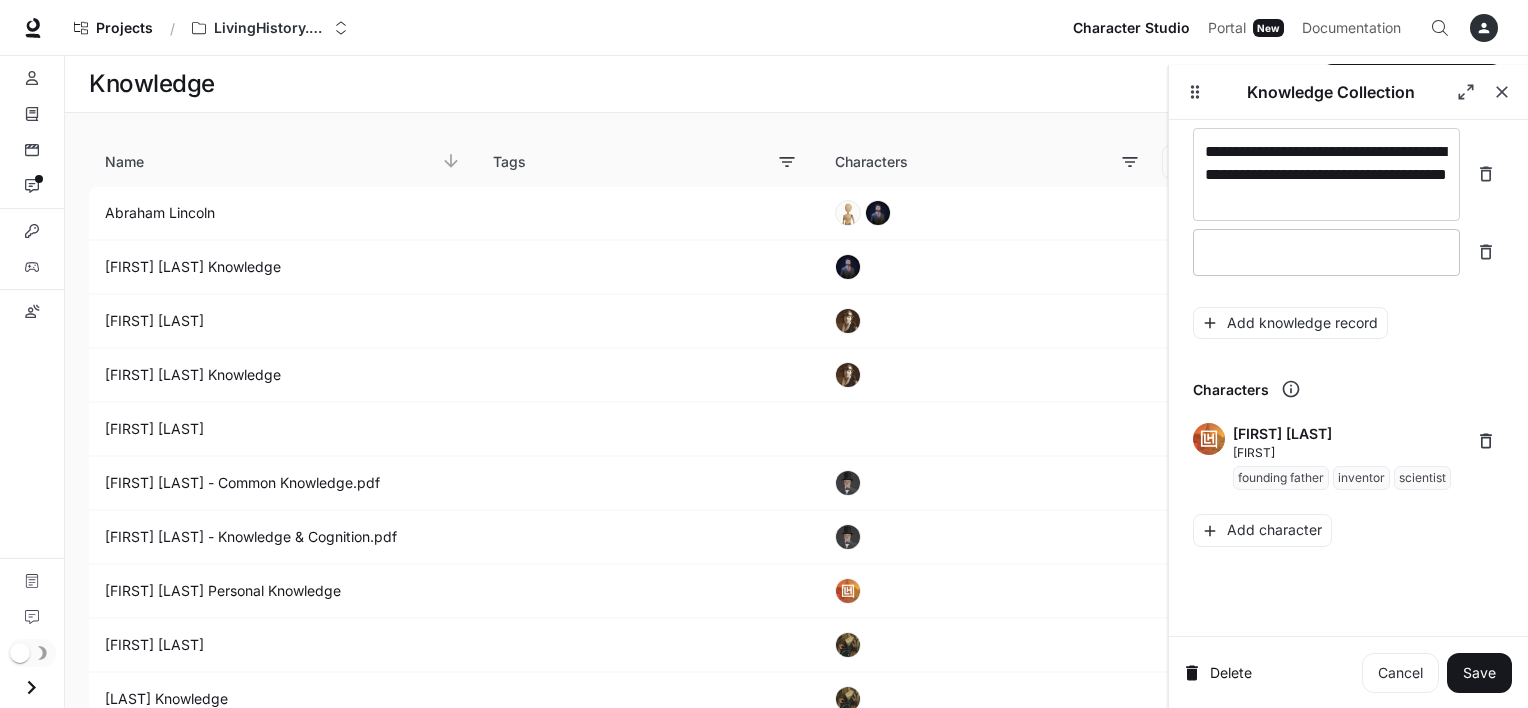 click at bounding box center (1326, 252) 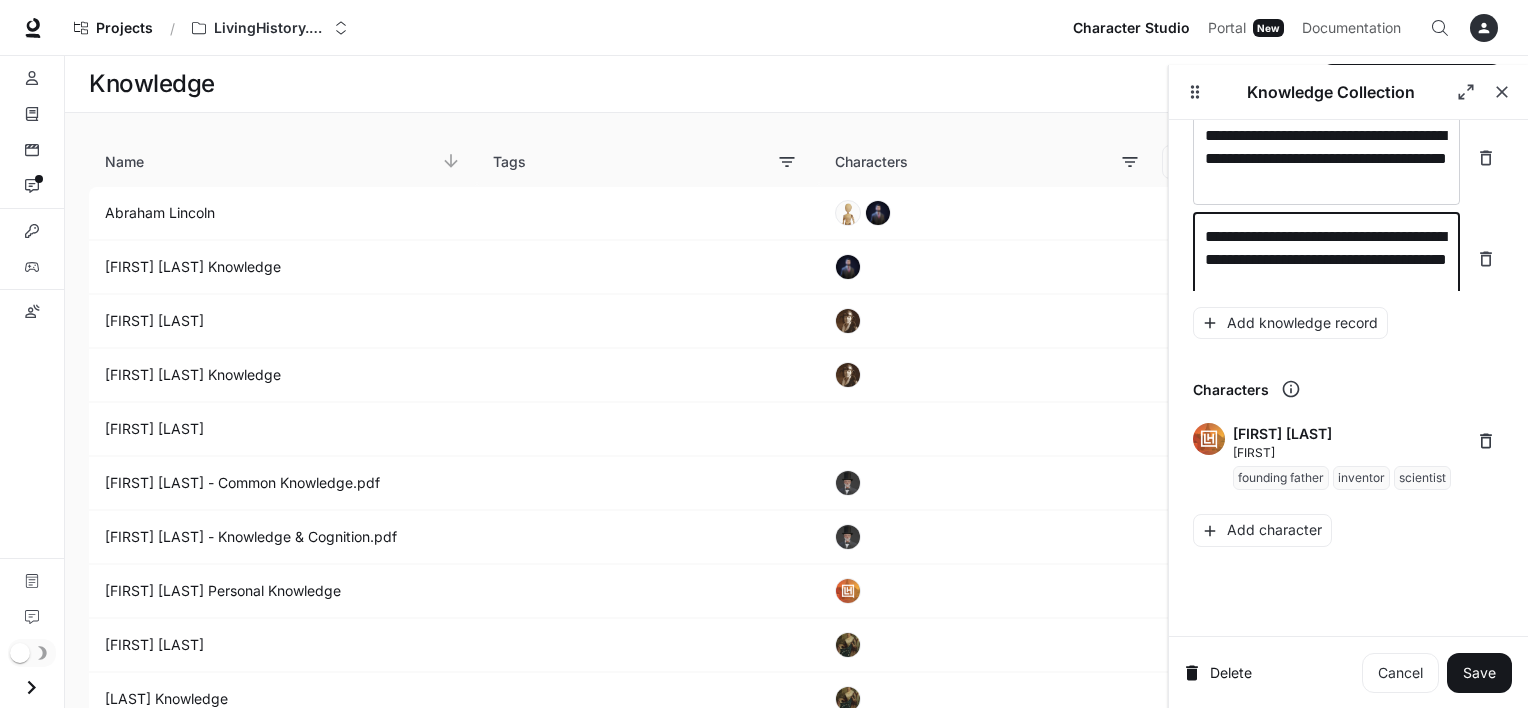 scroll, scrollTop: 22644, scrollLeft: 0, axis: vertical 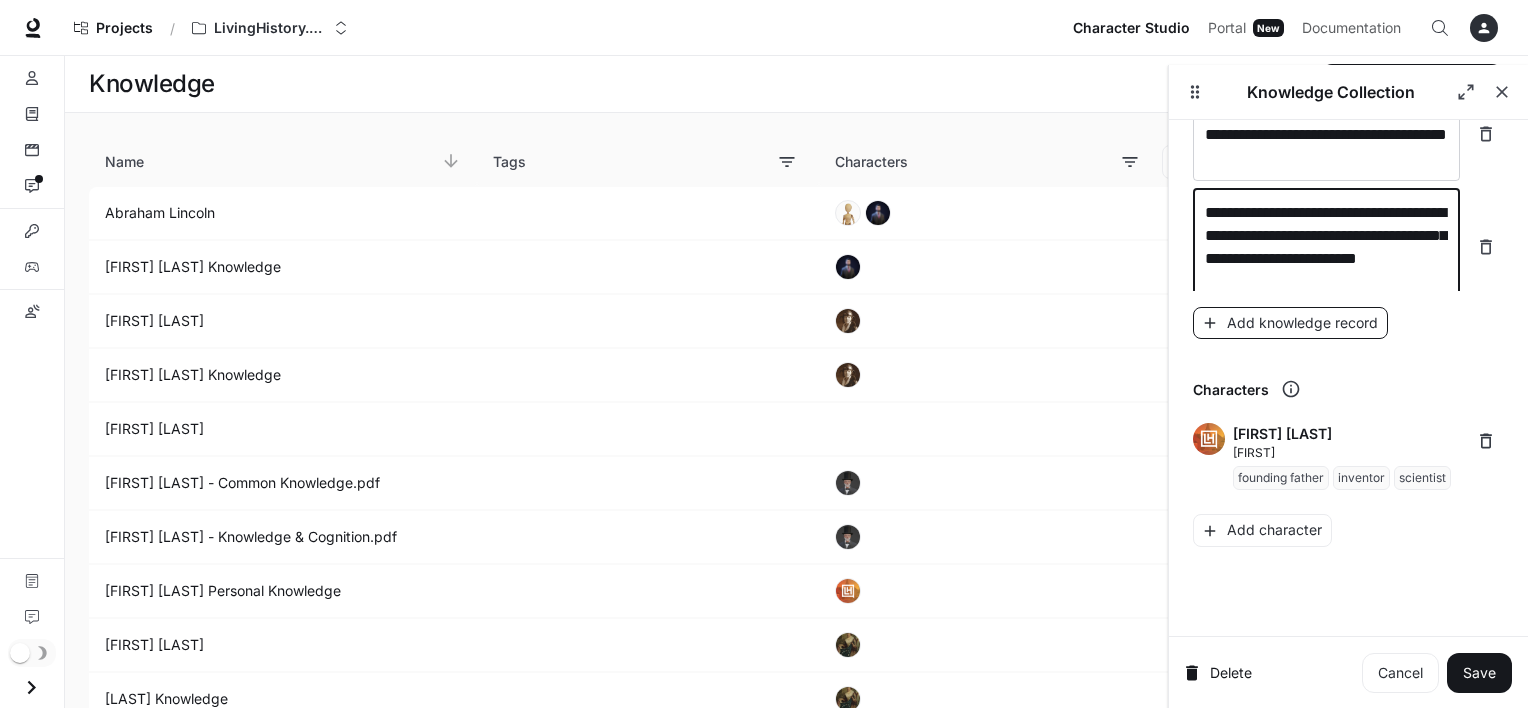 type on "**********" 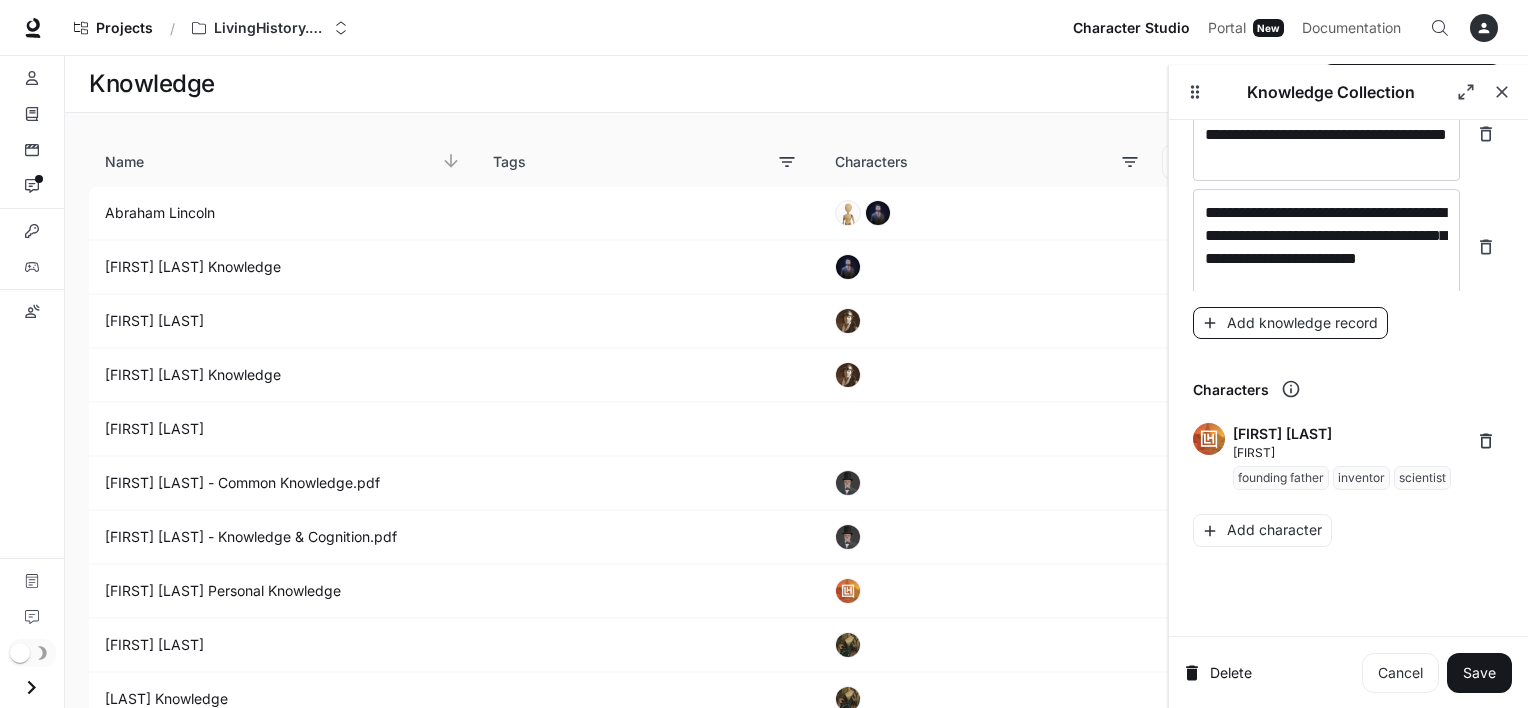 scroll, scrollTop: 22720, scrollLeft: 0, axis: vertical 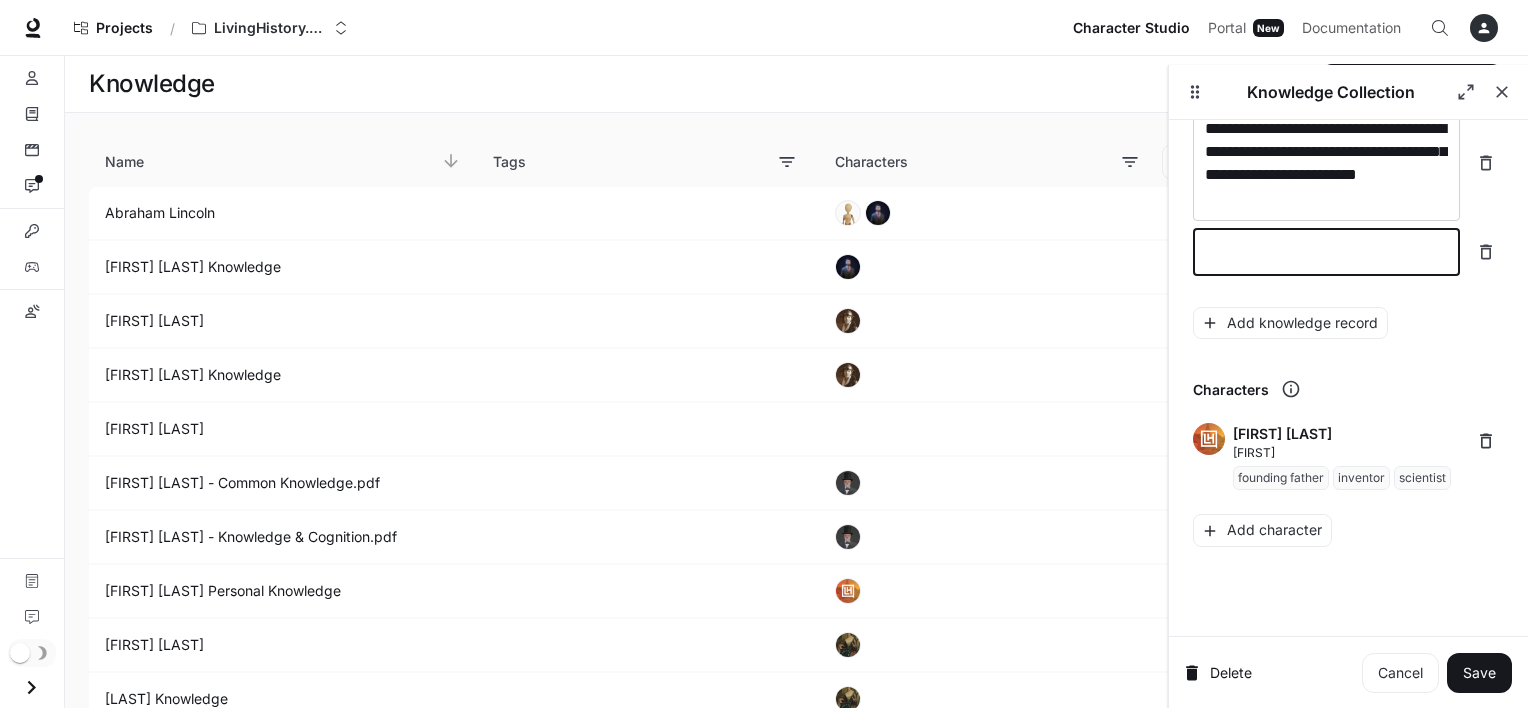 click at bounding box center (1326, 252) 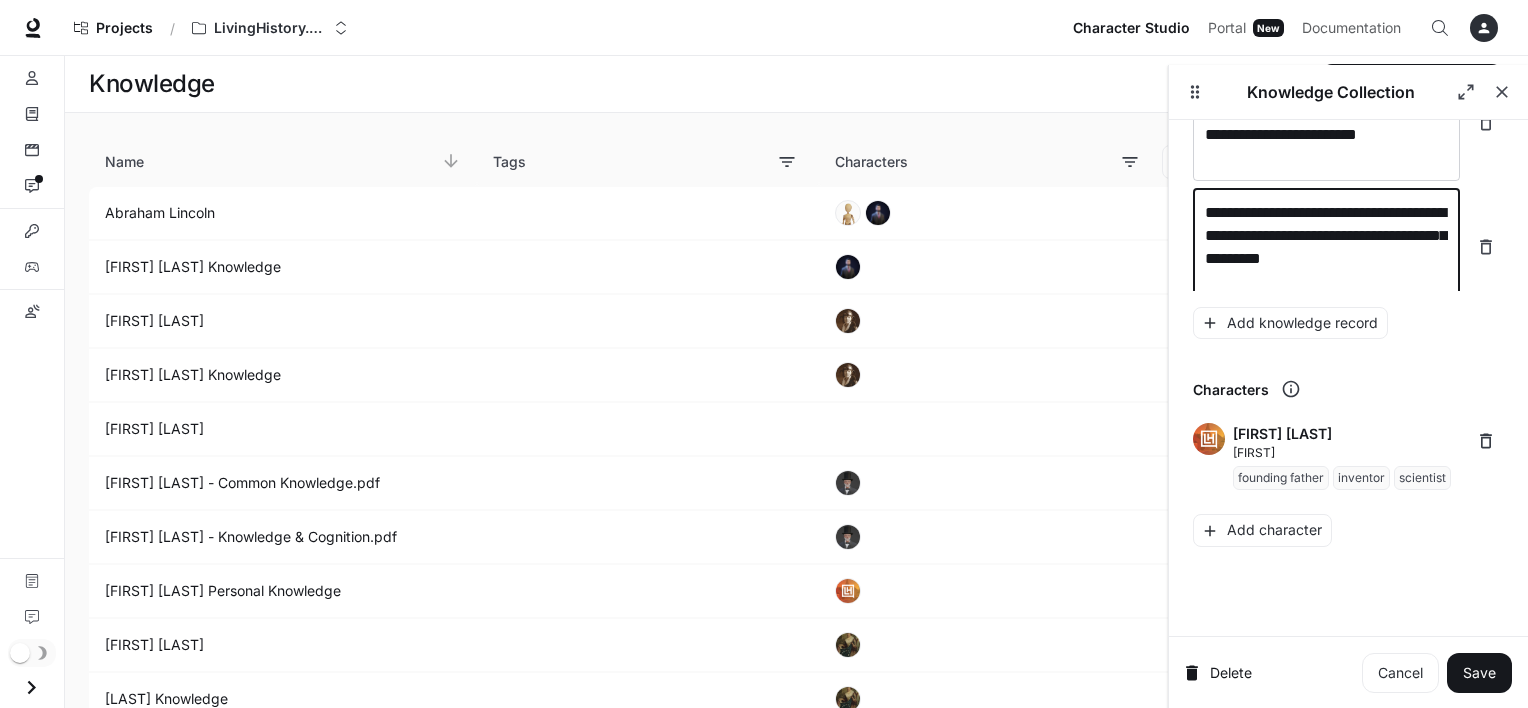 scroll, scrollTop: 22783, scrollLeft: 0, axis: vertical 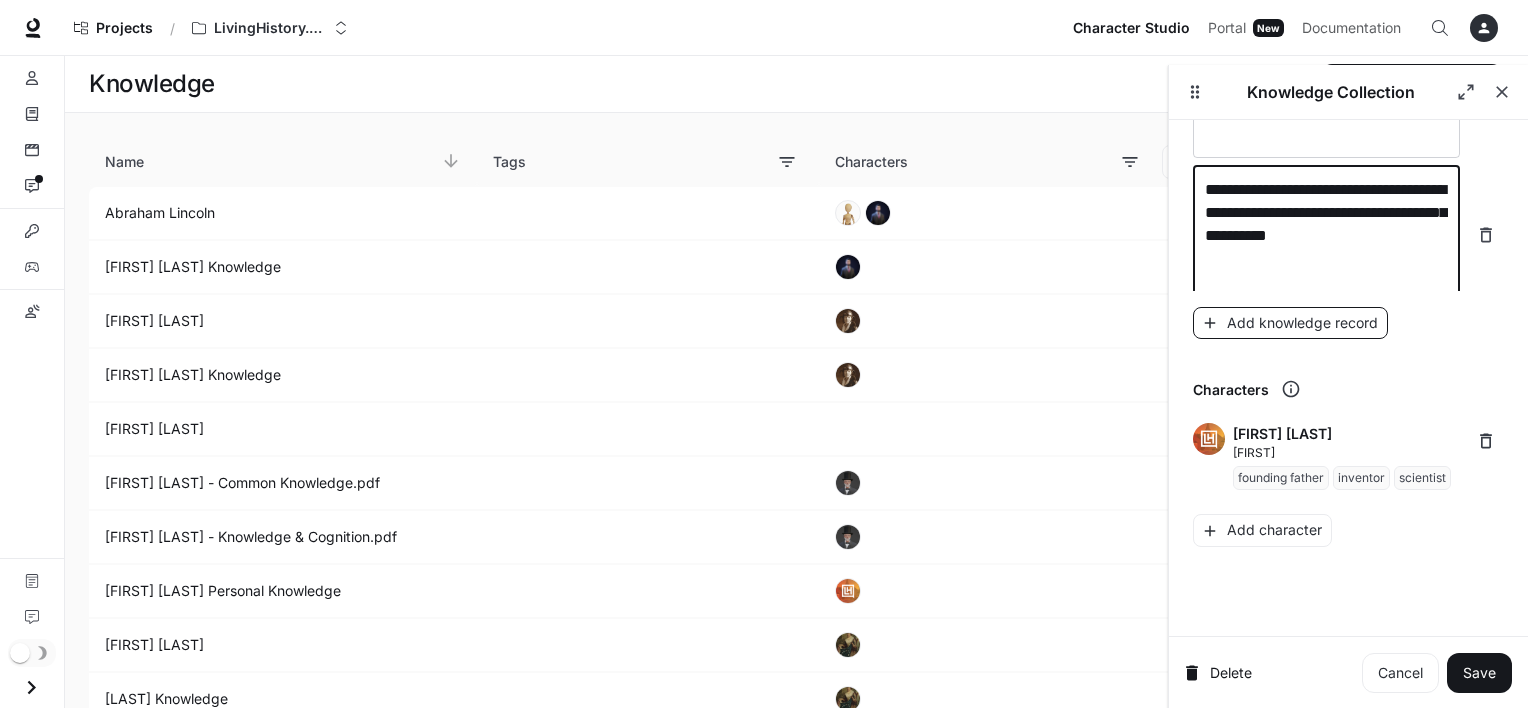 type on "**********" 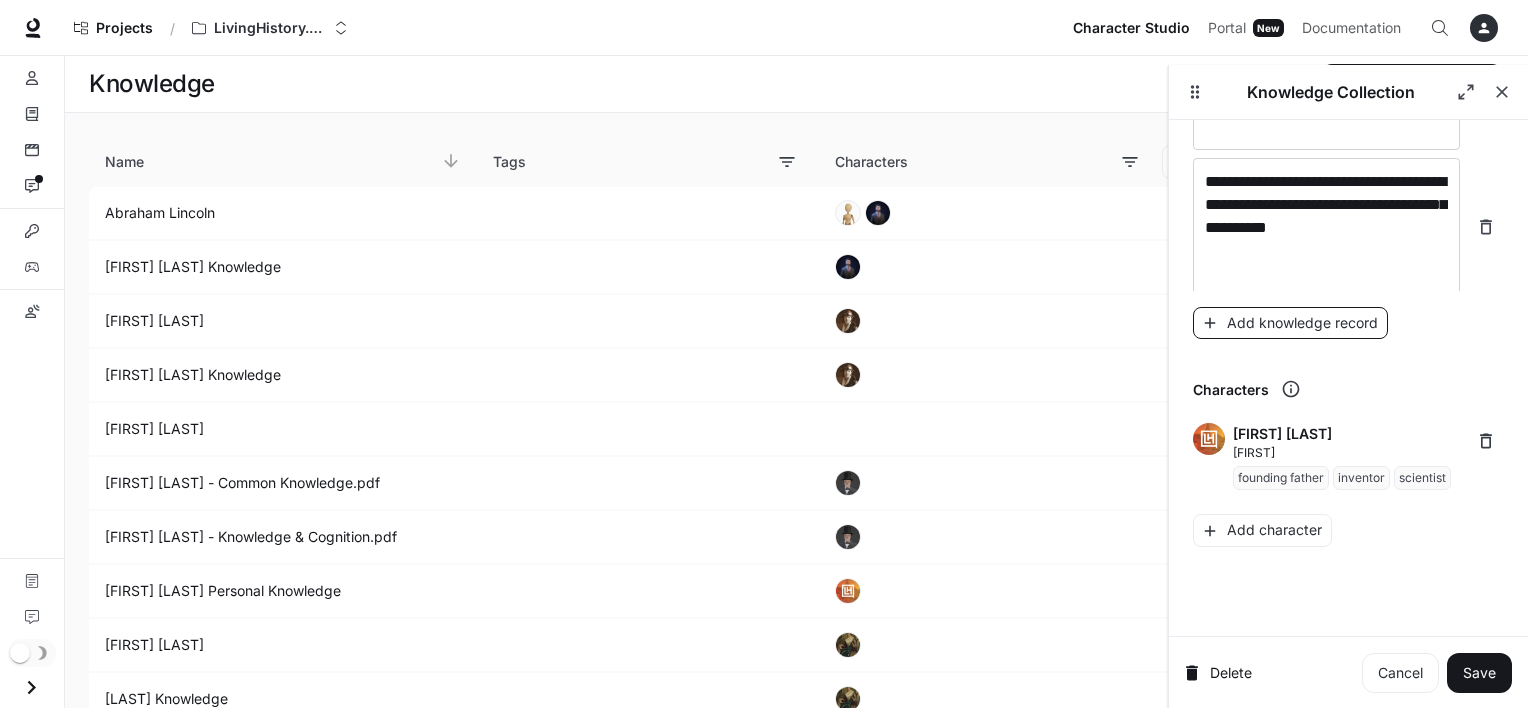 scroll, scrollTop: 22860, scrollLeft: 0, axis: vertical 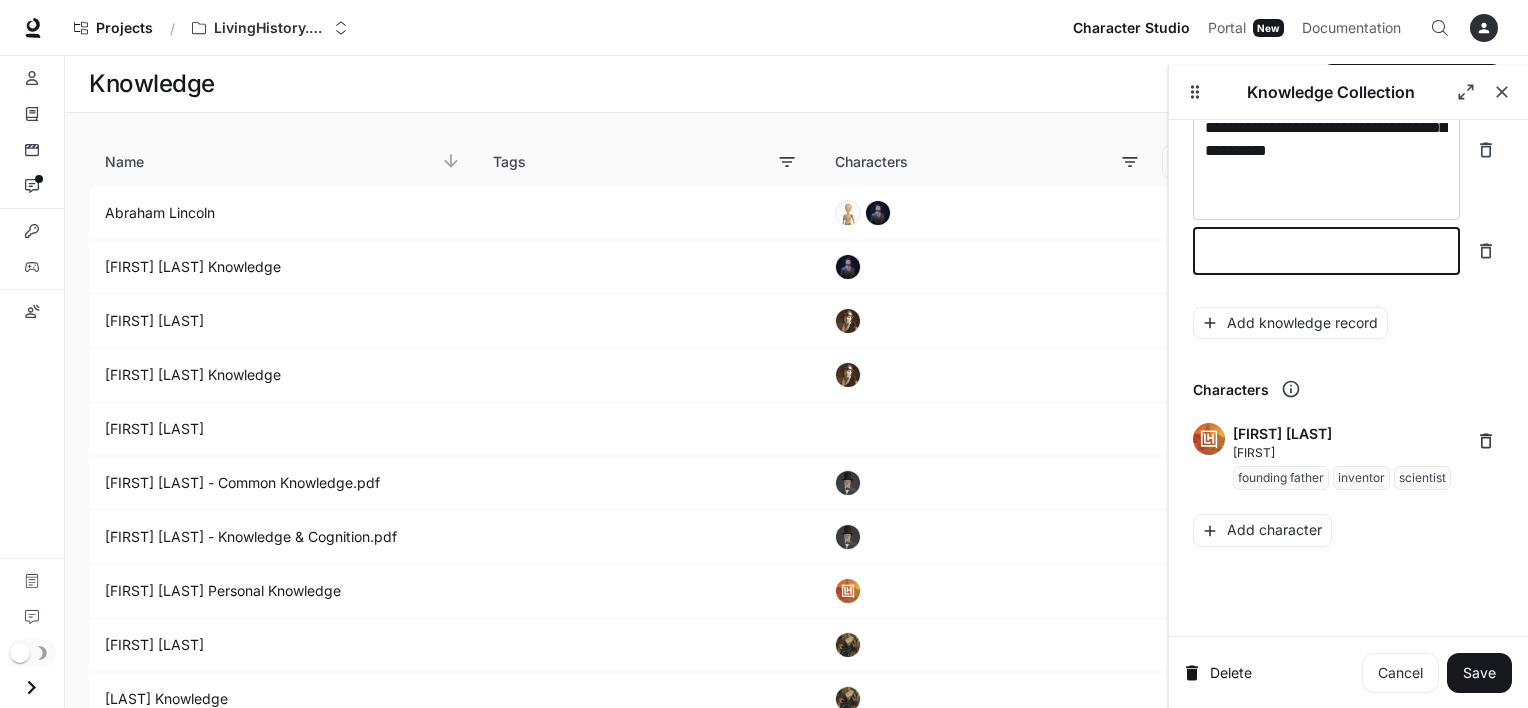 click at bounding box center (1326, 251) 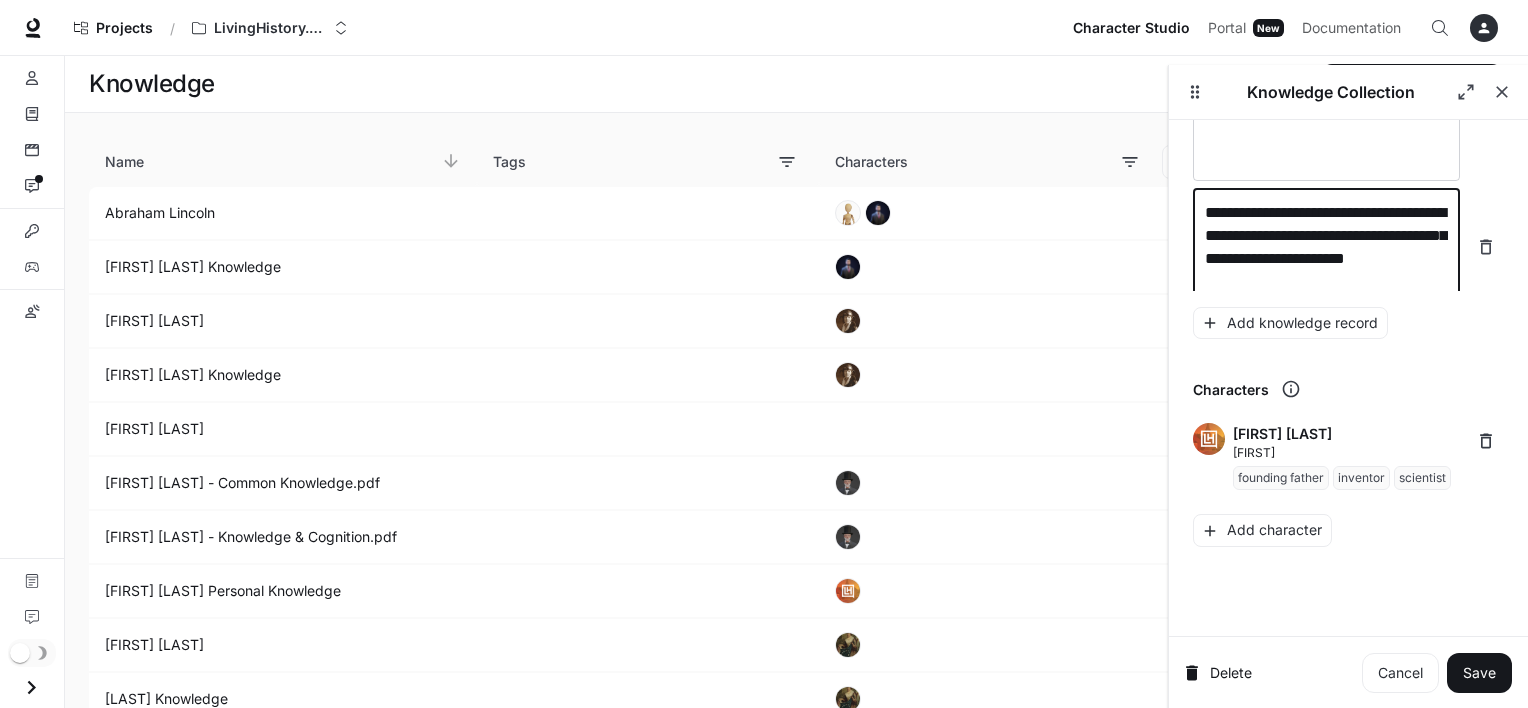 scroll, scrollTop: 22921, scrollLeft: 0, axis: vertical 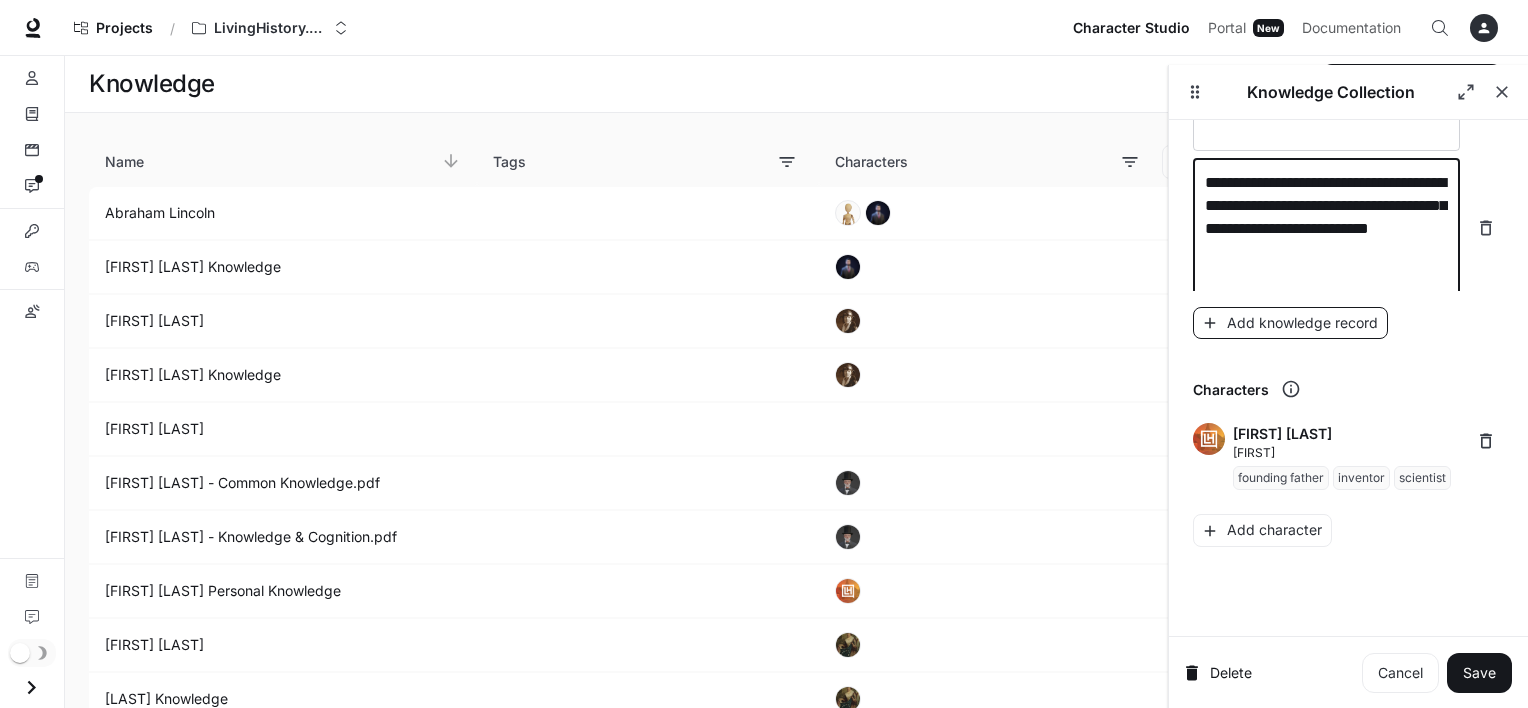 type on "**********" 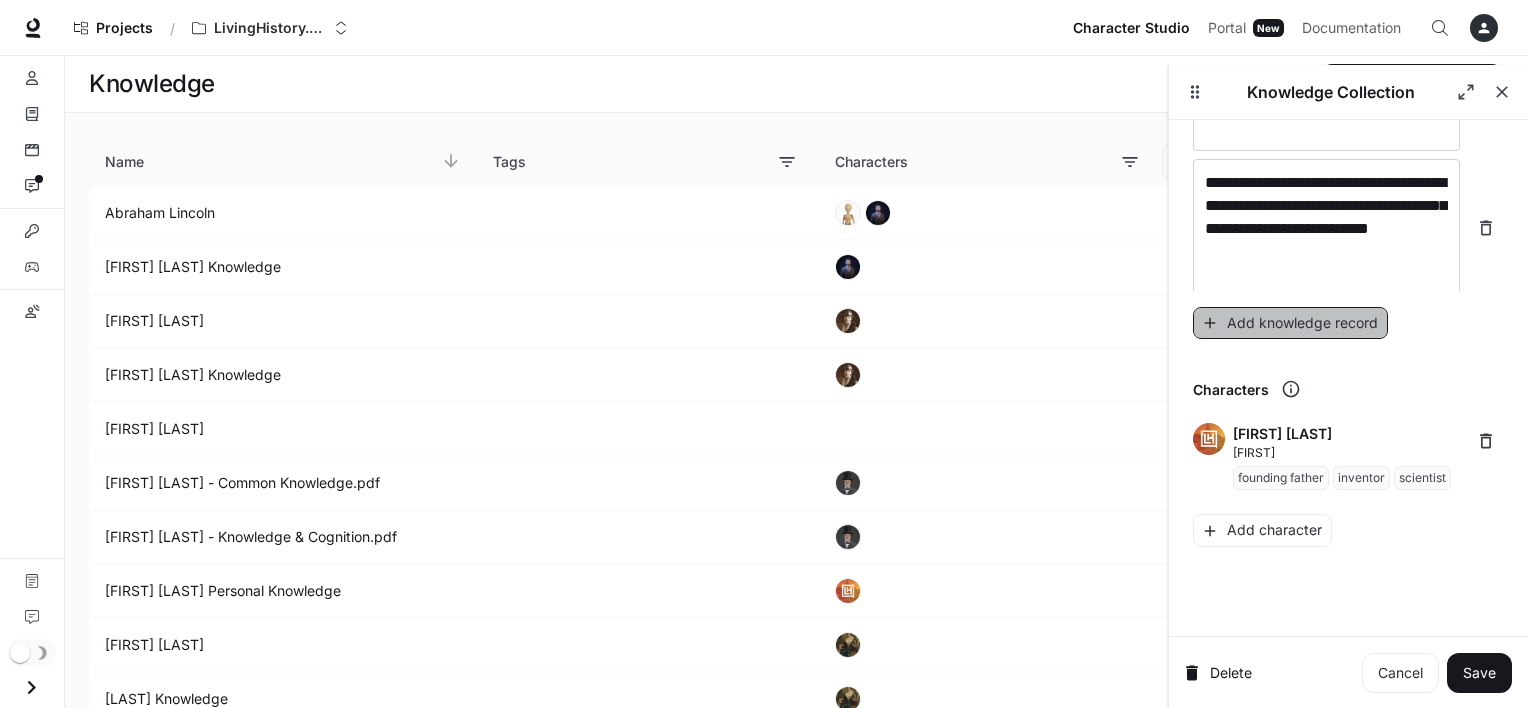 click on "Add knowledge record" at bounding box center (1290, 323) 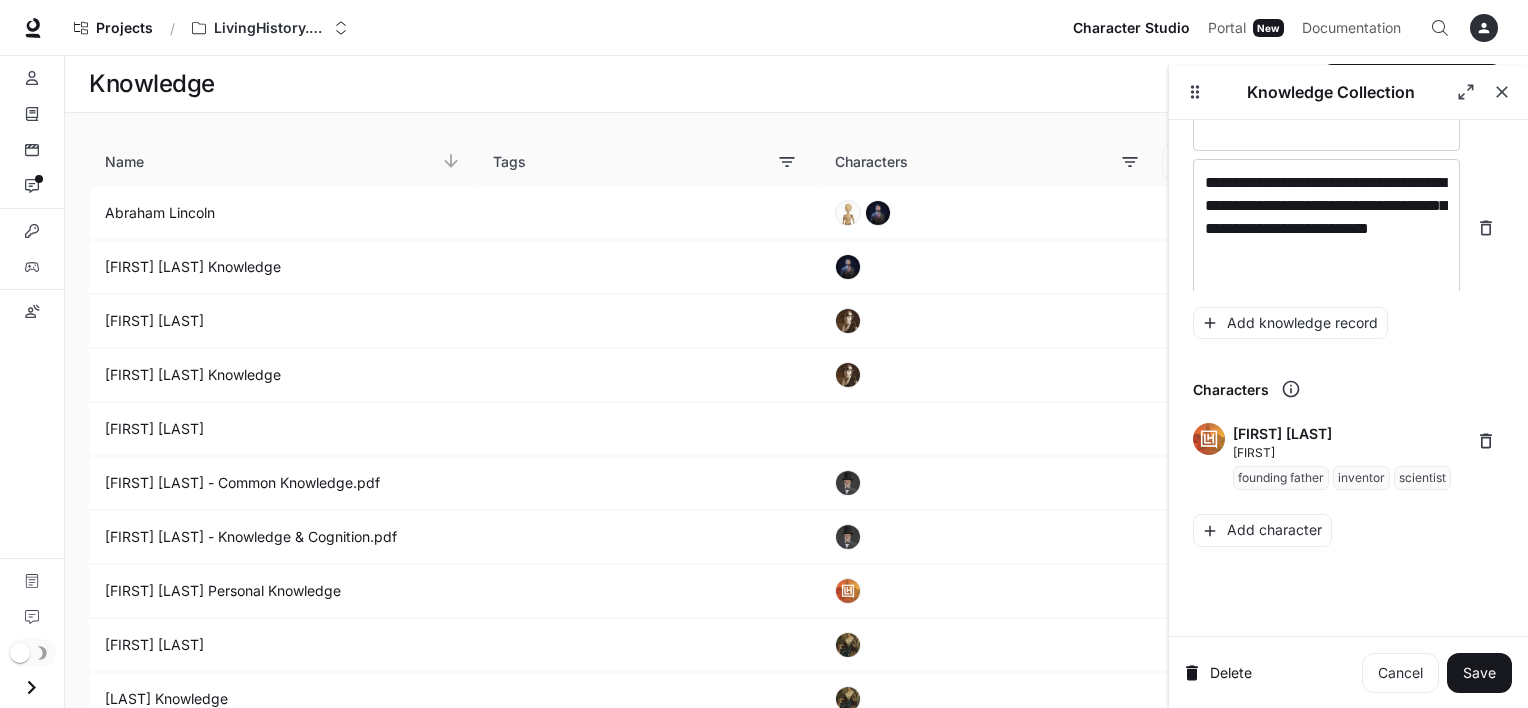 scroll, scrollTop: 22999, scrollLeft: 0, axis: vertical 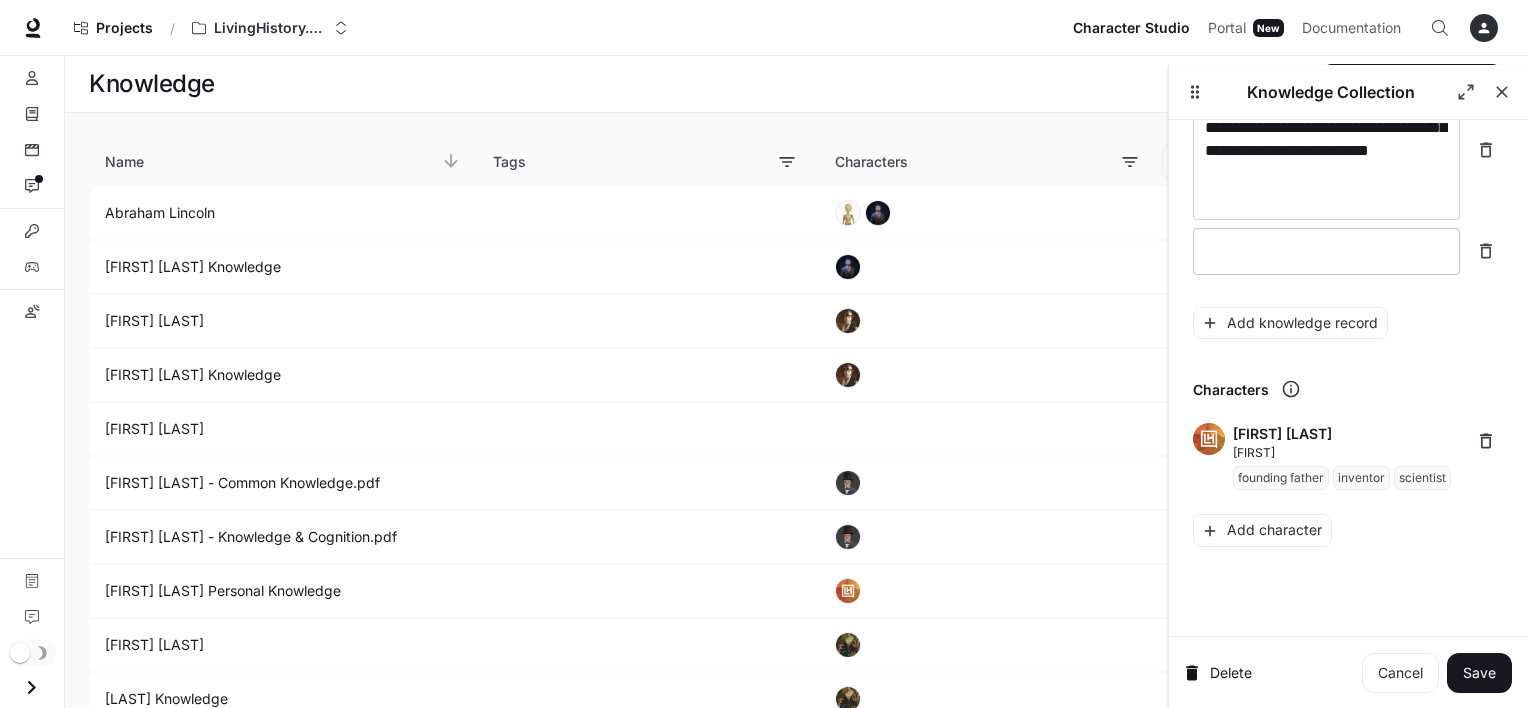 click on "* ​" at bounding box center [1326, 251] 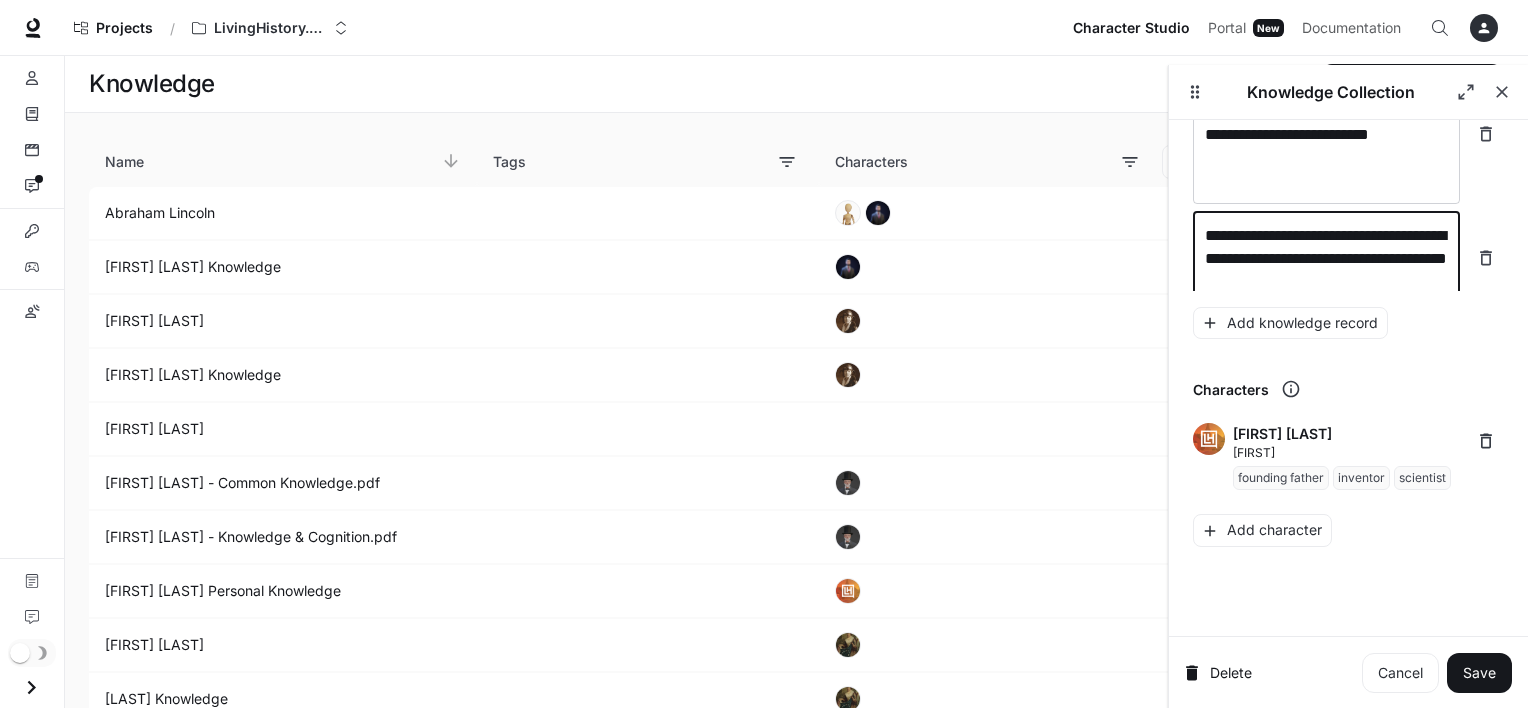 scroll, scrollTop: 23037, scrollLeft: 0, axis: vertical 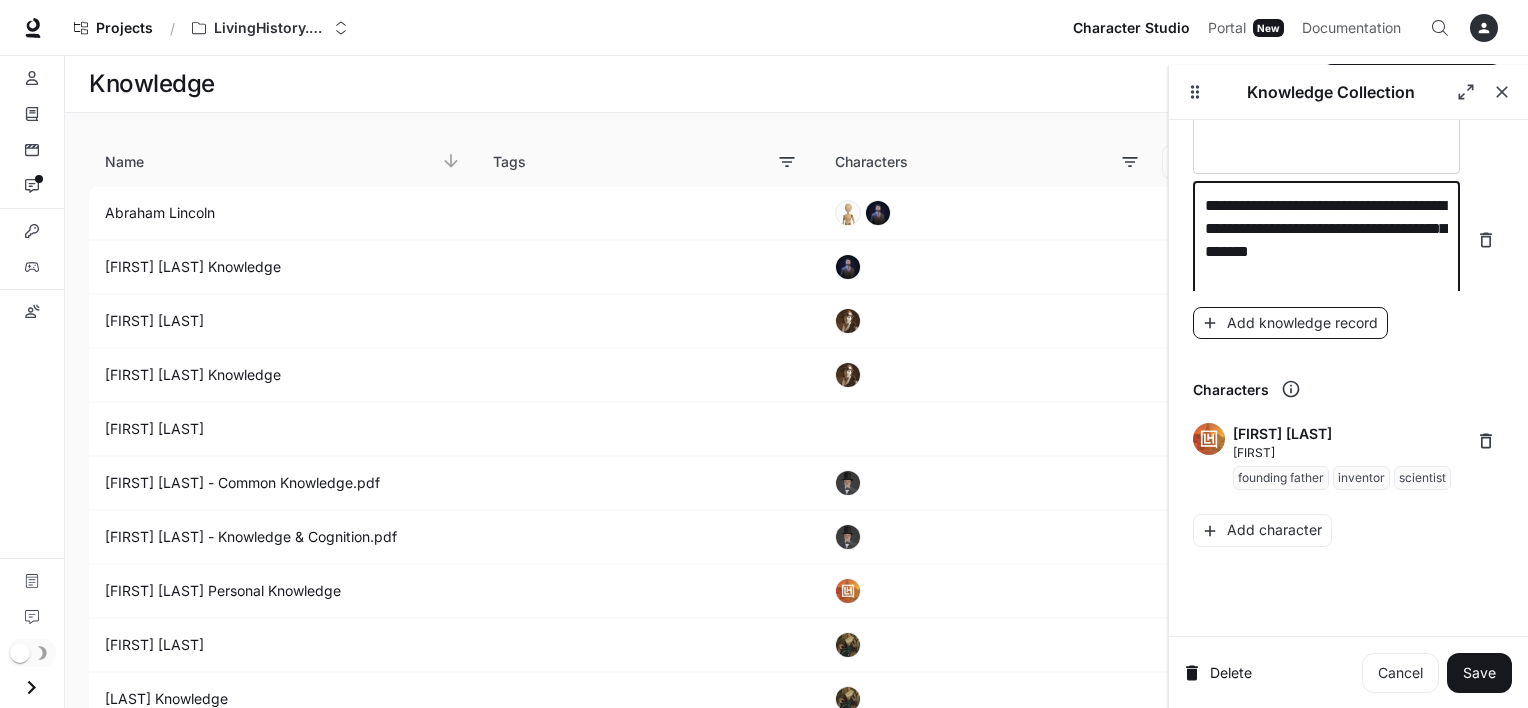 type on "**********" 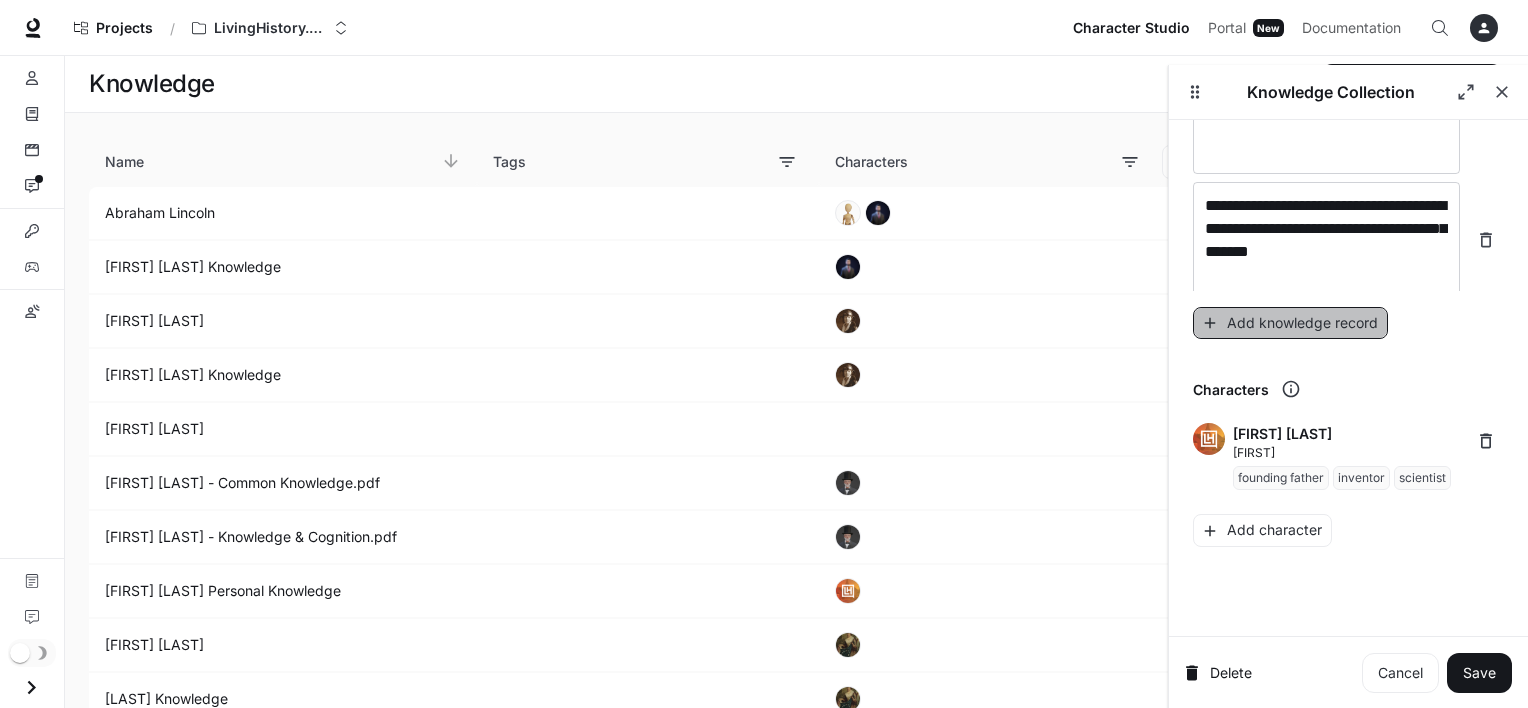 click on "Add knowledge record" at bounding box center (1290, 323) 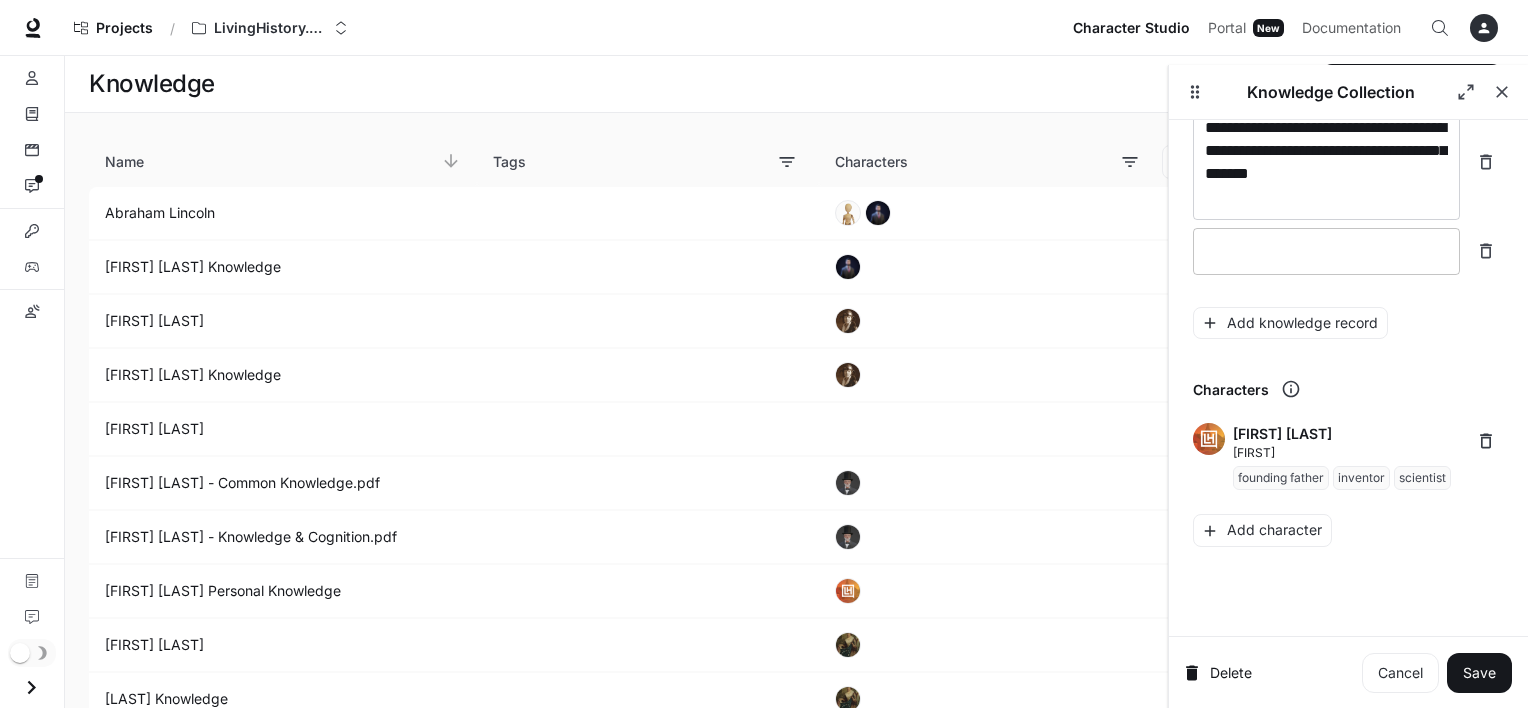 click on "* ​" at bounding box center (1326, 251) 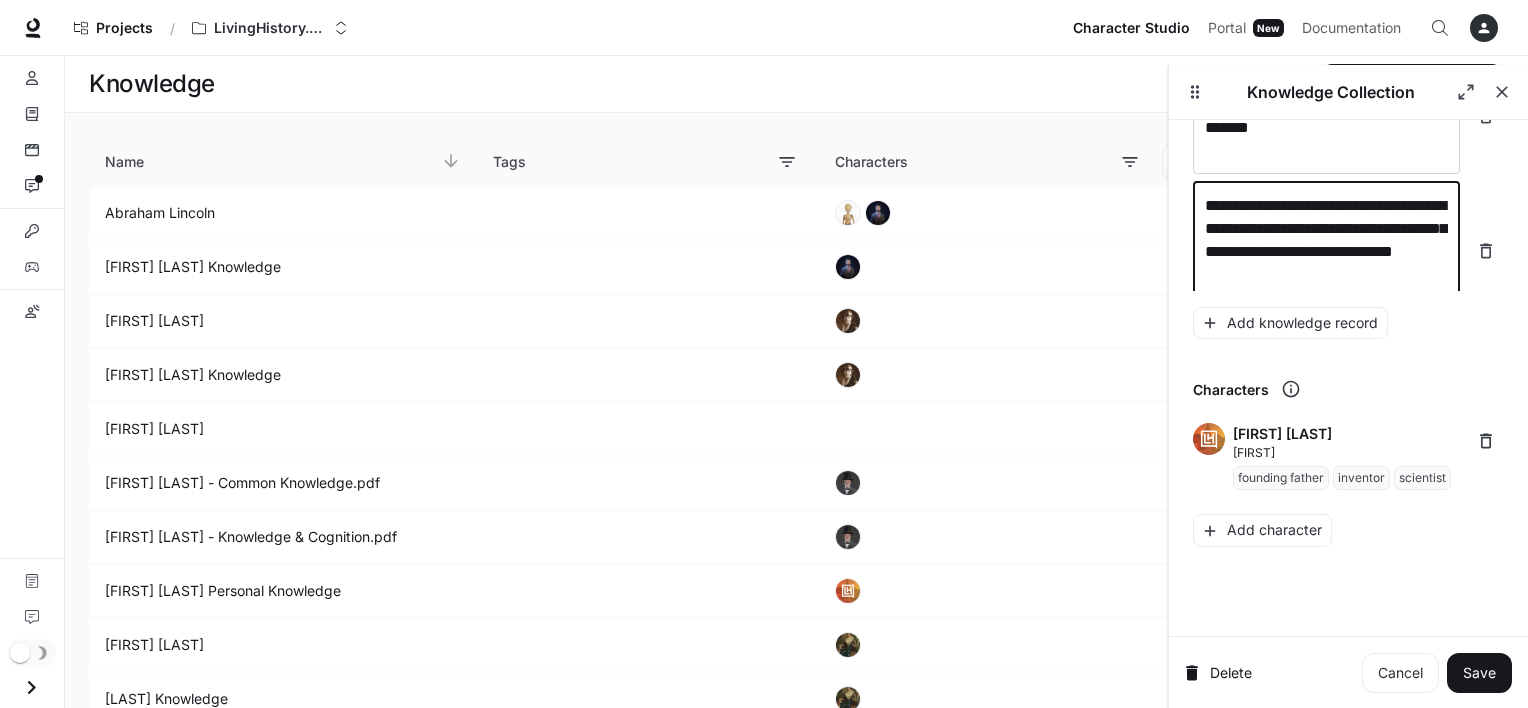 scroll, scrollTop: 23176, scrollLeft: 0, axis: vertical 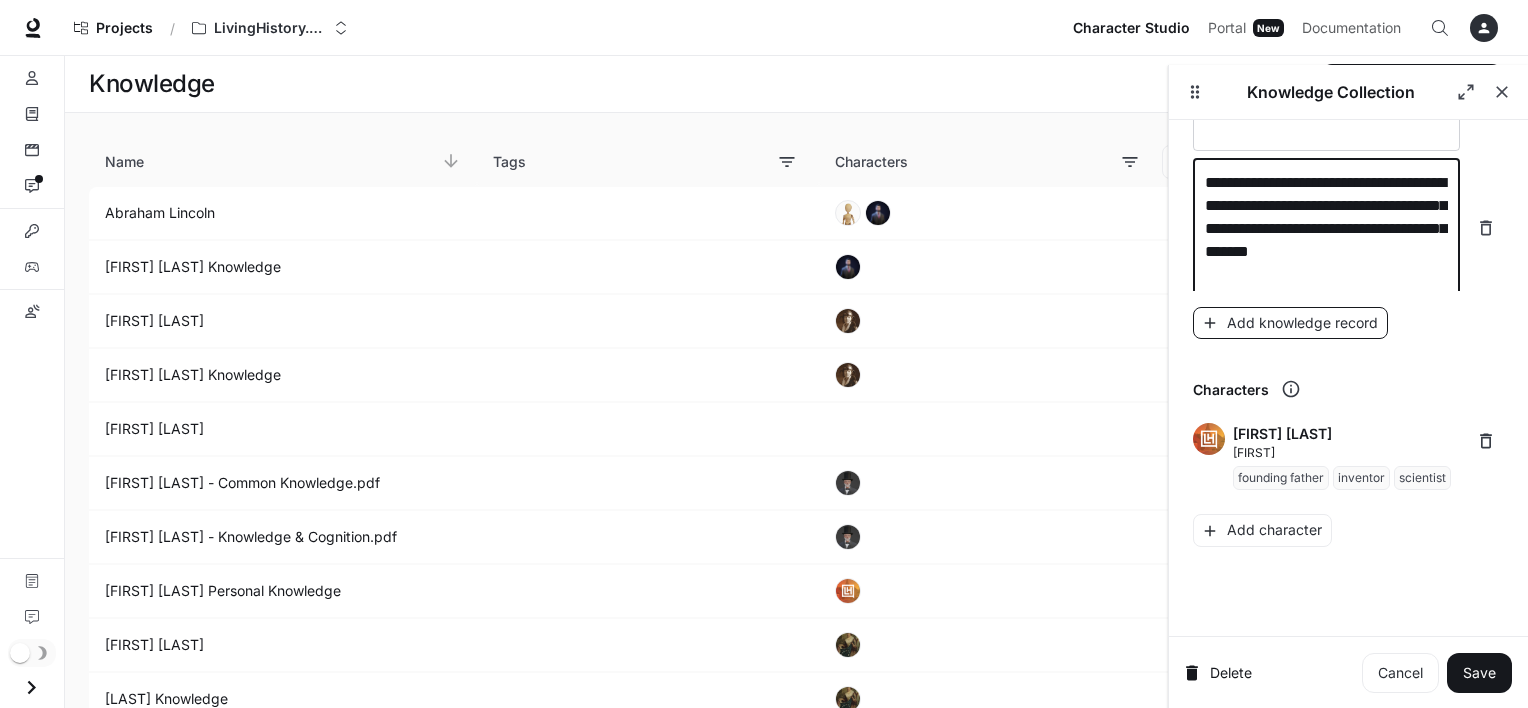 type on "**********" 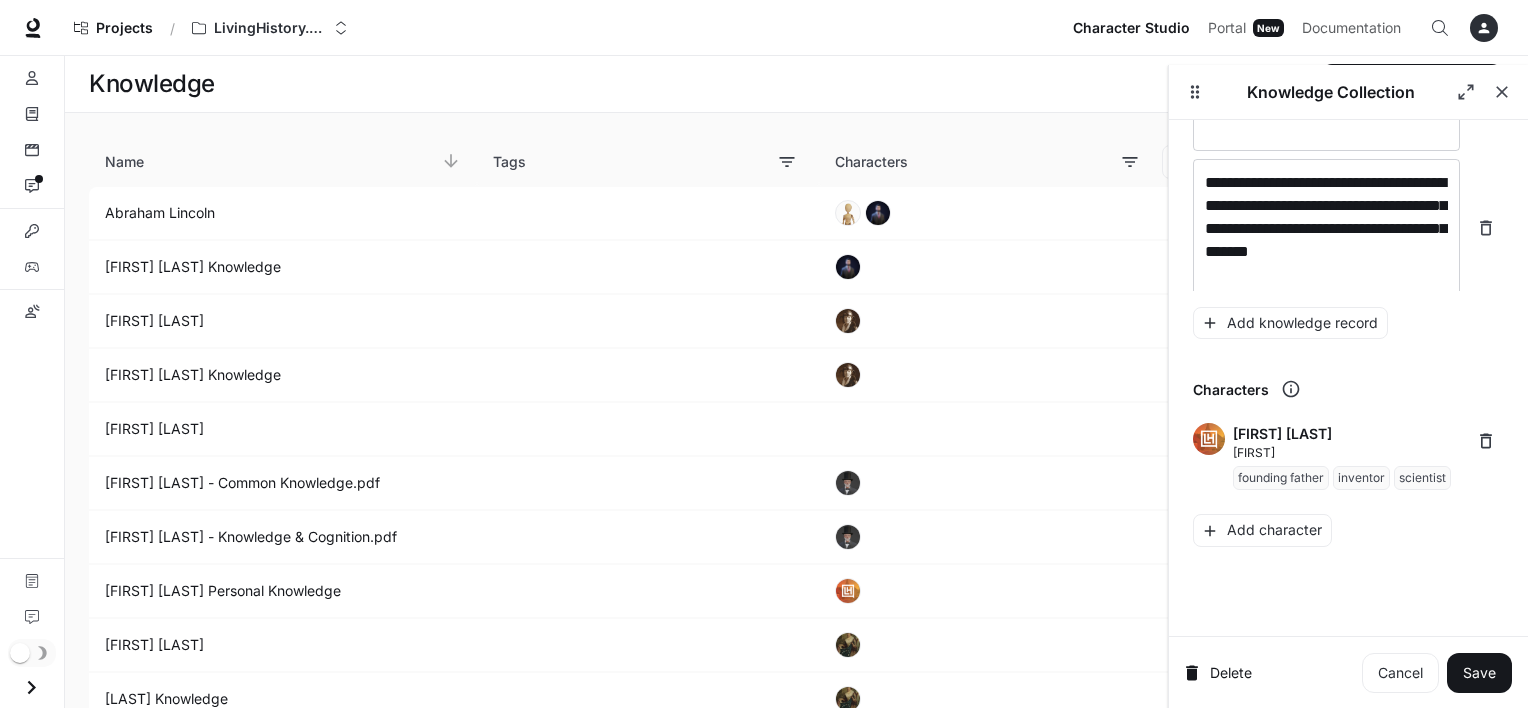scroll, scrollTop: 23254, scrollLeft: 0, axis: vertical 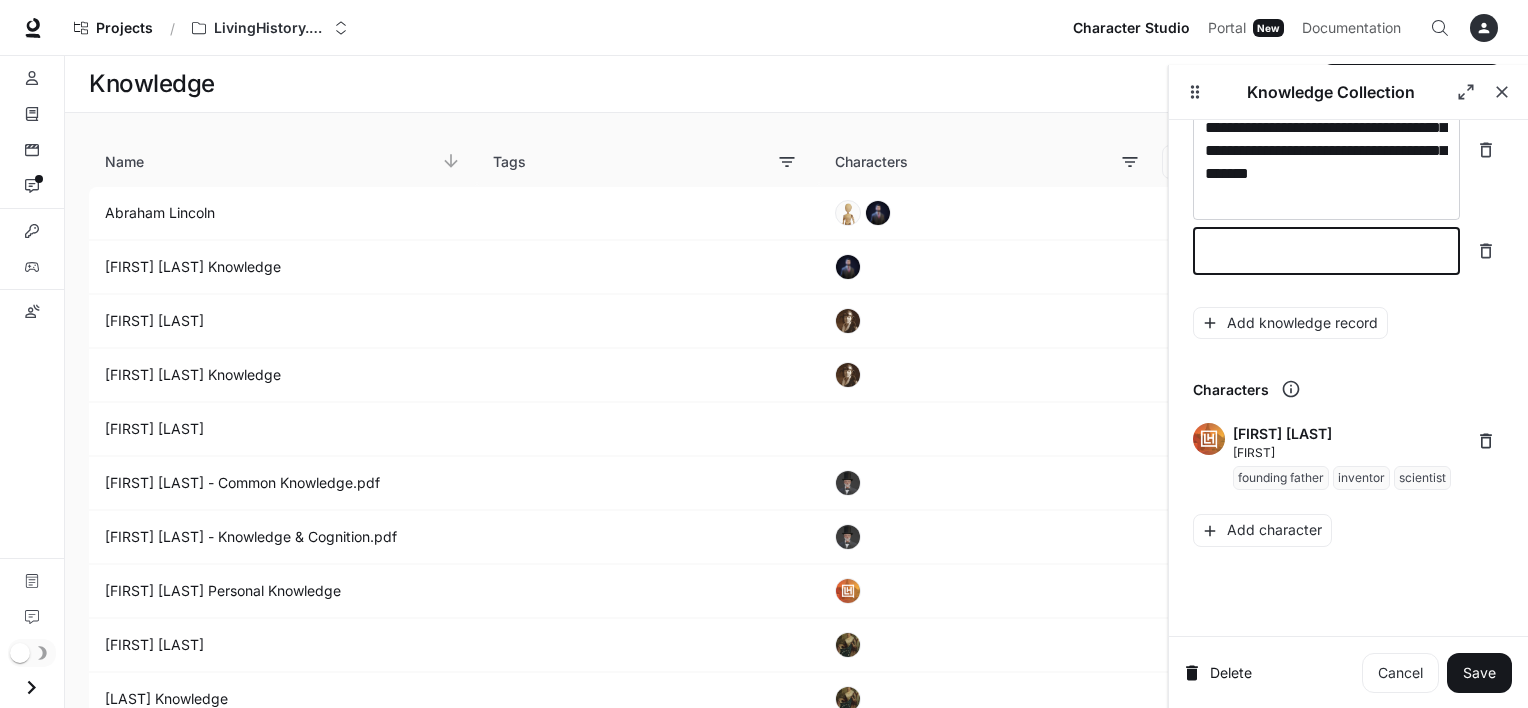 click at bounding box center [1326, 251] 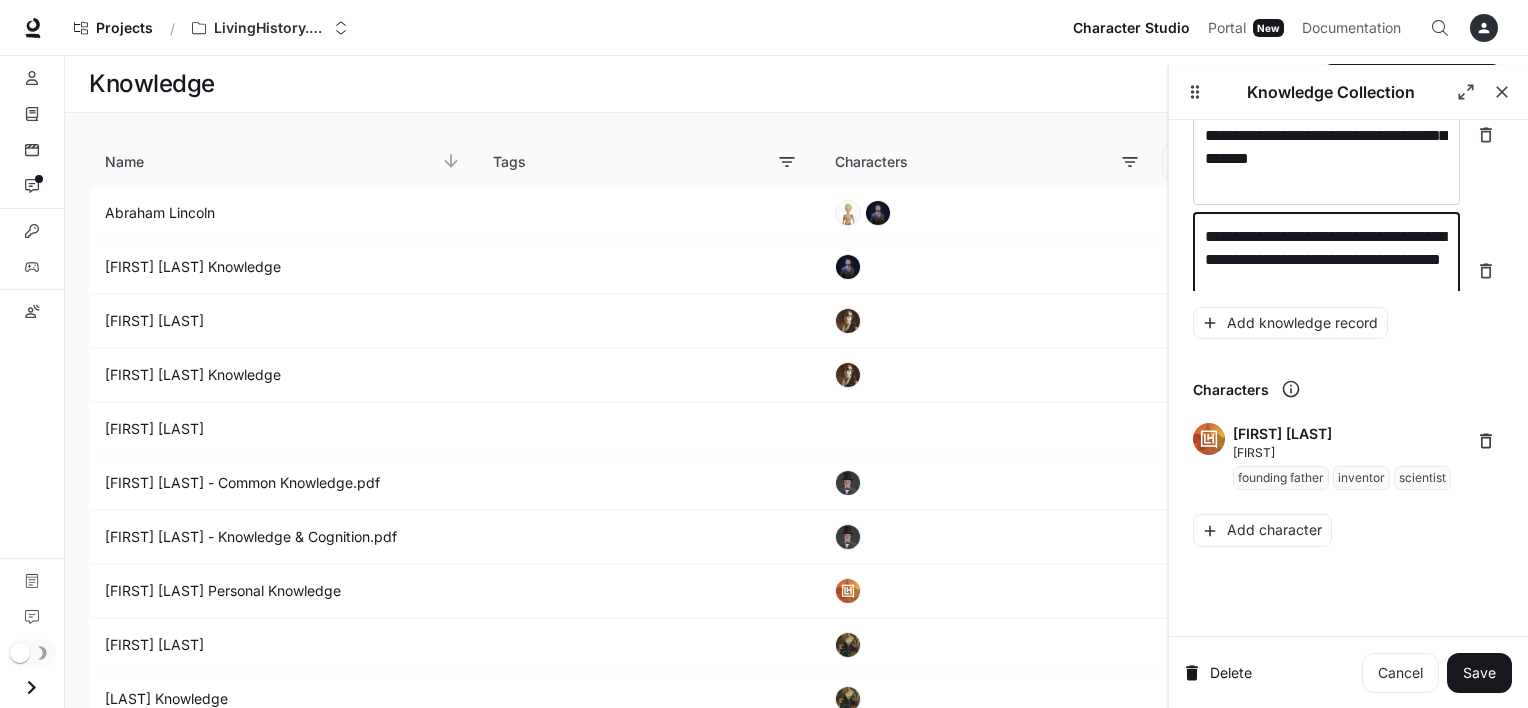 scroll, scrollTop: 23292, scrollLeft: 0, axis: vertical 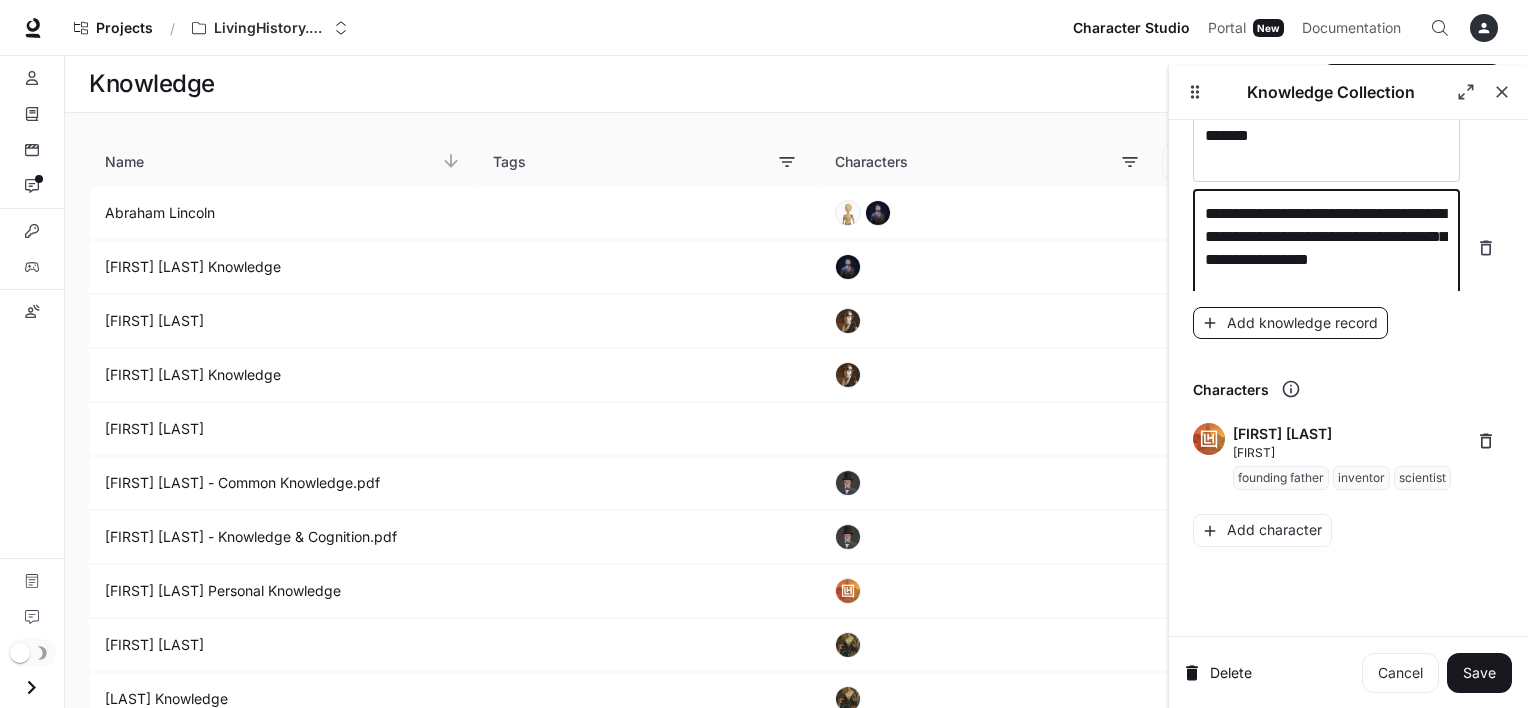 type on "**********" 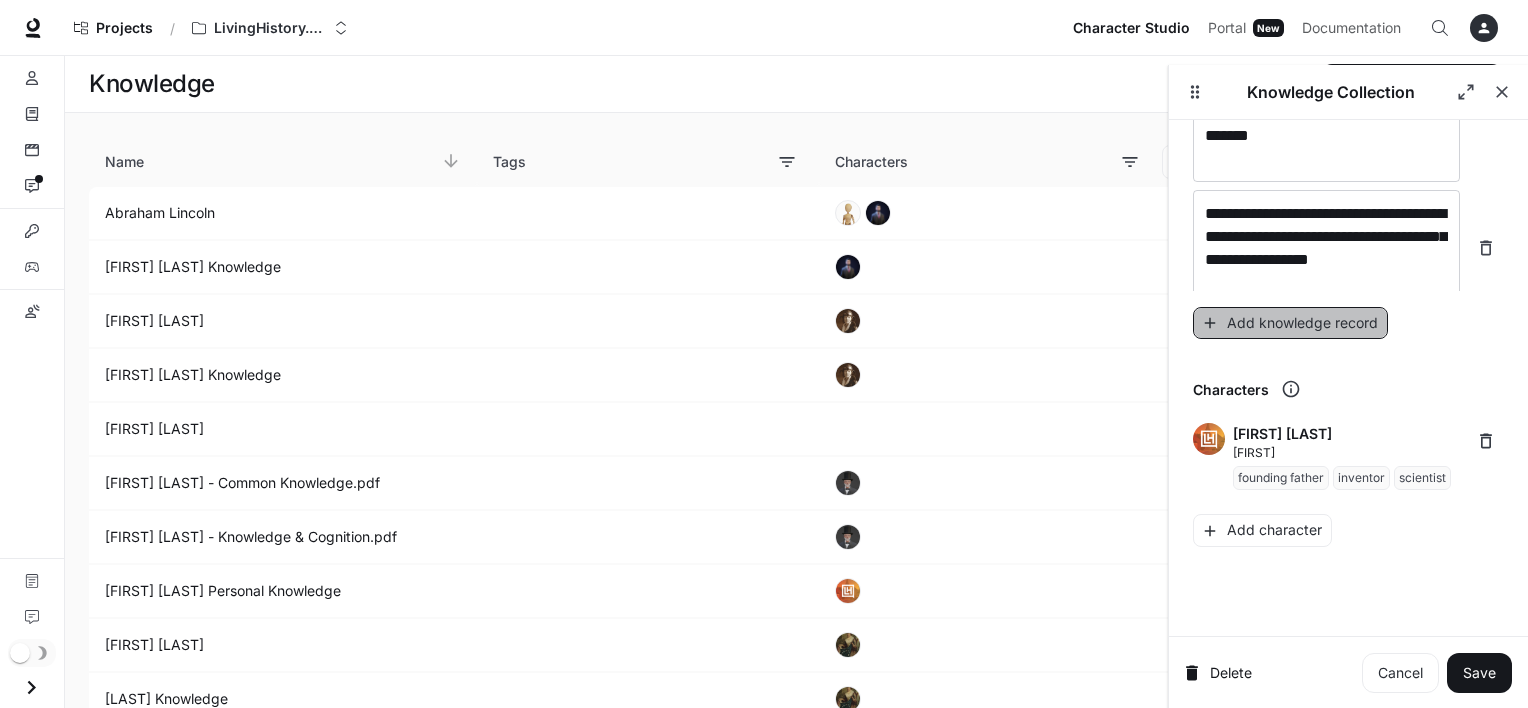 click on "Add knowledge record" at bounding box center (1290, 323) 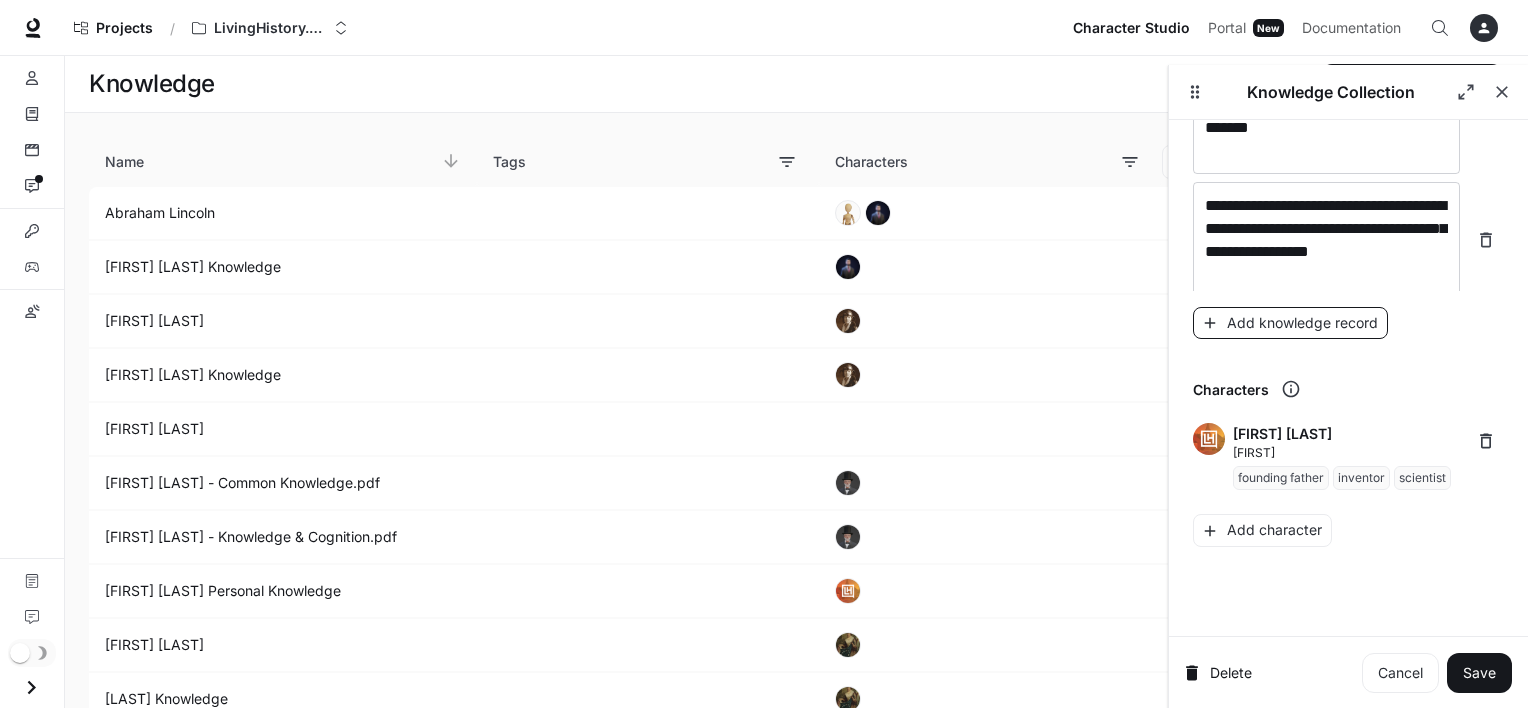 scroll, scrollTop: 23370, scrollLeft: 0, axis: vertical 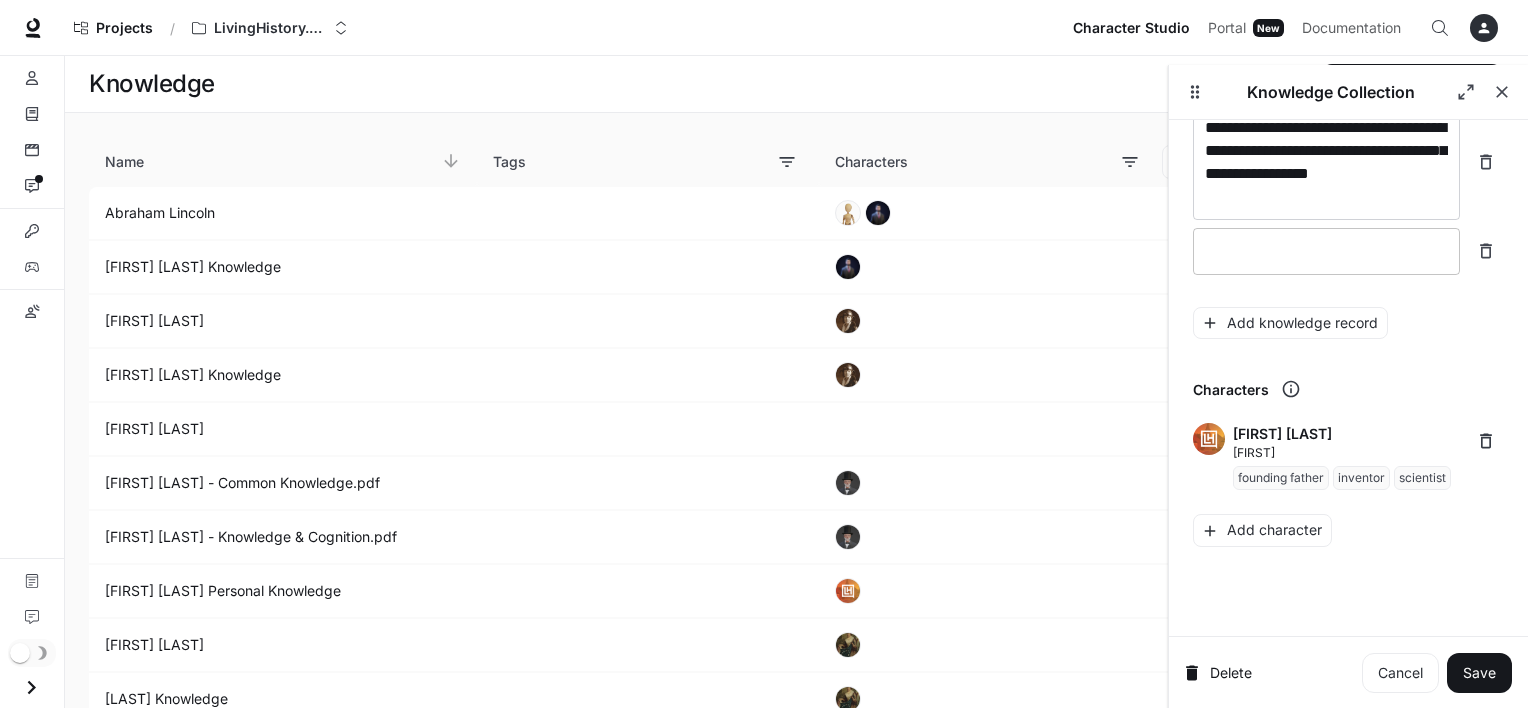 click at bounding box center [1326, 251] 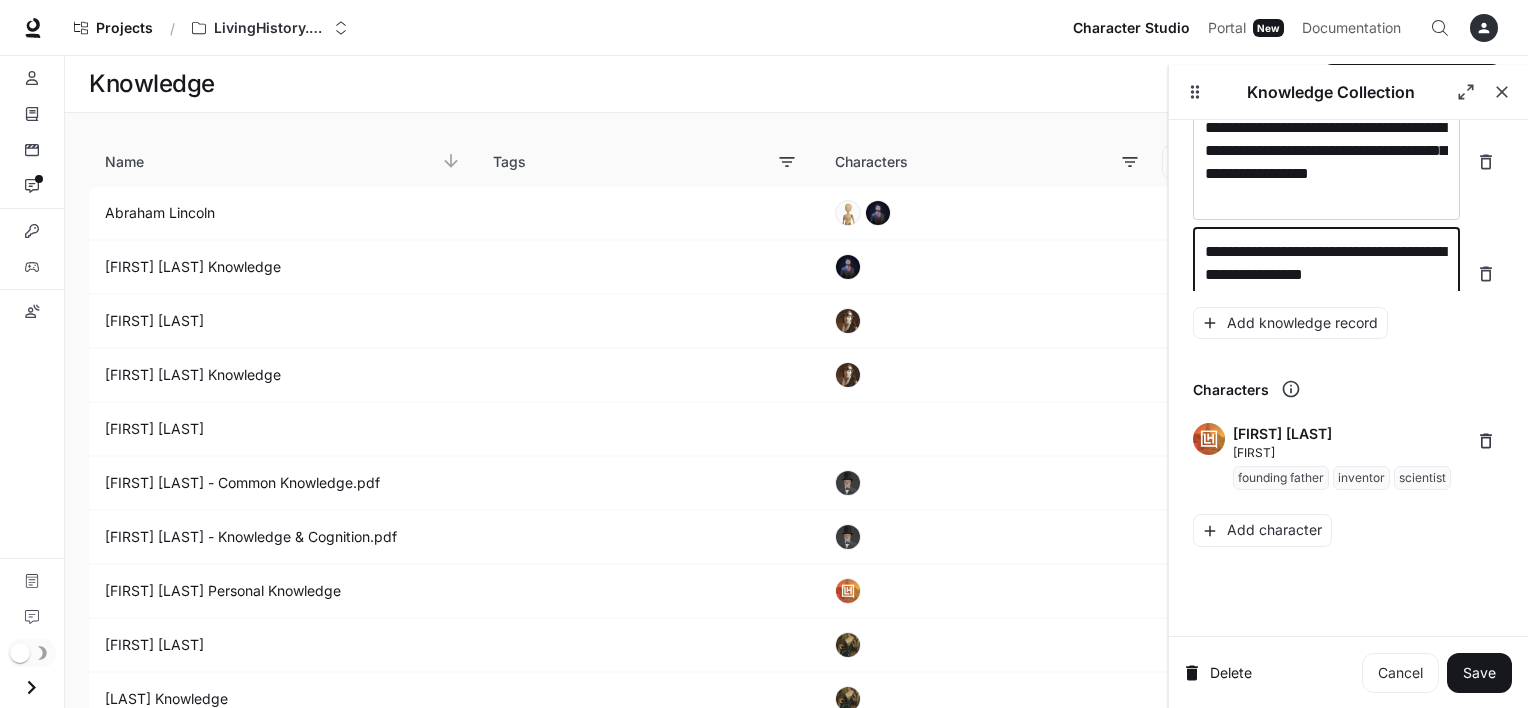 scroll, scrollTop: 23385, scrollLeft: 0, axis: vertical 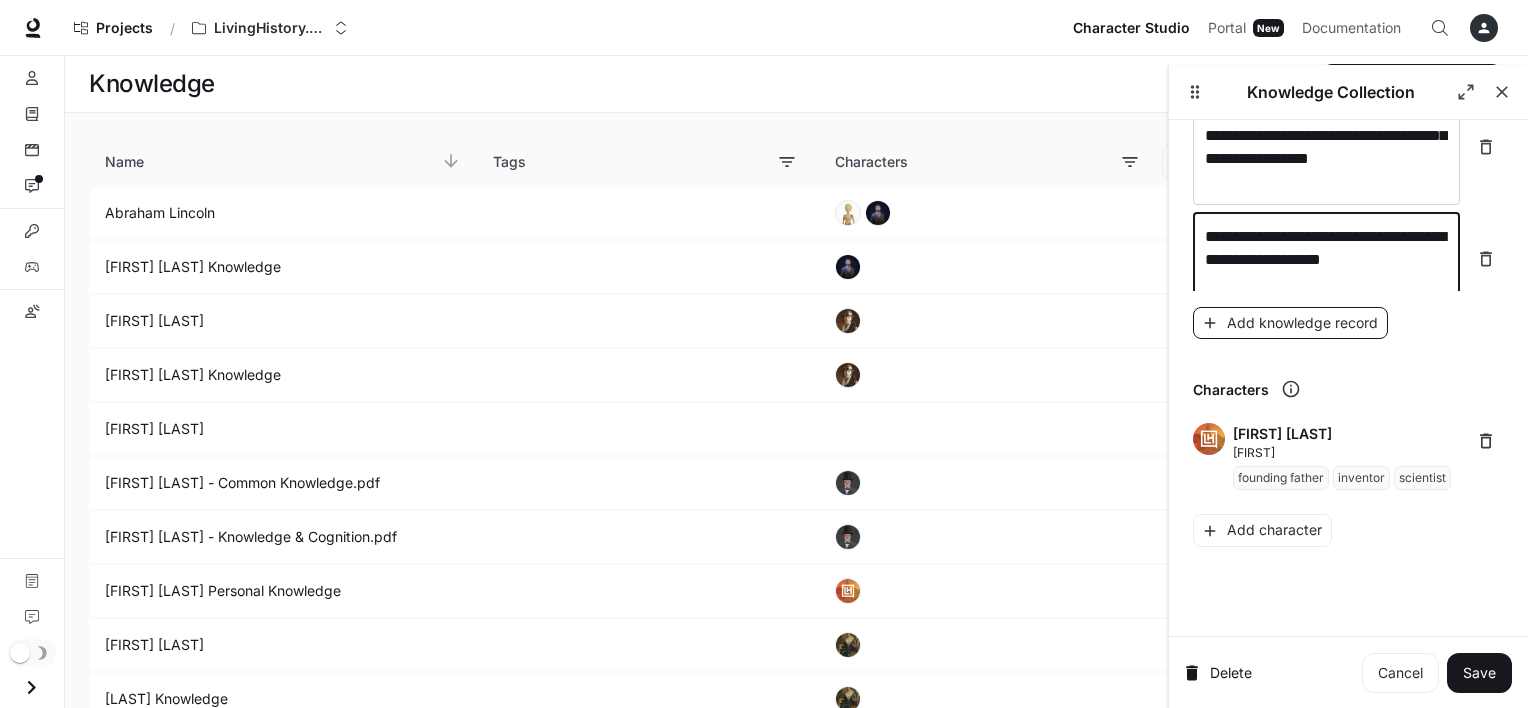 type on "**********" 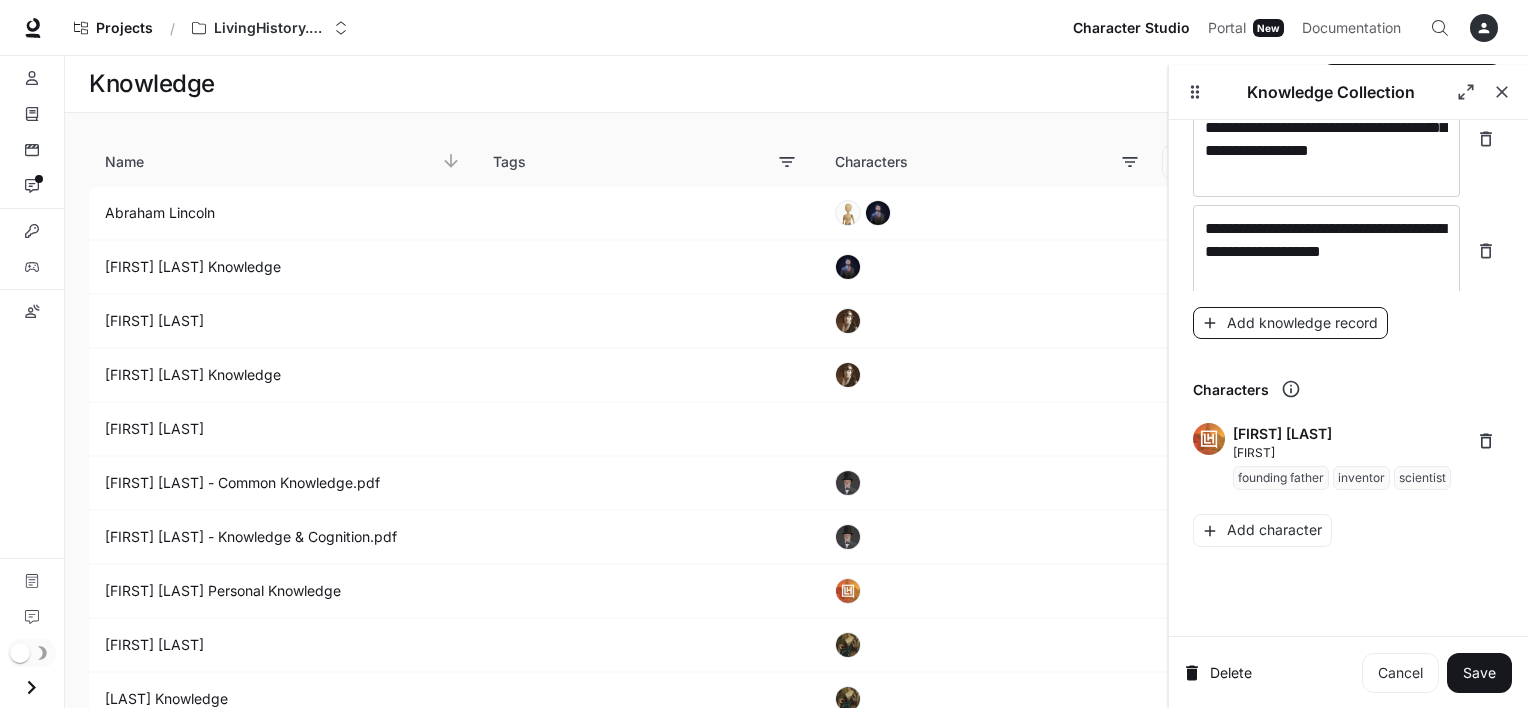 scroll, scrollTop: 23463, scrollLeft: 0, axis: vertical 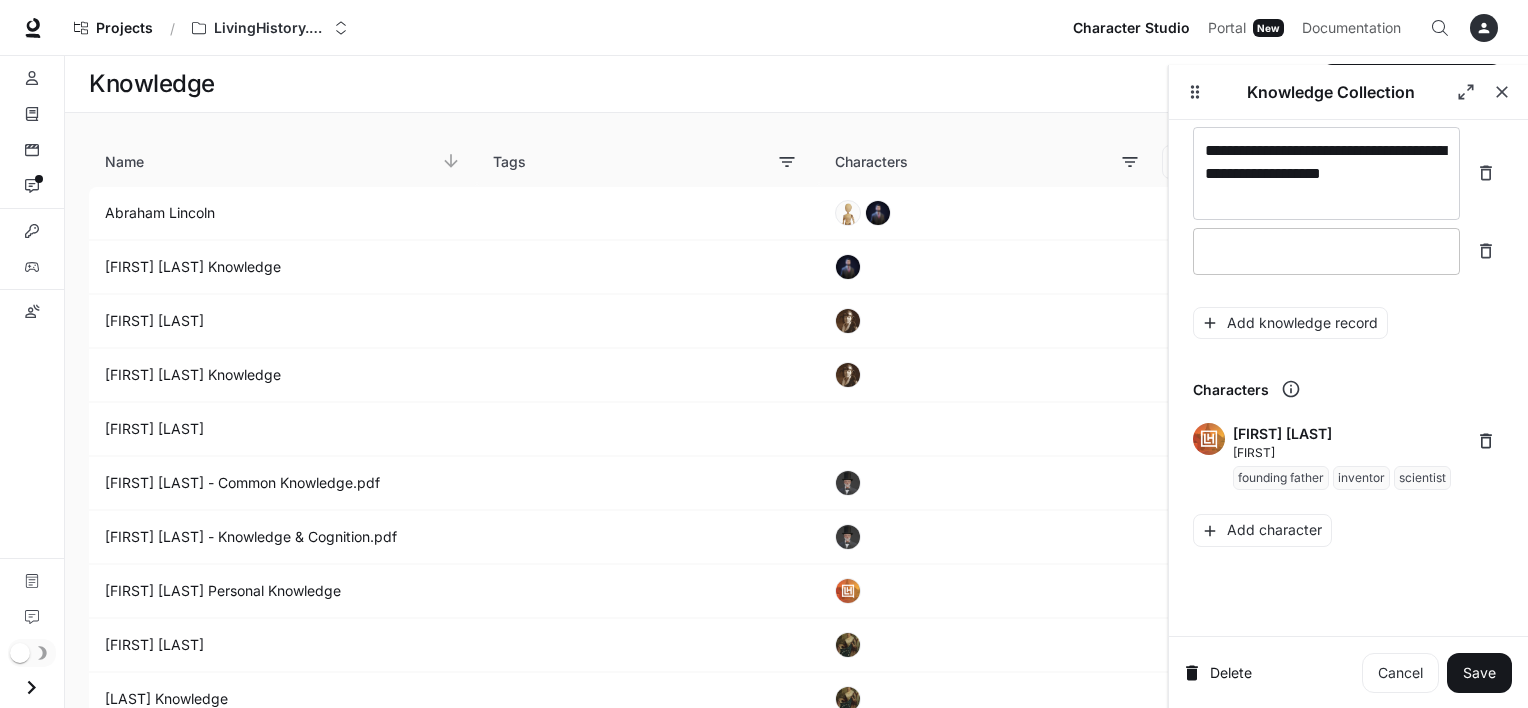 click at bounding box center (1326, 251) 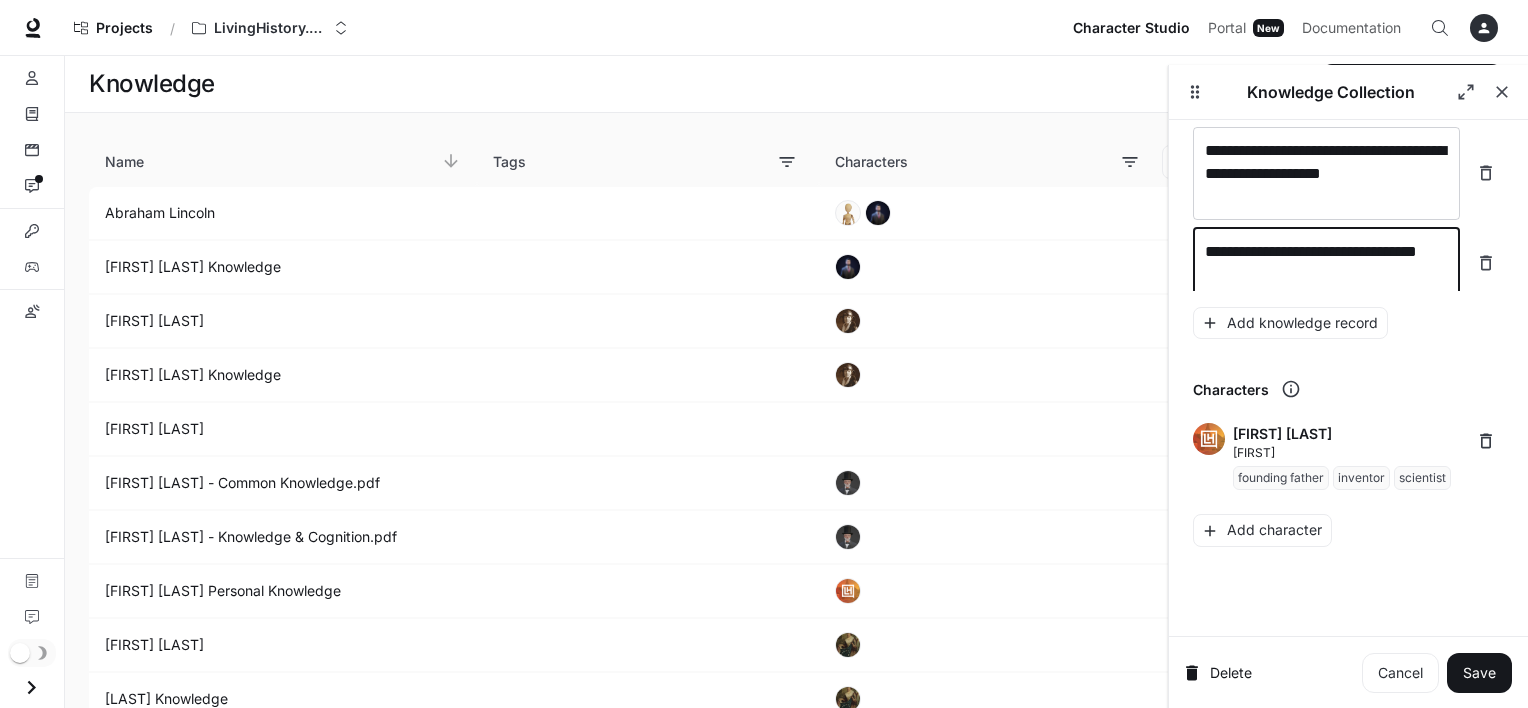 type on "**********" 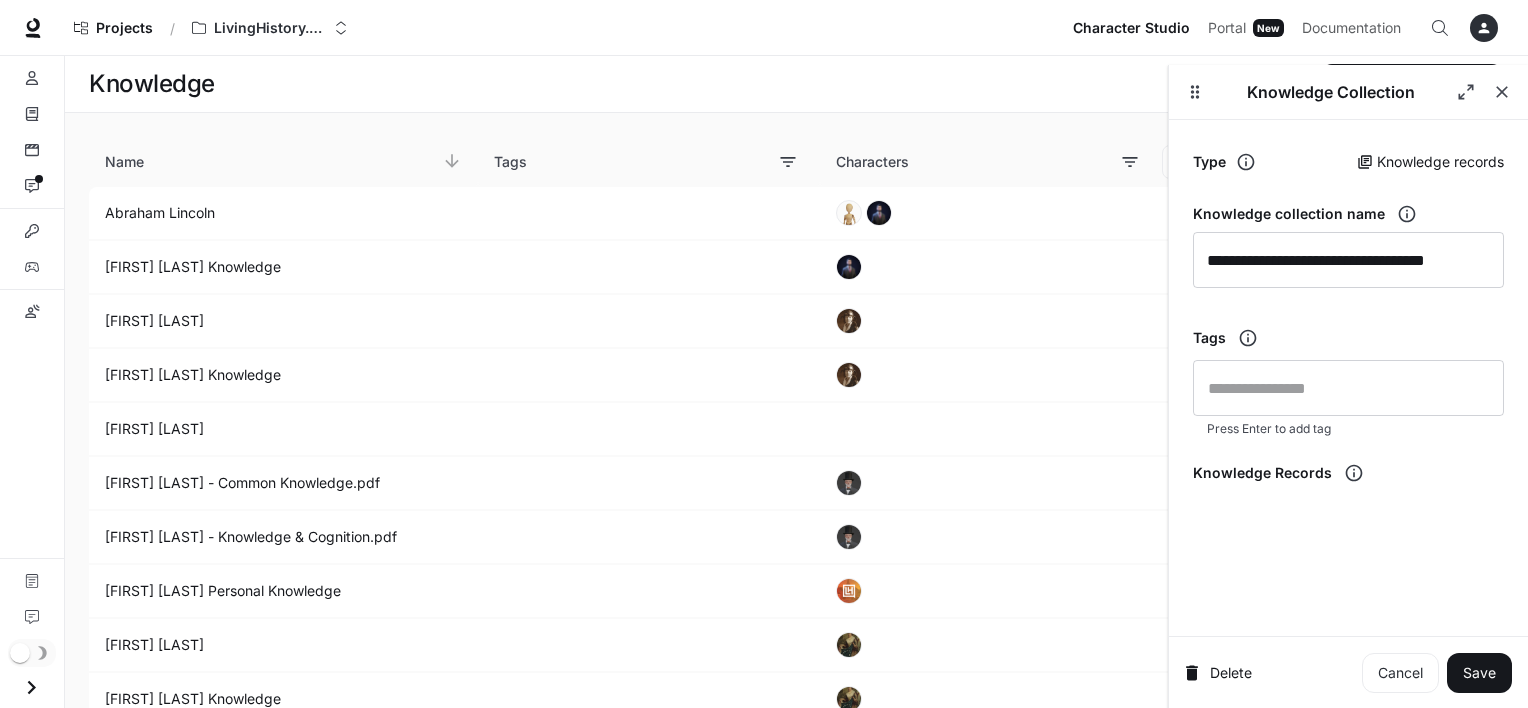 scroll, scrollTop: 0, scrollLeft: 0, axis: both 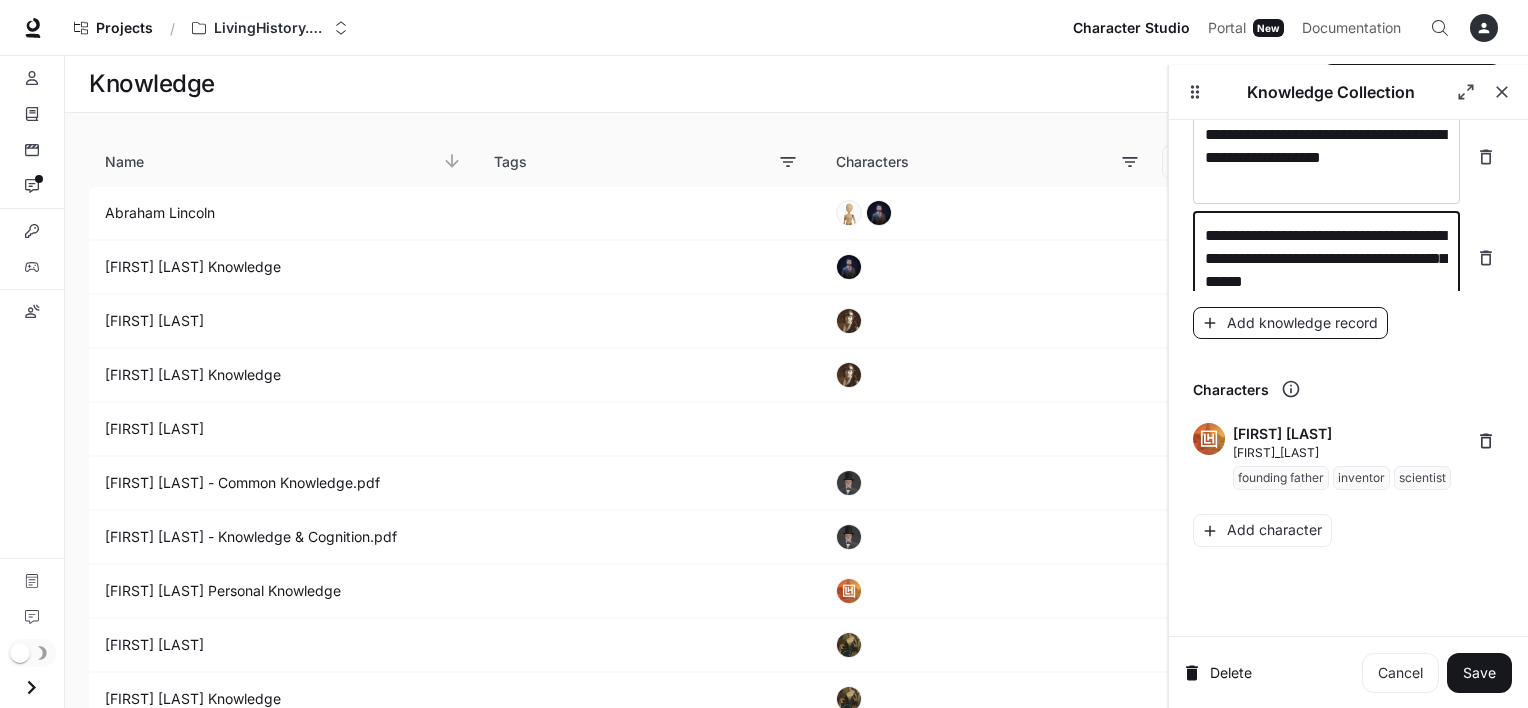 type on "**********" 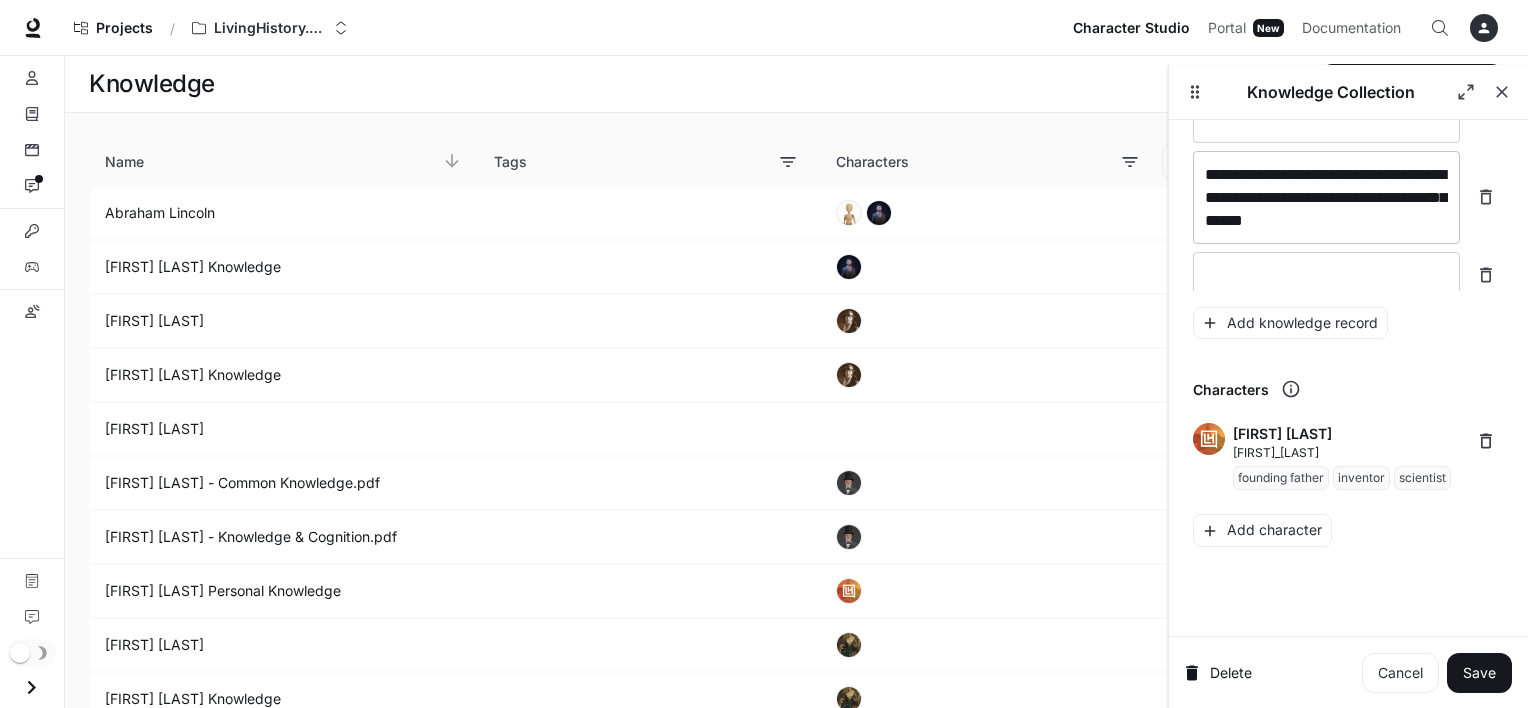 scroll, scrollTop: 23541, scrollLeft: 0, axis: vertical 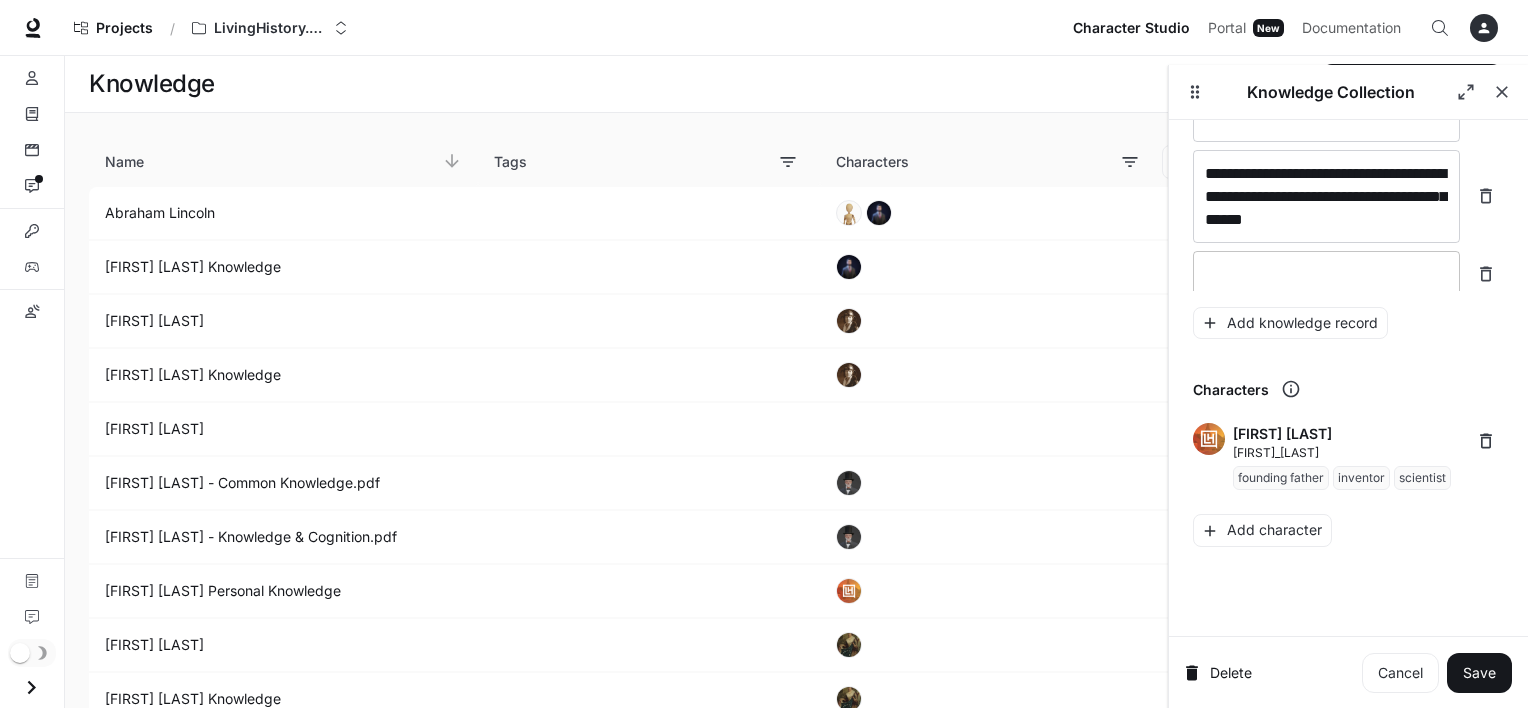 click at bounding box center (1326, 274) 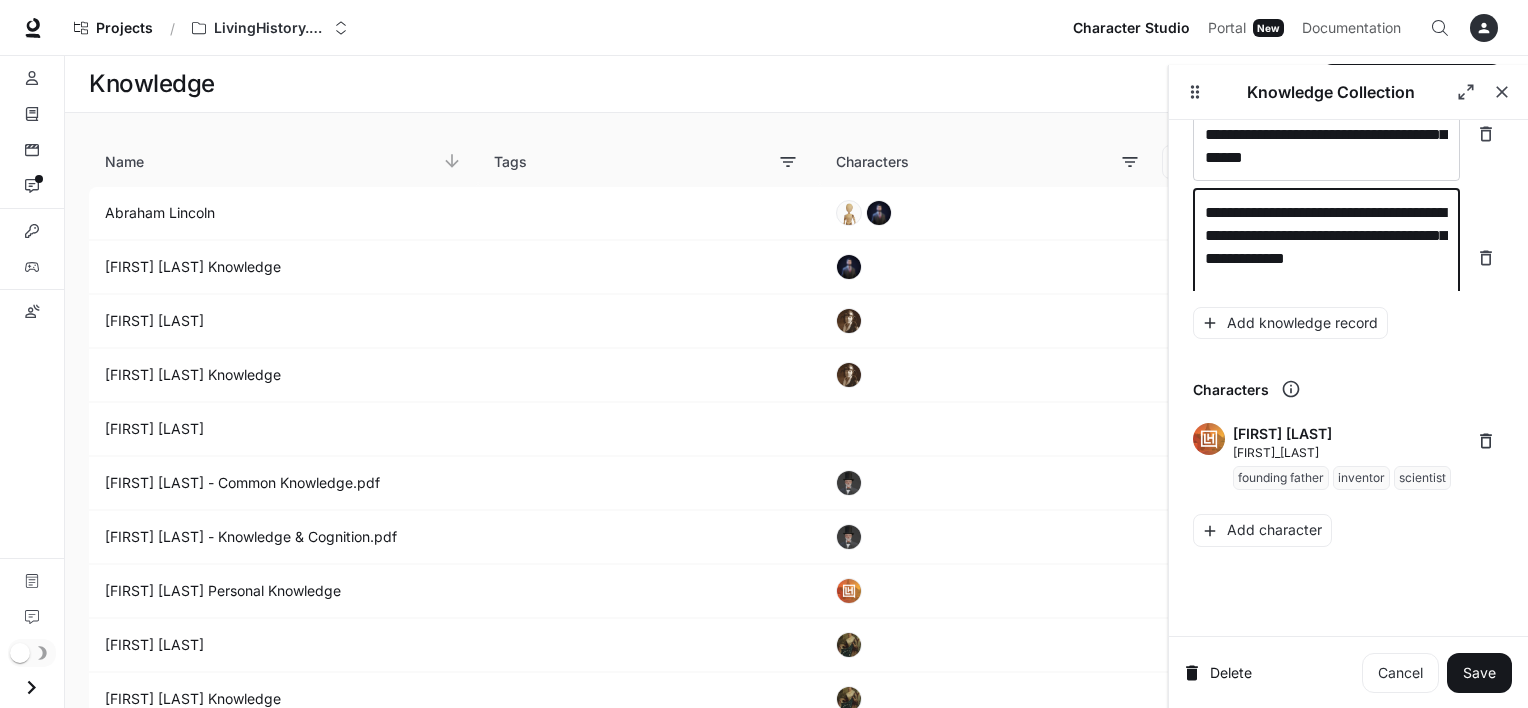 scroll, scrollTop: 23617, scrollLeft: 0, axis: vertical 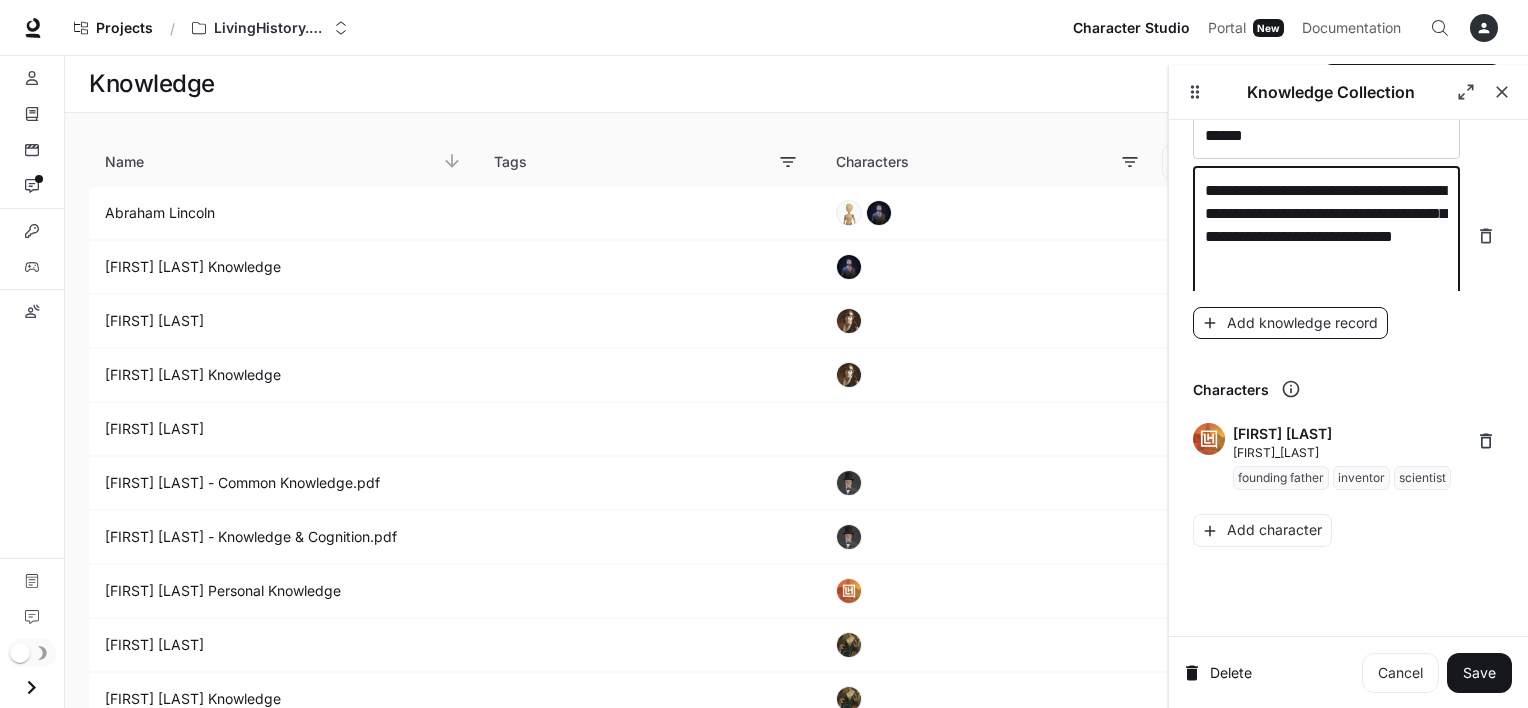 type on "**********" 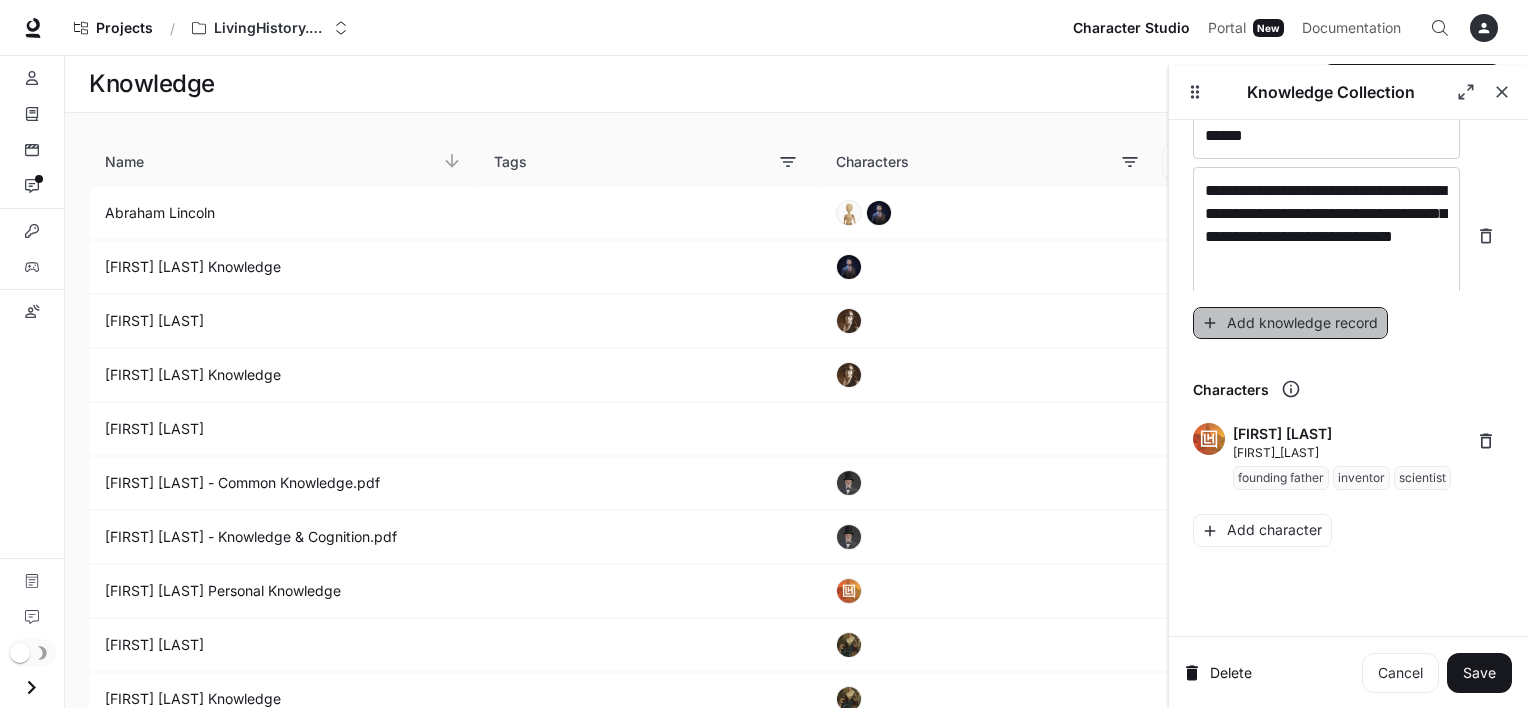 click on "Add knowledge record" at bounding box center (1290, 323) 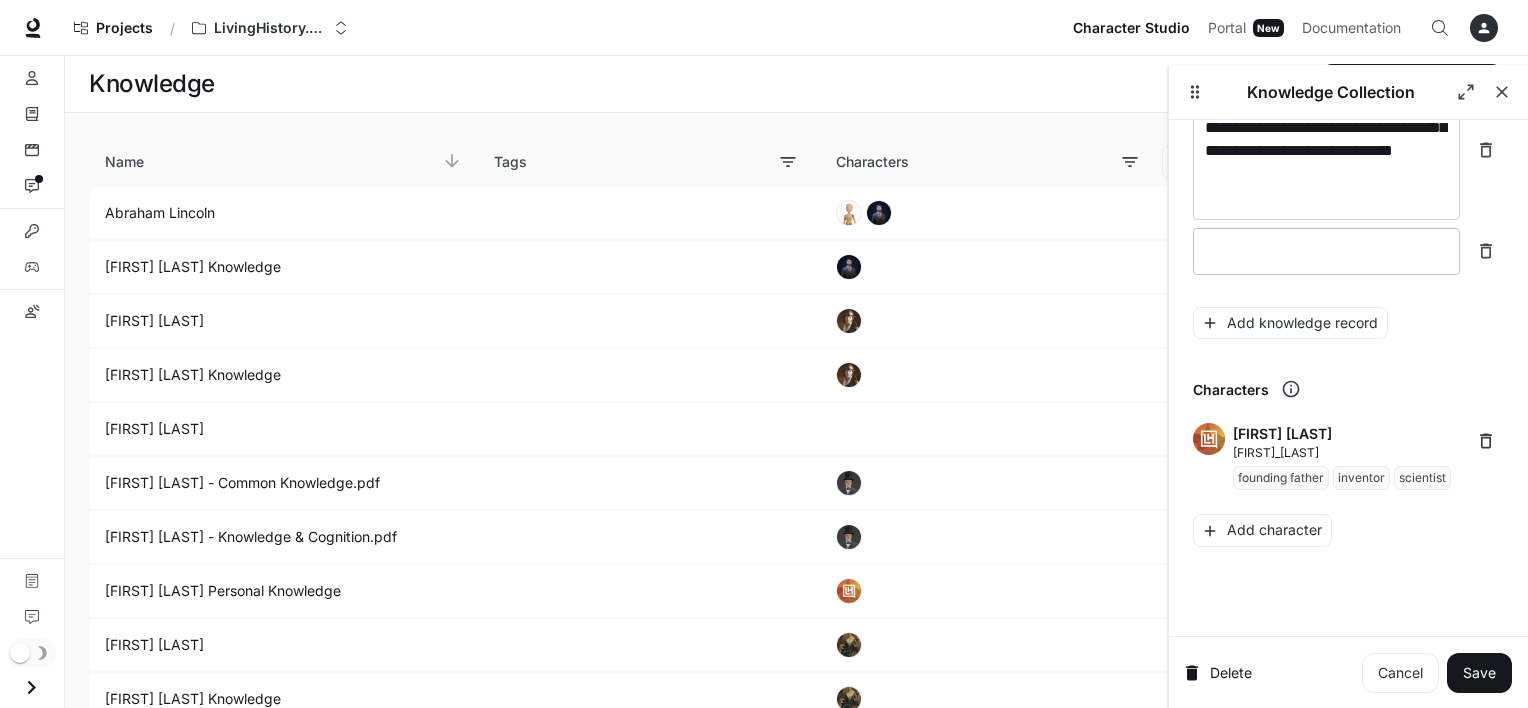 click at bounding box center (1326, 251) 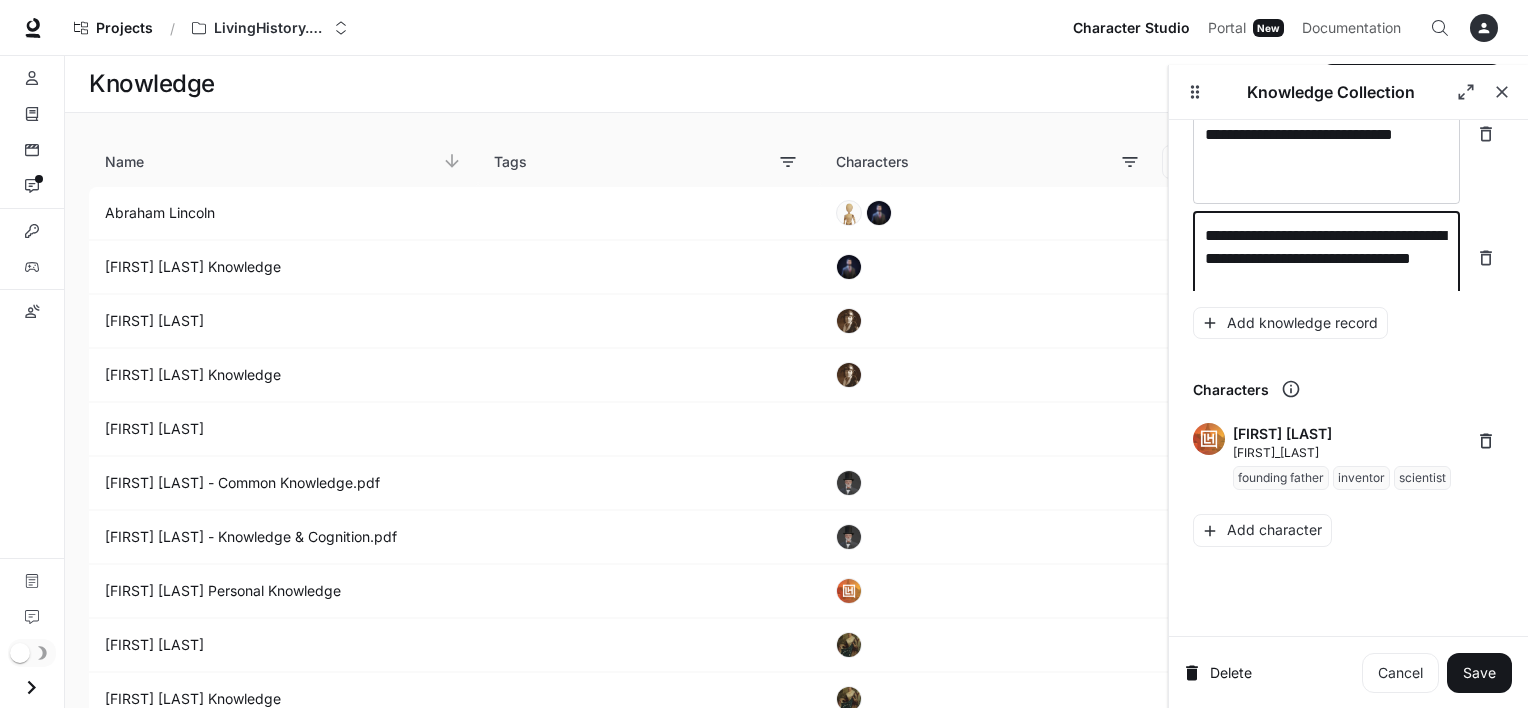 scroll, scrollTop: 23733, scrollLeft: 0, axis: vertical 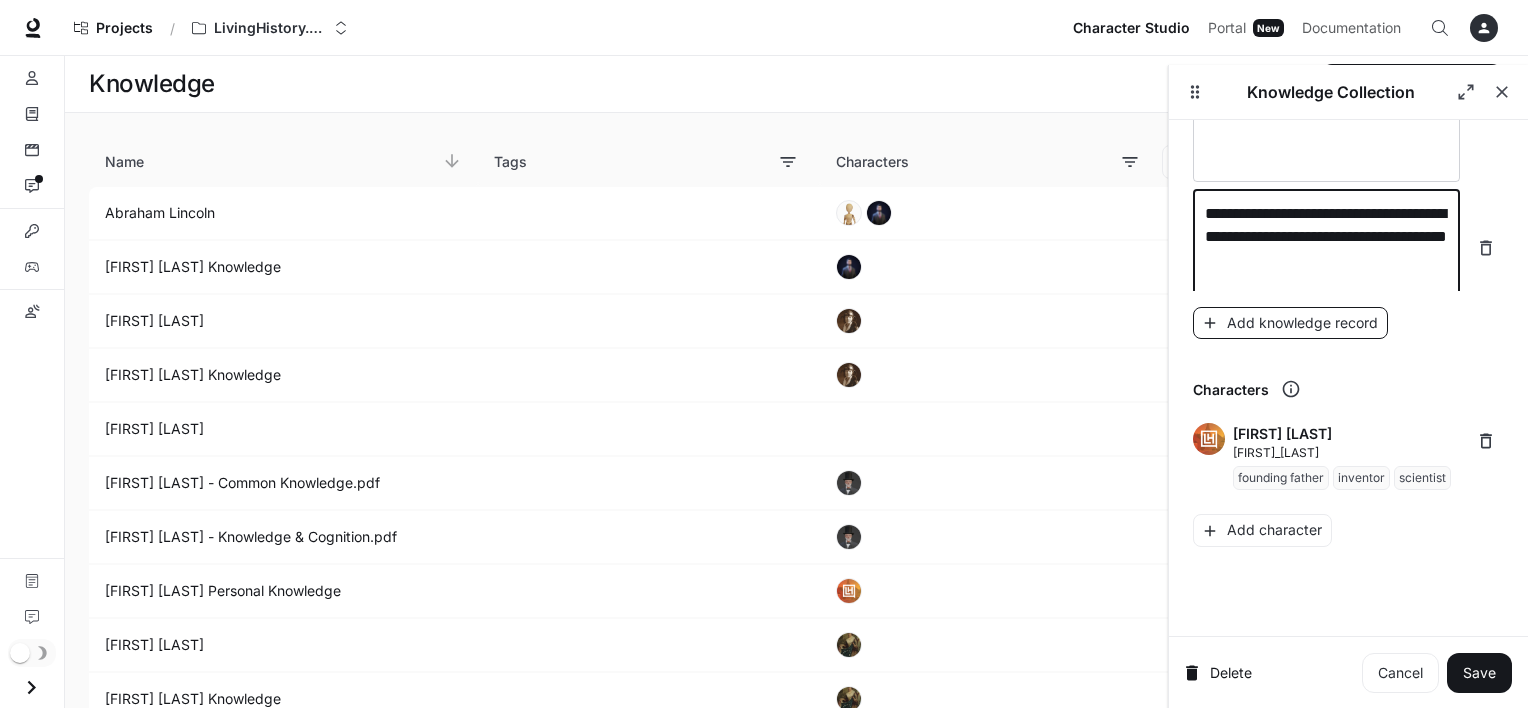 type on "**********" 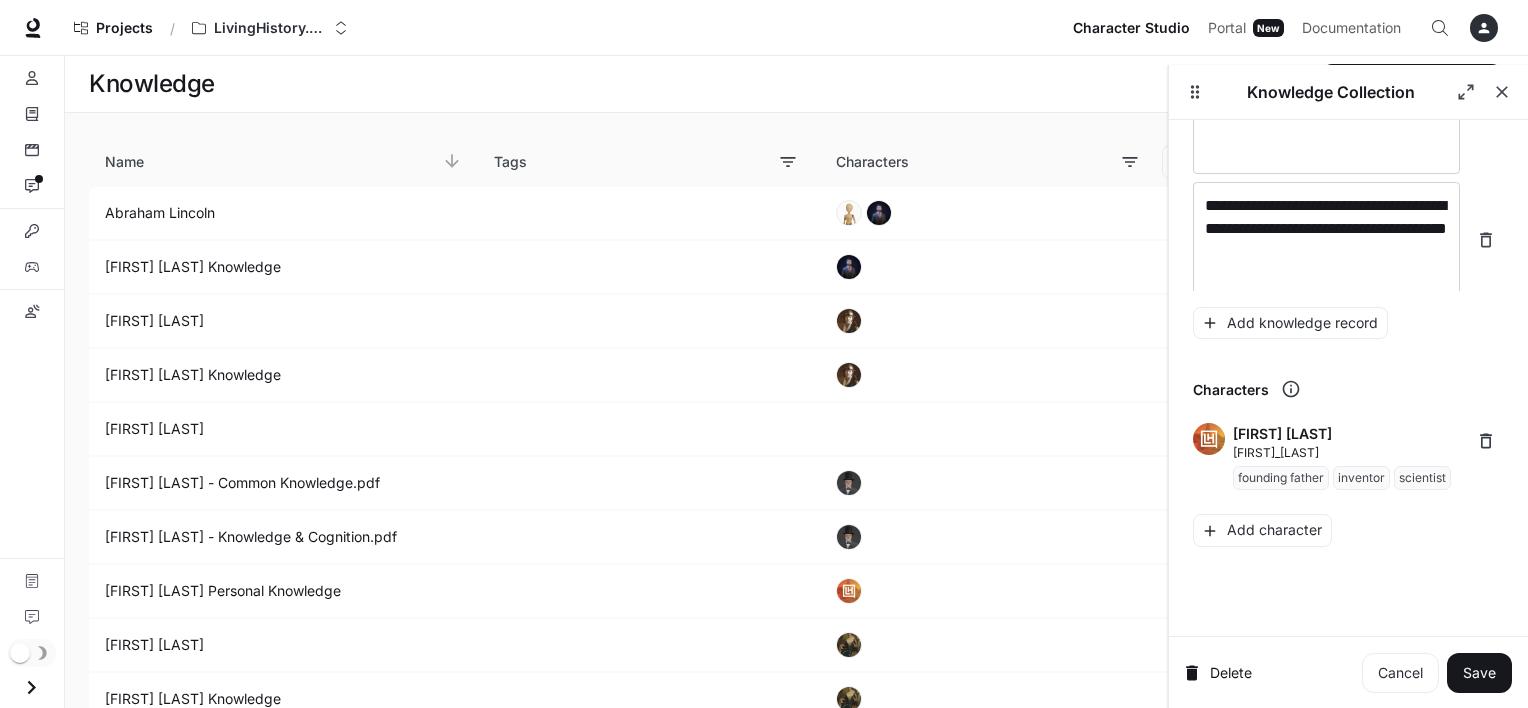 scroll, scrollTop: 23811, scrollLeft: 0, axis: vertical 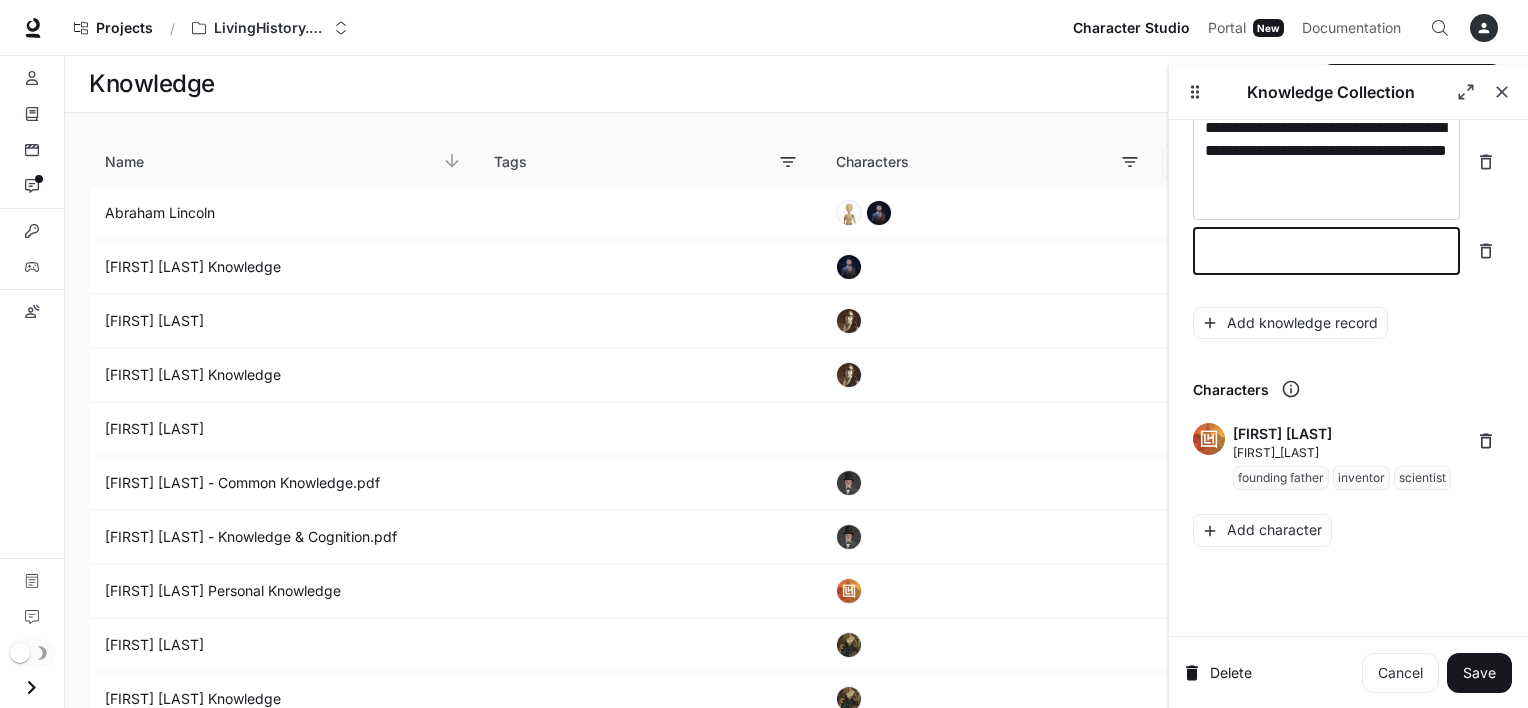 click at bounding box center [1326, 251] 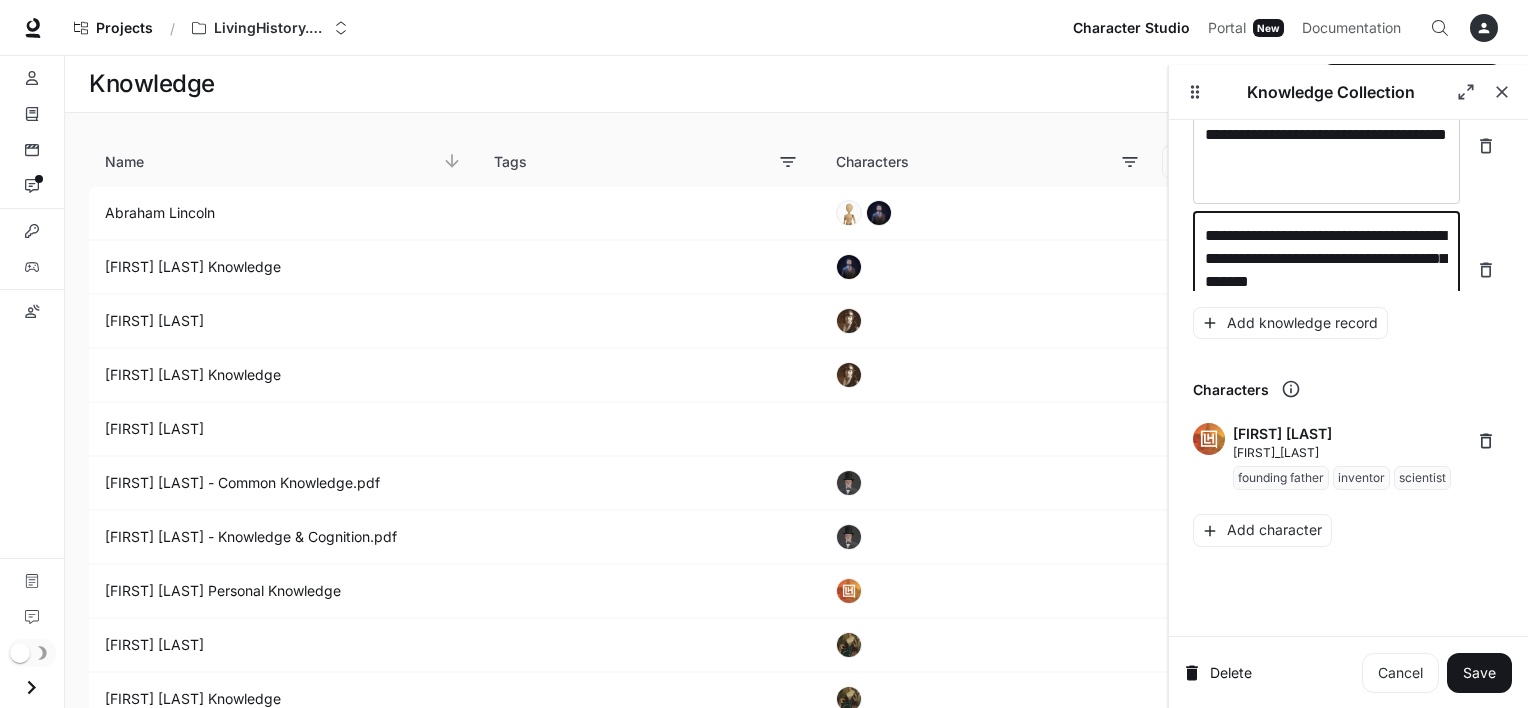 scroll, scrollTop: 23849, scrollLeft: 0, axis: vertical 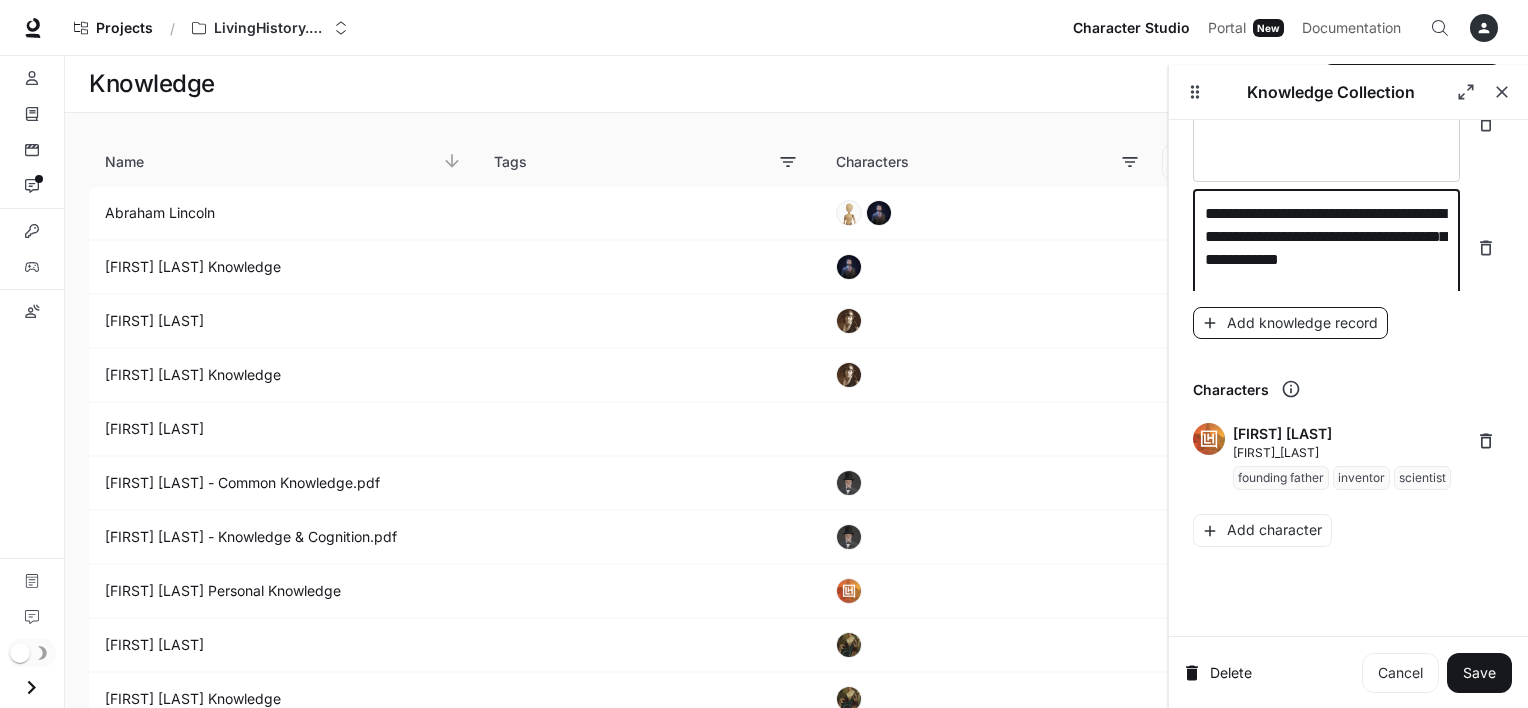 type on "**********" 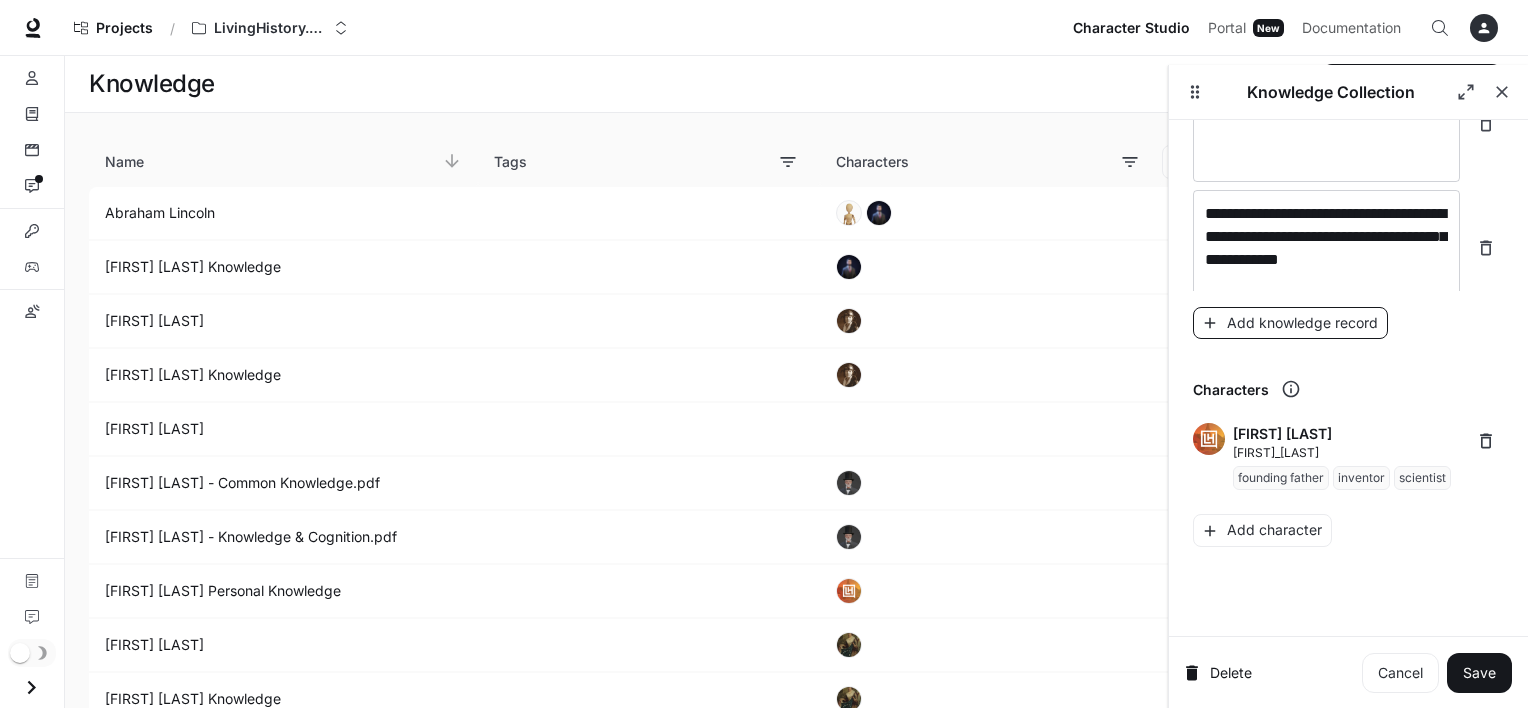 scroll, scrollTop: 23927, scrollLeft: 0, axis: vertical 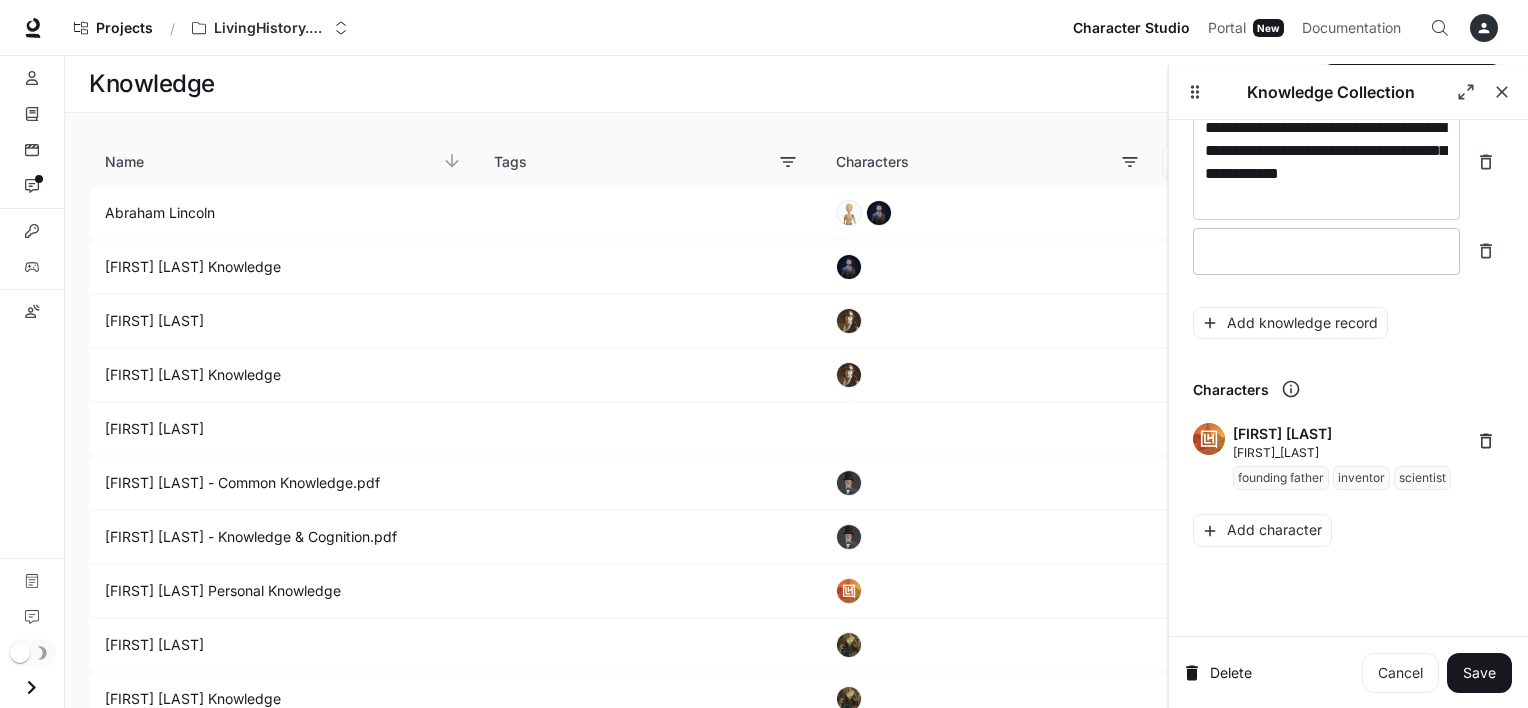 click at bounding box center [1326, 251] 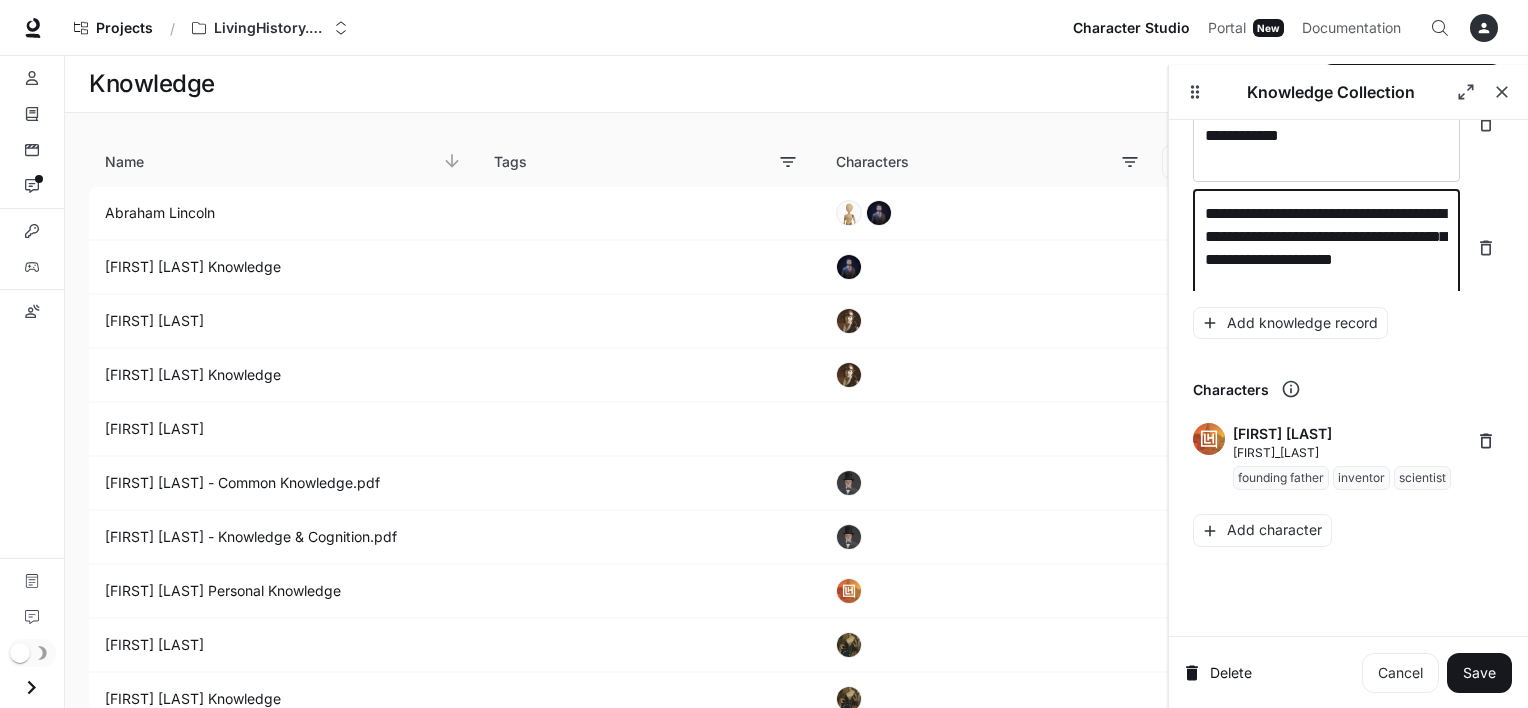 scroll, scrollTop: 23988, scrollLeft: 0, axis: vertical 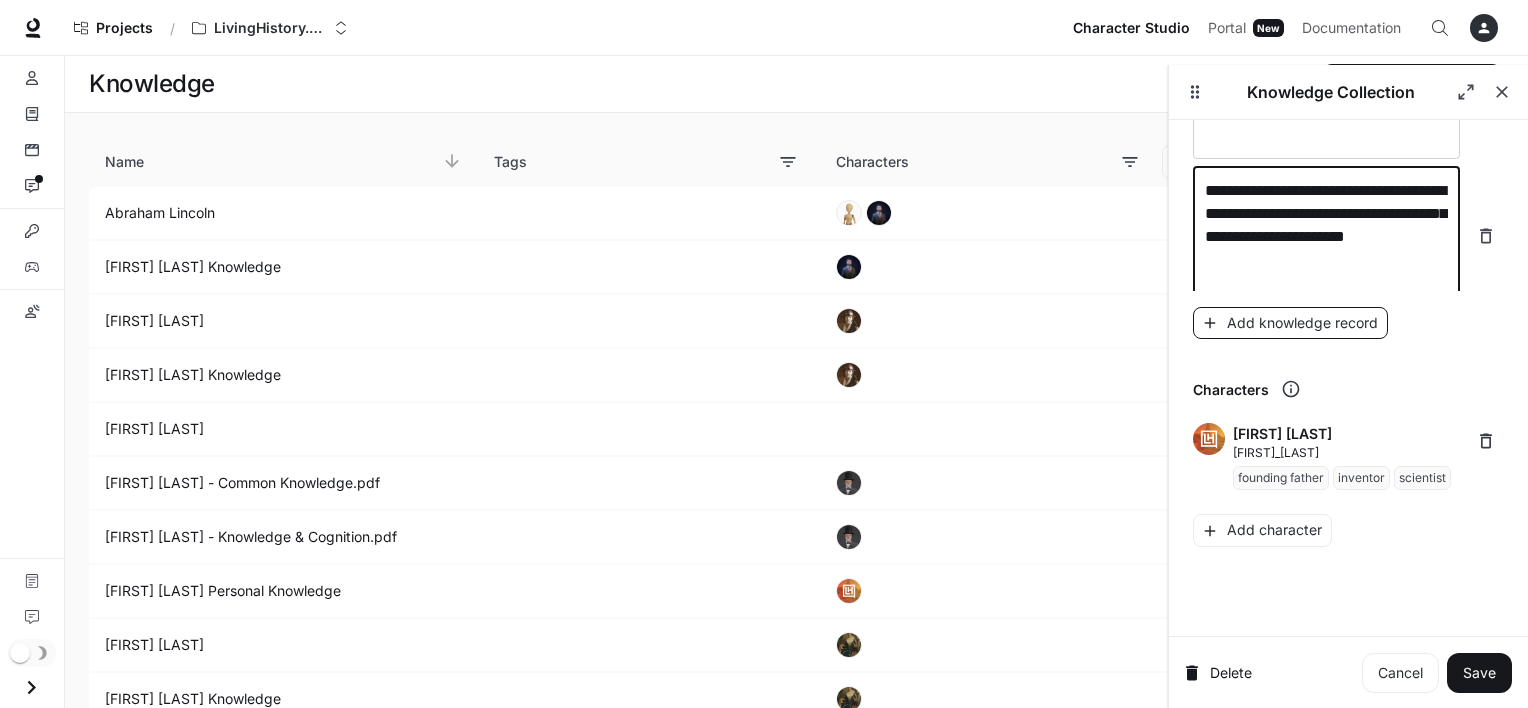 type on "**********" 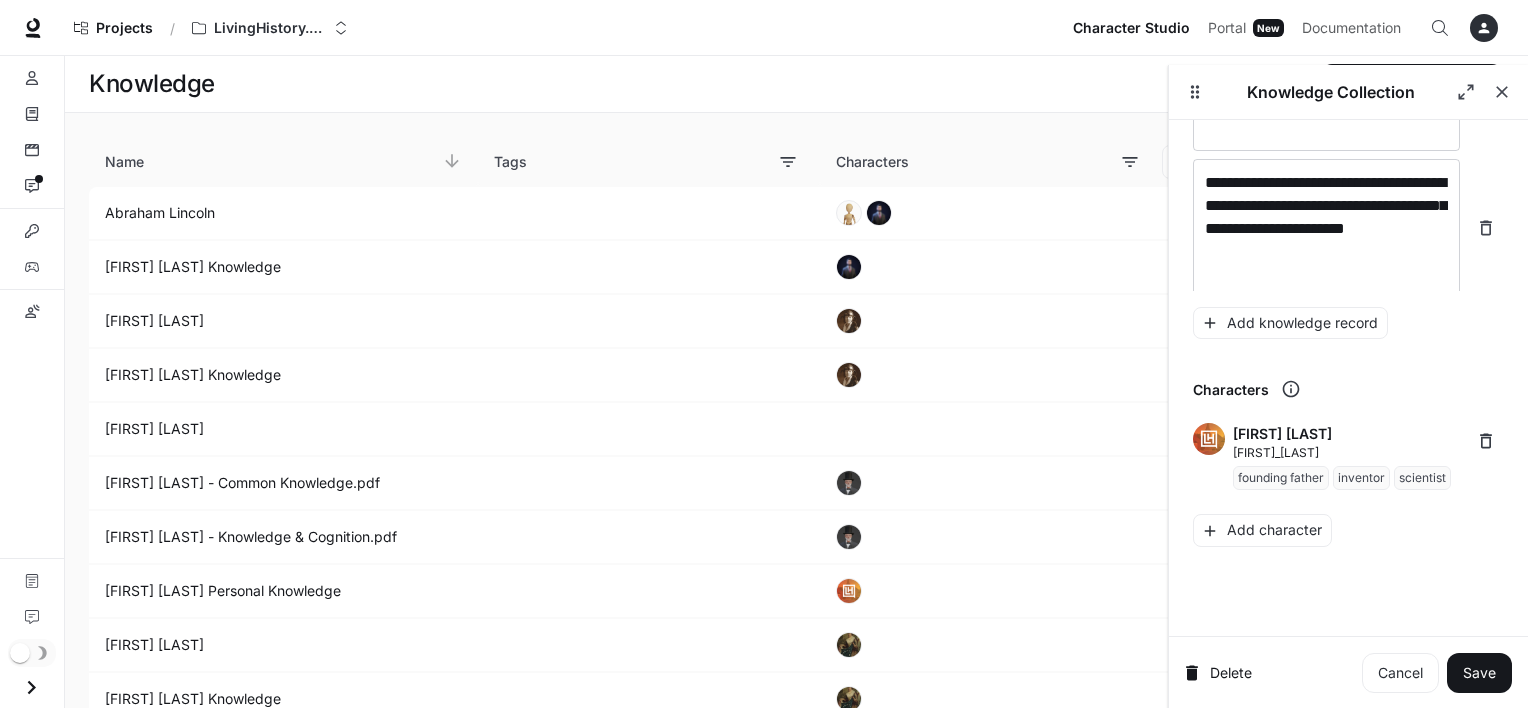scroll, scrollTop: 24066, scrollLeft: 0, axis: vertical 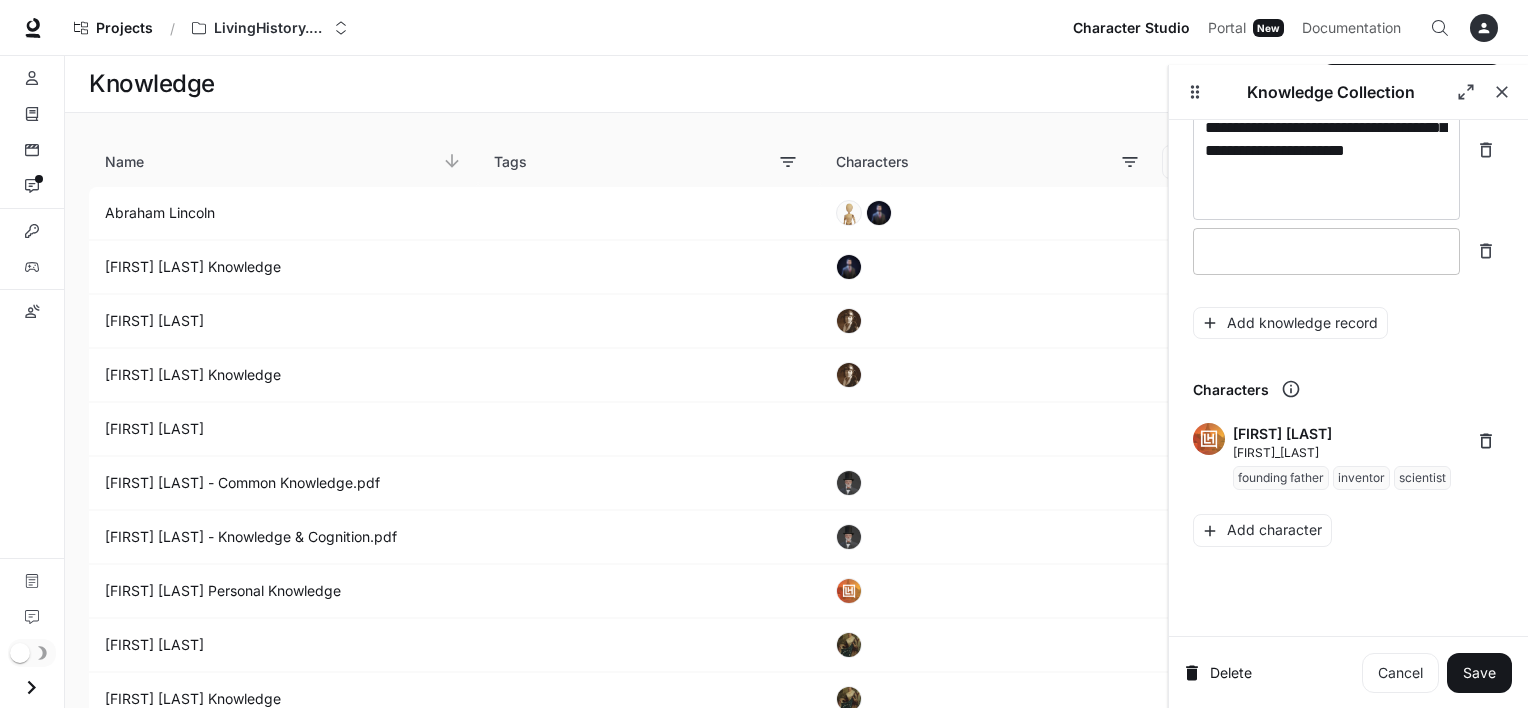 click at bounding box center [1326, 251] 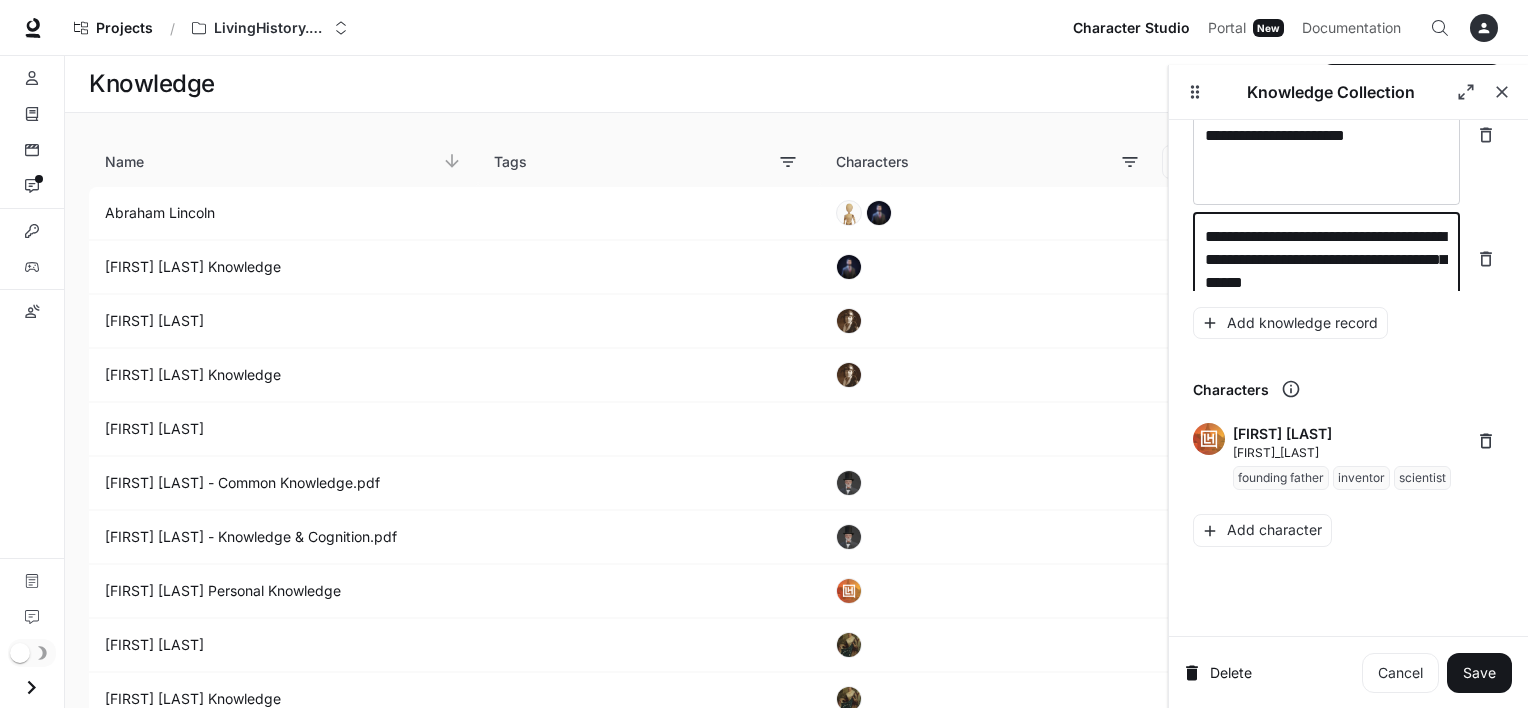 scroll, scrollTop: 24104, scrollLeft: 0, axis: vertical 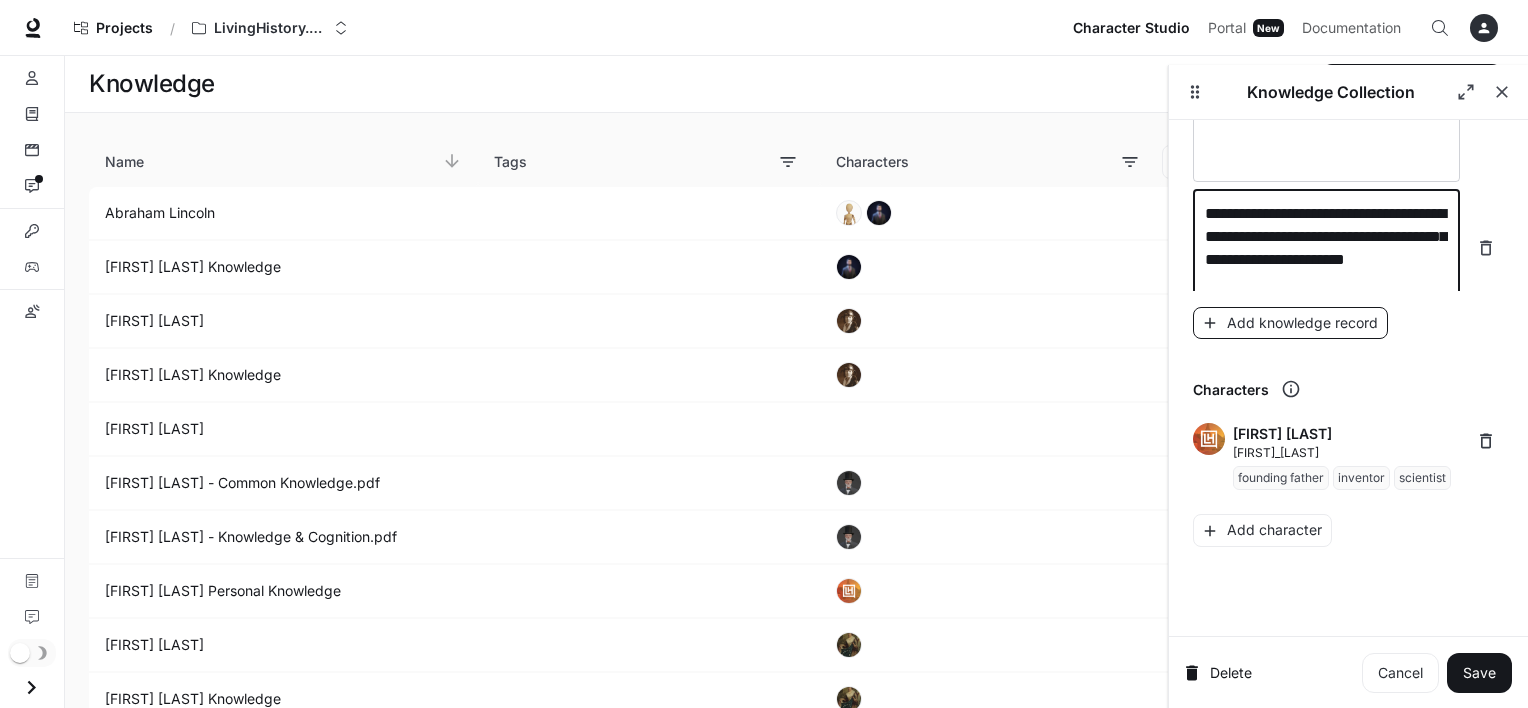 type on "**********" 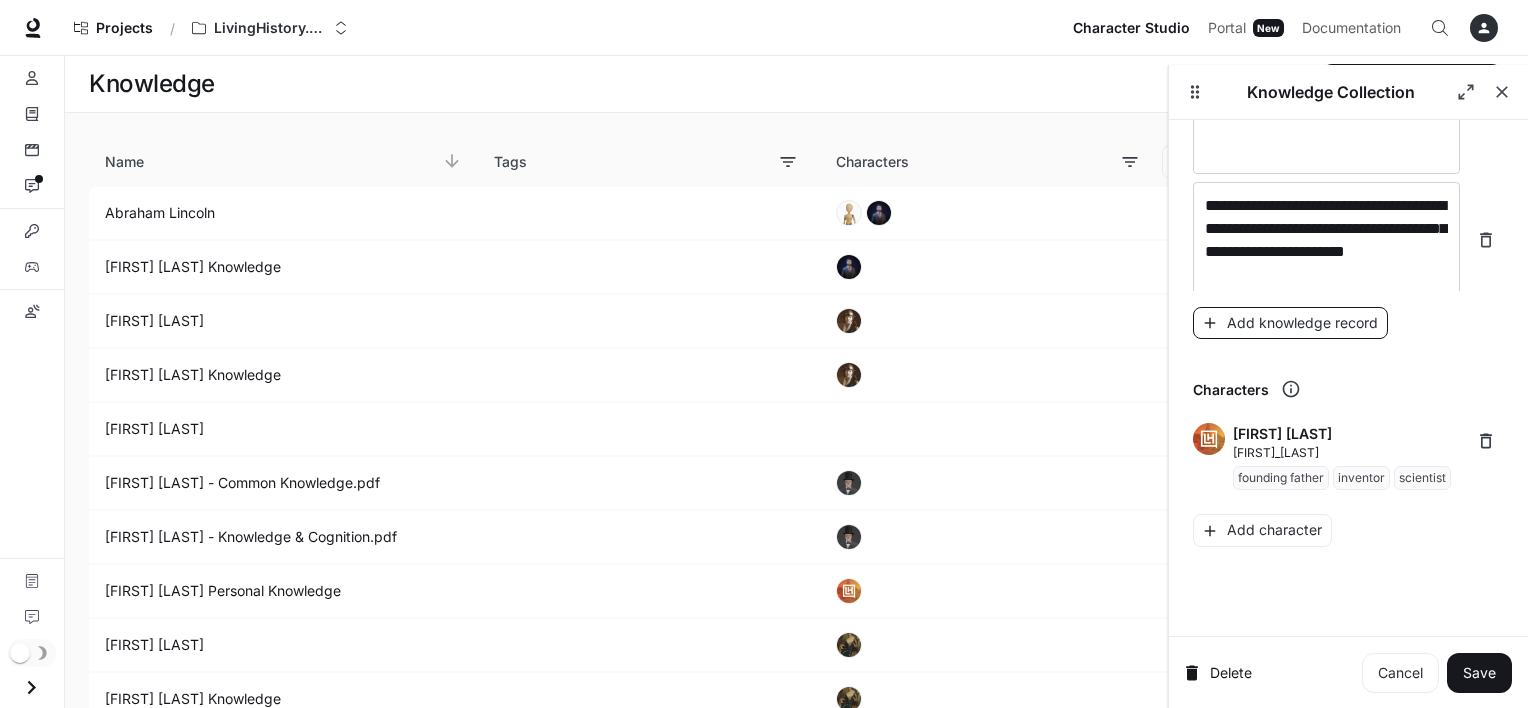 scroll, scrollTop: 24182, scrollLeft: 0, axis: vertical 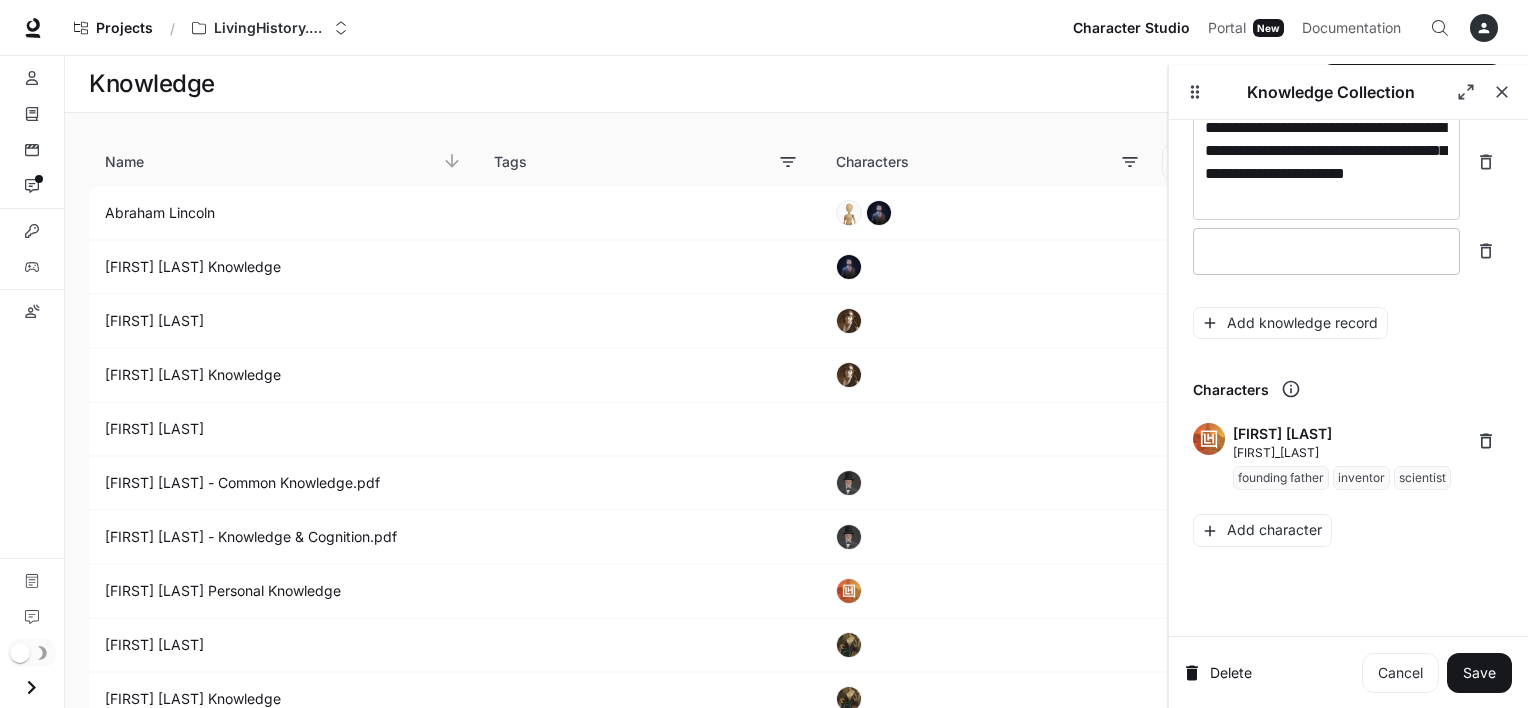 click at bounding box center (1326, 251) 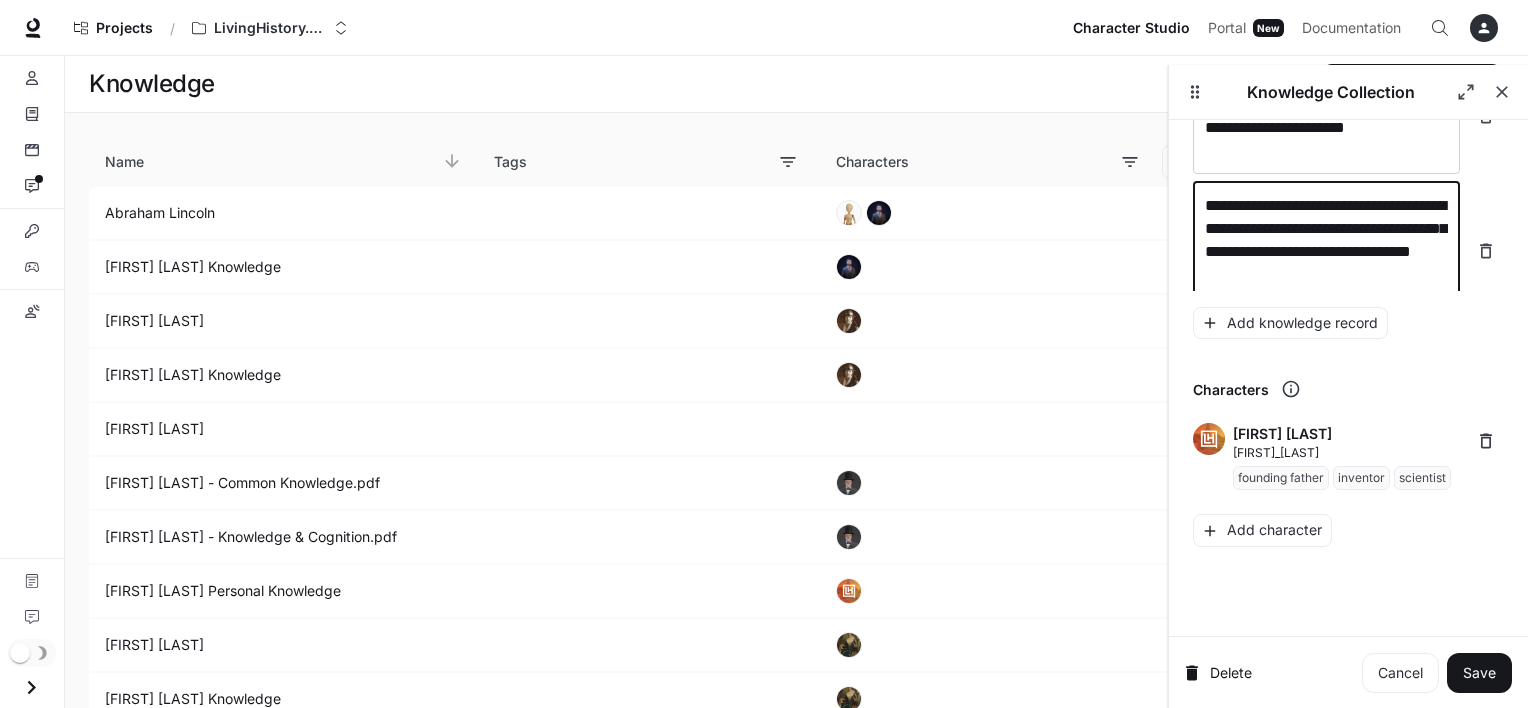 scroll, scrollTop: 24244, scrollLeft: 0, axis: vertical 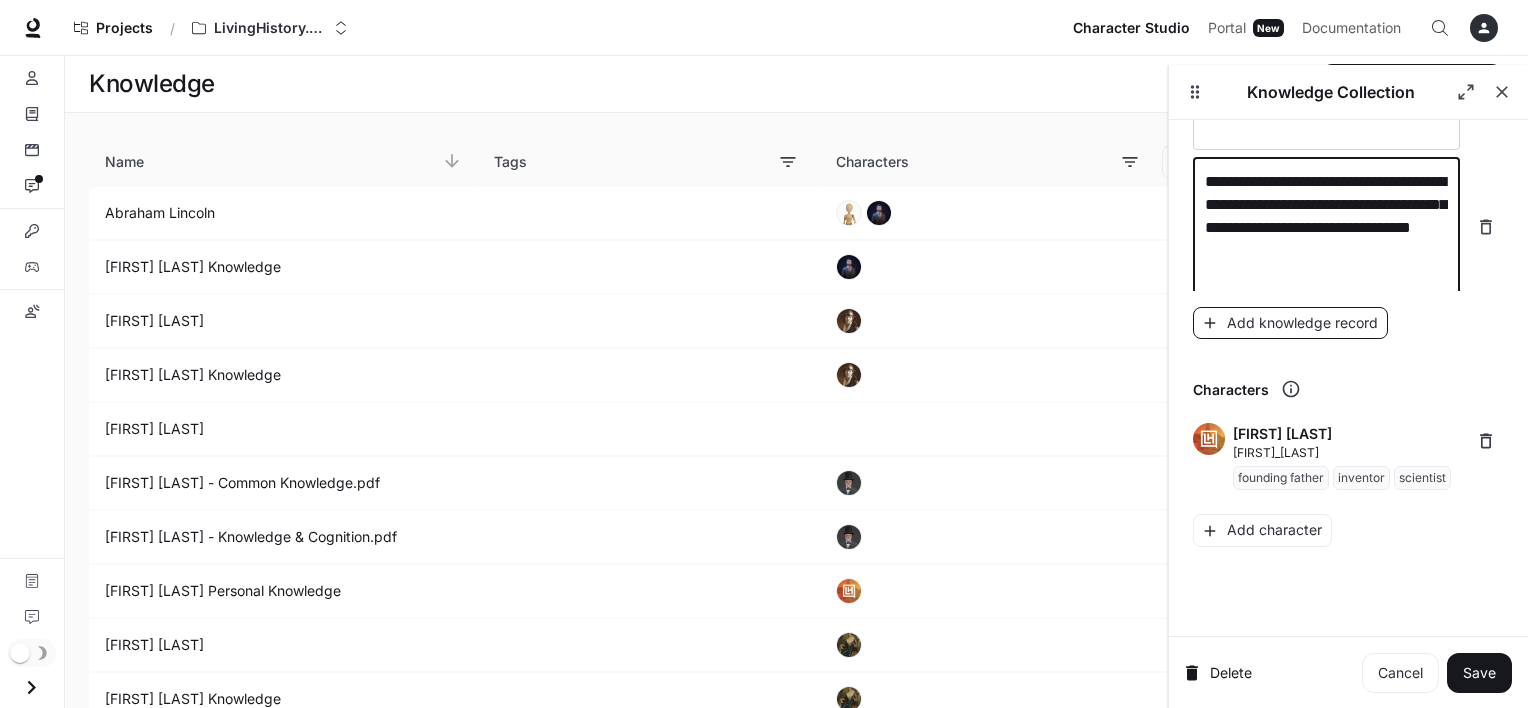type on "**********" 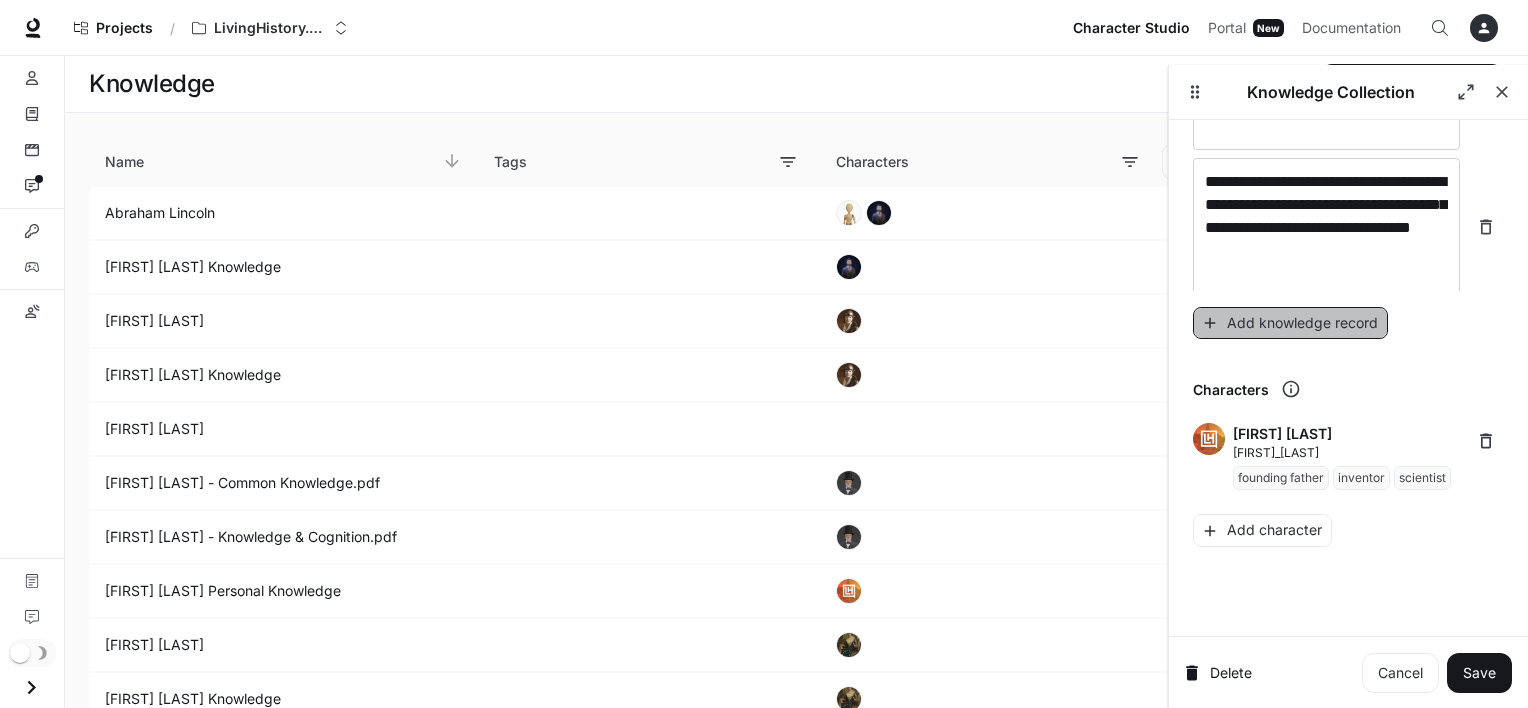 click on "Add knowledge record" at bounding box center [1290, 323] 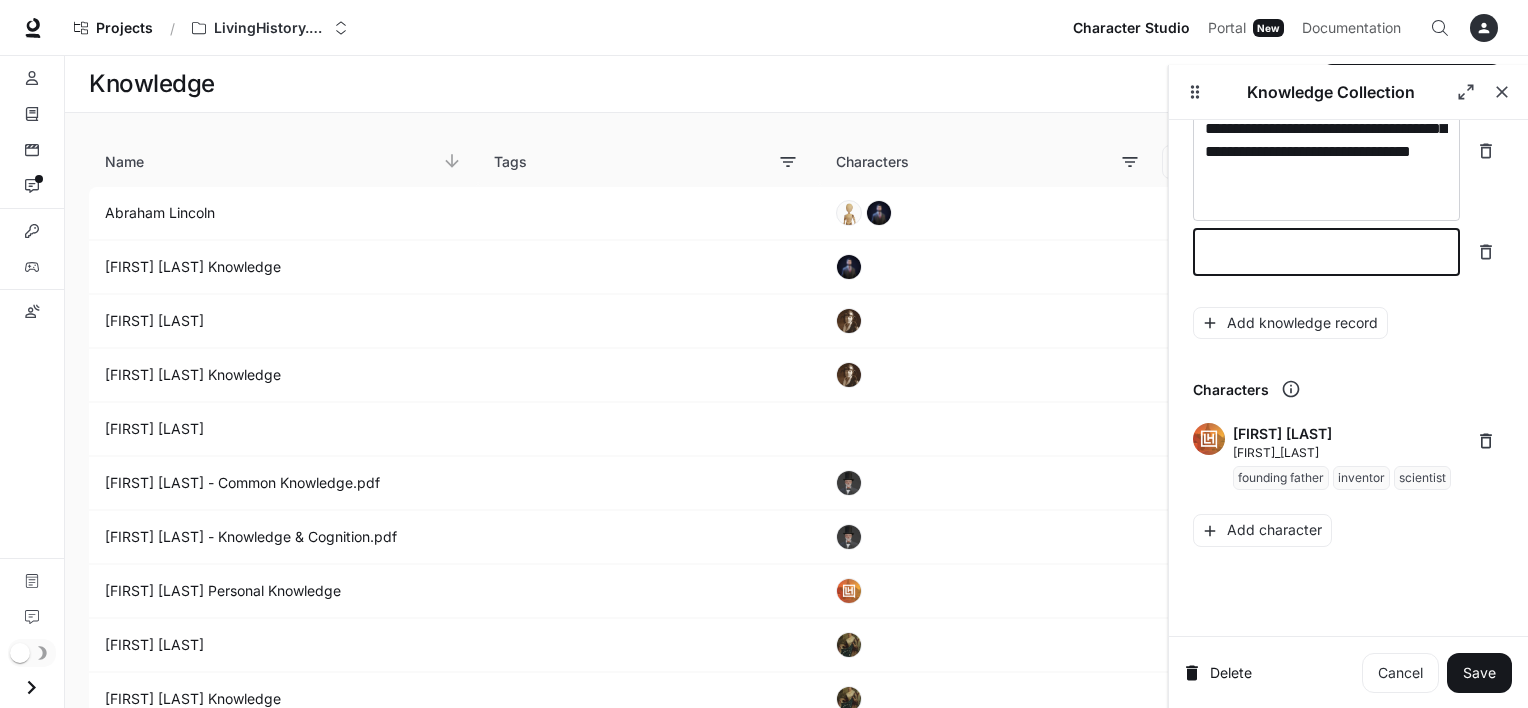 click at bounding box center [1326, 252] 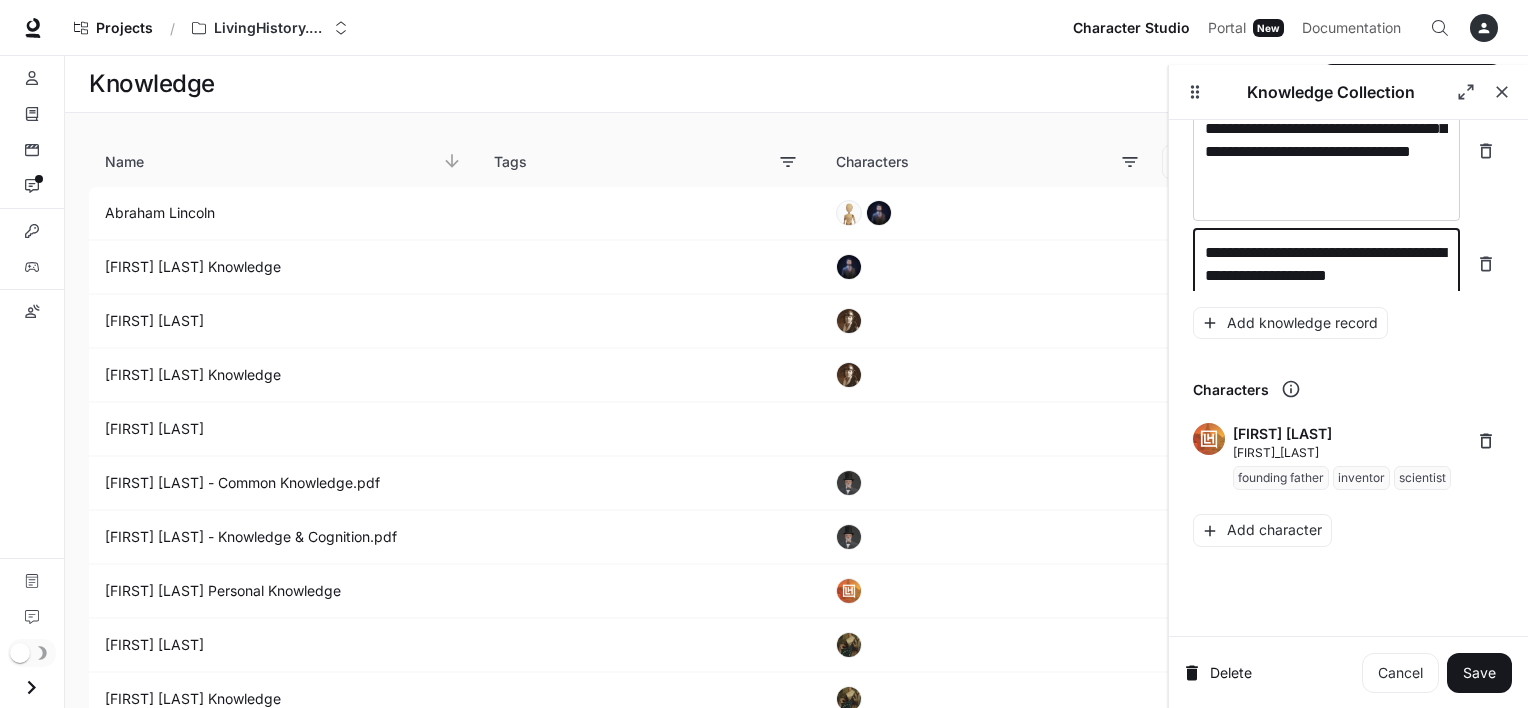 scroll, scrollTop: 24336, scrollLeft: 0, axis: vertical 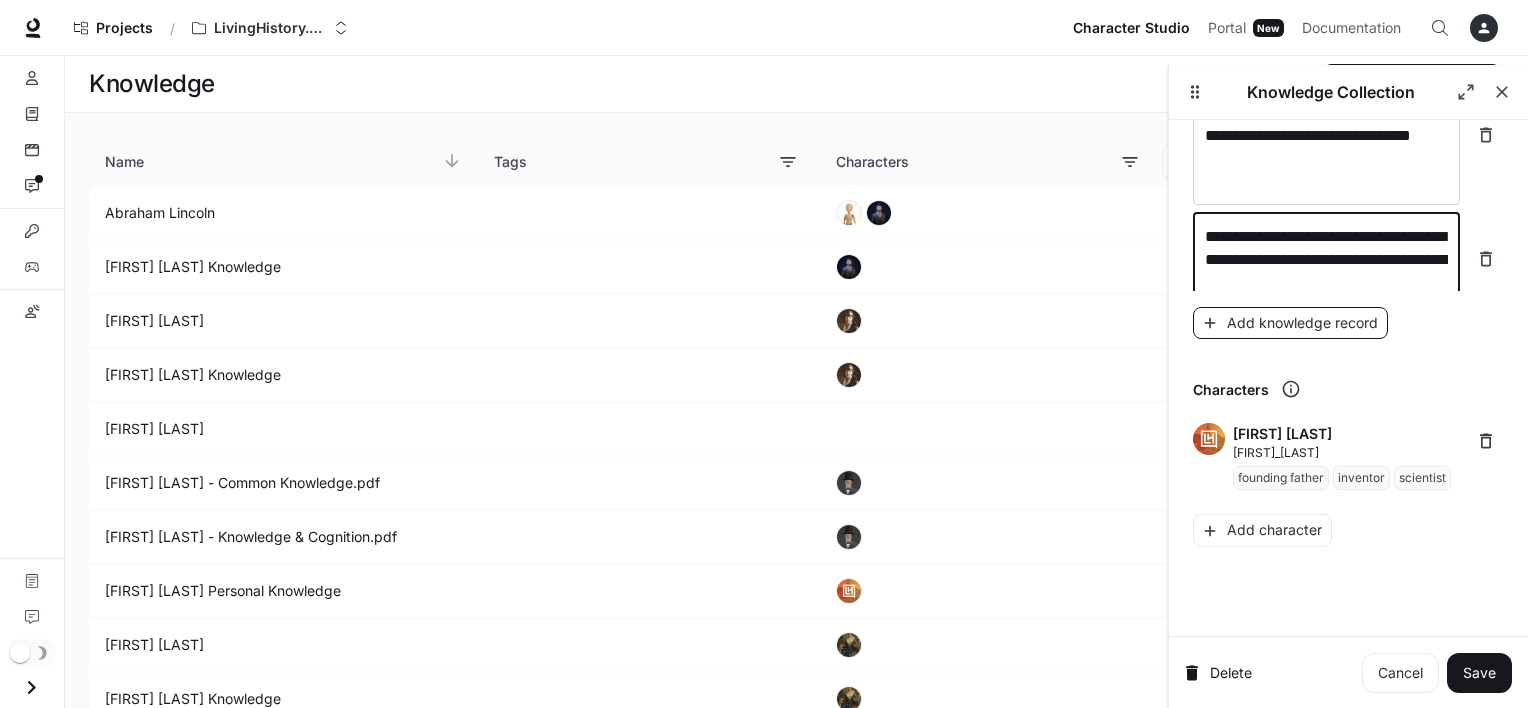 type on "**********" 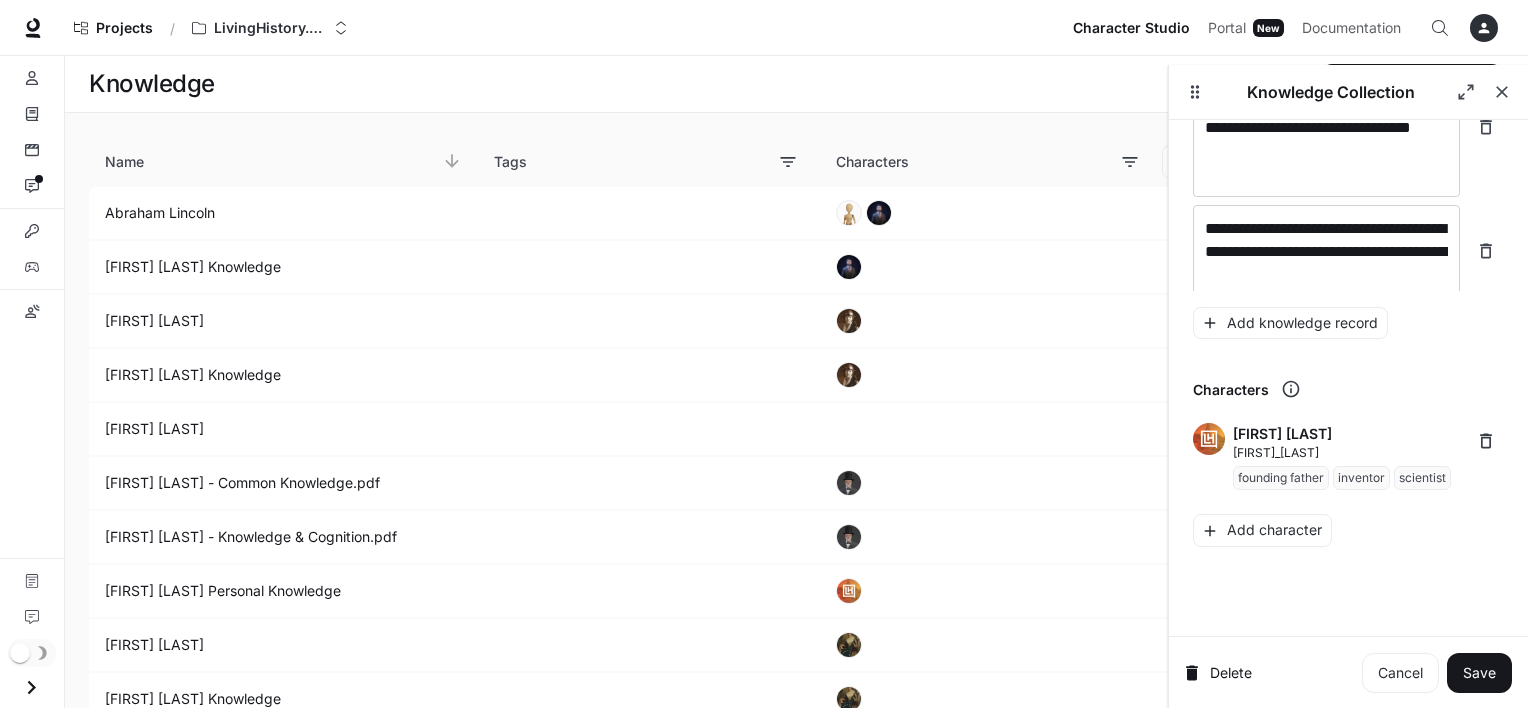 scroll, scrollTop: 24414, scrollLeft: 0, axis: vertical 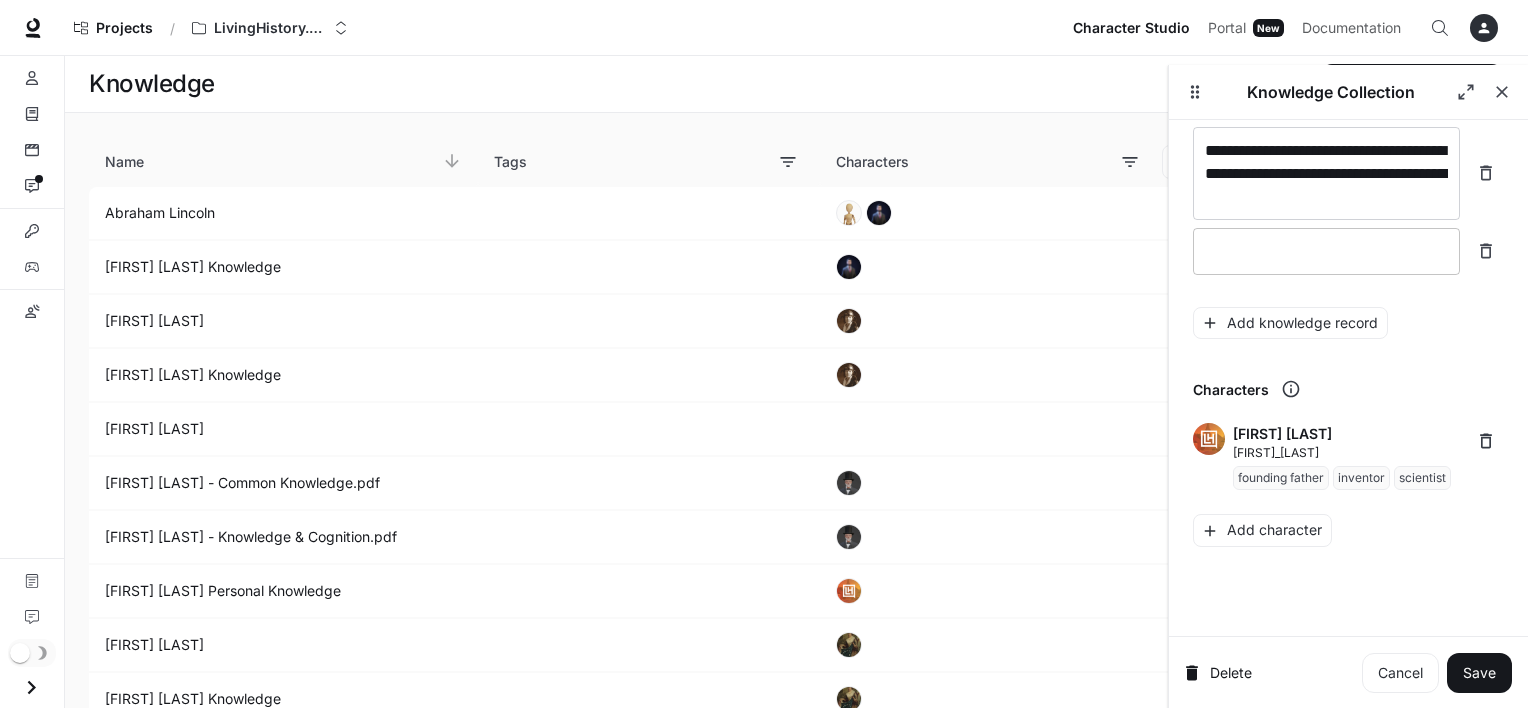 click at bounding box center (1326, 251) 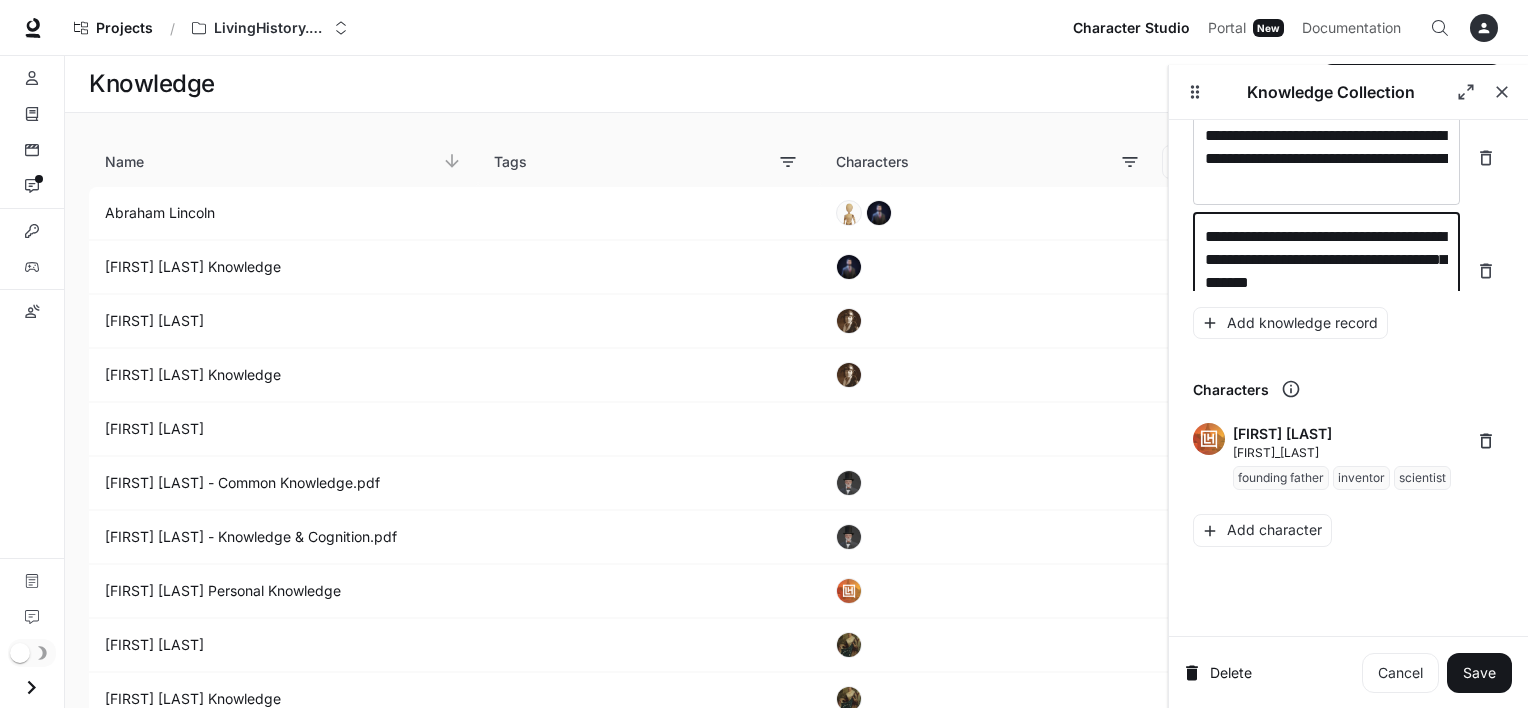 scroll, scrollTop: 24452, scrollLeft: 0, axis: vertical 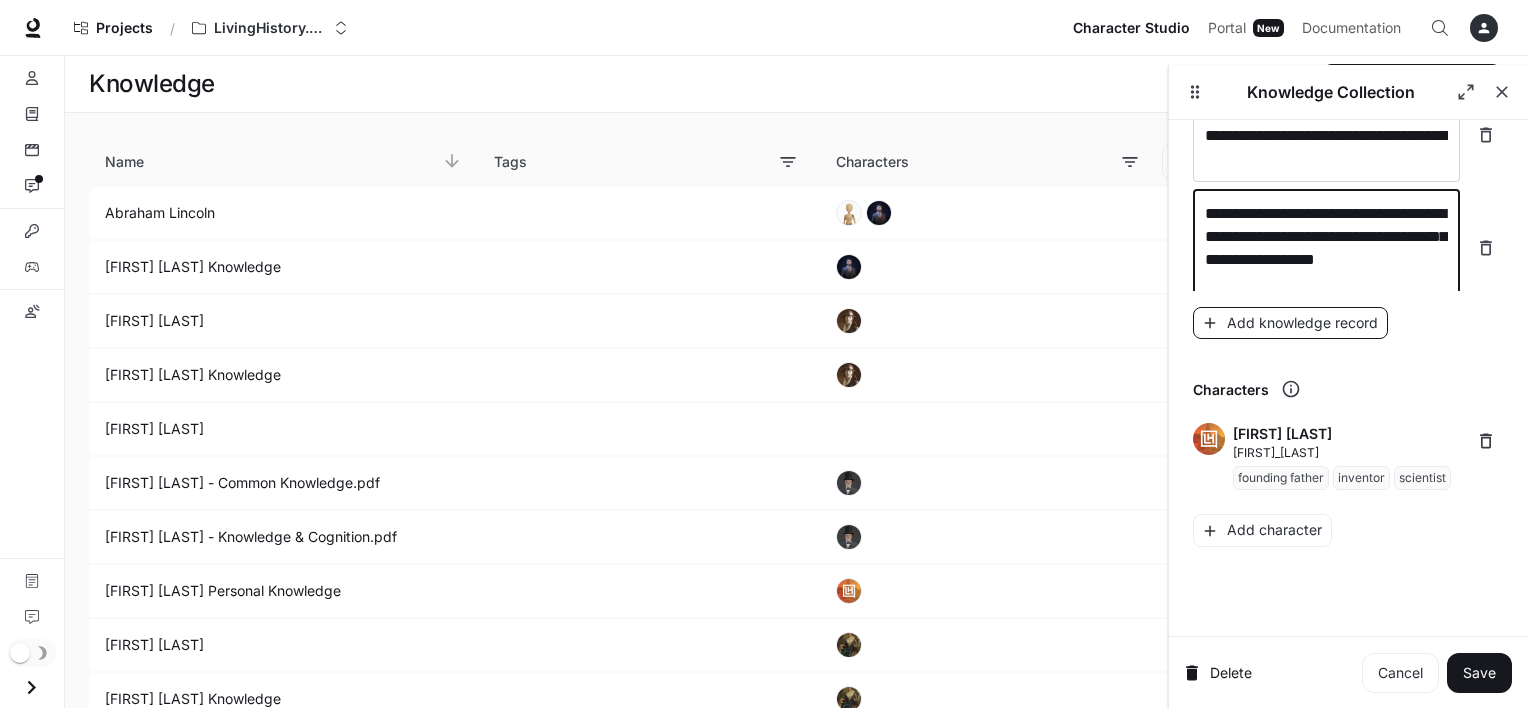 type on "**********" 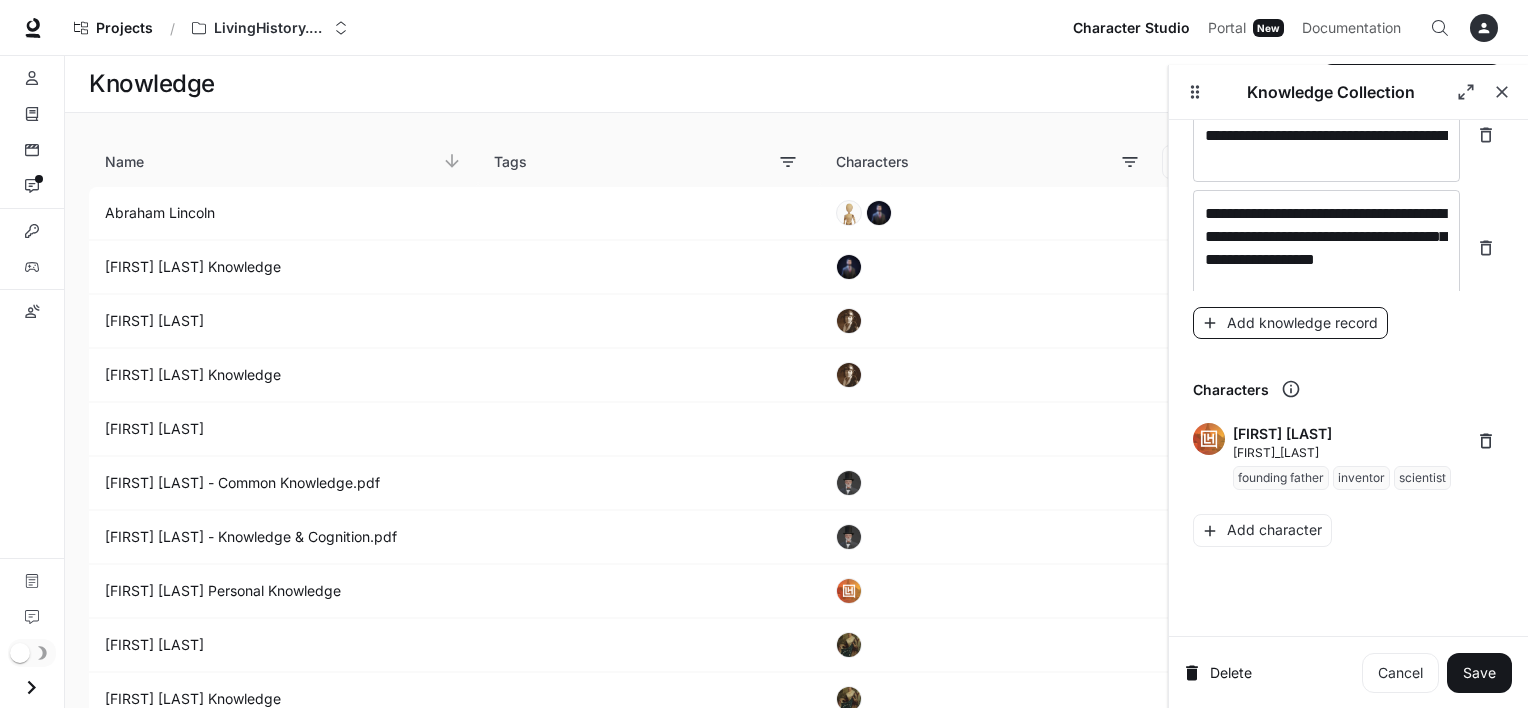 scroll, scrollTop: 24530, scrollLeft: 0, axis: vertical 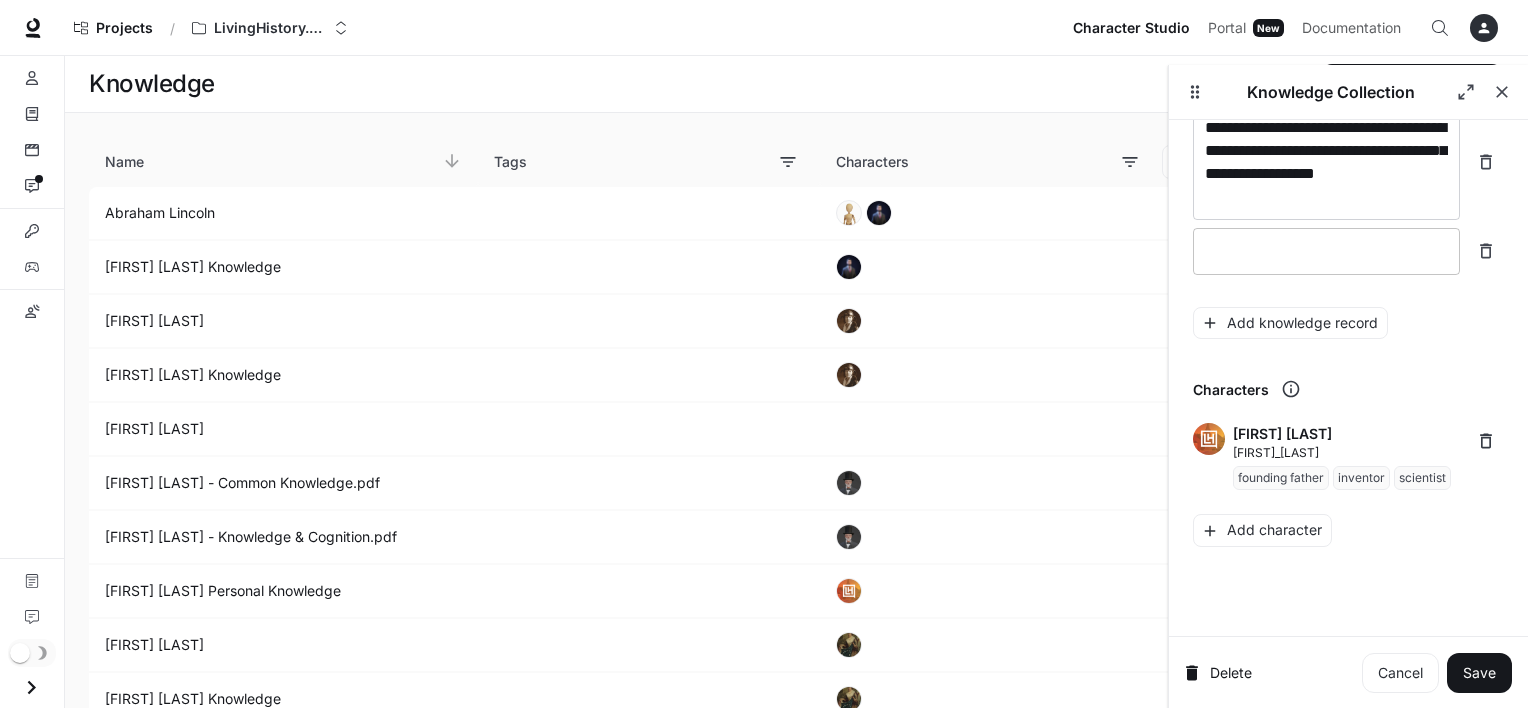 click on "* ​" at bounding box center (1326, 251) 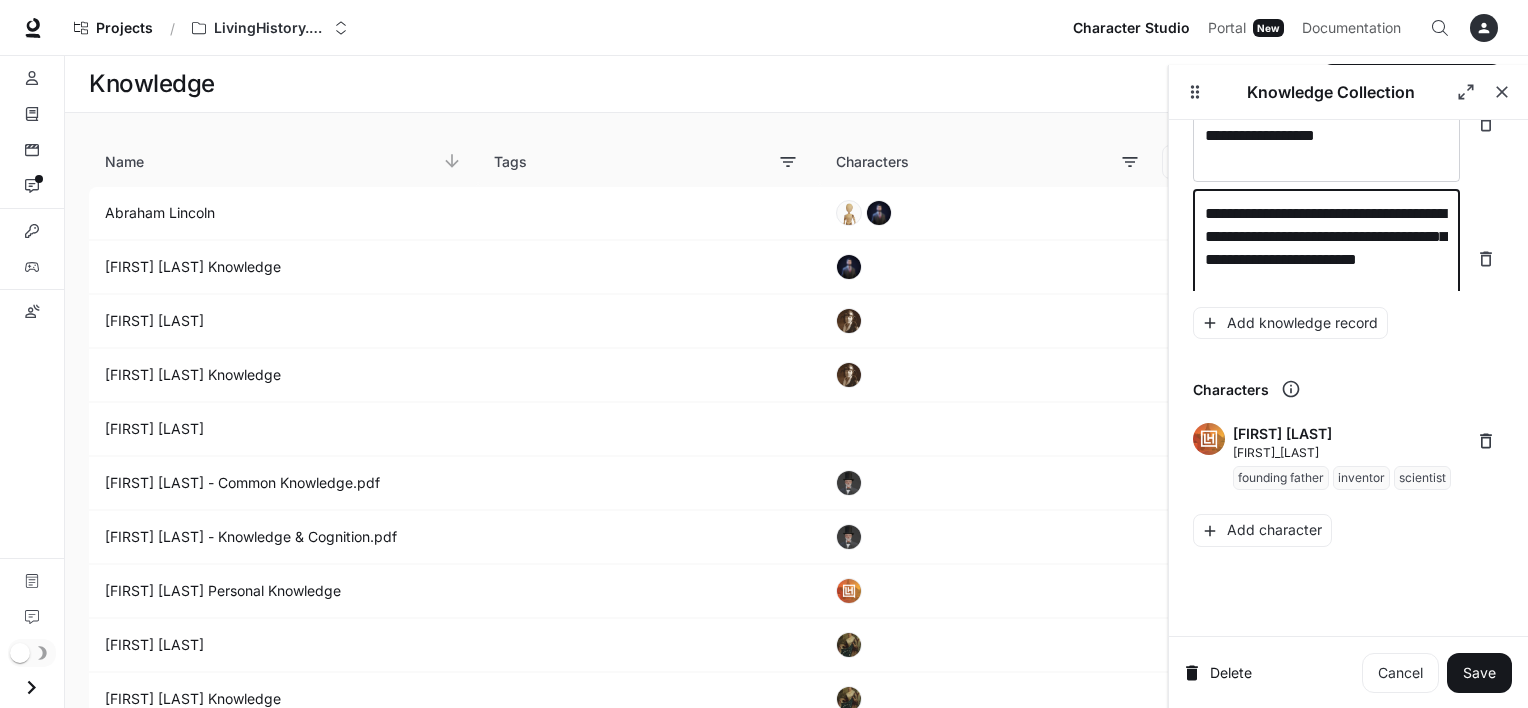 scroll, scrollTop: 24592, scrollLeft: 0, axis: vertical 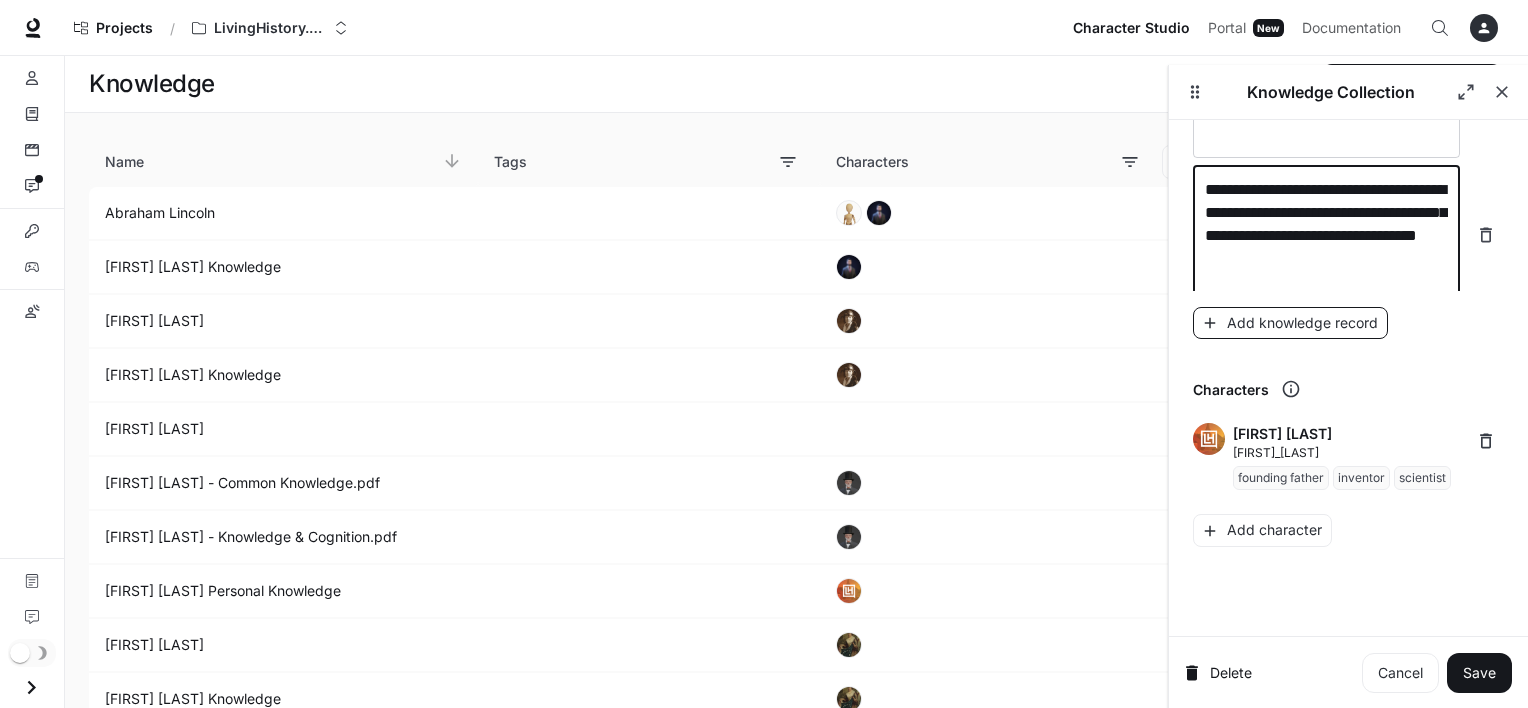 type on "**********" 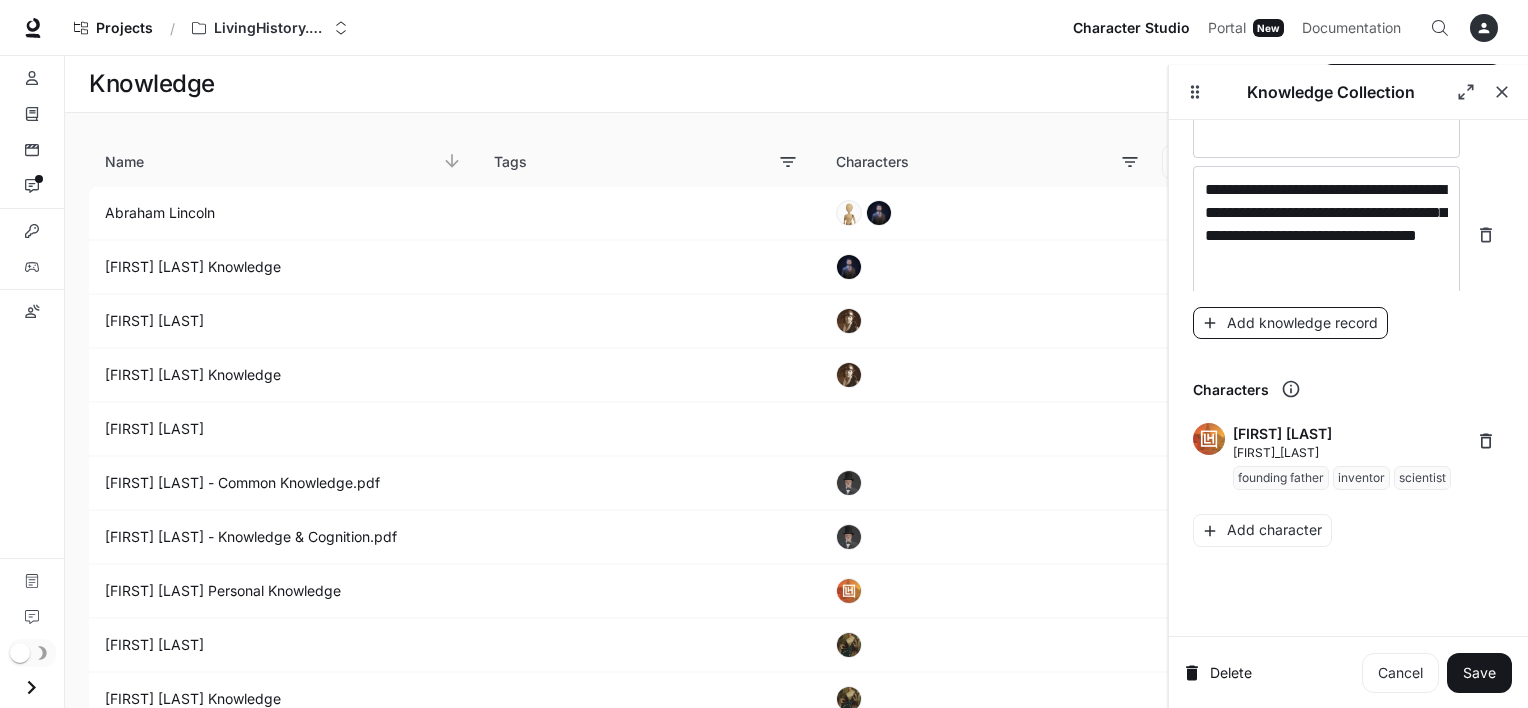 scroll, scrollTop: 24668, scrollLeft: 0, axis: vertical 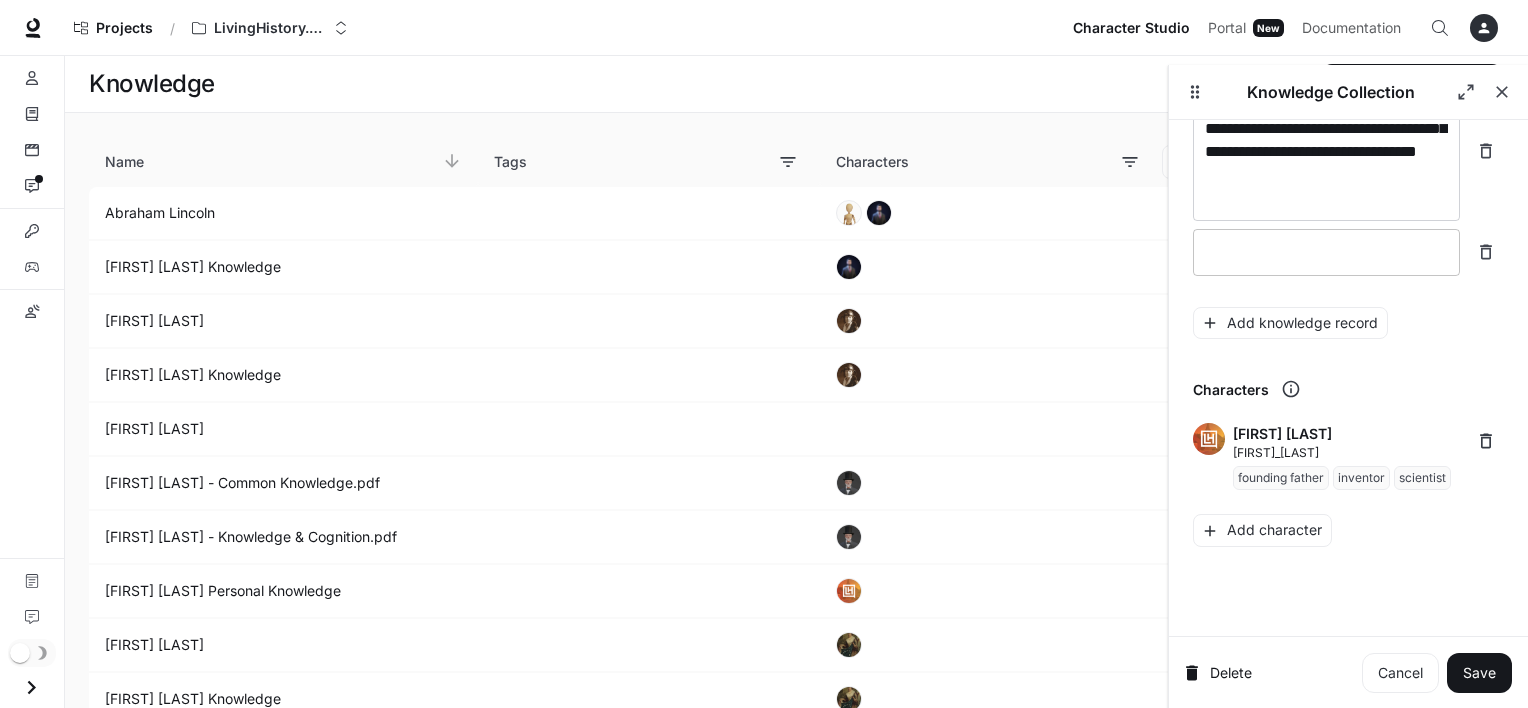 click at bounding box center (1326, 252) 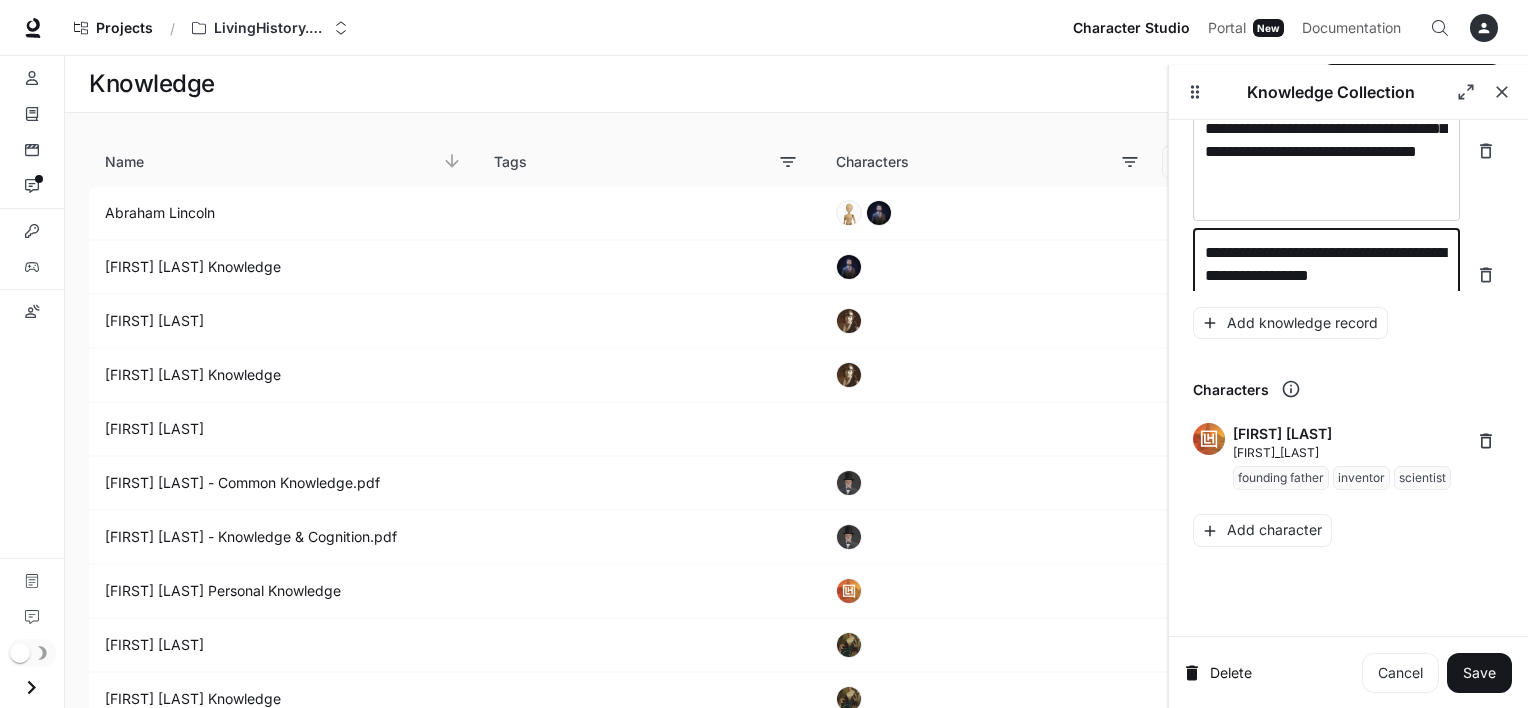 scroll, scrollTop: 24684, scrollLeft: 0, axis: vertical 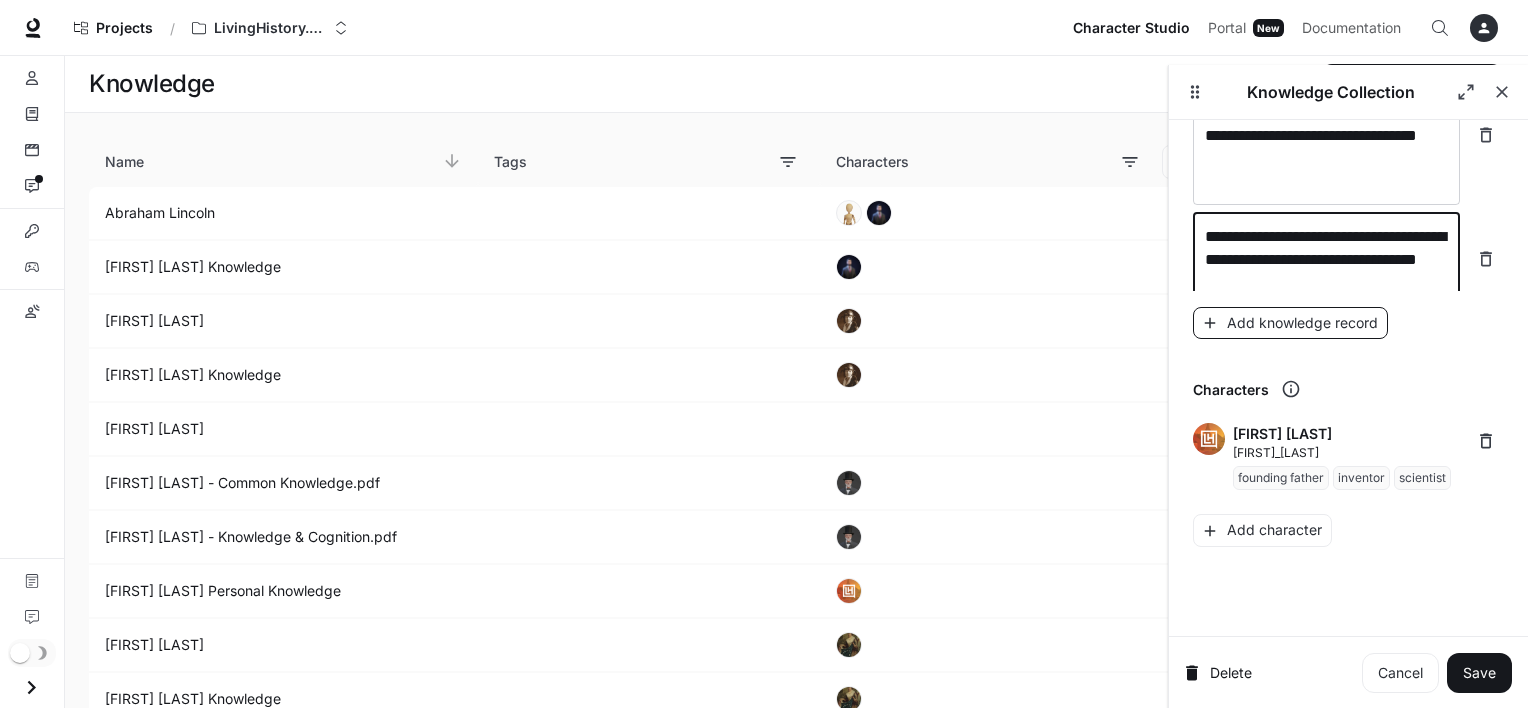 type on "**********" 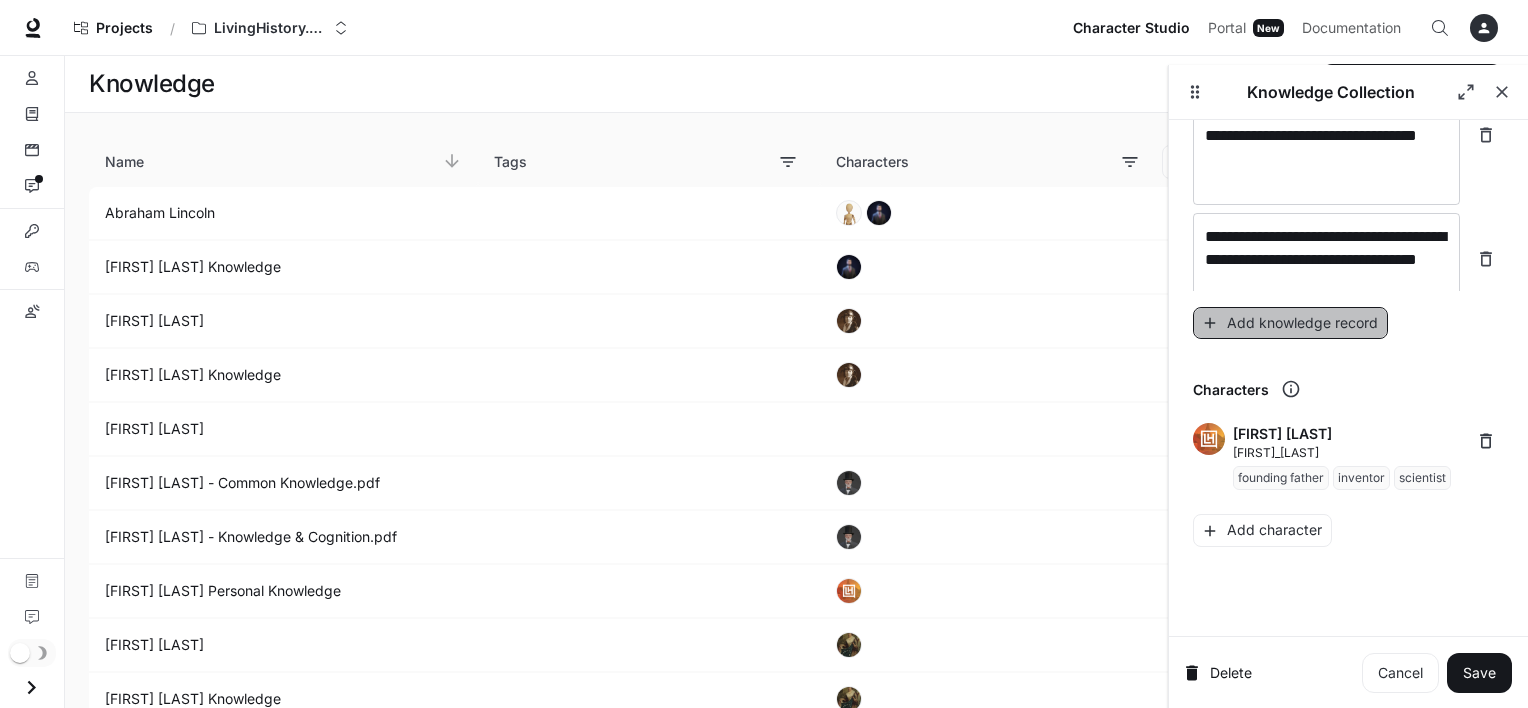 click on "Add knowledge record" at bounding box center (1290, 323) 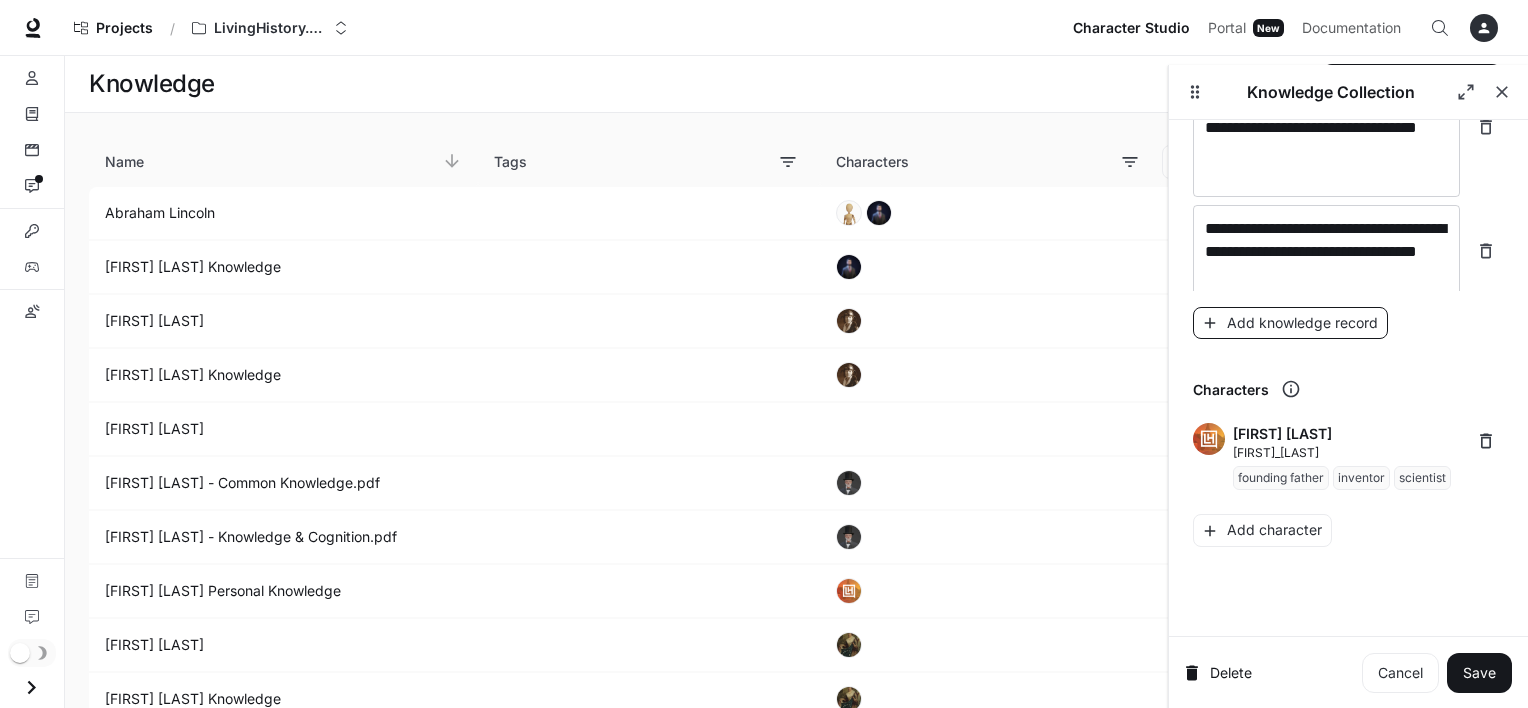 scroll, scrollTop: 24762, scrollLeft: 0, axis: vertical 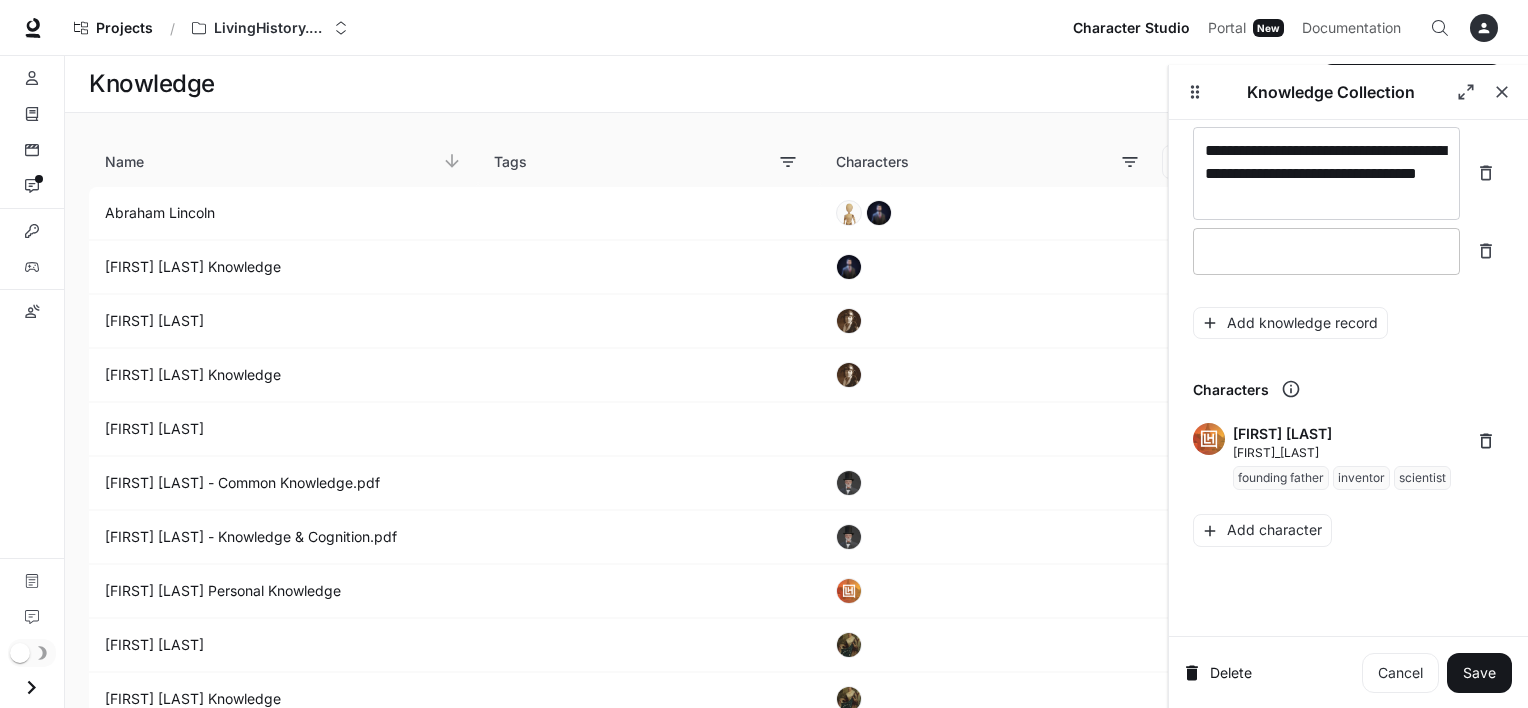 click at bounding box center [1326, 251] 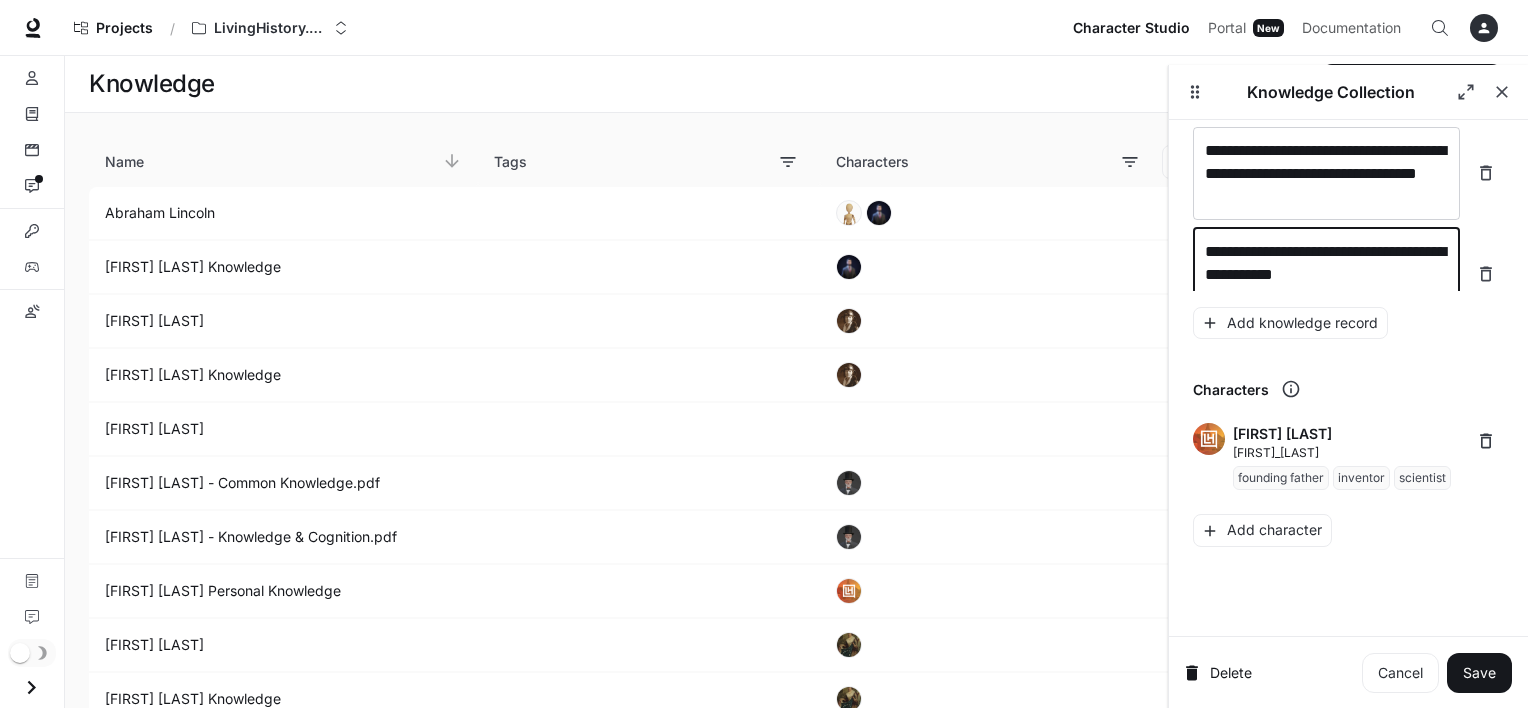 scroll, scrollTop: 24777, scrollLeft: 0, axis: vertical 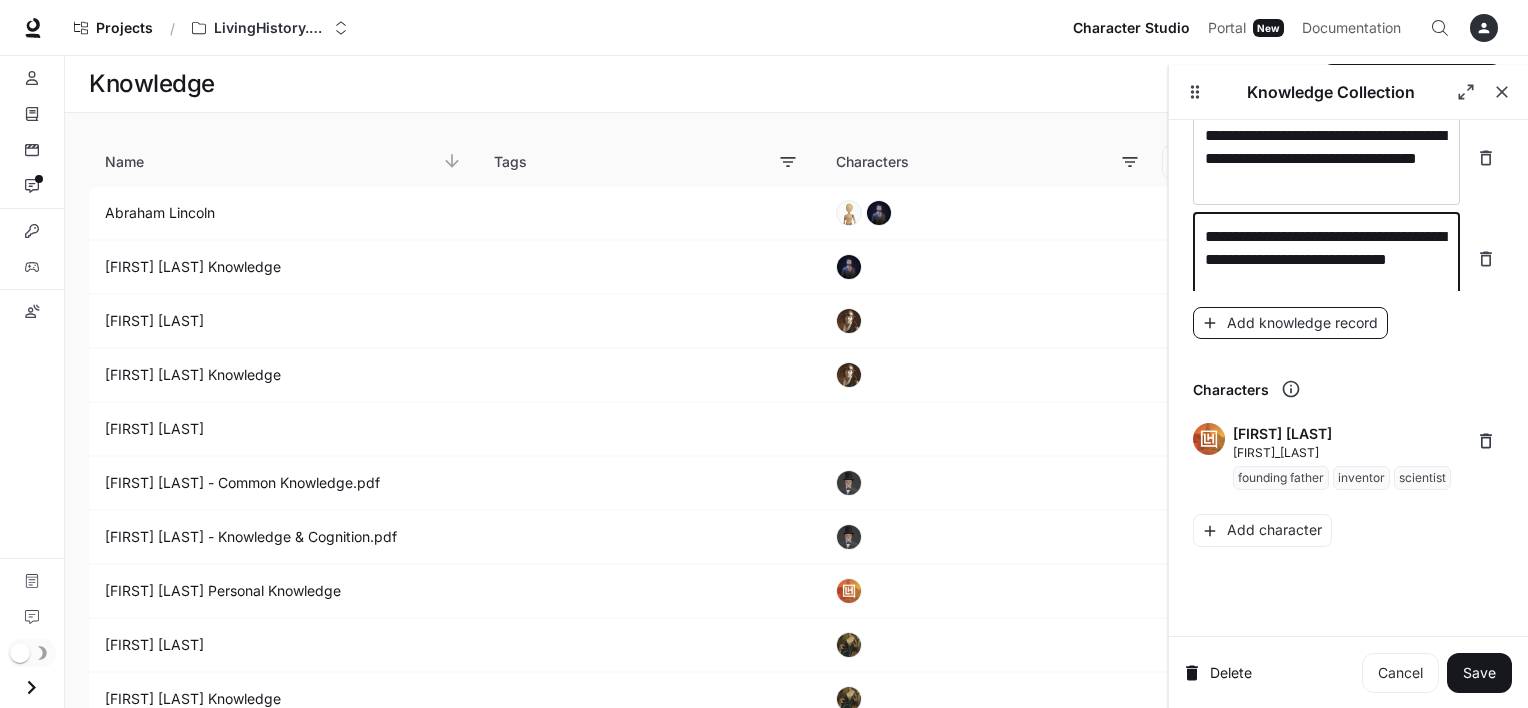 type on "**********" 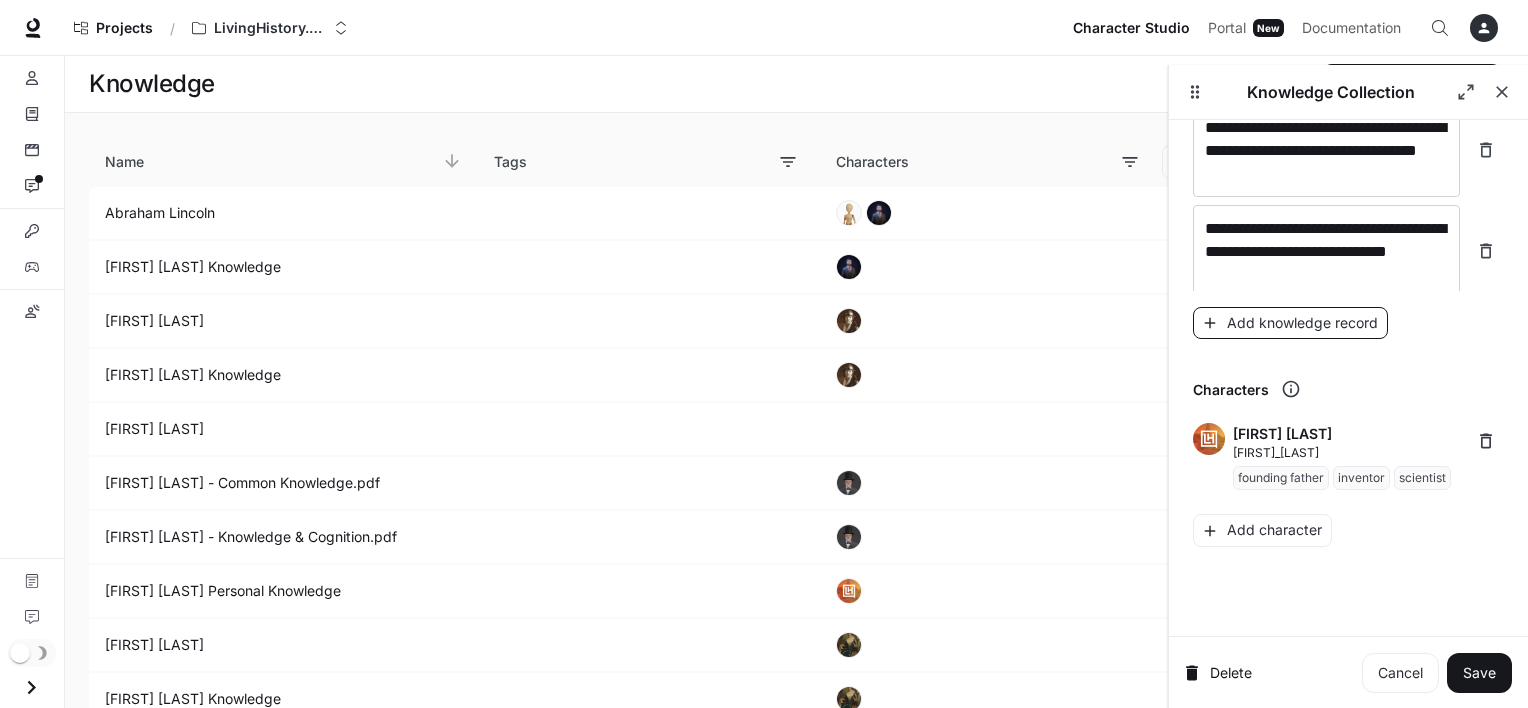 scroll, scrollTop: 24855, scrollLeft: 0, axis: vertical 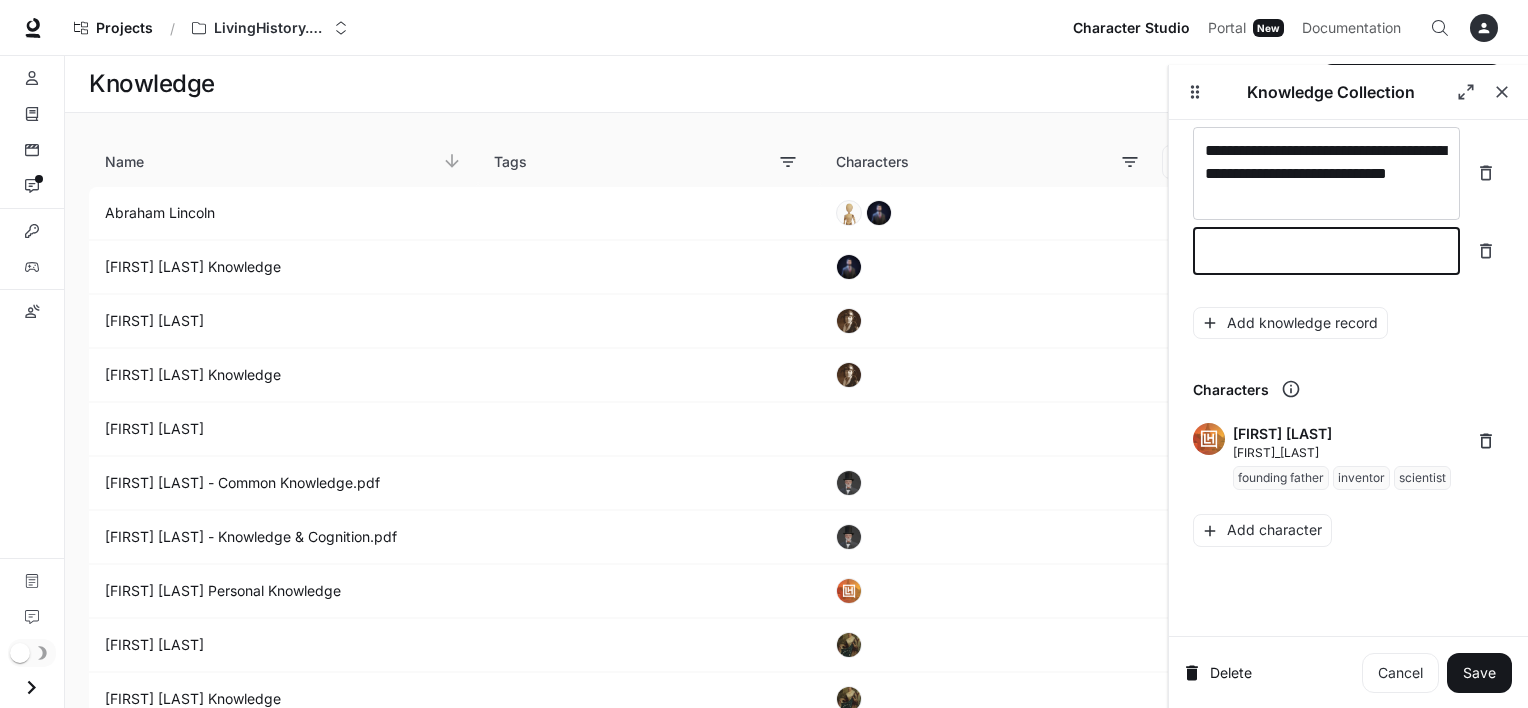 click at bounding box center (1326, 251) 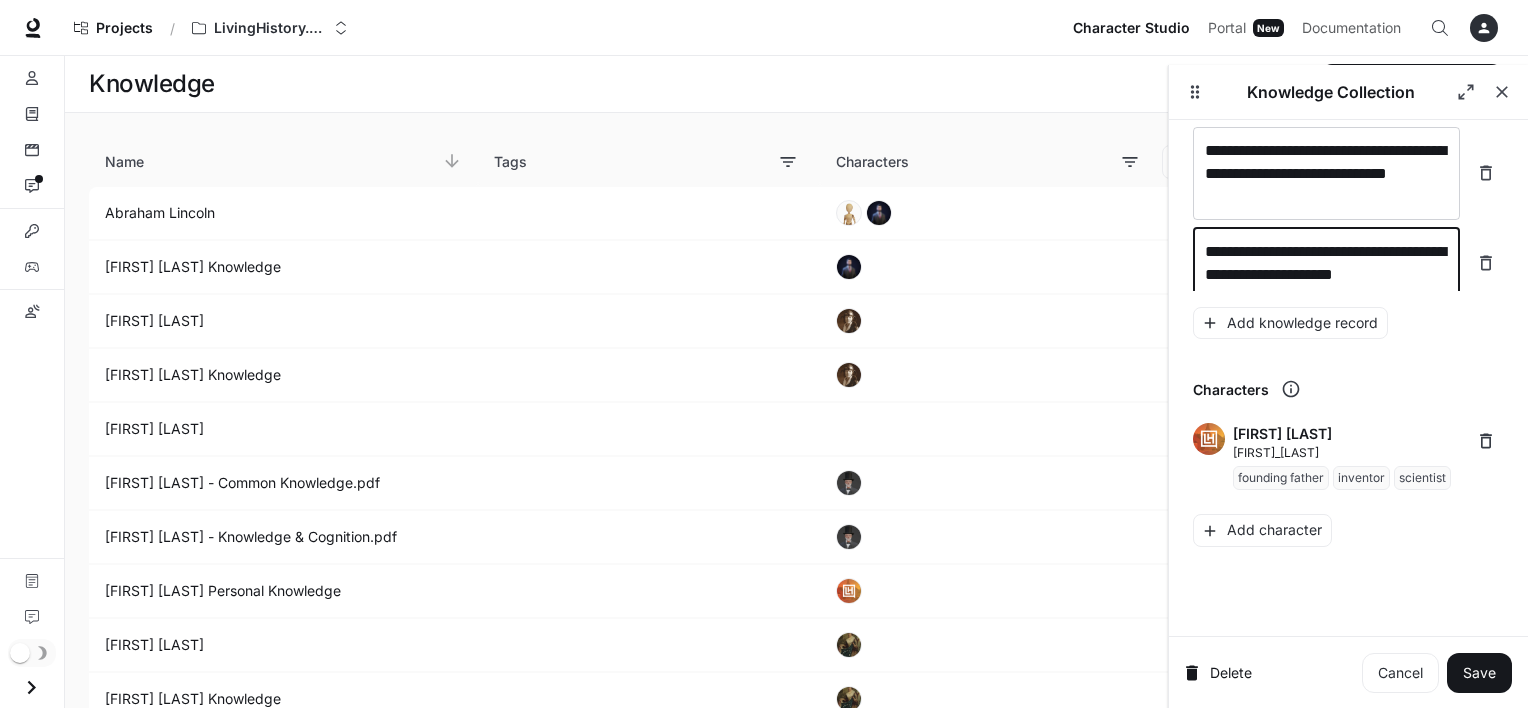 scroll, scrollTop: 24871, scrollLeft: 0, axis: vertical 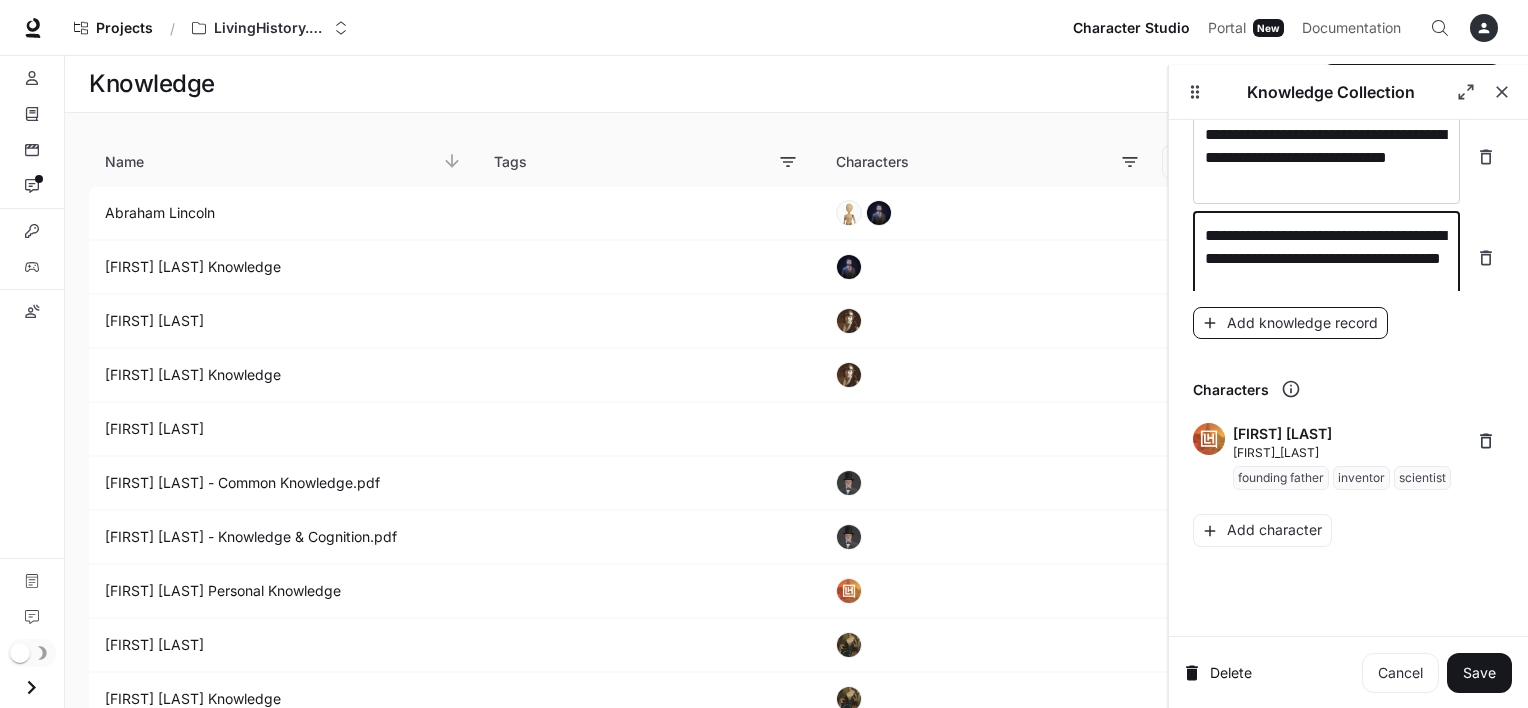 type on "**********" 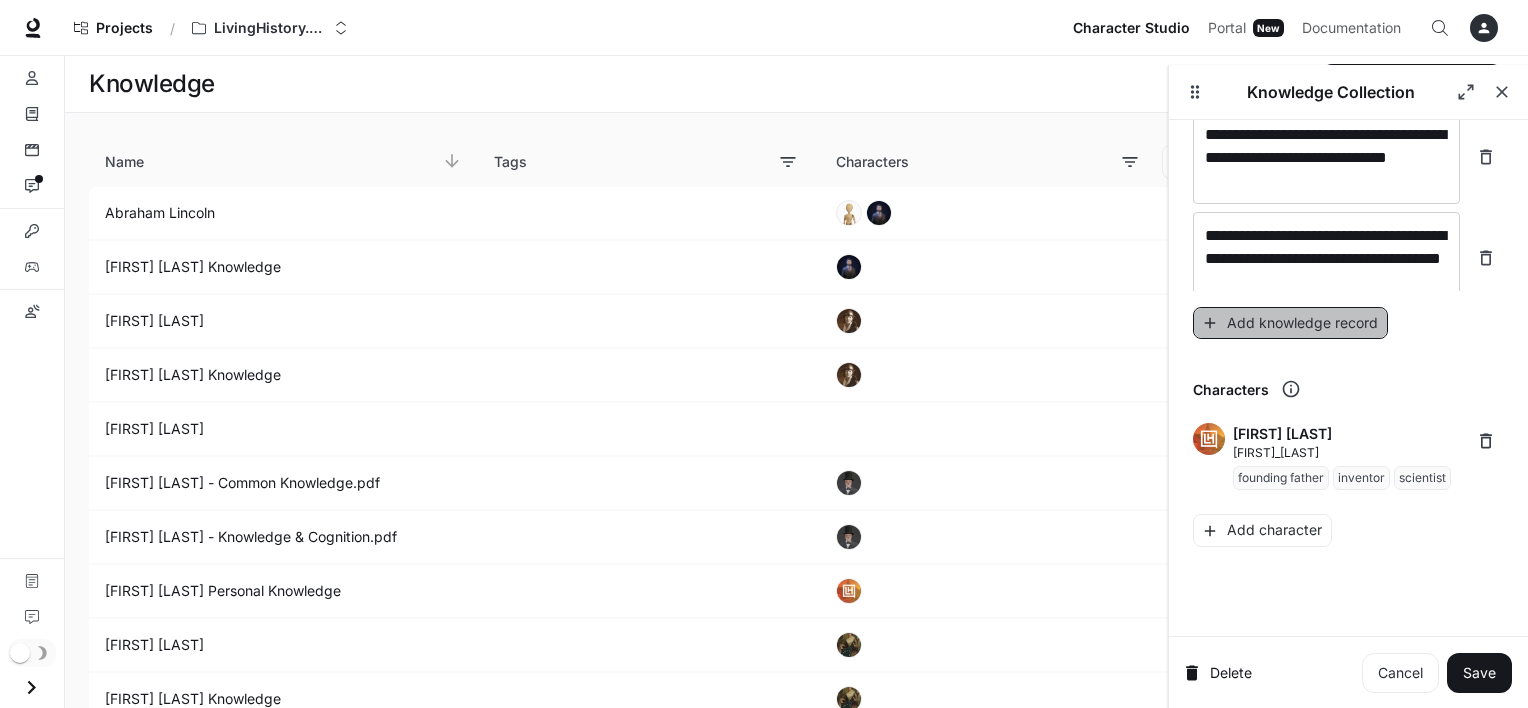 click on "Add knowledge record" at bounding box center [1290, 323] 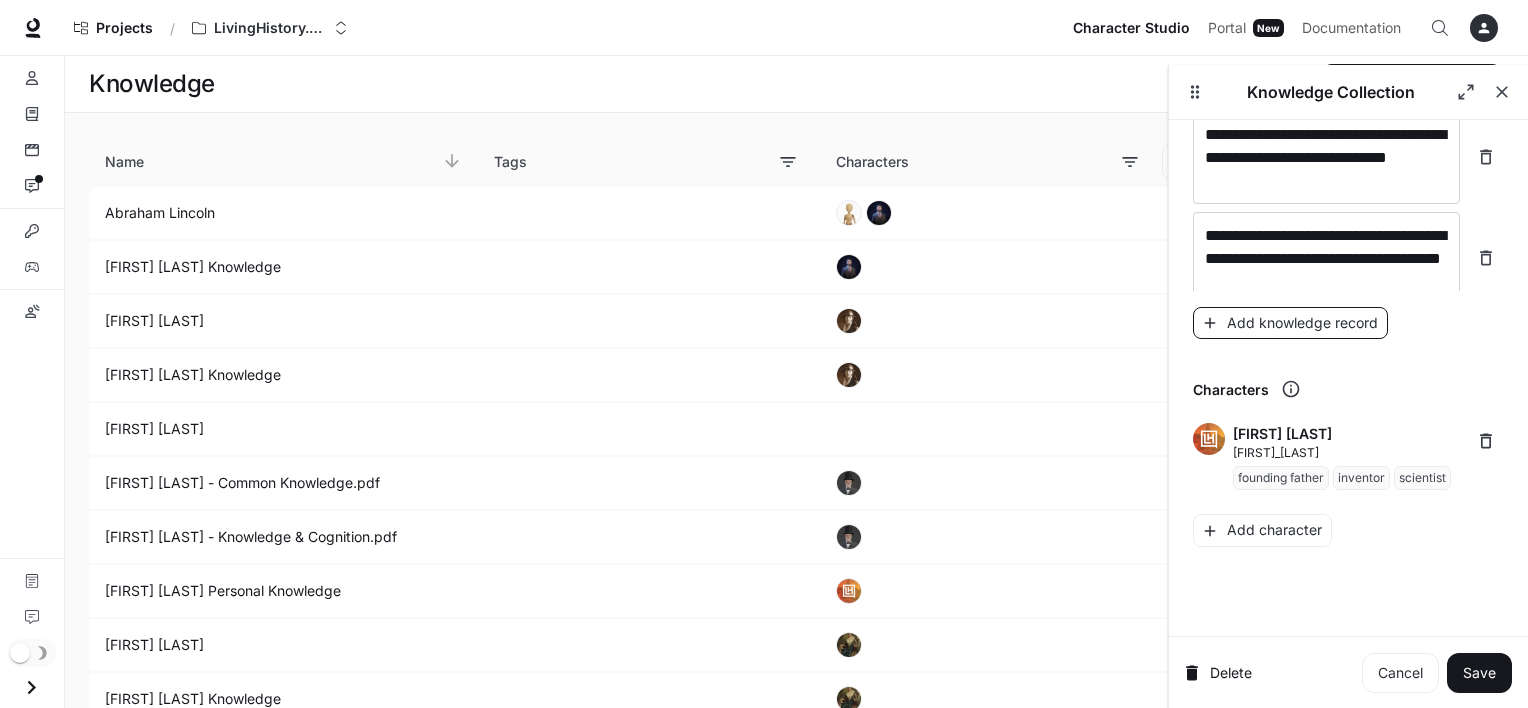 scroll, scrollTop: 24956, scrollLeft: 0, axis: vertical 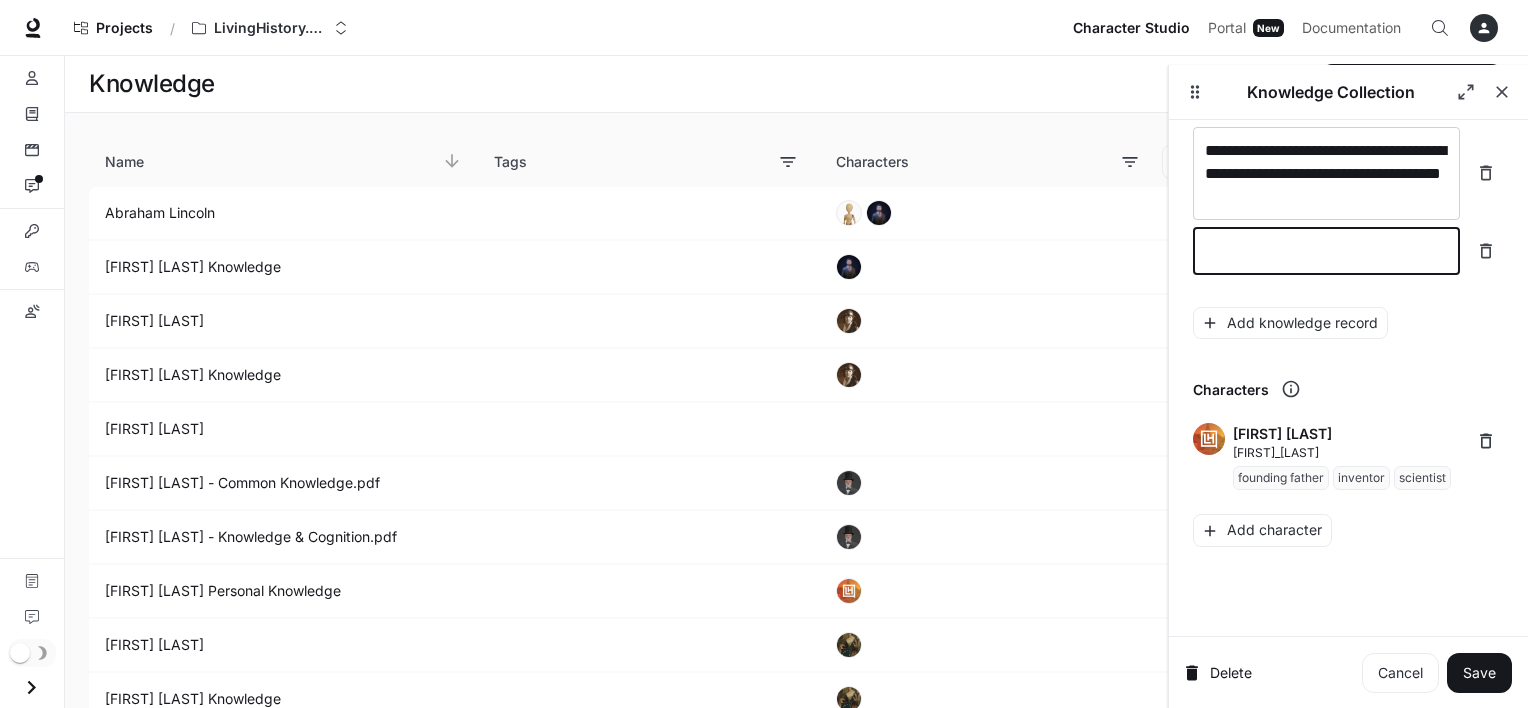 click at bounding box center [1326, 251] 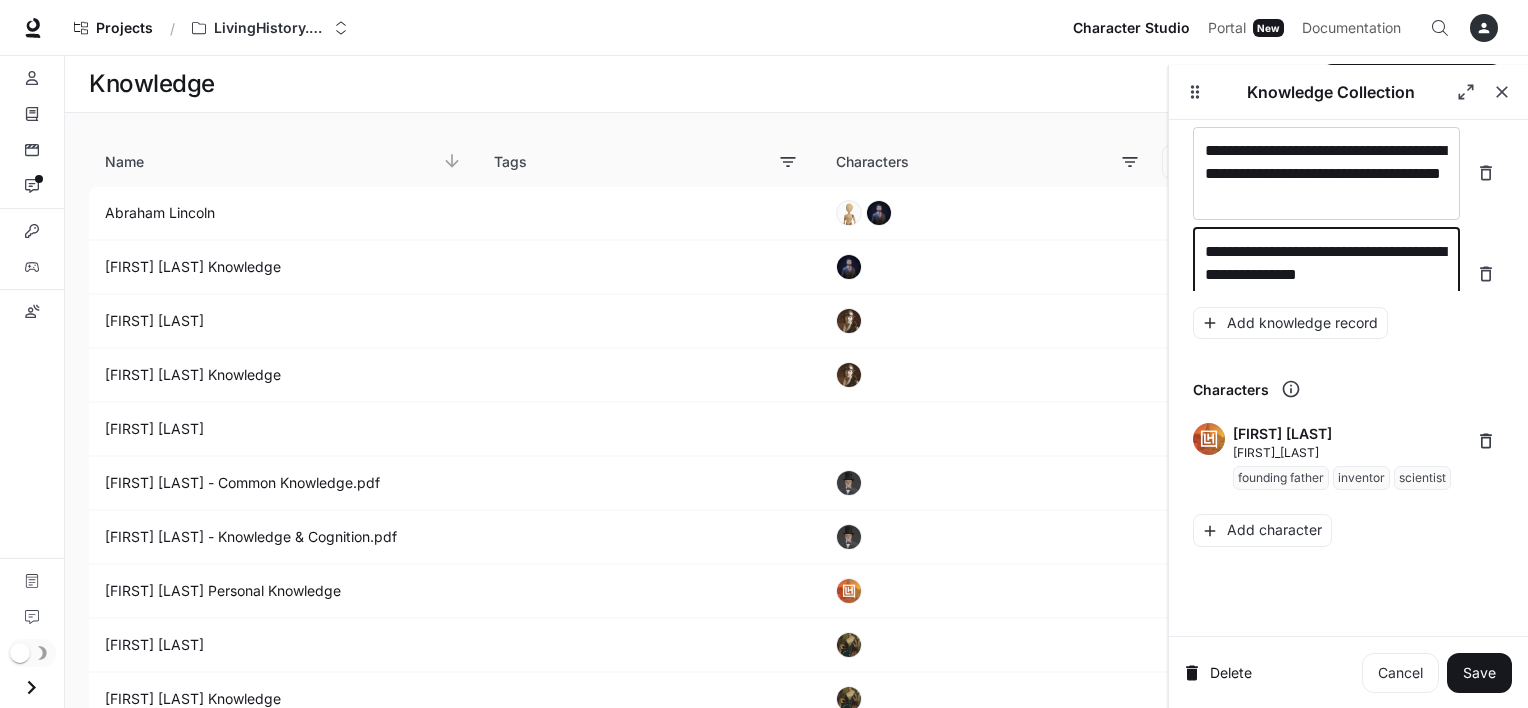 scroll, scrollTop: 24972, scrollLeft: 0, axis: vertical 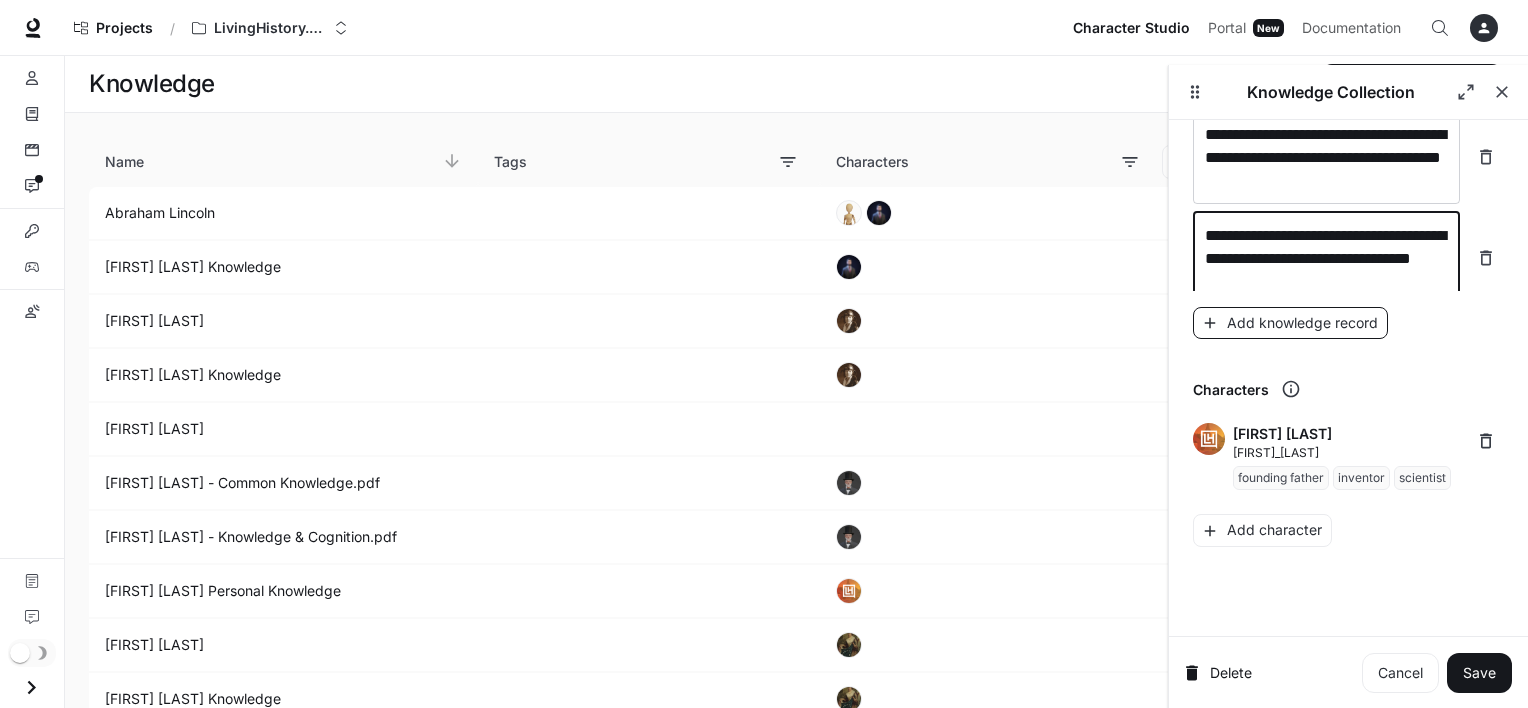 type on "**********" 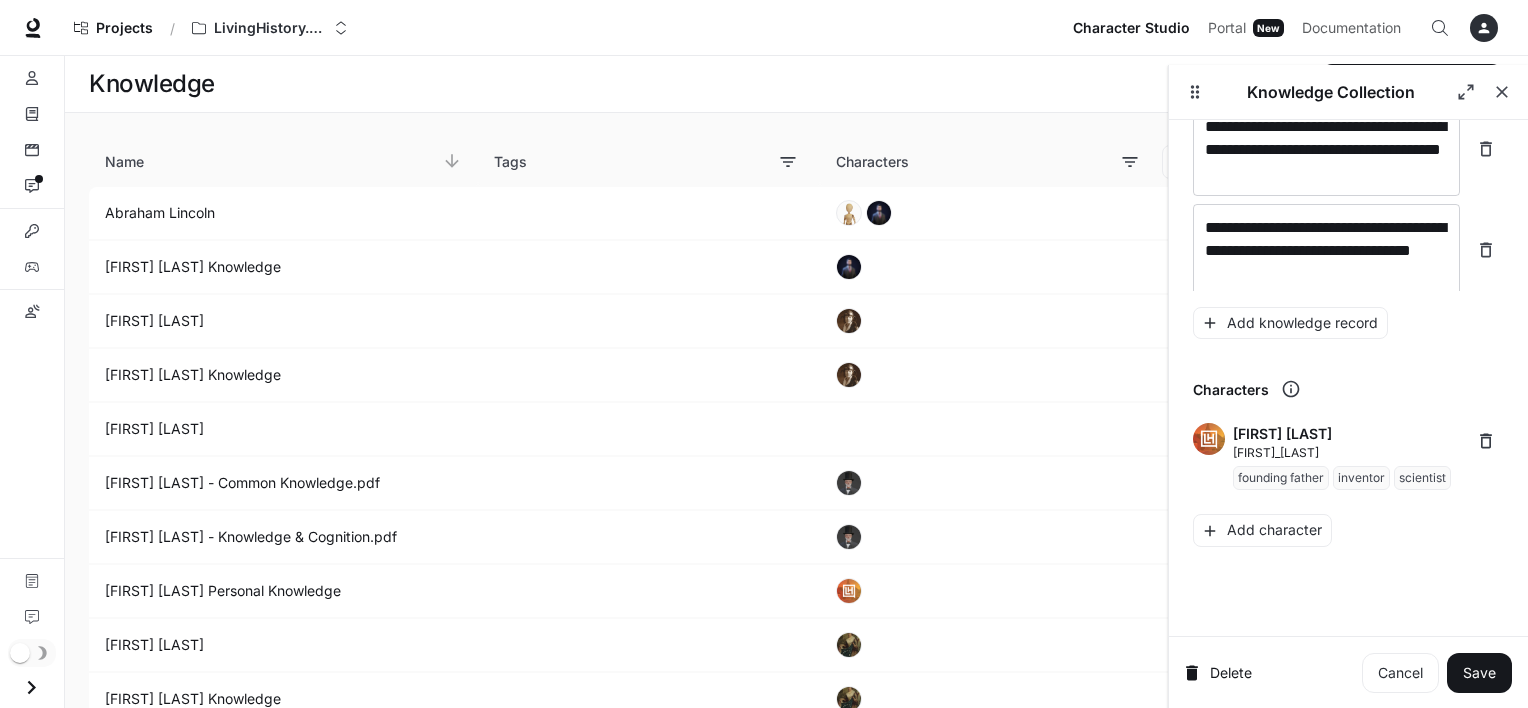 scroll, scrollTop: 25048, scrollLeft: 0, axis: vertical 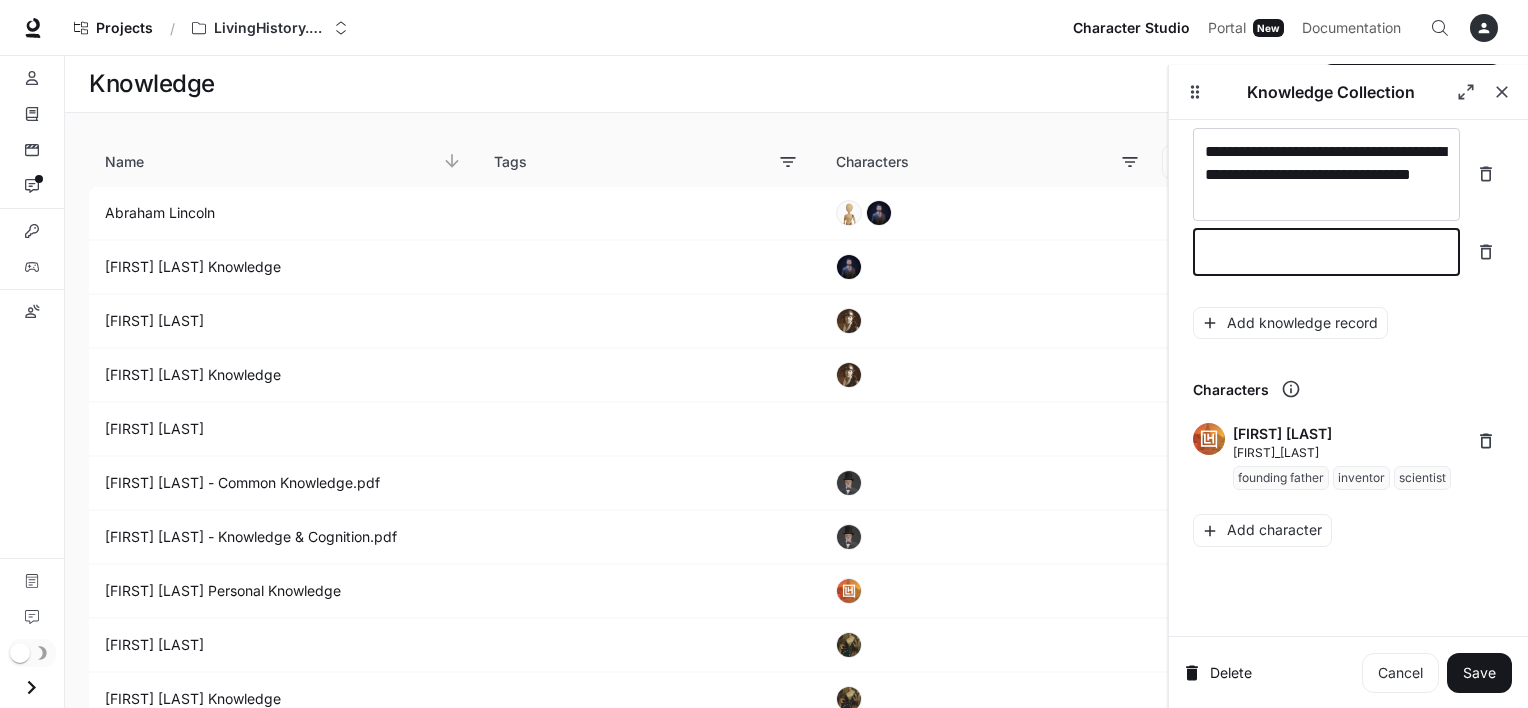 click at bounding box center (1326, 252) 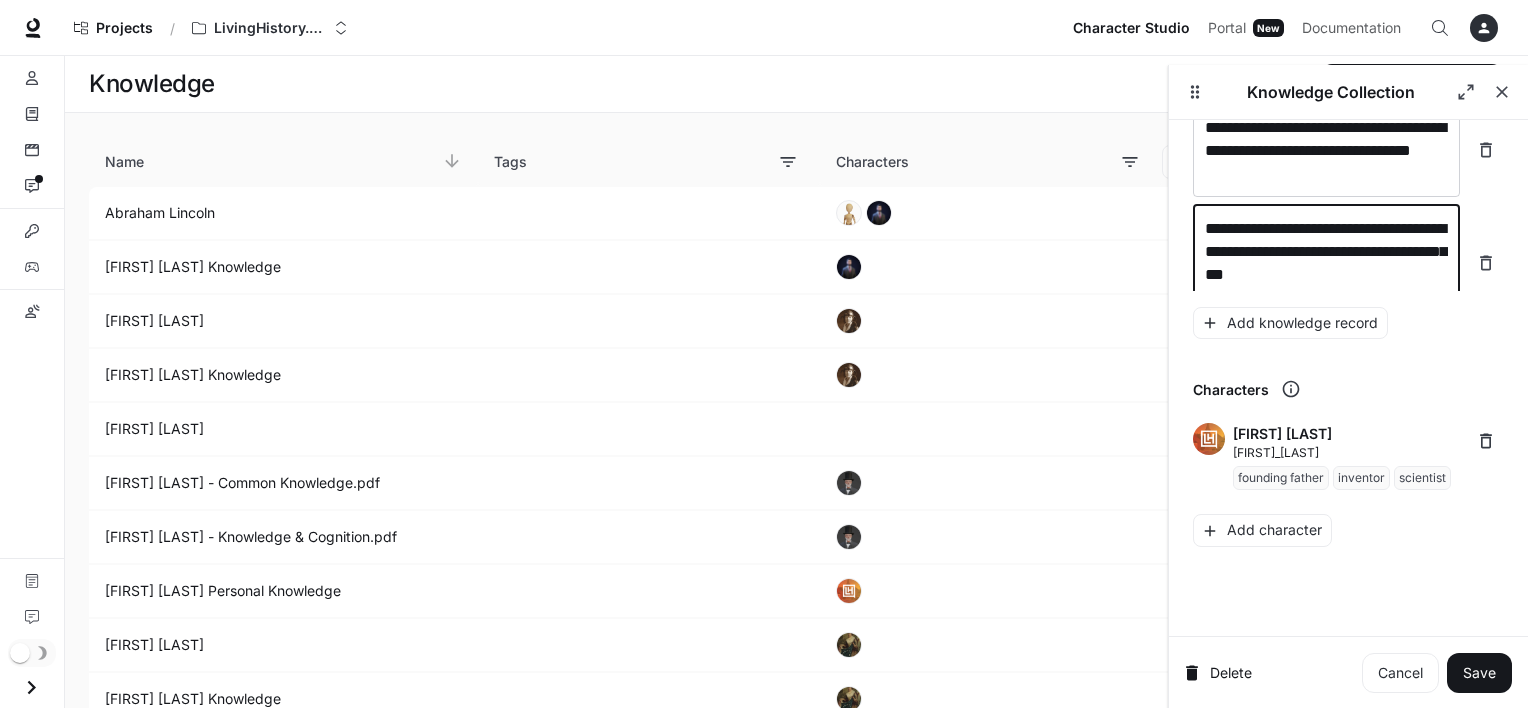scroll, scrollTop: 25088, scrollLeft: 0, axis: vertical 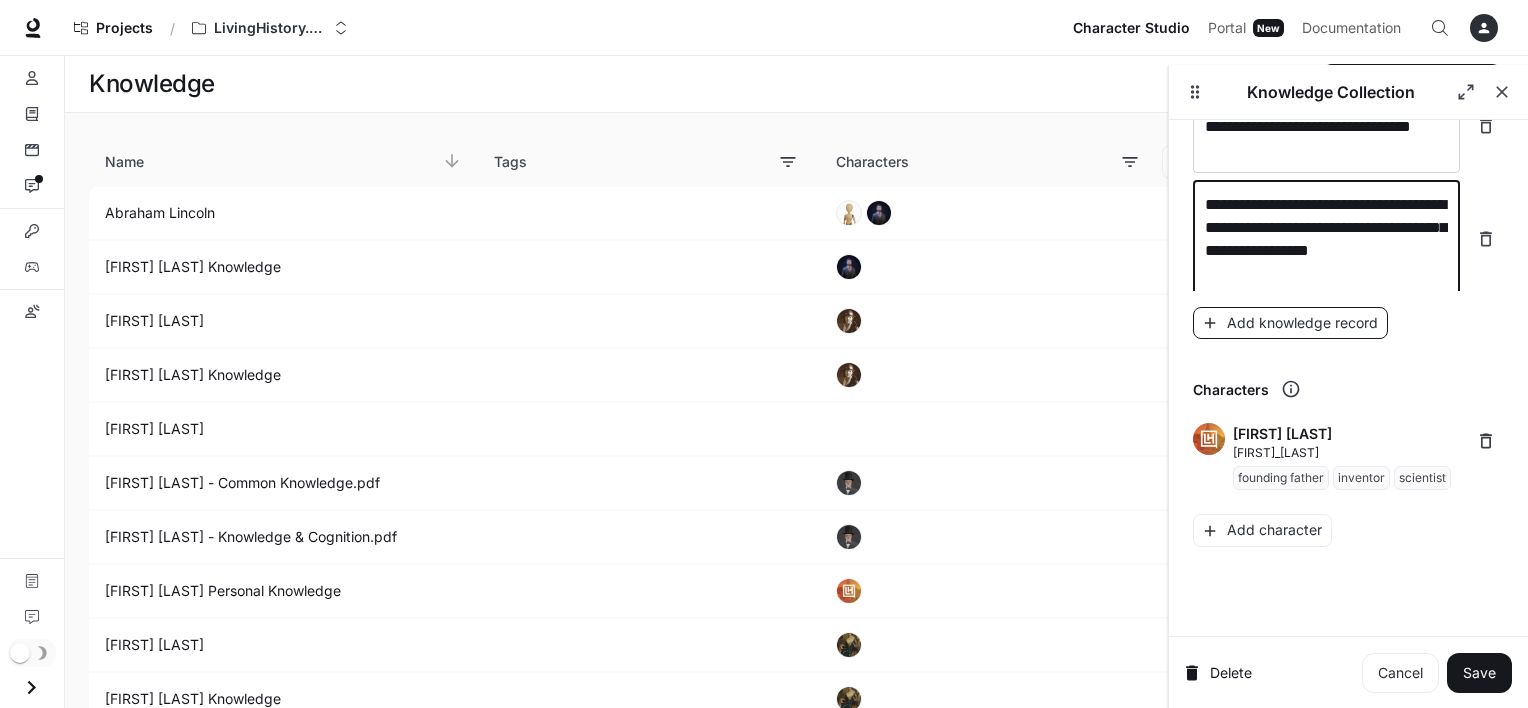 type on "**********" 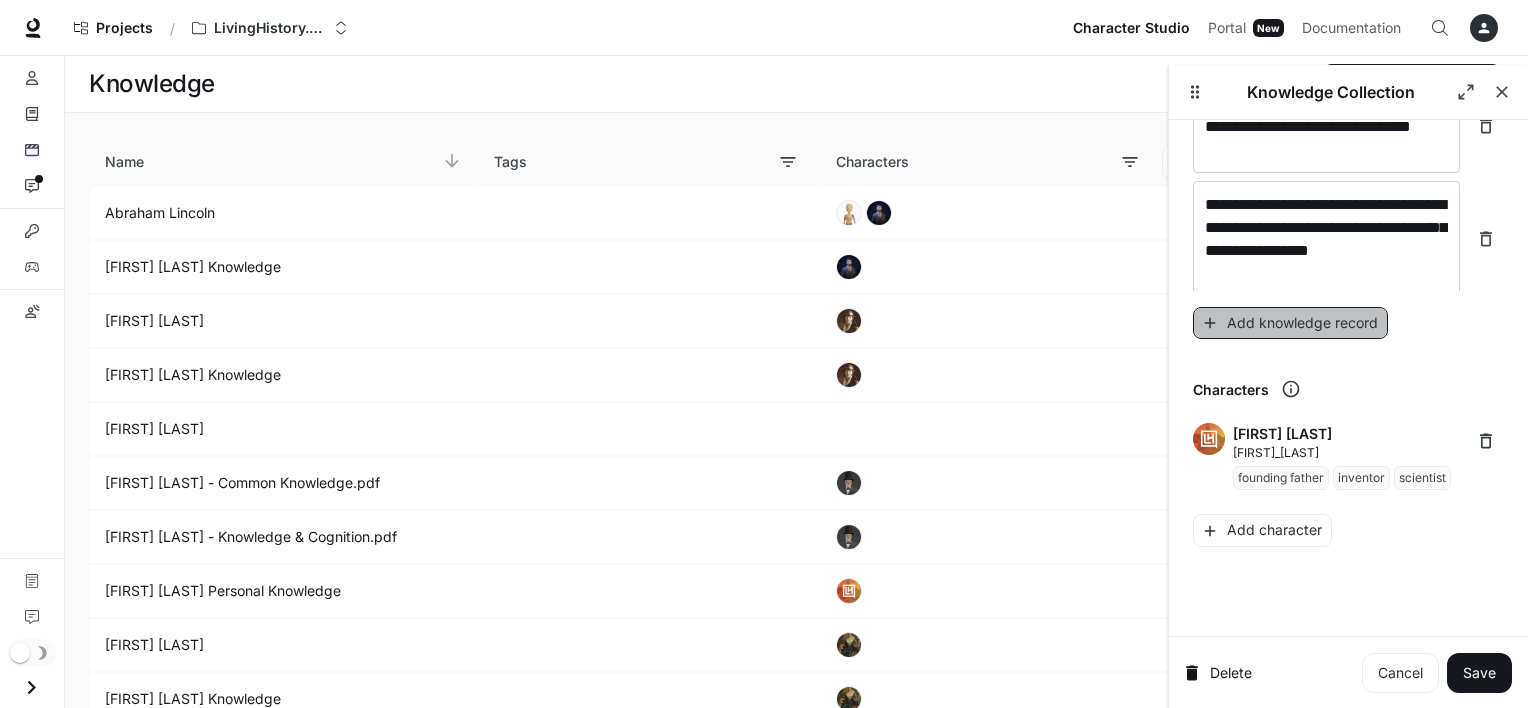 click on "Add knowledge record" at bounding box center (1290, 323) 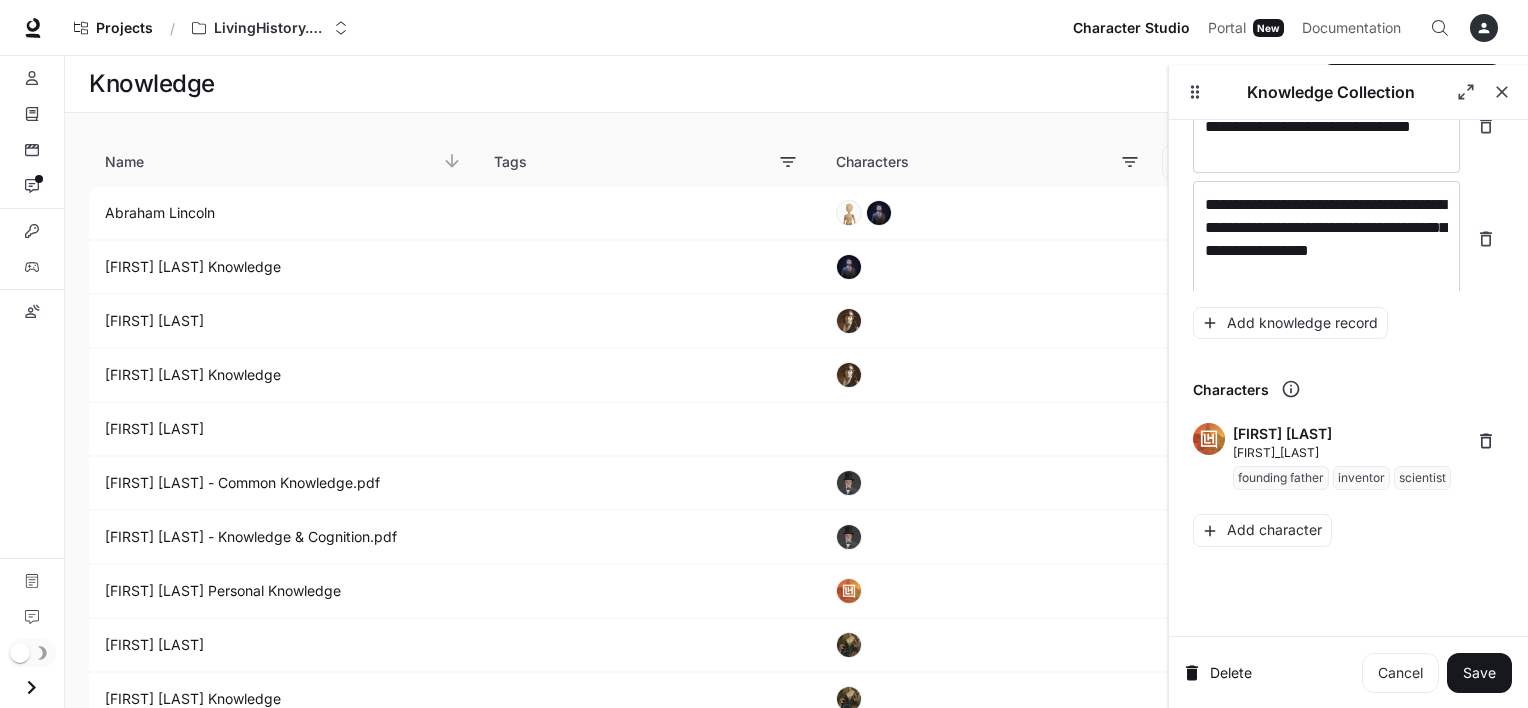 scroll, scrollTop: 25142, scrollLeft: 0, axis: vertical 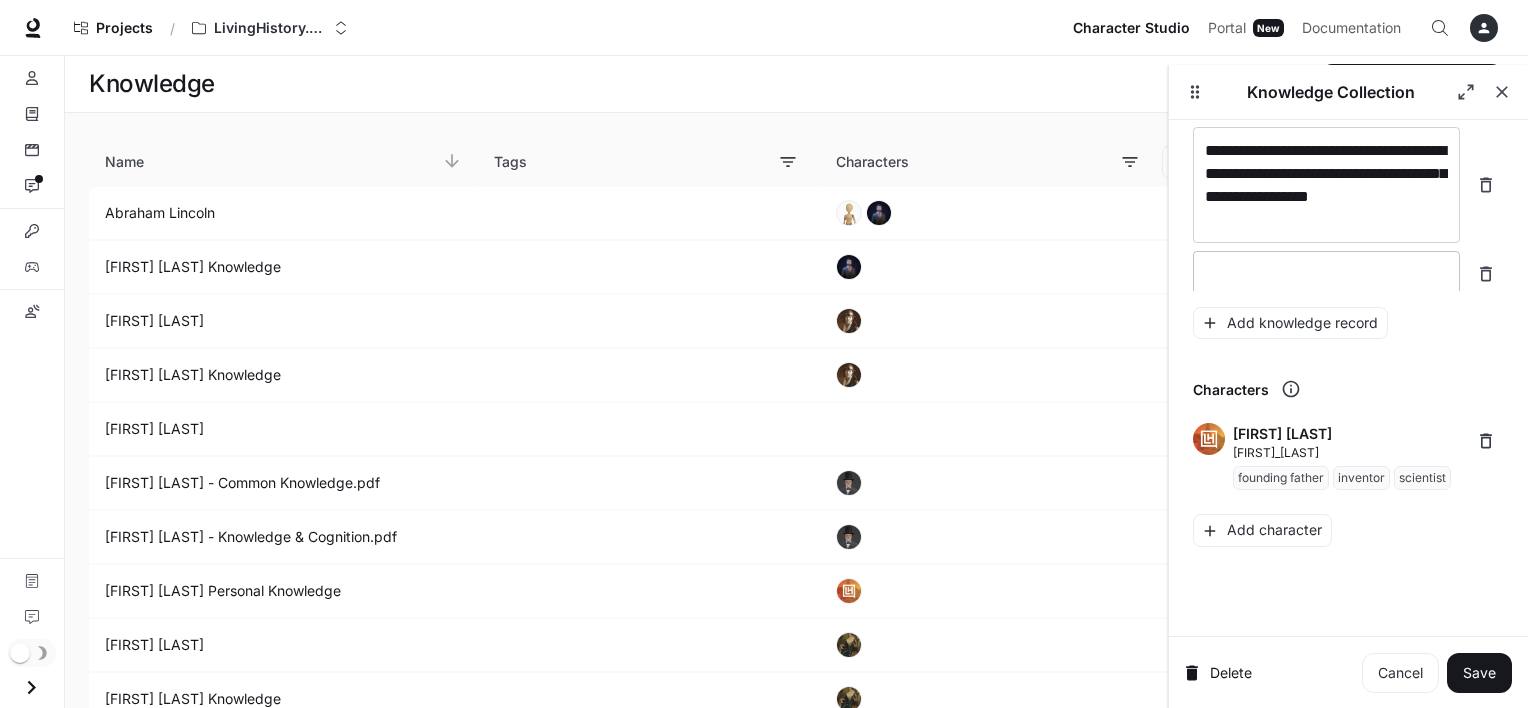 click at bounding box center (1326, 274) 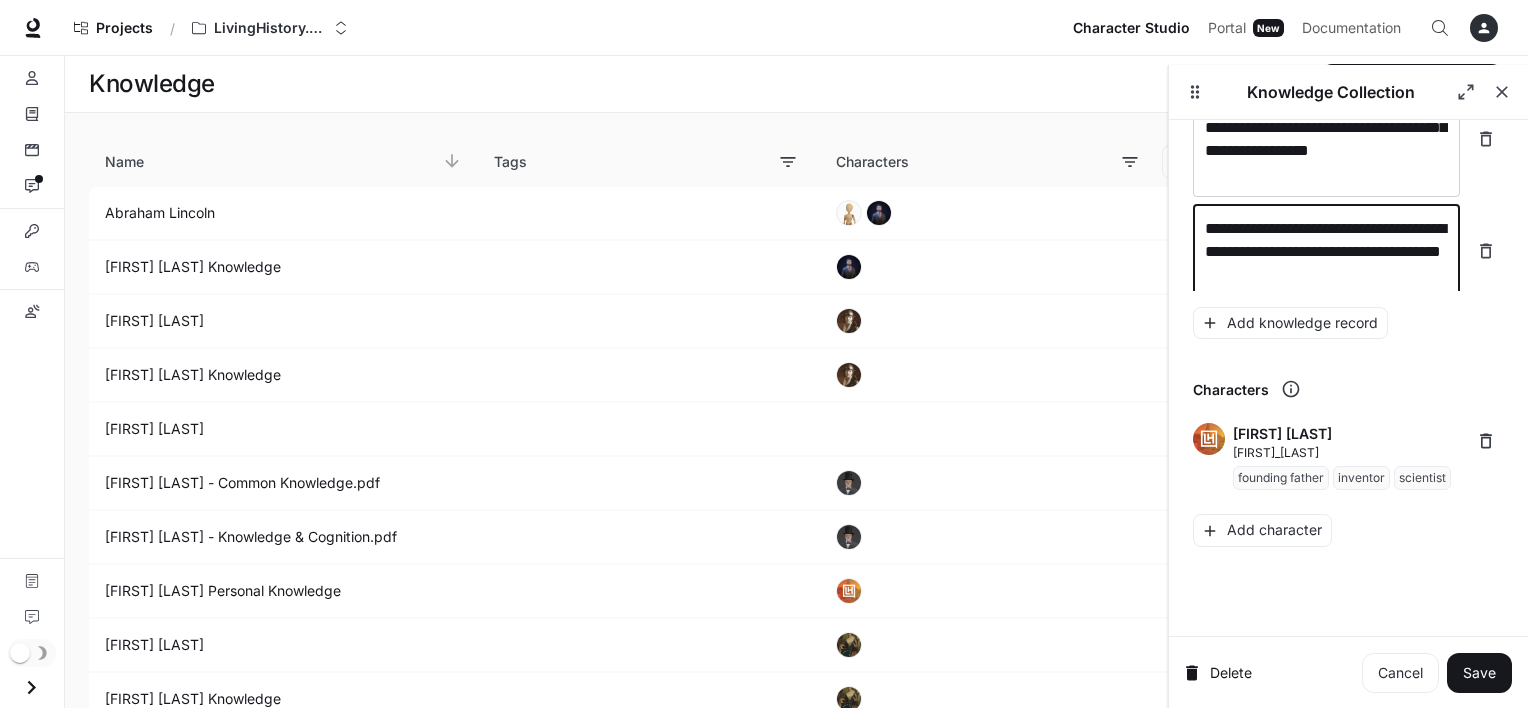 scroll, scrollTop: 25196, scrollLeft: 0, axis: vertical 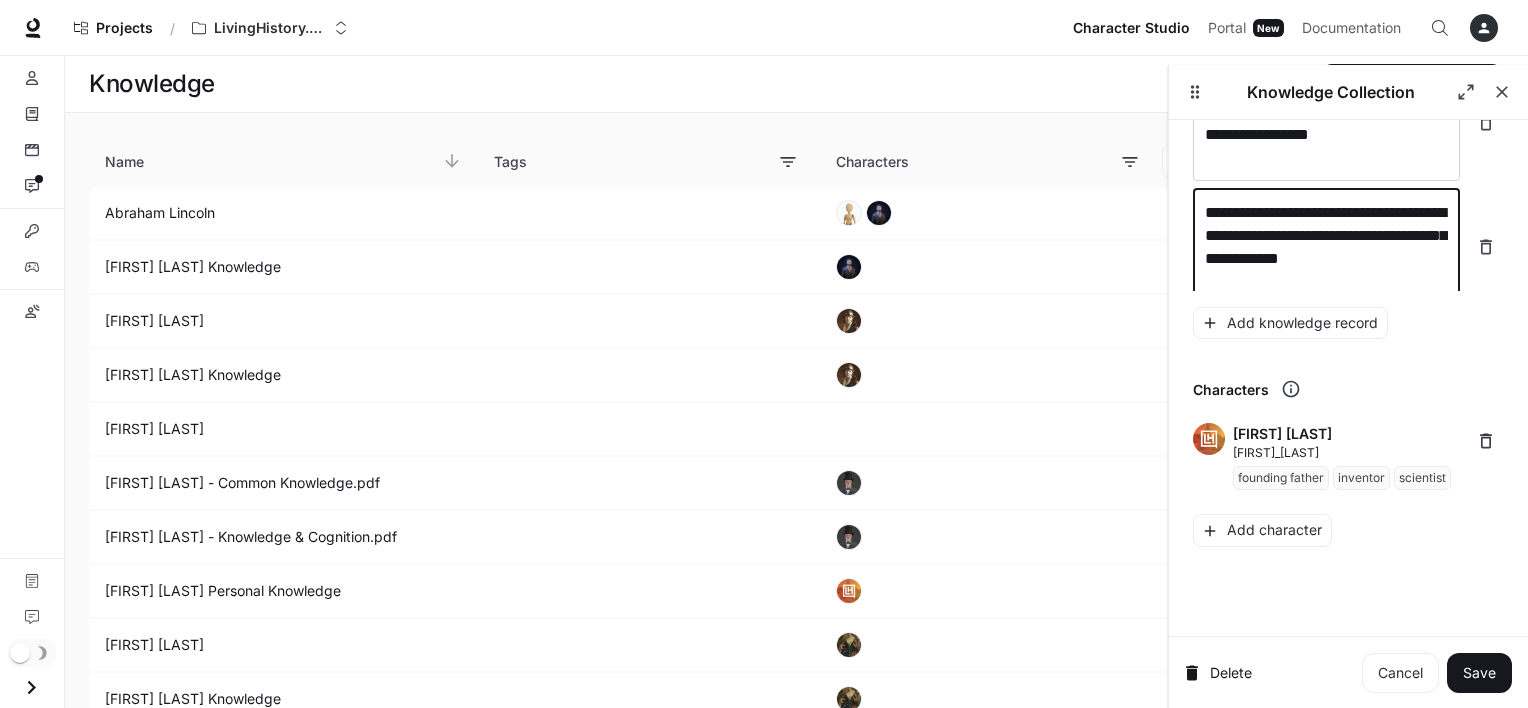type on "**********" 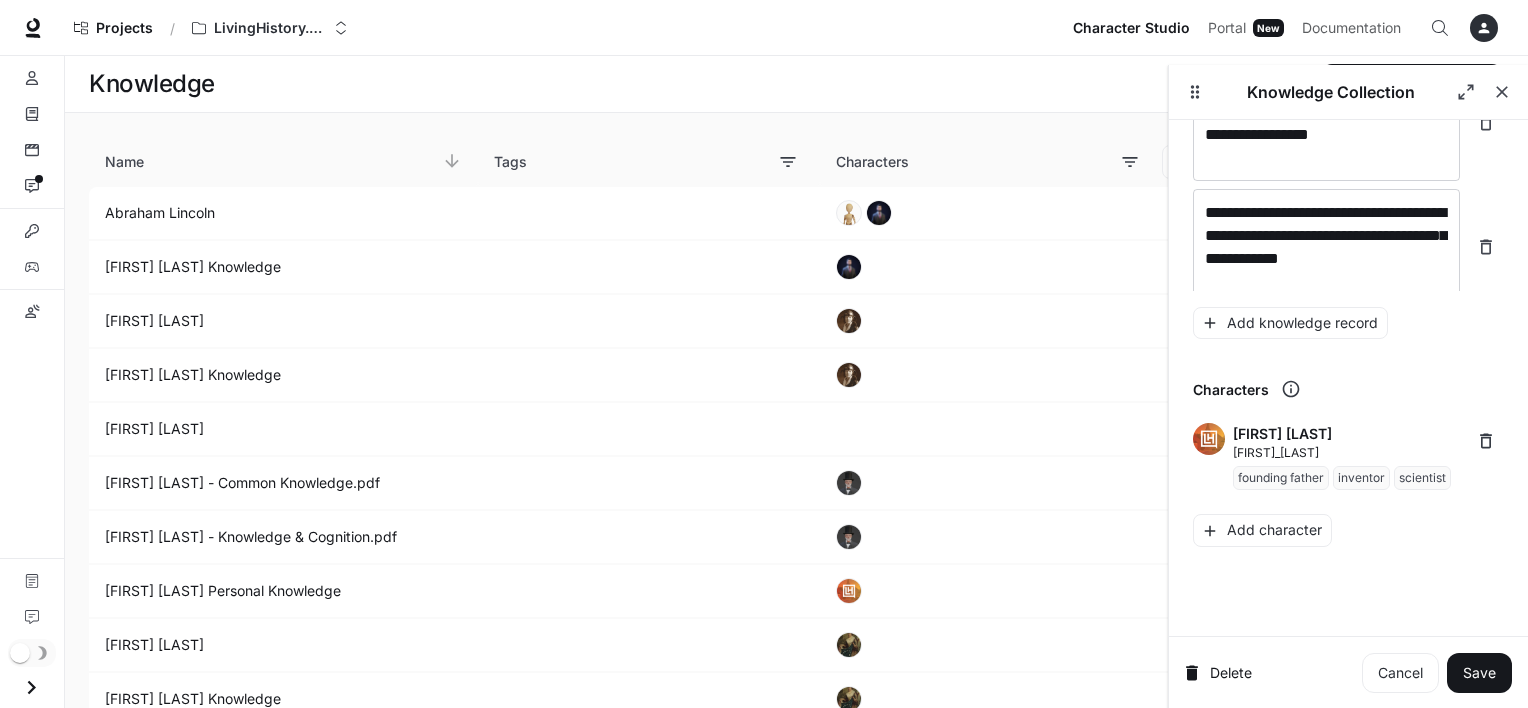click on "**********" at bounding box center [1348, 405] 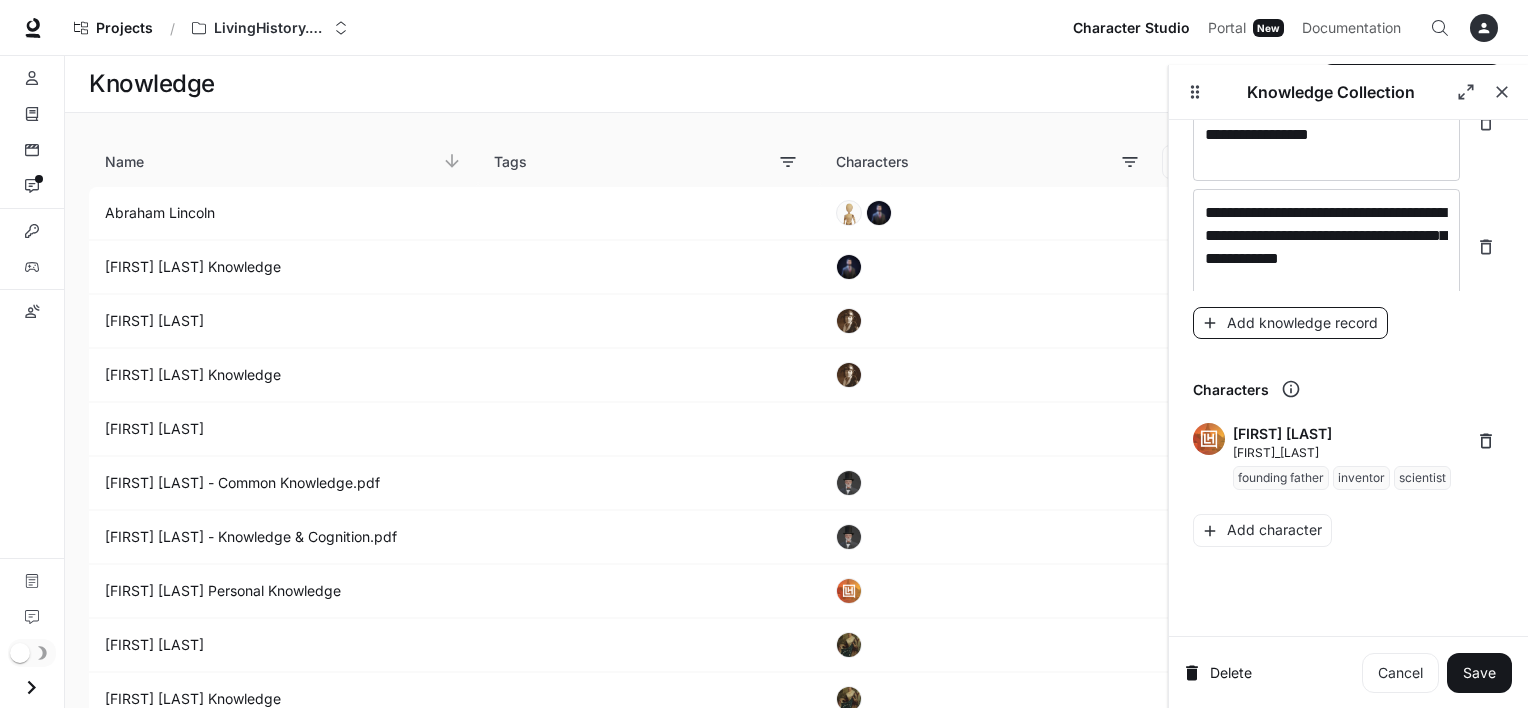 click on "Add knowledge record" at bounding box center (1290, 323) 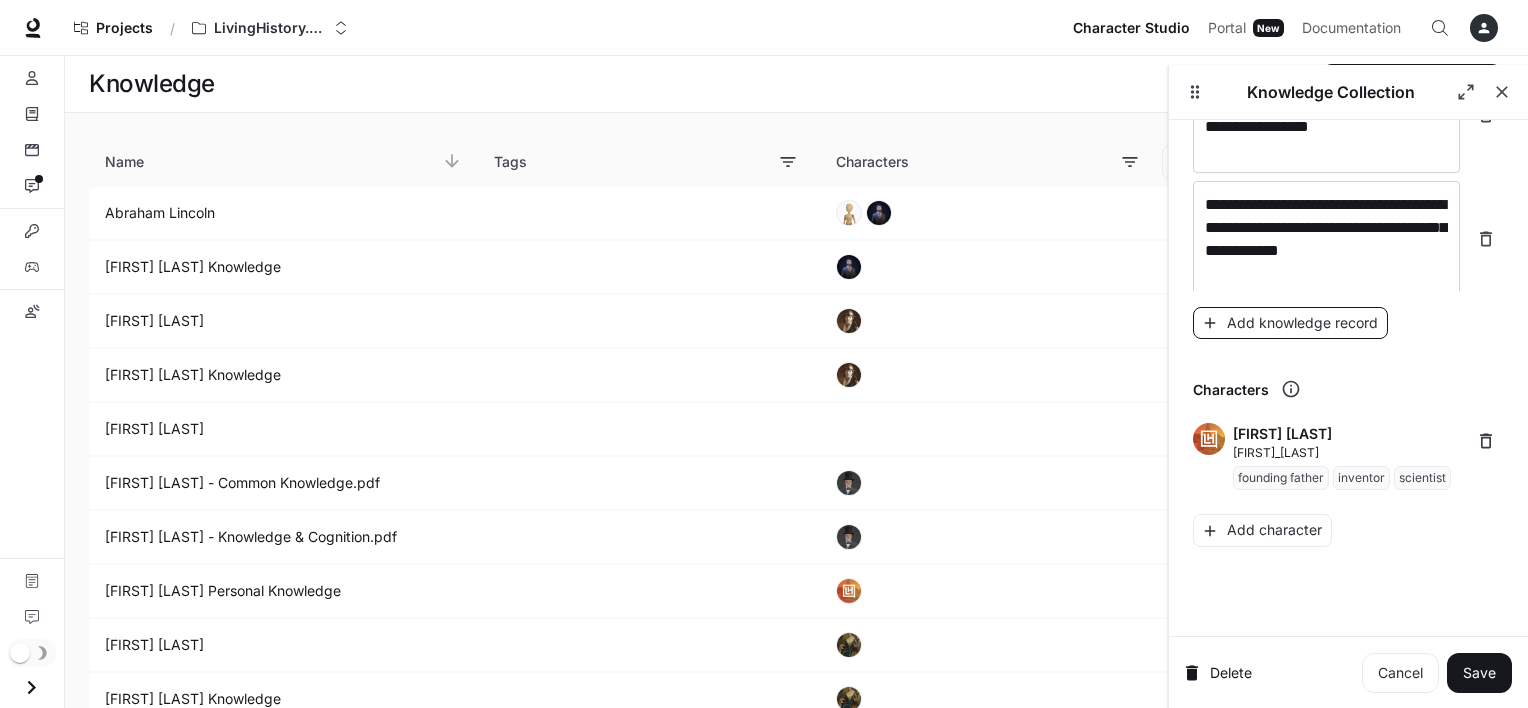 scroll, scrollTop: 25272, scrollLeft: 0, axis: vertical 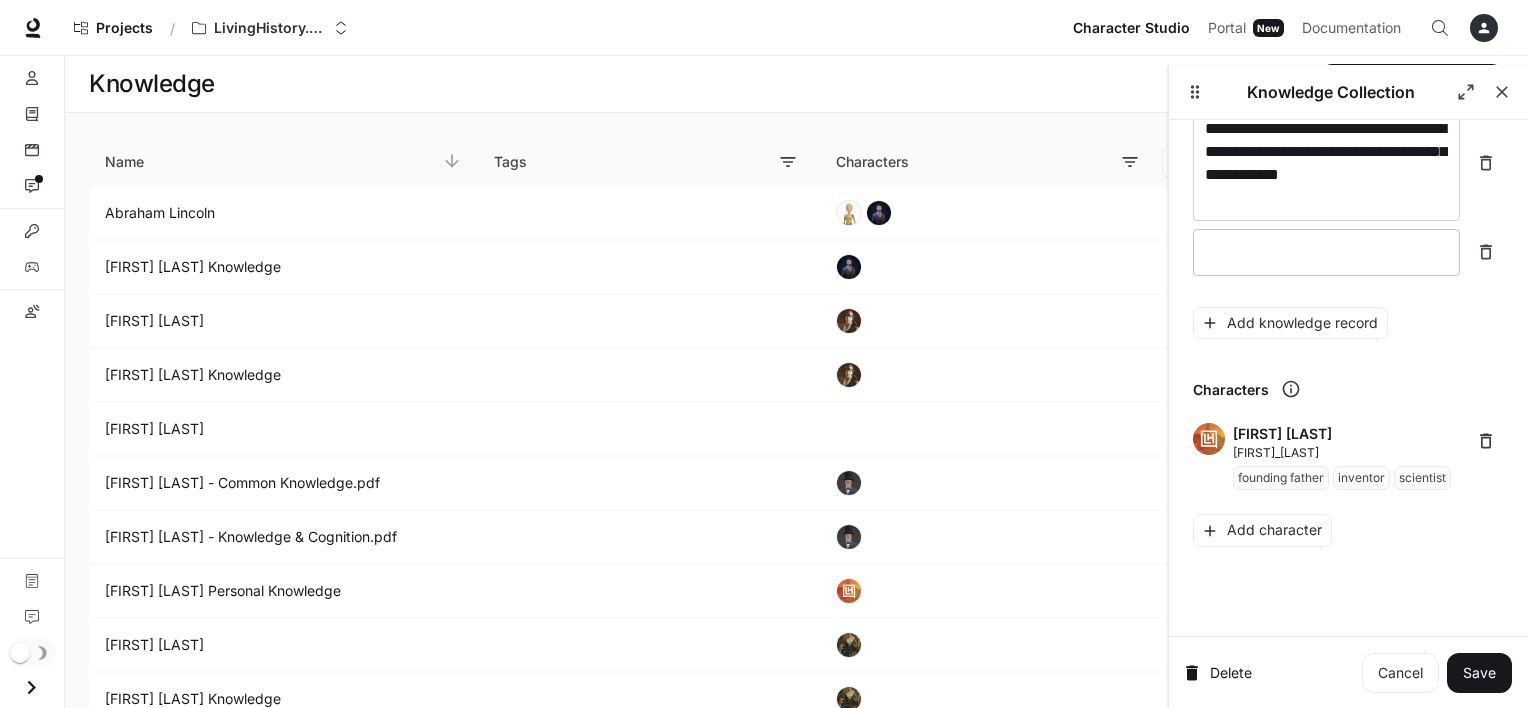 click on "* ​" at bounding box center [1326, 252] 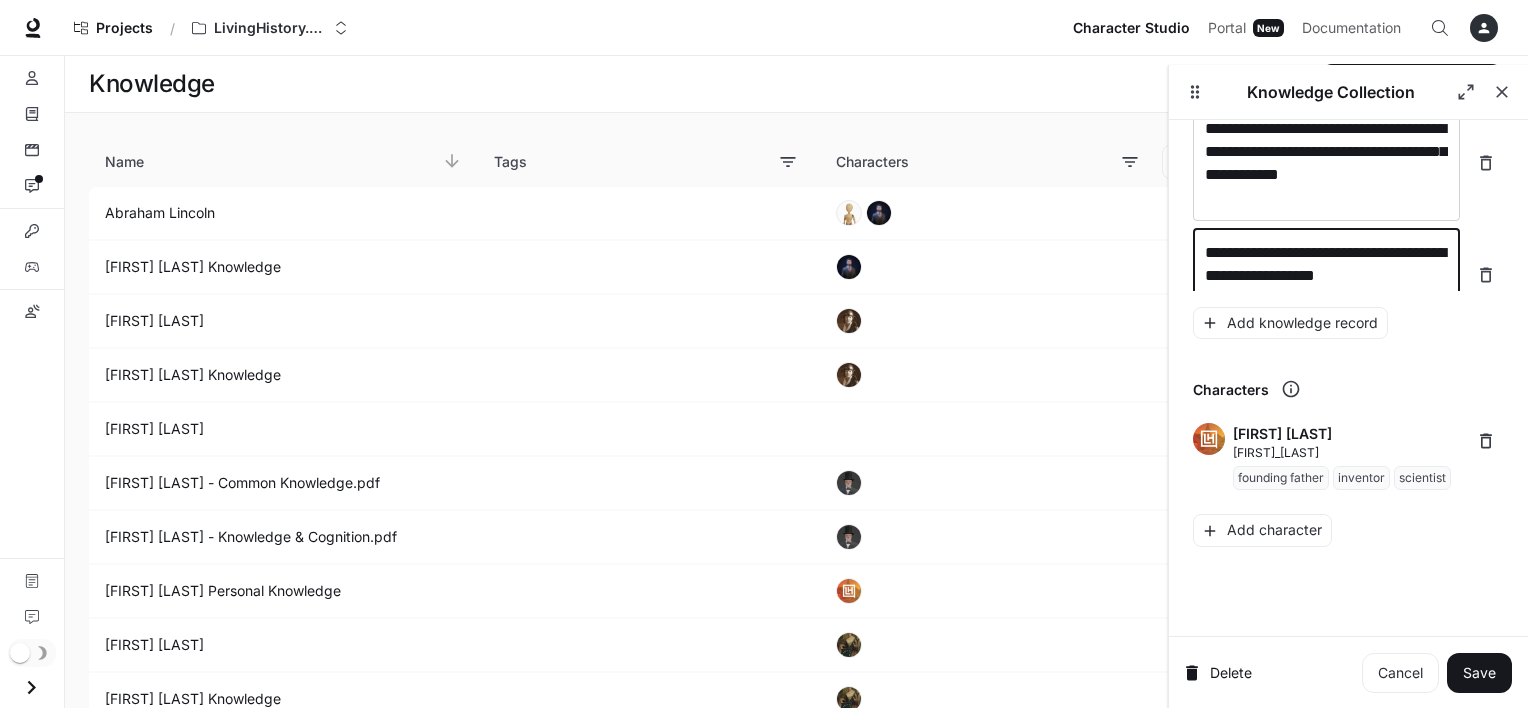 scroll, scrollTop: 25288, scrollLeft: 0, axis: vertical 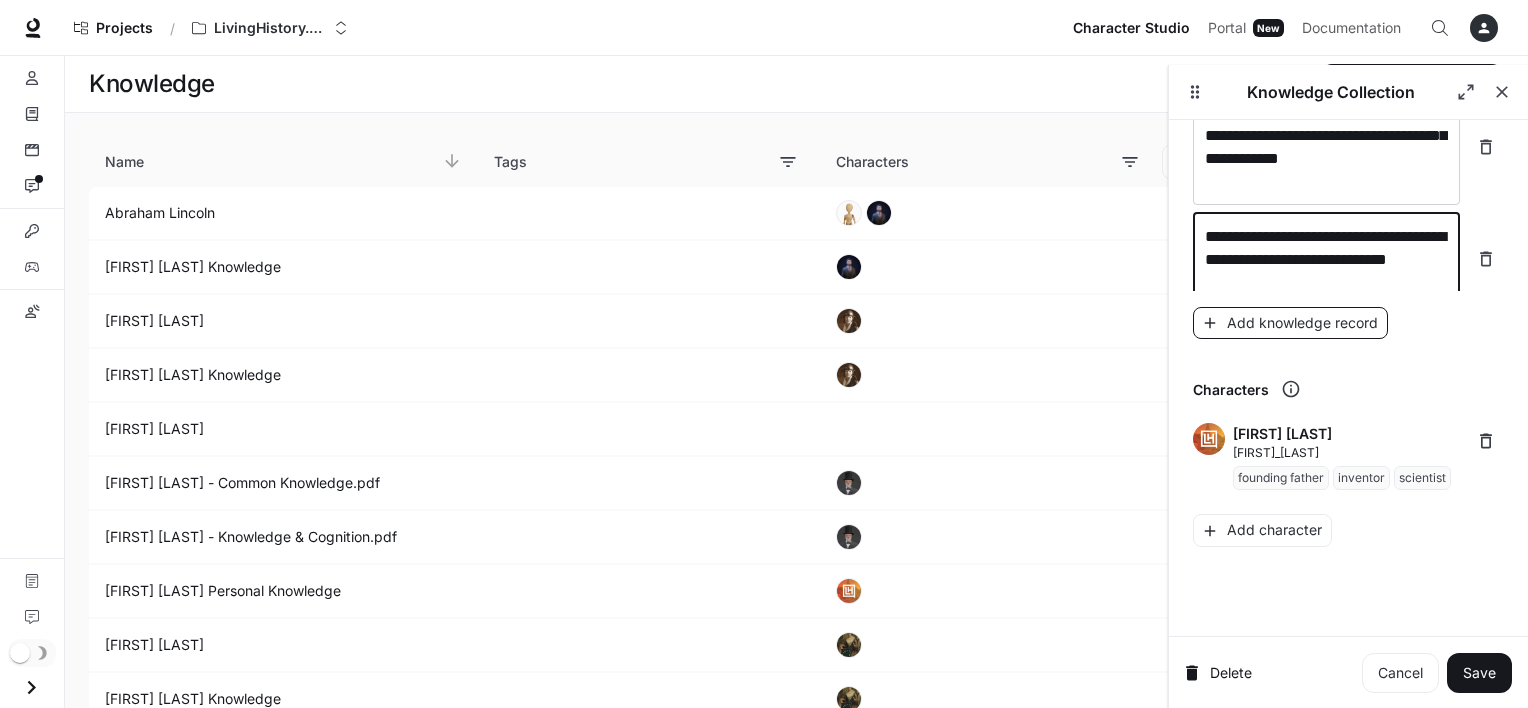 type on "**********" 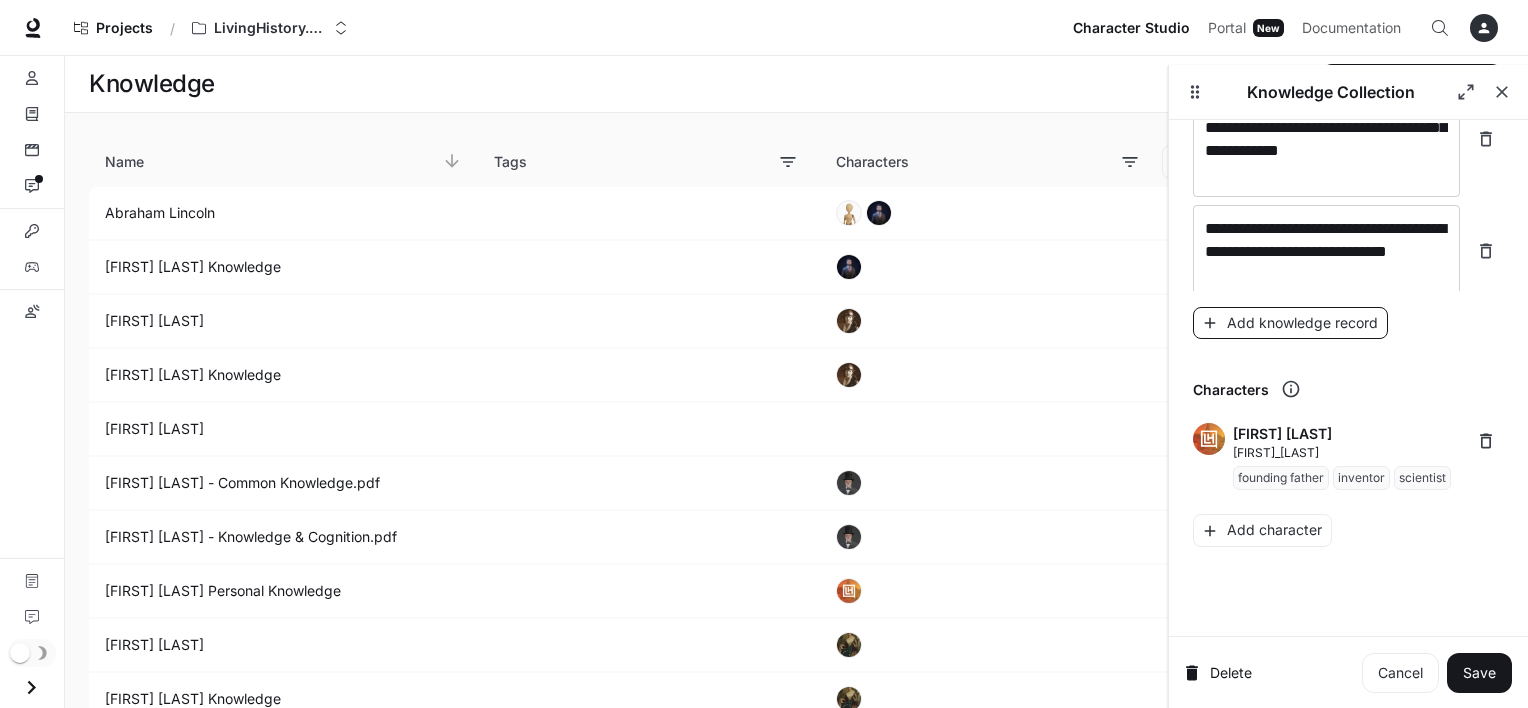 scroll, scrollTop: 25366, scrollLeft: 0, axis: vertical 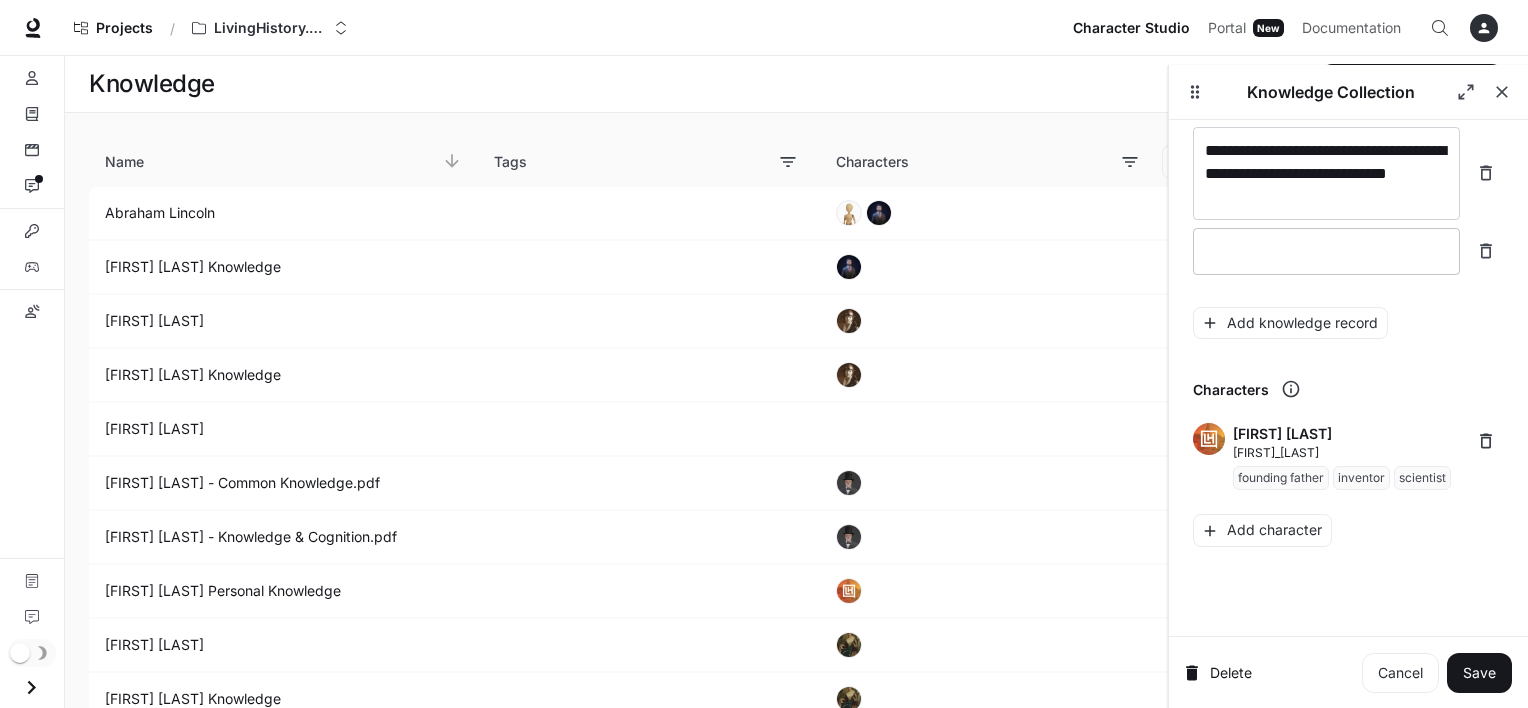 click at bounding box center (1326, 251) 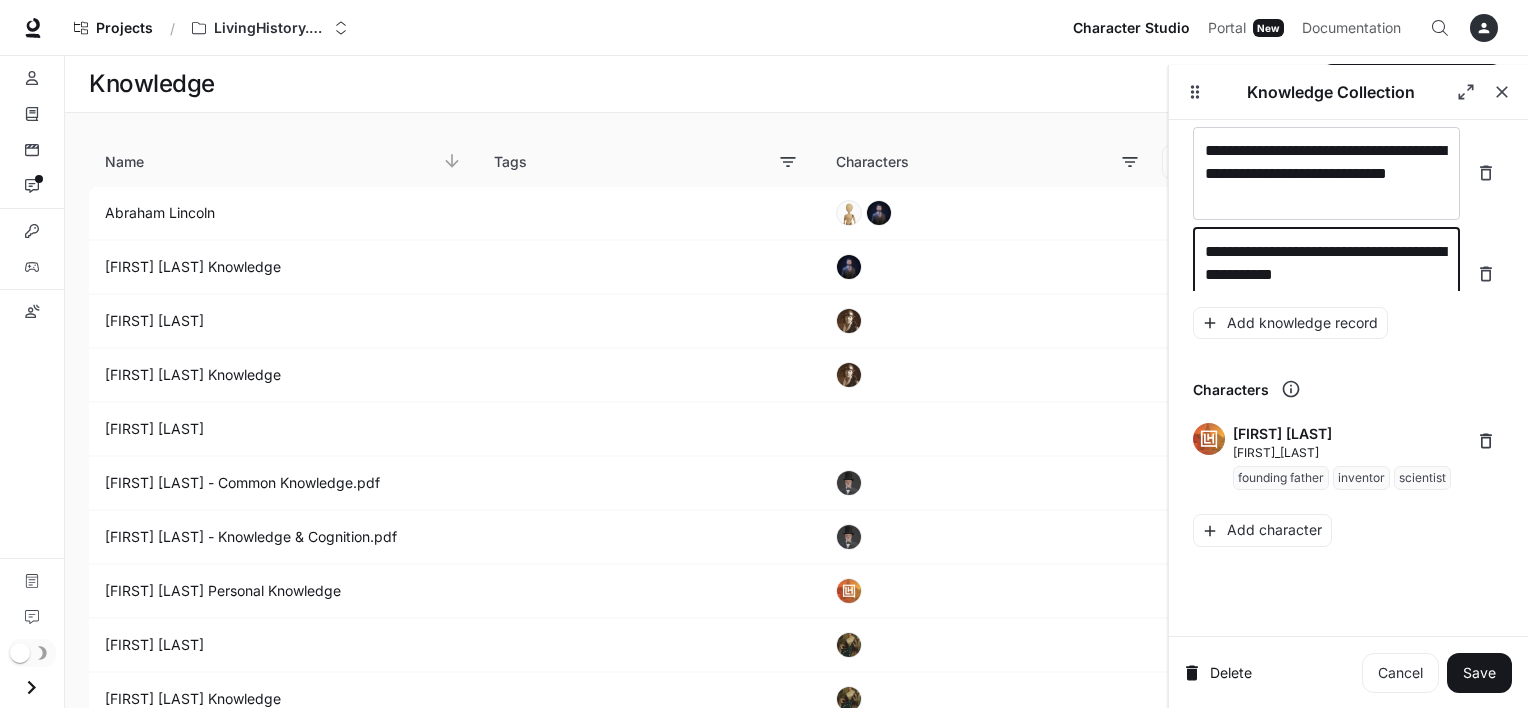 scroll, scrollTop: 25381, scrollLeft: 0, axis: vertical 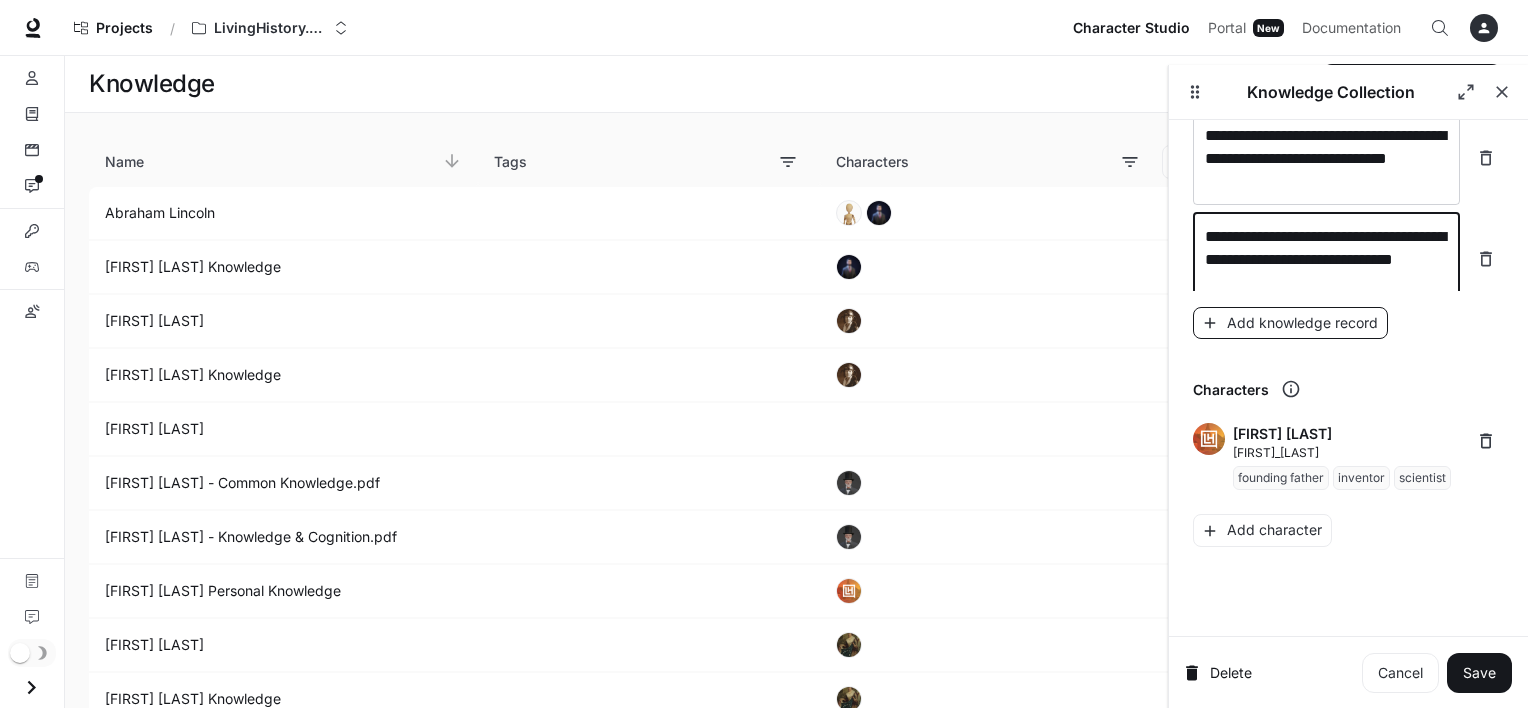 type on "**********" 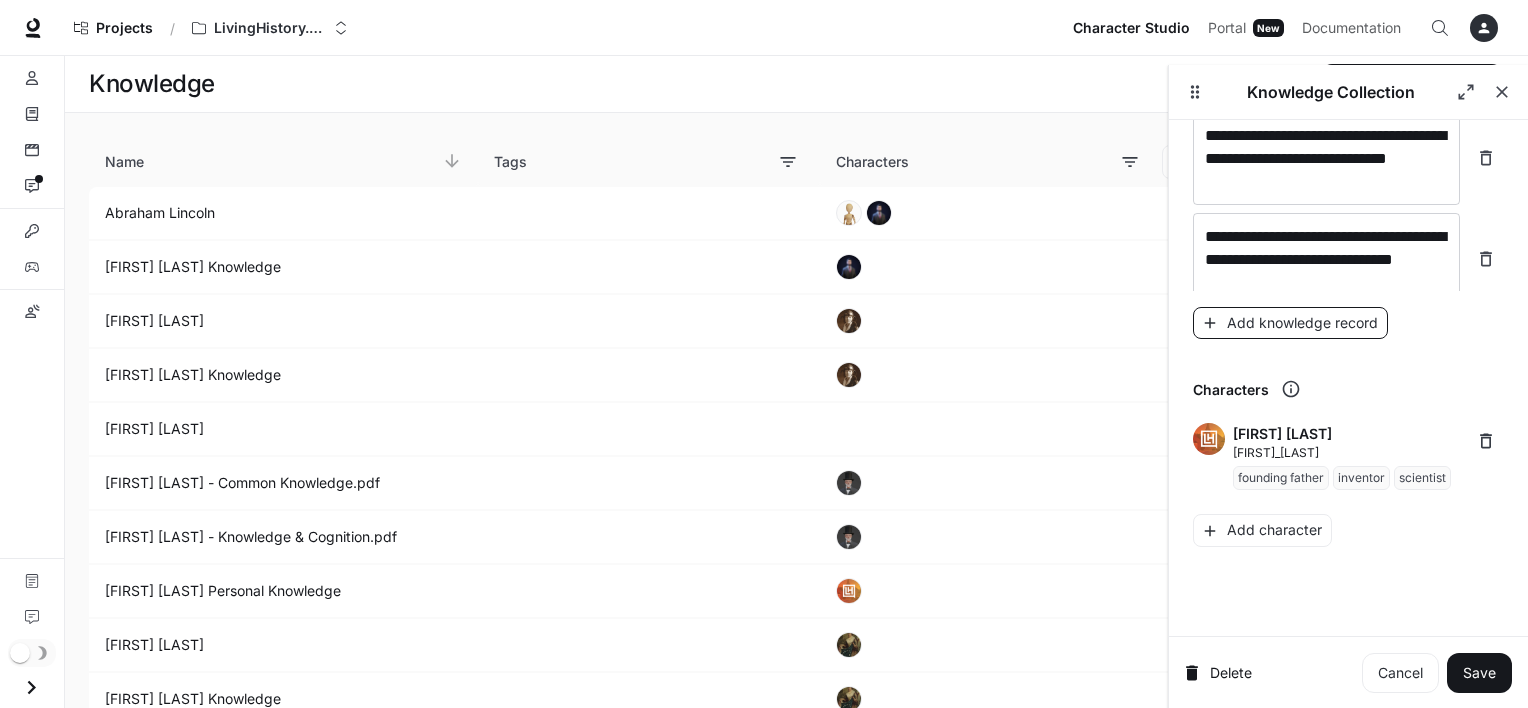 scroll, scrollTop: 25420, scrollLeft: 0, axis: vertical 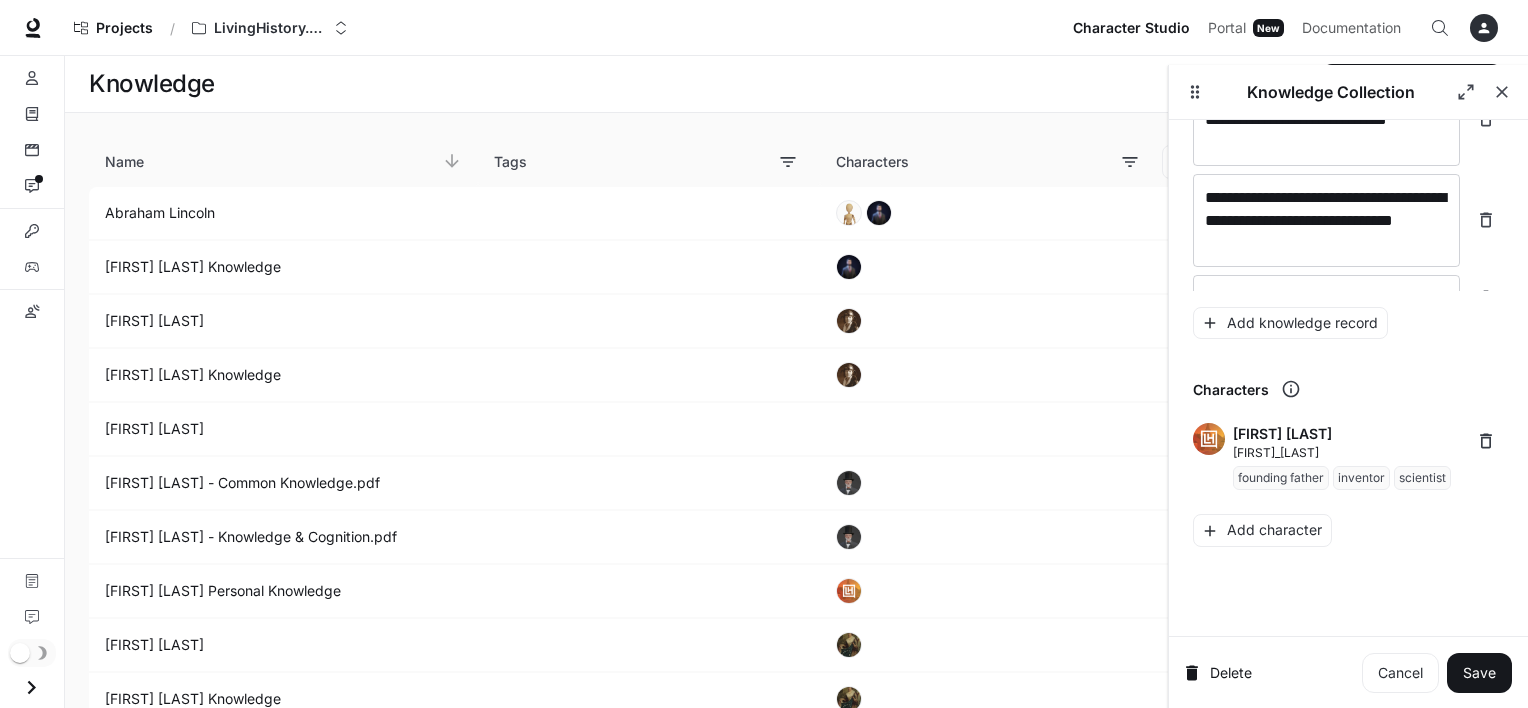 click on "**********" at bounding box center [1348, 97] 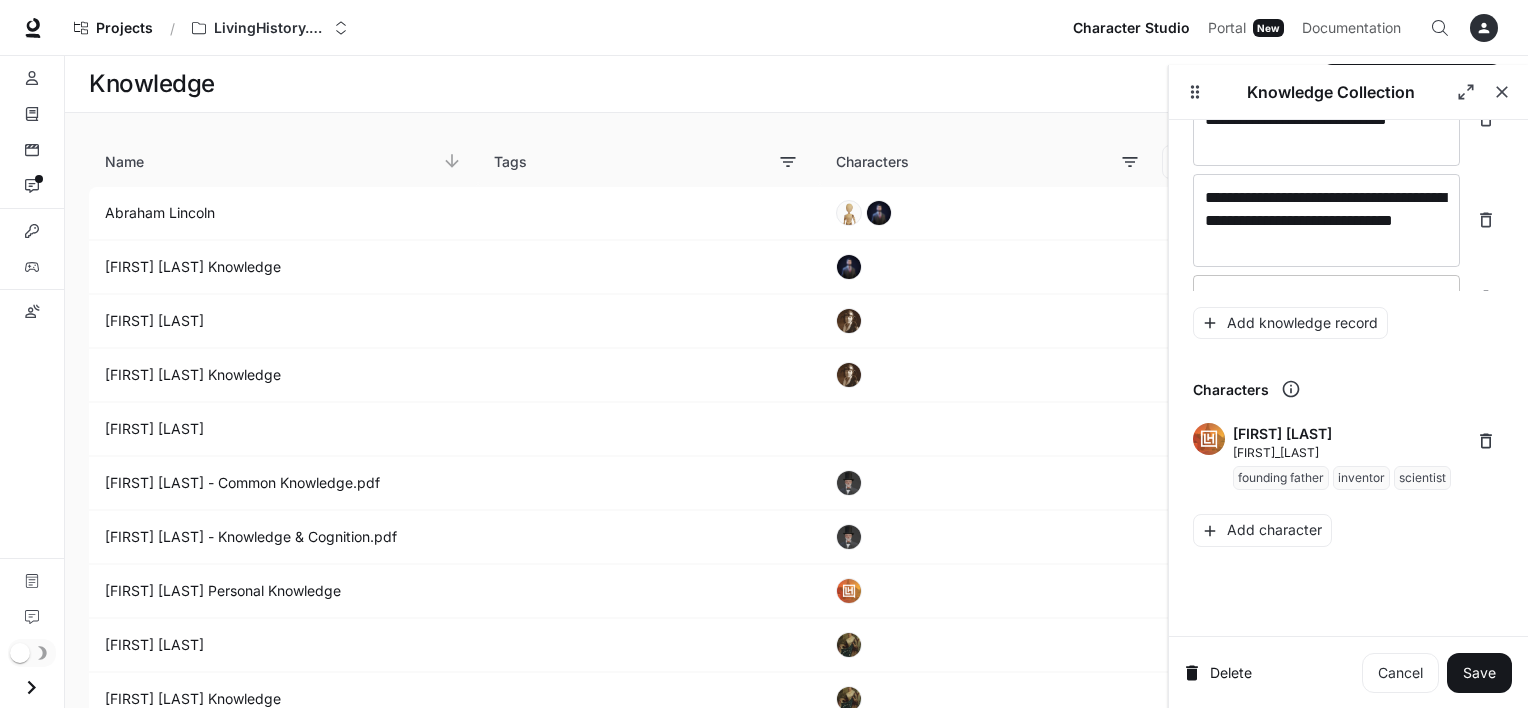 click on "* ​" at bounding box center (1326, 298) 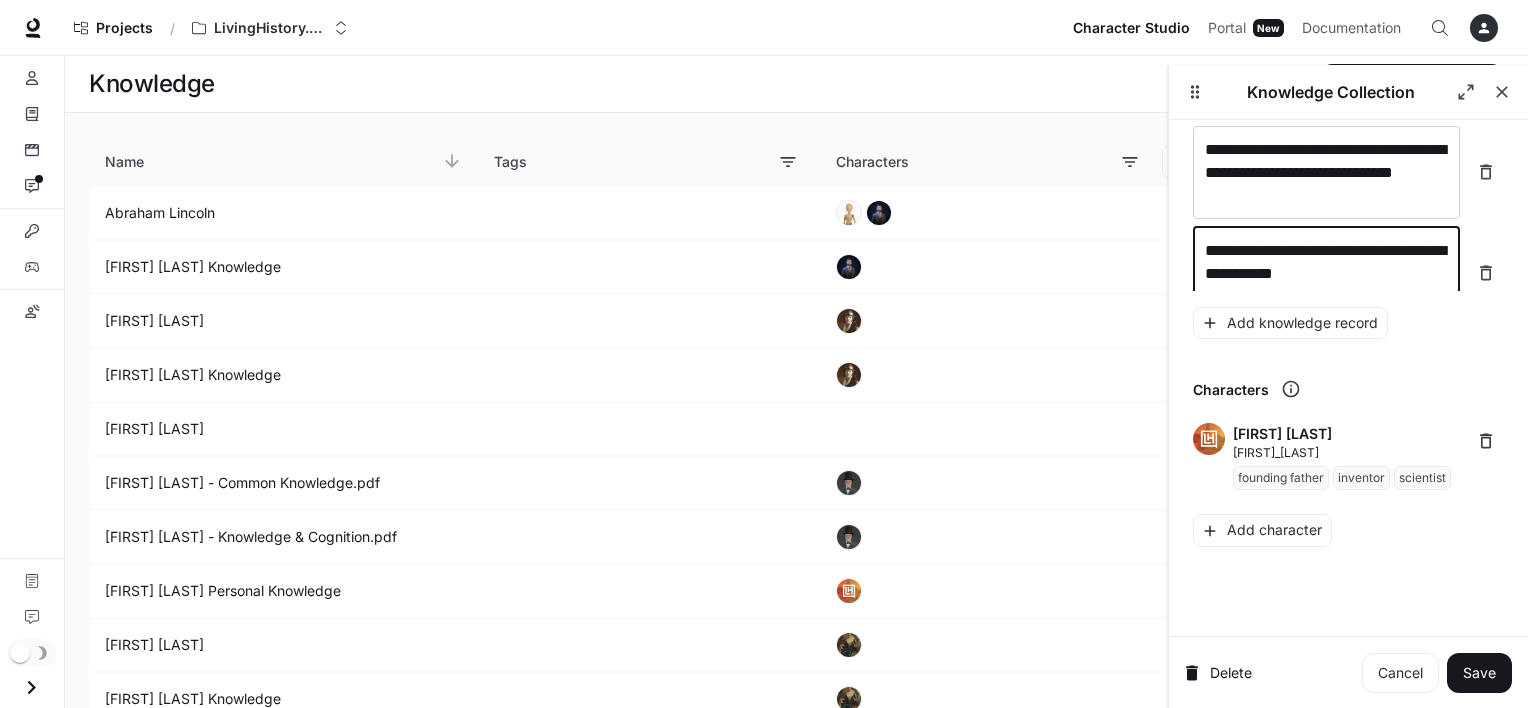 scroll, scrollTop: 25483, scrollLeft: 0, axis: vertical 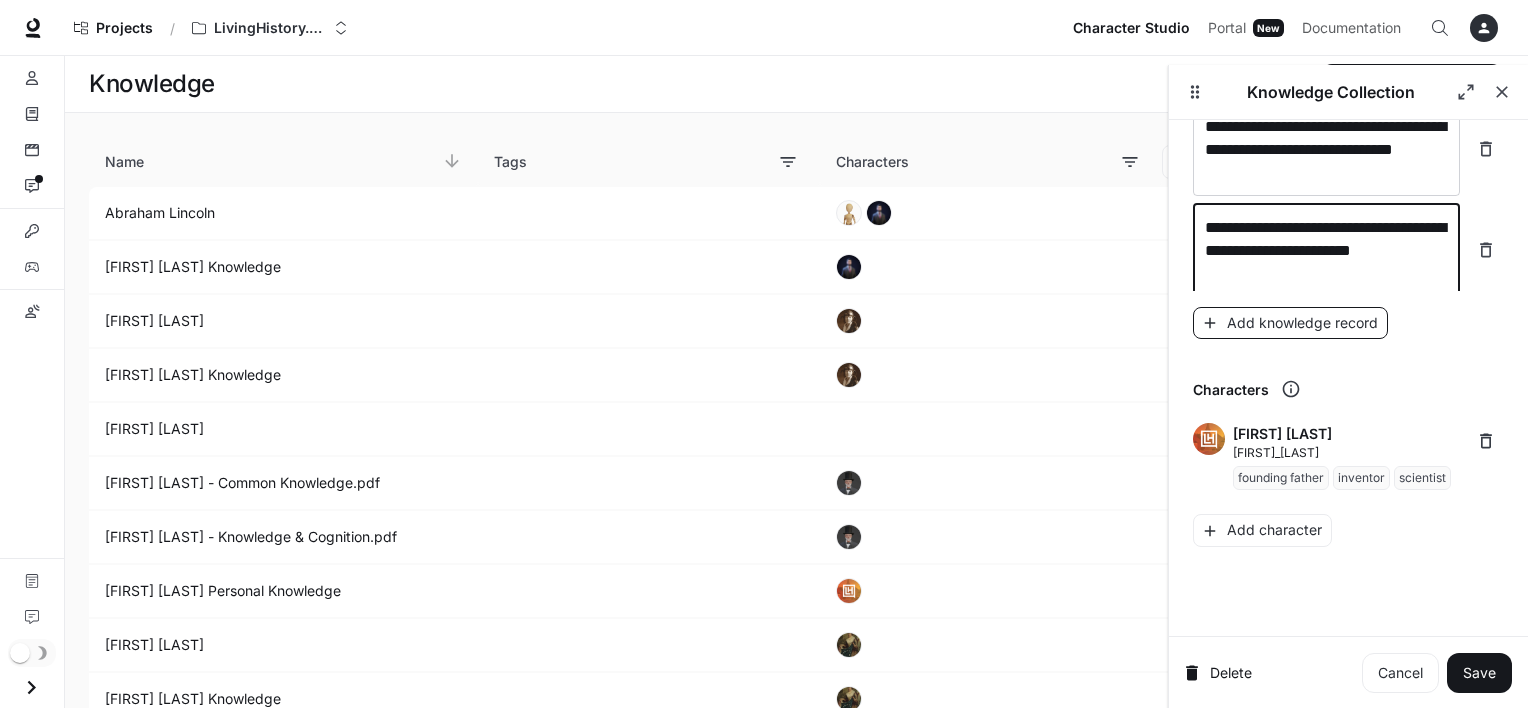 type on "**********" 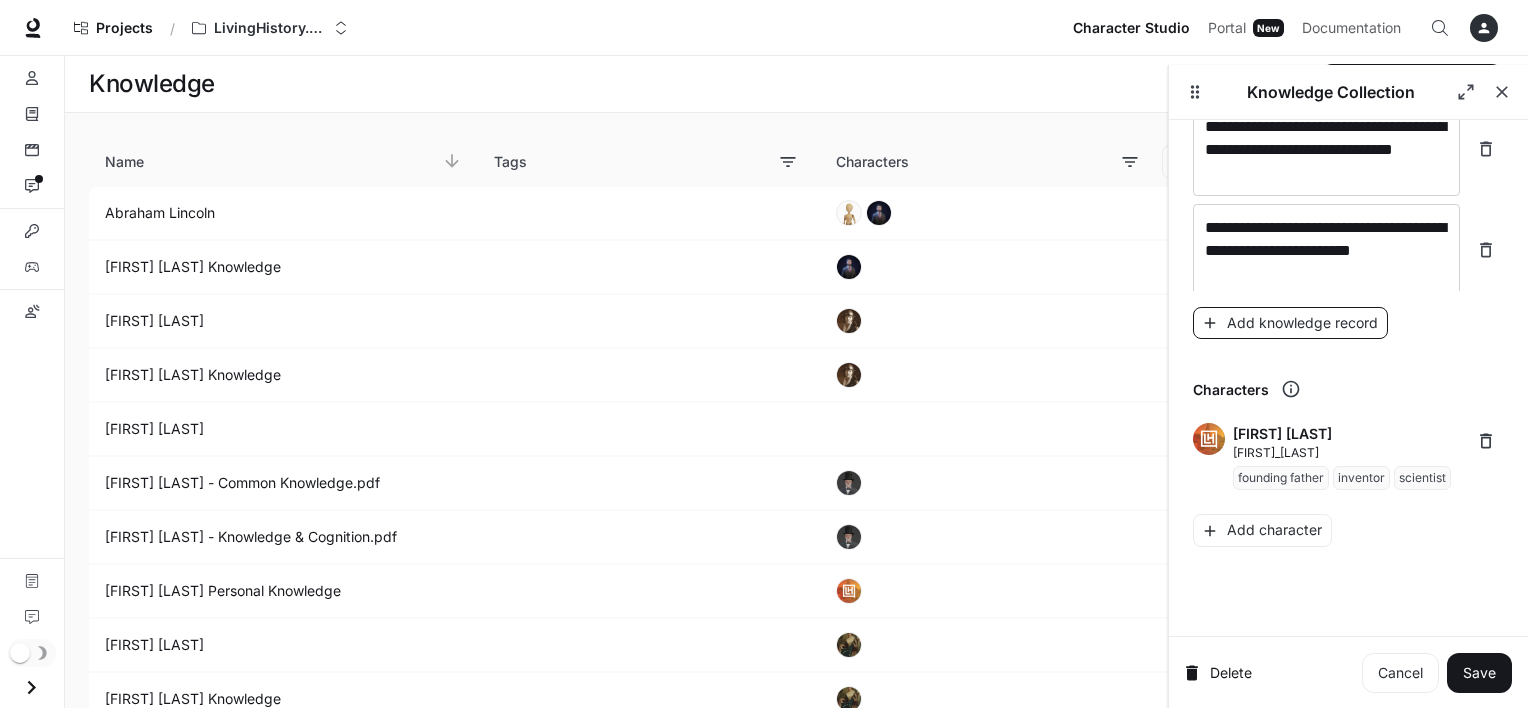 scroll, scrollTop: 25560, scrollLeft: 0, axis: vertical 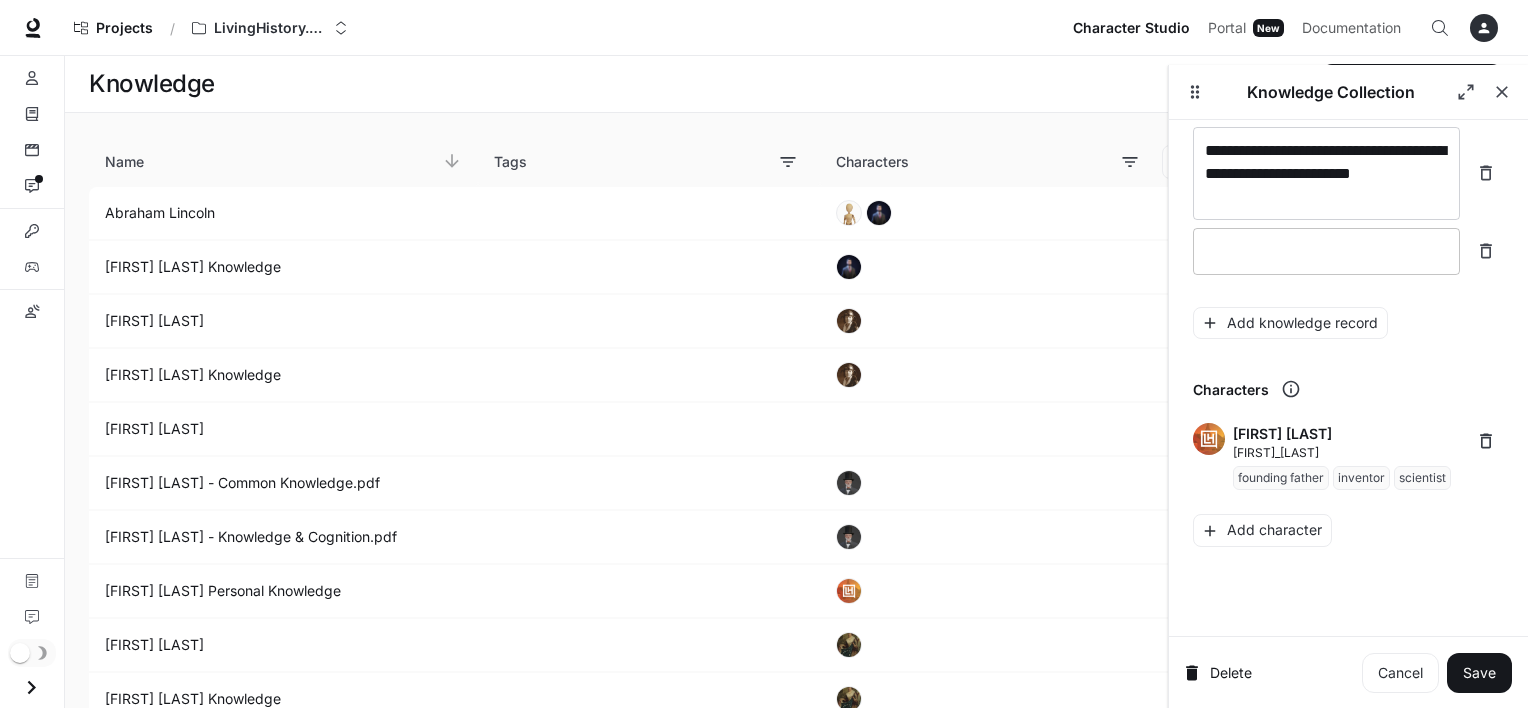 click on "* ​" at bounding box center (1326, 251) 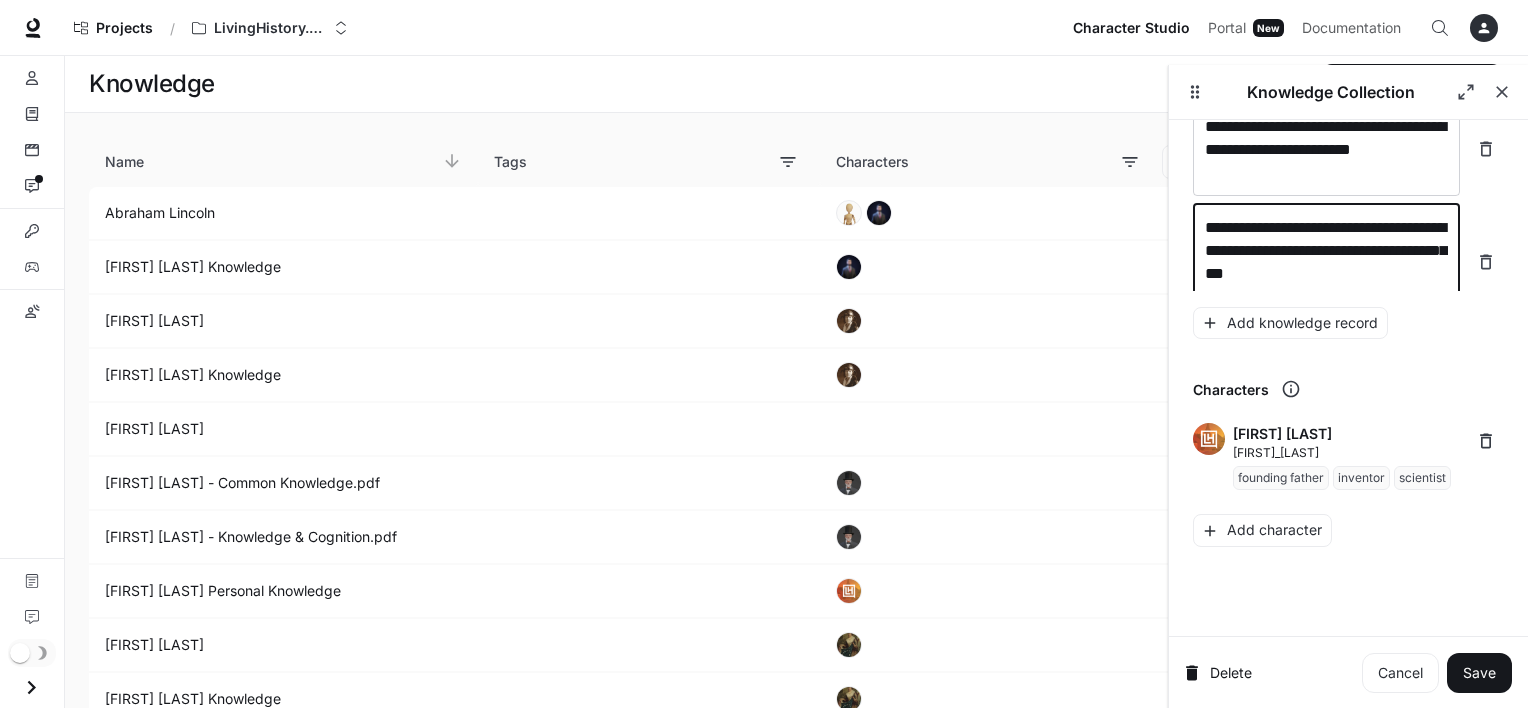 scroll, scrollTop: 25599, scrollLeft: 0, axis: vertical 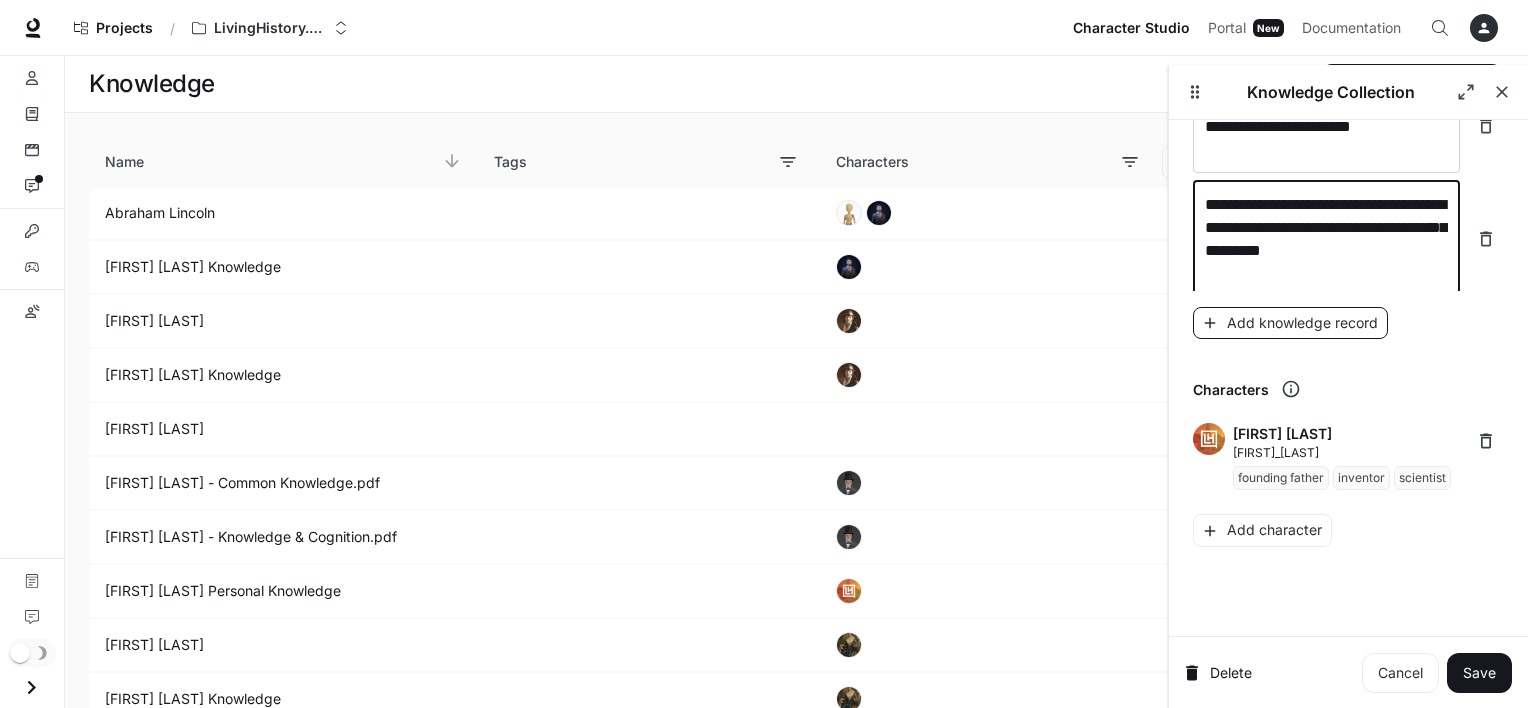 type on "**********" 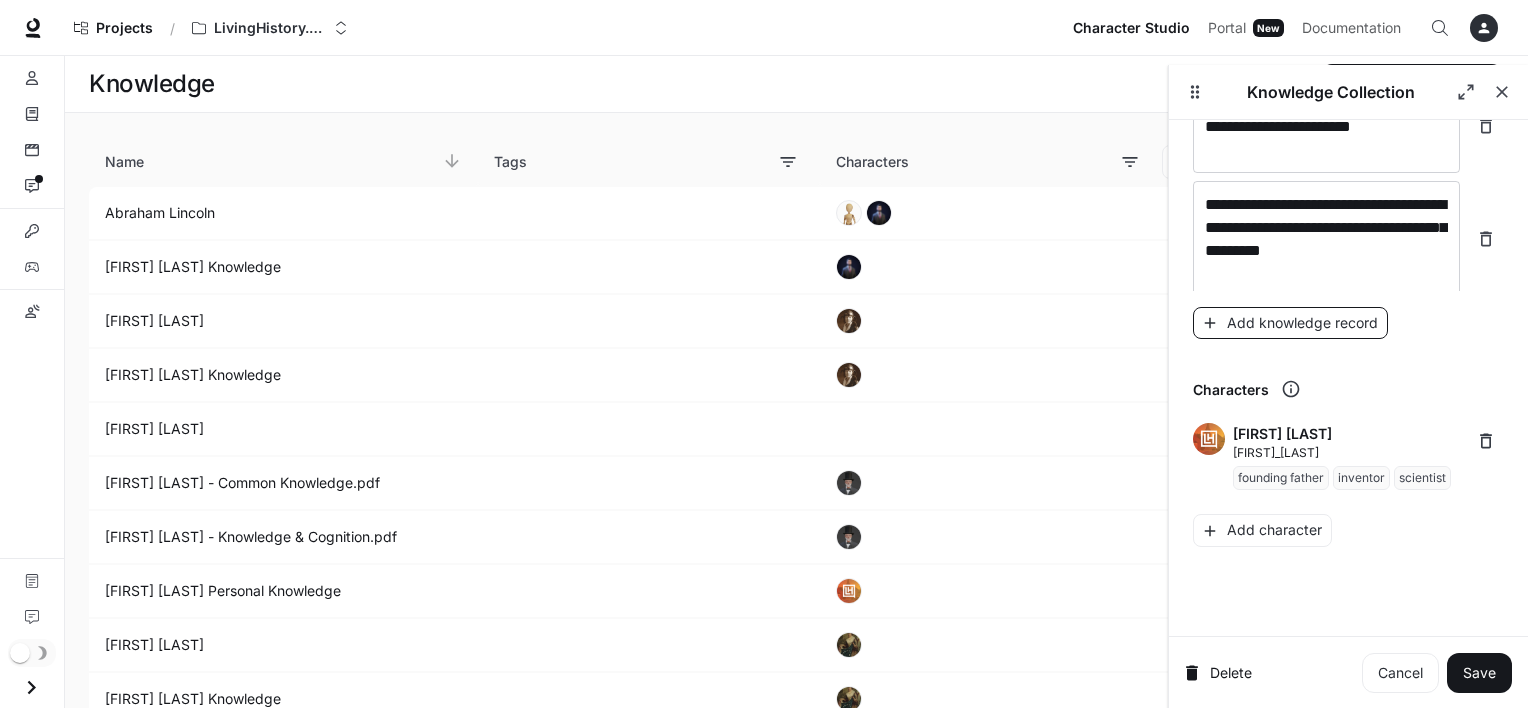 scroll, scrollTop: 25652, scrollLeft: 0, axis: vertical 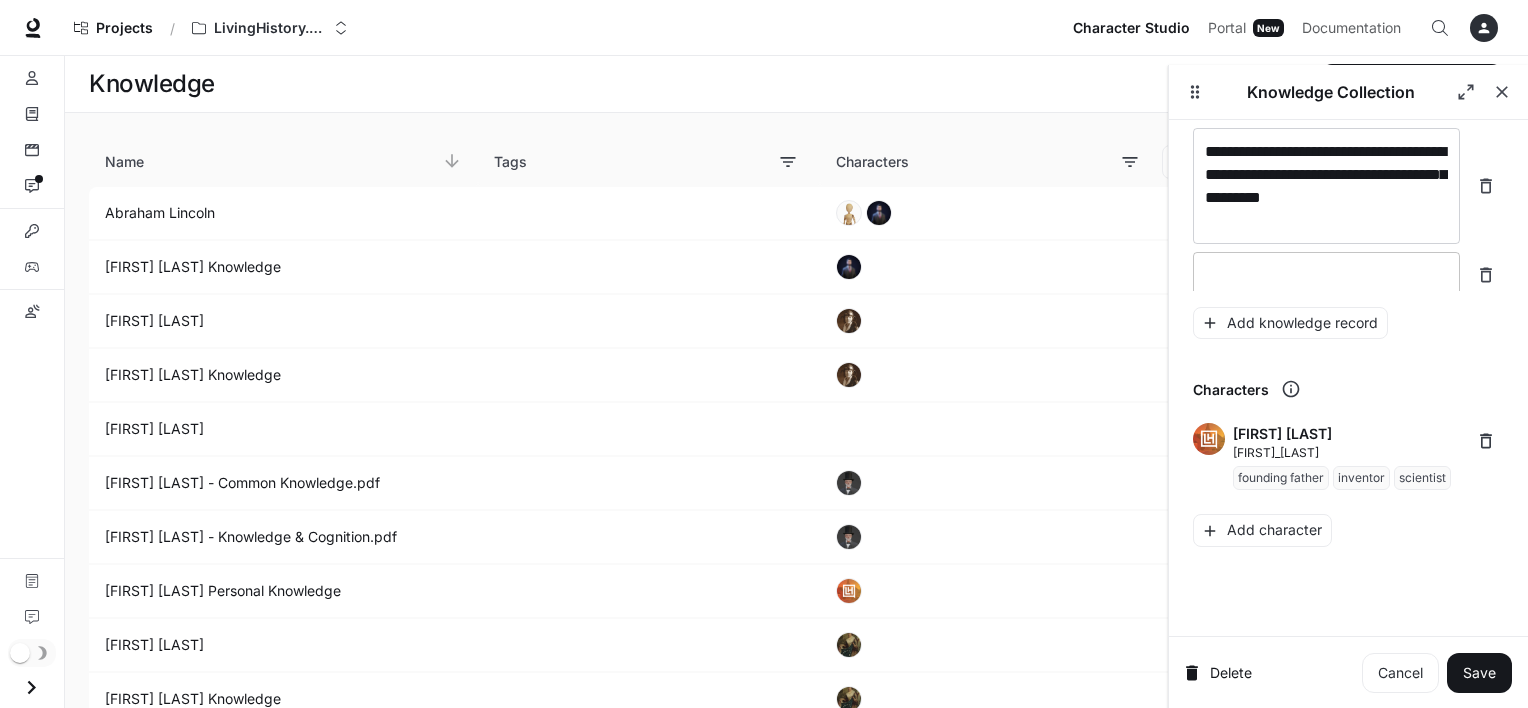 click at bounding box center [1326, 275] 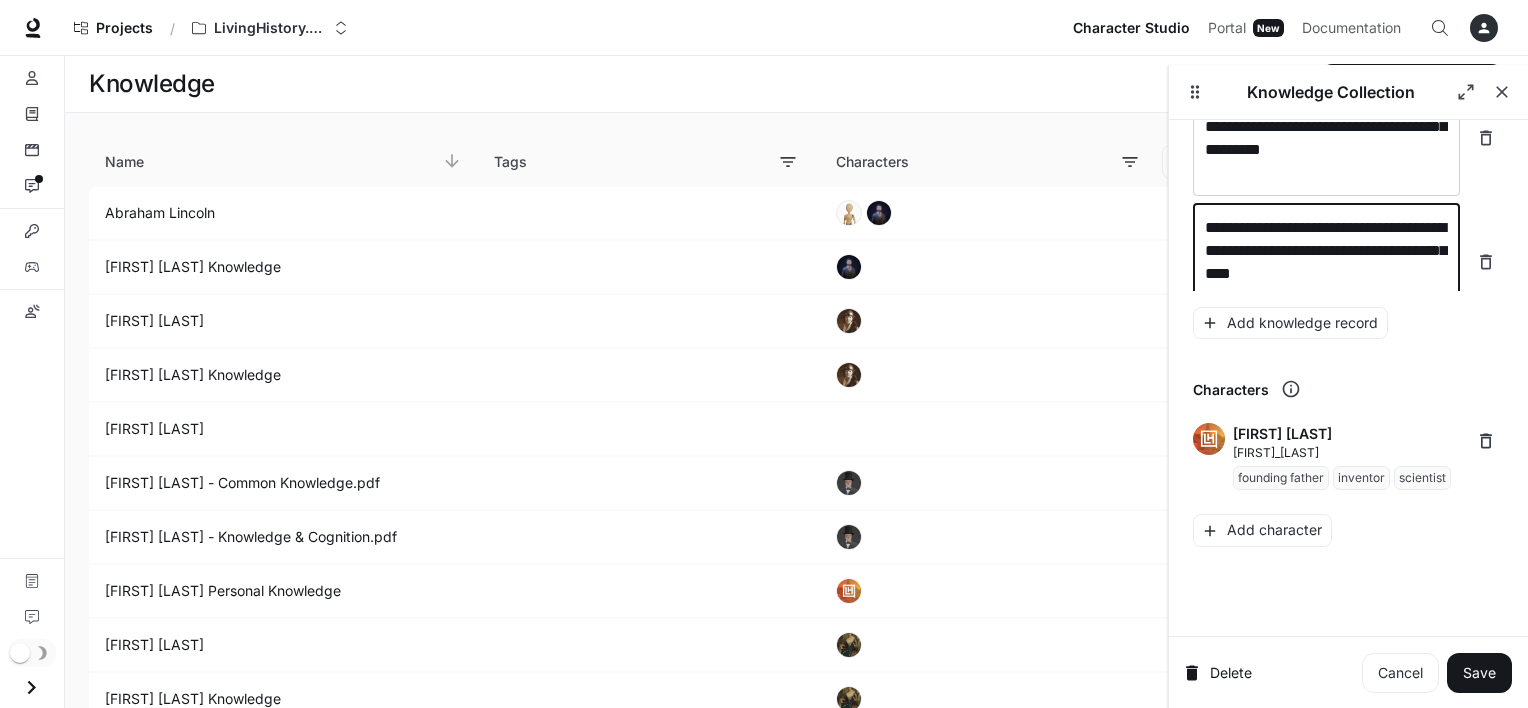 scroll, scrollTop: 25707, scrollLeft: 0, axis: vertical 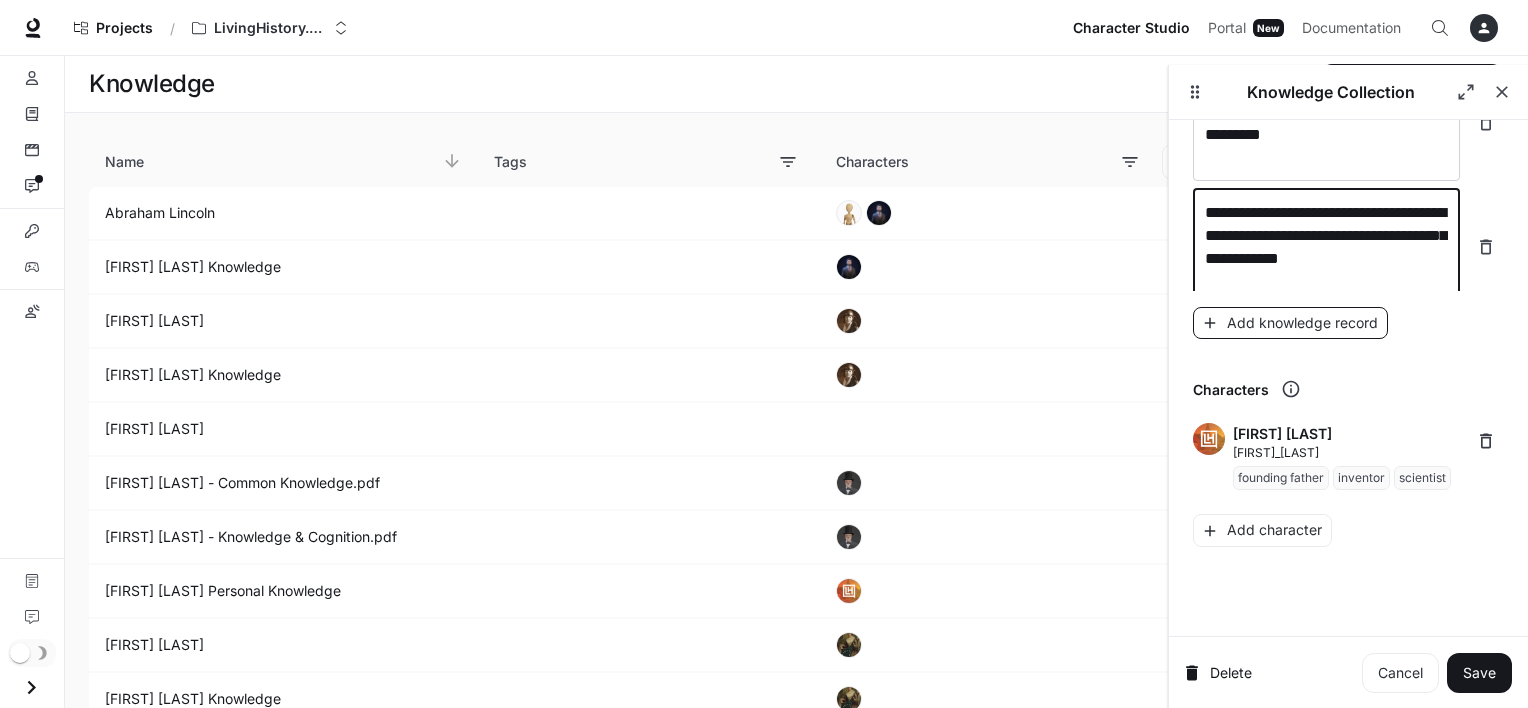 type on "**********" 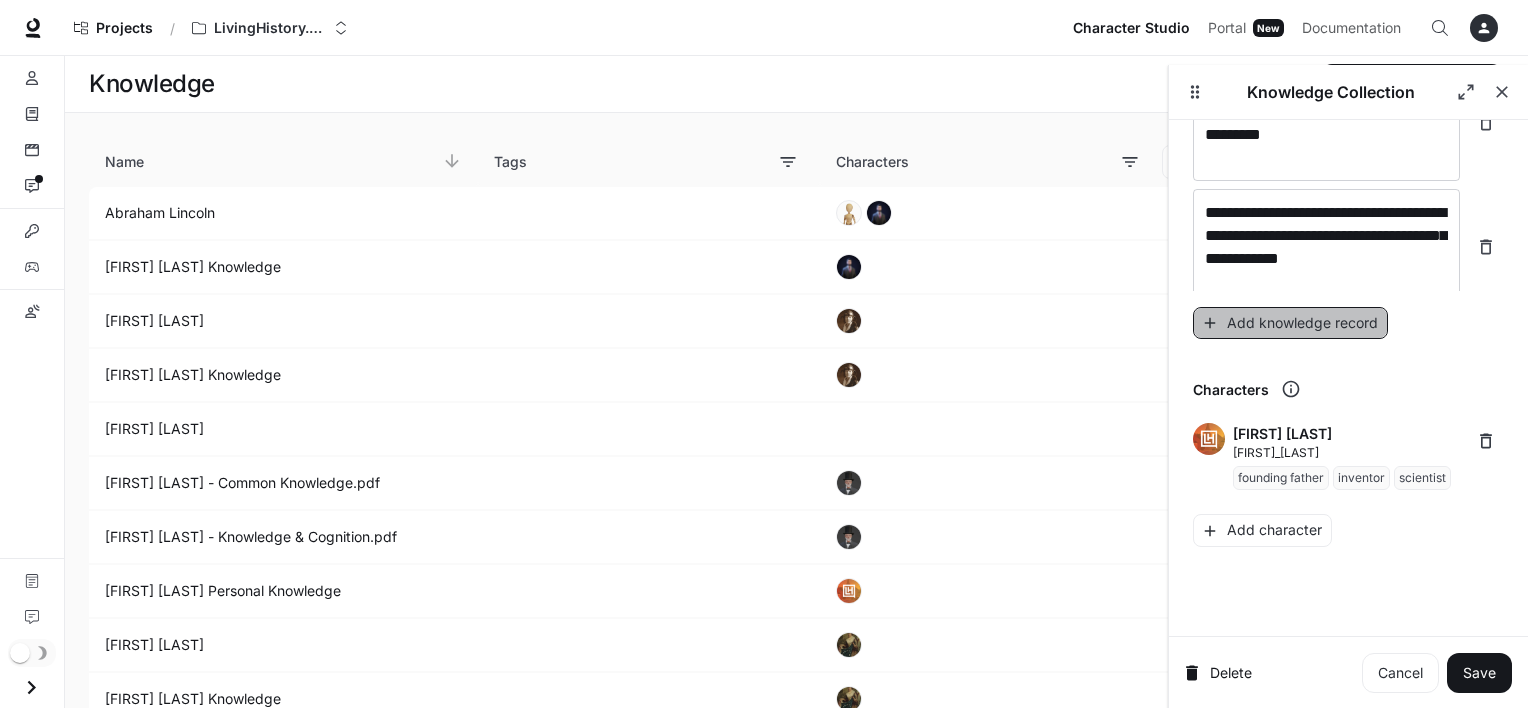 click on "Add knowledge record" at bounding box center (1290, 323) 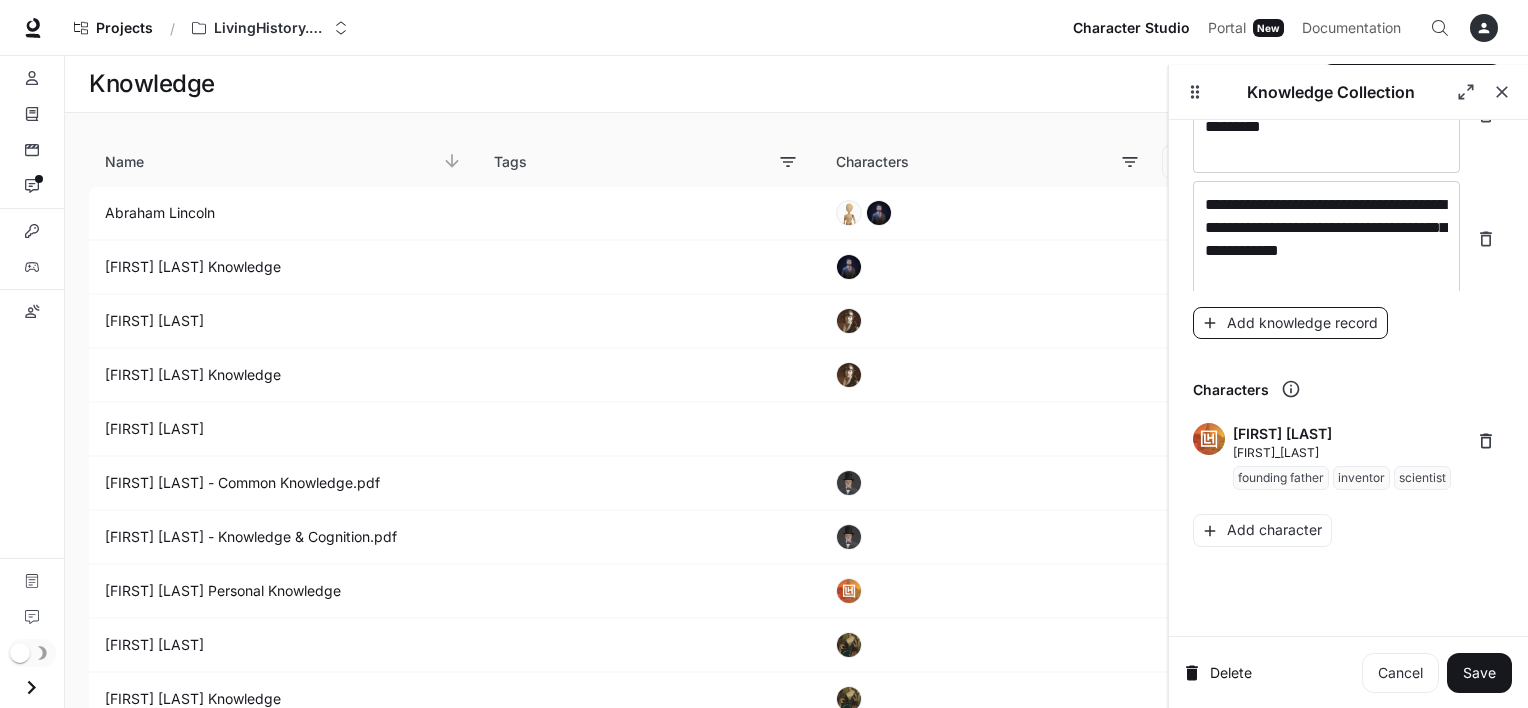 scroll, scrollTop: 25784, scrollLeft: 0, axis: vertical 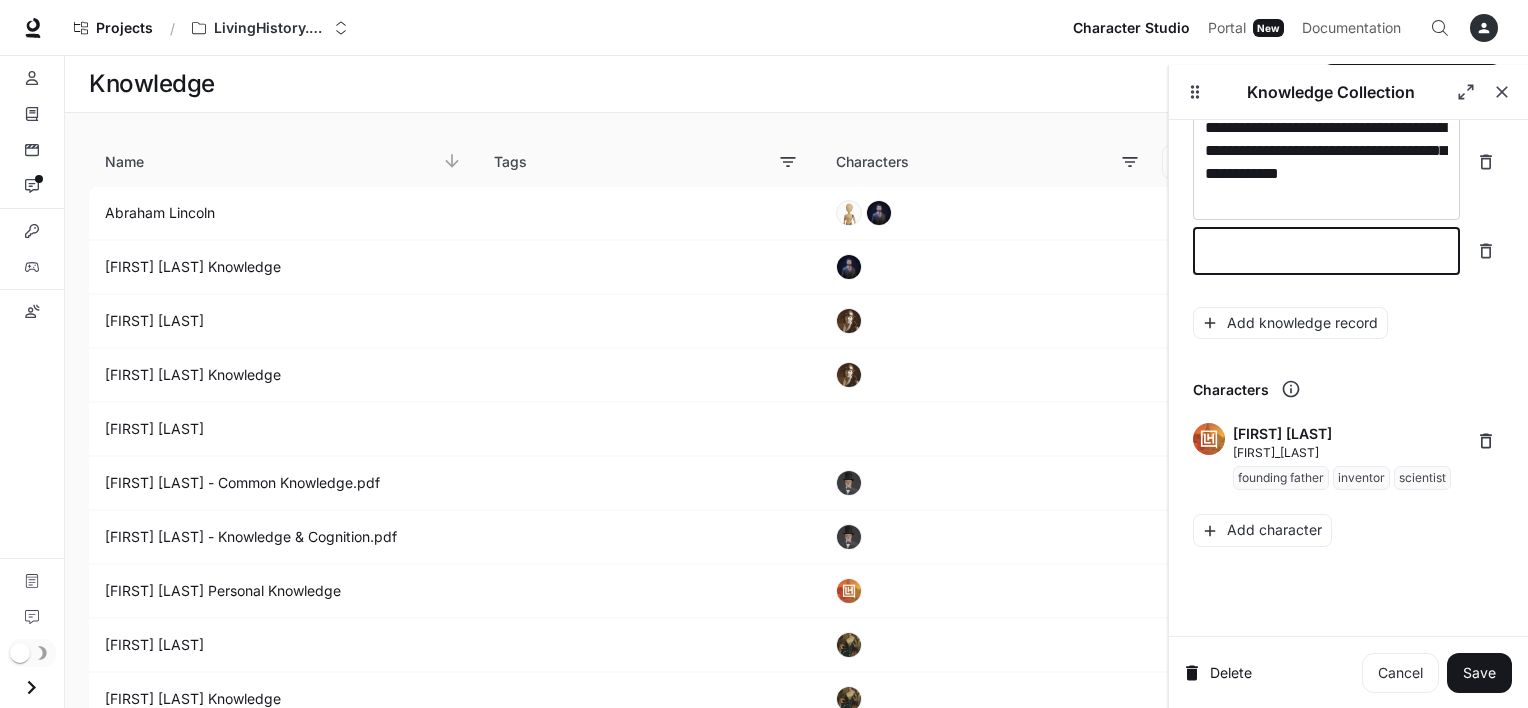 click at bounding box center (1326, 251) 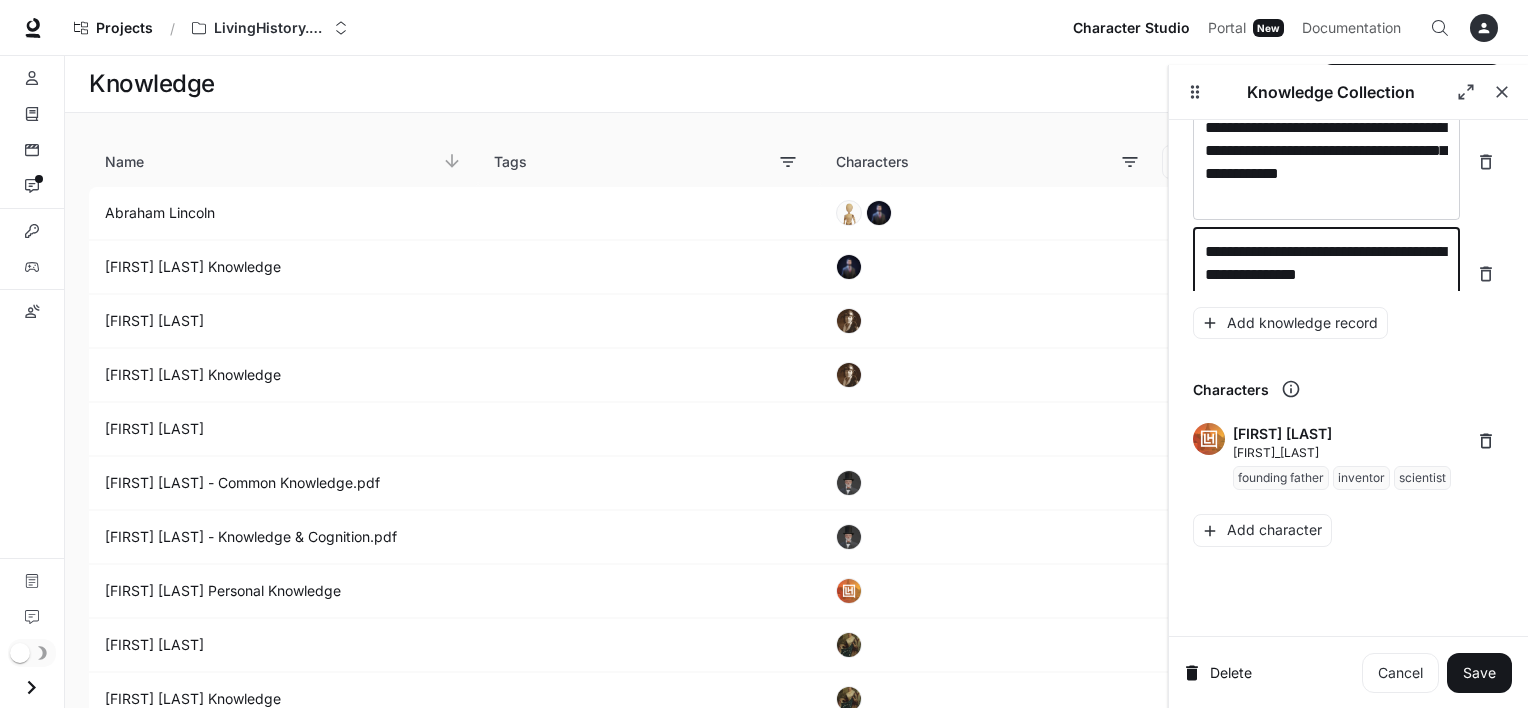 scroll, scrollTop: 25800, scrollLeft: 0, axis: vertical 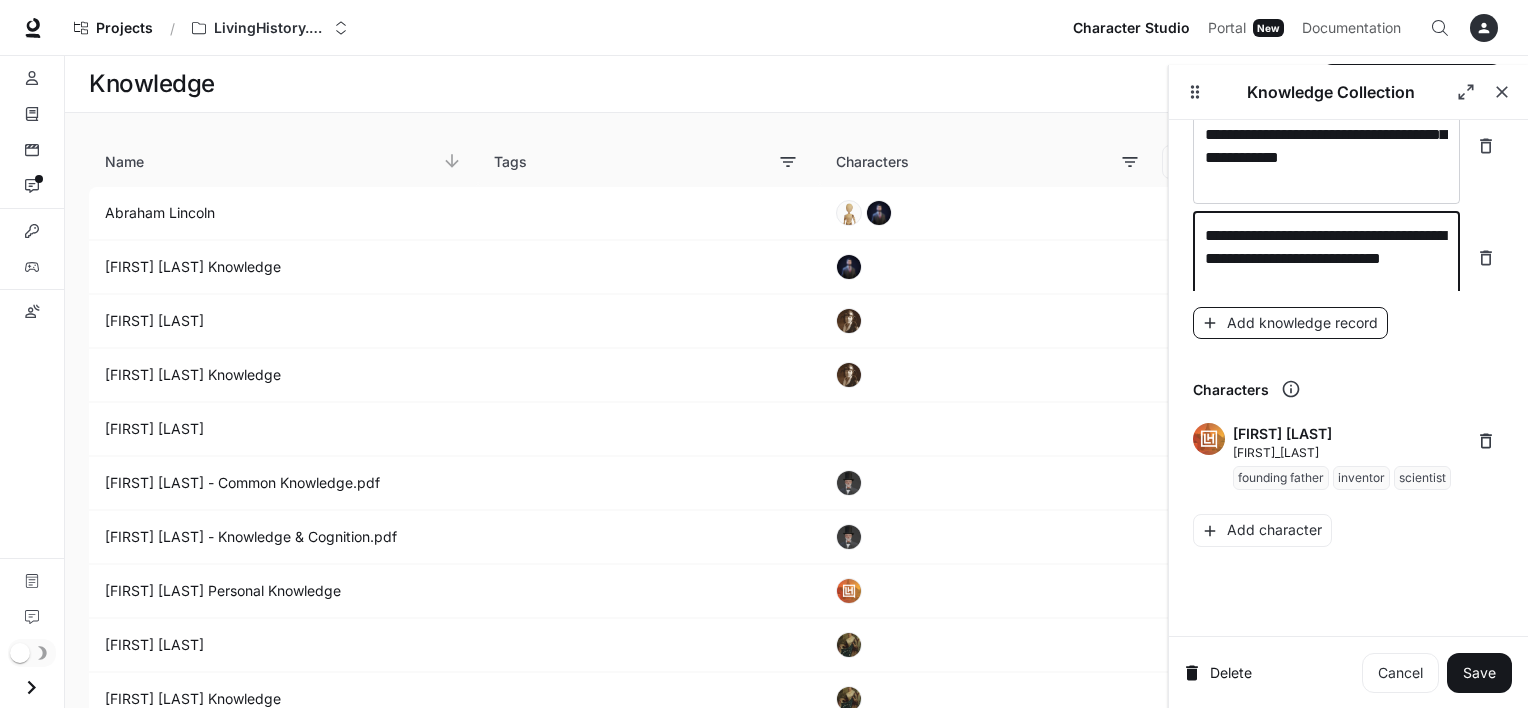 type on "**********" 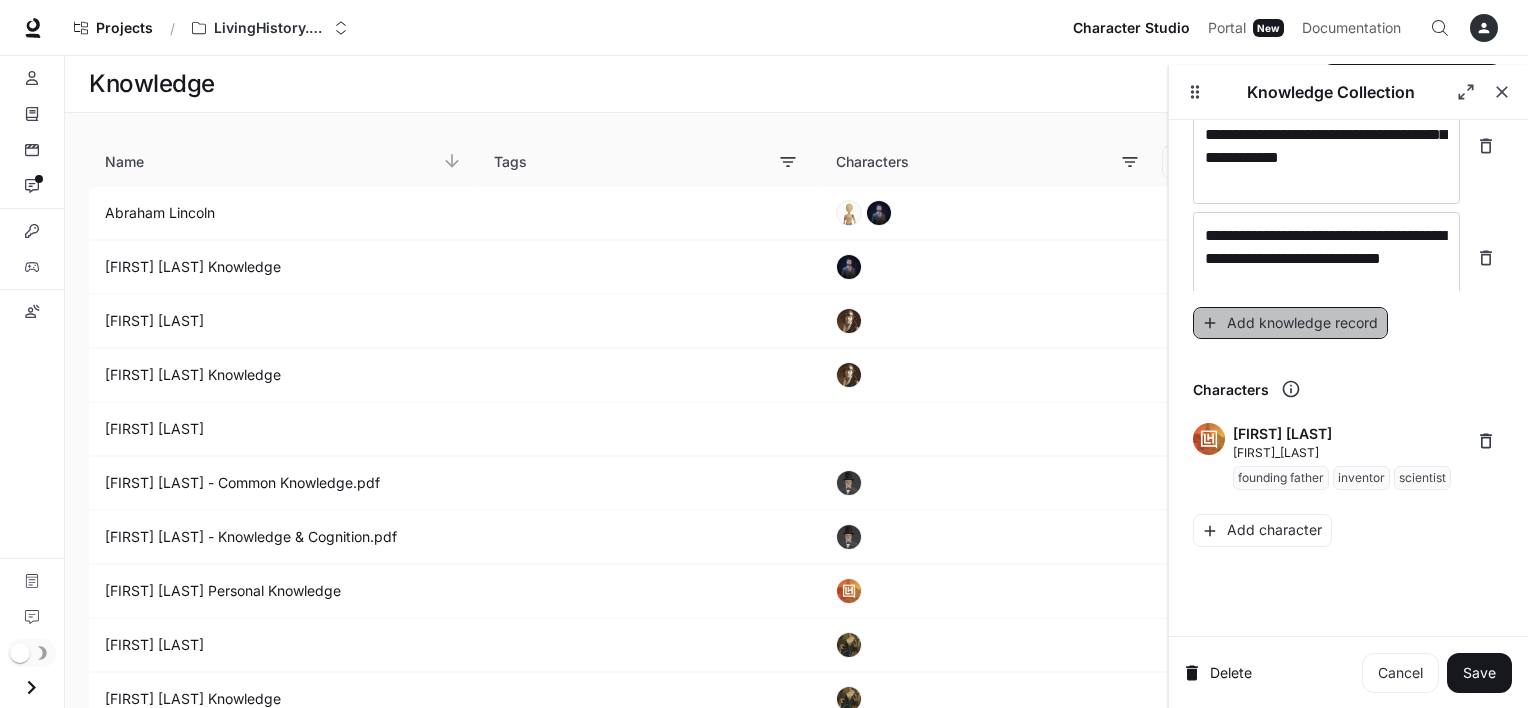 click on "Add knowledge record" at bounding box center (1290, 323) 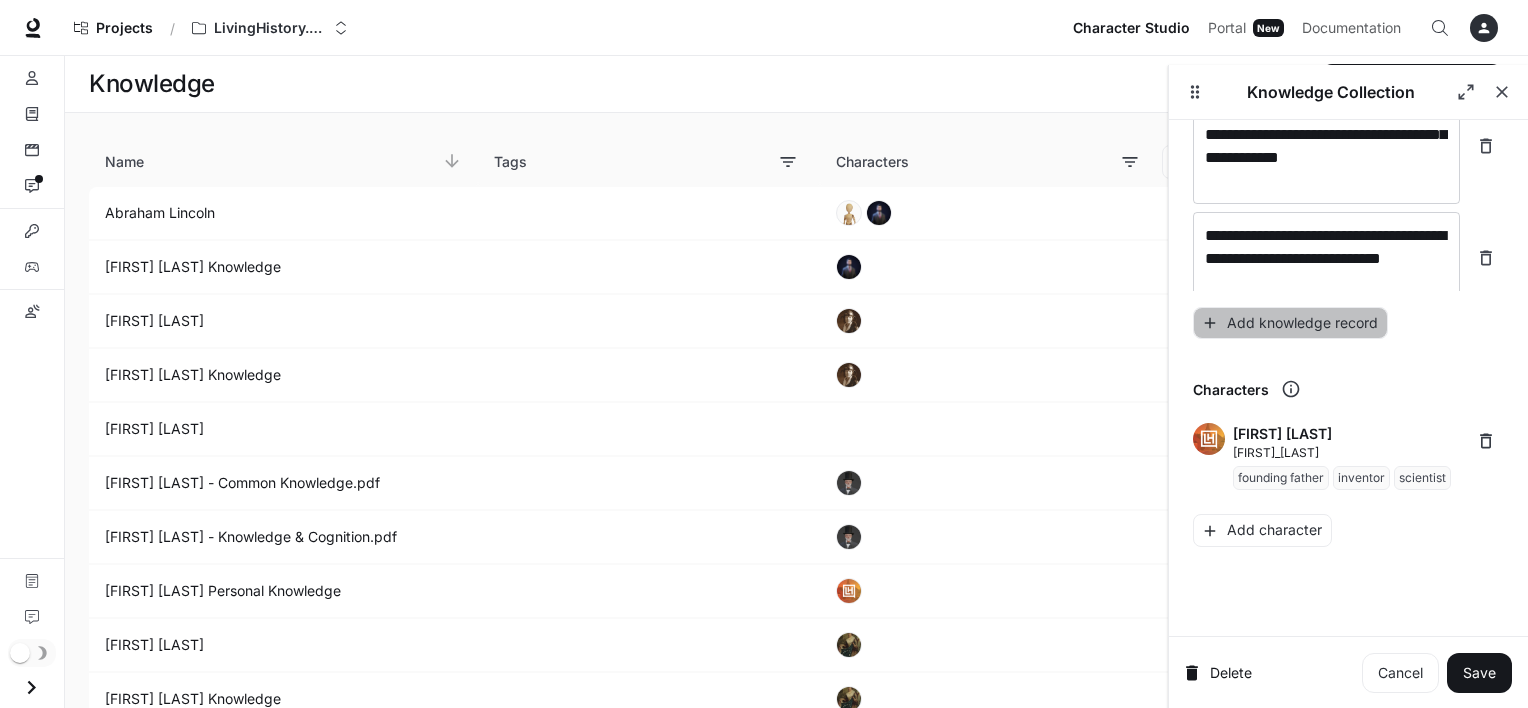 scroll, scrollTop: 25876, scrollLeft: 0, axis: vertical 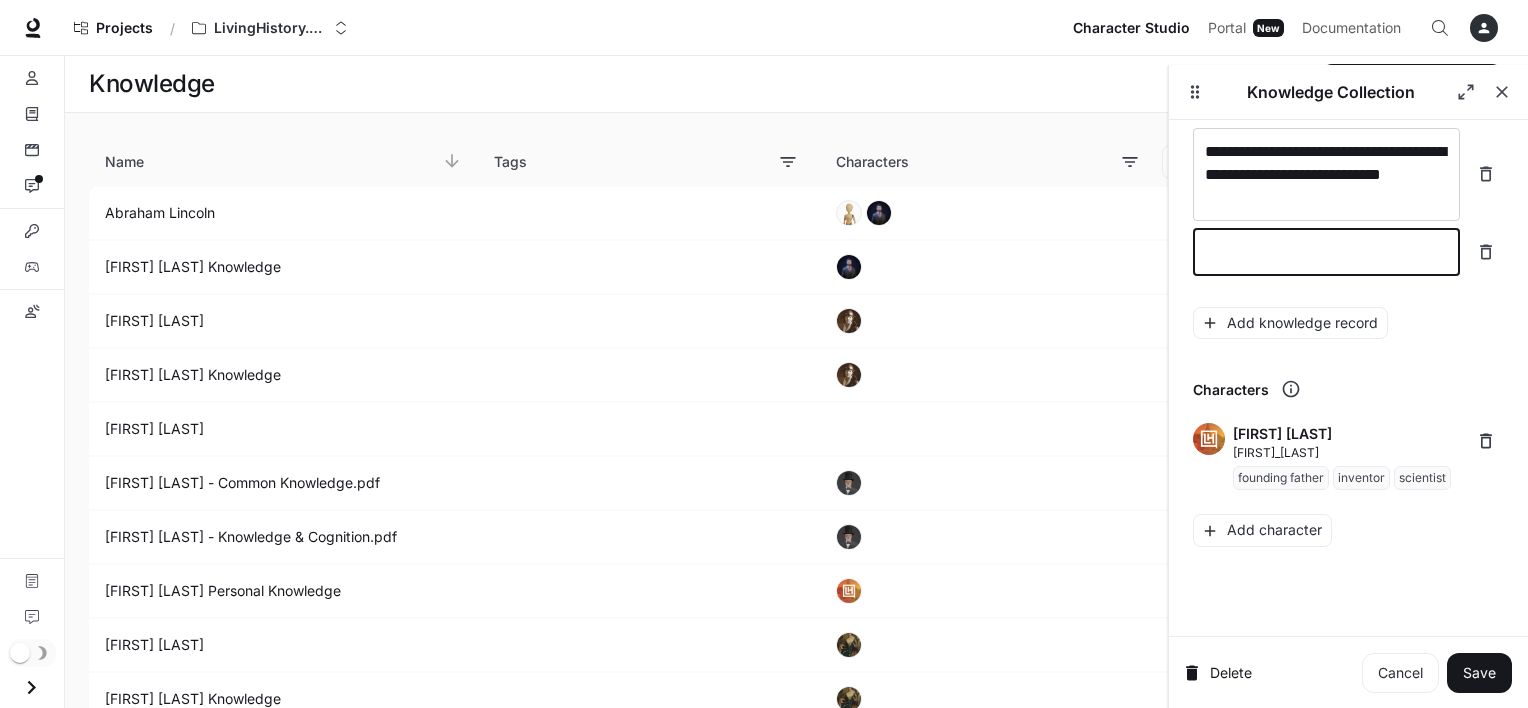 click at bounding box center [1326, 252] 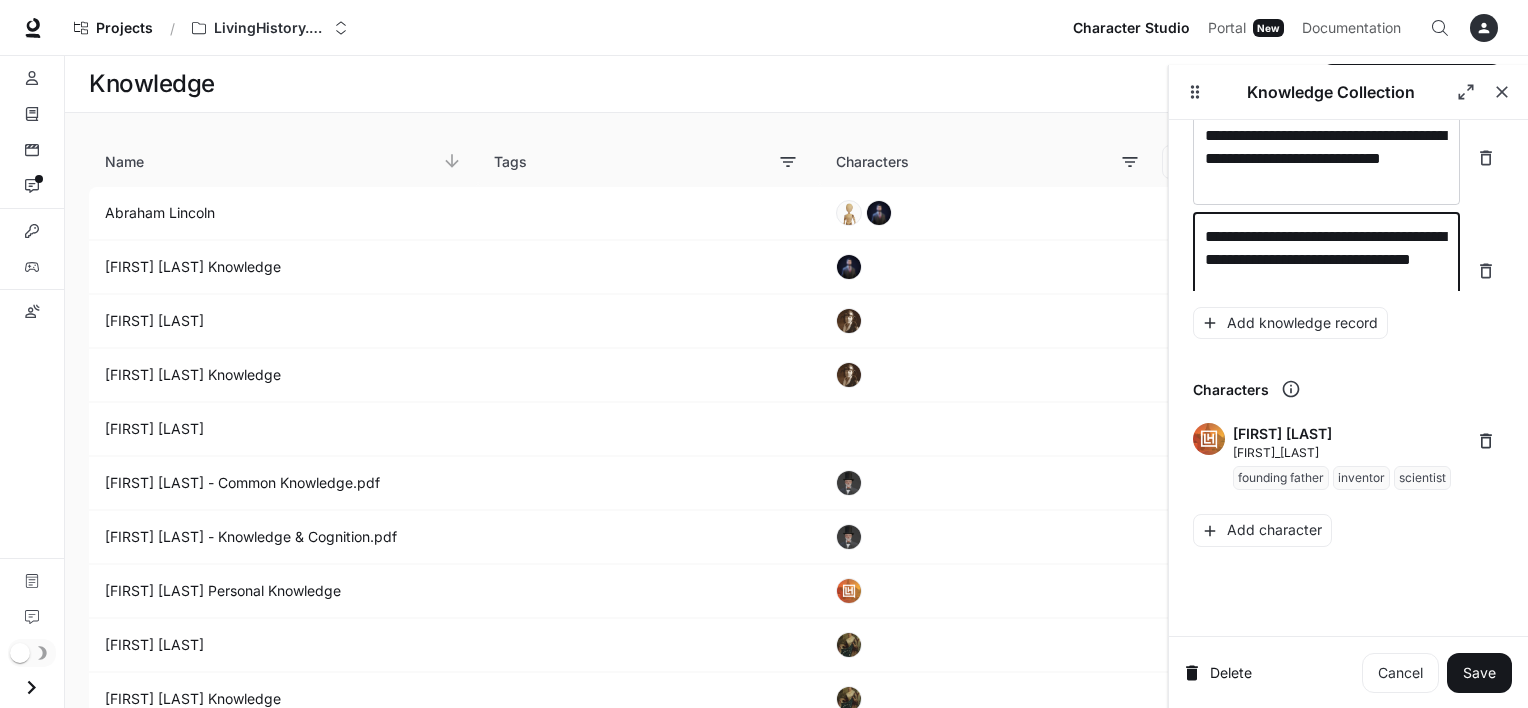 scroll, scrollTop: 25916, scrollLeft: 0, axis: vertical 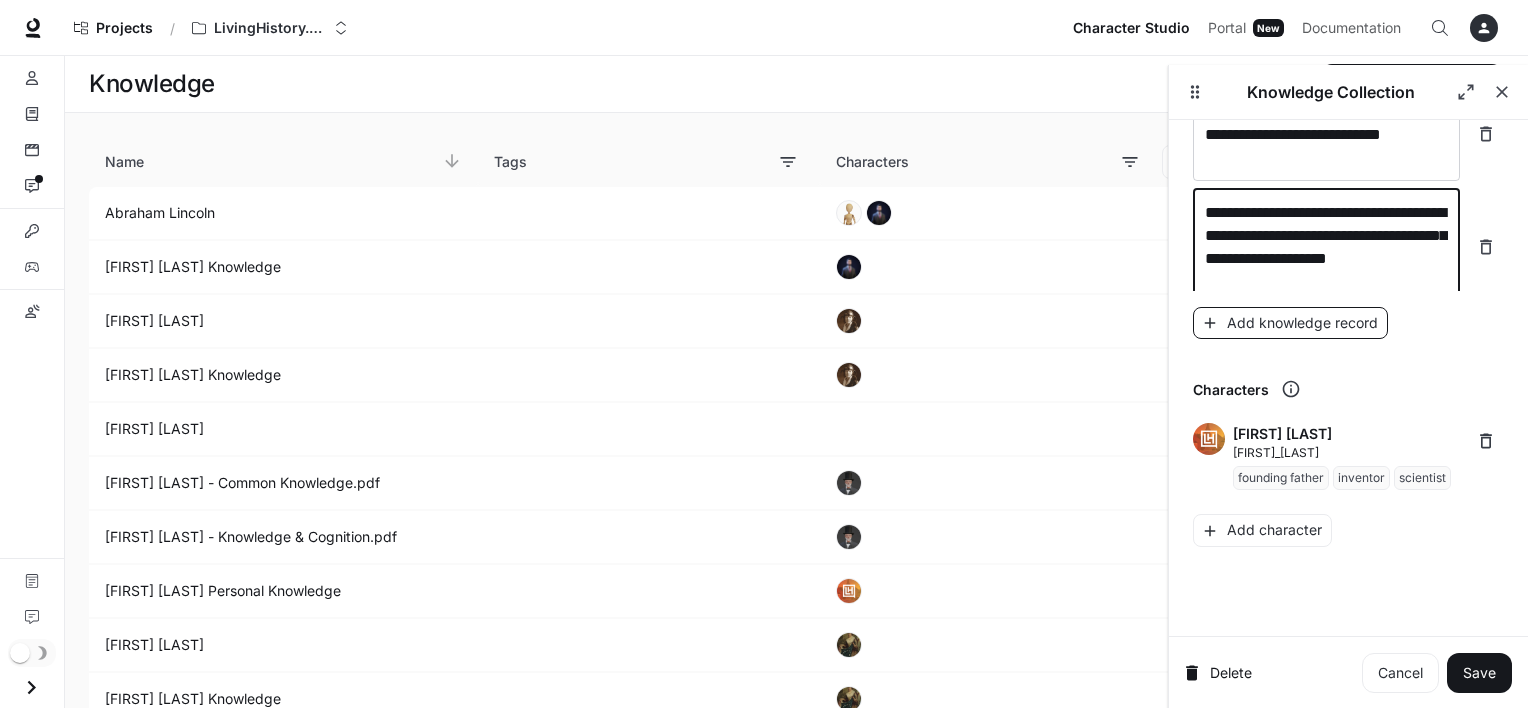 type on "**********" 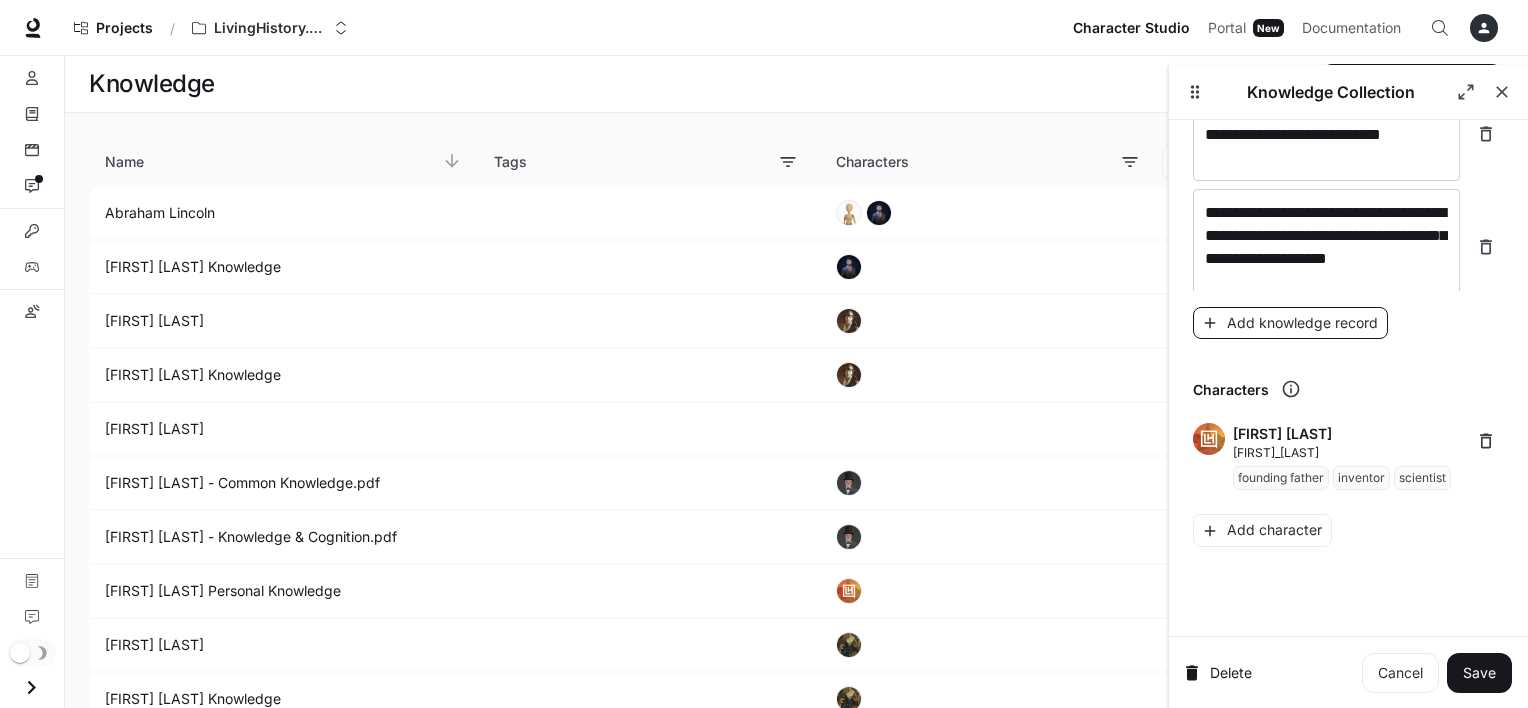 scroll, scrollTop: 25992, scrollLeft: 0, axis: vertical 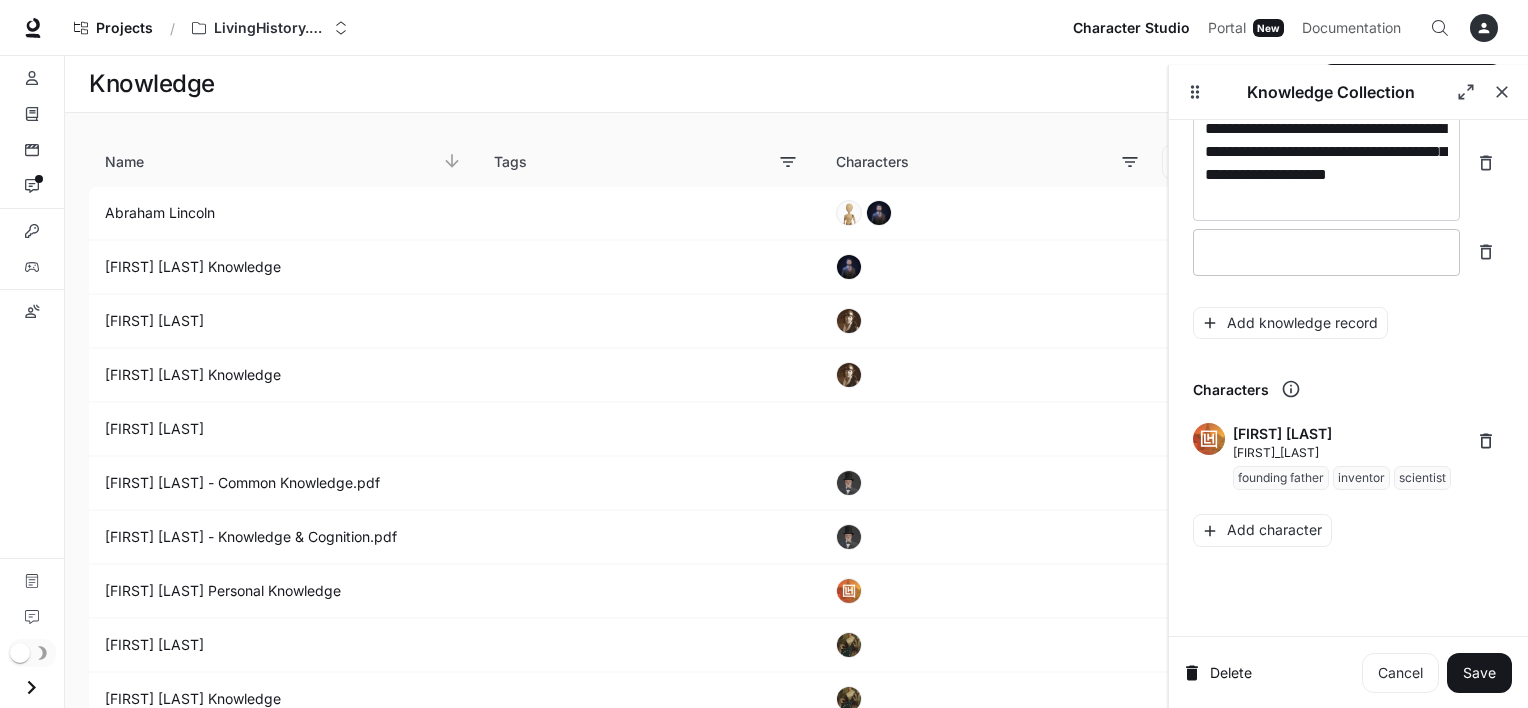 click on "* ​" at bounding box center [1326, 252] 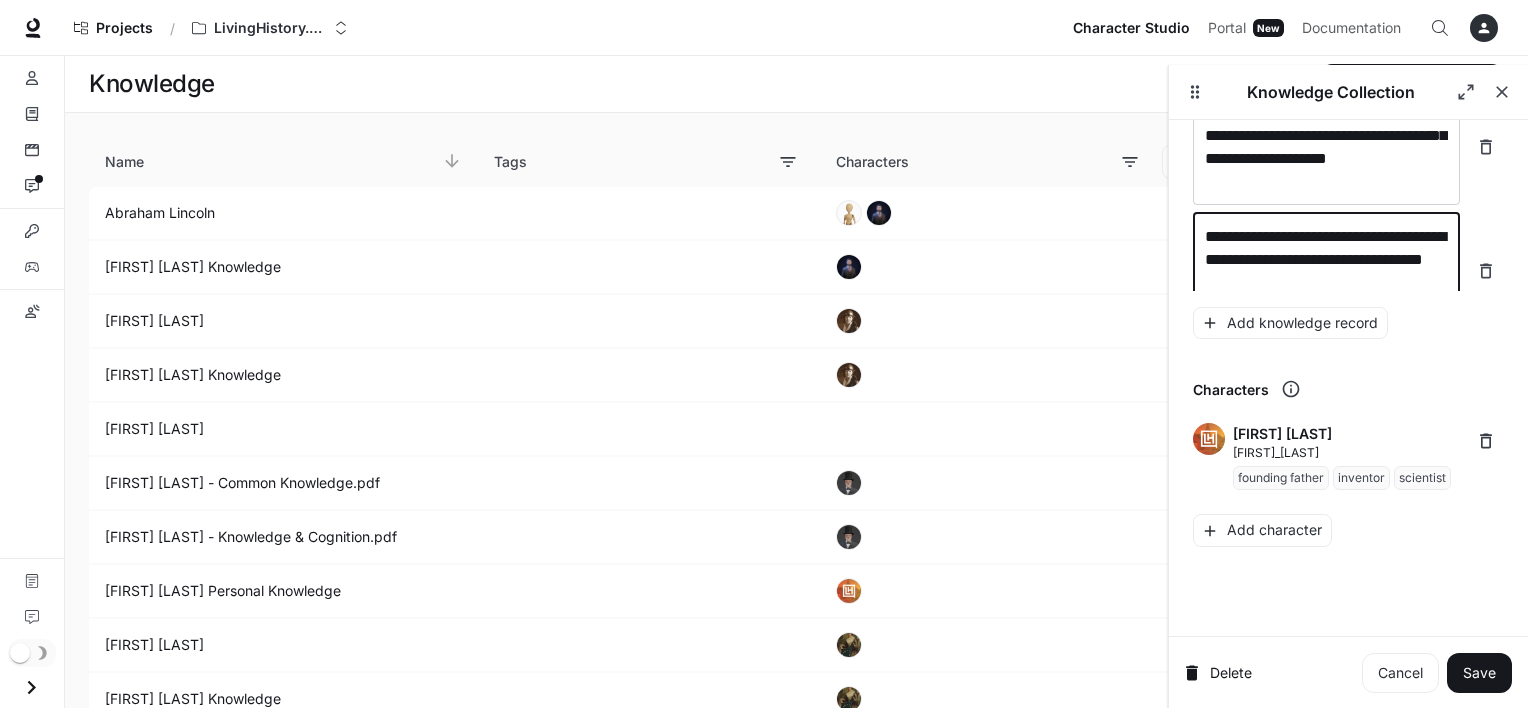 scroll, scrollTop: 26032, scrollLeft: 0, axis: vertical 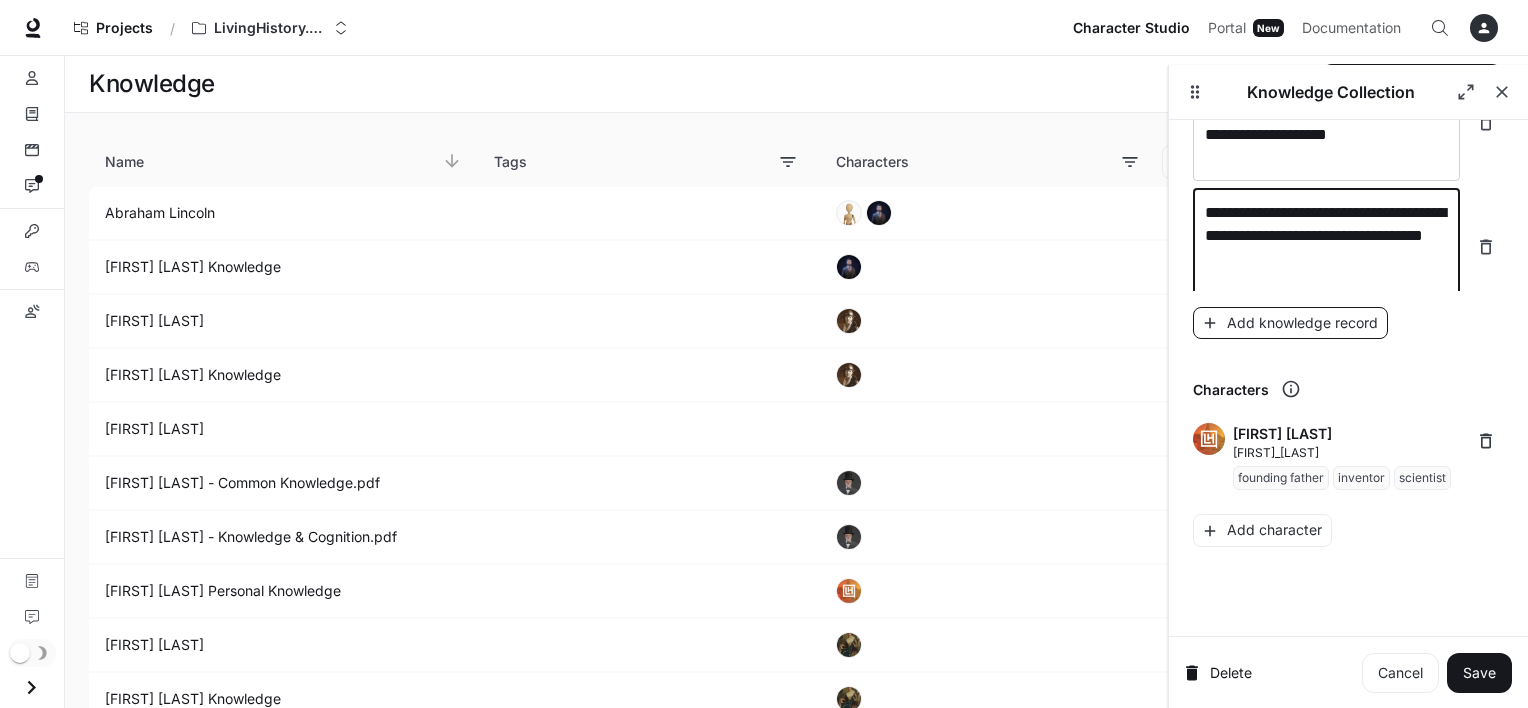 type on "**********" 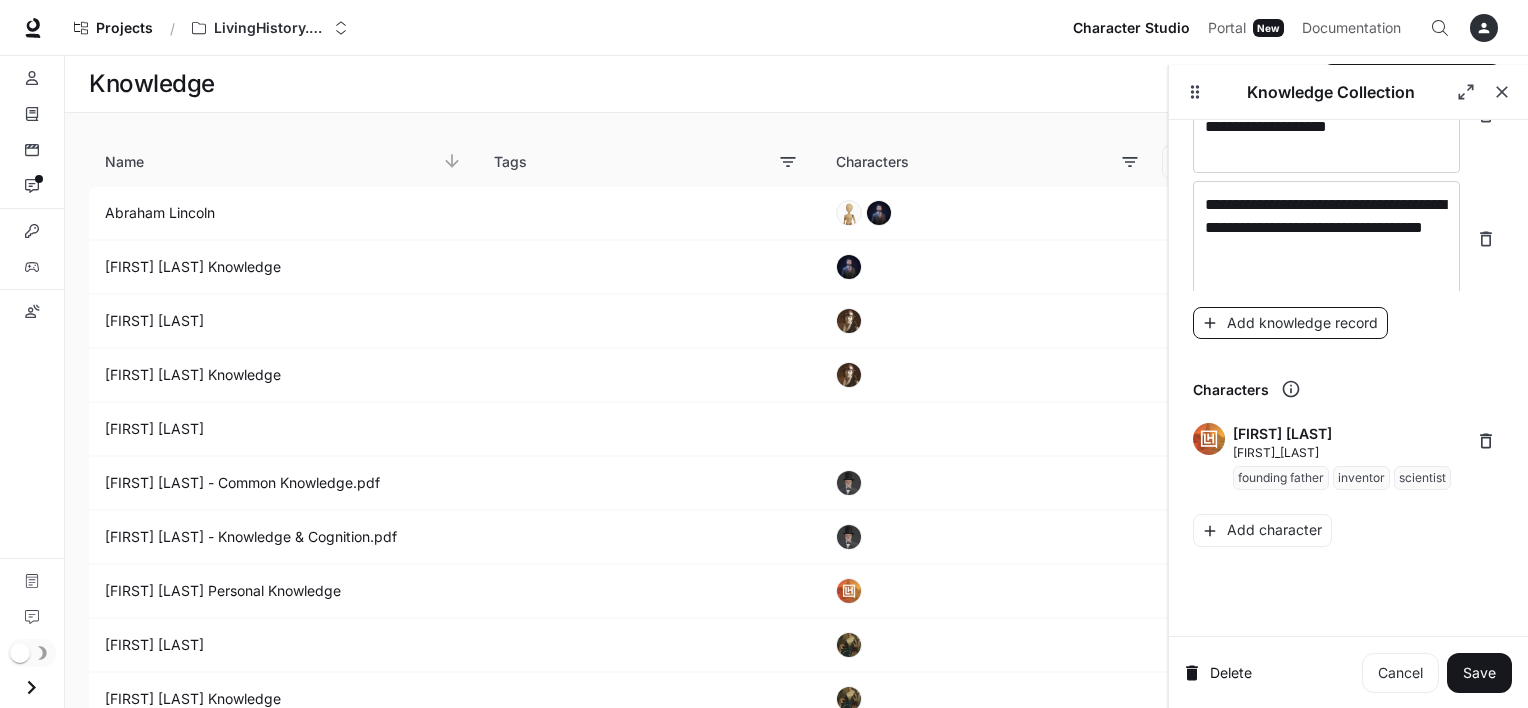 scroll, scrollTop: 26108, scrollLeft: 0, axis: vertical 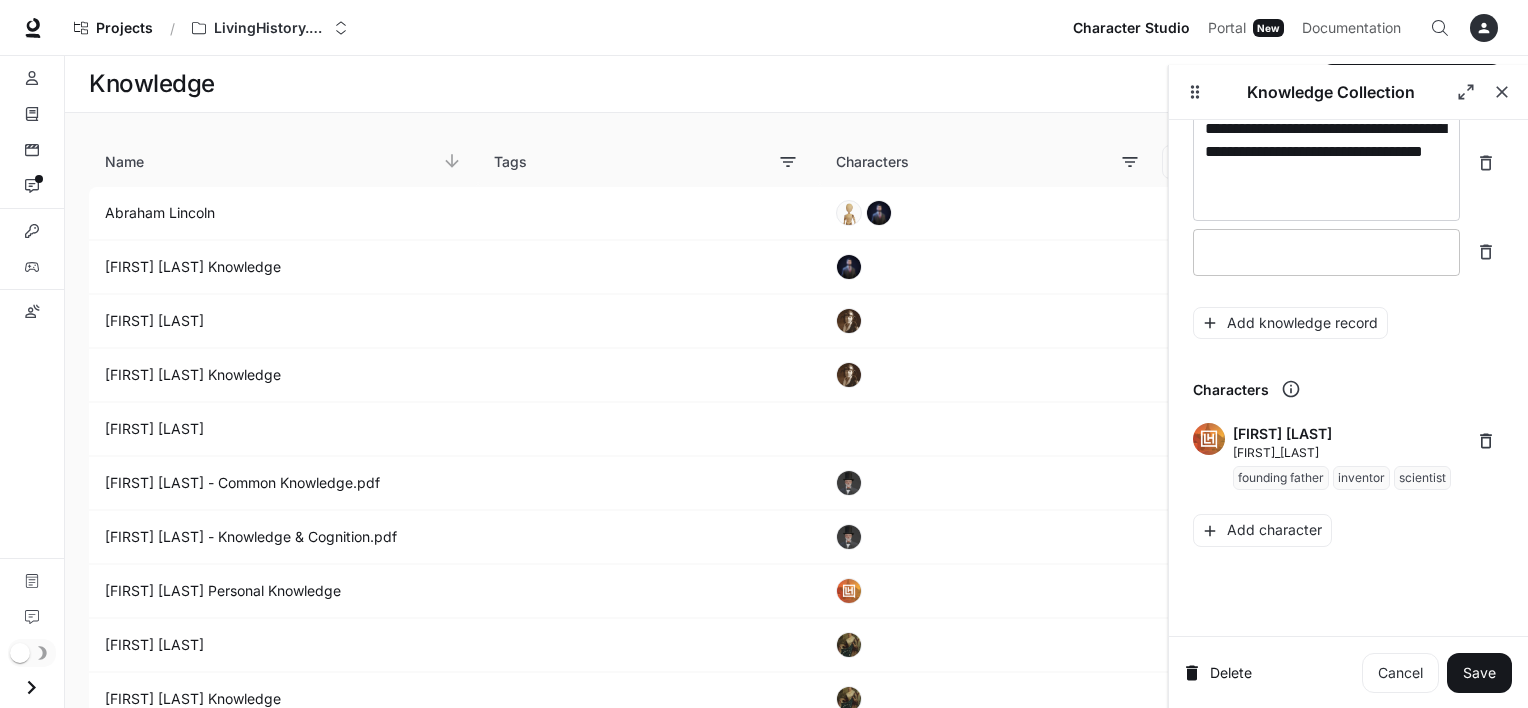 click at bounding box center [1326, 252] 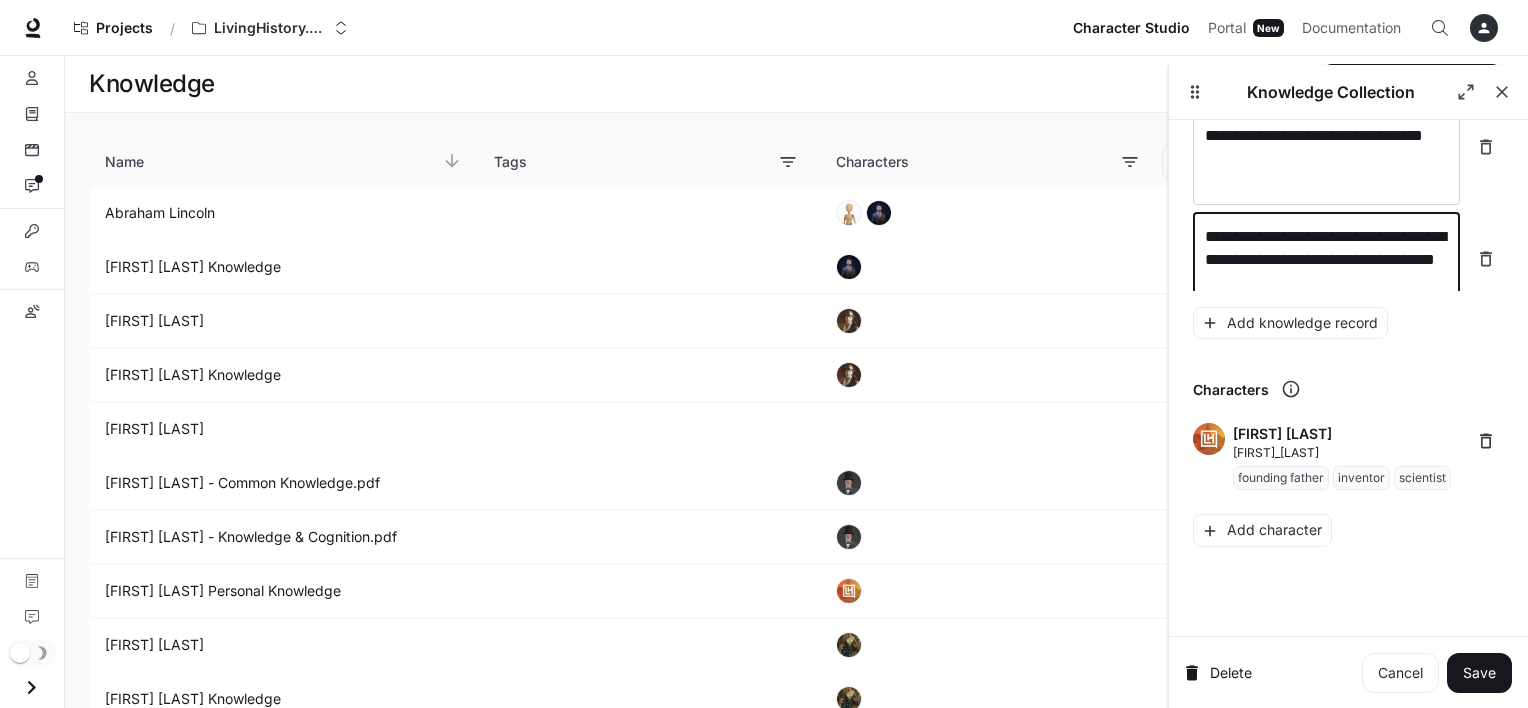 scroll, scrollTop: 26148, scrollLeft: 0, axis: vertical 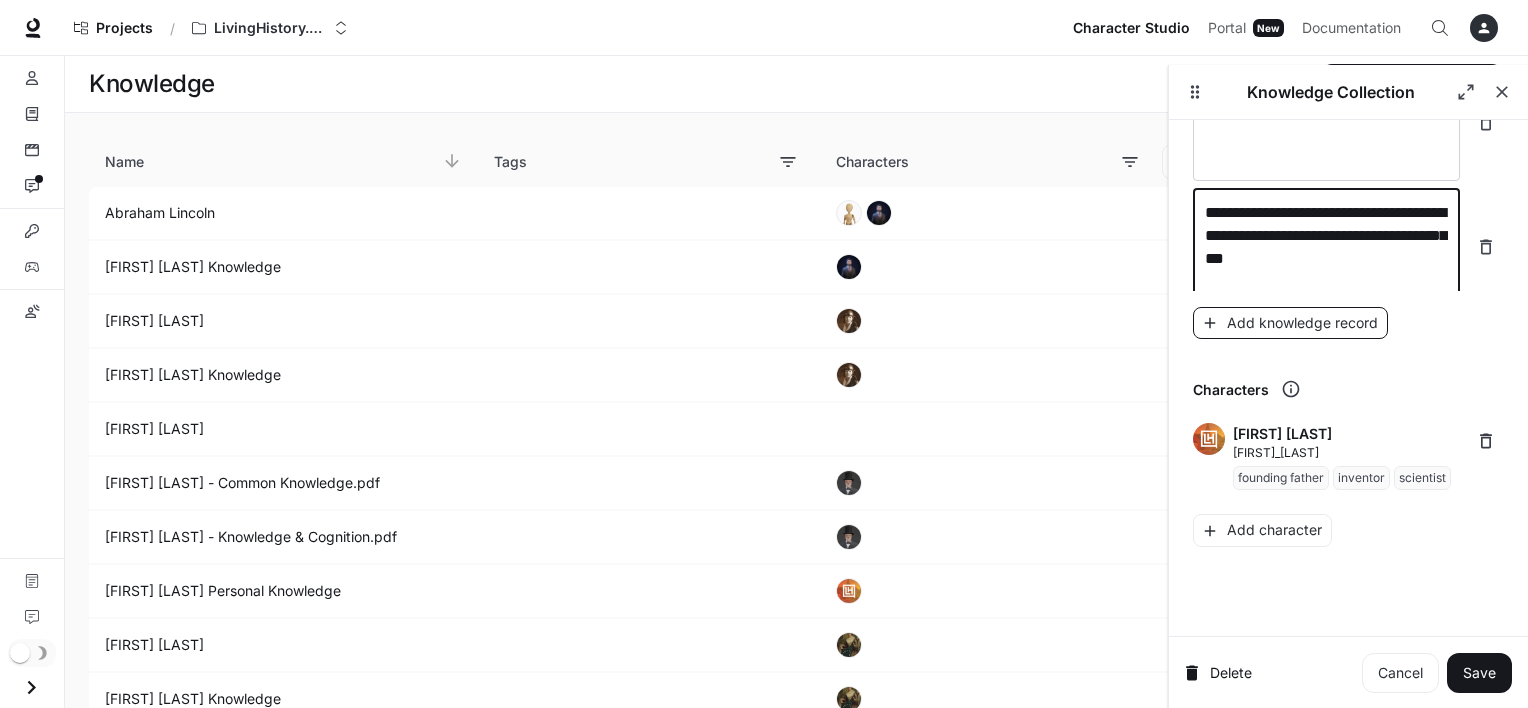 type on "**********" 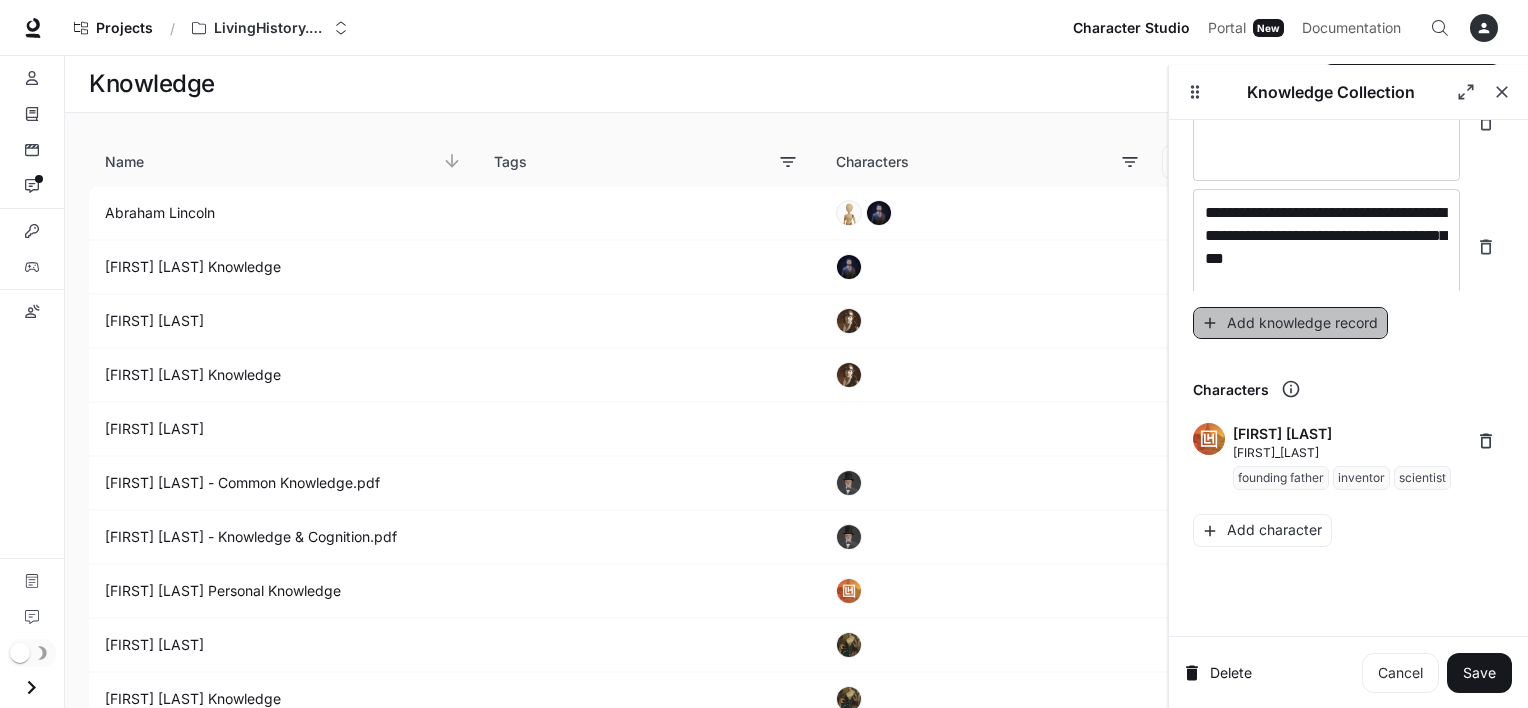 click on "Add knowledge record" at bounding box center (1290, 323) 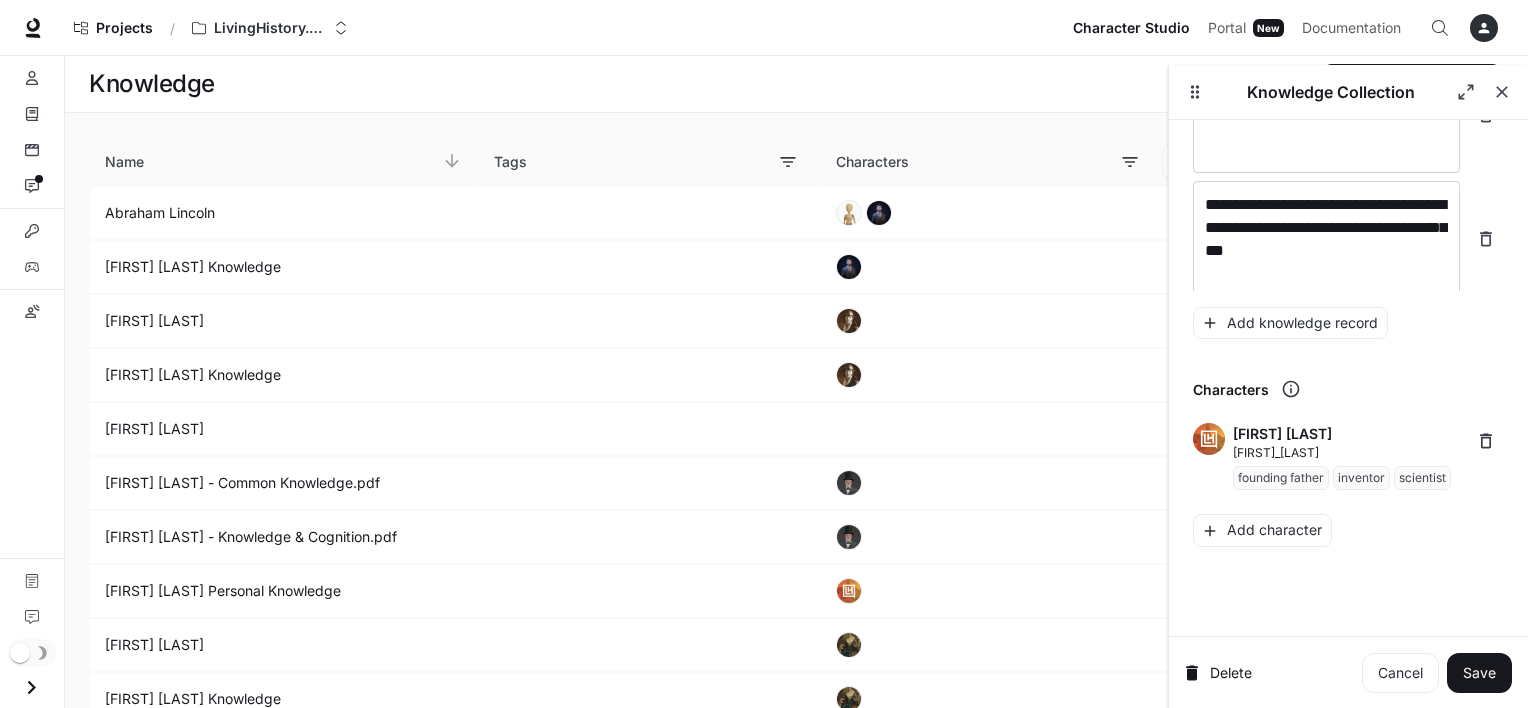 scroll, scrollTop: 26224, scrollLeft: 0, axis: vertical 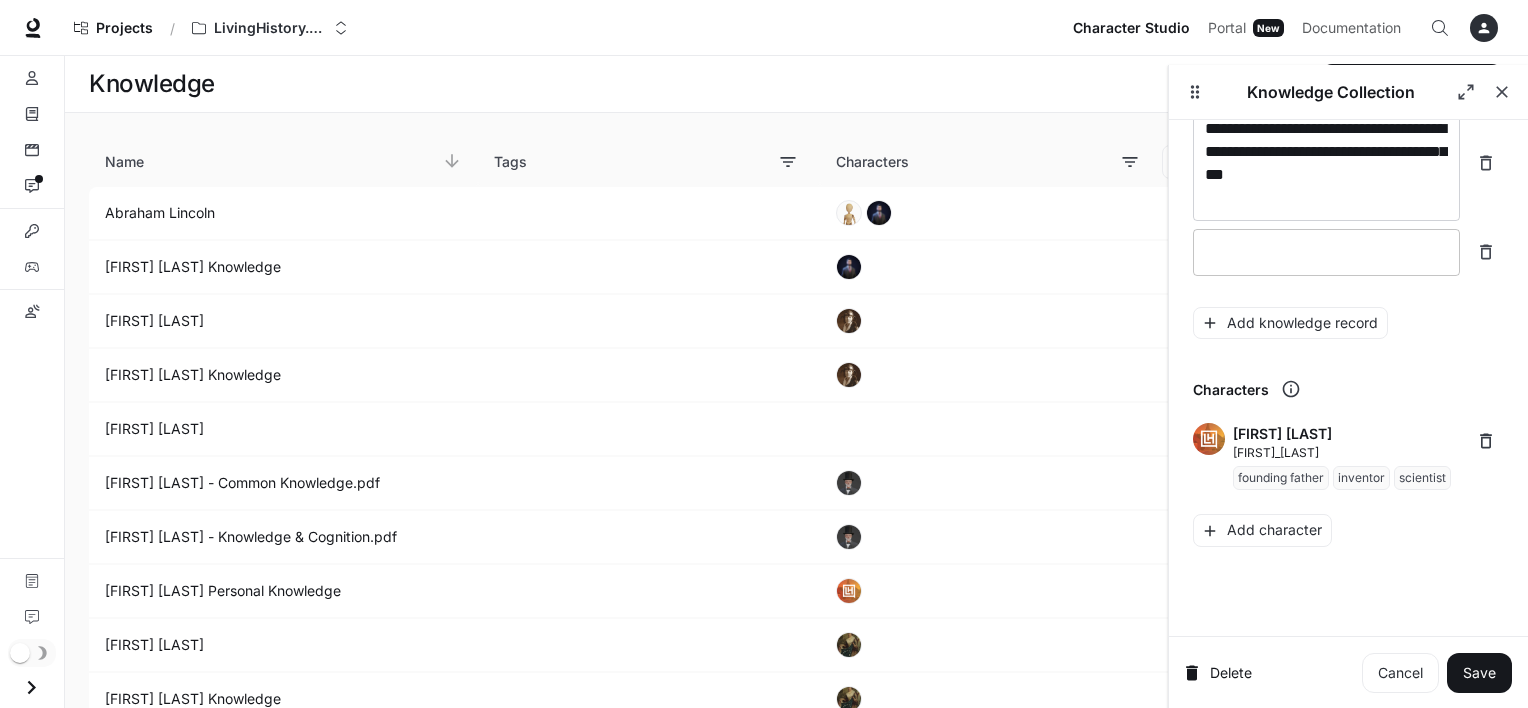 click at bounding box center (1326, 252) 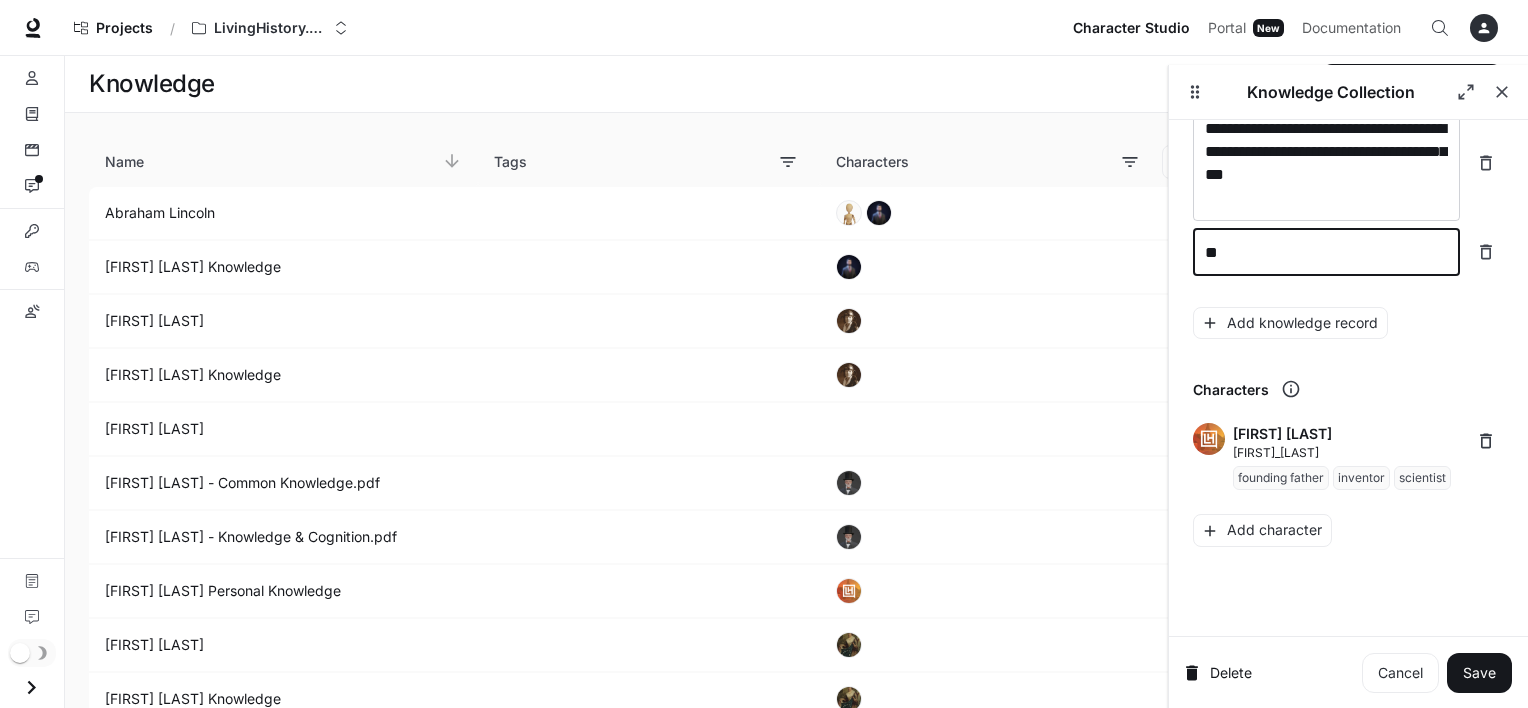 type on "*" 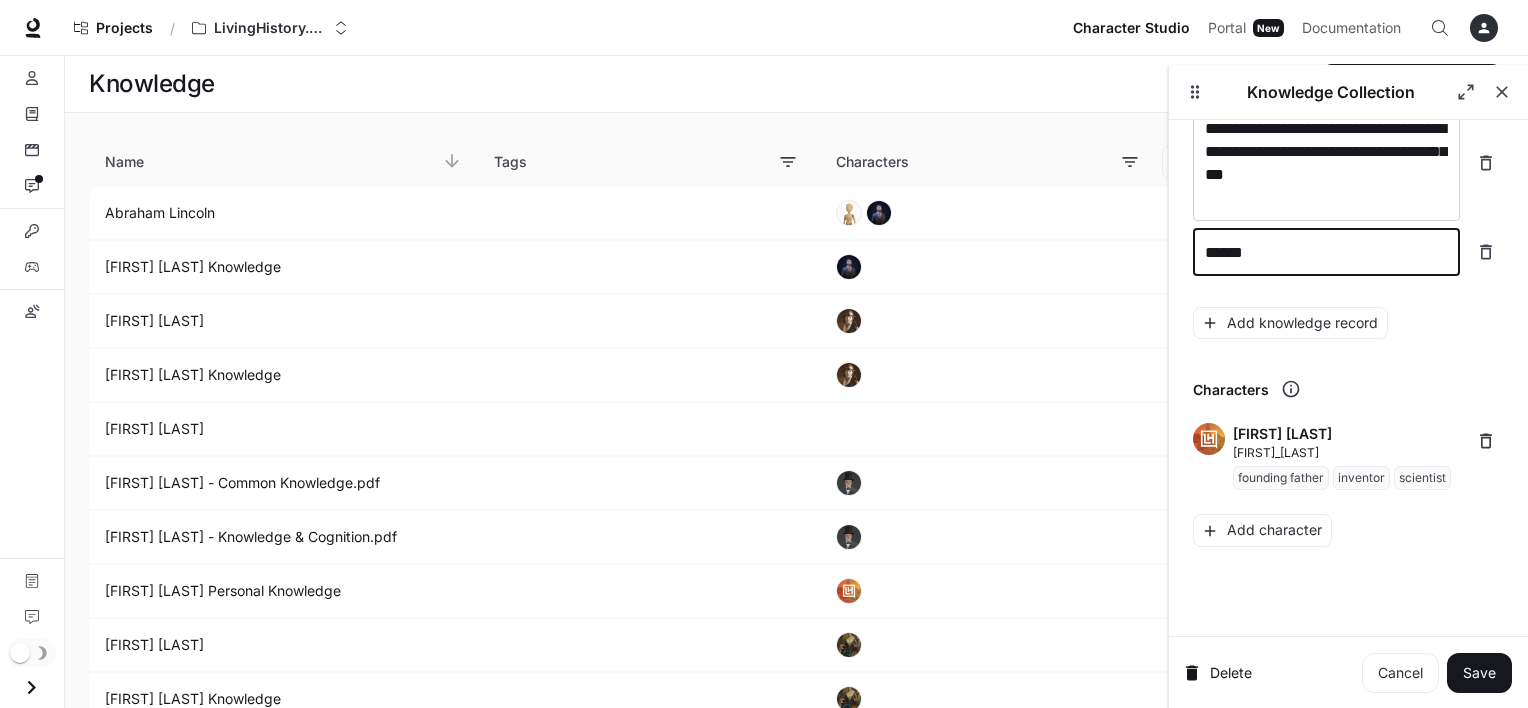 type on "*******" 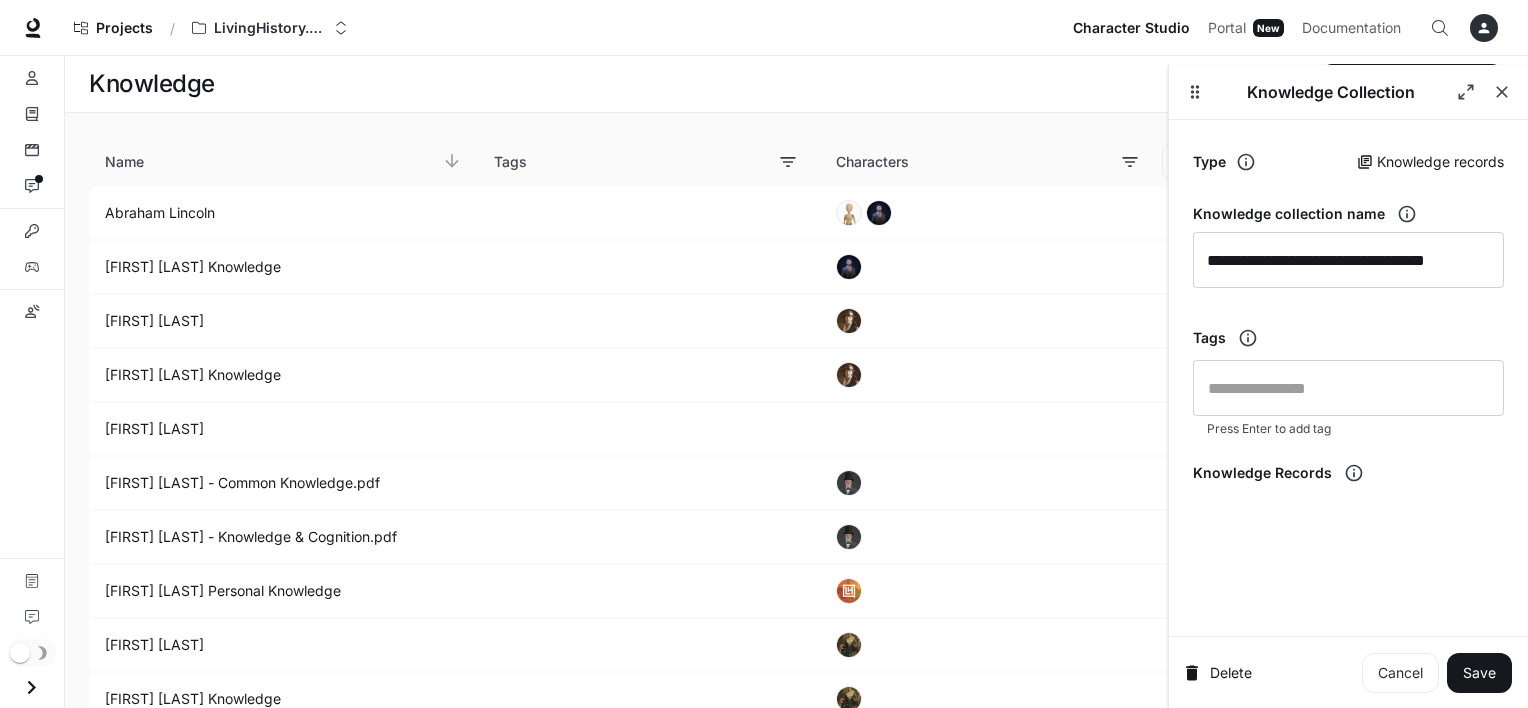 scroll, scrollTop: 0, scrollLeft: 0, axis: both 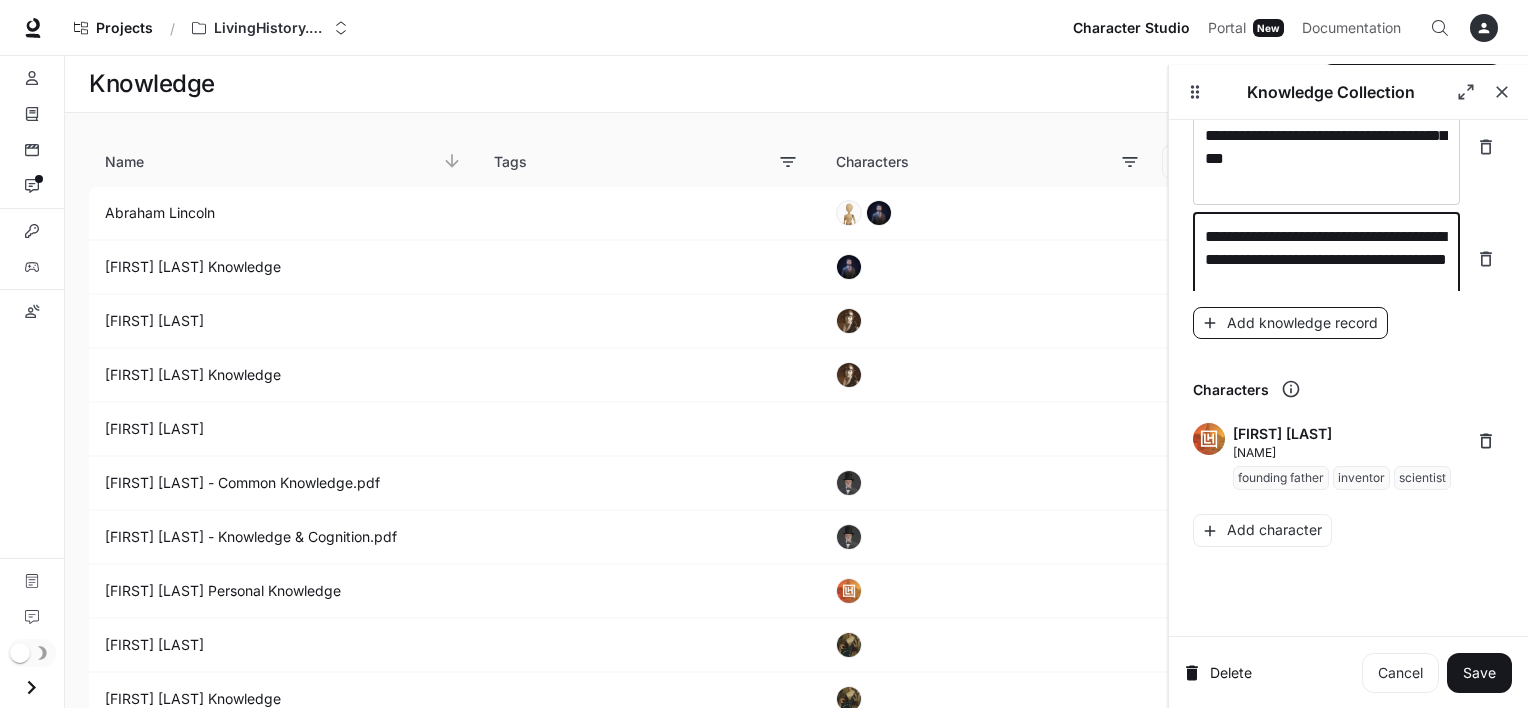 type on "**********" 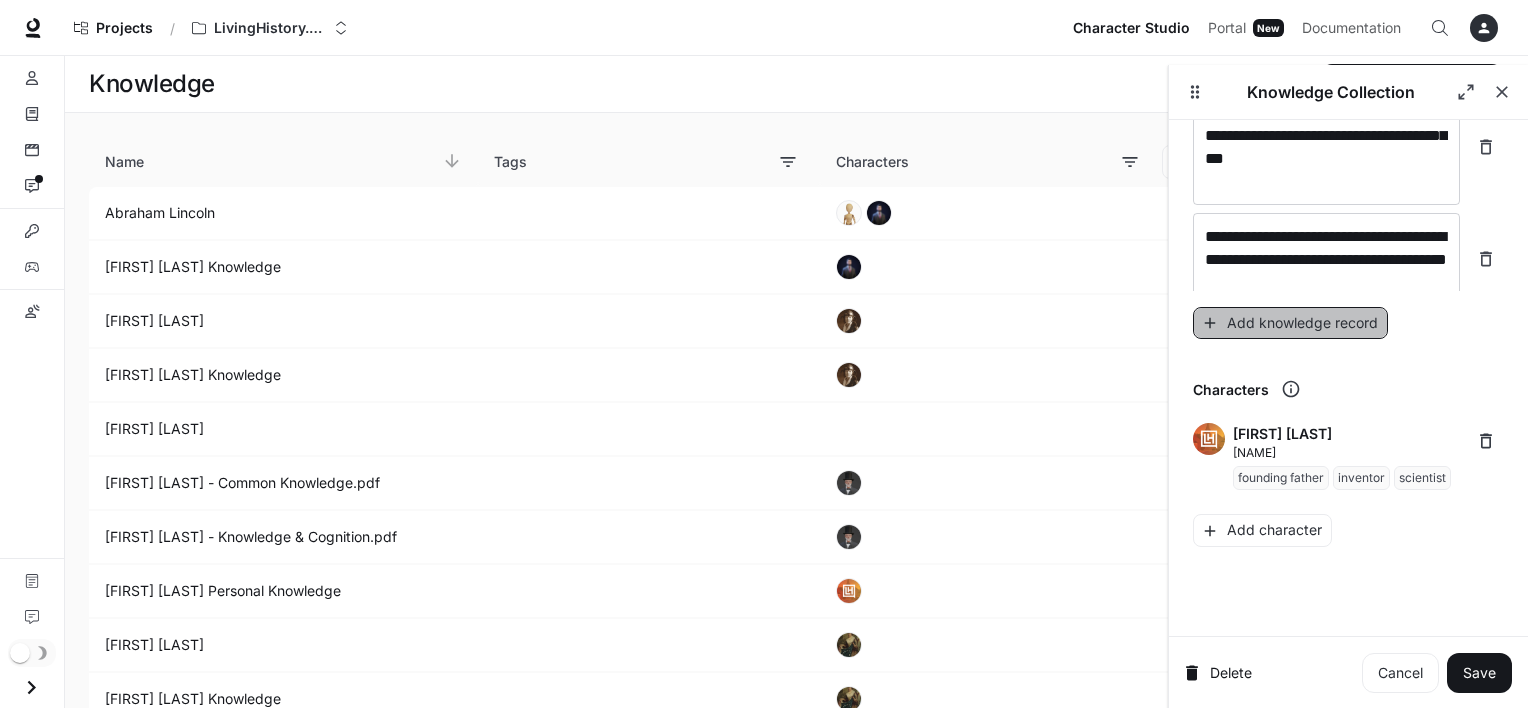 click on "Add knowledge record" at bounding box center [1290, 323] 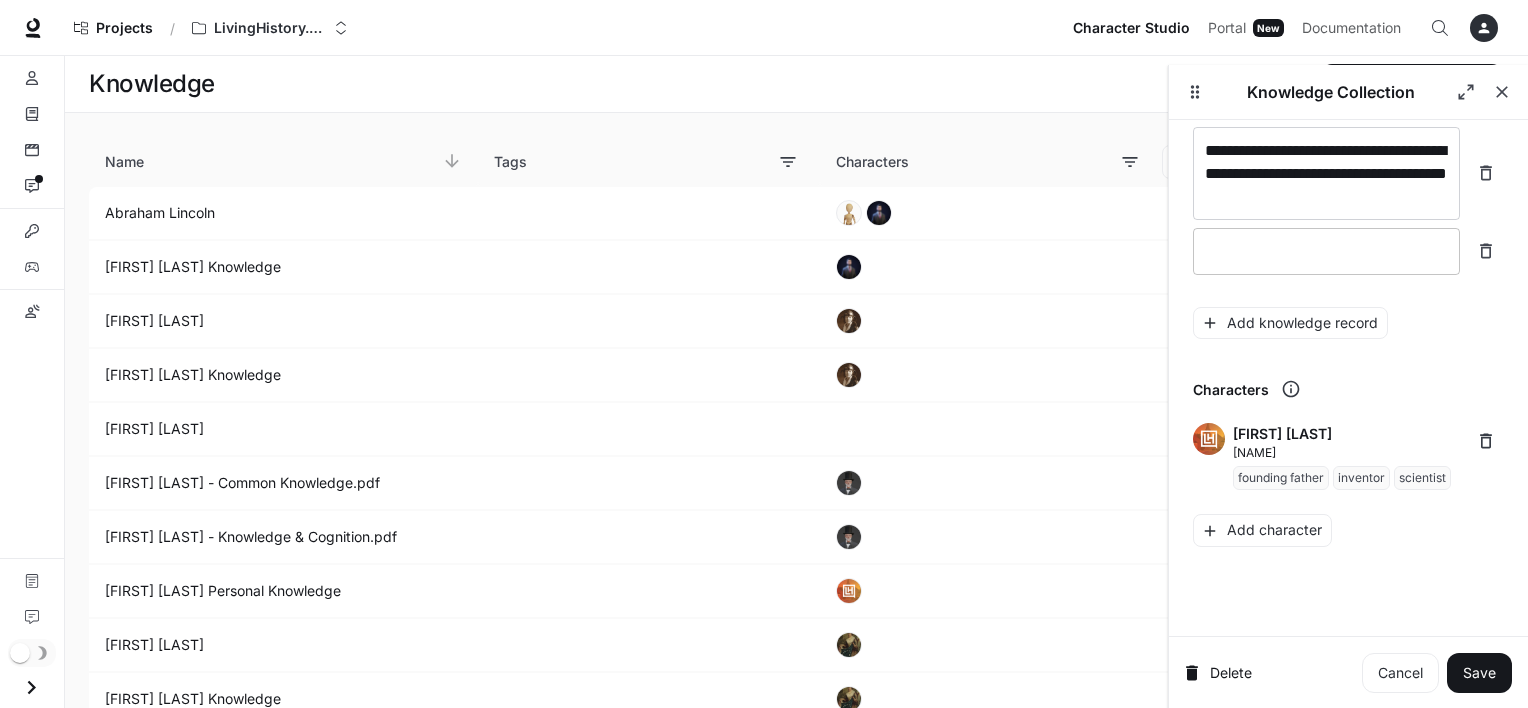 click at bounding box center [1326, 251] 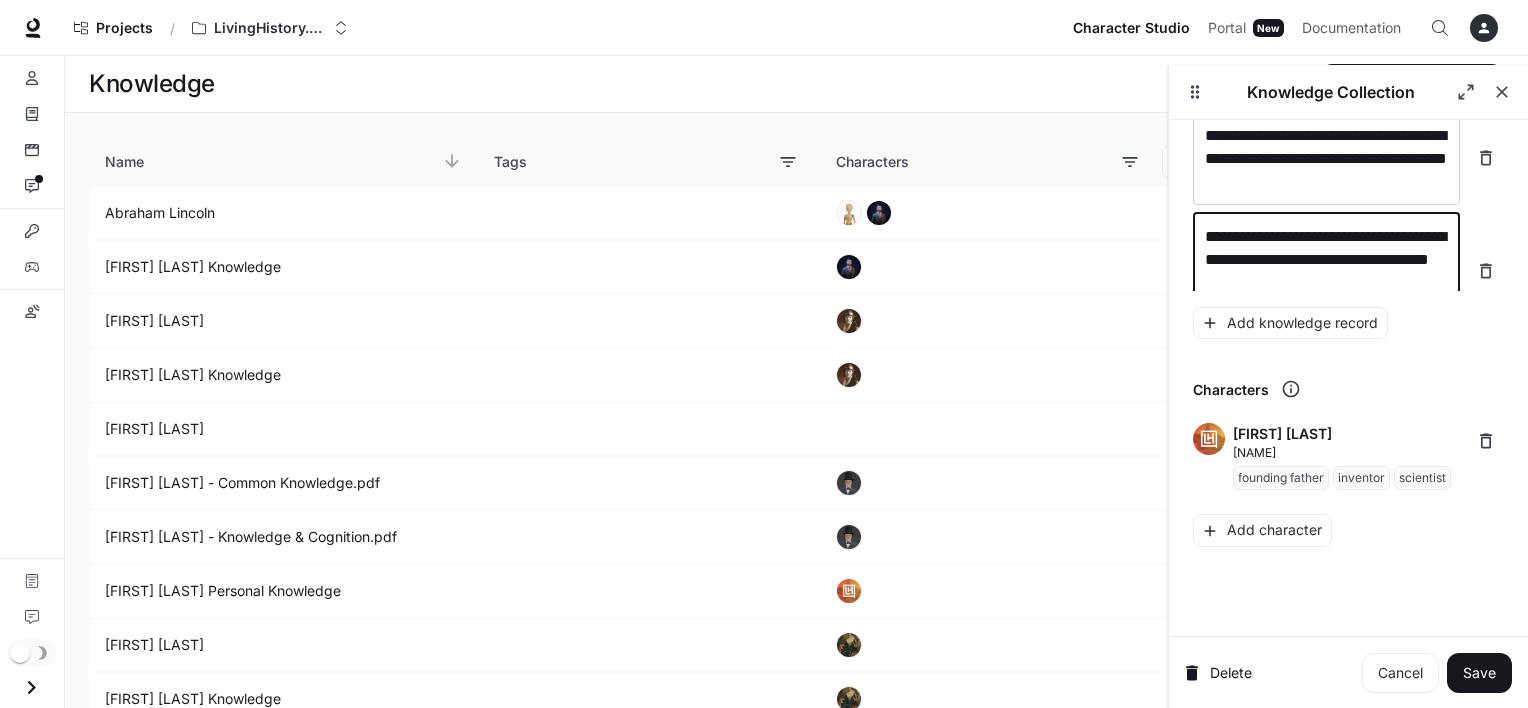 scroll, scrollTop: 26356, scrollLeft: 0, axis: vertical 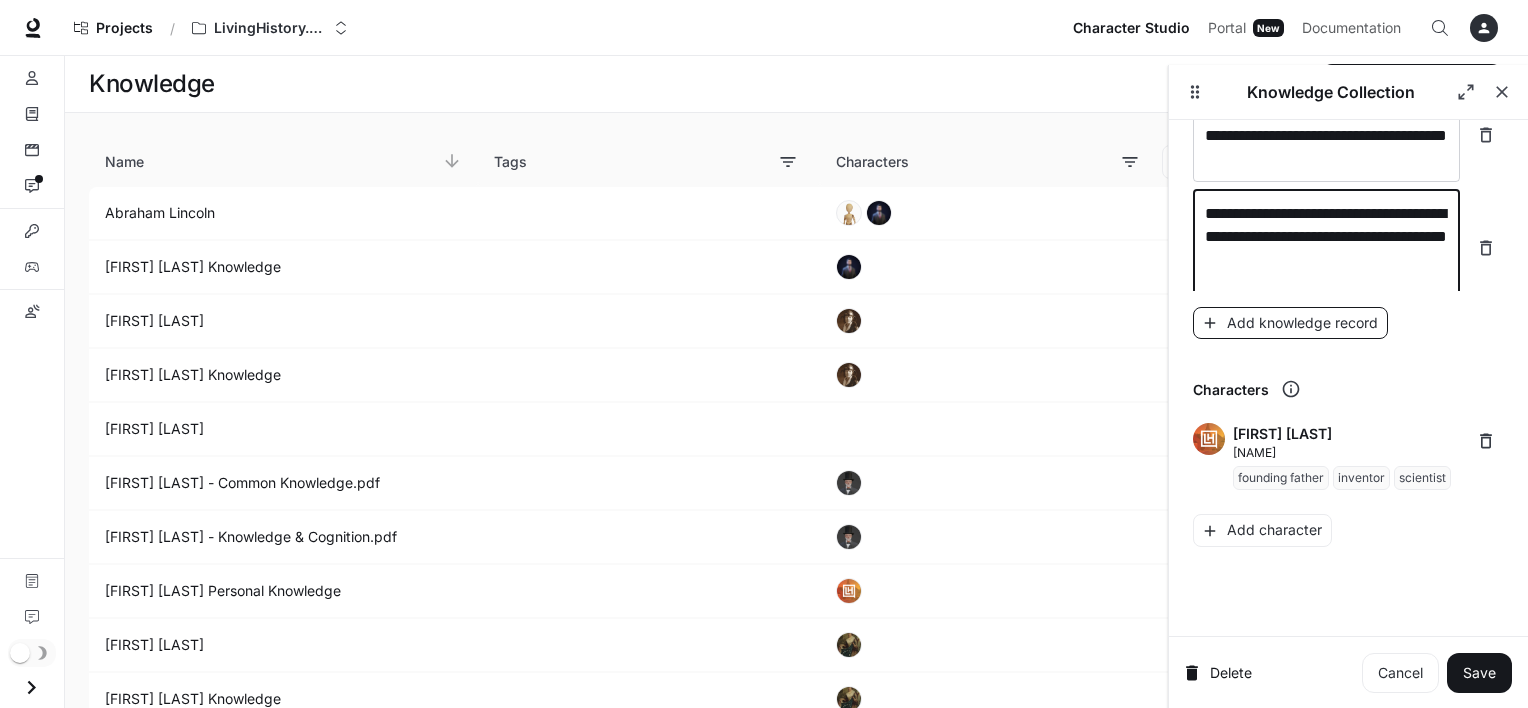 type on "**********" 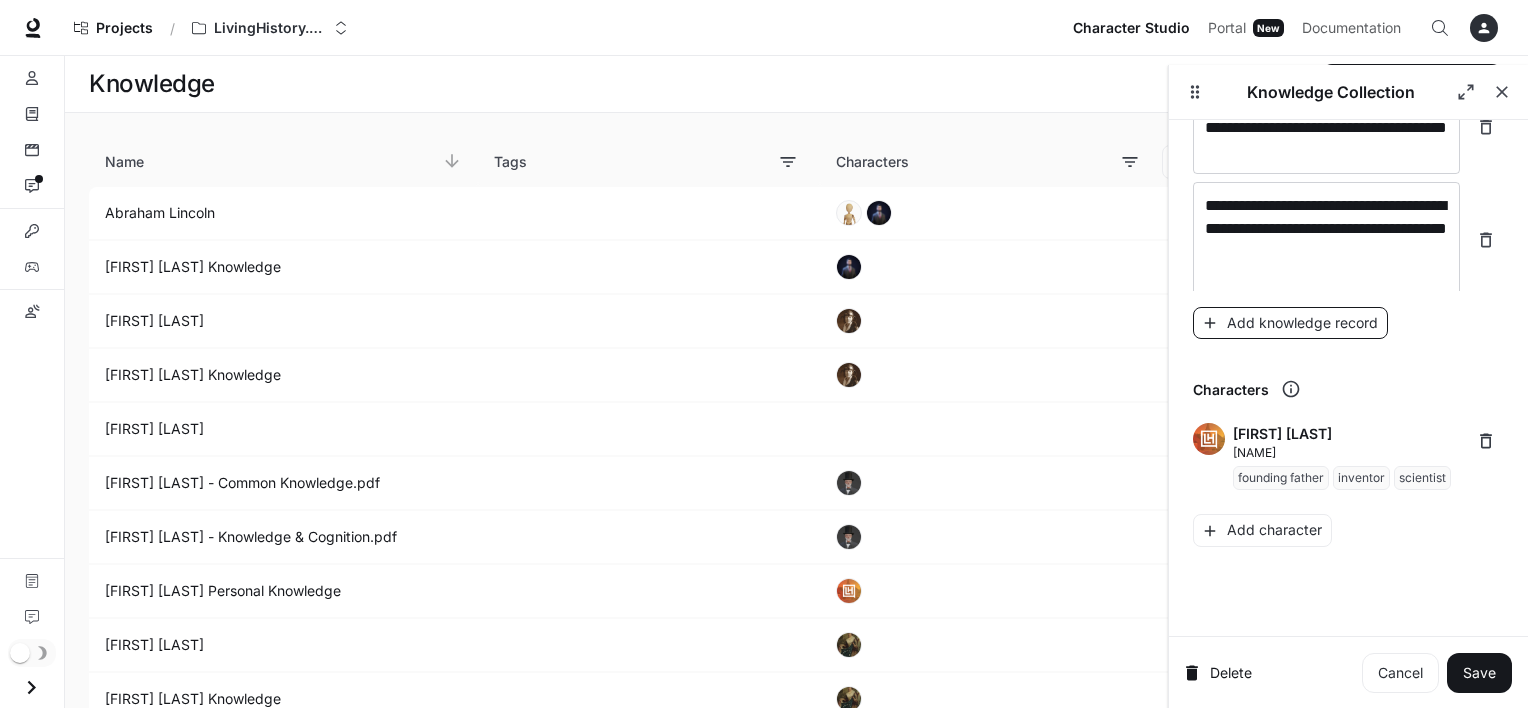 scroll, scrollTop: 26434, scrollLeft: 0, axis: vertical 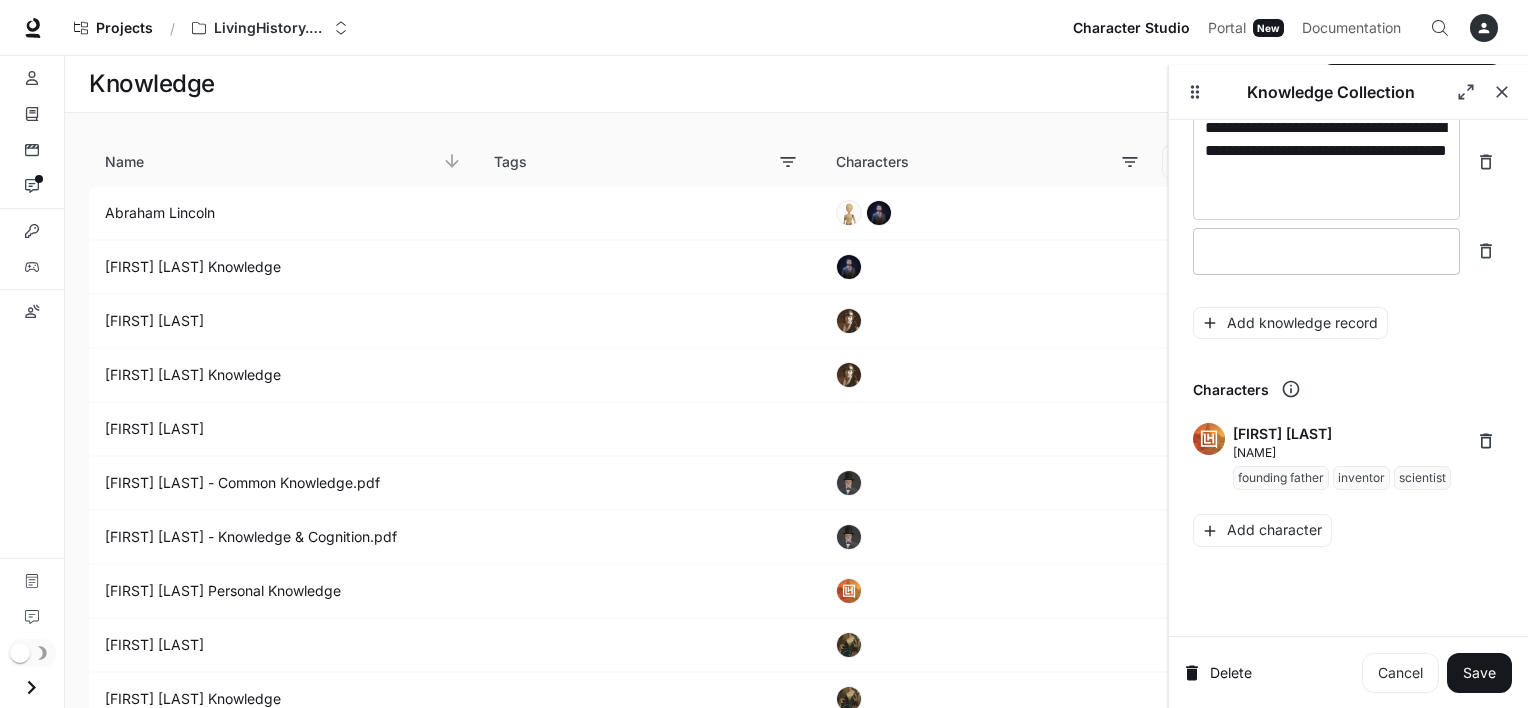 click at bounding box center [1326, 251] 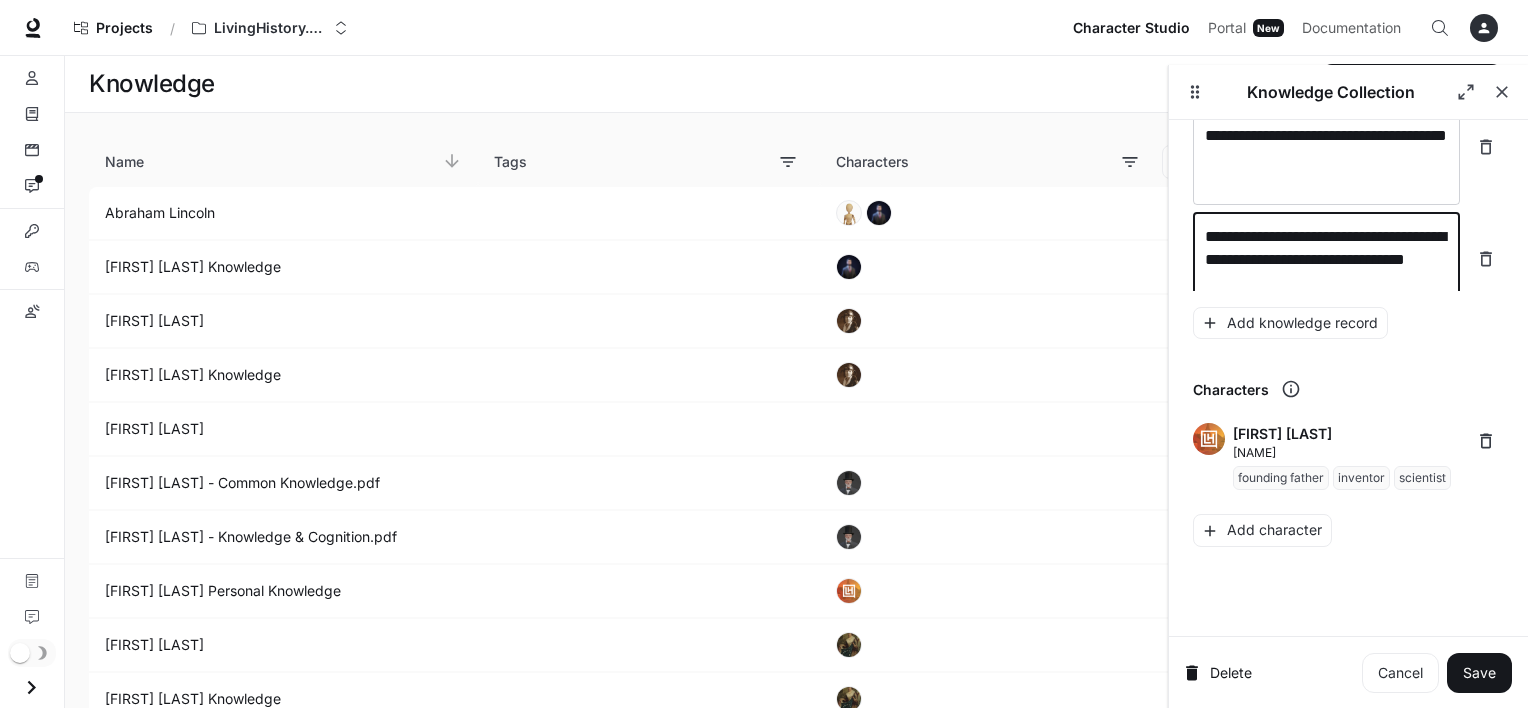 scroll, scrollTop: 26472, scrollLeft: 0, axis: vertical 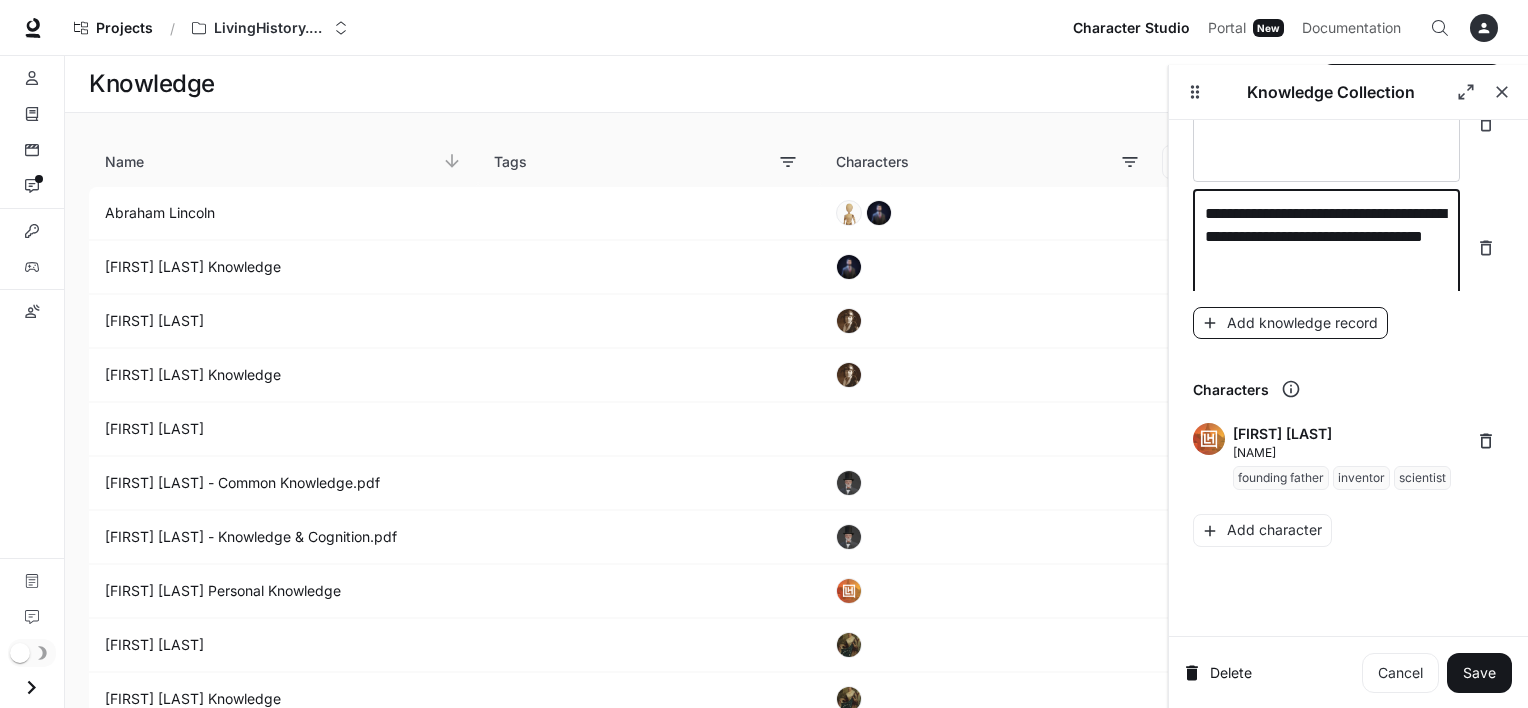 type on "**********" 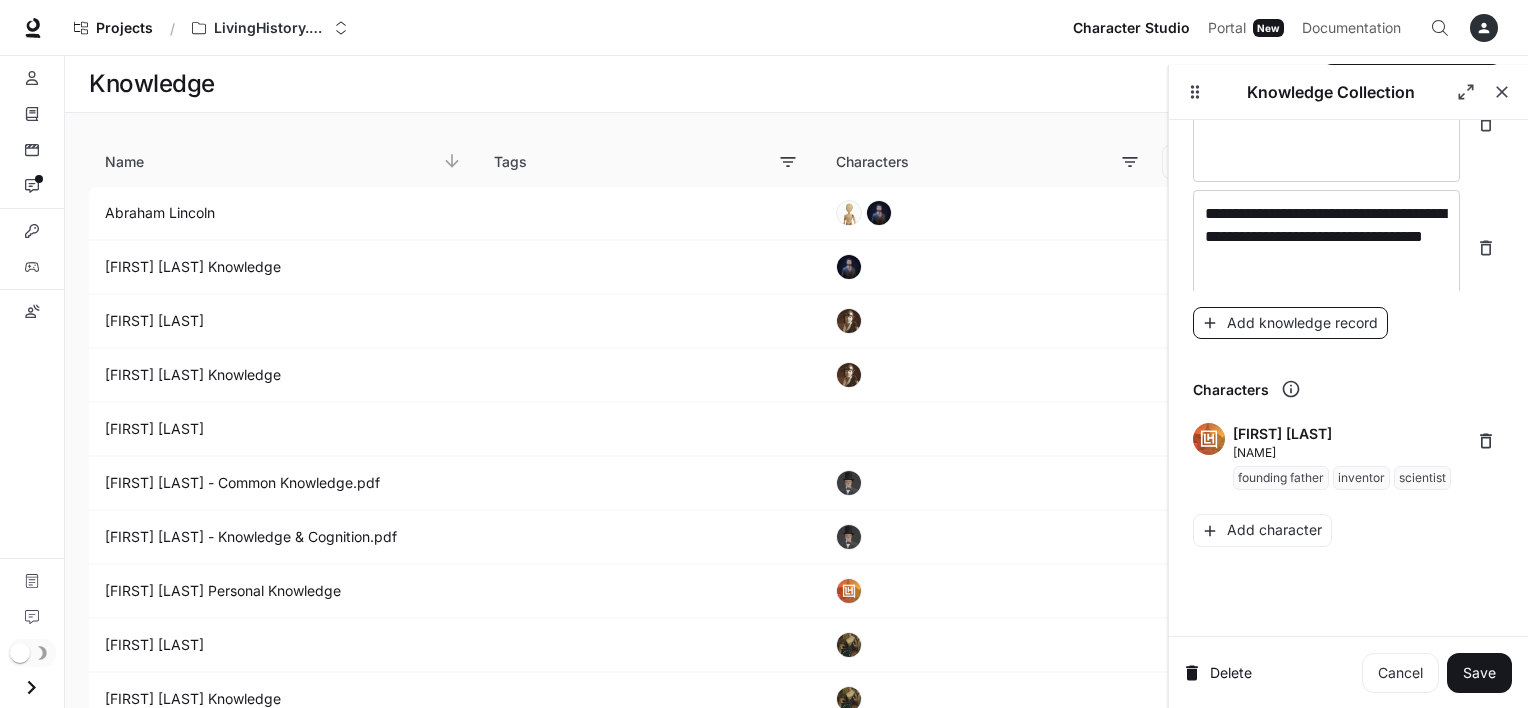 scroll, scrollTop: 26550, scrollLeft: 0, axis: vertical 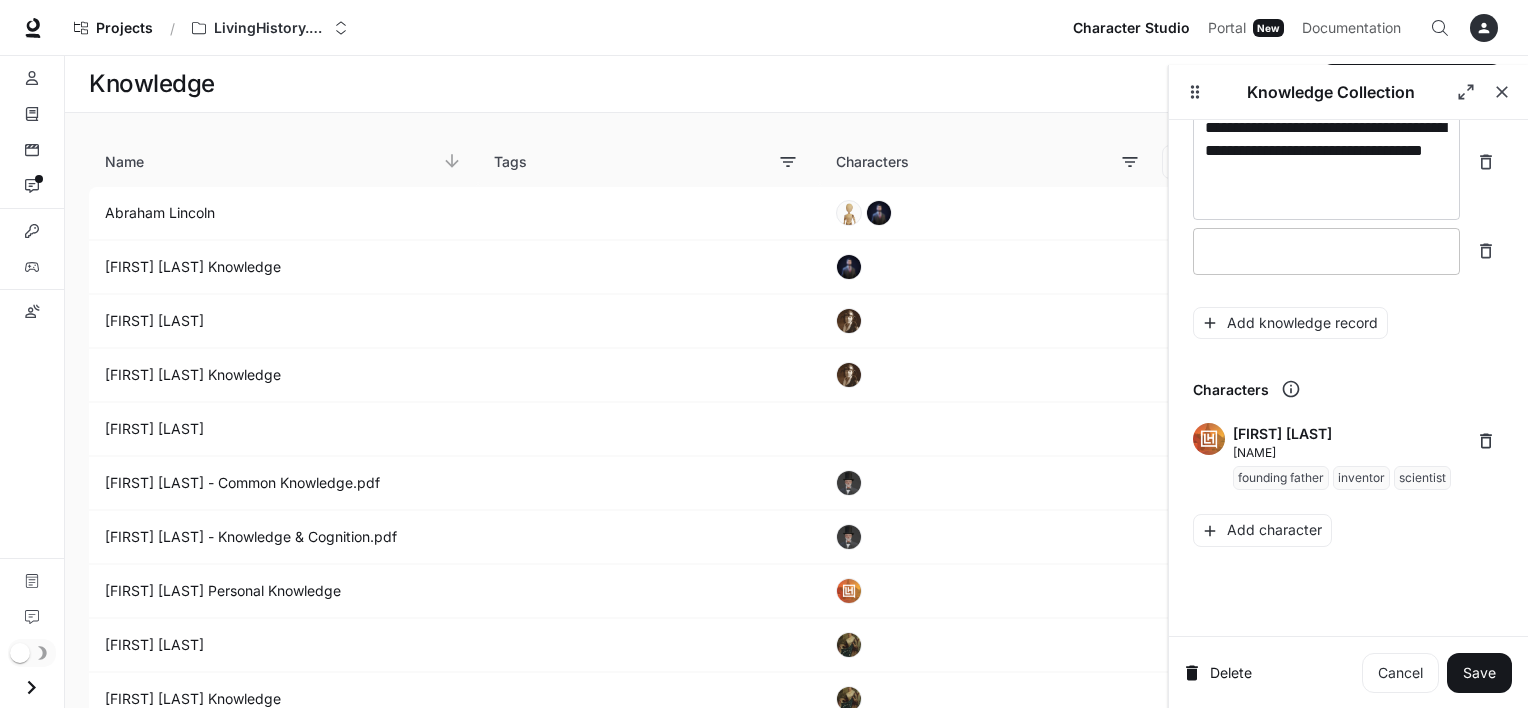 click at bounding box center [1326, 251] 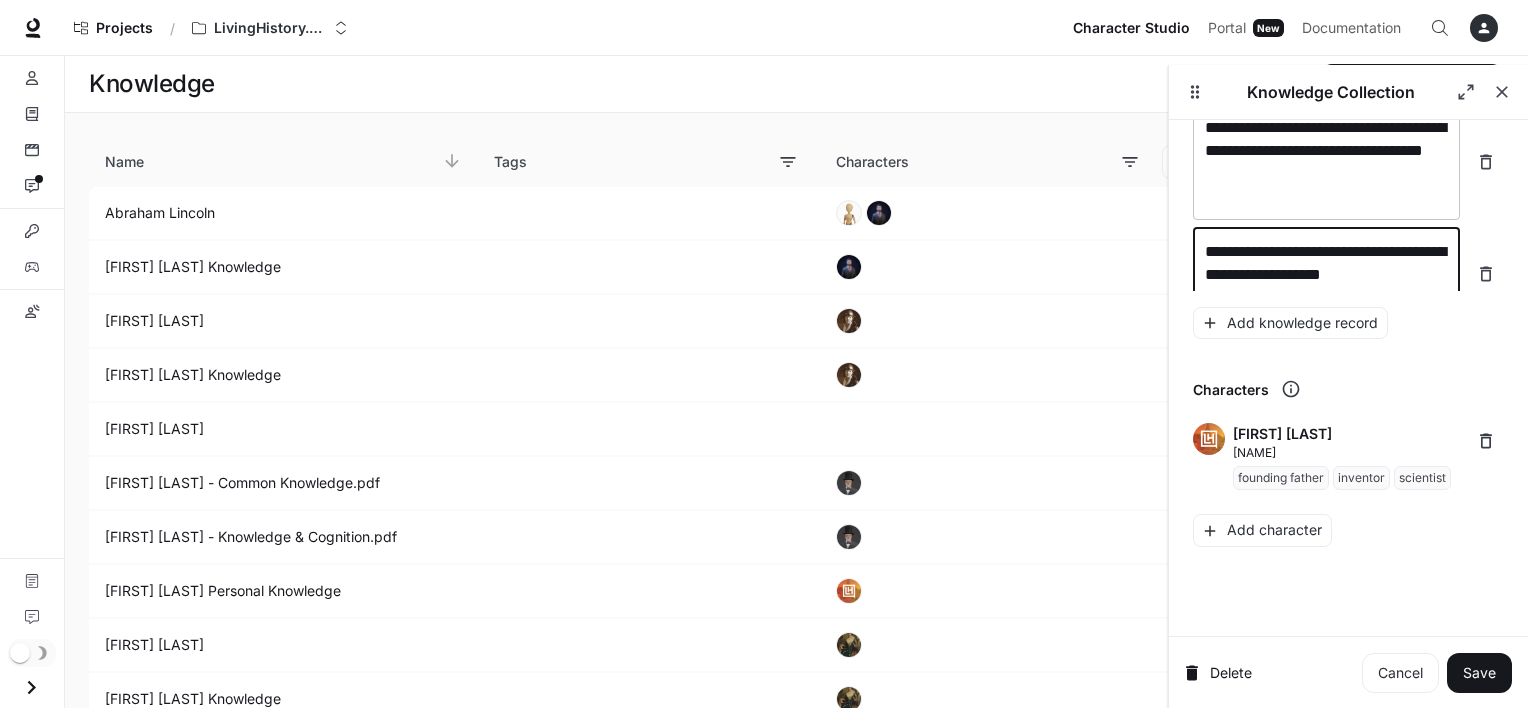 scroll, scrollTop: 26565, scrollLeft: 0, axis: vertical 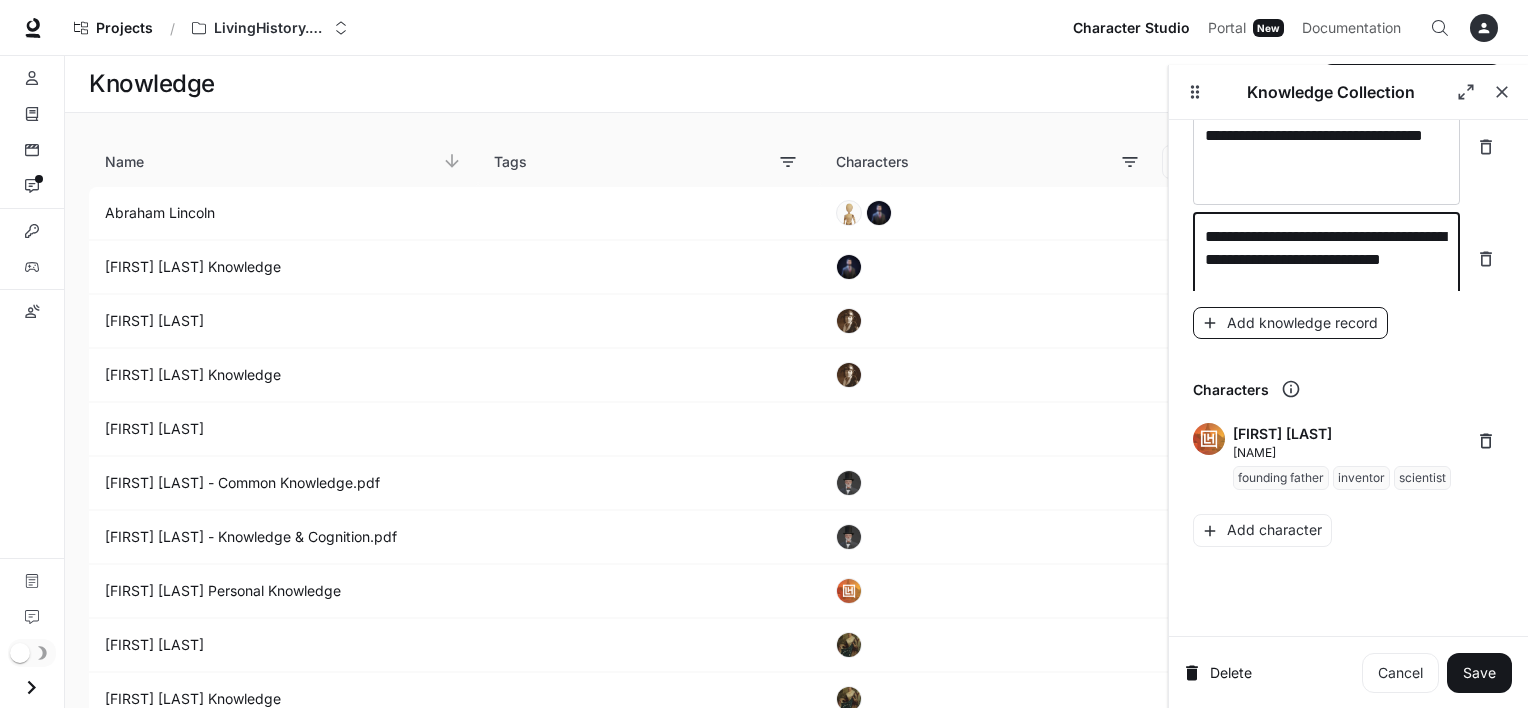 type on "**********" 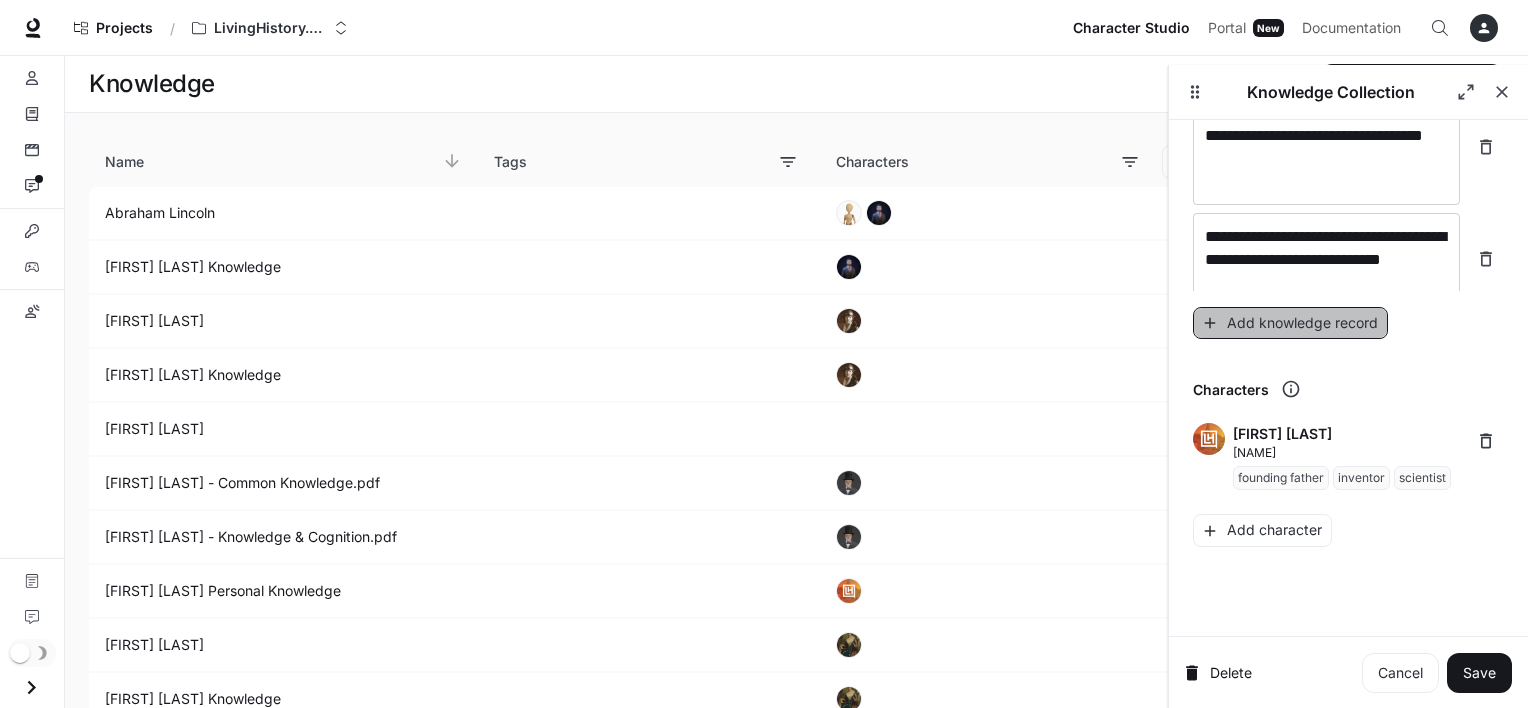 click on "Add knowledge record" at bounding box center [1290, 323] 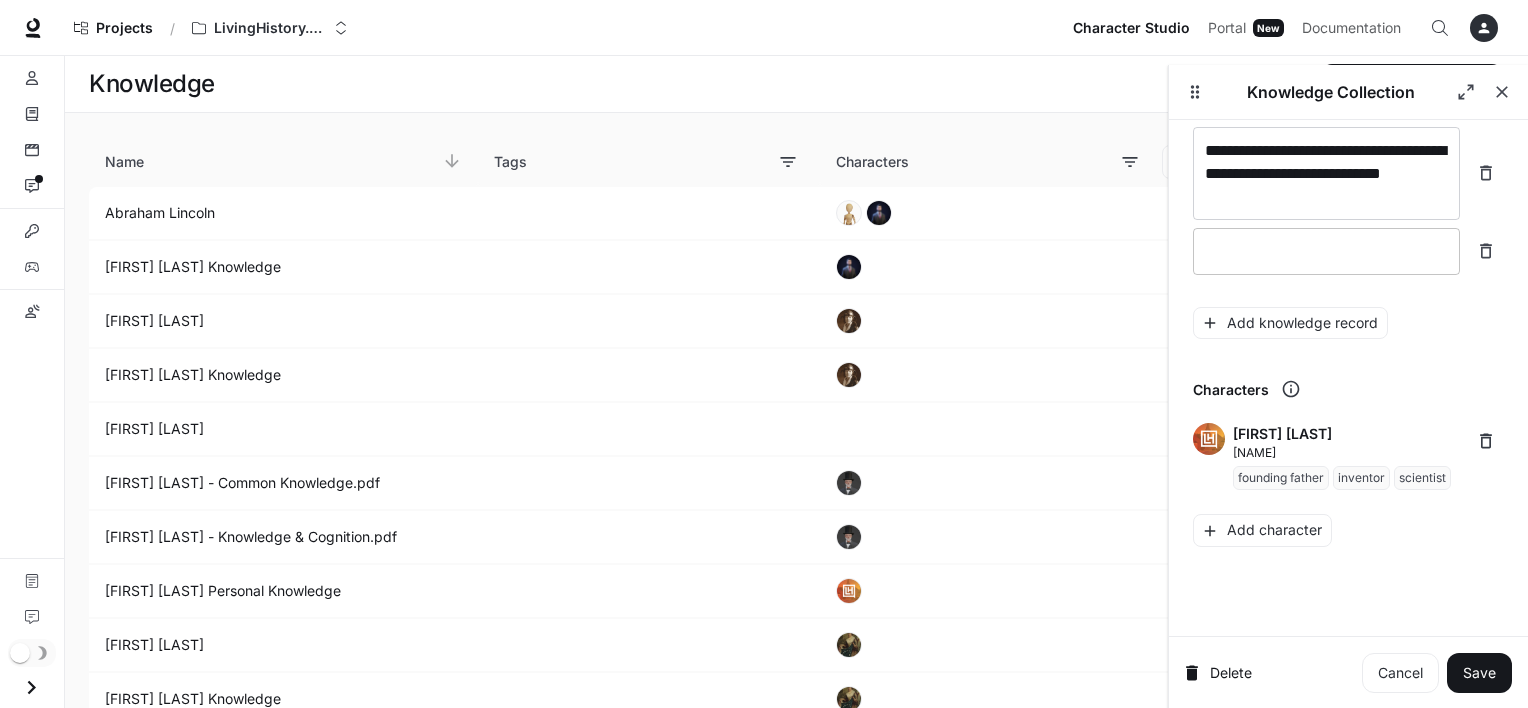 click at bounding box center [1326, 251] 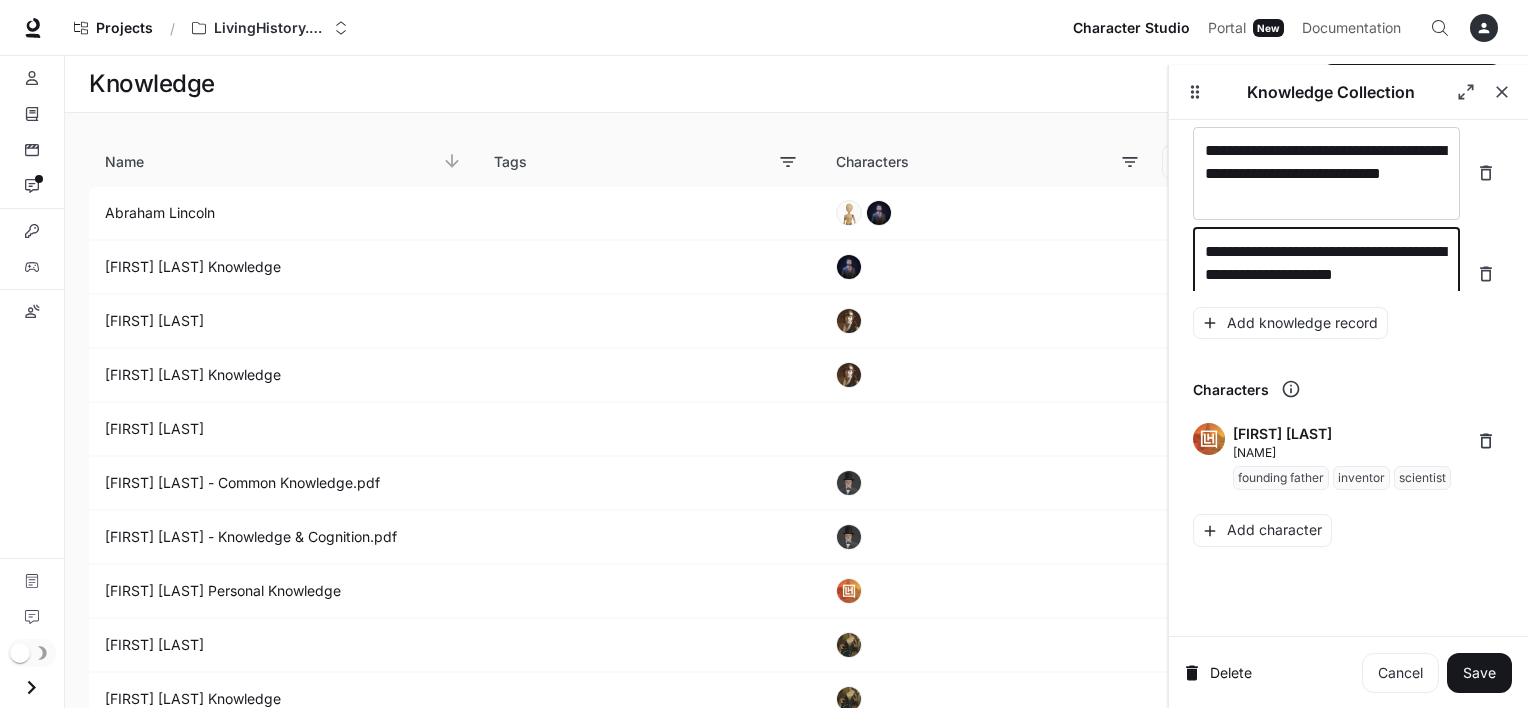 scroll, scrollTop: 26659, scrollLeft: 0, axis: vertical 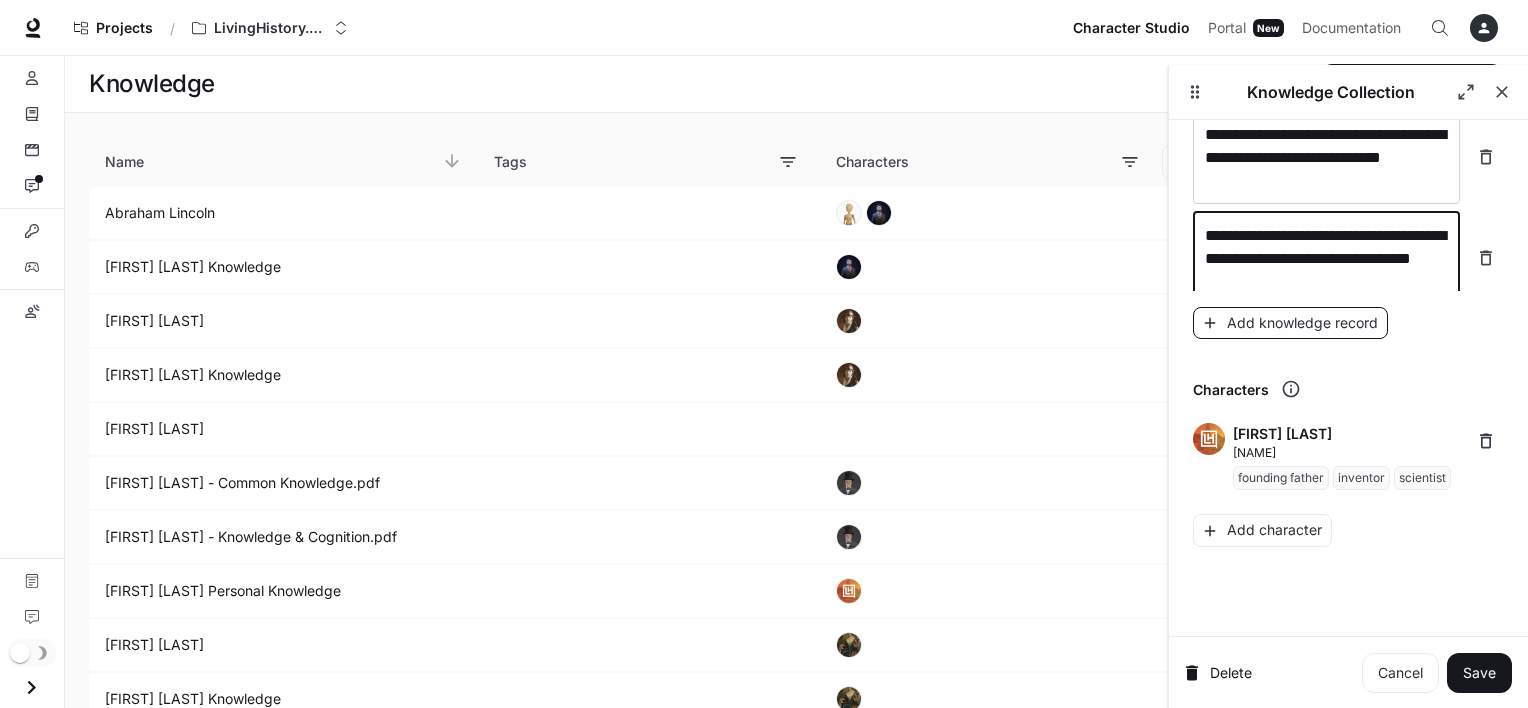 type on "**********" 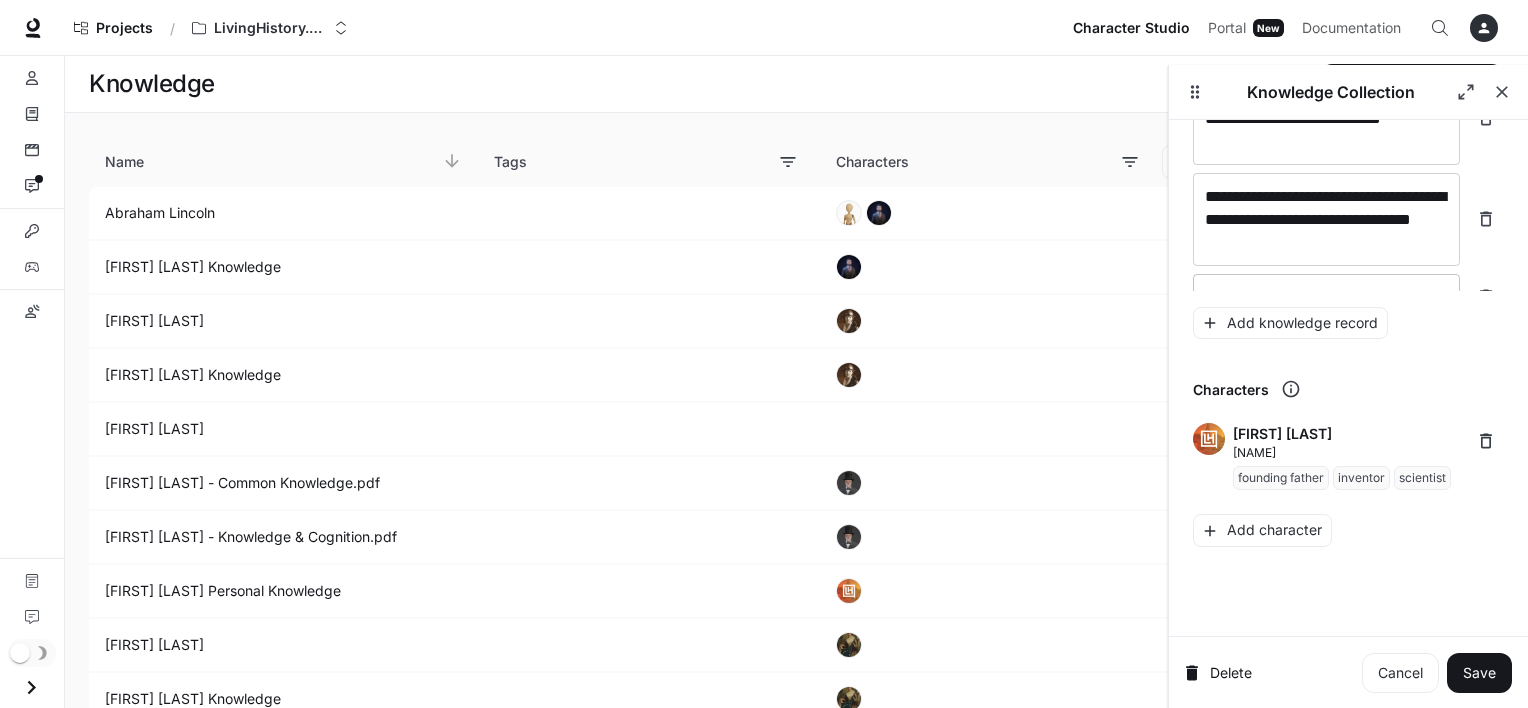 click on "* ​" at bounding box center (1326, 297) 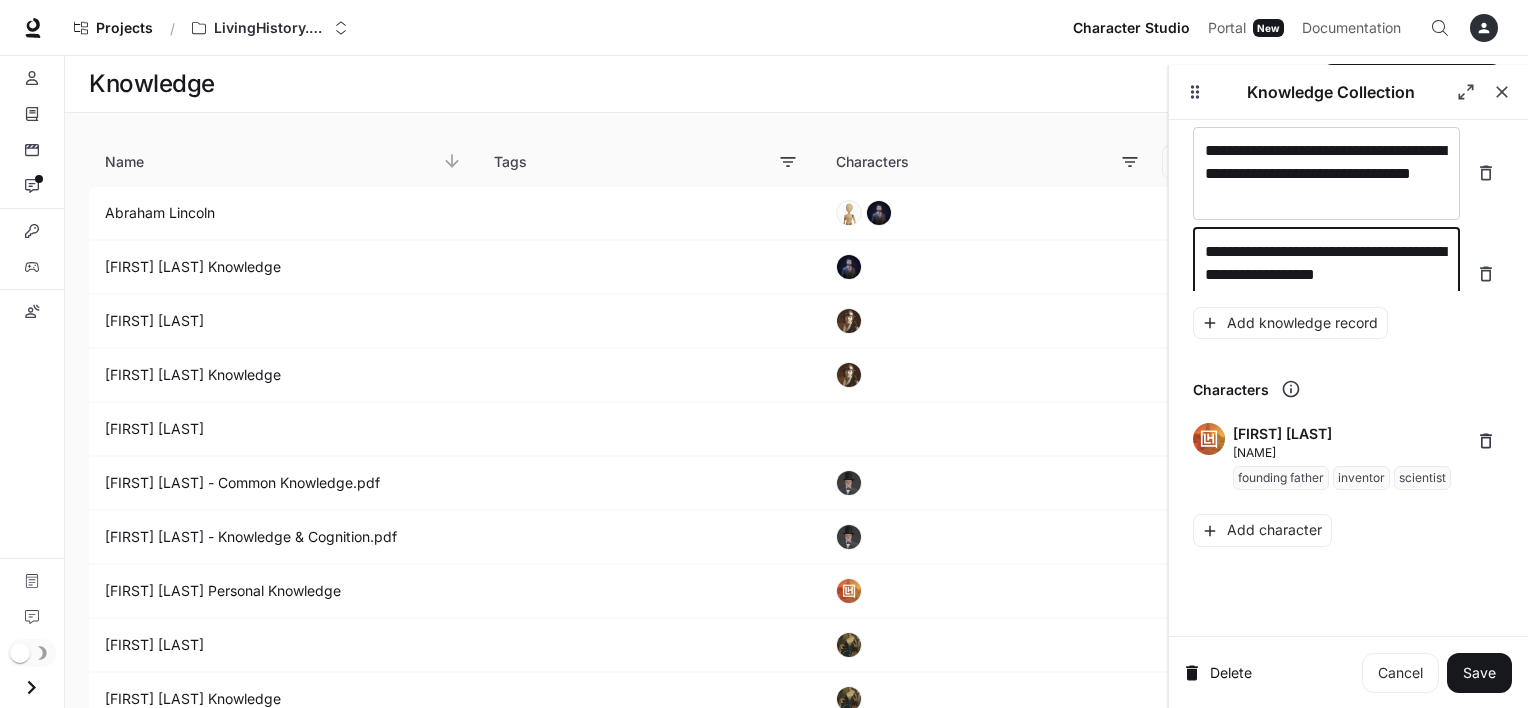 scroll, scrollTop: 26760, scrollLeft: 0, axis: vertical 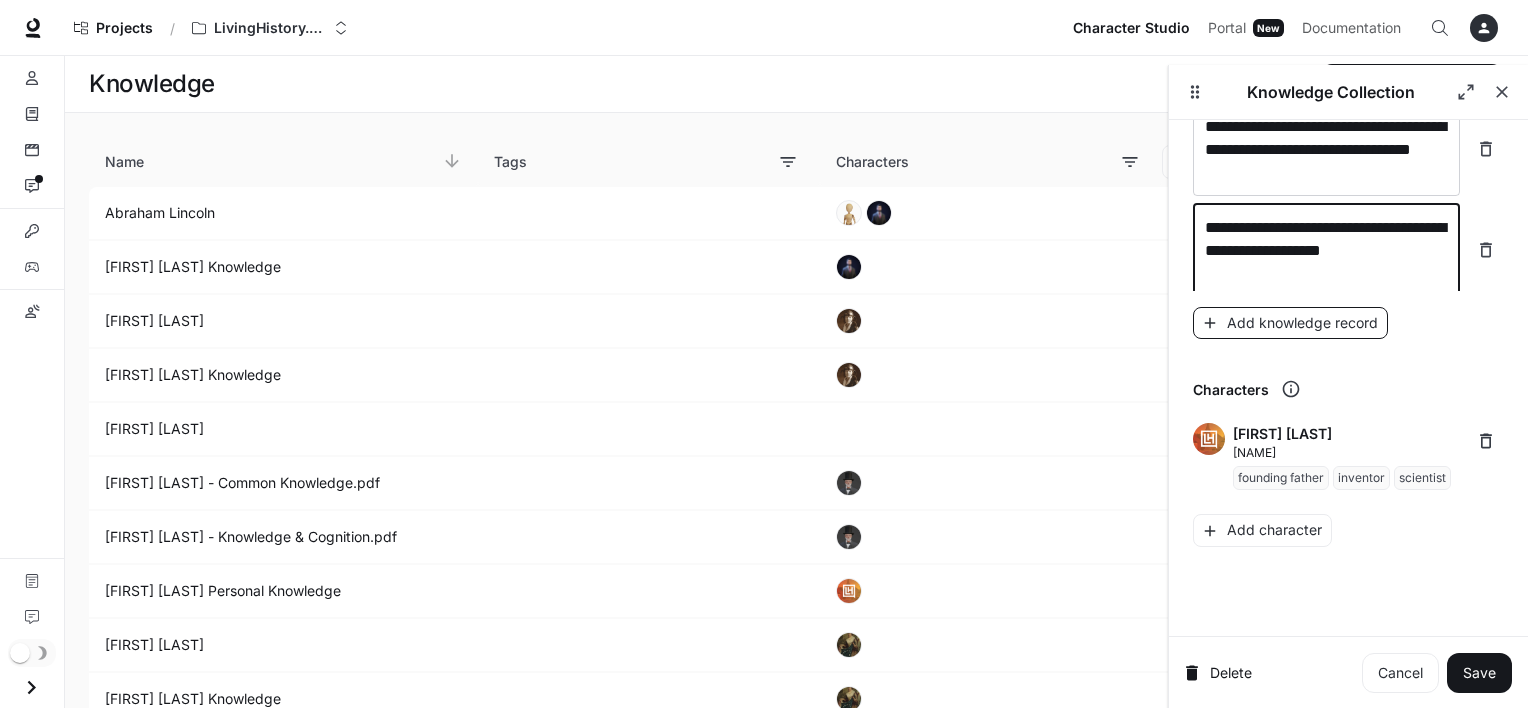 type on "**********" 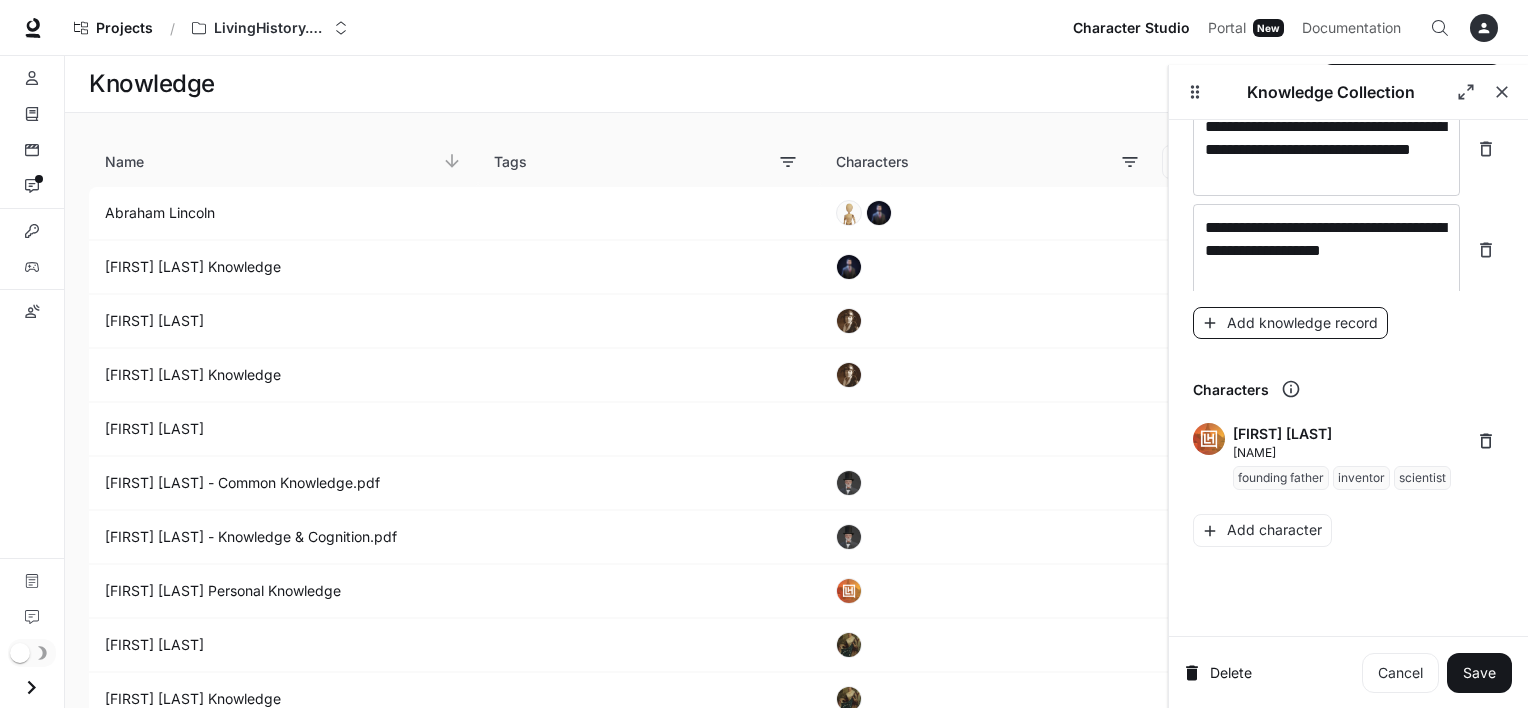 scroll, scrollTop: 26836, scrollLeft: 0, axis: vertical 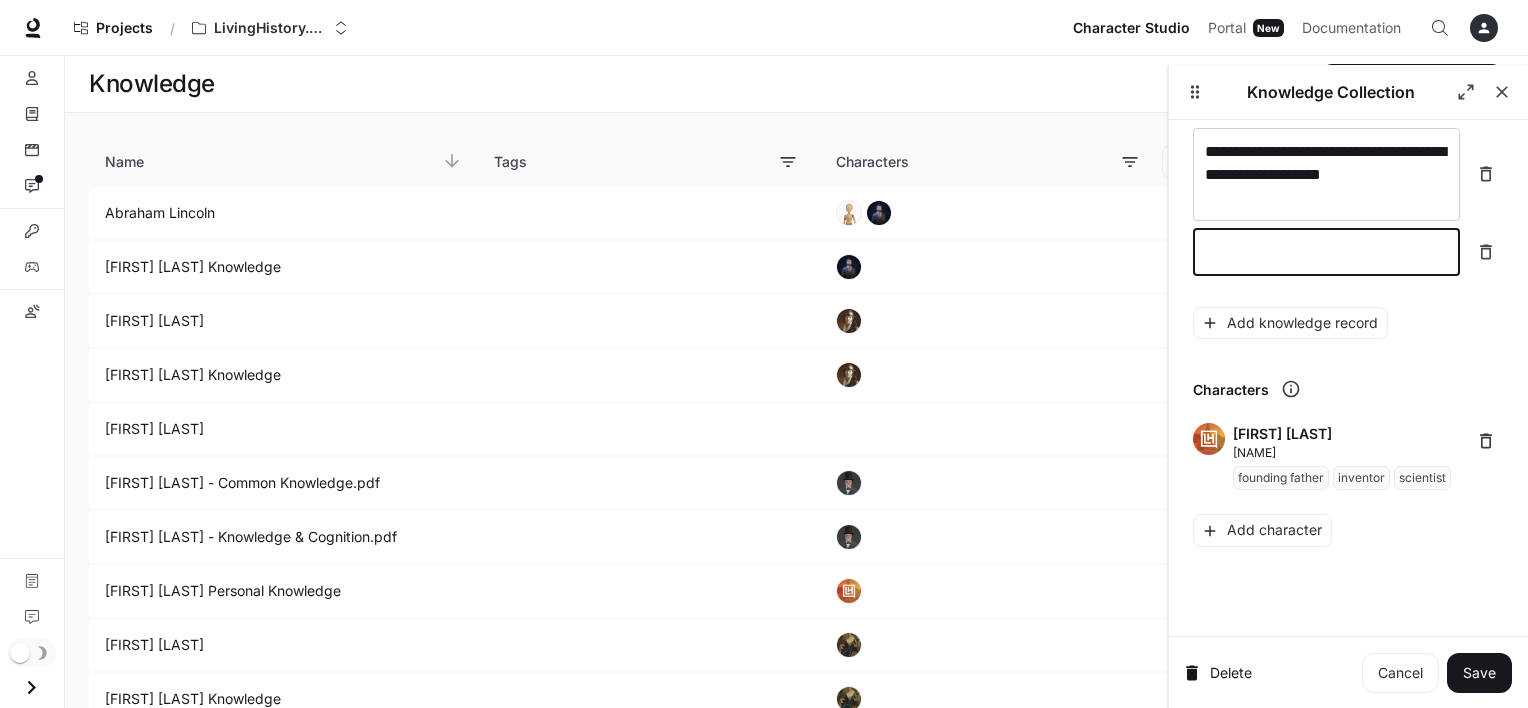 click at bounding box center (1326, 252) 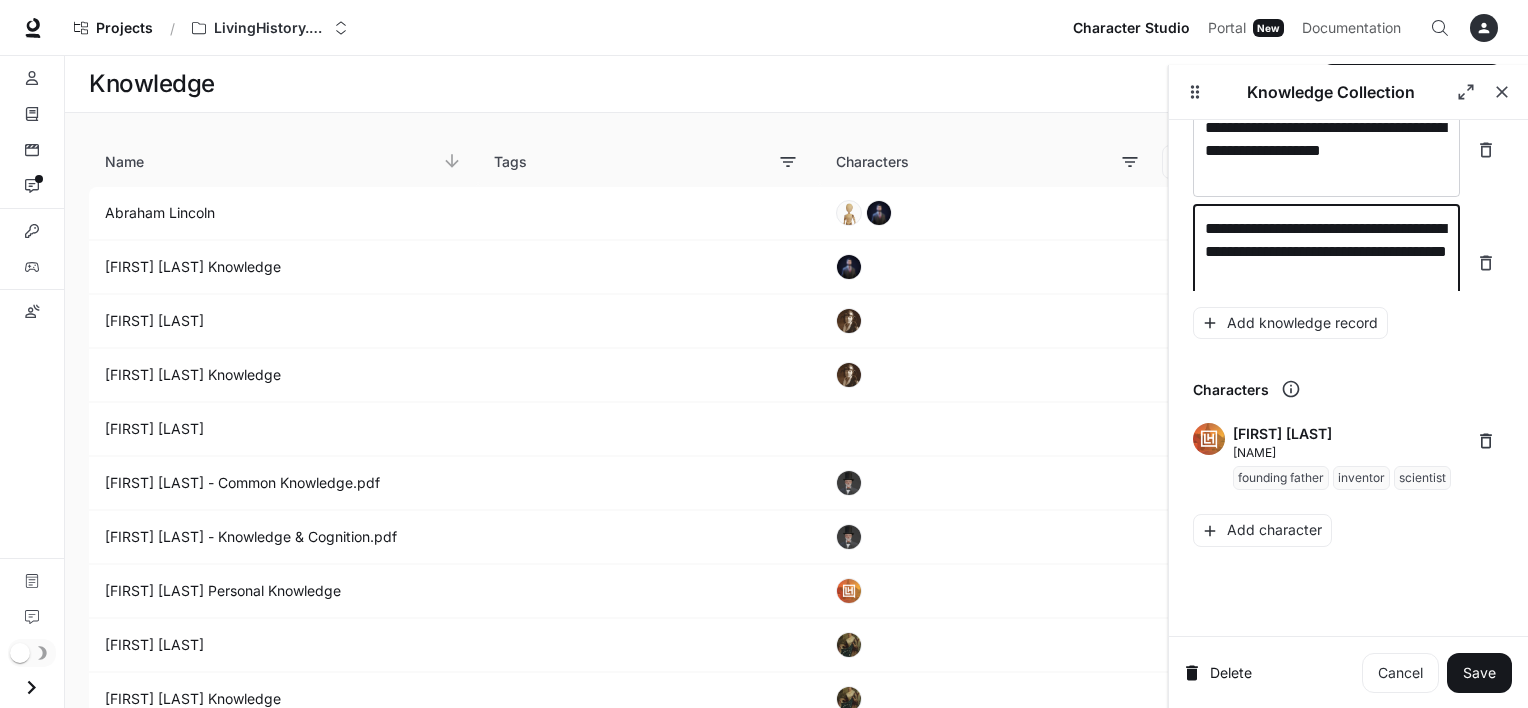 scroll, scrollTop: 26876, scrollLeft: 0, axis: vertical 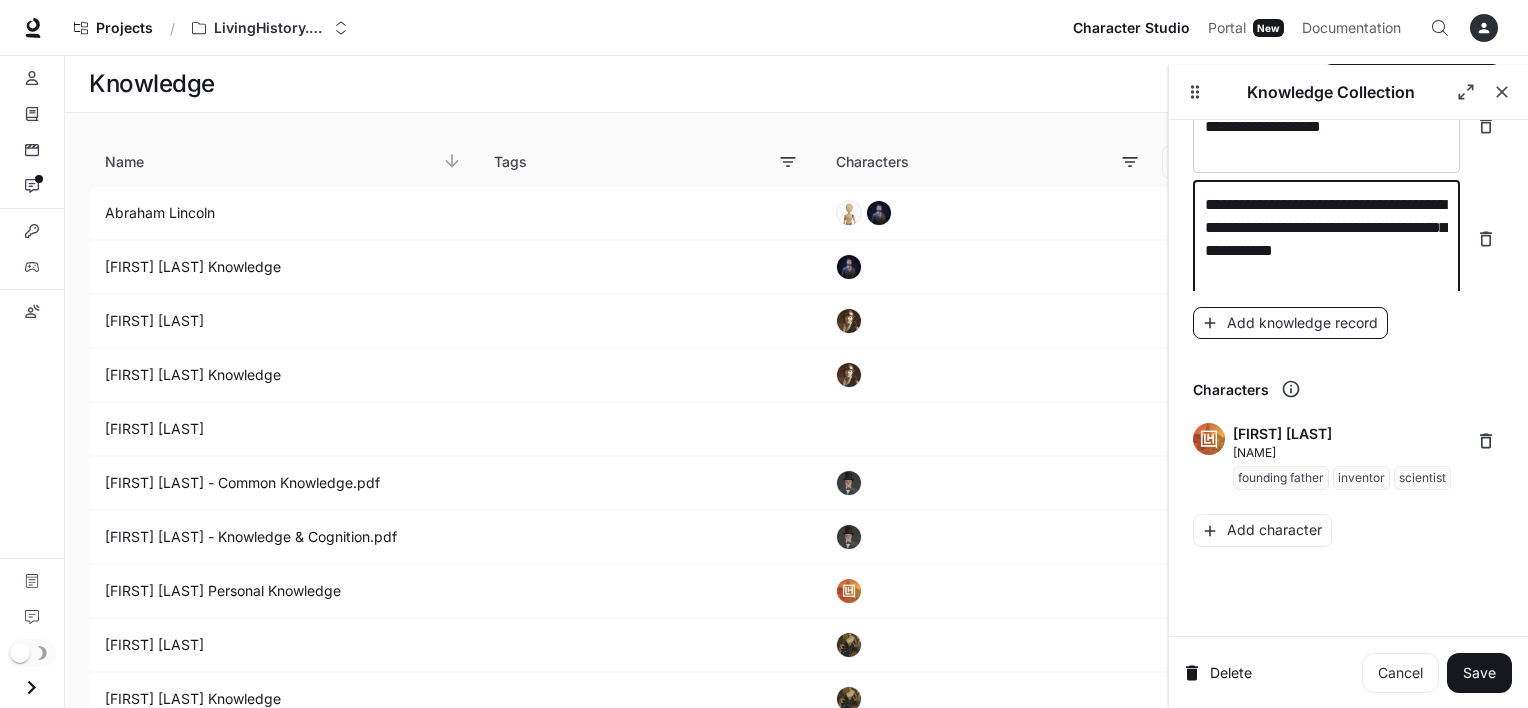 type on "**********" 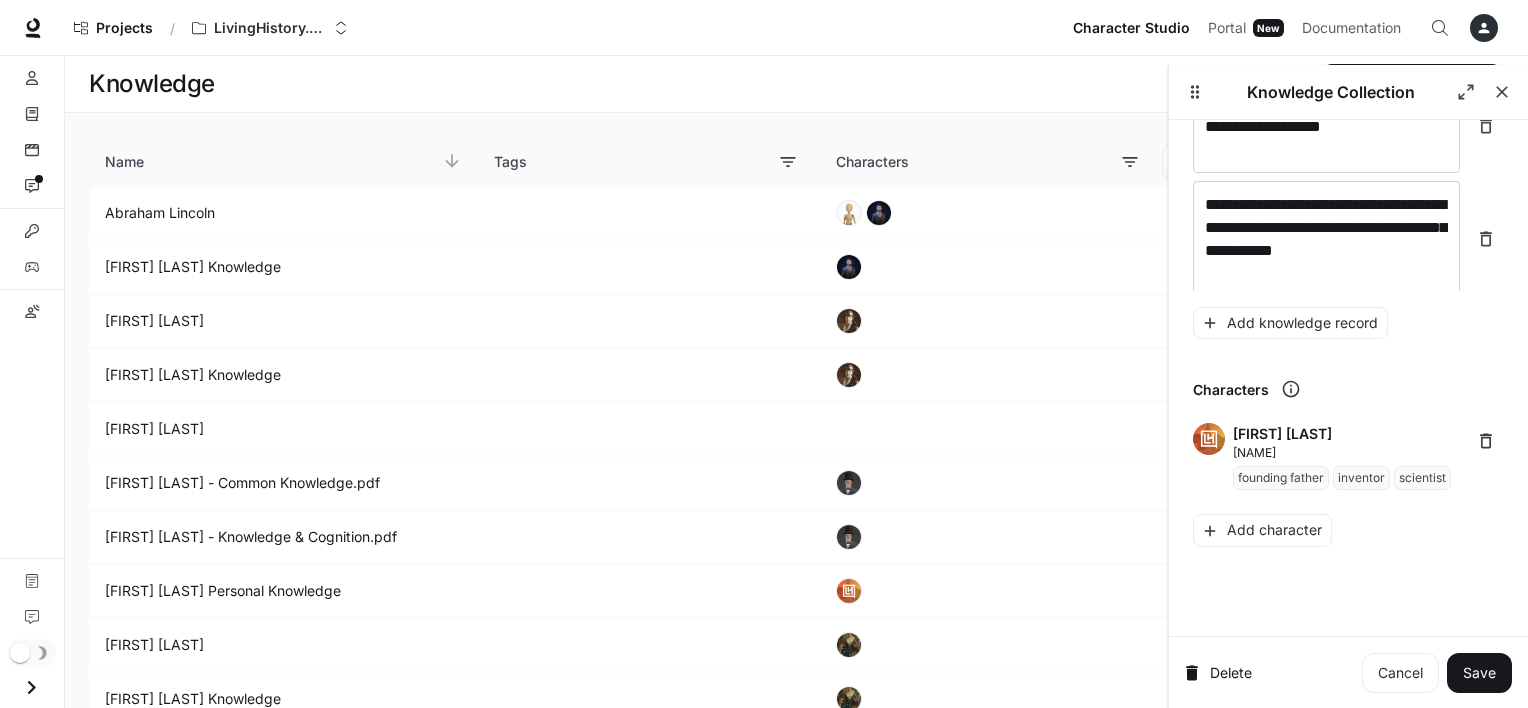 scroll, scrollTop: 26930, scrollLeft: 0, axis: vertical 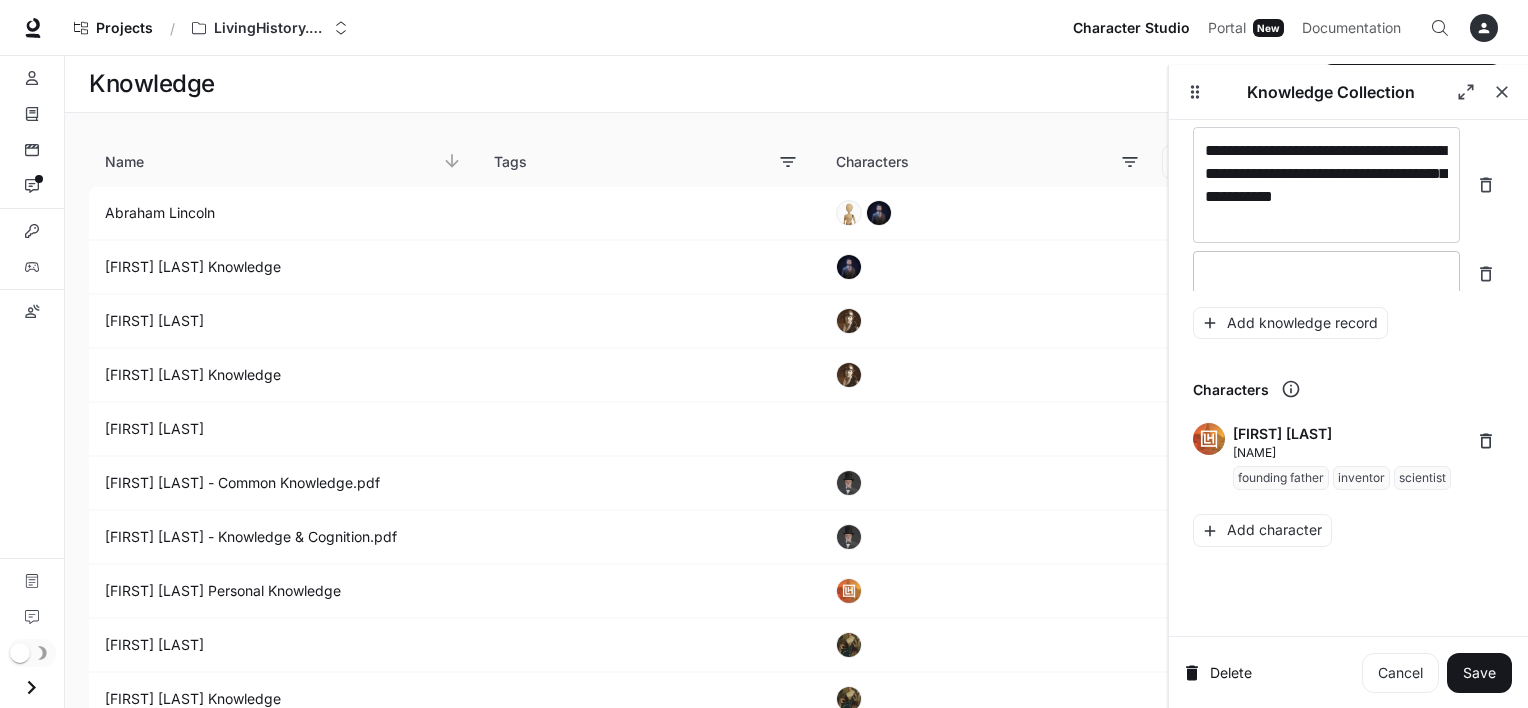 click on "* ​" at bounding box center (1326, 274) 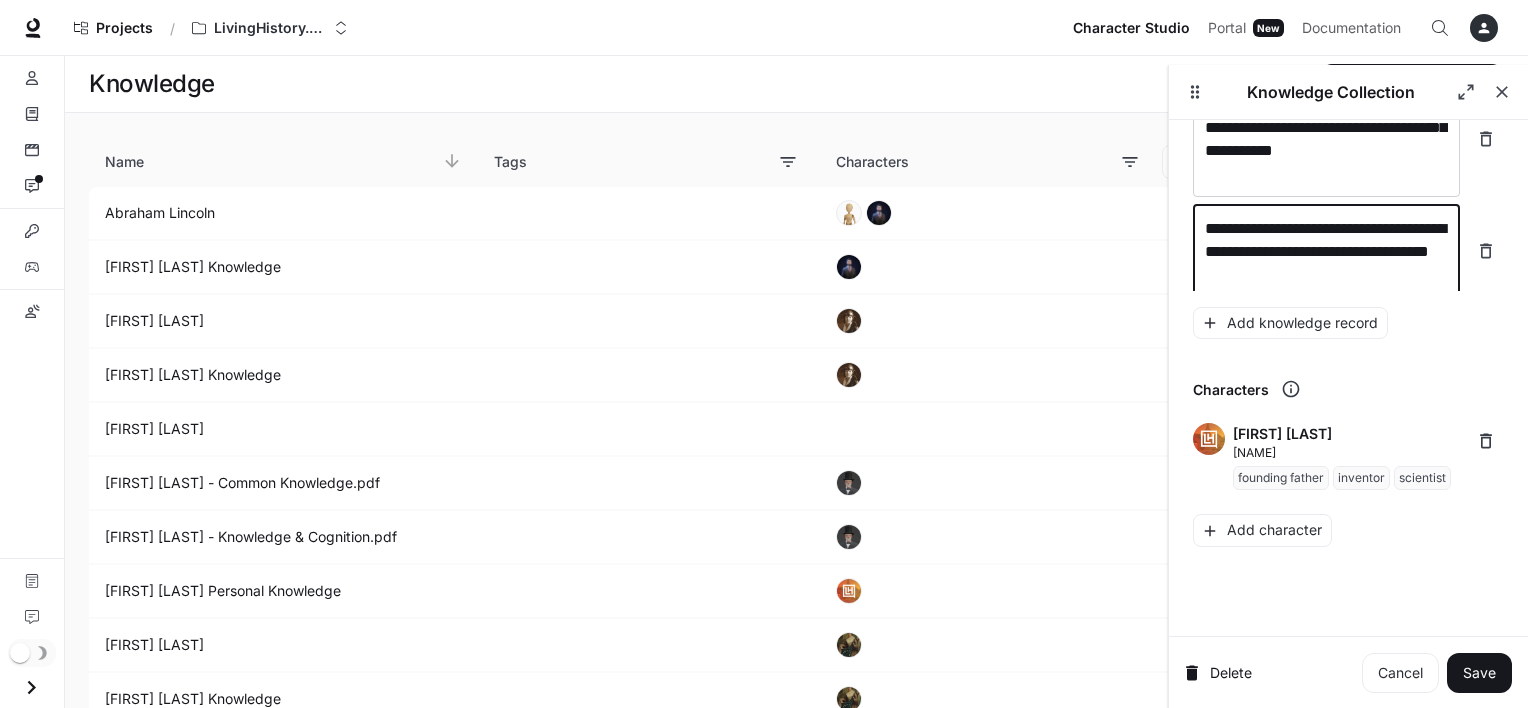 scroll, scrollTop: 26984, scrollLeft: 0, axis: vertical 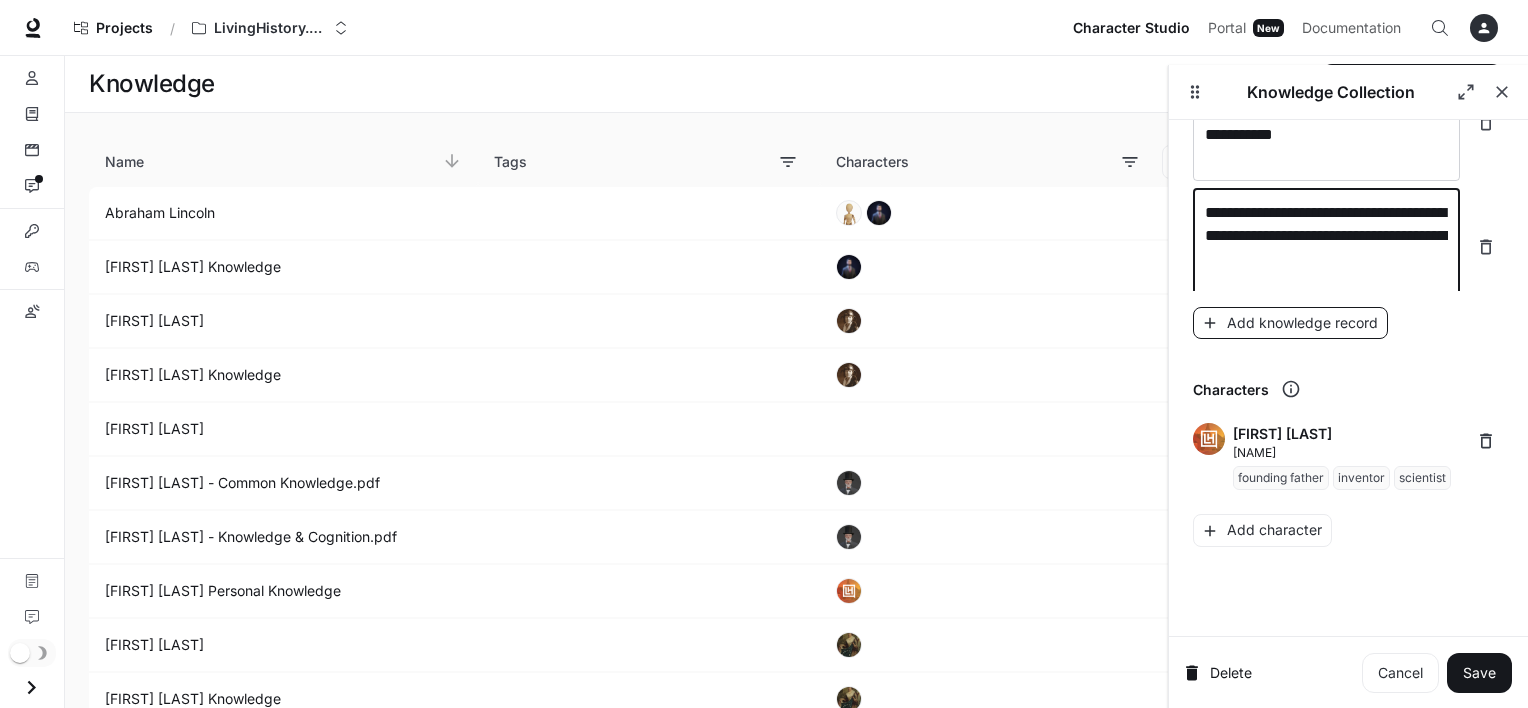 type on "**********" 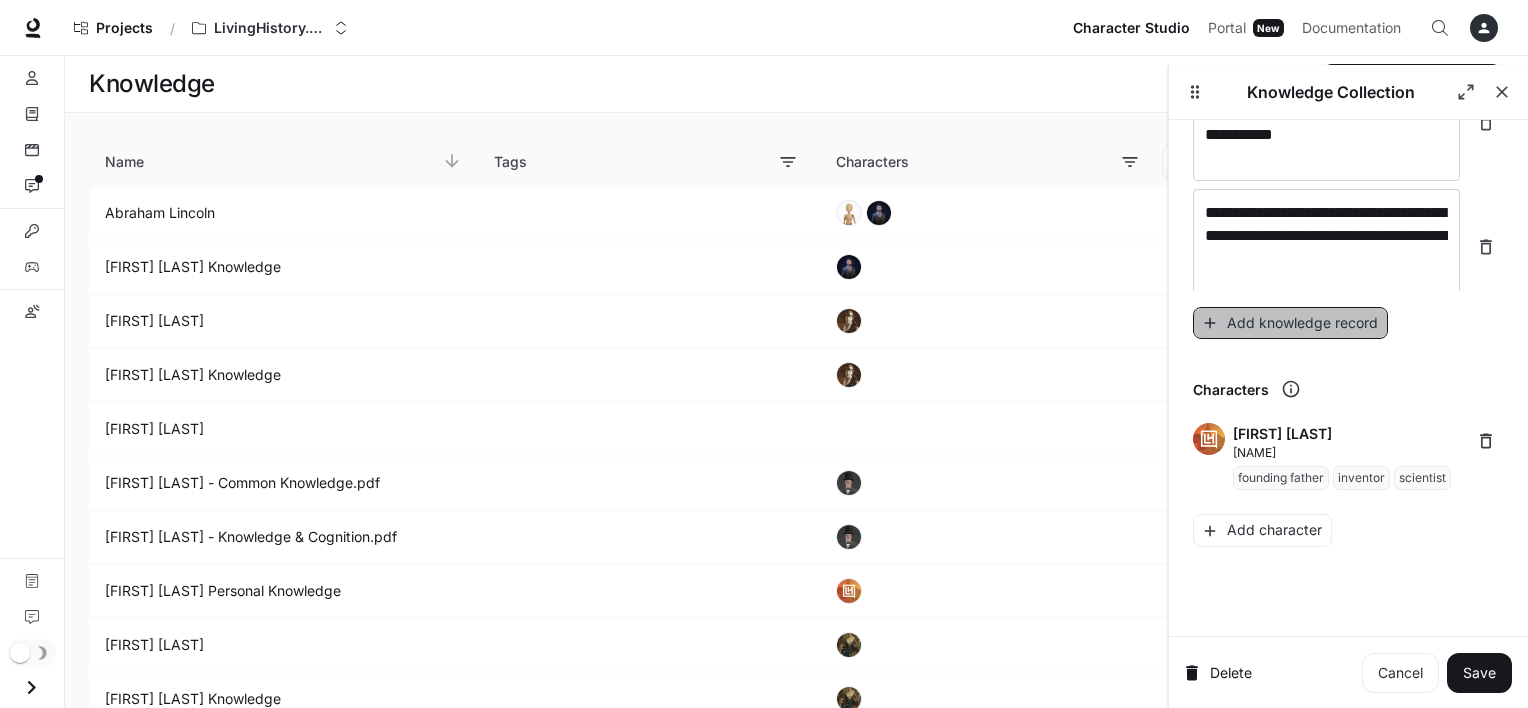 click on "Add knowledge record" at bounding box center (1290, 323) 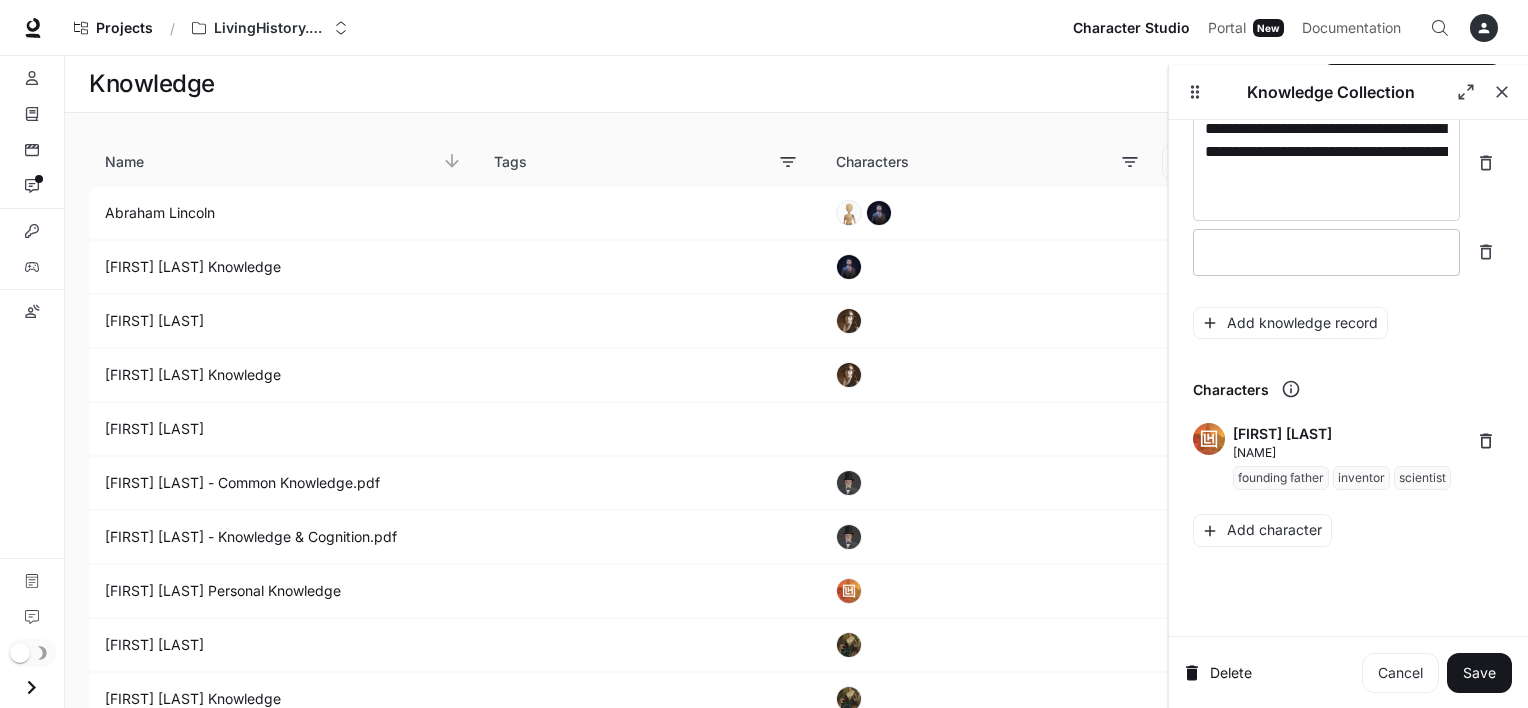 click on "* ​" at bounding box center (1326, 252) 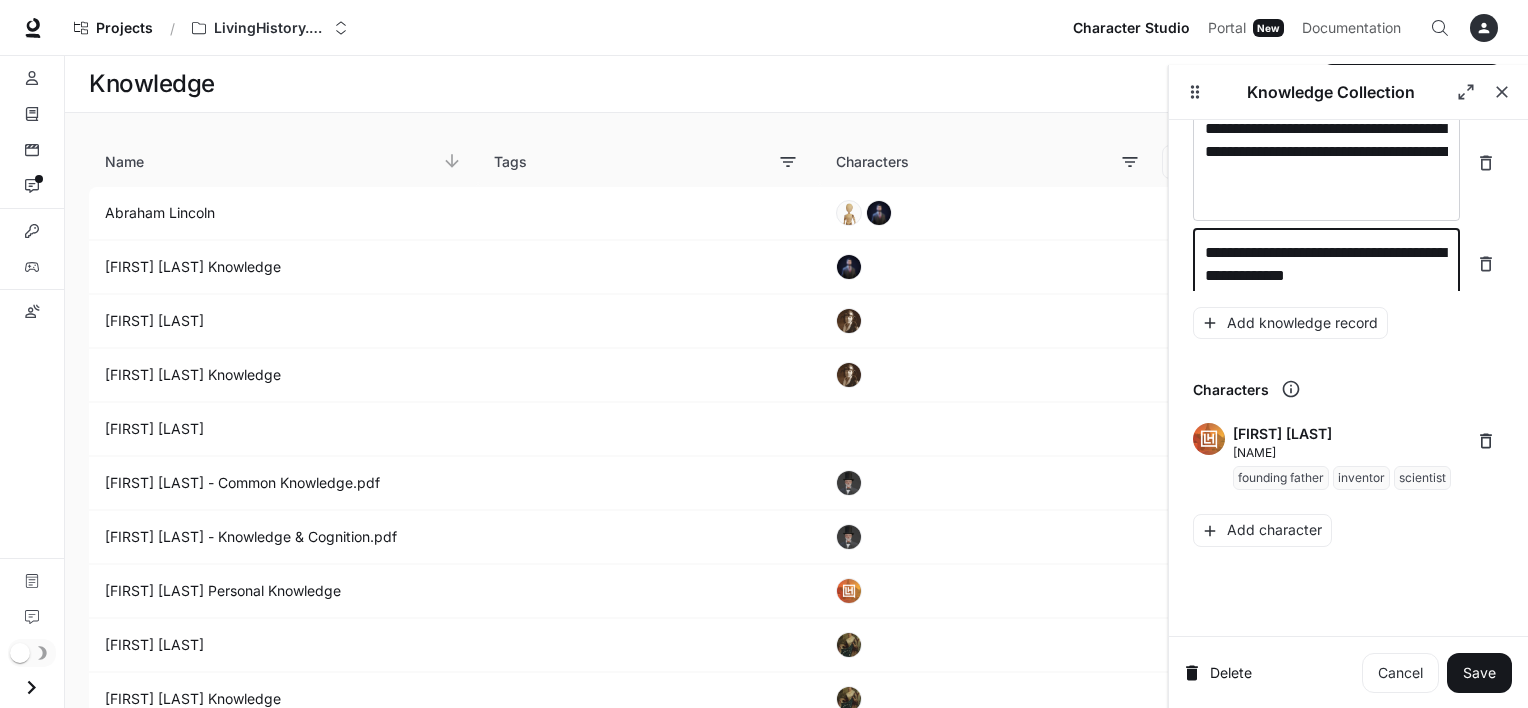 scroll, scrollTop: 27076, scrollLeft: 0, axis: vertical 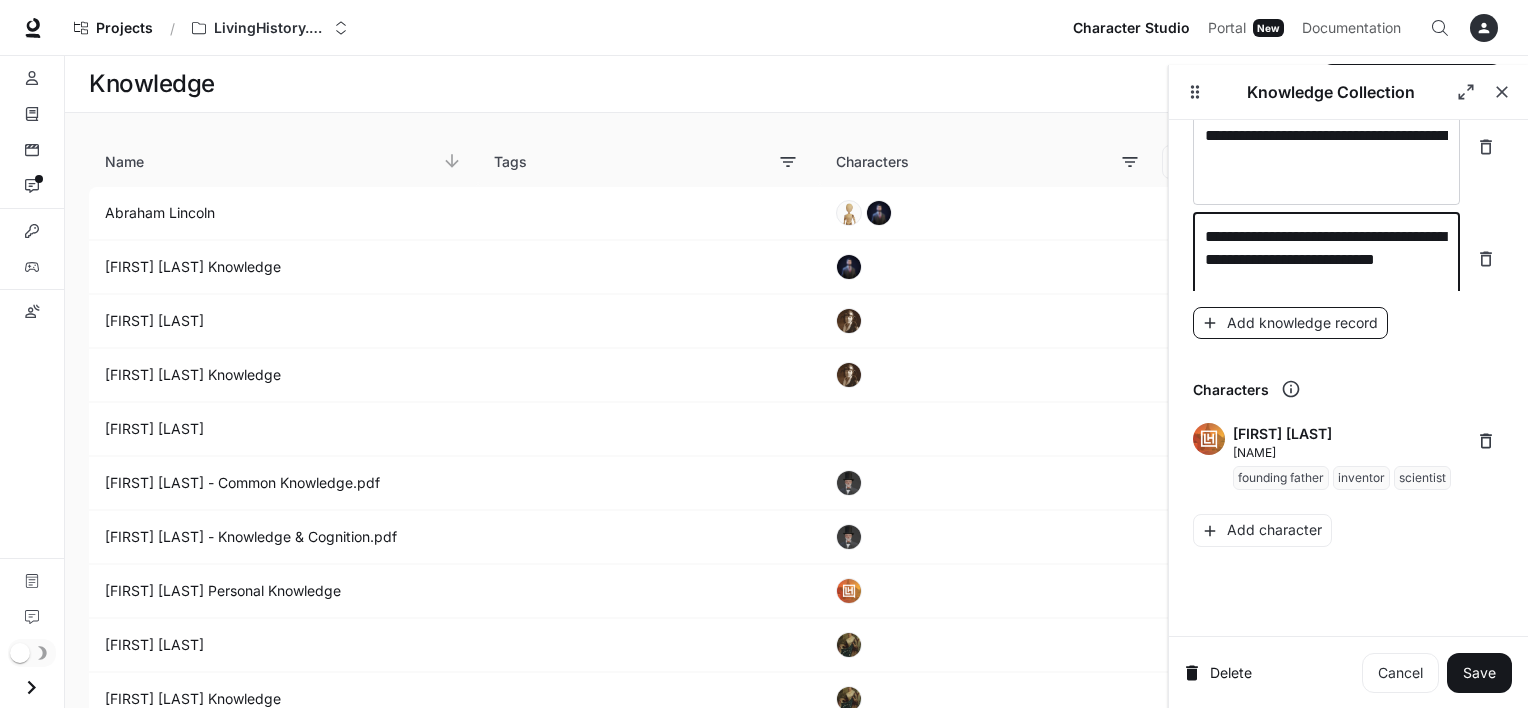 type on "**********" 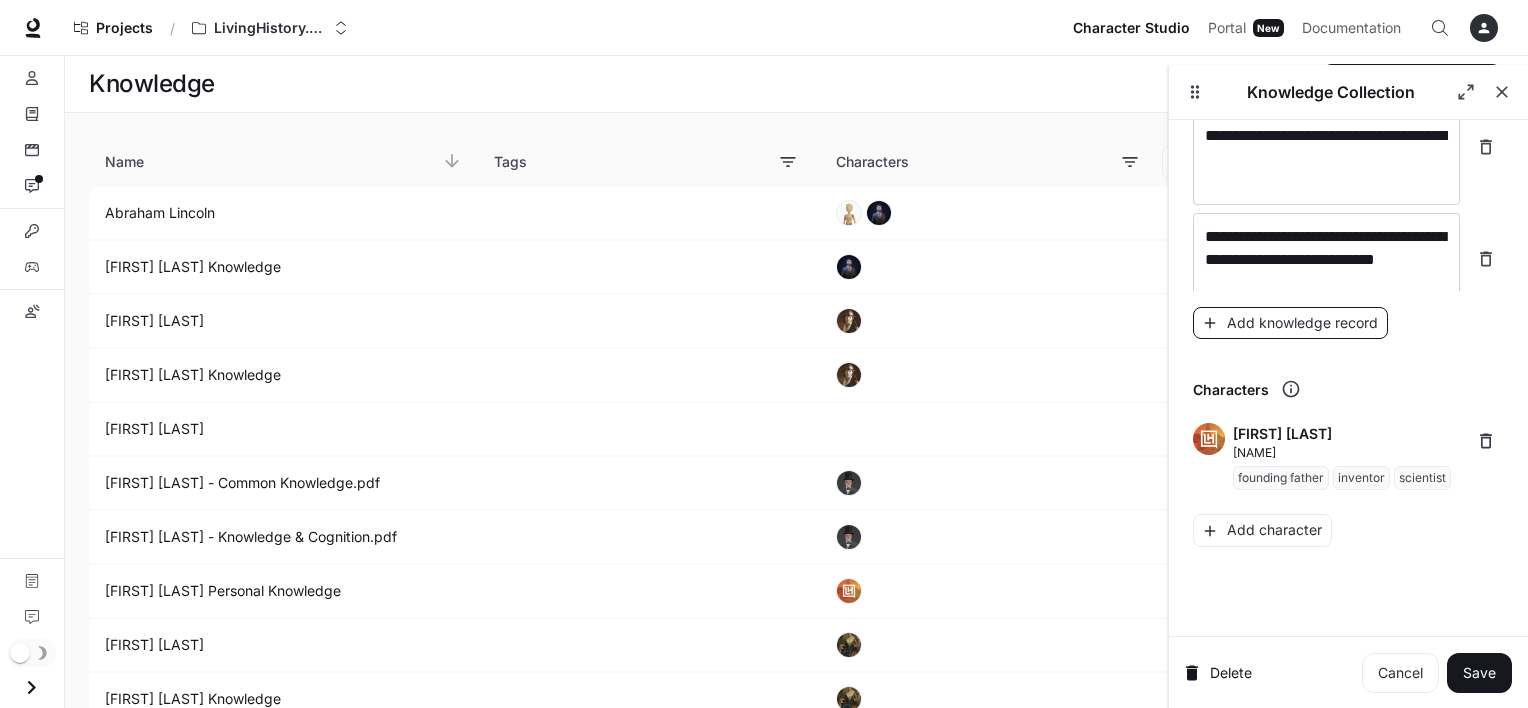 scroll, scrollTop: 27154, scrollLeft: 0, axis: vertical 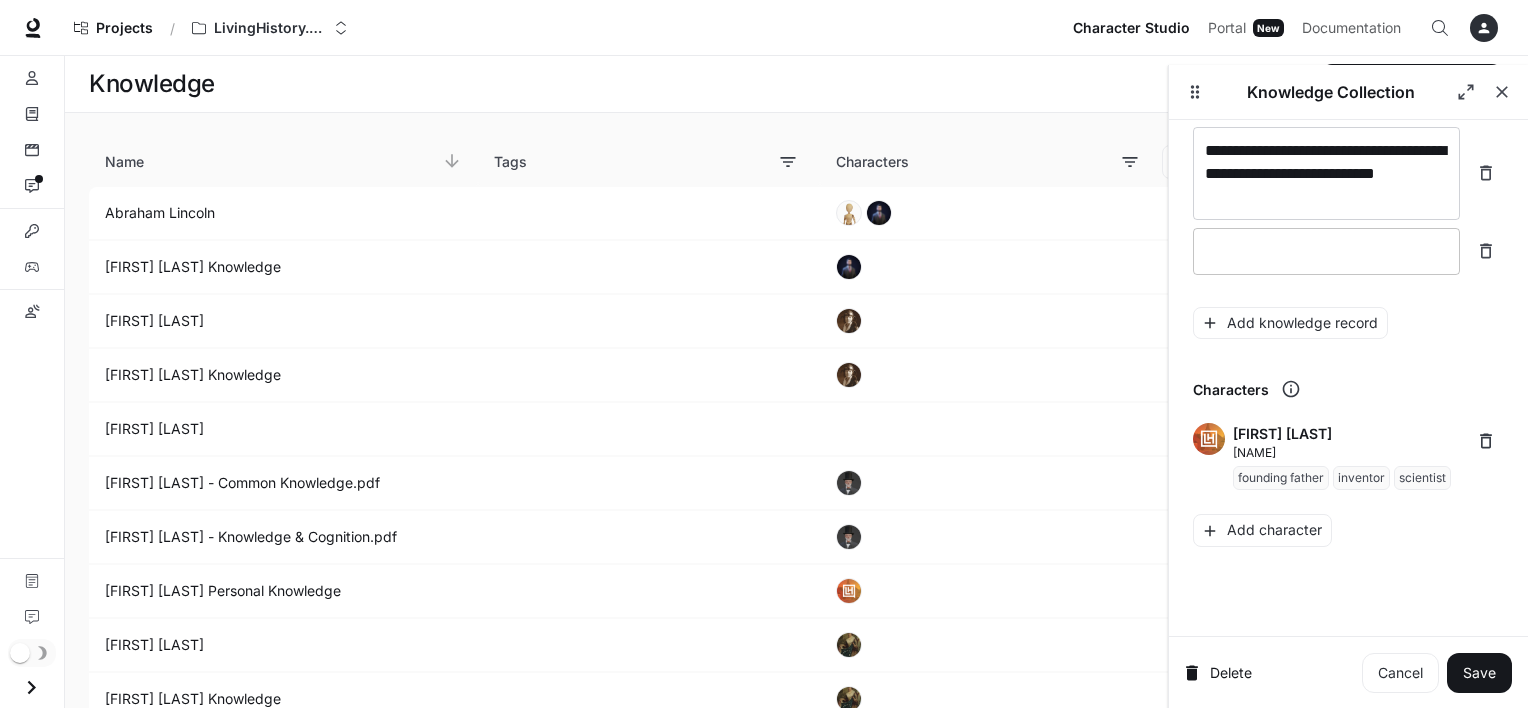 click on "* ​" at bounding box center (1326, 251) 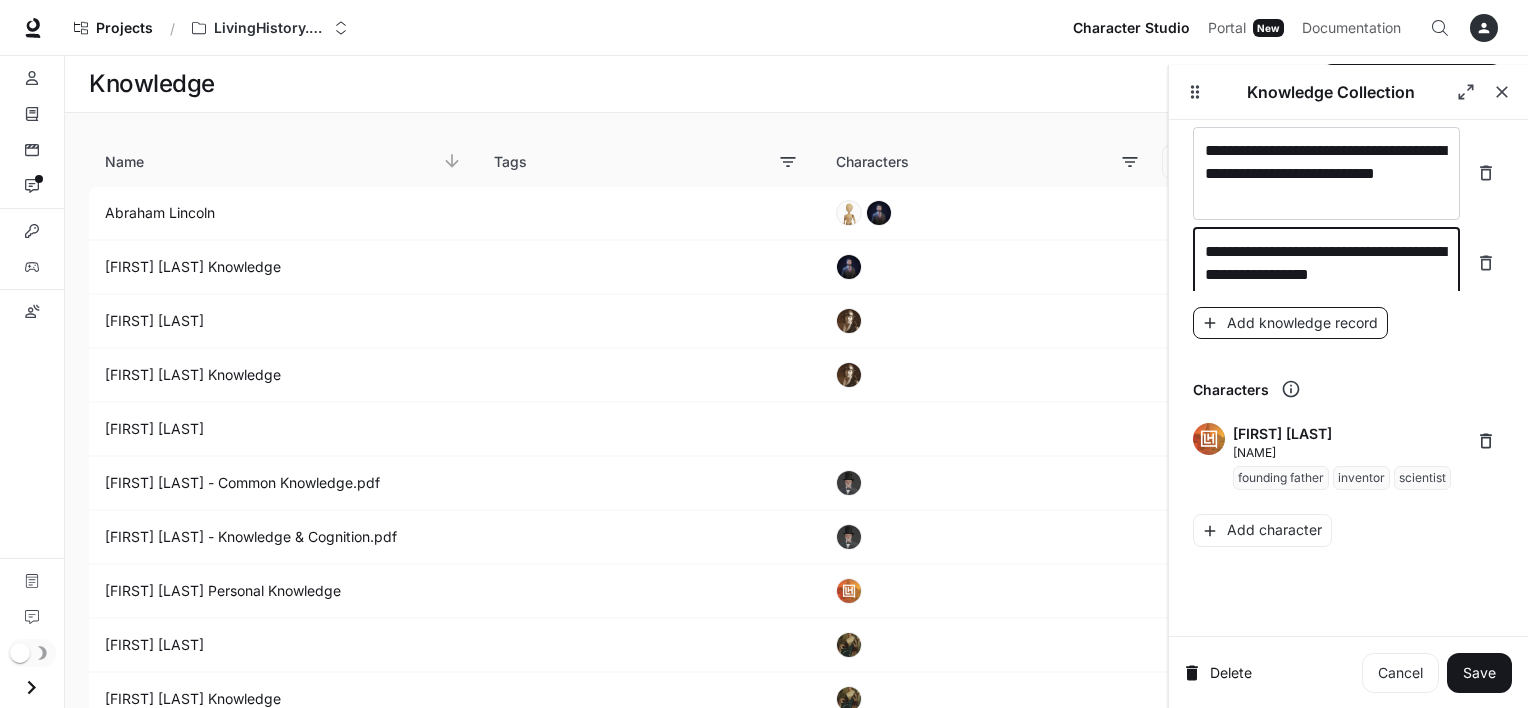 type on "**********" 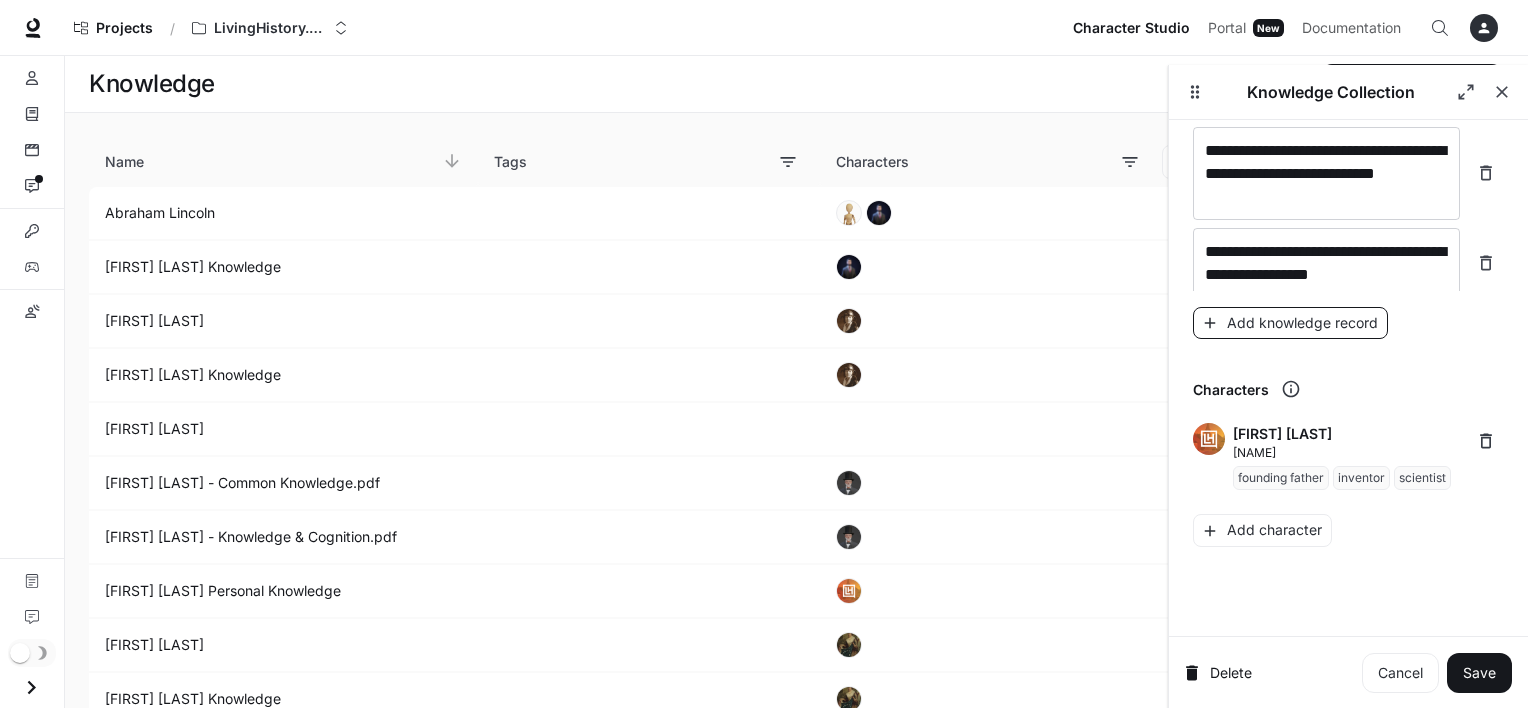 scroll, scrollTop: 27232, scrollLeft: 0, axis: vertical 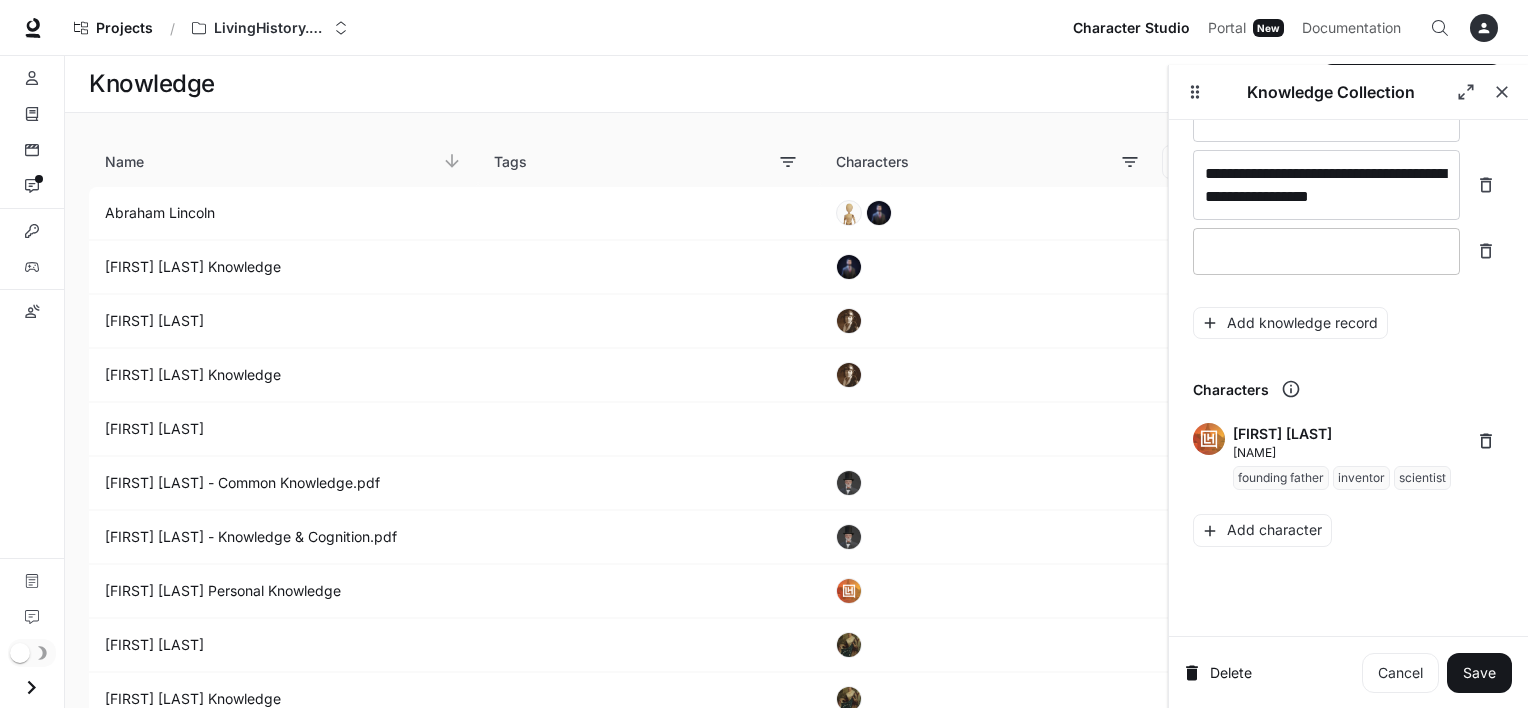click at bounding box center (1326, 251) 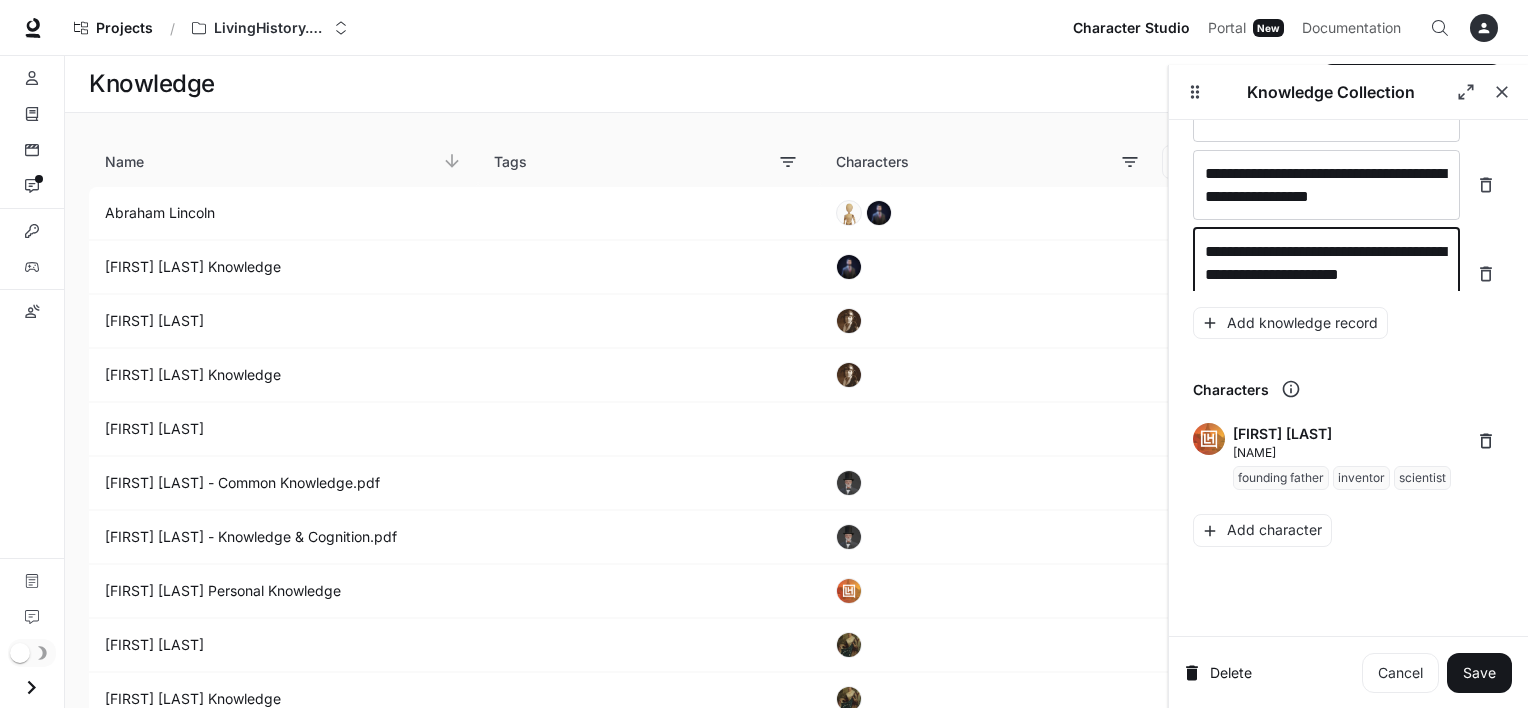 scroll, scrollTop: 27248, scrollLeft: 0, axis: vertical 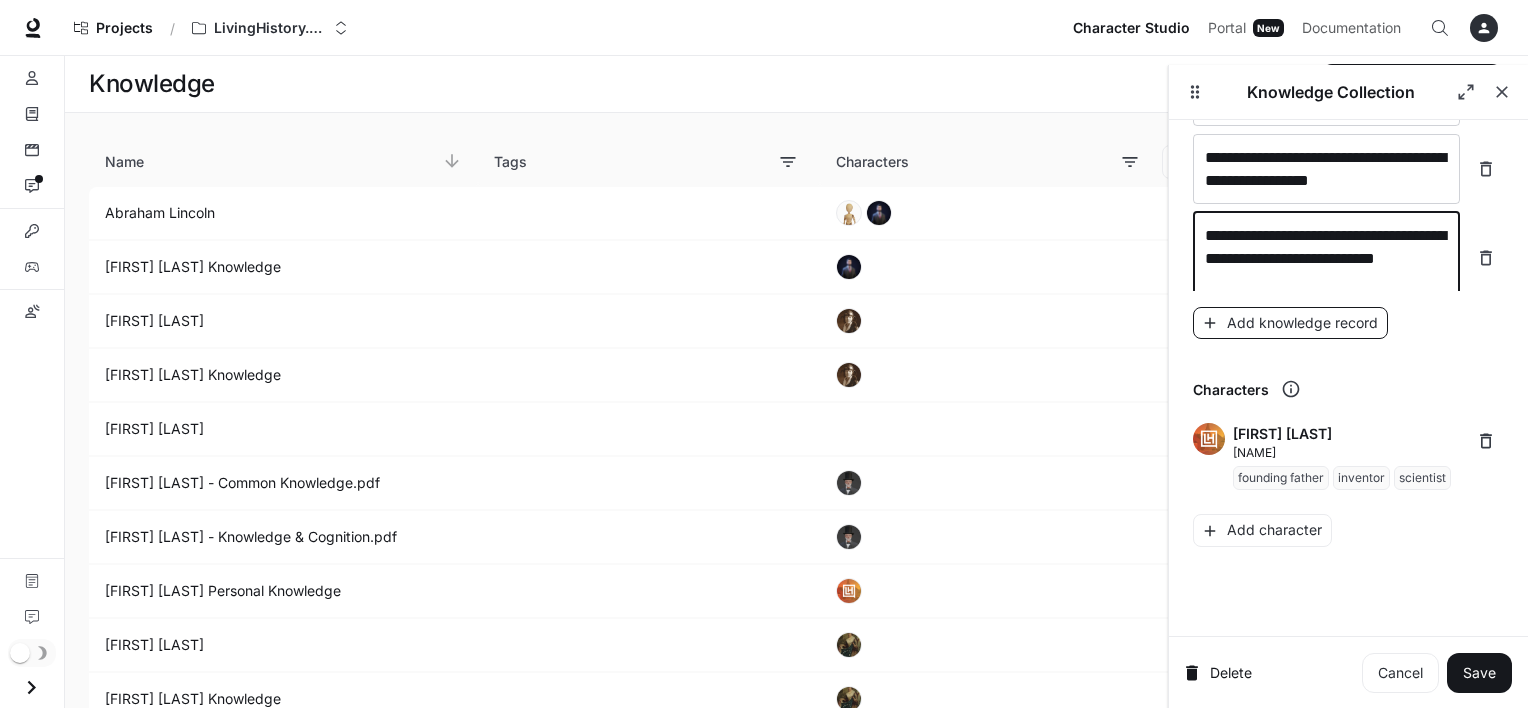 type on "**********" 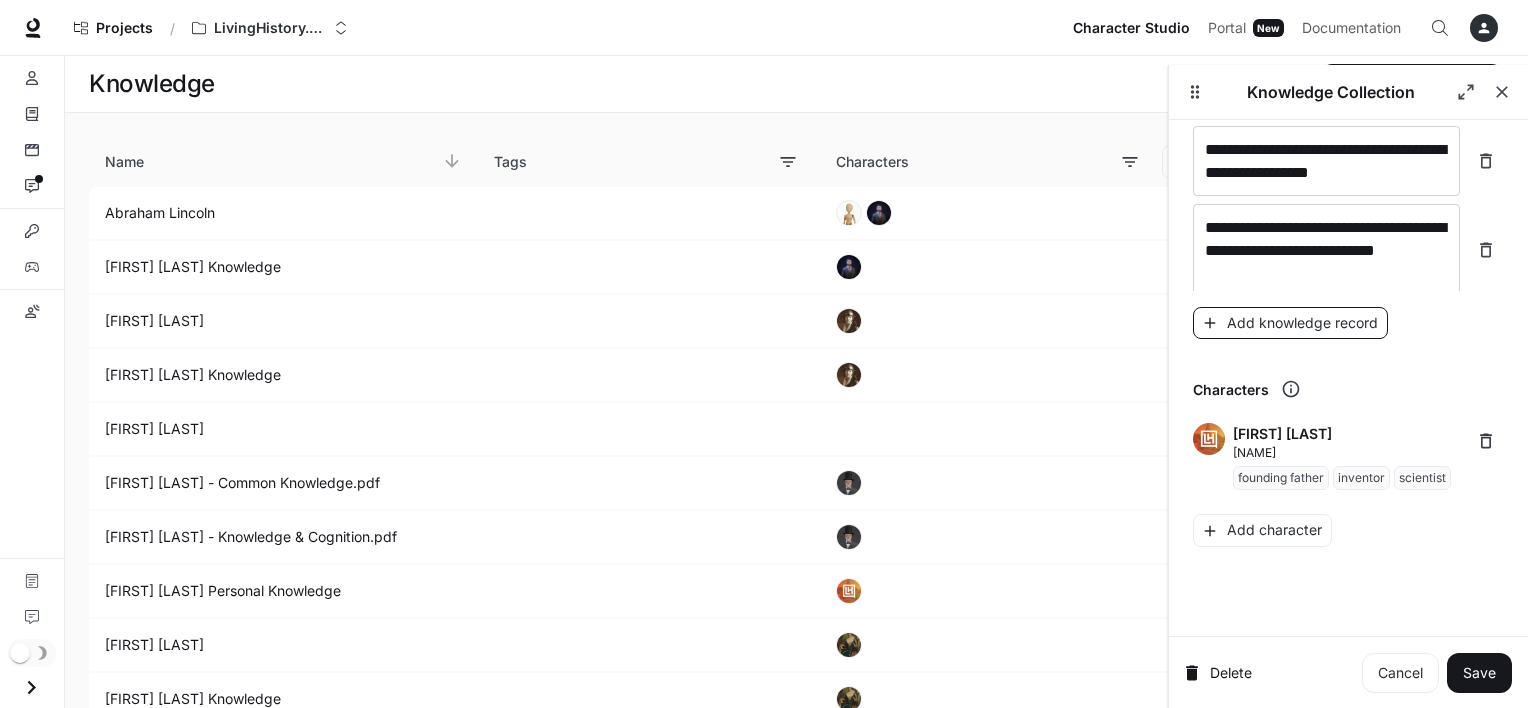 scroll, scrollTop: 27324, scrollLeft: 0, axis: vertical 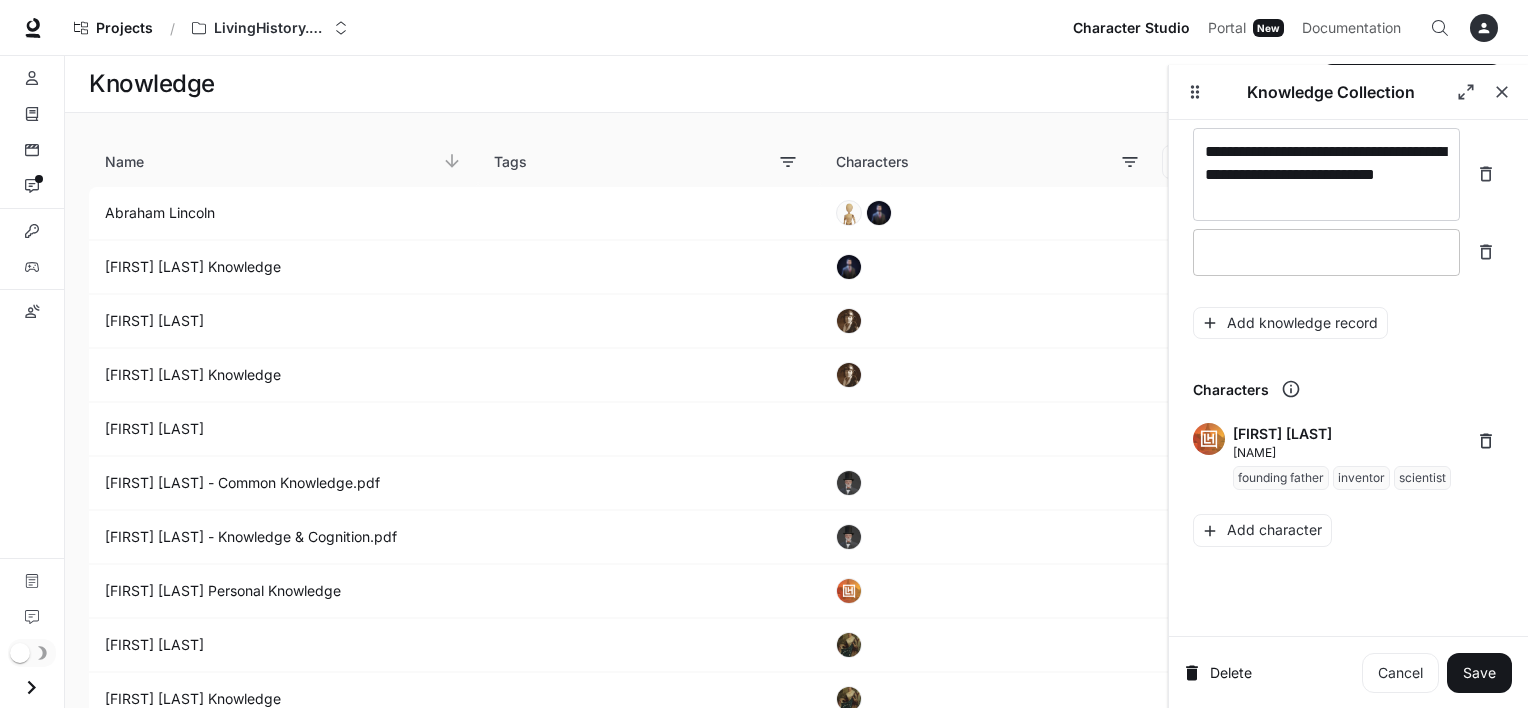 click on "* ​" at bounding box center [1326, 252] 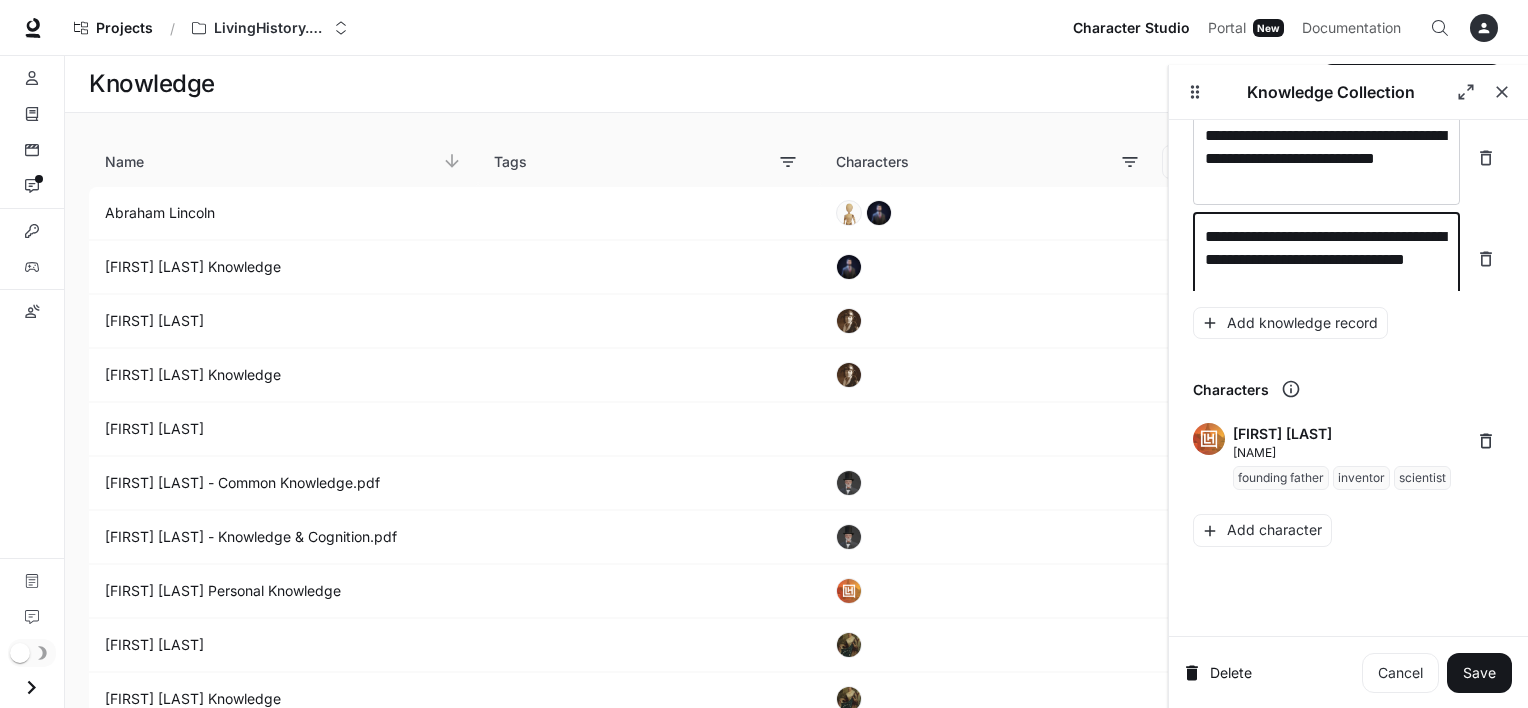 scroll, scrollTop: 27364, scrollLeft: 0, axis: vertical 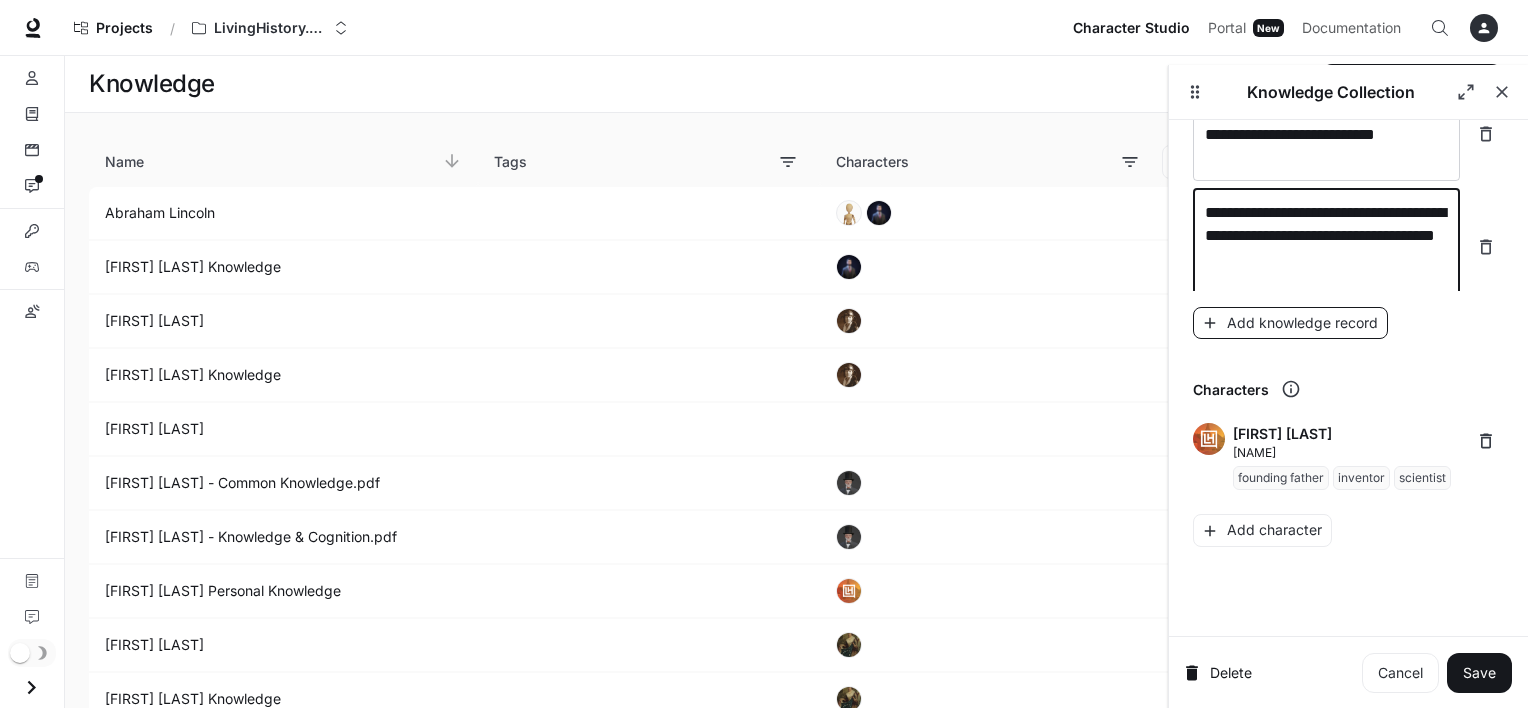type on "**********" 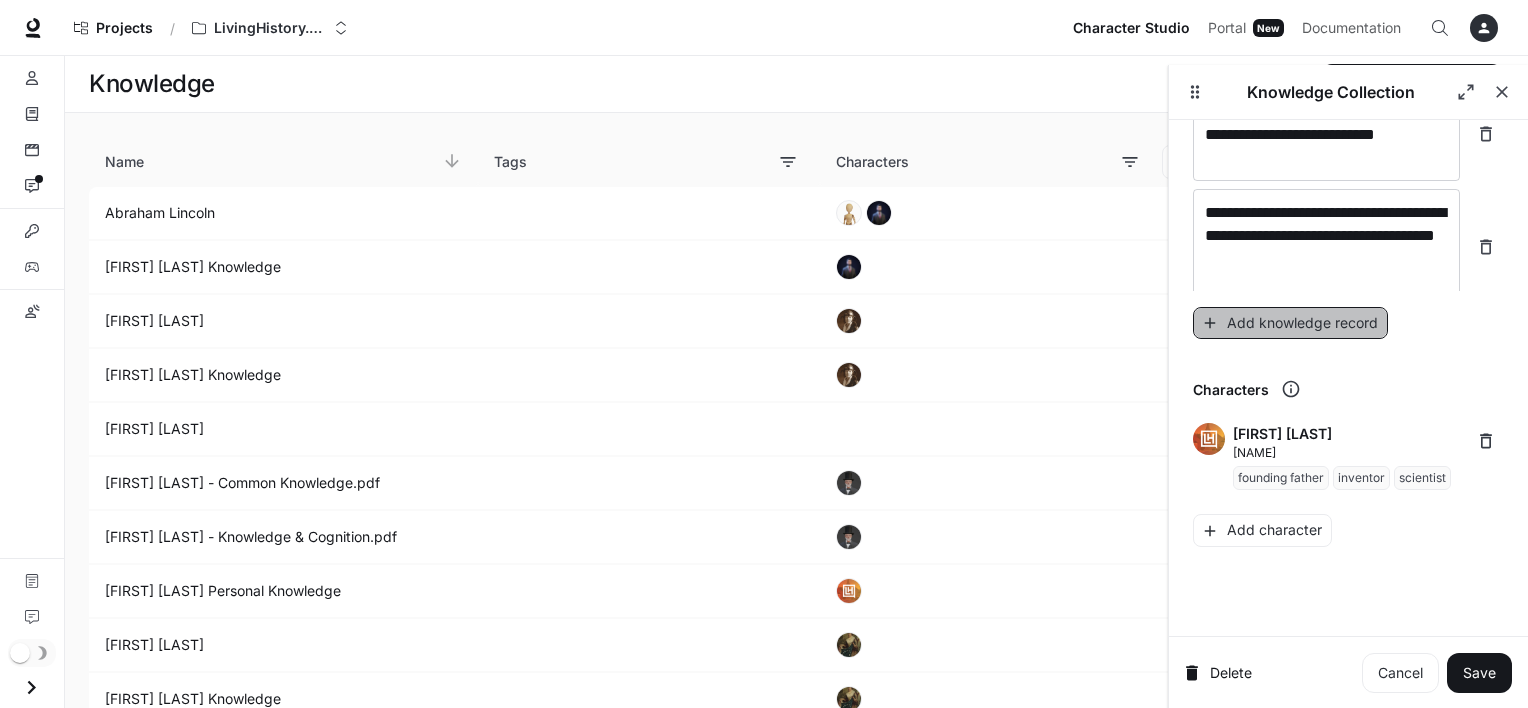click on "Add knowledge record" at bounding box center (1290, 323) 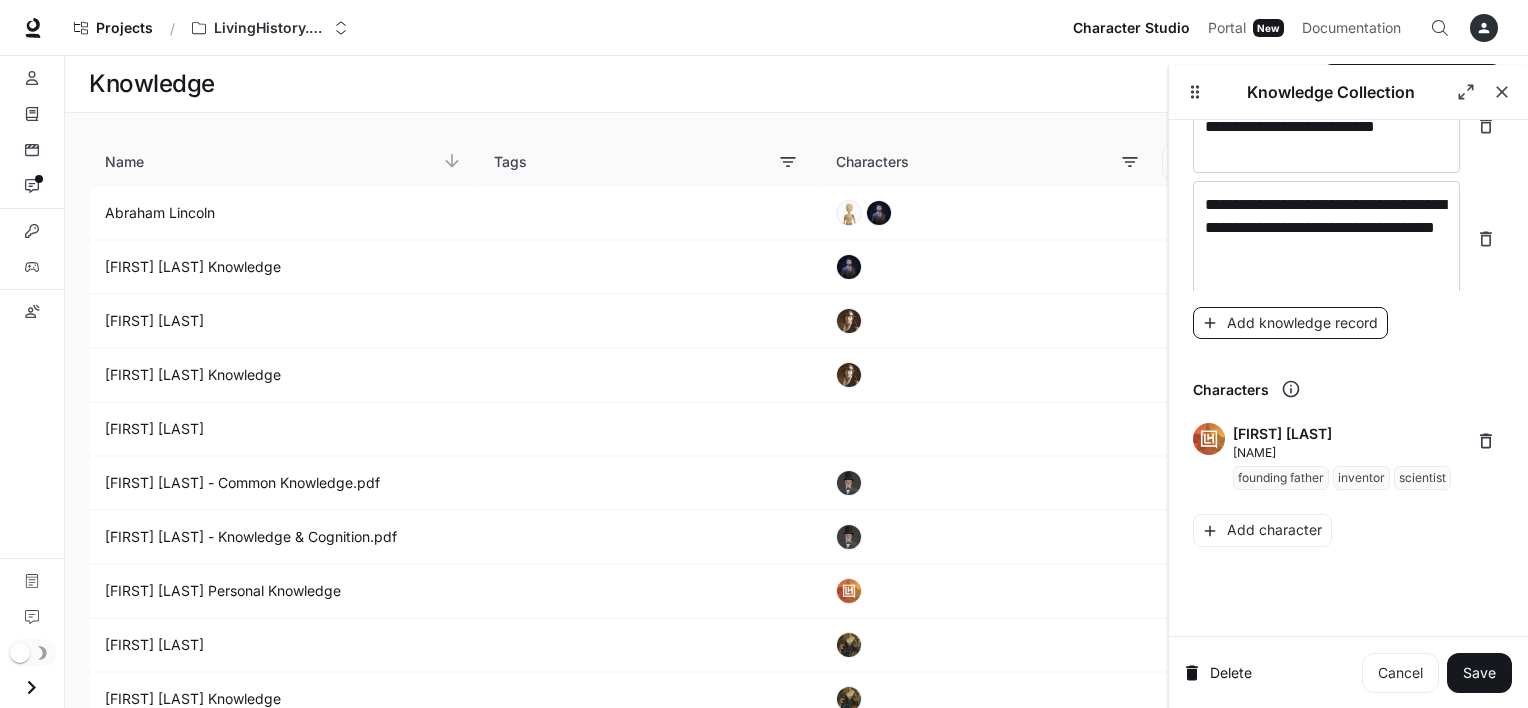 scroll, scrollTop: 27440, scrollLeft: 0, axis: vertical 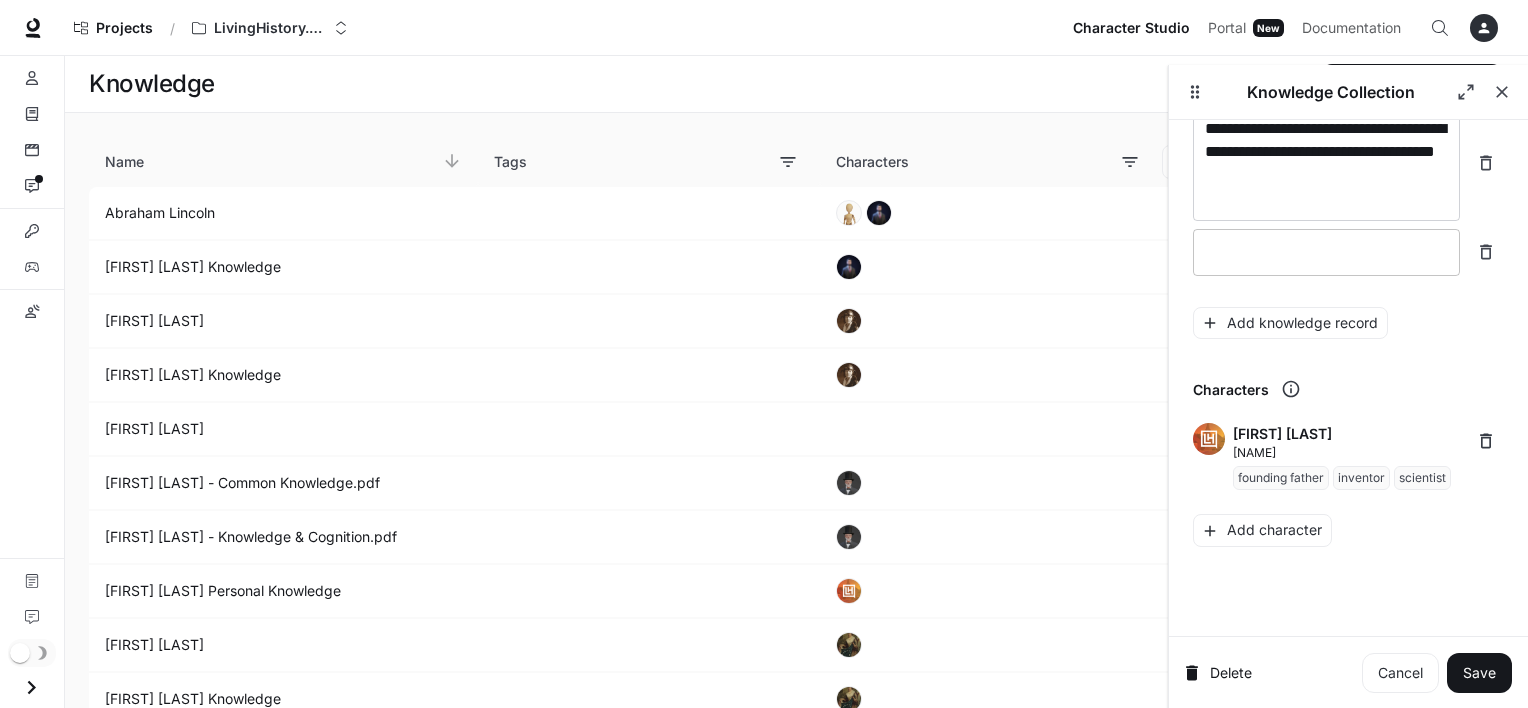 click at bounding box center (1326, 252) 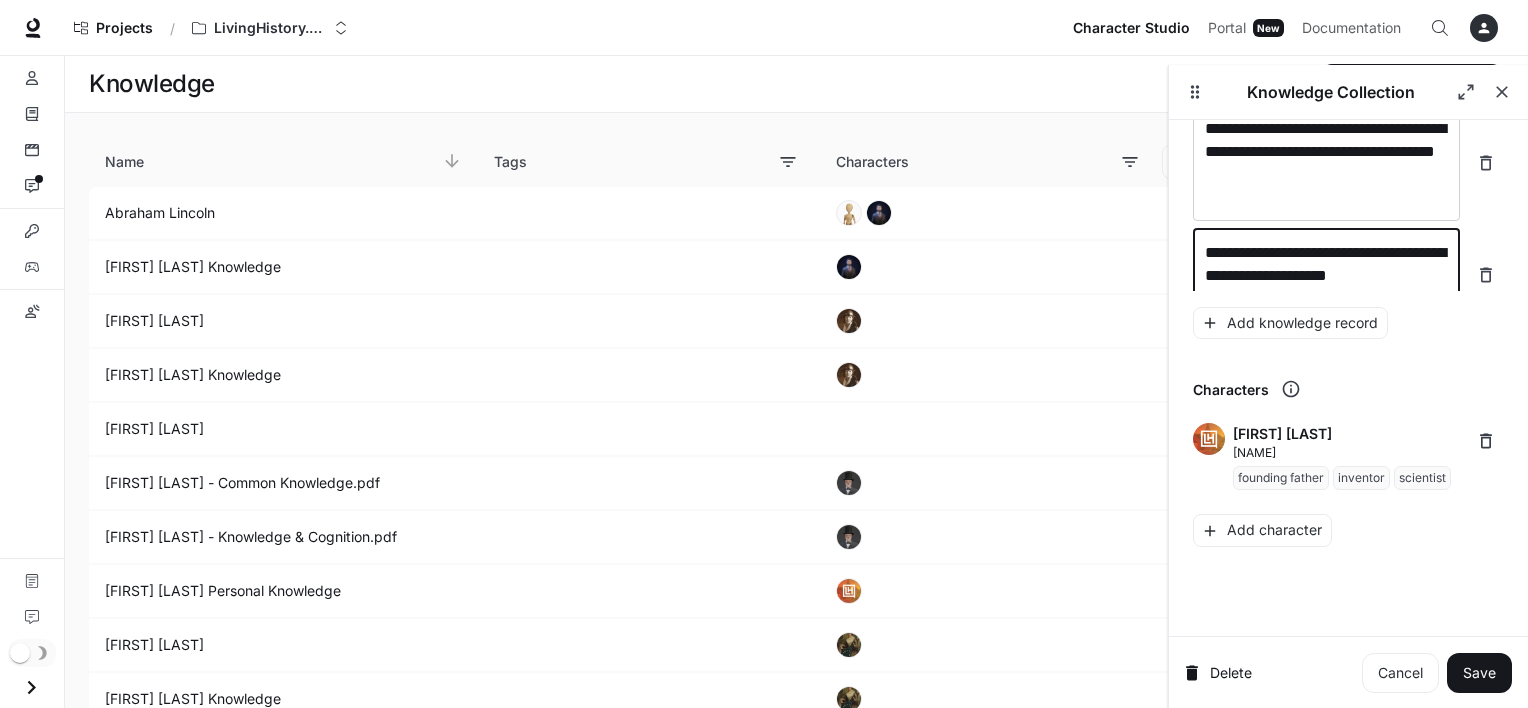 scroll, scrollTop: 27456, scrollLeft: 0, axis: vertical 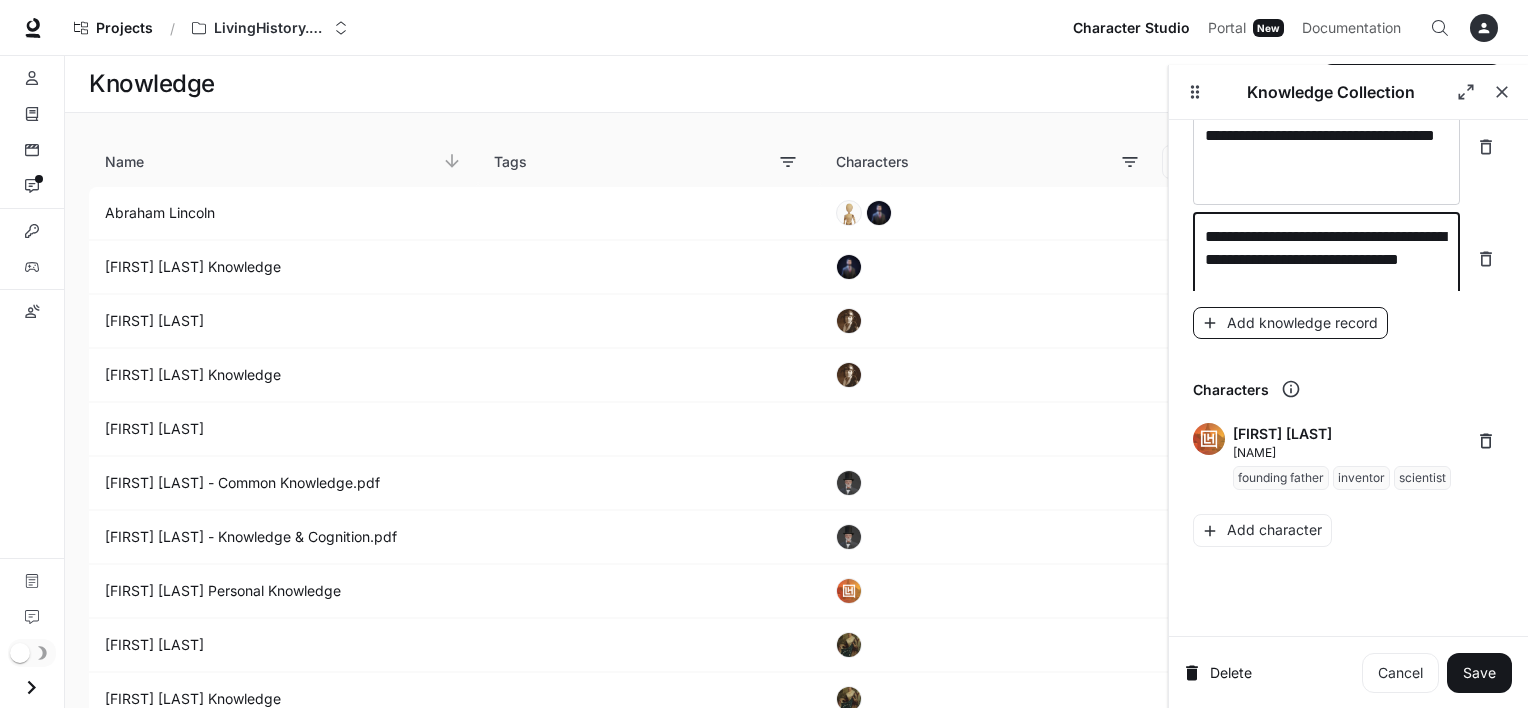 type on "**********" 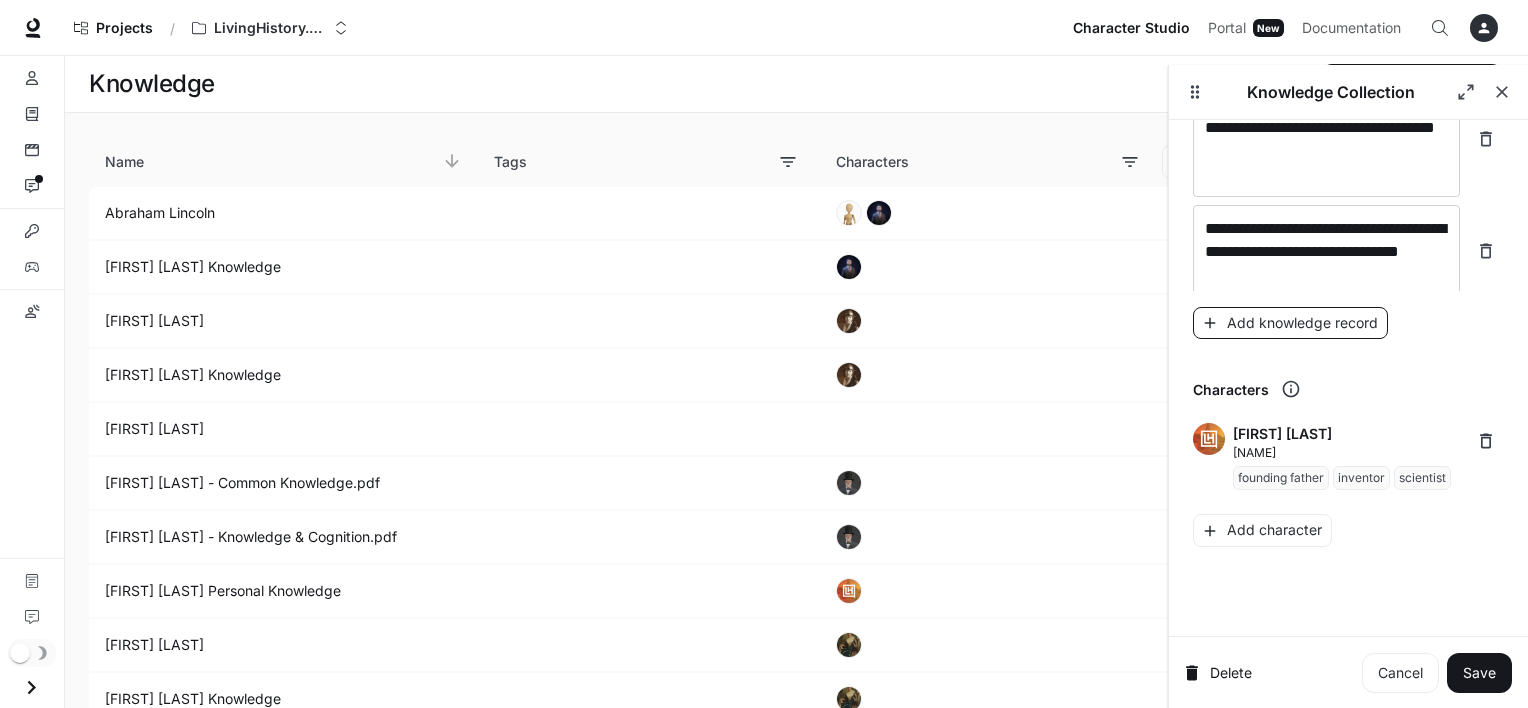 scroll, scrollTop: 27526, scrollLeft: 0, axis: vertical 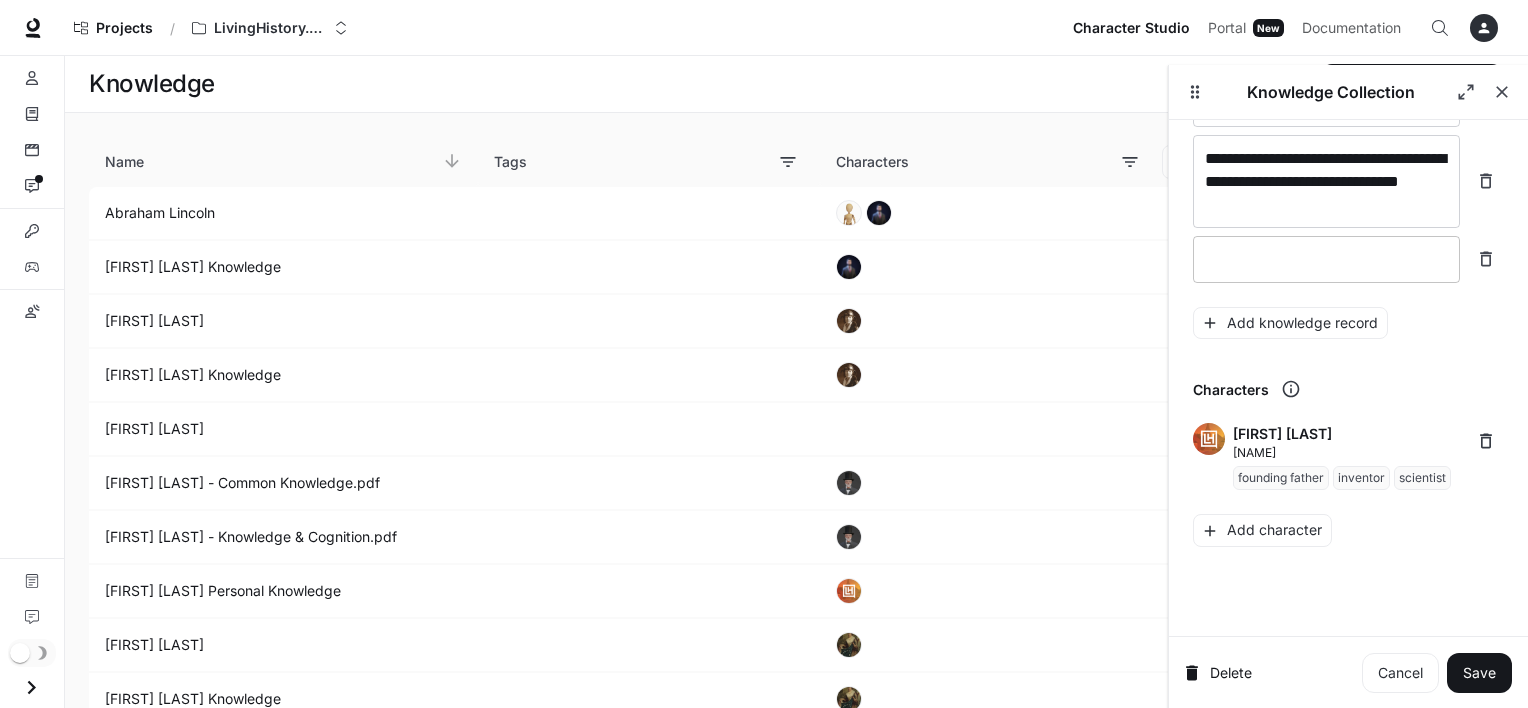 click at bounding box center [1326, 259] 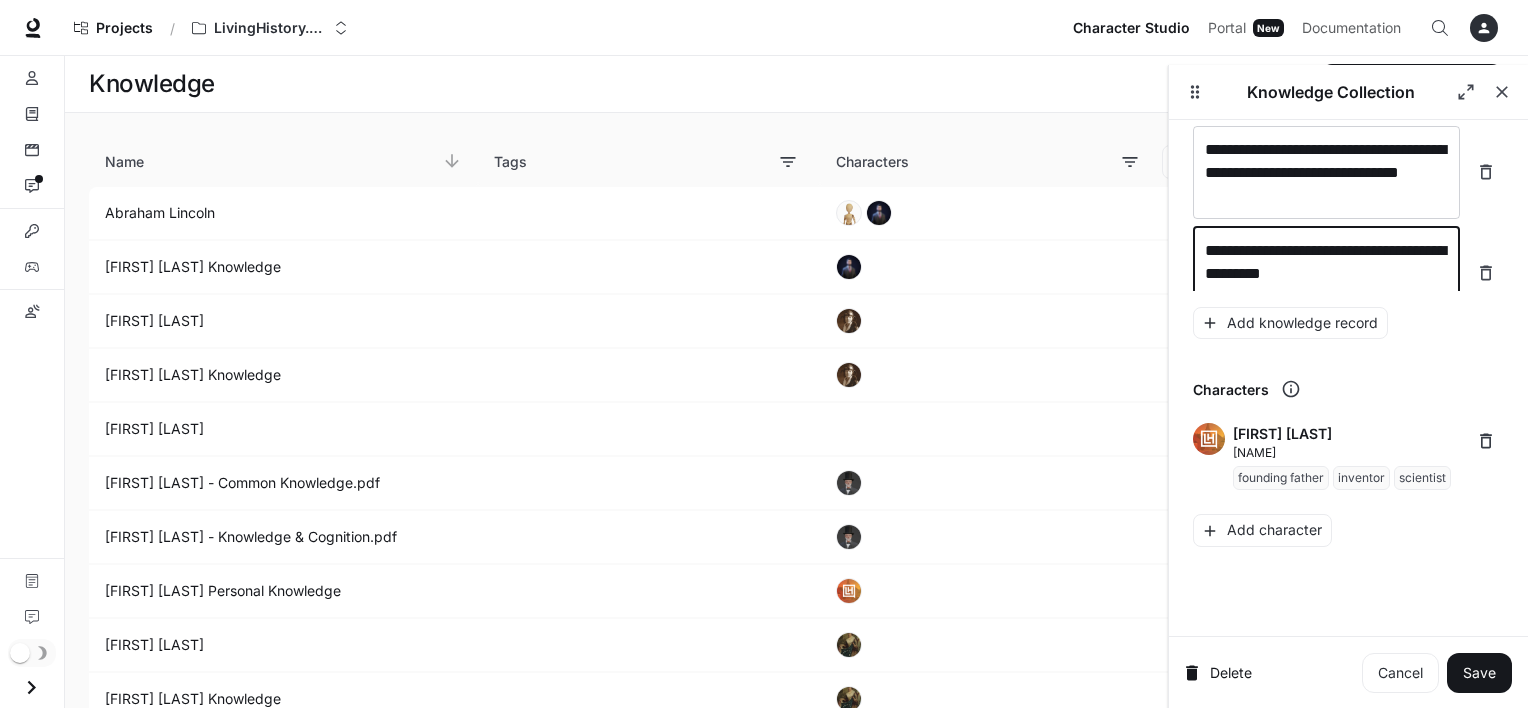 scroll, scrollTop: 27549, scrollLeft: 0, axis: vertical 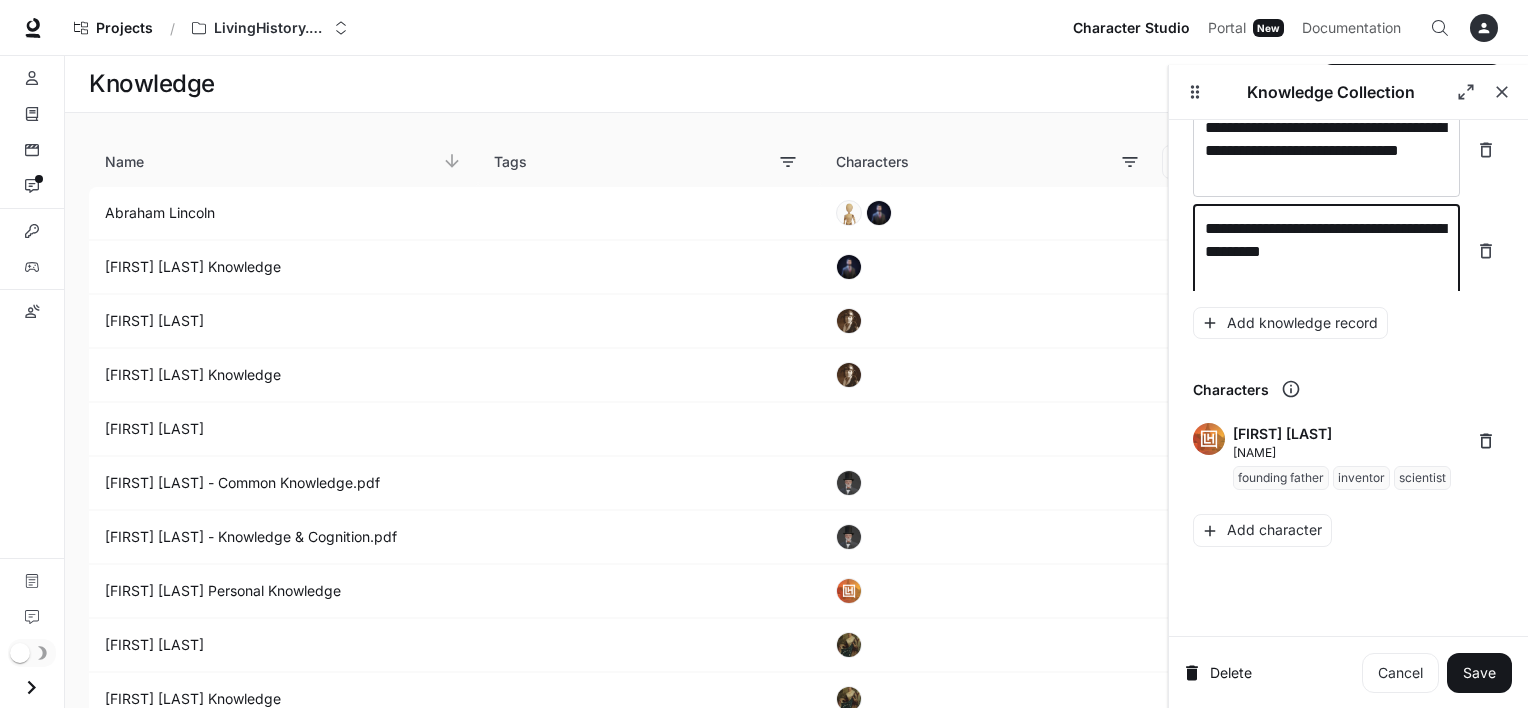click on "**********" at bounding box center (1326, 251) 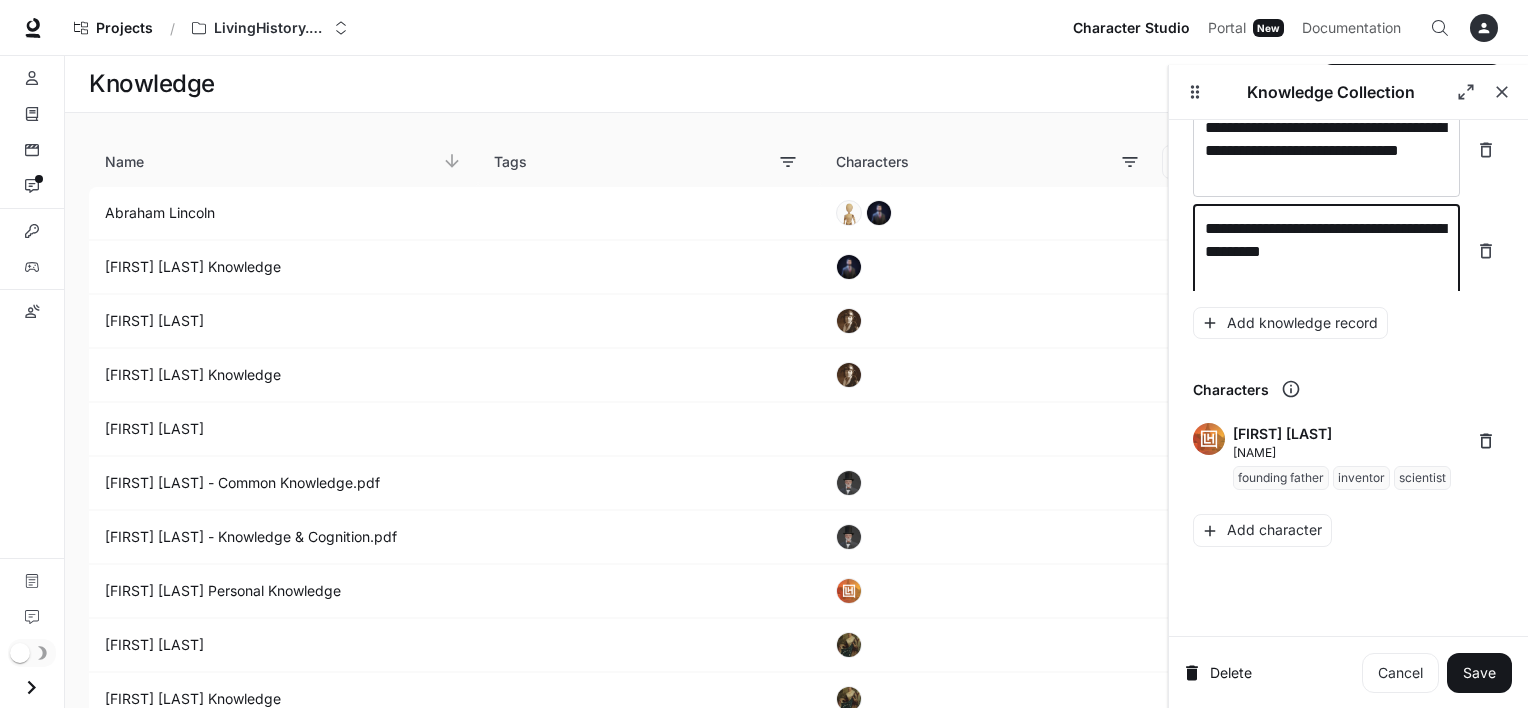 click on "**********" at bounding box center (1326, 251) 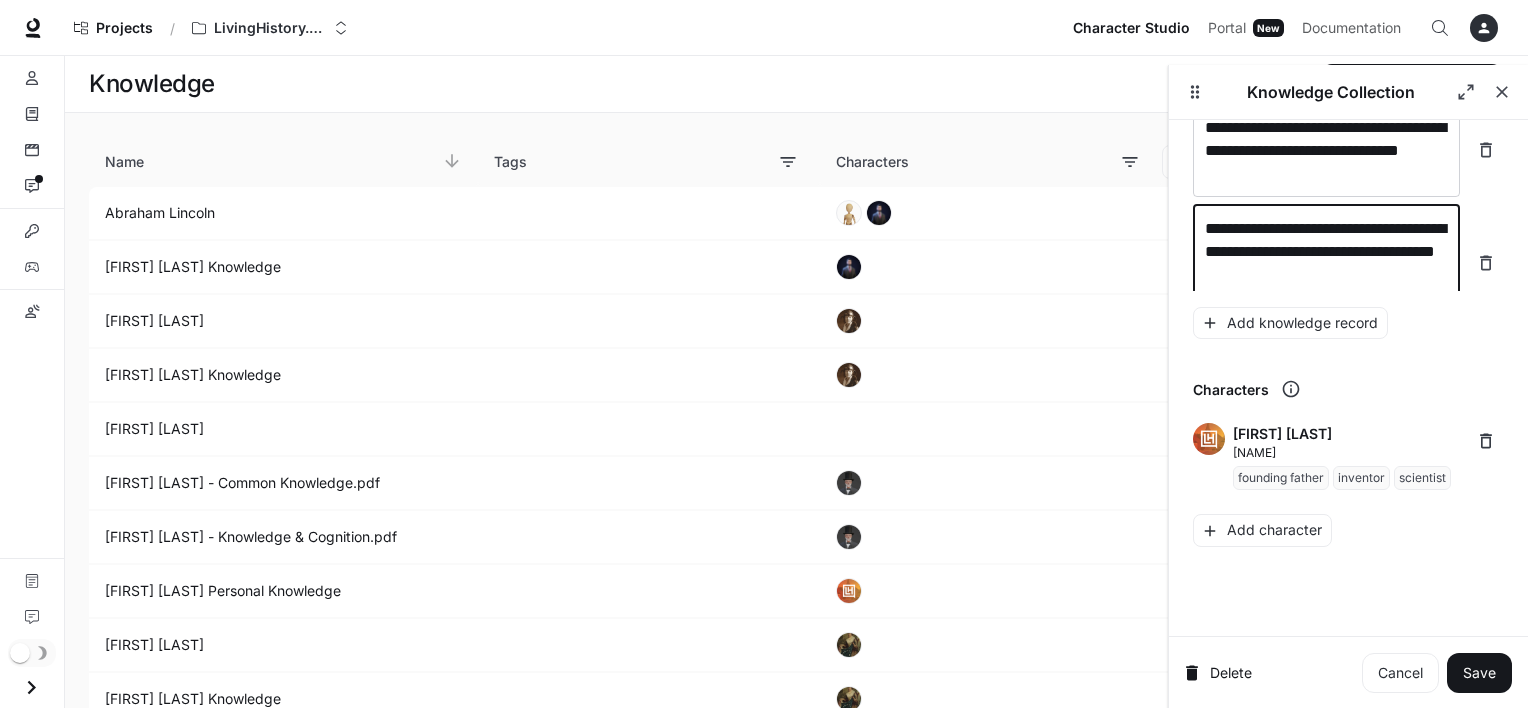 scroll, scrollTop: 27564, scrollLeft: 0, axis: vertical 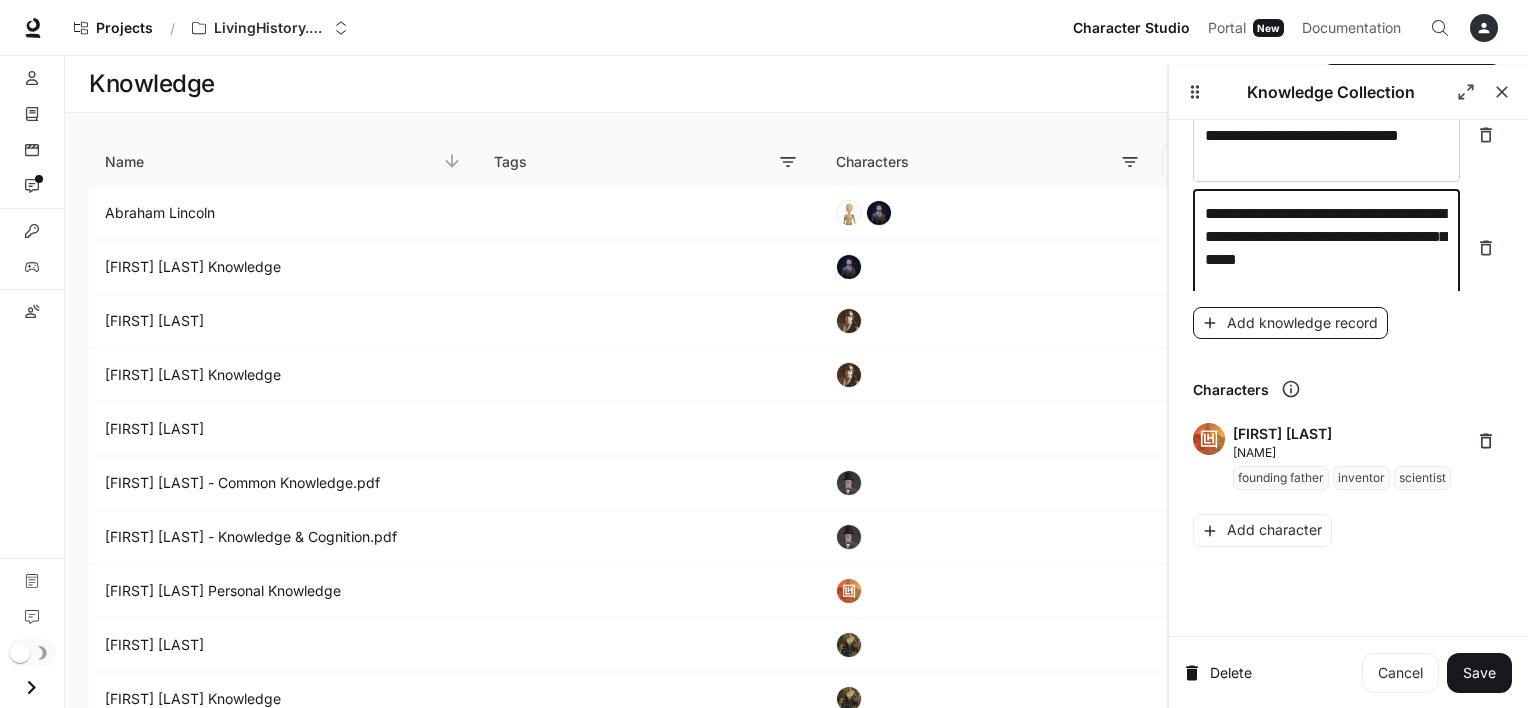 type on "**********" 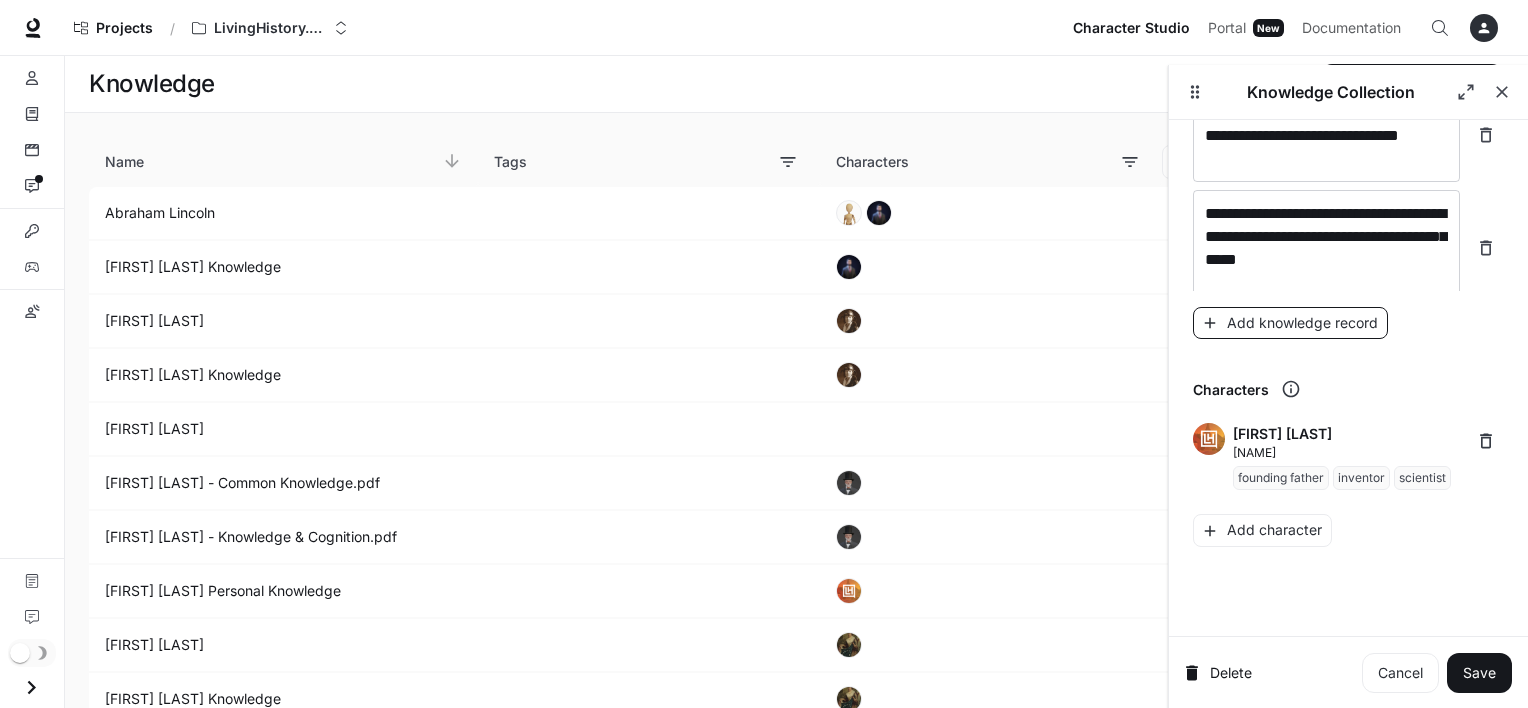 scroll, scrollTop: 27642, scrollLeft: 0, axis: vertical 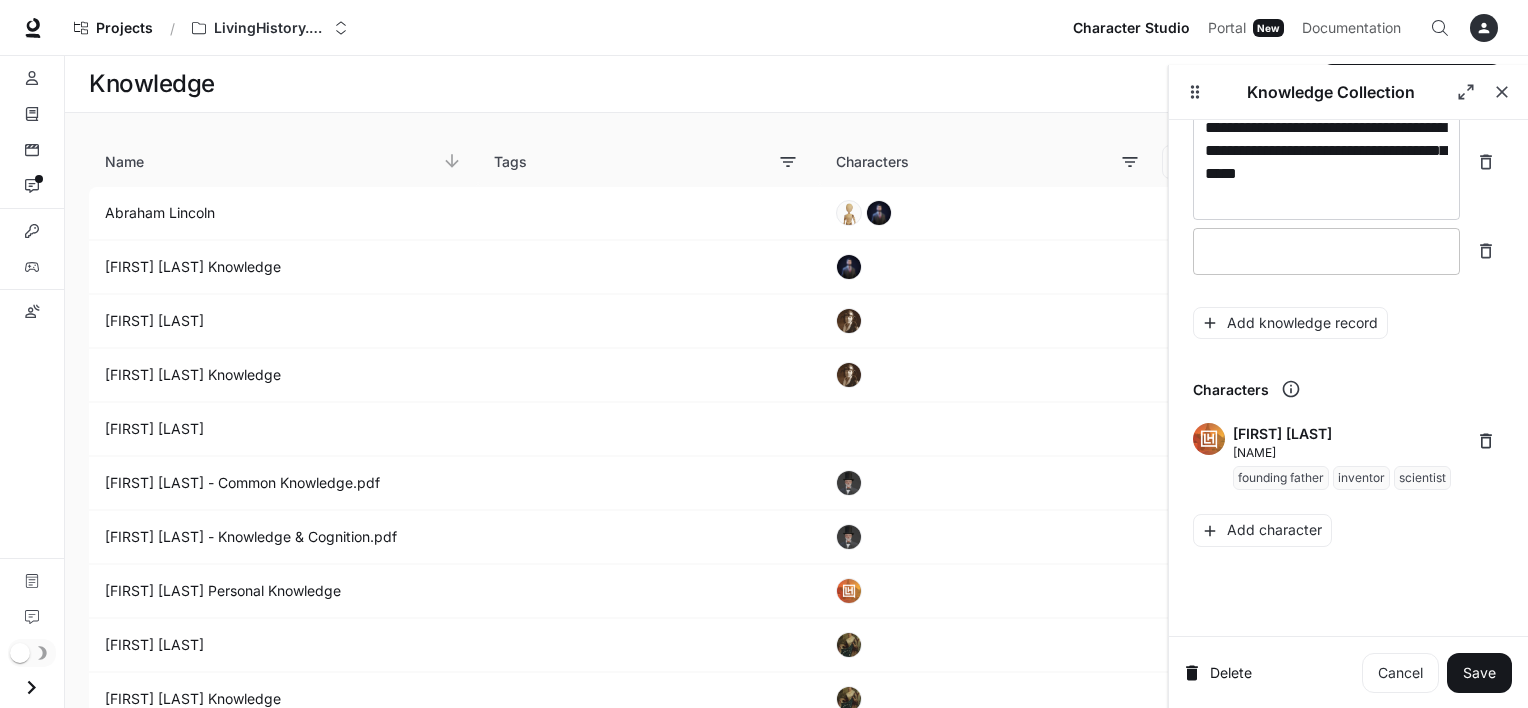 click on "* ​" at bounding box center (1326, 251) 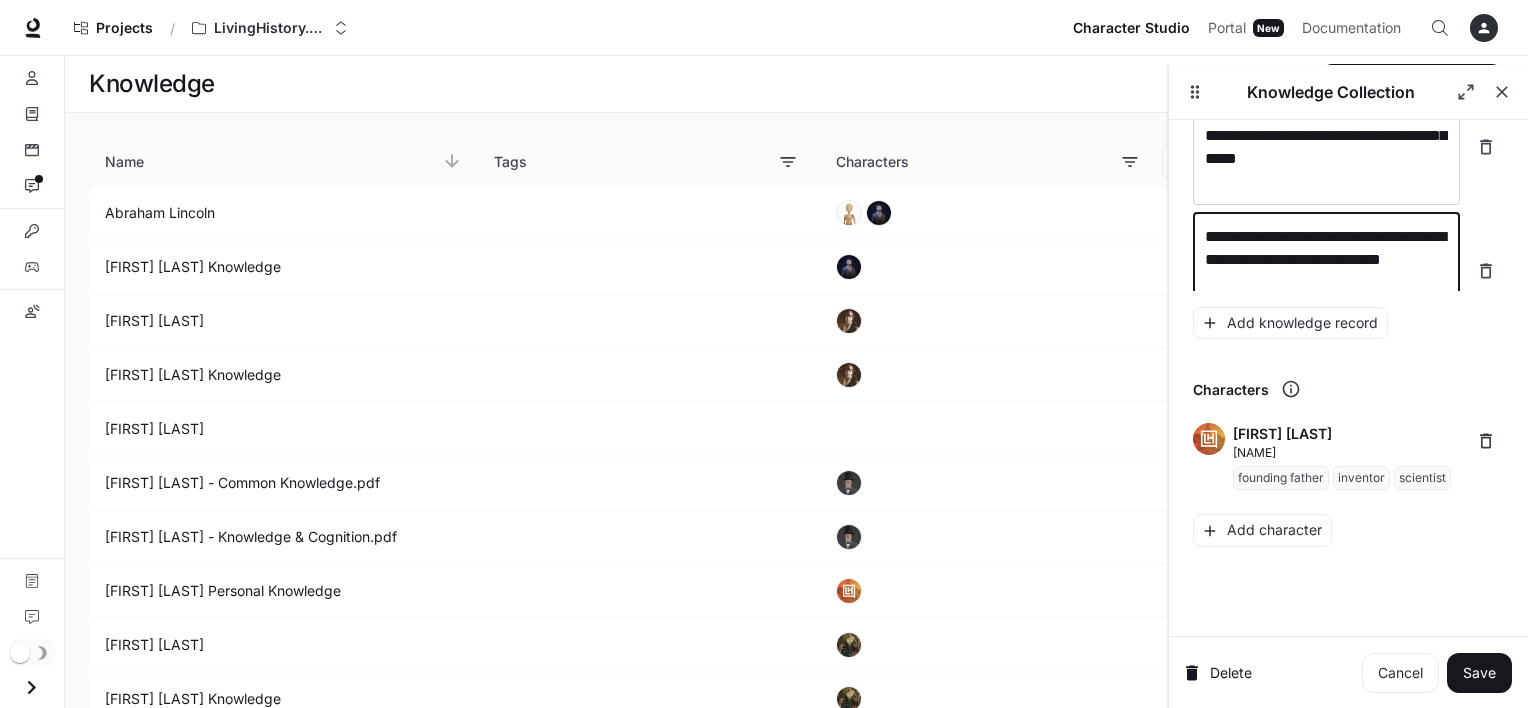 scroll, scrollTop: 27680, scrollLeft: 0, axis: vertical 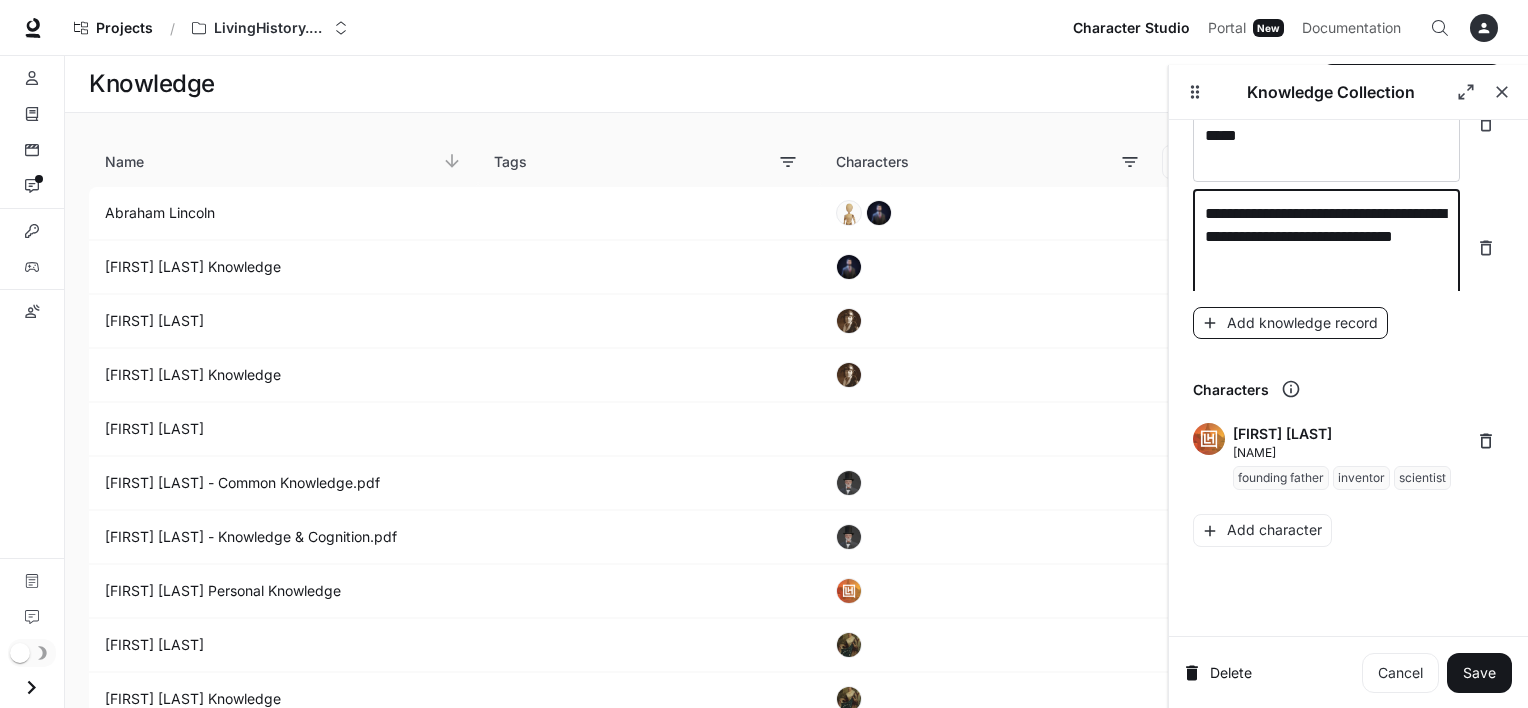 type on "**********" 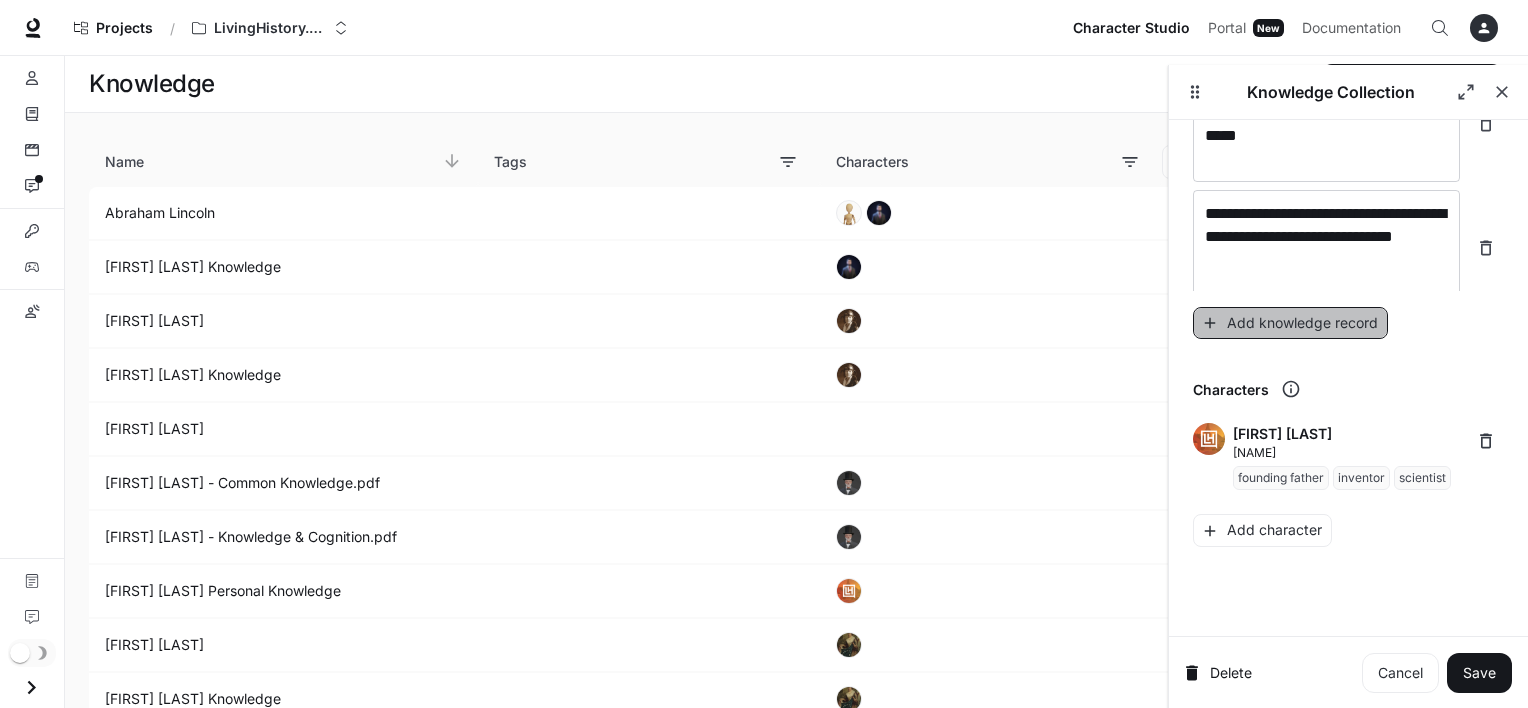 click on "Add knowledge record" at bounding box center [1290, 323] 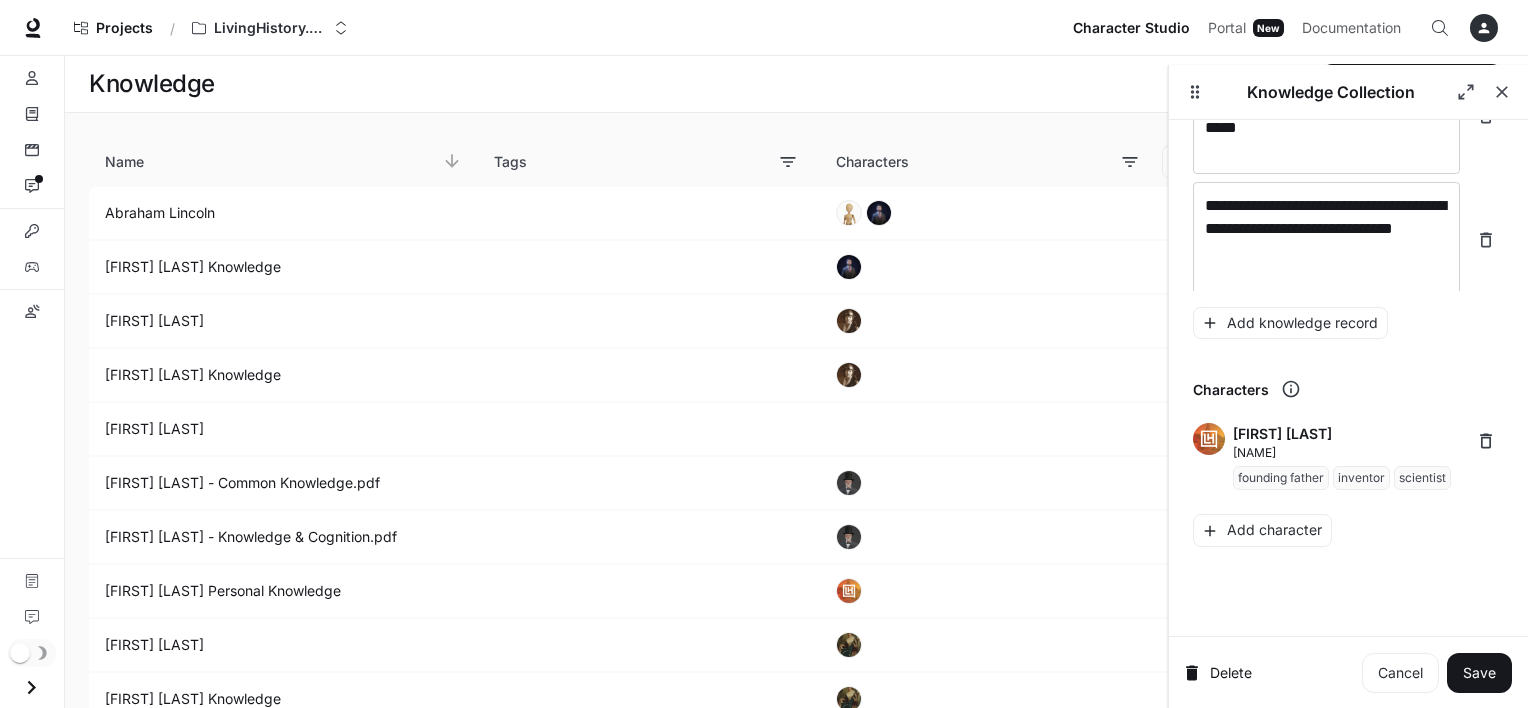 scroll, scrollTop: 27758, scrollLeft: 0, axis: vertical 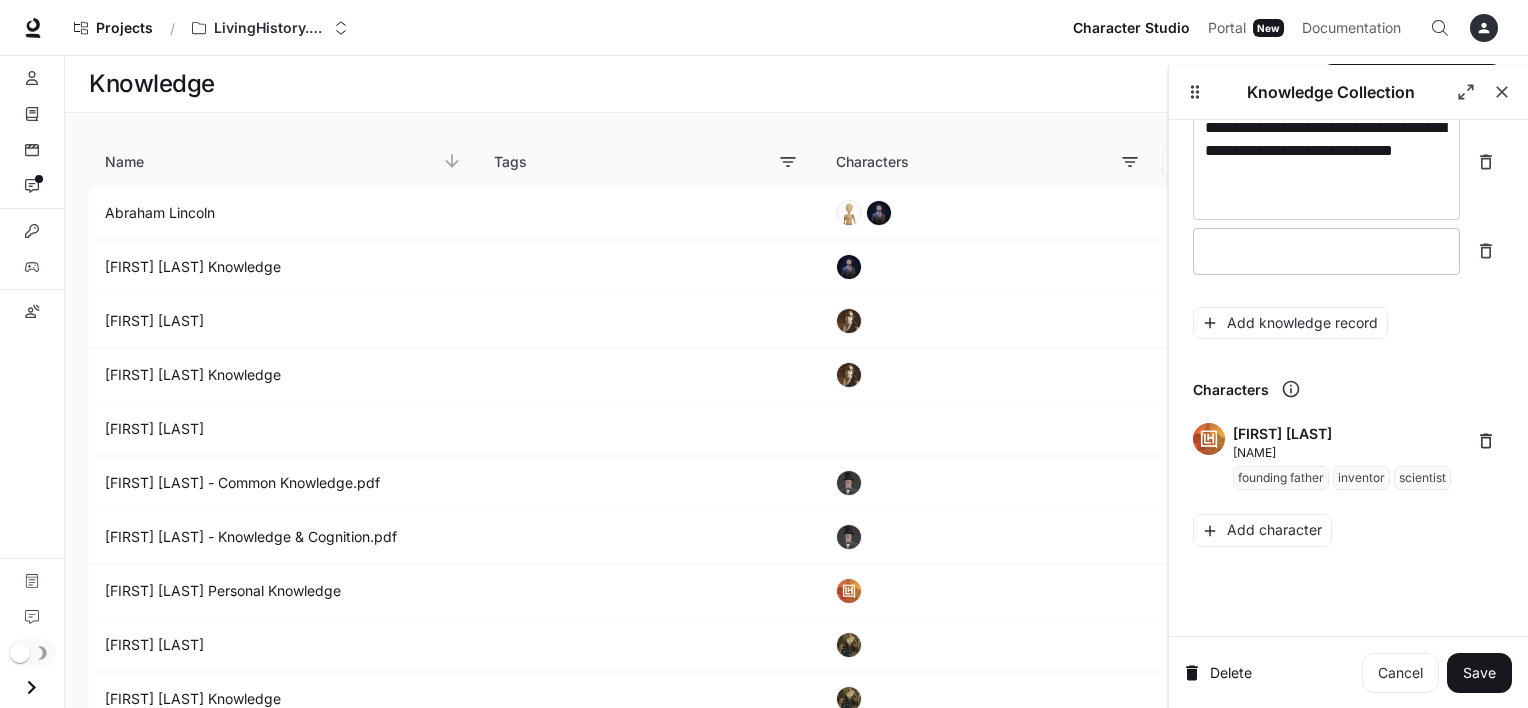click on "* ​" at bounding box center [1326, 251] 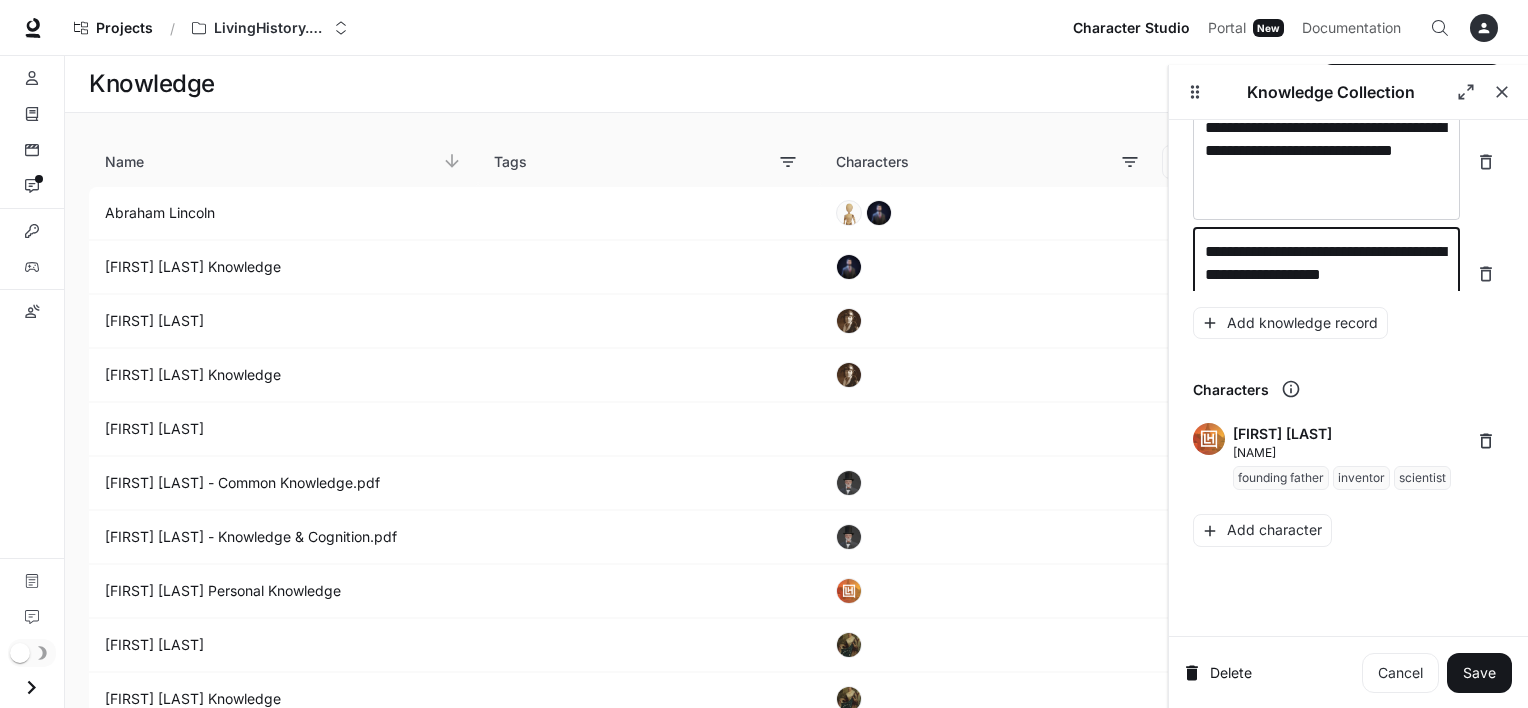 scroll, scrollTop: 27773, scrollLeft: 0, axis: vertical 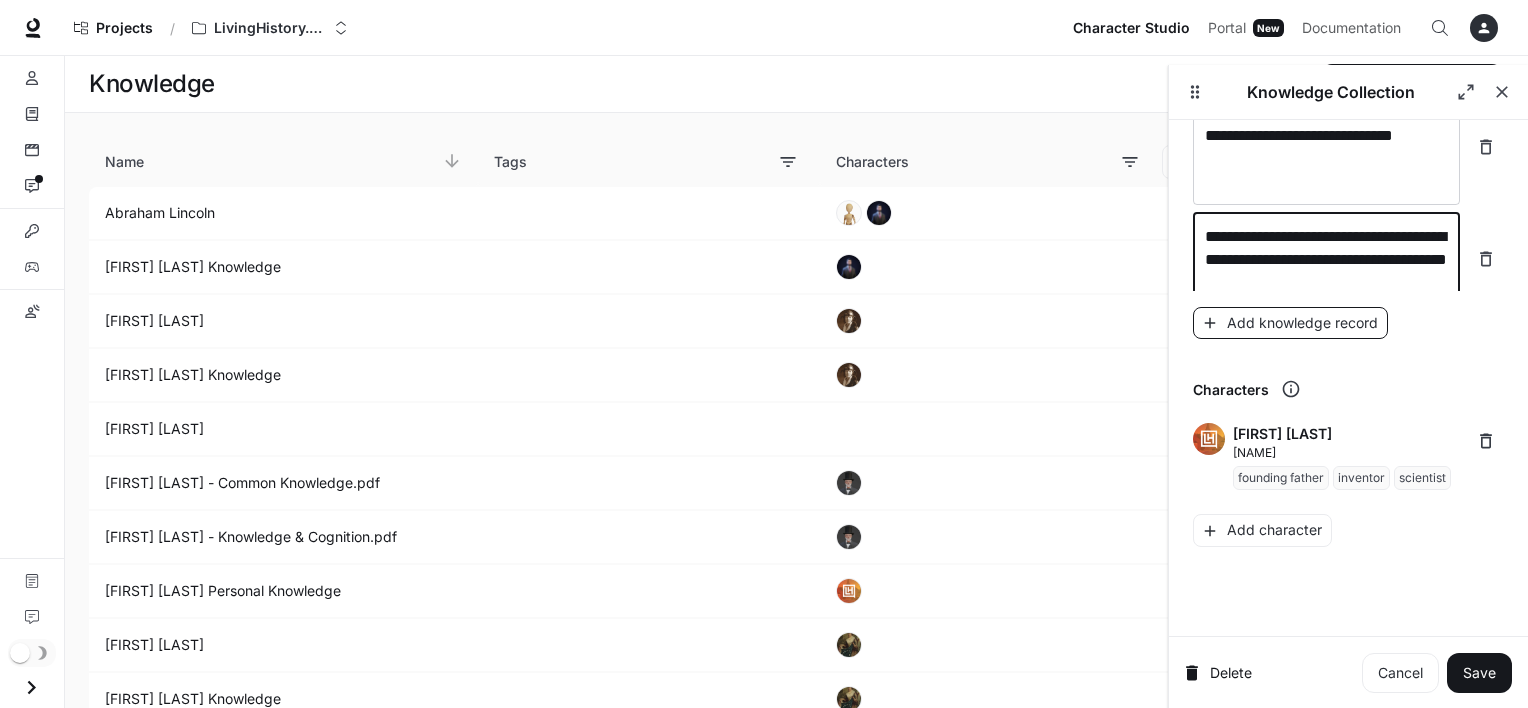 type on "**********" 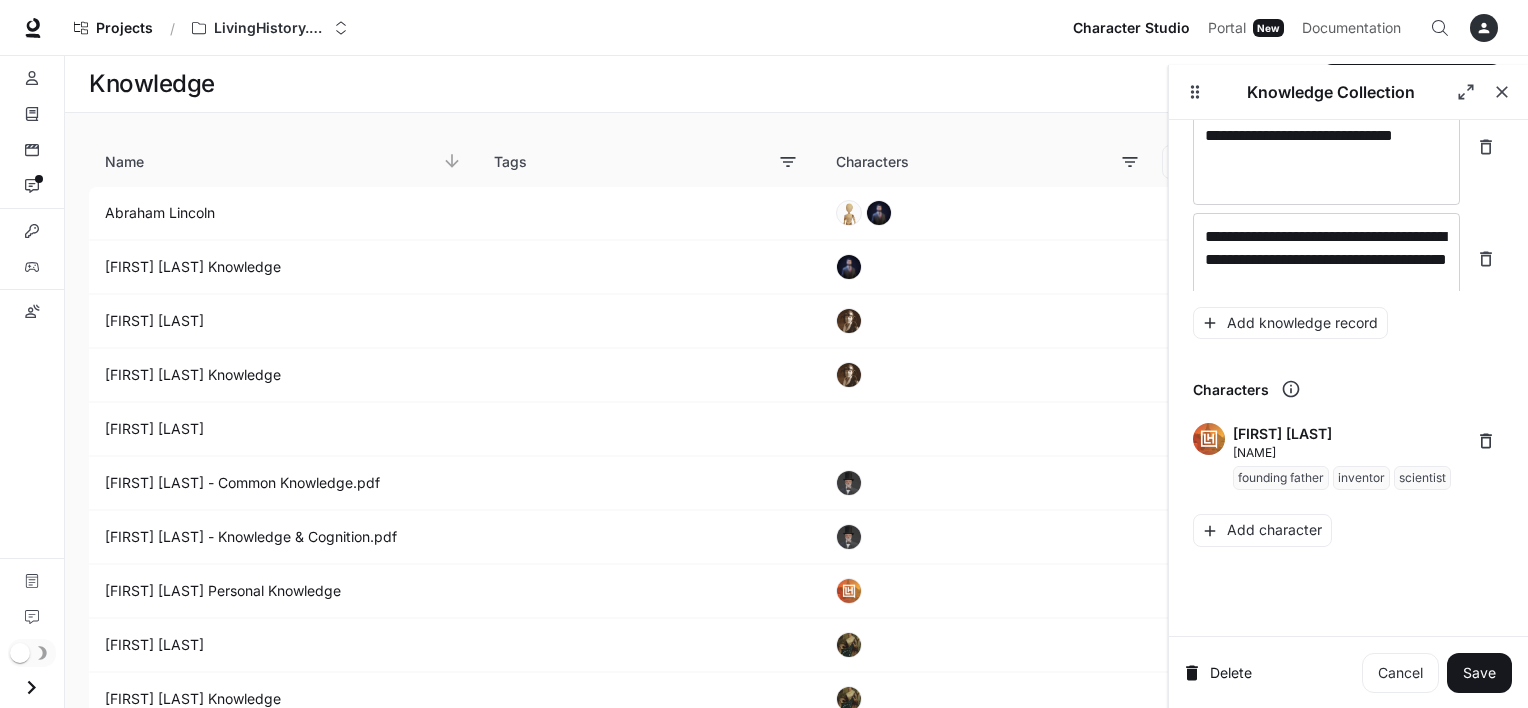 scroll, scrollTop: 27851, scrollLeft: 0, axis: vertical 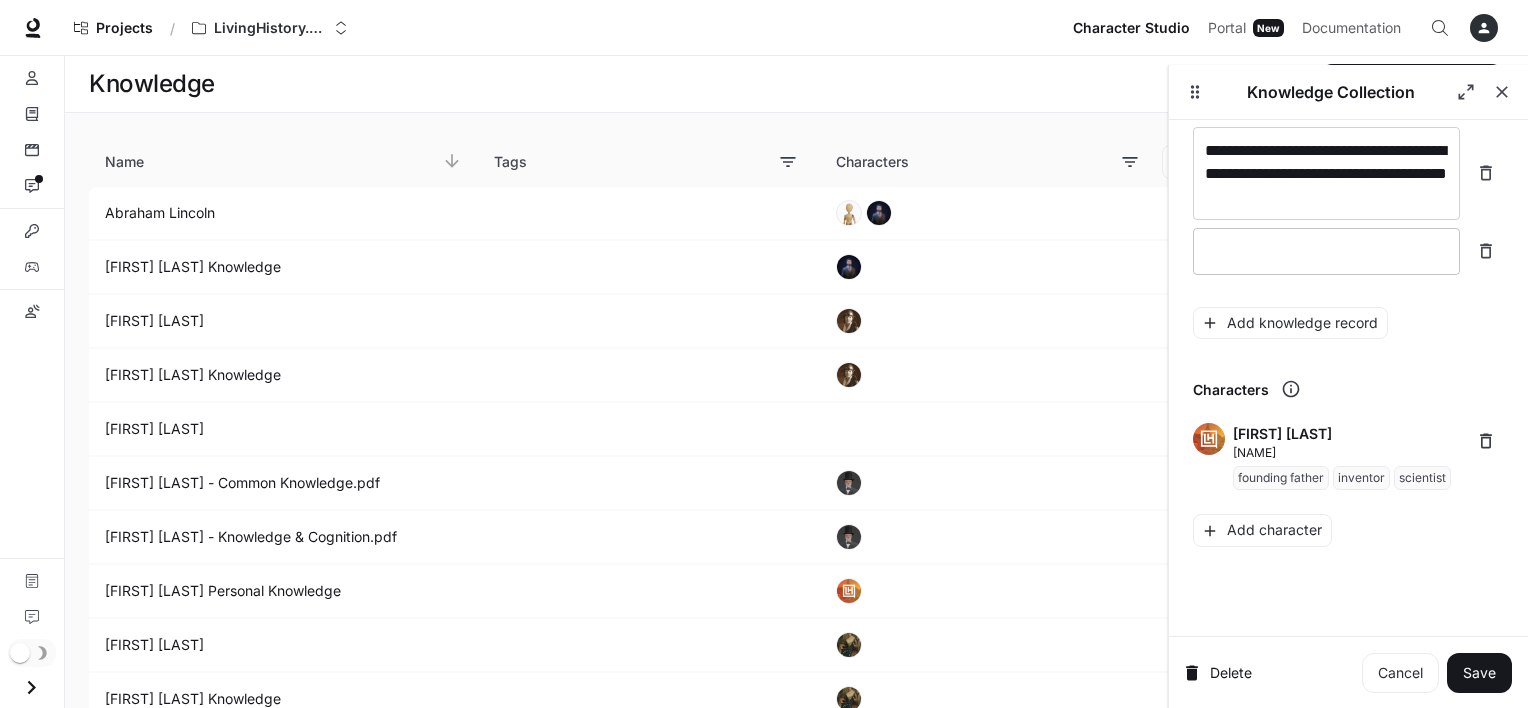 click at bounding box center [1326, 251] 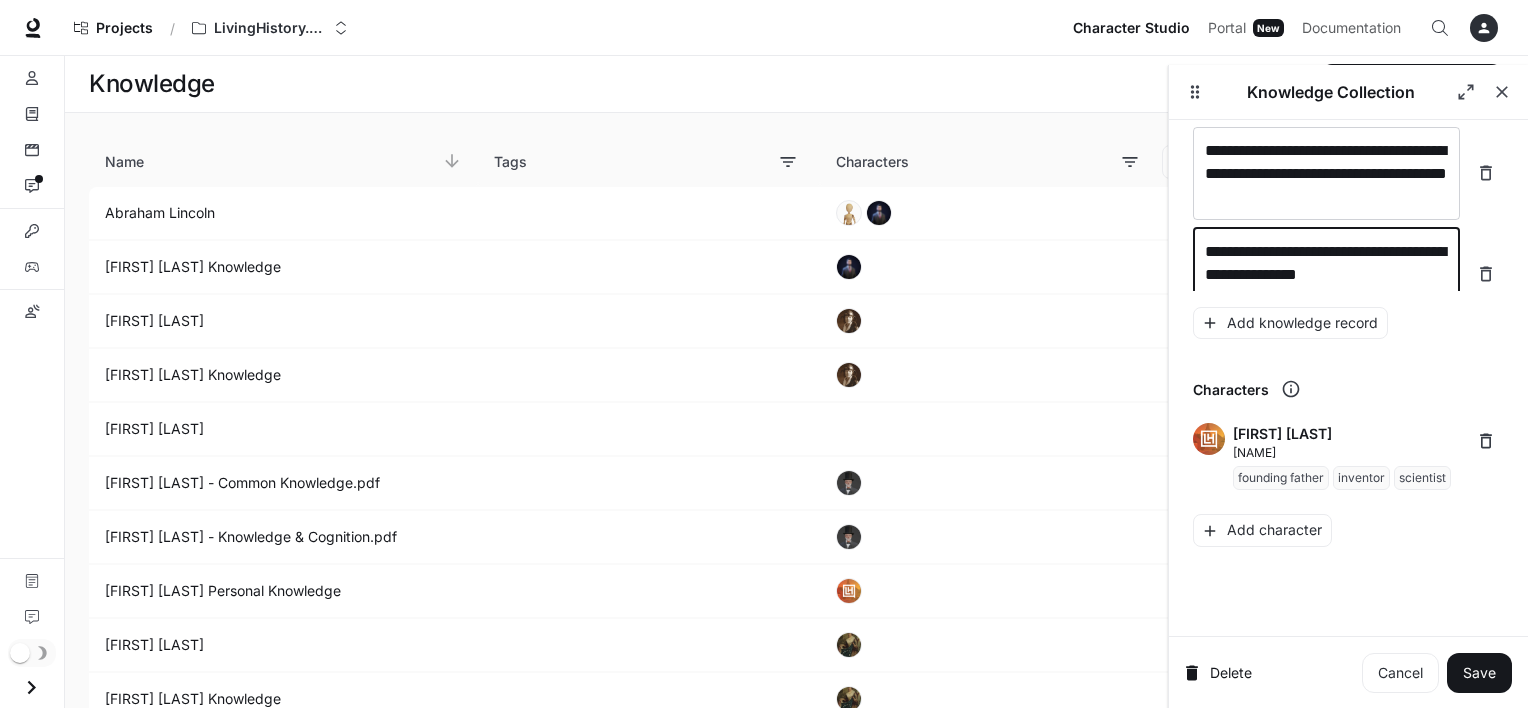 scroll, scrollTop: 27867, scrollLeft: 0, axis: vertical 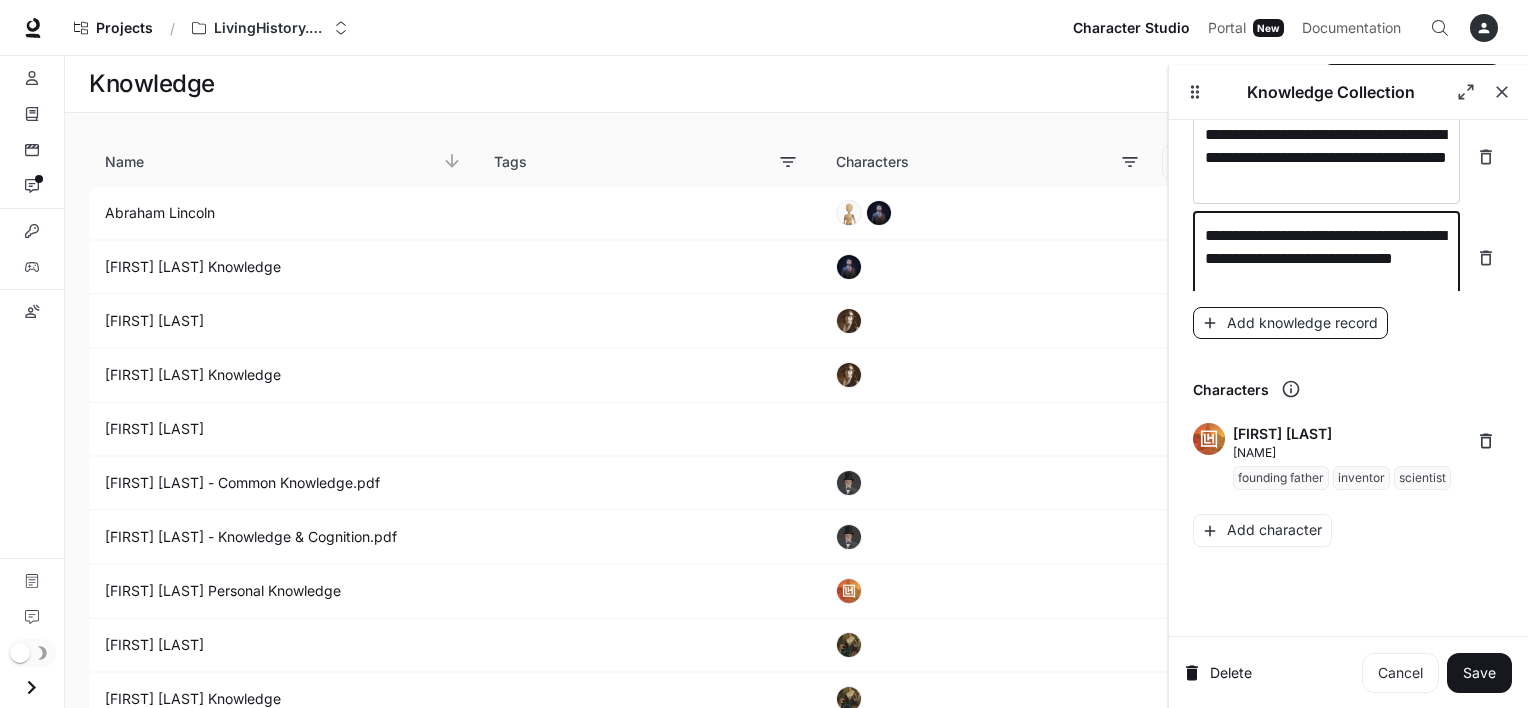 type on "**********" 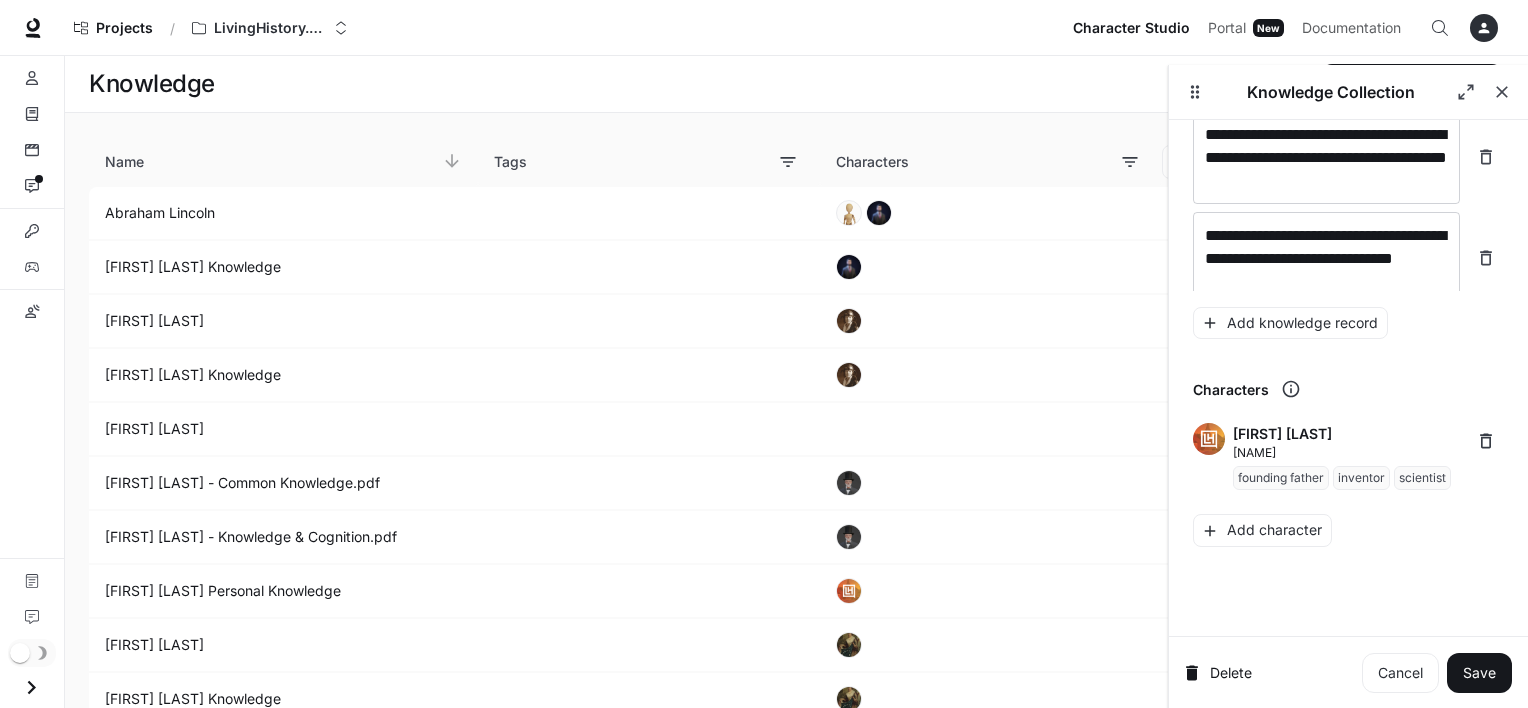 scroll, scrollTop: 27906, scrollLeft: 0, axis: vertical 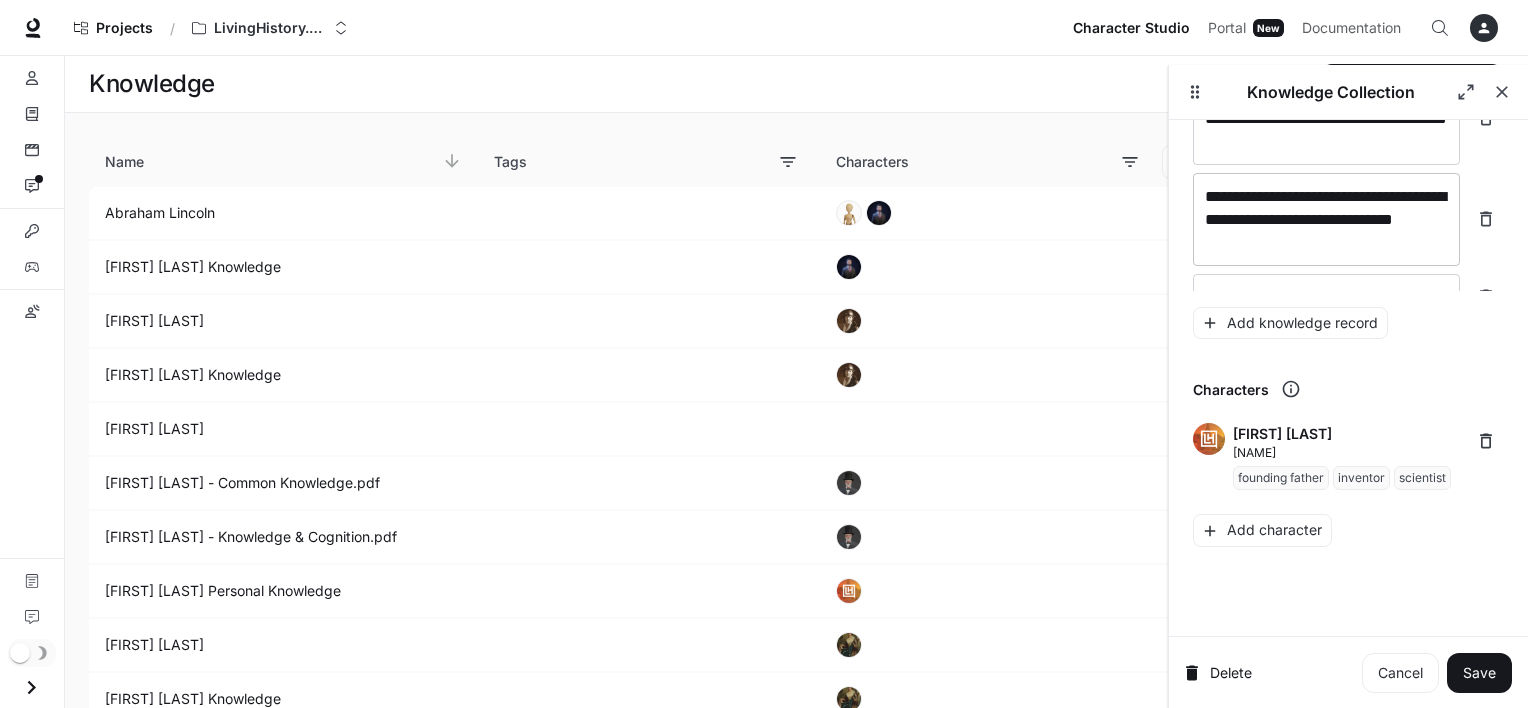 click on "**********" at bounding box center (1326, 219) 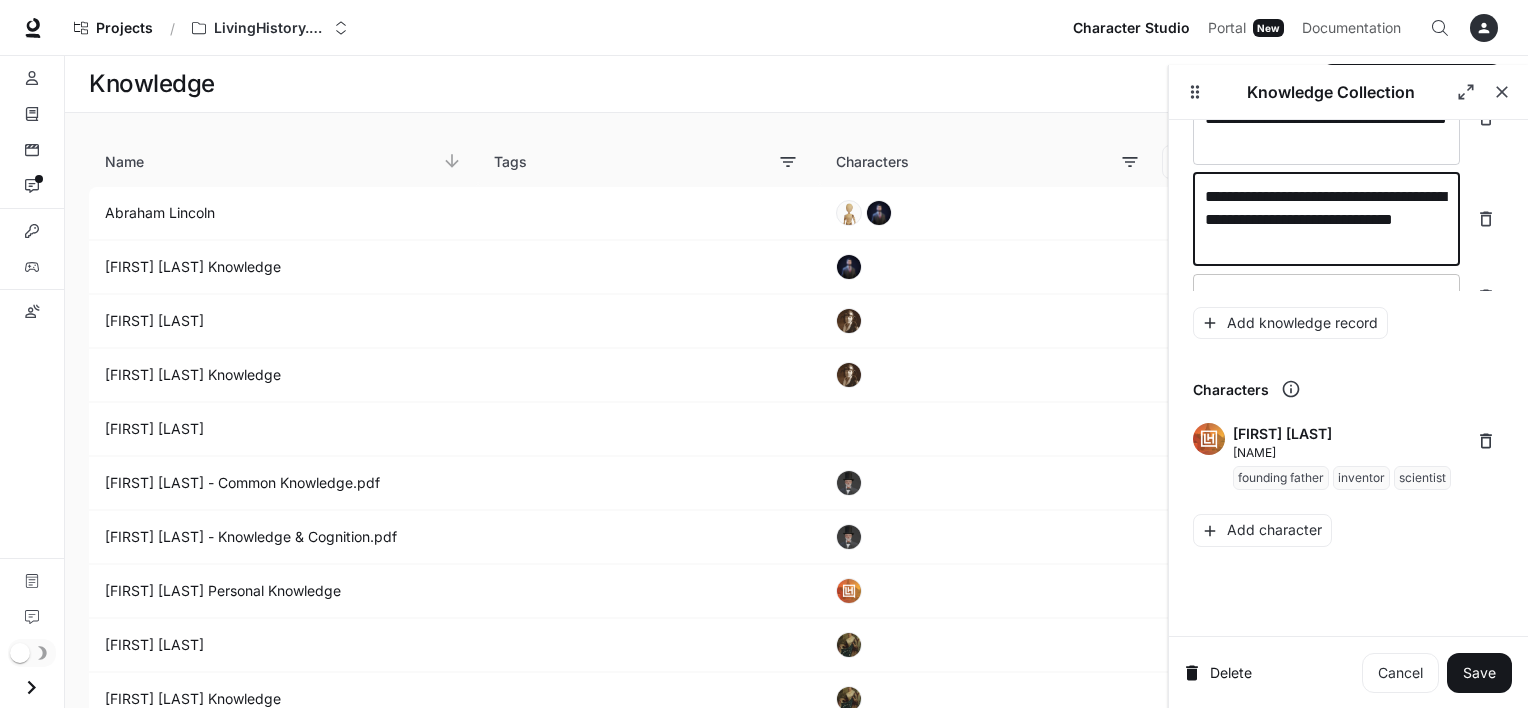 click at bounding box center (1326, 297) 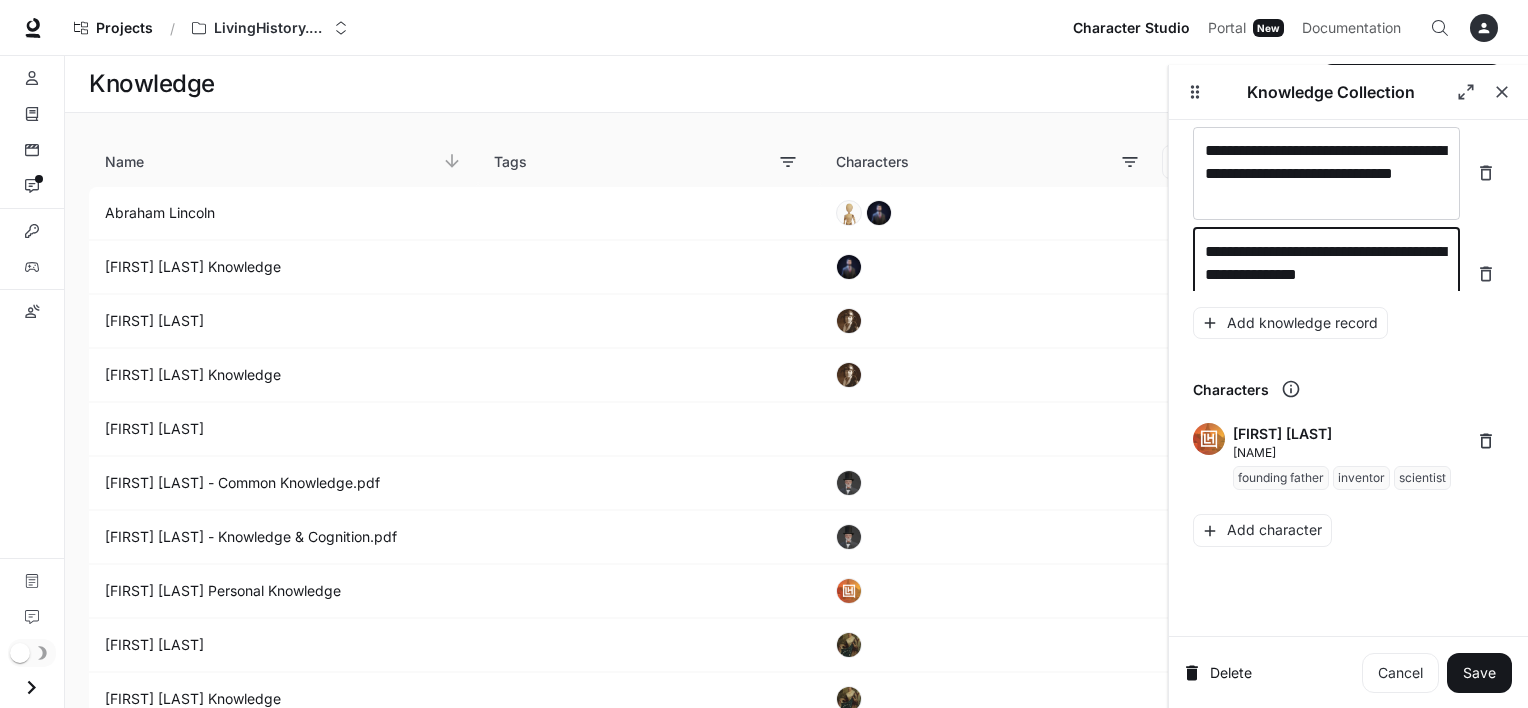 scroll, scrollTop: 27968, scrollLeft: 0, axis: vertical 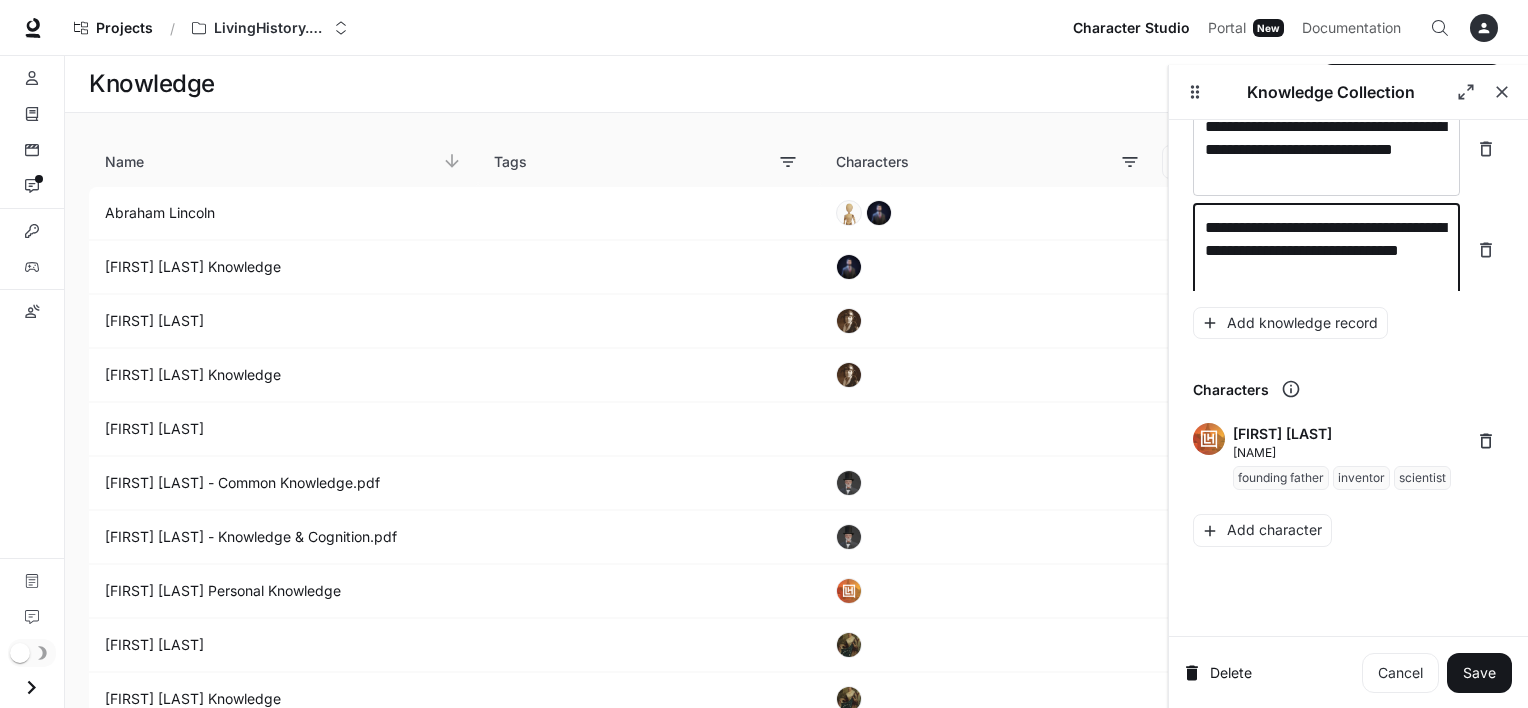 type on "**********" 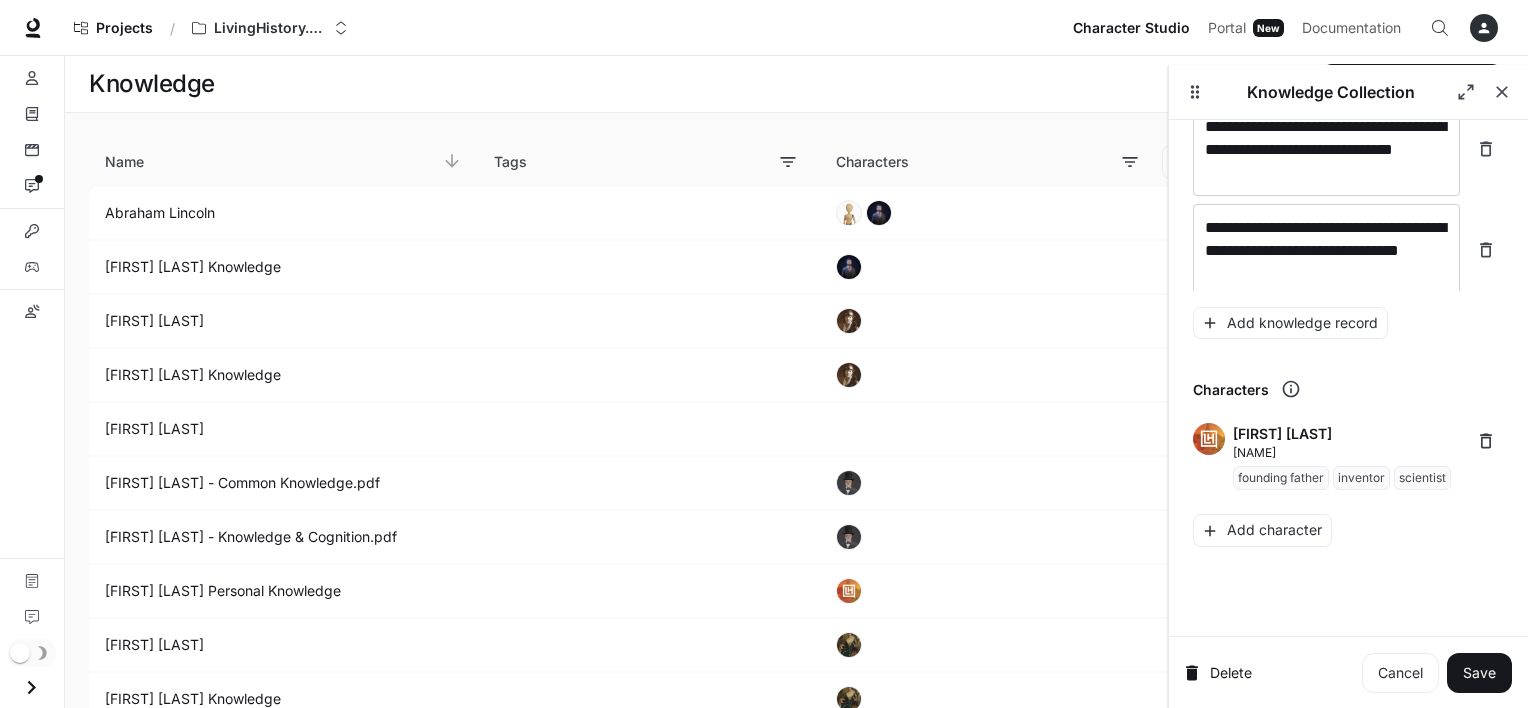 click on "**********" at bounding box center (1348, 405) 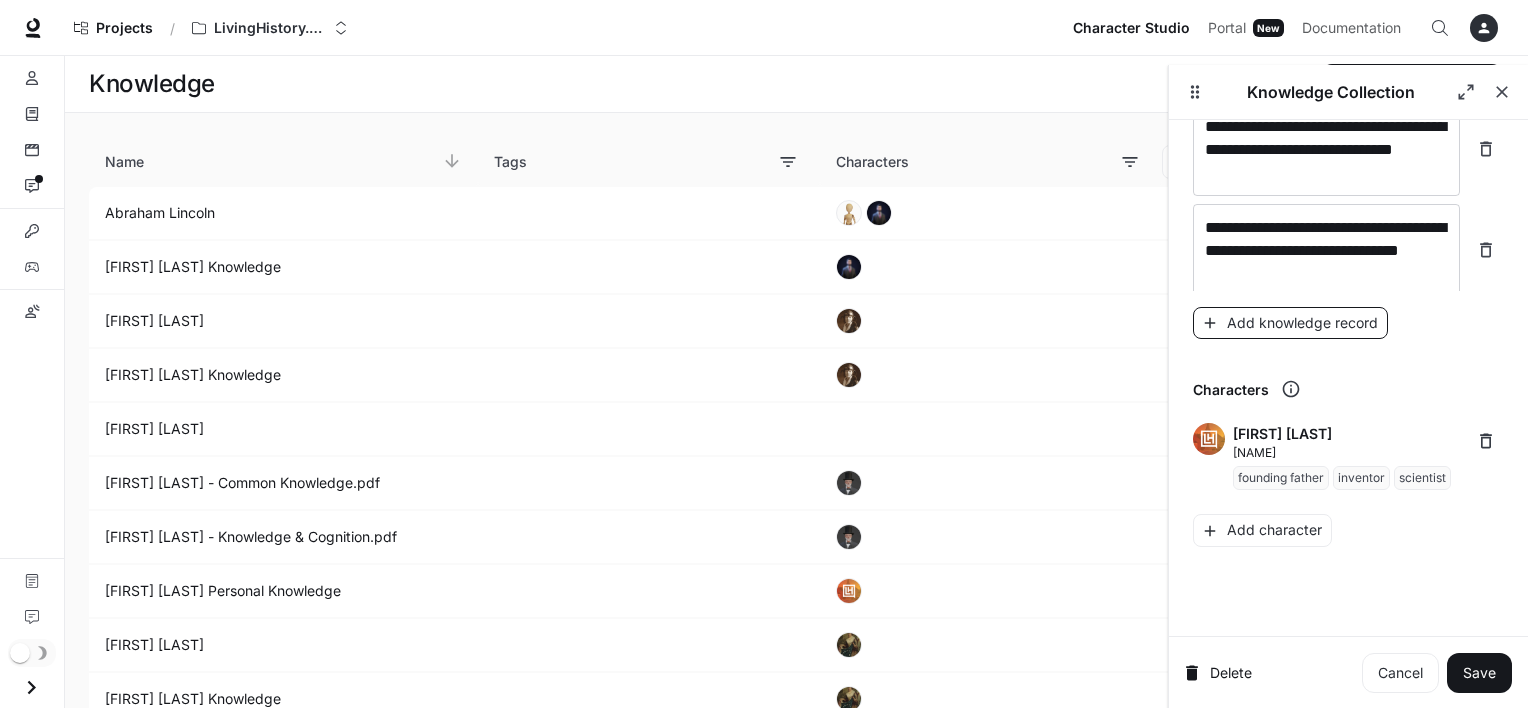 click on "Add knowledge record" at bounding box center (1290, 323) 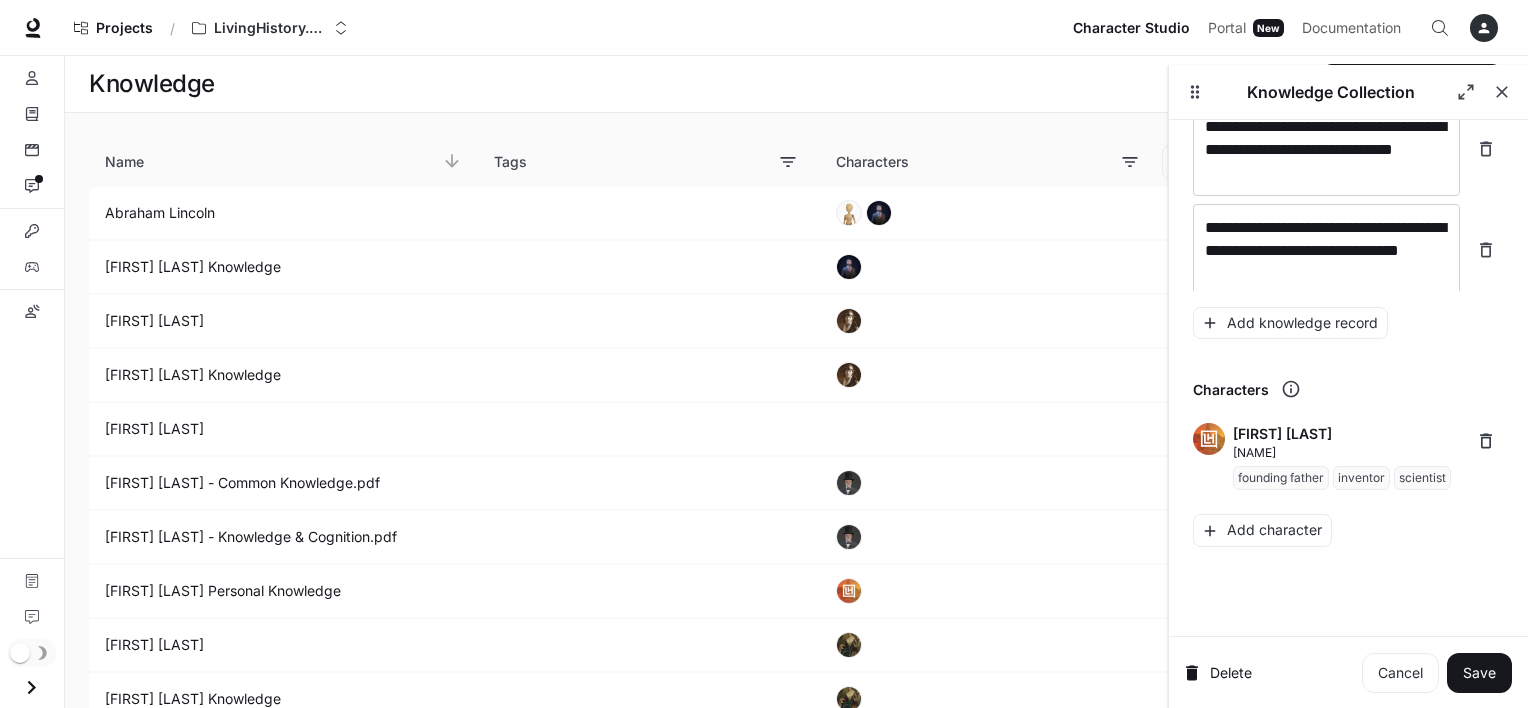 scroll, scrollTop: 28044, scrollLeft: 0, axis: vertical 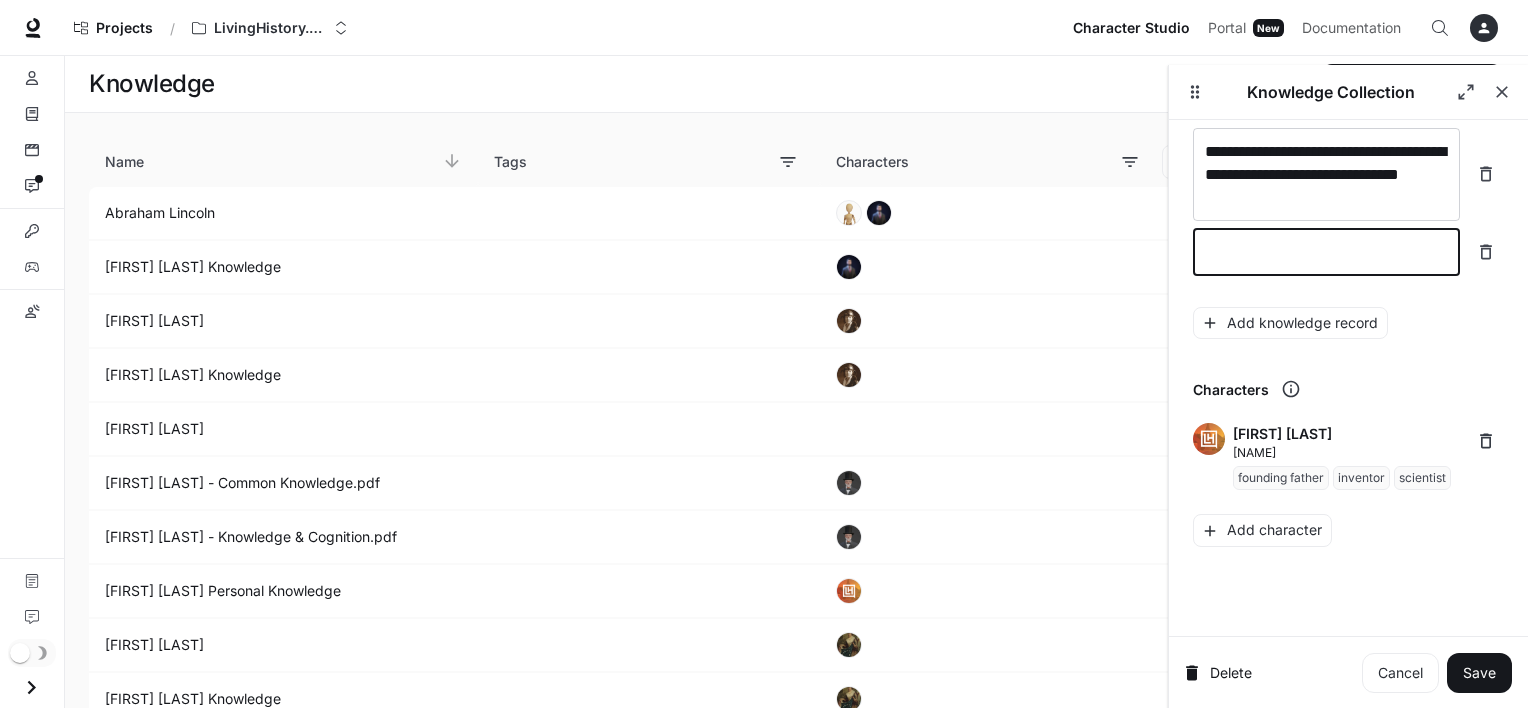 click at bounding box center (1326, 252) 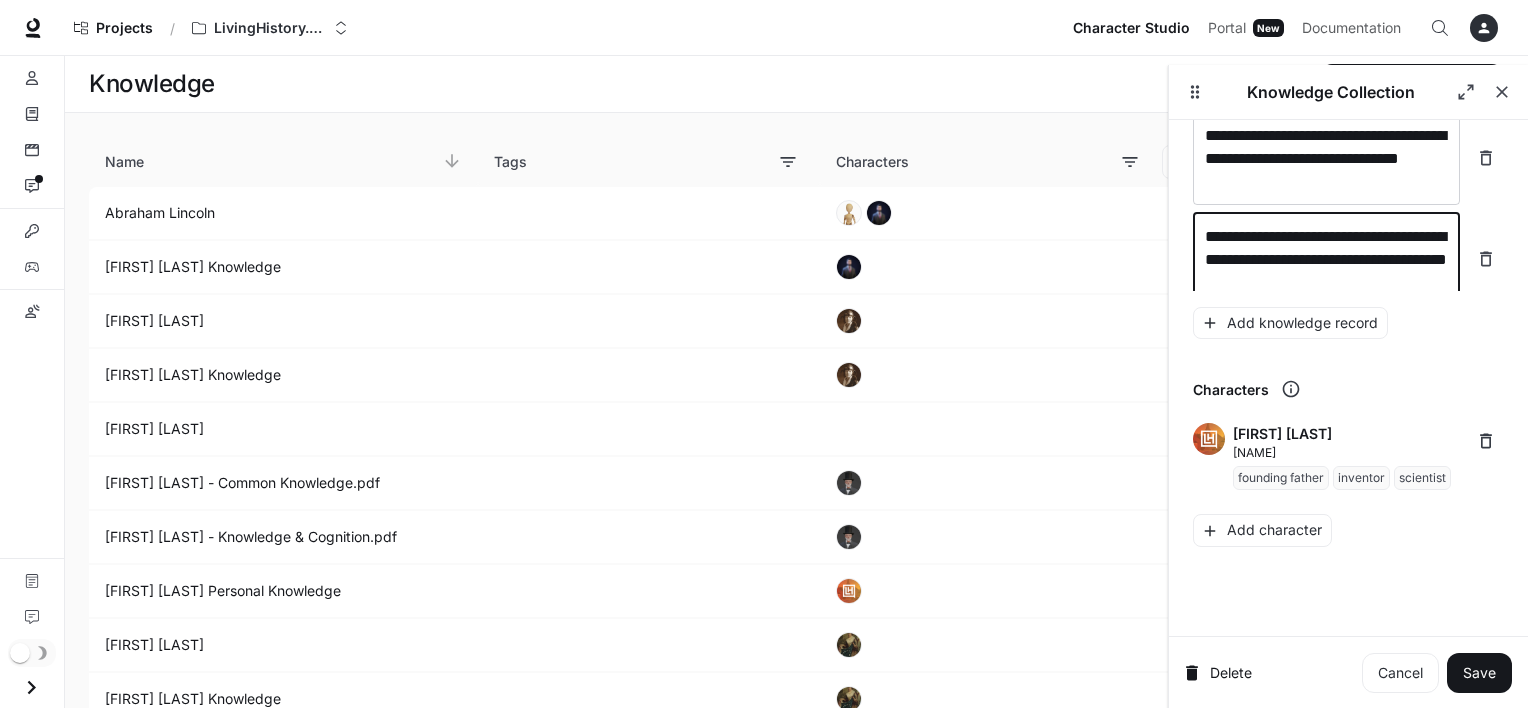 scroll, scrollTop: 28084, scrollLeft: 0, axis: vertical 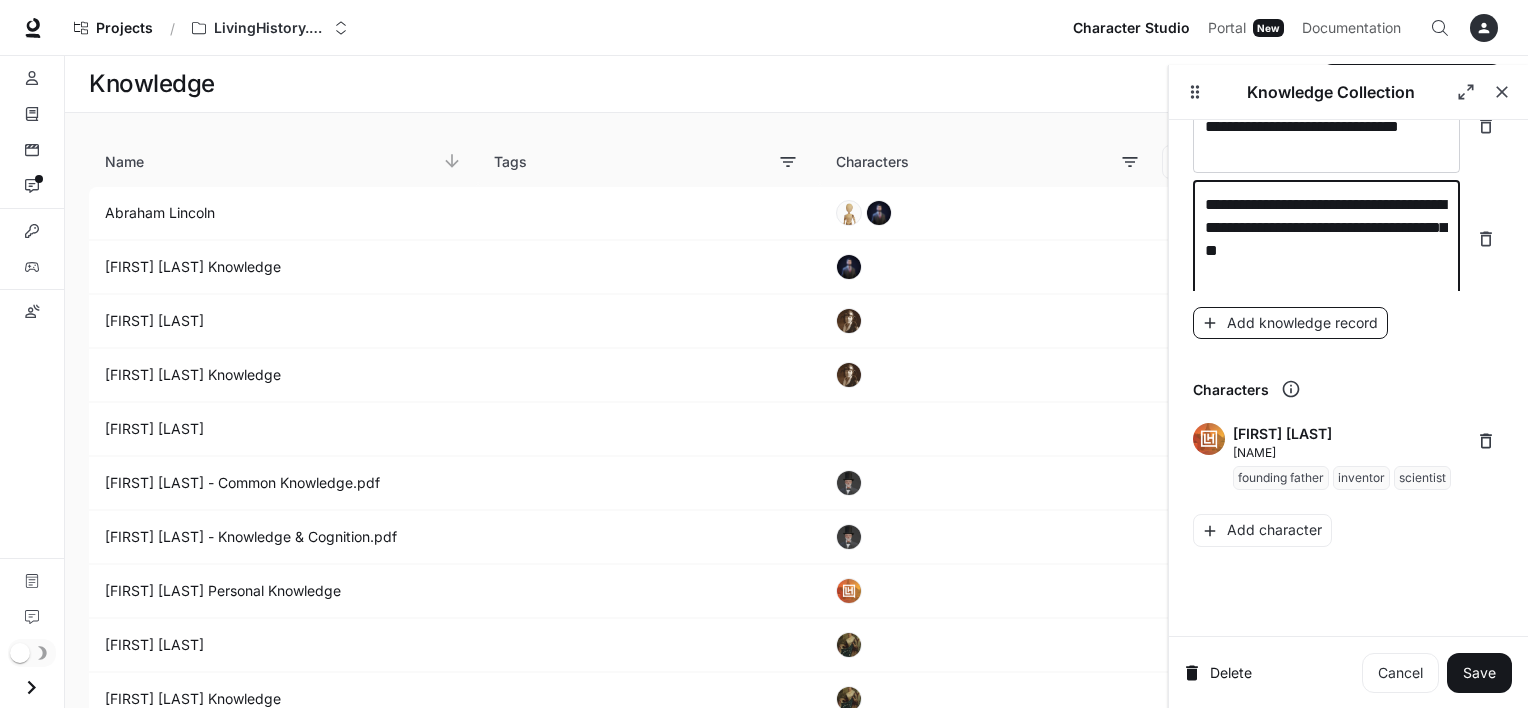 type on "**********" 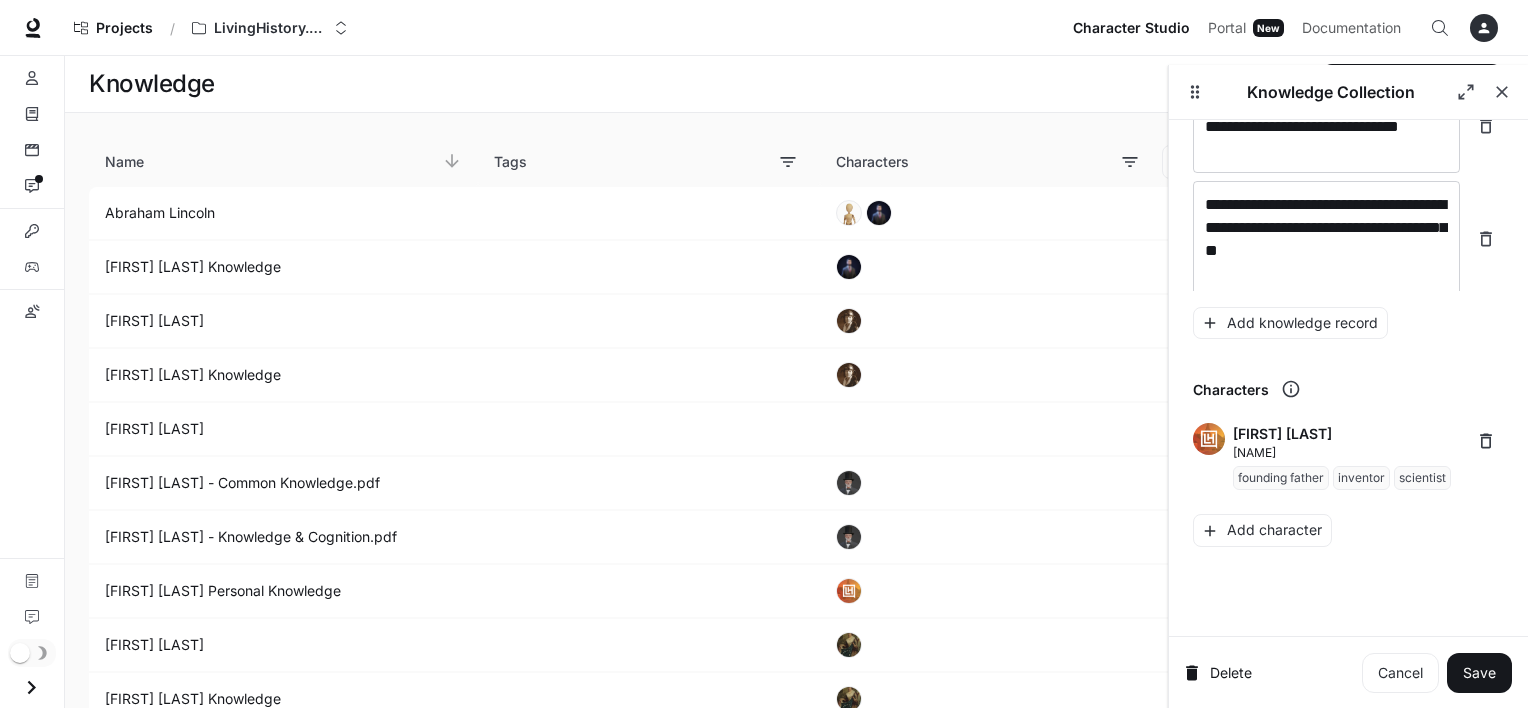 scroll, scrollTop: 28138, scrollLeft: 0, axis: vertical 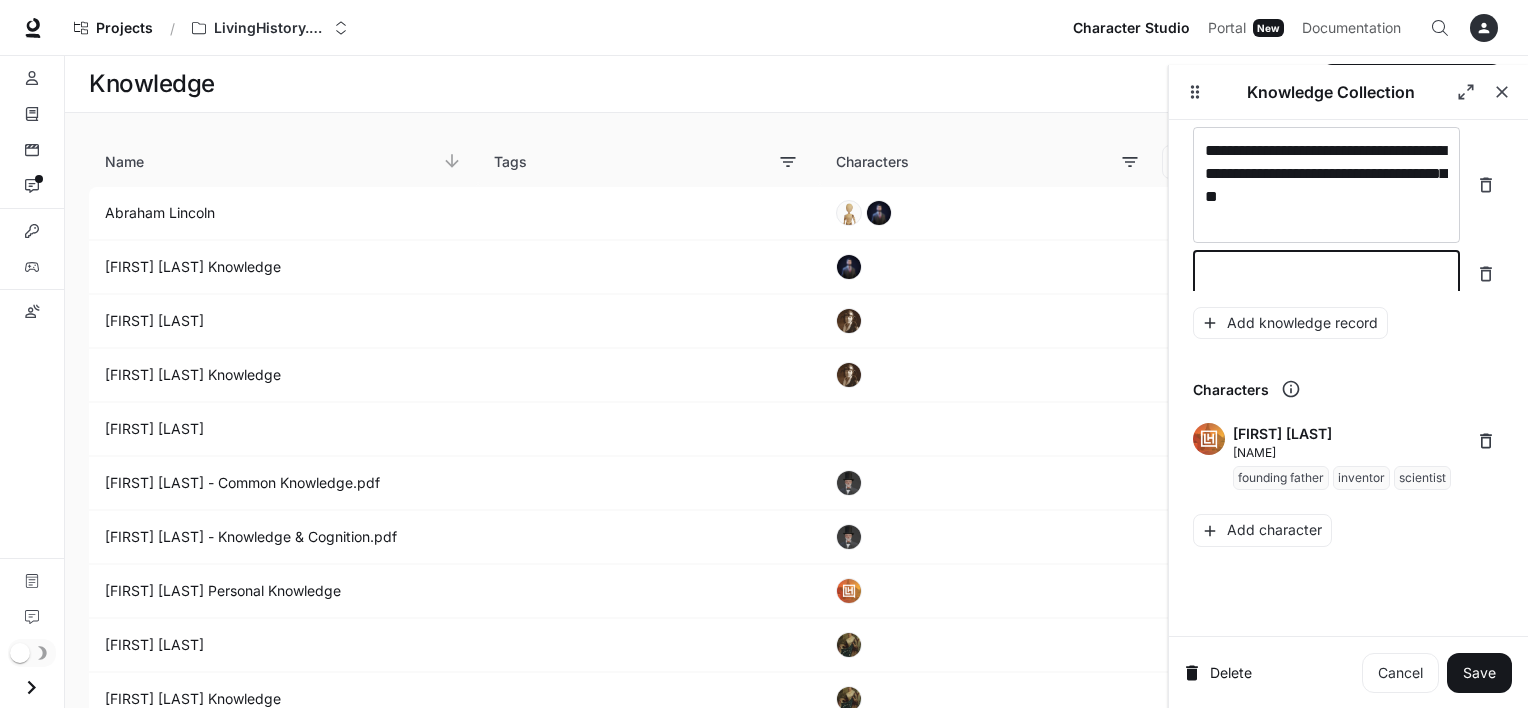 click at bounding box center (1326, 274) 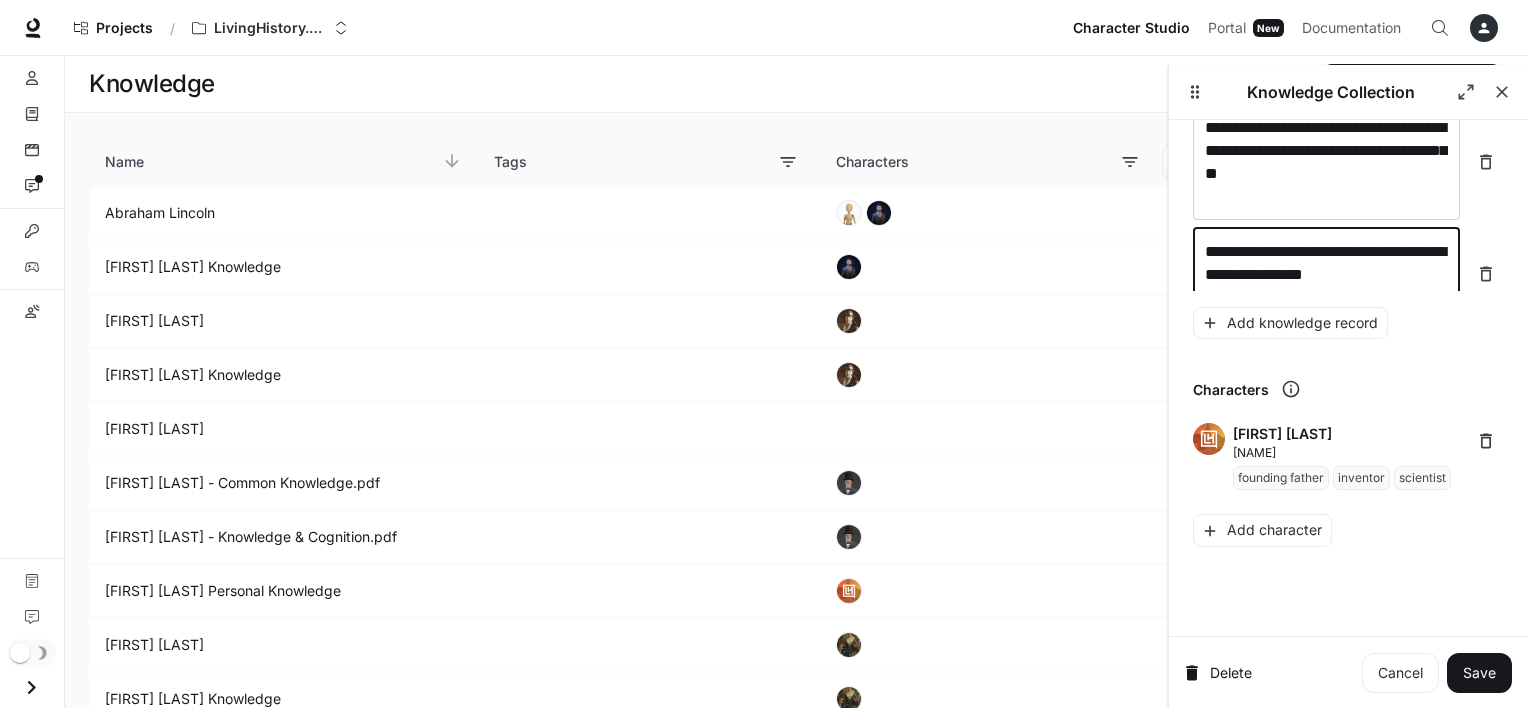 scroll, scrollTop: 28176, scrollLeft: 0, axis: vertical 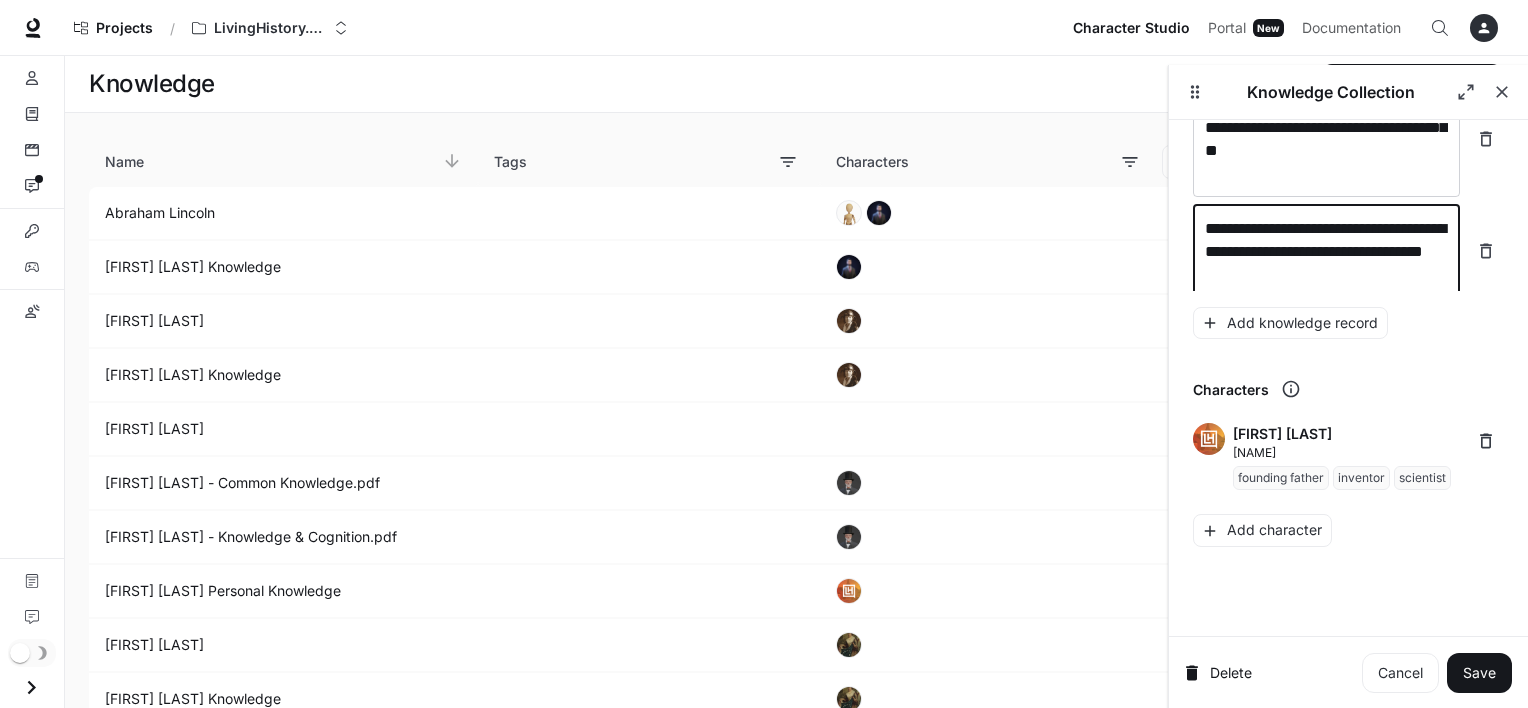 type on "**********" 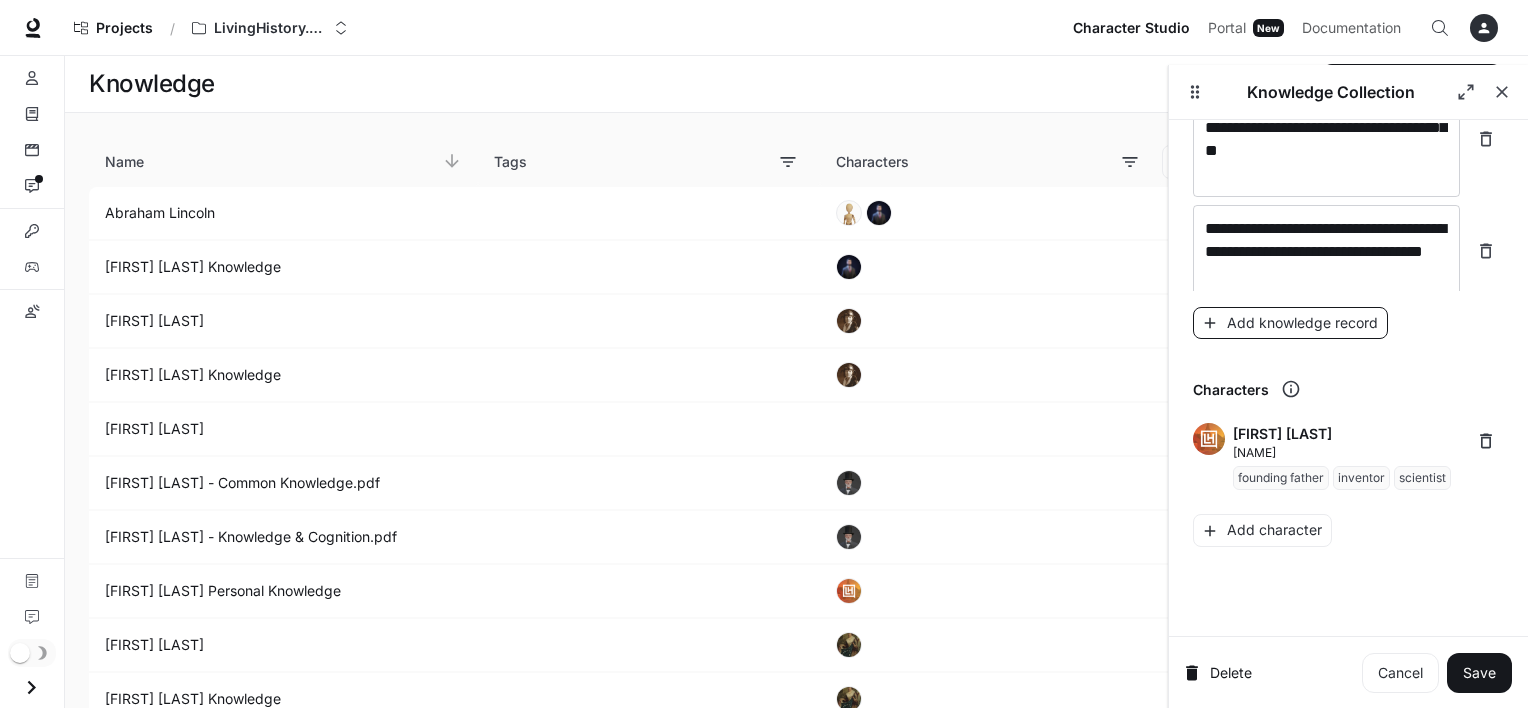 click on "Add knowledge record" at bounding box center [1290, 323] 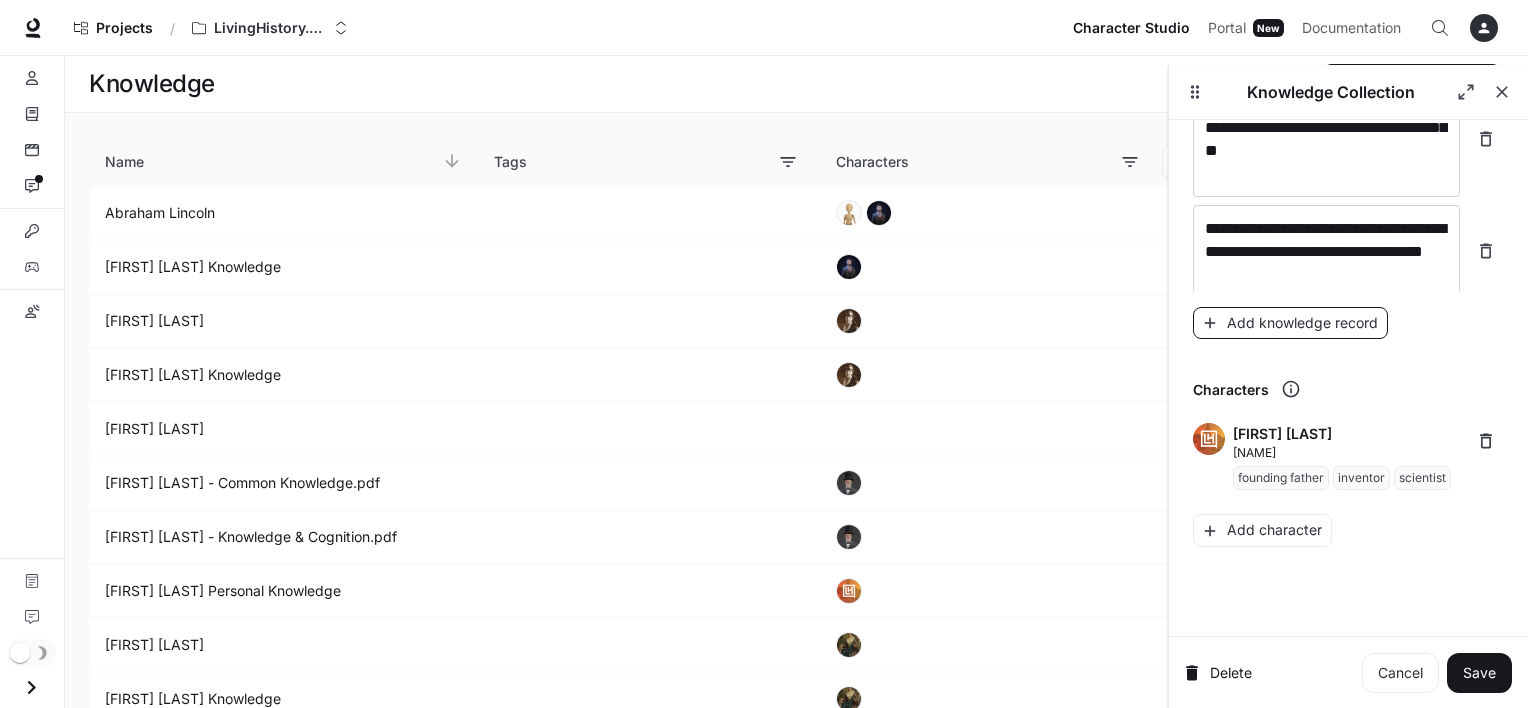 scroll, scrollTop: 28231, scrollLeft: 0, axis: vertical 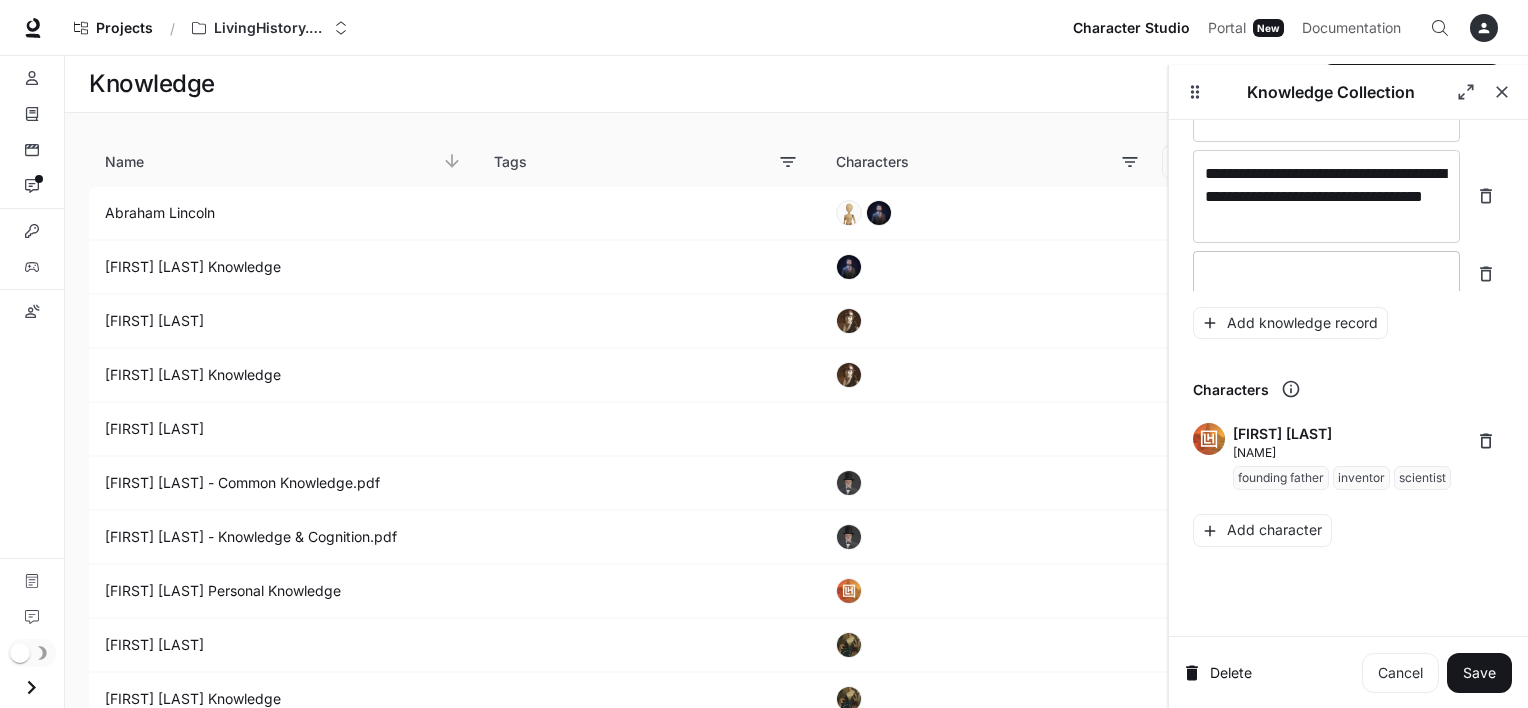 click on "* ​" at bounding box center [1326, 274] 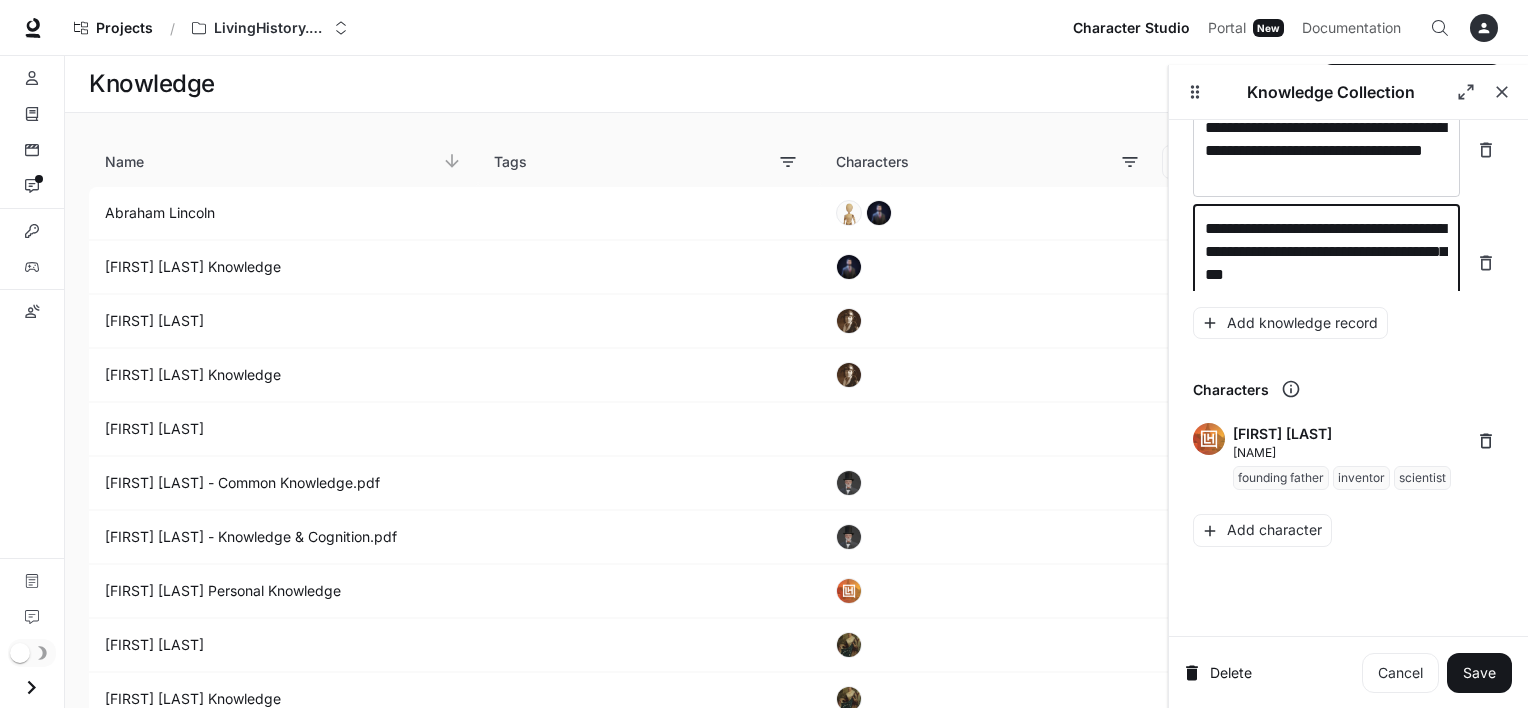 scroll, scrollTop: 28284, scrollLeft: 0, axis: vertical 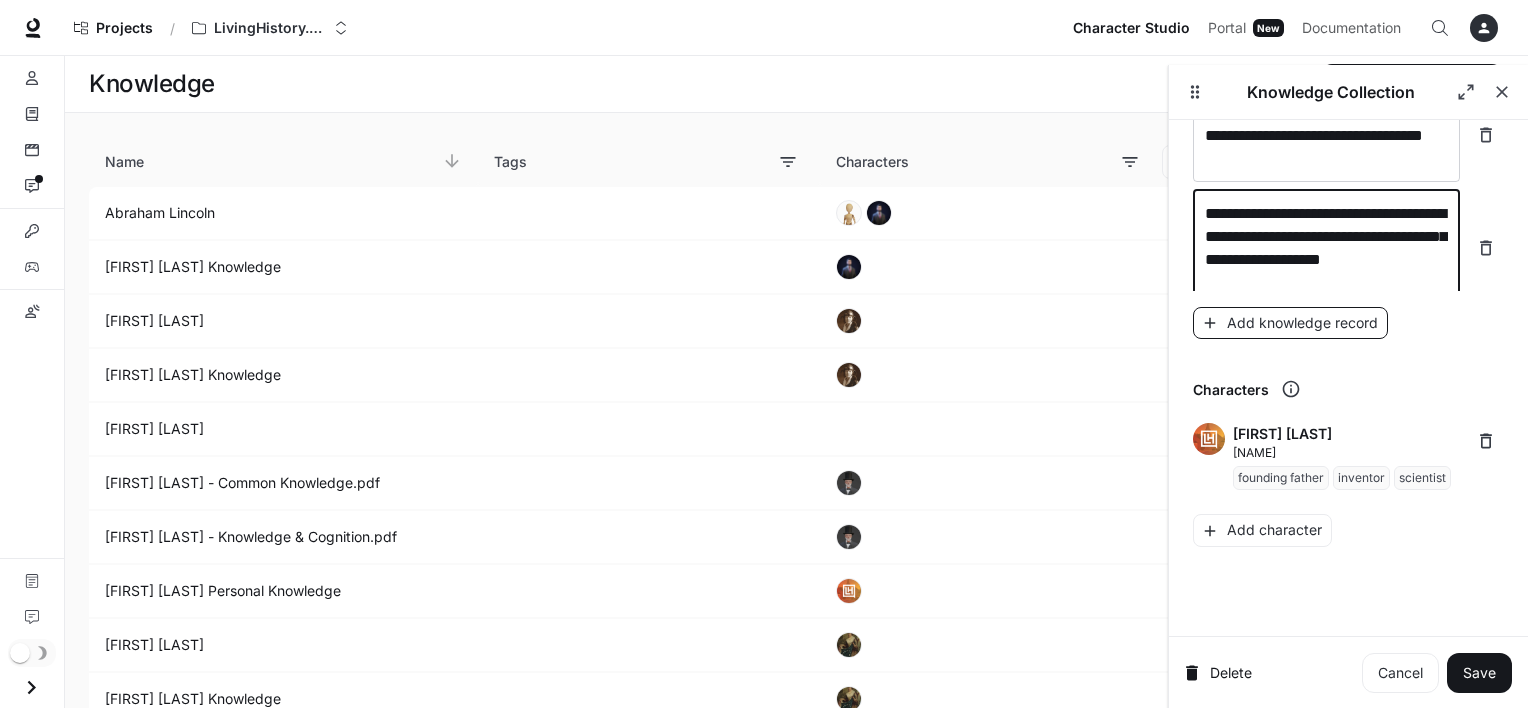 type on "**********" 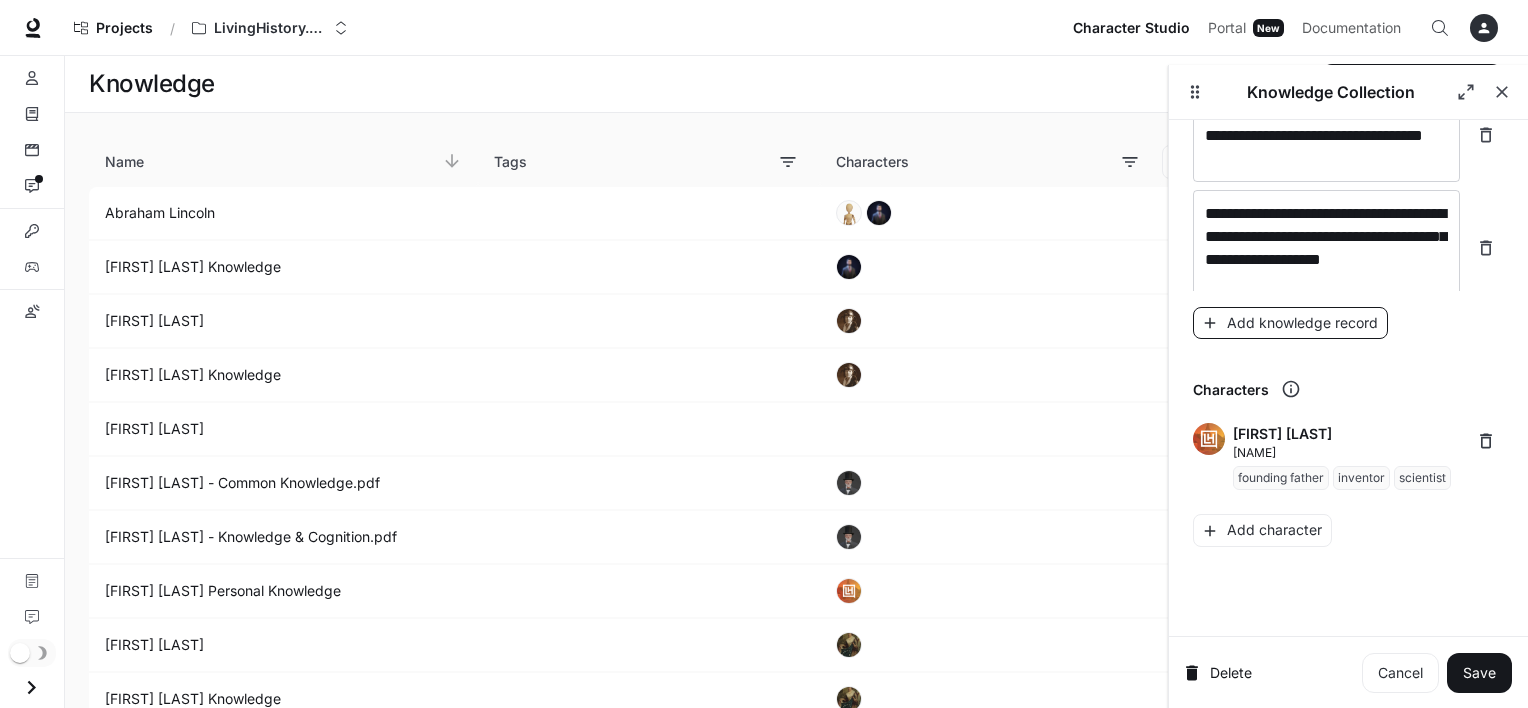 scroll, scrollTop: 28362, scrollLeft: 0, axis: vertical 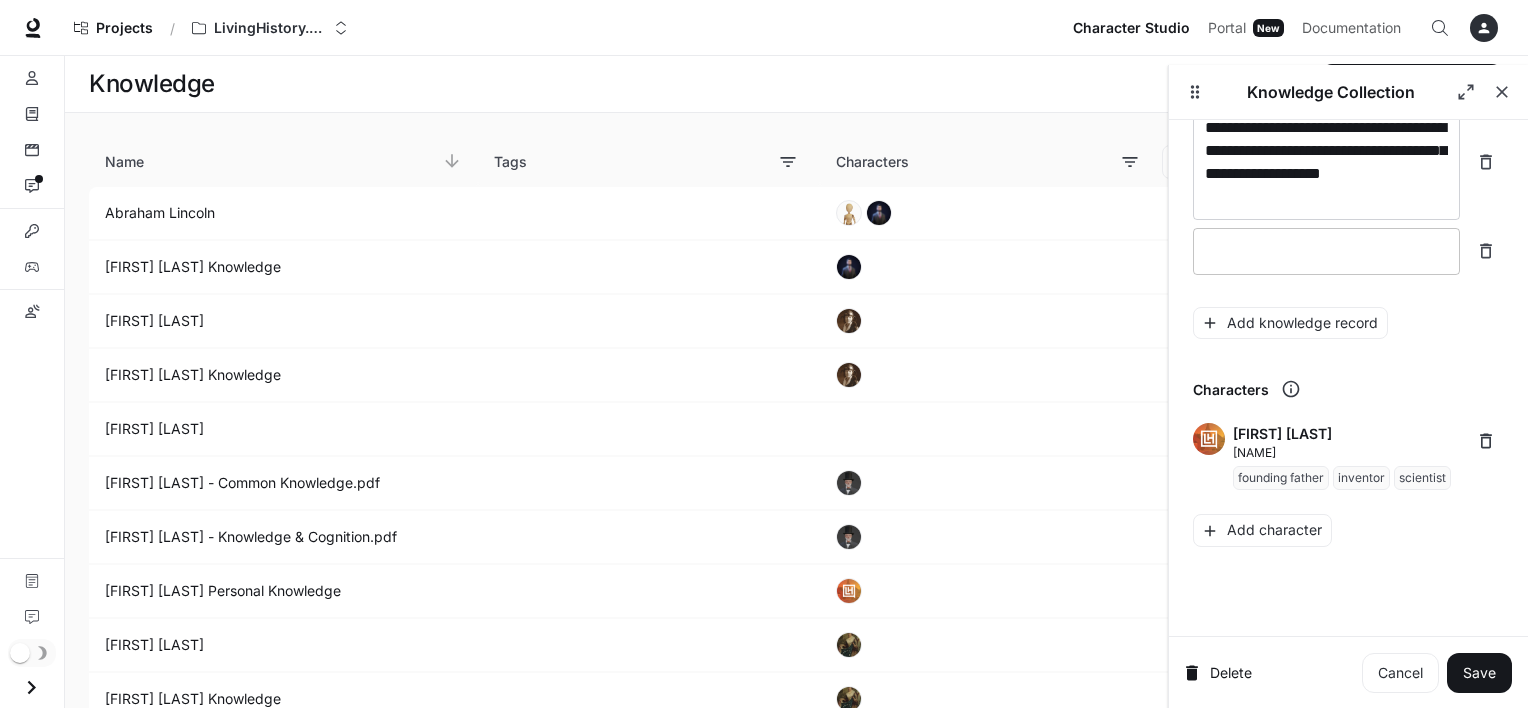 click at bounding box center (1326, 251) 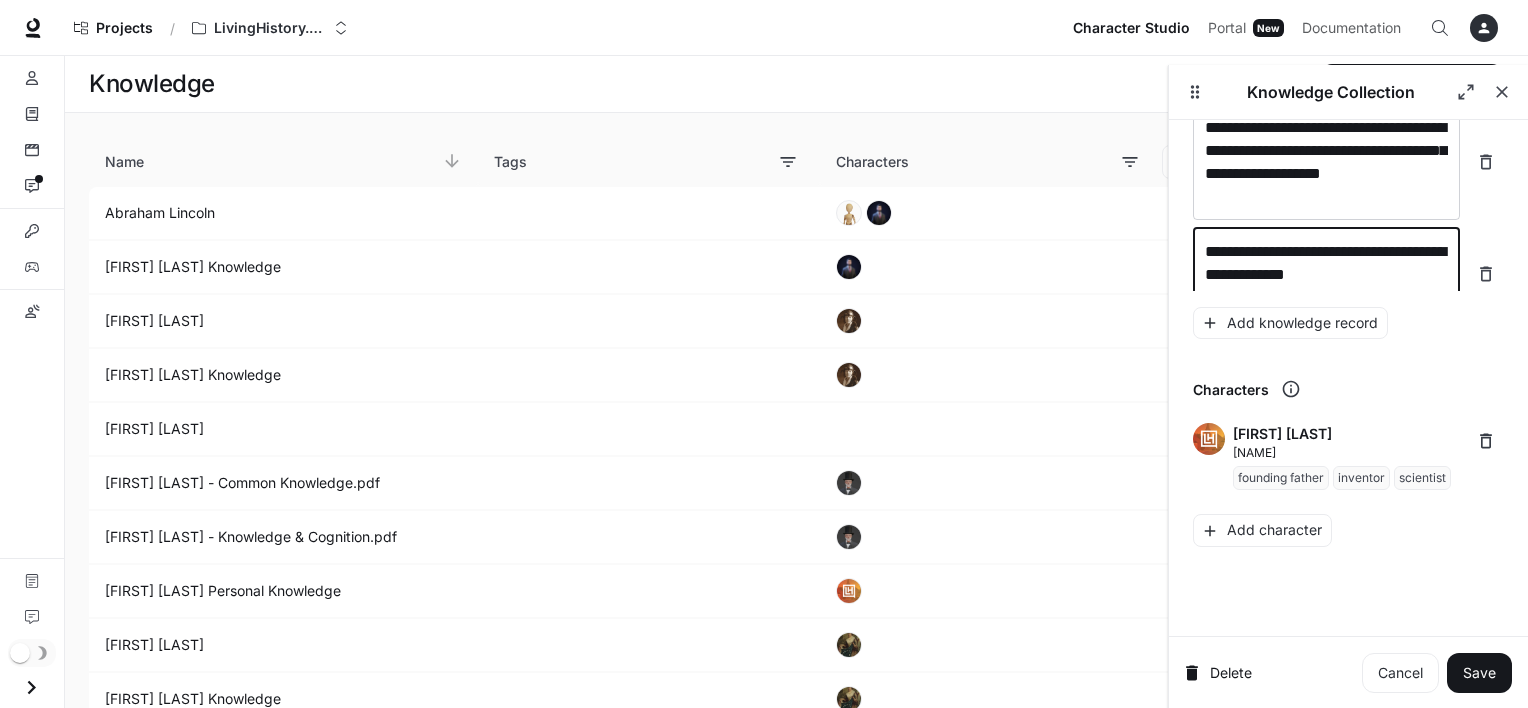 scroll, scrollTop: 28377, scrollLeft: 0, axis: vertical 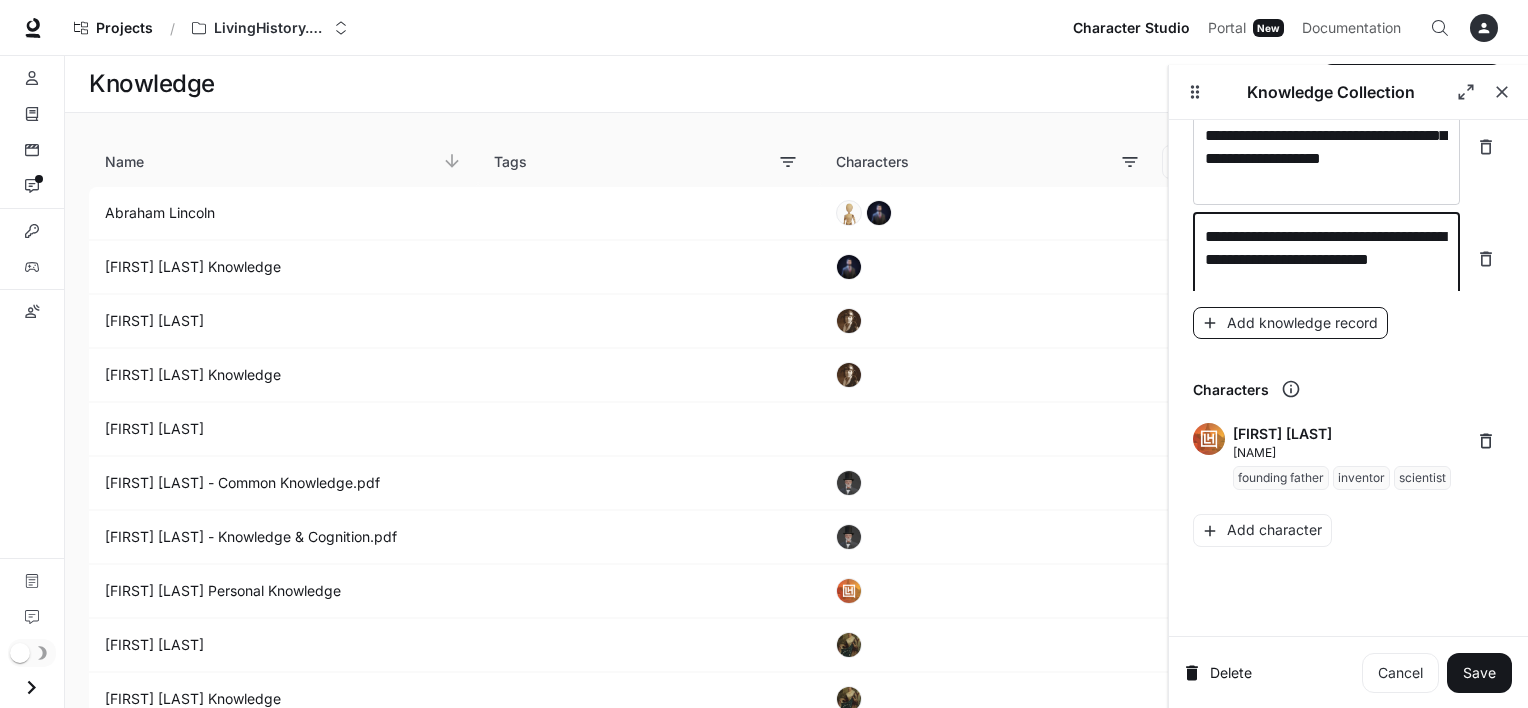 type on "**********" 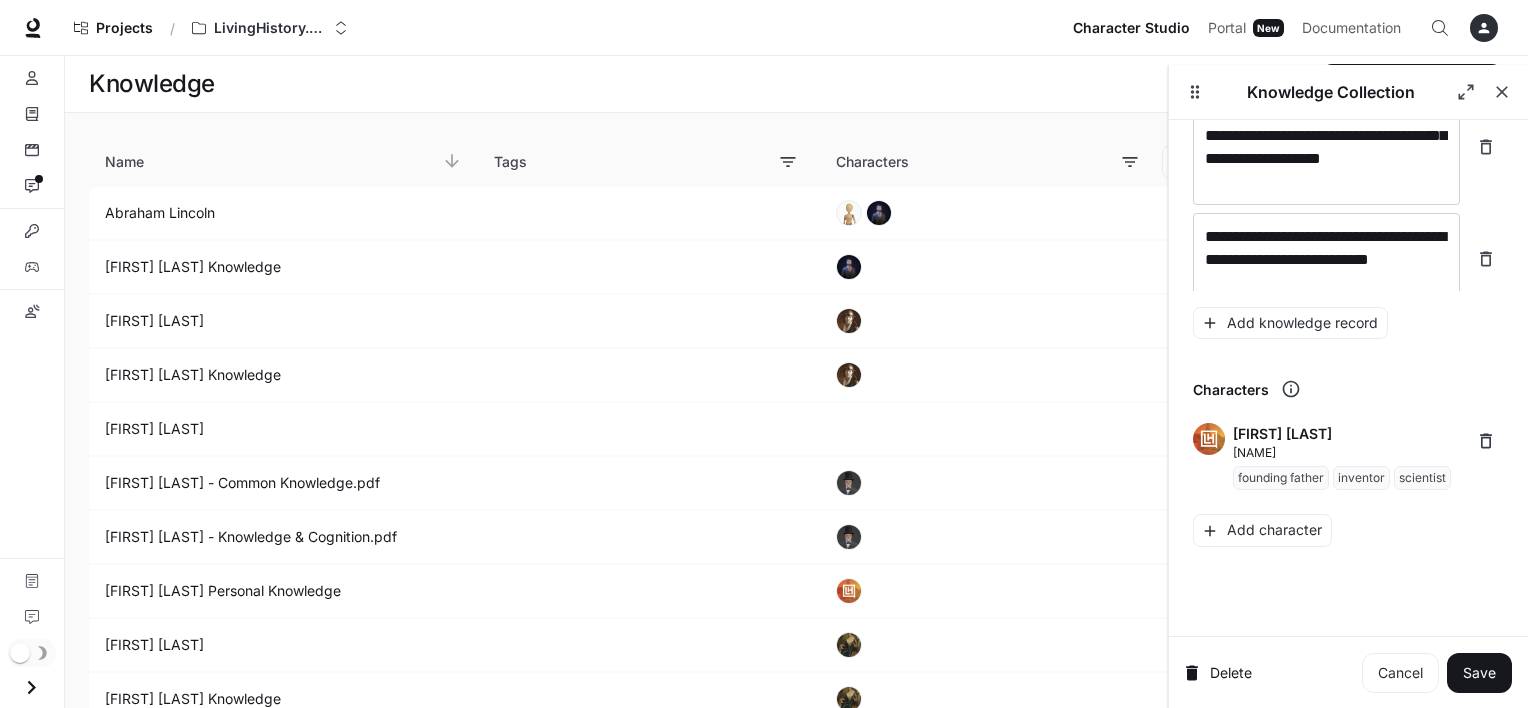 scroll, scrollTop: 28416, scrollLeft: 0, axis: vertical 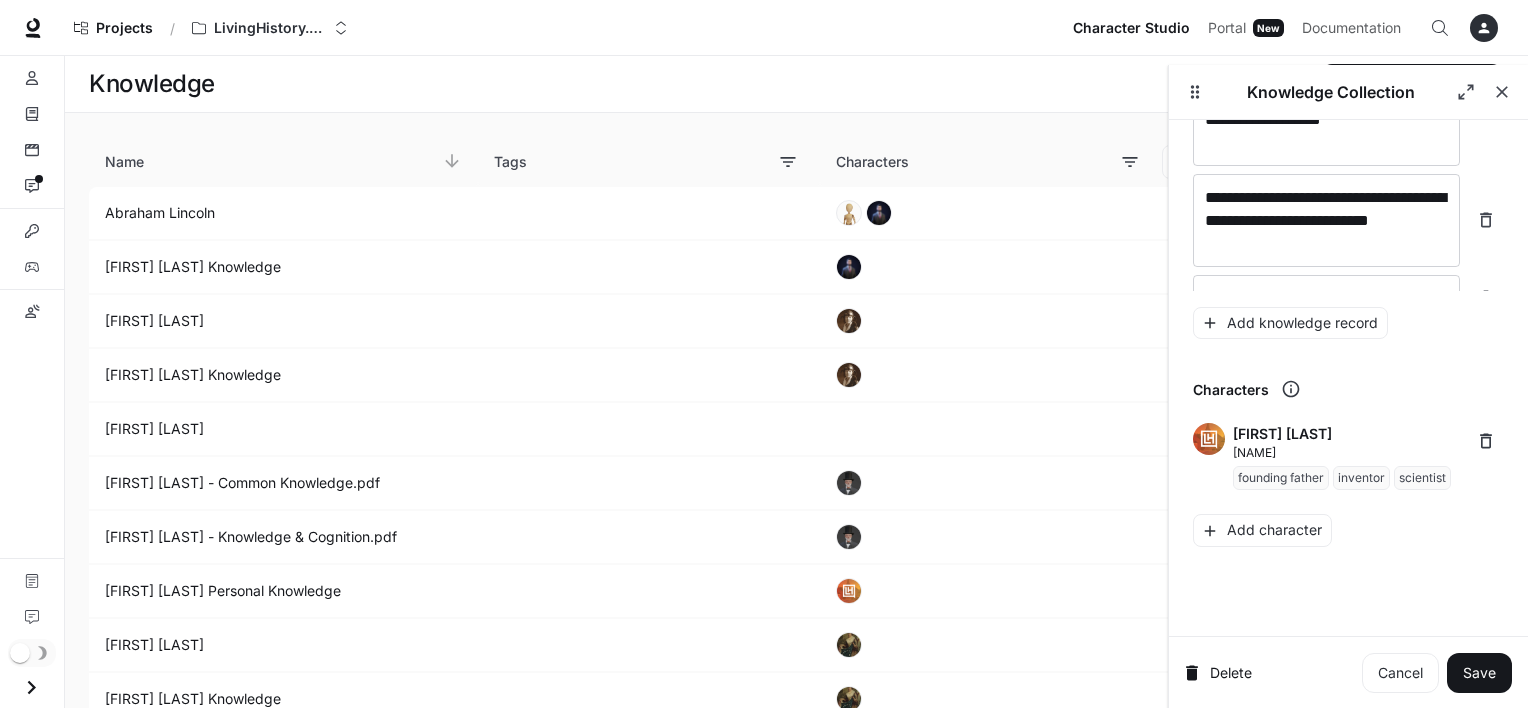click on "**********" at bounding box center [1348, -14102] 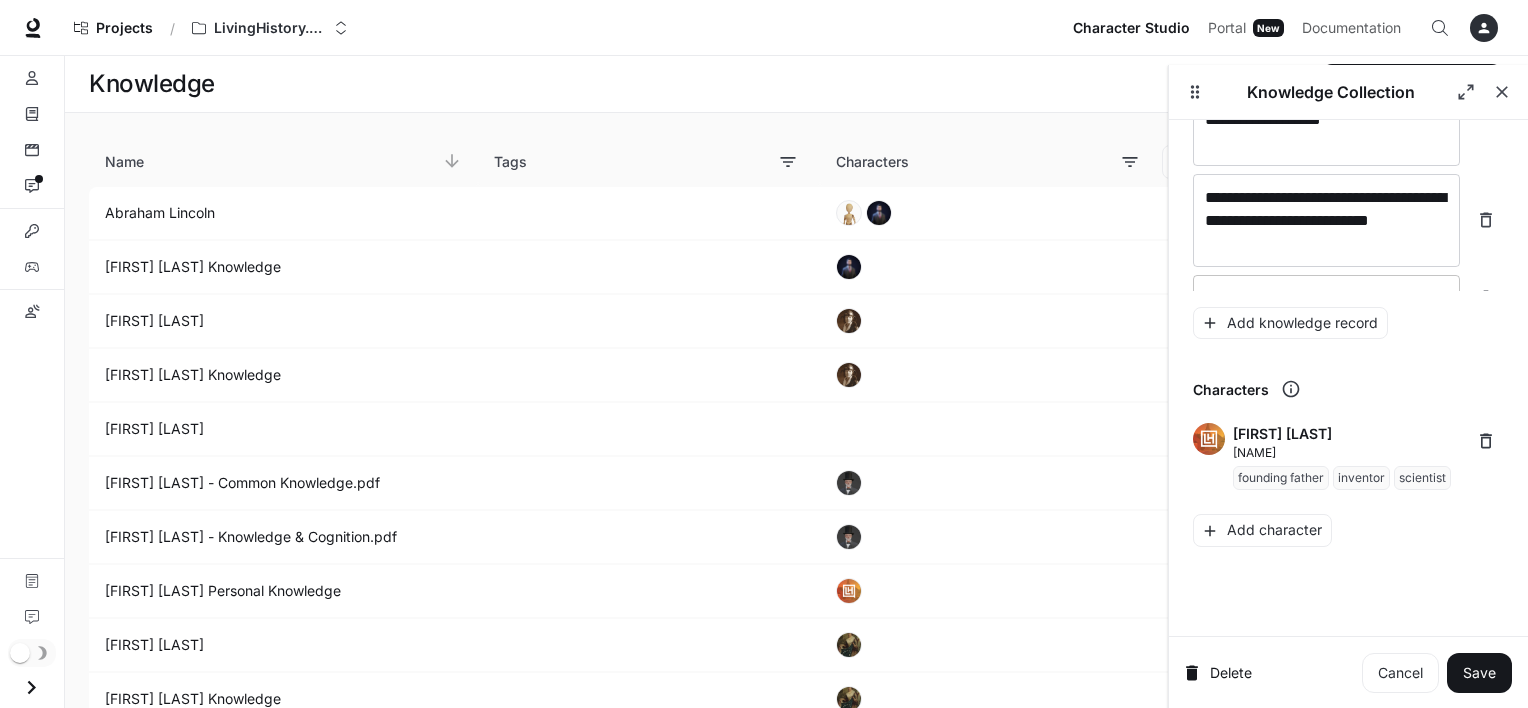 click on "* ​" at bounding box center (1326, 298) 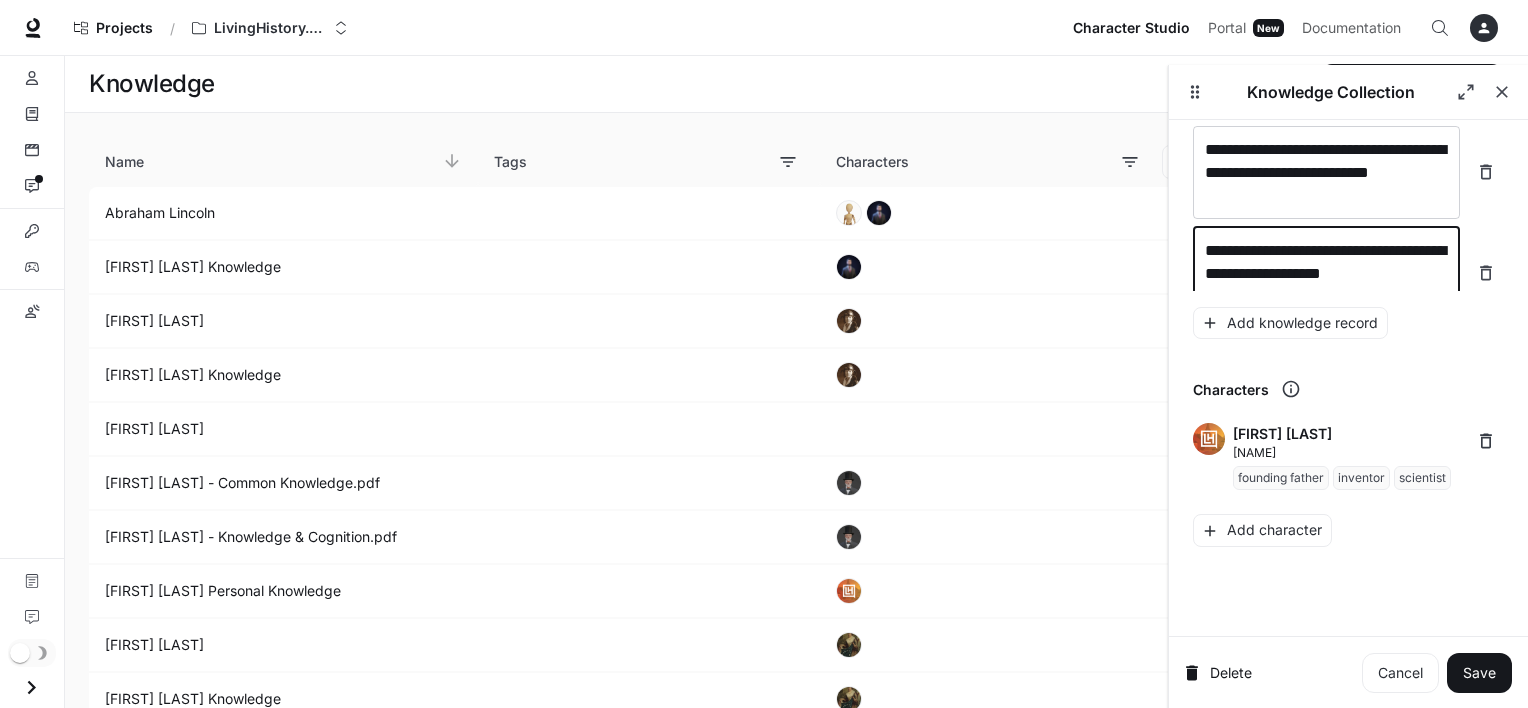 scroll, scrollTop: 28479, scrollLeft: 0, axis: vertical 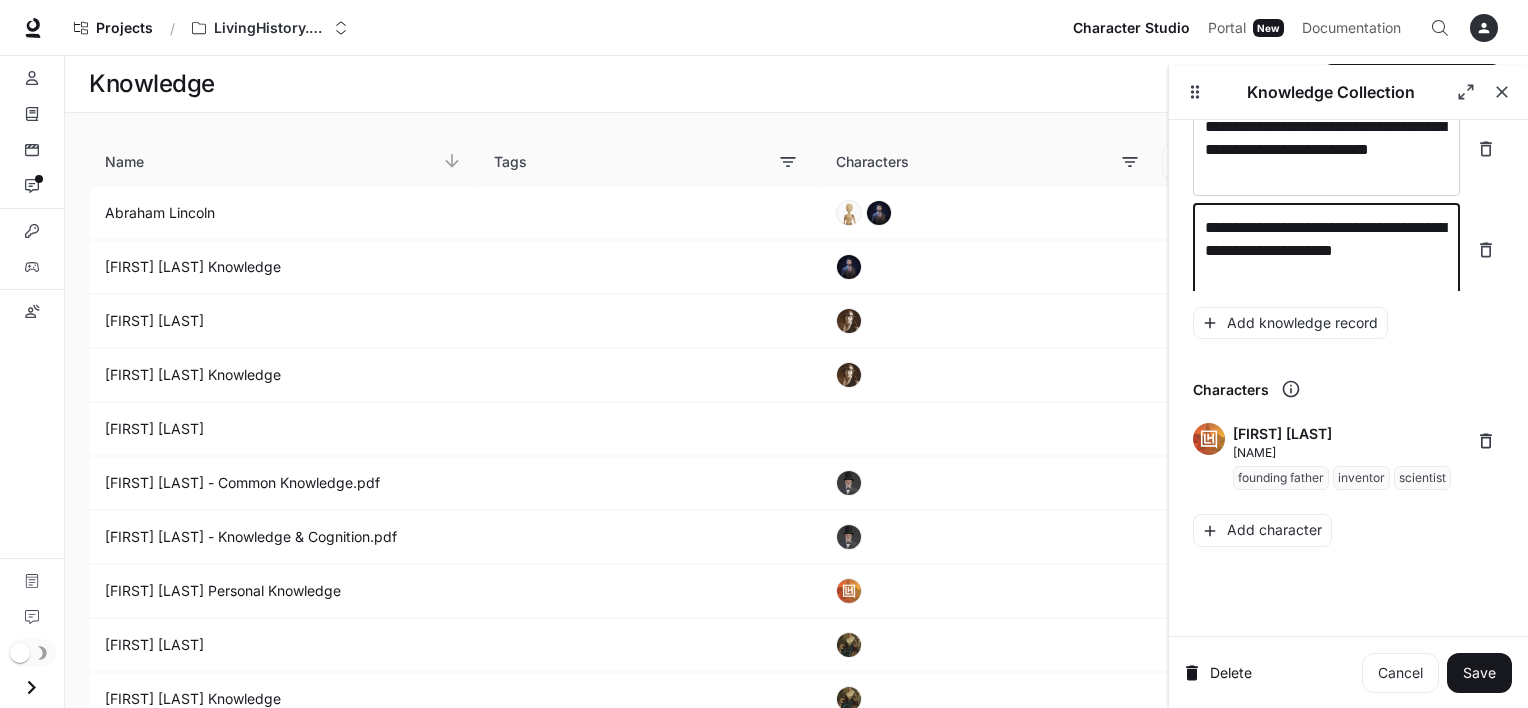 type on "**********" 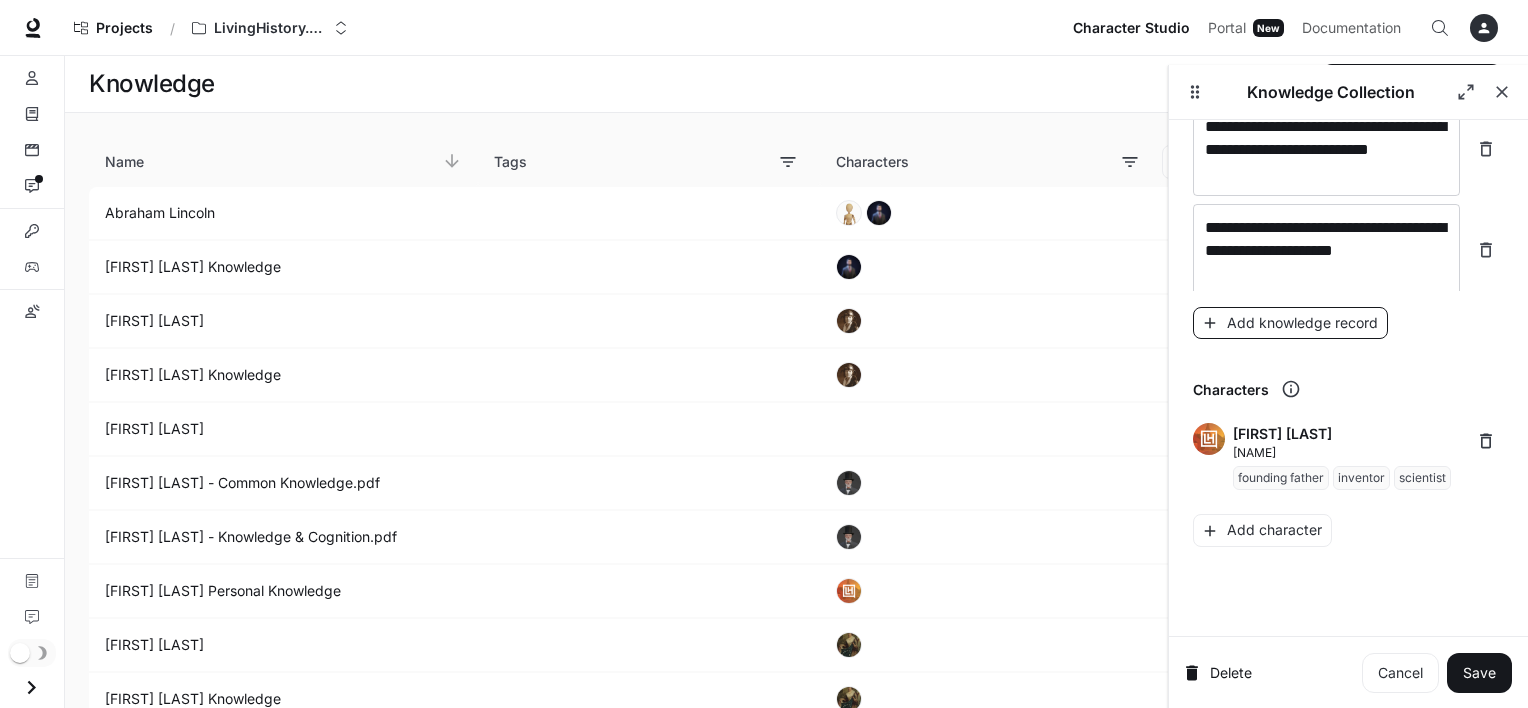 click on "Add knowledge record" at bounding box center [1290, 323] 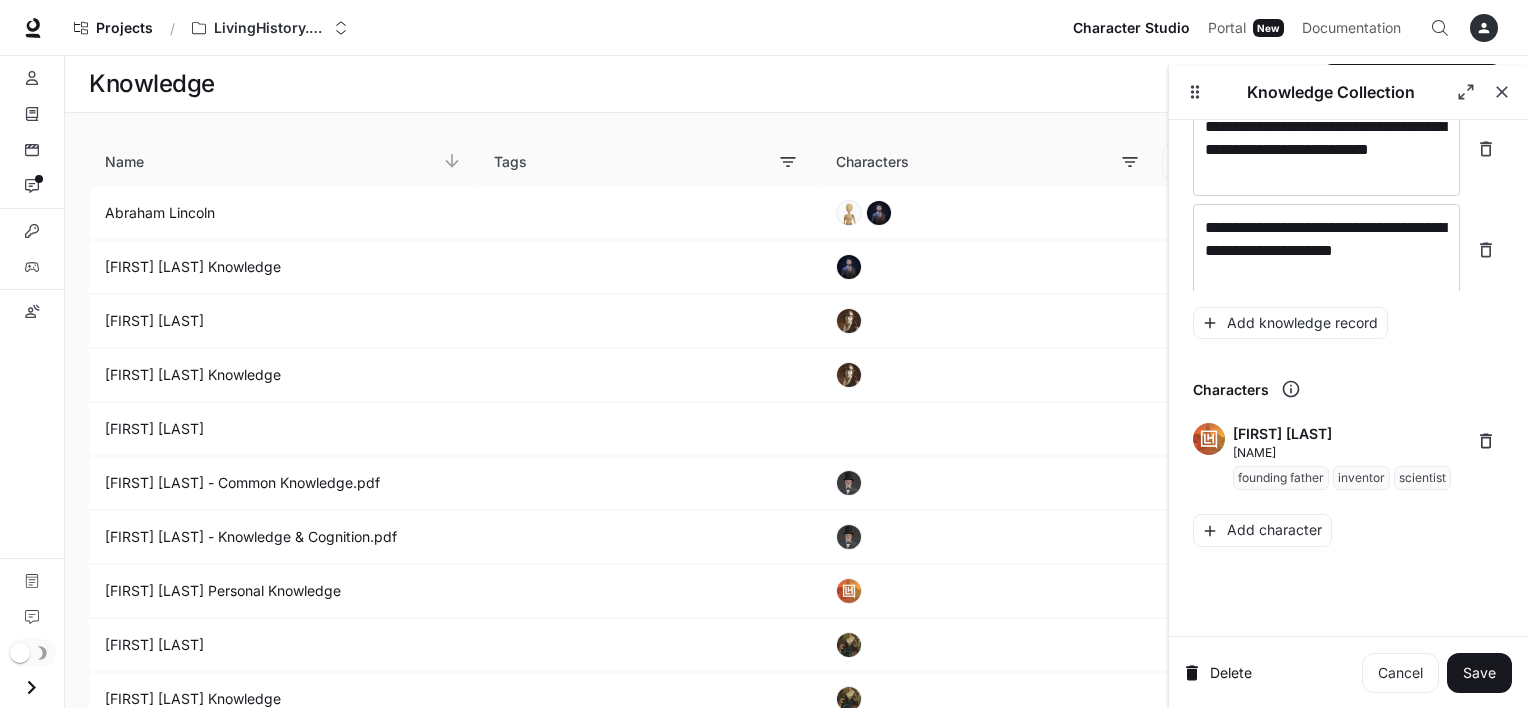 scroll, scrollTop: 28532, scrollLeft: 0, axis: vertical 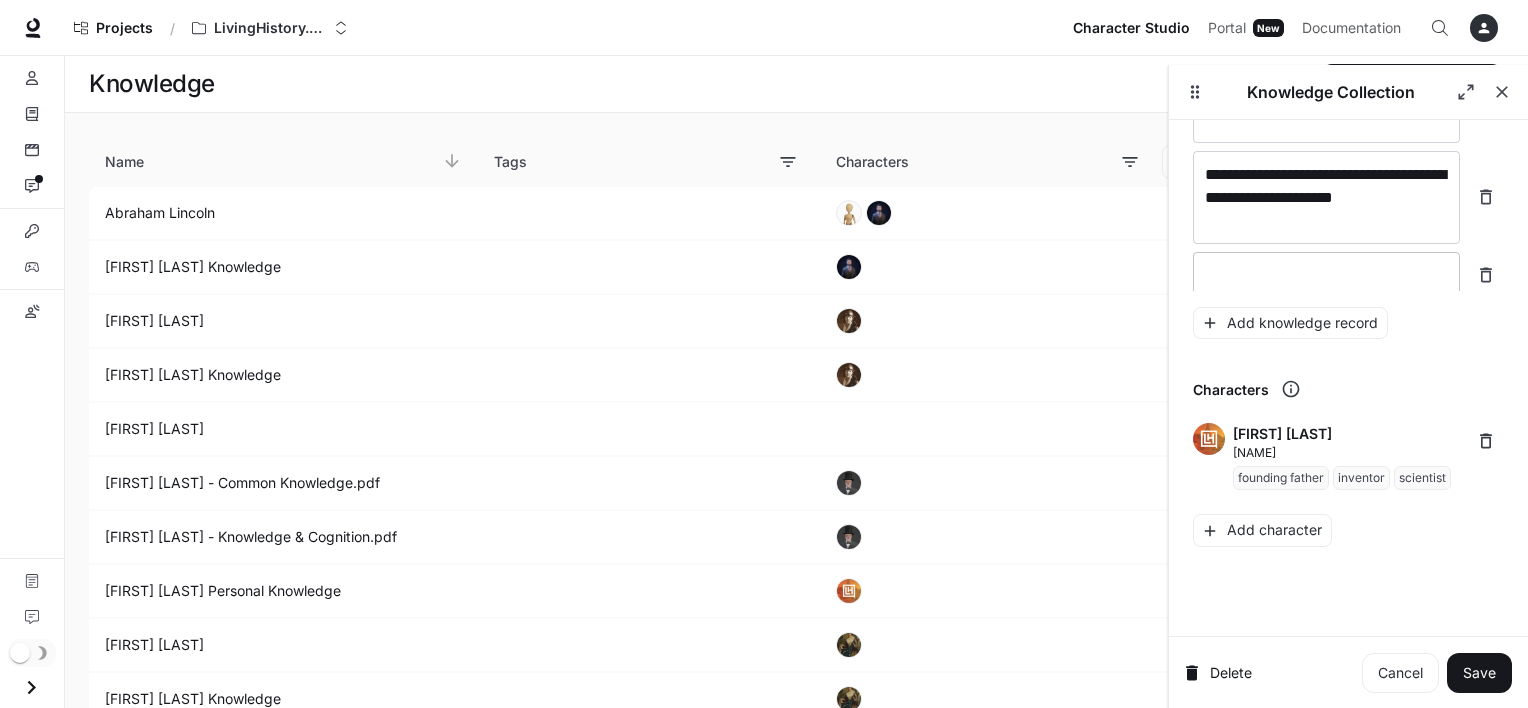 click at bounding box center (1326, 275) 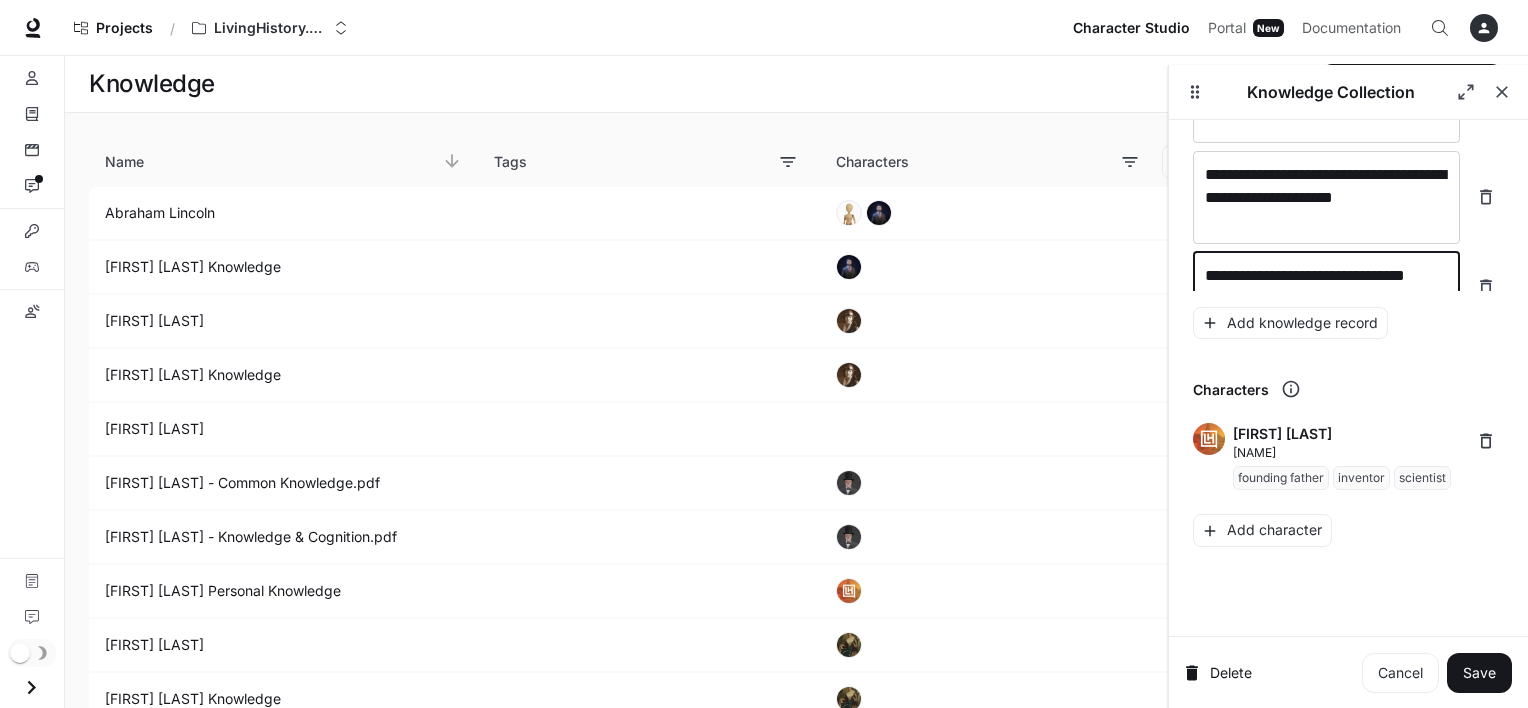 scroll, scrollTop: 28548, scrollLeft: 0, axis: vertical 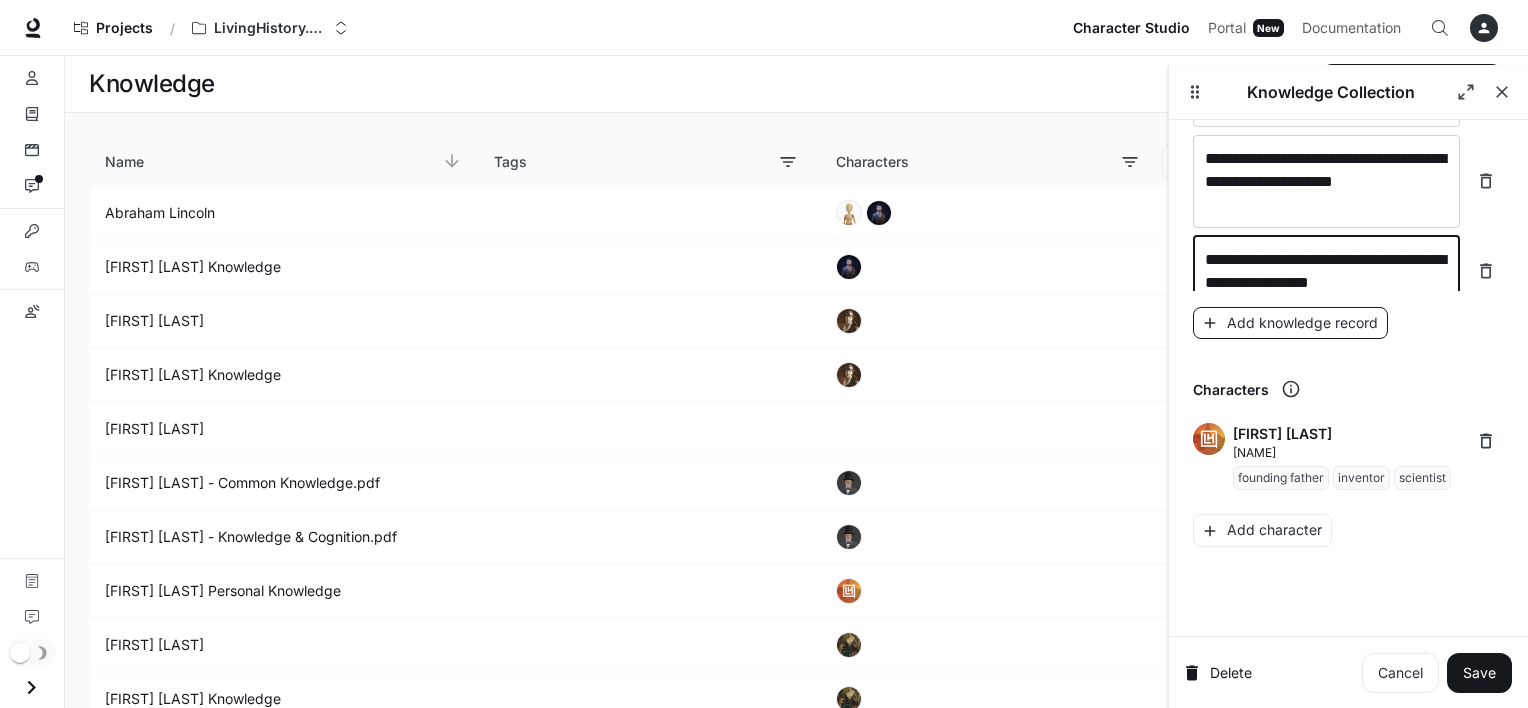 type on "**********" 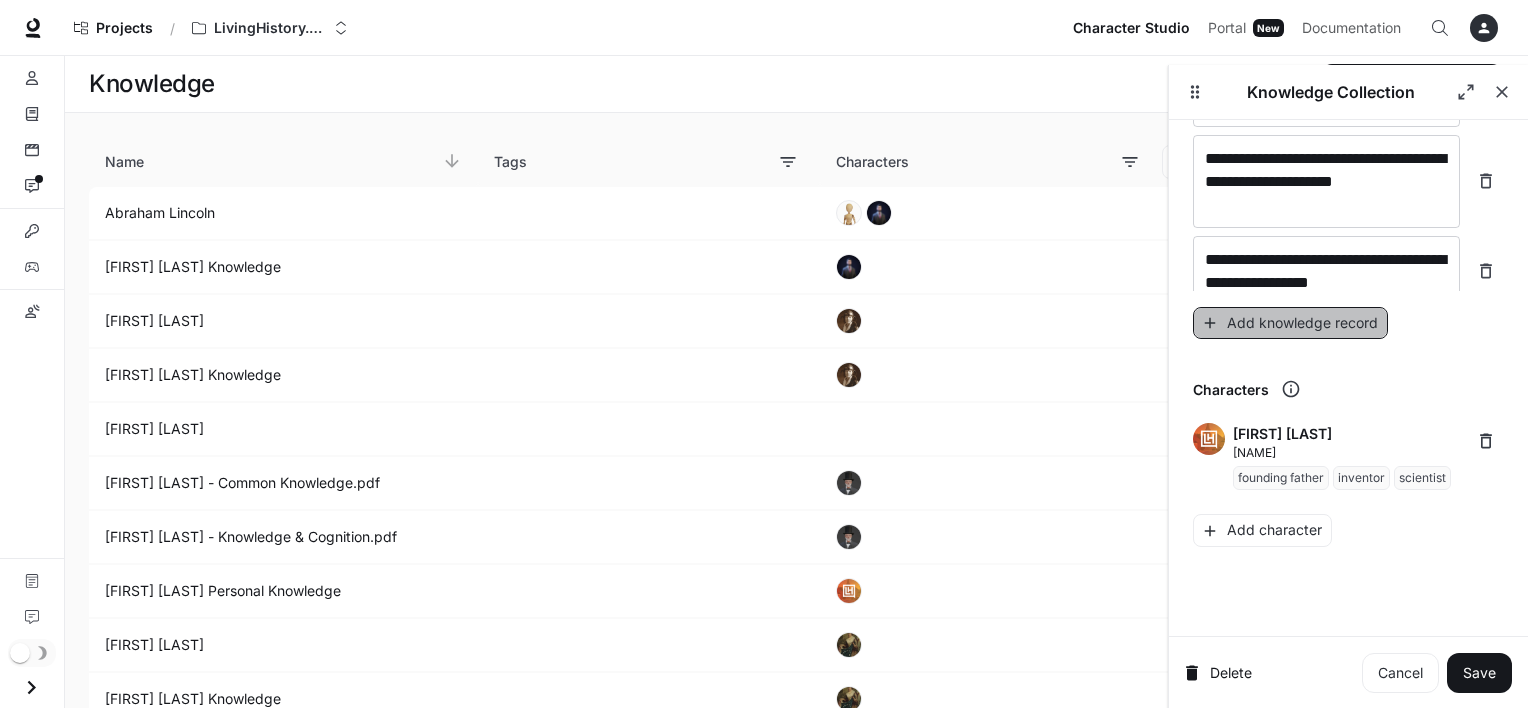 click on "Add knowledge record" at bounding box center [1290, 323] 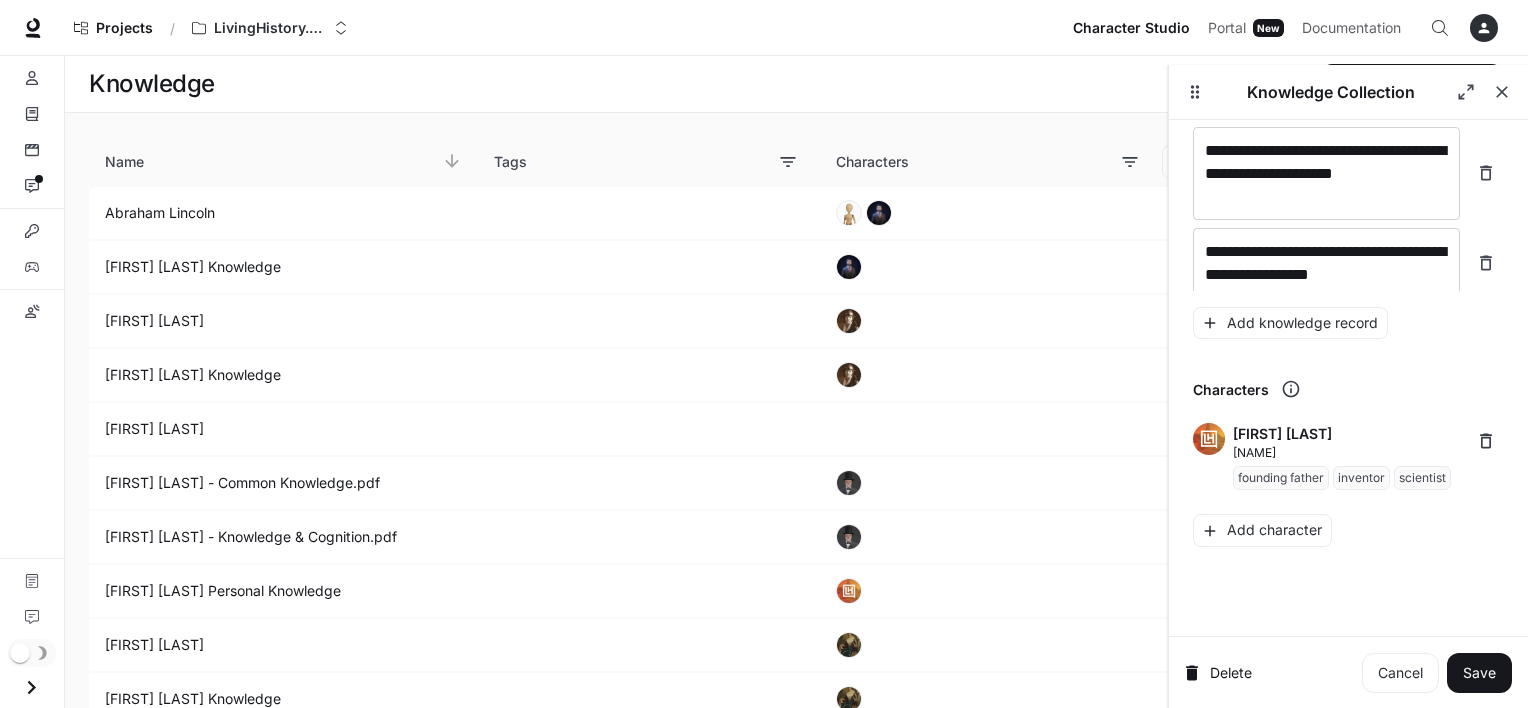 scroll, scrollTop: 28626, scrollLeft: 0, axis: vertical 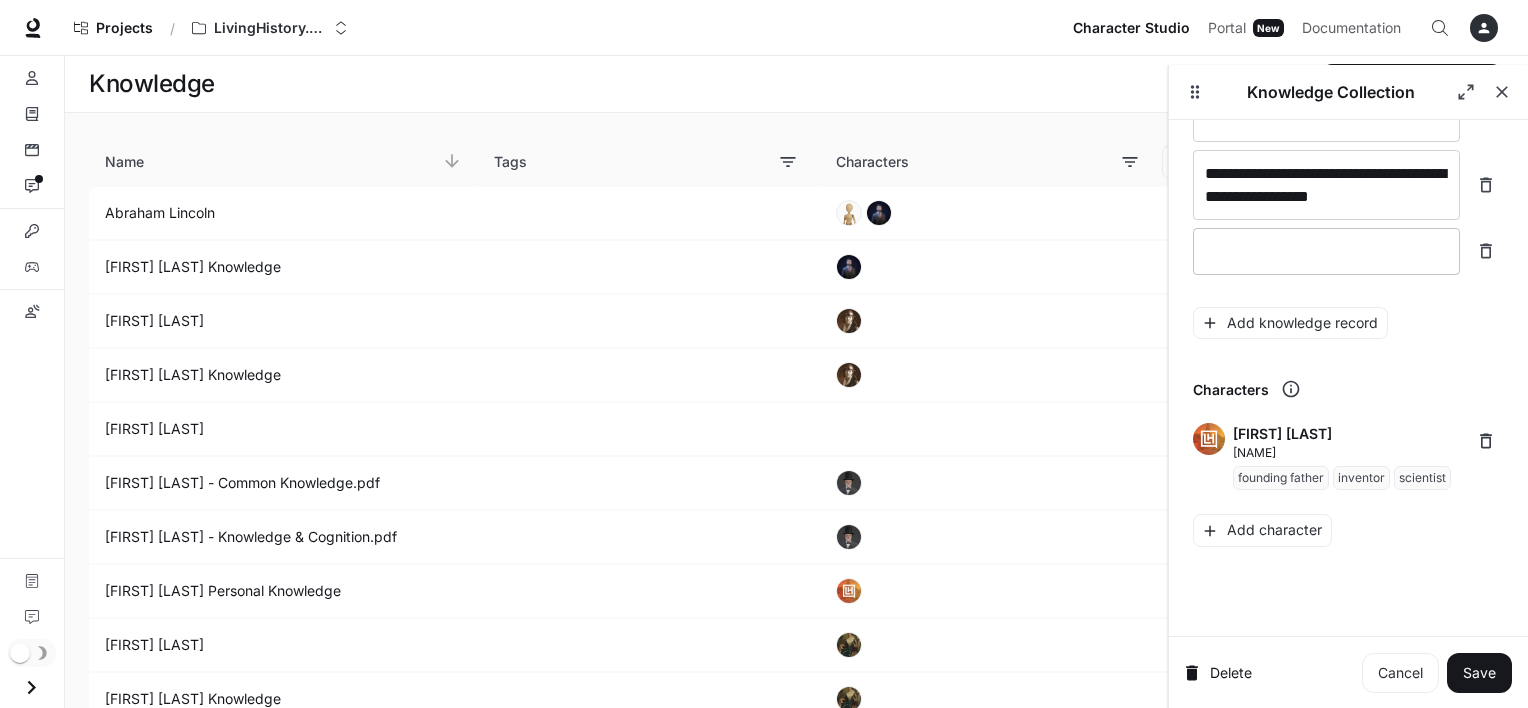 click on "* ​" at bounding box center [1326, 251] 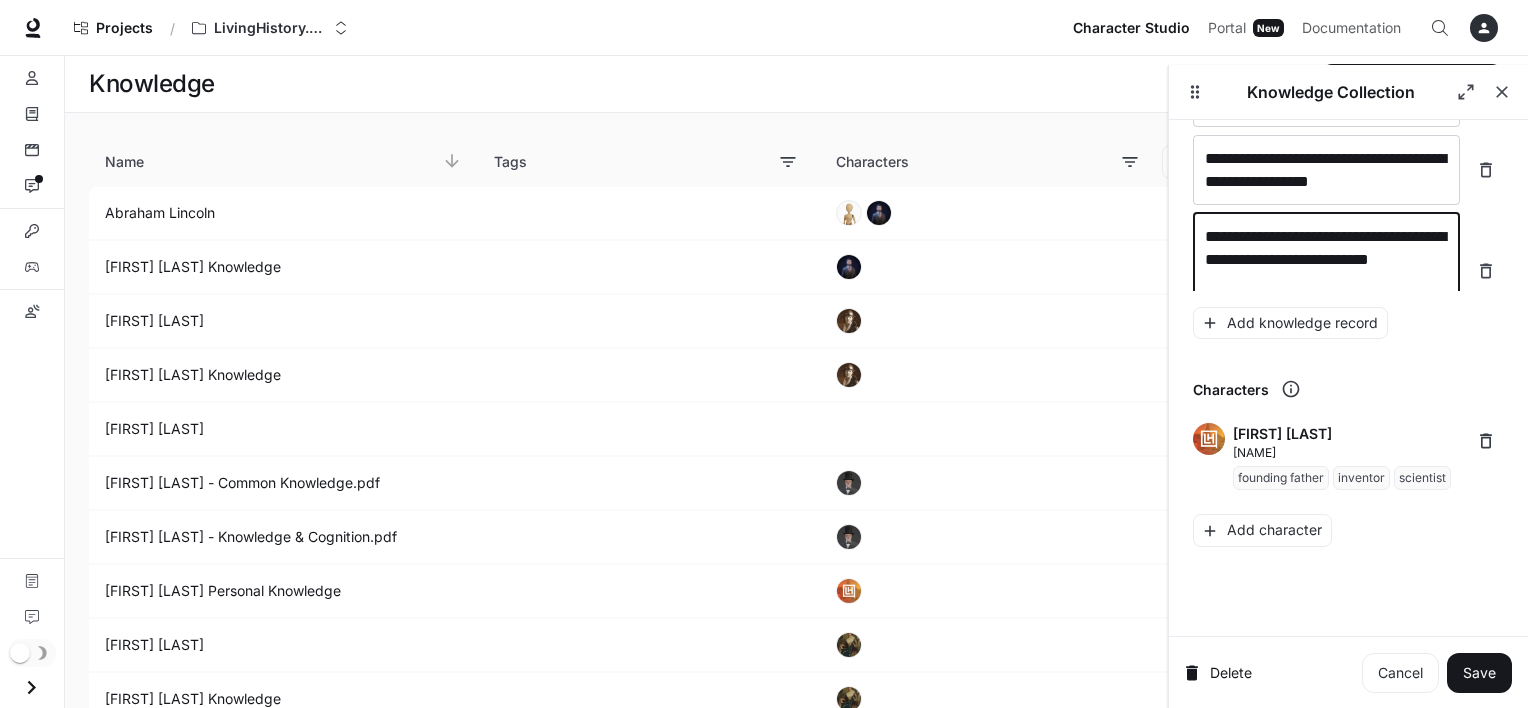 scroll, scrollTop: 28664, scrollLeft: 0, axis: vertical 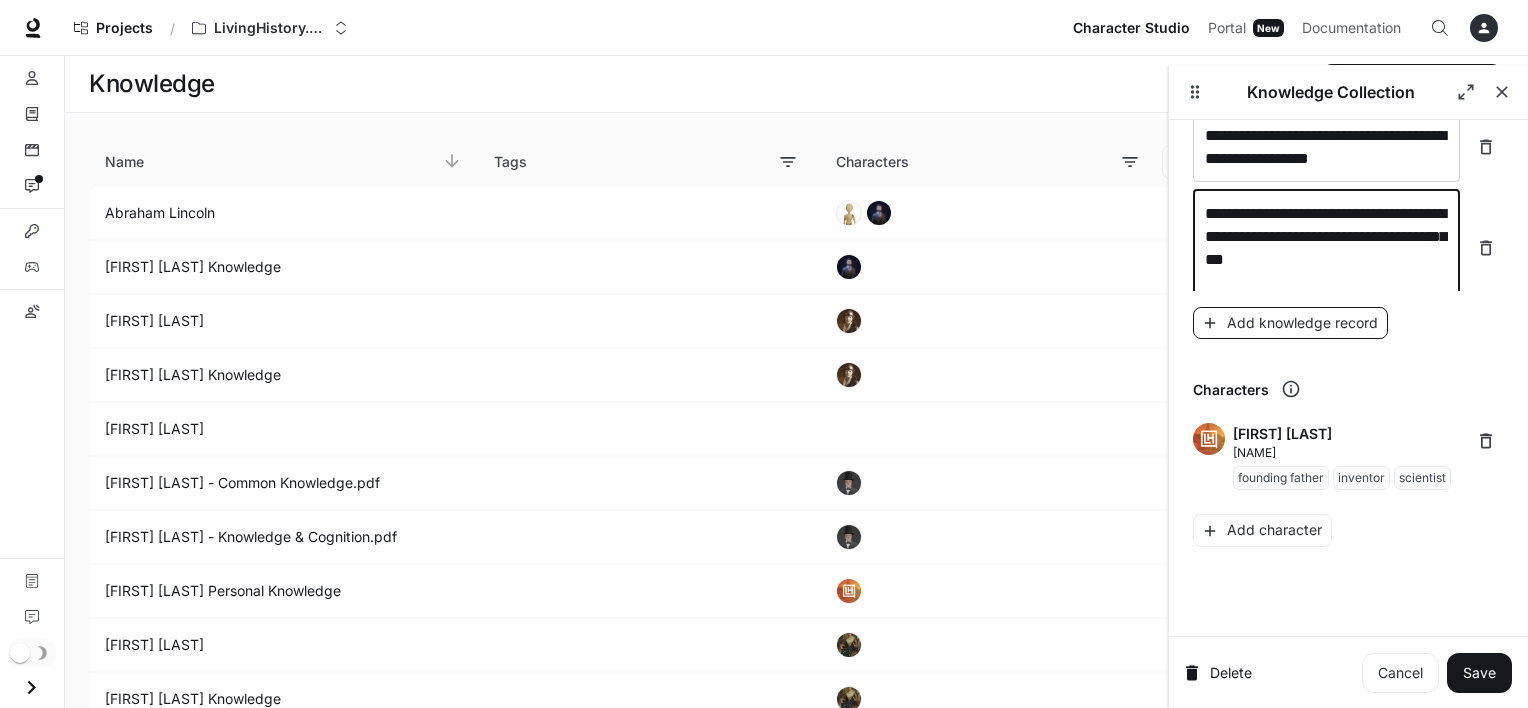 type on "**********" 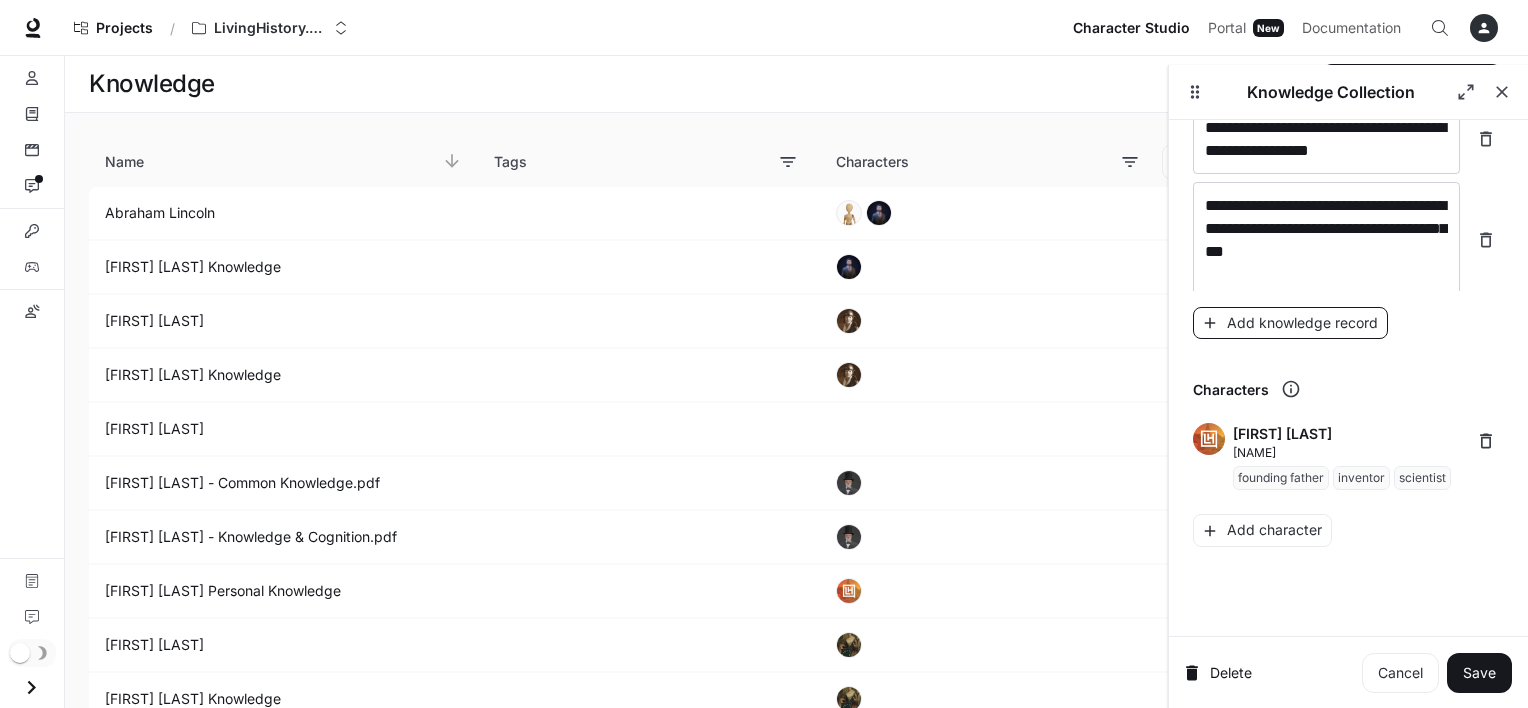scroll, scrollTop: 28742, scrollLeft: 0, axis: vertical 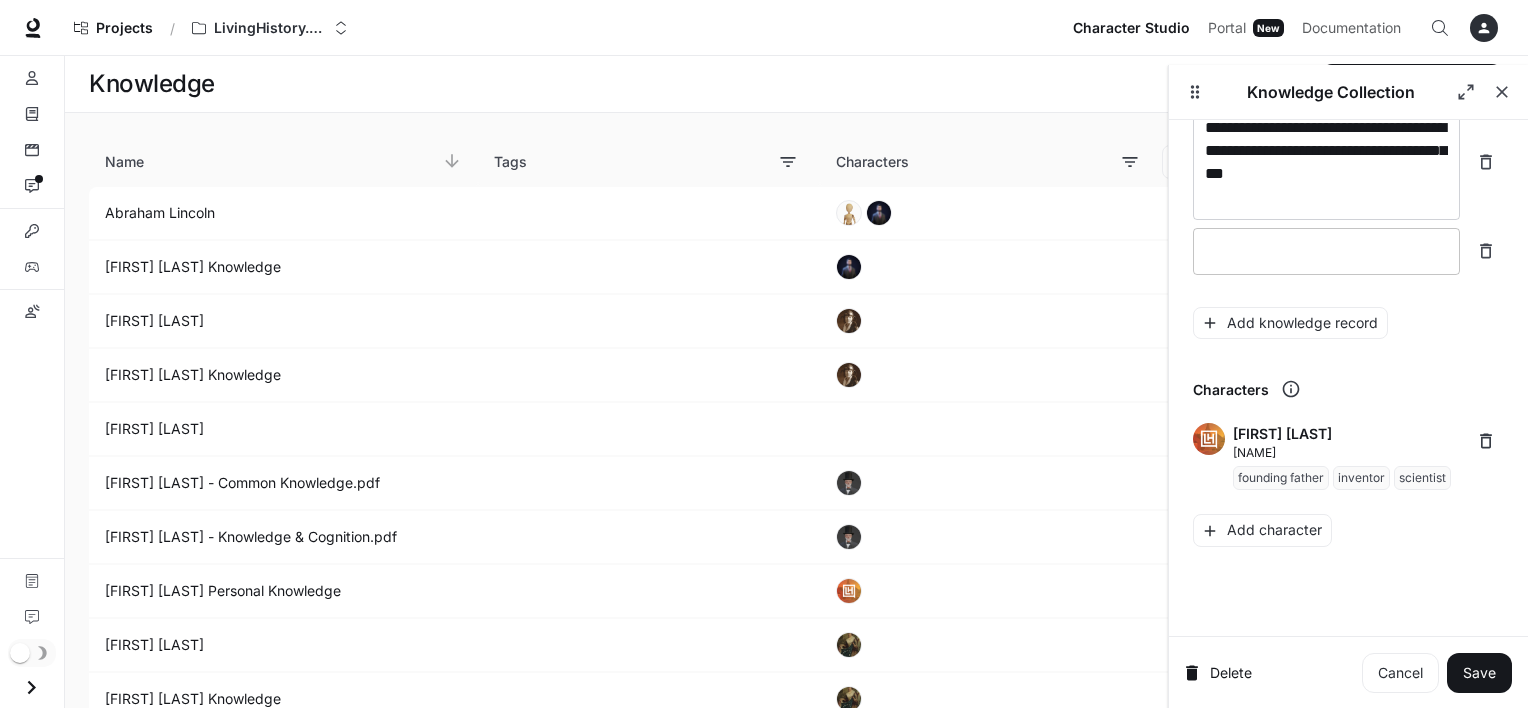 click at bounding box center [1326, 251] 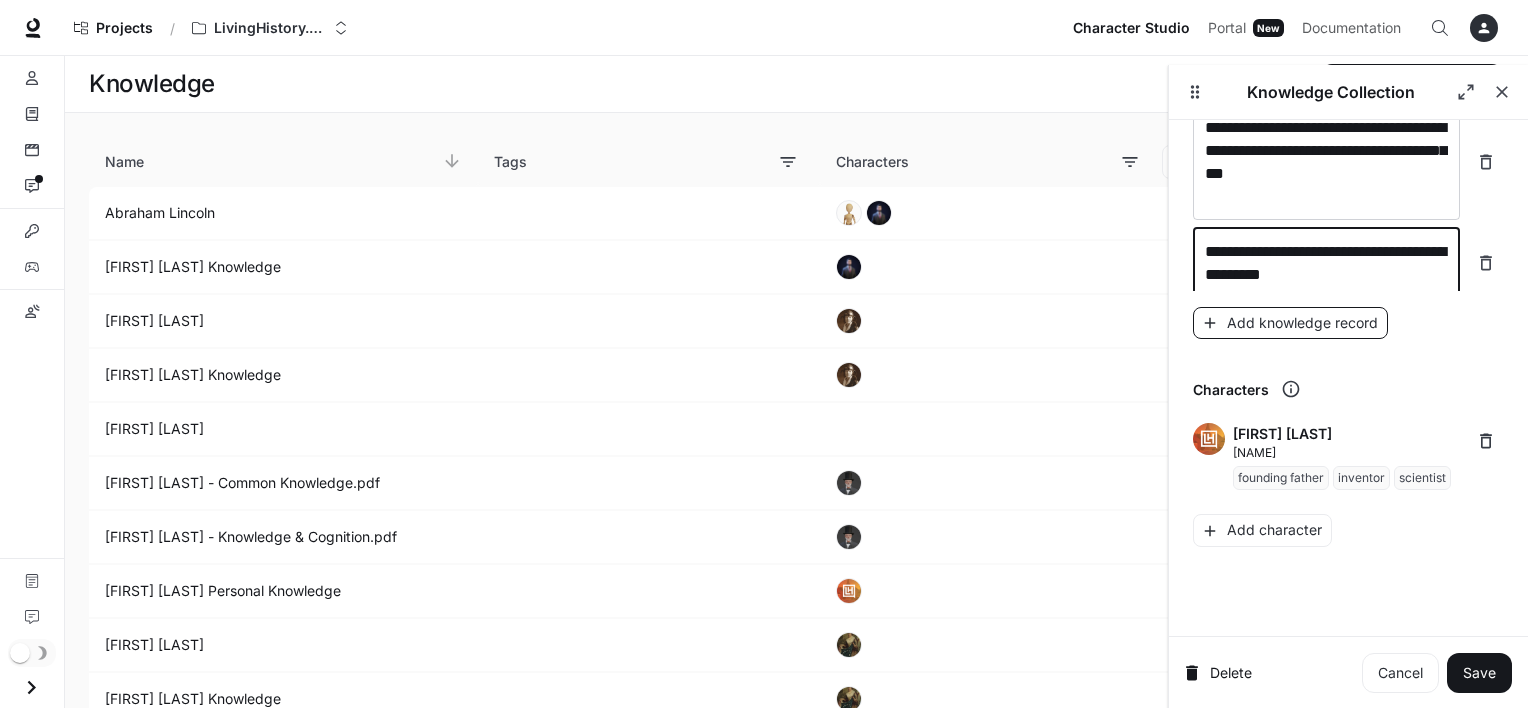 type on "**********" 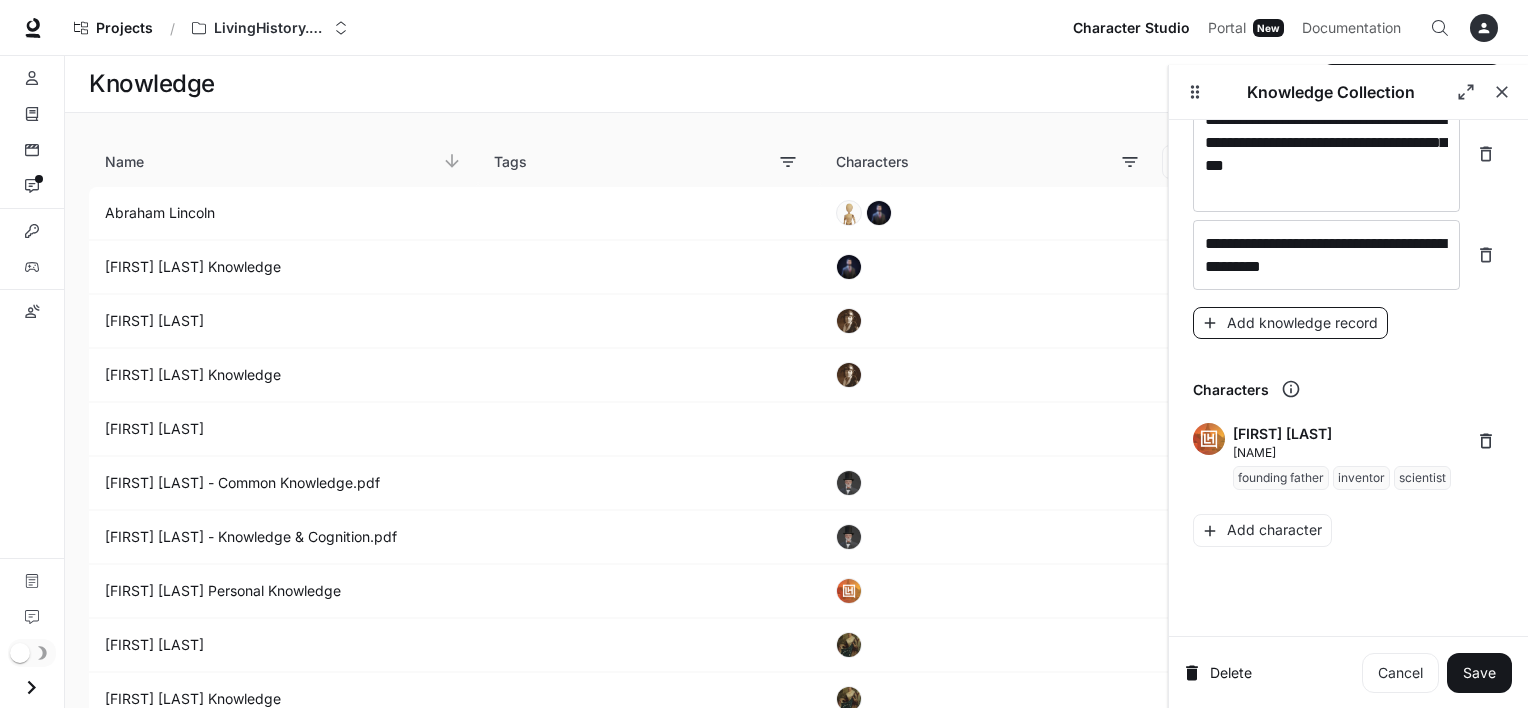 scroll, scrollTop: 28812, scrollLeft: 0, axis: vertical 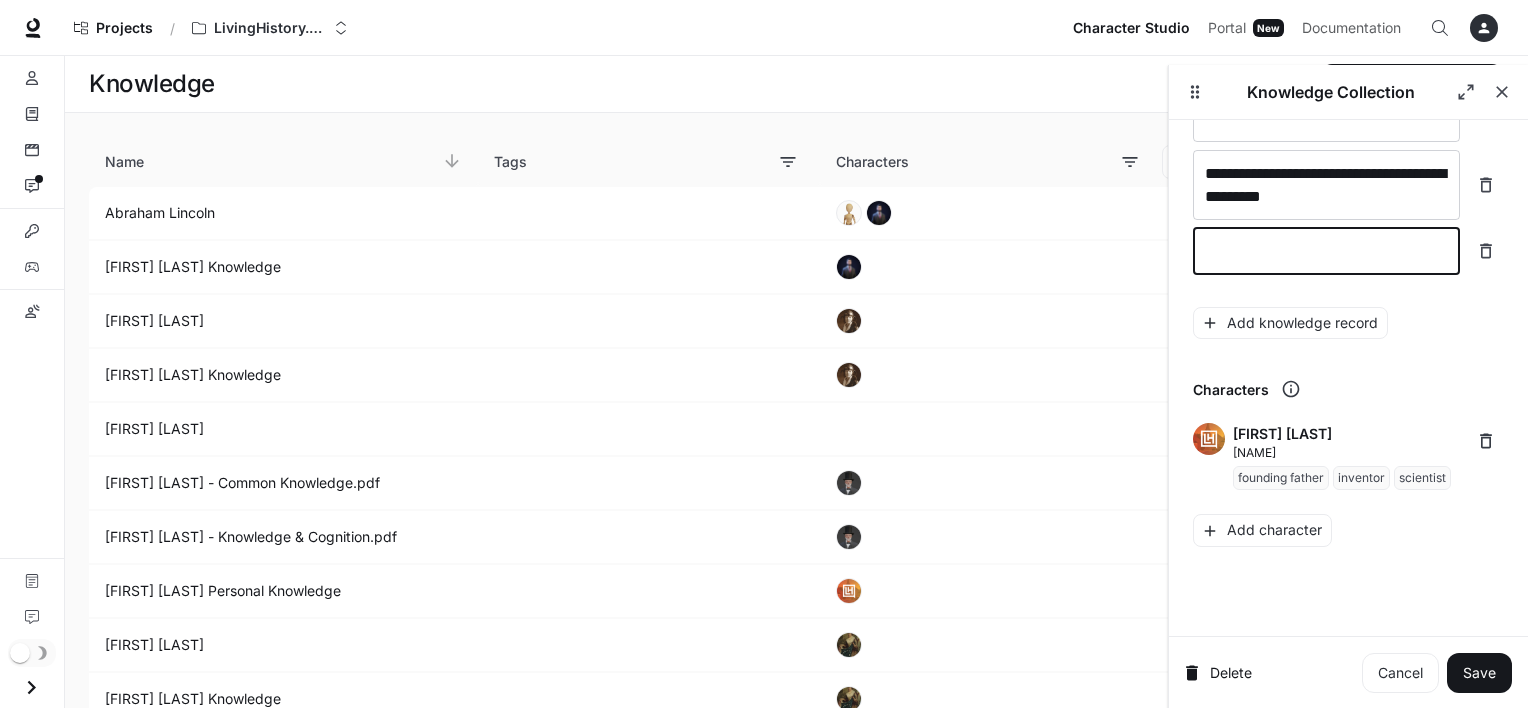 click at bounding box center [1326, 251] 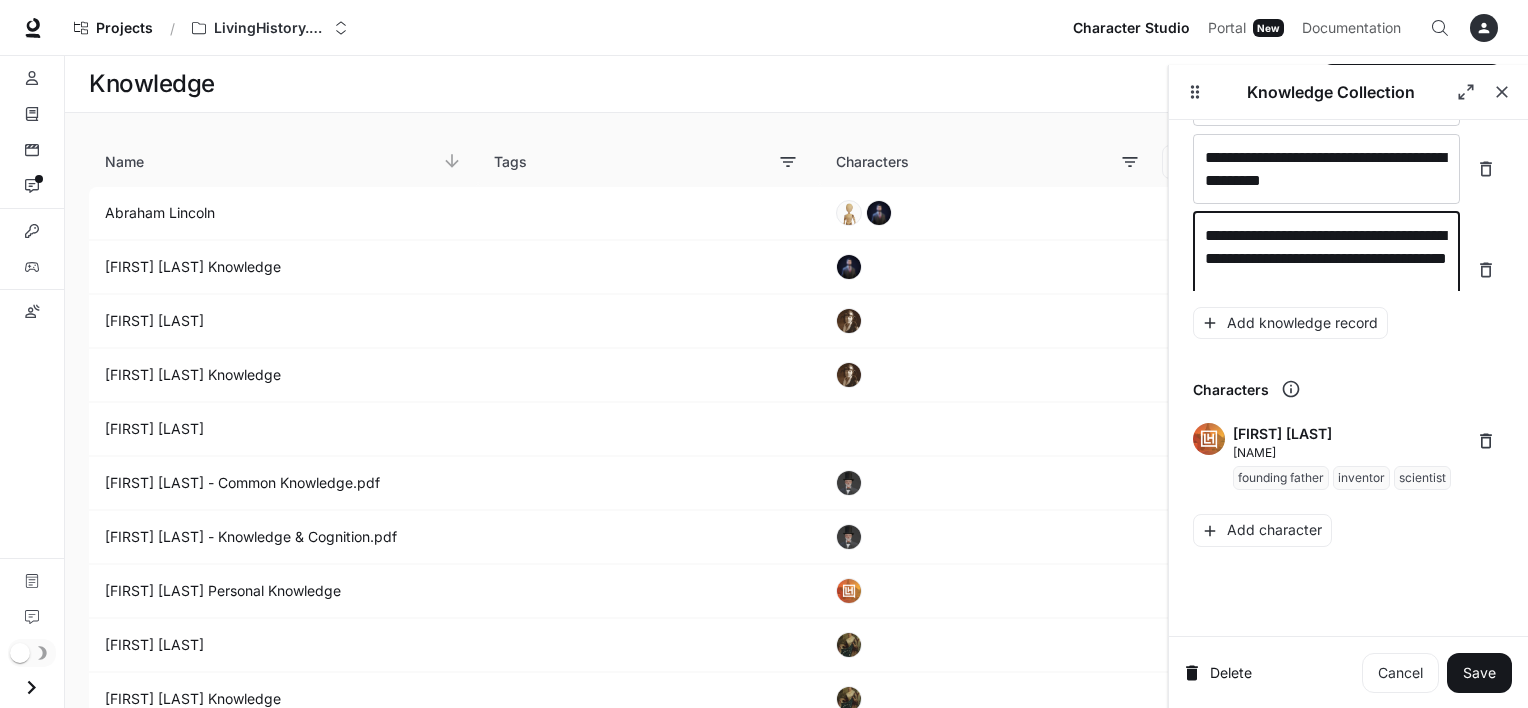 scroll, scrollTop: 28851, scrollLeft: 0, axis: vertical 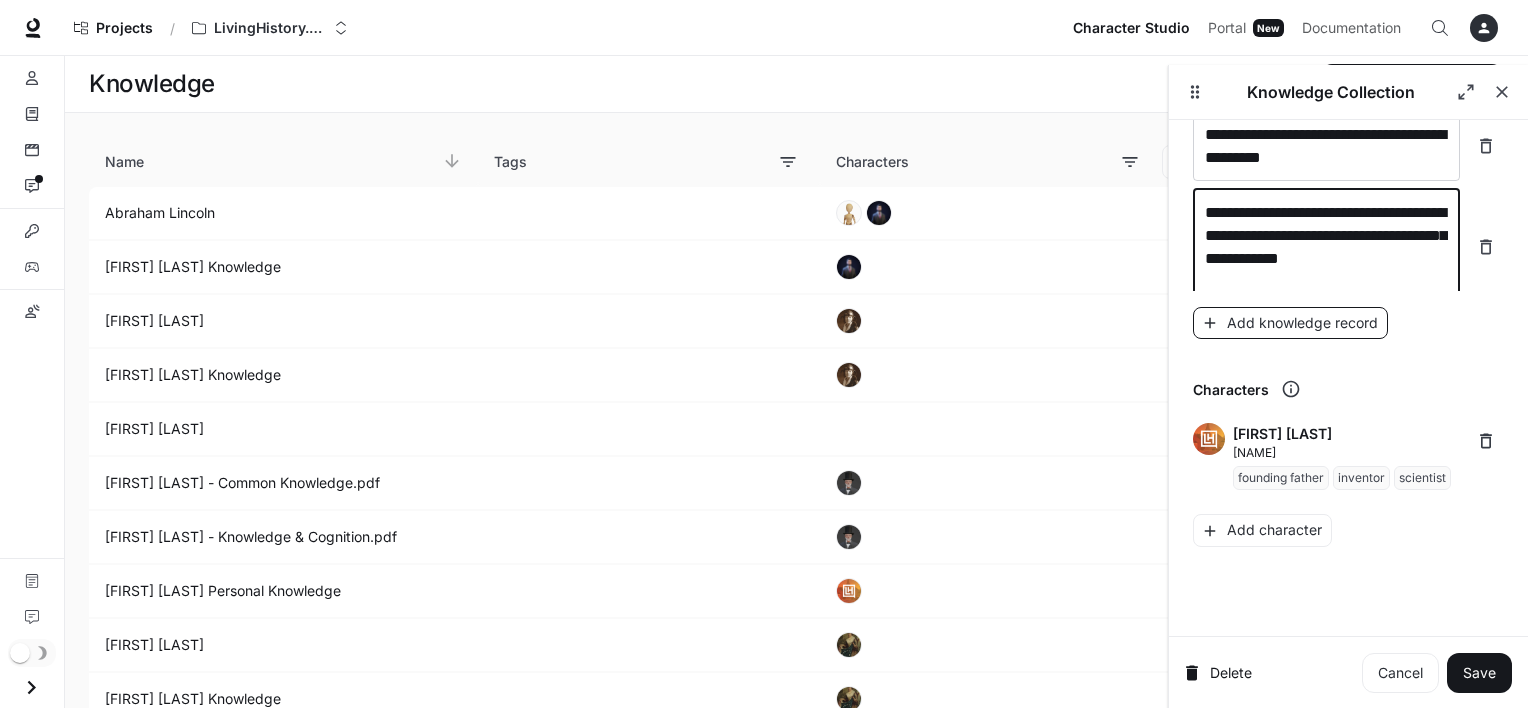 type on "**********" 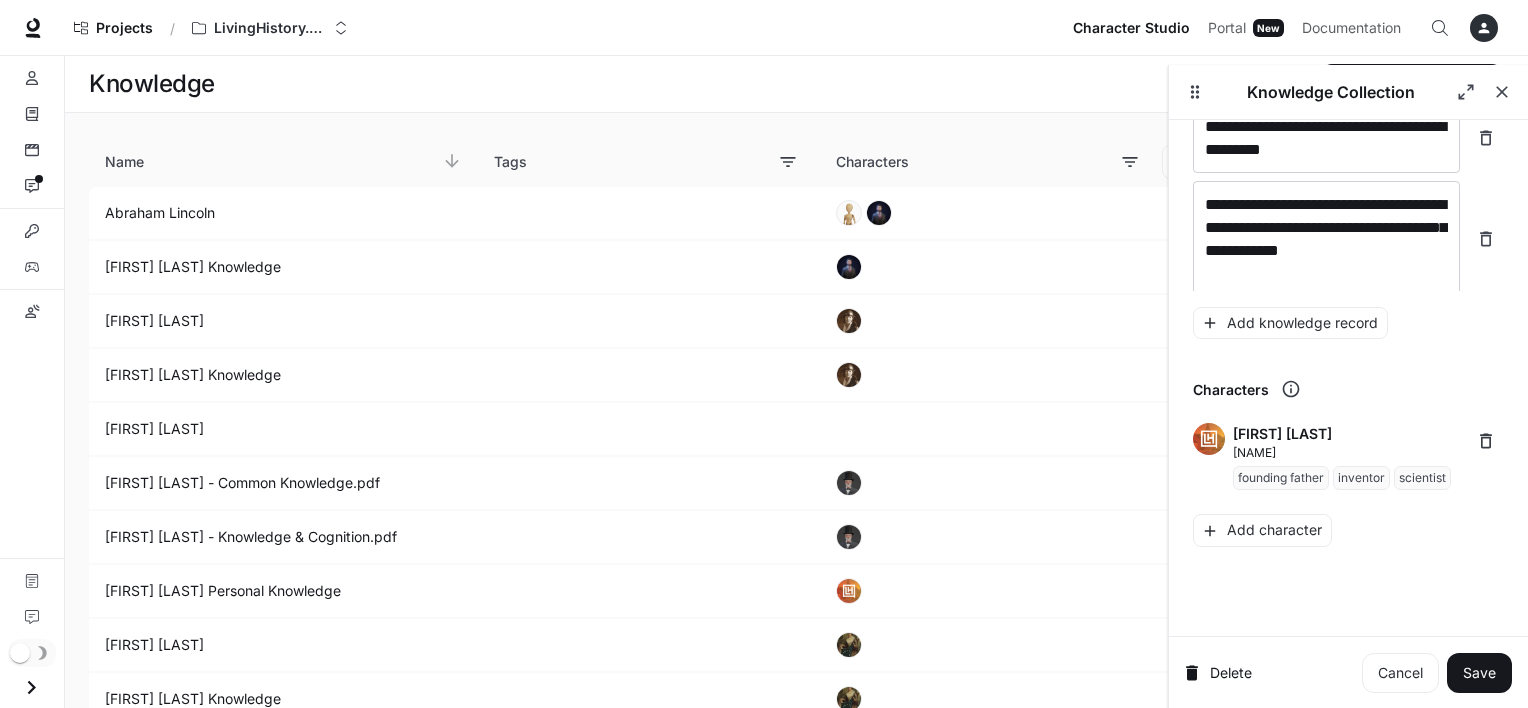 scroll, scrollTop: 28920, scrollLeft: 0, axis: vertical 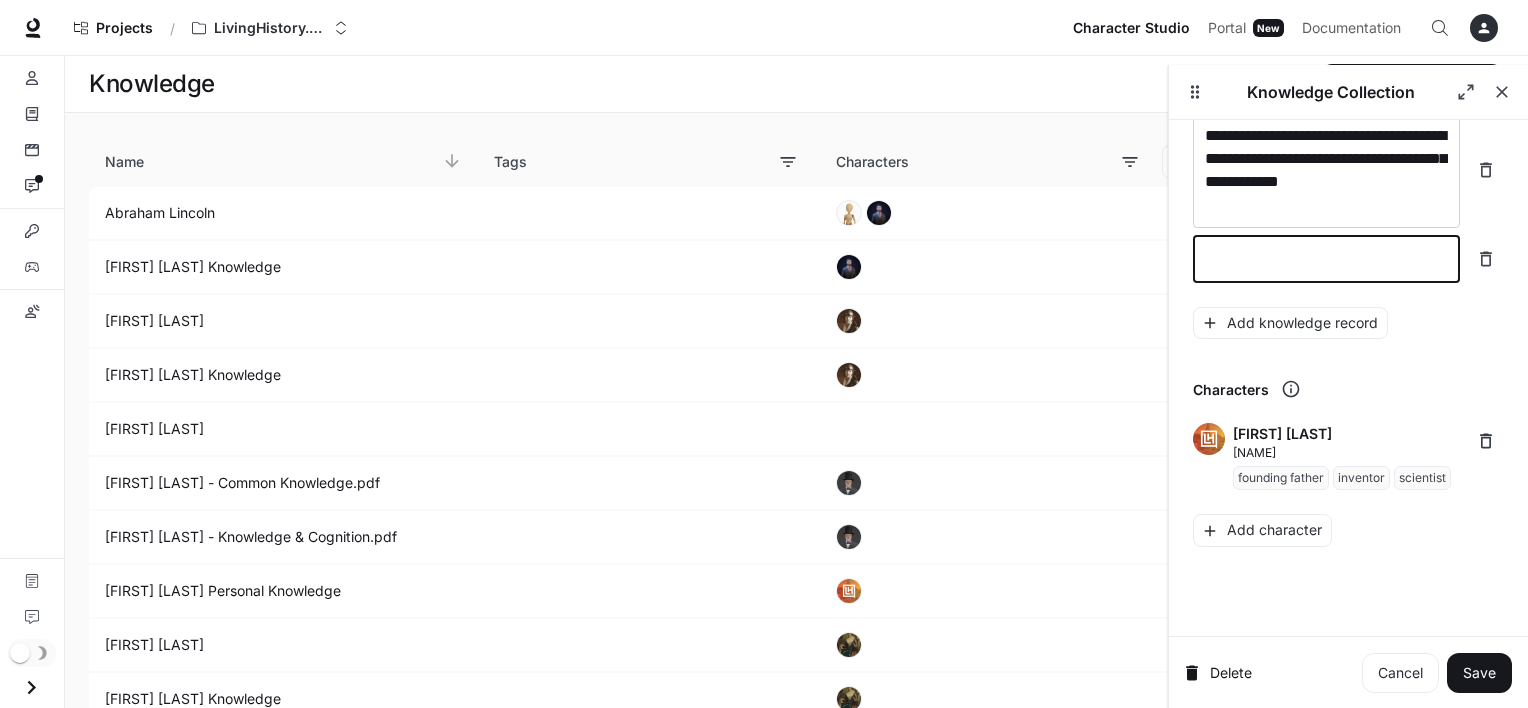 click at bounding box center (1326, 259) 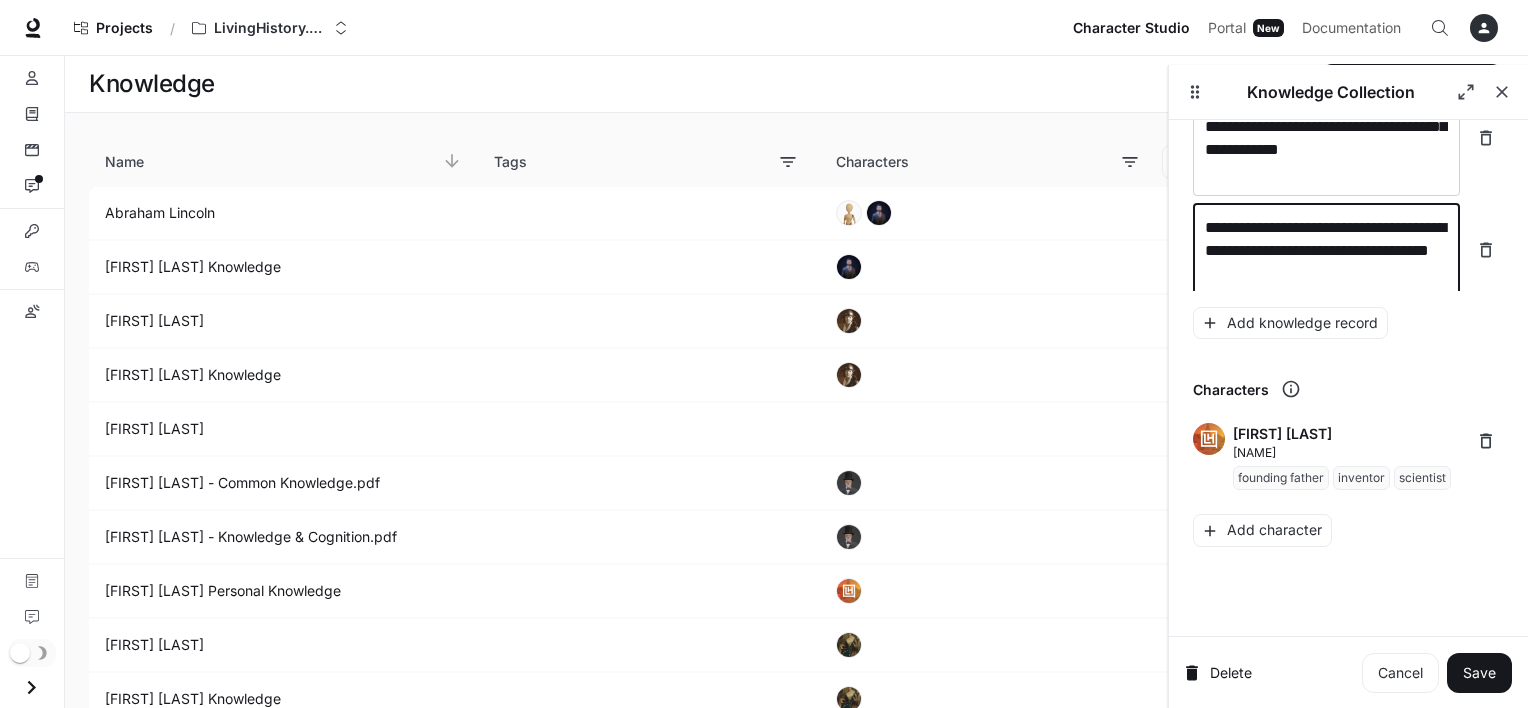 scroll, scrollTop: 28959, scrollLeft: 0, axis: vertical 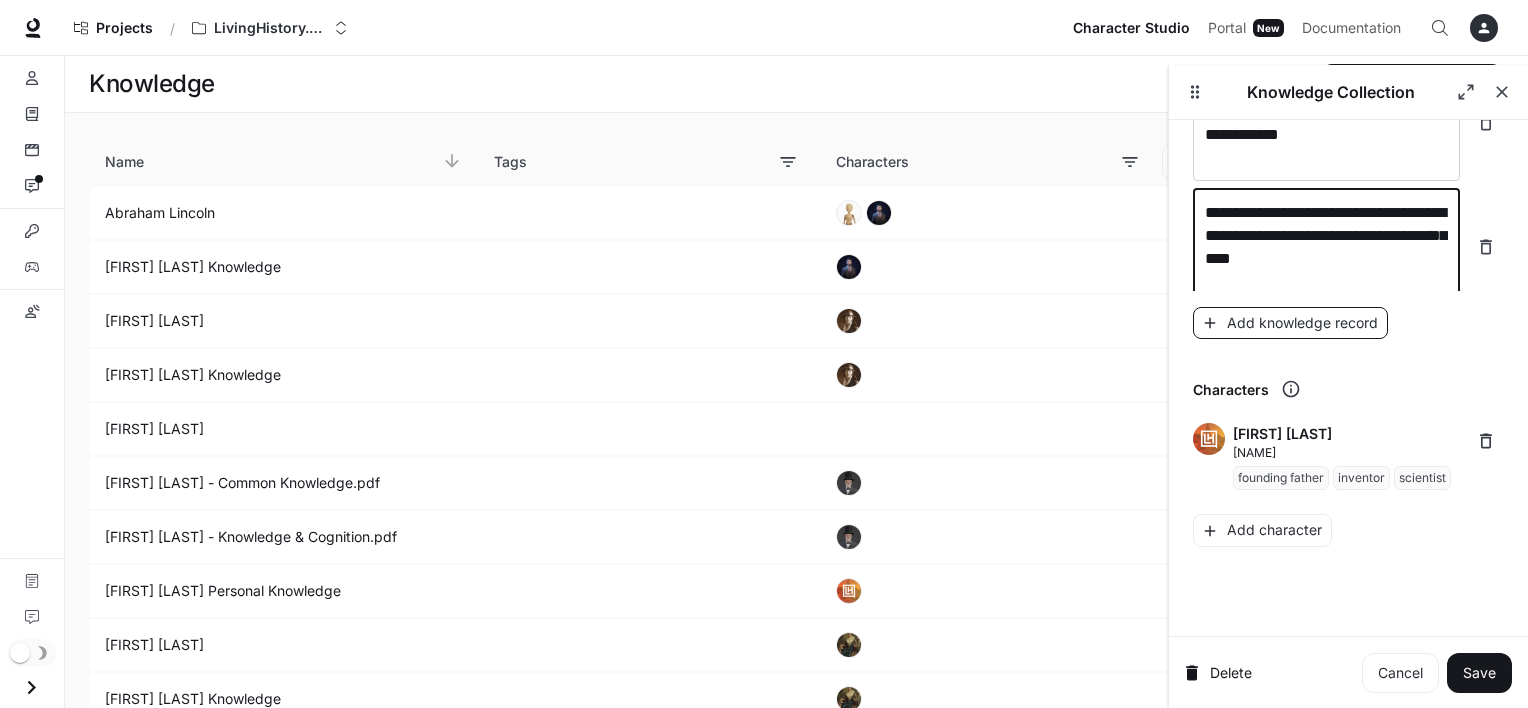 type on "**********" 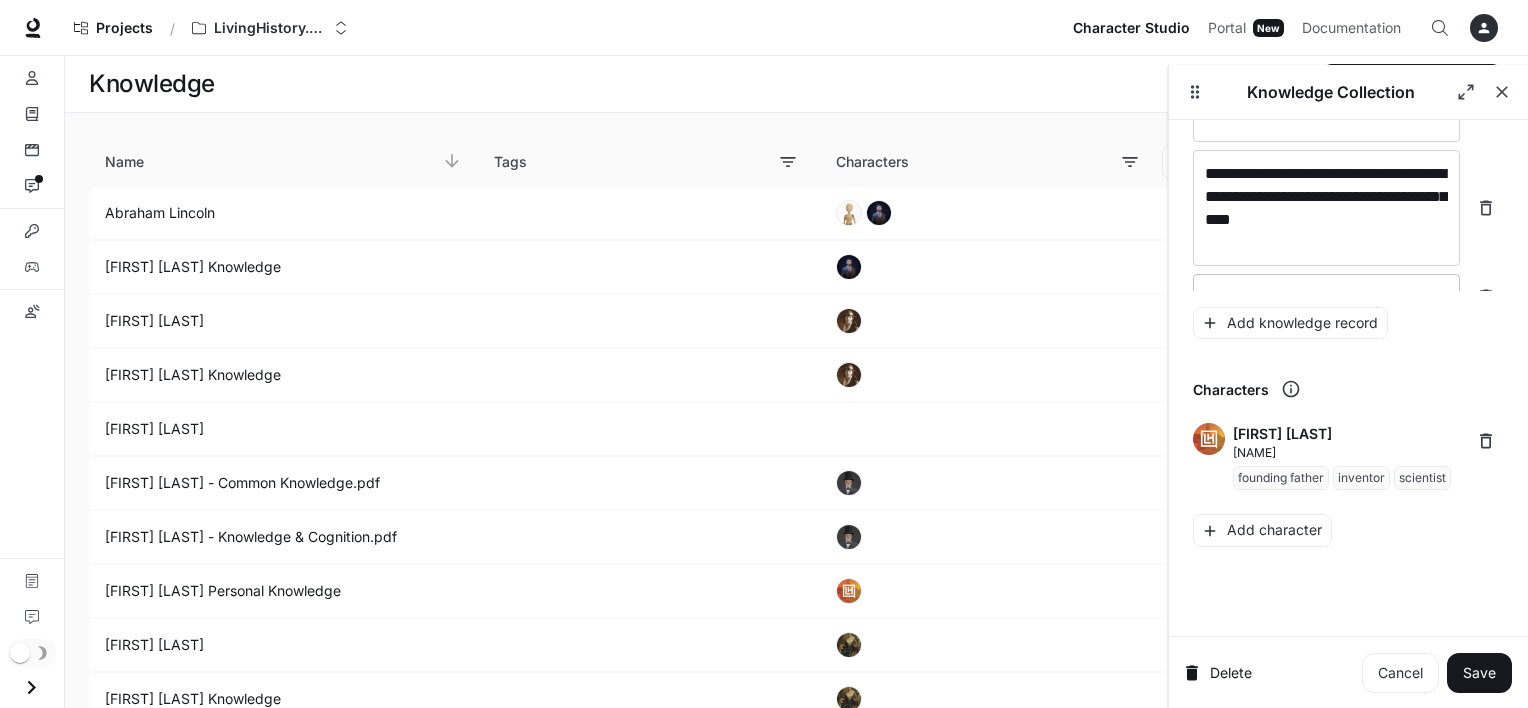 click on "* ​" at bounding box center (1326, 297) 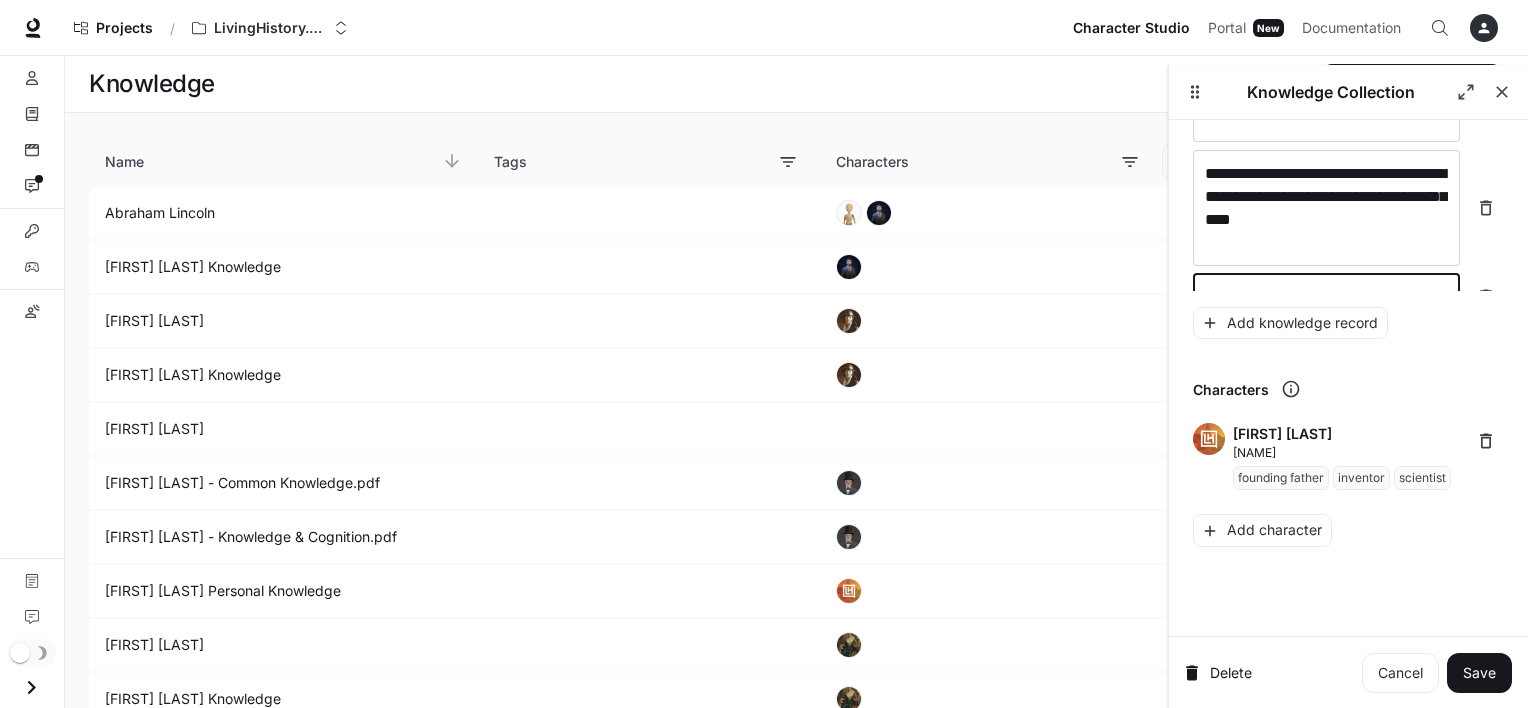 scroll, scrollTop: 29014, scrollLeft: 0, axis: vertical 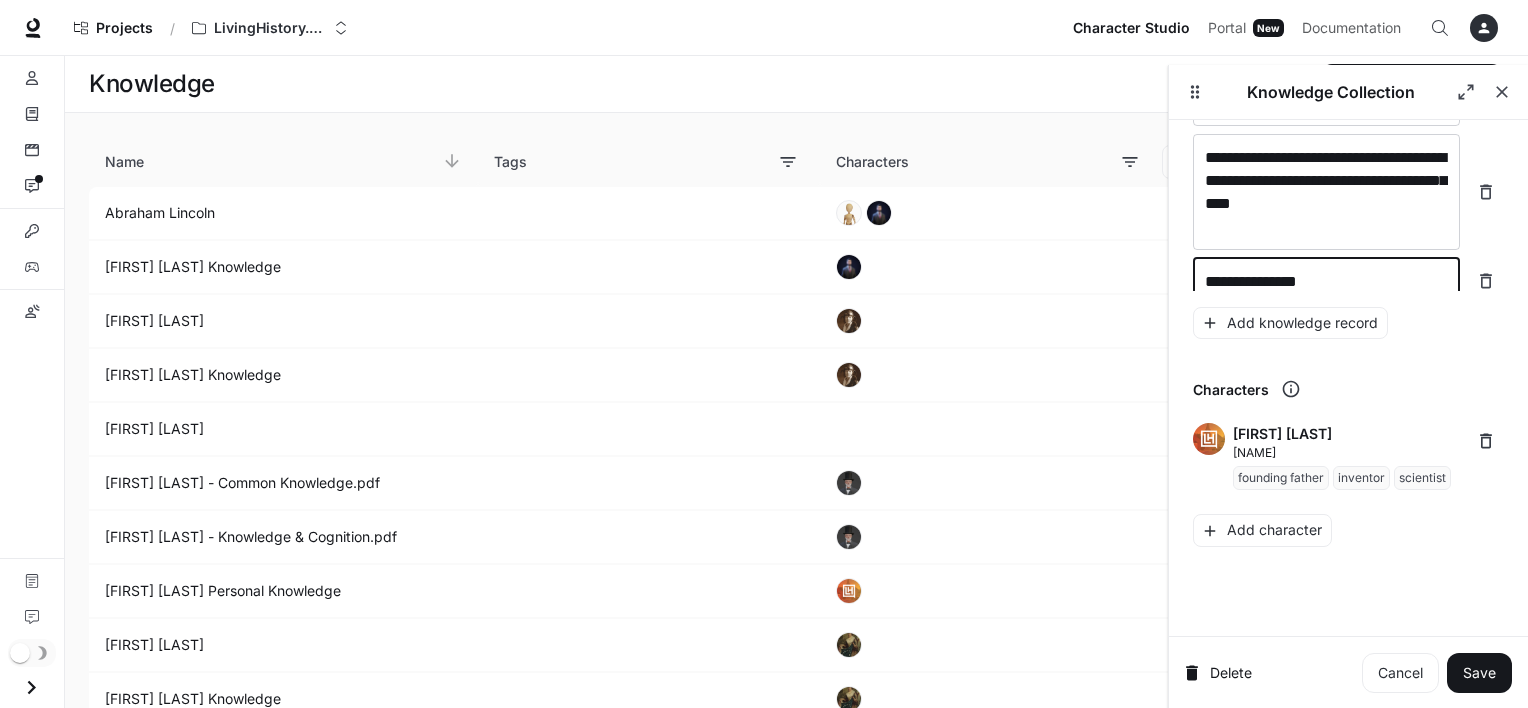 type on "**********" 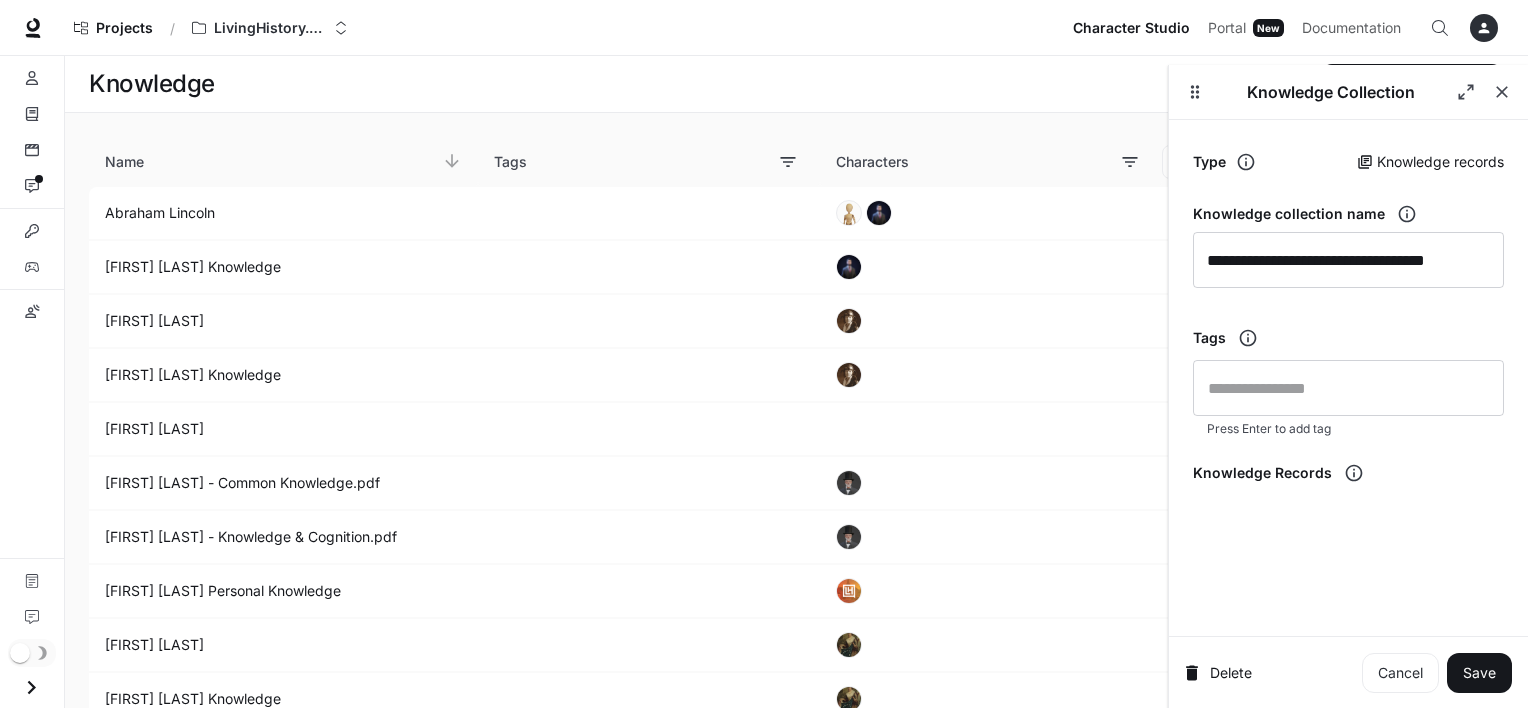 scroll, scrollTop: 0, scrollLeft: 0, axis: both 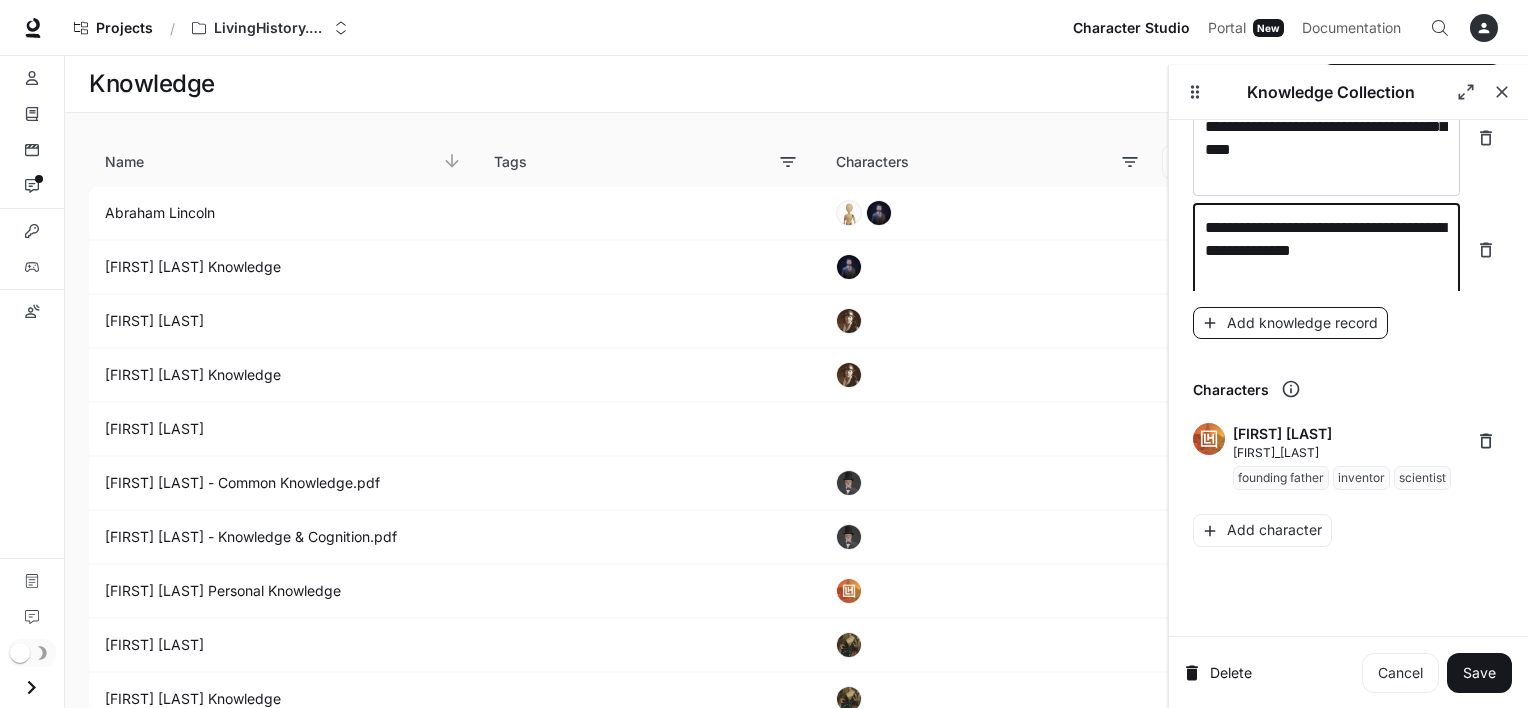 type on "**********" 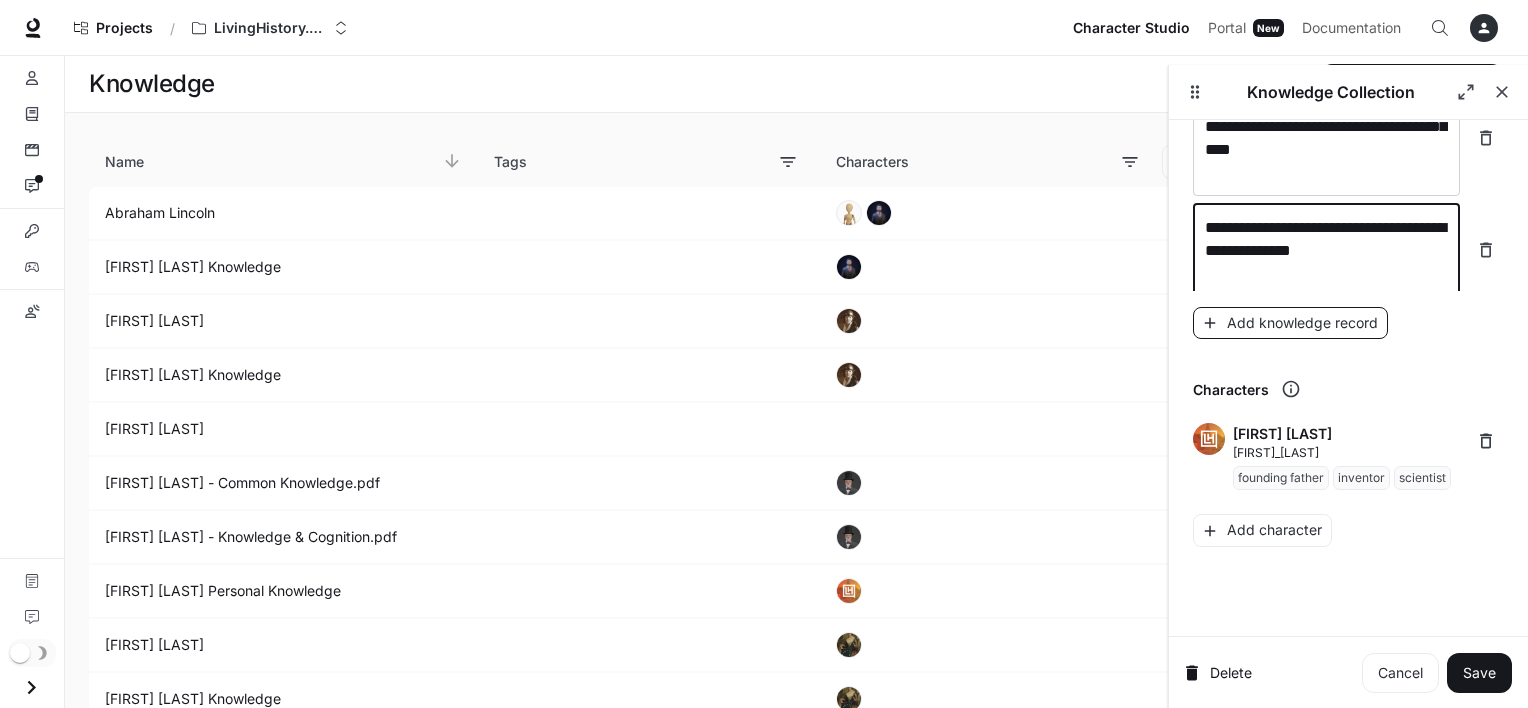 click on "Add knowledge record" at bounding box center [1290, 323] 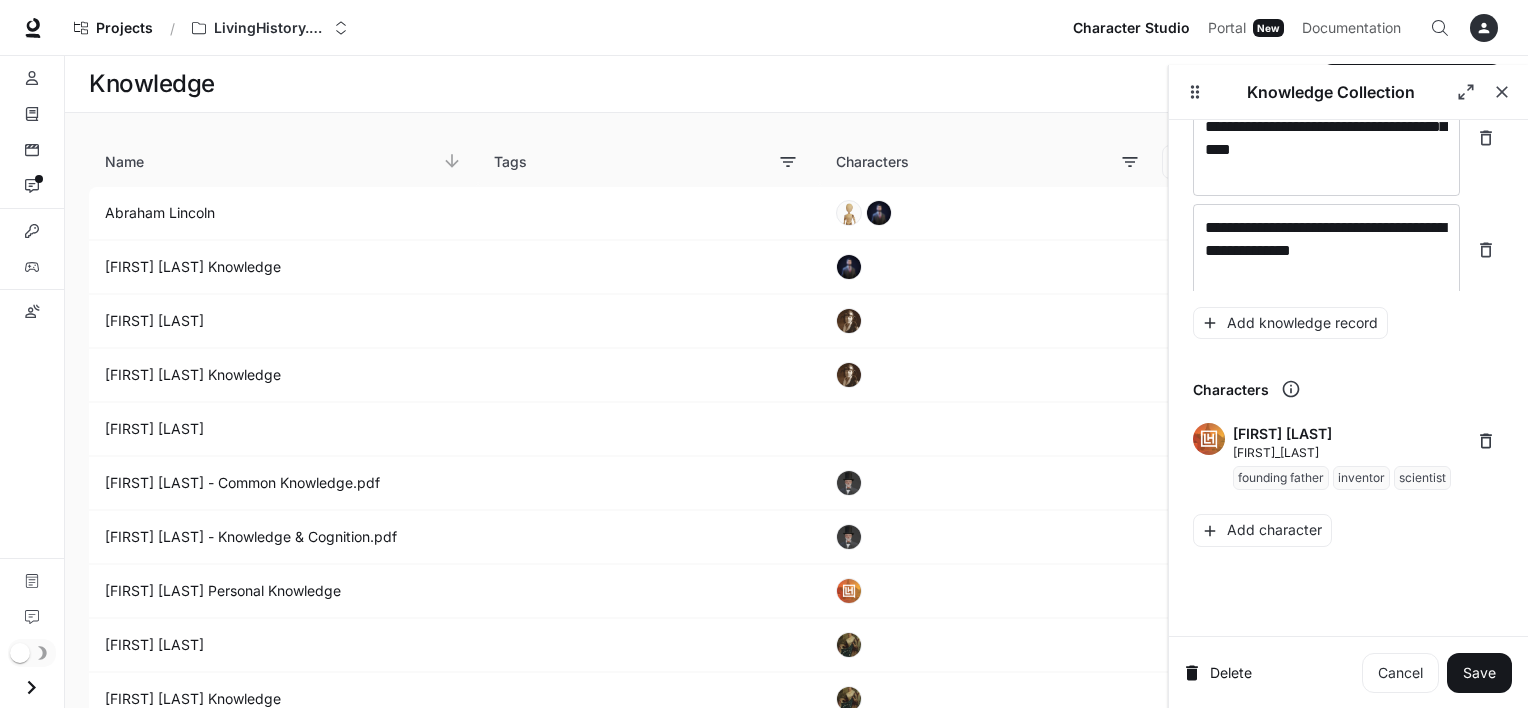 scroll, scrollTop: 29128, scrollLeft: 0, axis: vertical 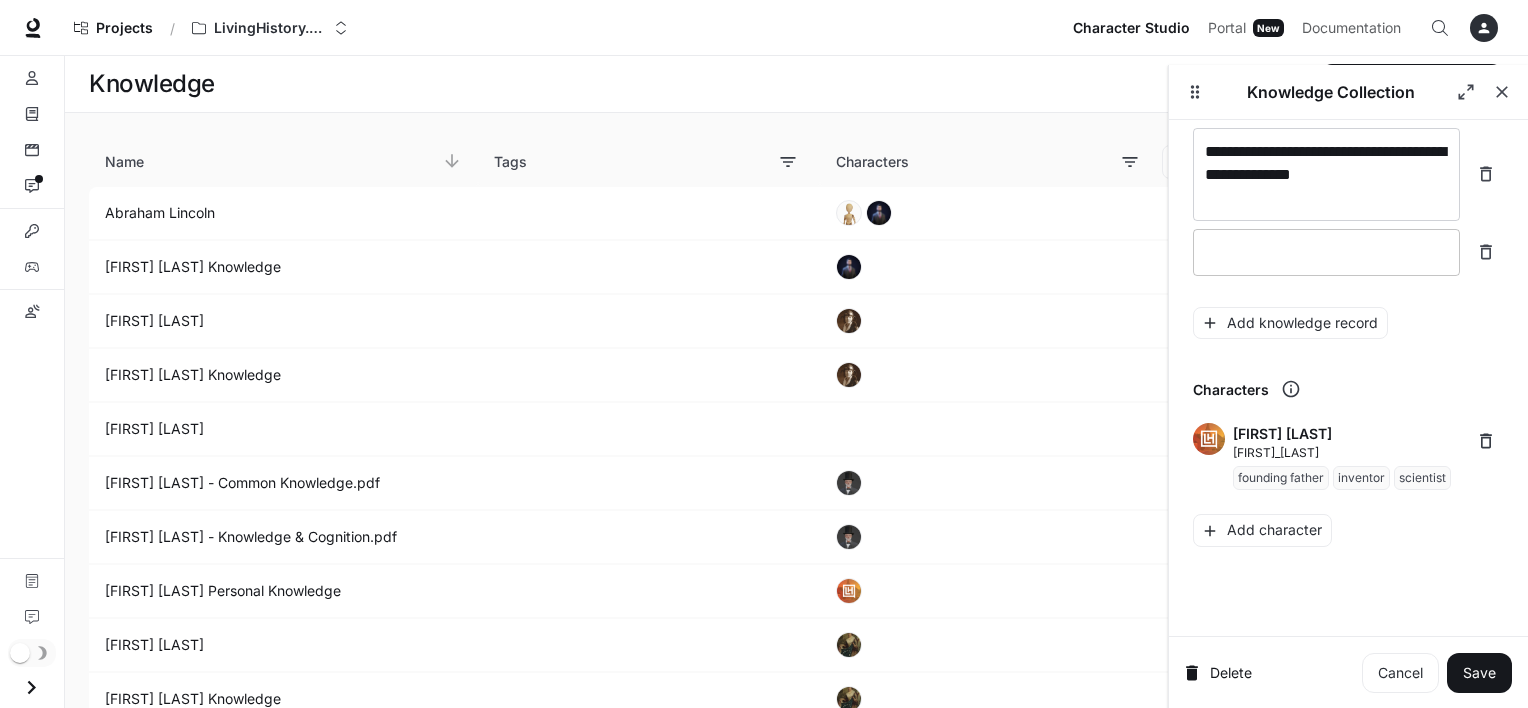 click at bounding box center (1326, 252) 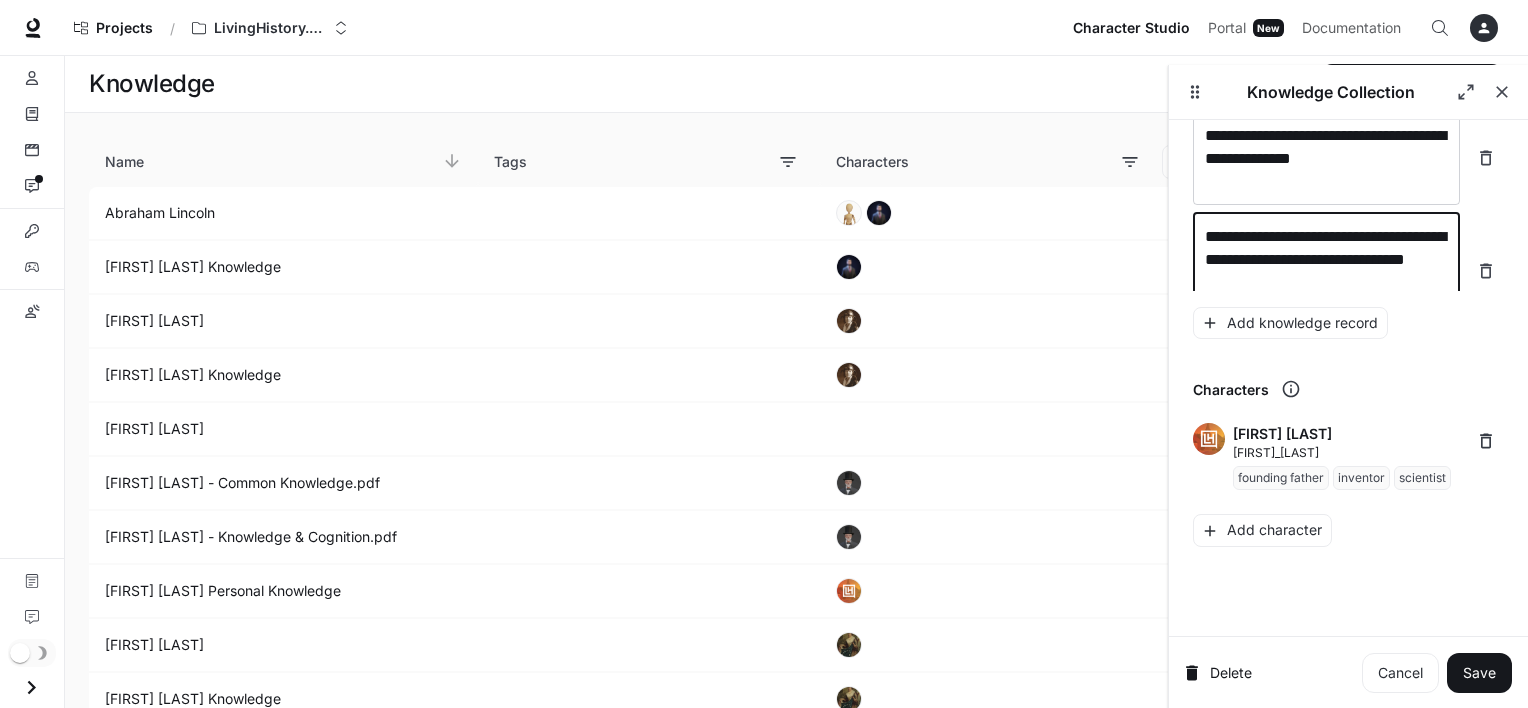 scroll, scrollTop: 29168, scrollLeft: 0, axis: vertical 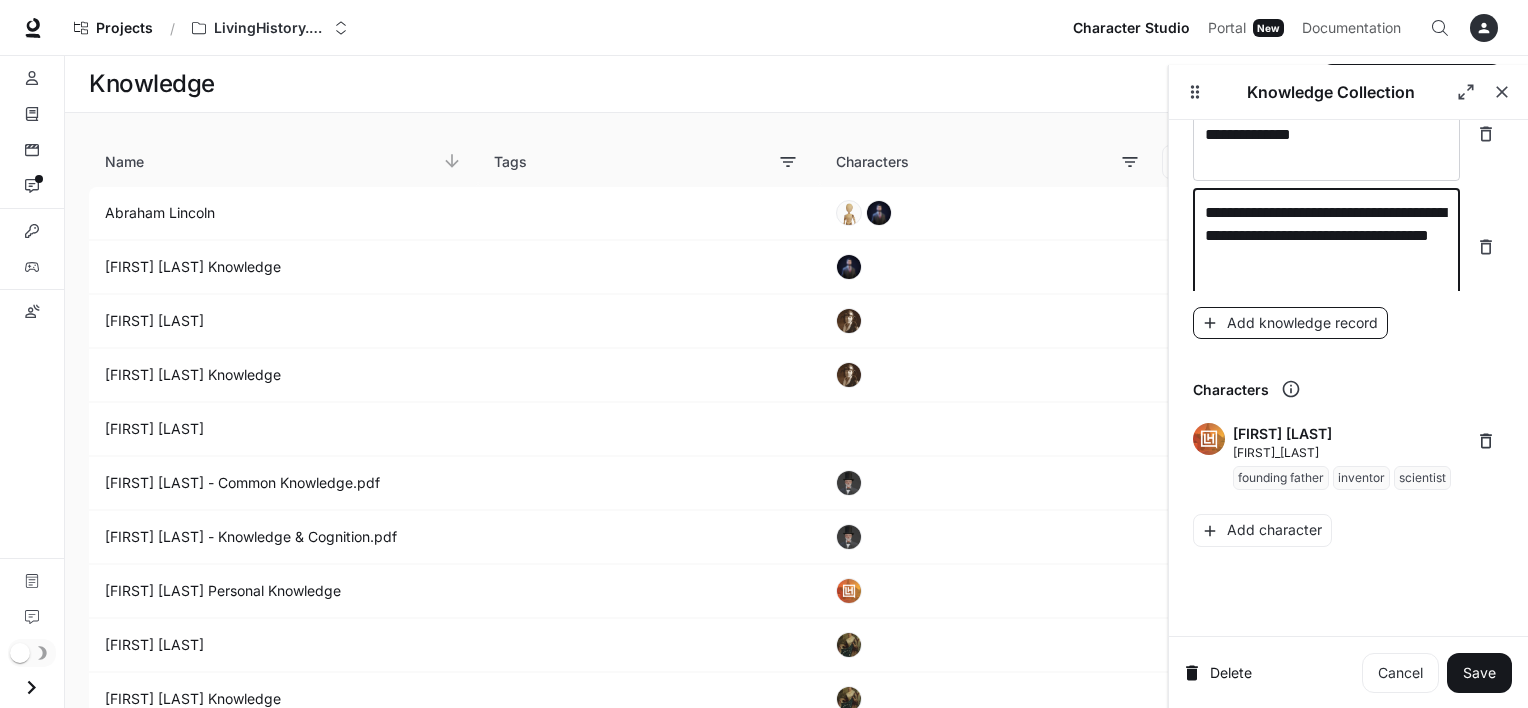 type on "**********" 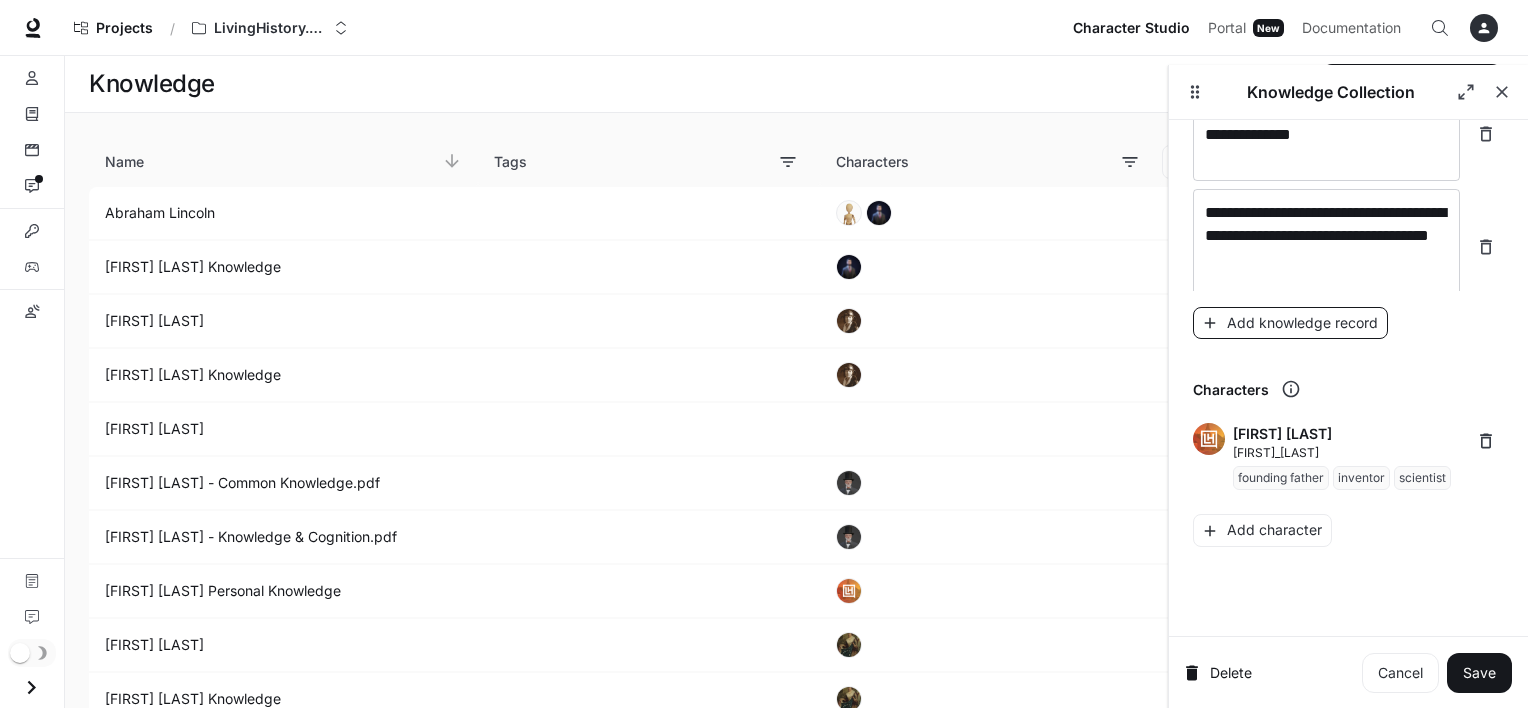 scroll, scrollTop: 29244, scrollLeft: 0, axis: vertical 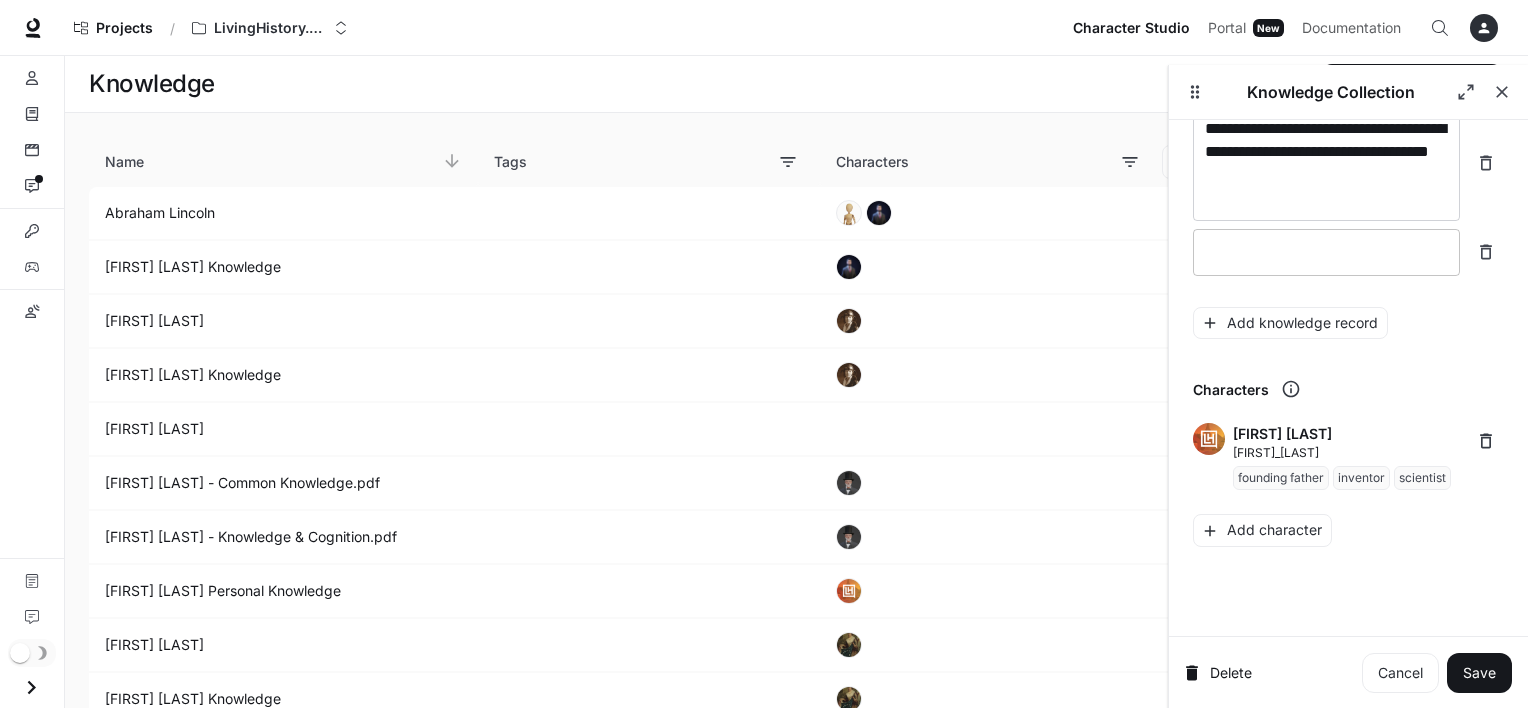 click at bounding box center [1326, 252] 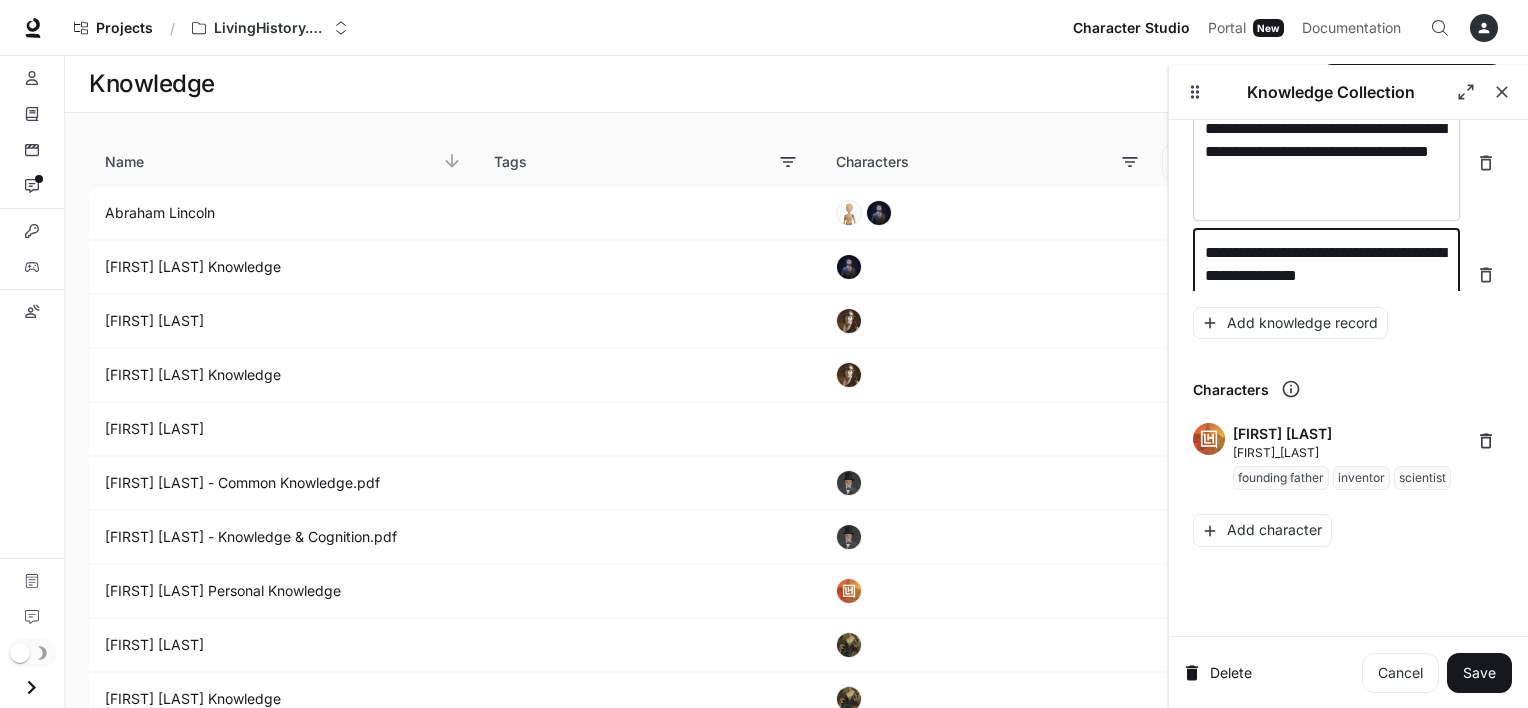 scroll, scrollTop: 29260, scrollLeft: 0, axis: vertical 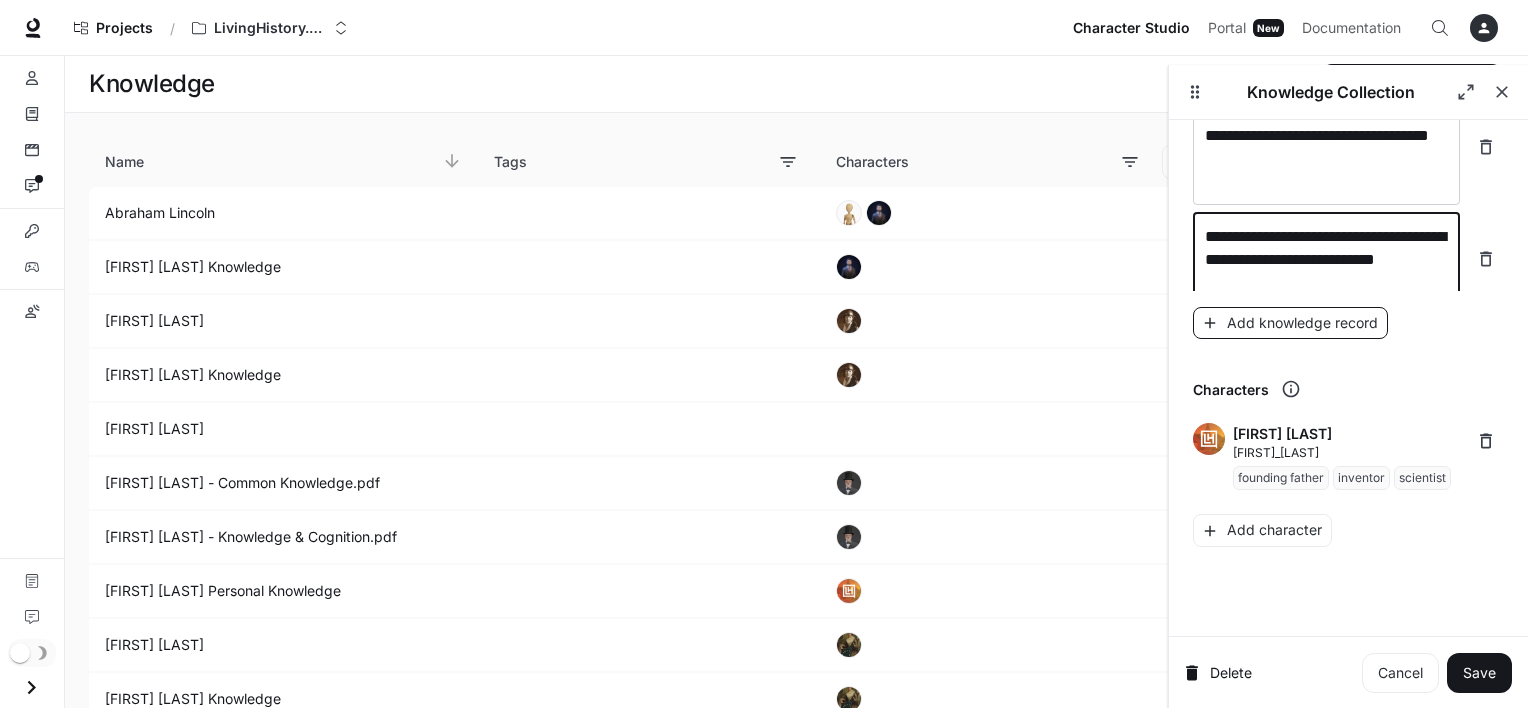 type on "**********" 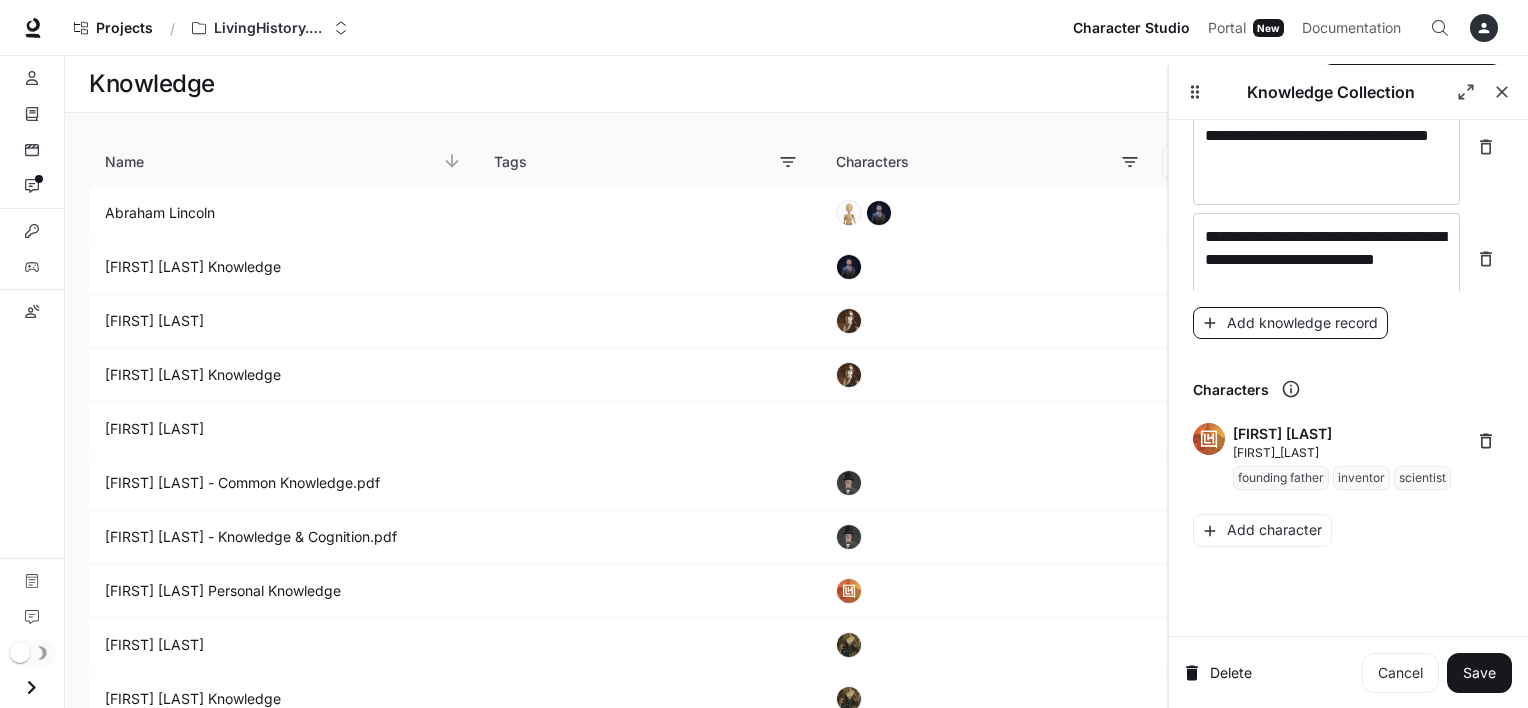 scroll, scrollTop: 29300, scrollLeft: 0, axis: vertical 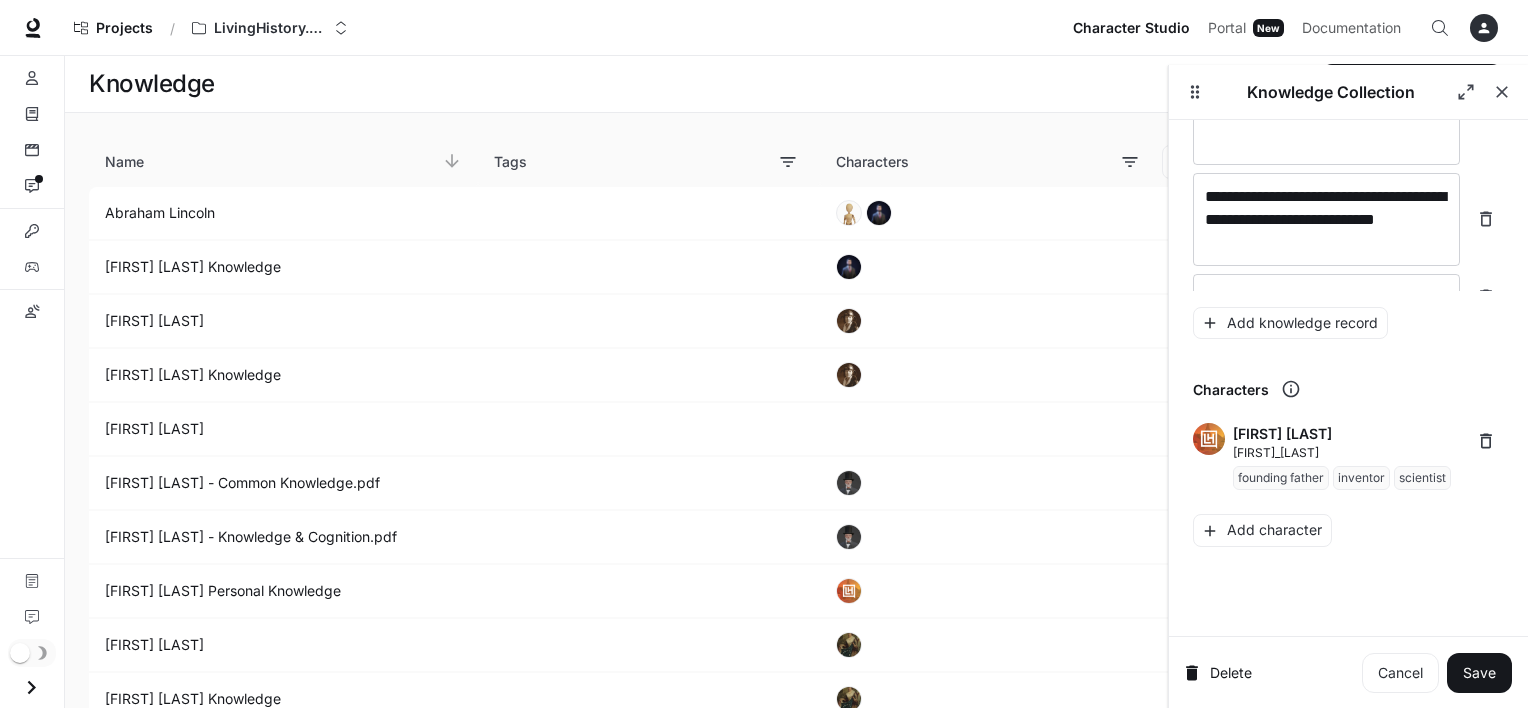 click on "**********" at bounding box center [1348, -14544] 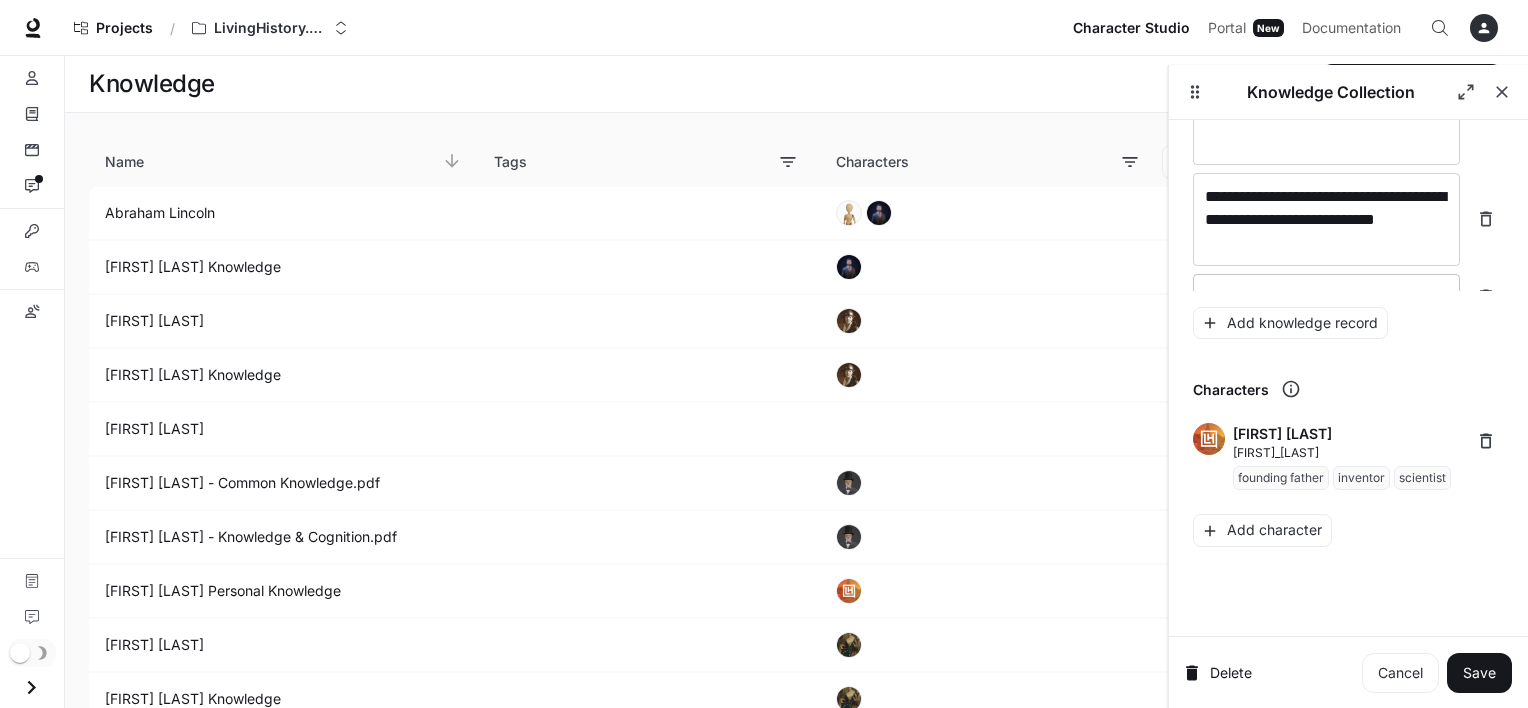 click at bounding box center (1326, 297) 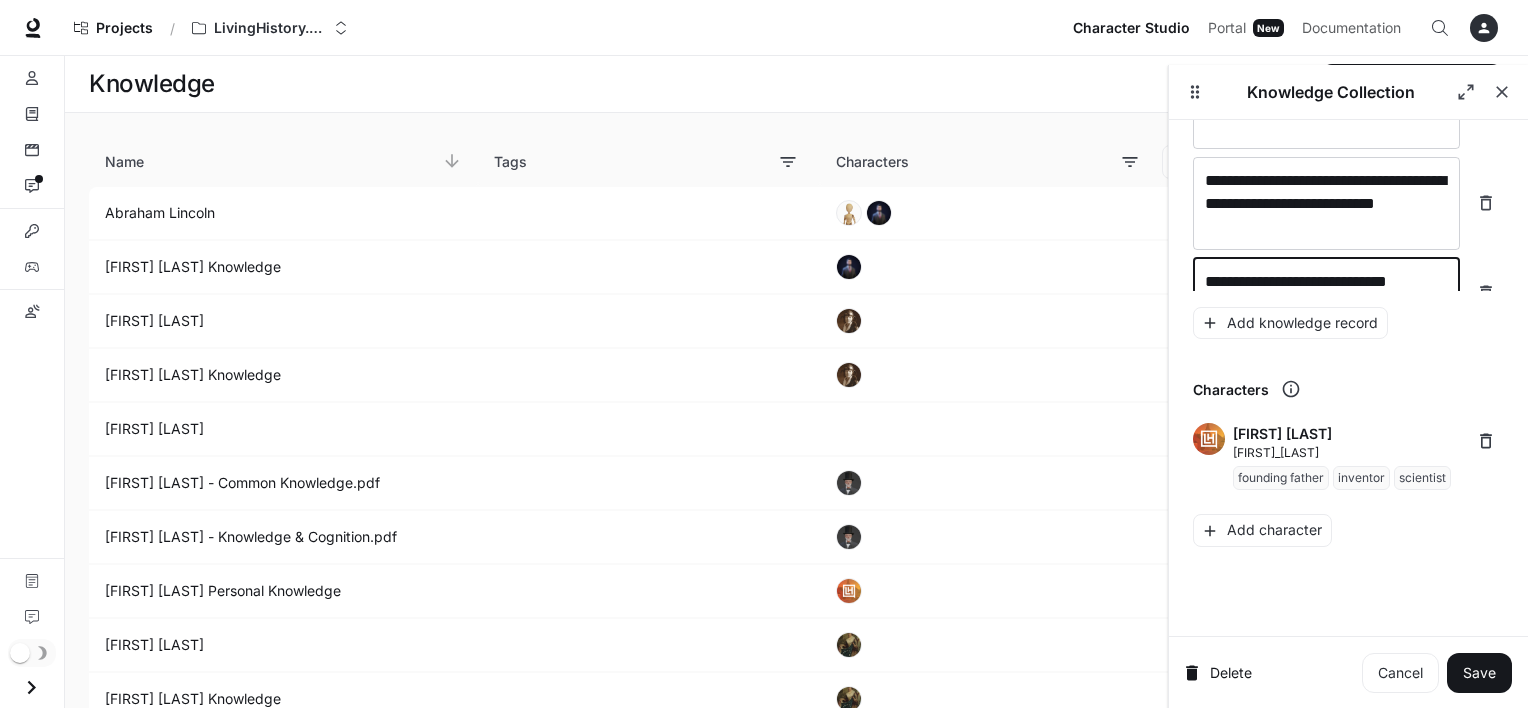 scroll, scrollTop: 29339, scrollLeft: 0, axis: vertical 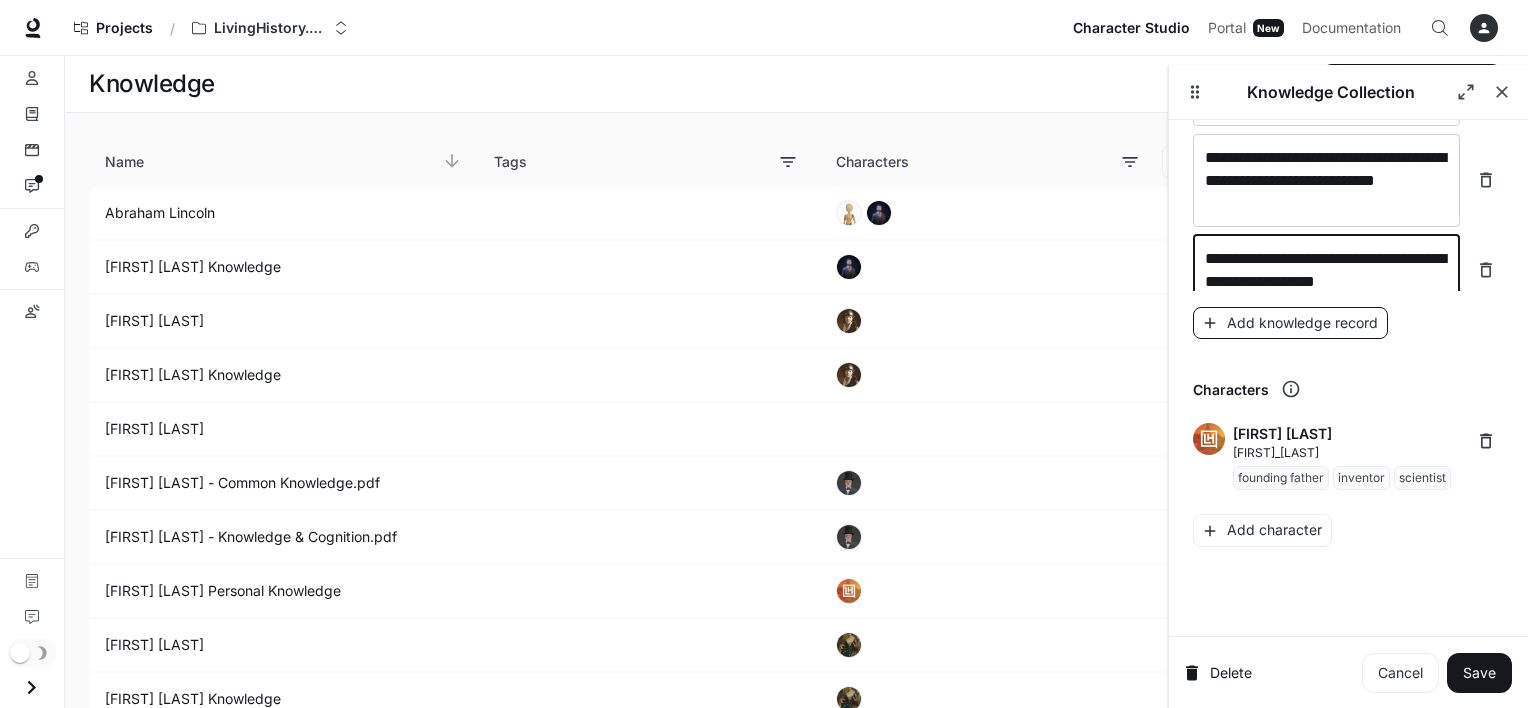 type on "**********" 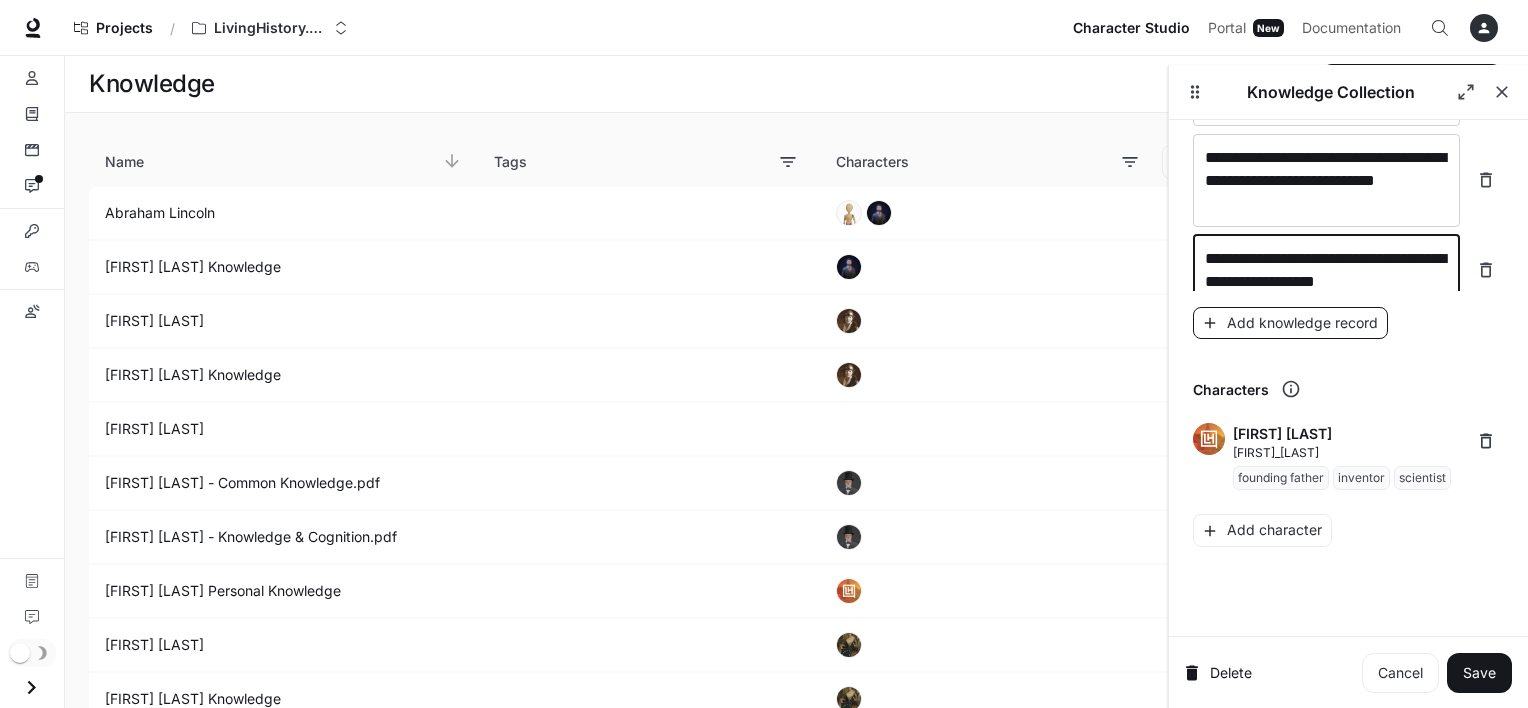 click on "Add knowledge record" at bounding box center (1290, 323) 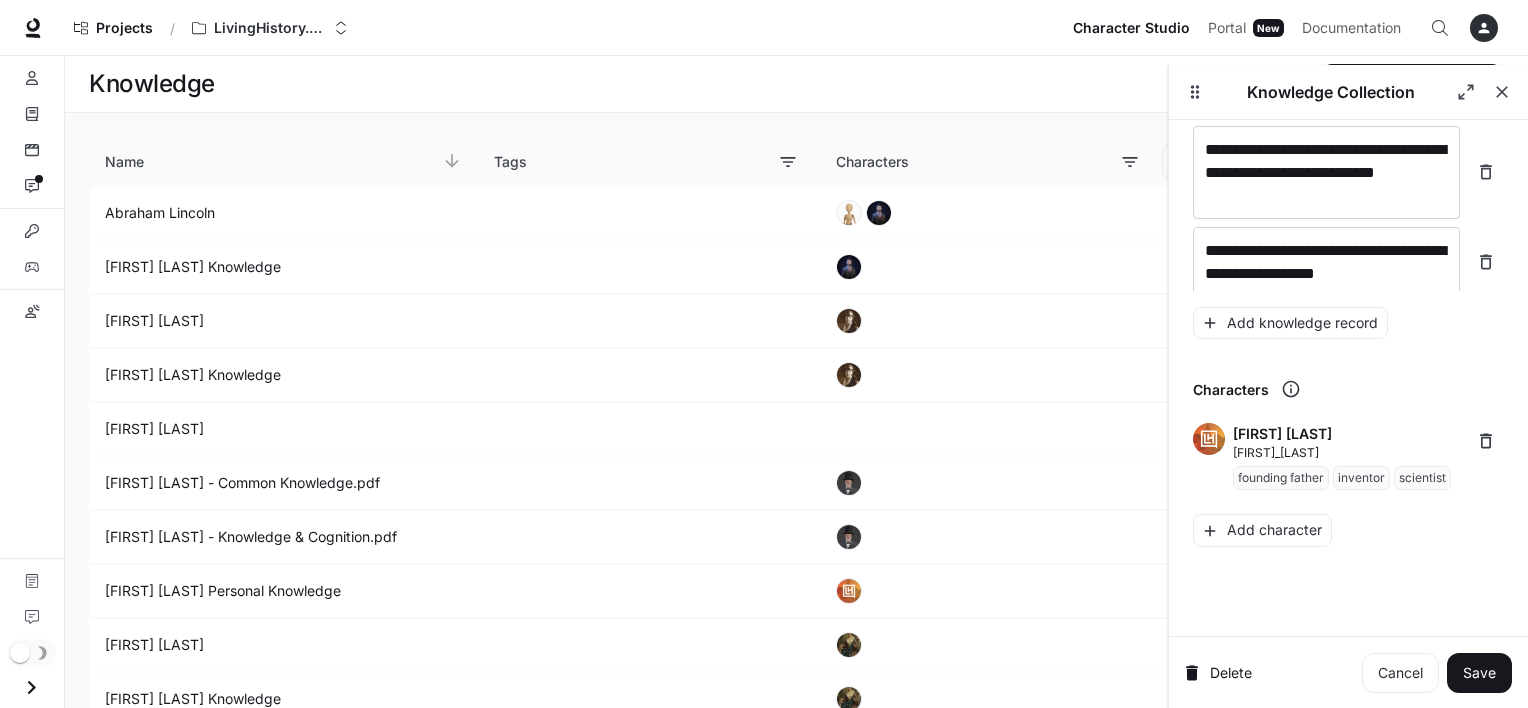 scroll, scrollTop: 29416, scrollLeft: 0, axis: vertical 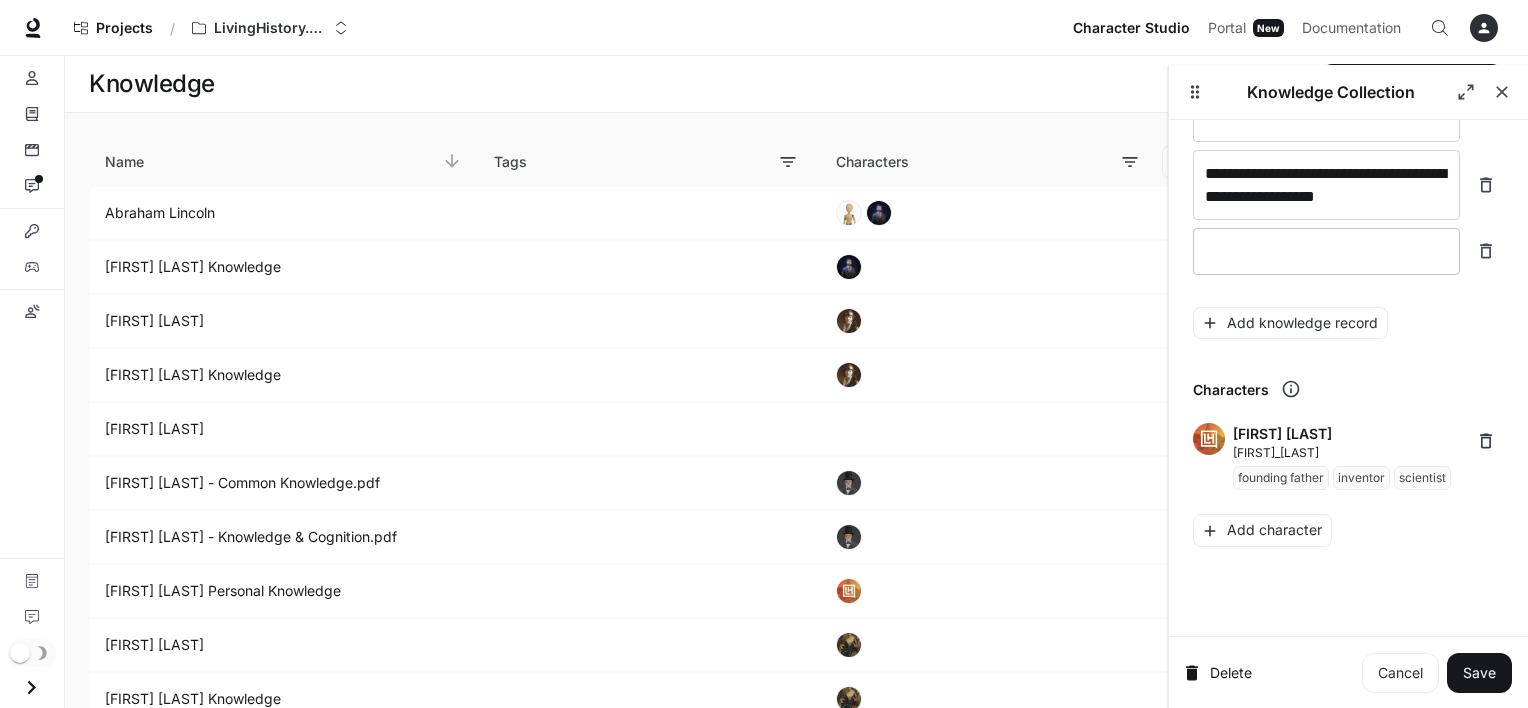 click on "* ​" at bounding box center (1326, 251) 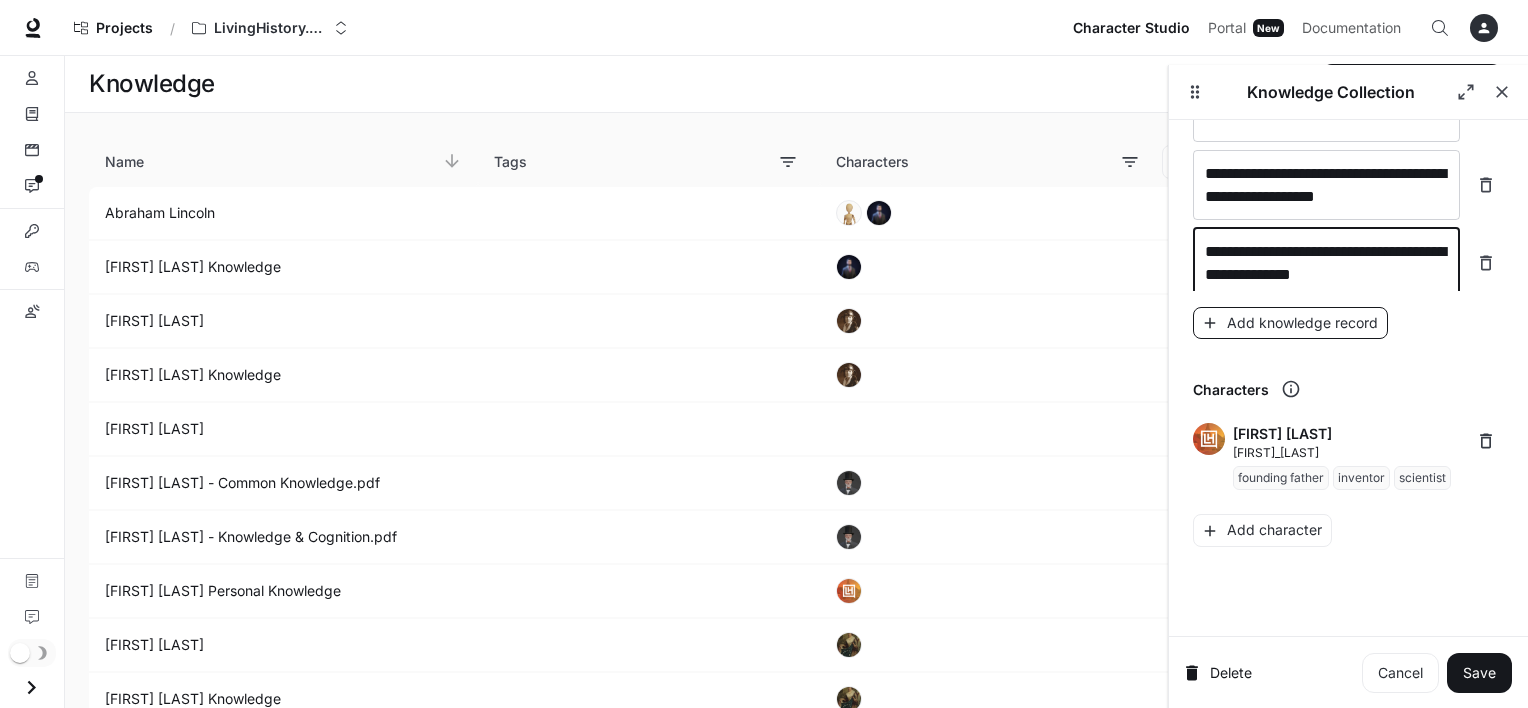 type on "**********" 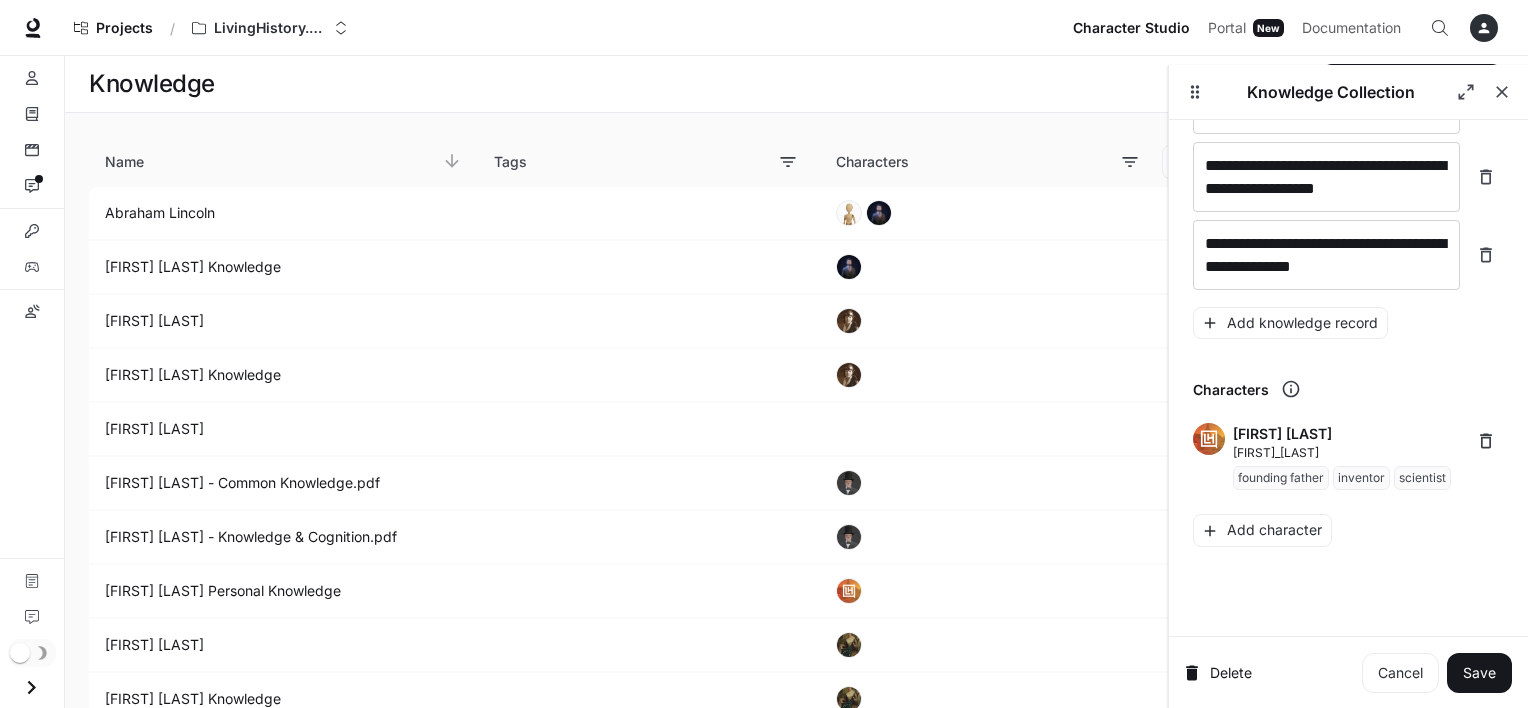 scroll, scrollTop: 29486, scrollLeft: 0, axis: vertical 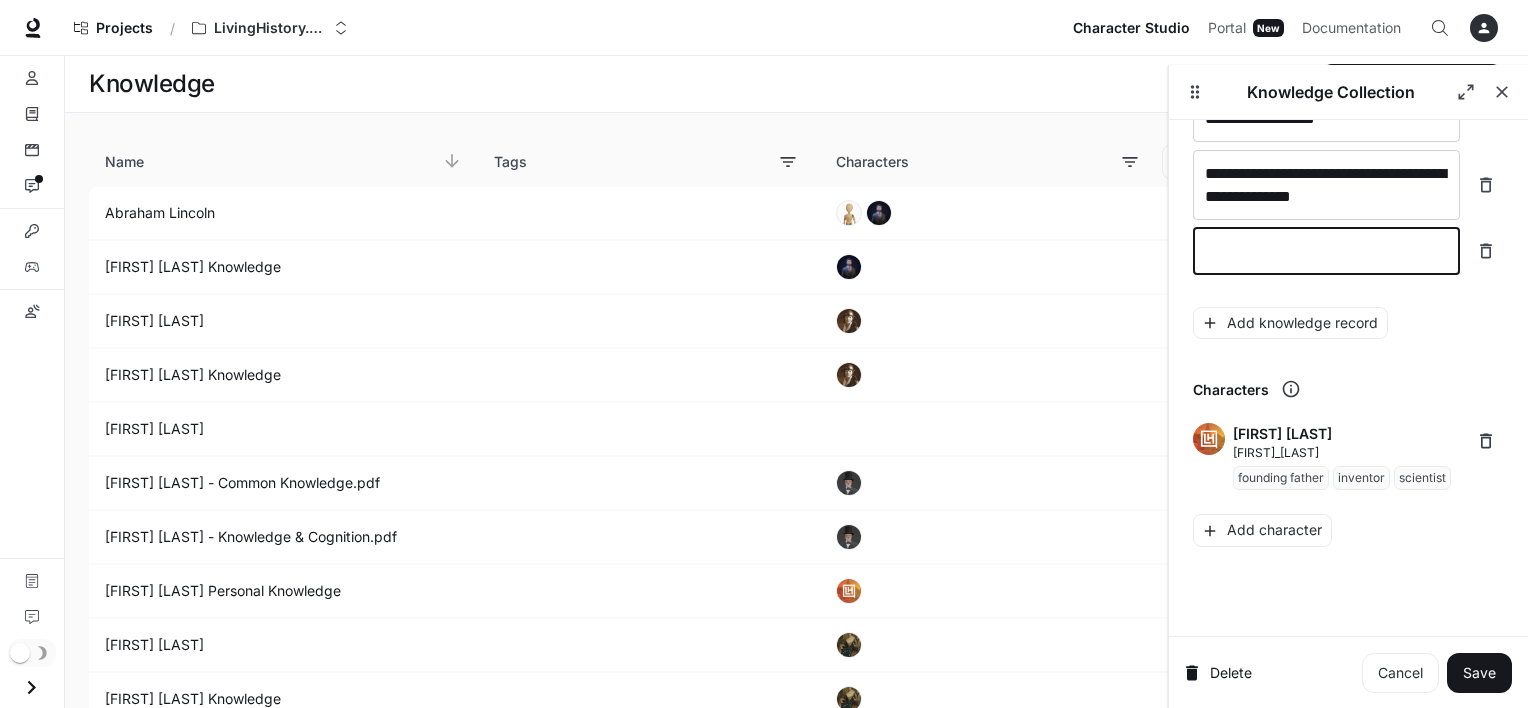 click at bounding box center (1326, 251) 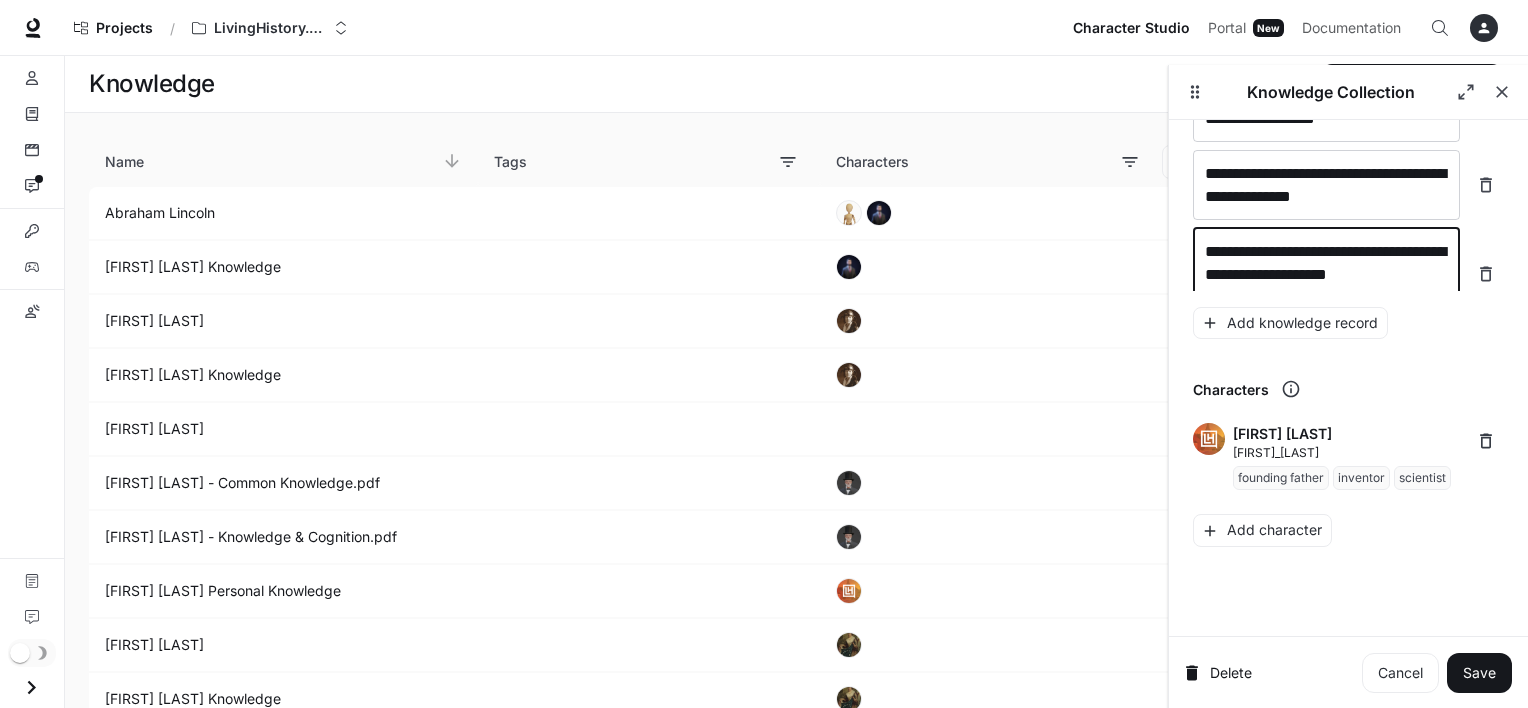 scroll, scrollTop: 29501, scrollLeft: 0, axis: vertical 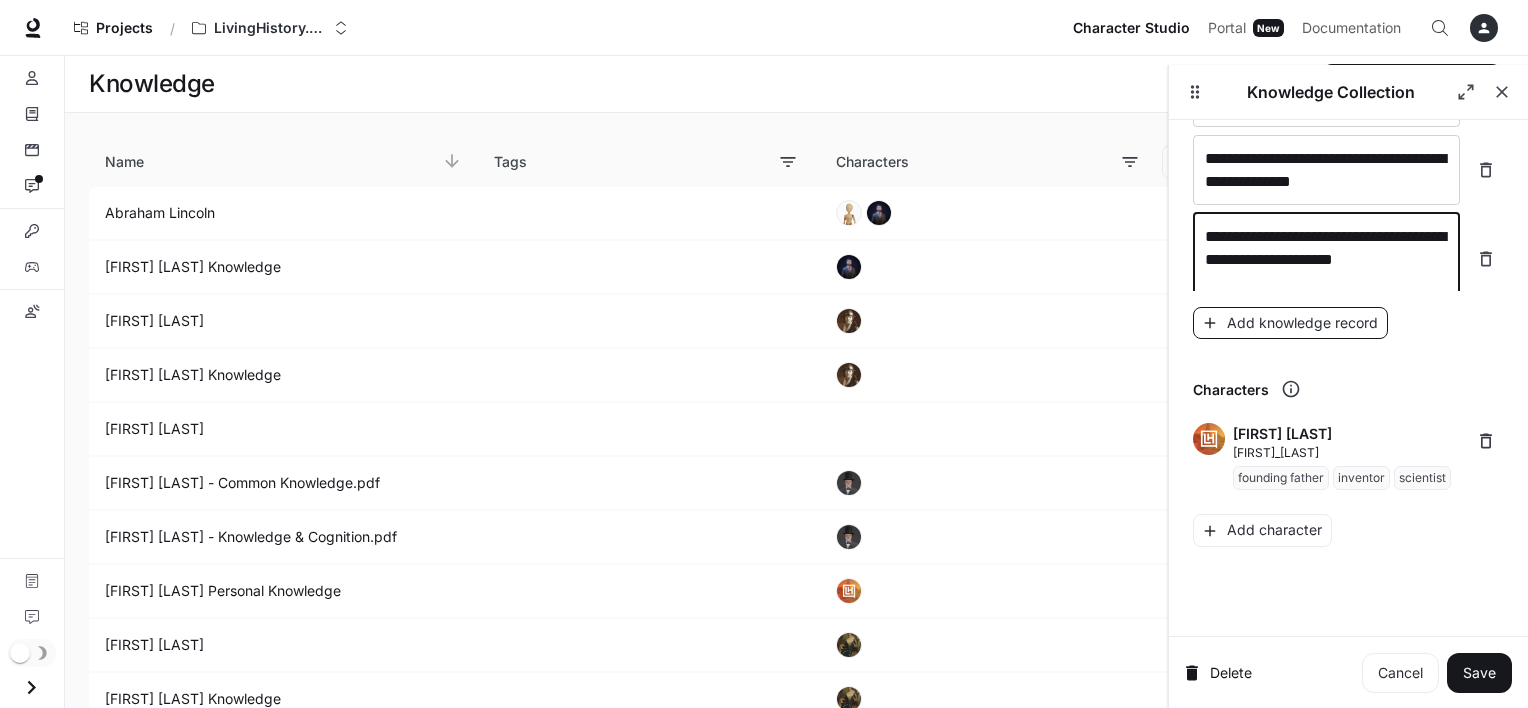 type on "**********" 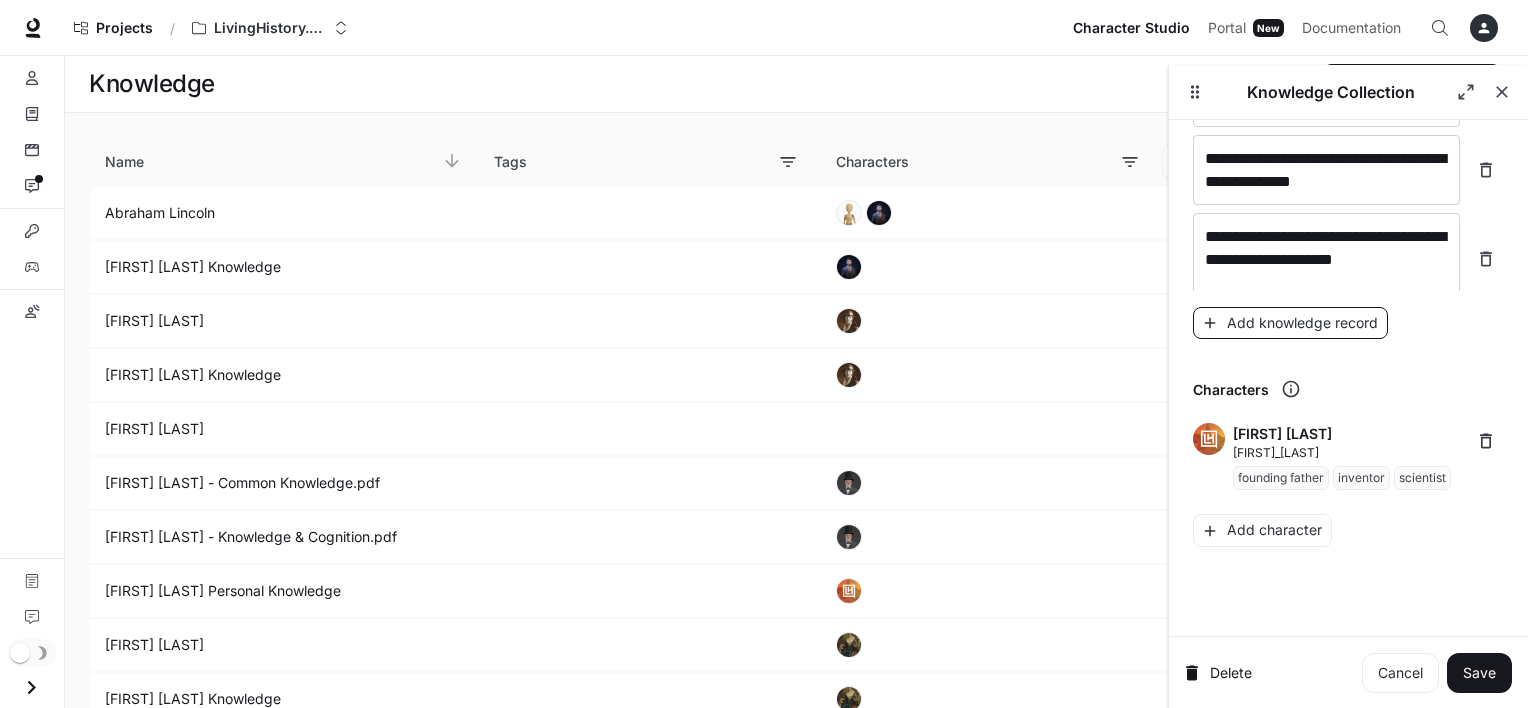 scroll, scrollTop: 29579, scrollLeft: 0, axis: vertical 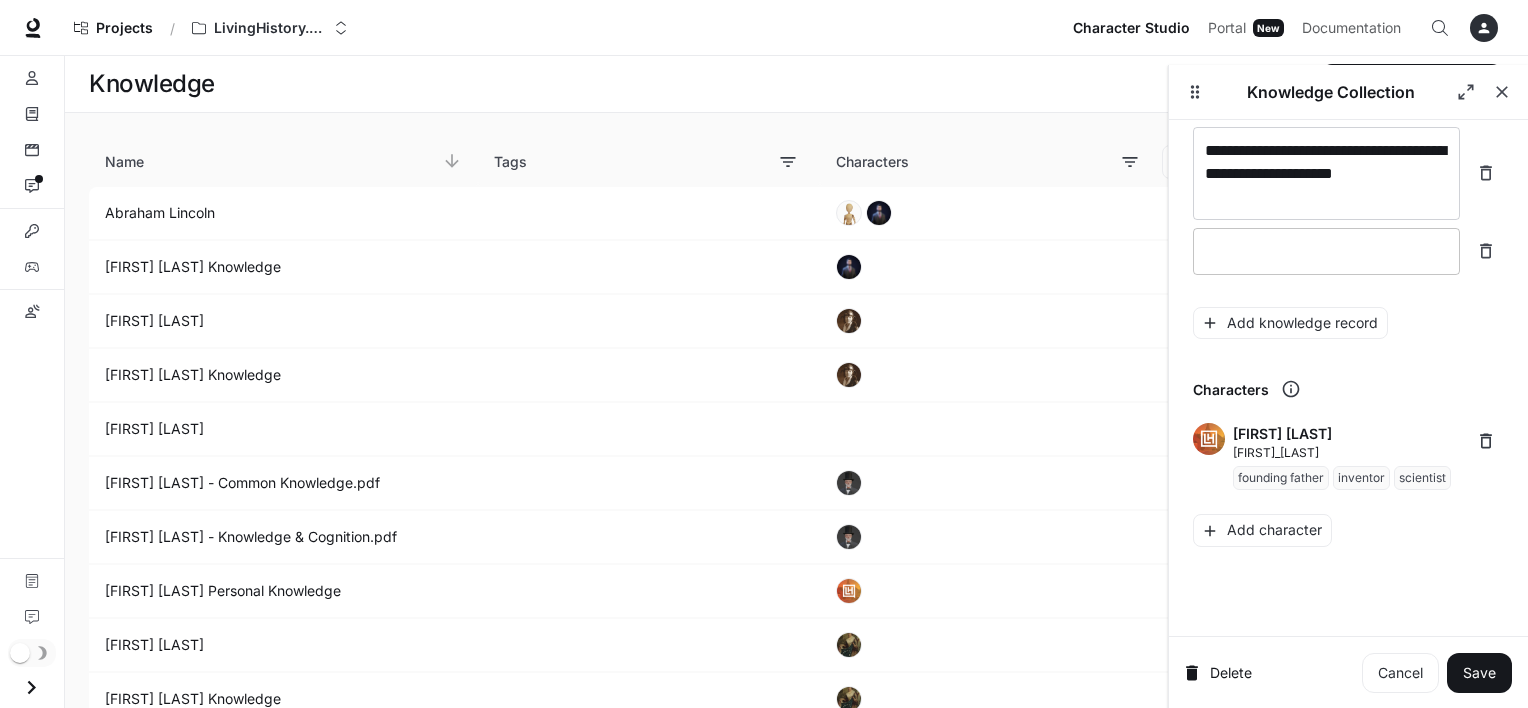 click at bounding box center (1326, 251) 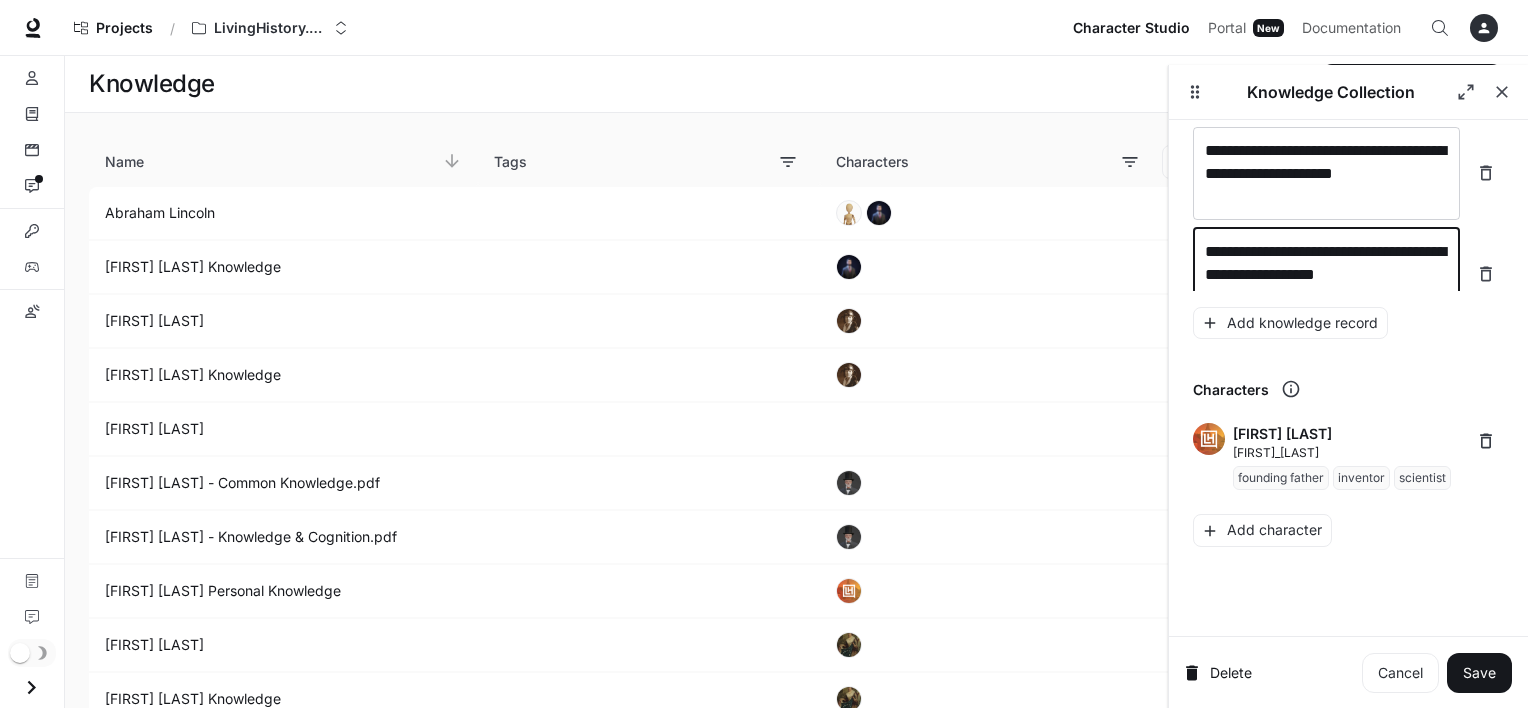scroll, scrollTop: 29595, scrollLeft: 0, axis: vertical 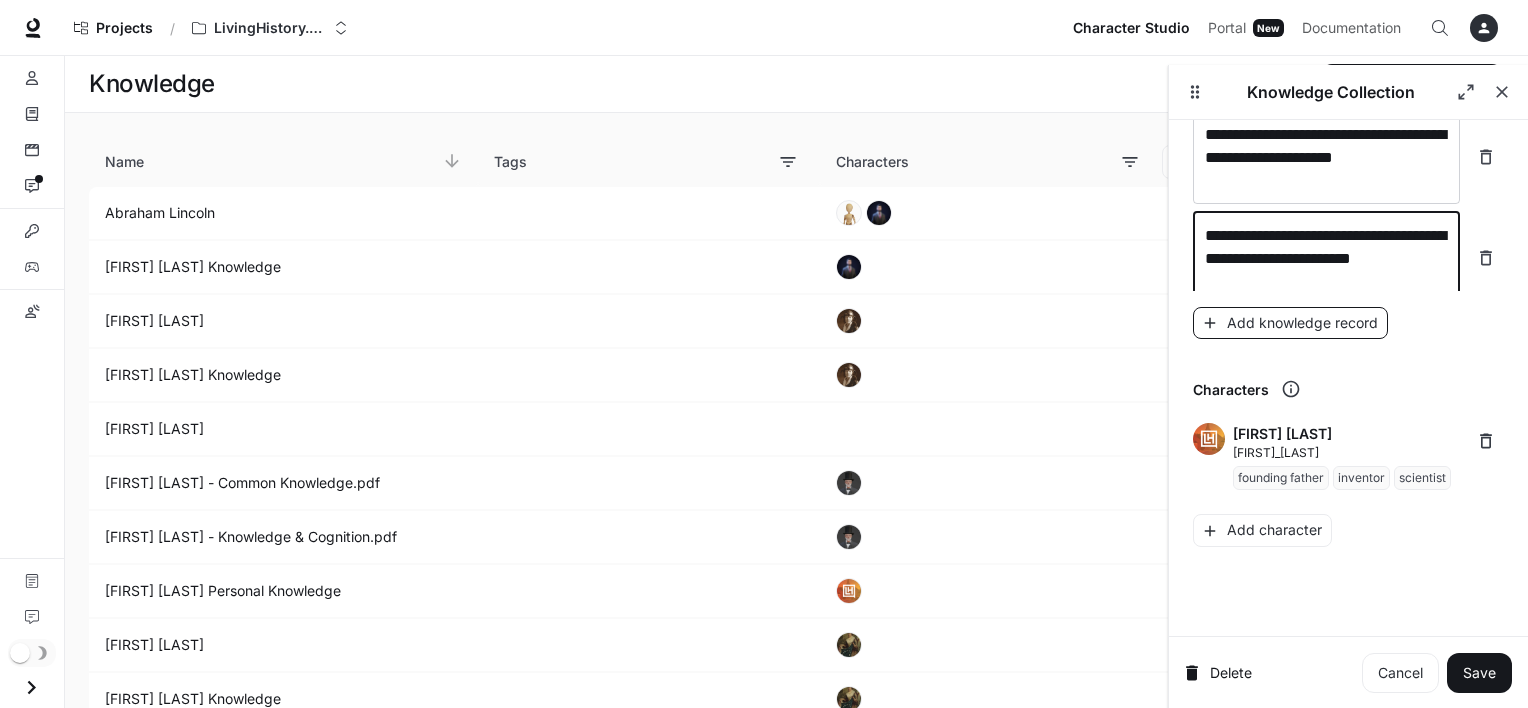 type on "**********" 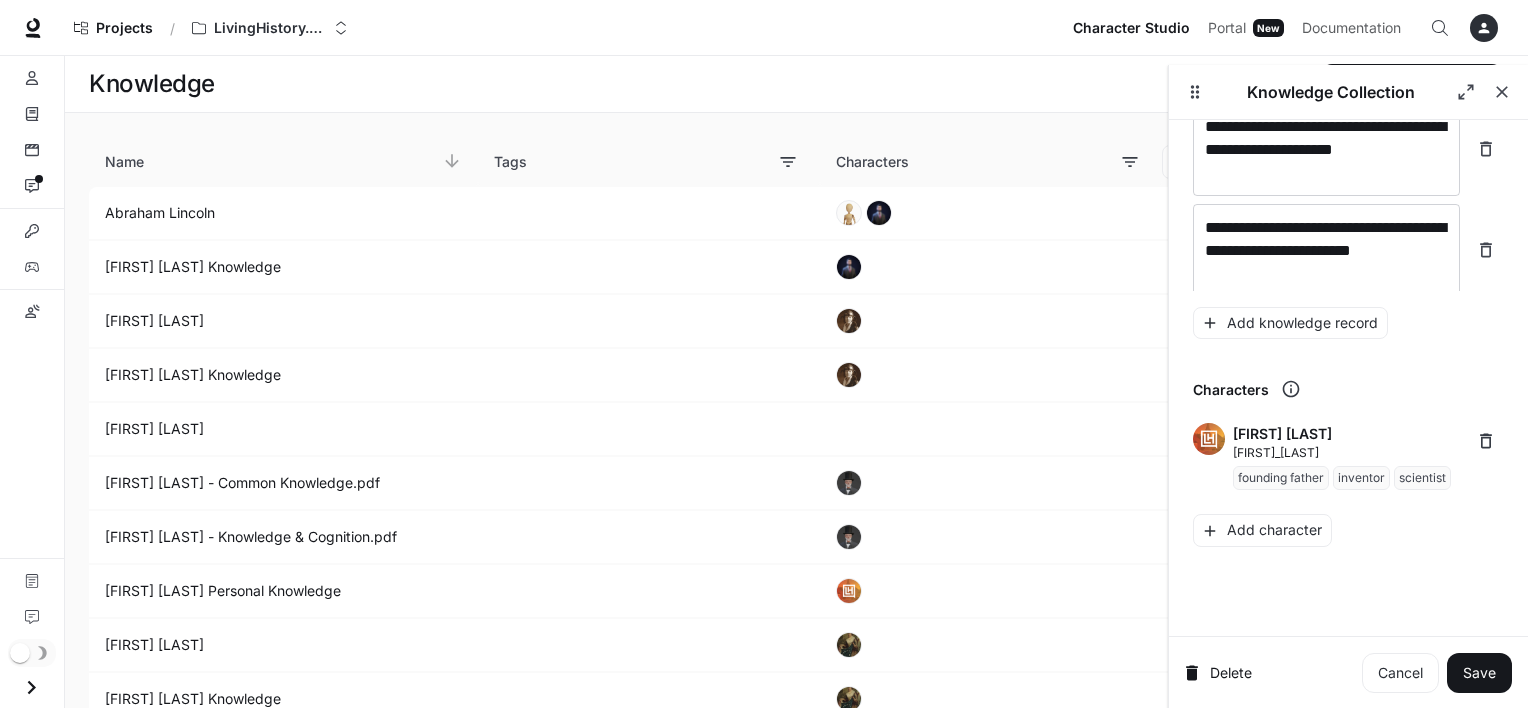 scroll, scrollTop: 29672, scrollLeft: 0, axis: vertical 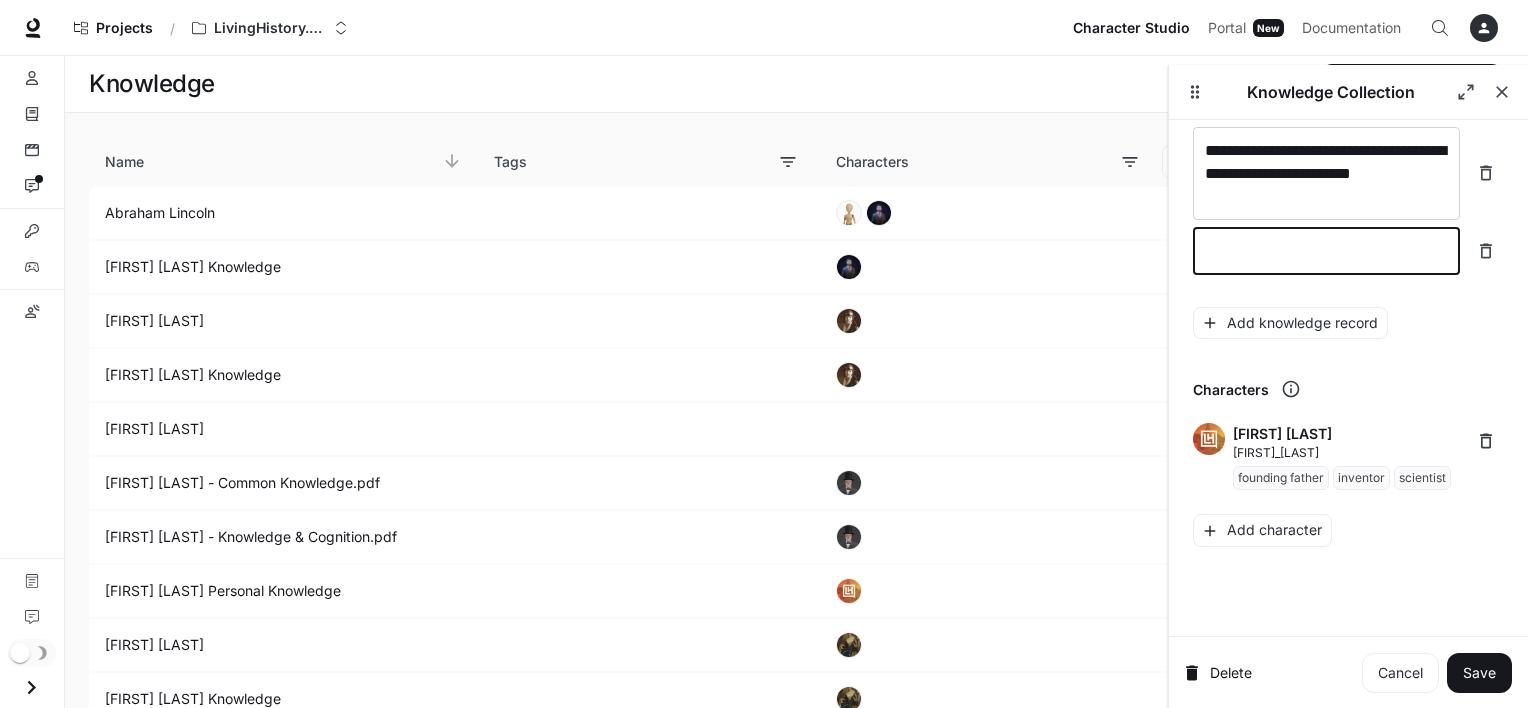 click at bounding box center [1326, 251] 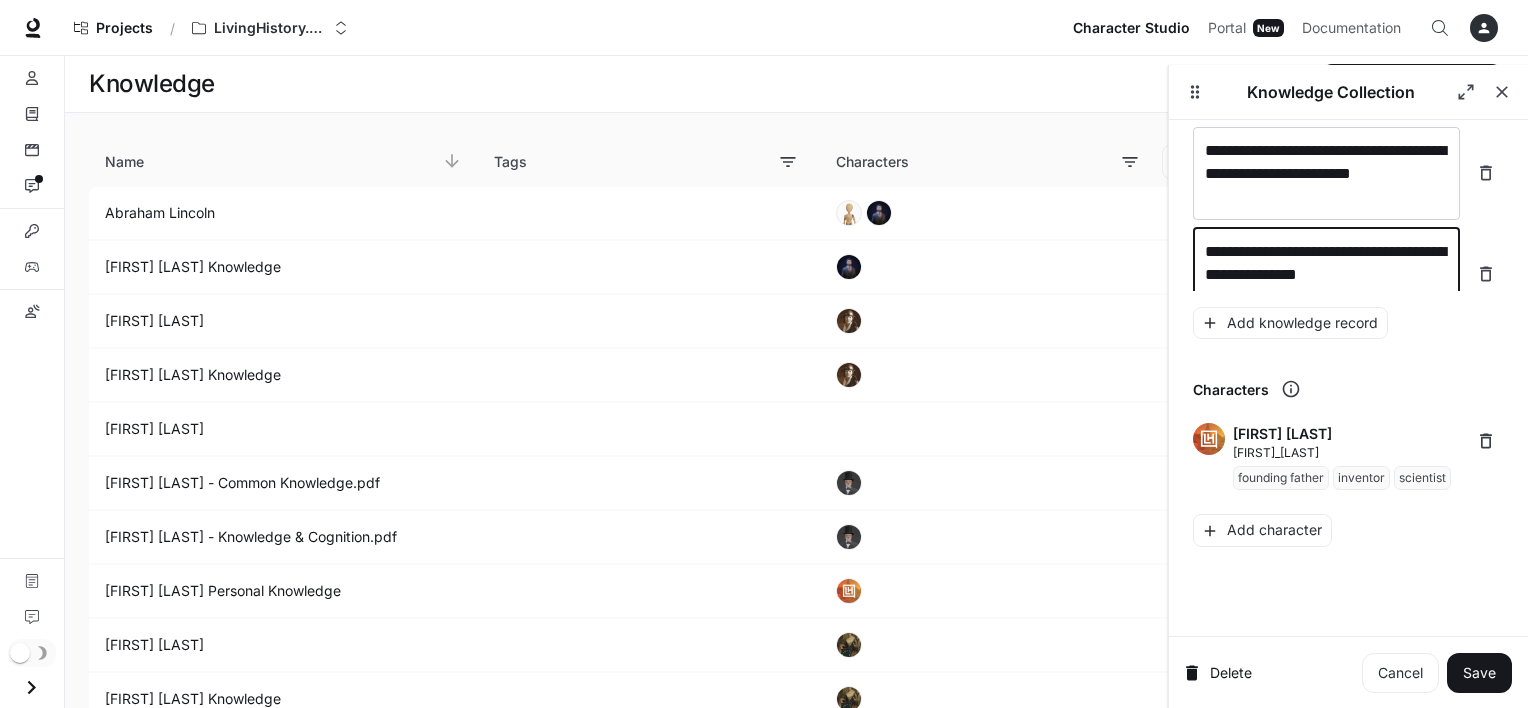 scroll, scrollTop: 29688, scrollLeft: 0, axis: vertical 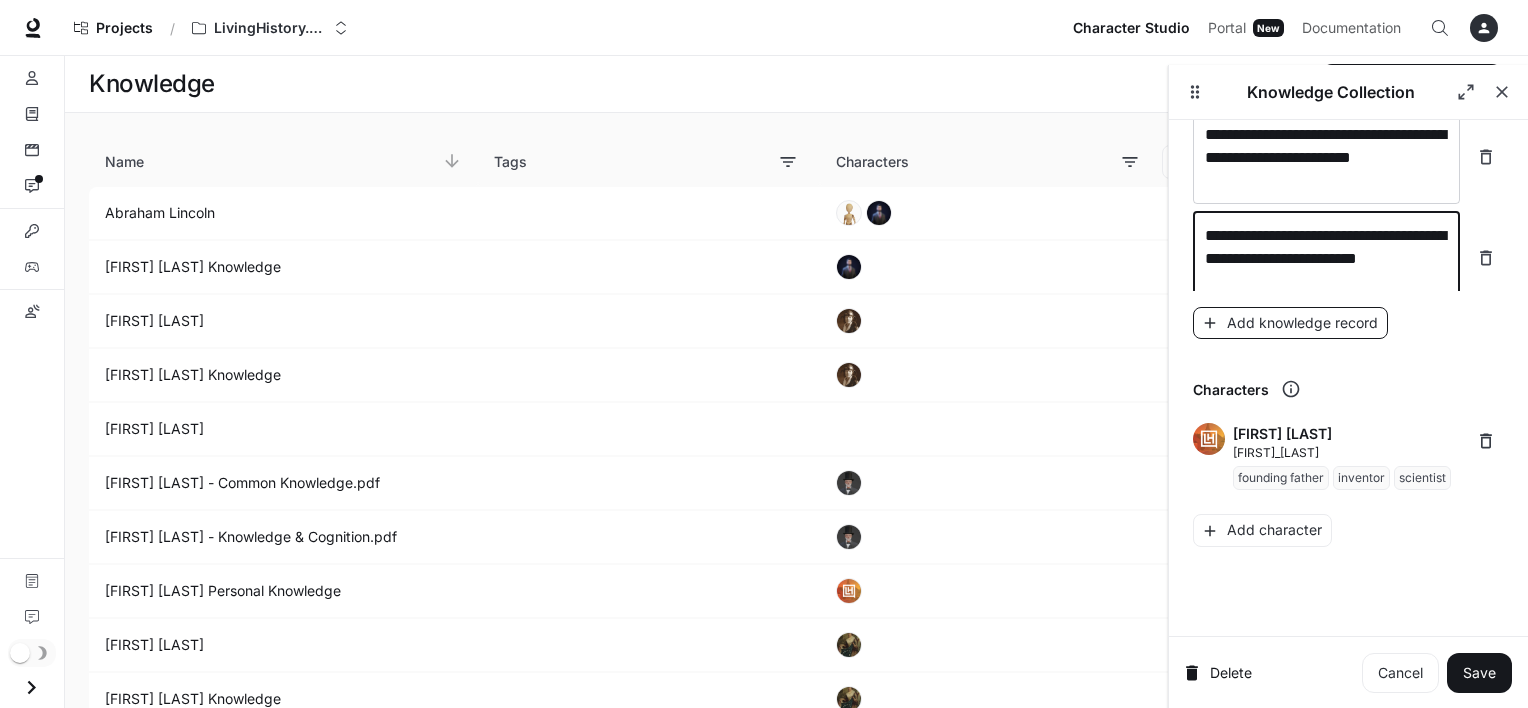 type on "**********" 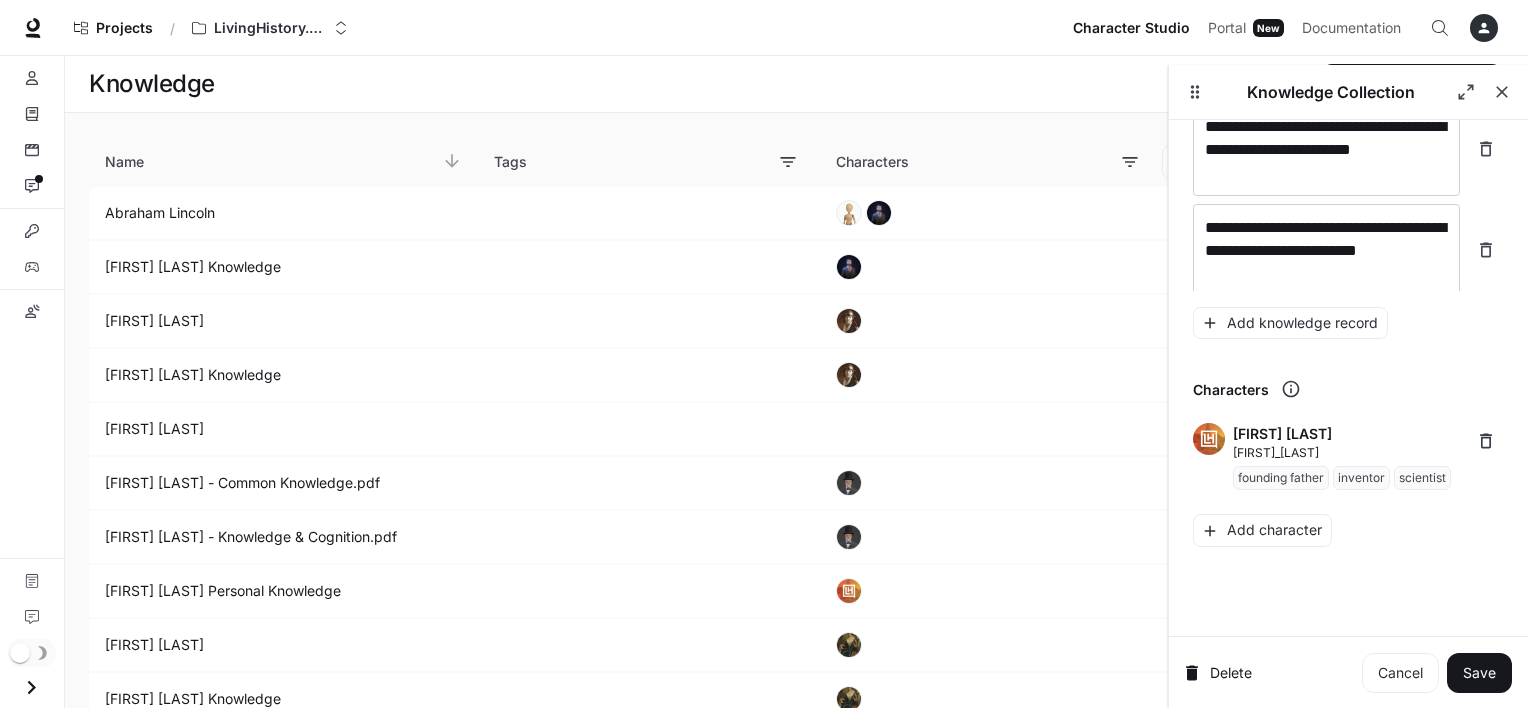 scroll, scrollTop: 29764, scrollLeft: 0, axis: vertical 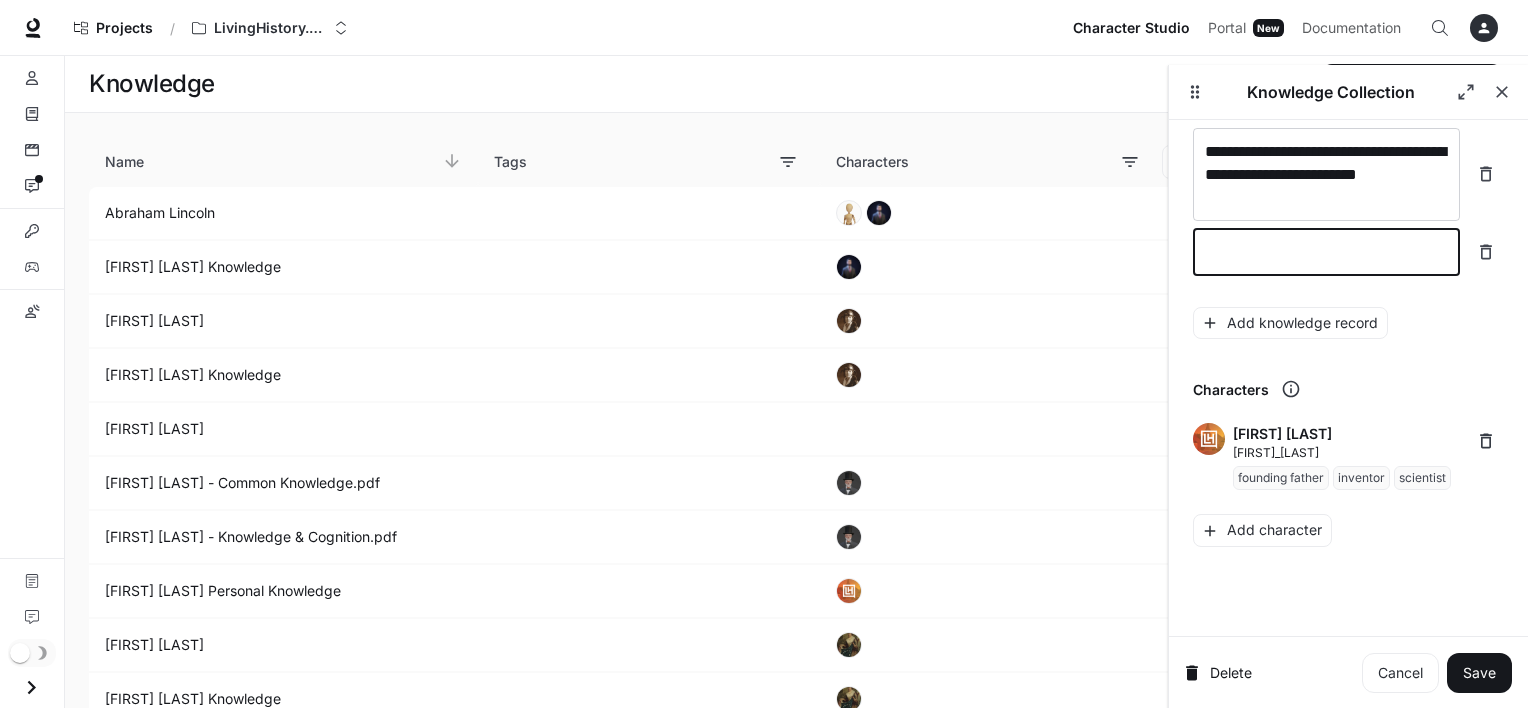 click at bounding box center (1326, 252) 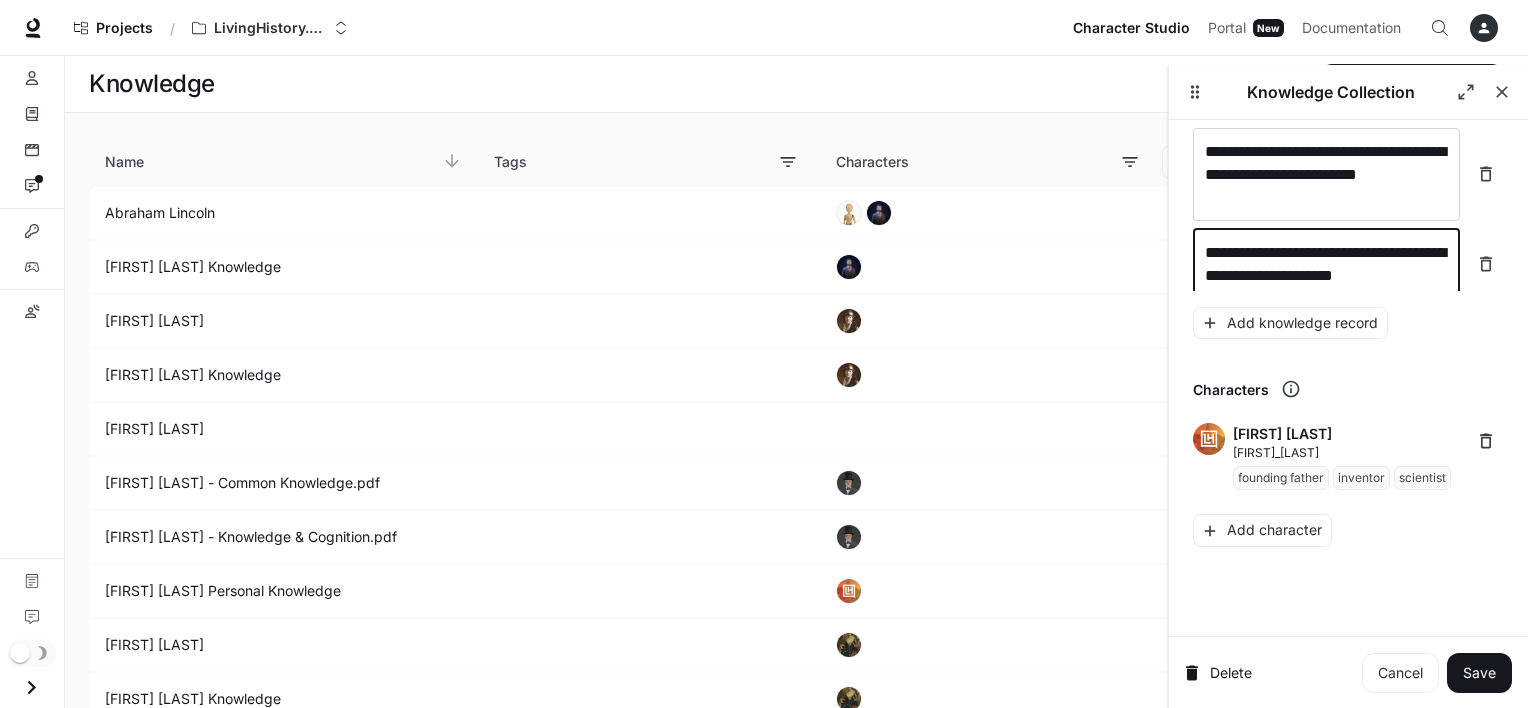 scroll, scrollTop: 29780, scrollLeft: 0, axis: vertical 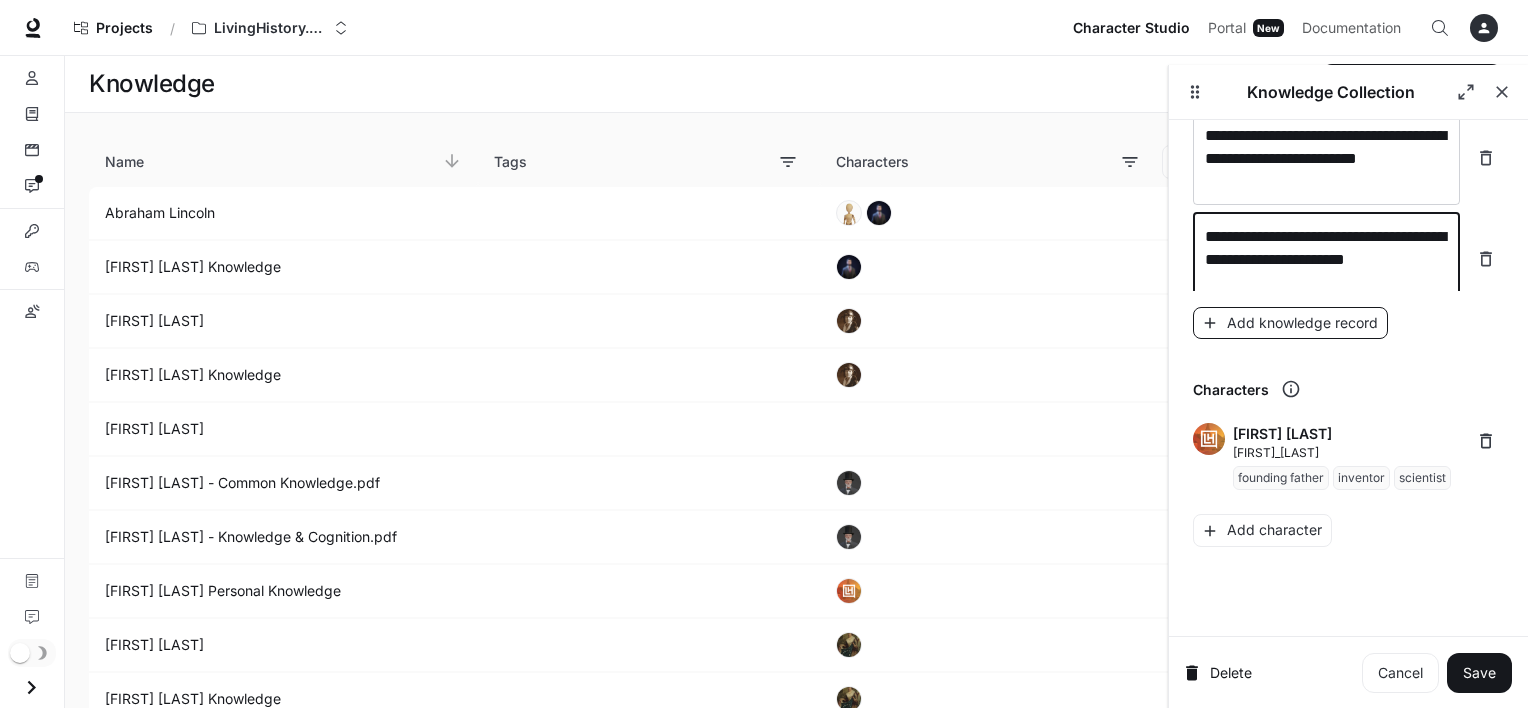 type on "**********" 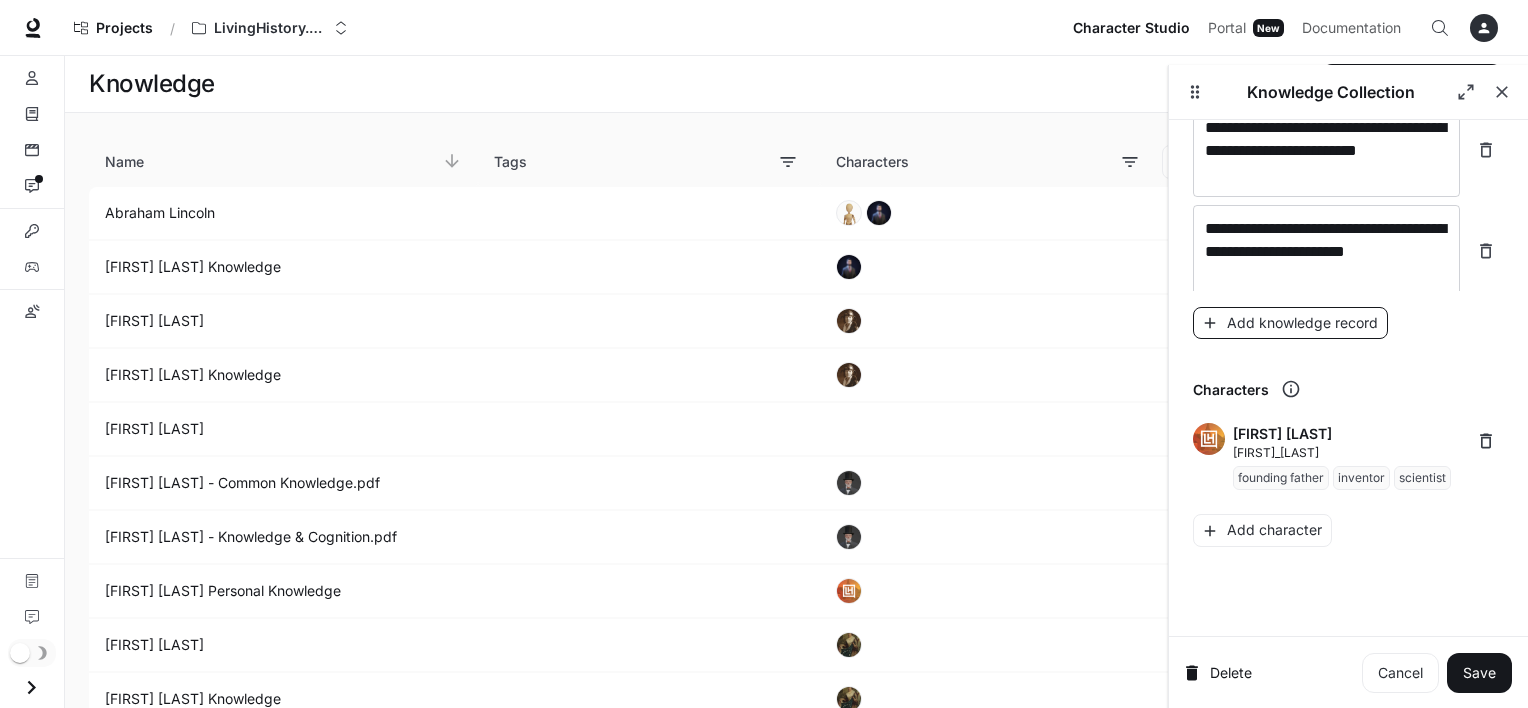 scroll, scrollTop: 29858, scrollLeft: 0, axis: vertical 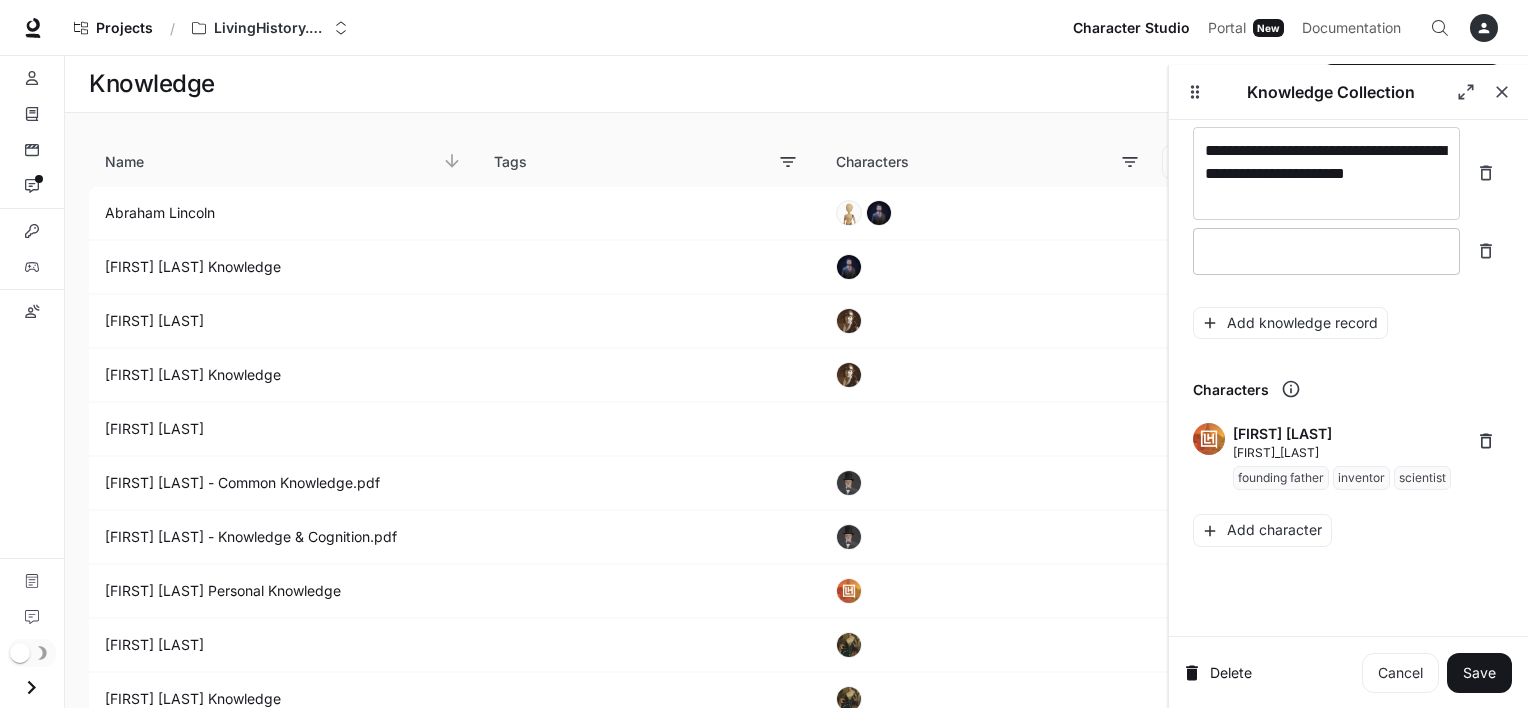 click at bounding box center [1326, 251] 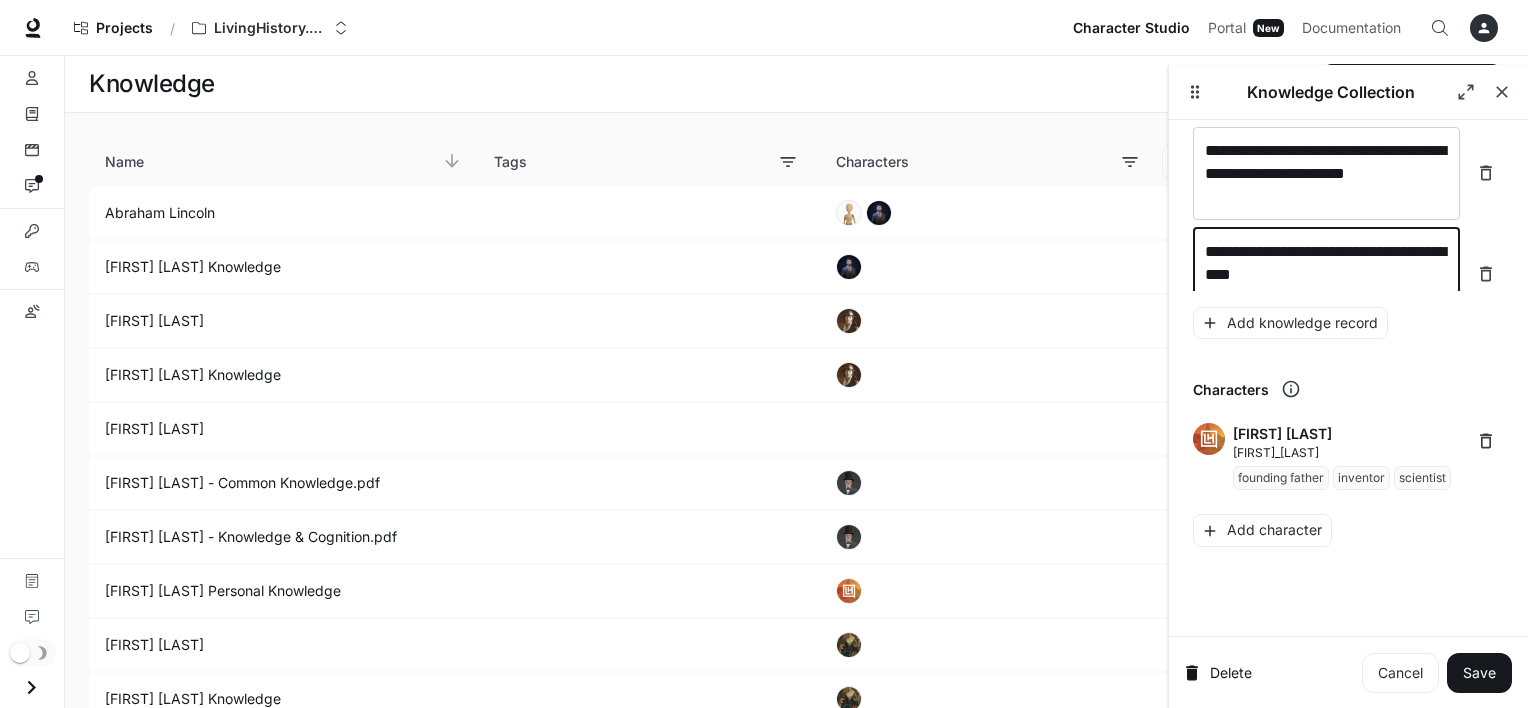 scroll, scrollTop: 29873, scrollLeft: 0, axis: vertical 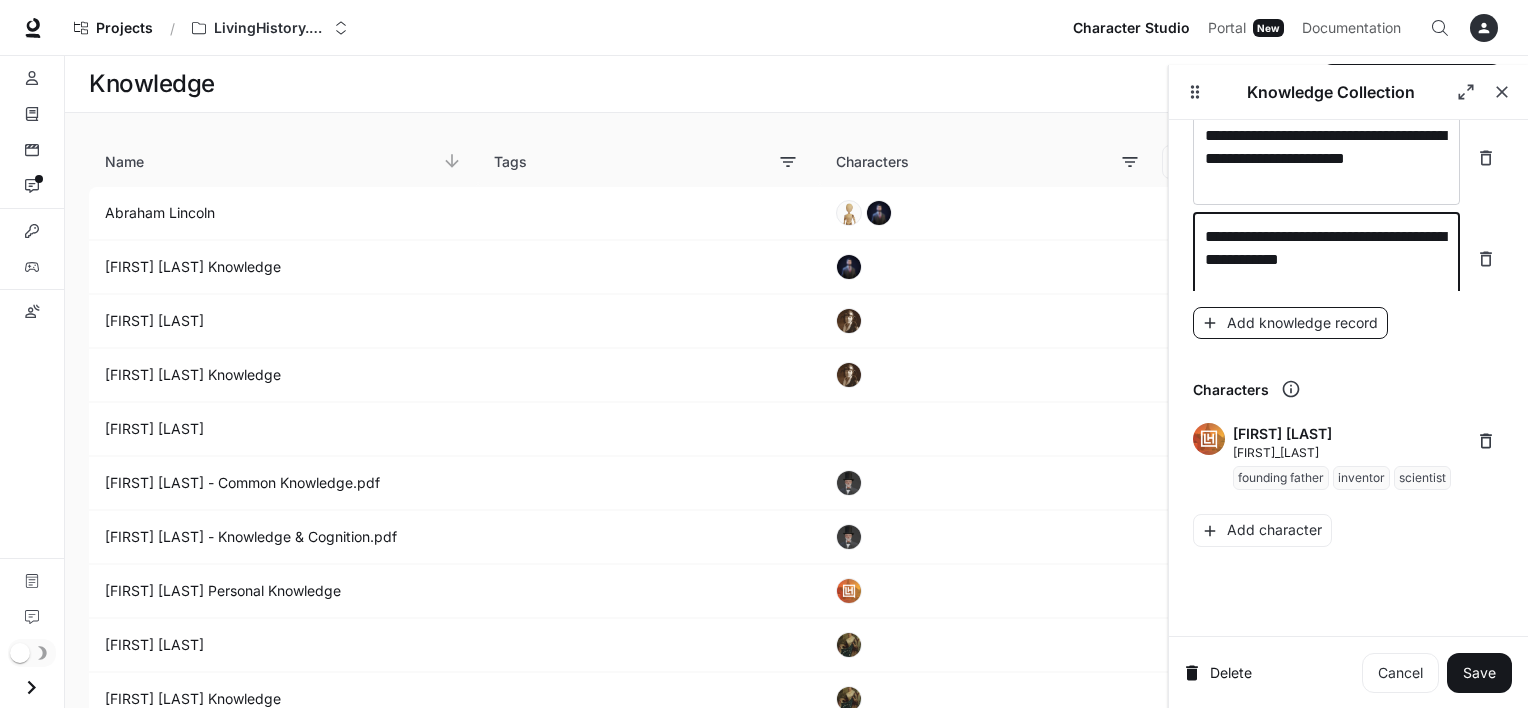 type on "**********" 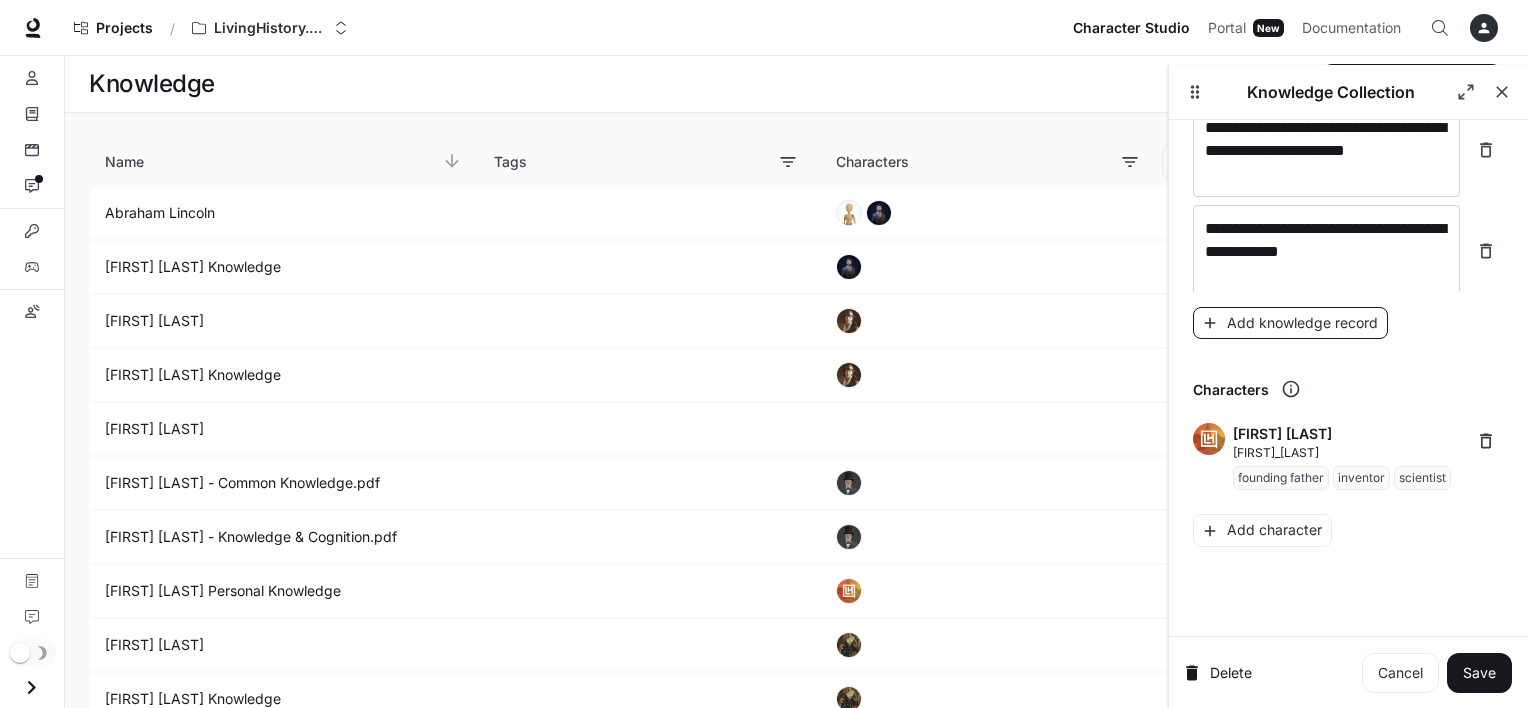 scroll, scrollTop: 29951, scrollLeft: 0, axis: vertical 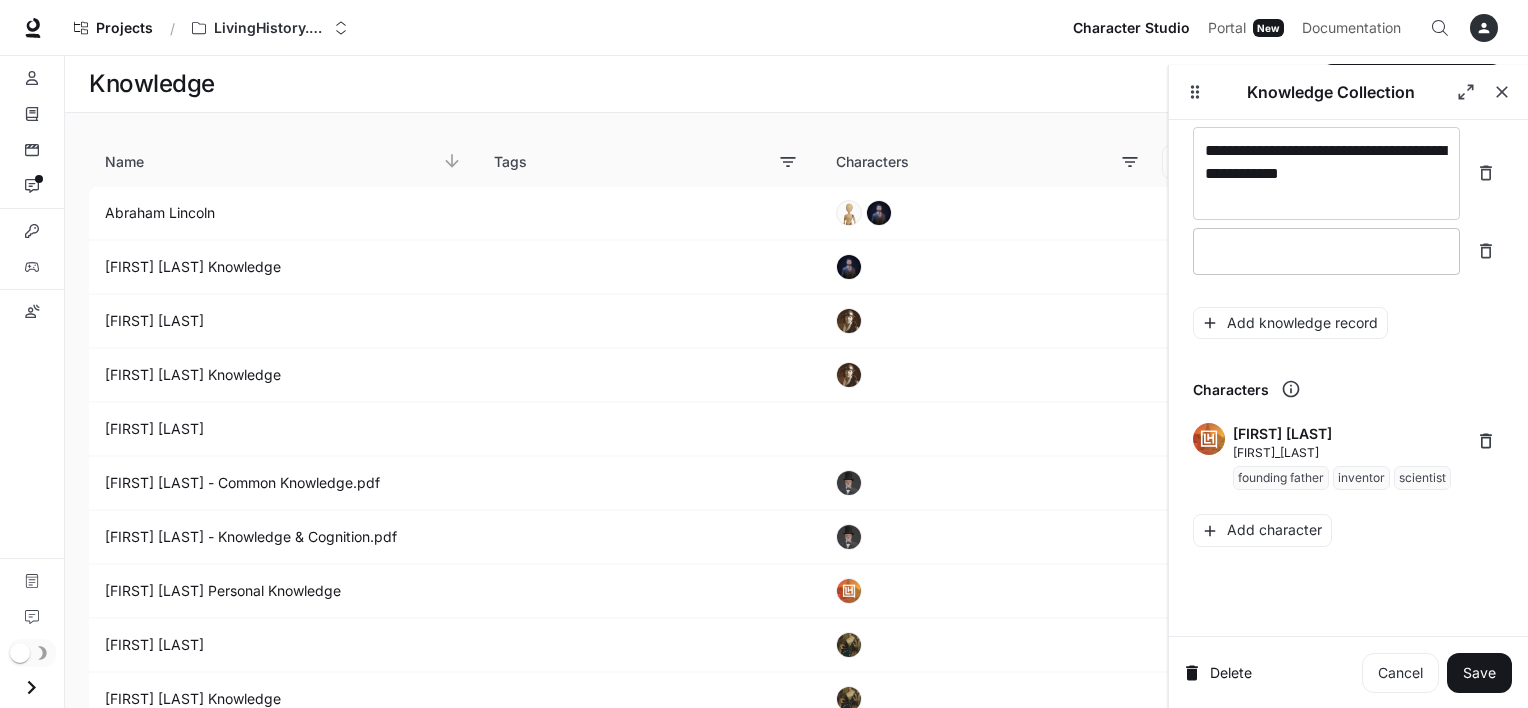 click at bounding box center [1326, 251] 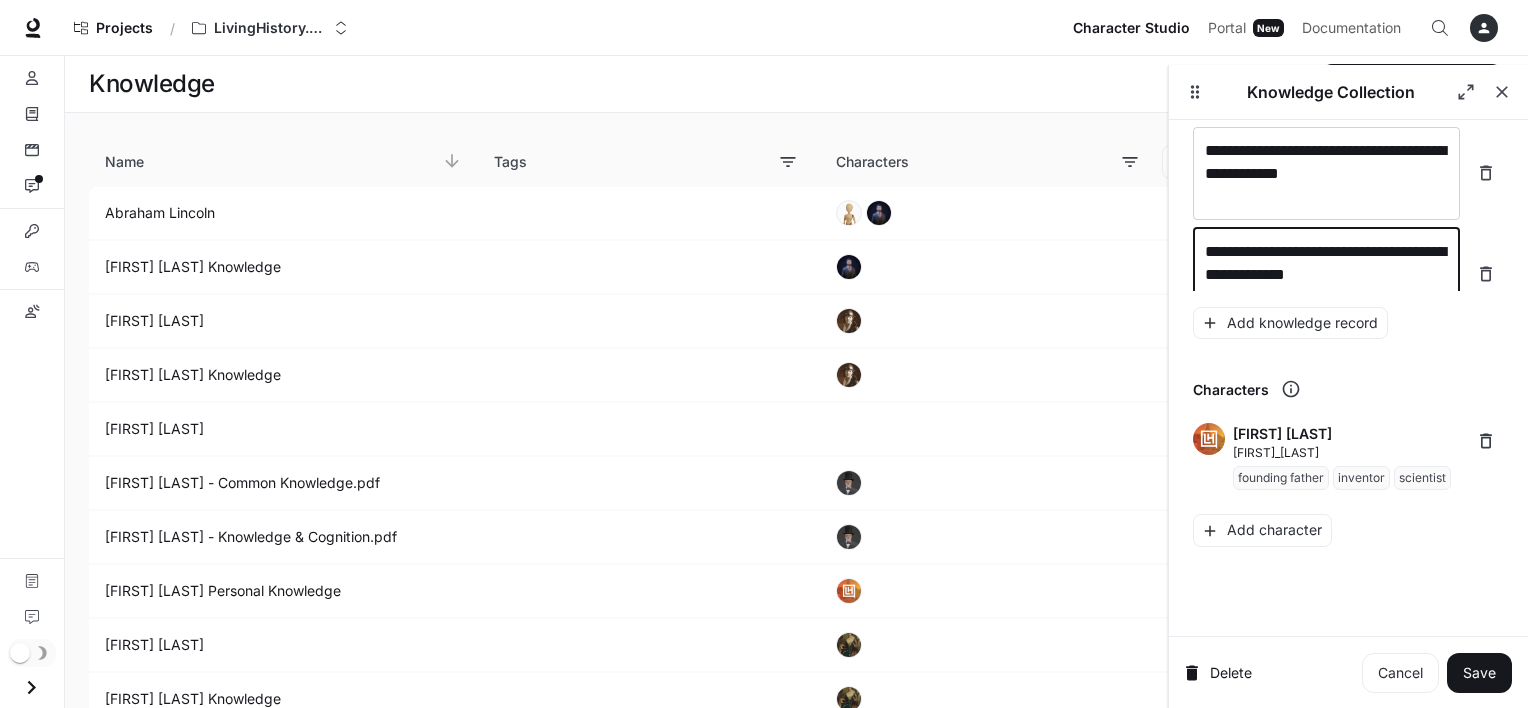 scroll, scrollTop: 29967, scrollLeft: 0, axis: vertical 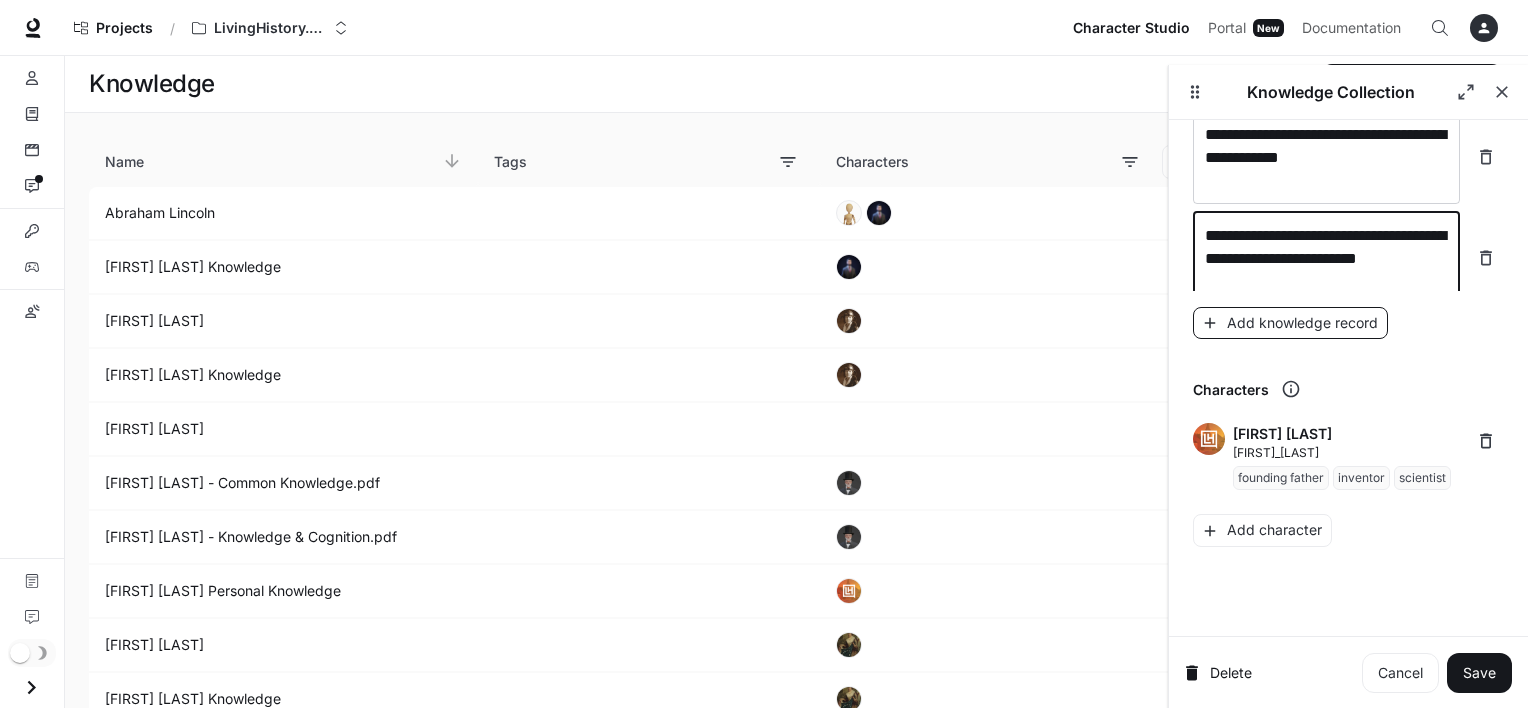 type on "**********" 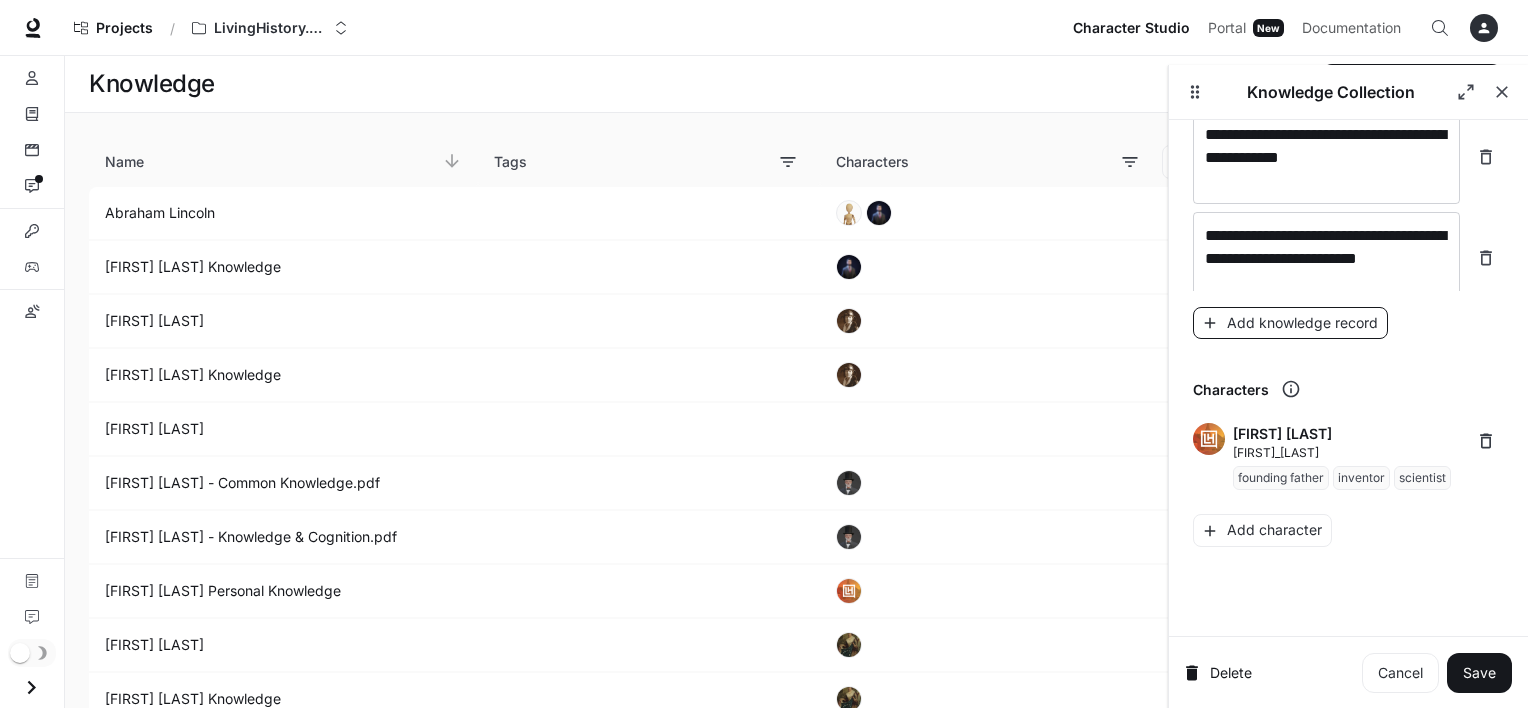 scroll, scrollTop: 30044, scrollLeft: 0, axis: vertical 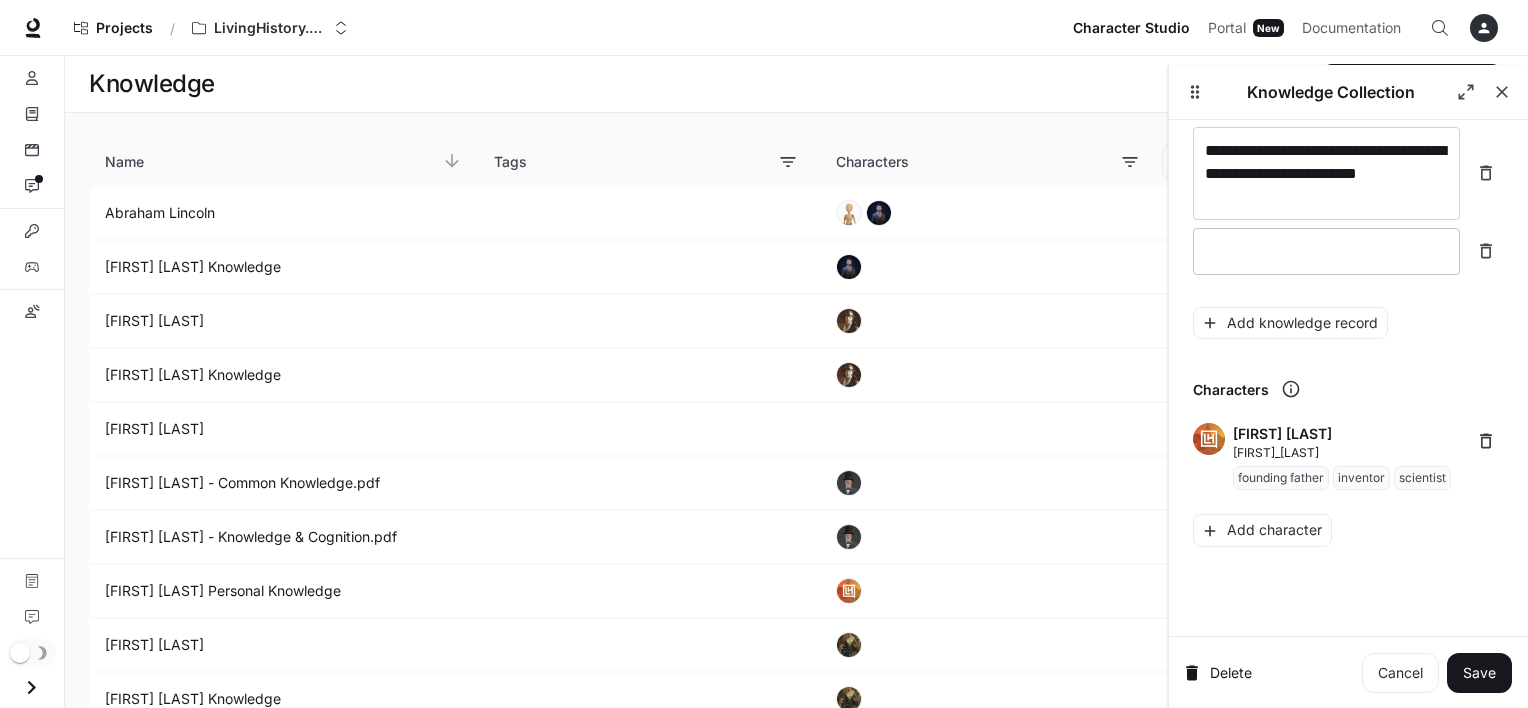 click on "* ​" at bounding box center [1326, 251] 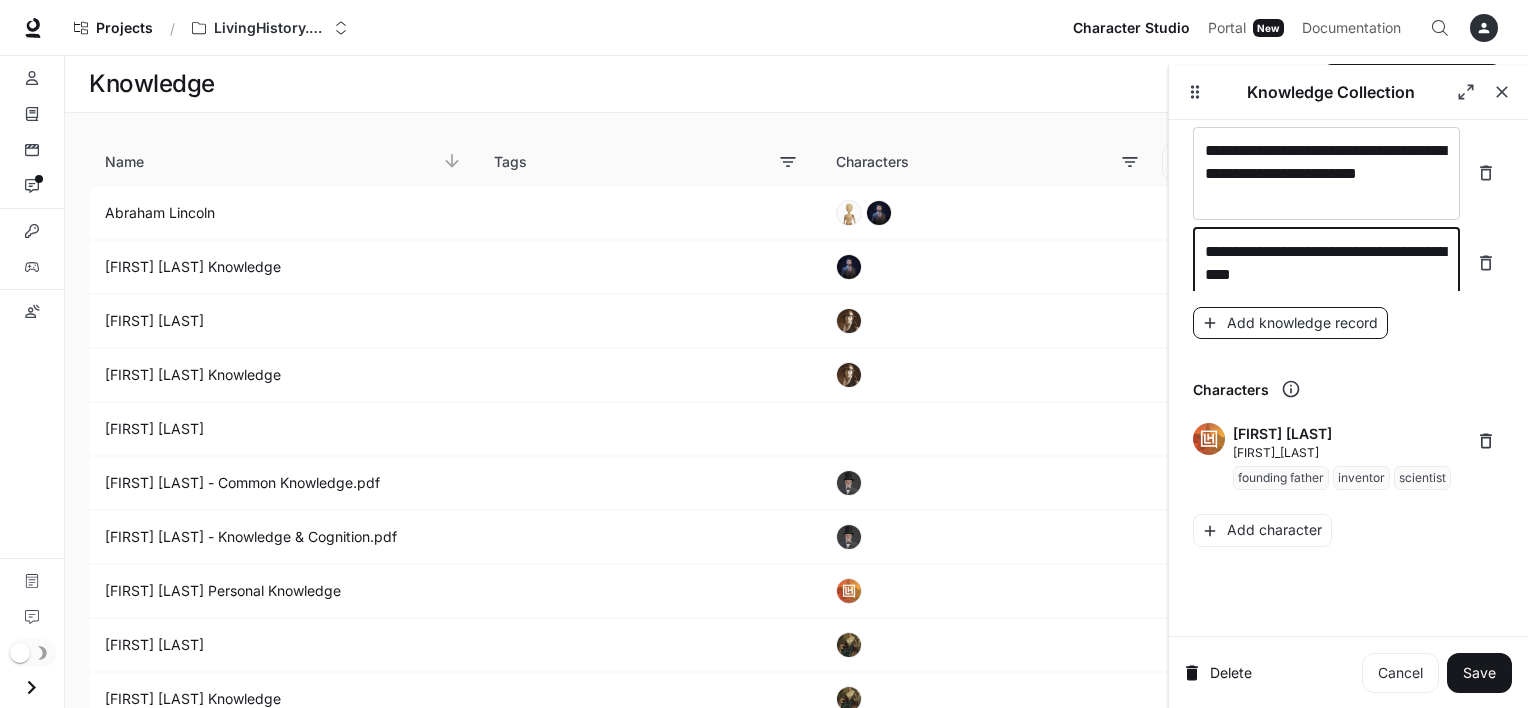 type on "**********" 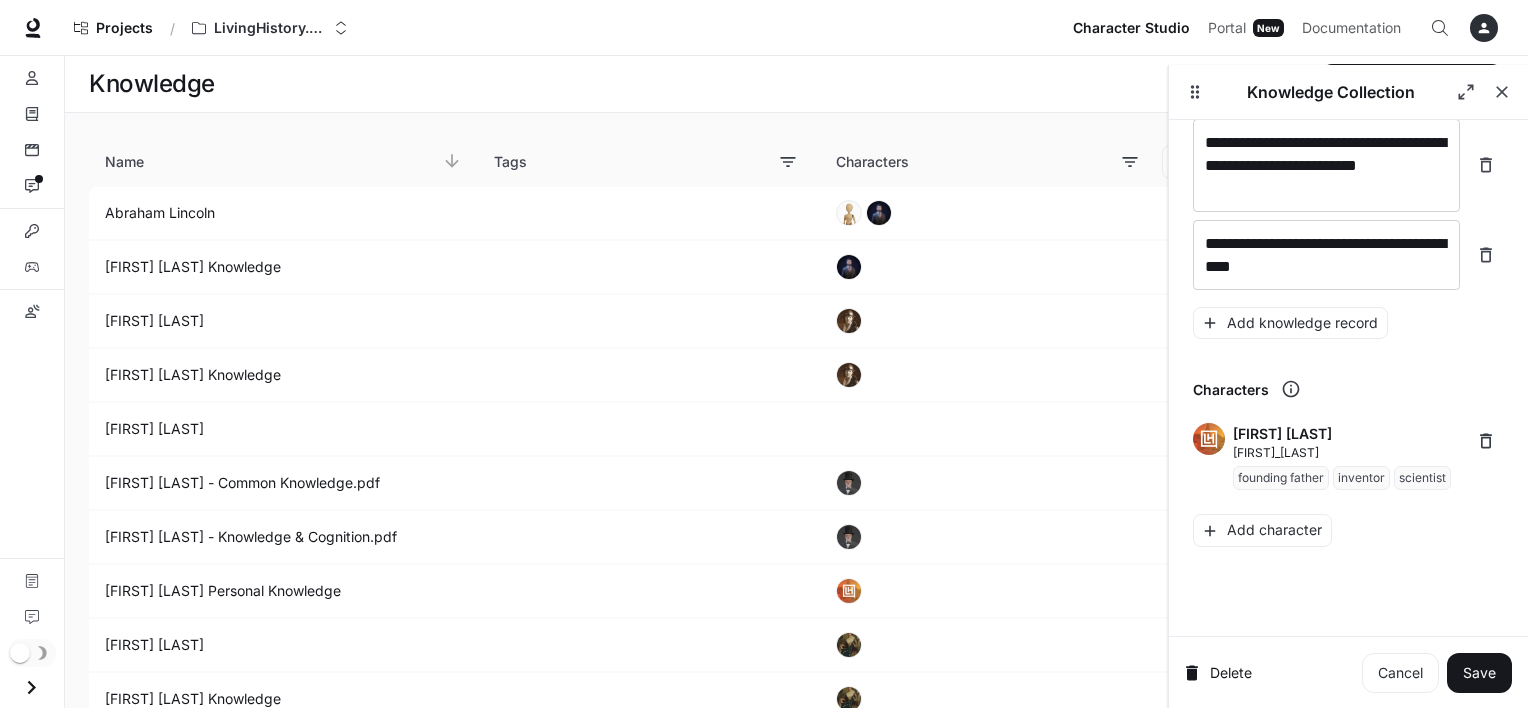 scroll, scrollTop: 30114, scrollLeft: 0, axis: vertical 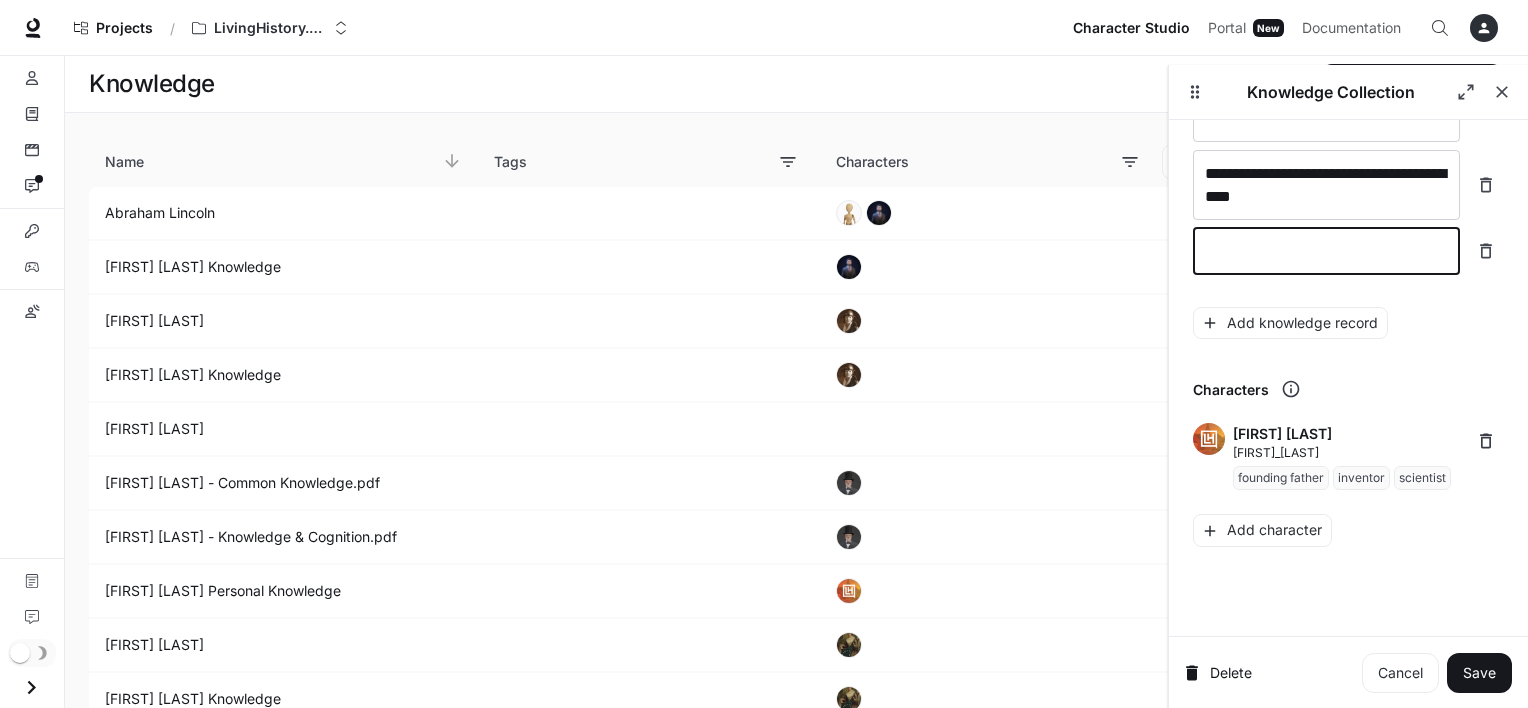 click at bounding box center (1326, 251) 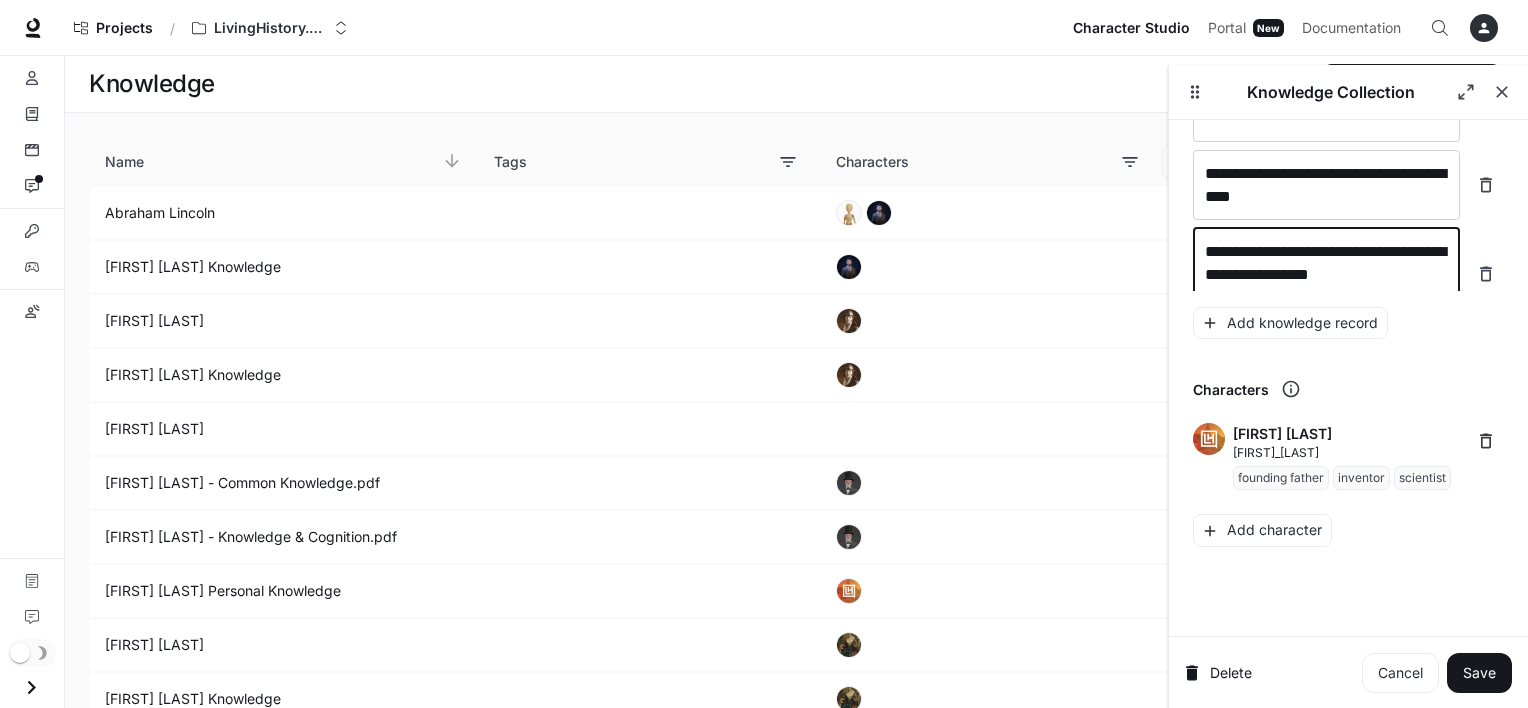 scroll, scrollTop: 30129, scrollLeft: 0, axis: vertical 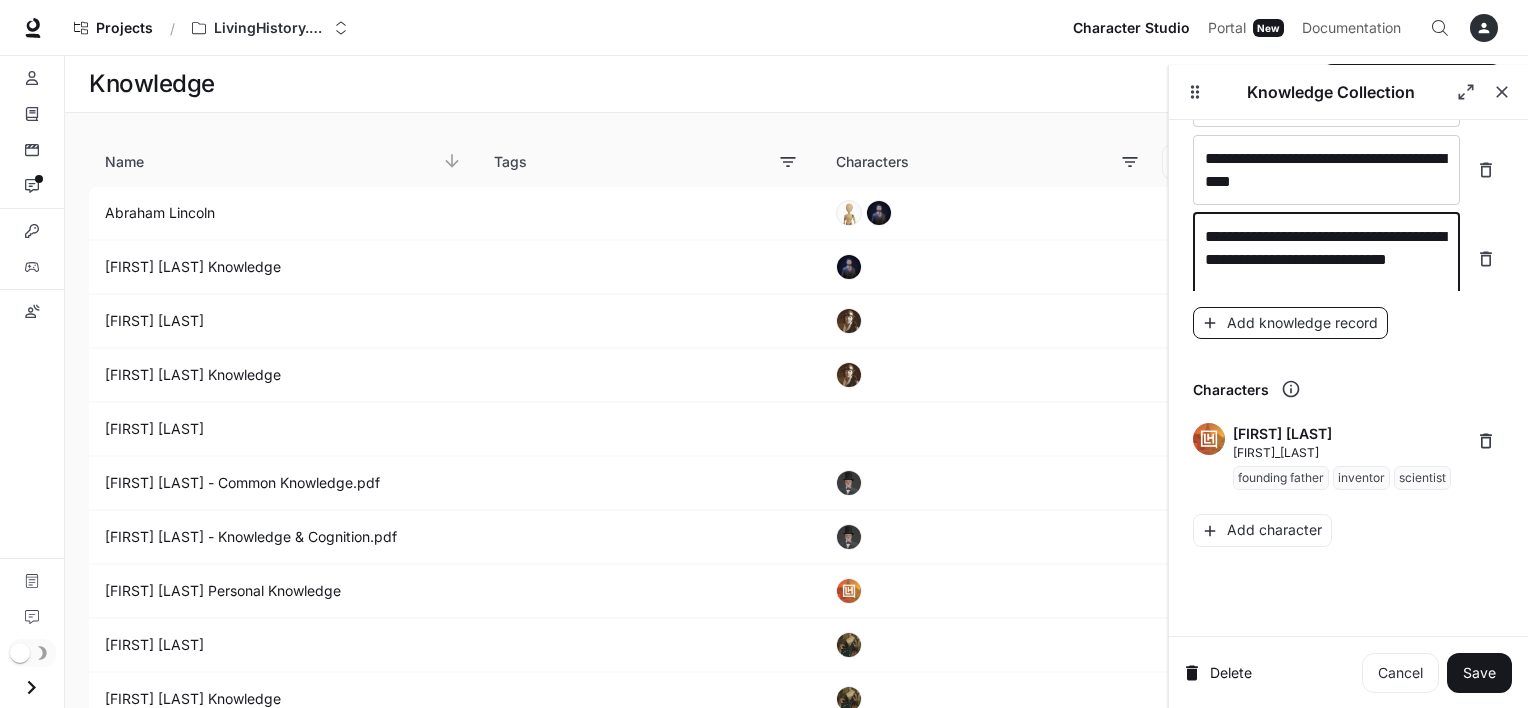 type on "**********" 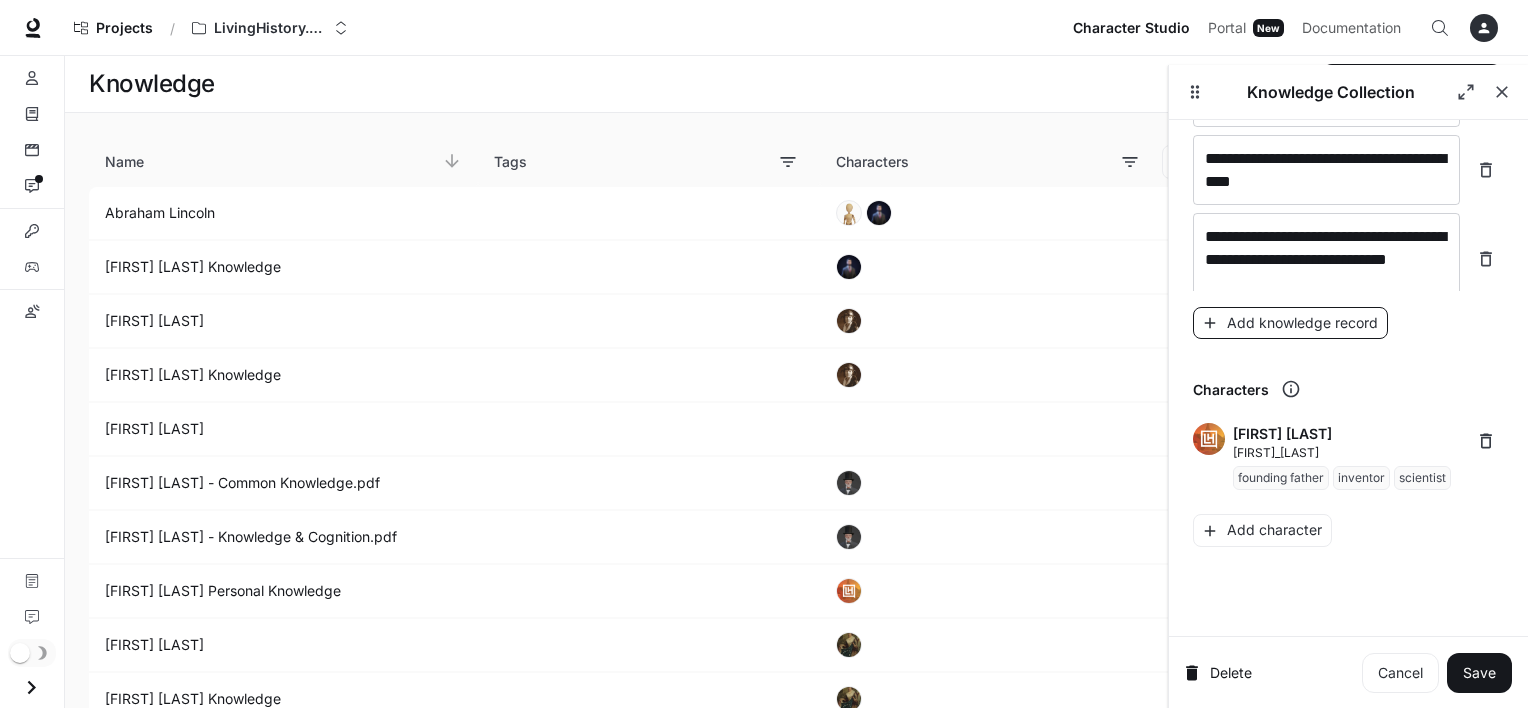 scroll, scrollTop: 30207, scrollLeft: 0, axis: vertical 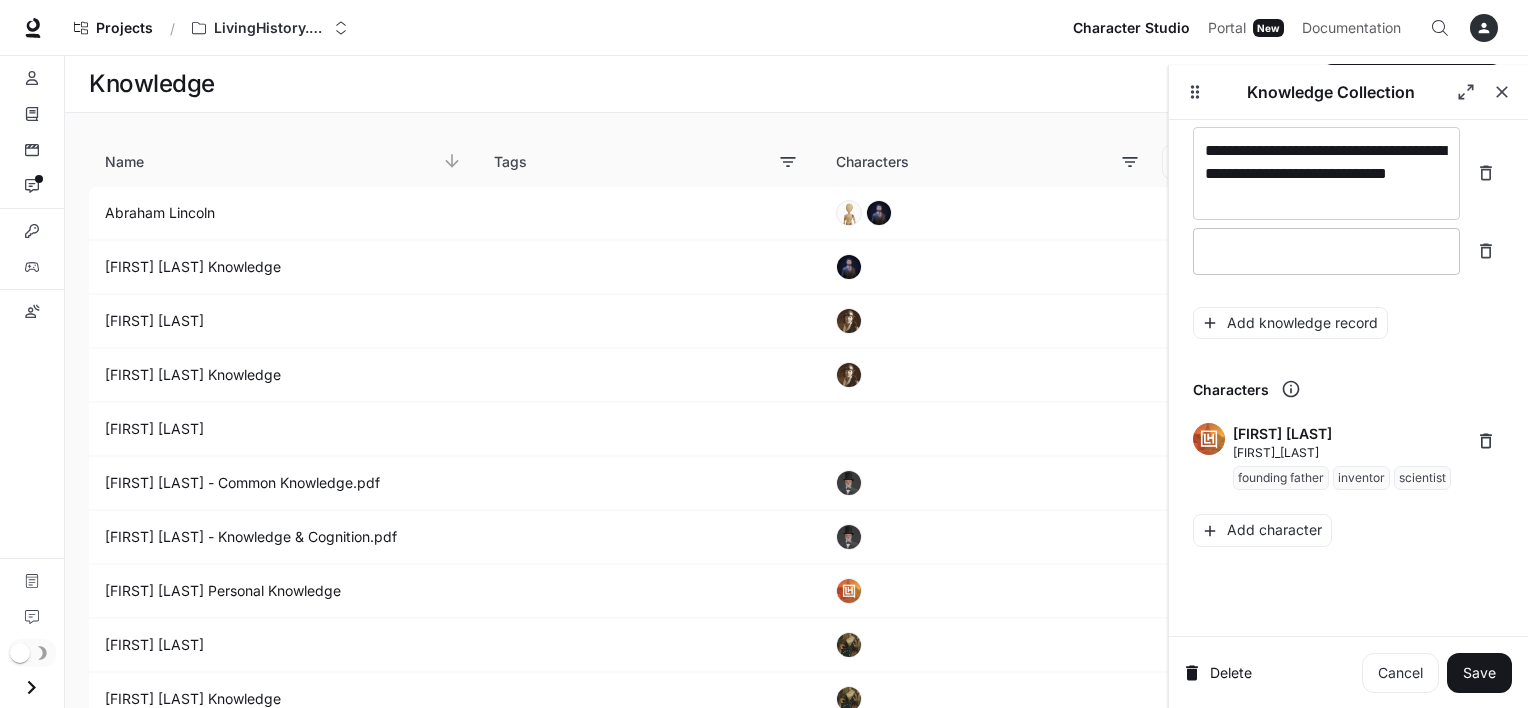 click at bounding box center [1326, 251] 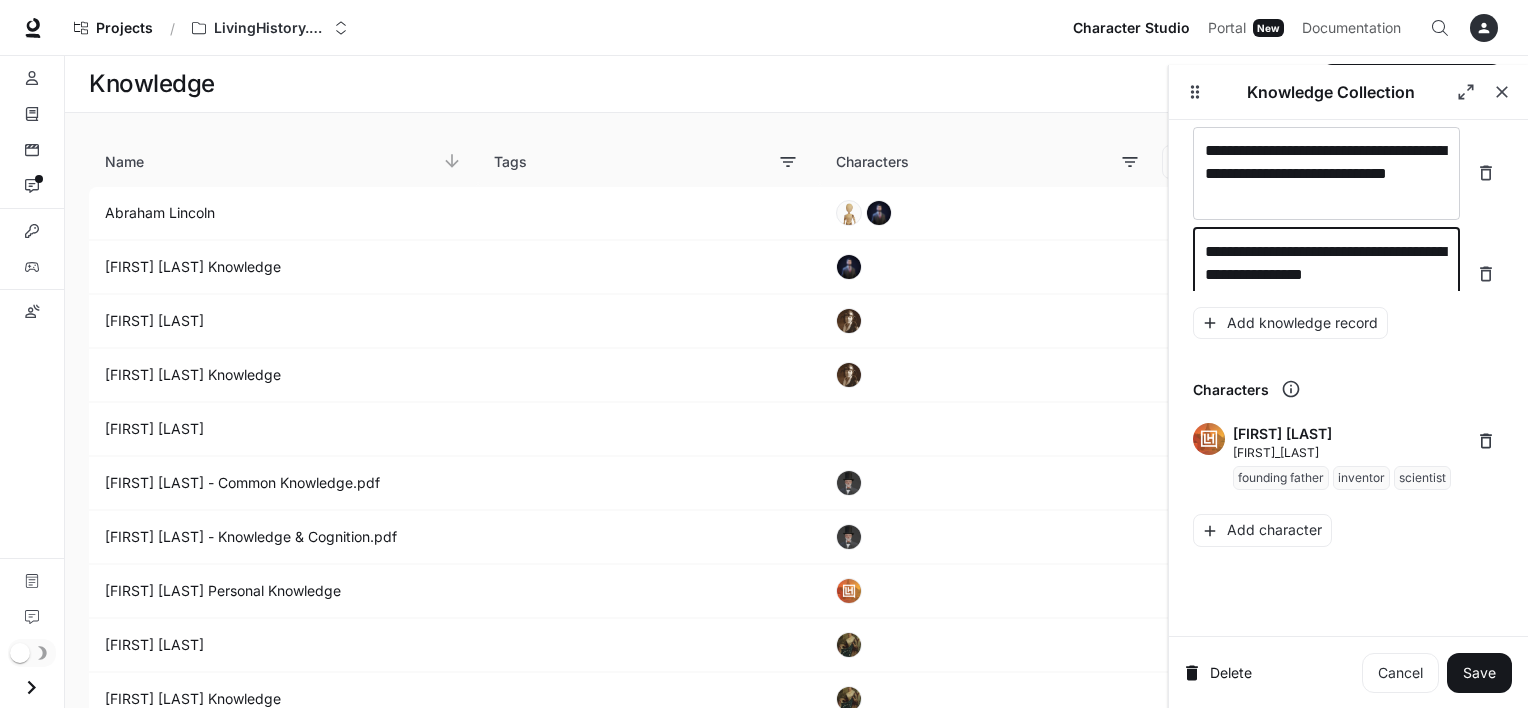 scroll, scrollTop: 30223, scrollLeft: 0, axis: vertical 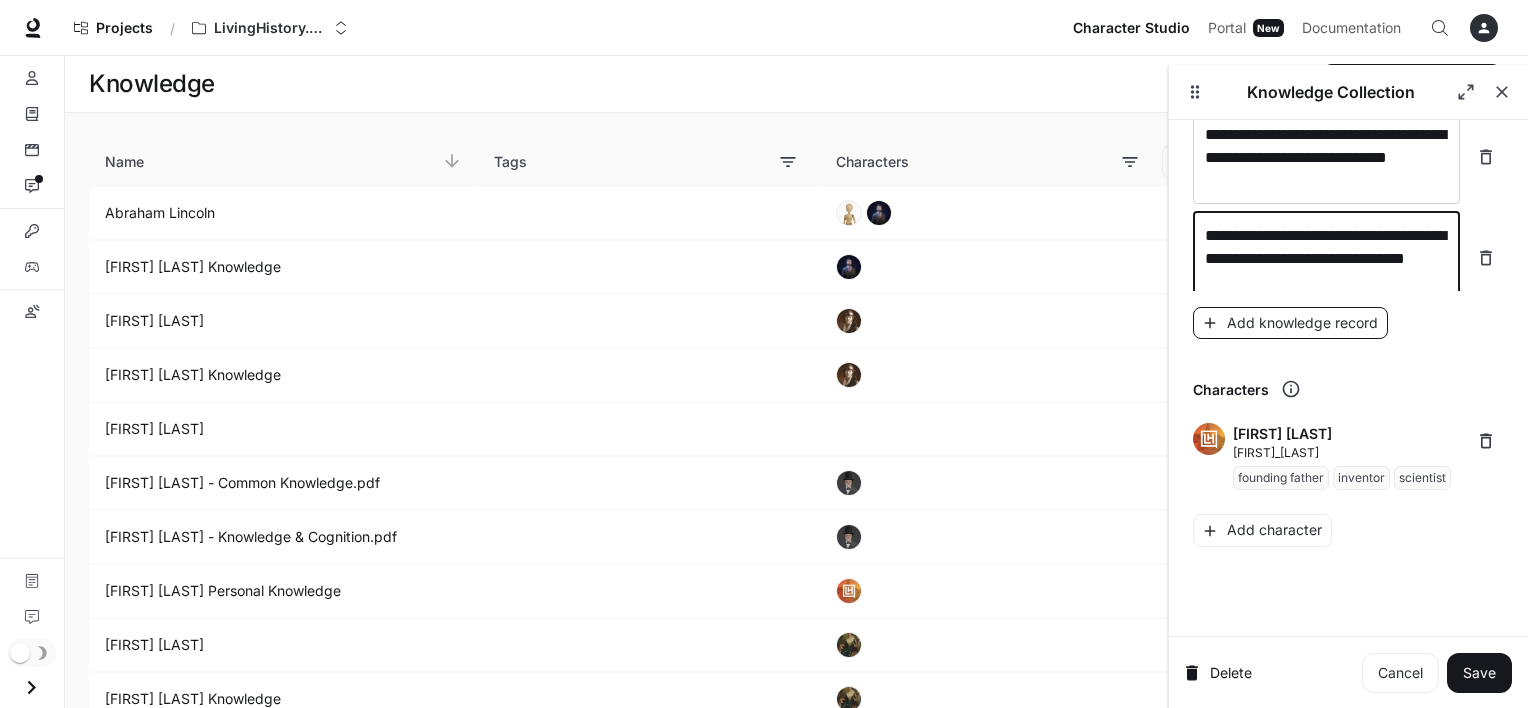 type on "**********" 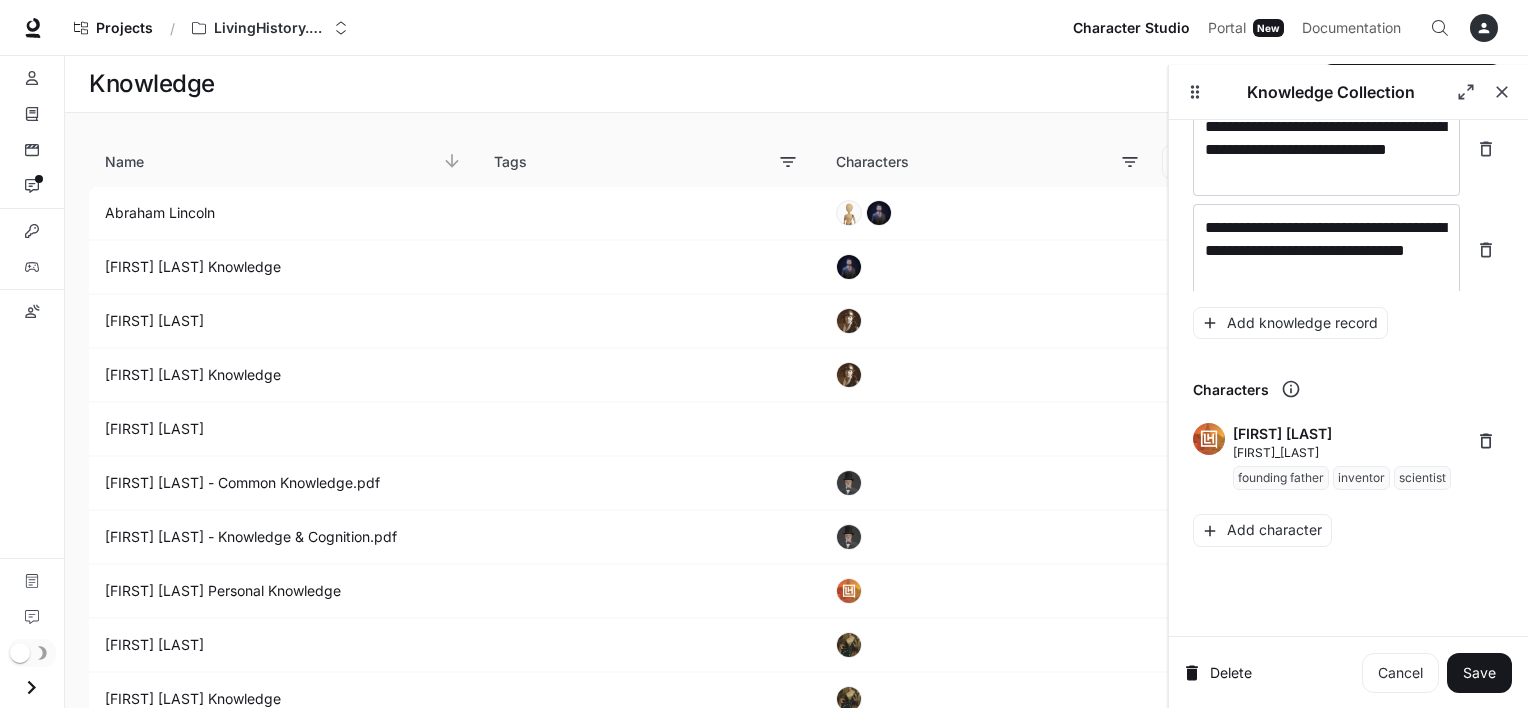 scroll, scrollTop: 30300, scrollLeft: 0, axis: vertical 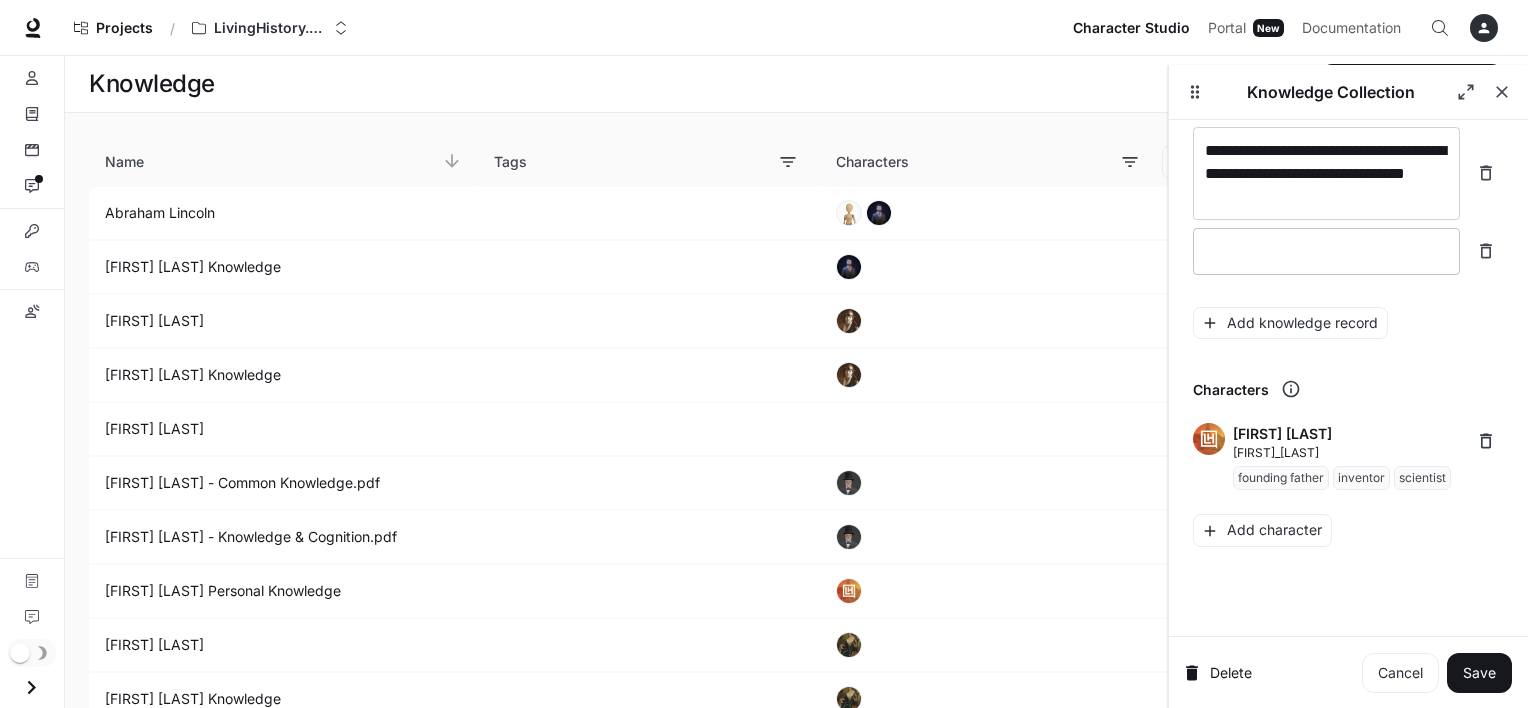 click on "* ​" at bounding box center (1326, 251) 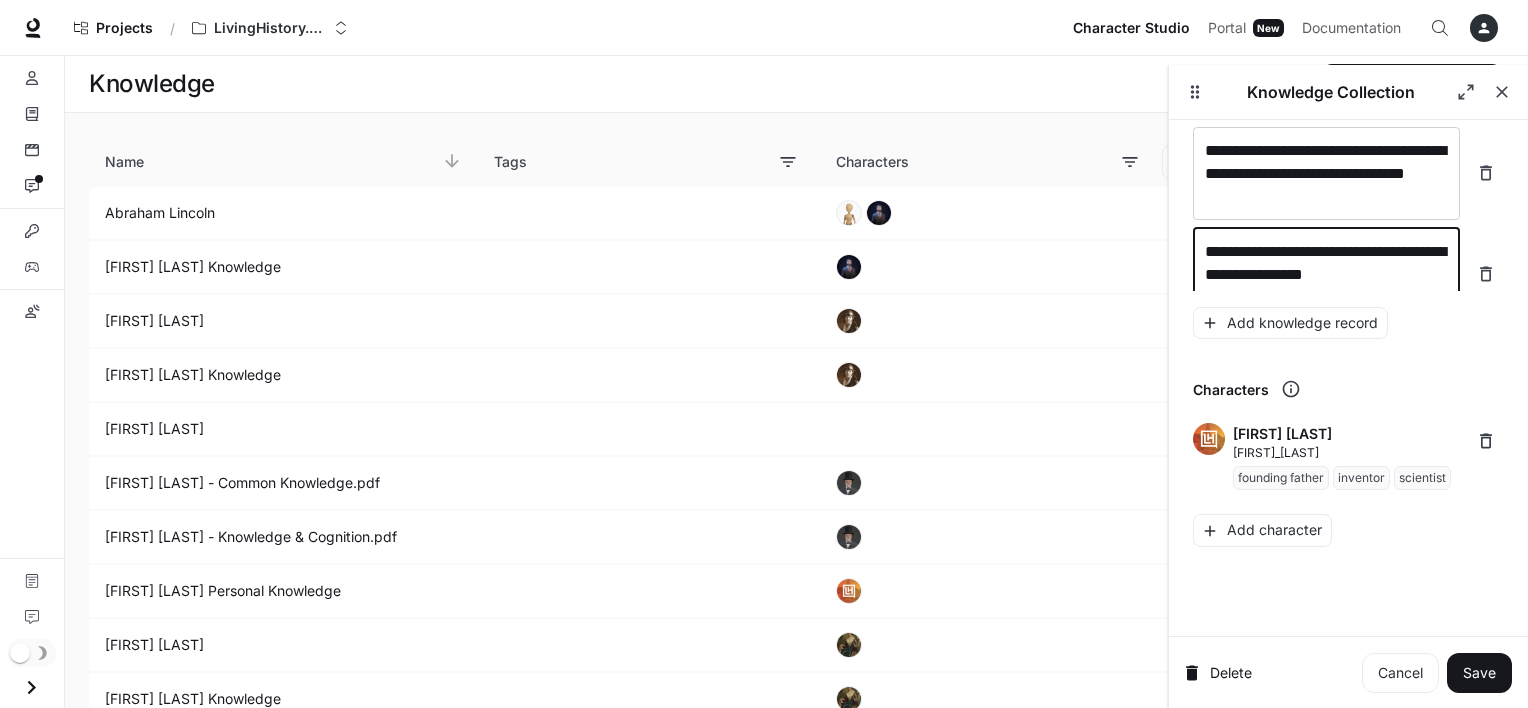 scroll, scrollTop: 30316, scrollLeft: 0, axis: vertical 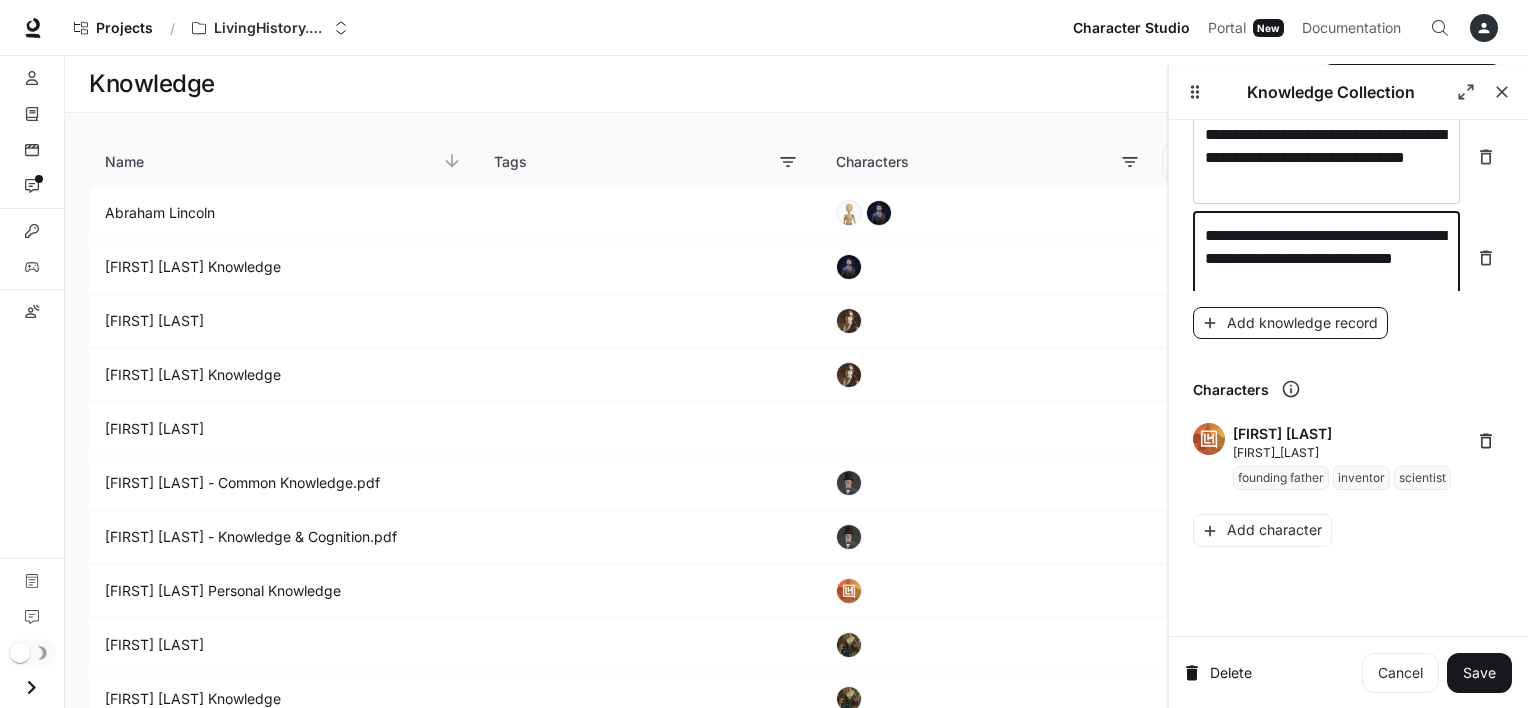 type on "**********" 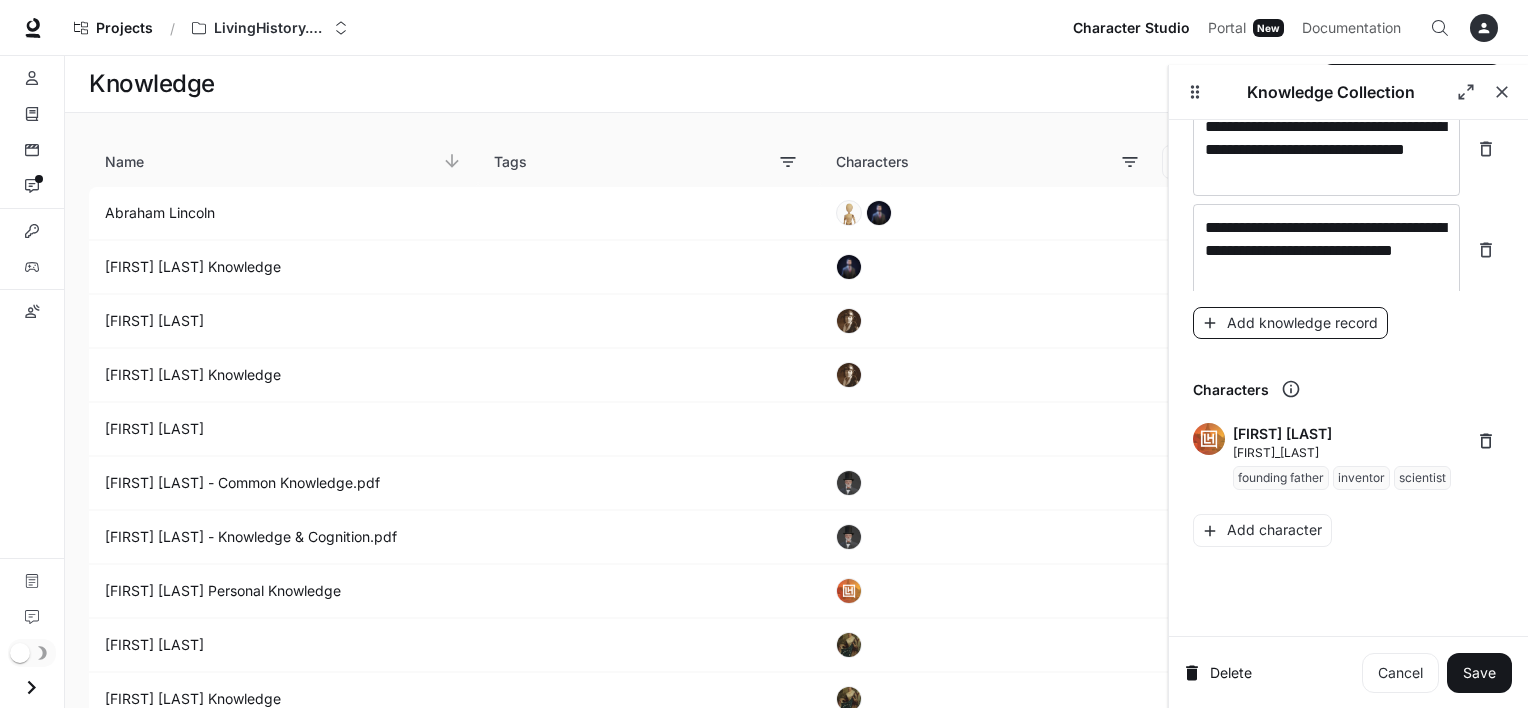 scroll, scrollTop: 30392, scrollLeft: 0, axis: vertical 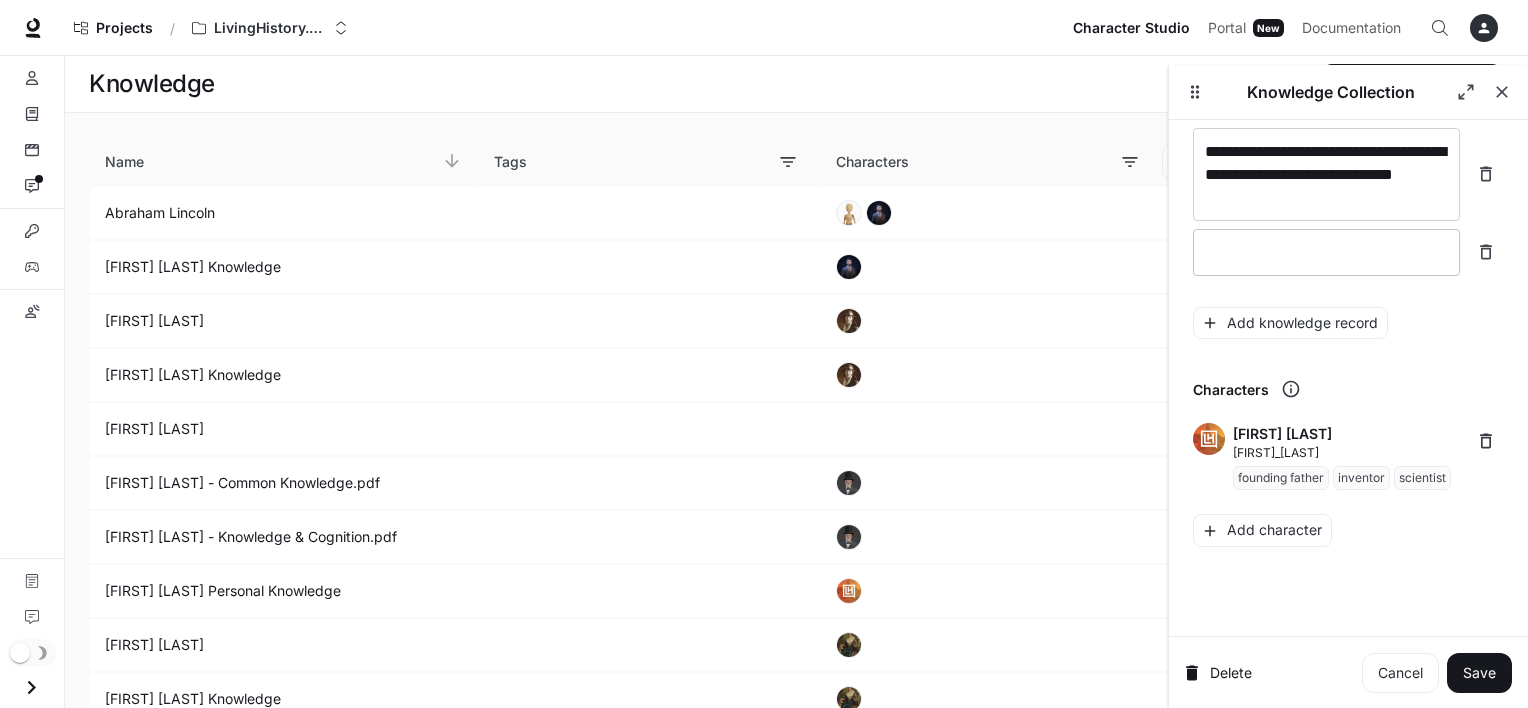 click on "* ​" at bounding box center [1326, 252] 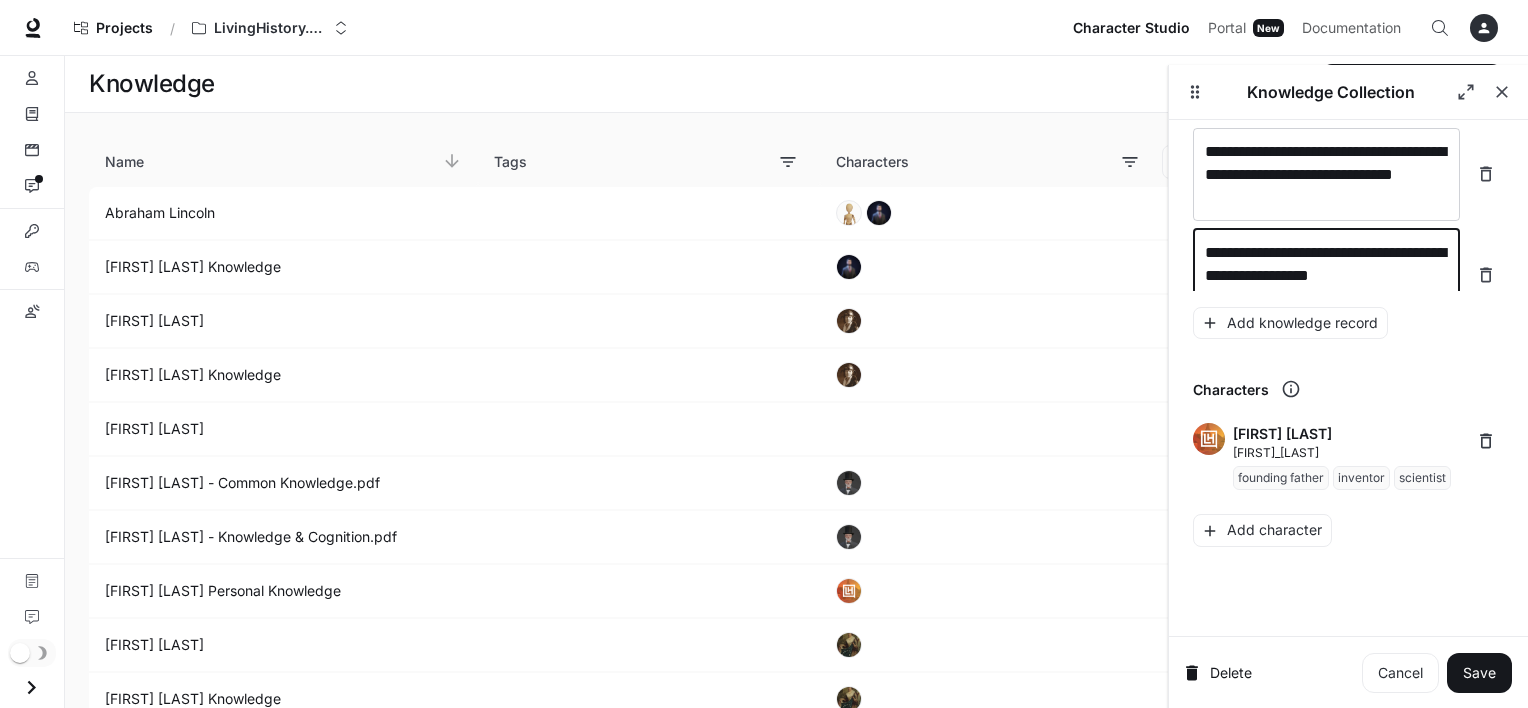 scroll, scrollTop: 30408, scrollLeft: 0, axis: vertical 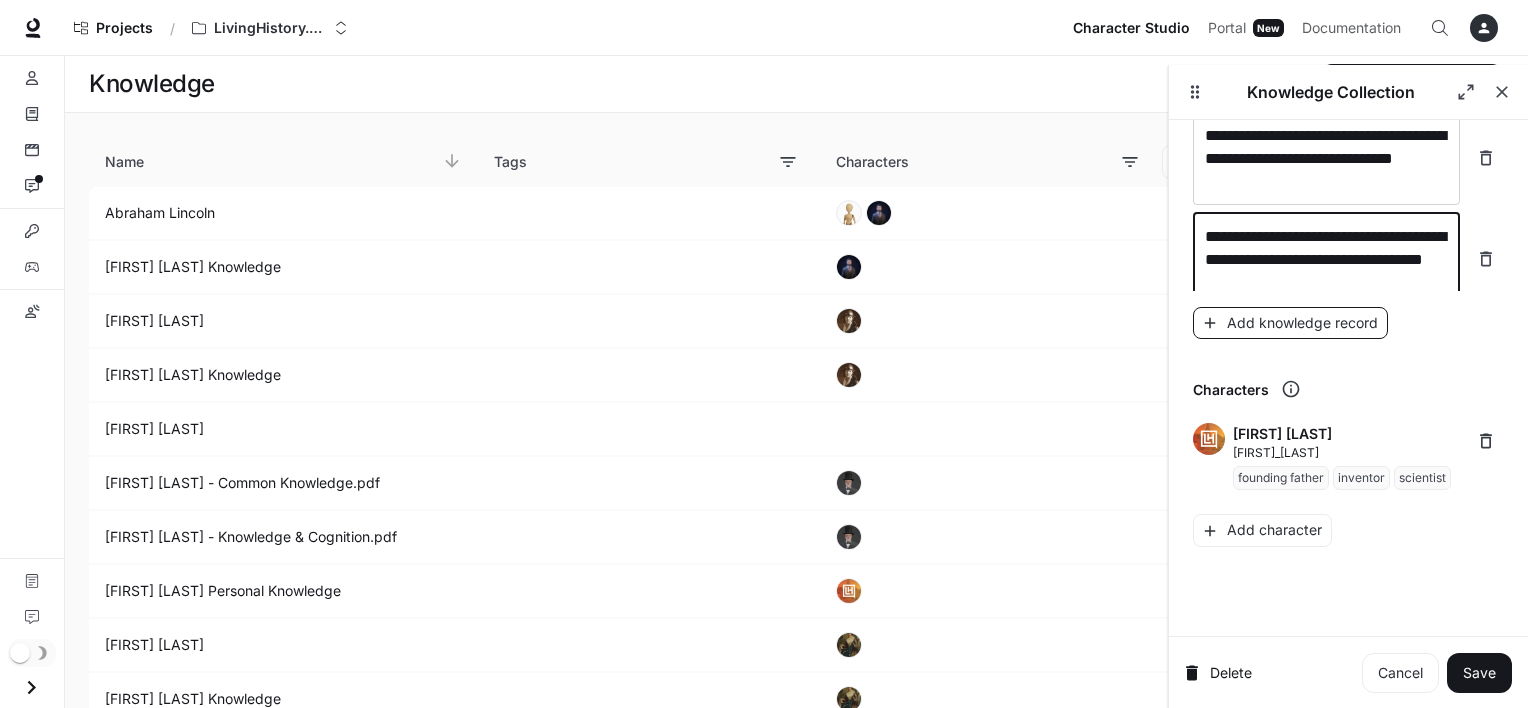 type on "**********" 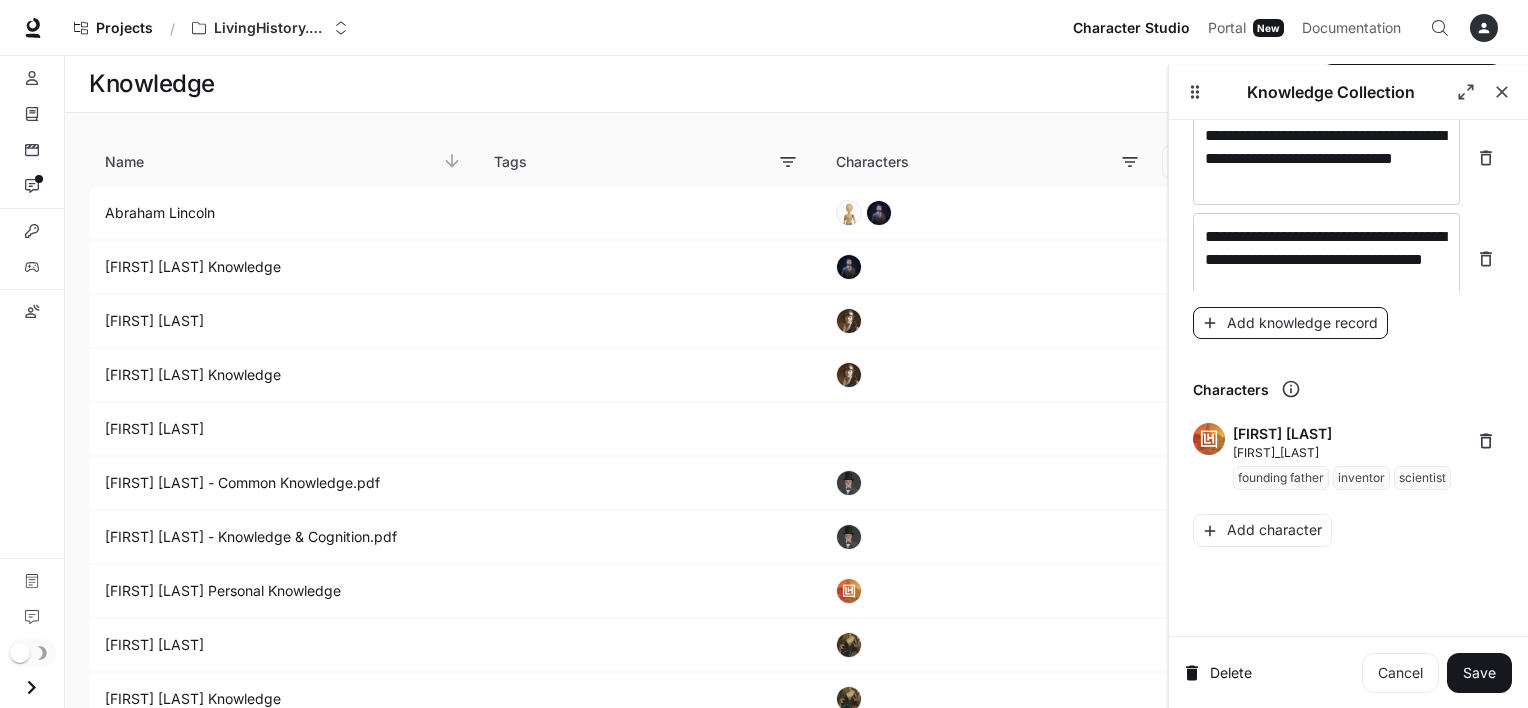 scroll, scrollTop: 30486, scrollLeft: 0, axis: vertical 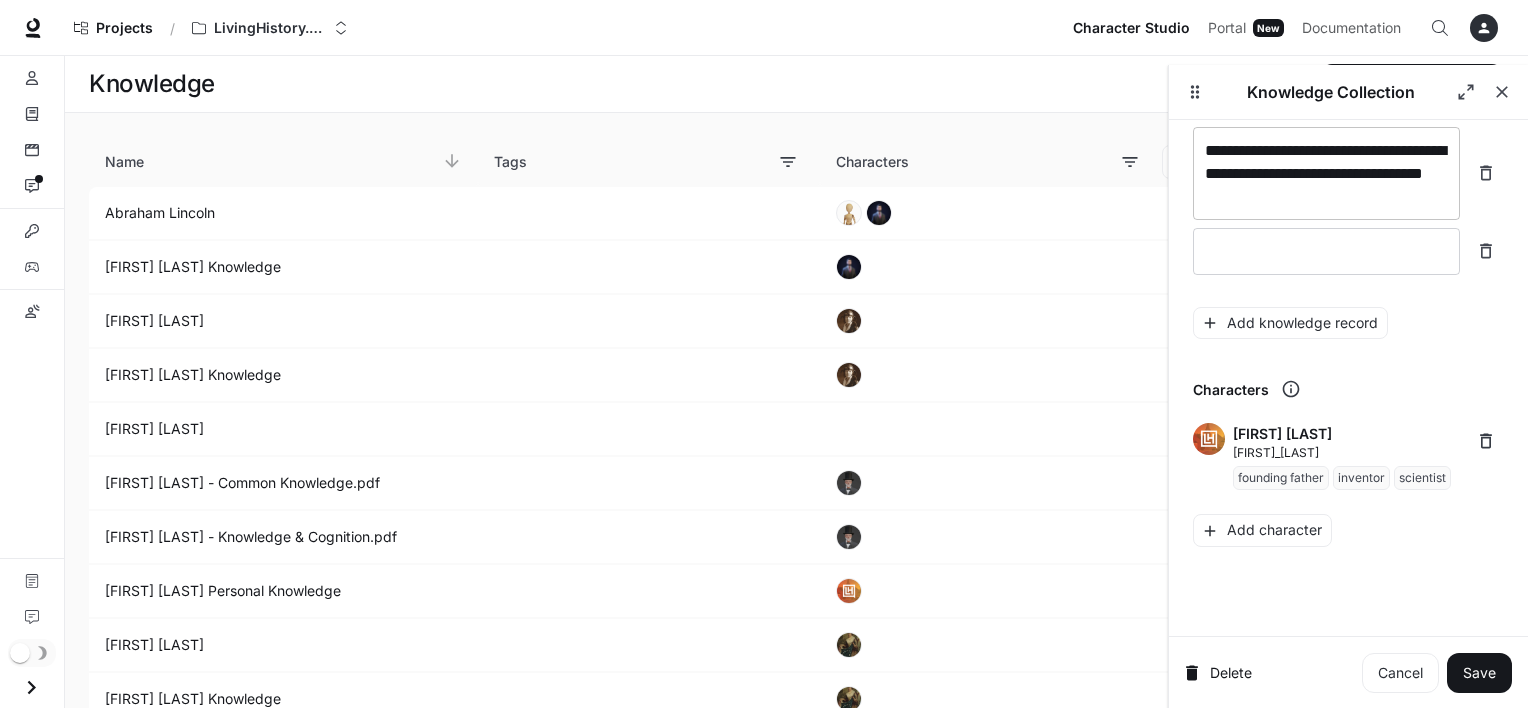 click on "**********" at bounding box center (1326, 173) 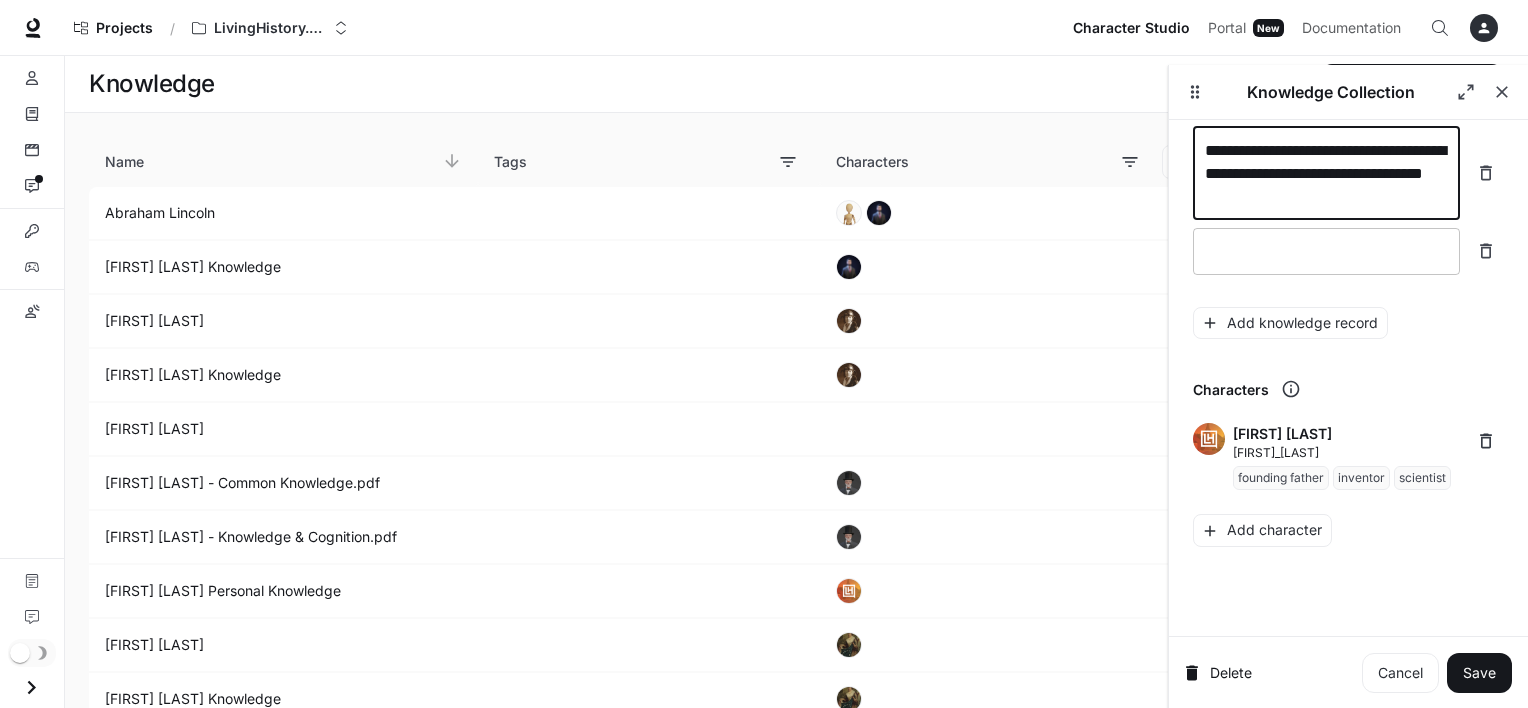 click at bounding box center (1326, 251) 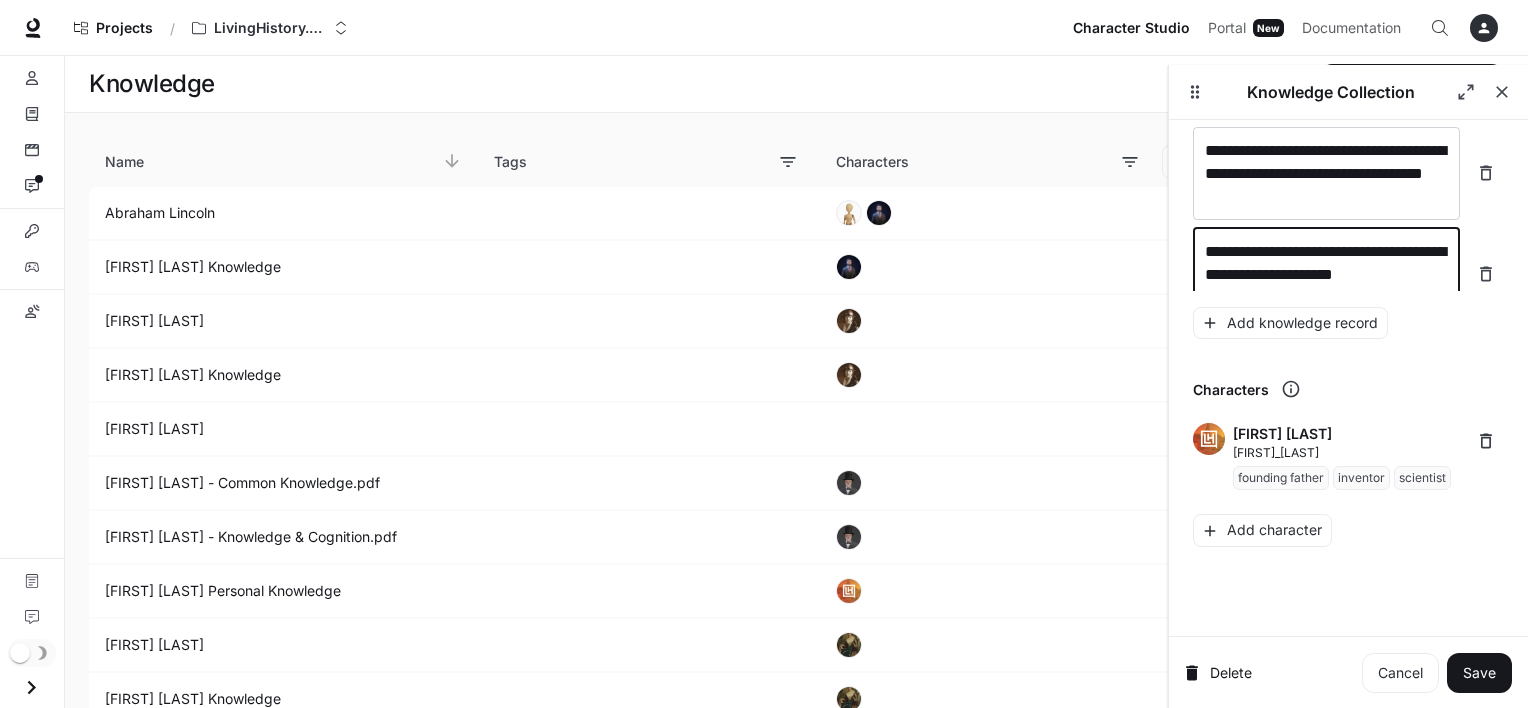 scroll, scrollTop: 30501, scrollLeft: 0, axis: vertical 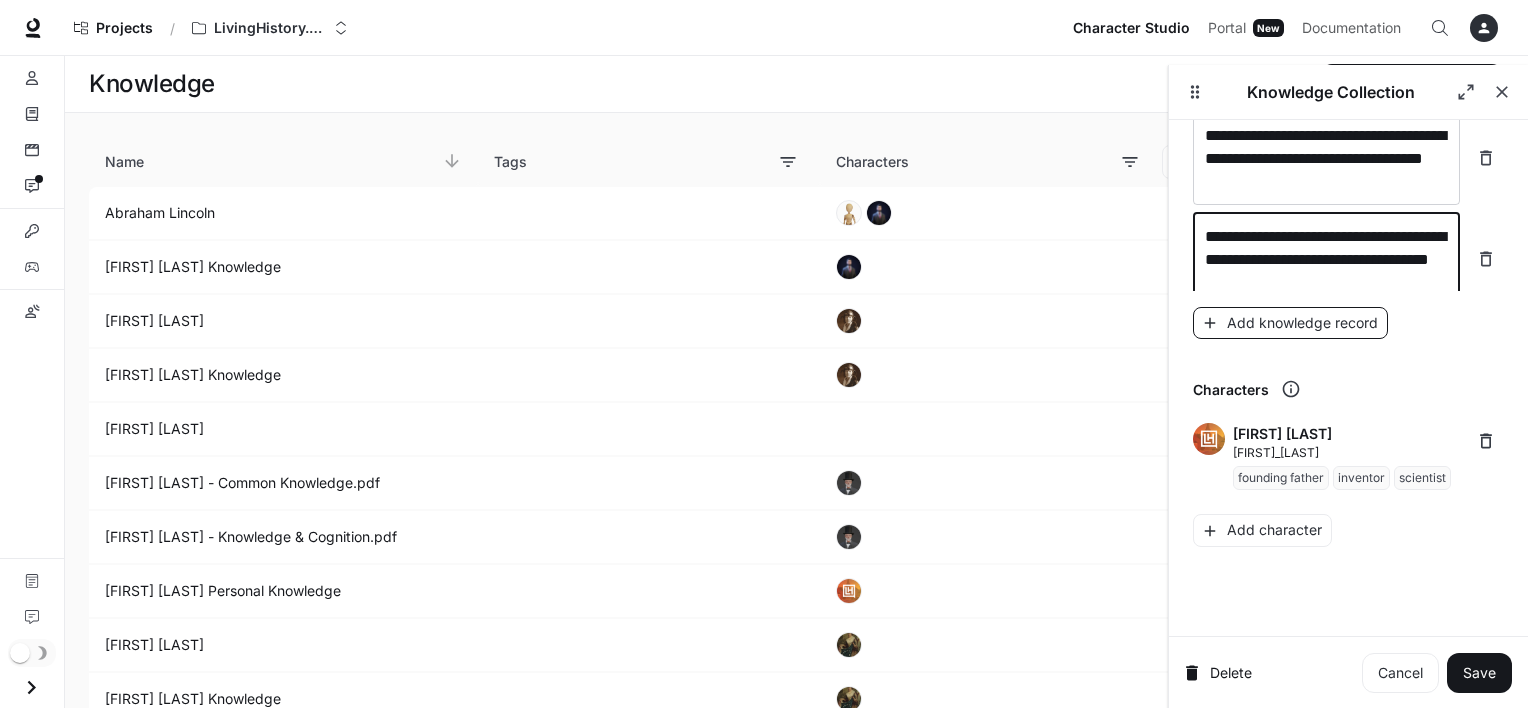 type on "**********" 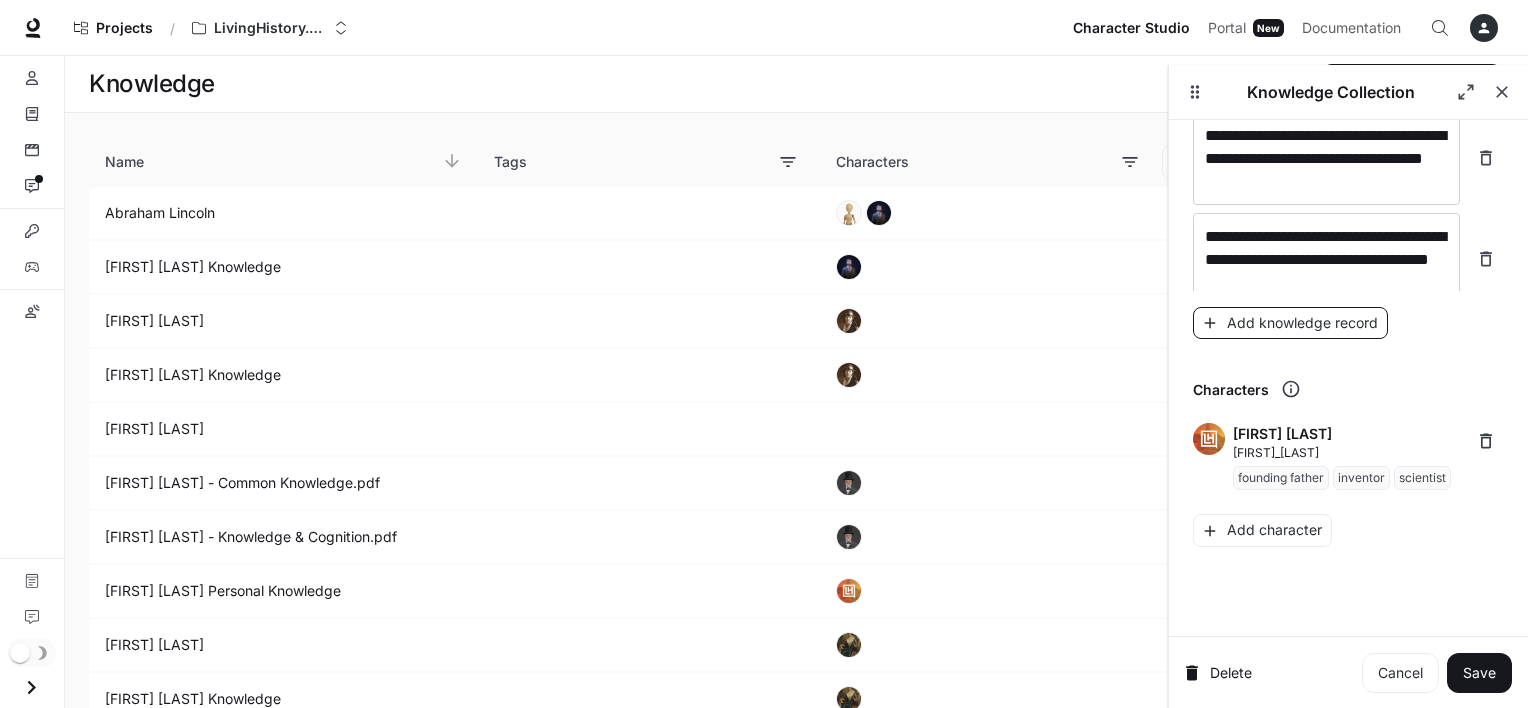 scroll, scrollTop: 30579, scrollLeft: 0, axis: vertical 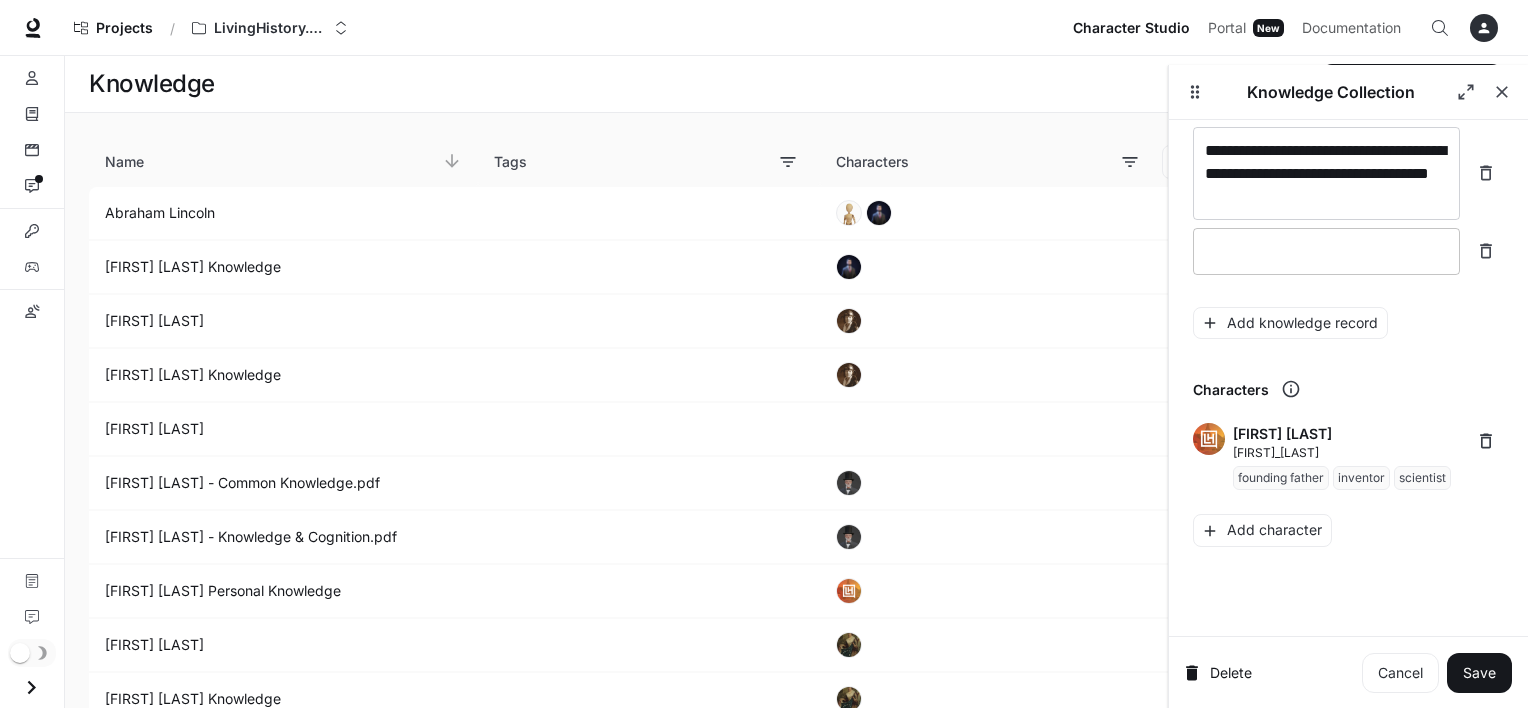 click on "* ​" at bounding box center (1326, 251) 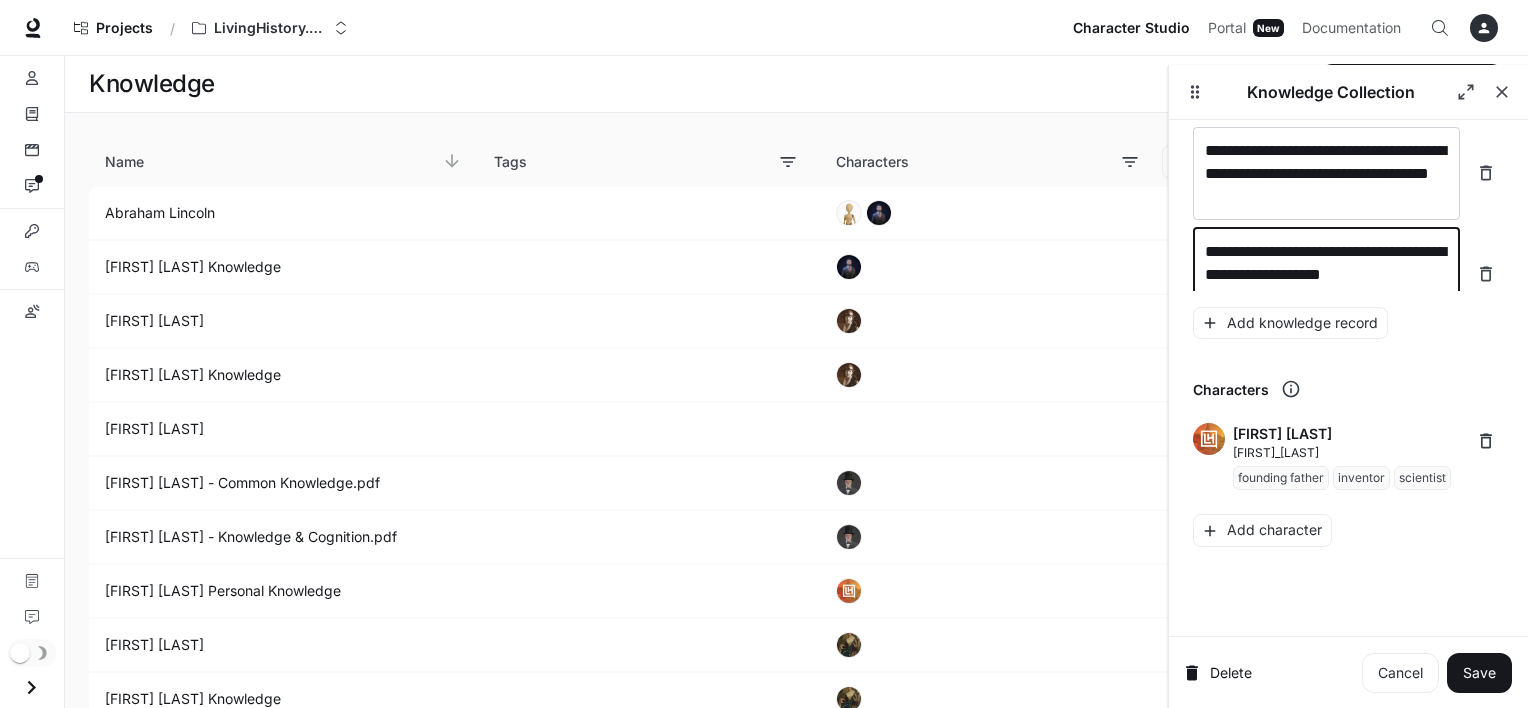scroll, scrollTop: 30595, scrollLeft: 0, axis: vertical 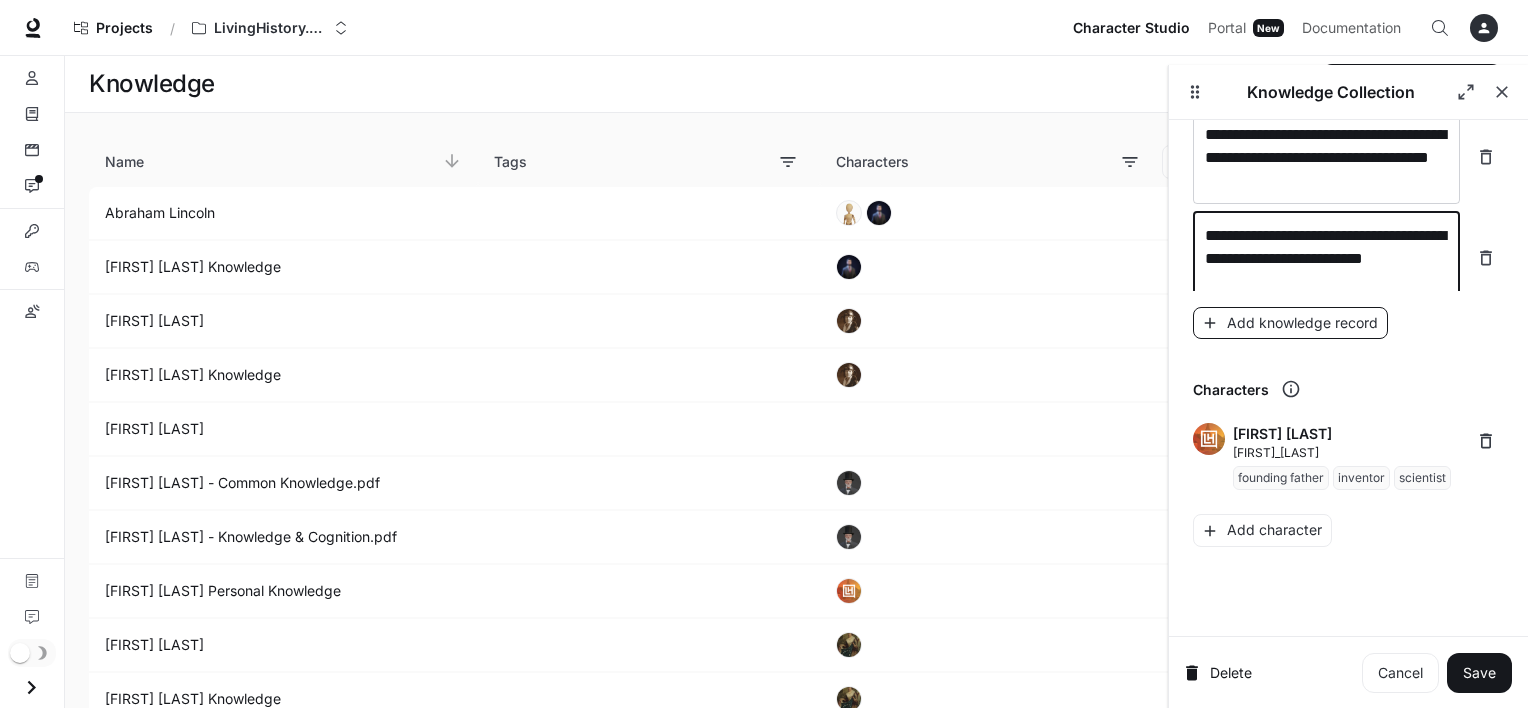 type on "**********" 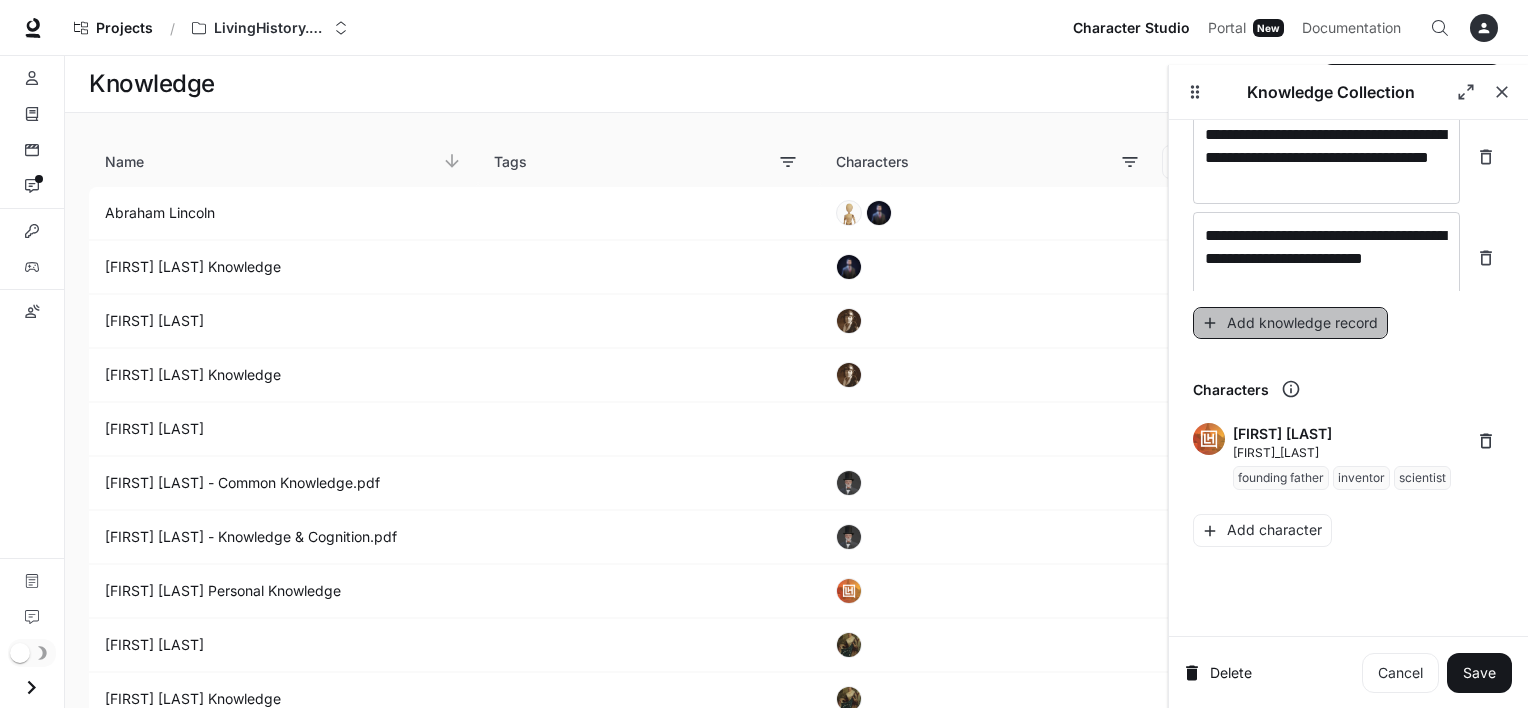 click on "Add knowledge record" at bounding box center (1290, 323) 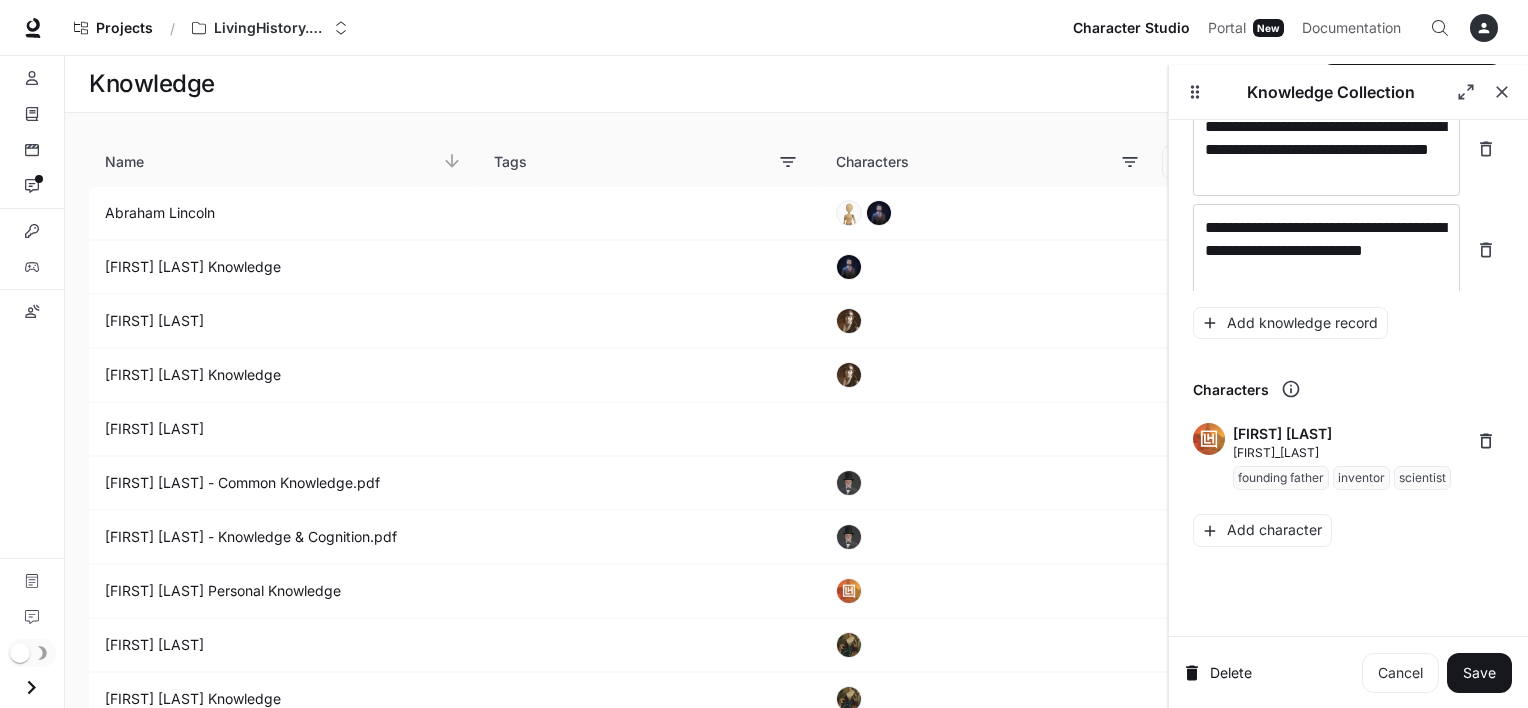 scroll, scrollTop: 30672, scrollLeft: 0, axis: vertical 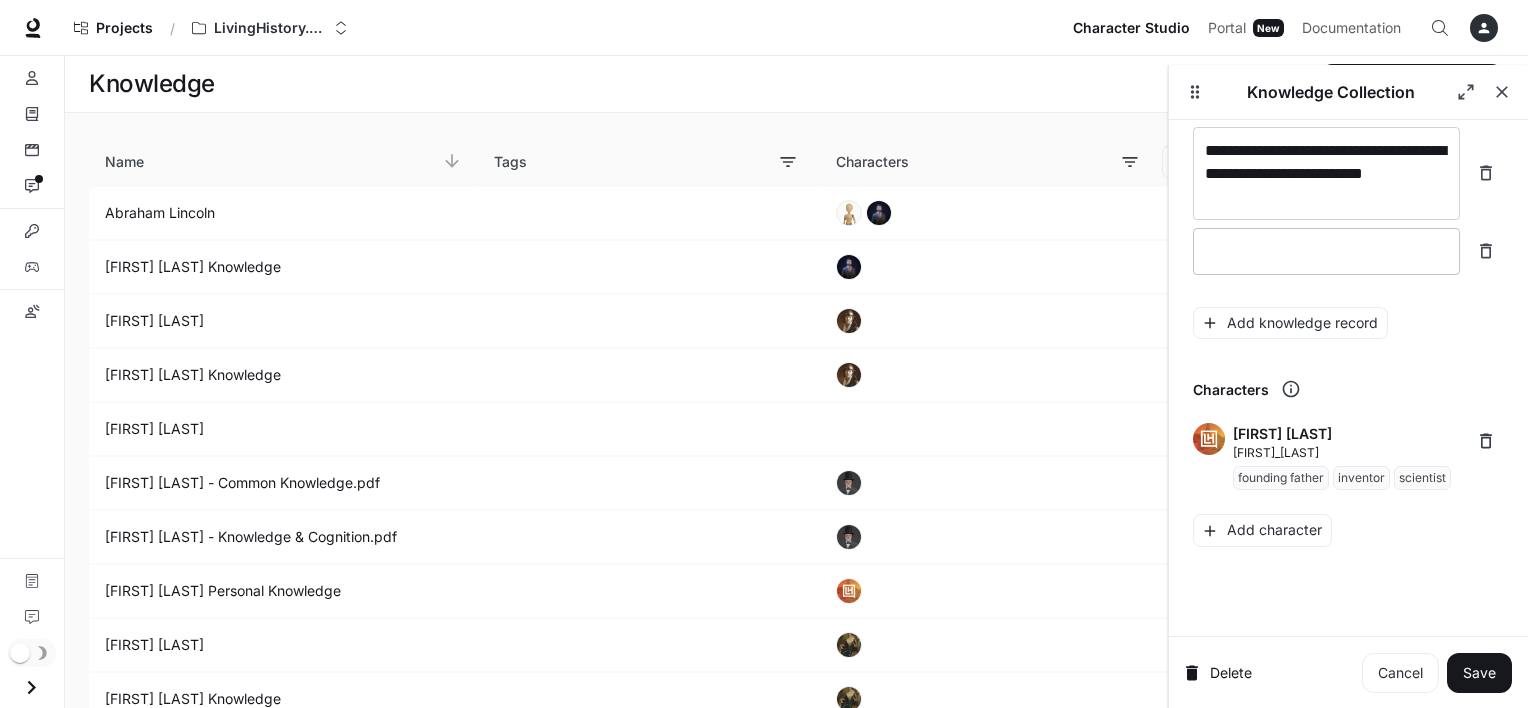 click at bounding box center [1326, 251] 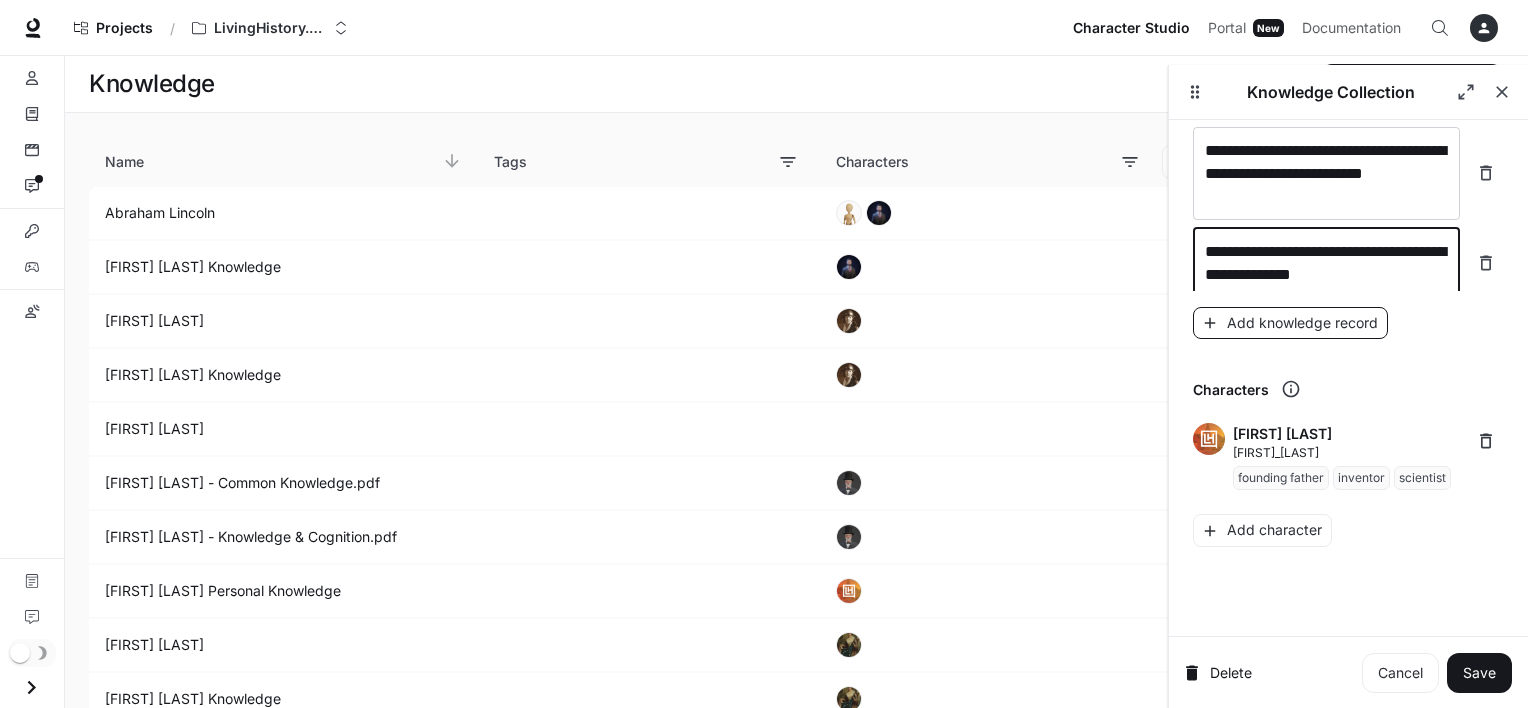 type on "**********" 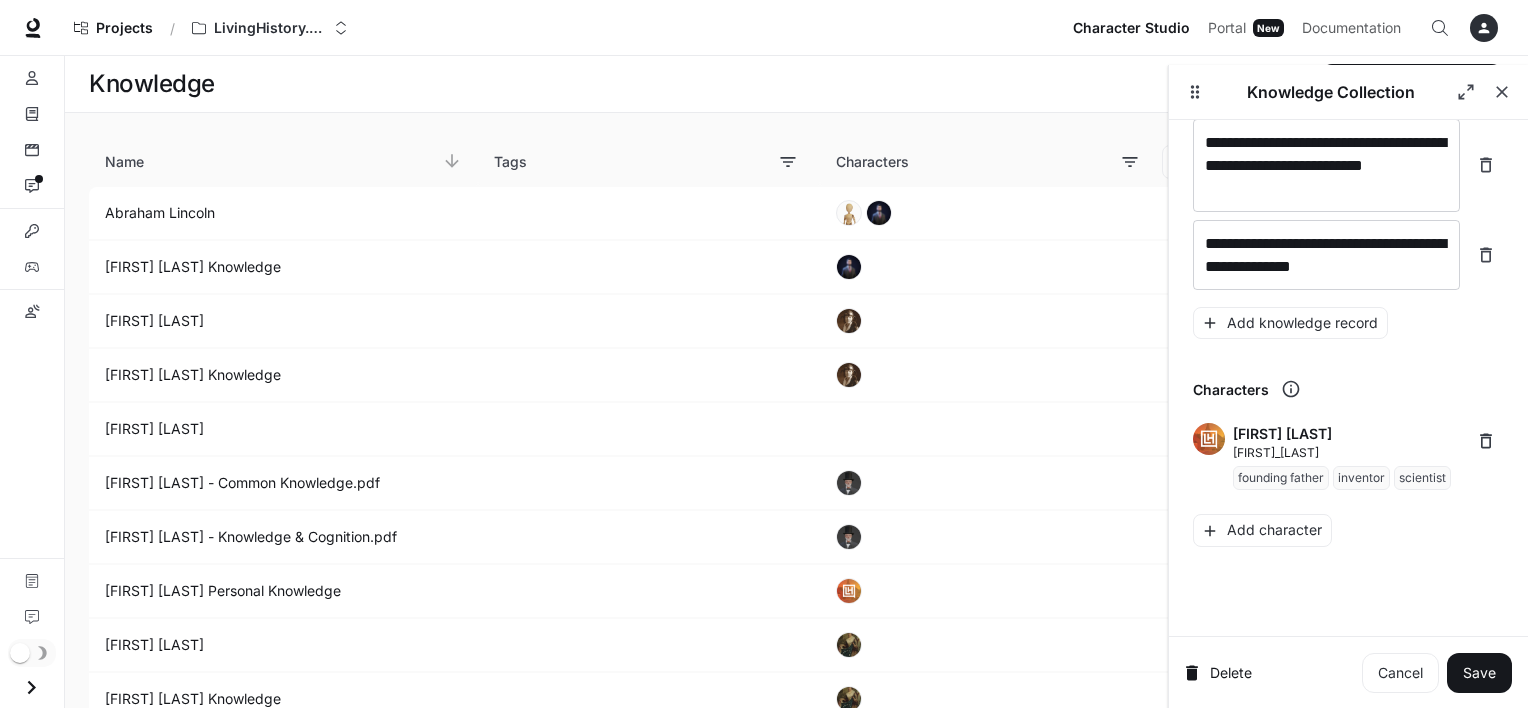 scroll, scrollTop: 30742, scrollLeft: 0, axis: vertical 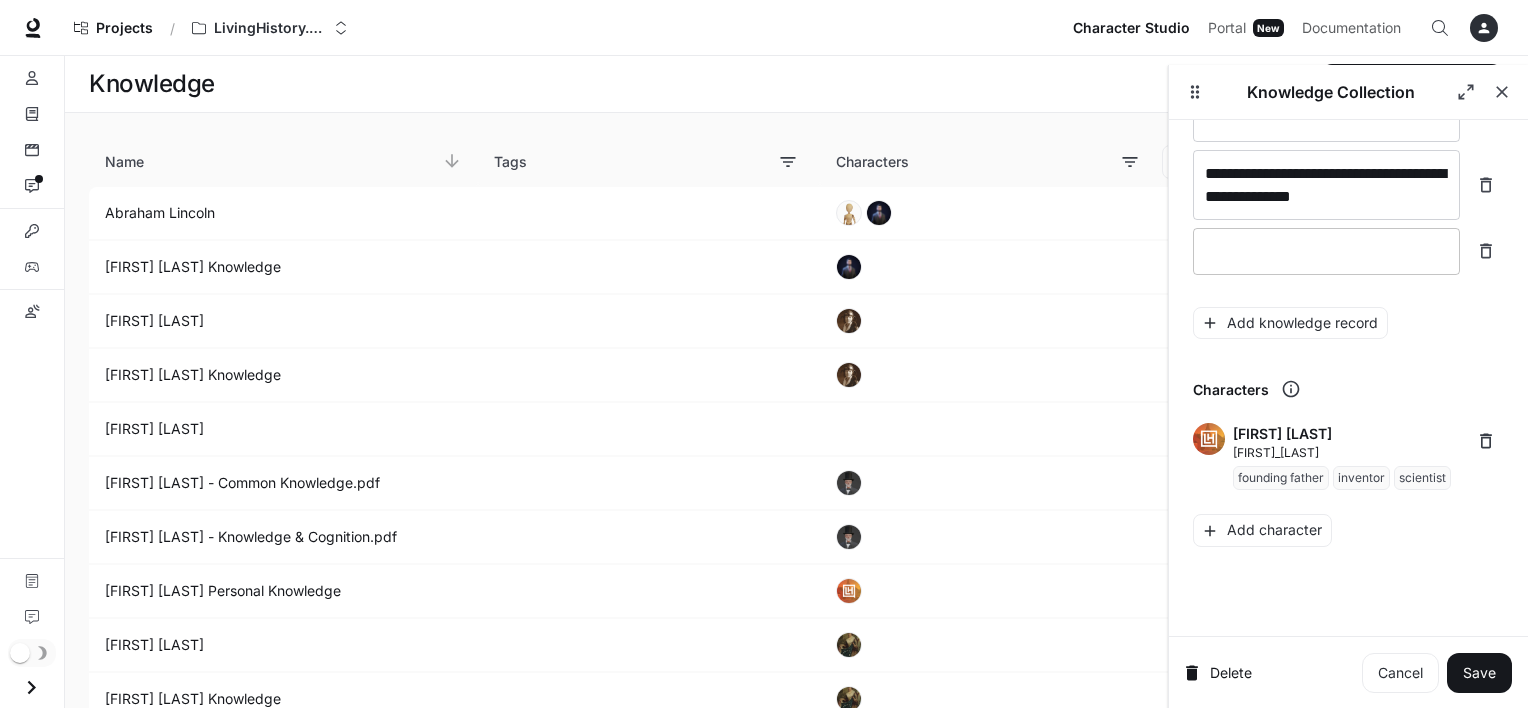 click at bounding box center [1326, 251] 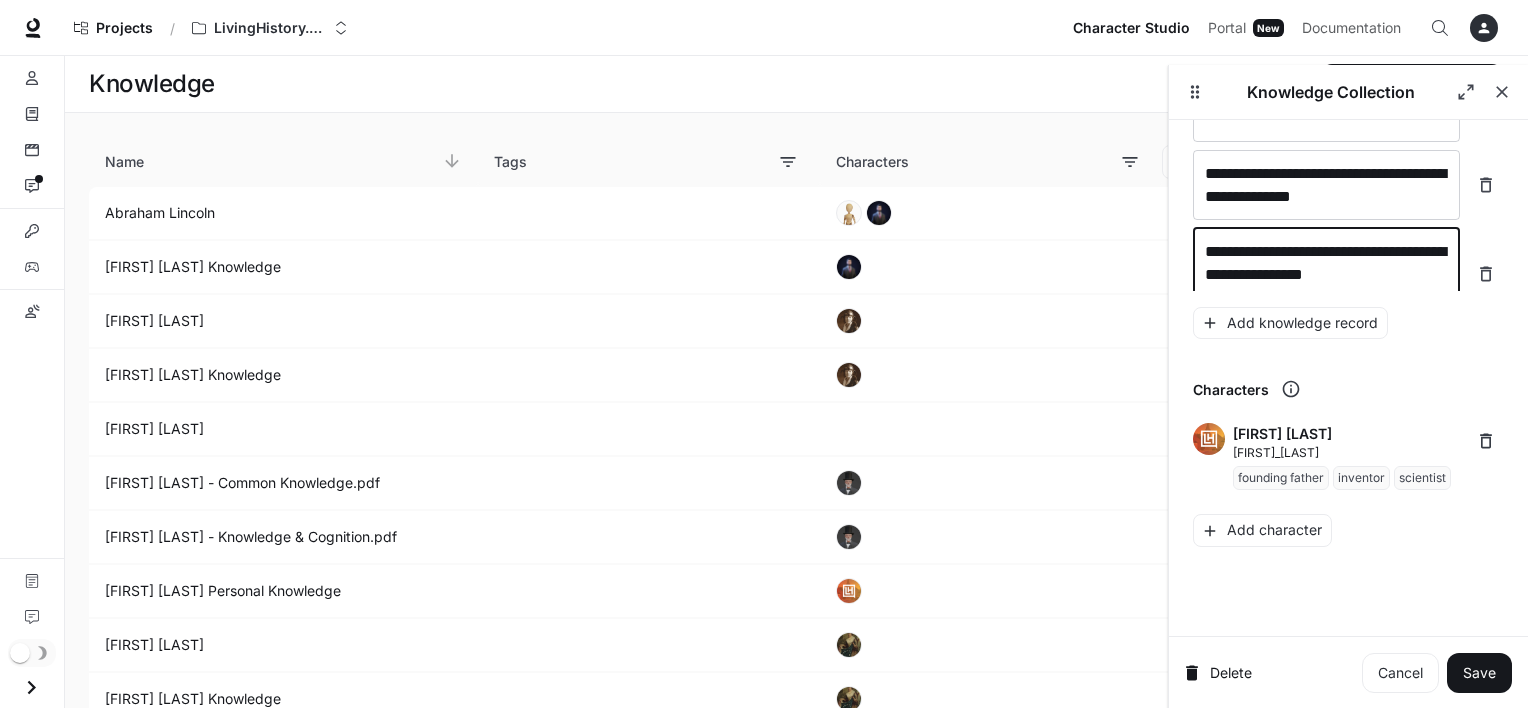 scroll, scrollTop: 30757, scrollLeft: 0, axis: vertical 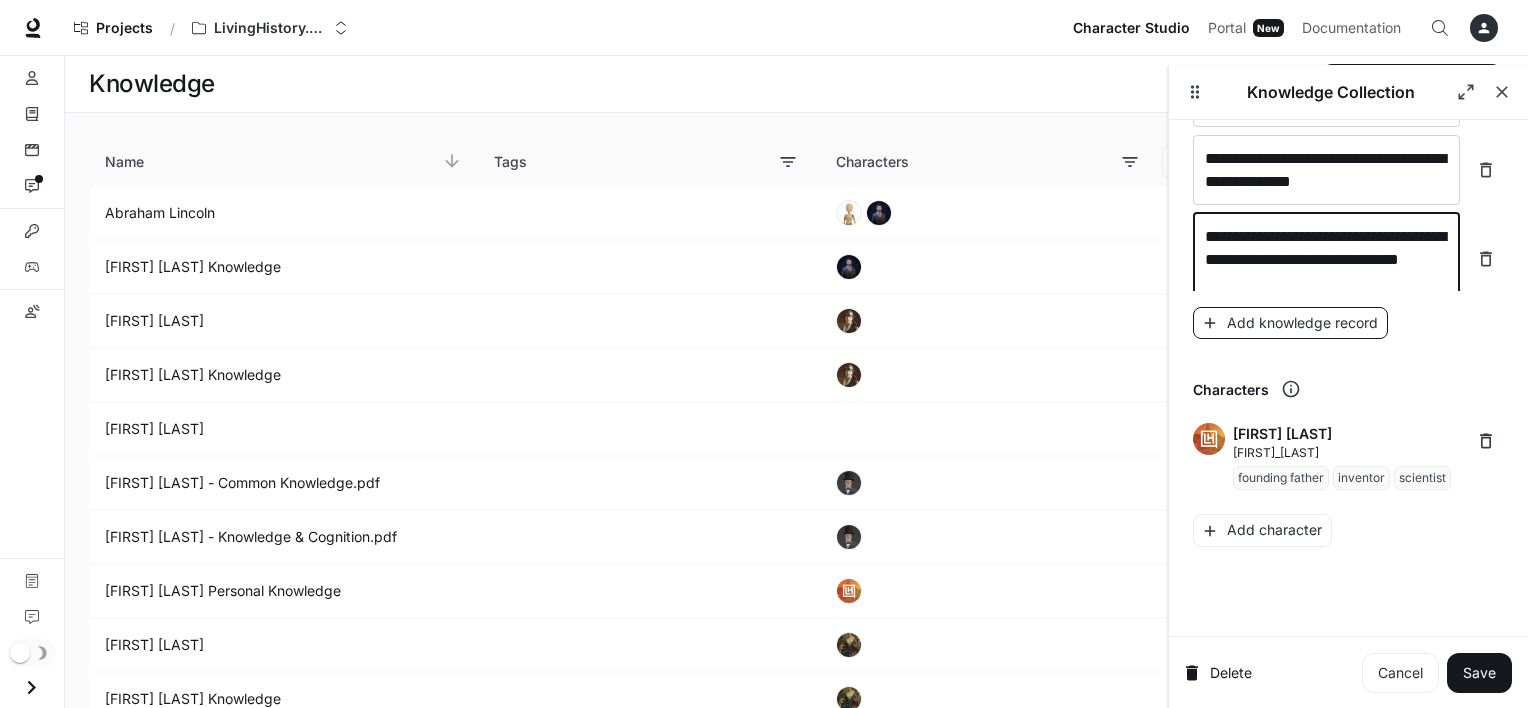 type on "**********" 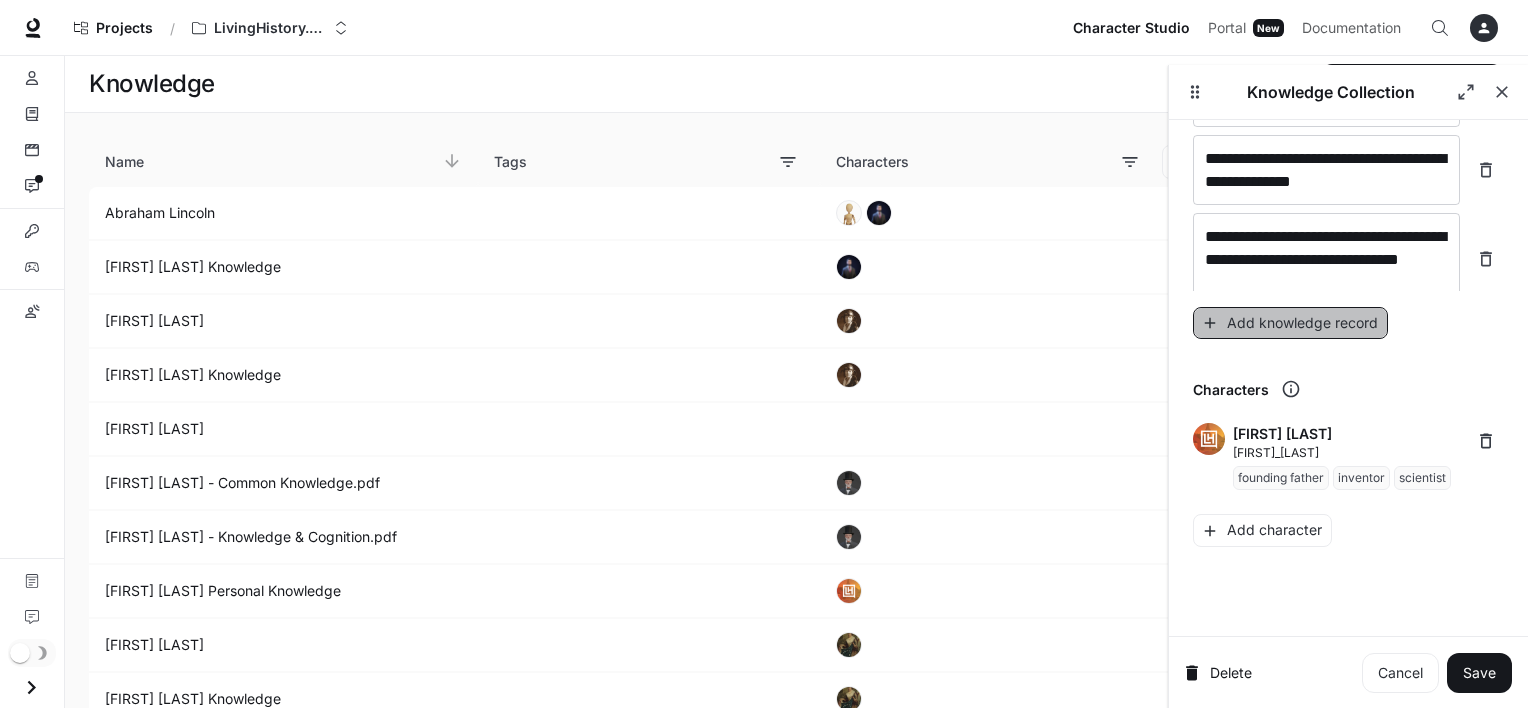 click on "Add knowledge record" at bounding box center [1290, 323] 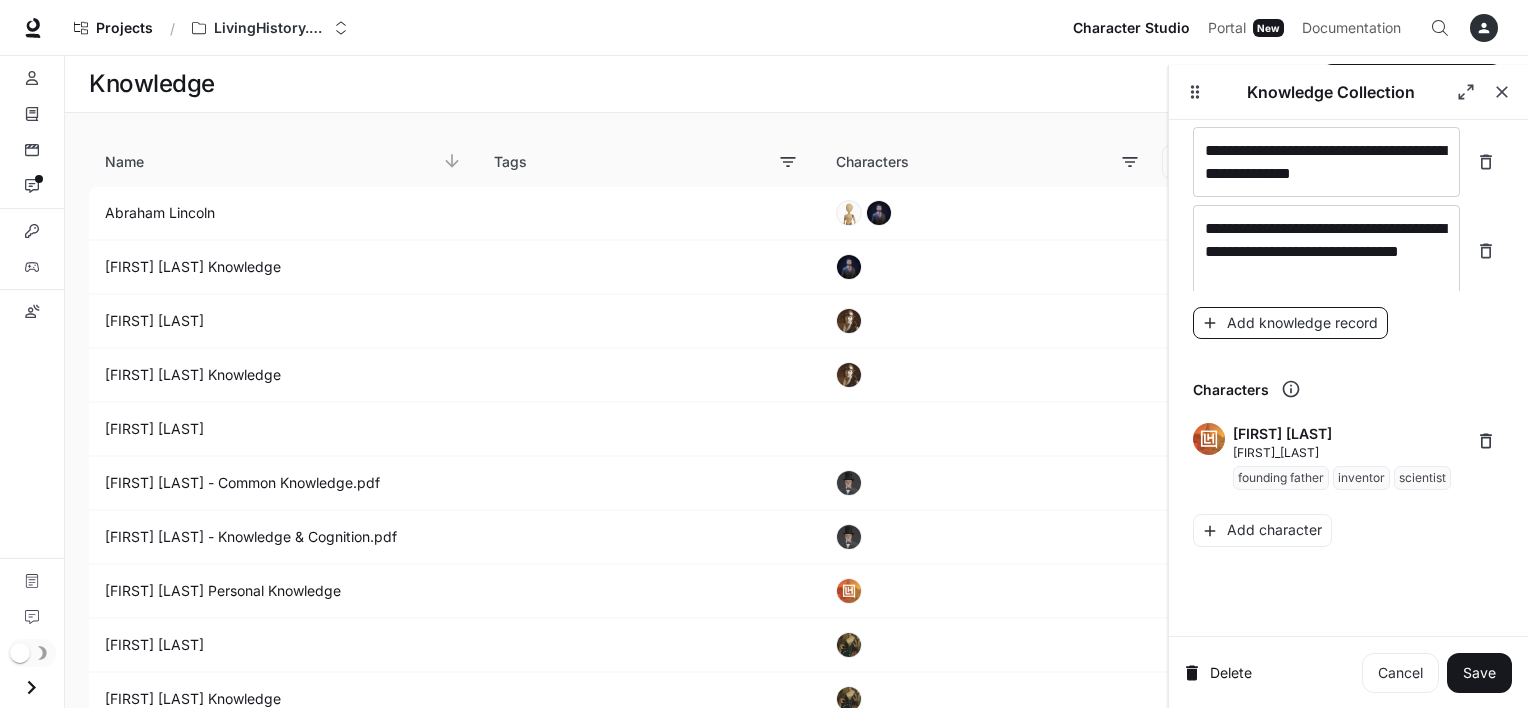 scroll, scrollTop: 30835, scrollLeft: 0, axis: vertical 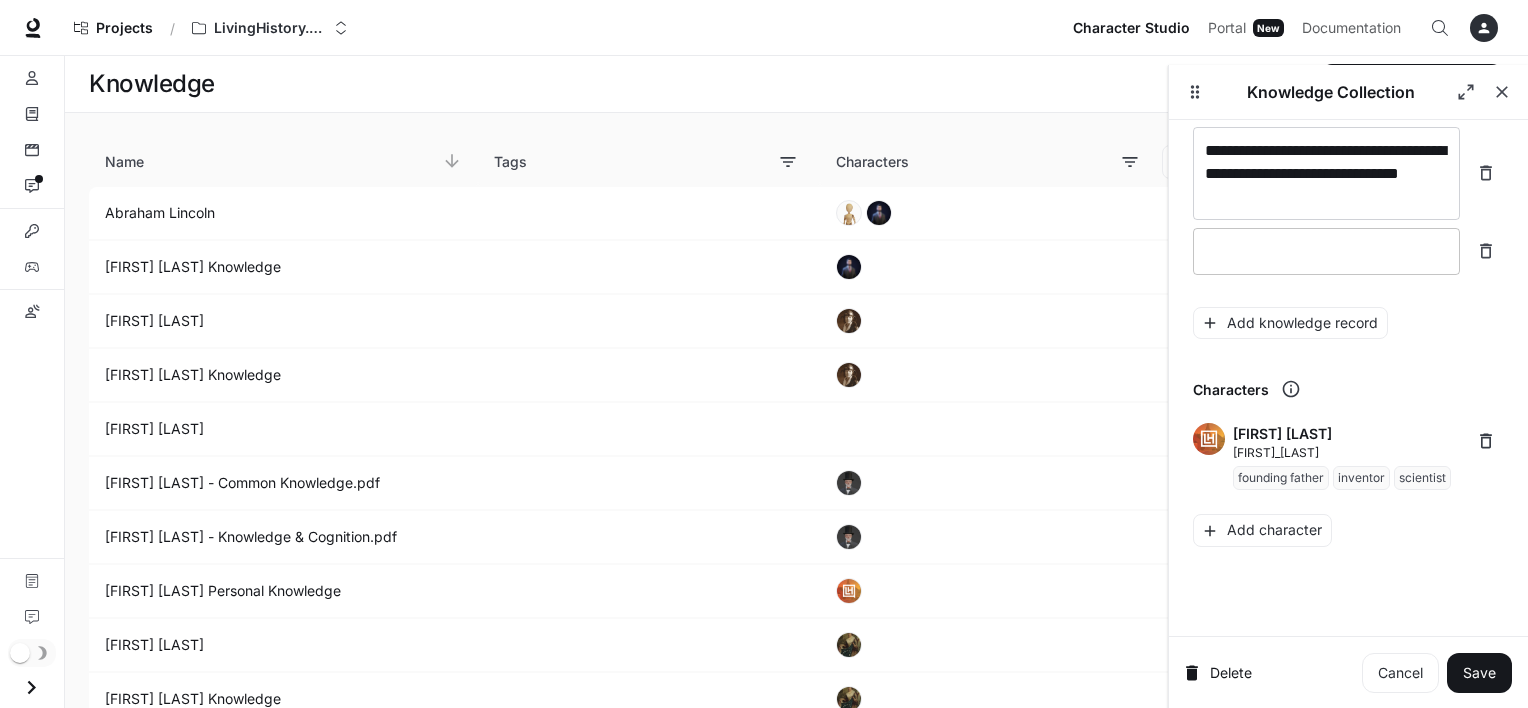 click at bounding box center (1326, 251) 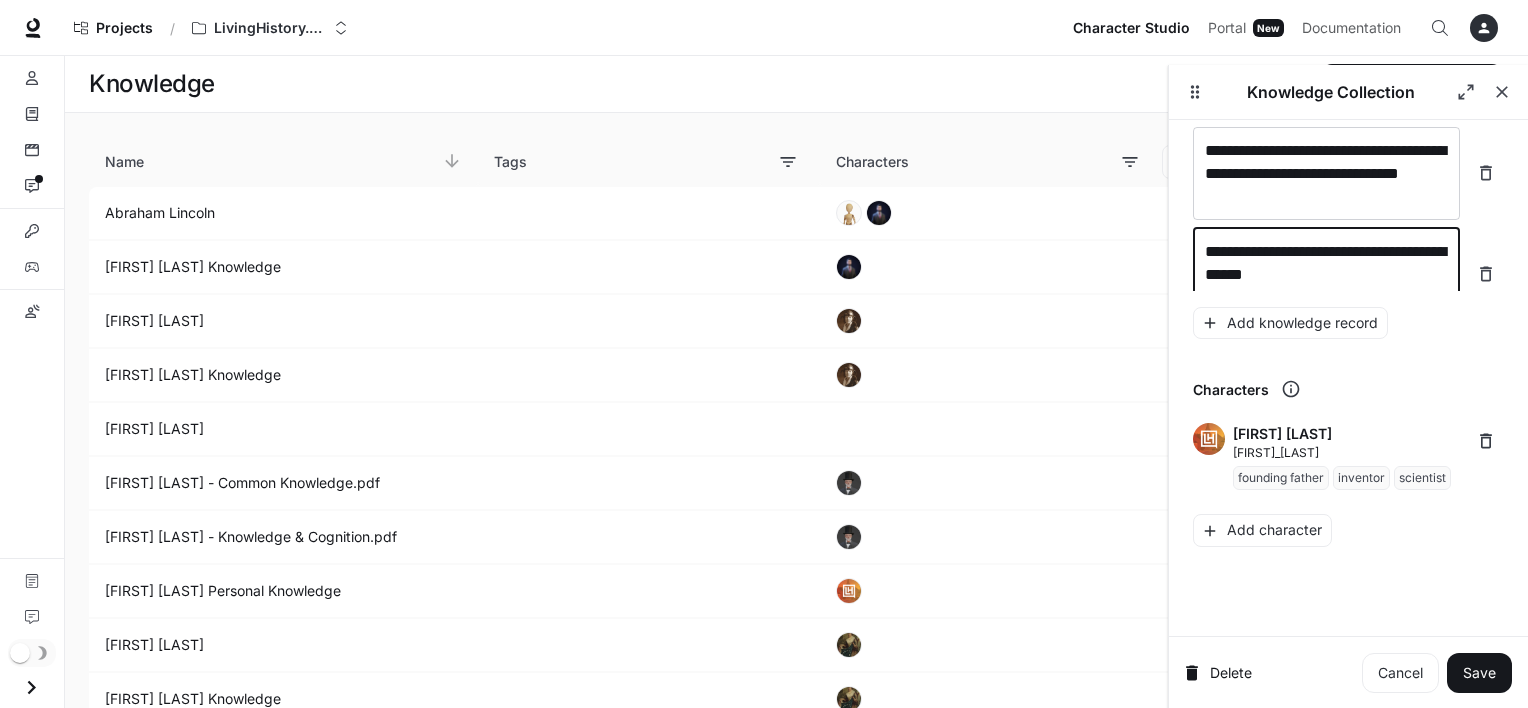 scroll, scrollTop: 30851, scrollLeft: 0, axis: vertical 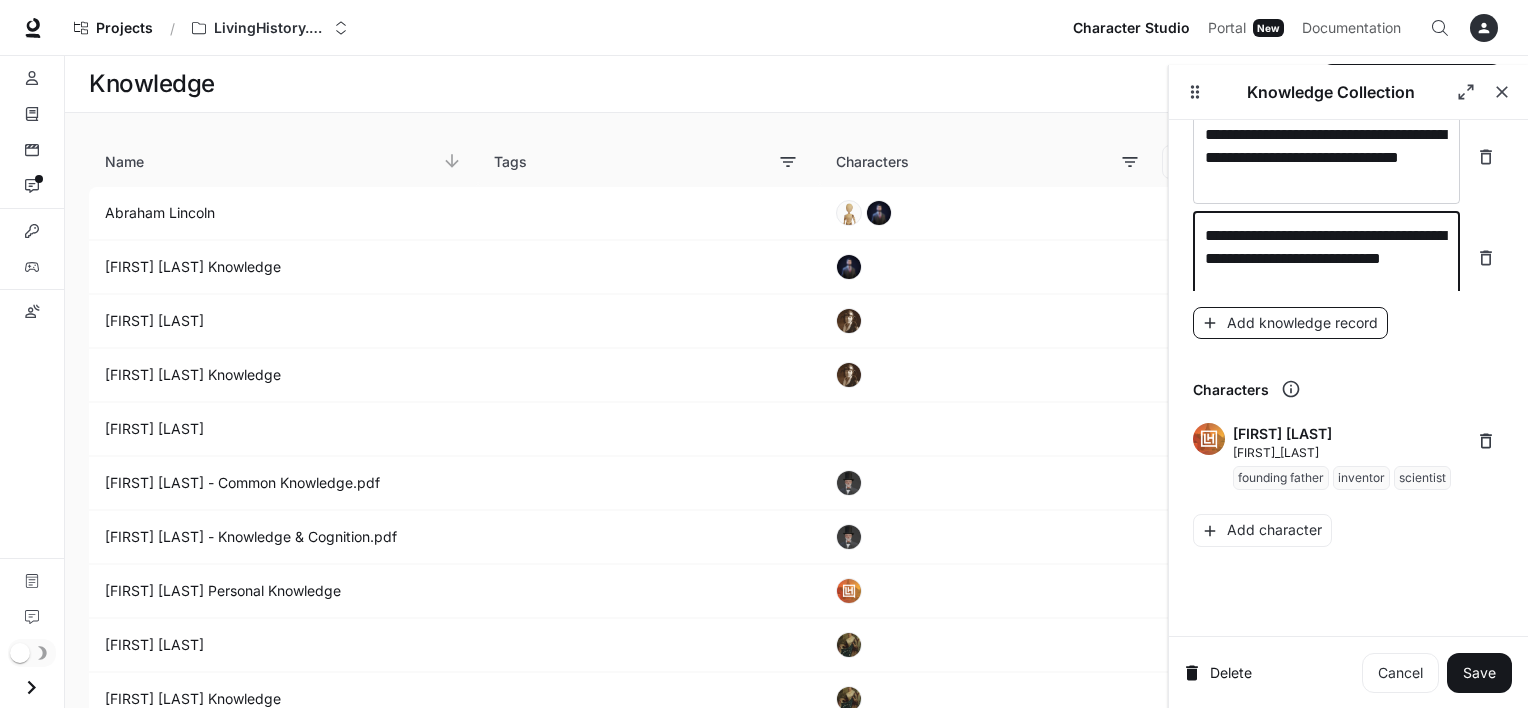 type on "**********" 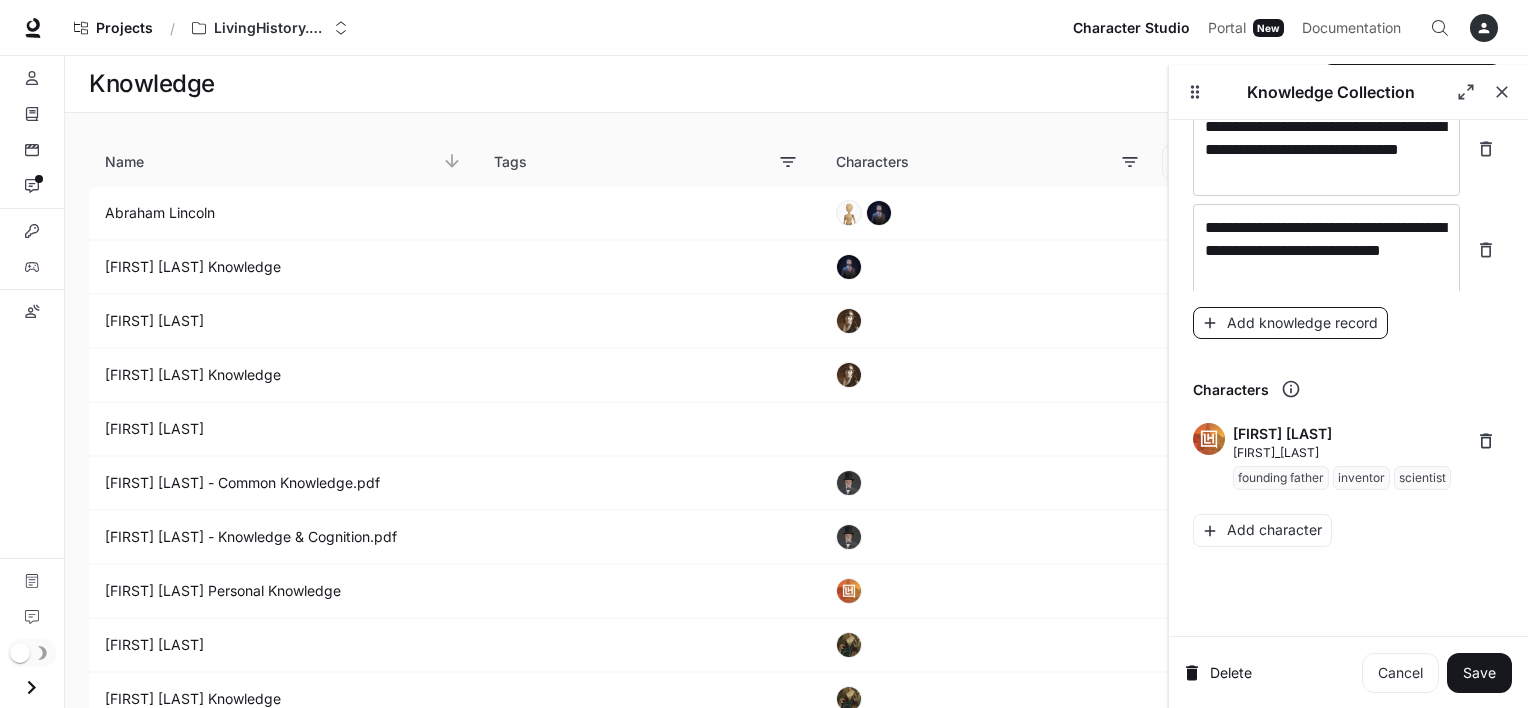 scroll, scrollTop: 30928, scrollLeft: 0, axis: vertical 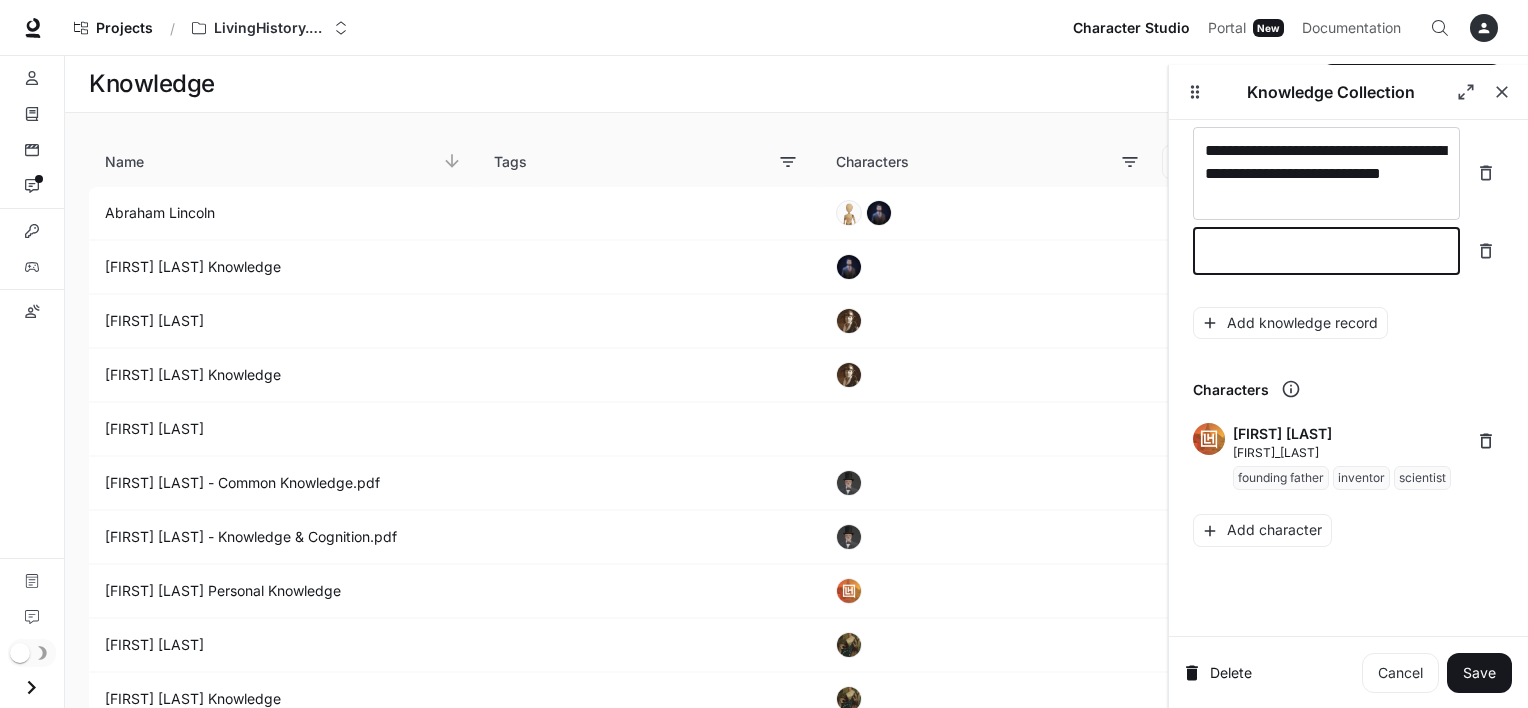 click at bounding box center (1326, 251) 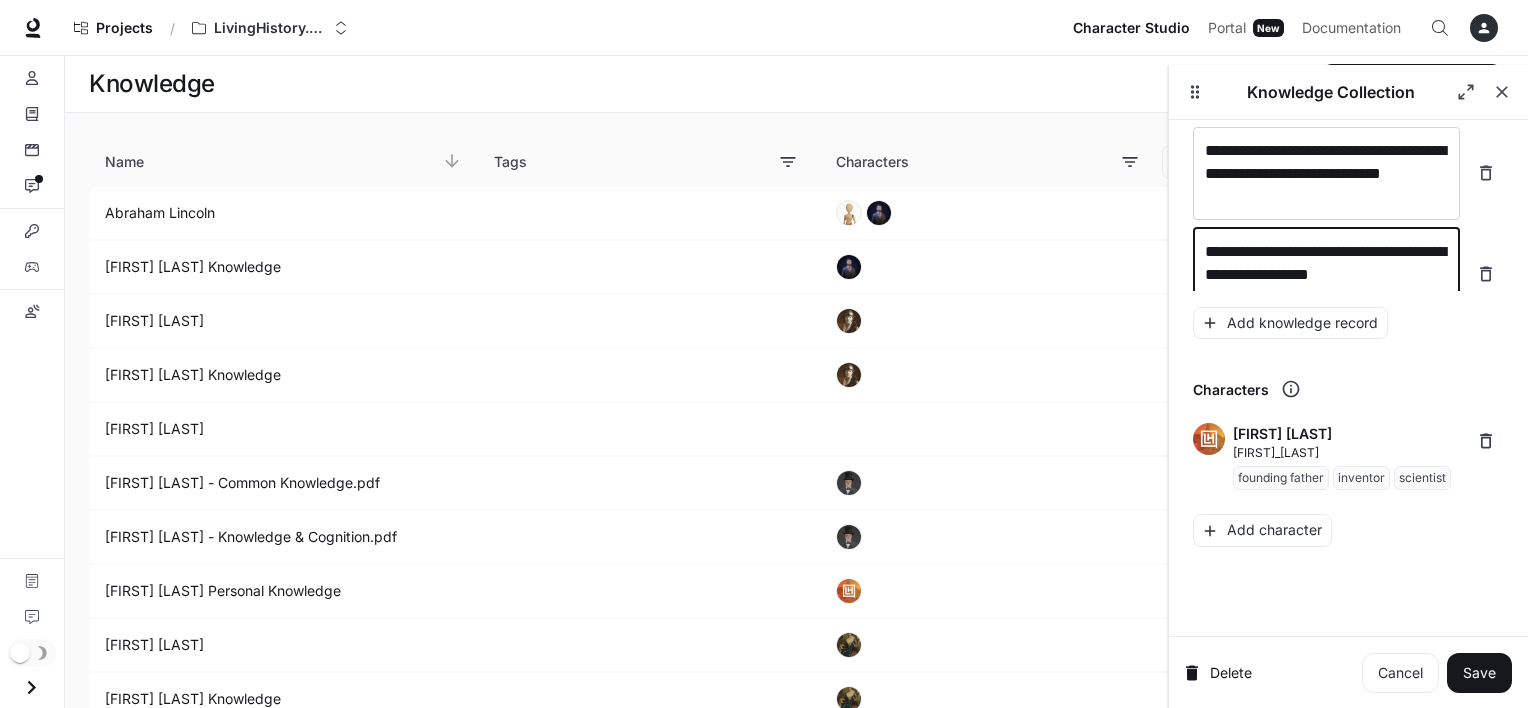 scroll, scrollTop: 30944, scrollLeft: 0, axis: vertical 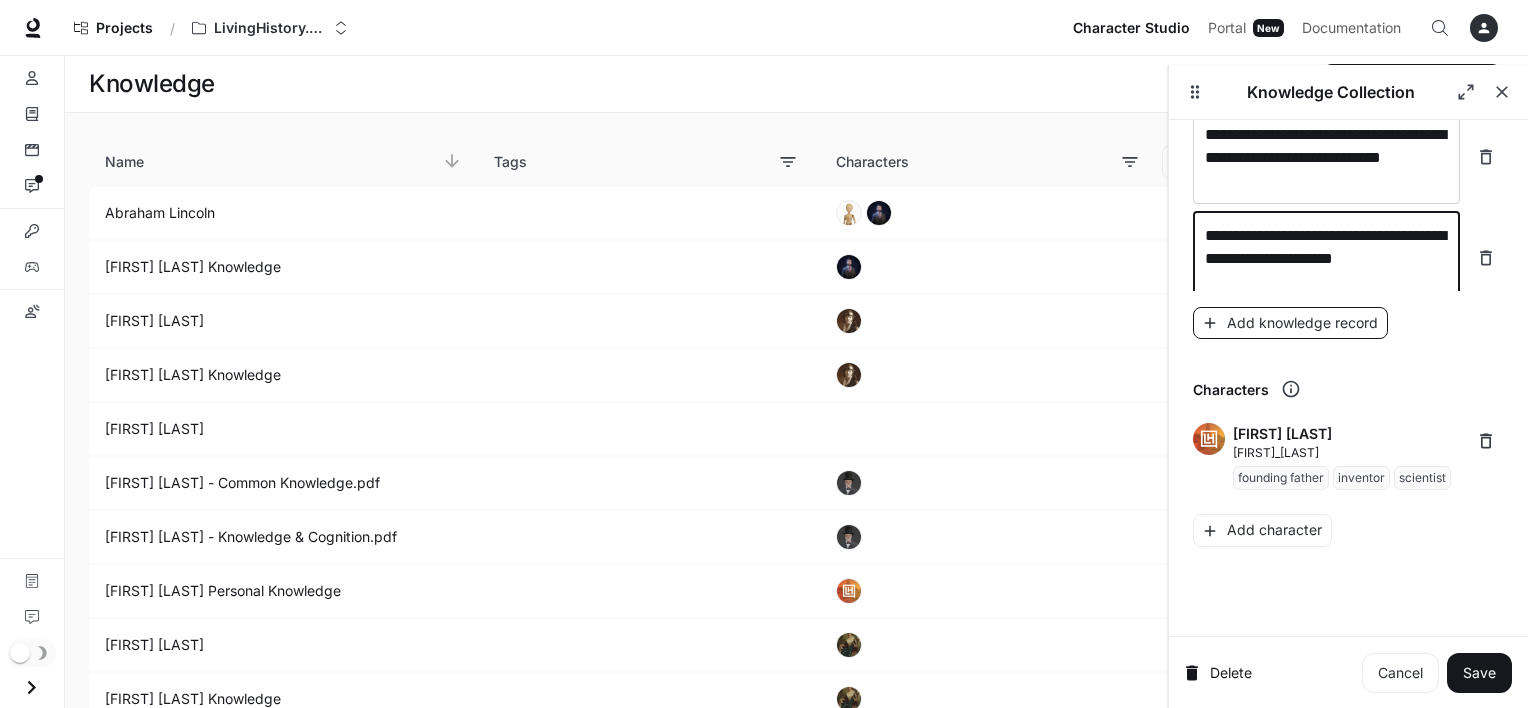 type on "**********" 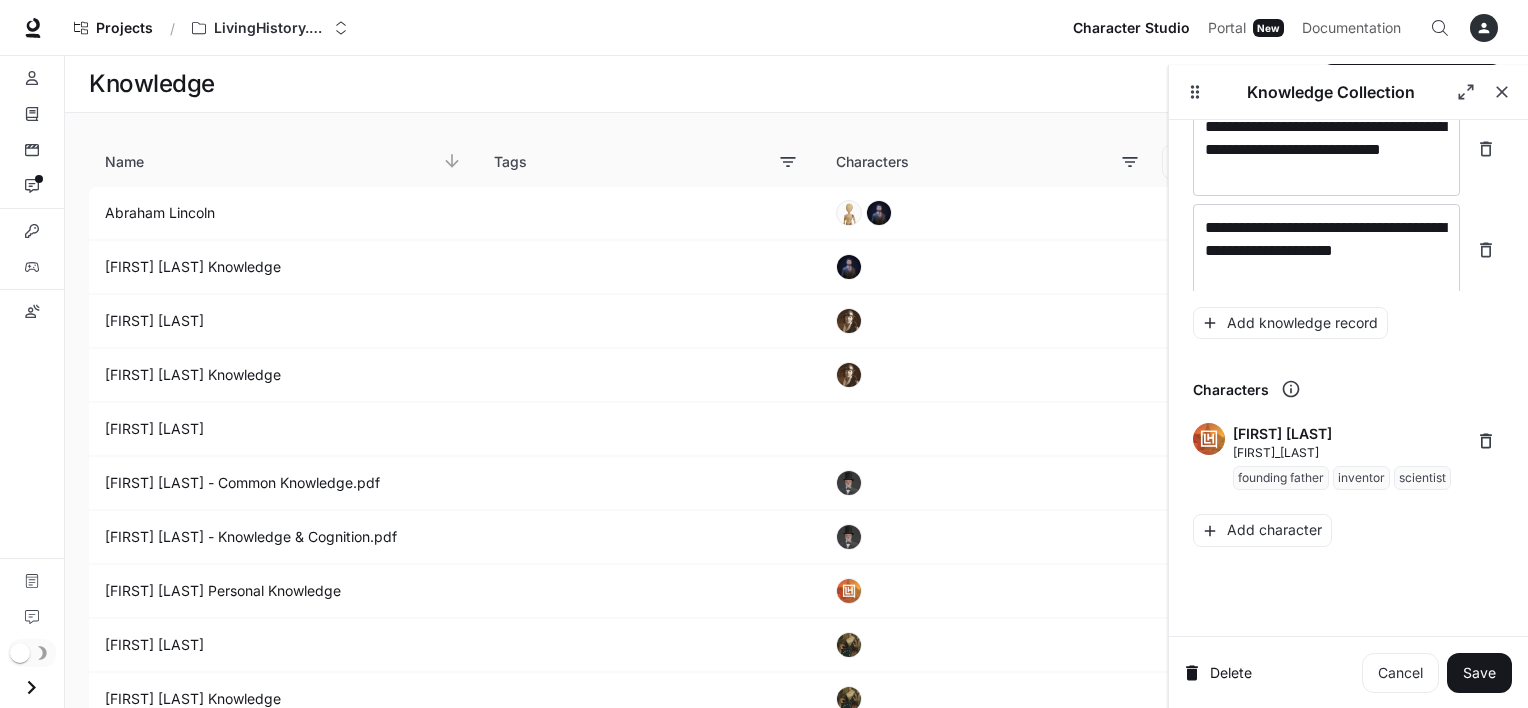 scroll, scrollTop: 31020, scrollLeft: 0, axis: vertical 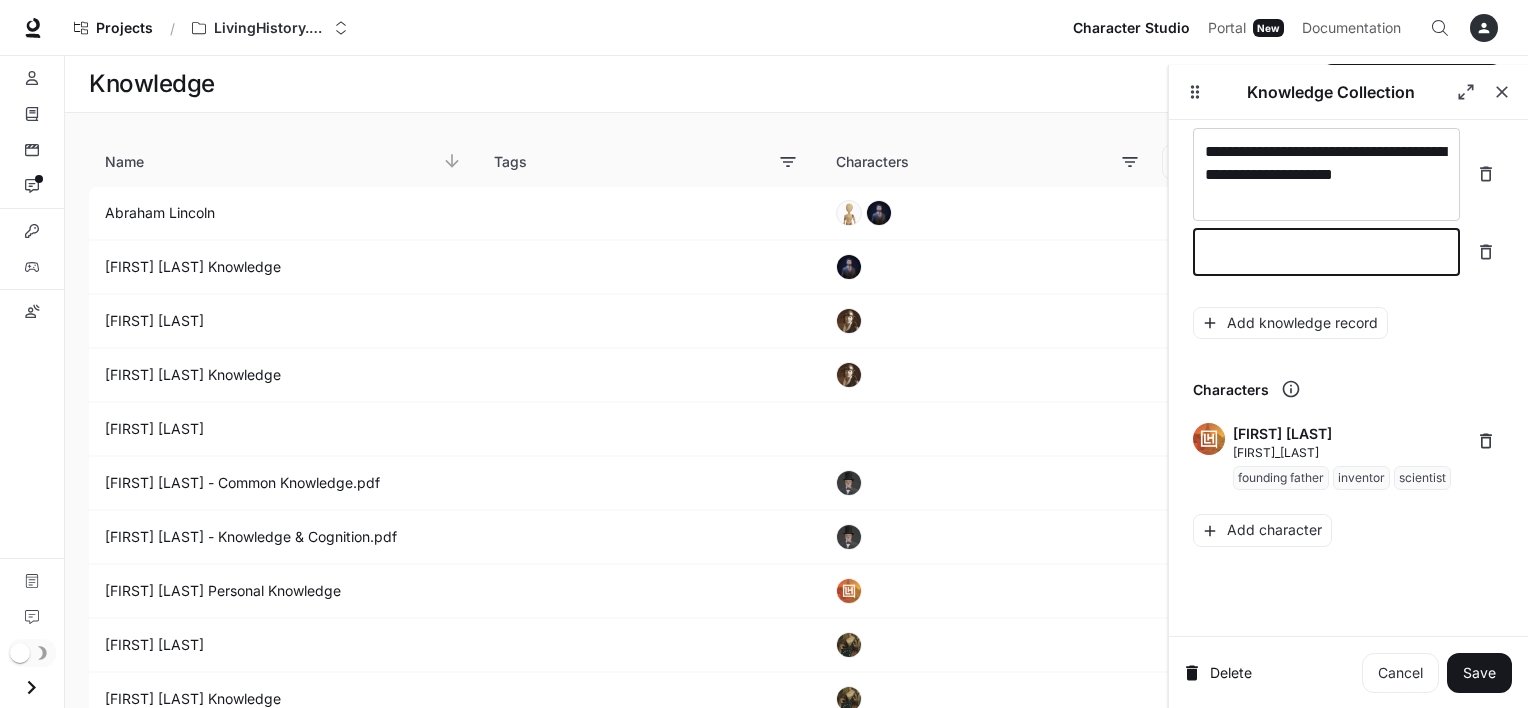 click at bounding box center (1326, 252) 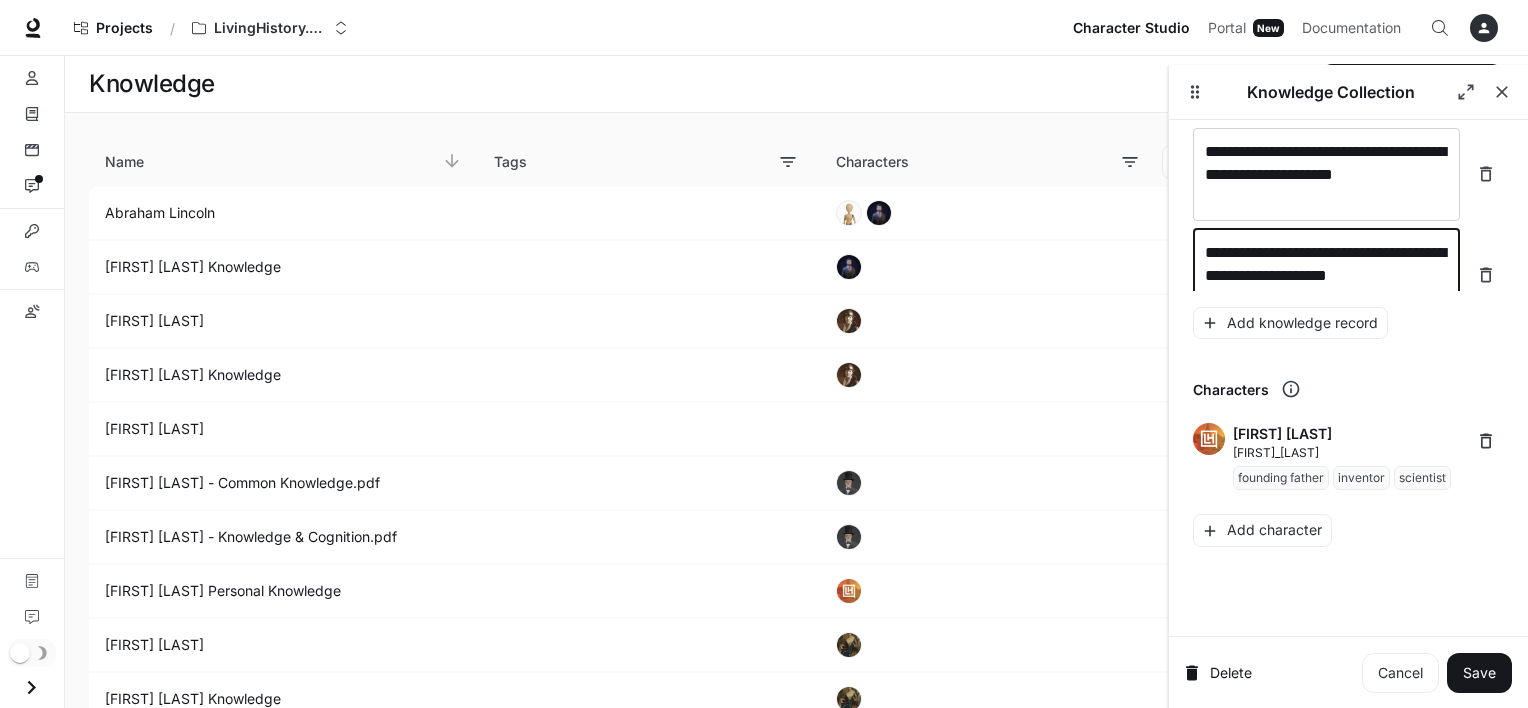 scroll, scrollTop: 31036, scrollLeft: 0, axis: vertical 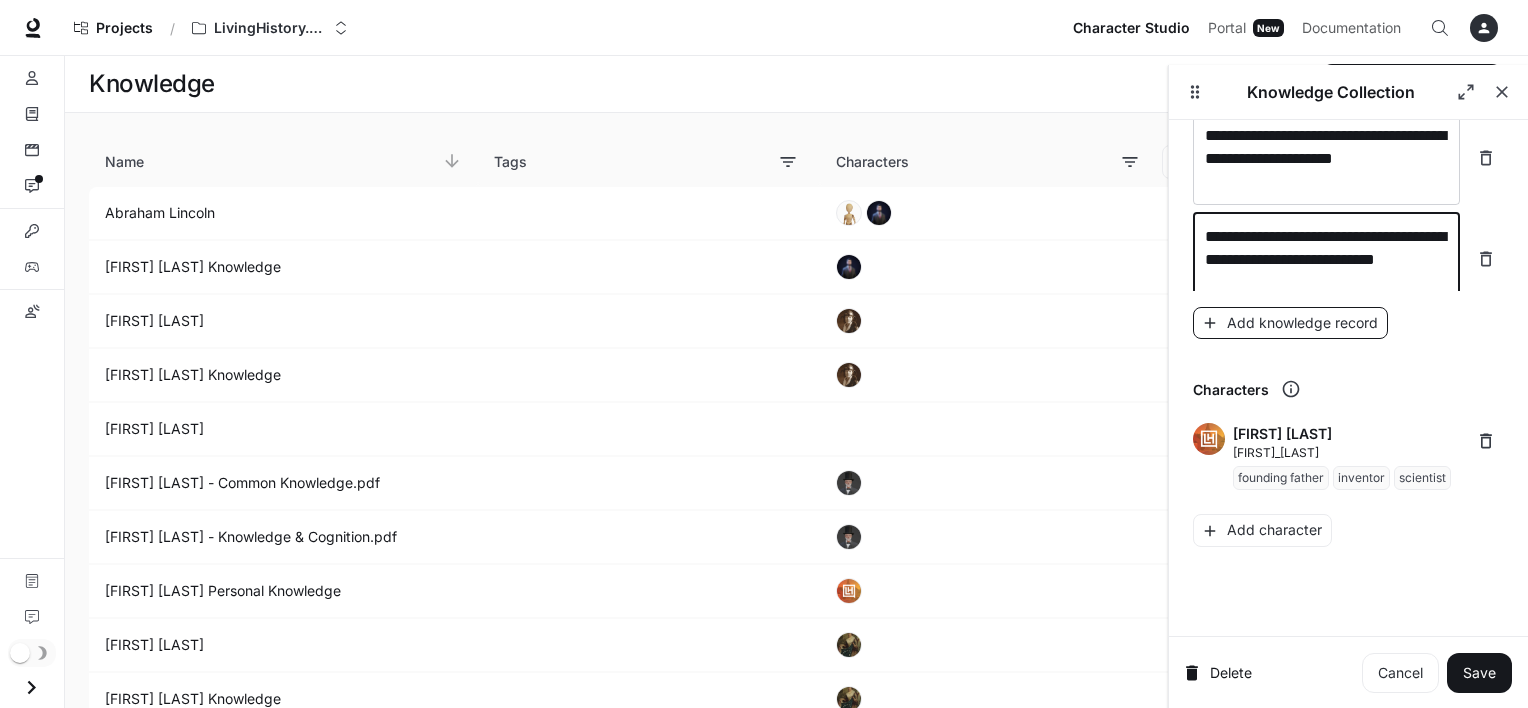 type on "**********" 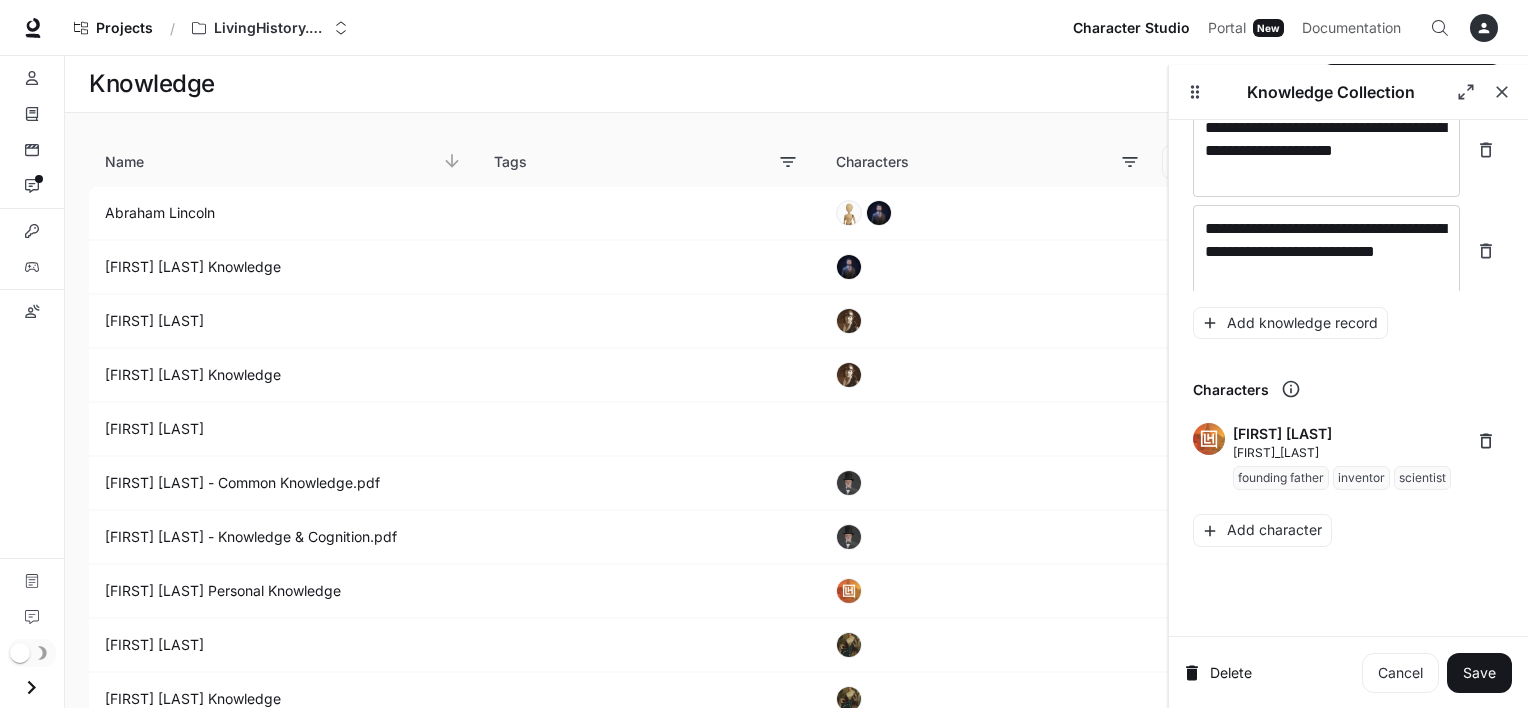 scroll, scrollTop: 31114, scrollLeft: 0, axis: vertical 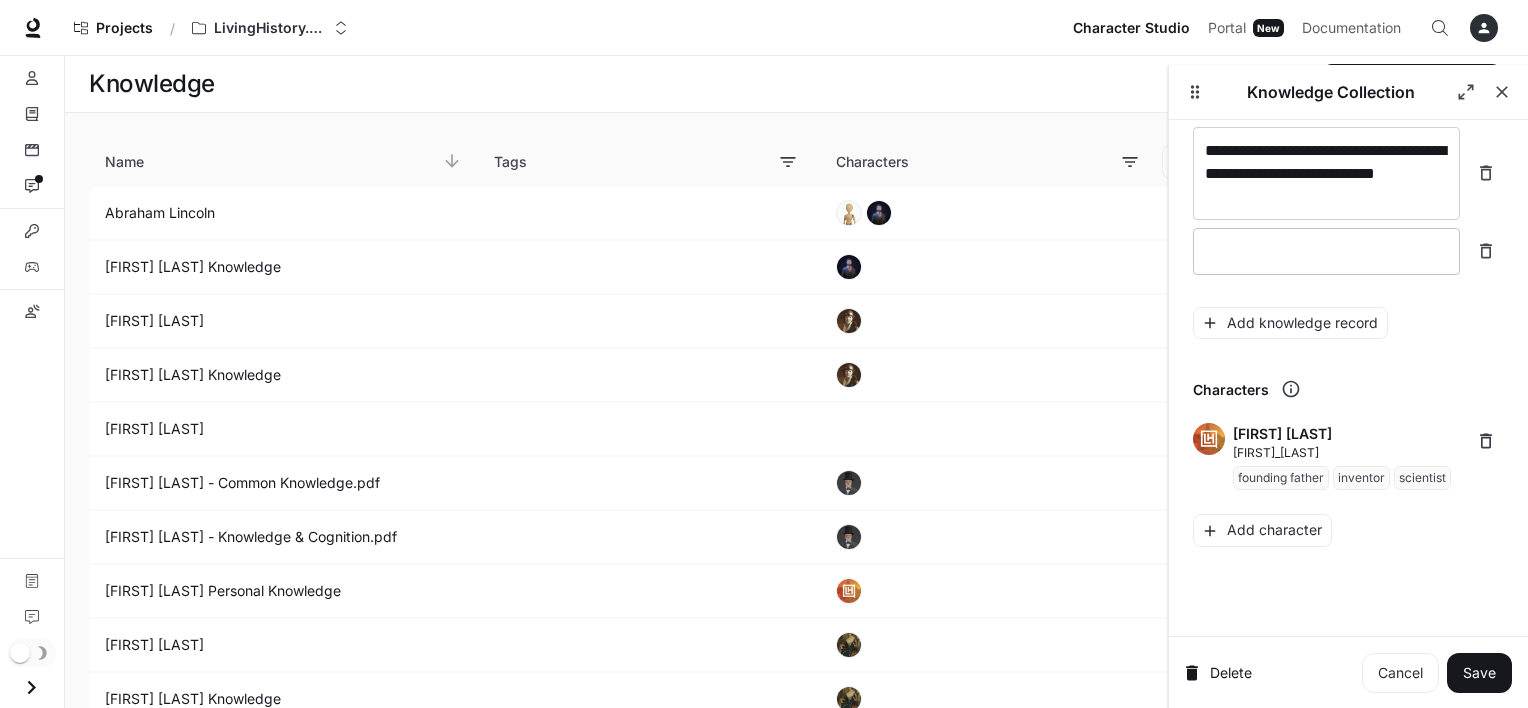 click on "* ​" at bounding box center [1326, 251] 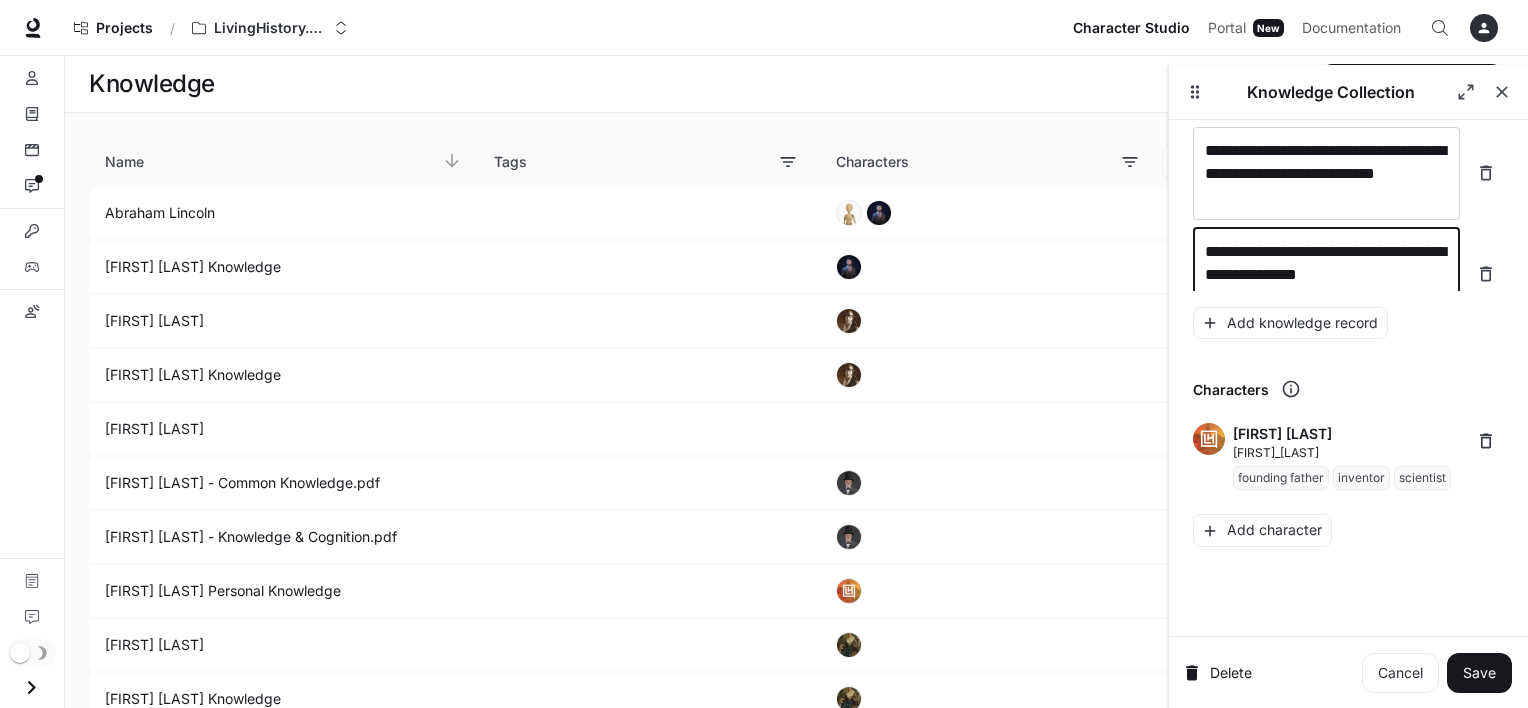 scroll, scrollTop: 31129, scrollLeft: 0, axis: vertical 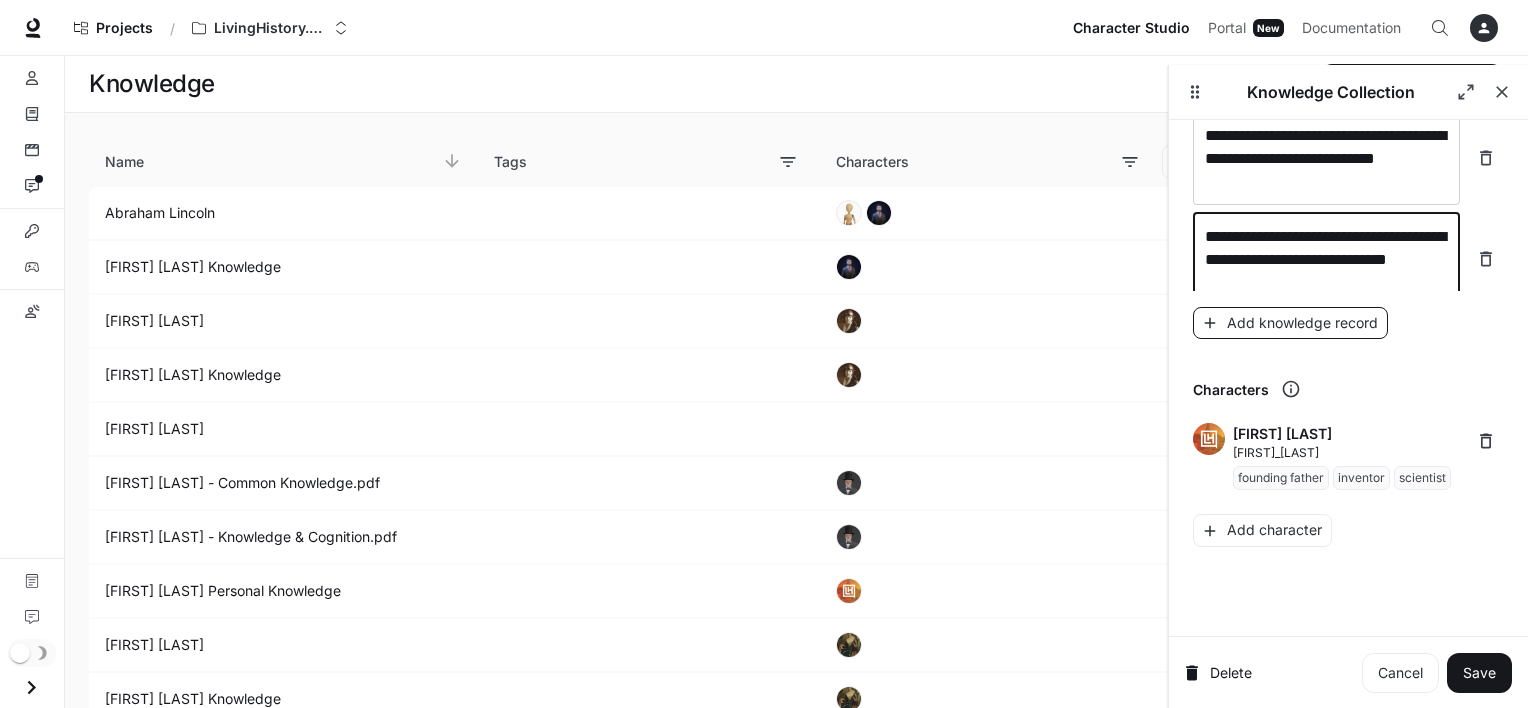 type on "**********" 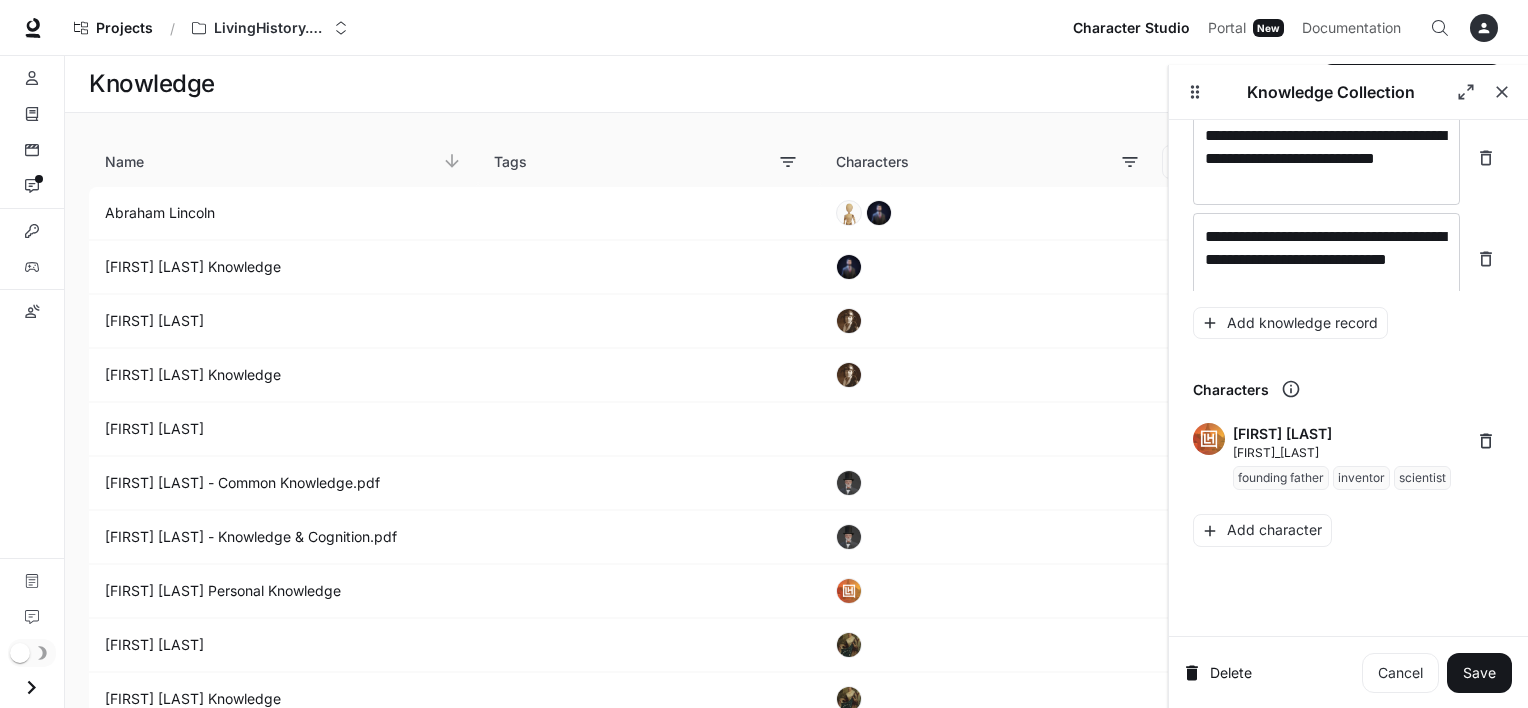 scroll, scrollTop: 31207, scrollLeft: 0, axis: vertical 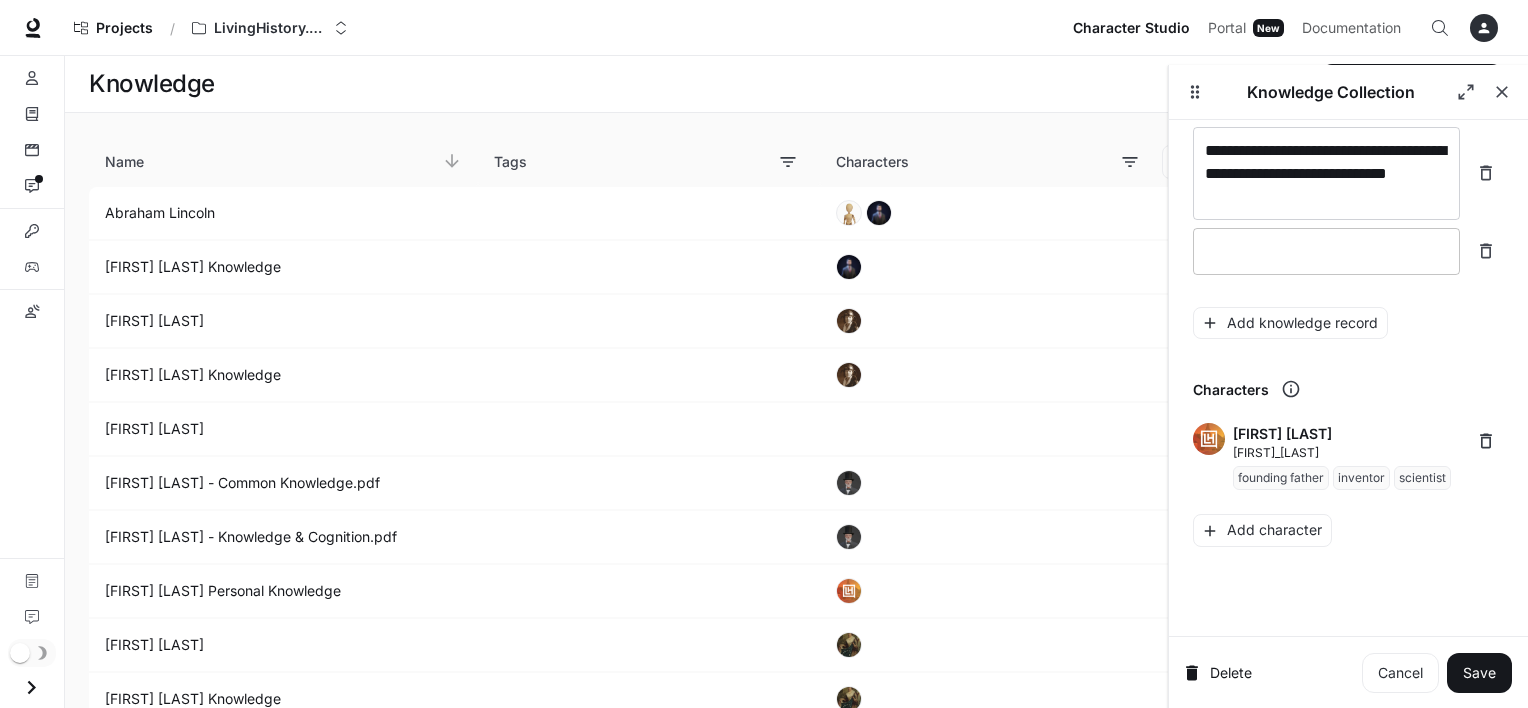 click on "* ​" at bounding box center (1326, 251) 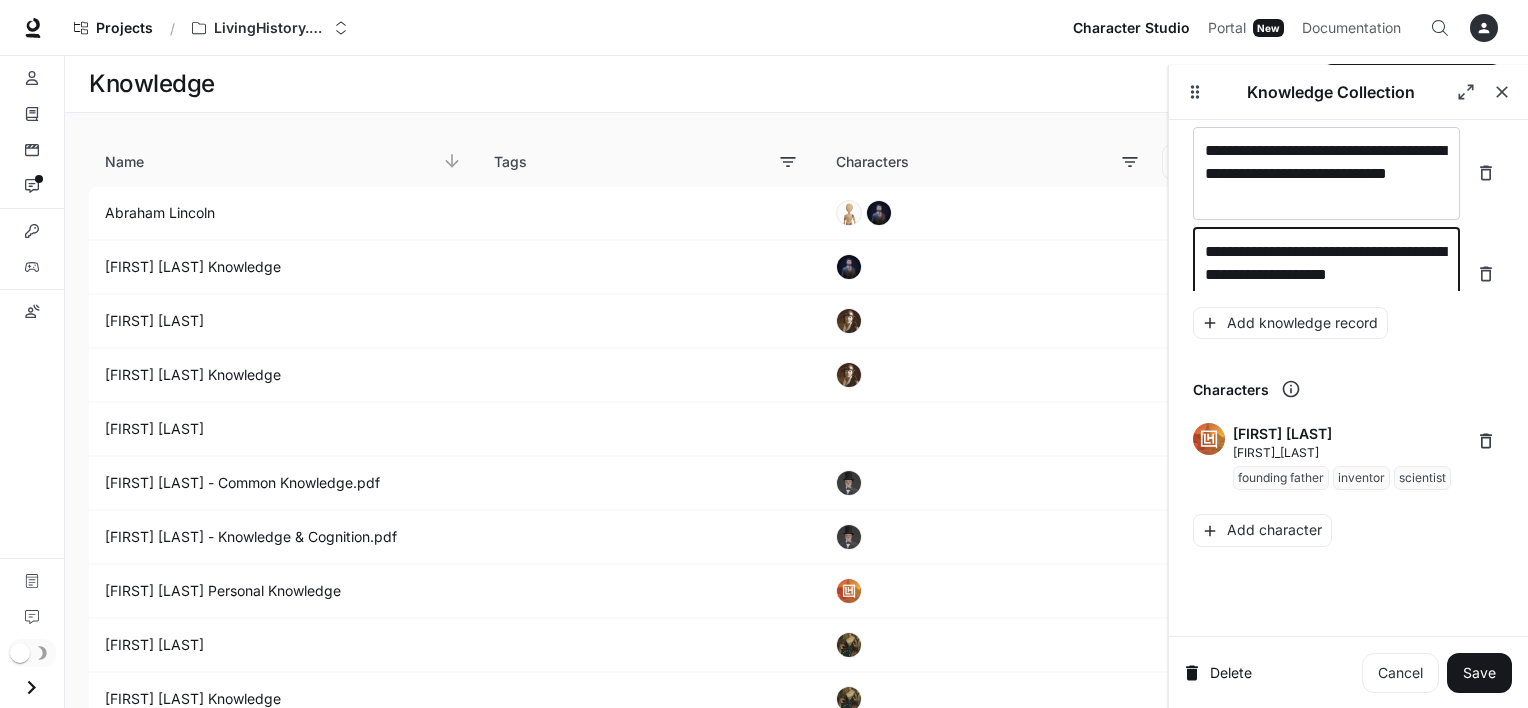scroll, scrollTop: 31223, scrollLeft: 0, axis: vertical 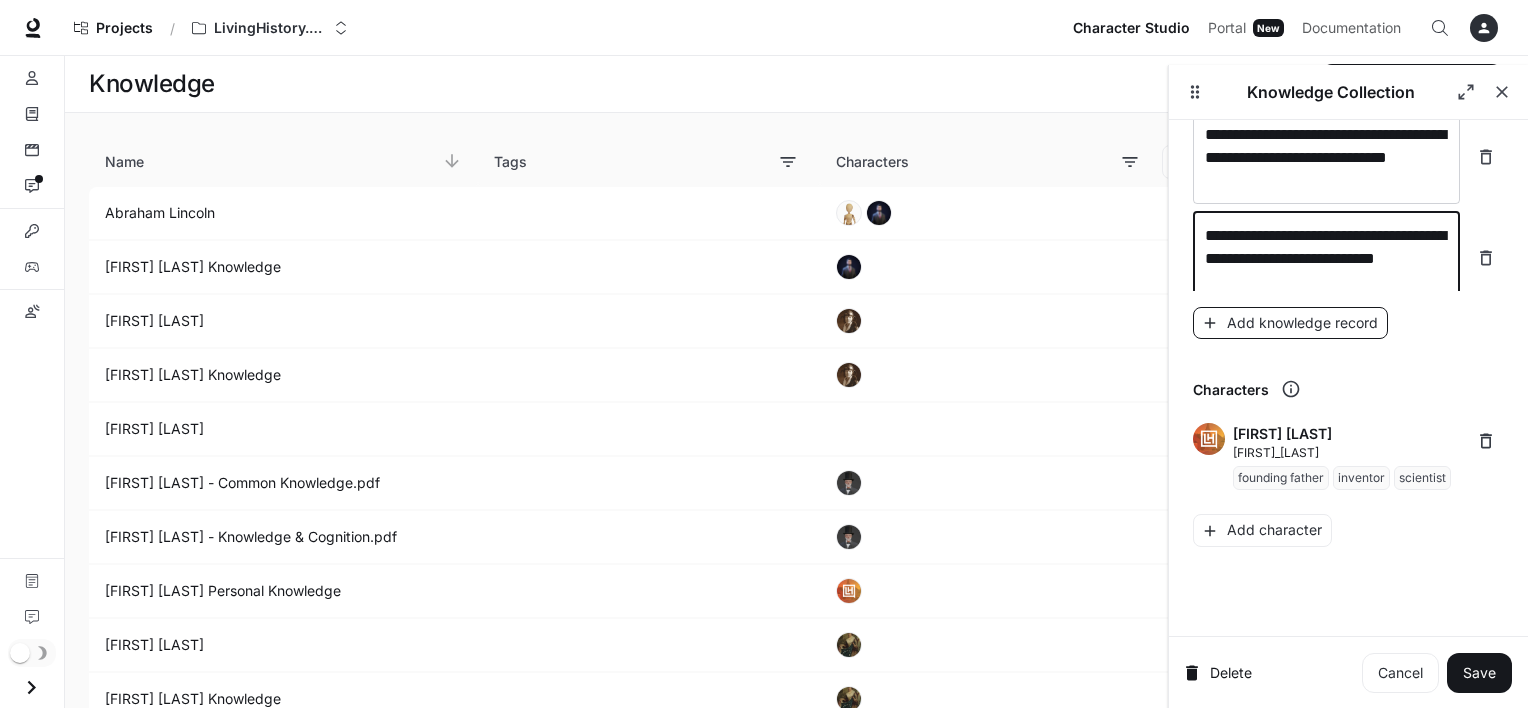 type on "**********" 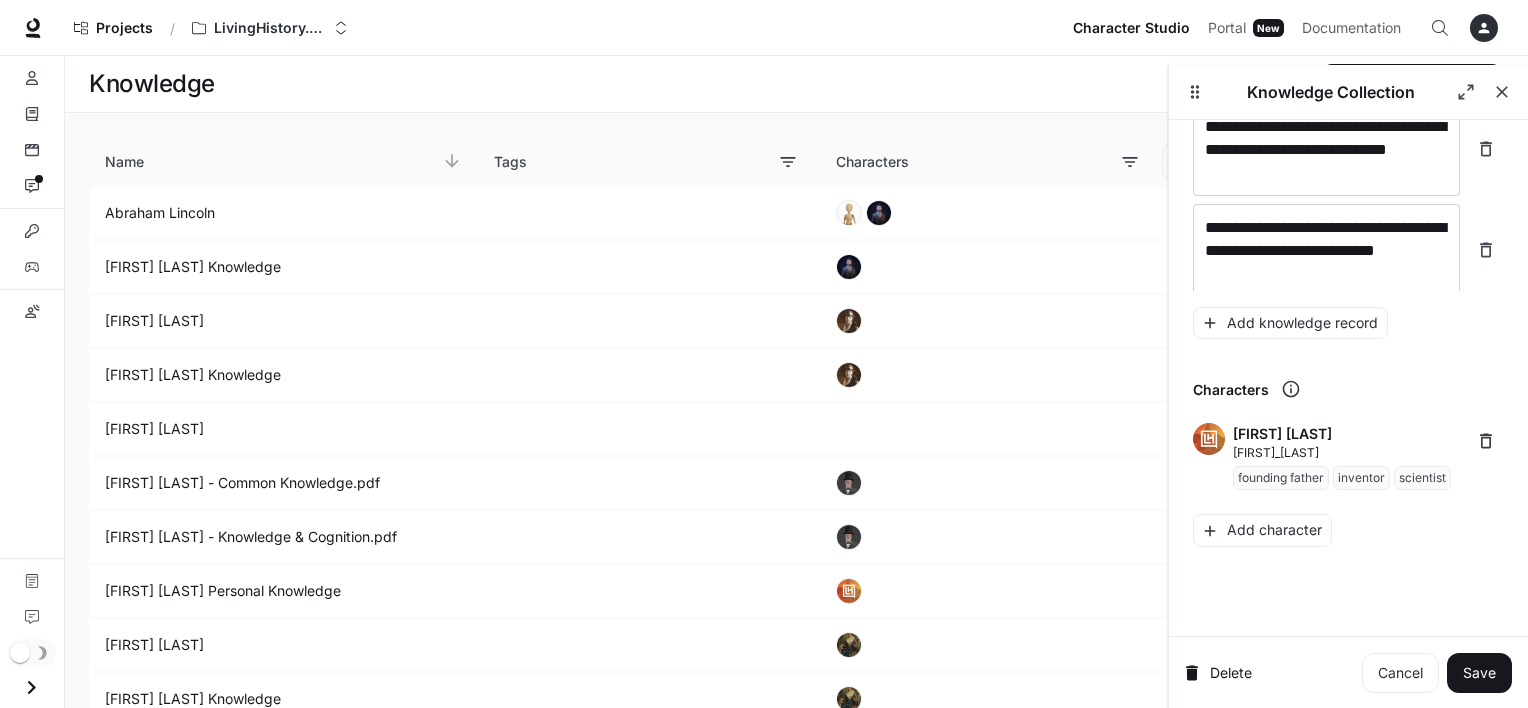 scroll, scrollTop: 31300, scrollLeft: 0, axis: vertical 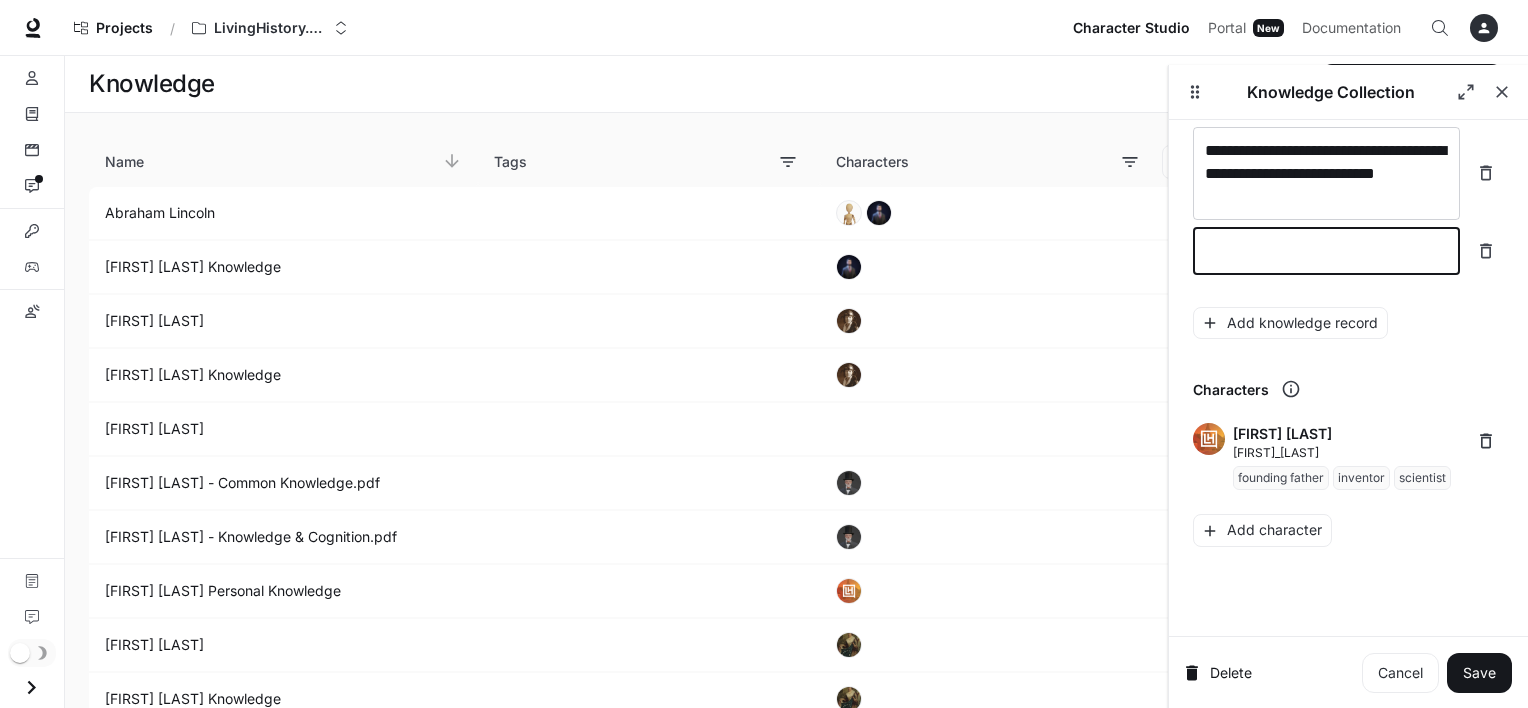 click at bounding box center (1326, 251) 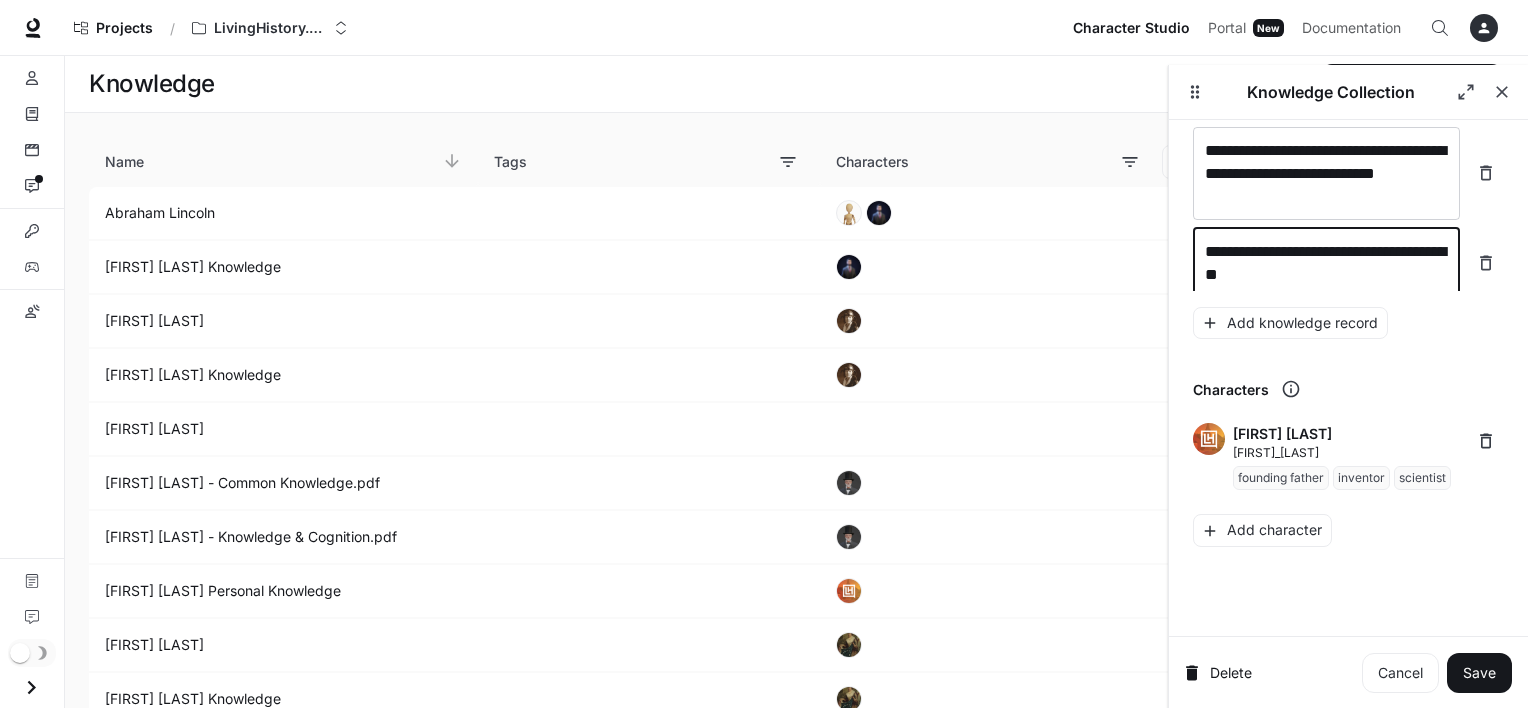scroll, scrollTop: 31316, scrollLeft: 0, axis: vertical 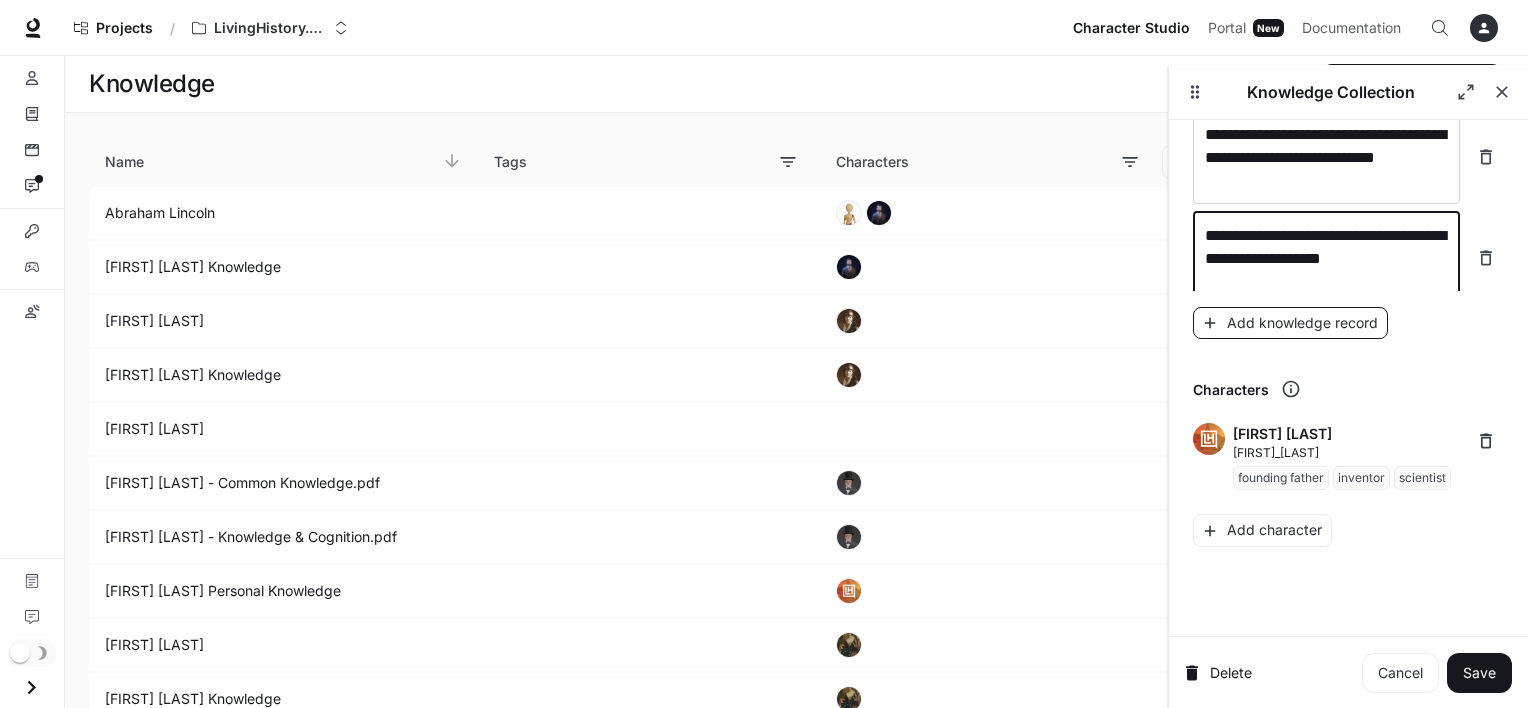 type on "**********" 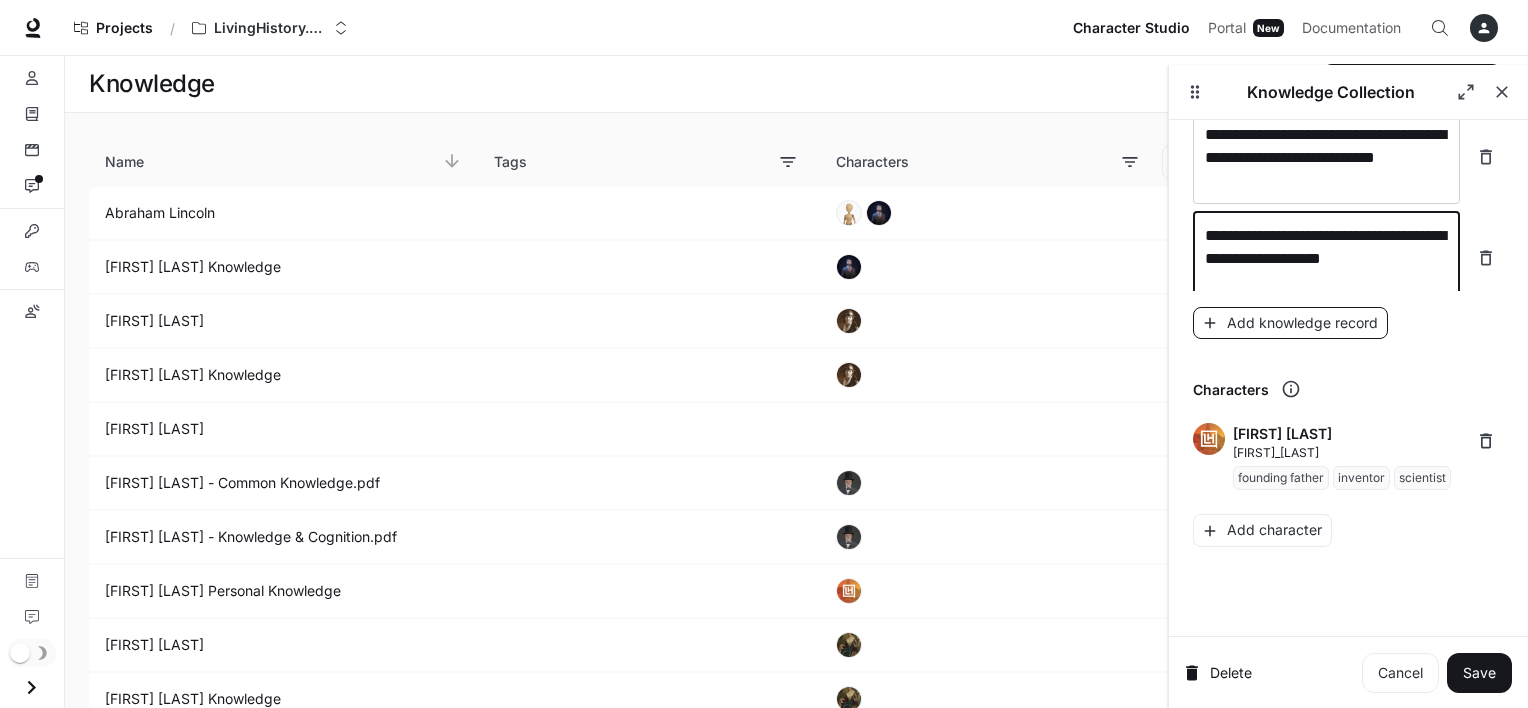 click on "Add knowledge record" at bounding box center [1290, 323] 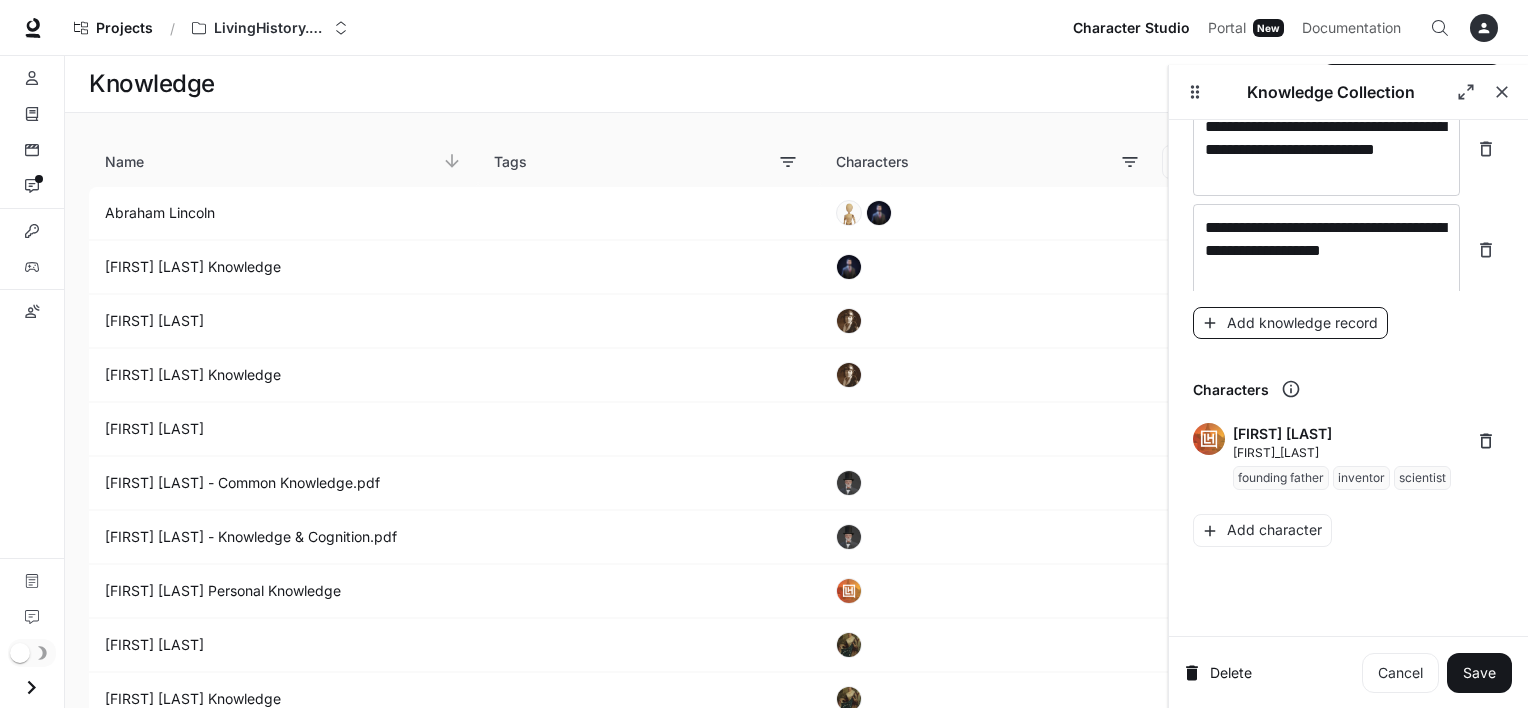 scroll, scrollTop: 31392, scrollLeft: 0, axis: vertical 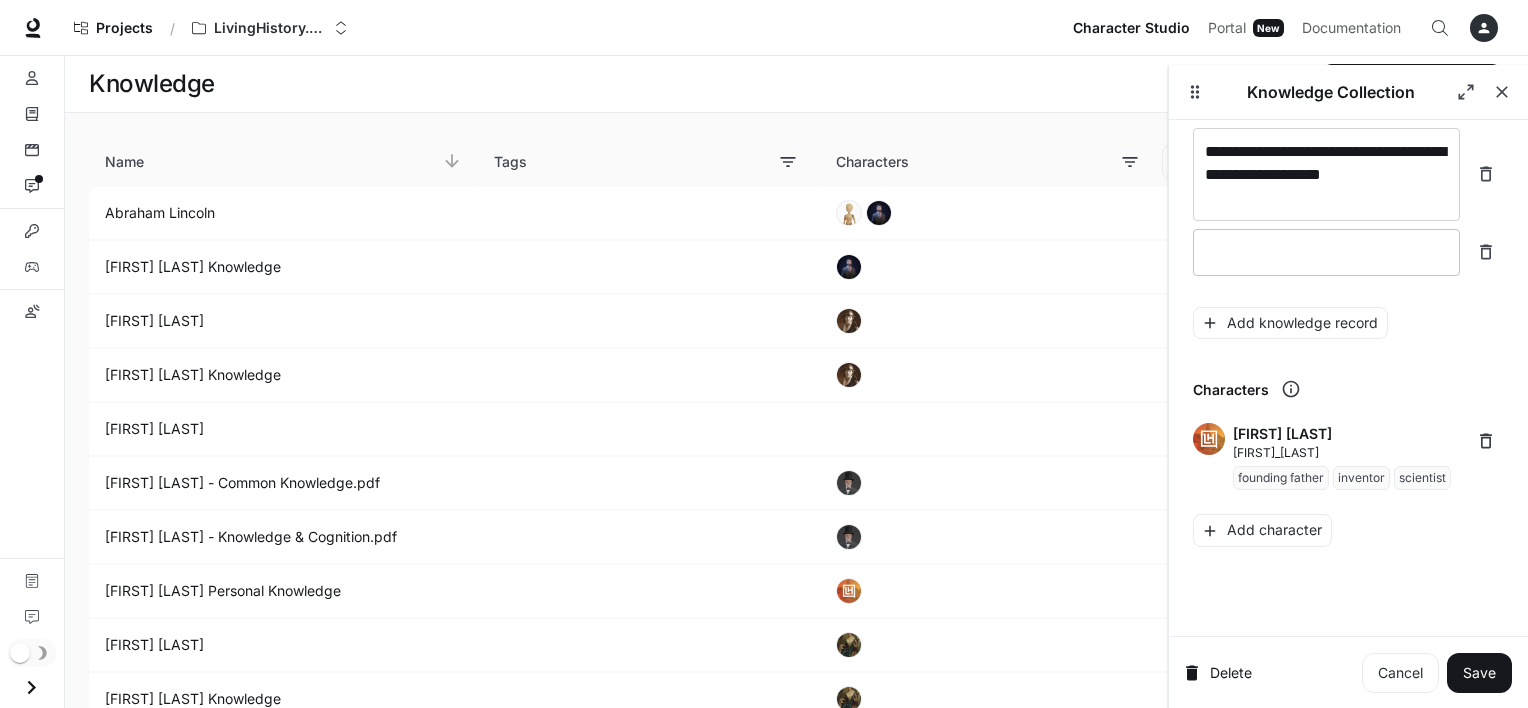 click at bounding box center (1326, 252) 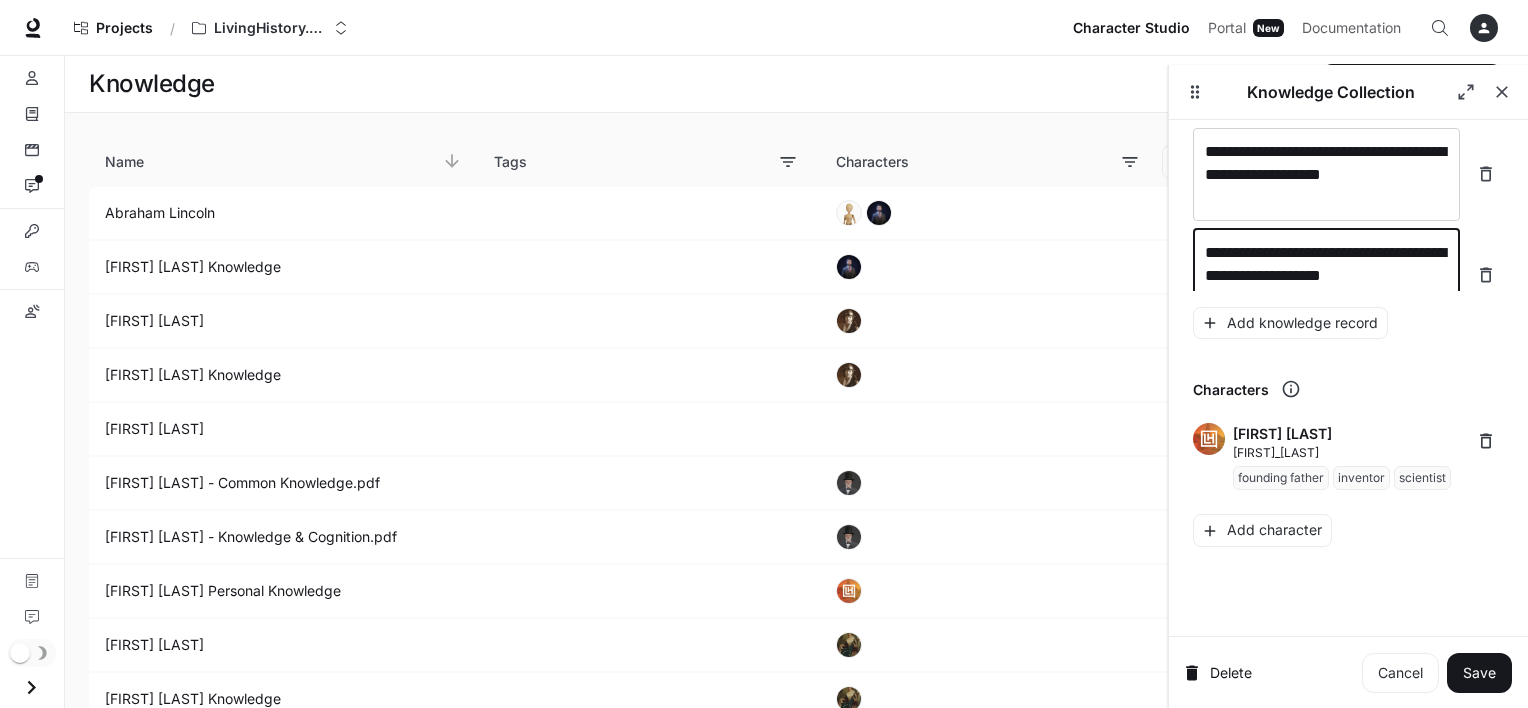 scroll, scrollTop: 31408, scrollLeft: 0, axis: vertical 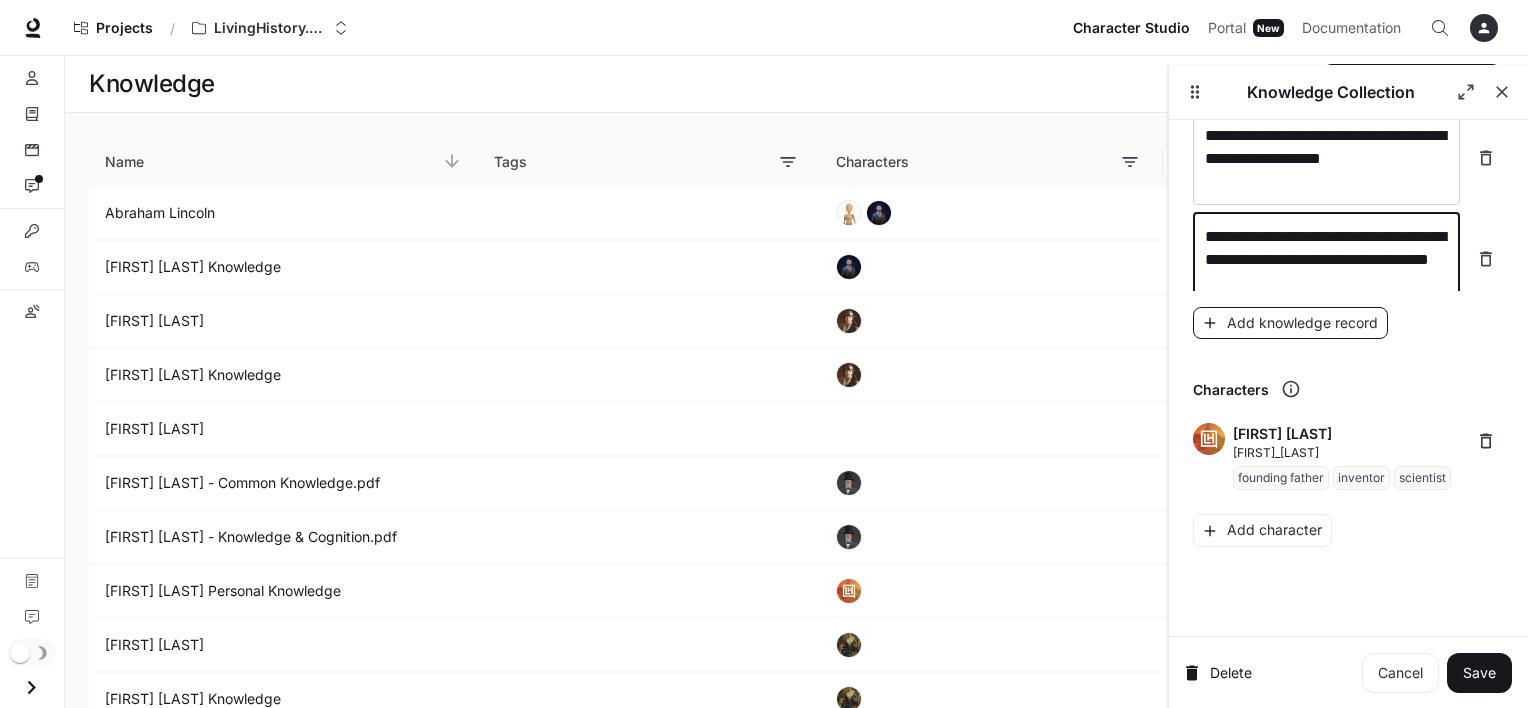 type on "**********" 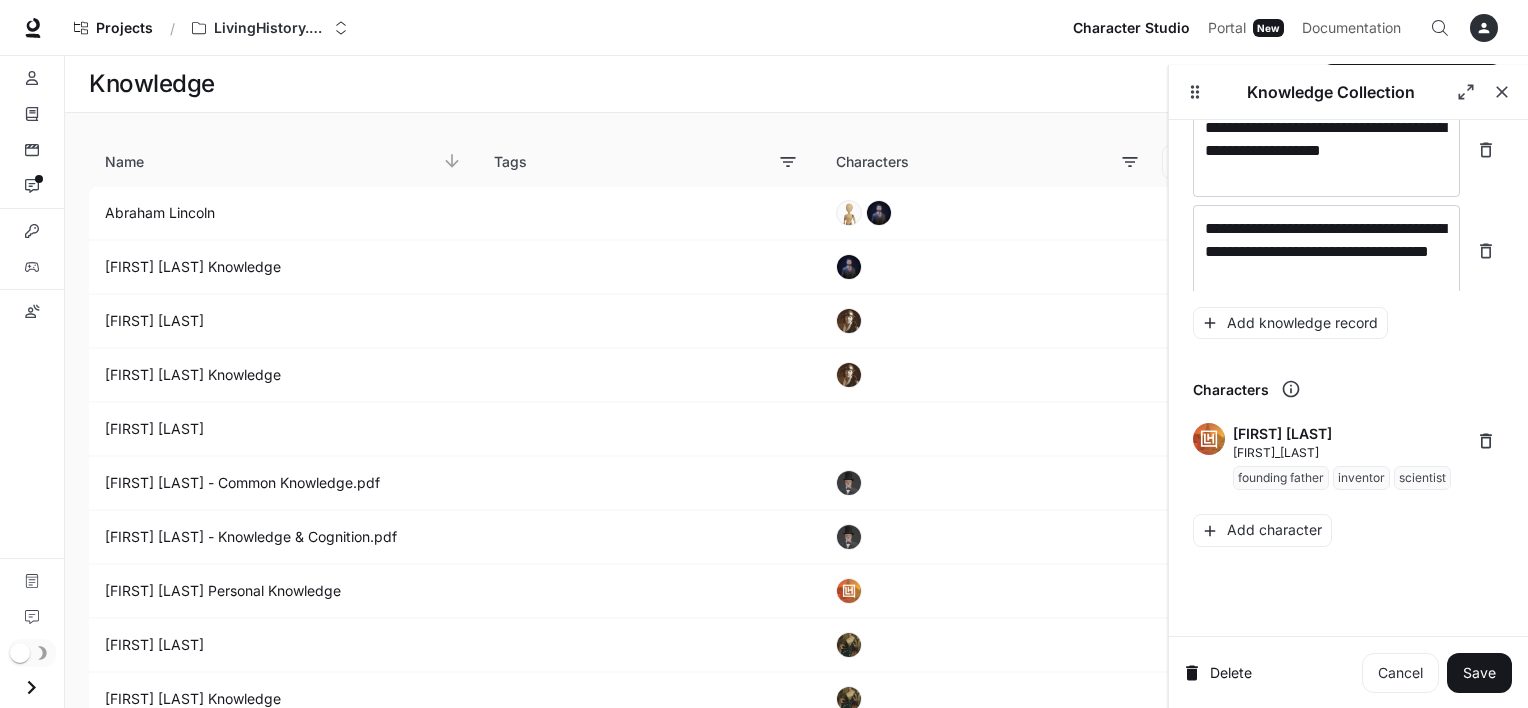 scroll, scrollTop: 31486, scrollLeft: 0, axis: vertical 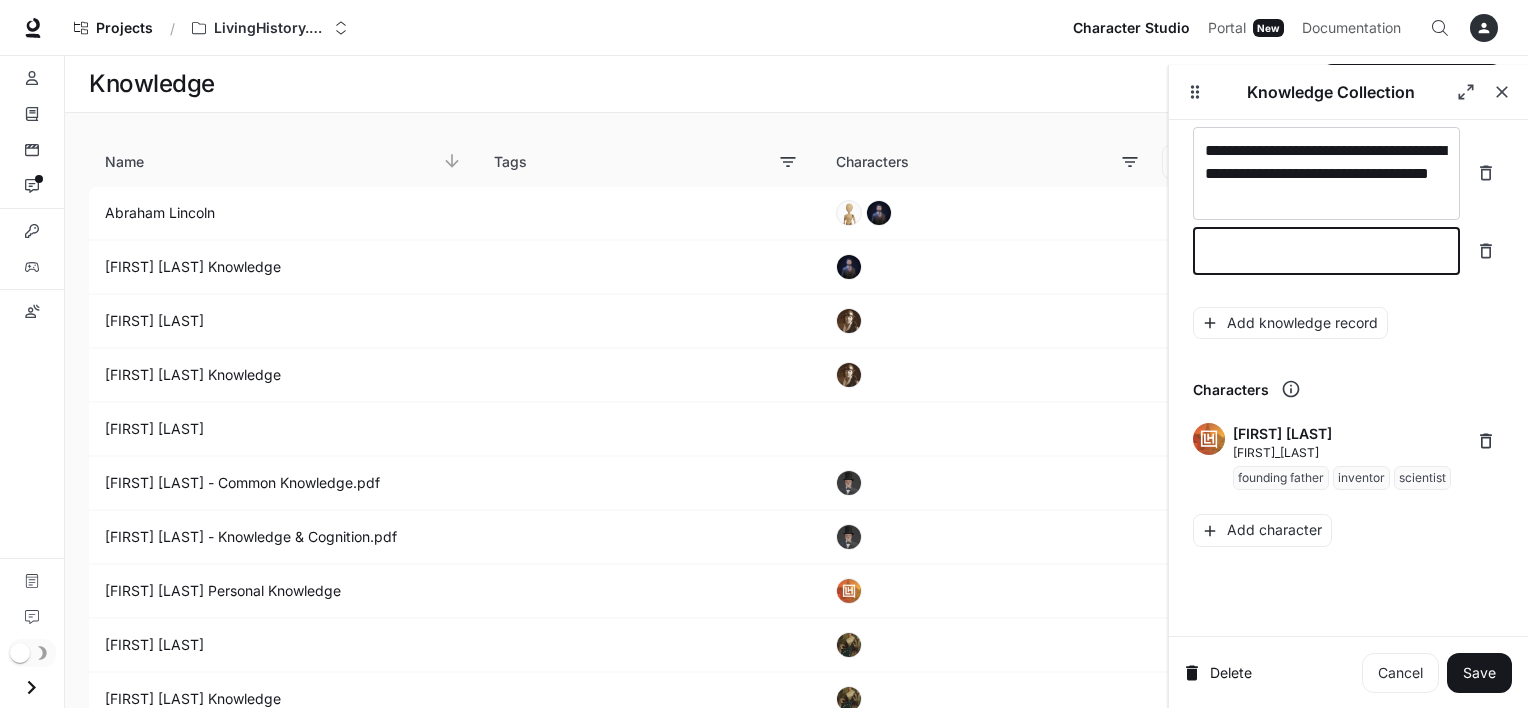 click at bounding box center (1326, 251) 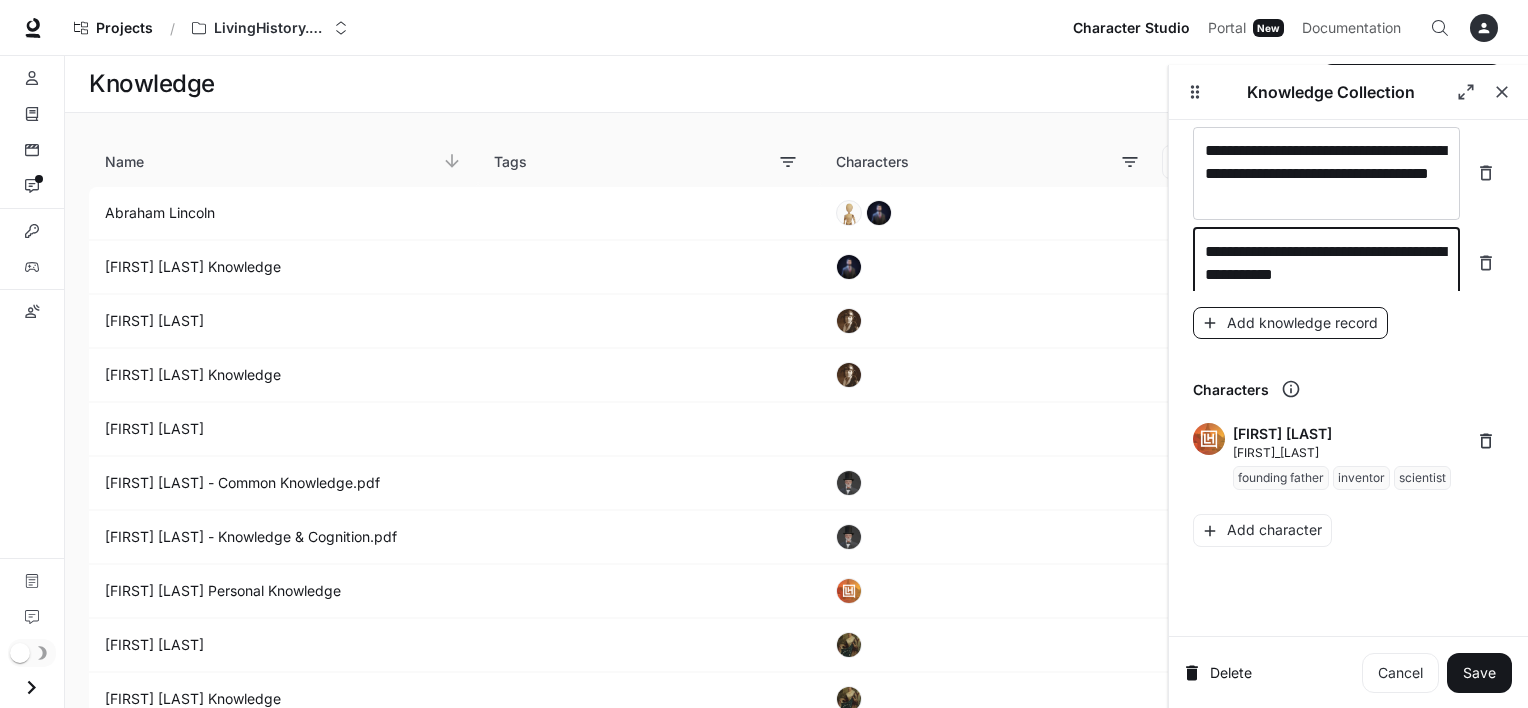 type on "**********" 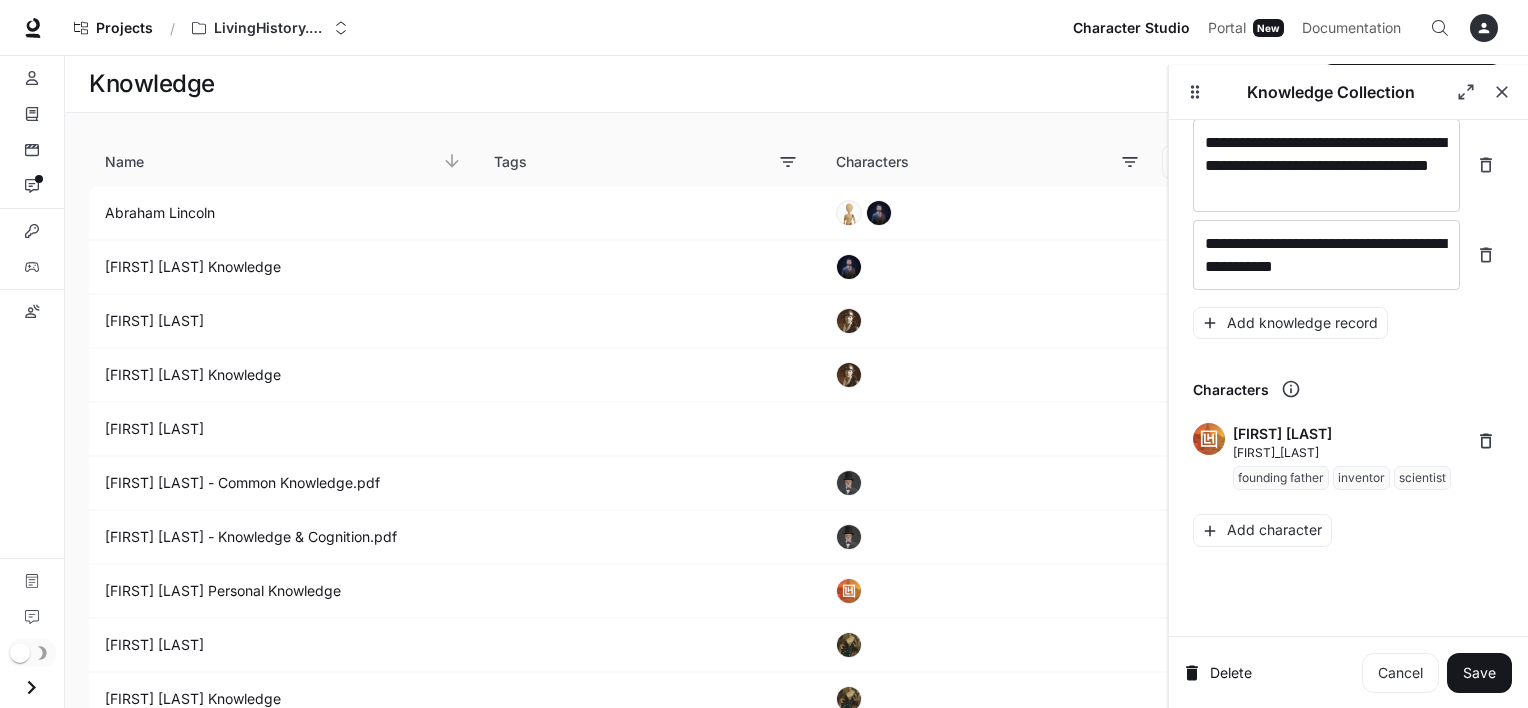 scroll, scrollTop: 31556, scrollLeft: 0, axis: vertical 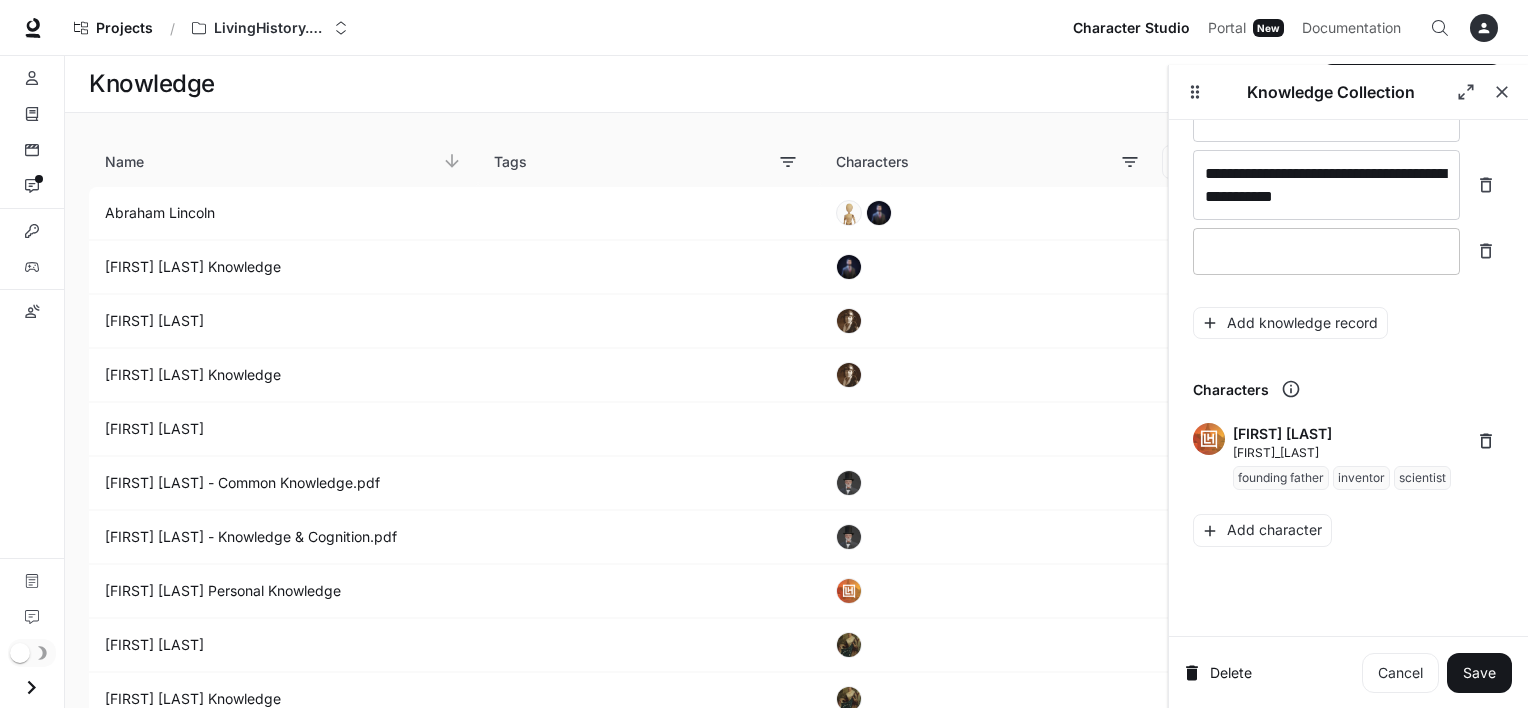 click at bounding box center (1326, 251) 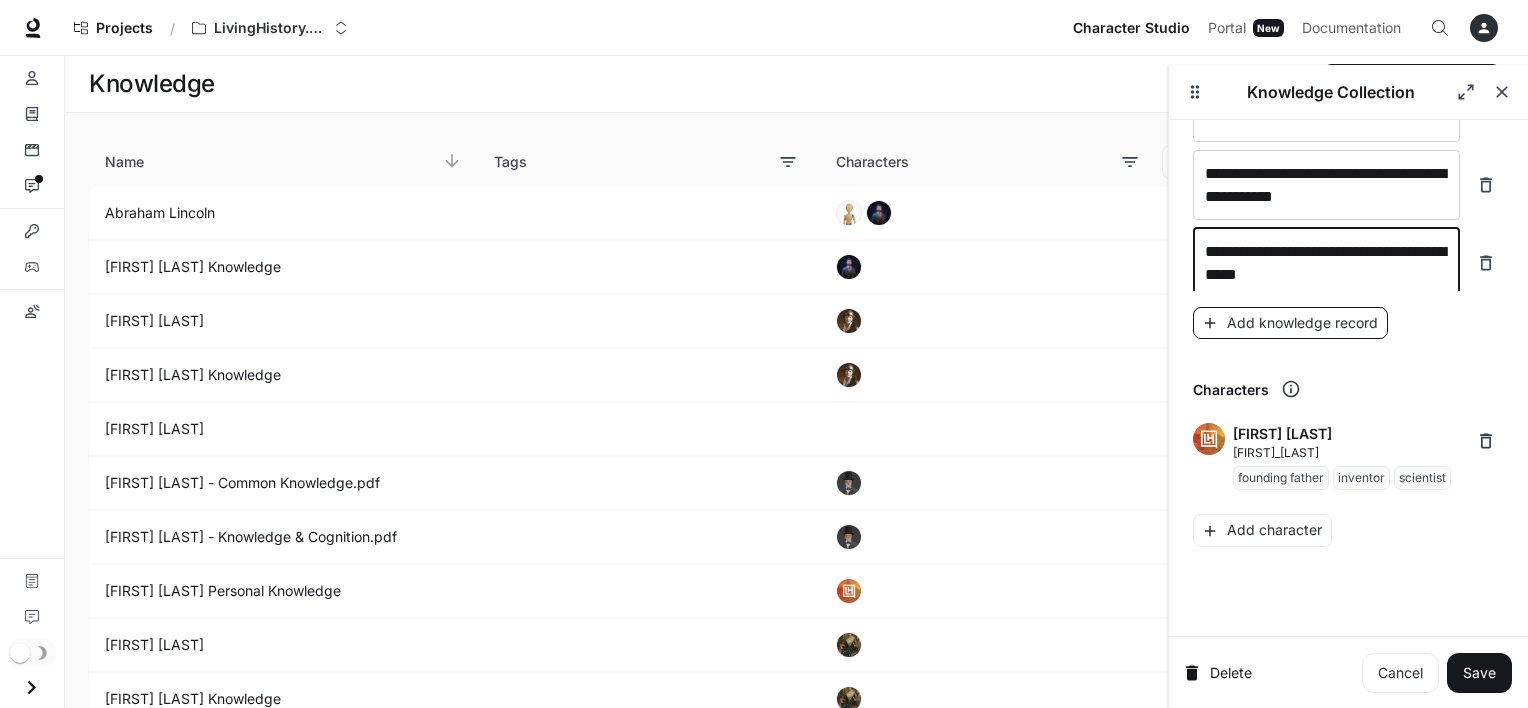 type on "**********" 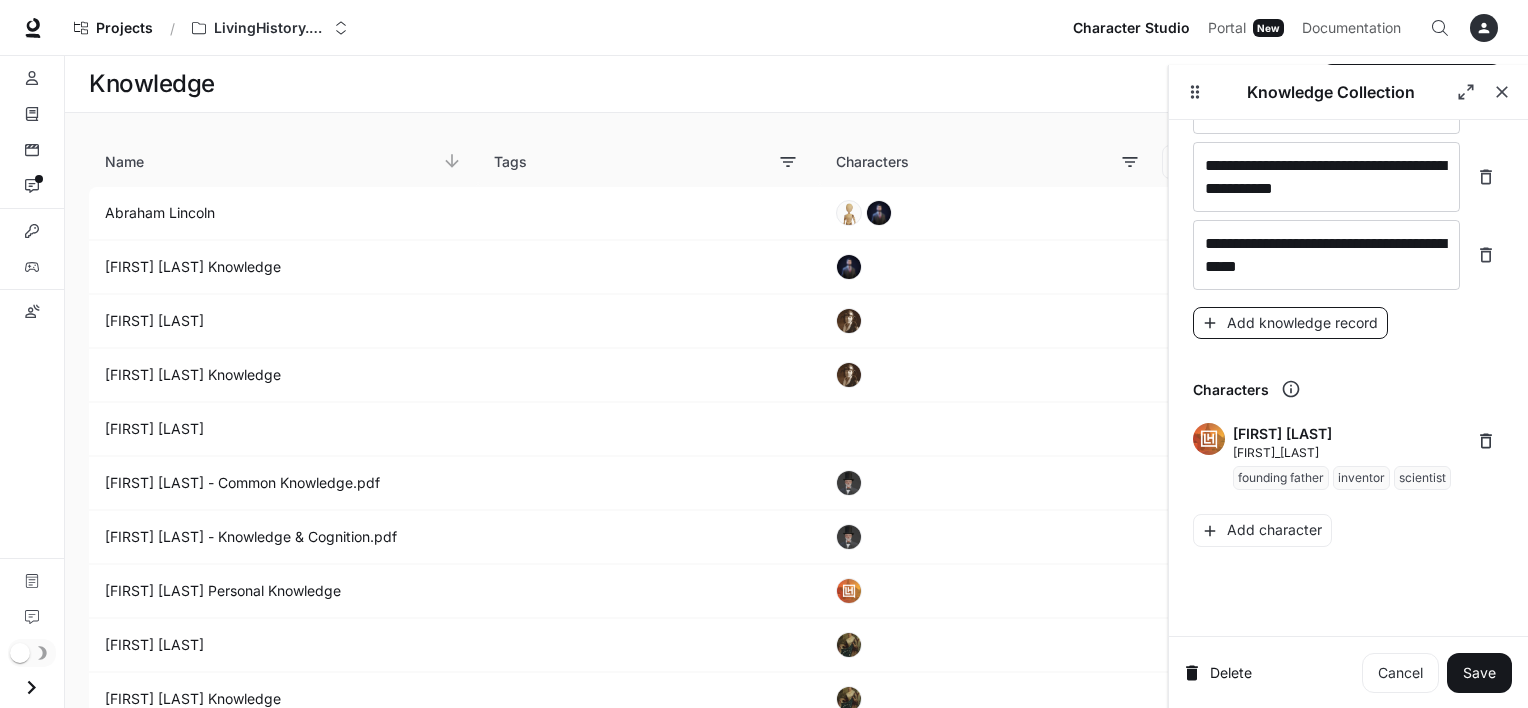 scroll, scrollTop: 31626, scrollLeft: 0, axis: vertical 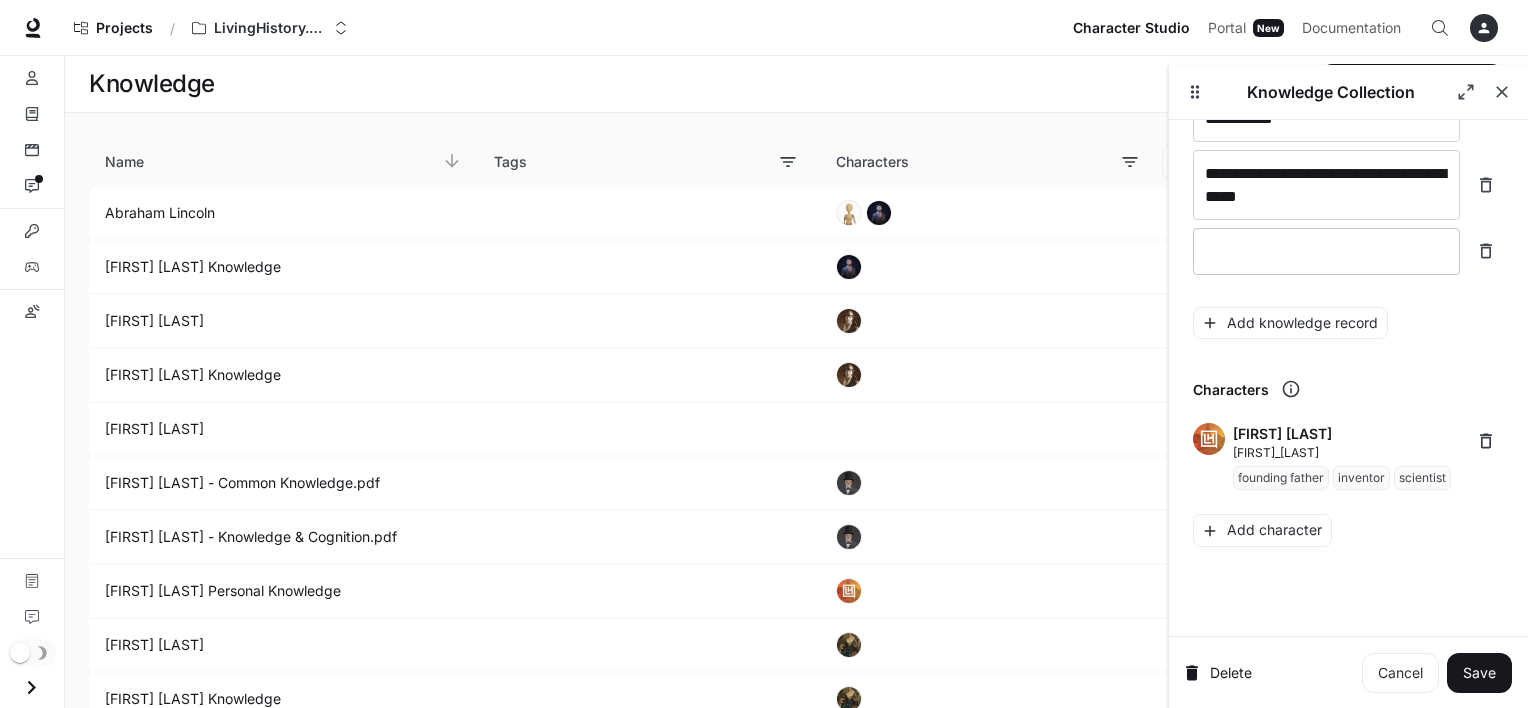 click at bounding box center [1326, 251] 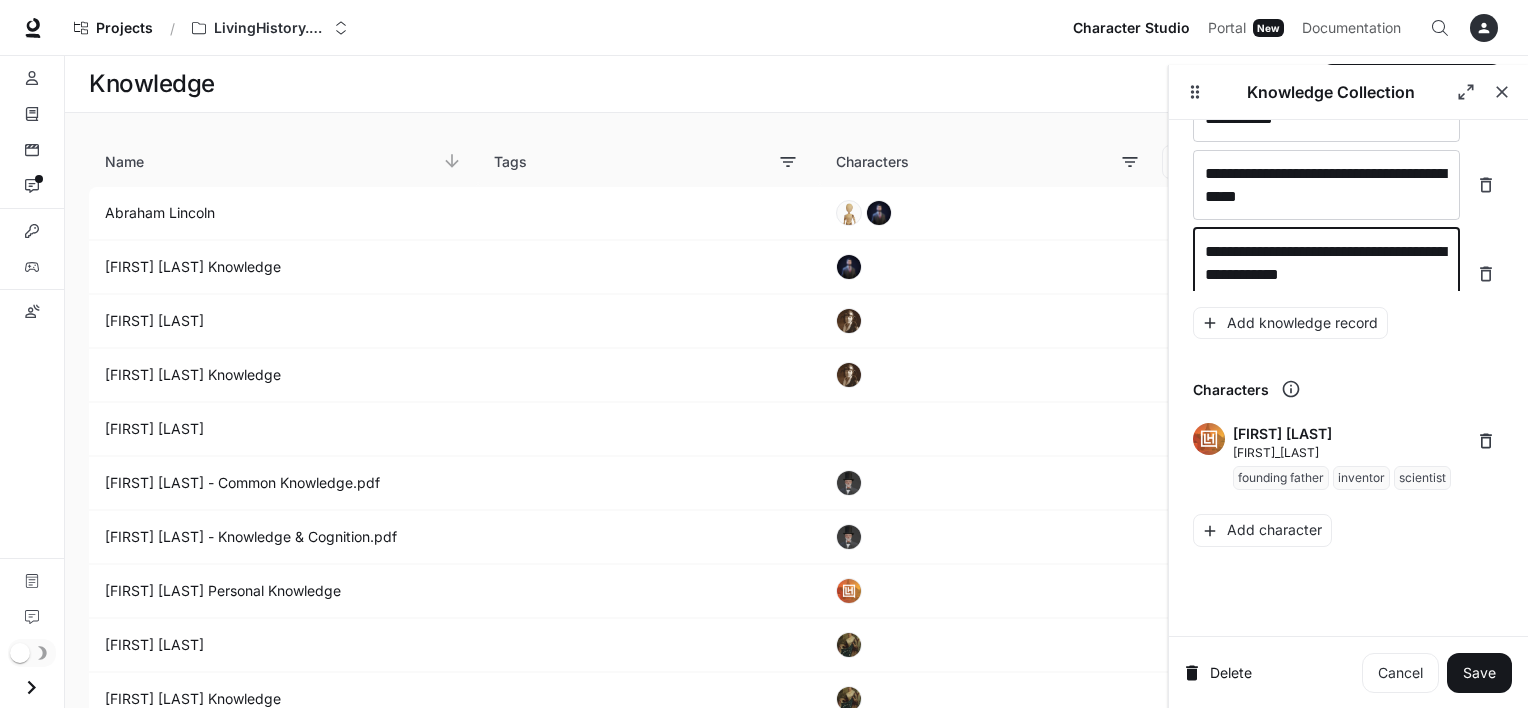 scroll, scrollTop: 31641, scrollLeft: 0, axis: vertical 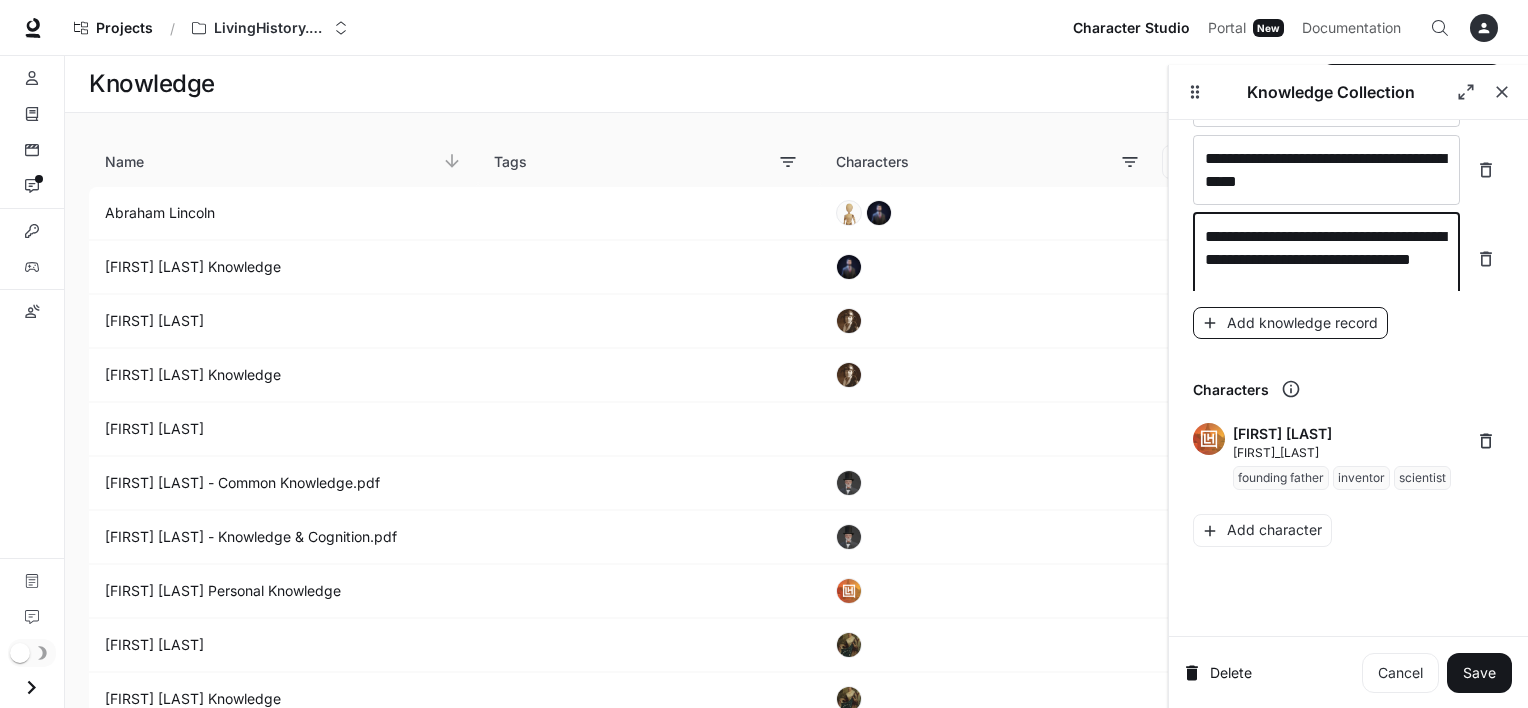 type on "**********" 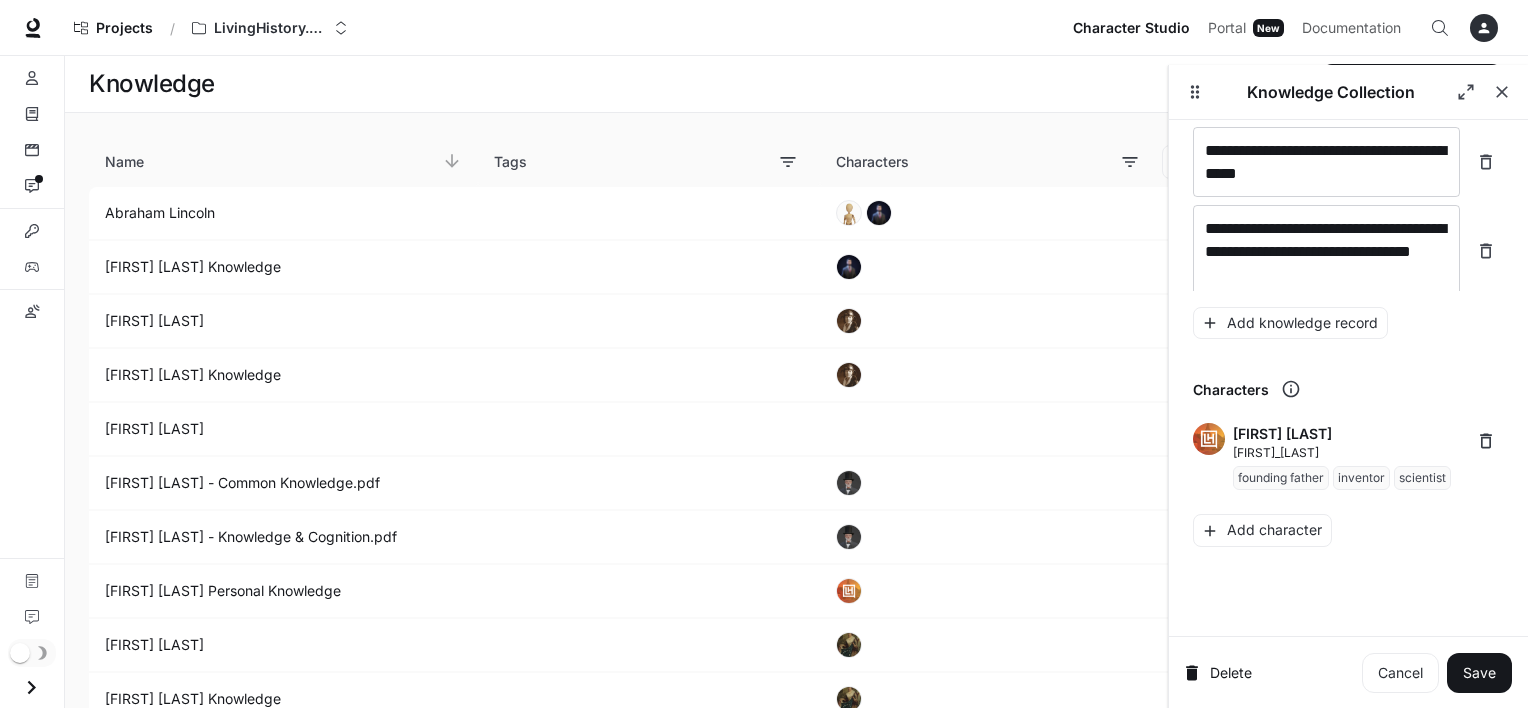 scroll, scrollTop: 31719, scrollLeft: 0, axis: vertical 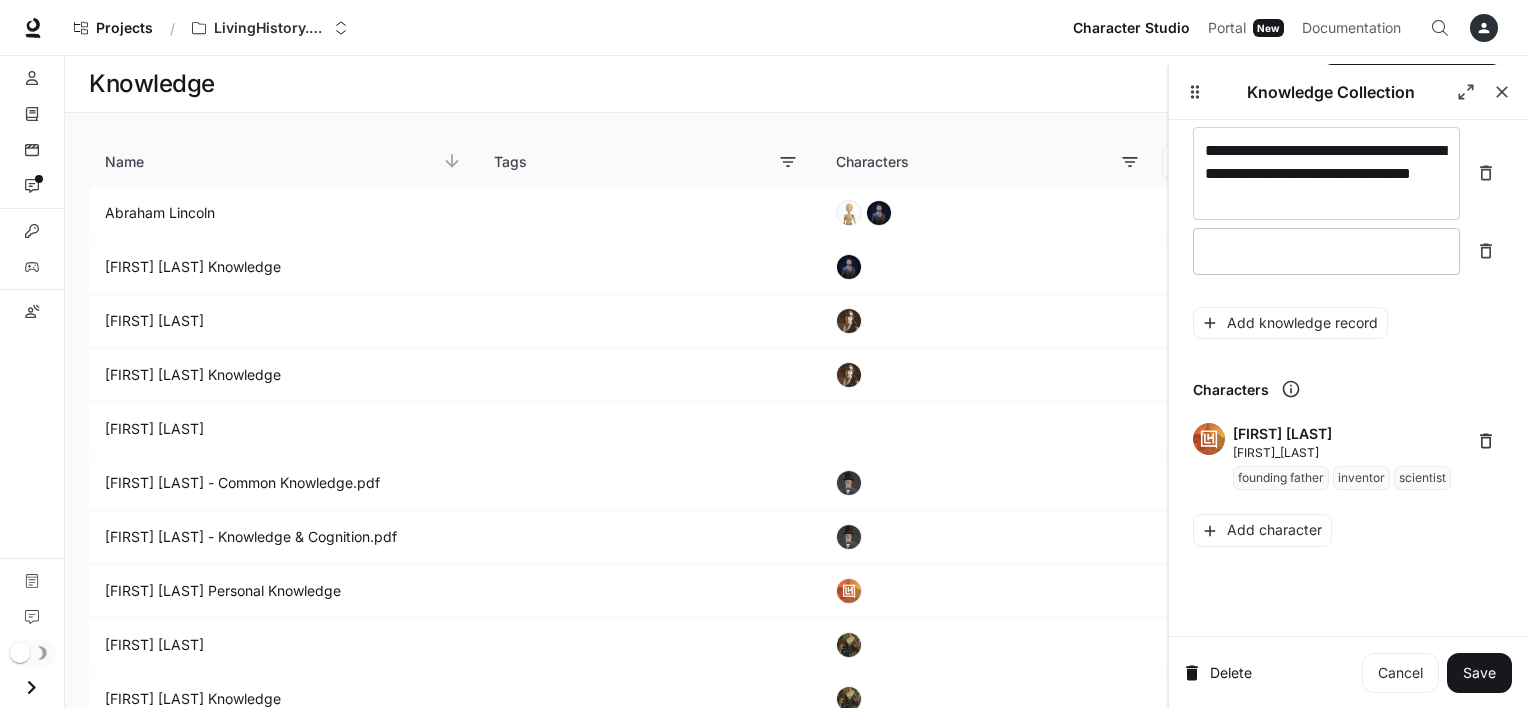 click at bounding box center [1326, 251] 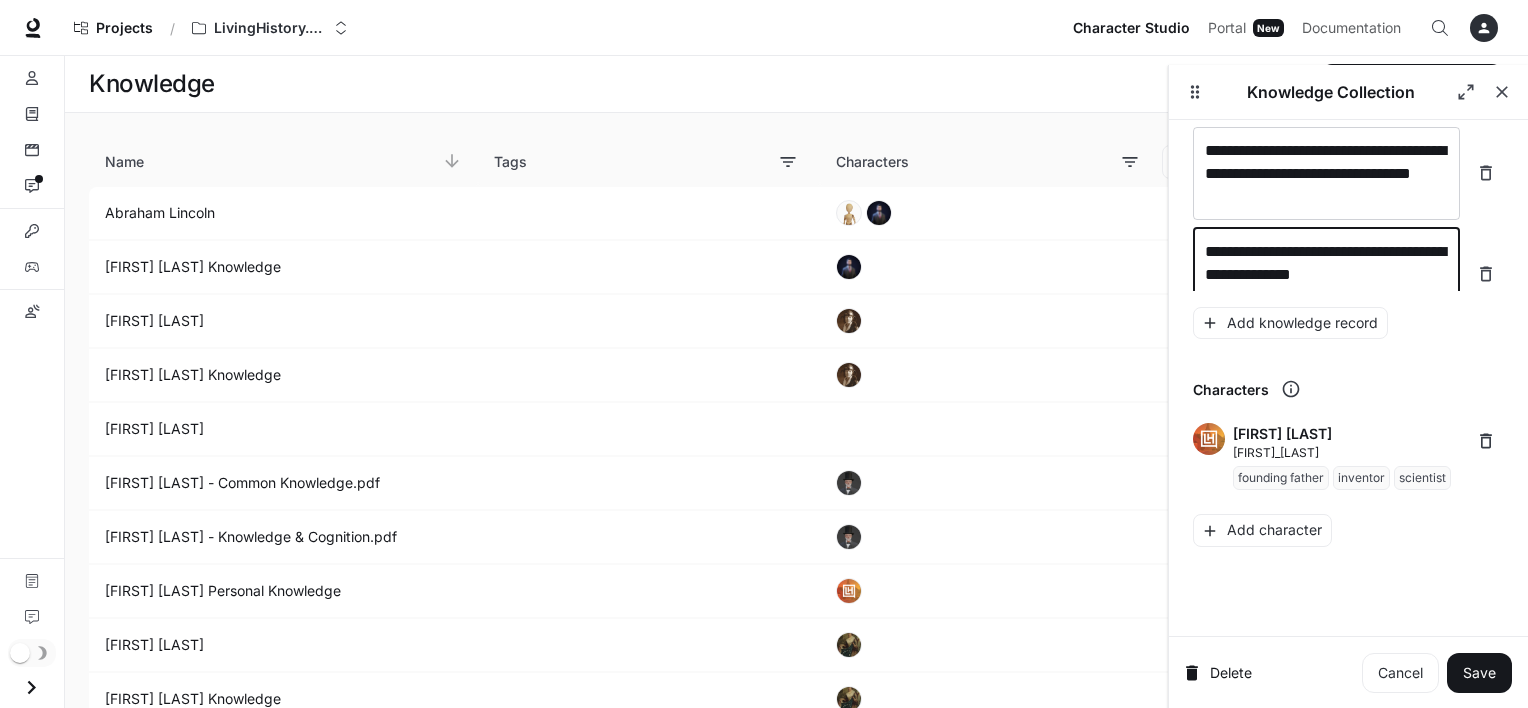 scroll, scrollTop: 31735, scrollLeft: 0, axis: vertical 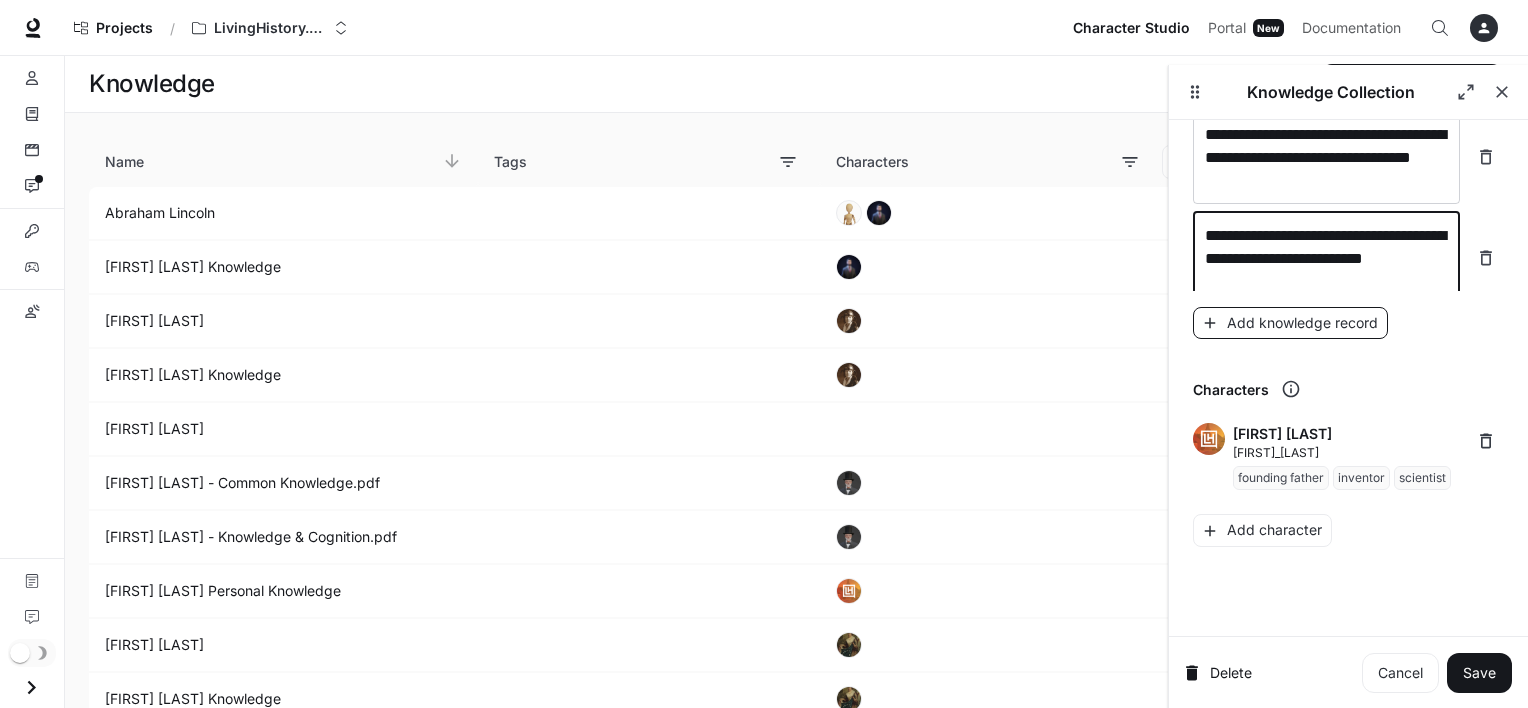 type on "**********" 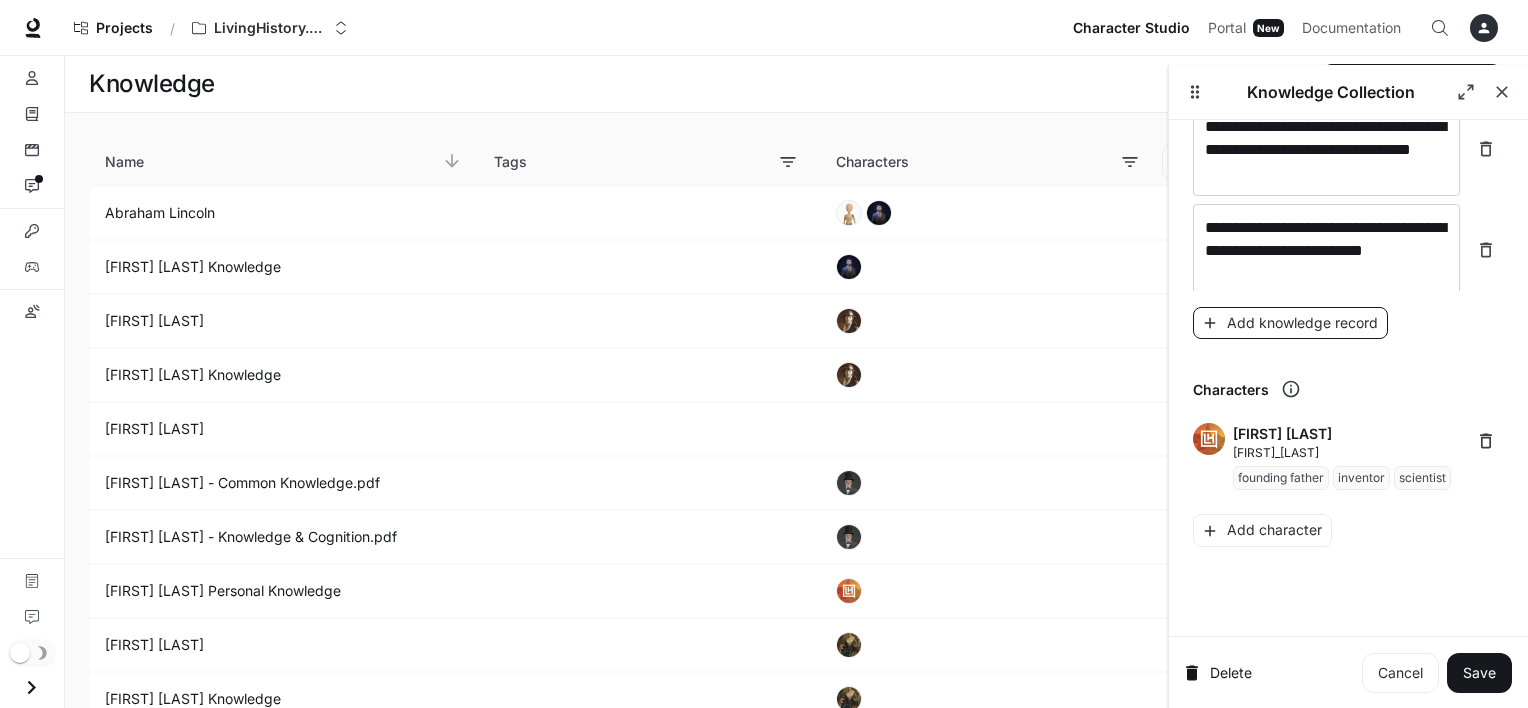 scroll, scrollTop: 31812, scrollLeft: 0, axis: vertical 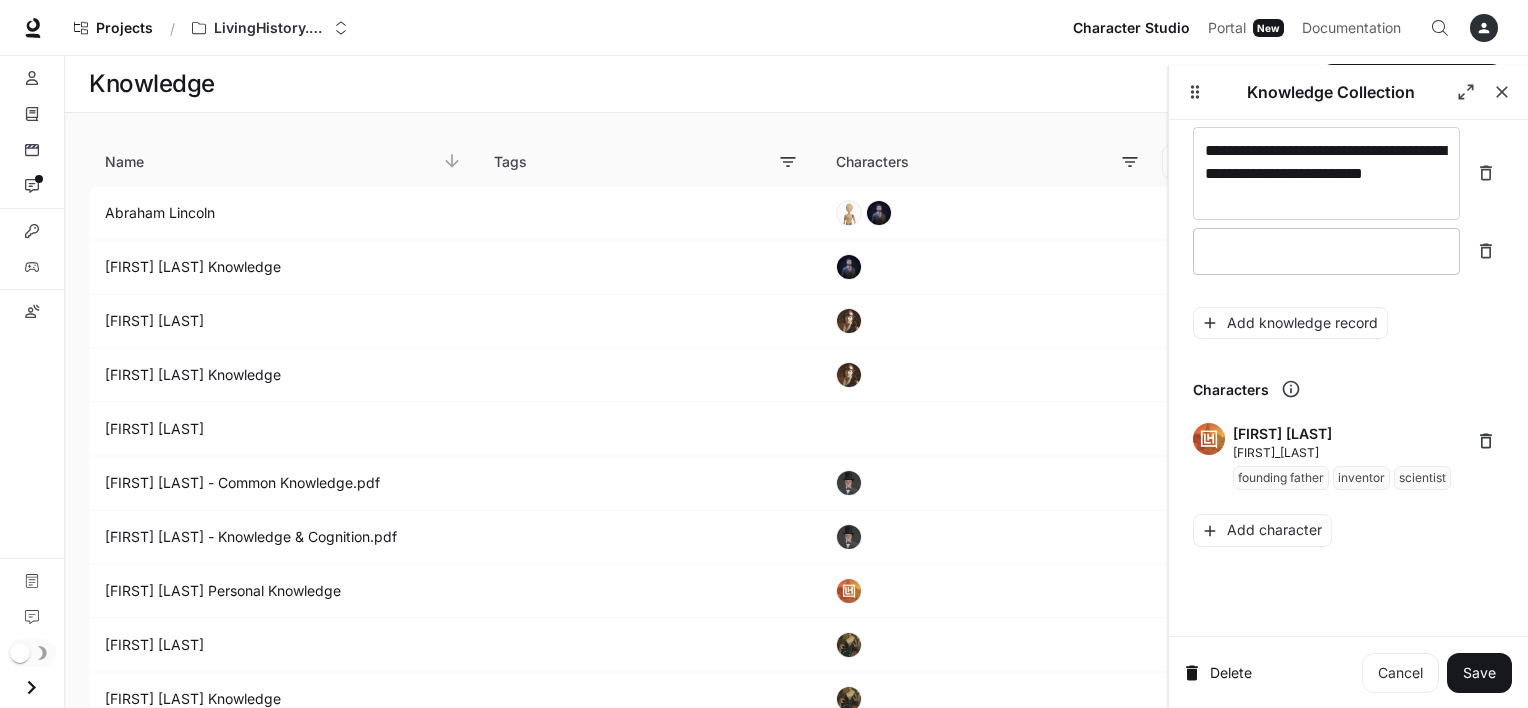 click on "* ​" at bounding box center (1326, 251) 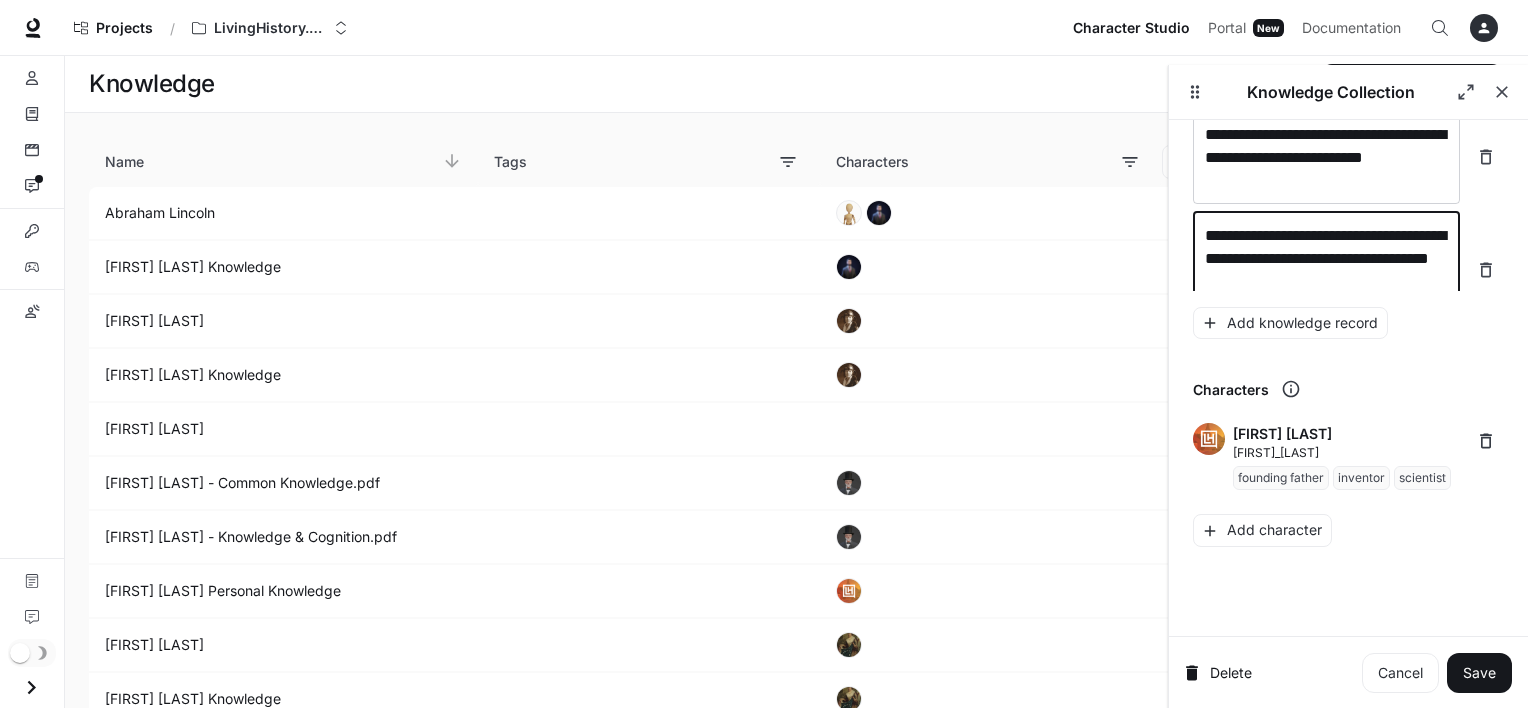 scroll, scrollTop: 31851, scrollLeft: 0, axis: vertical 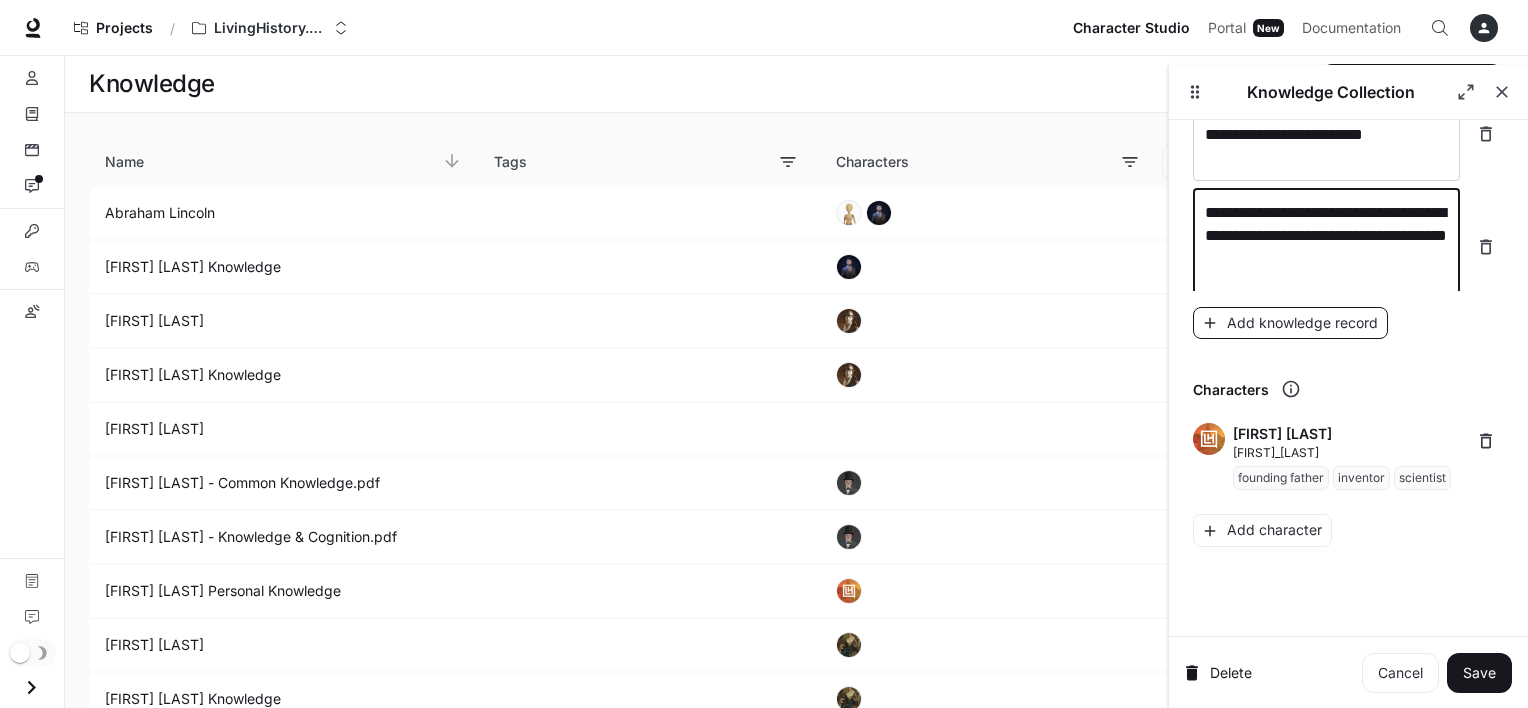 type on "**********" 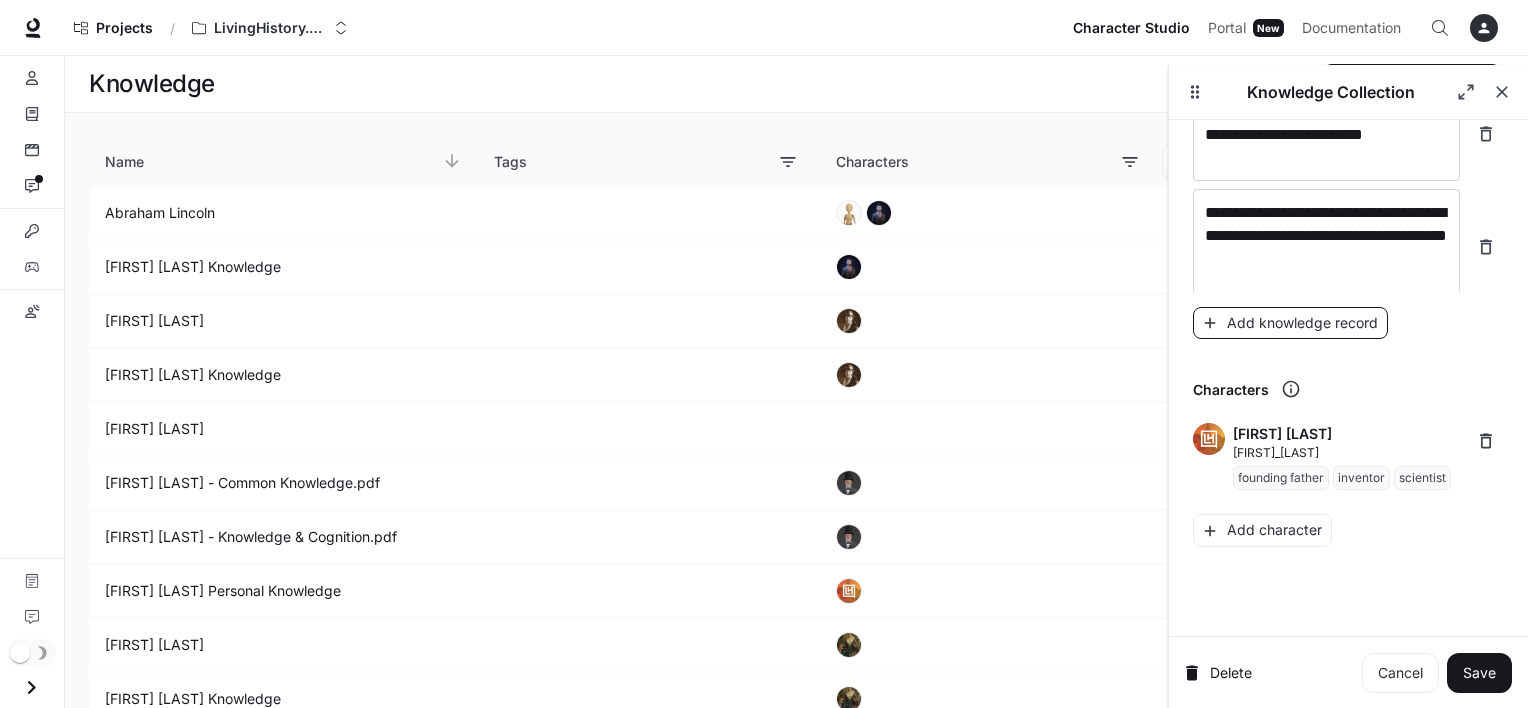 scroll, scrollTop: 31920, scrollLeft: 0, axis: vertical 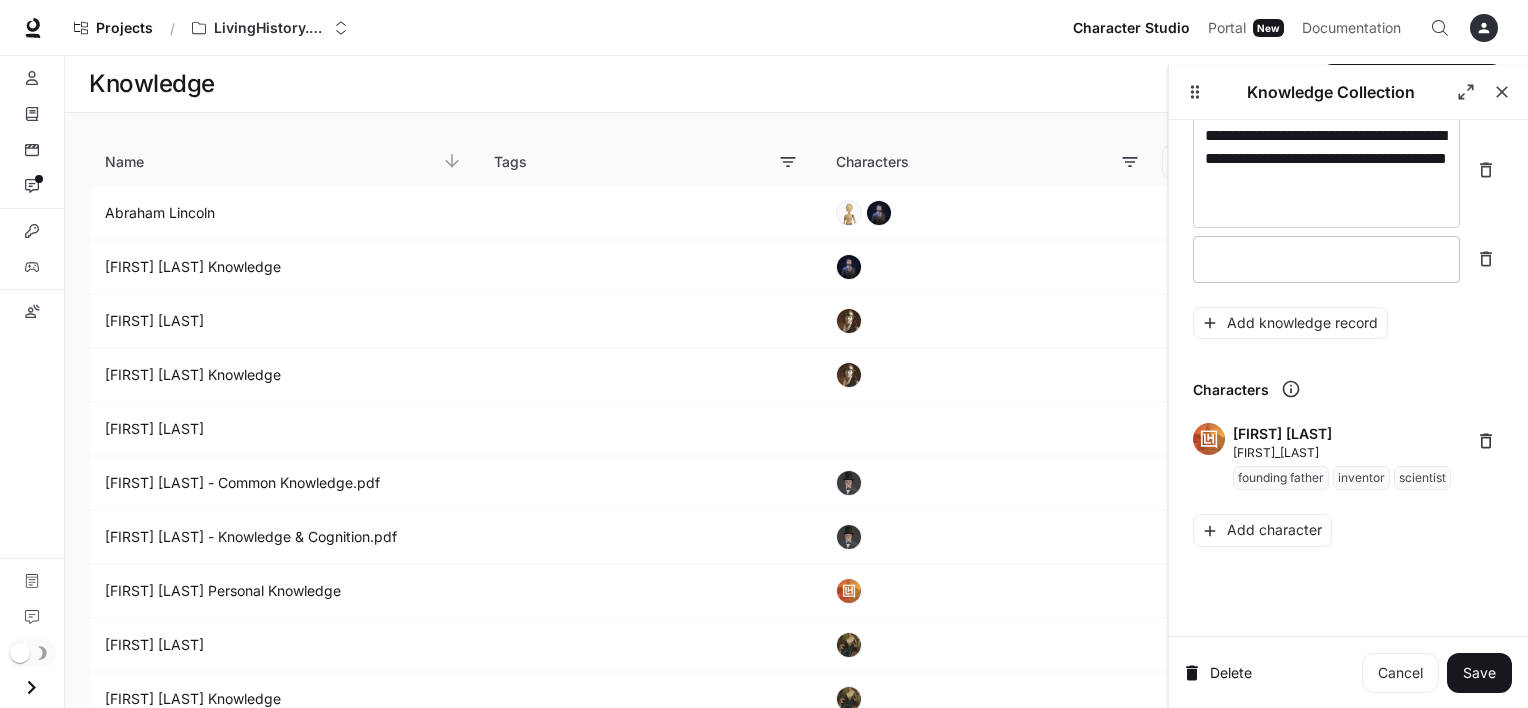 click at bounding box center [1326, 259] 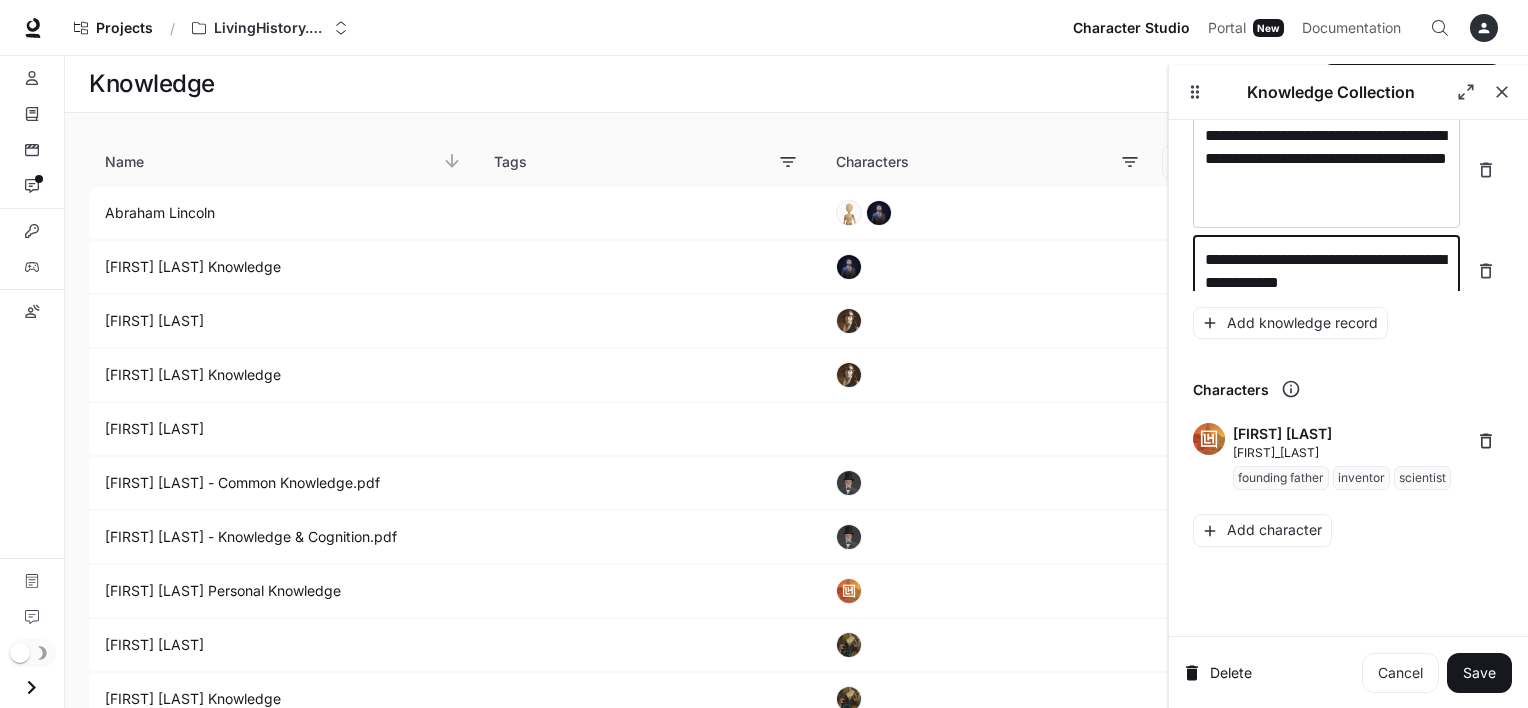 scroll, scrollTop: 31944, scrollLeft: 0, axis: vertical 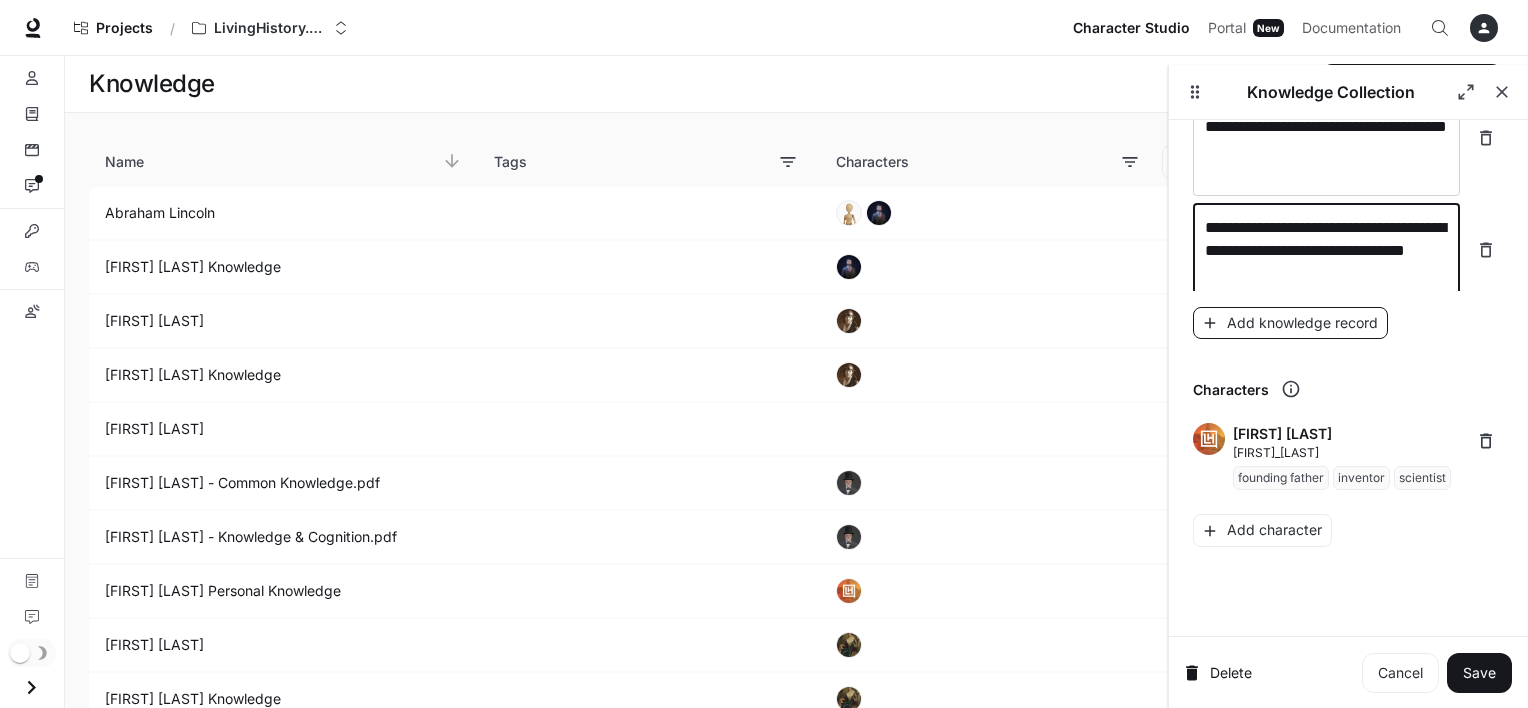 type on "**********" 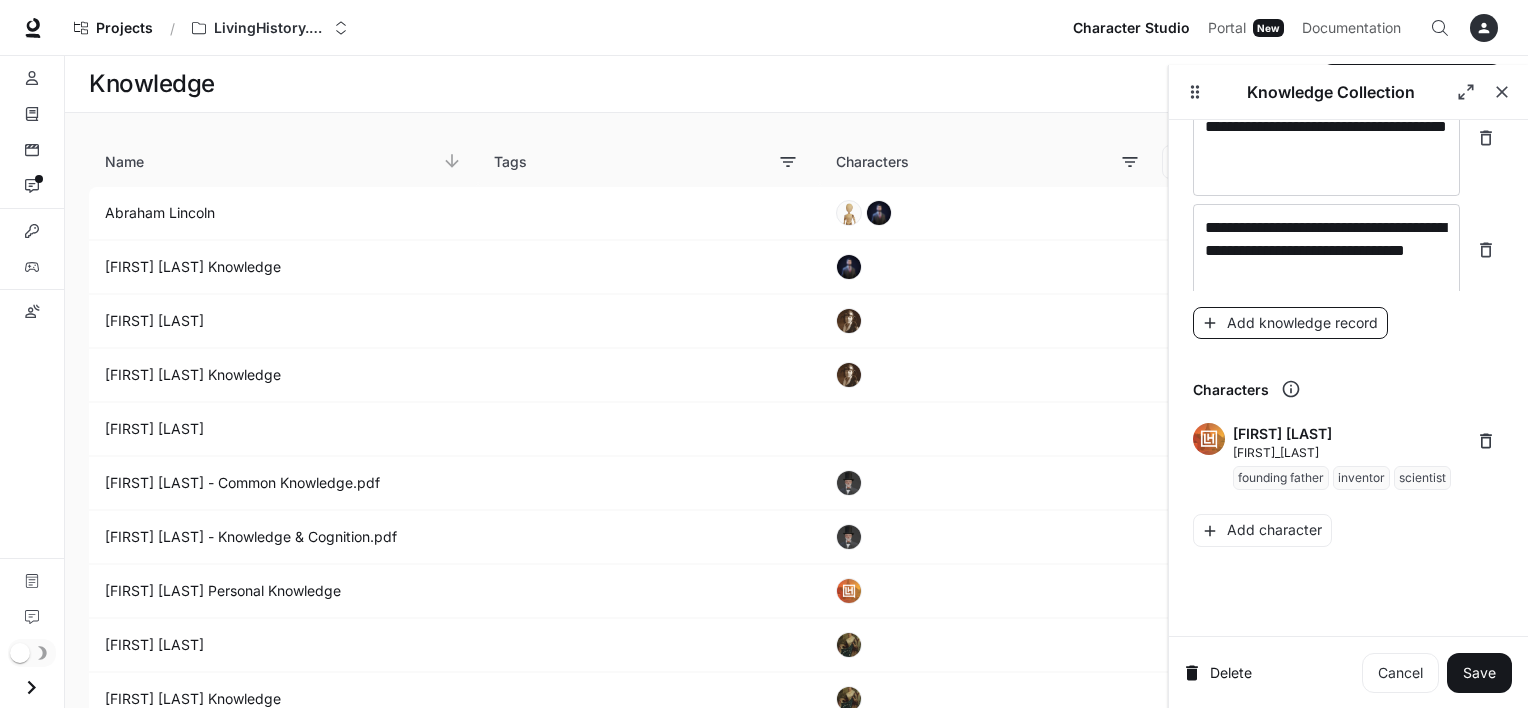 scroll, scrollTop: 31998, scrollLeft: 0, axis: vertical 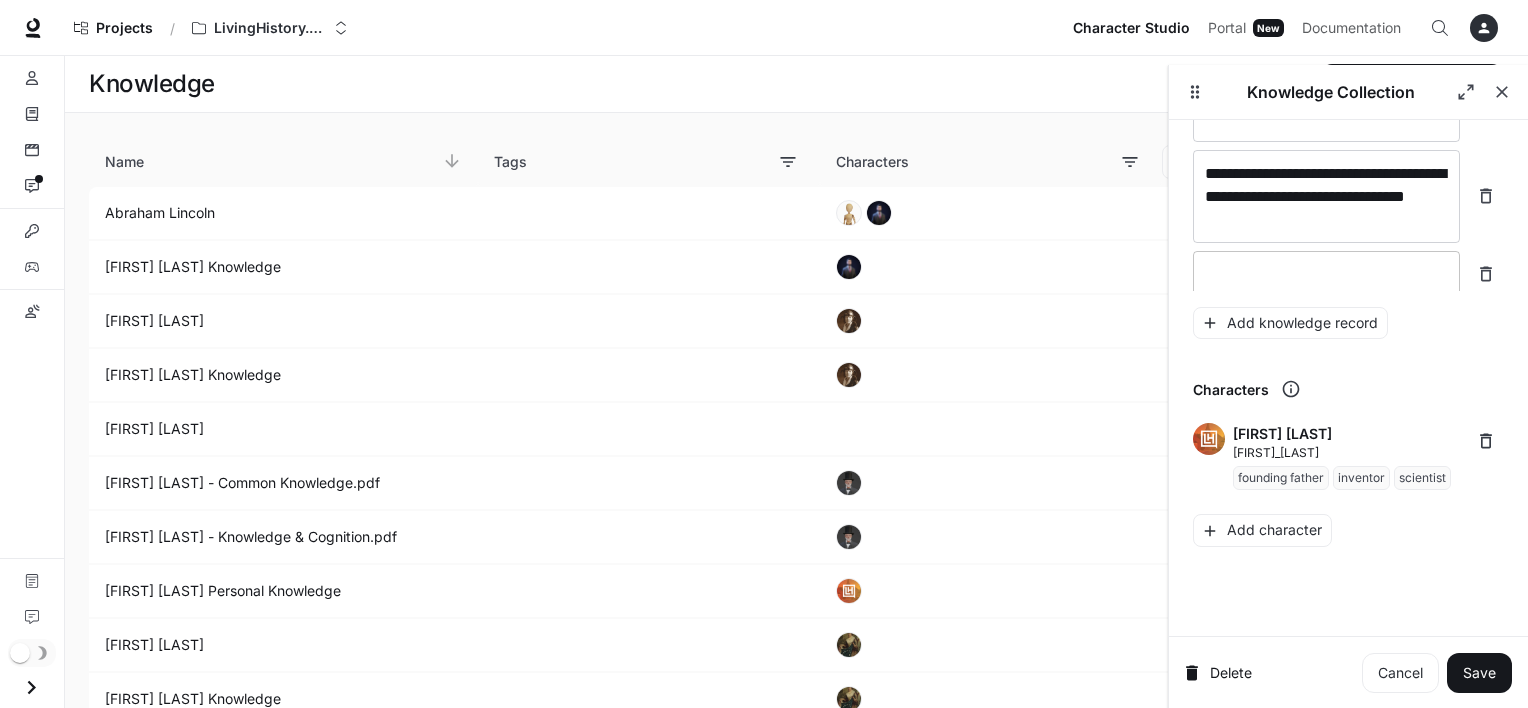 click at bounding box center [1326, 274] 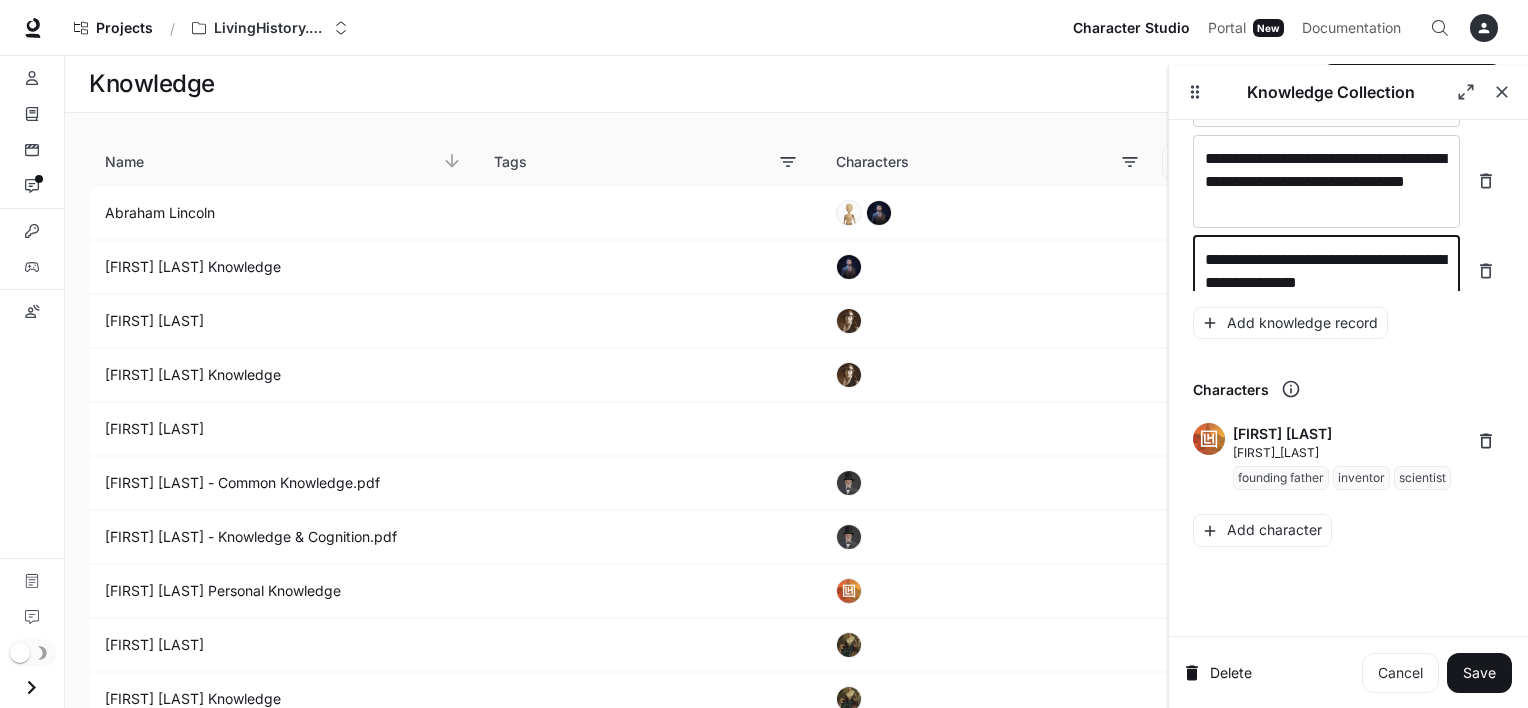 scroll, scrollTop: 32036, scrollLeft: 0, axis: vertical 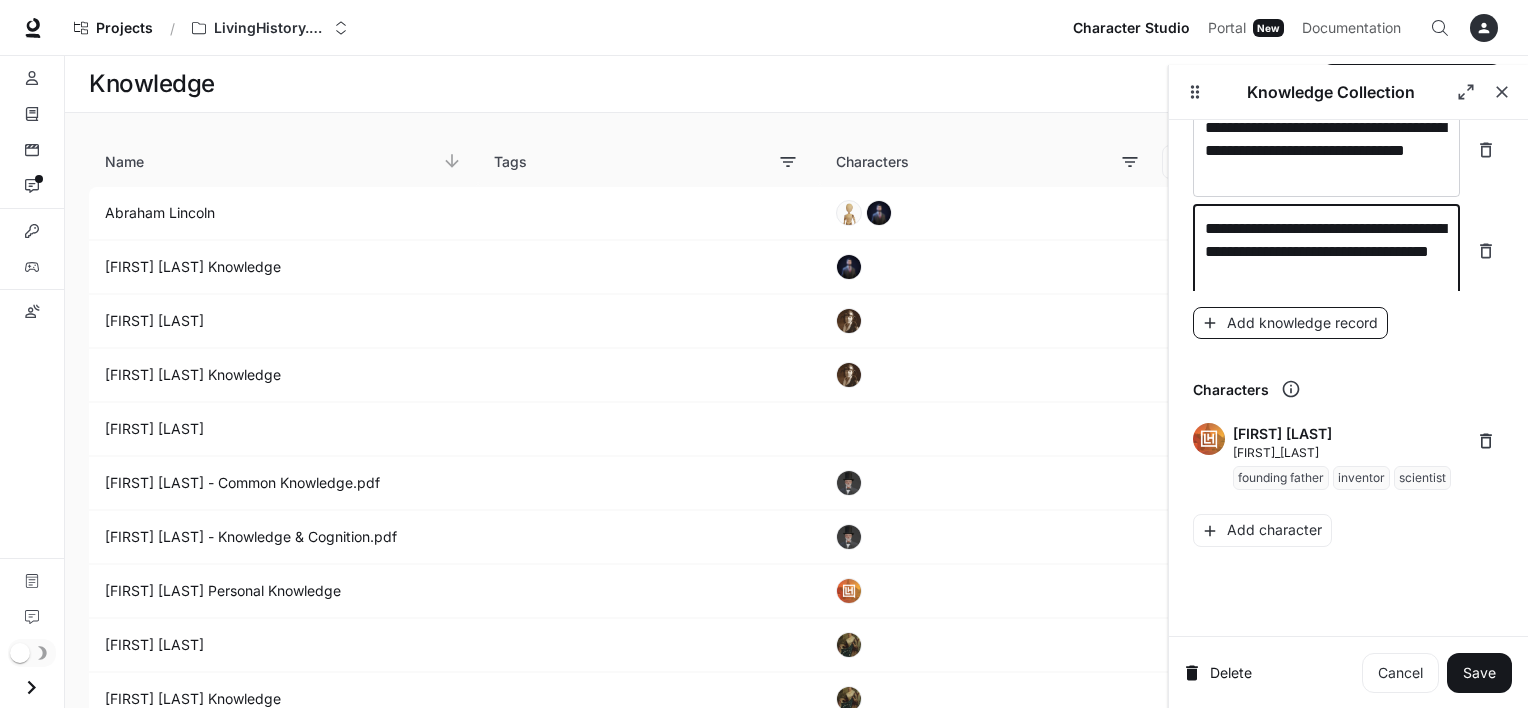 type on "**********" 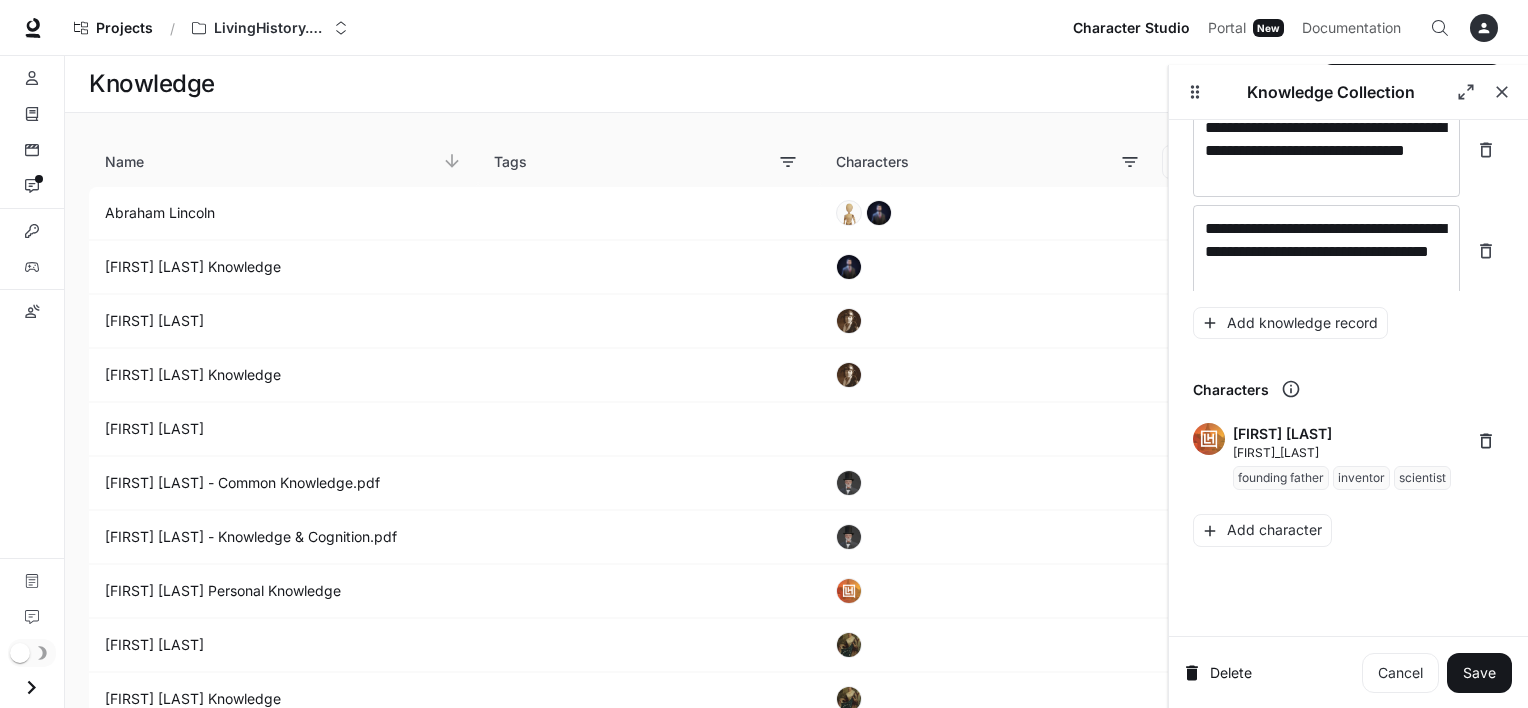 scroll, scrollTop: 32091, scrollLeft: 0, axis: vertical 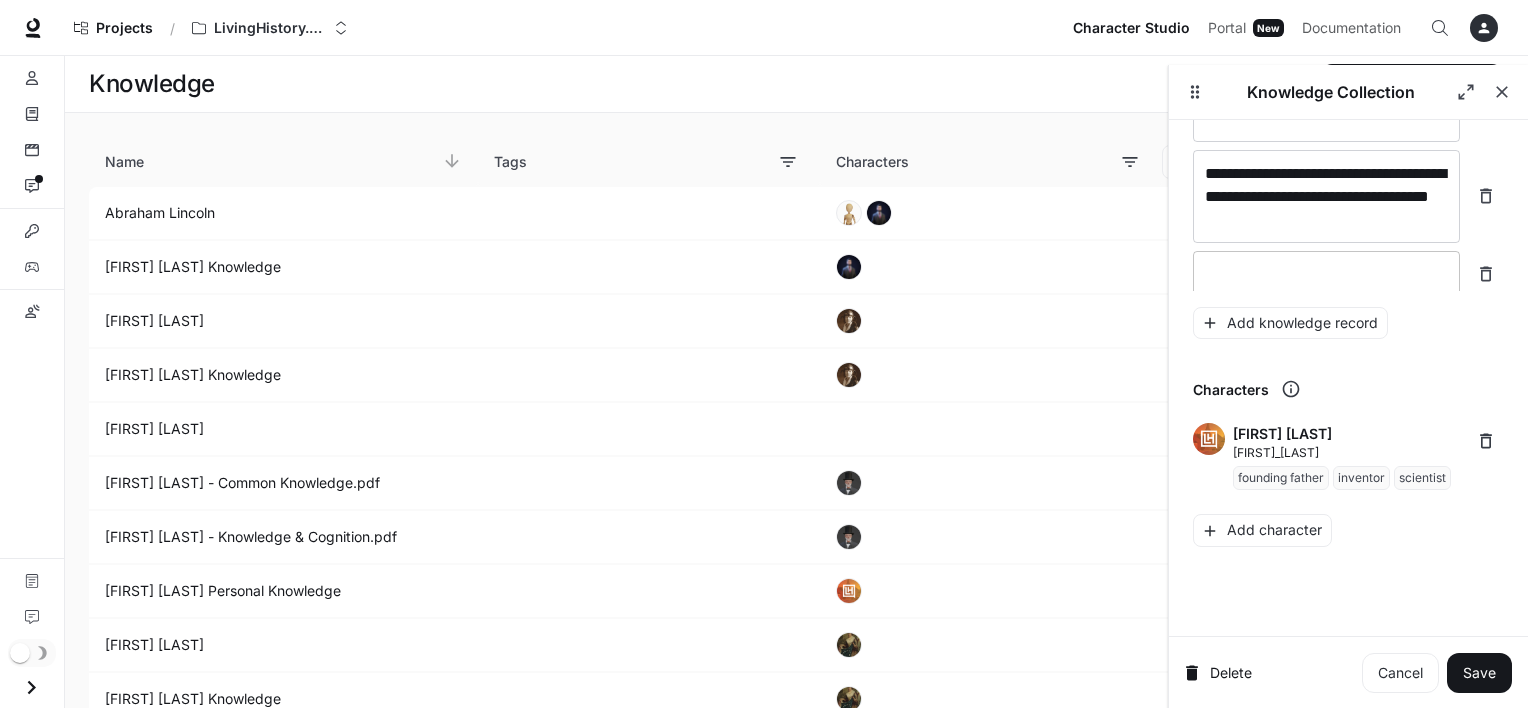 click on "* ​" at bounding box center [1326, 274] 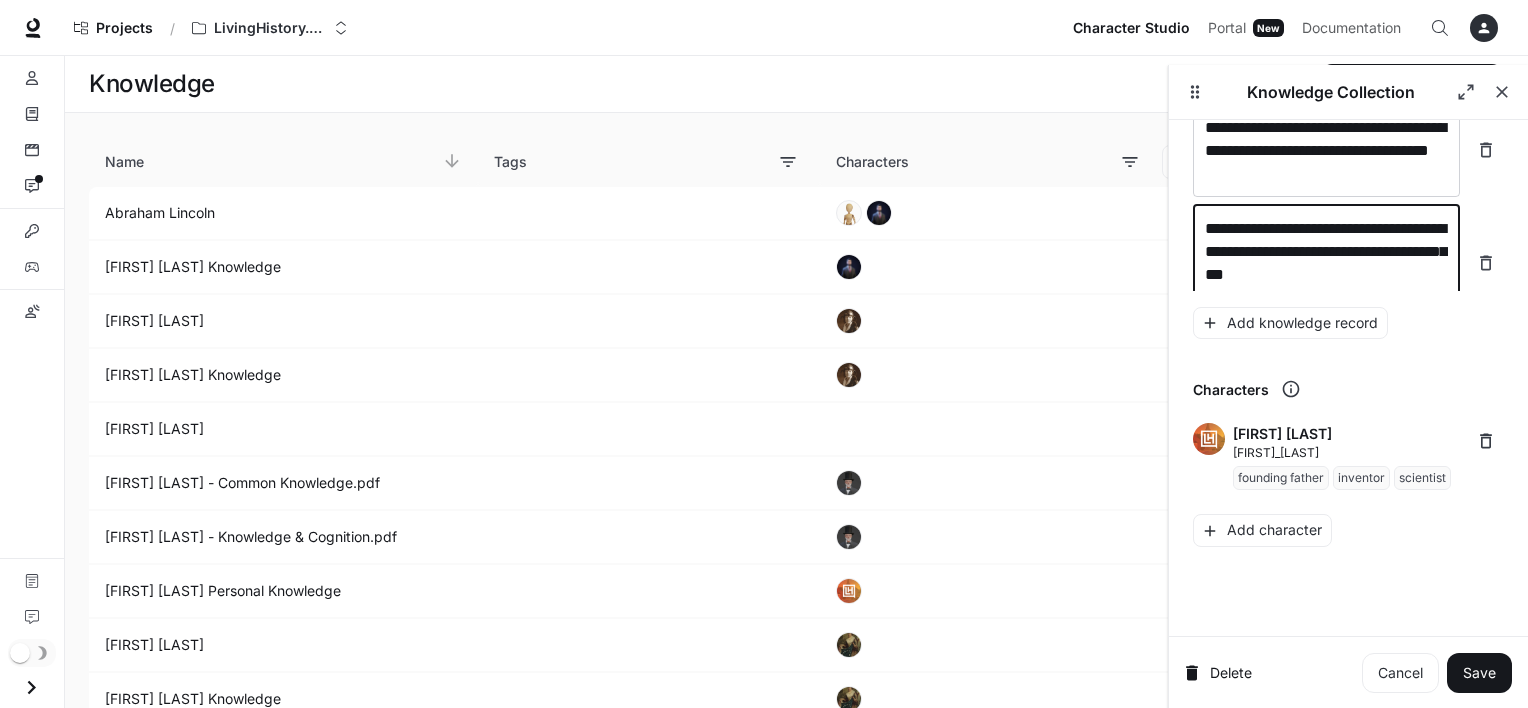 scroll, scrollTop: 32144, scrollLeft: 0, axis: vertical 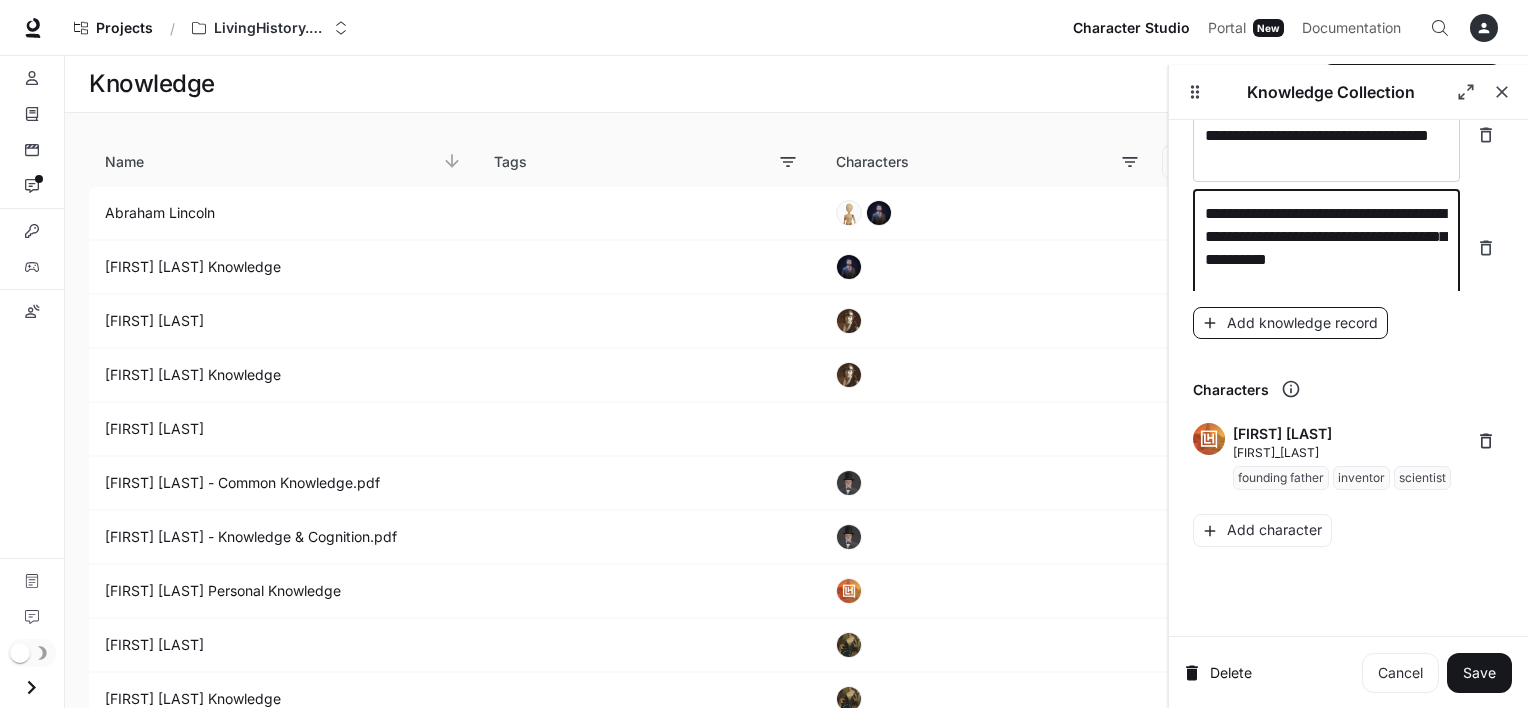 type on "**********" 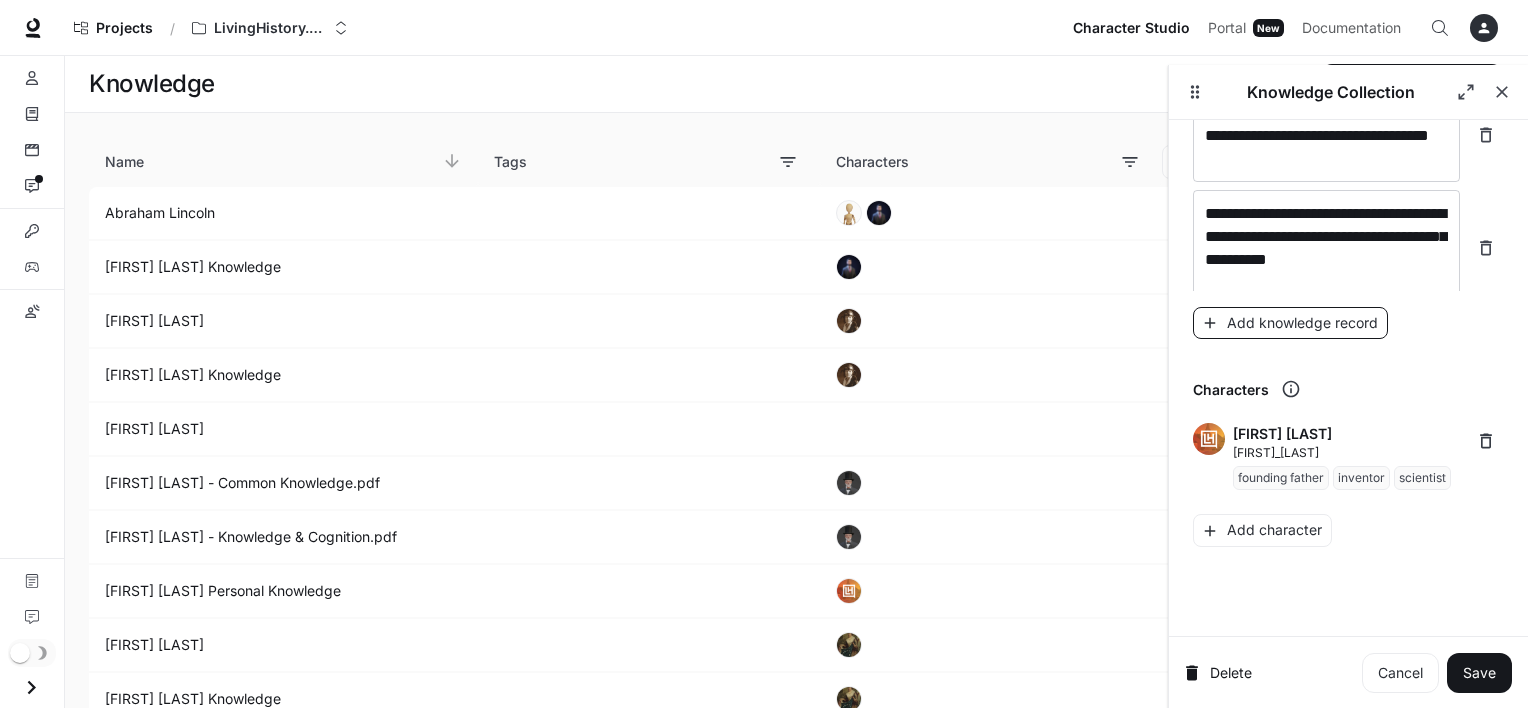 scroll, scrollTop: 32184, scrollLeft: 0, axis: vertical 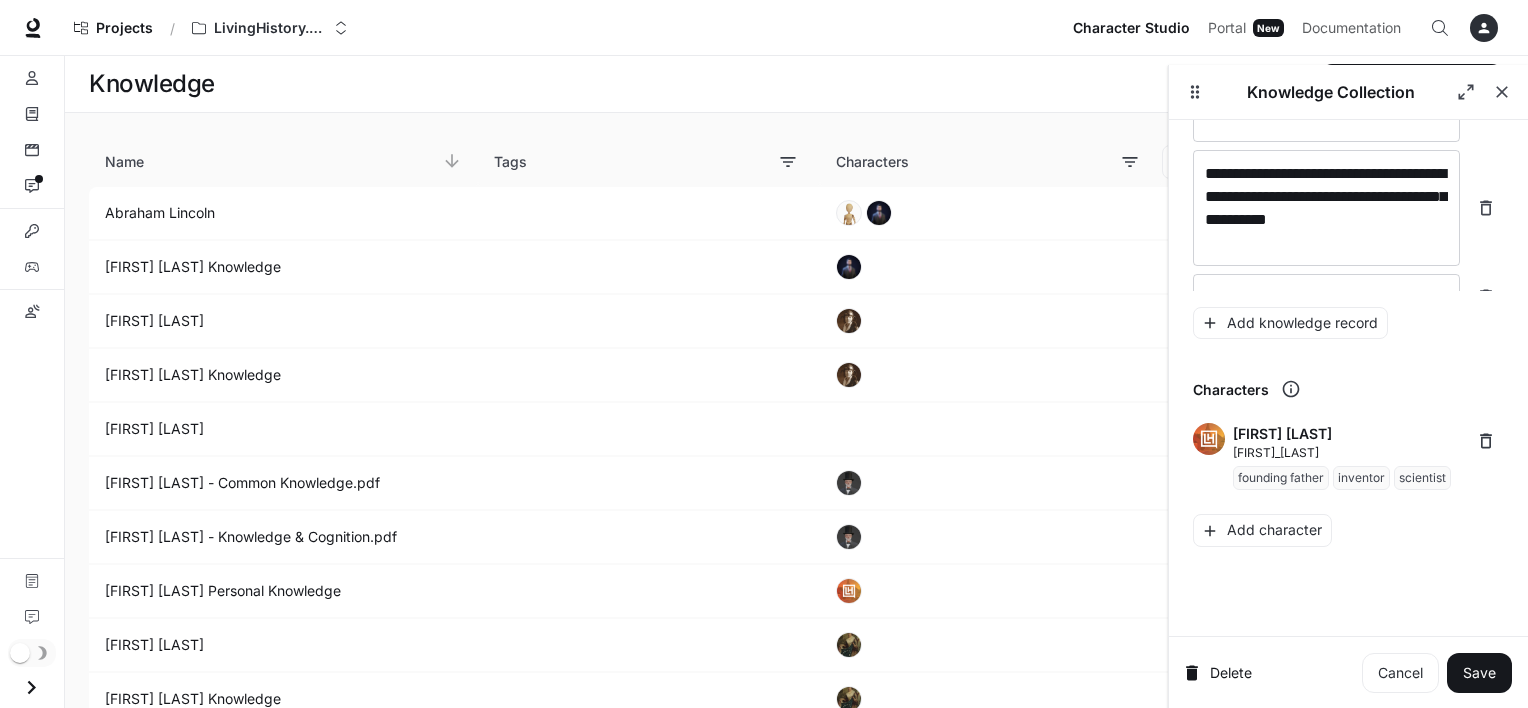 click on "**********" at bounding box center [1348, -15986] 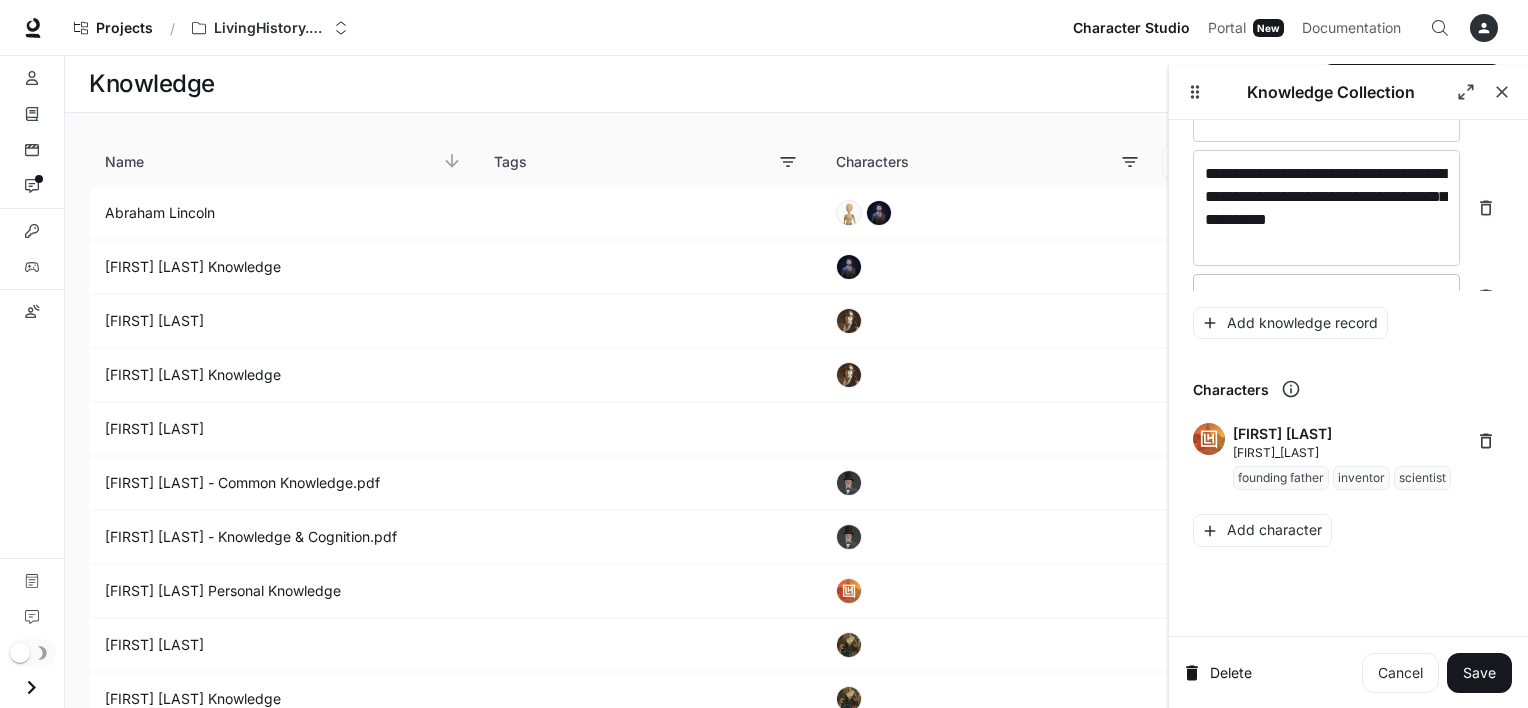 click on "* ​" at bounding box center [1326, 297] 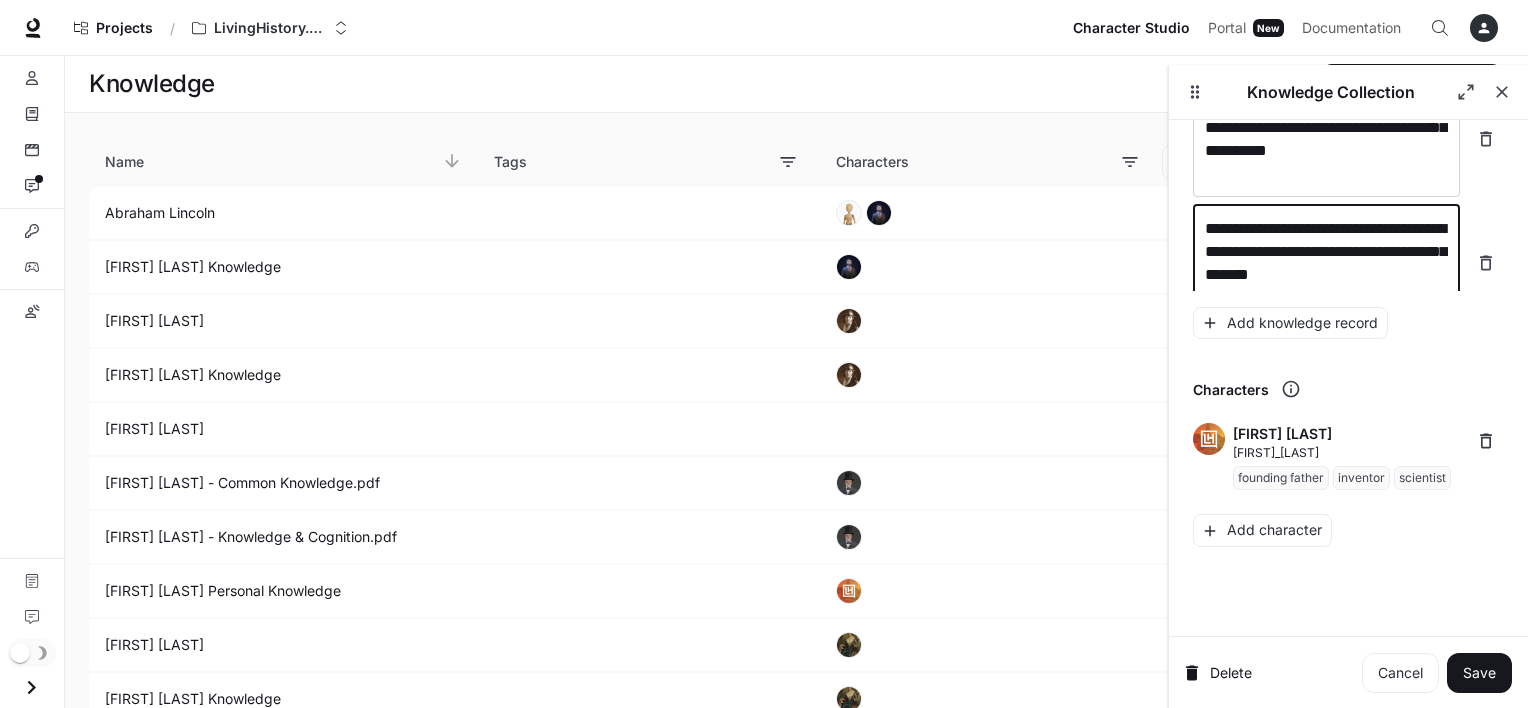 scroll, scrollTop: 32260, scrollLeft: 0, axis: vertical 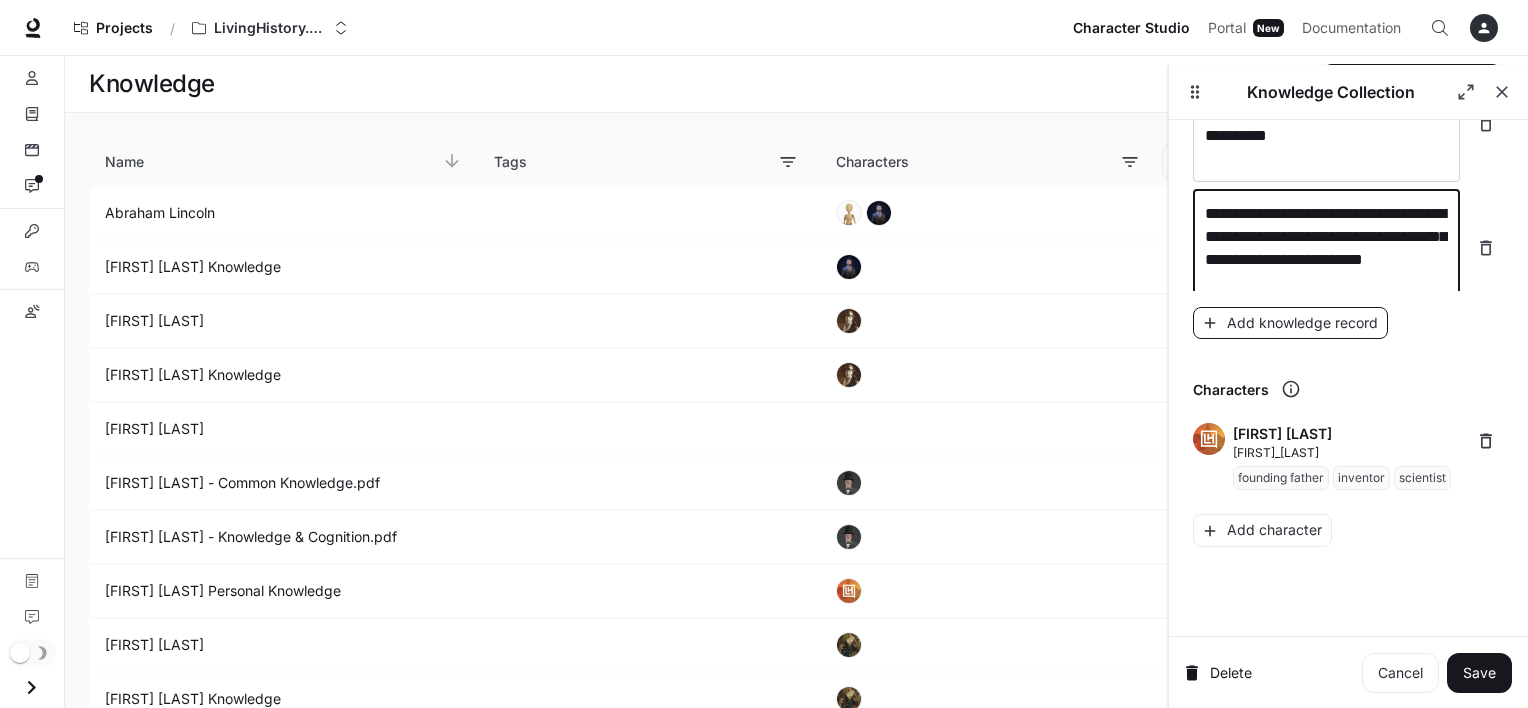 type on "**********" 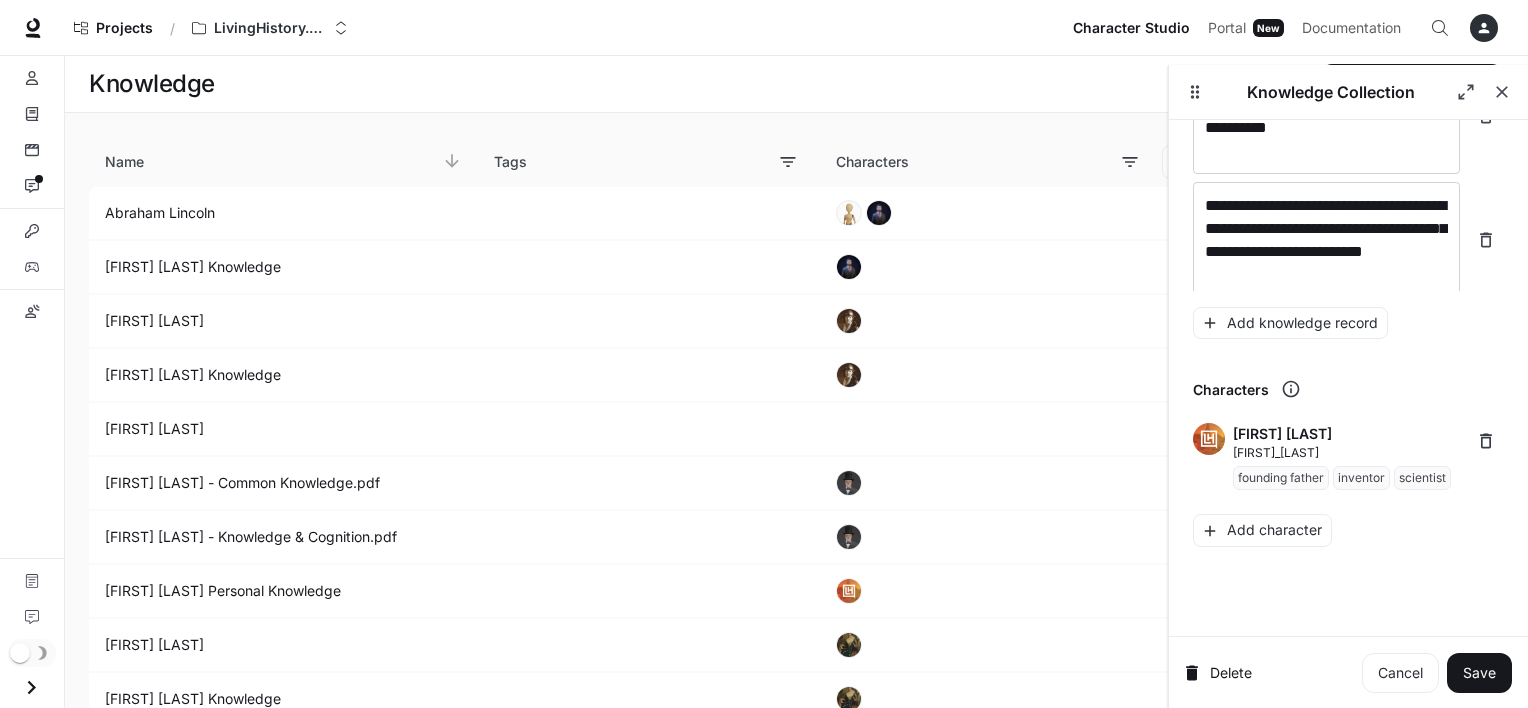scroll, scrollTop: 32338, scrollLeft: 0, axis: vertical 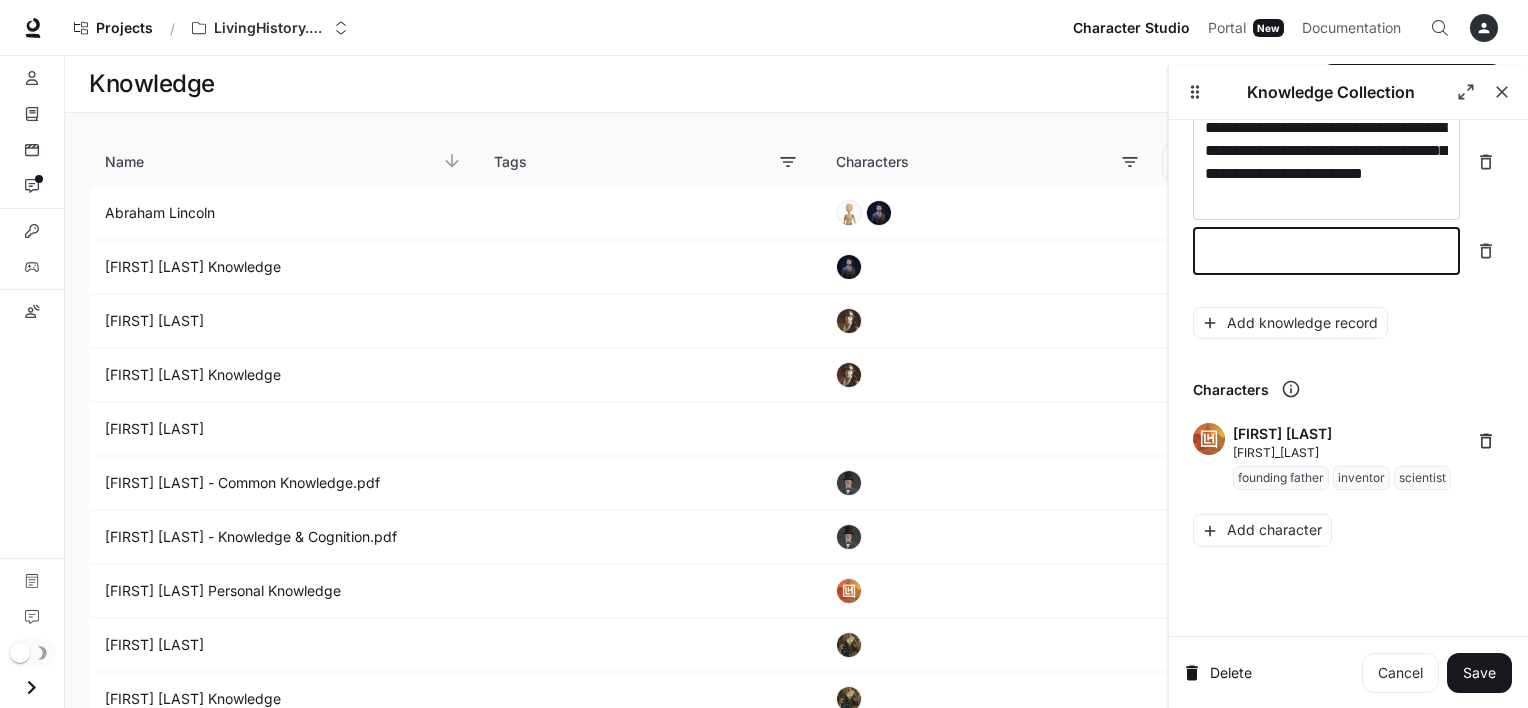 click at bounding box center (1326, 251) 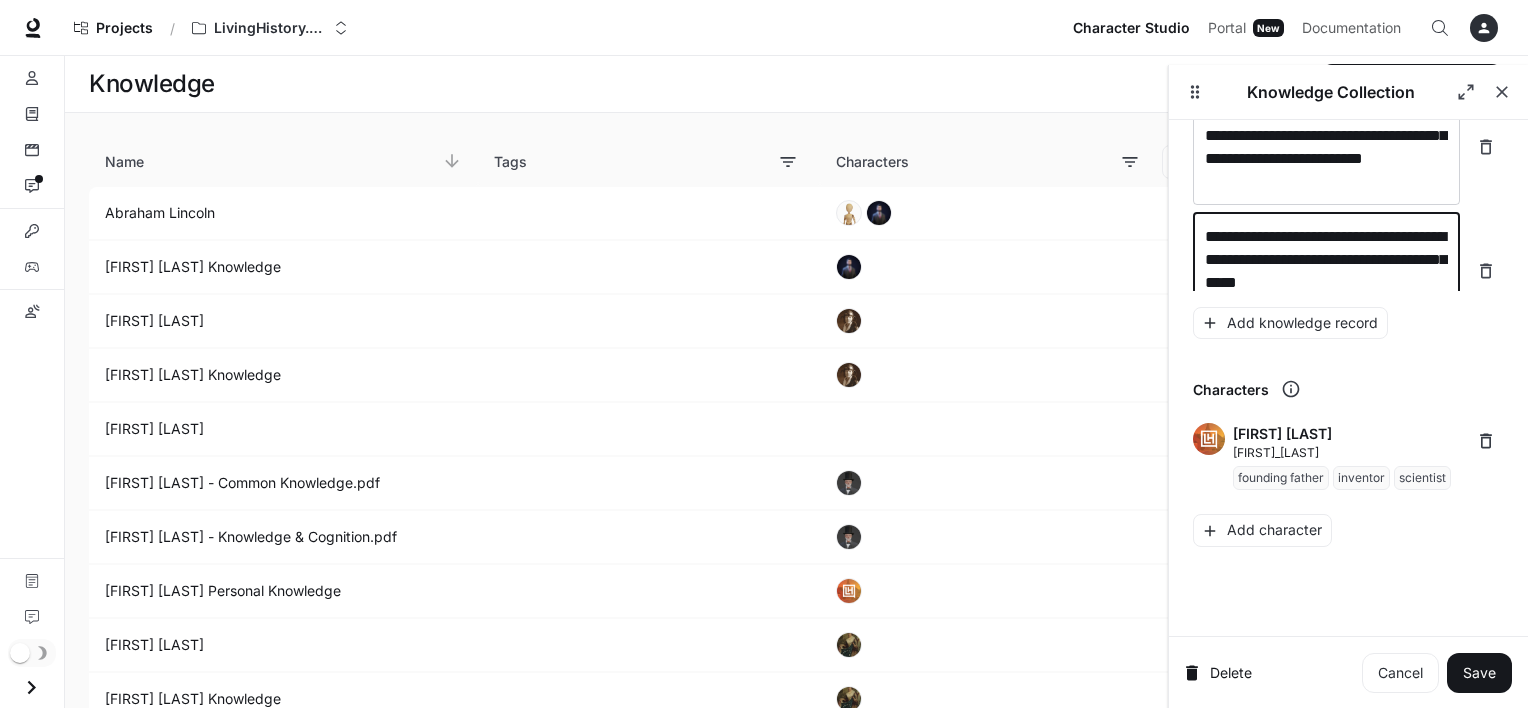 scroll, scrollTop: 32376, scrollLeft: 0, axis: vertical 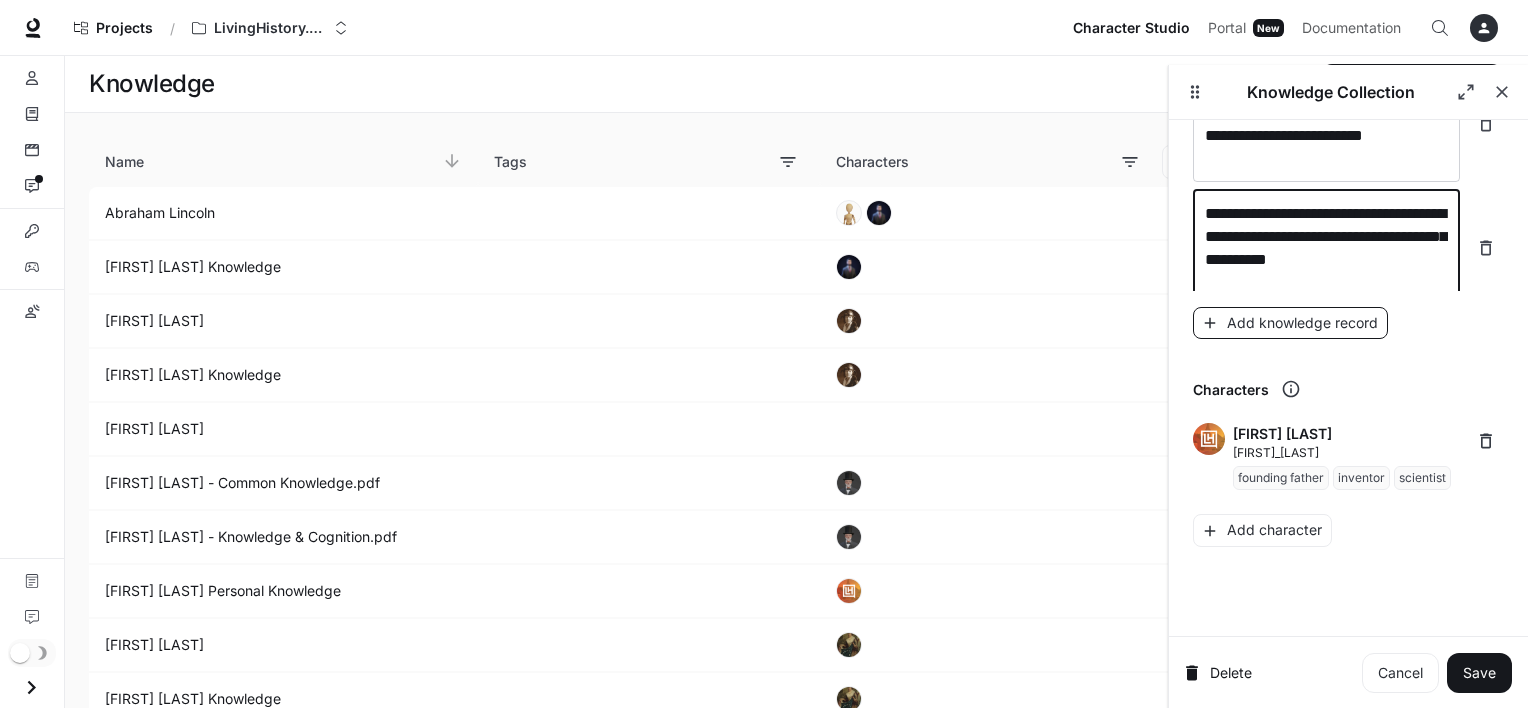 type on "**********" 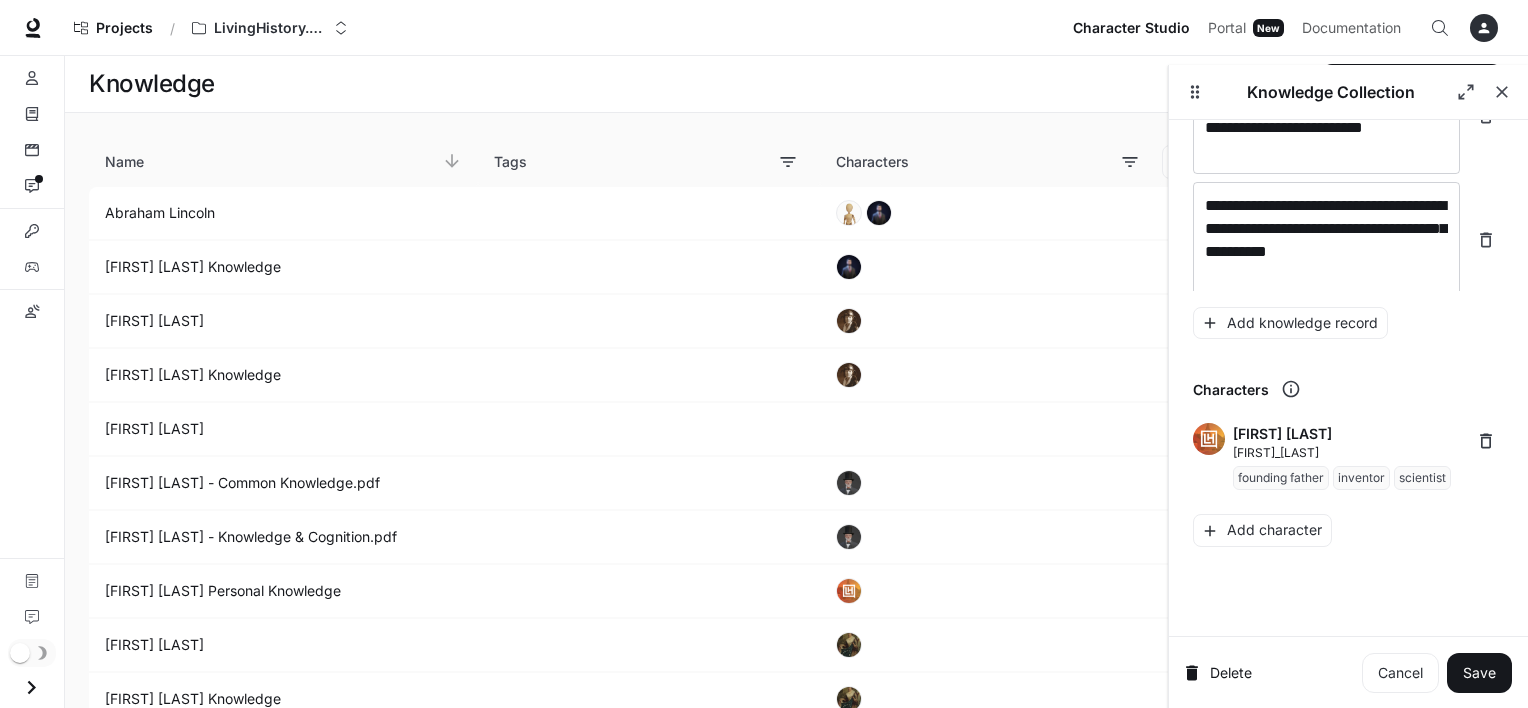 scroll, scrollTop: 32454, scrollLeft: 0, axis: vertical 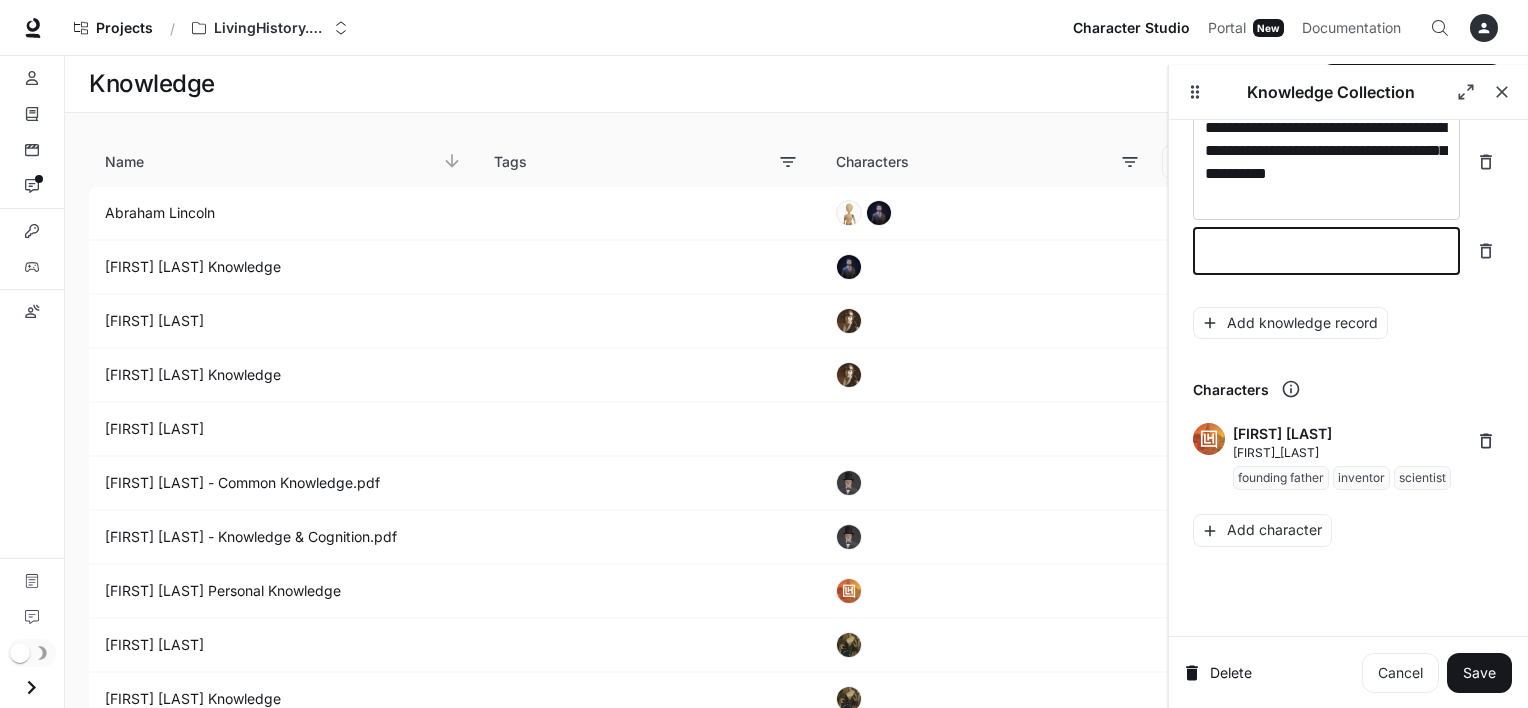 click at bounding box center (1326, 251) 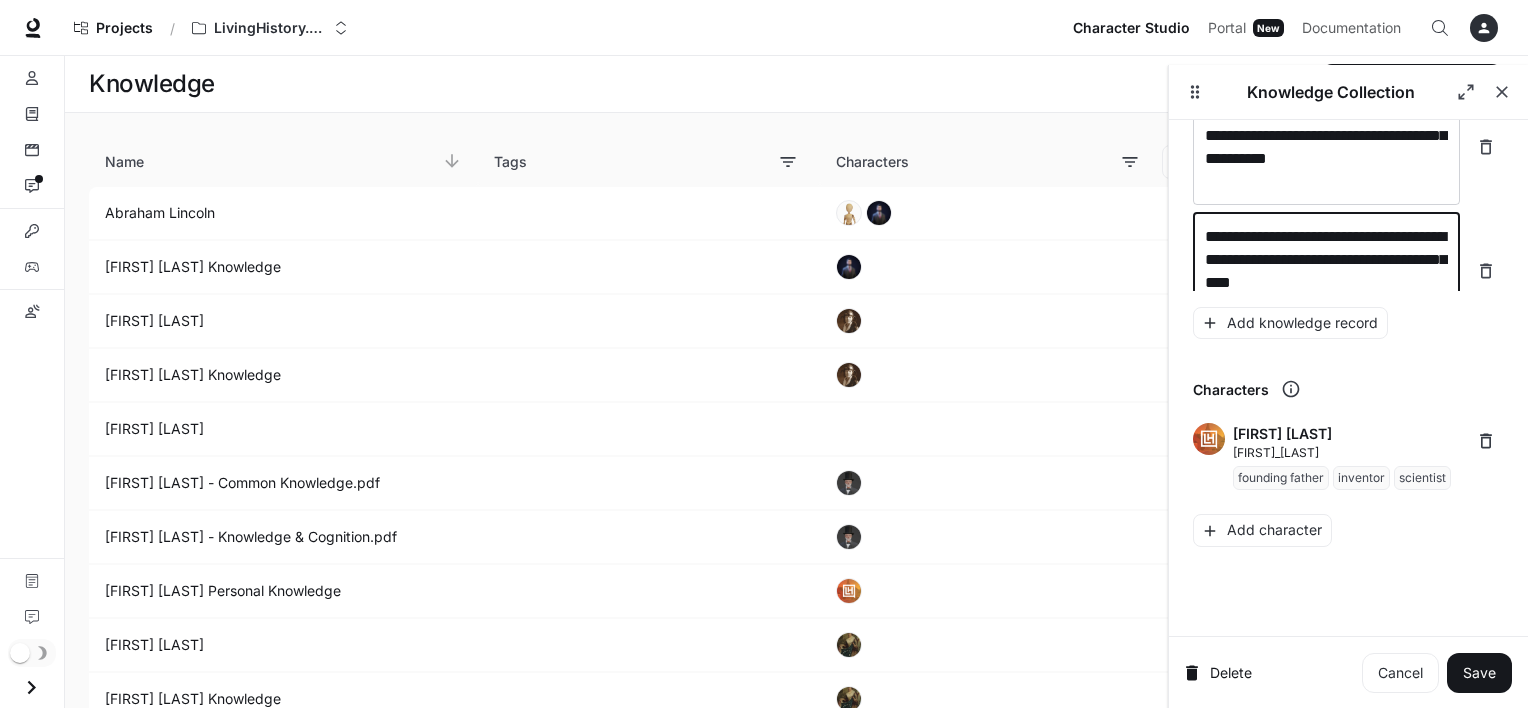 scroll, scrollTop: 32492, scrollLeft: 0, axis: vertical 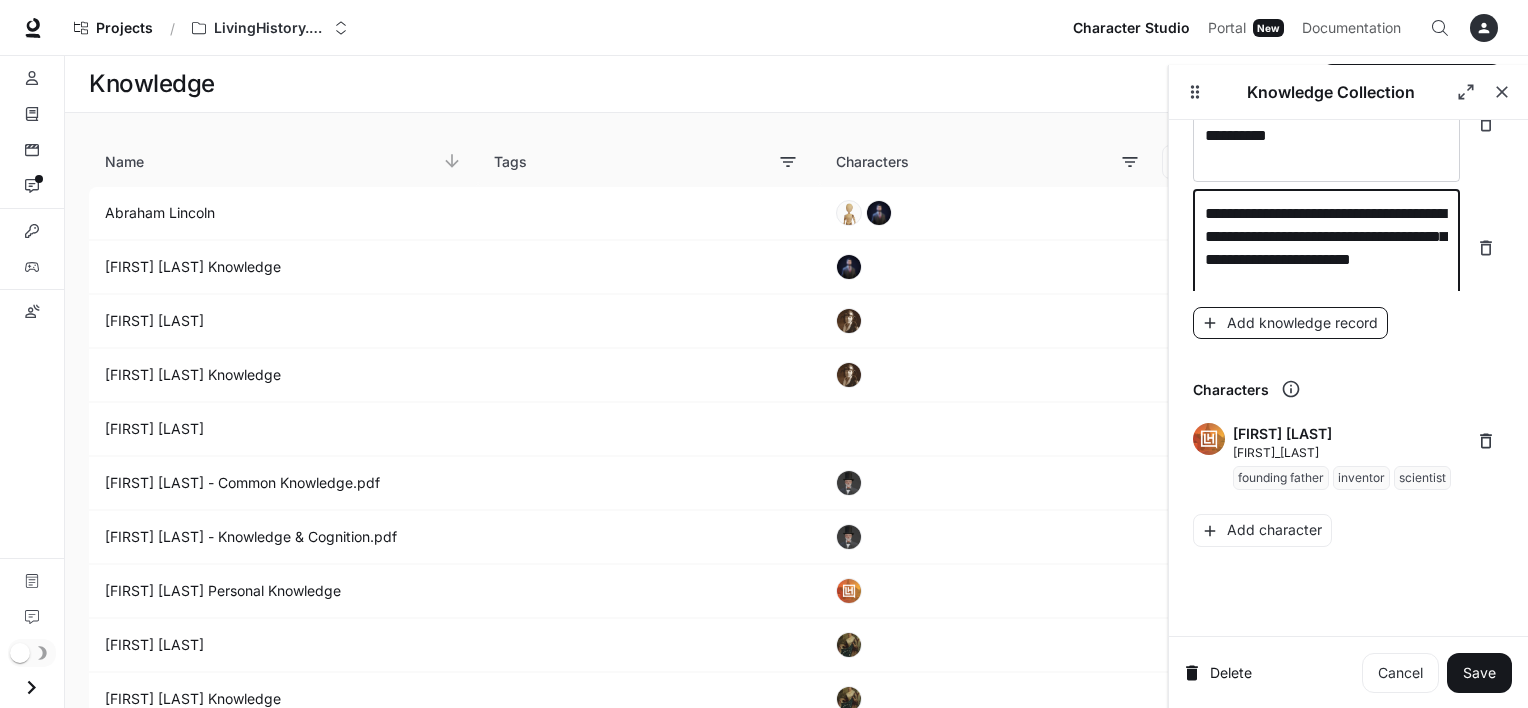 type on "**********" 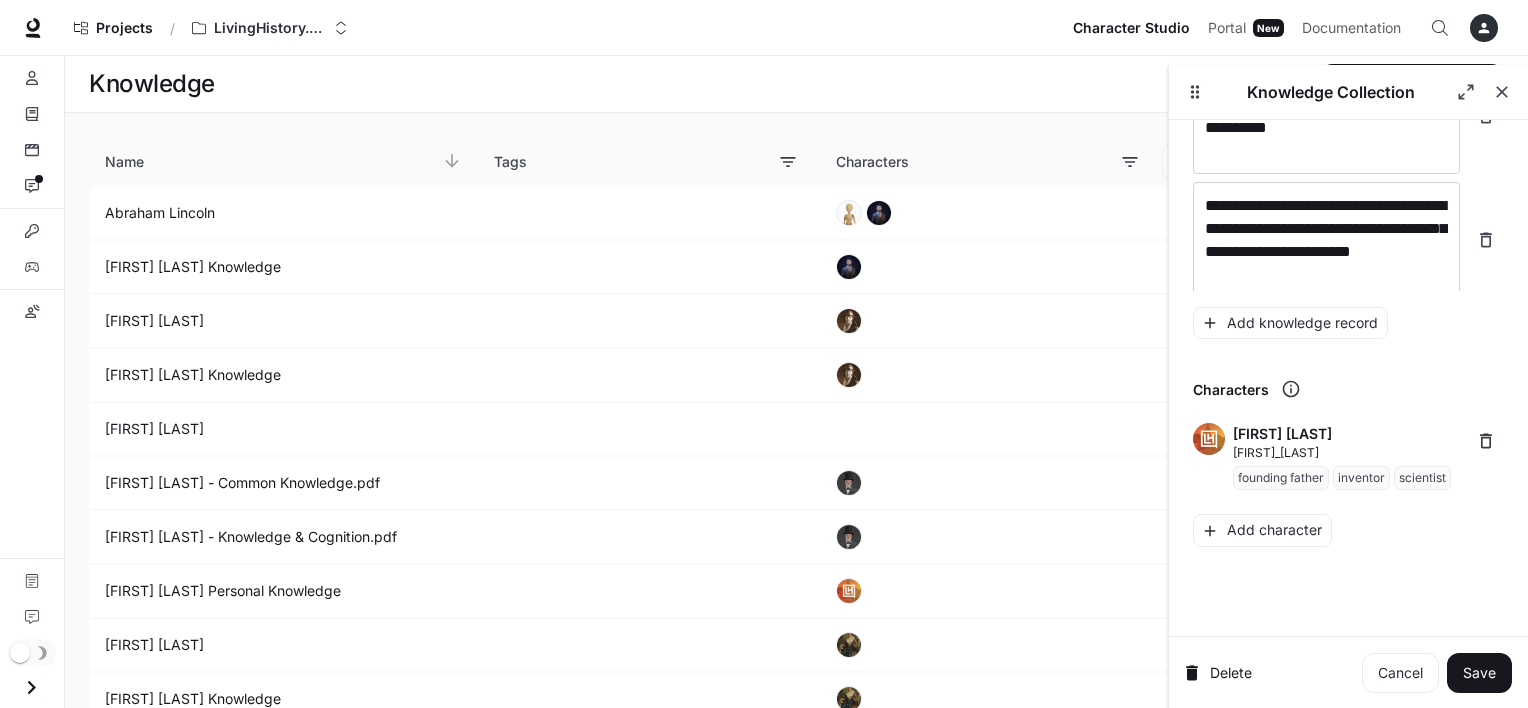 scroll, scrollTop: 32570, scrollLeft: 0, axis: vertical 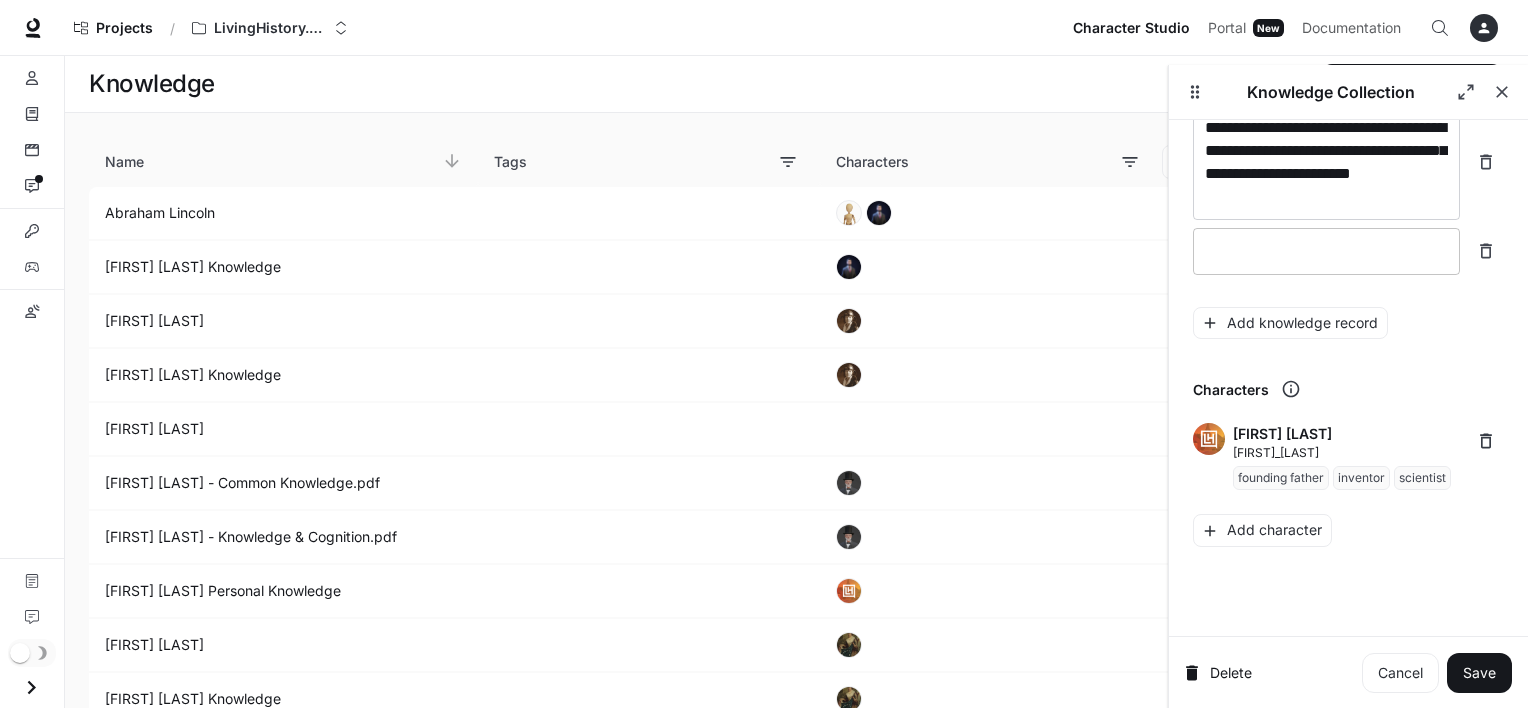 click at bounding box center (1326, 251) 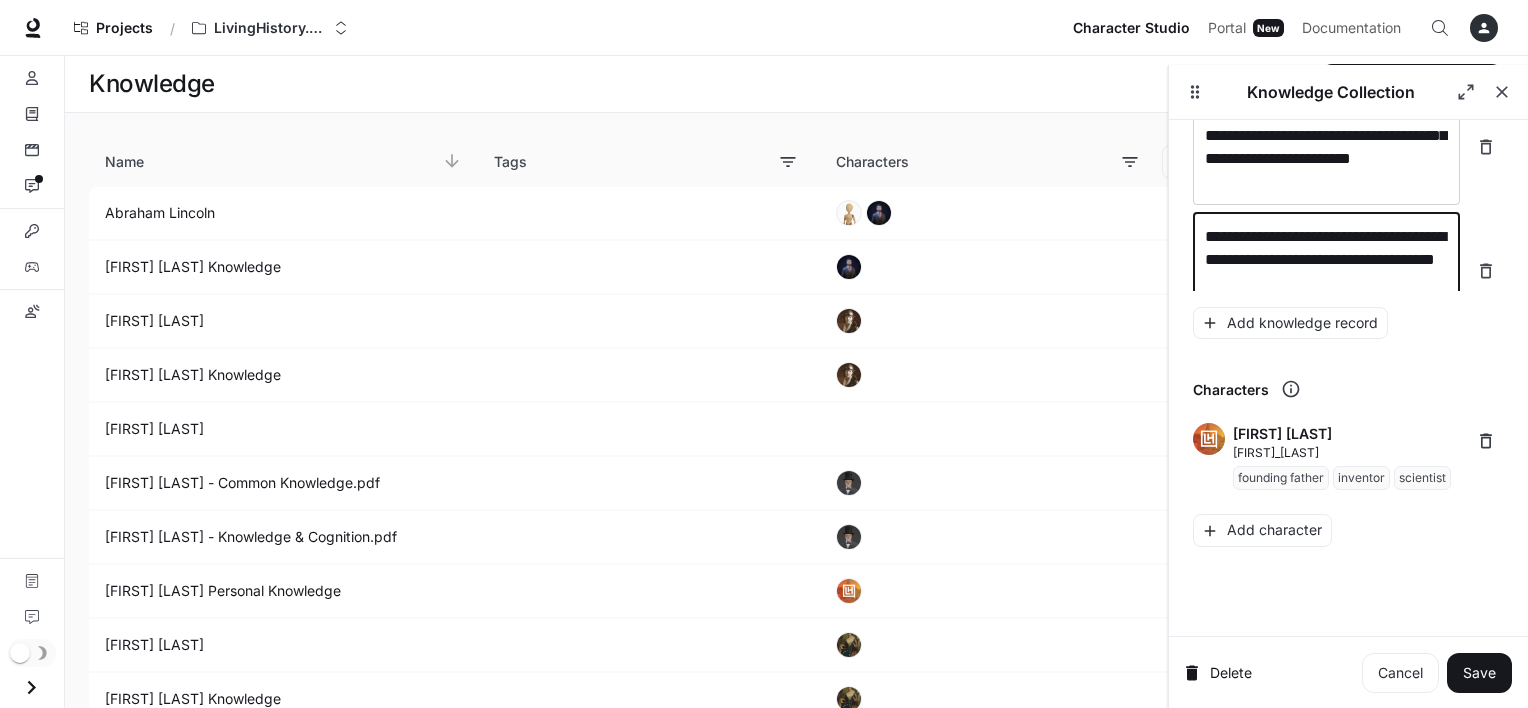 scroll, scrollTop: 32608, scrollLeft: 0, axis: vertical 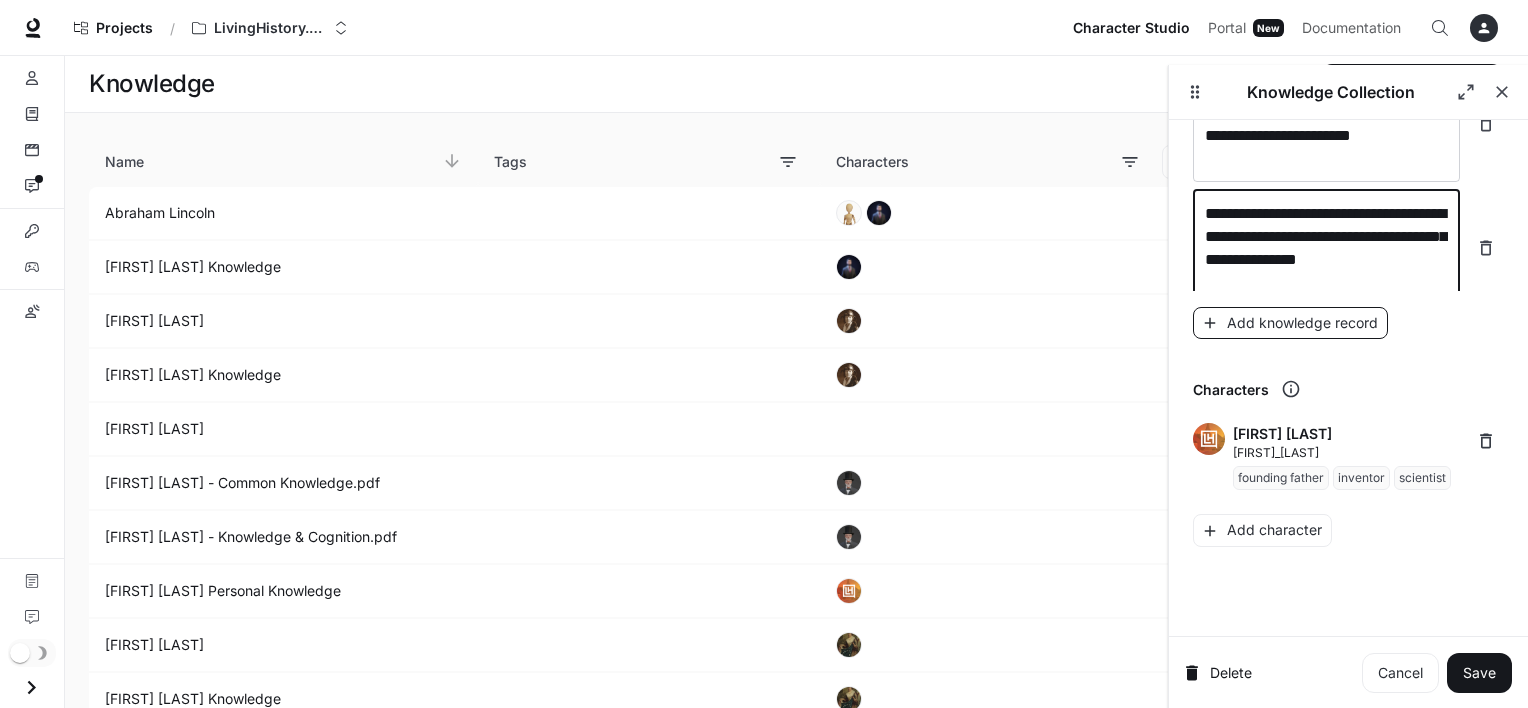 type on "**********" 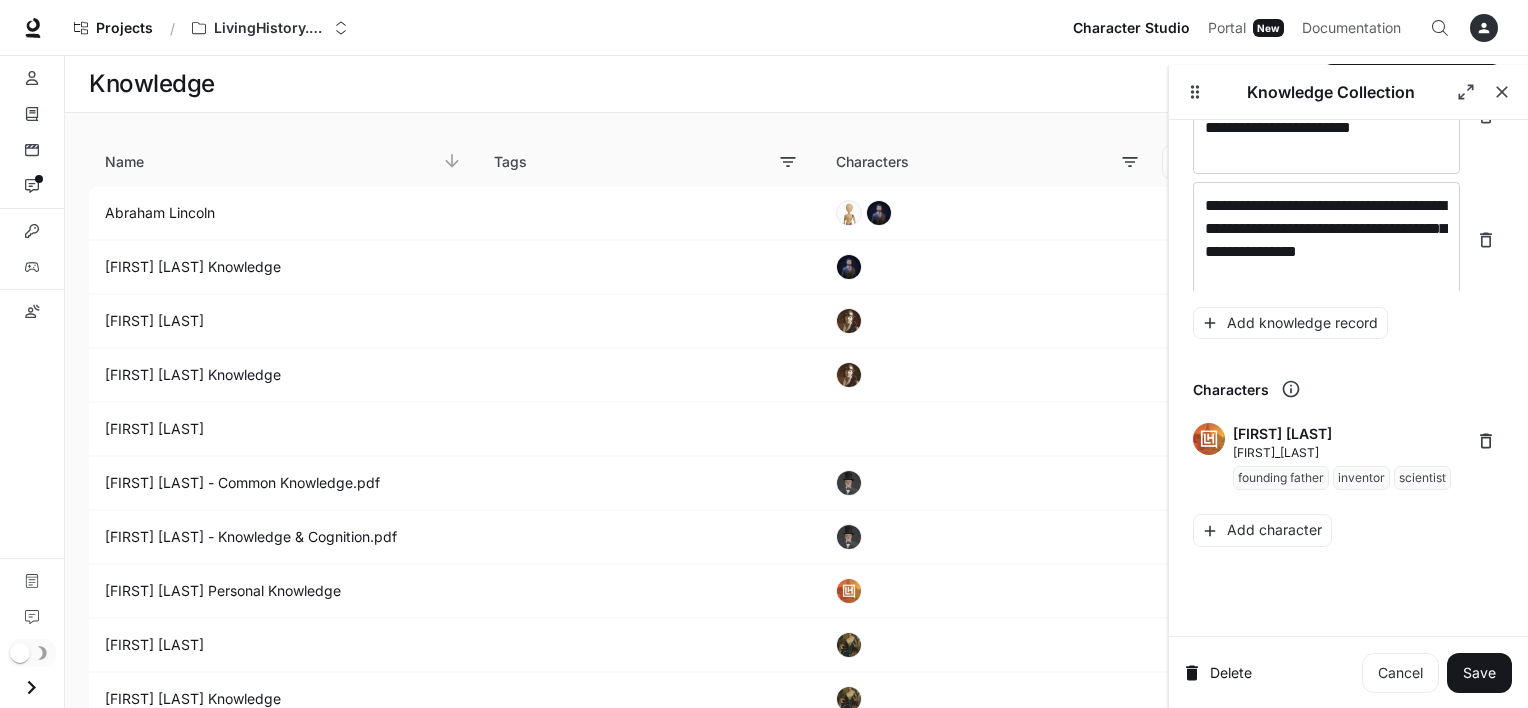 scroll, scrollTop: 32686, scrollLeft: 0, axis: vertical 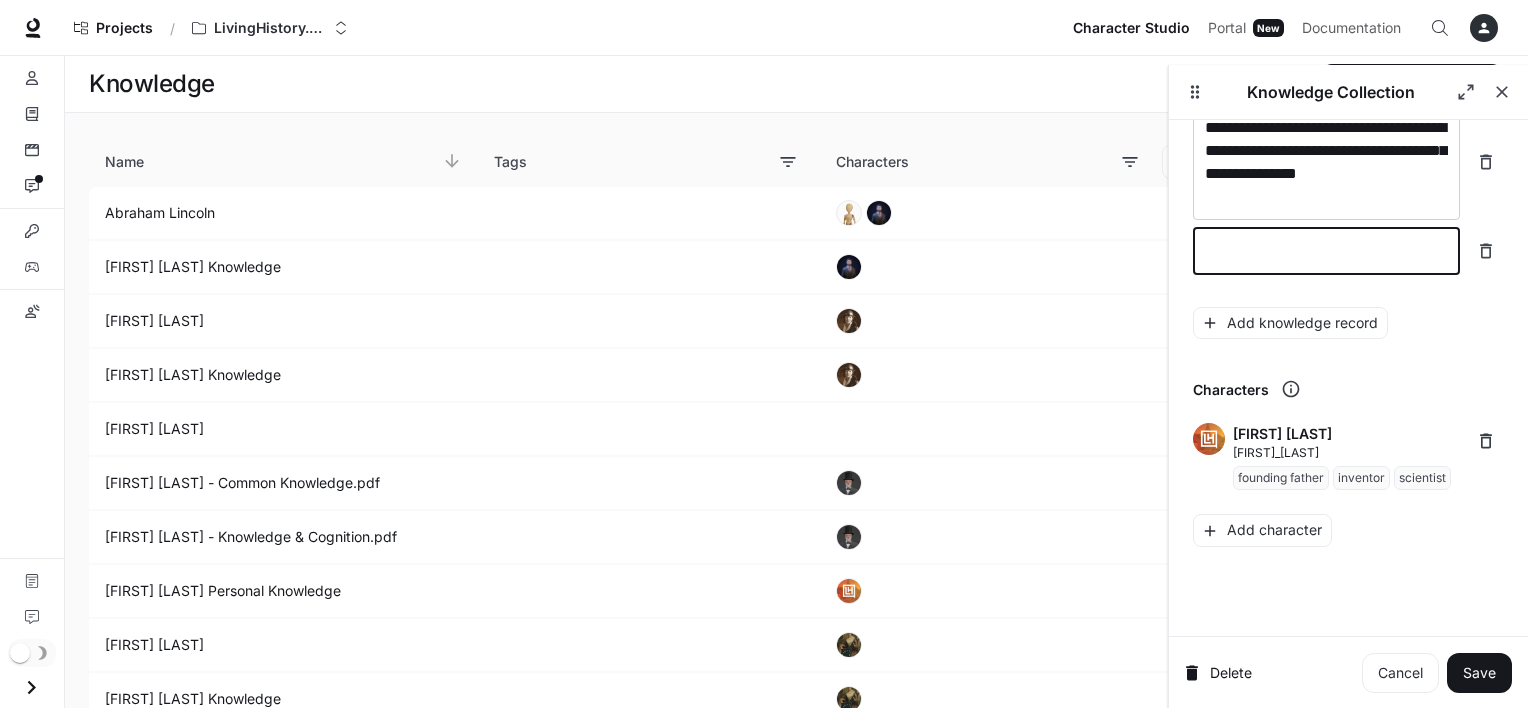 click at bounding box center [1326, 251] 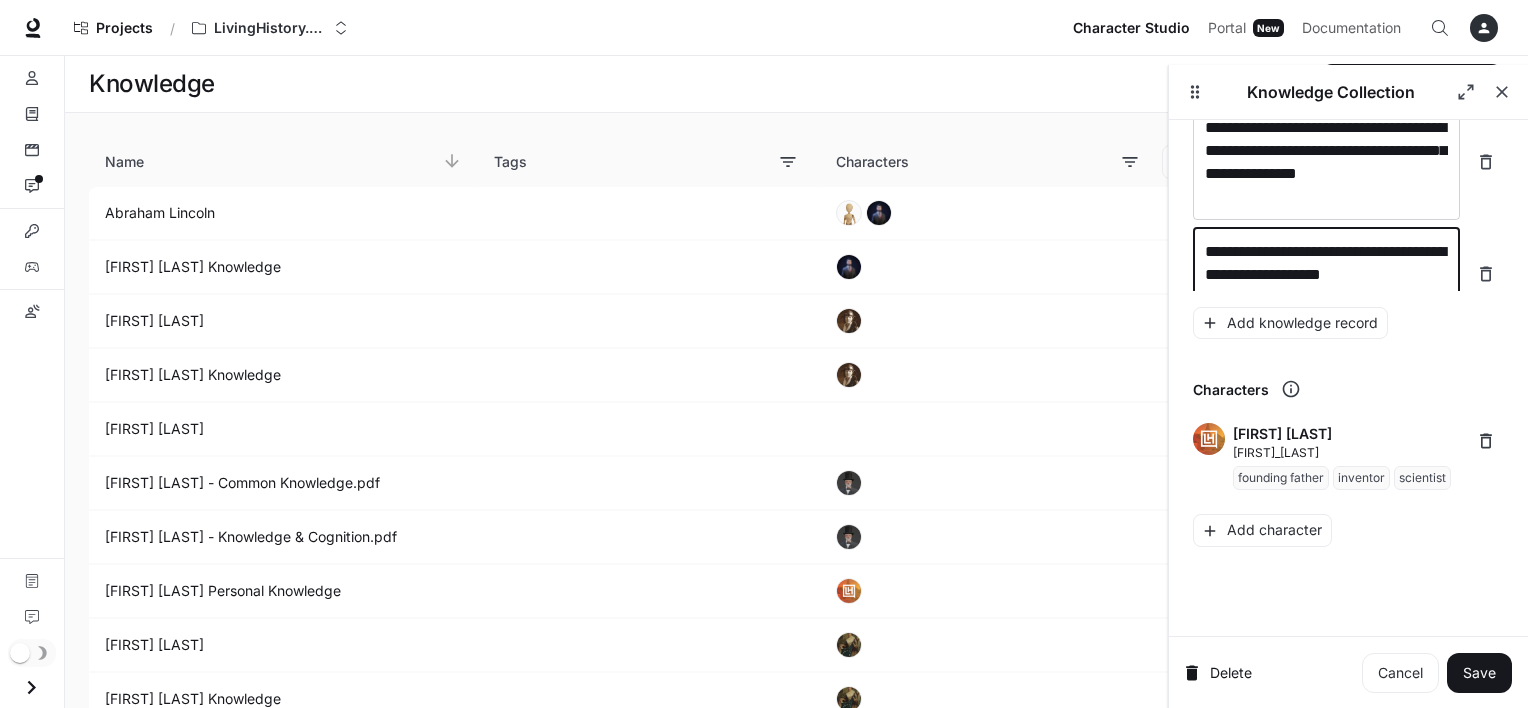 scroll, scrollTop: 32701, scrollLeft: 0, axis: vertical 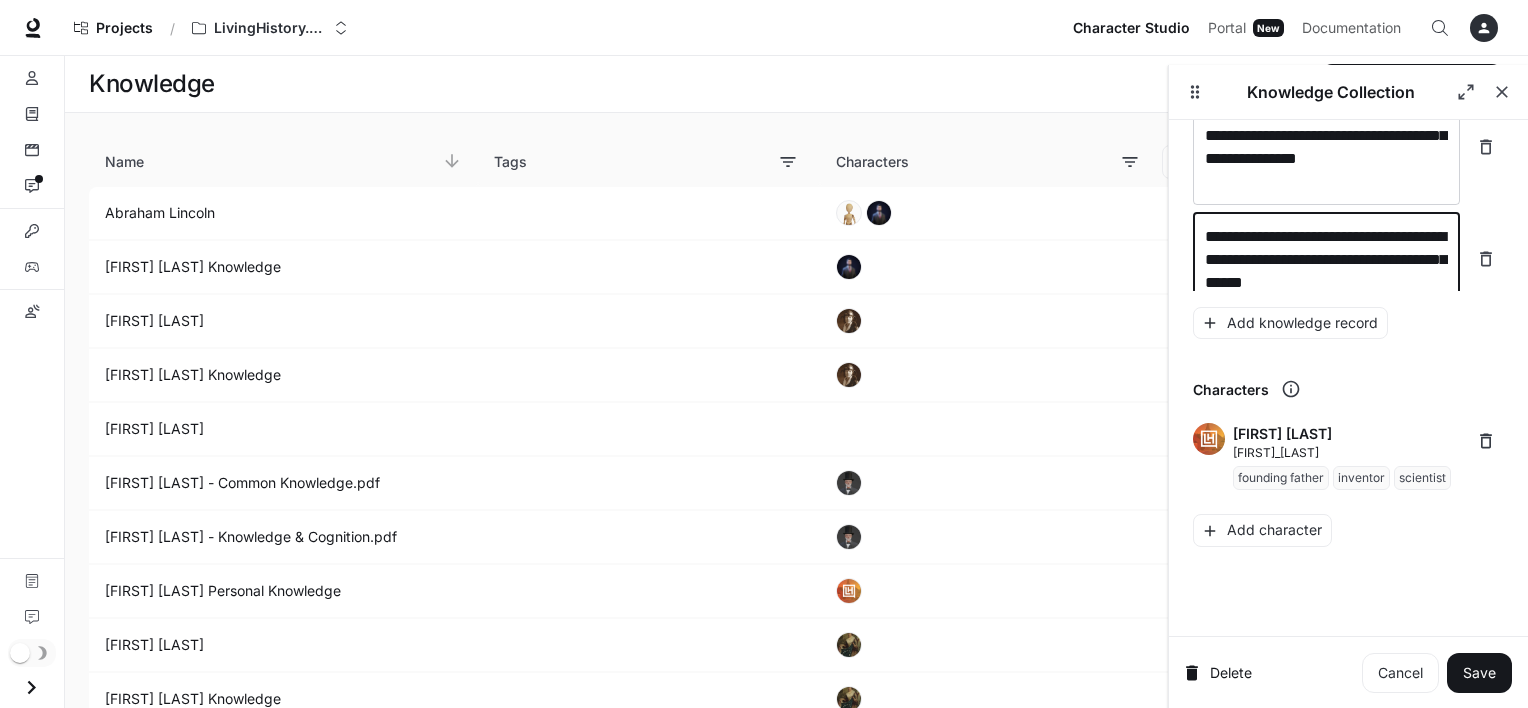 type on "**********" 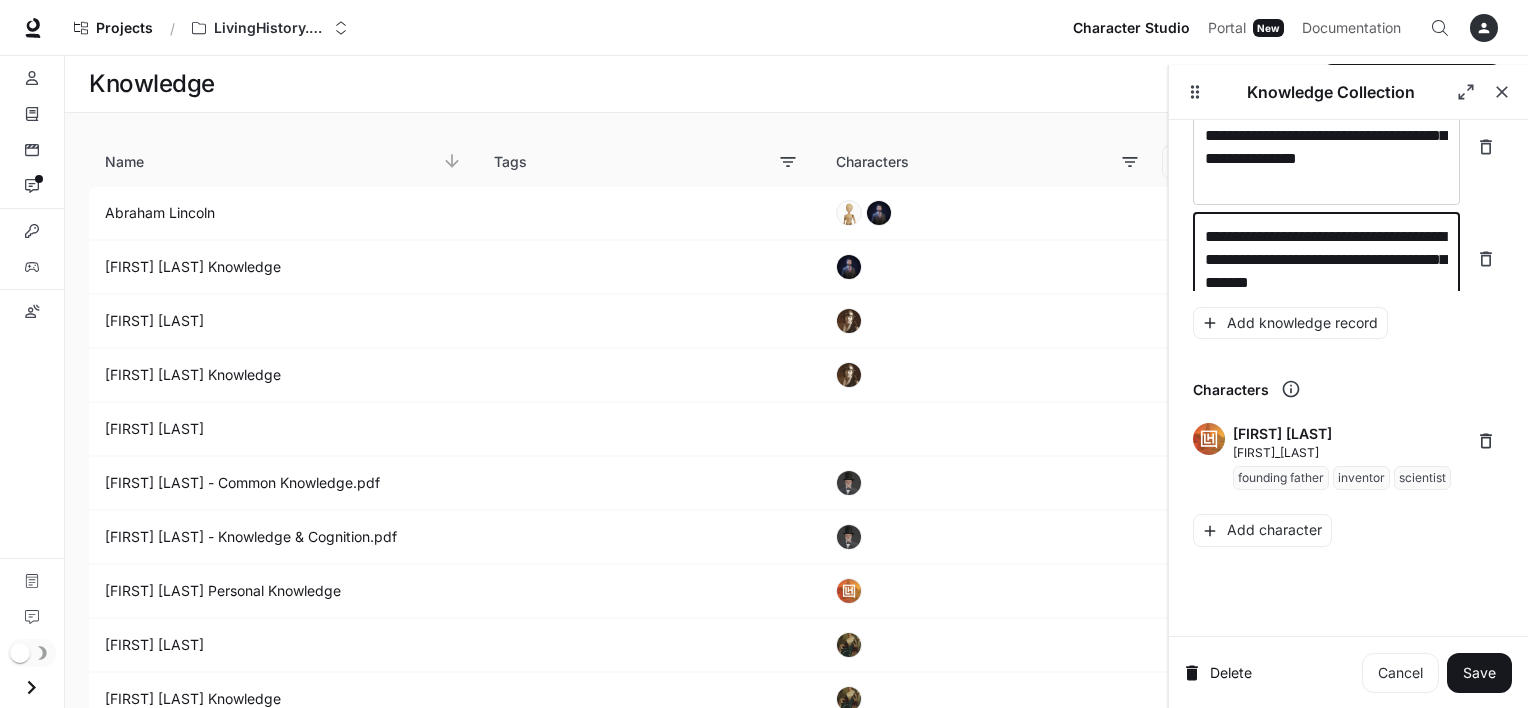 scroll, scrollTop: 32724, scrollLeft: 0, axis: vertical 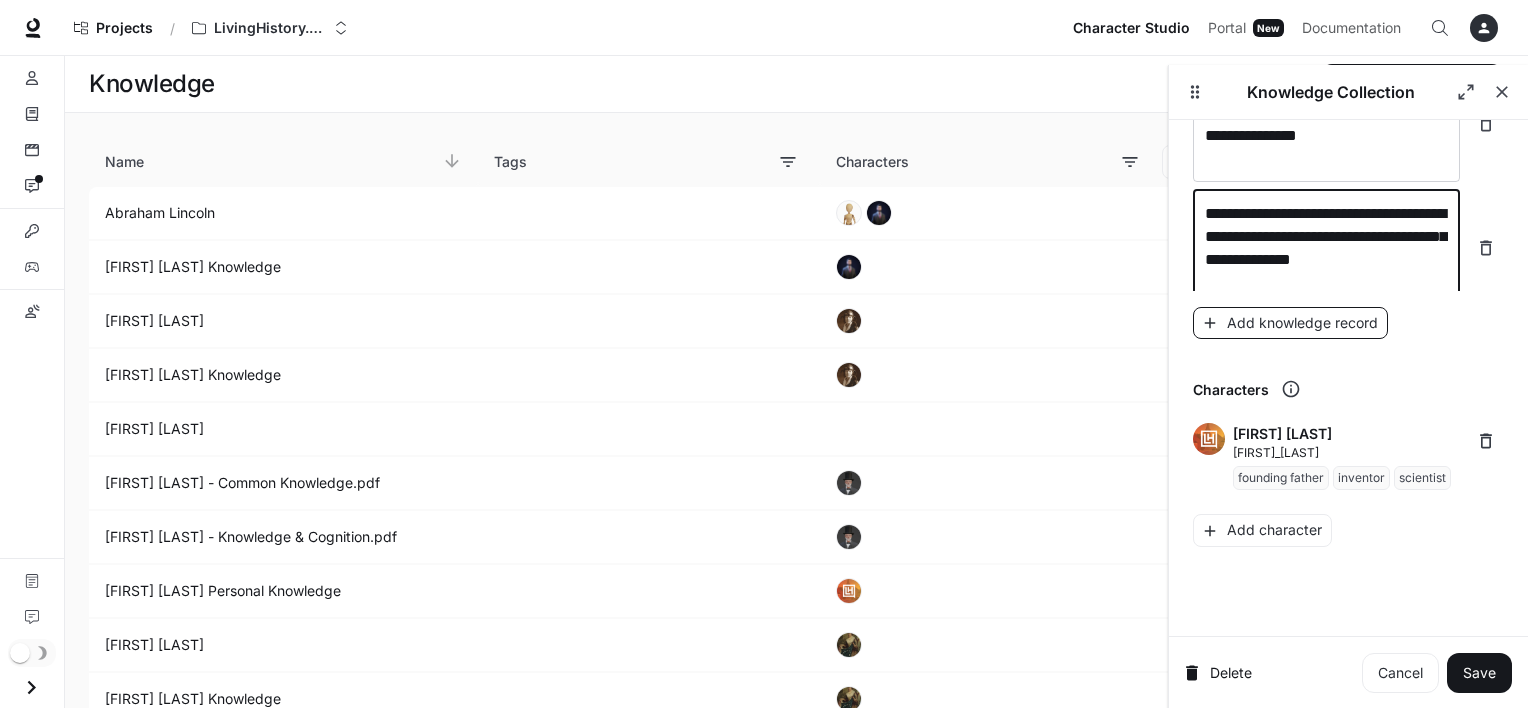type on "**********" 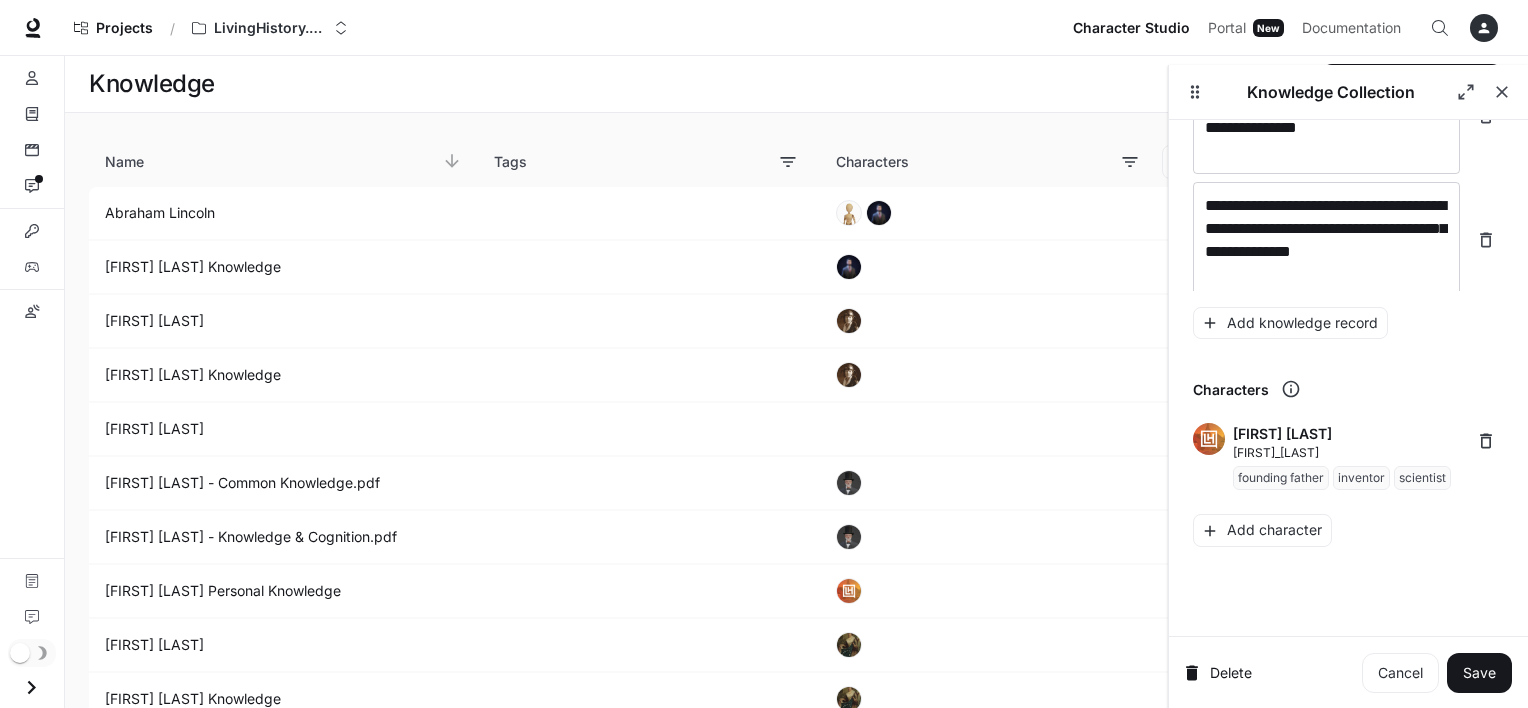 scroll, scrollTop: 32802, scrollLeft: 0, axis: vertical 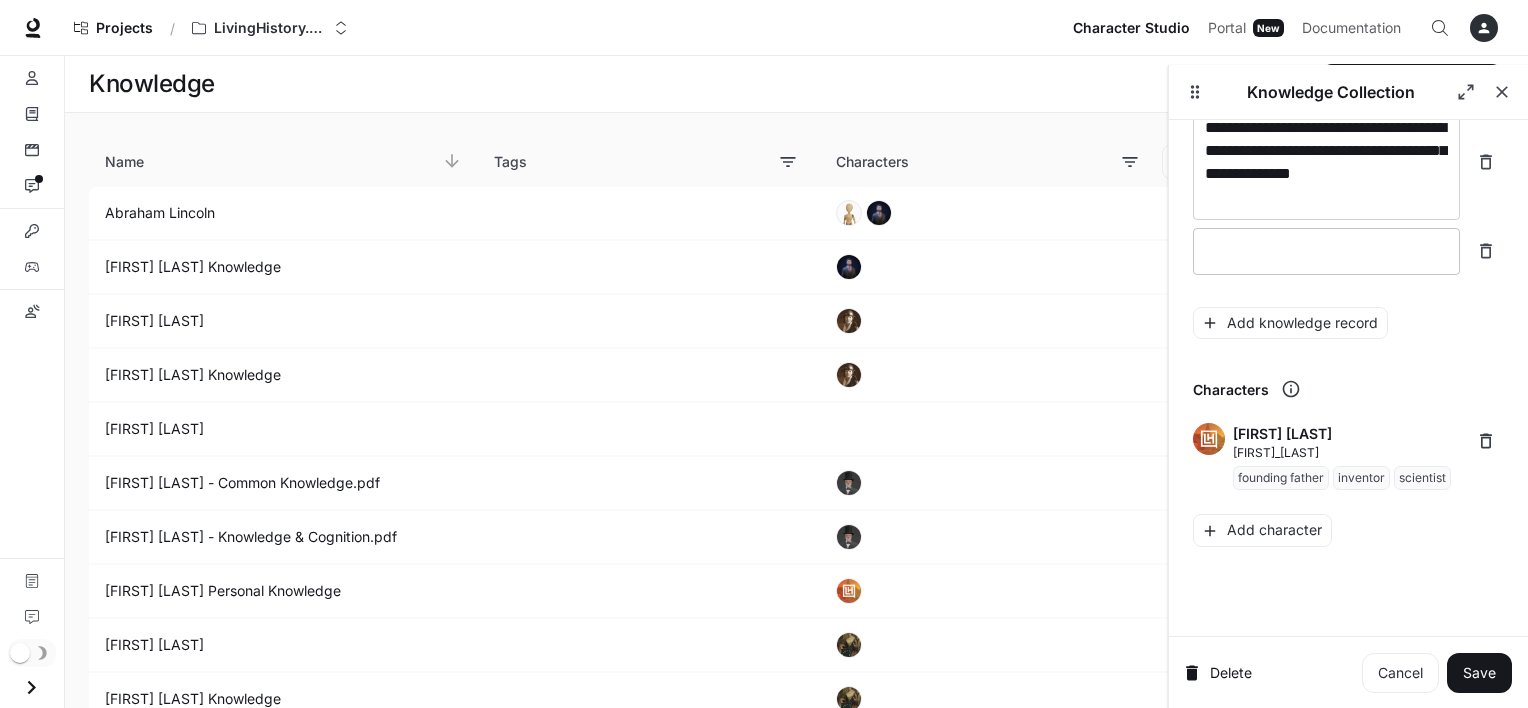 click at bounding box center (1326, 251) 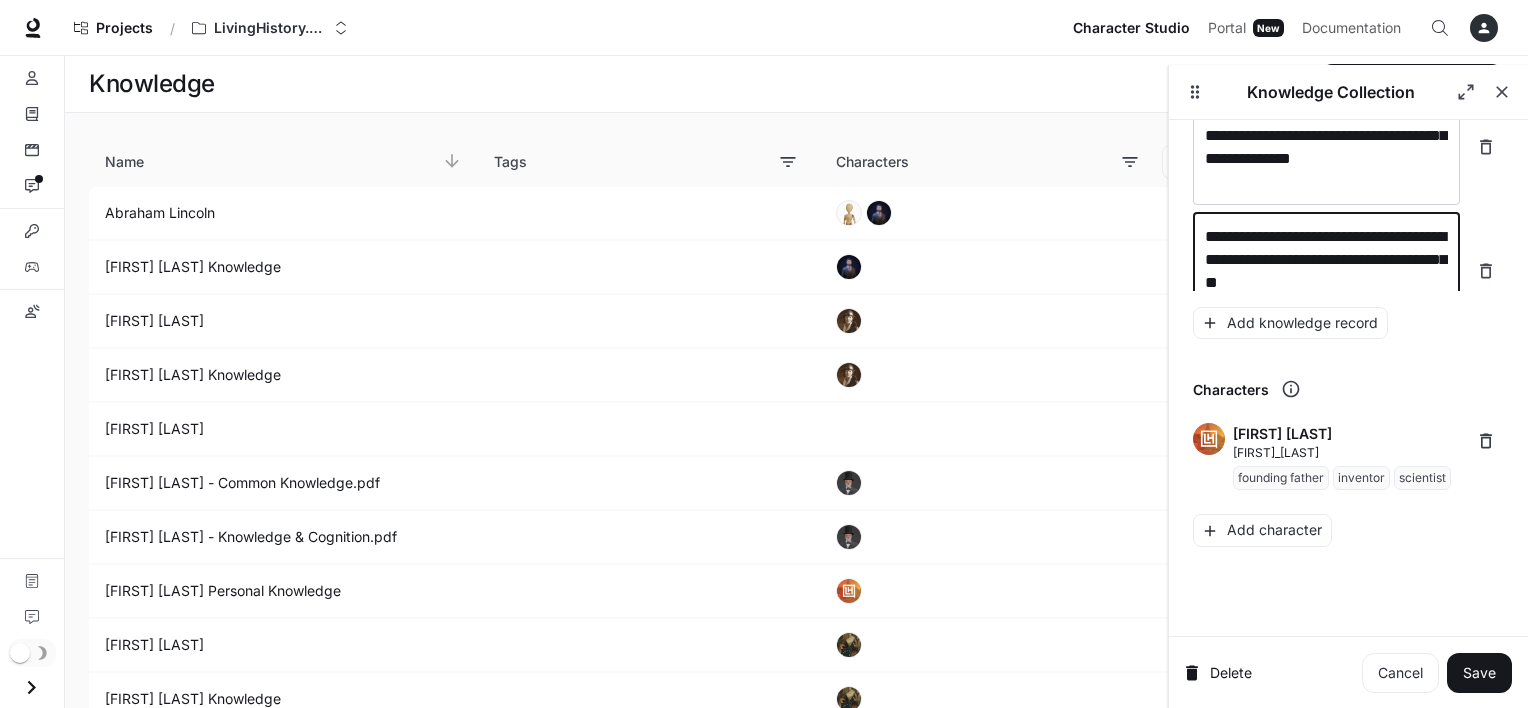 scroll, scrollTop: 32840, scrollLeft: 0, axis: vertical 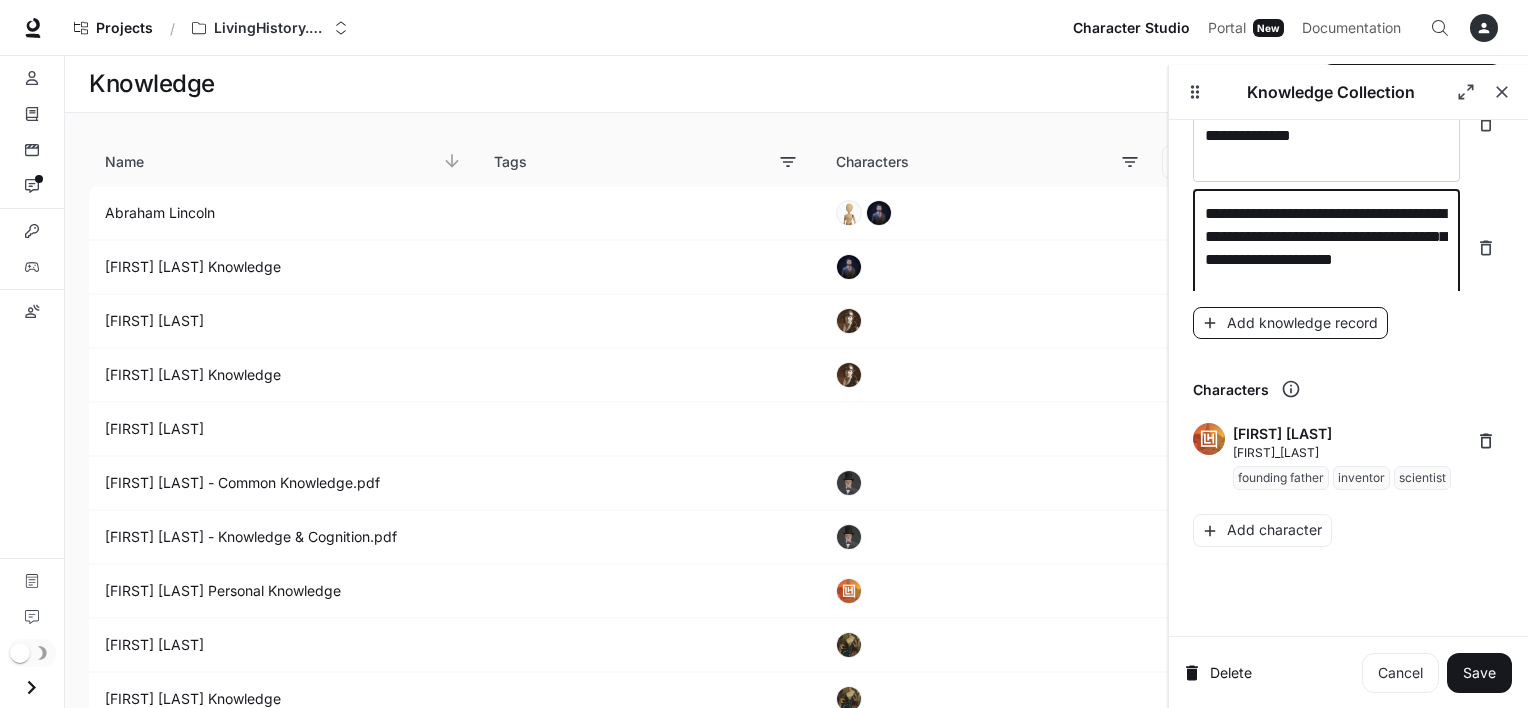 type on "**********" 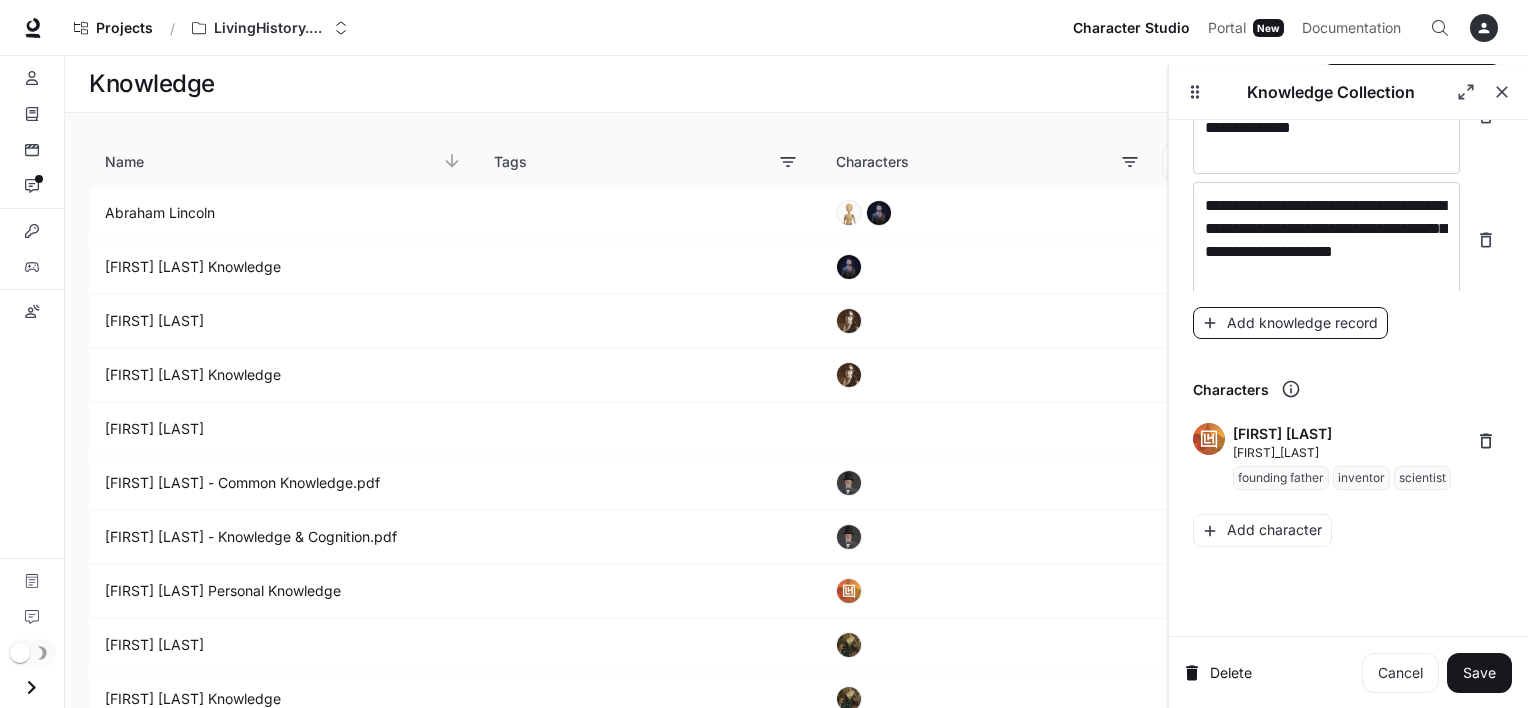 scroll, scrollTop: 32918, scrollLeft: 0, axis: vertical 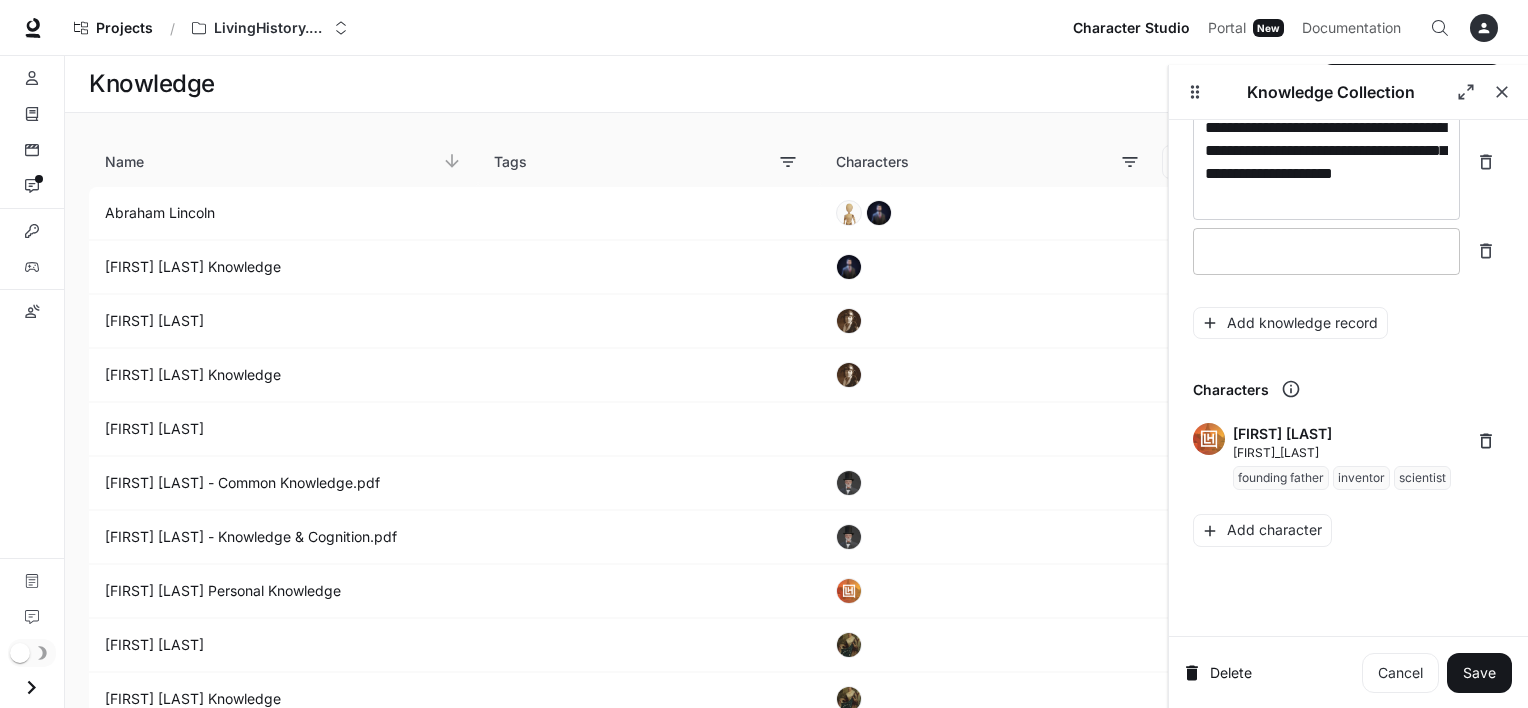click at bounding box center [1326, 251] 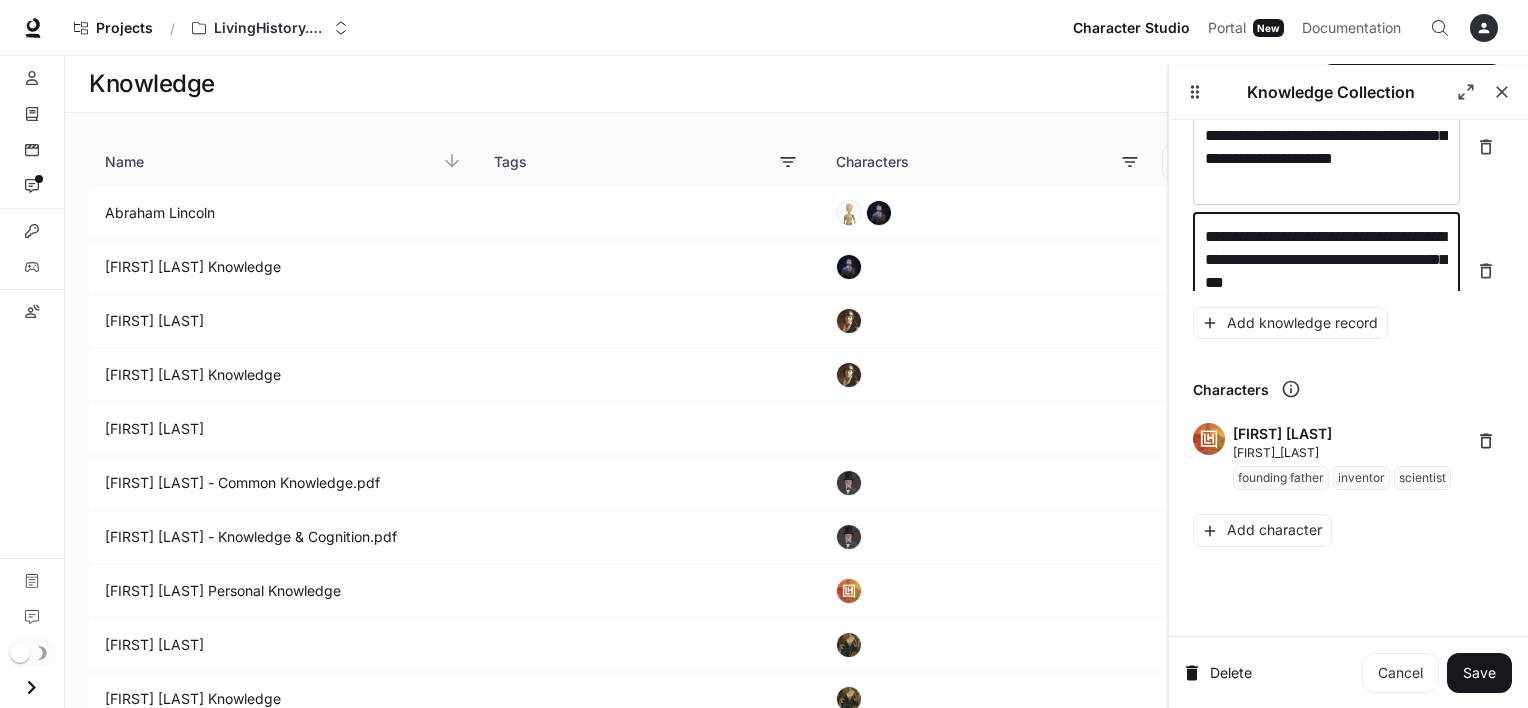 scroll, scrollTop: 32956, scrollLeft: 0, axis: vertical 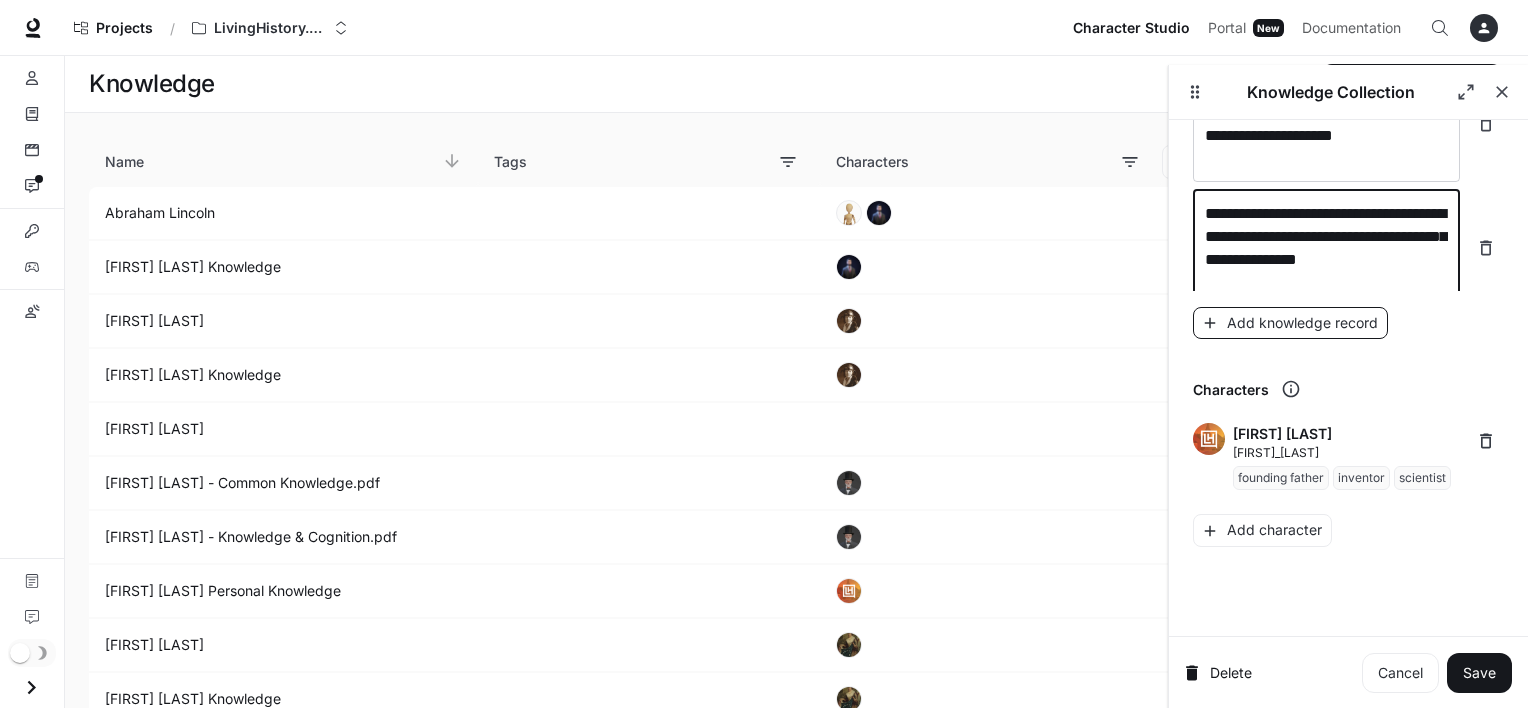 type on "**********" 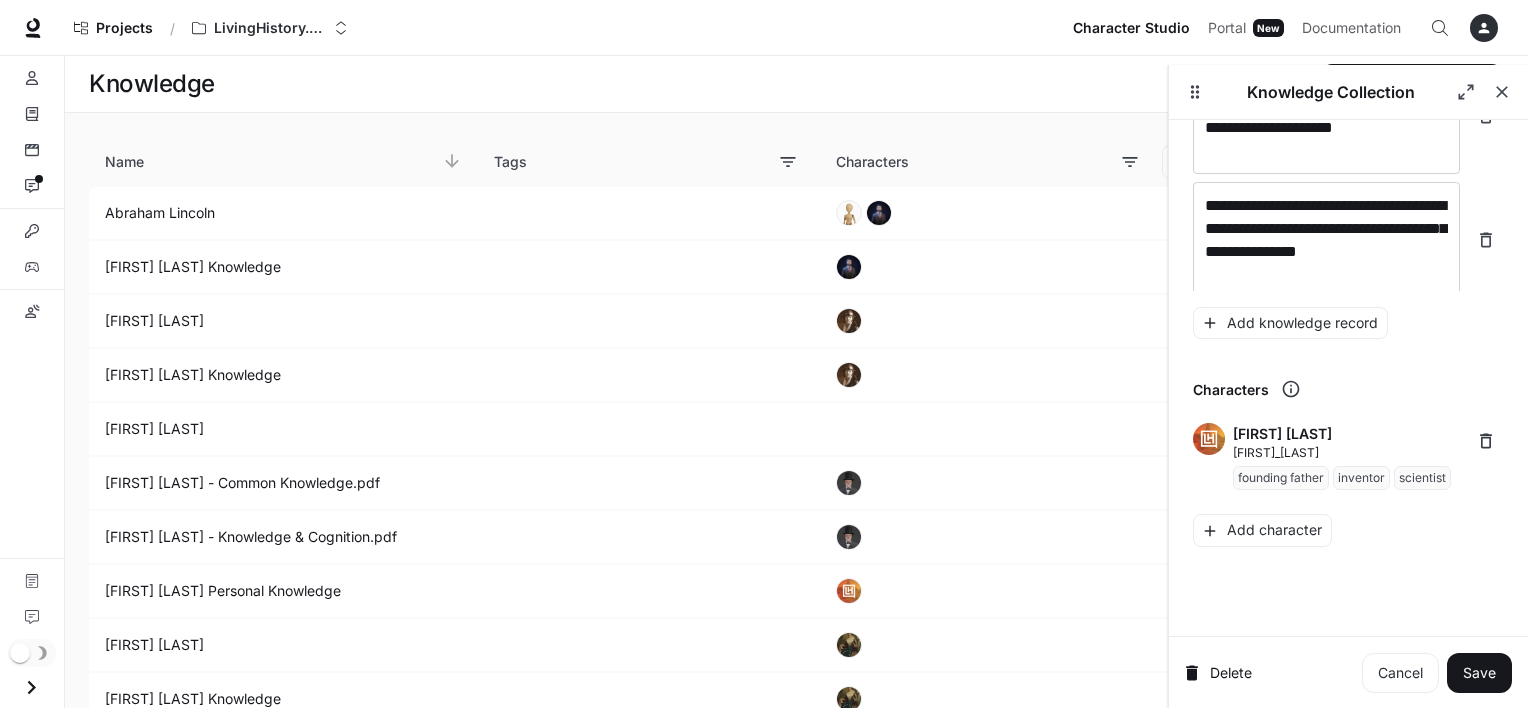 scroll, scrollTop: 33034, scrollLeft: 0, axis: vertical 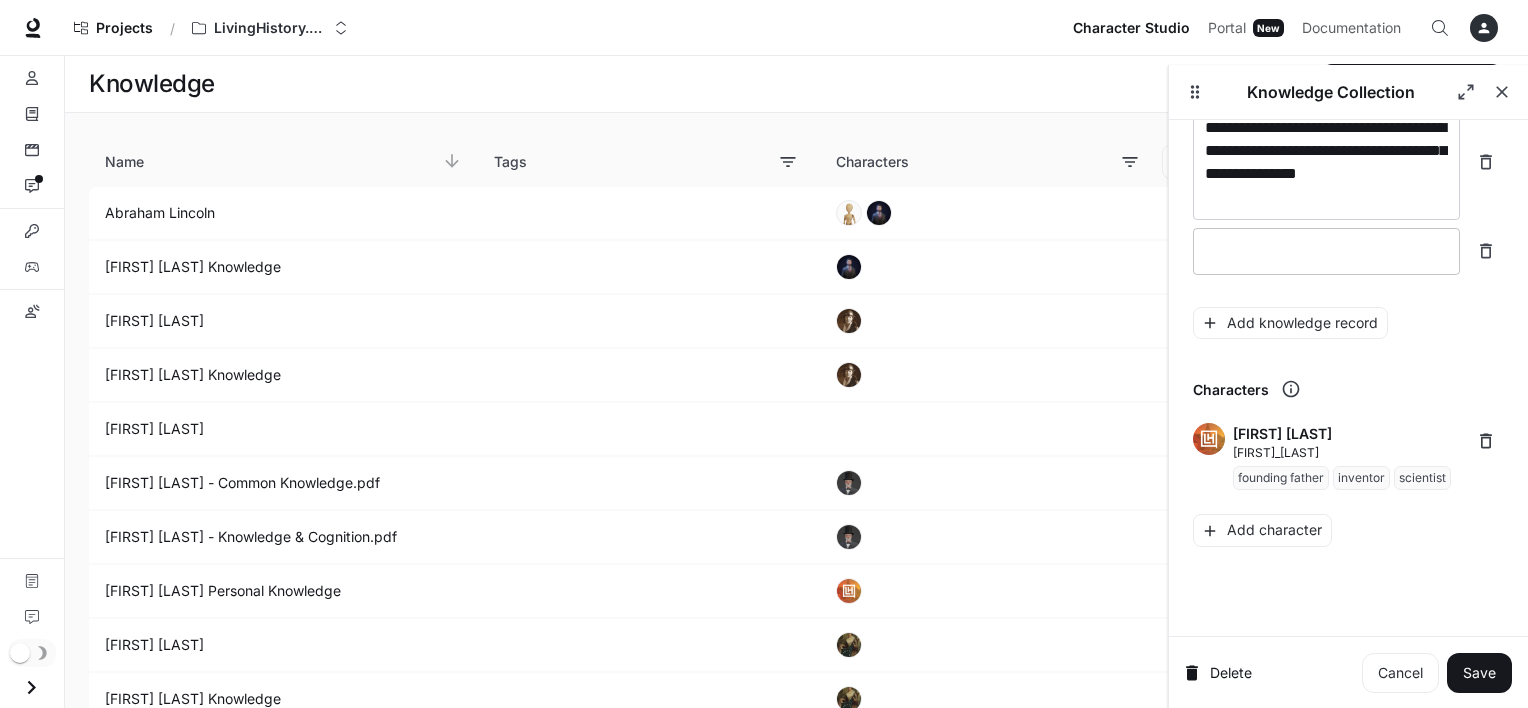 click on "* ​" at bounding box center (1326, 251) 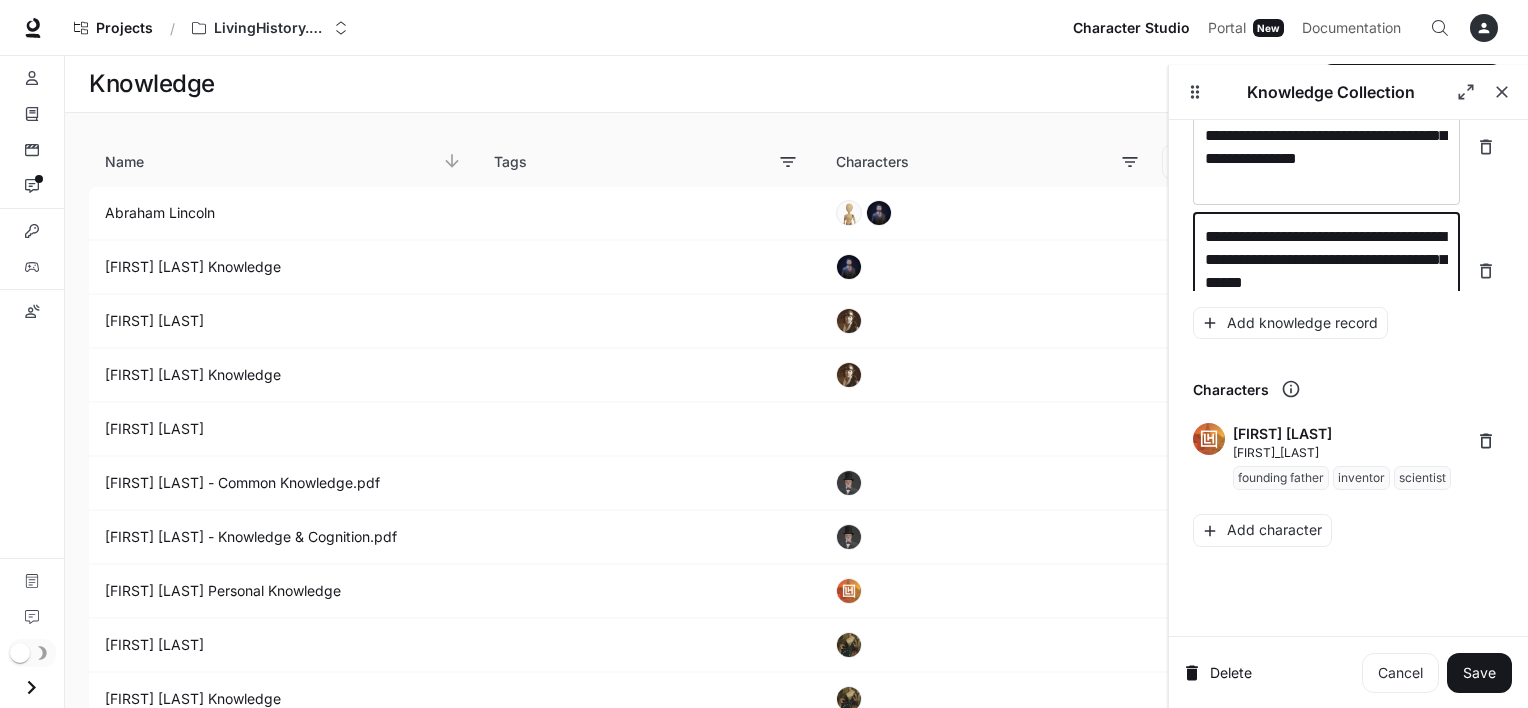 scroll, scrollTop: 33072, scrollLeft: 0, axis: vertical 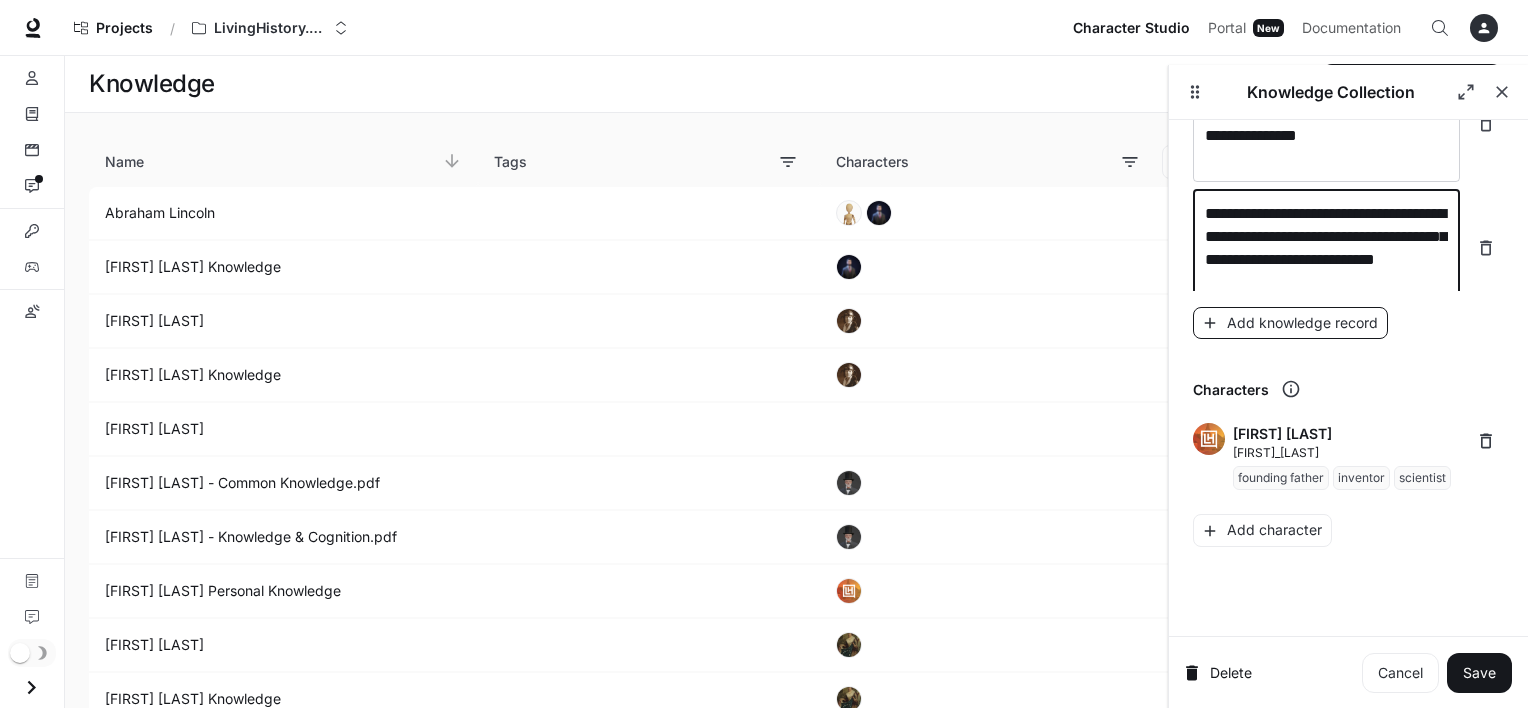 type on "**********" 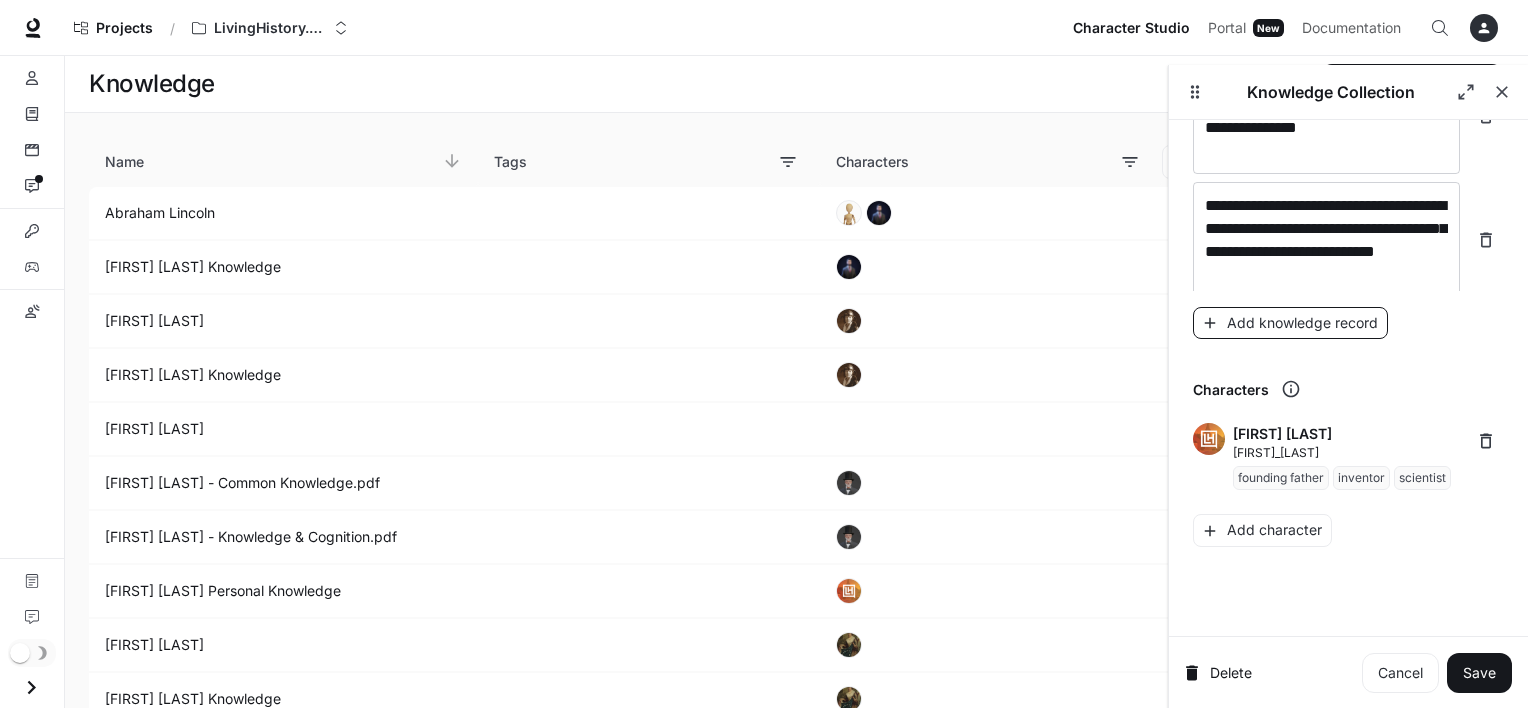 scroll, scrollTop: 33150, scrollLeft: 0, axis: vertical 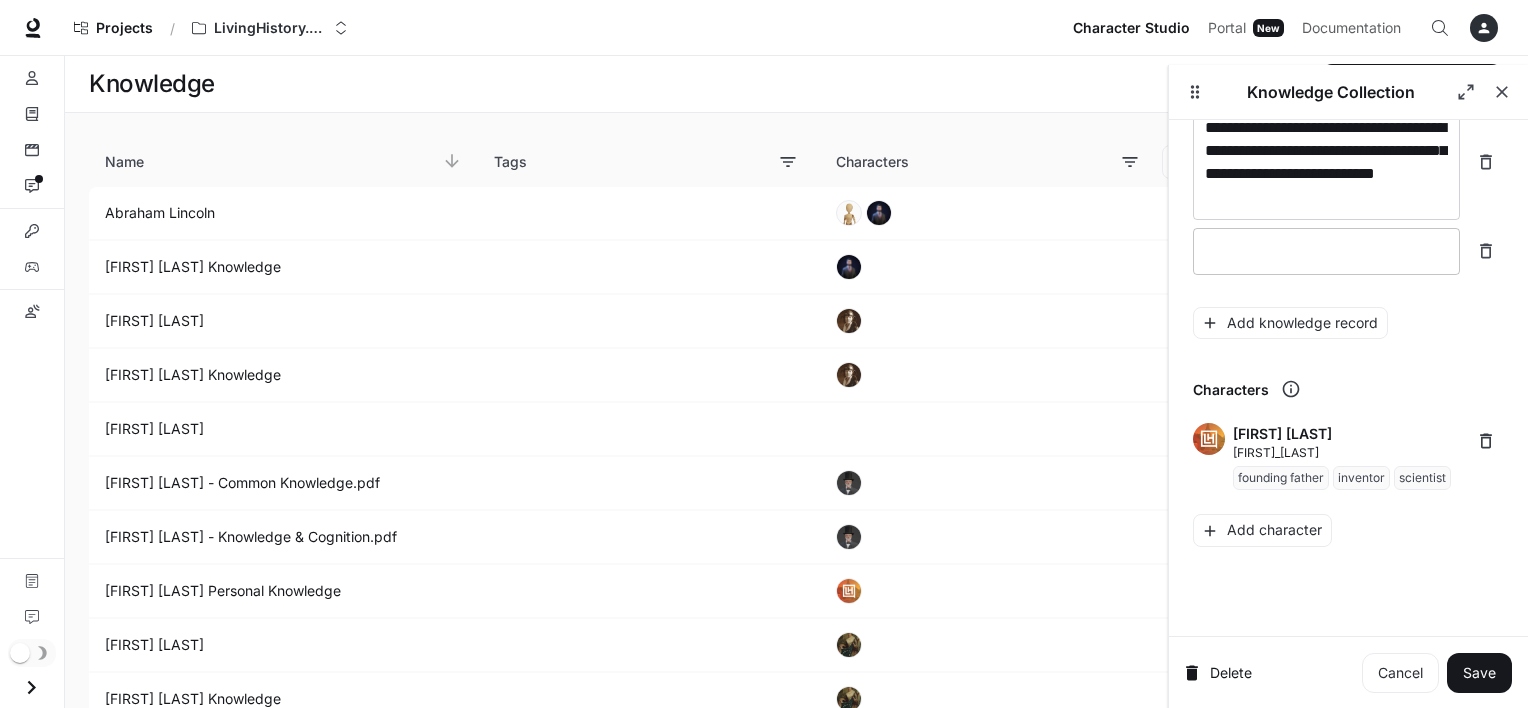 click on "* ​" at bounding box center [1326, 251] 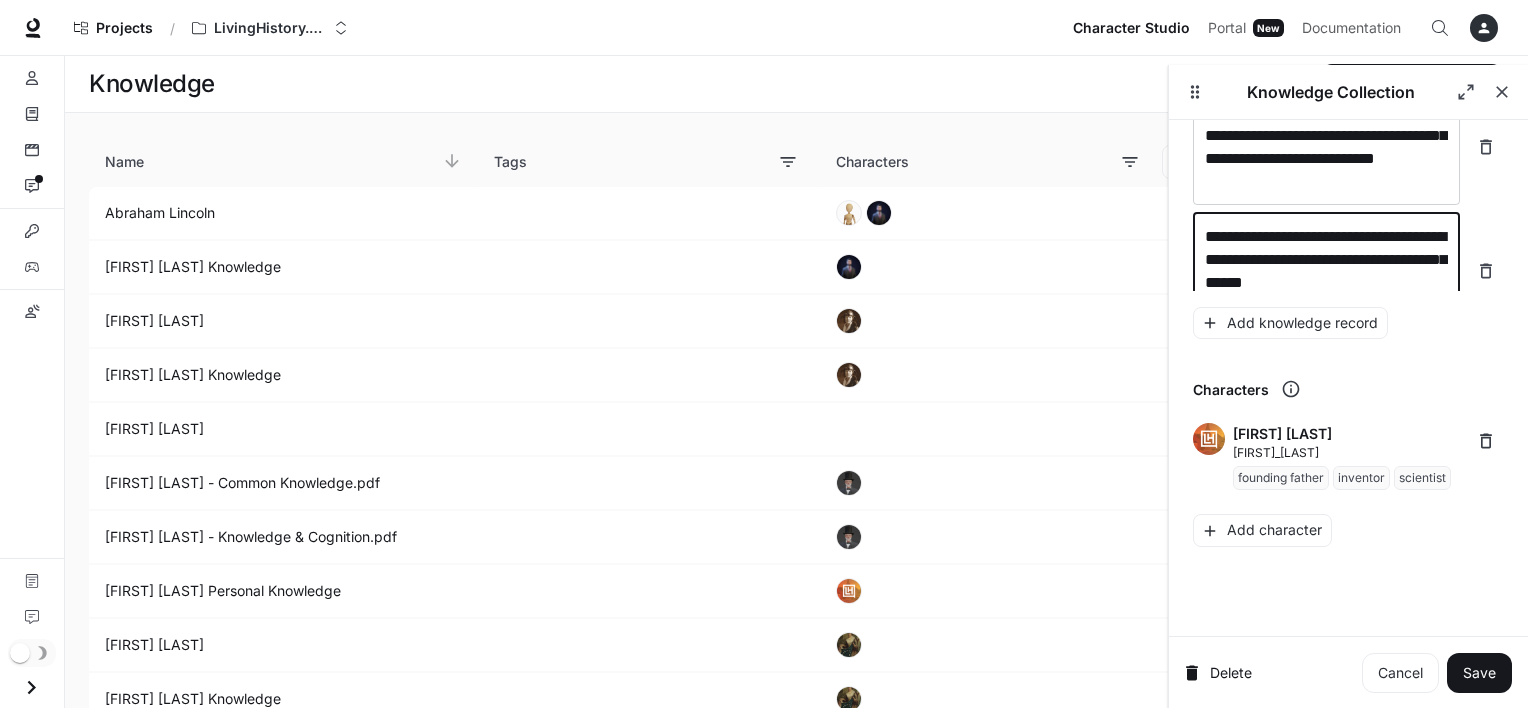 scroll, scrollTop: 33188, scrollLeft: 0, axis: vertical 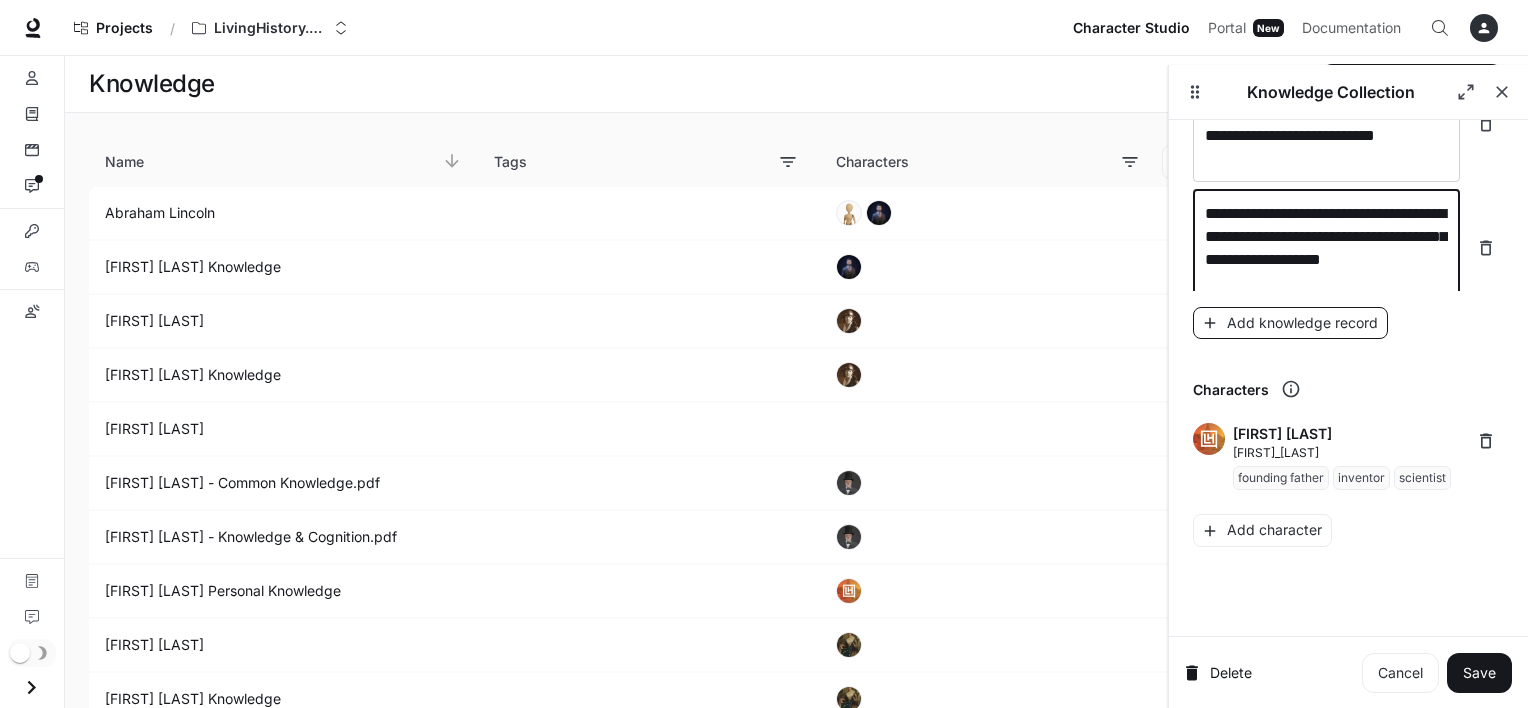 type on "**********" 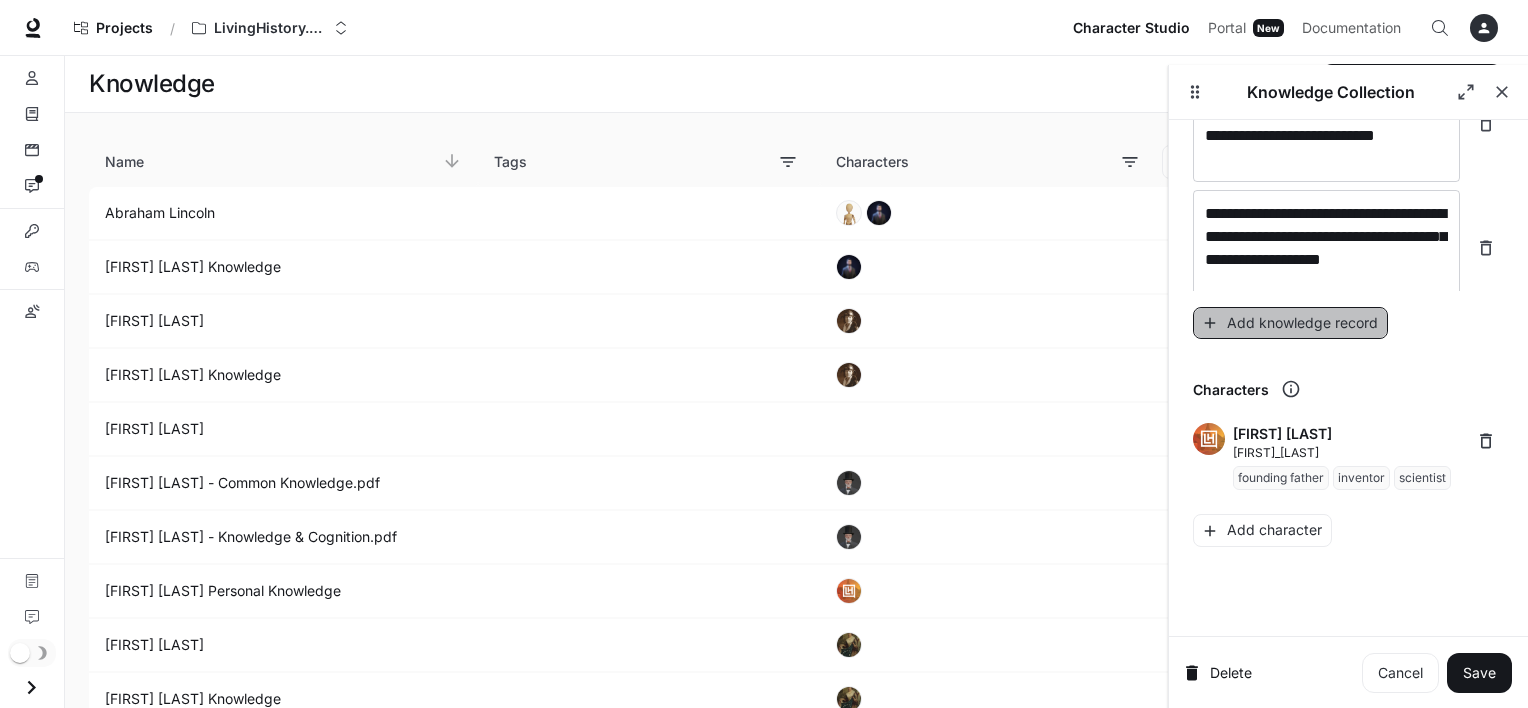 click on "Add knowledge record" at bounding box center (1290, 323) 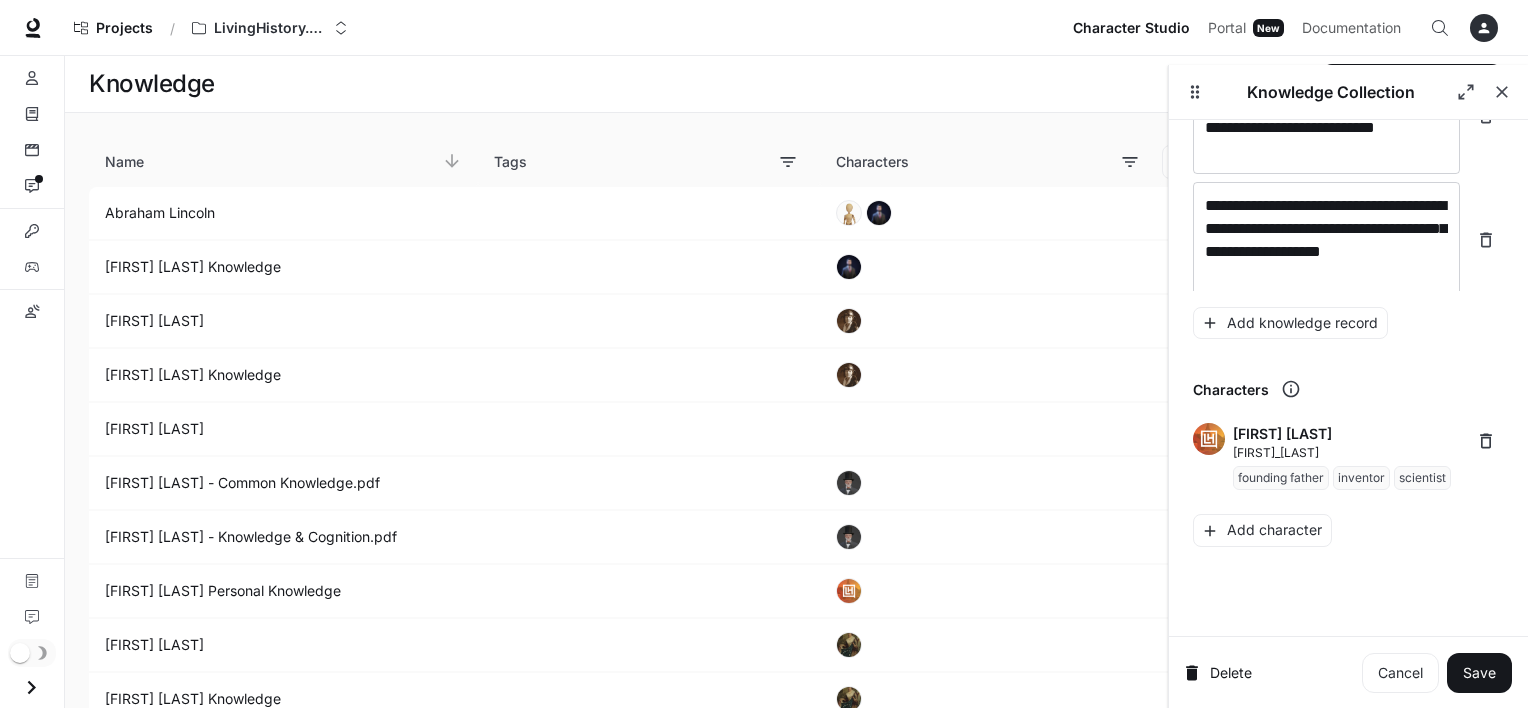 scroll, scrollTop: 33266, scrollLeft: 0, axis: vertical 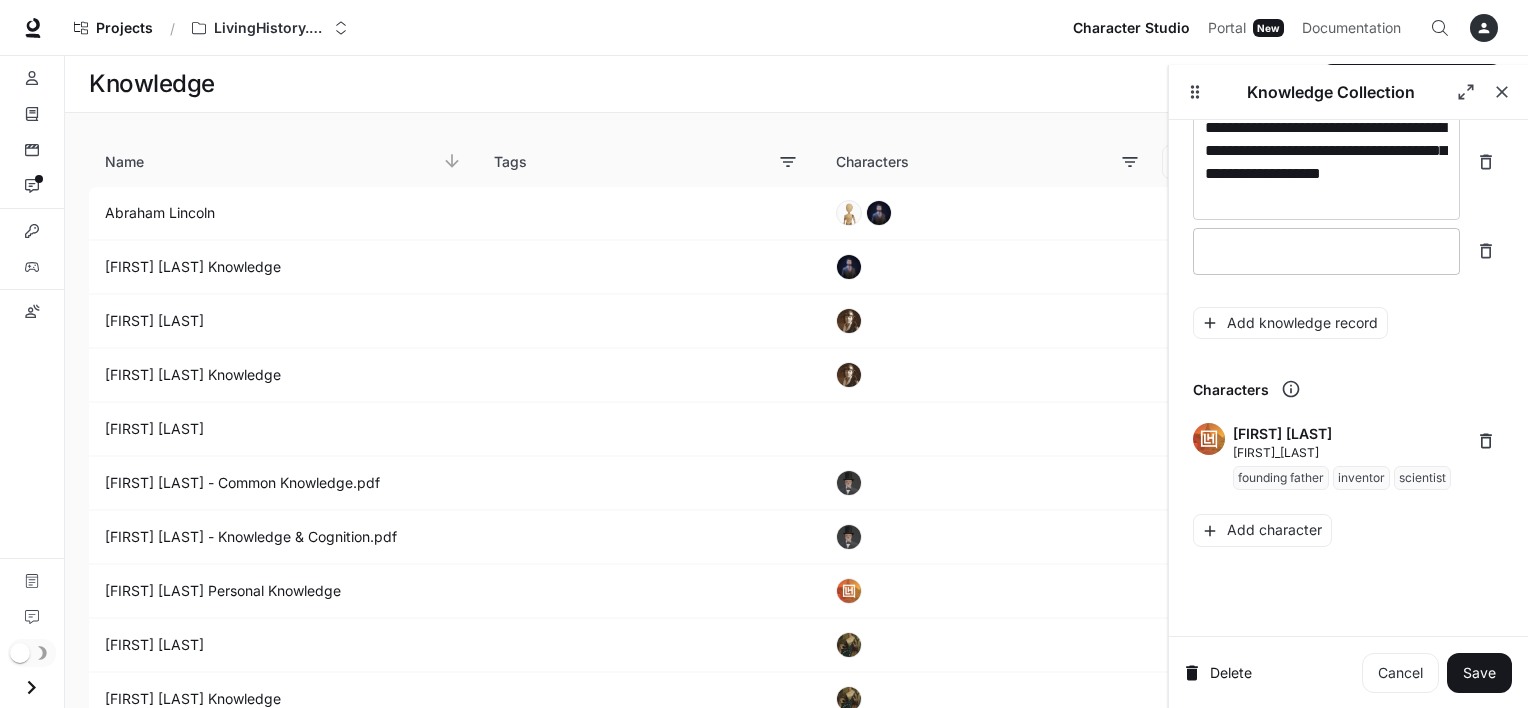 click at bounding box center (1326, 251) 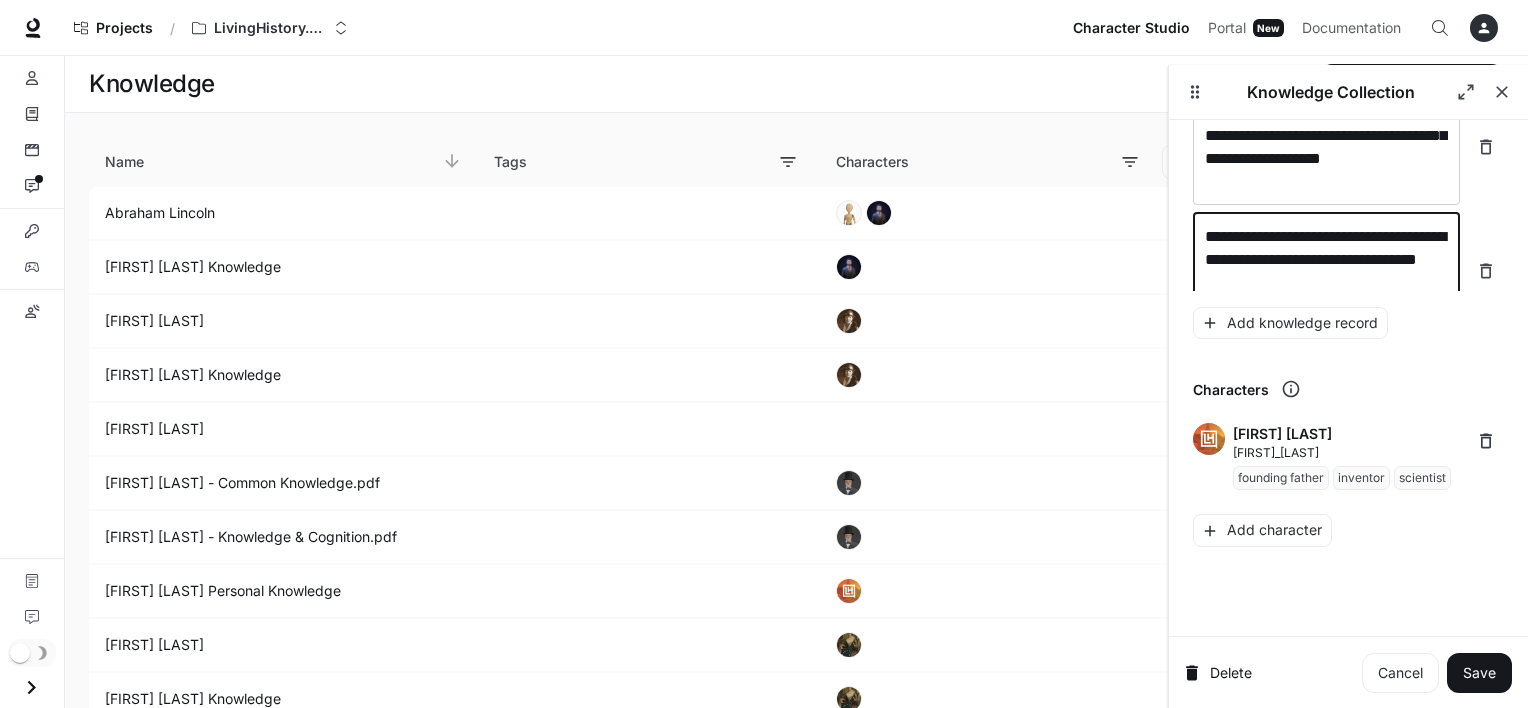 scroll, scrollTop: 33304, scrollLeft: 0, axis: vertical 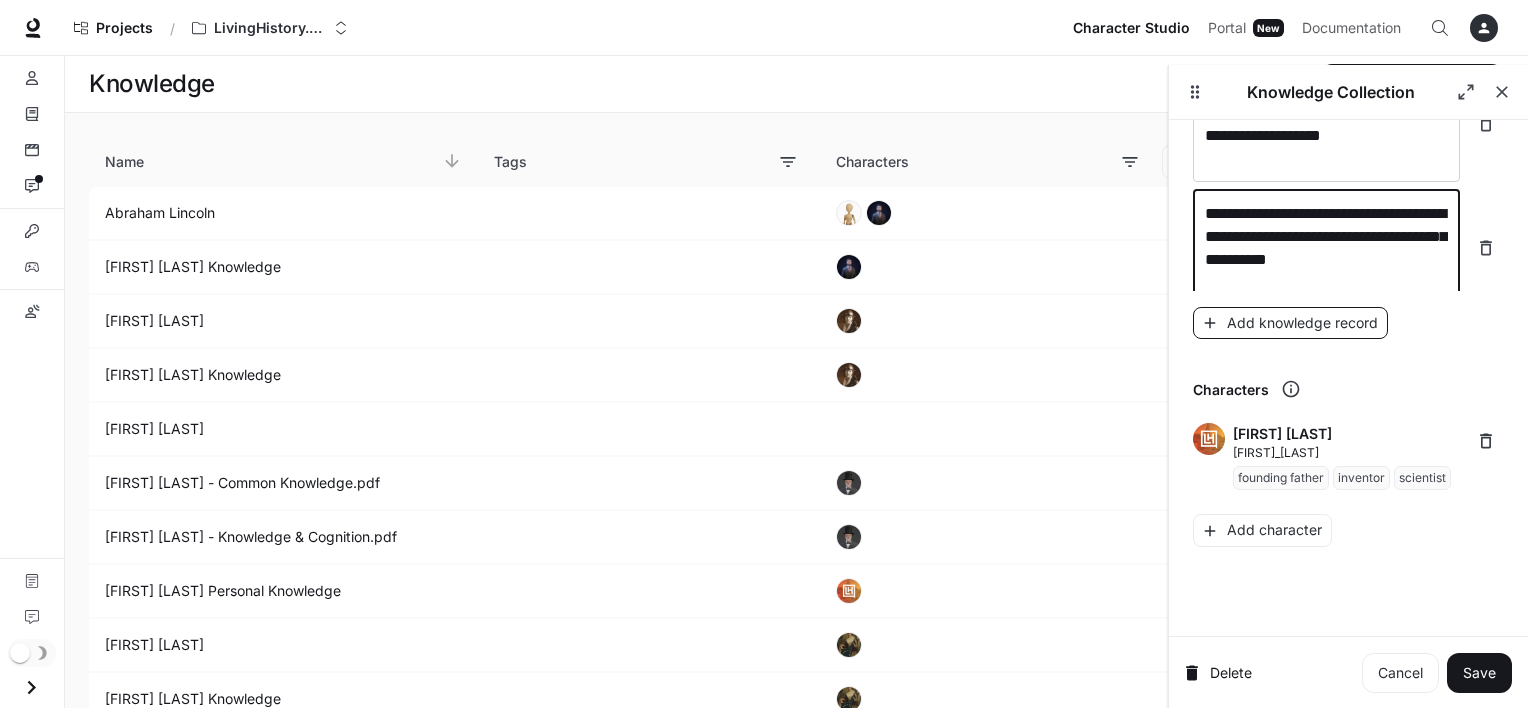 type on "**********" 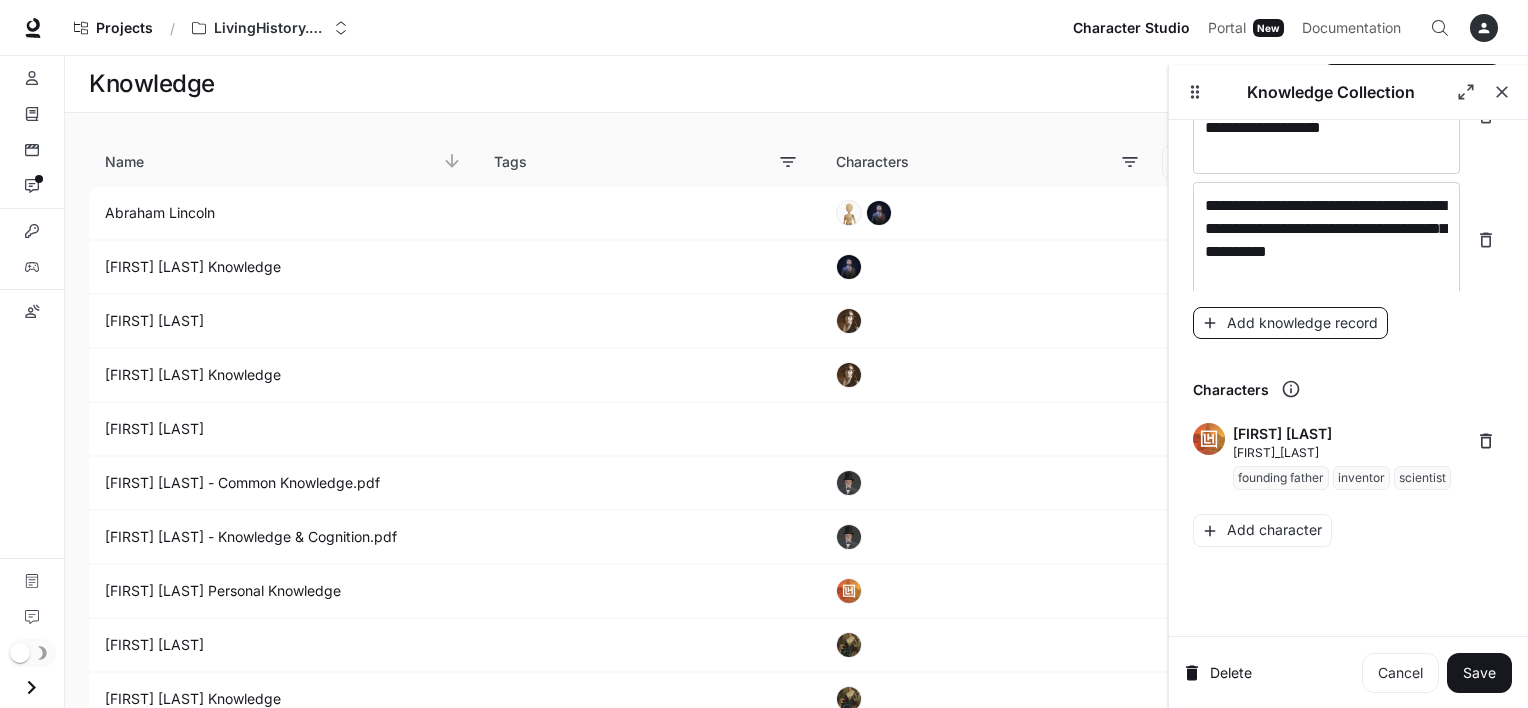 scroll, scrollTop: 33382, scrollLeft: 0, axis: vertical 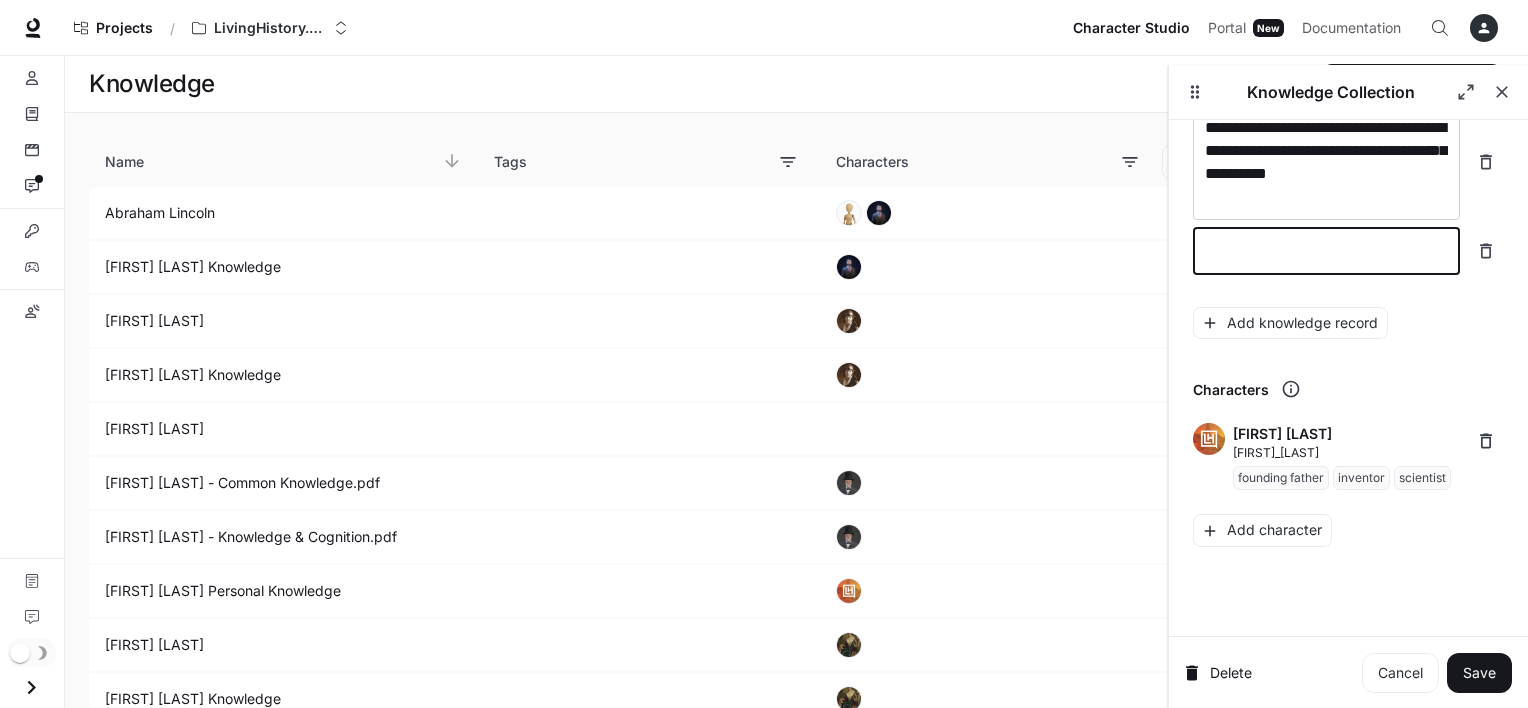 click at bounding box center (1326, 251) 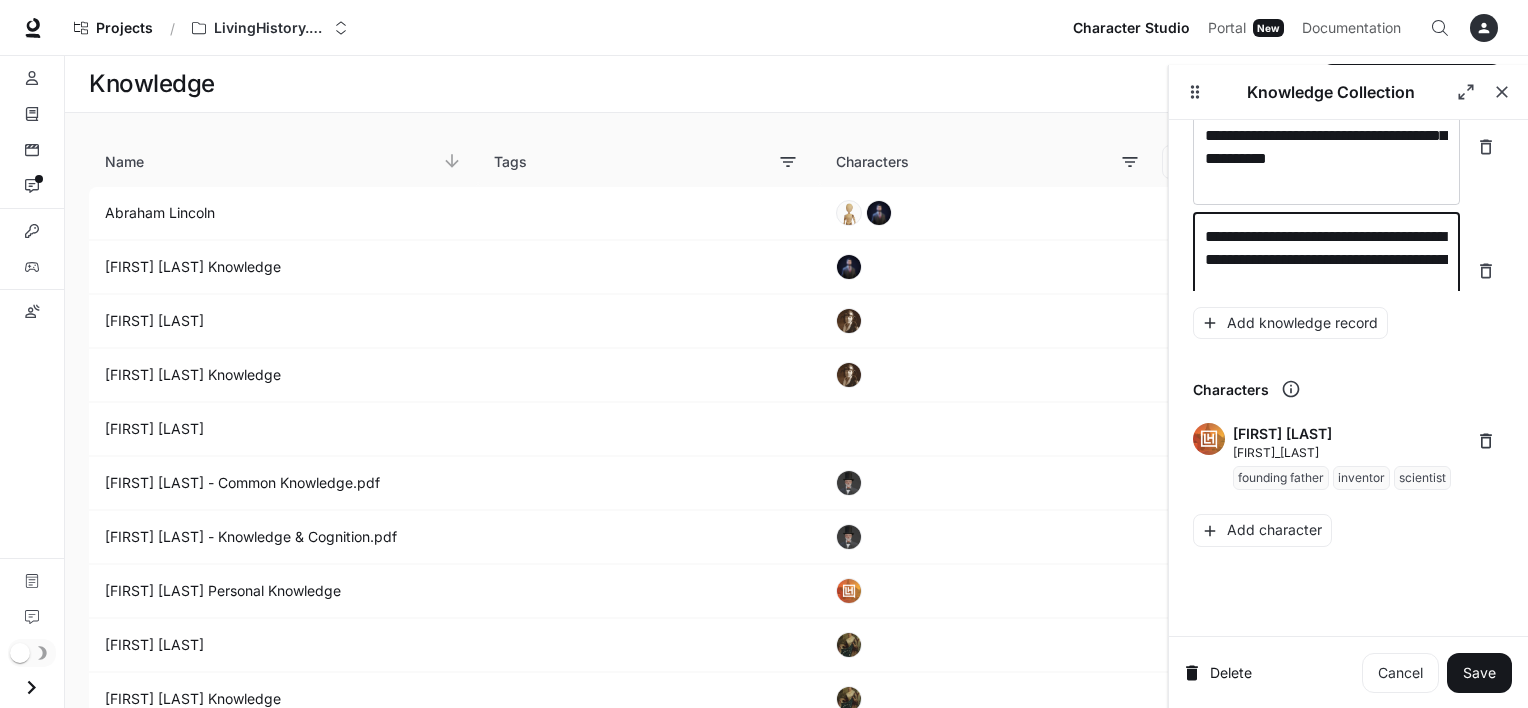 scroll, scrollTop: 33420, scrollLeft: 0, axis: vertical 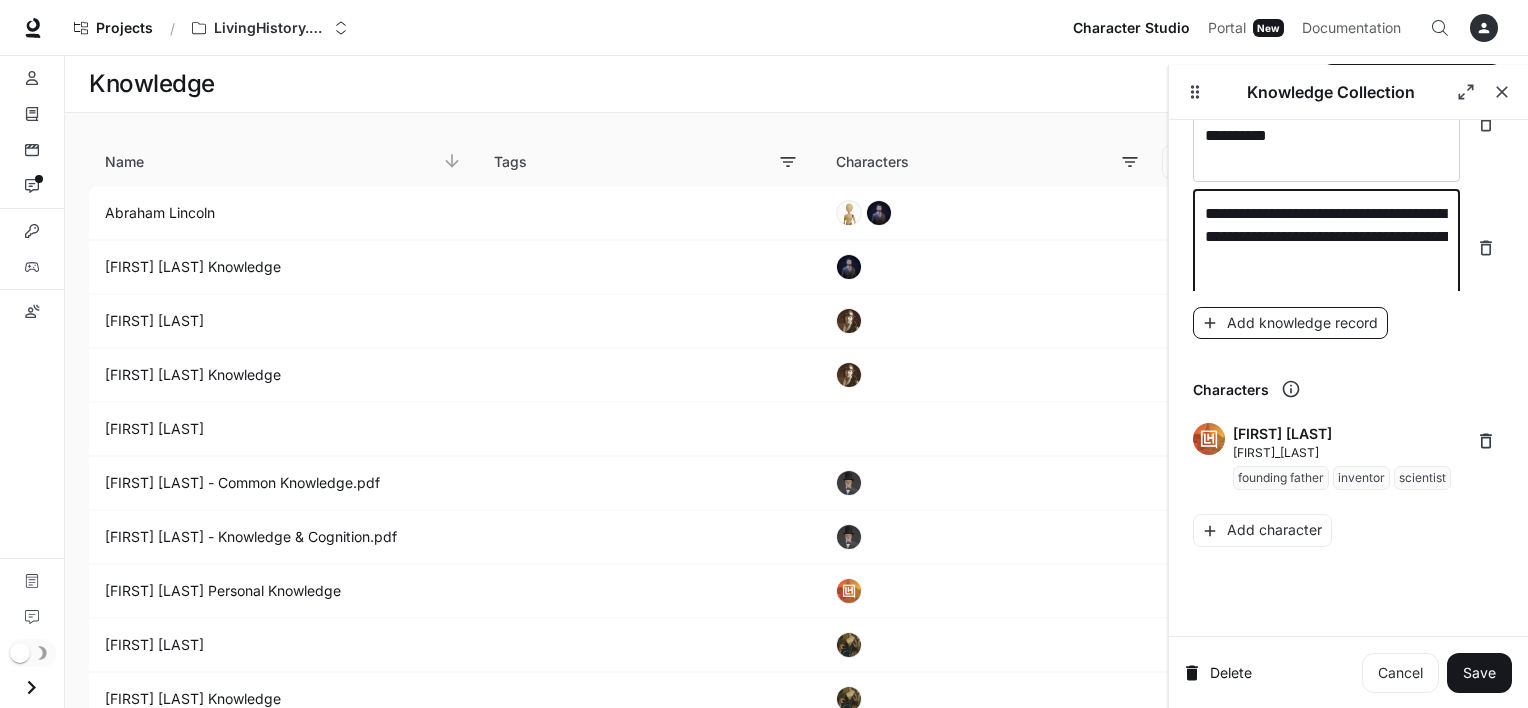type on "**********" 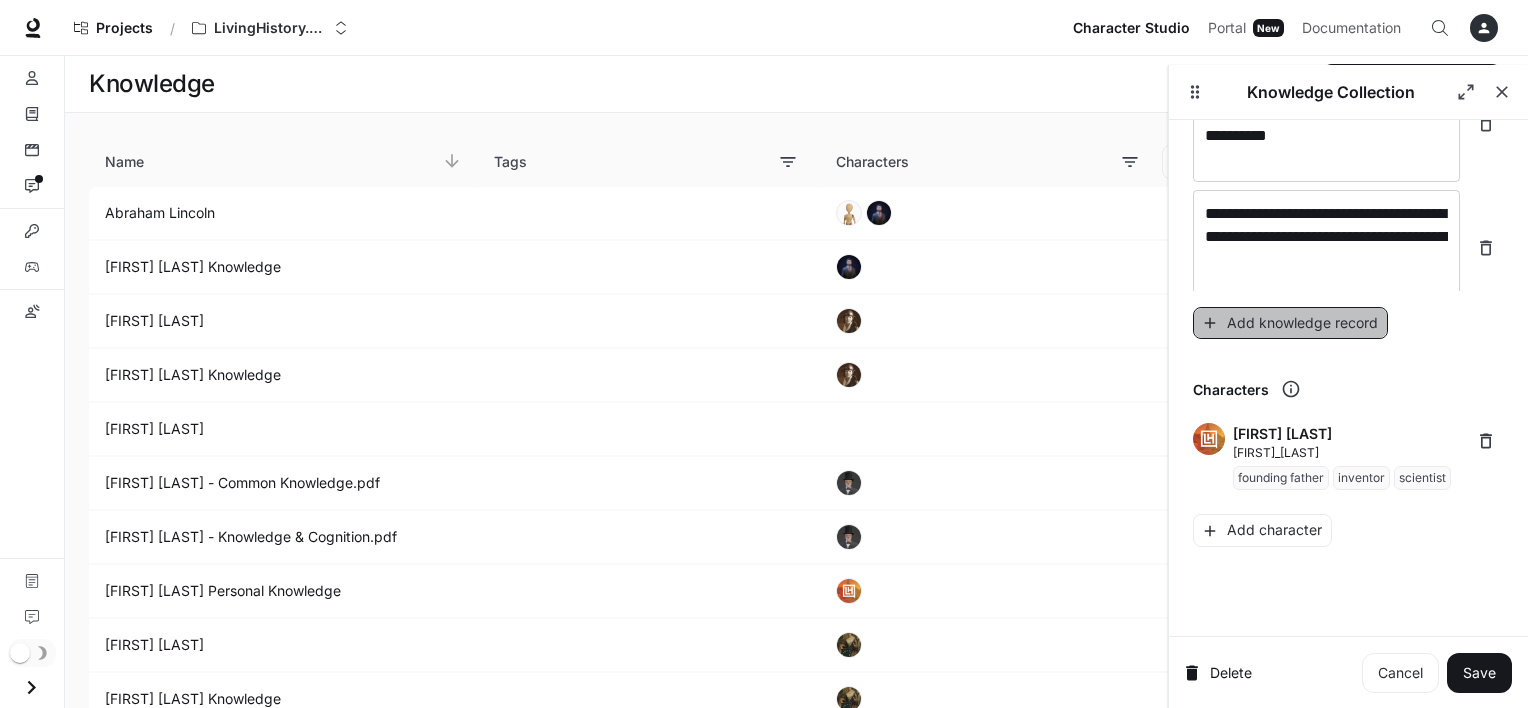 click on "Add knowledge record" at bounding box center [1290, 323] 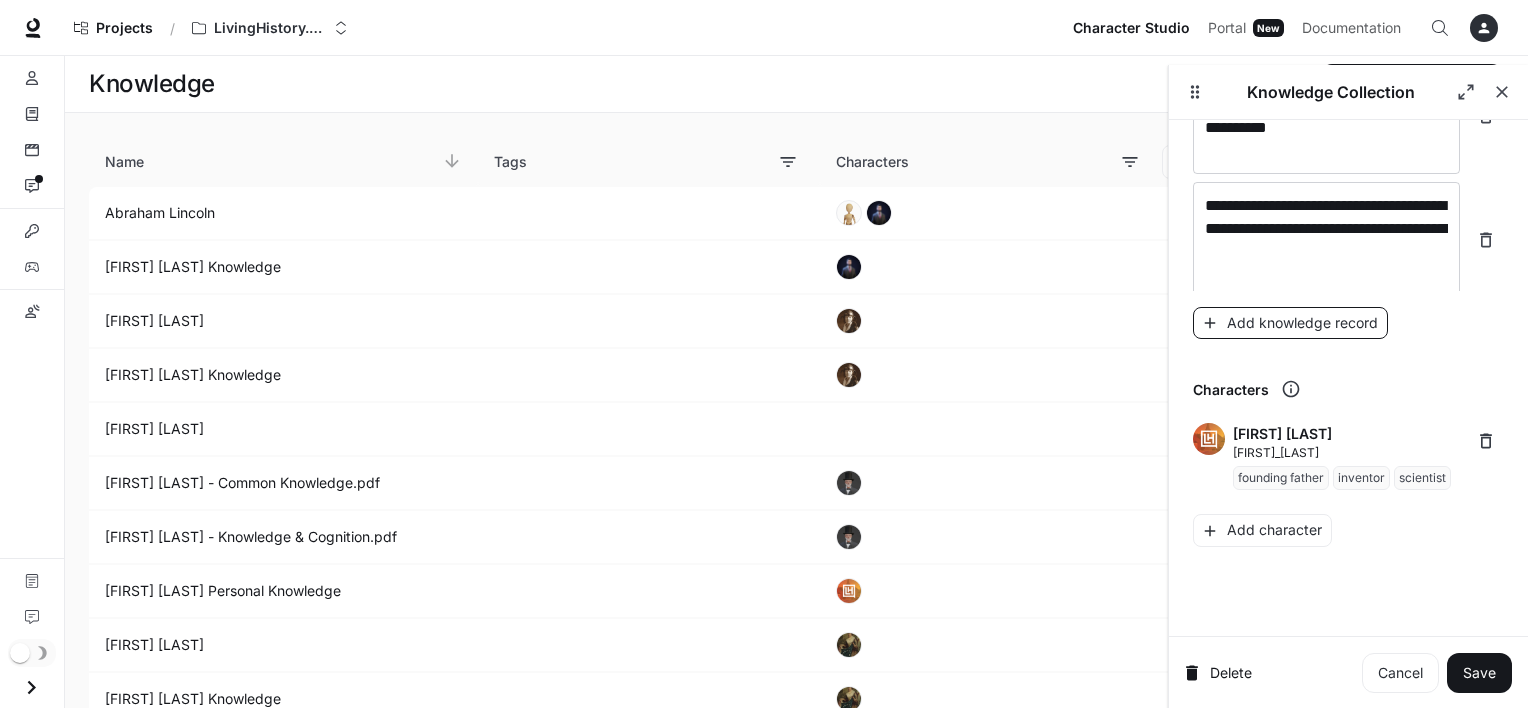 scroll, scrollTop: 33498, scrollLeft: 0, axis: vertical 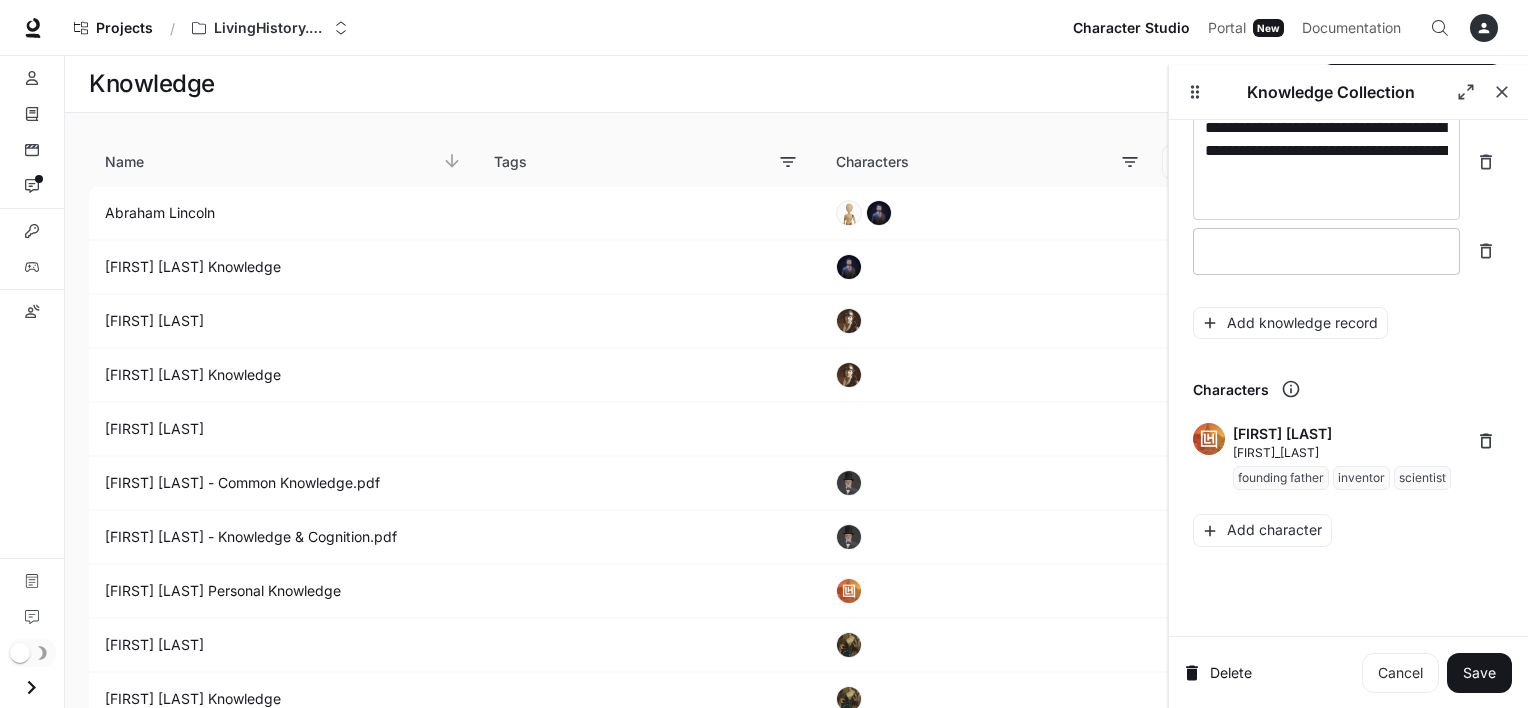 click at bounding box center [1326, 251] 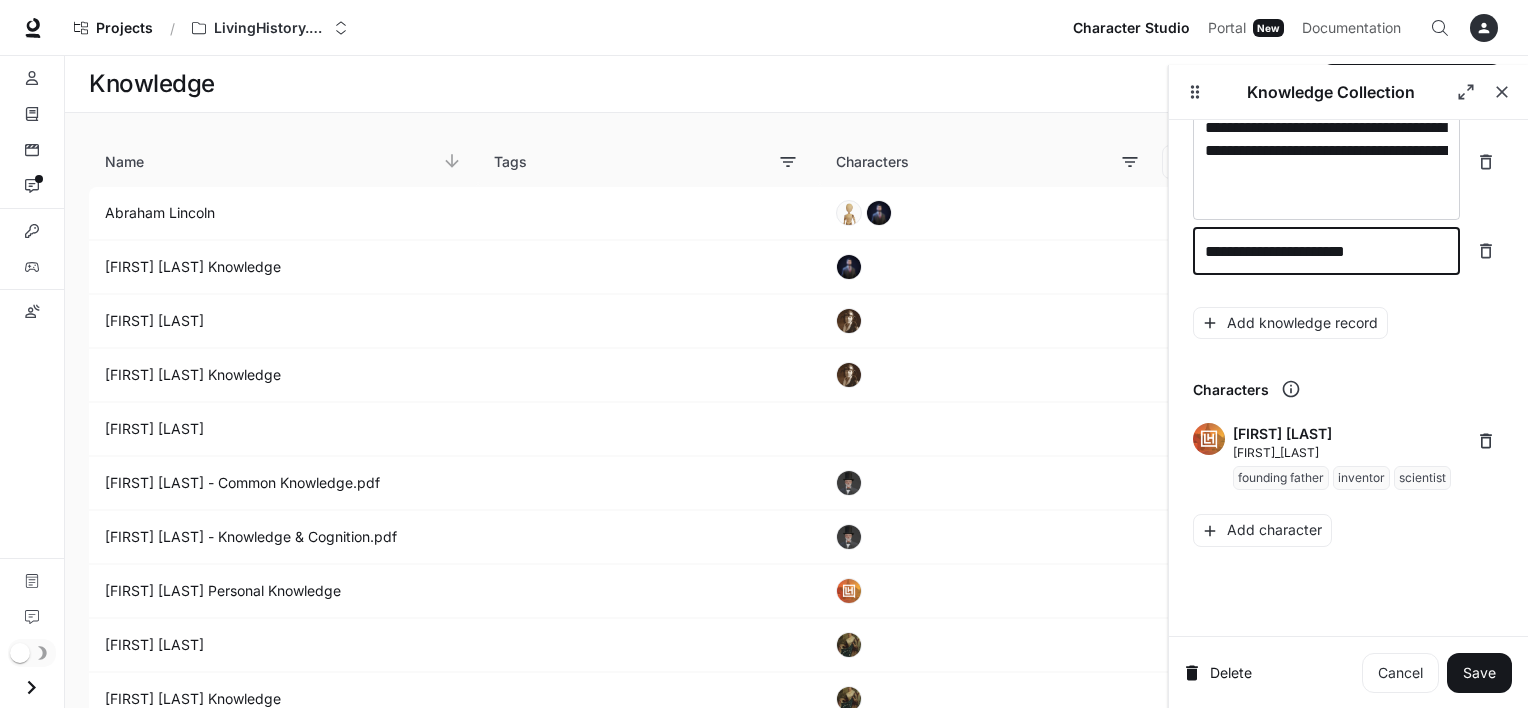 click on "**********" at bounding box center [1326, 251] 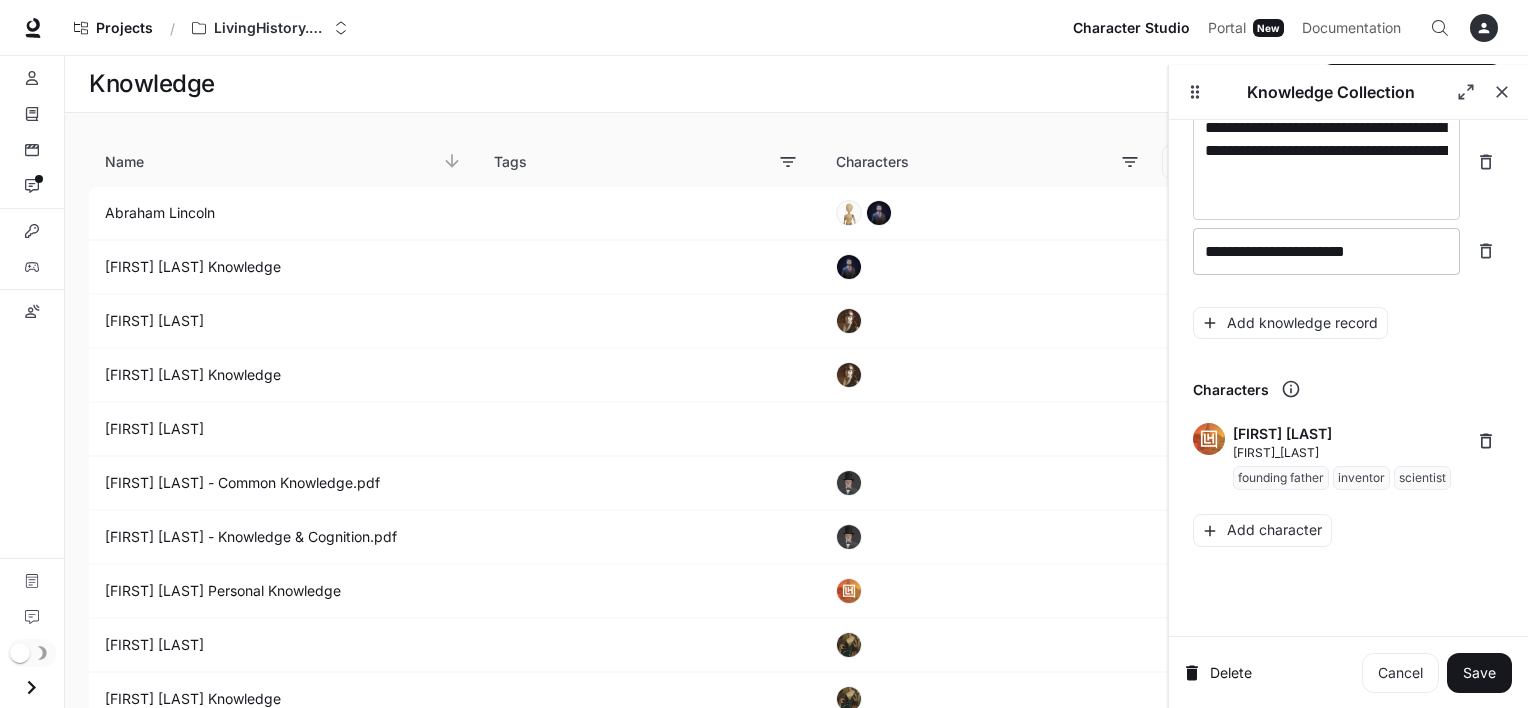 click on "**********" at bounding box center (1326, 251) 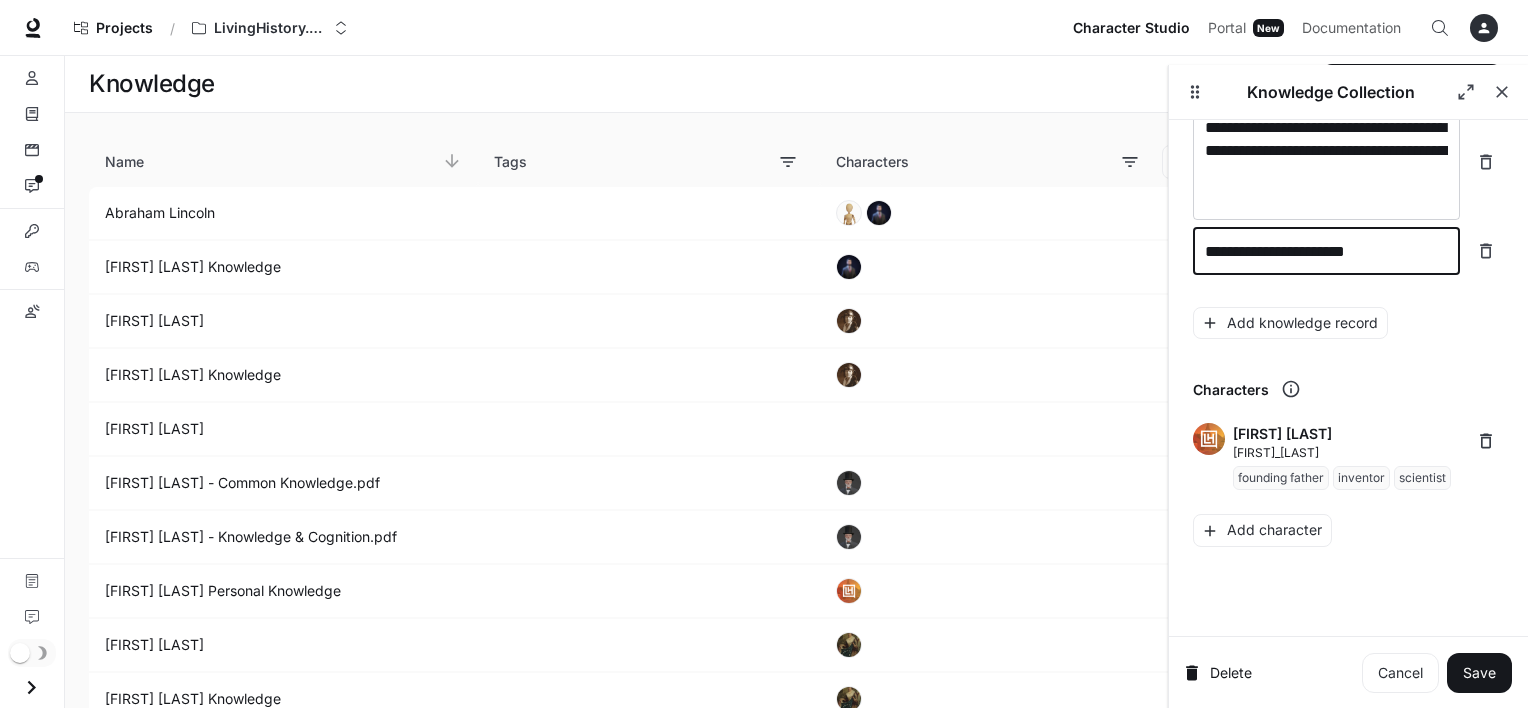 click on "**********" at bounding box center (1348, -16666) 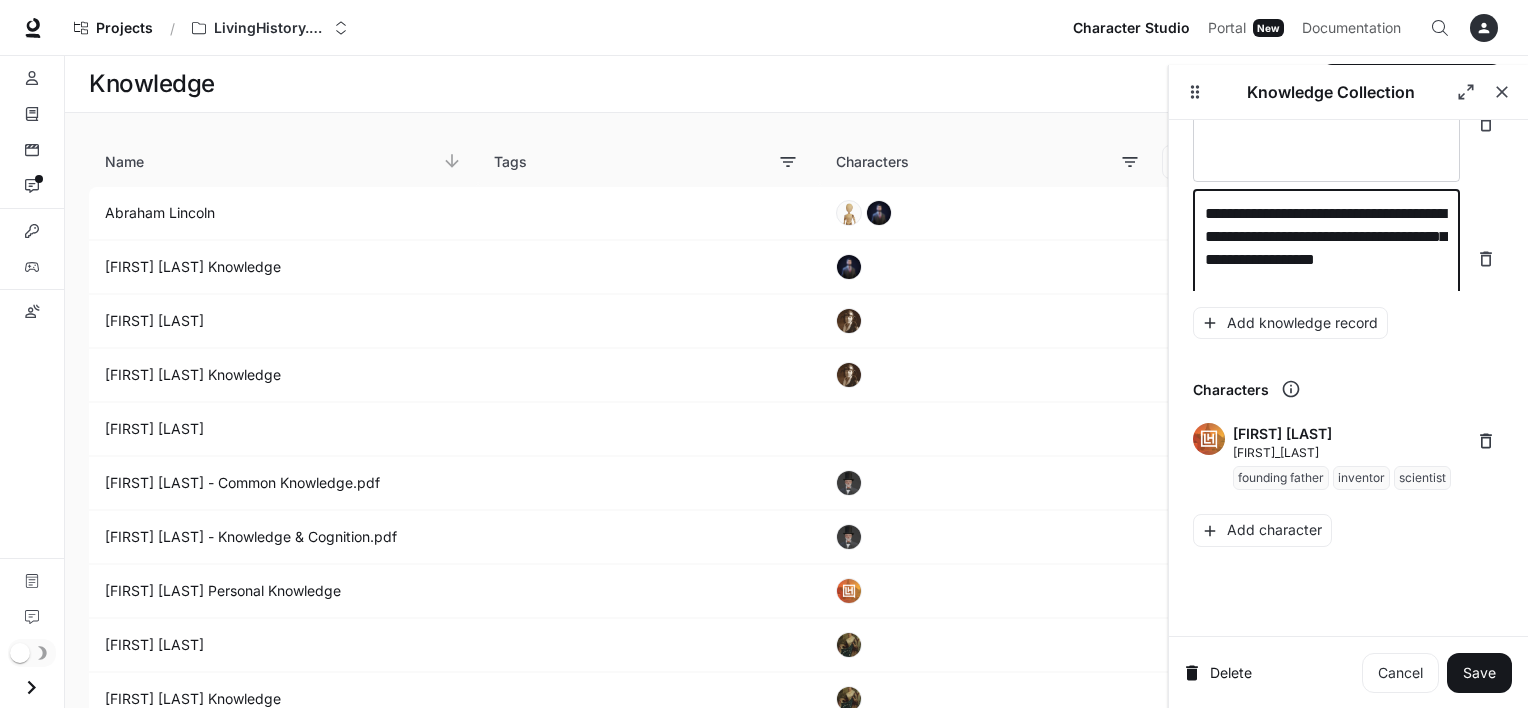 scroll, scrollTop: 33560, scrollLeft: 0, axis: vertical 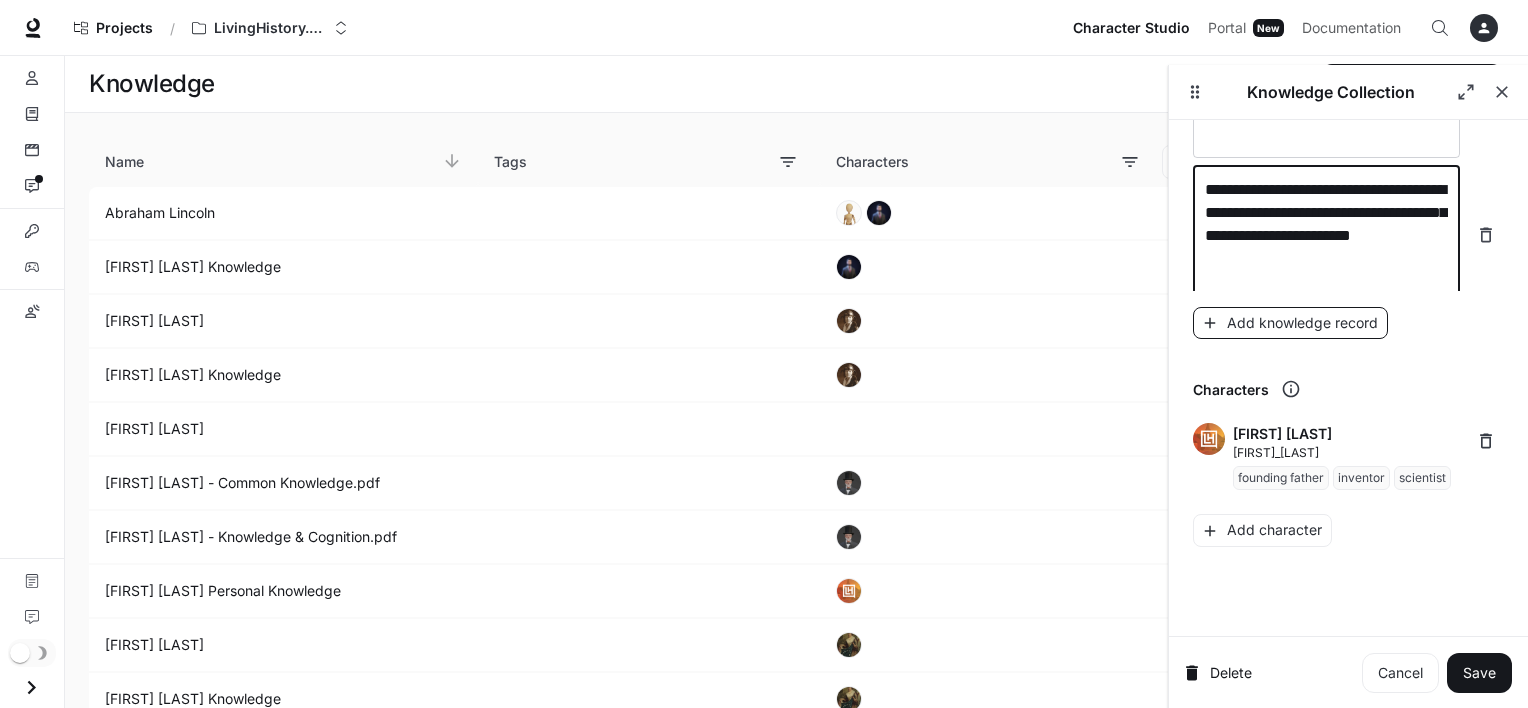 type on "**********" 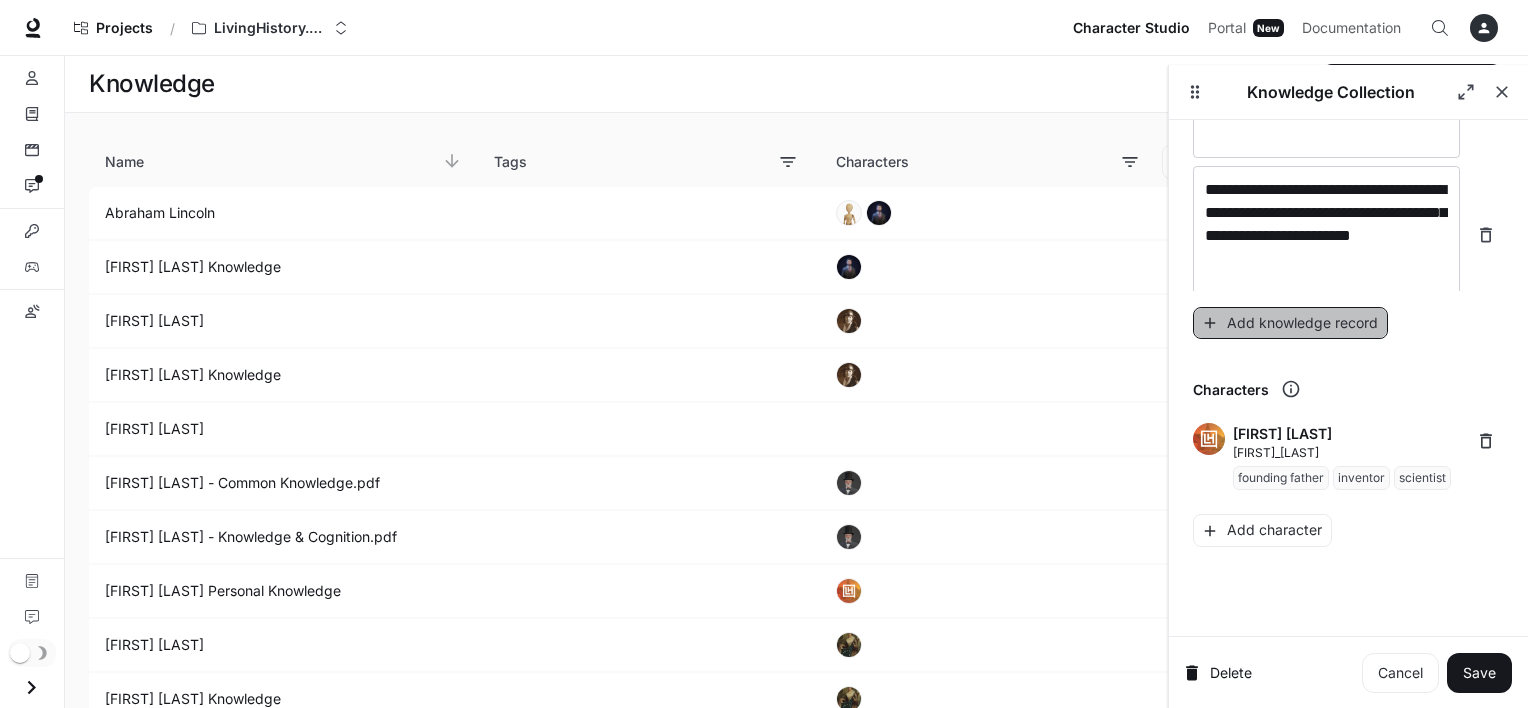 click on "Add knowledge record" at bounding box center [1290, 323] 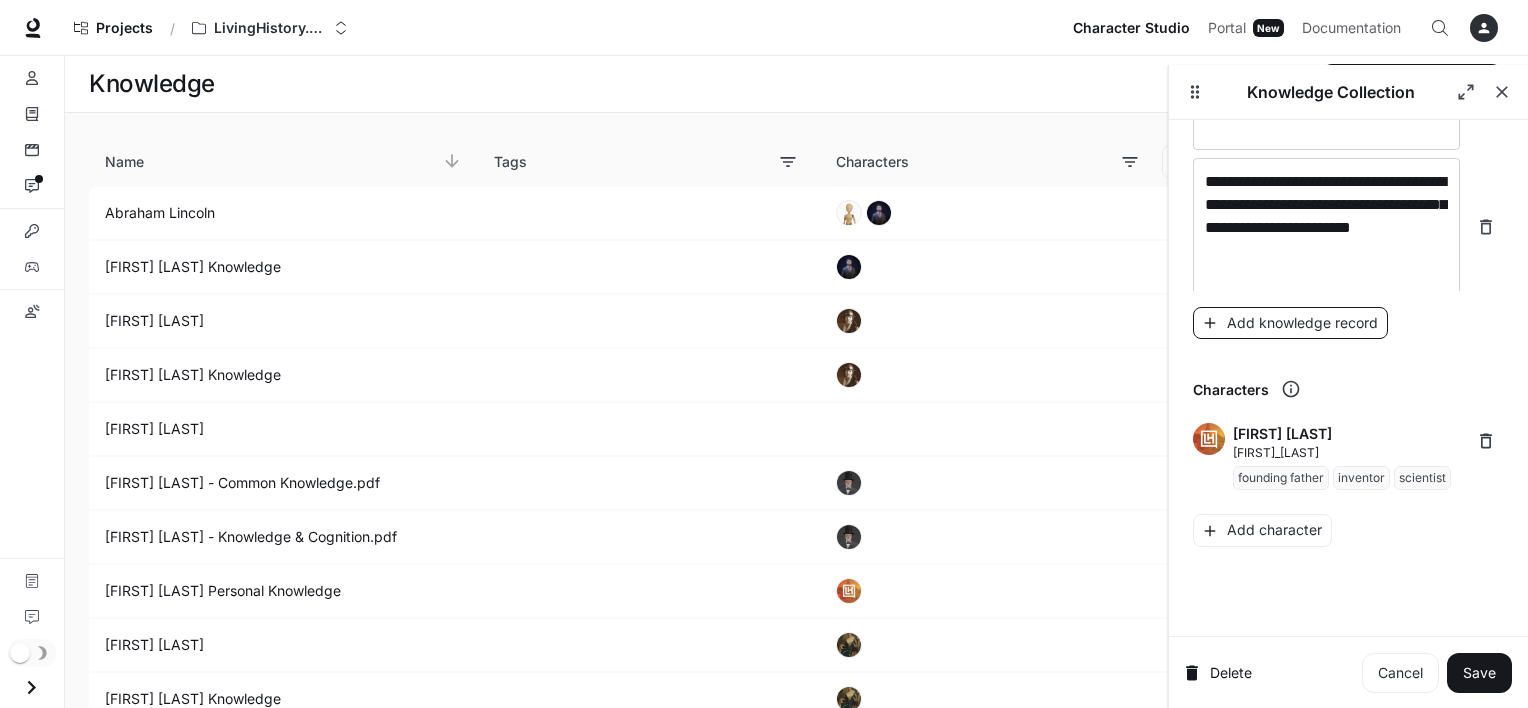 scroll, scrollTop: 33636, scrollLeft: 0, axis: vertical 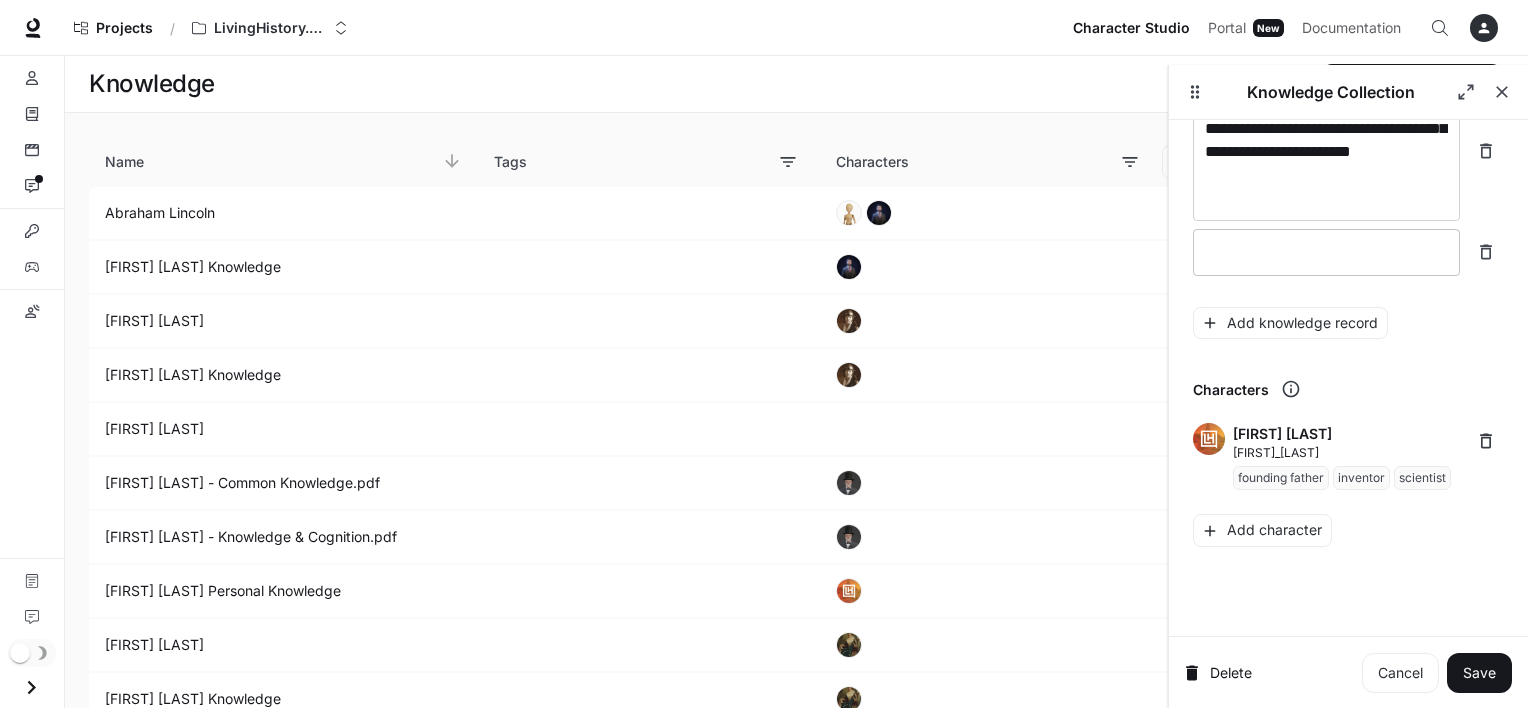click at bounding box center [1326, 252] 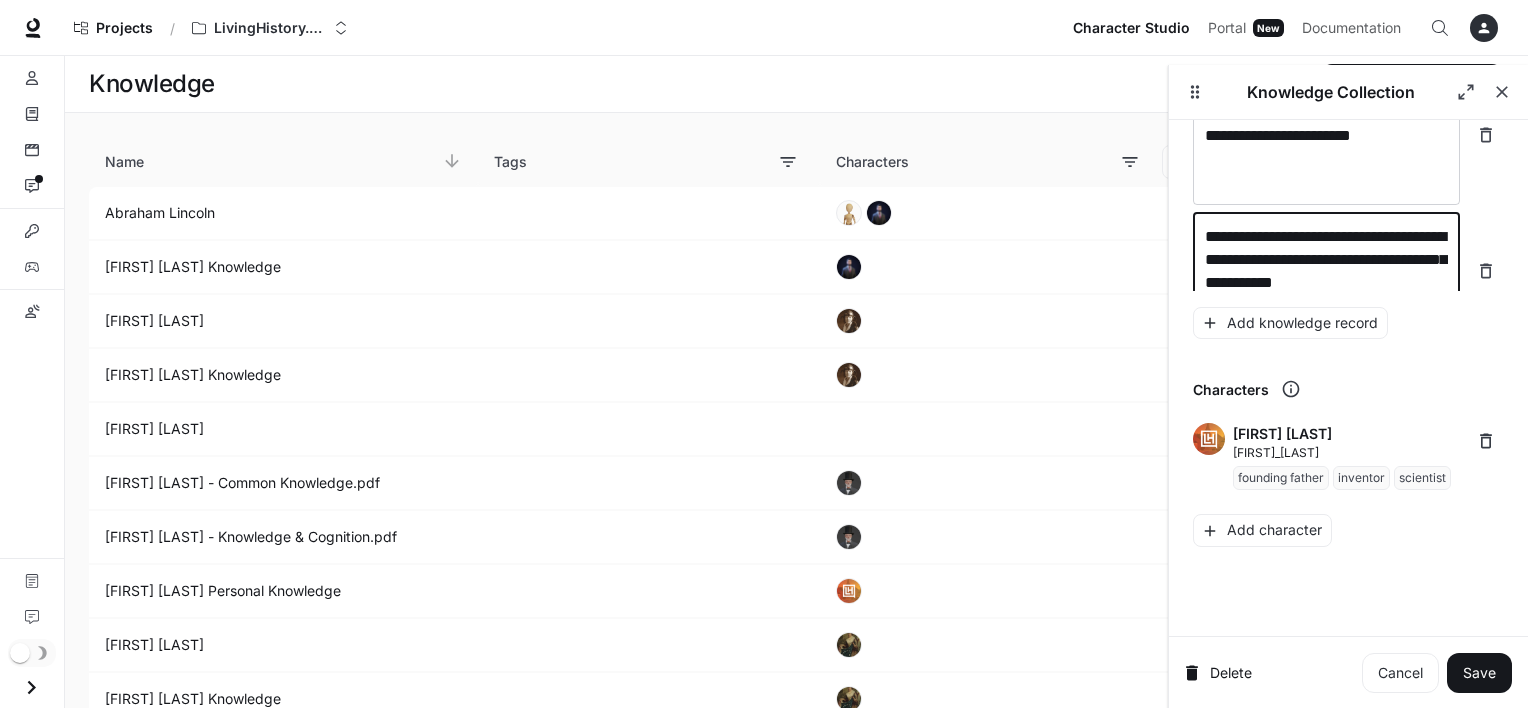 scroll, scrollTop: 33676, scrollLeft: 0, axis: vertical 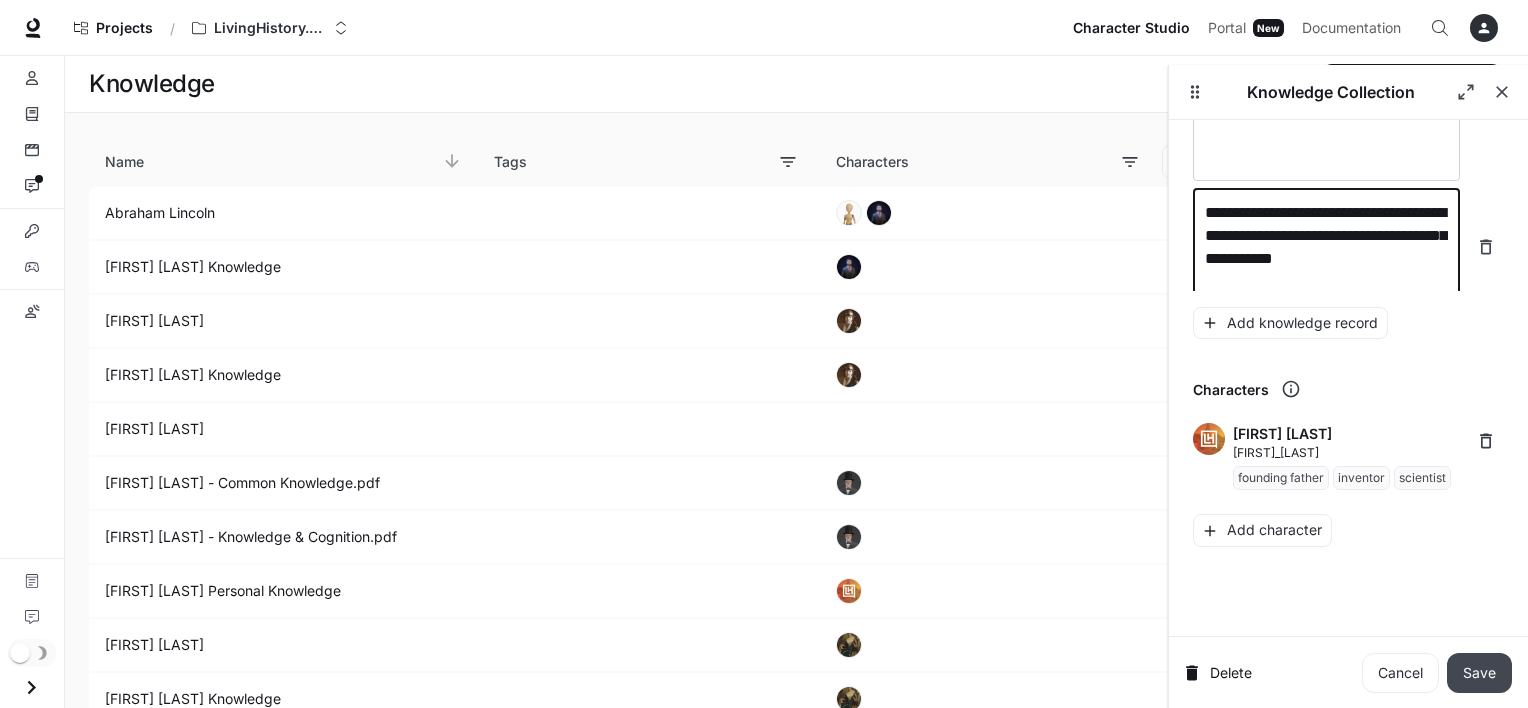 type on "**********" 